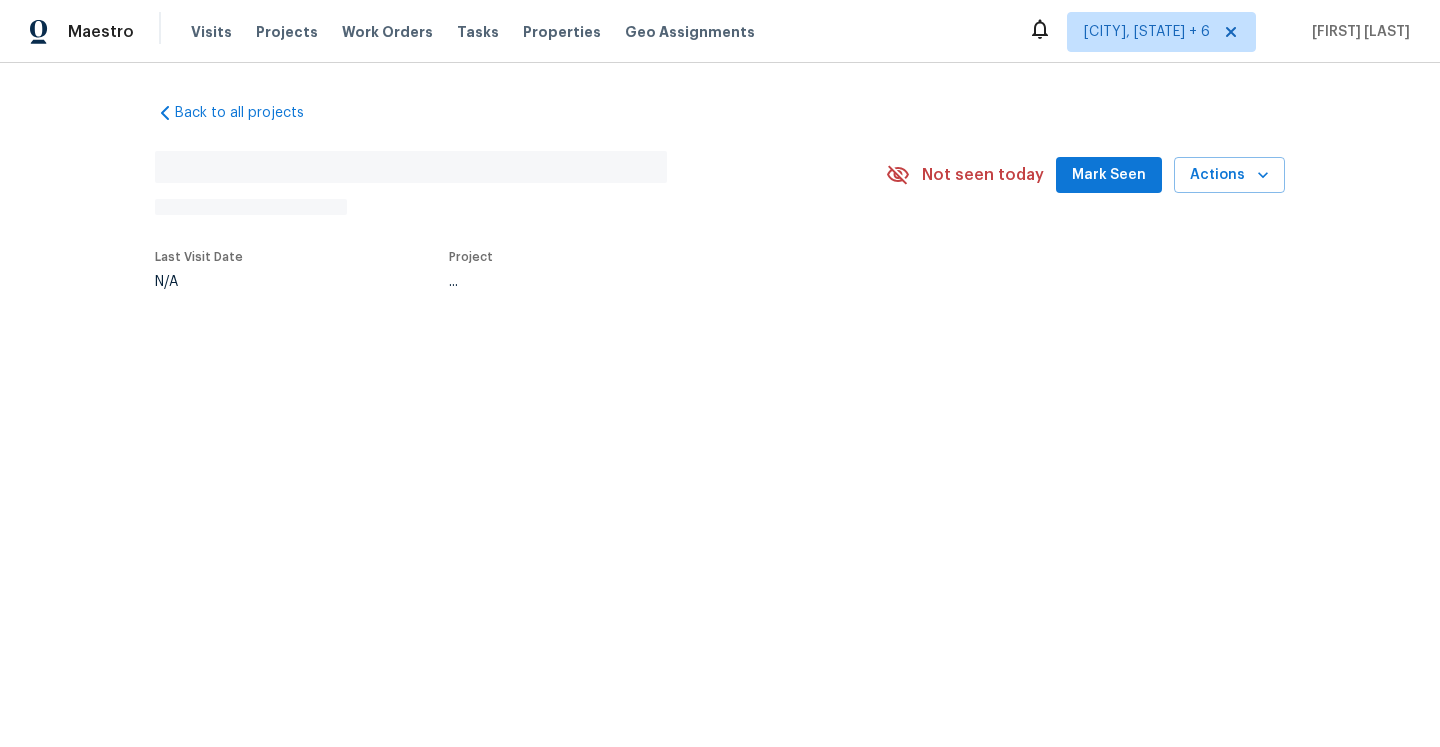 scroll, scrollTop: 0, scrollLeft: 0, axis: both 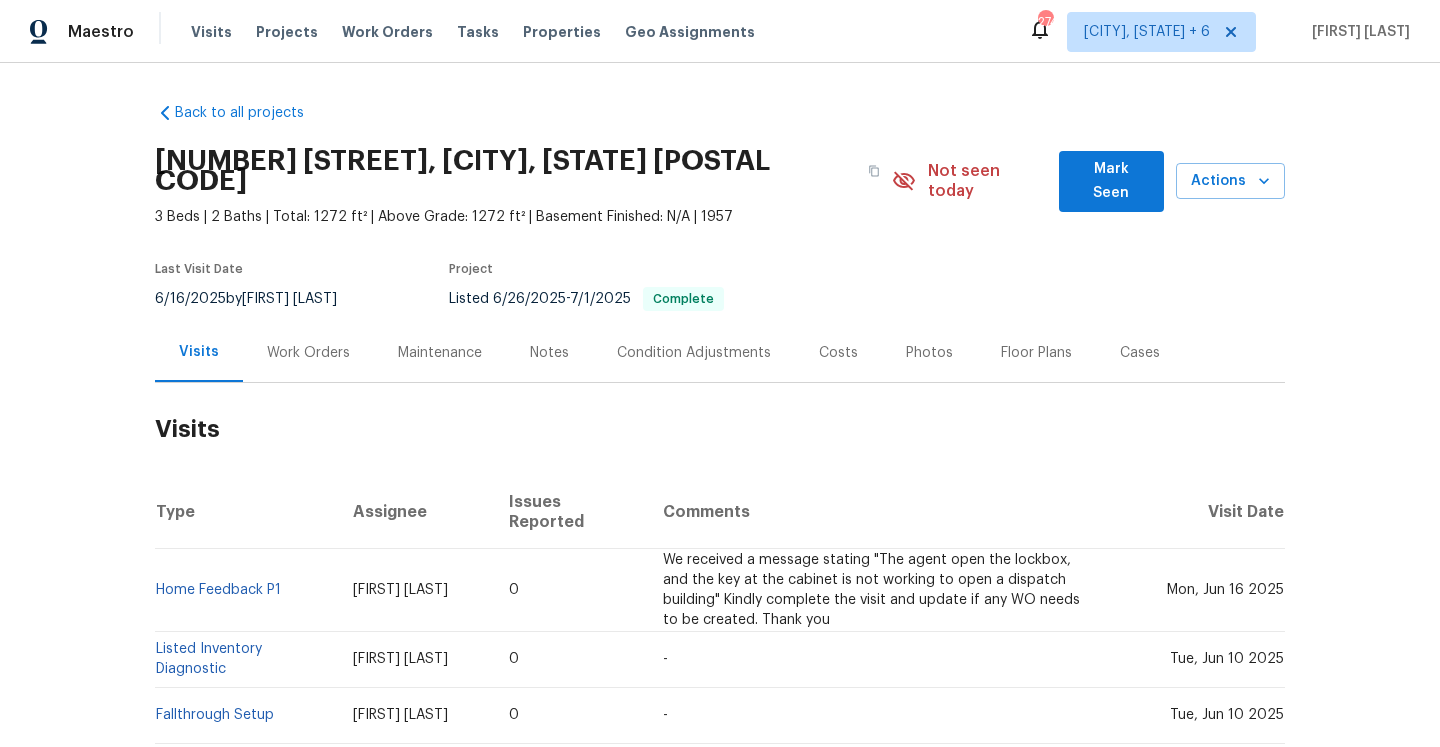 click on "Work Orders" at bounding box center [308, 353] 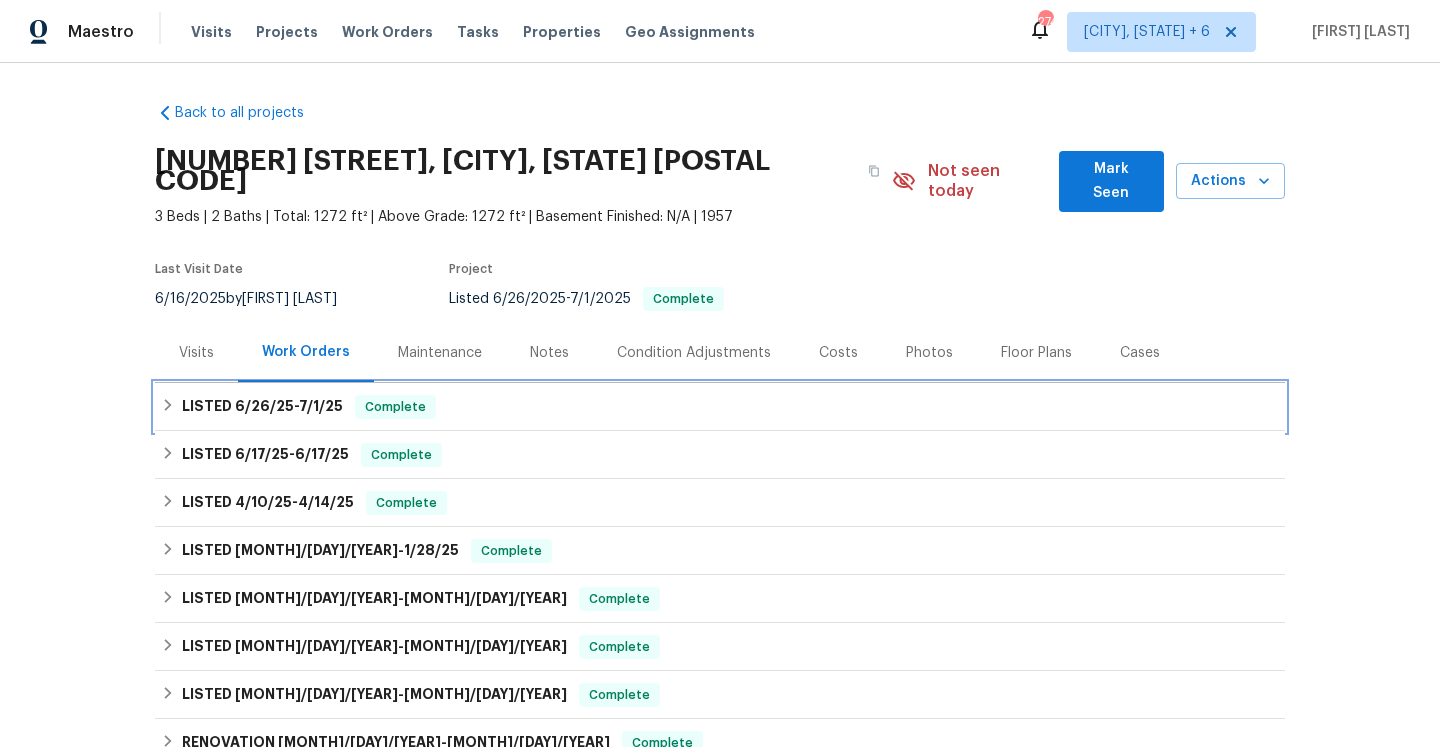 click on "6/26/25" at bounding box center [264, 406] 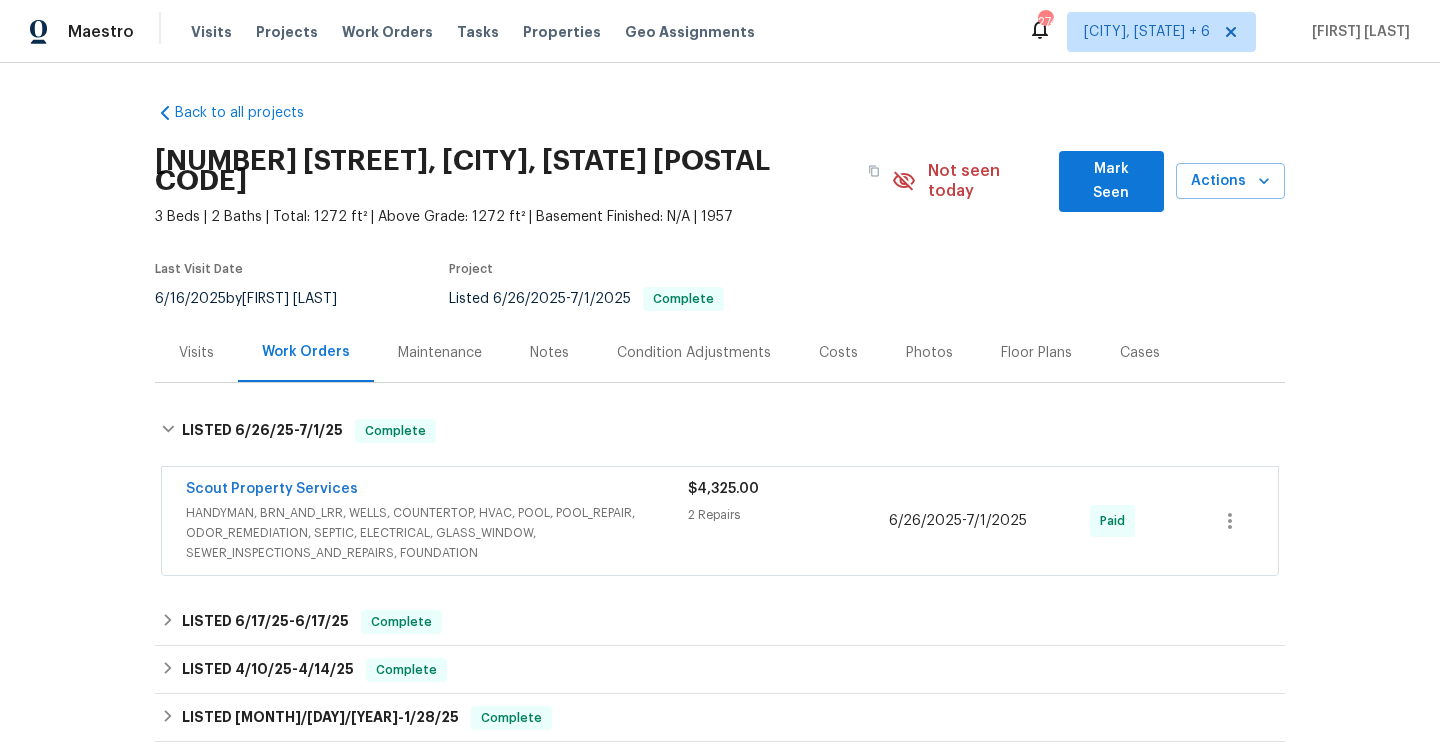 click on "HANDYMAN, BRN_AND_LRR, WELLS, COUNTERTOP, HVAC, POOL, POOL_REPAIR, ODOR_REMEDIATION, SEPTIC, ELECTRICAL, GLASS_WINDOW, SEWER_INSPECTIONS_AND_REPAIRS, FOUNDATION" at bounding box center (437, 533) 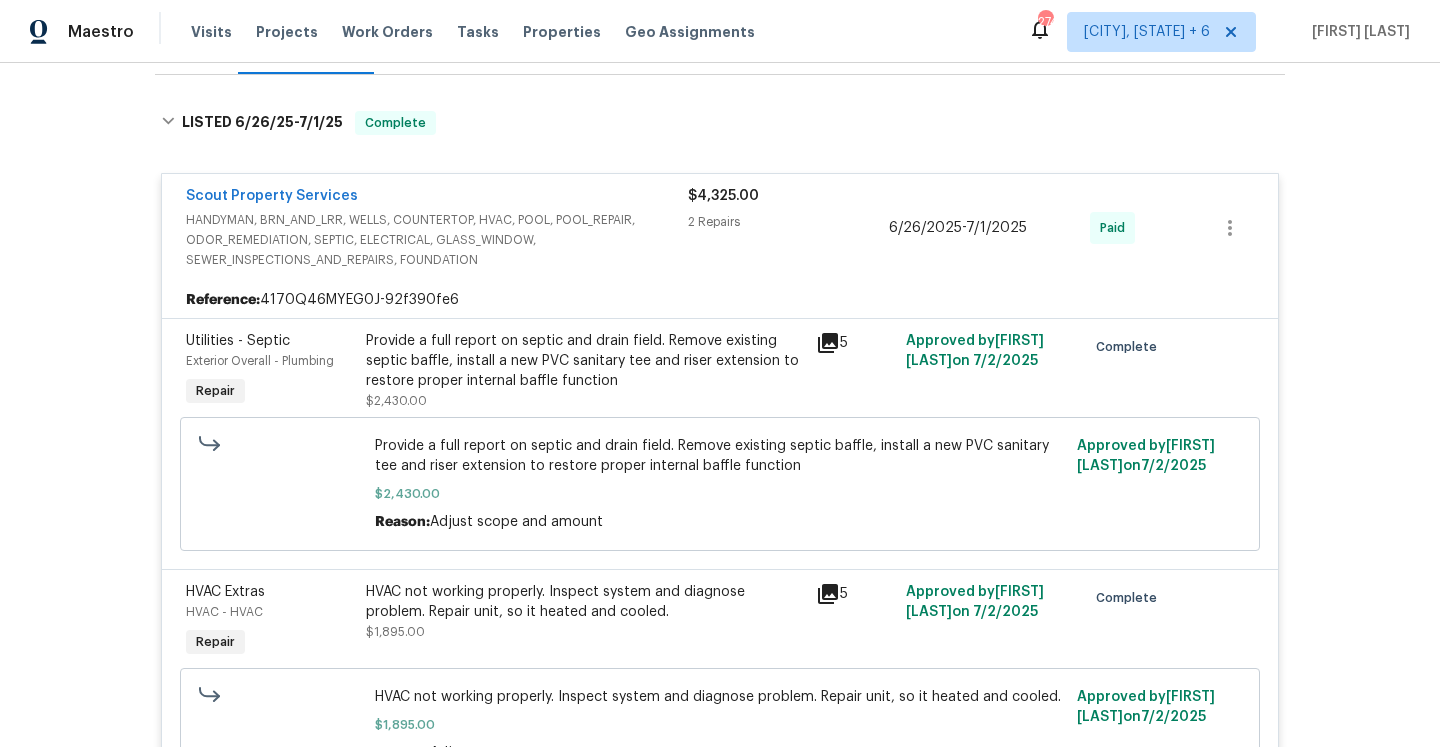 scroll, scrollTop: 309, scrollLeft: 0, axis: vertical 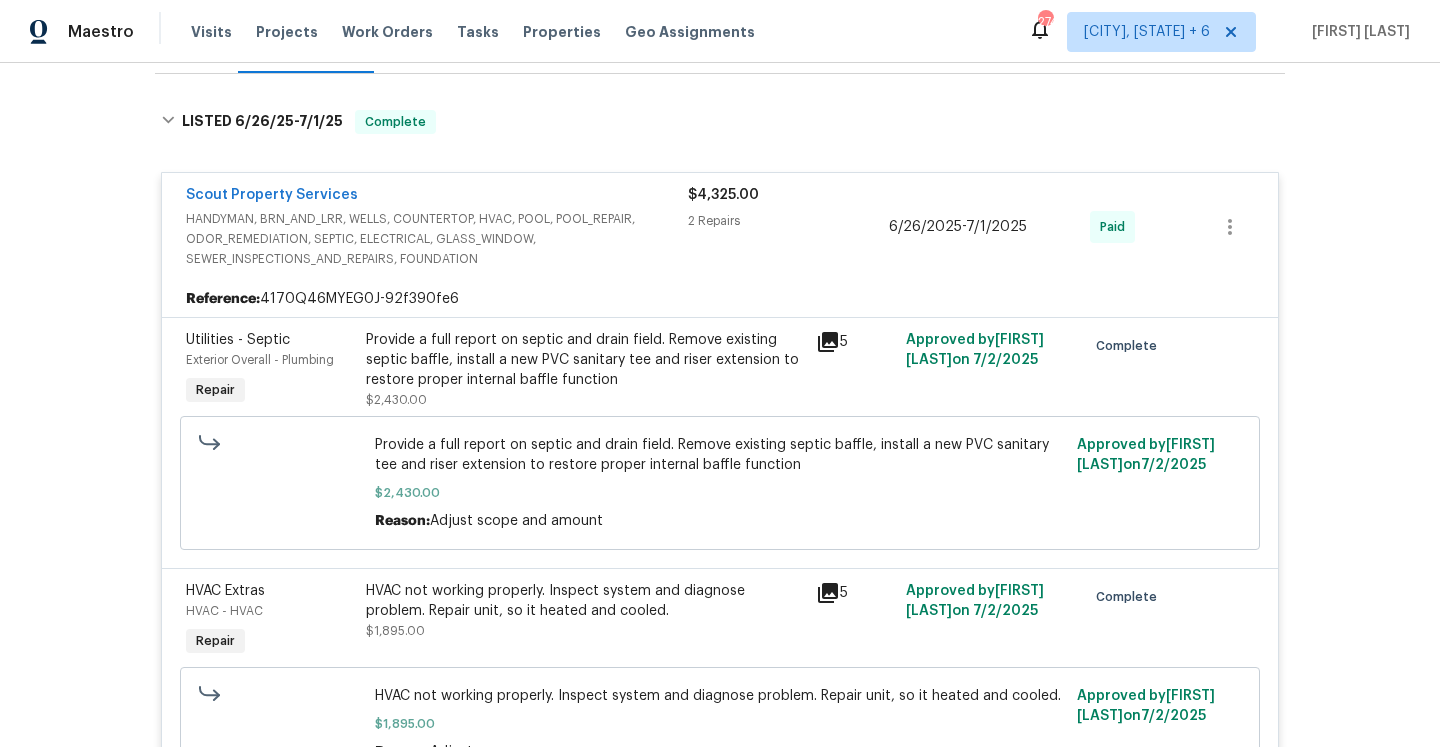 click on "HANDYMAN, BRN_AND_LRR, WELLS, COUNTERTOP, HVAC, POOL, POOL_REPAIR, ODOR_REMEDIATION, SEPTIC, ELECTRICAL, GLASS_WINDOW, SEWER_INSPECTIONS_AND_REPAIRS, FOUNDATION" at bounding box center [437, 239] 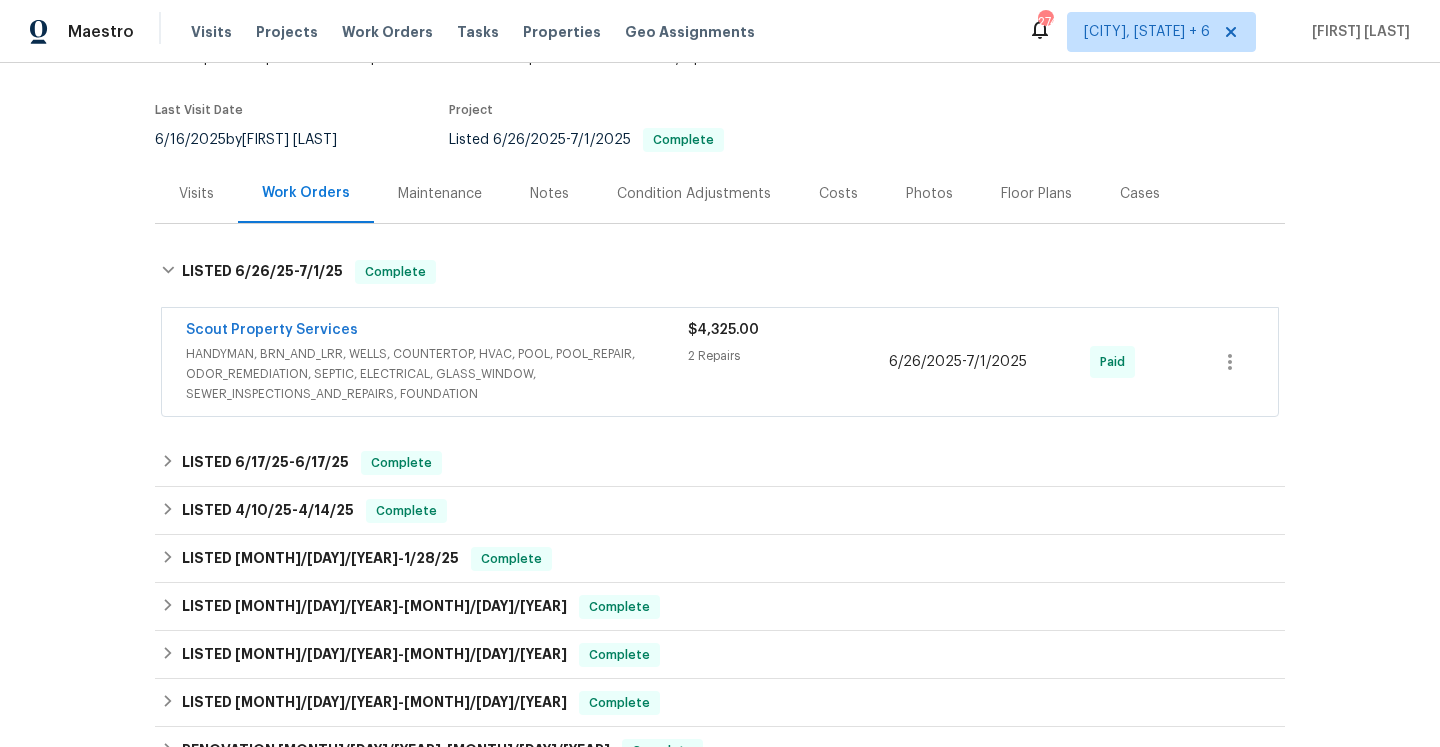 scroll, scrollTop: 138, scrollLeft: 0, axis: vertical 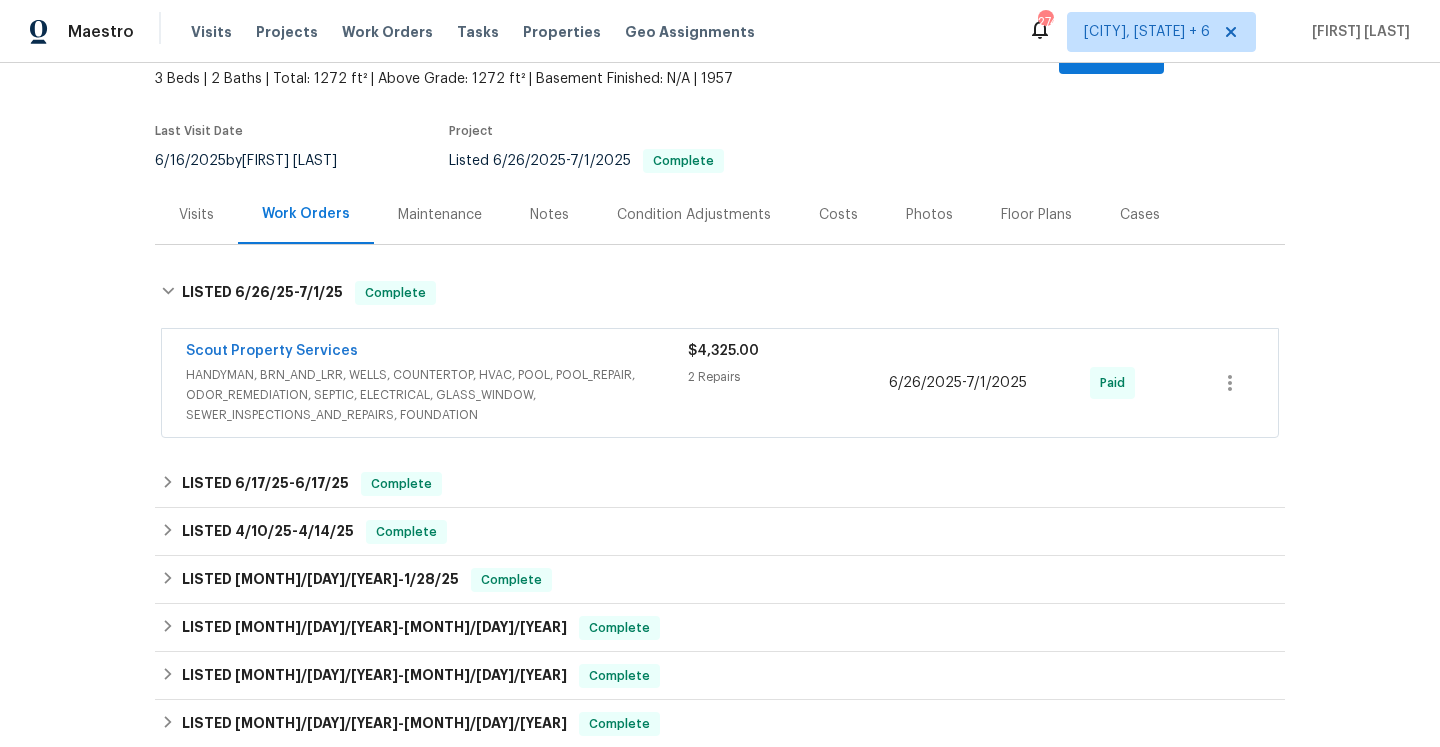 click on "Work Orders" at bounding box center [306, 214] 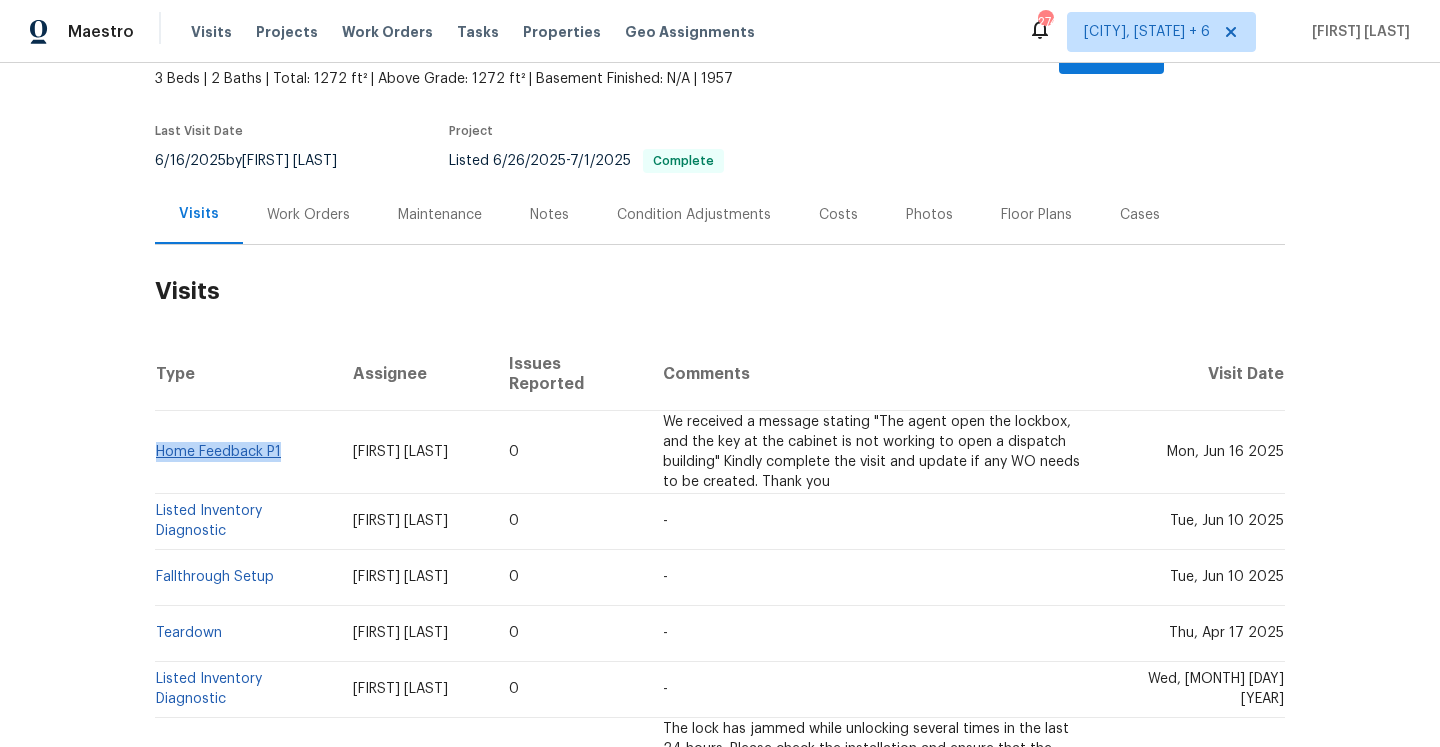 drag, startPoint x: 289, startPoint y: 419, endPoint x: 160, endPoint y: 421, distance: 129.0155 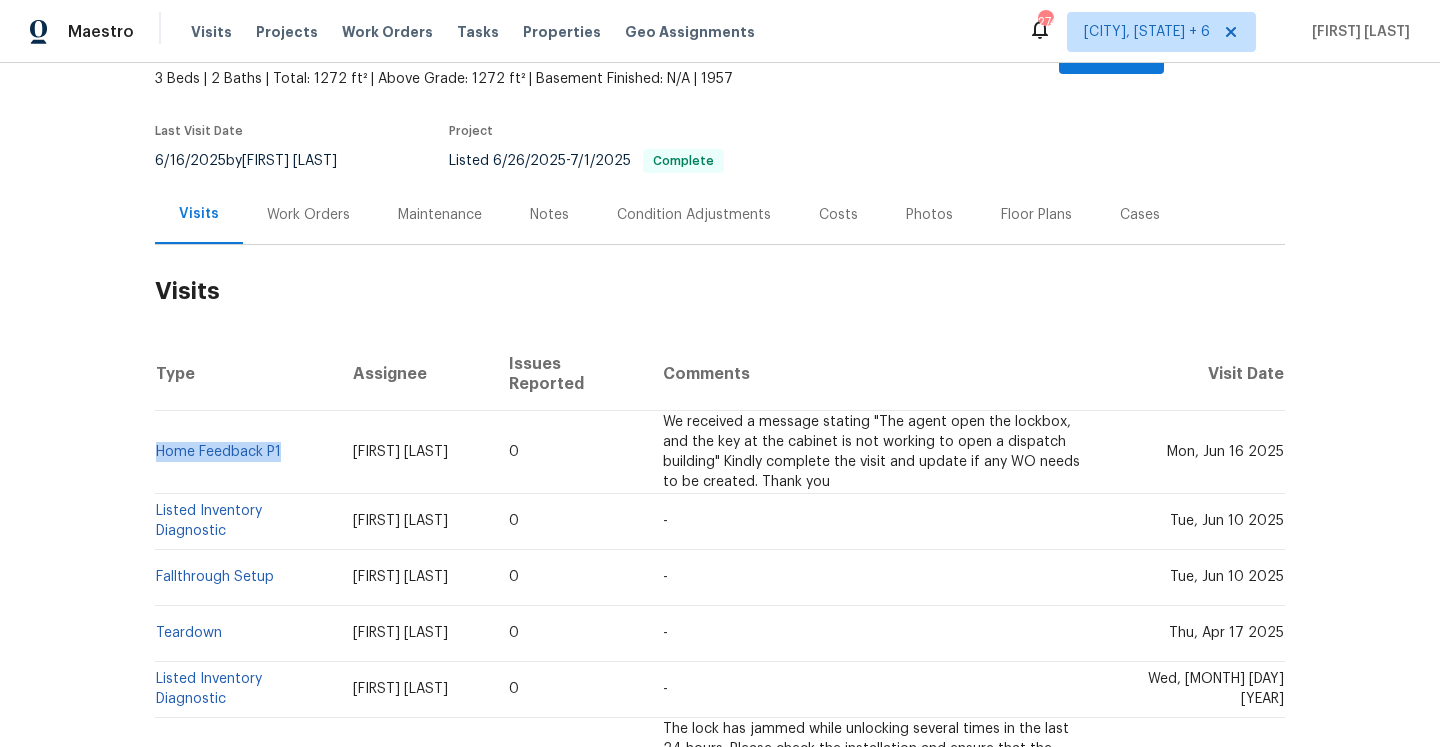copy on "Home Feedback P1" 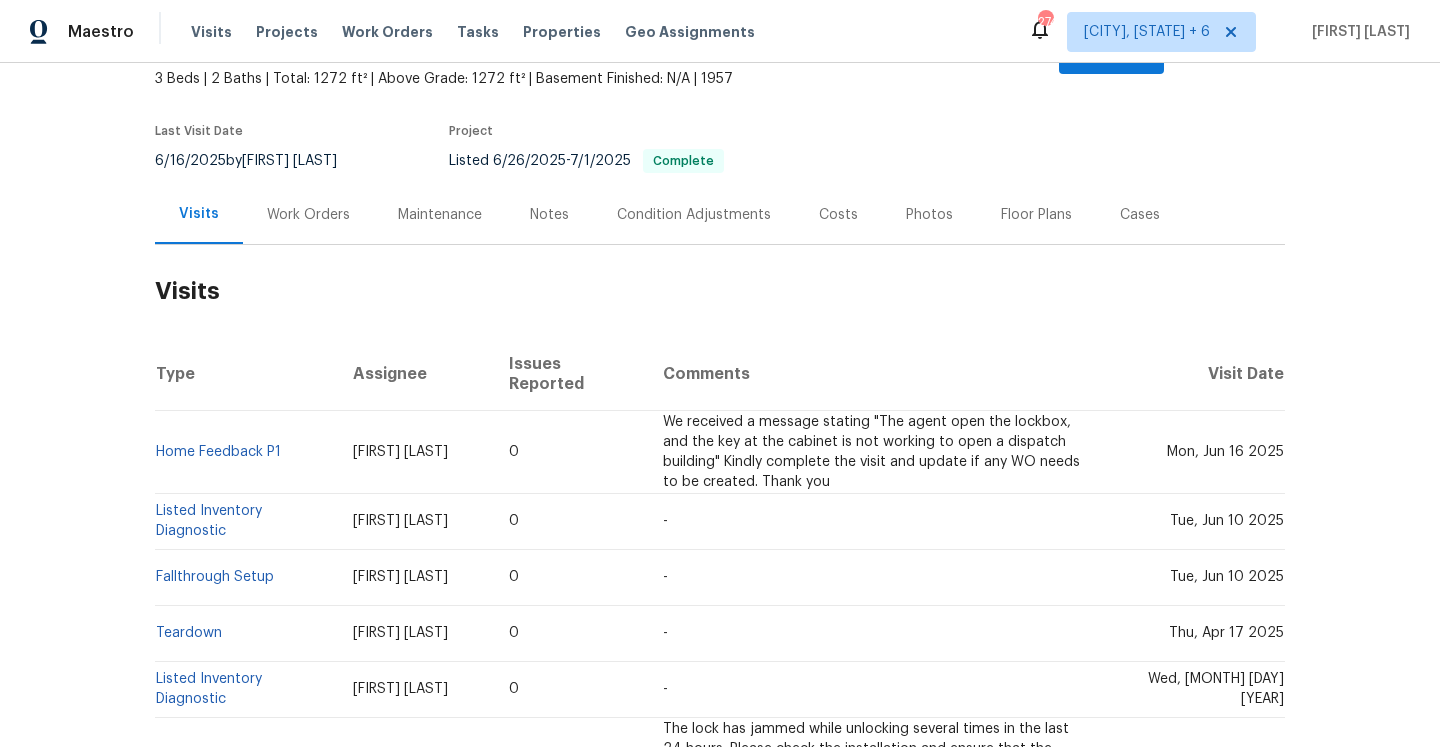 click on "Work Orders" at bounding box center [308, 215] 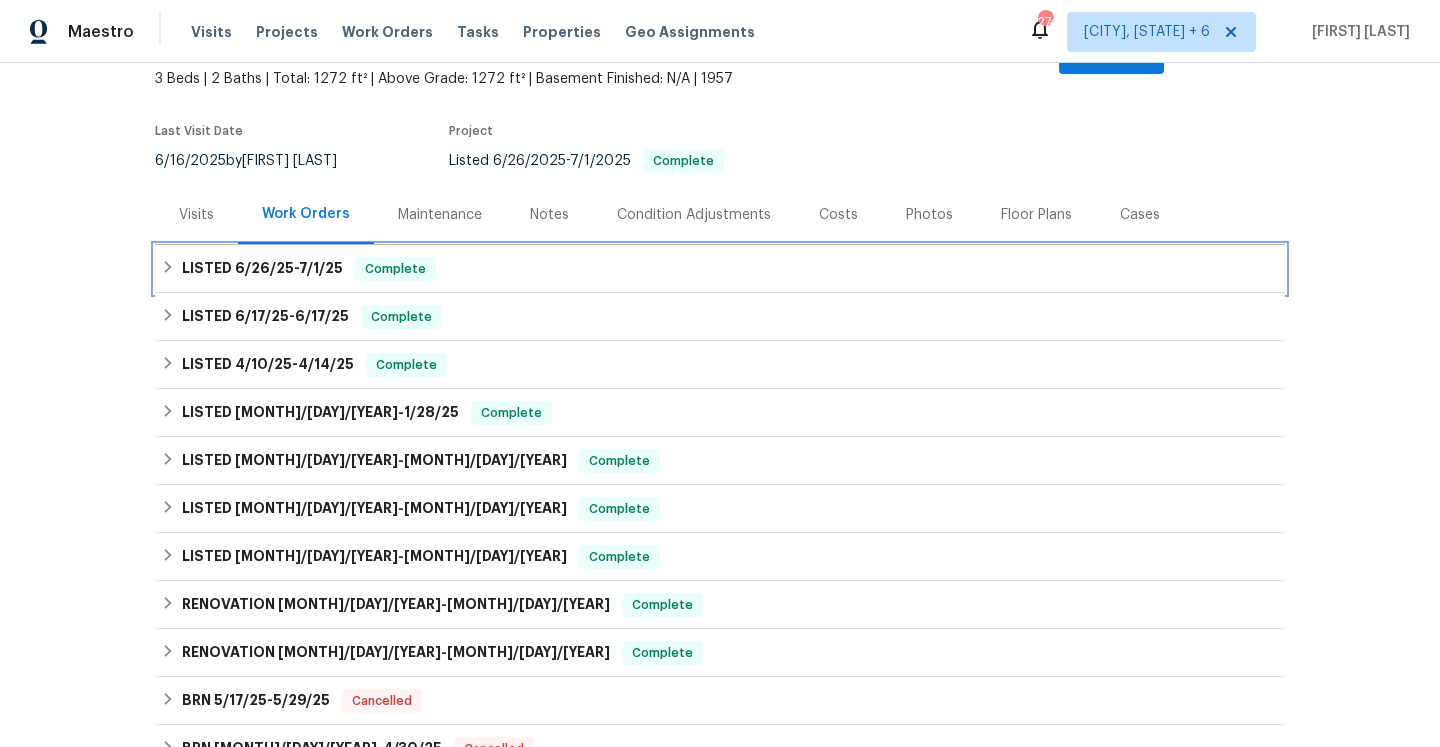click on "LISTED   6/26/25  -  7/1/25 Complete" at bounding box center (720, 269) 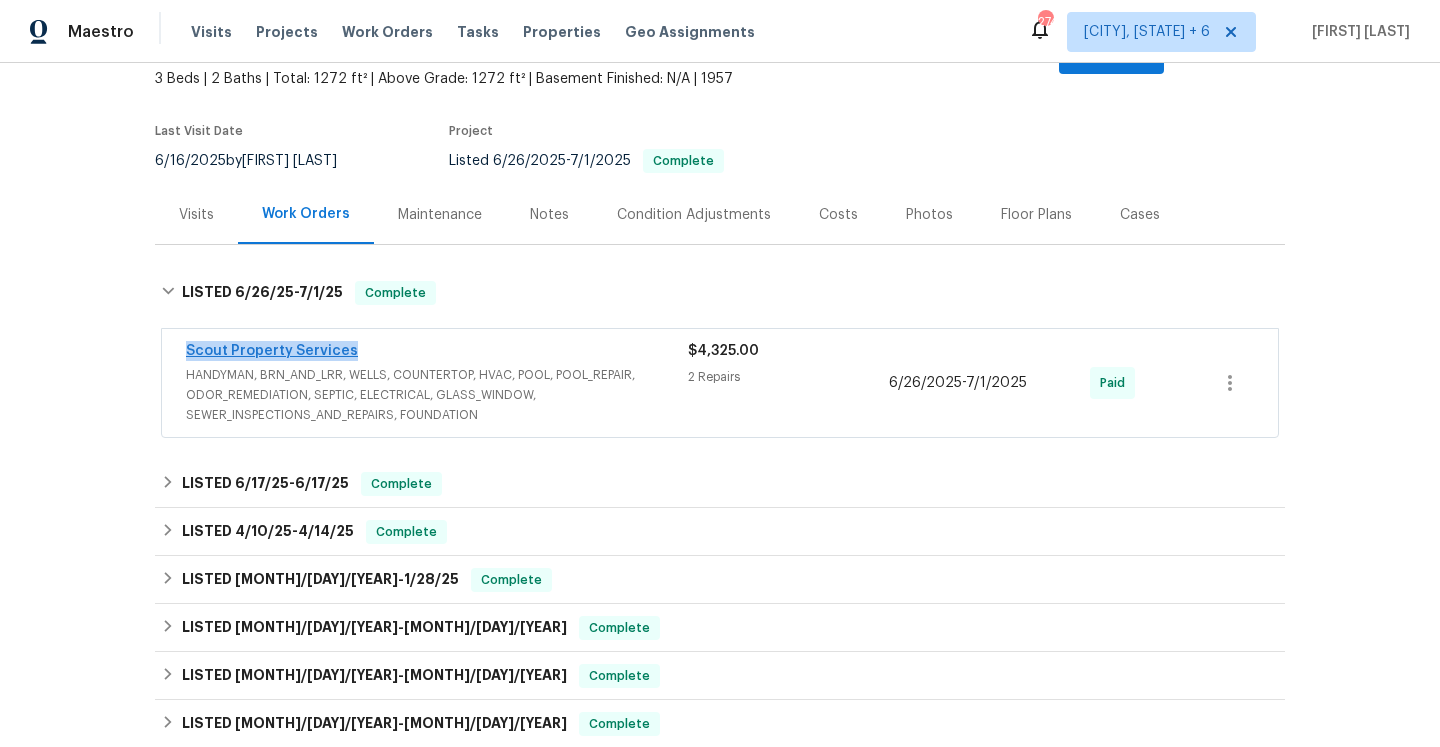drag, startPoint x: 358, startPoint y: 335, endPoint x: 188, endPoint y: 334, distance: 170.00294 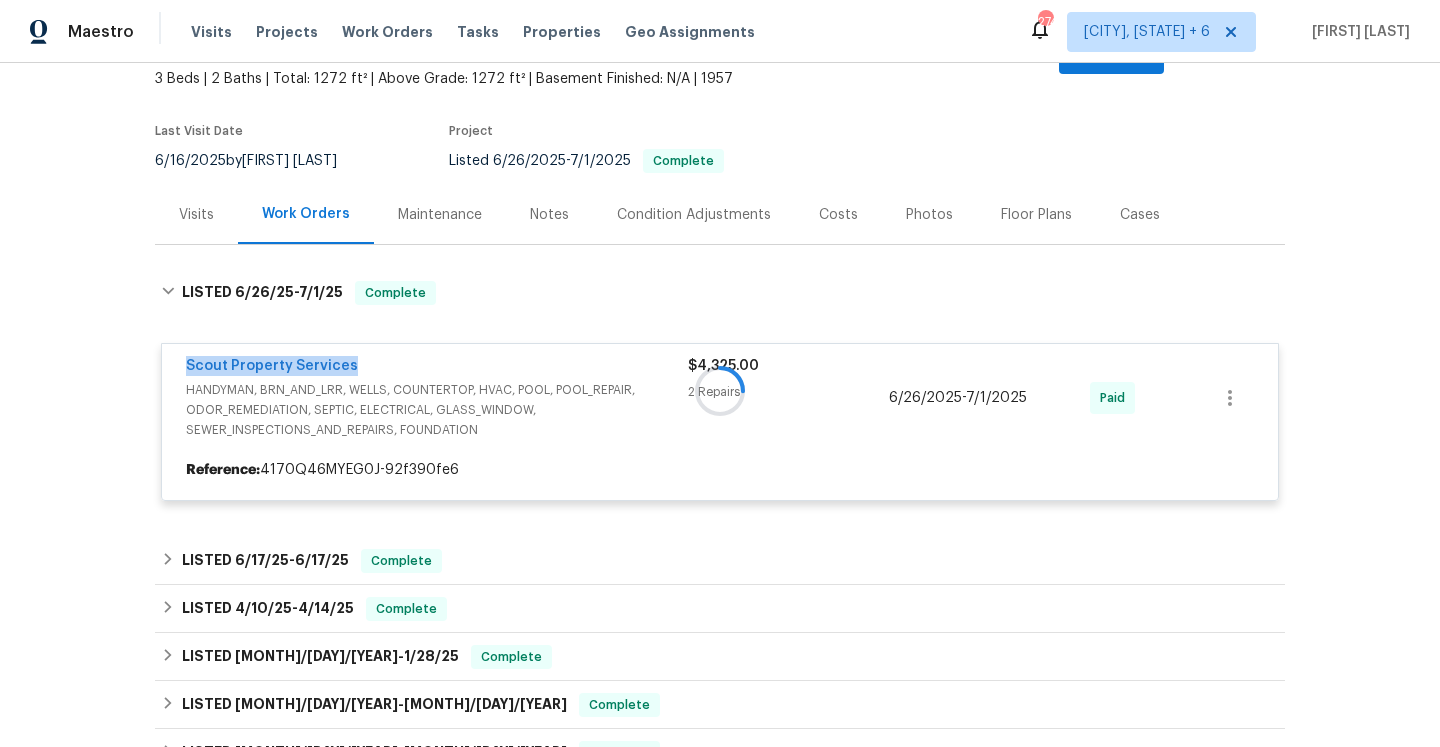copy on "Scout Property Services" 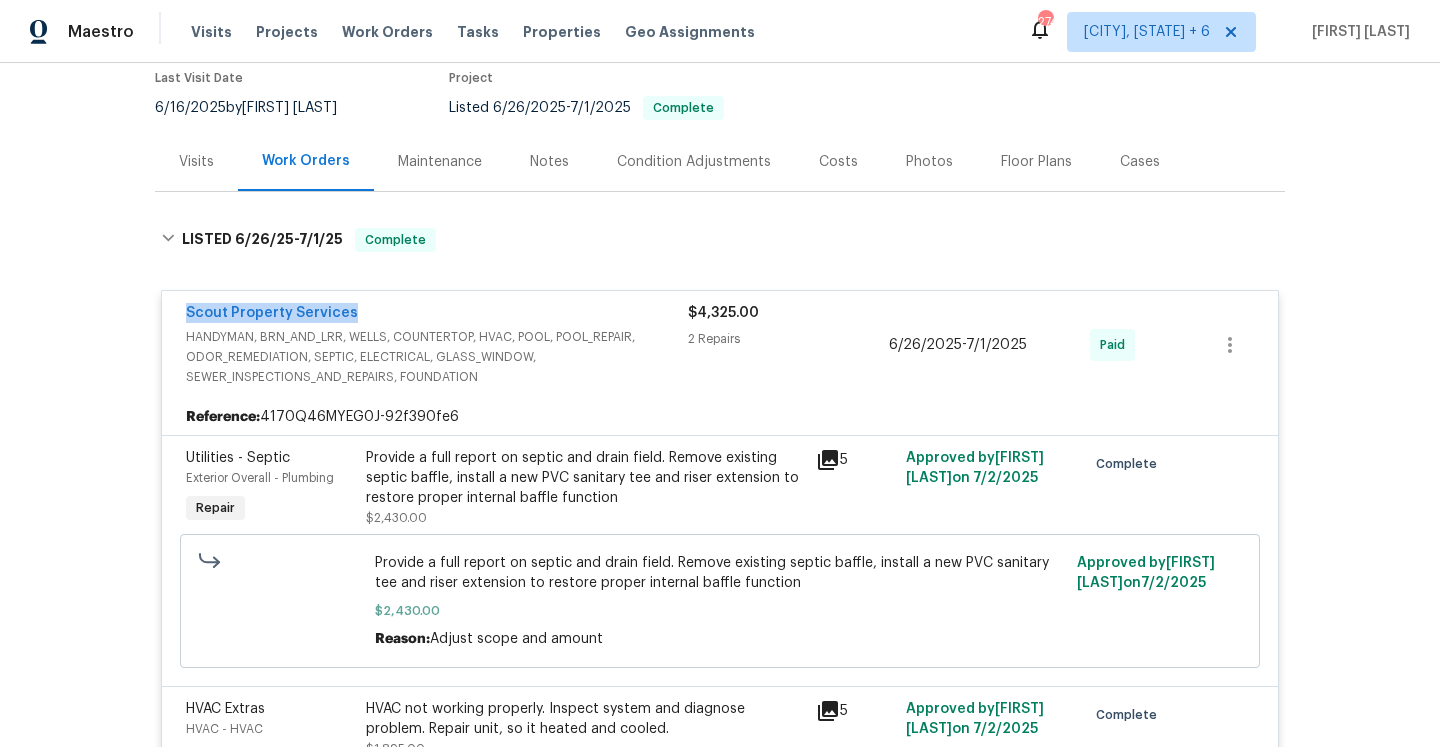 scroll, scrollTop: 0, scrollLeft: 0, axis: both 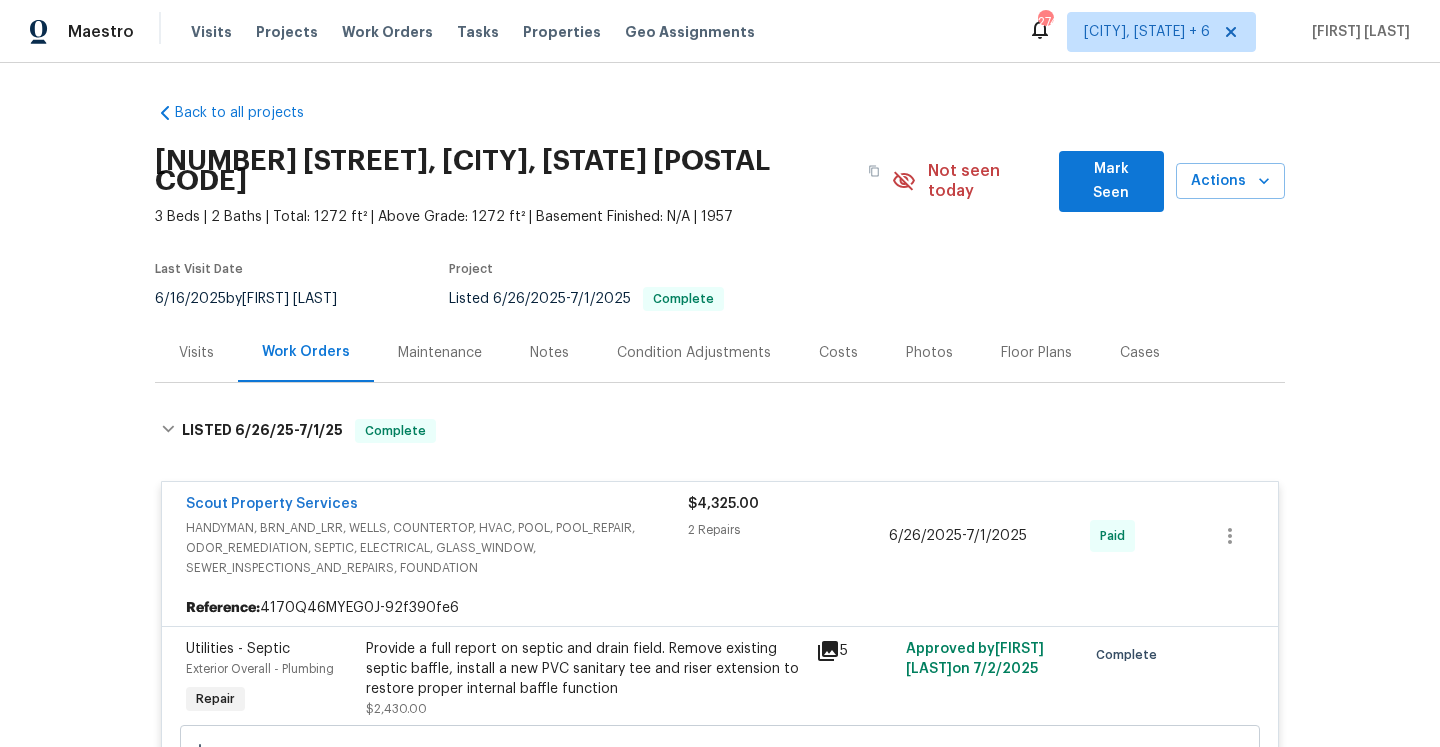 click on "Visits" at bounding box center (196, 352) 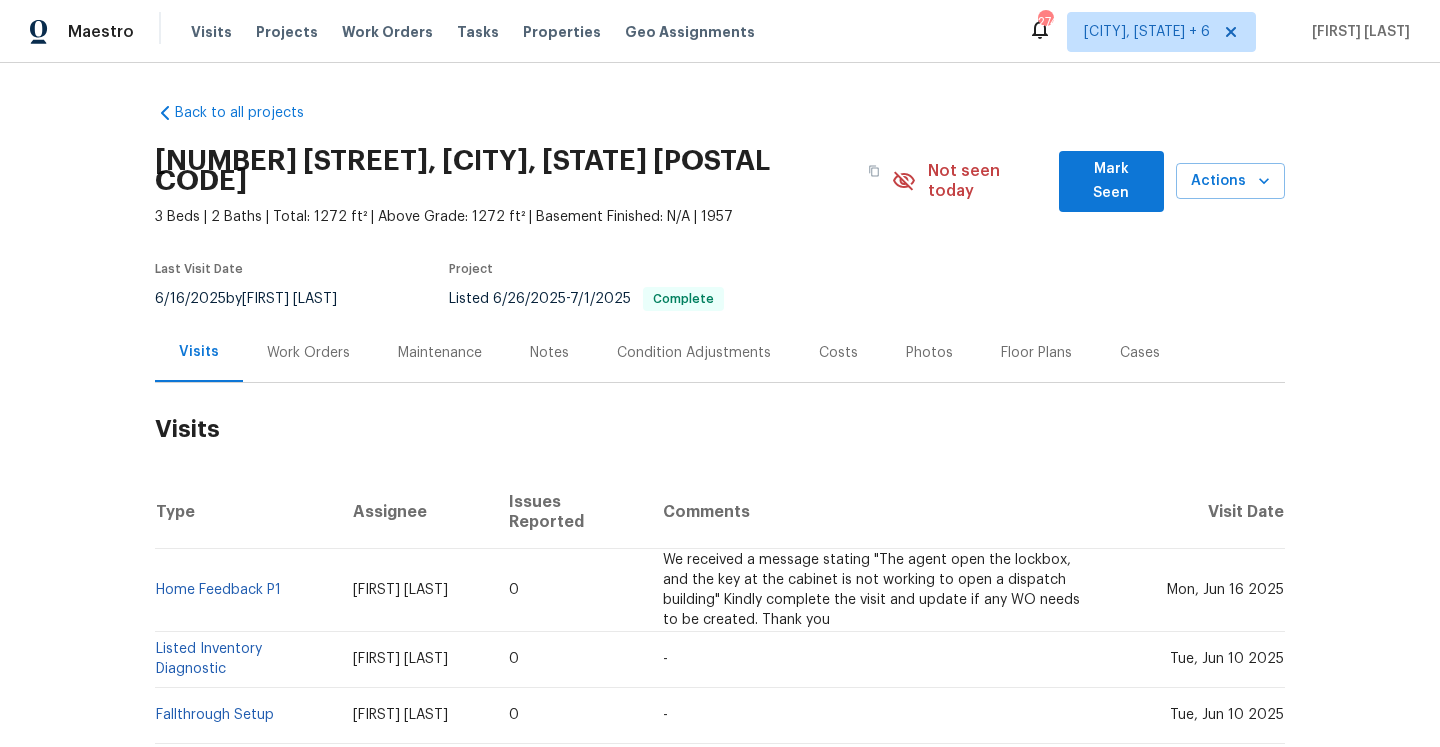 click on "Work Orders" at bounding box center (308, 352) 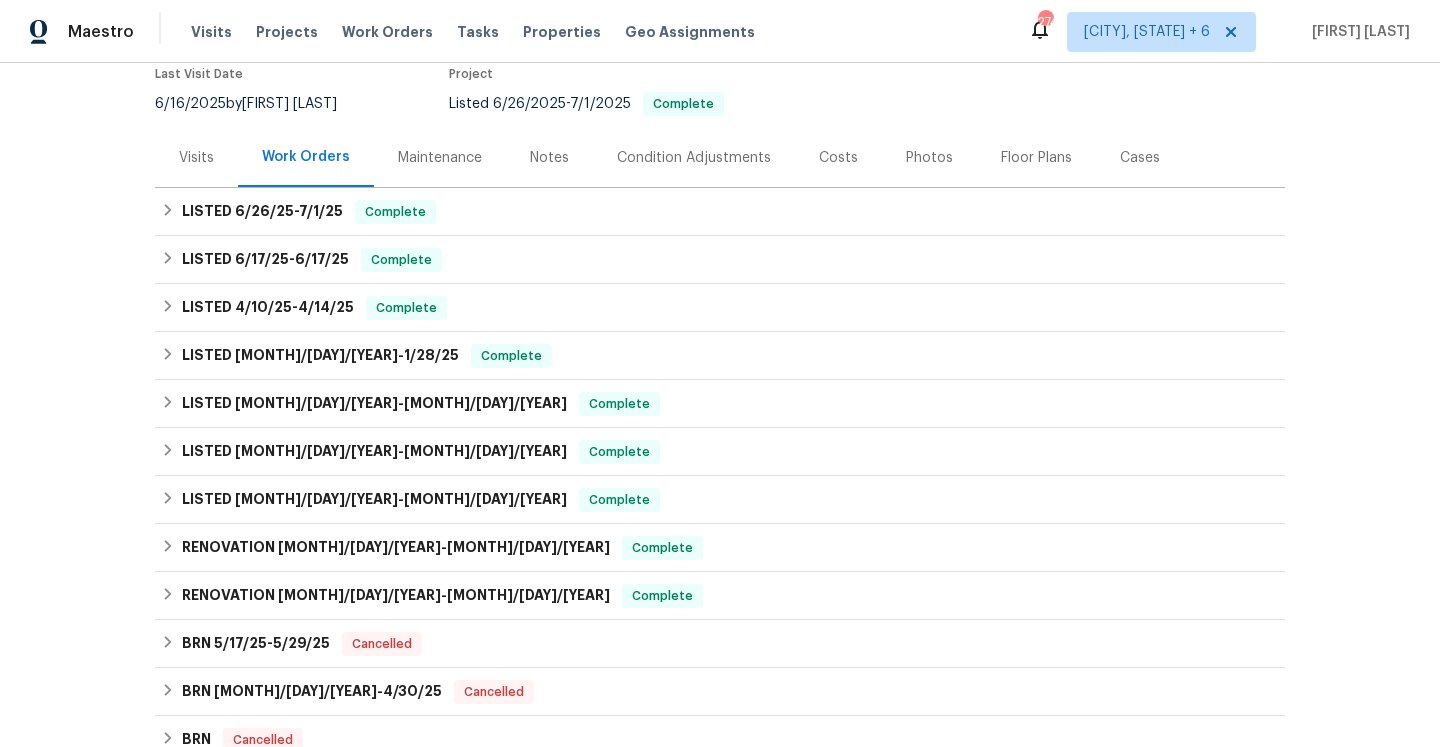scroll, scrollTop: 269, scrollLeft: 0, axis: vertical 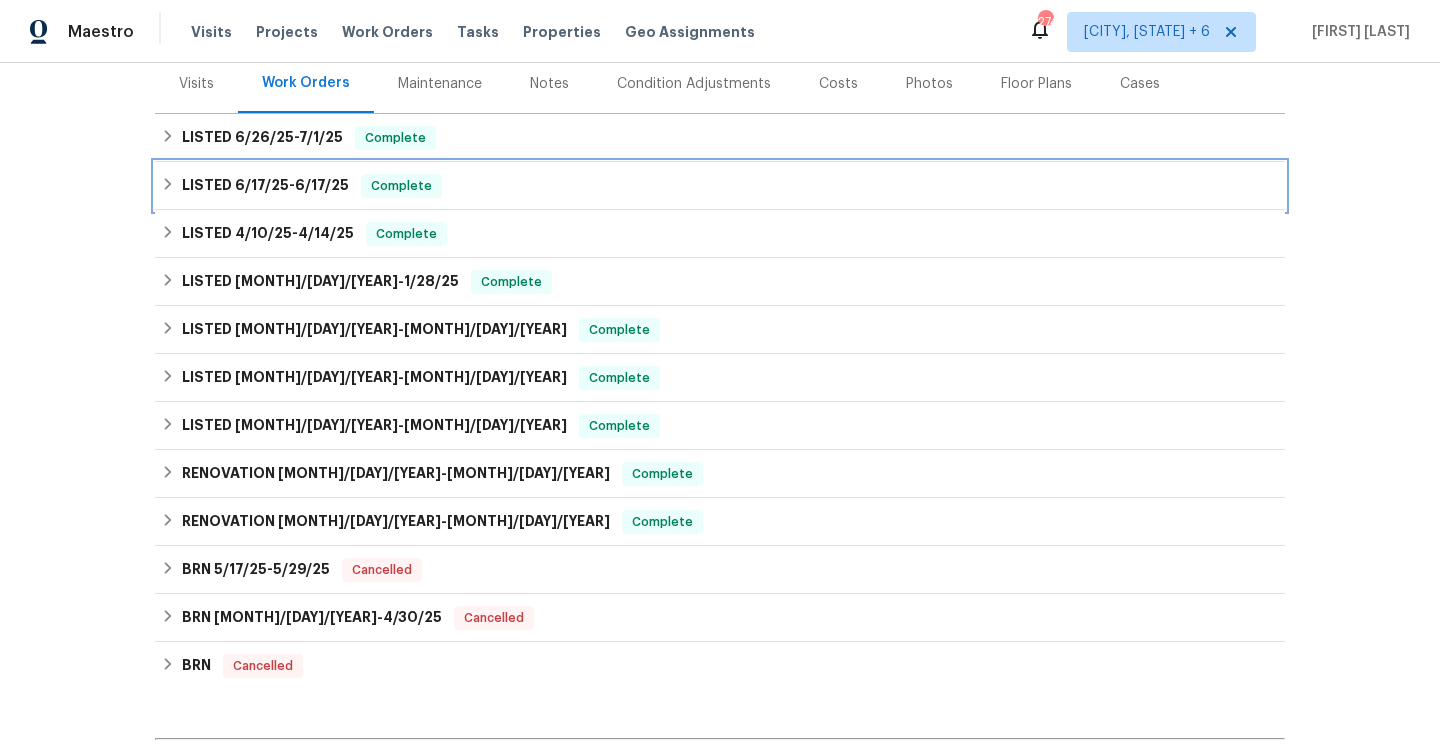 click on "LISTED   6/17/25  -  6/17/25 Complete" at bounding box center (720, 186) 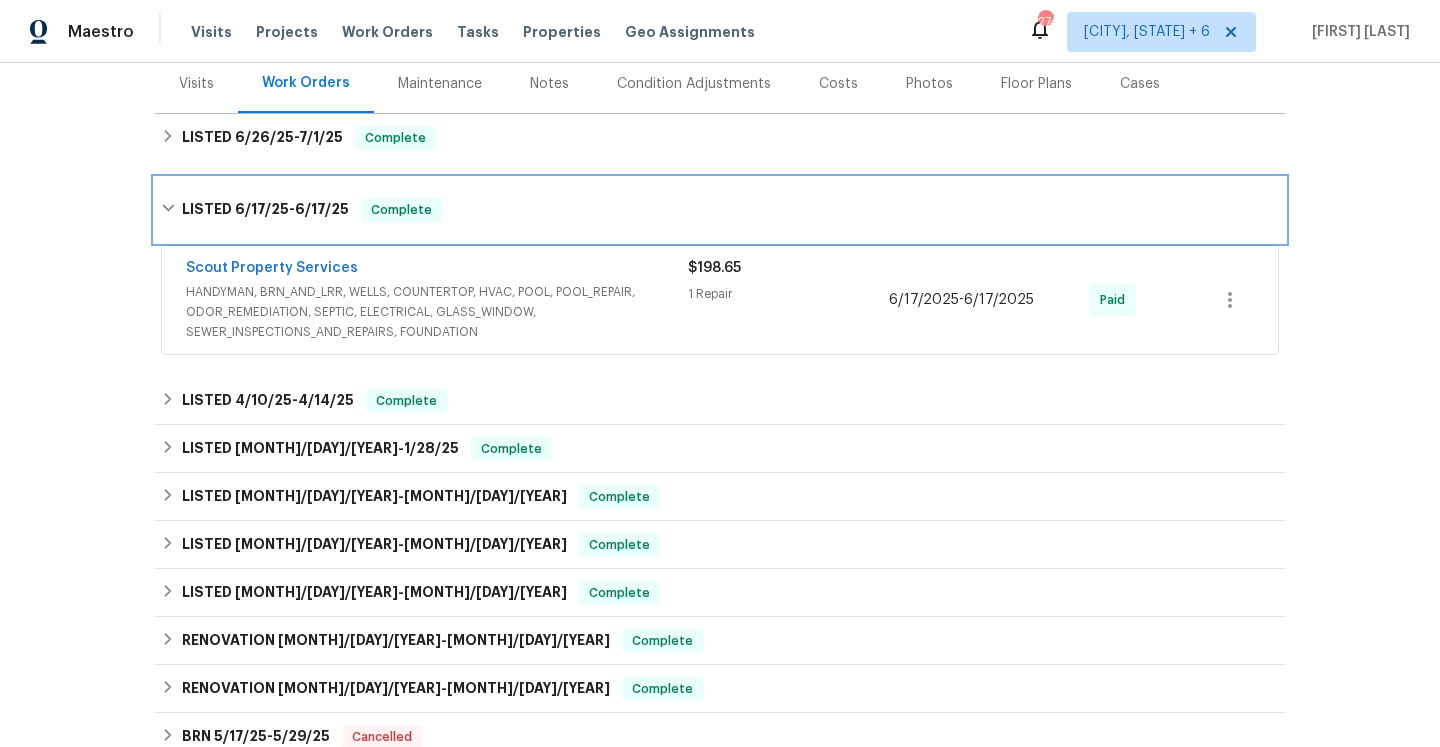 click on "LISTED   6/17/25  -  6/17/25 Complete" at bounding box center (720, 210) 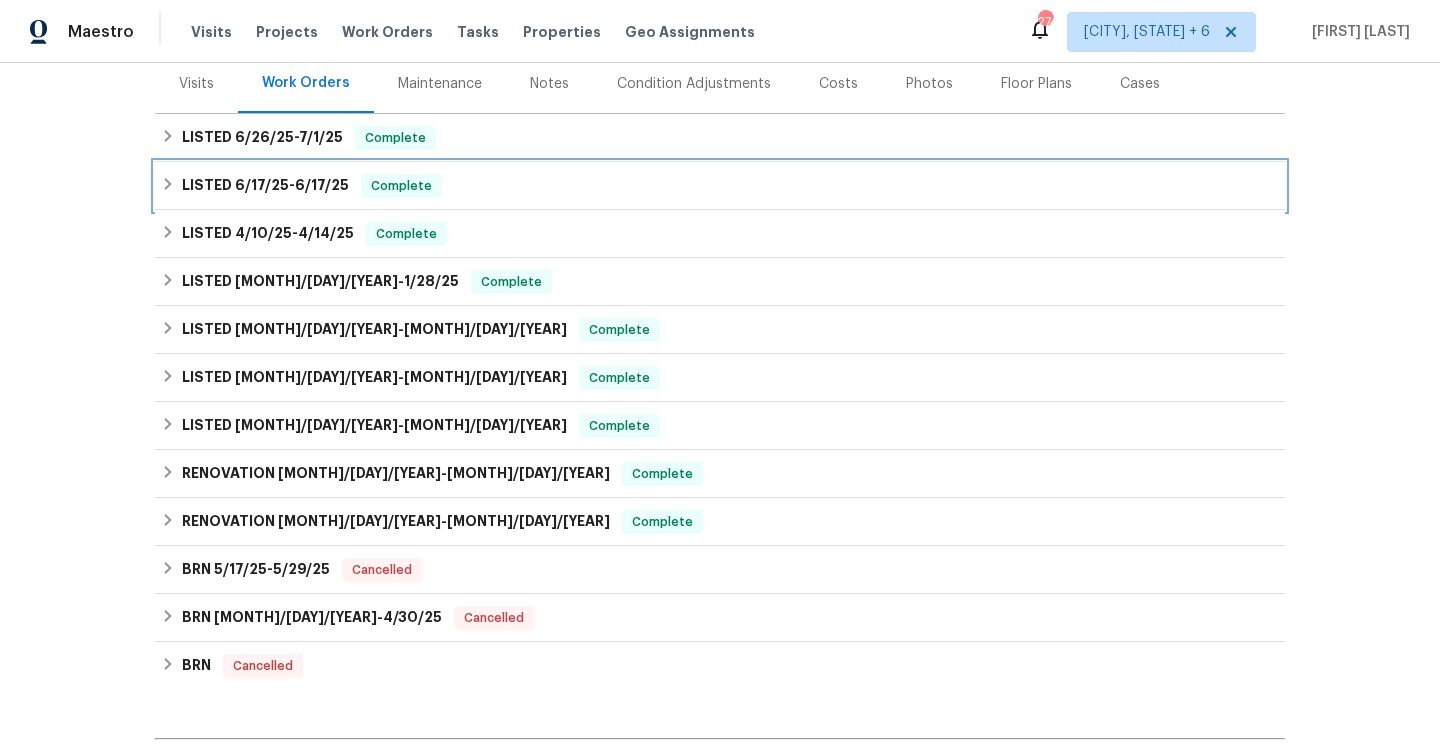 scroll, scrollTop: 498, scrollLeft: 0, axis: vertical 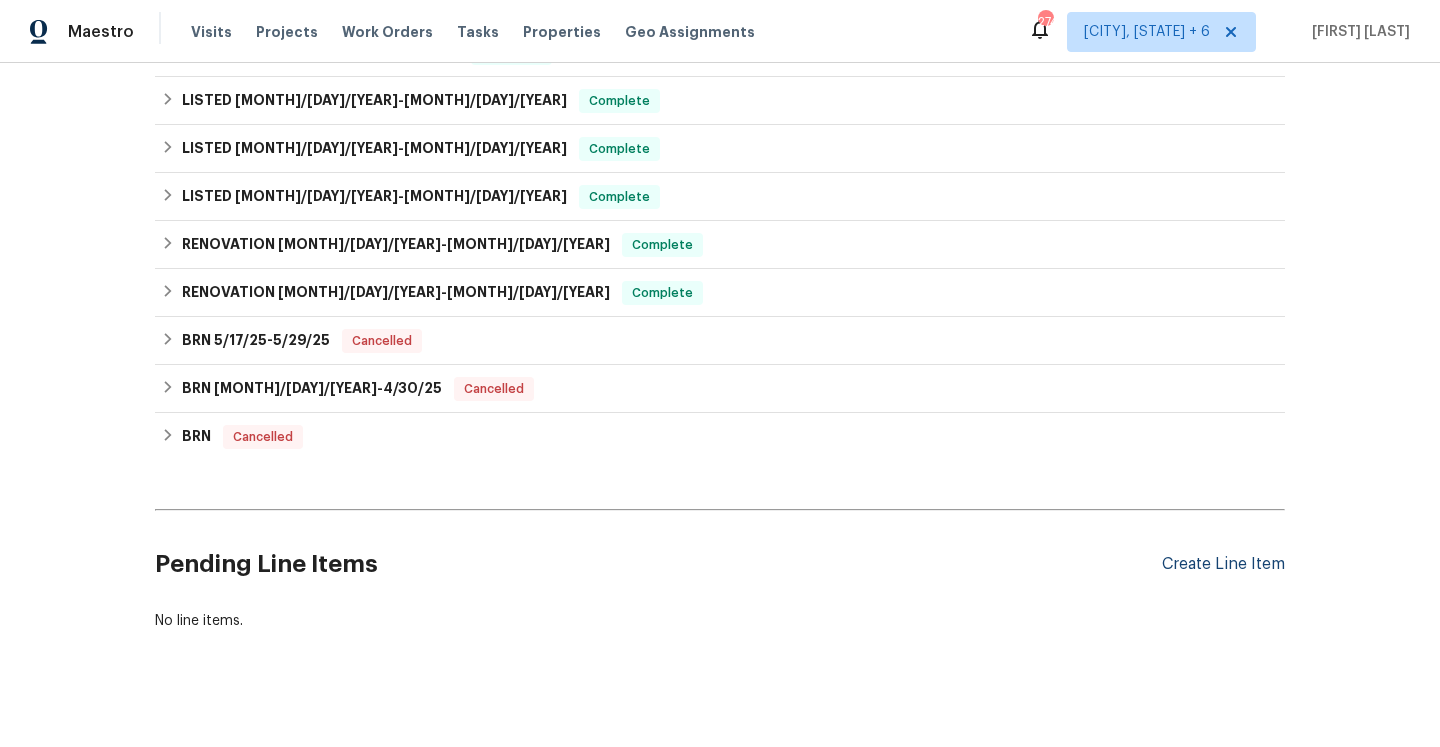 click on "Create Line Item" at bounding box center [1223, 564] 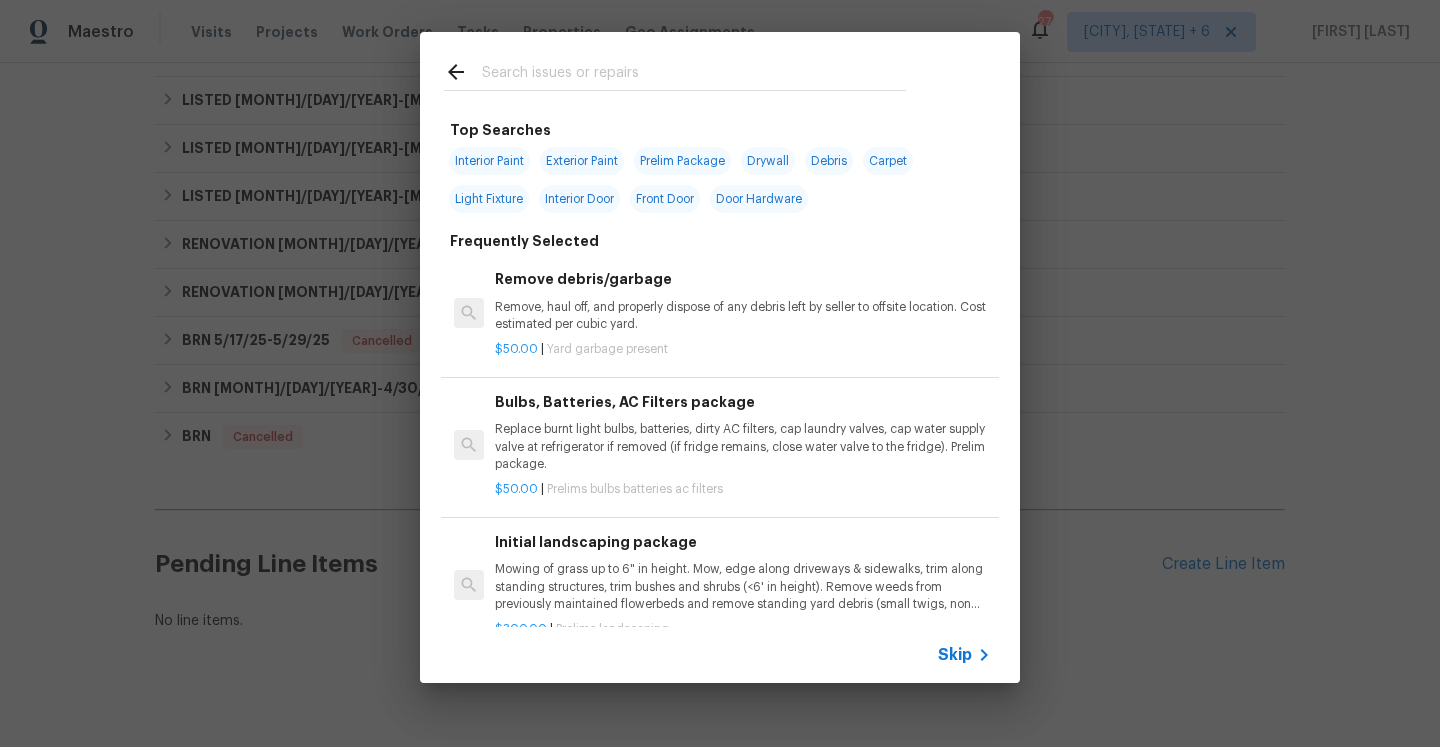 click on "Skip" at bounding box center (955, 655) 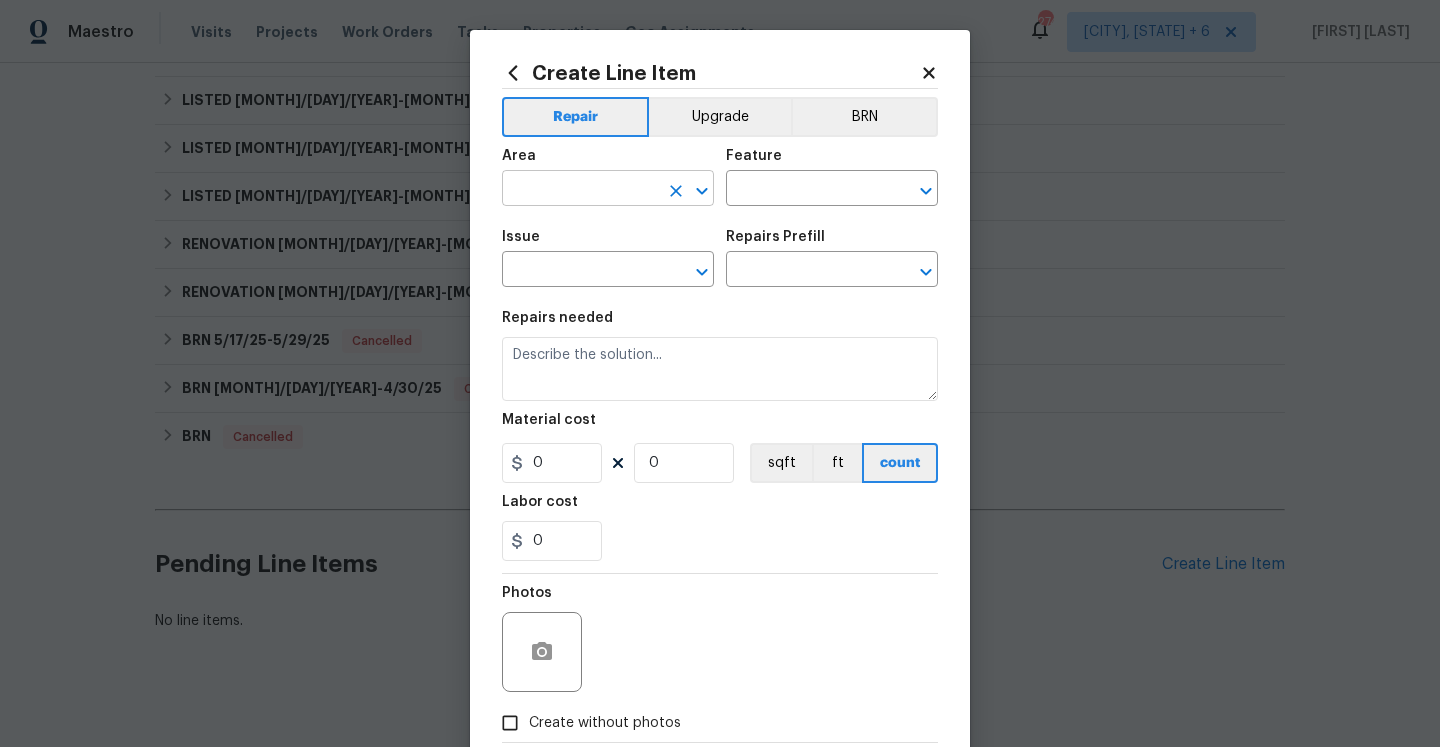 click at bounding box center (580, 190) 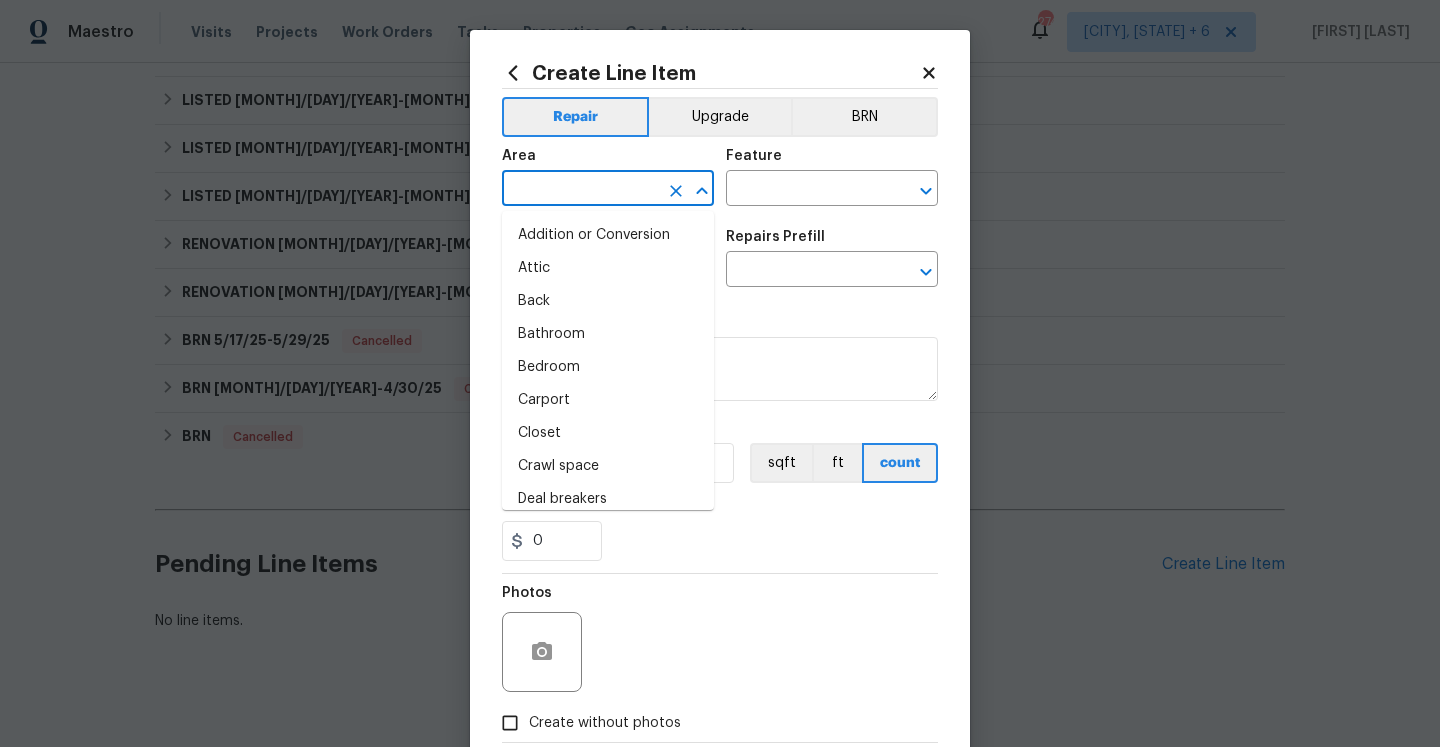 type on "i" 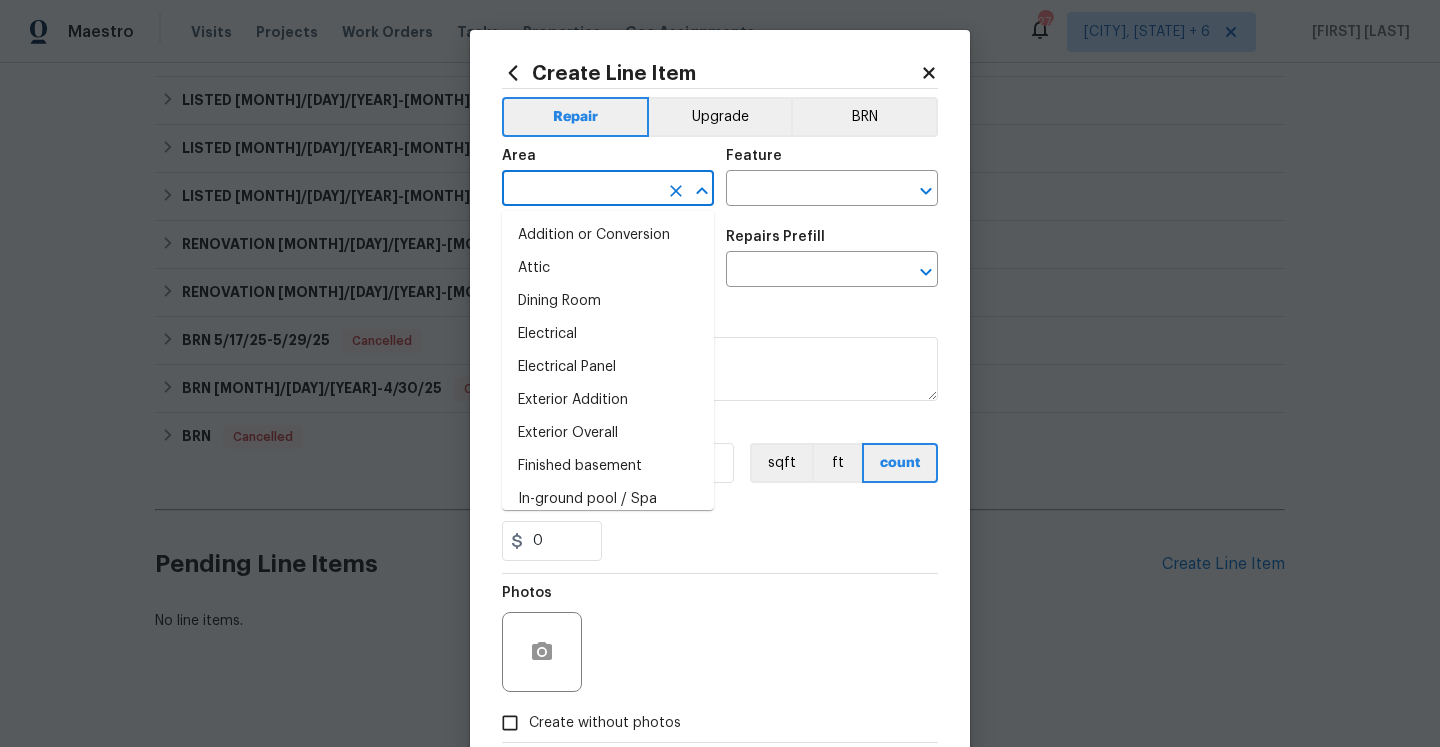type on "n" 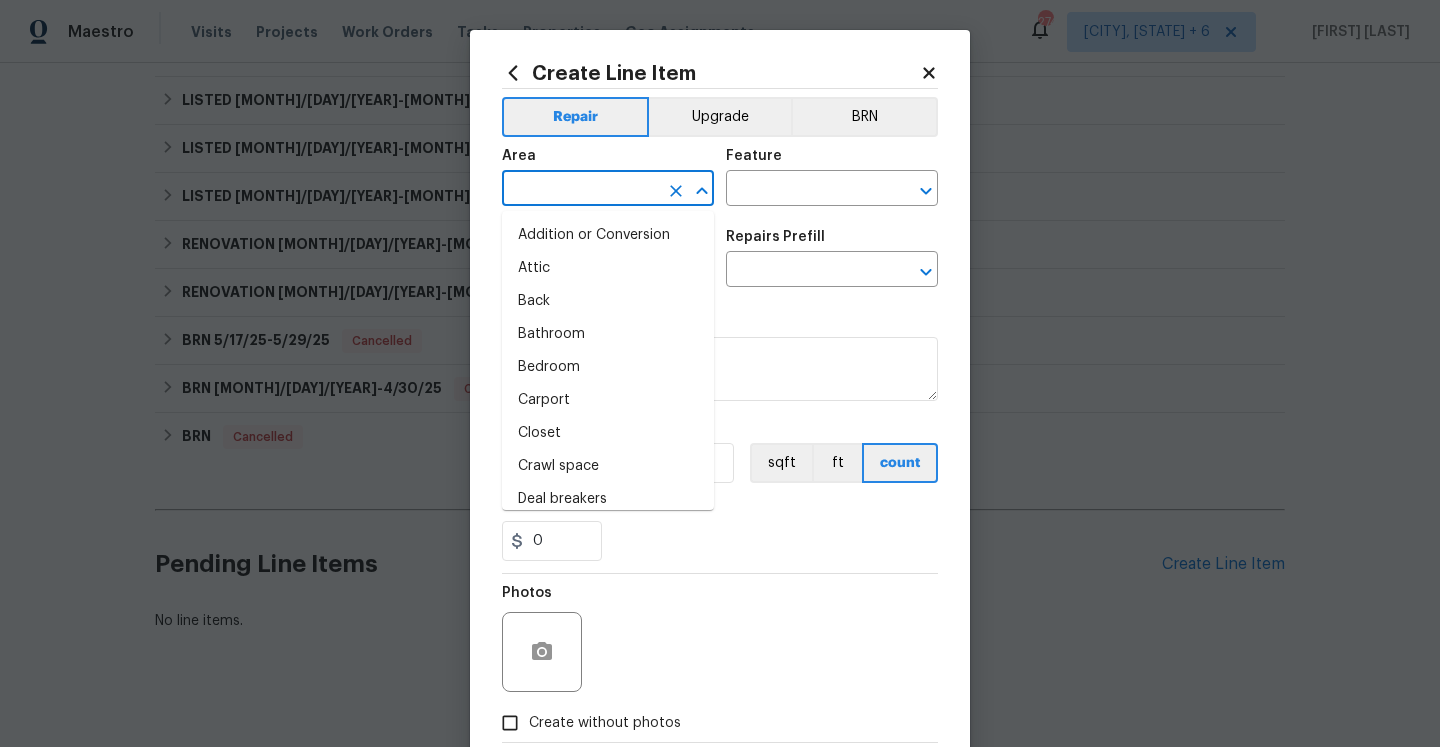 type on "t" 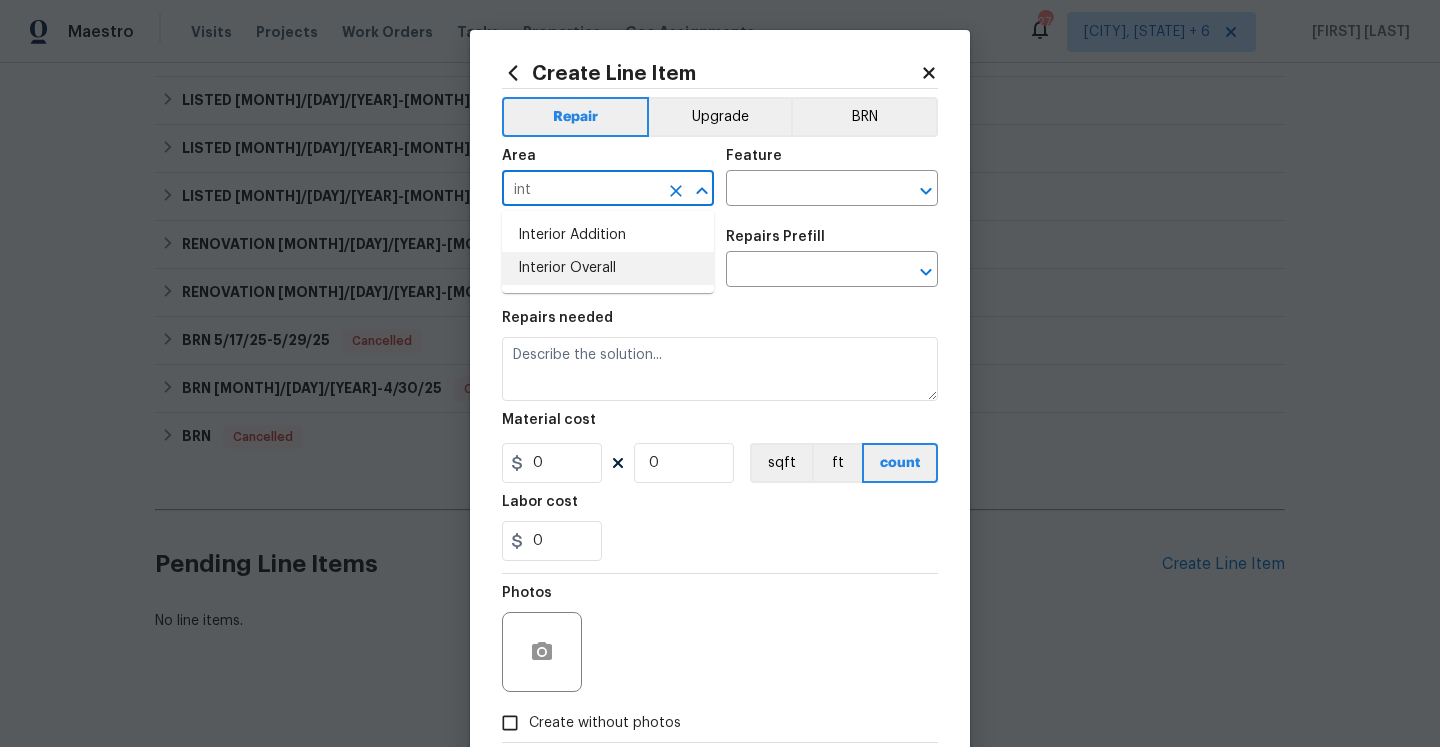 click on "Interior Overall" at bounding box center (608, 268) 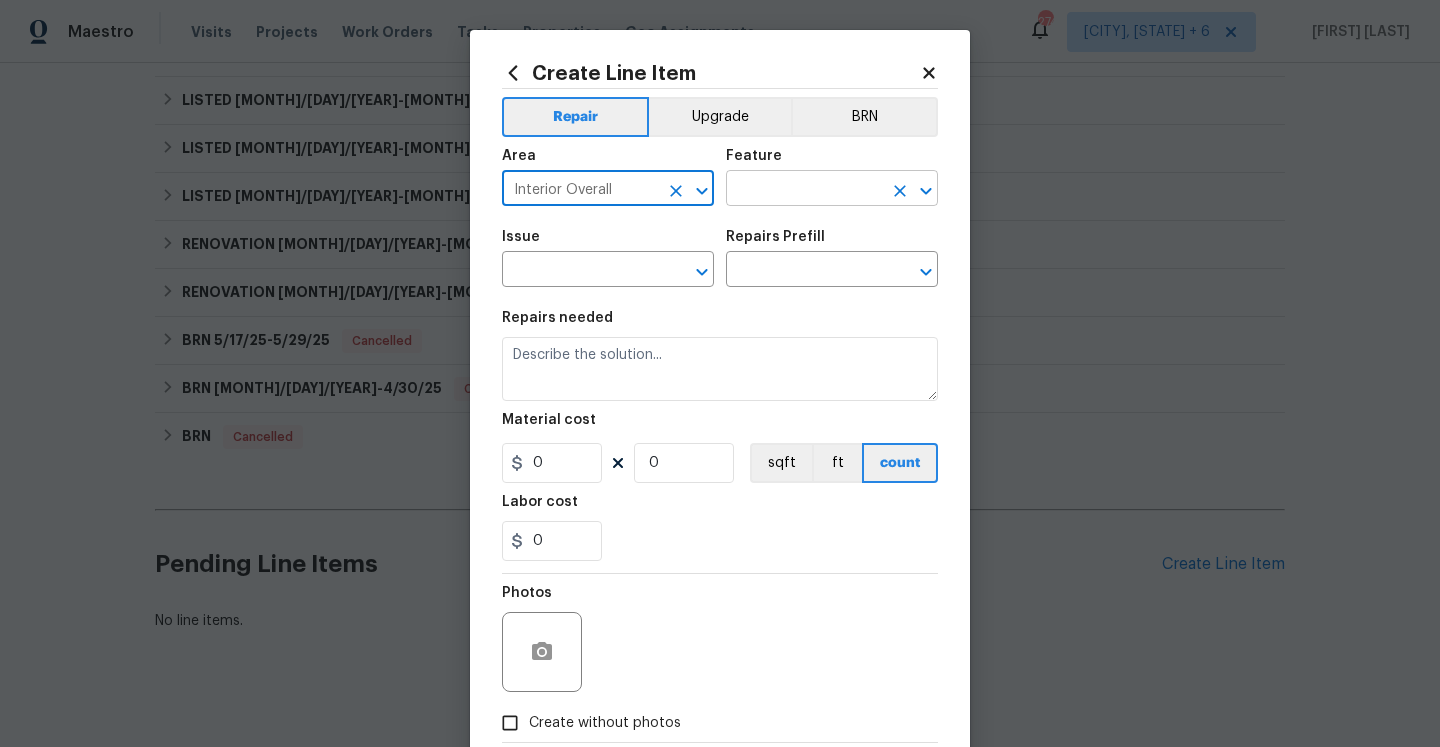type on "Interior Overall" 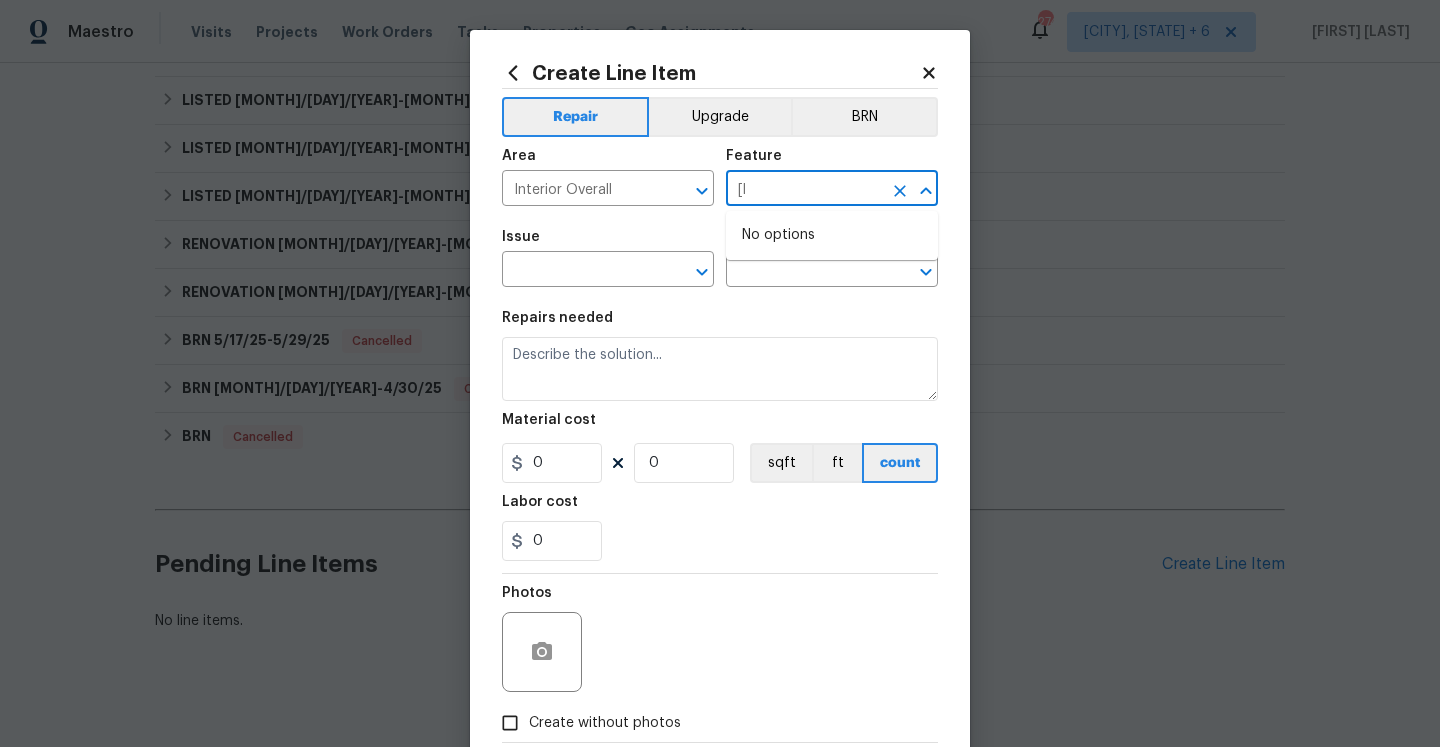 type on "[" 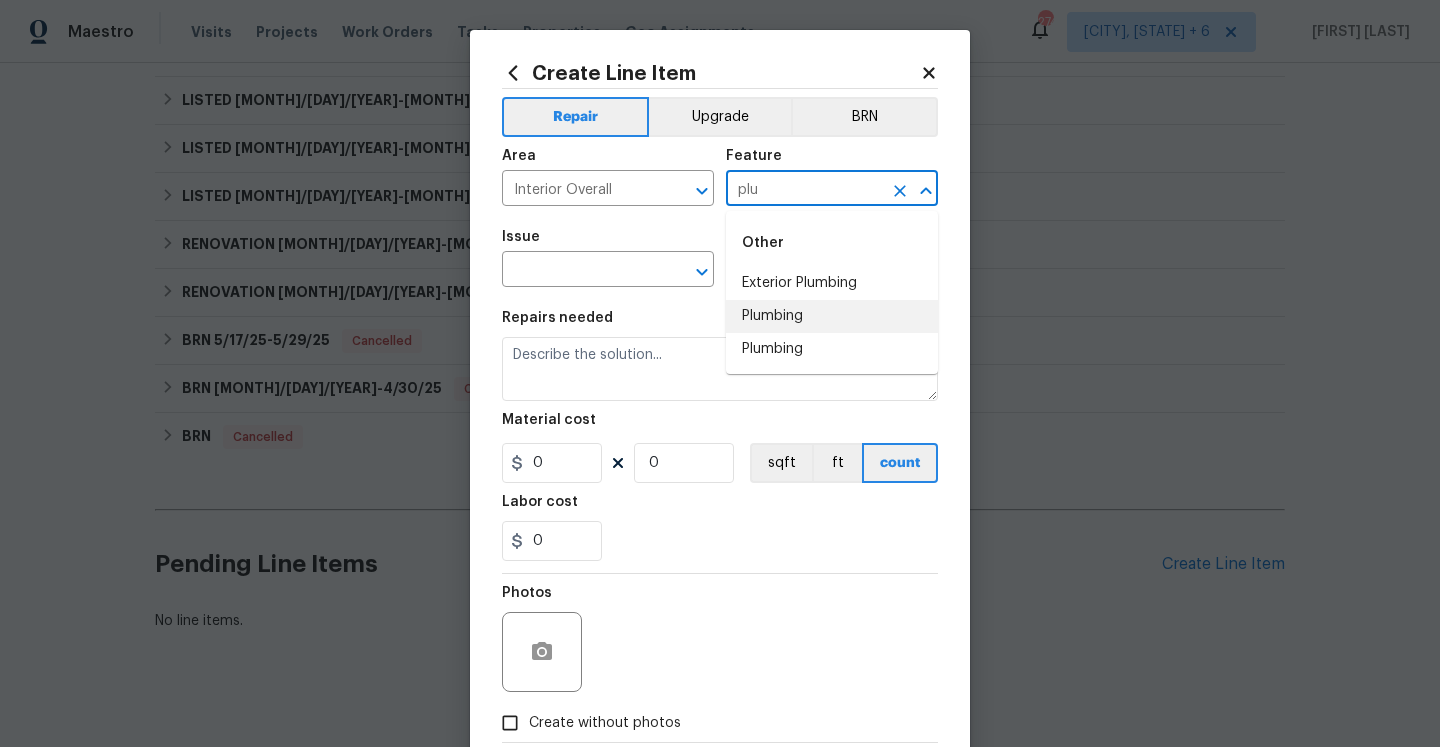 click on "Plumbing" at bounding box center (832, 316) 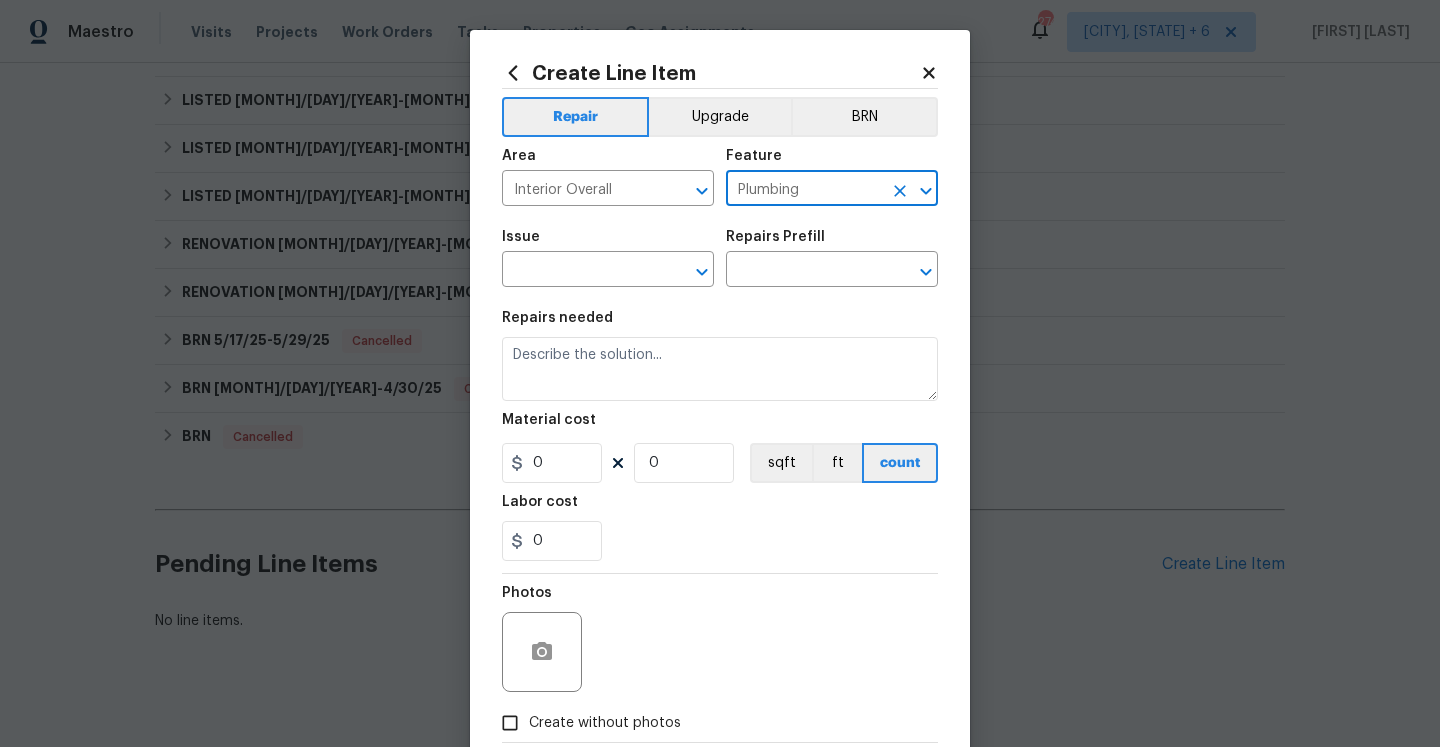 type on "Plumbing" 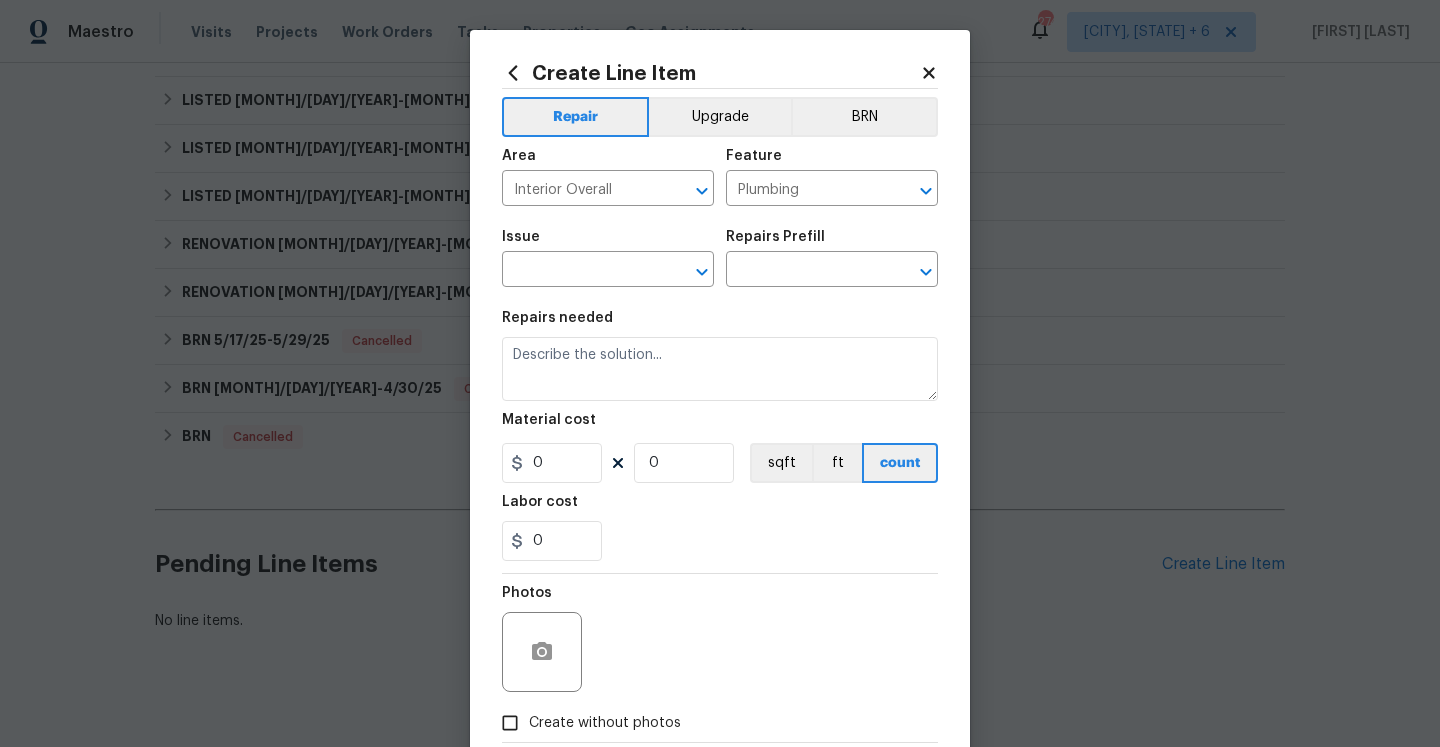 click on "Repairs needed Material cost 0 0 sqft ft count Labor cost 0" at bounding box center (720, 436) 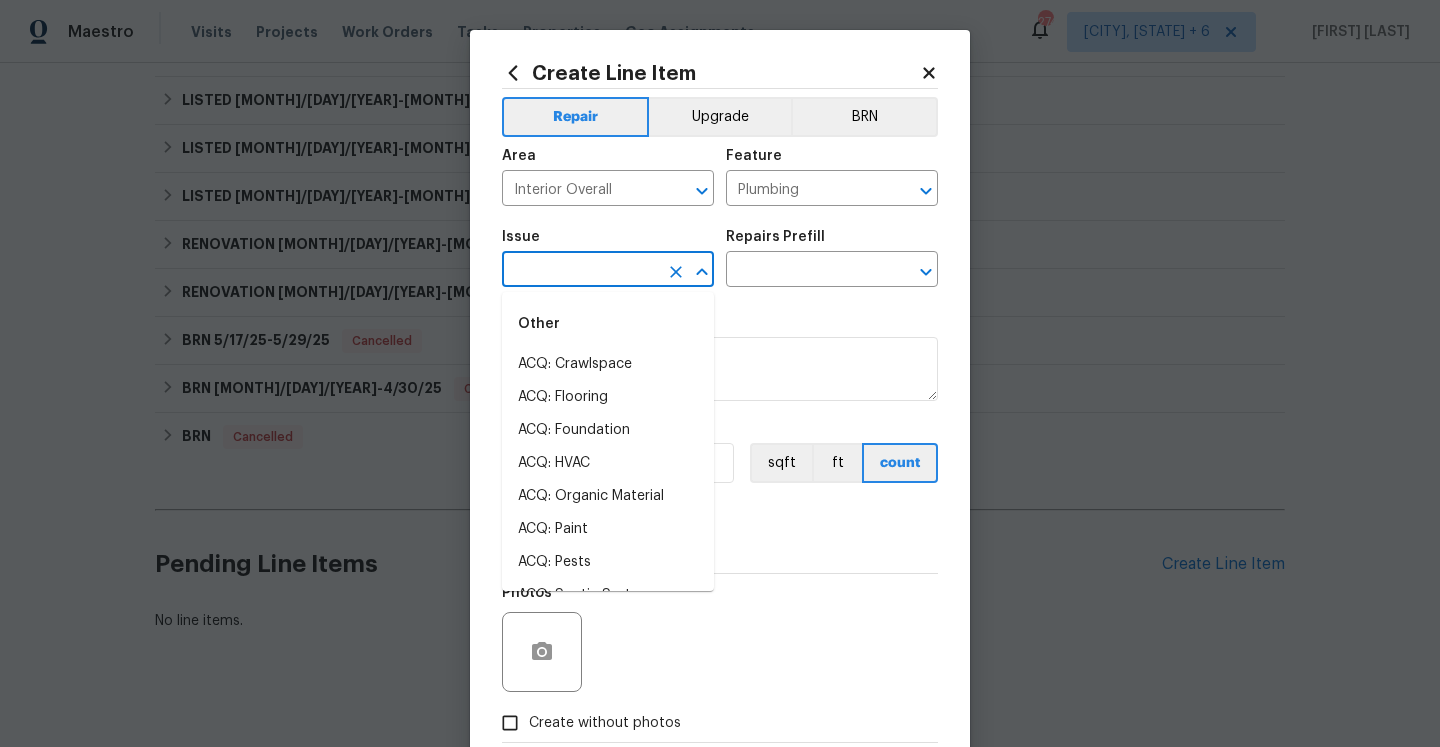 click at bounding box center [580, 271] 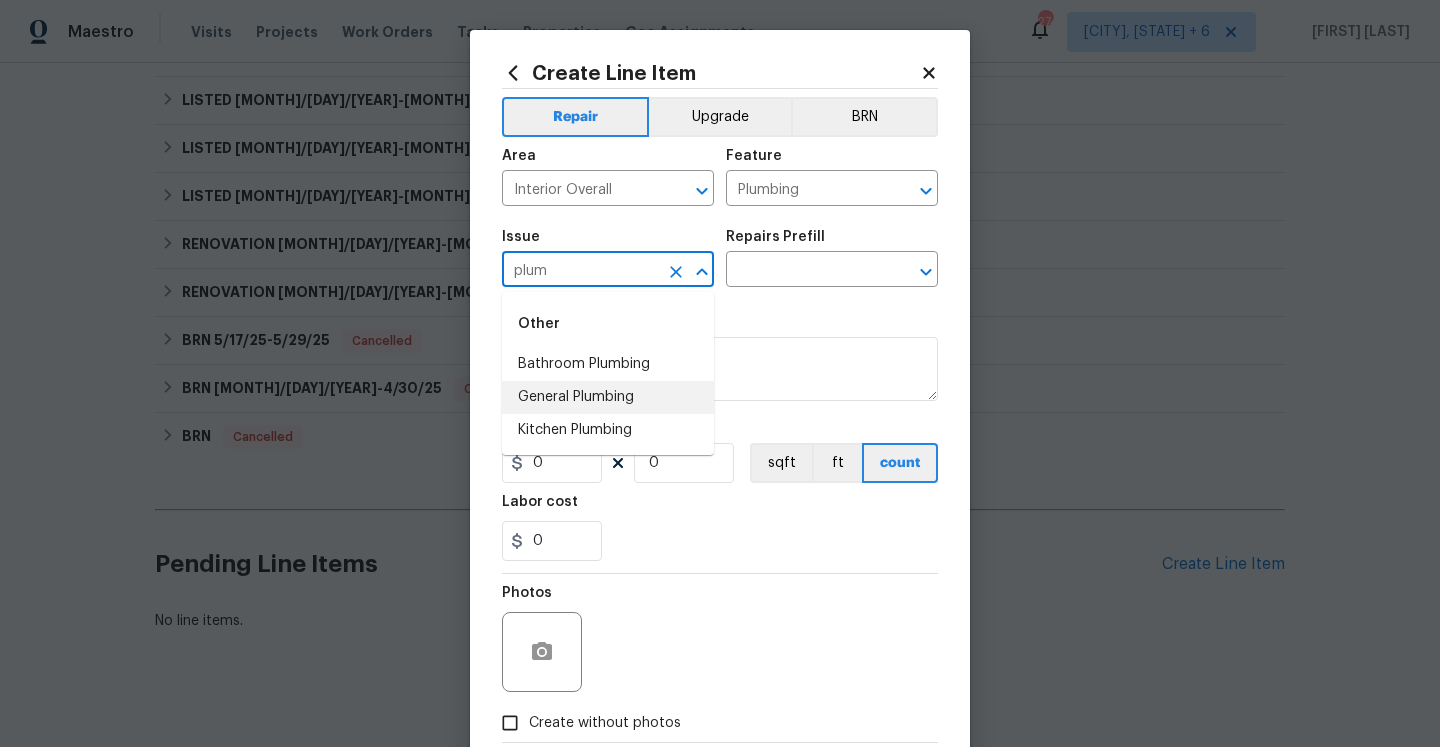 click on "General Plumbing" at bounding box center [608, 397] 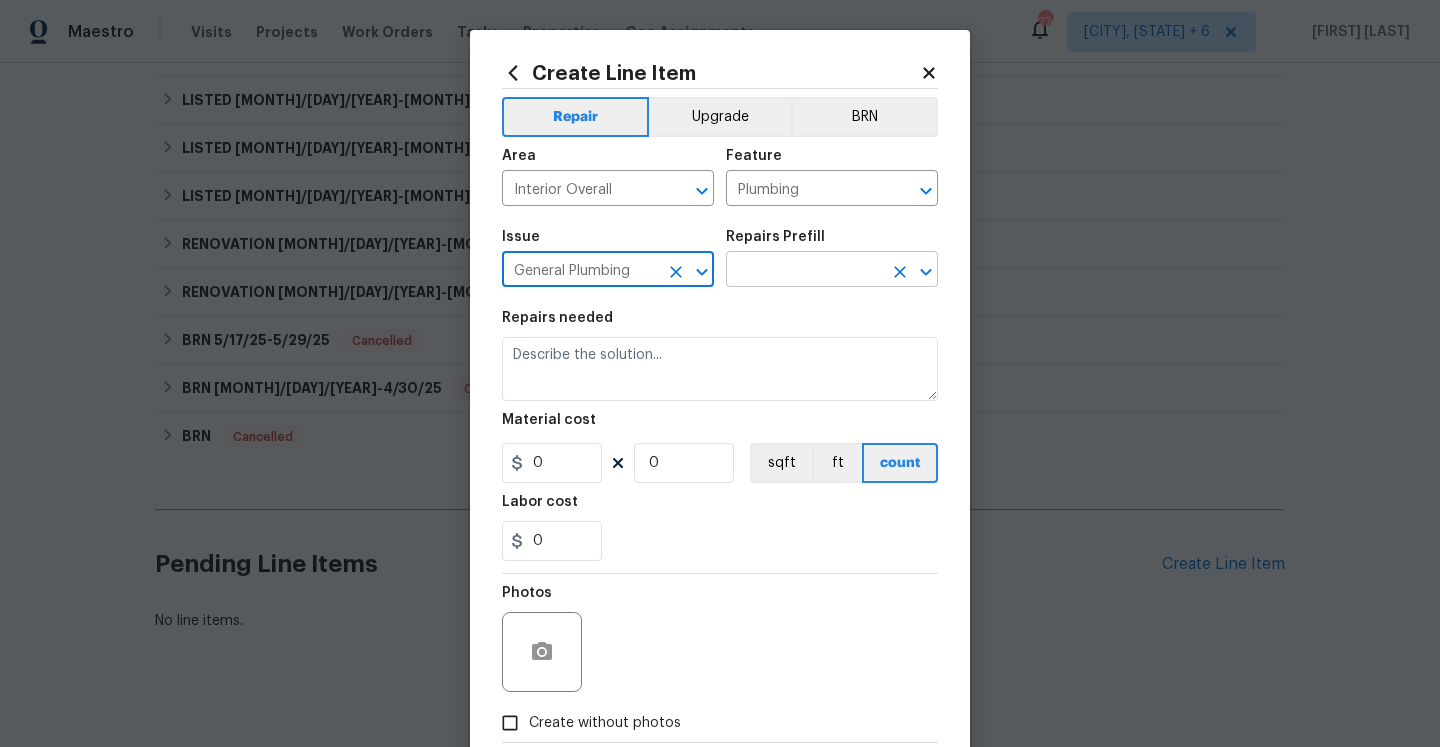 type on "General Plumbing" 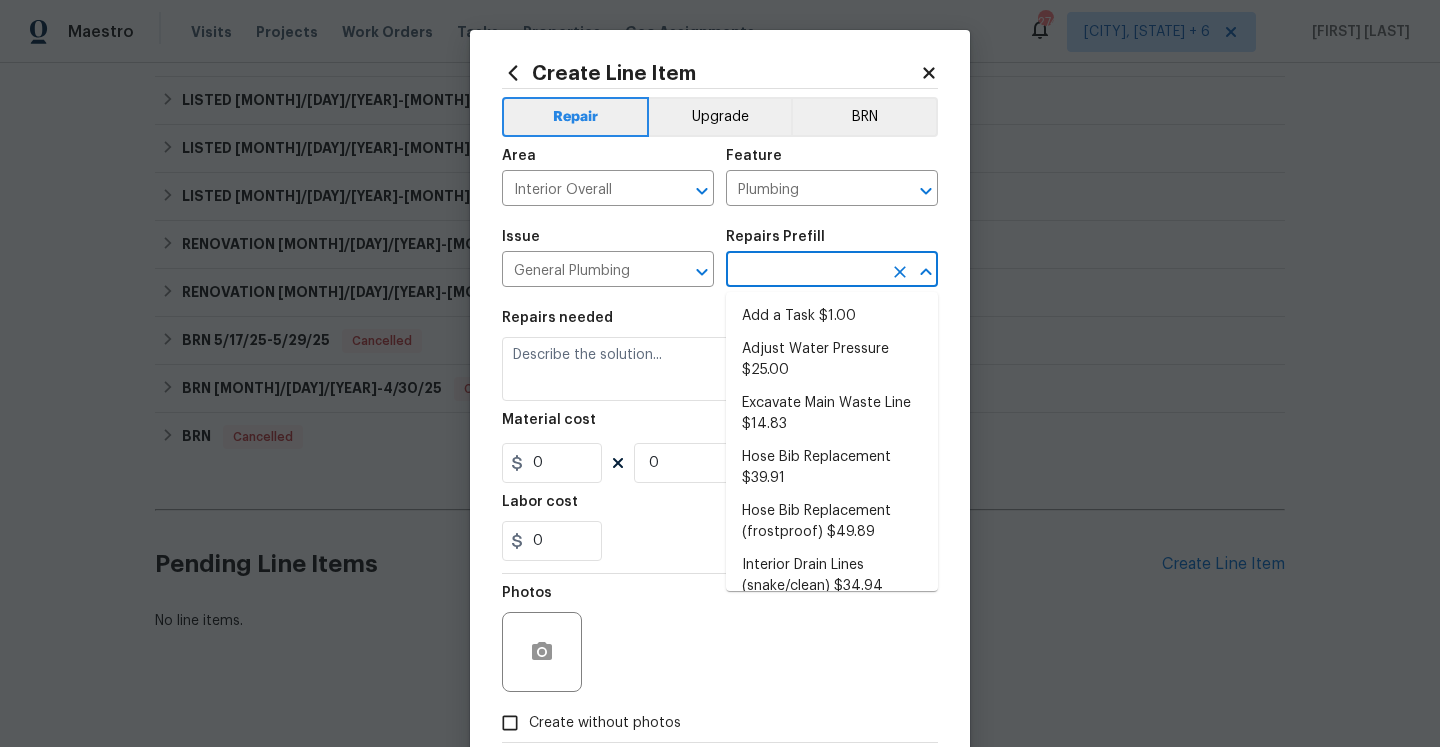 click at bounding box center [804, 271] 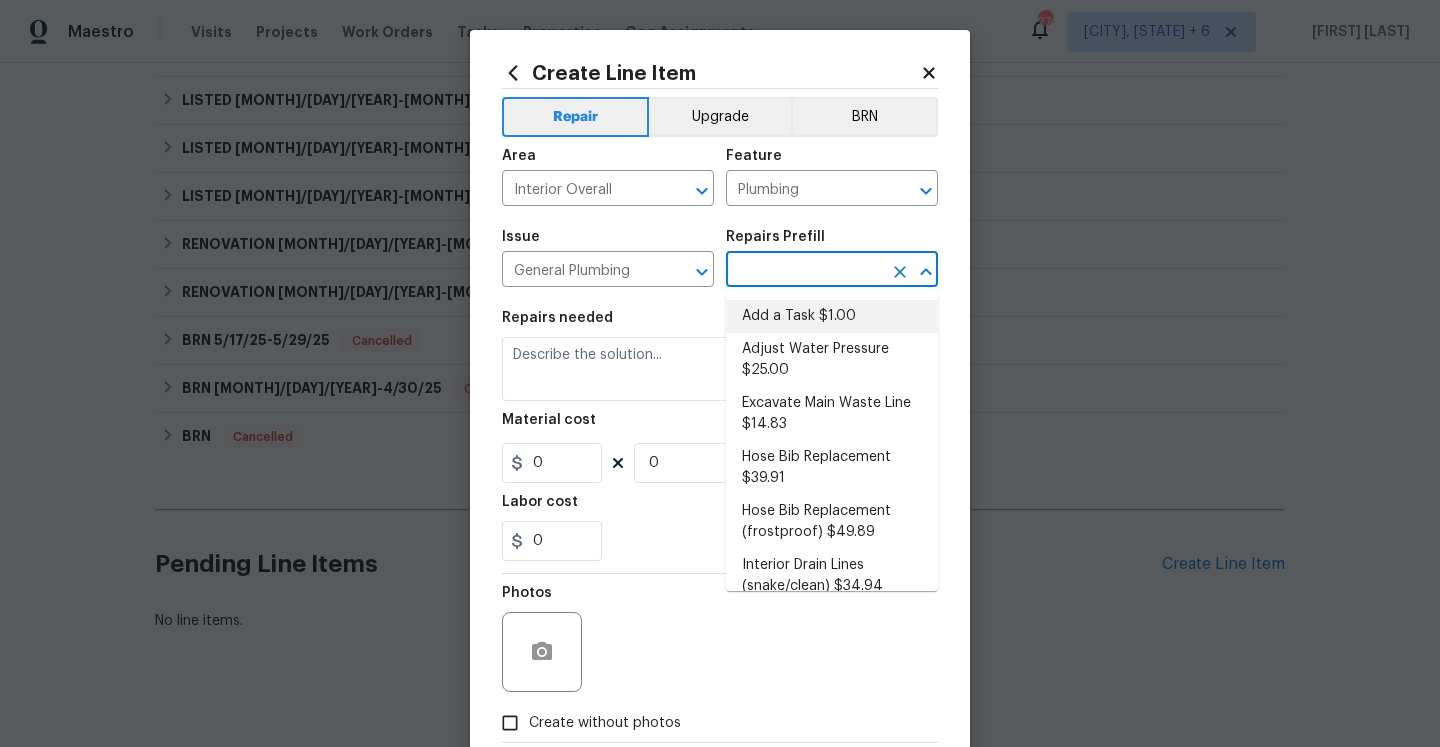click on "Add a Task $1.00" at bounding box center [832, 316] 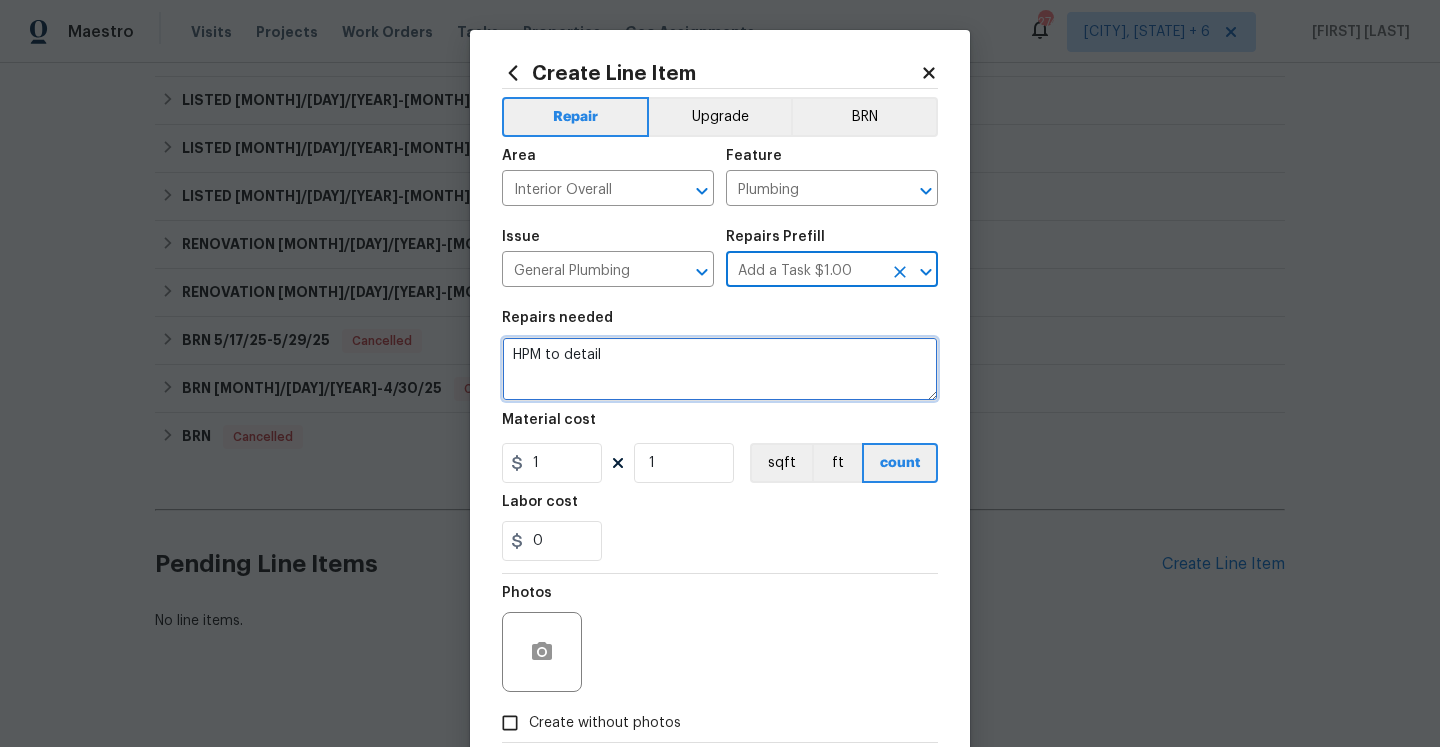 click on "HPM to detail" at bounding box center (720, 369) 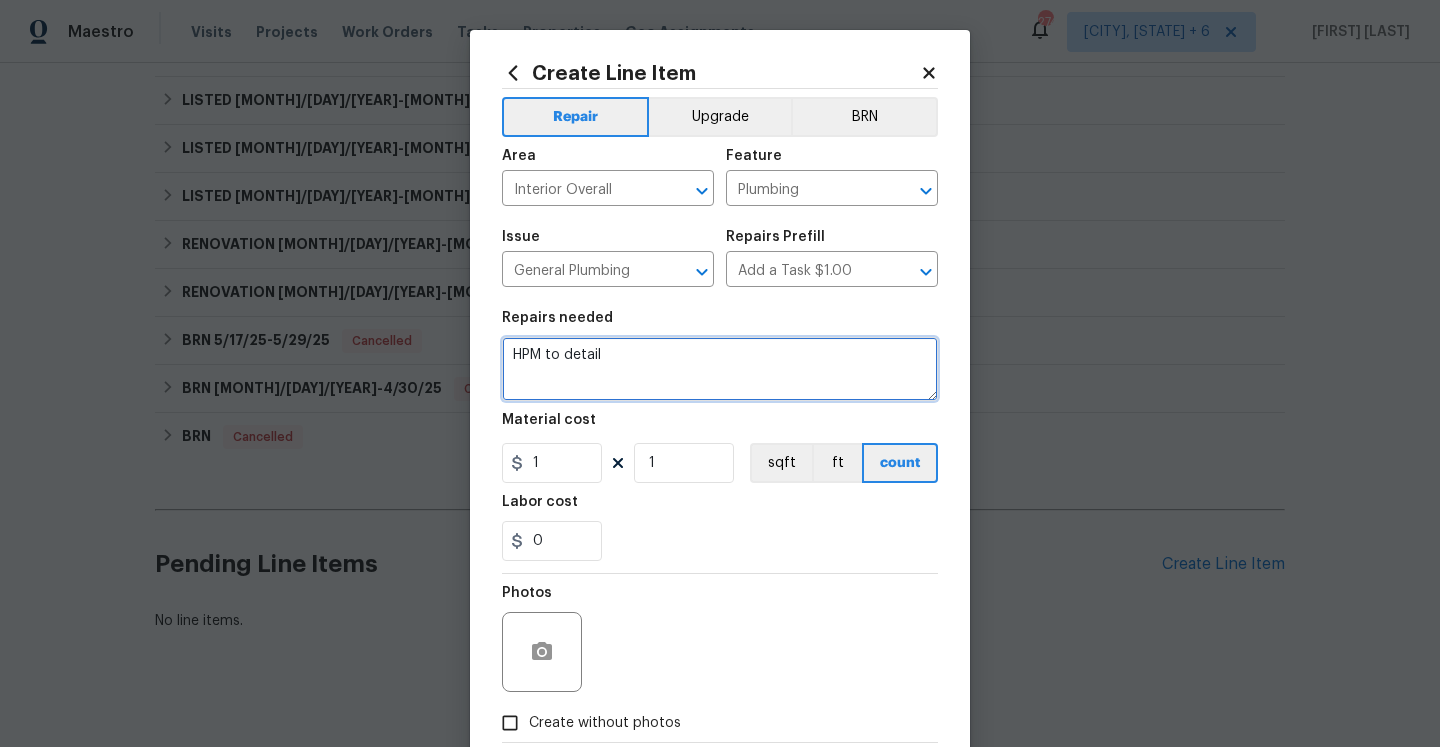 click on "HPM to detail" at bounding box center (720, 369) 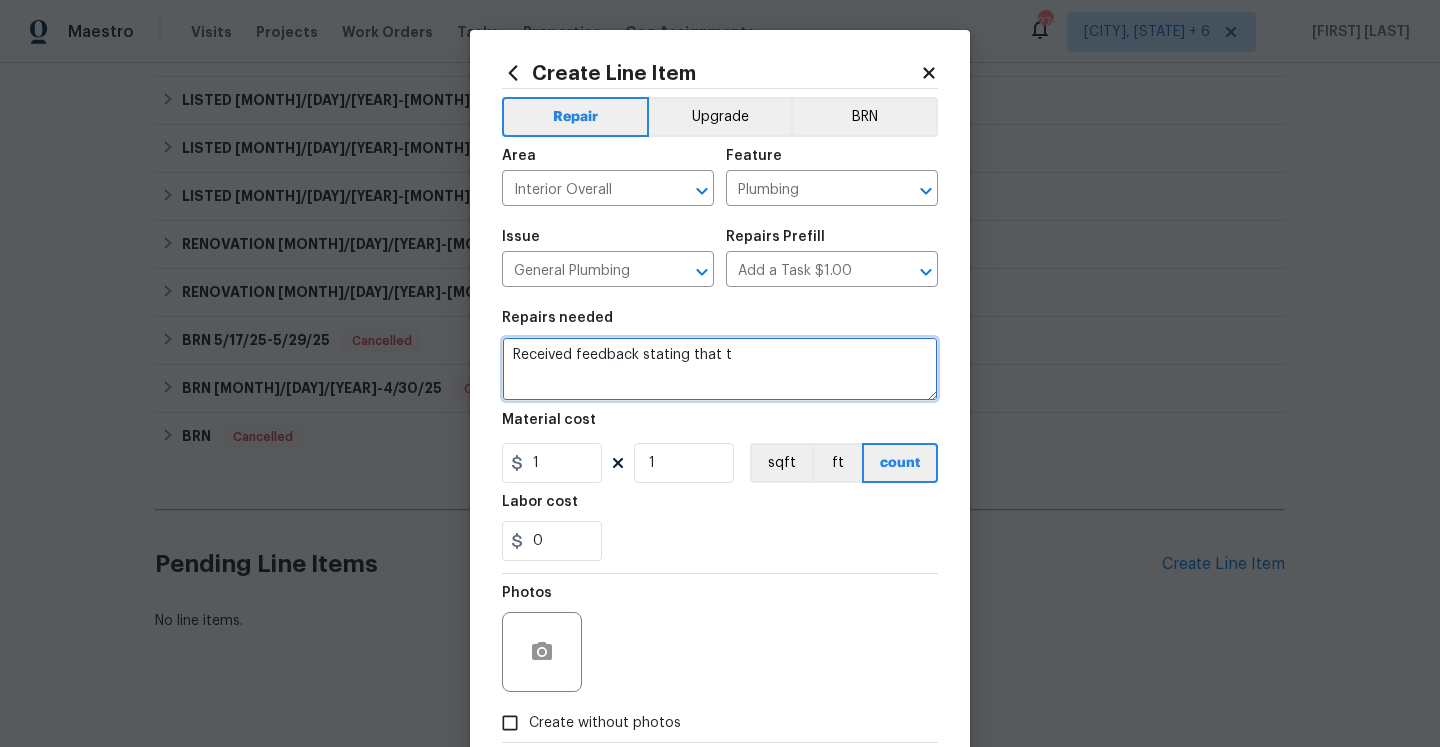 paste on "here is a pipe on the backdoor that is leaking." 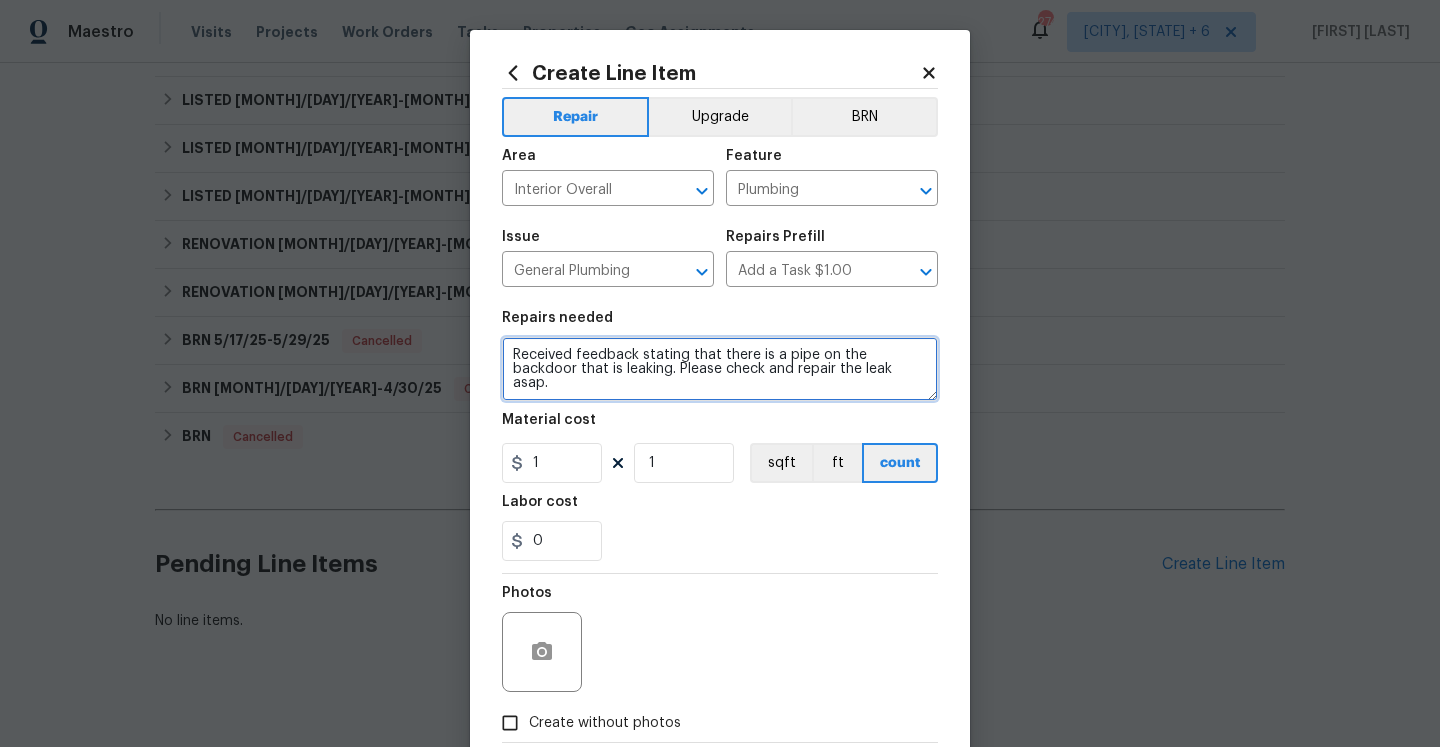 type on "Received feedback stating that there is a pipe on the backdoor that is leaking. Please check and repair the leak asap." 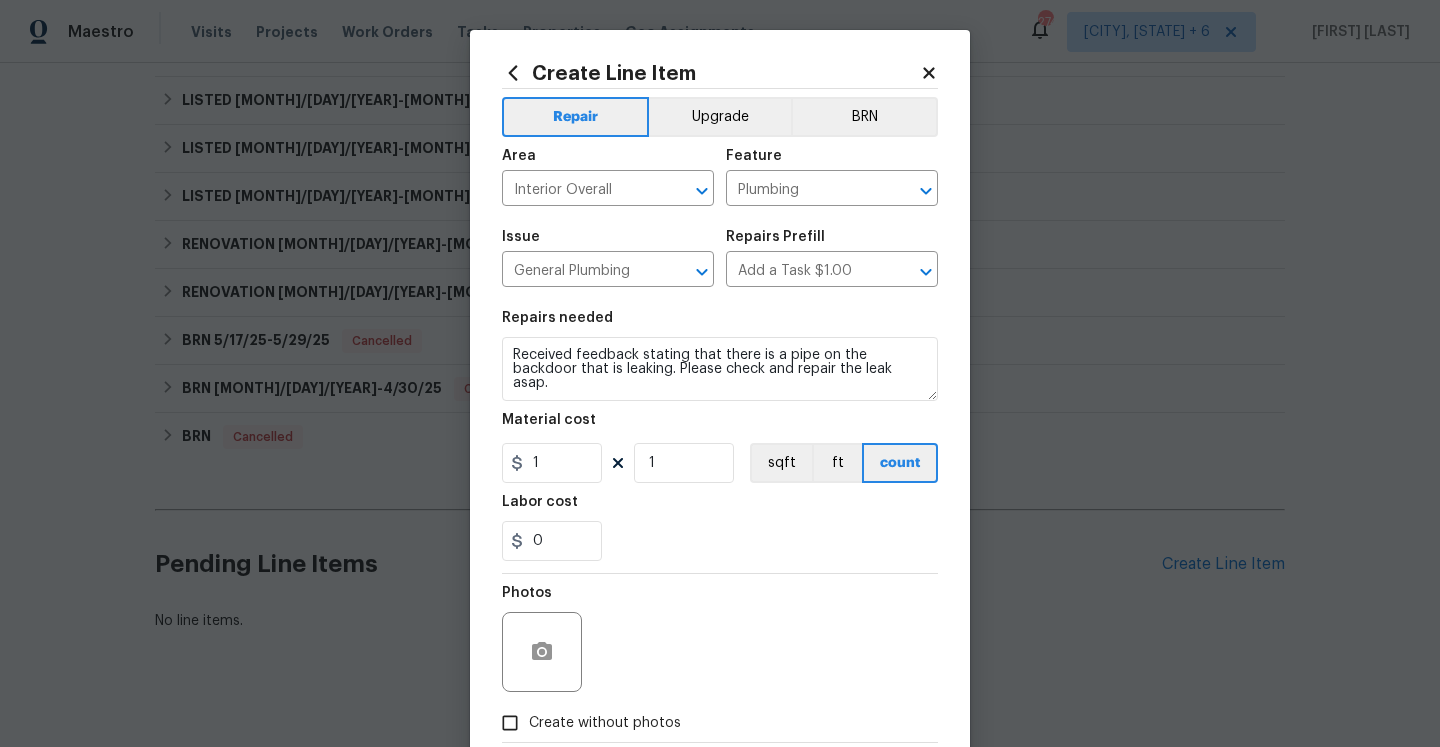 click on "Repairs needed Received feedback stating that there is a pipe on the backdoor that is leaking. Please check and repair the leak asap. Material cost 1 1 sqft ft count Labor cost 0" at bounding box center (720, 436) 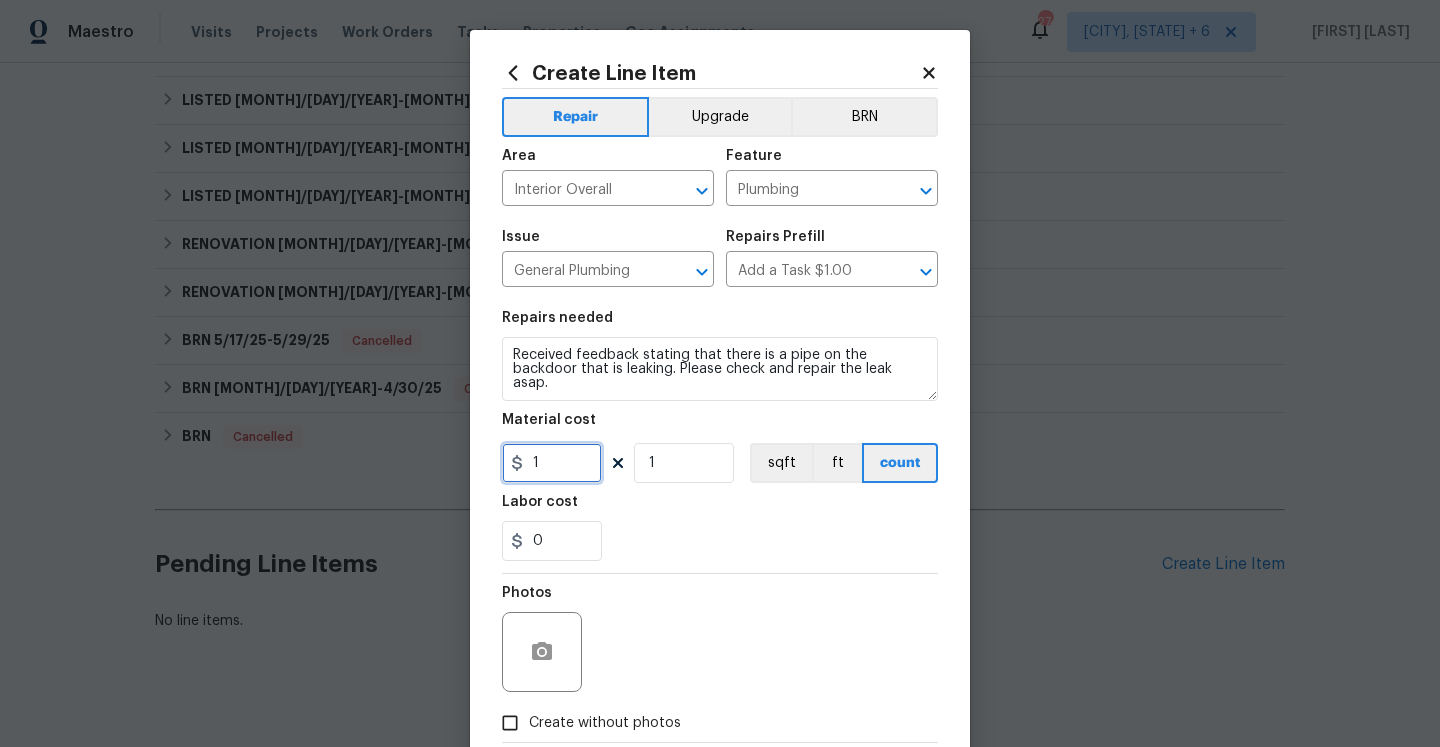click on "1" at bounding box center [552, 463] 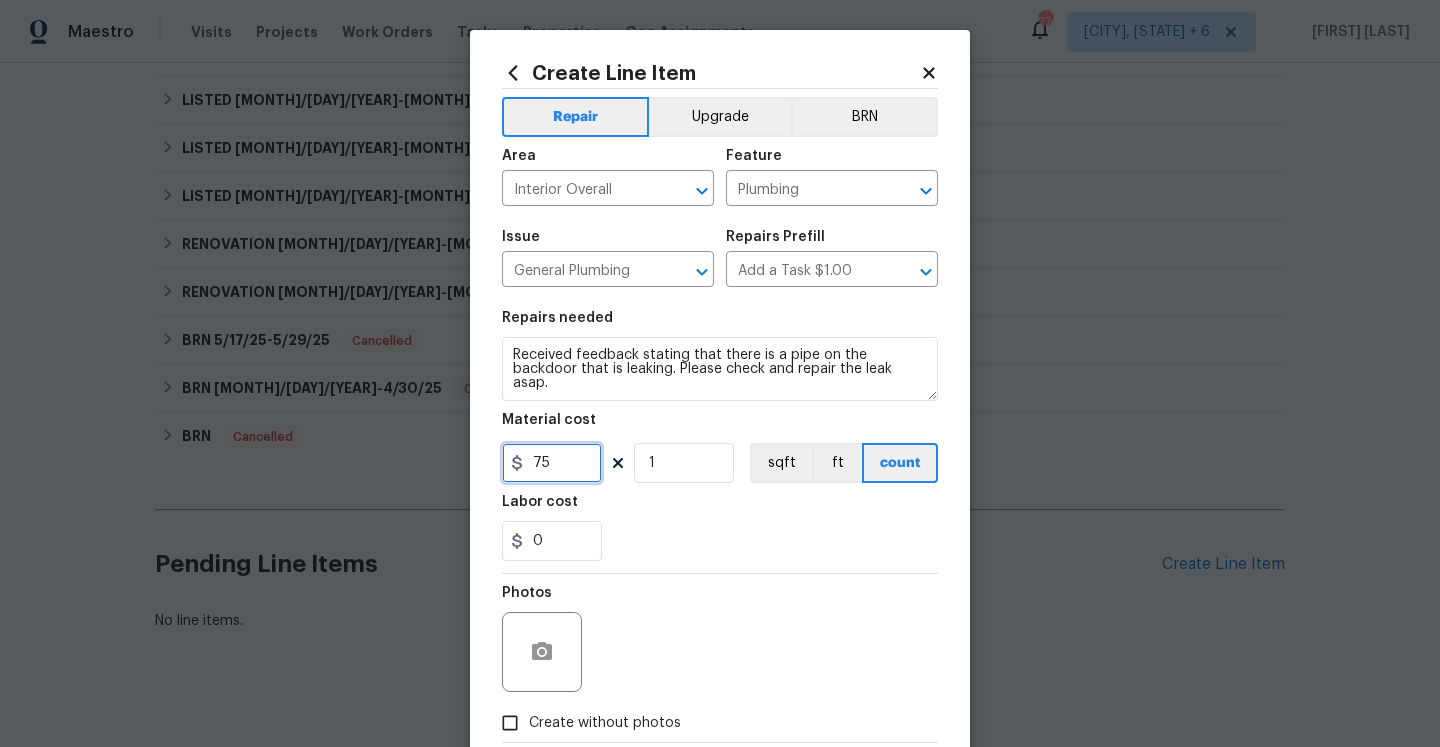 scroll, scrollTop: 115, scrollLeft: 0, axis: vertical 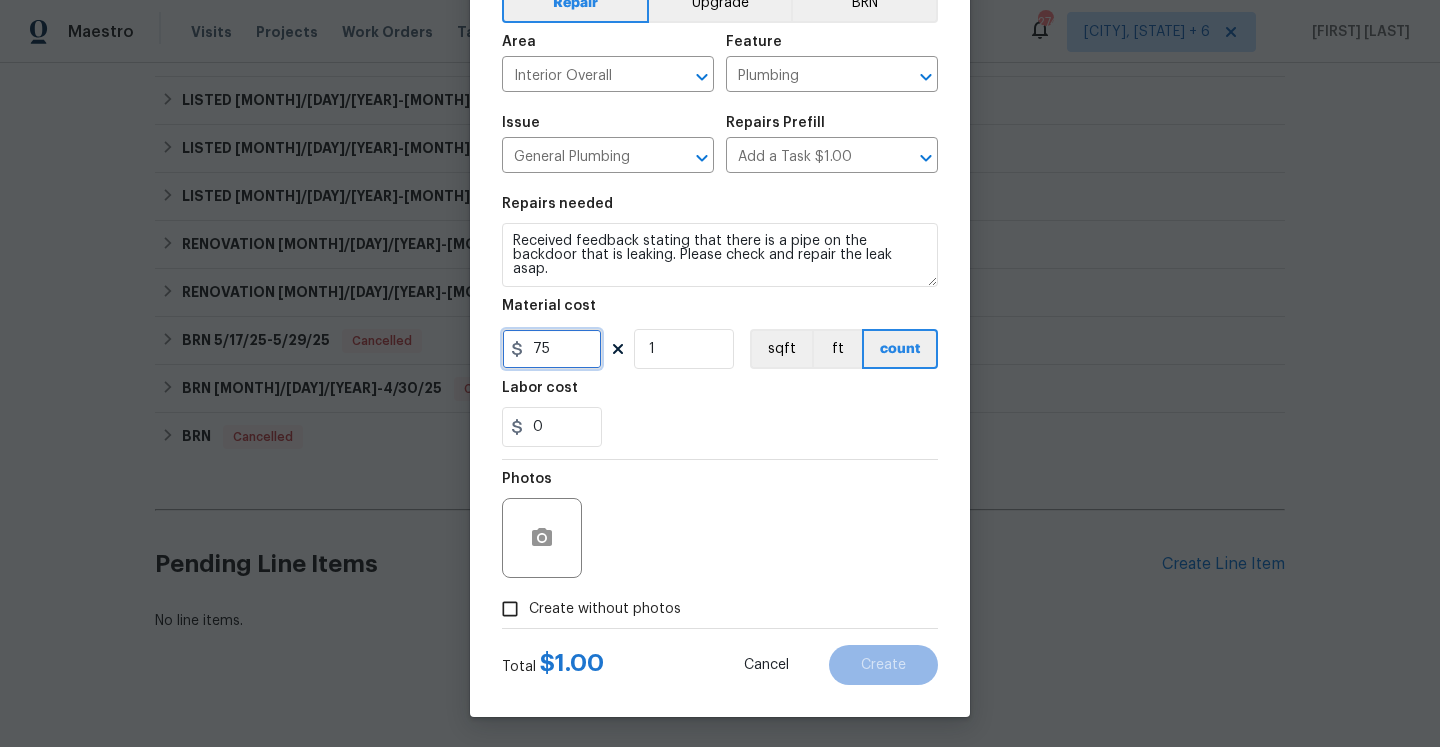 type on "75" 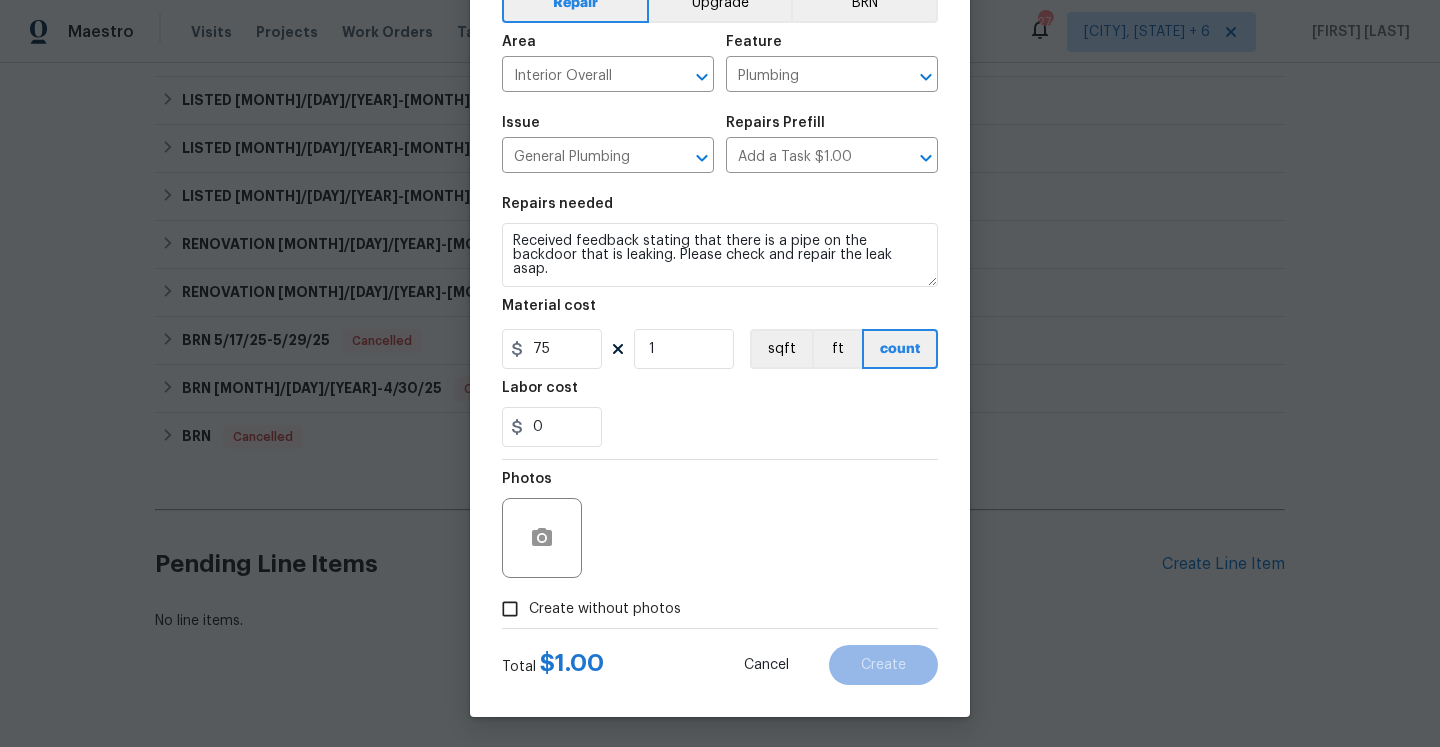 click on "Create without photos" at bounding box center (605, 609) 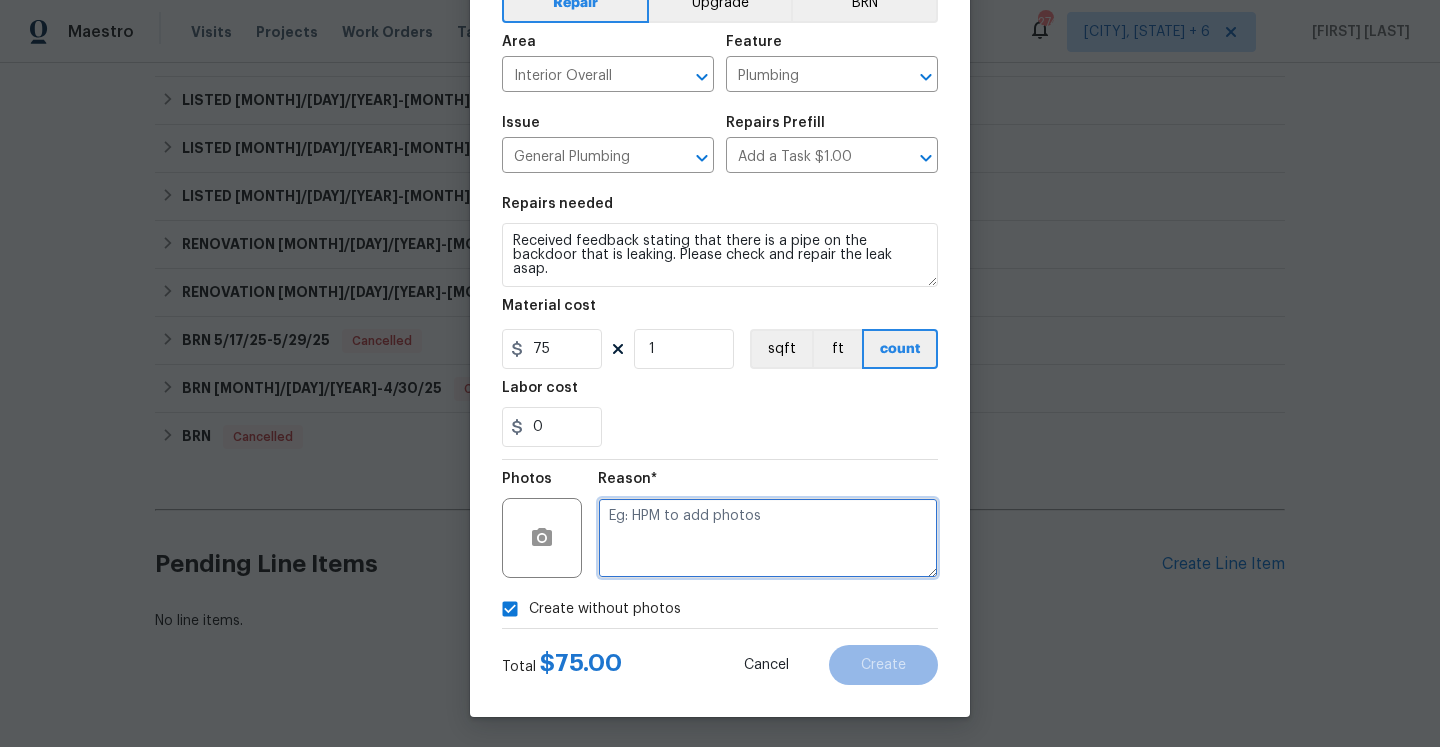 click at bounding box center [768, 538] 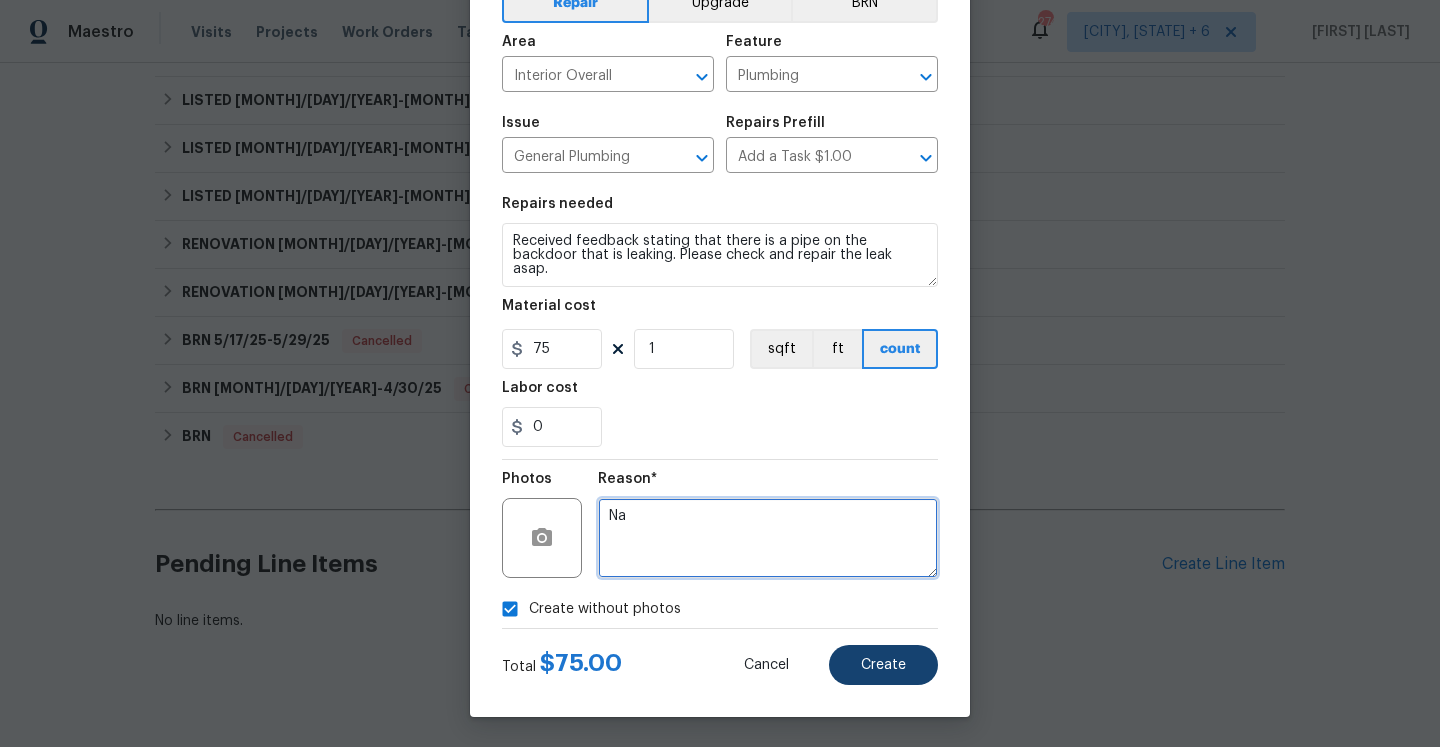 type on "Na" 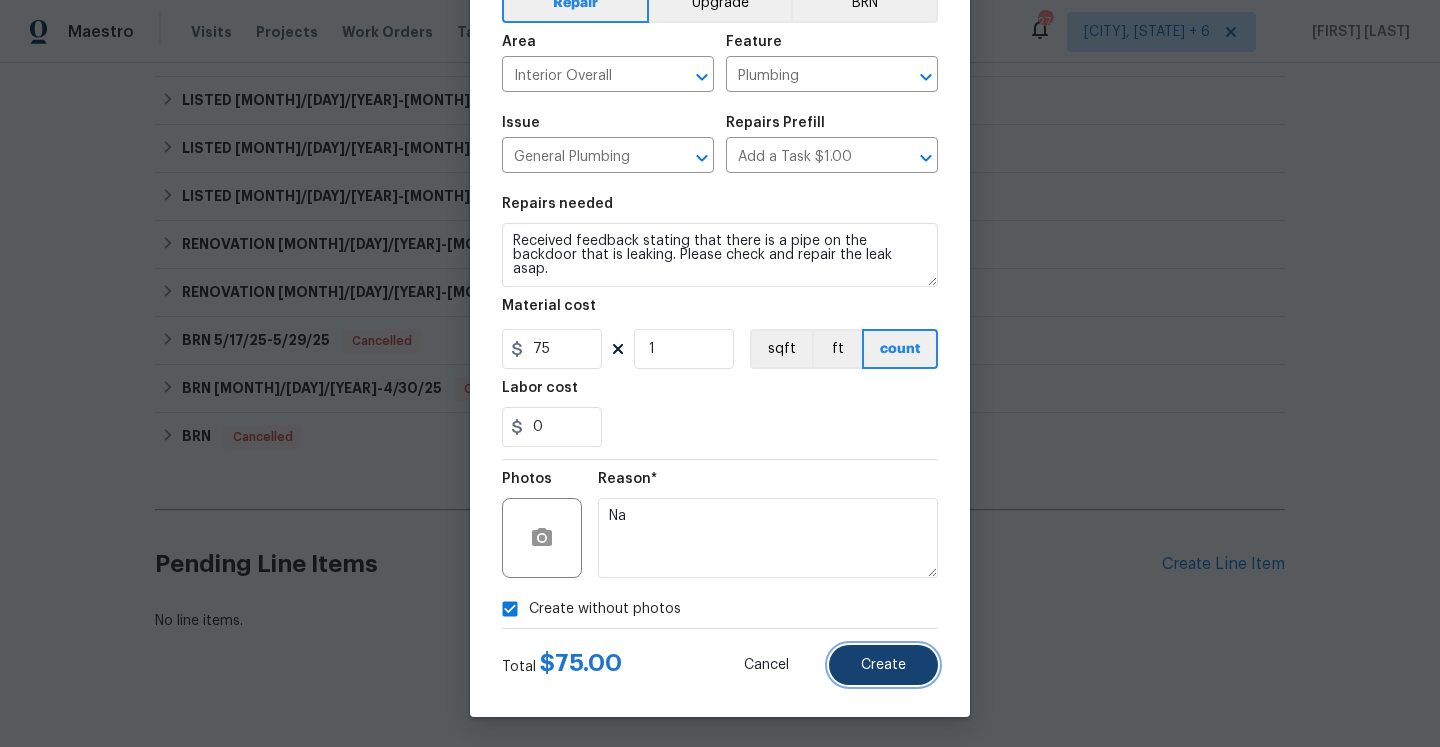 click on "Create" at bounding box center (883, 665) 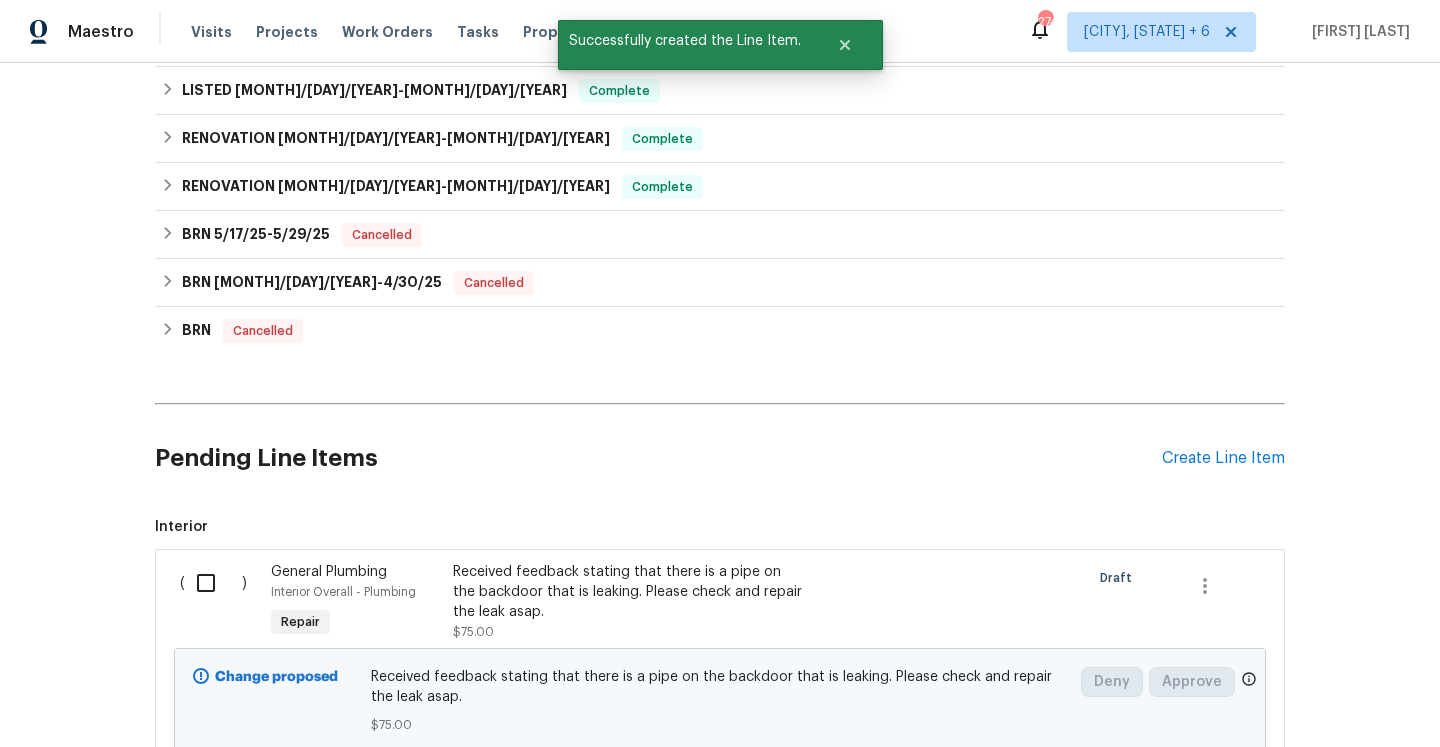 scroll, scrollTop: 746, scrollLeft: 0, axis: vertical 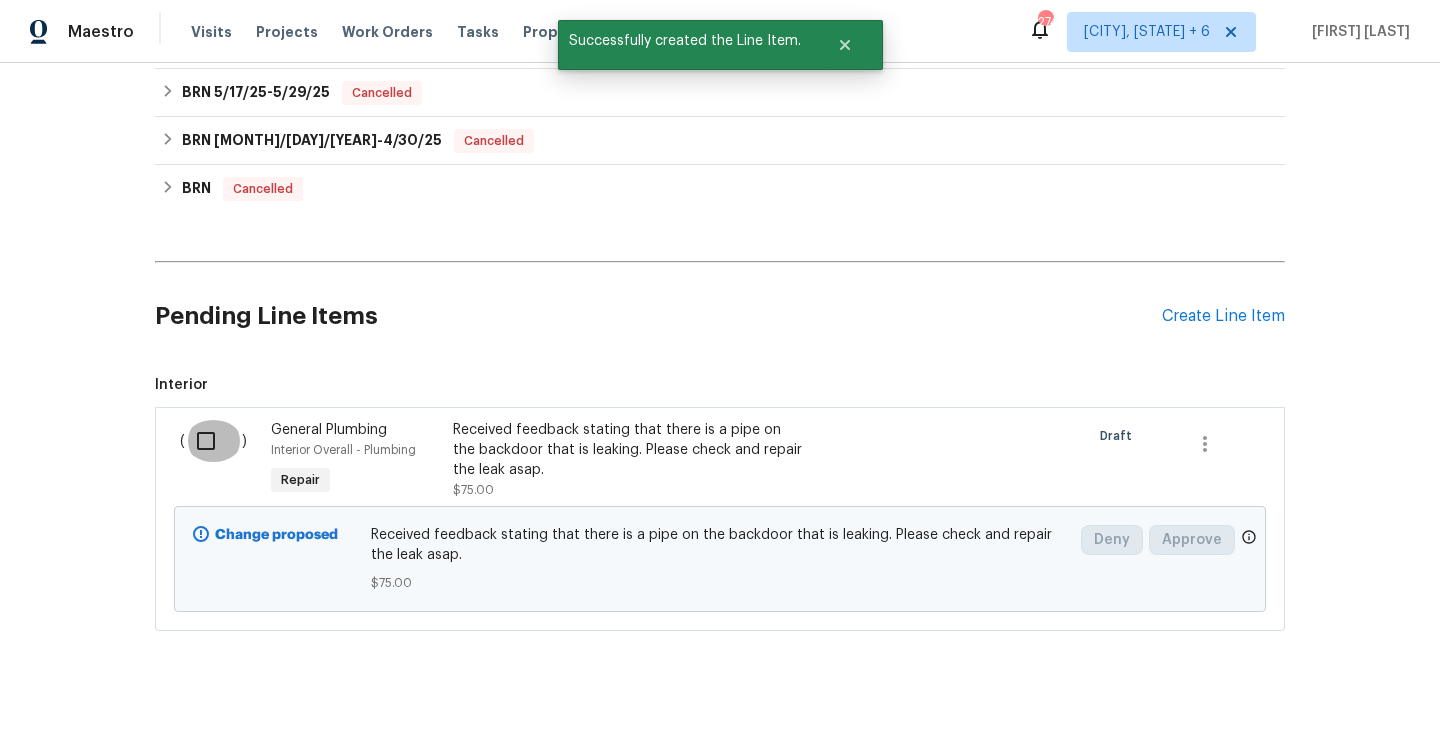 click at bounding box center (213, 441) 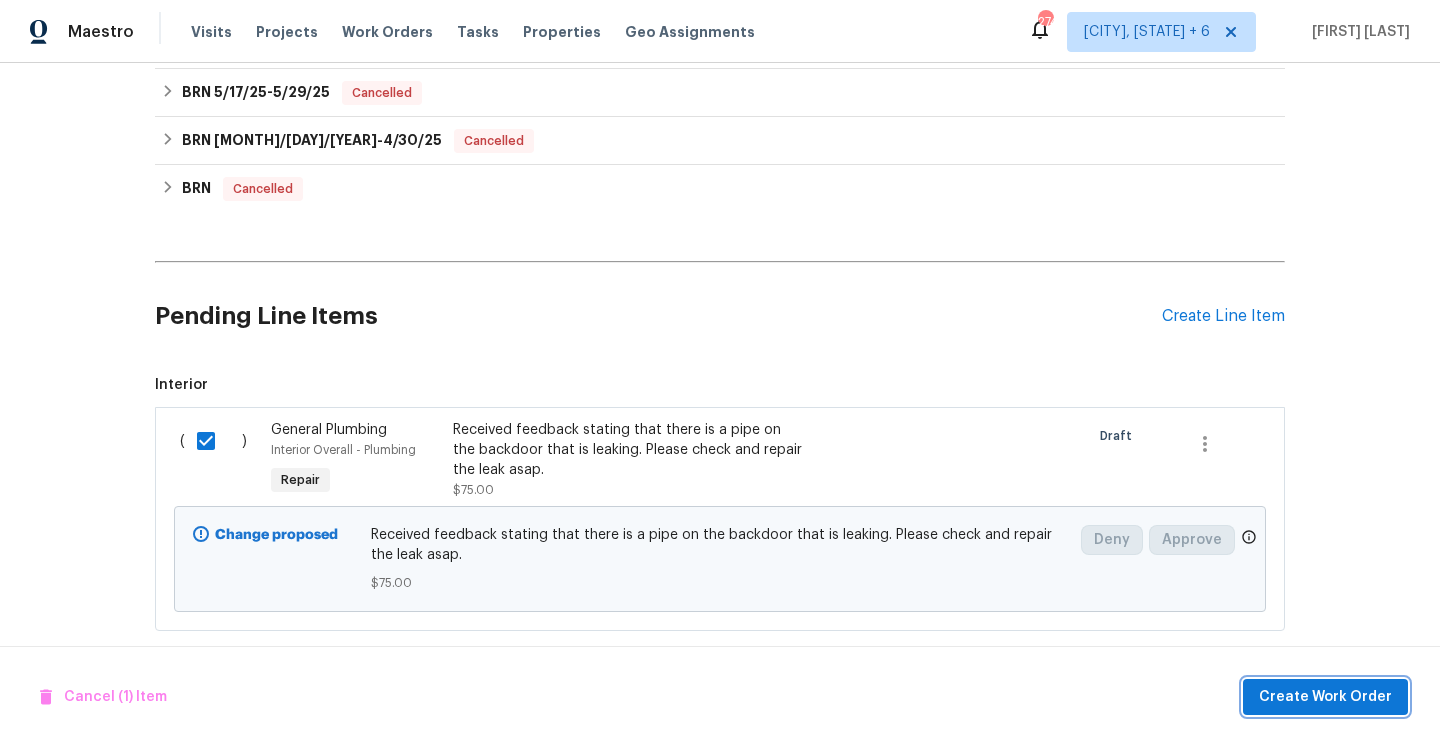 click on "Create Work Order" at bounding box center (1325, 697) 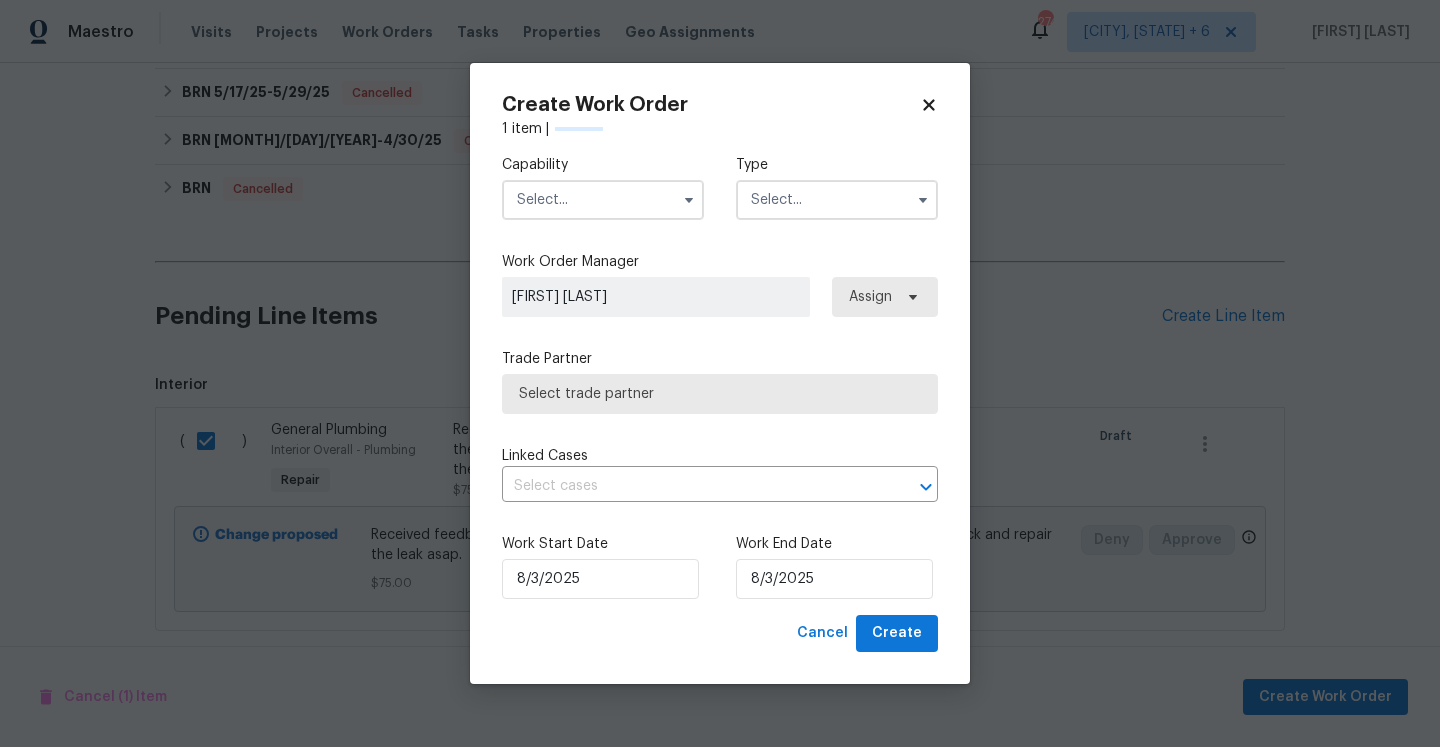 click at bounding box center (603, 200) 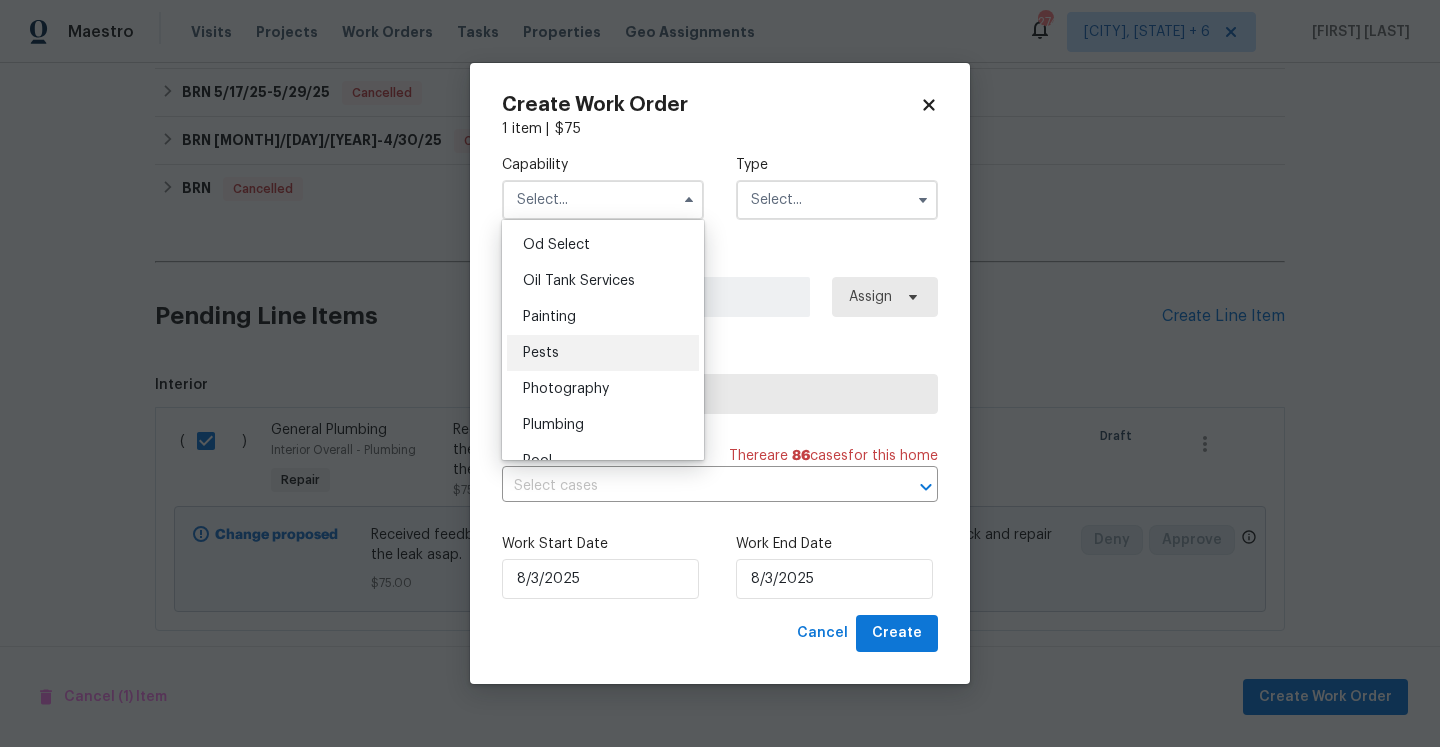 scroll, scrollTop: 1623, scrollLeft: 0, axis: vertical 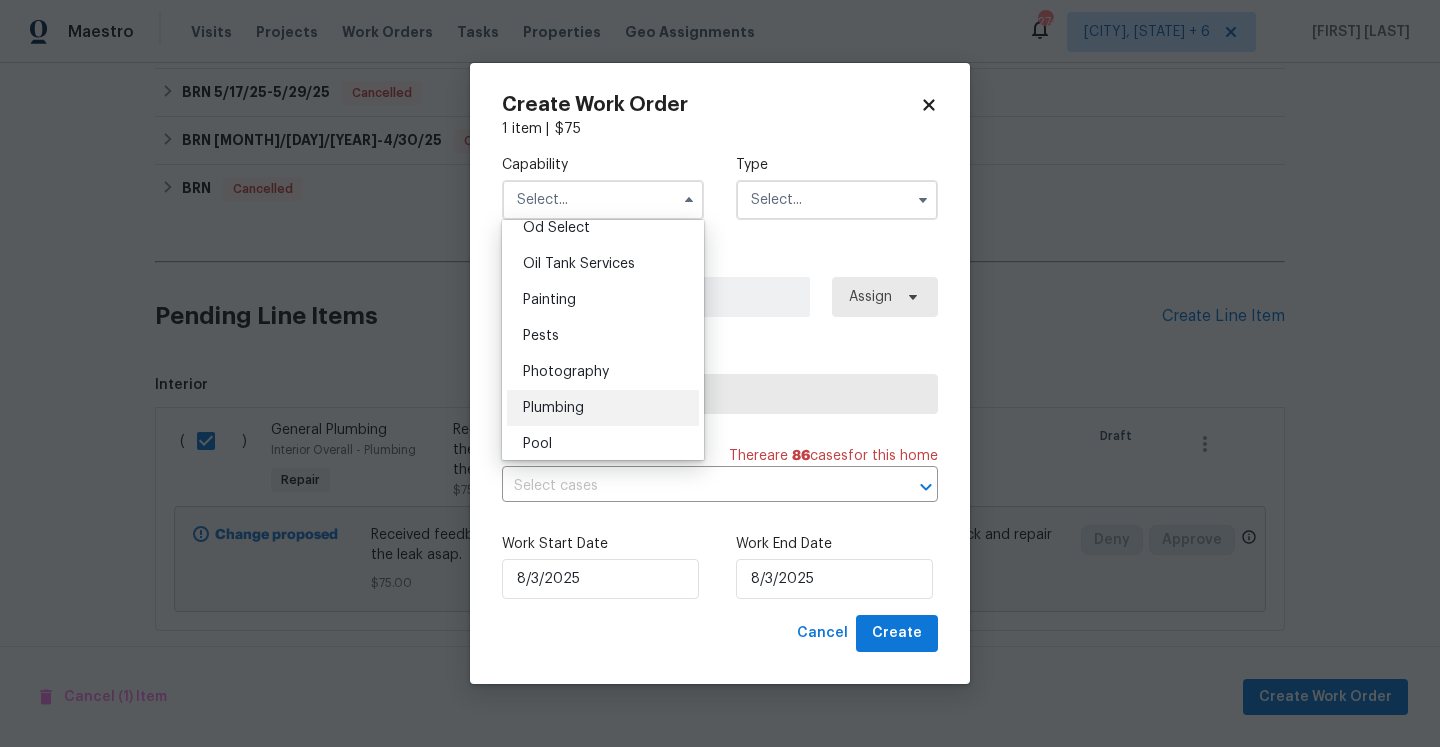 click on "Plumbing" at bounding box center [603, 408] 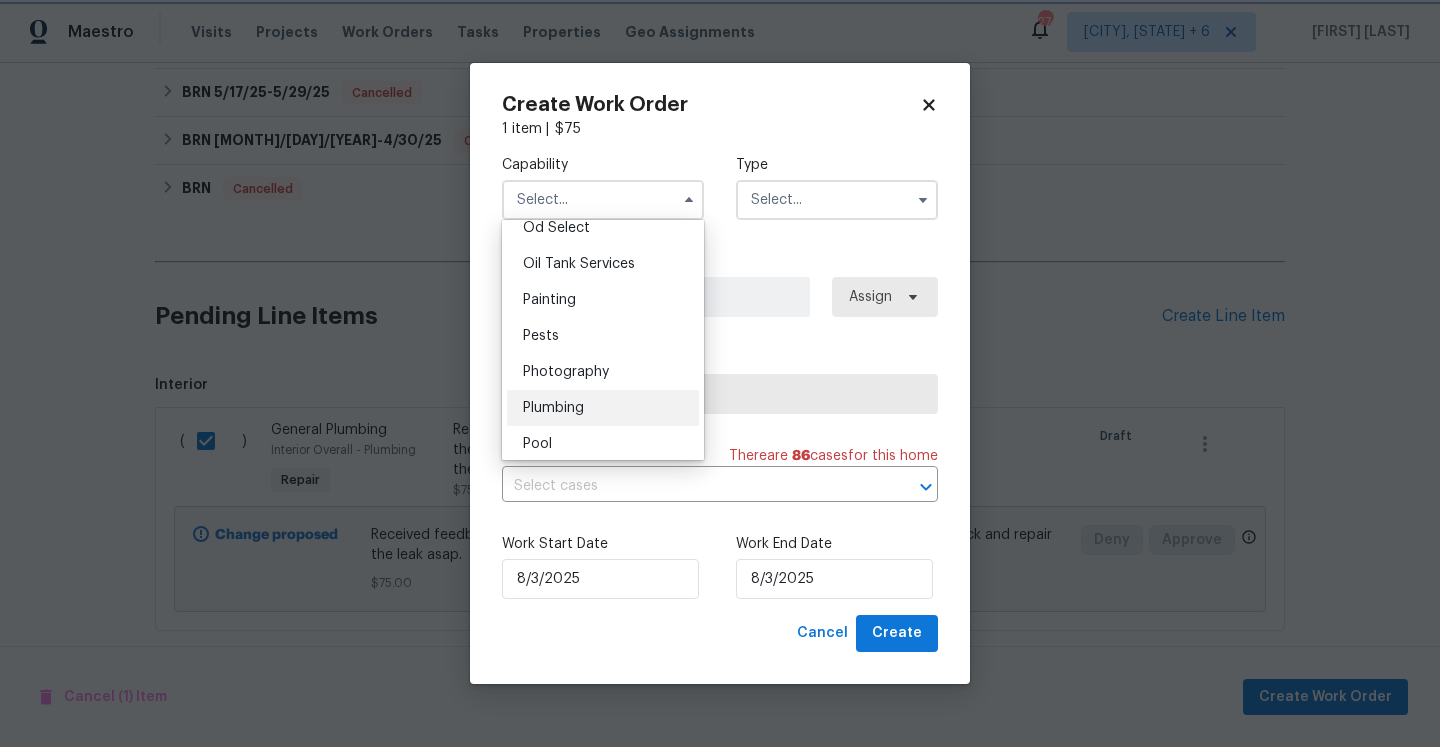 type on "Plumbing" 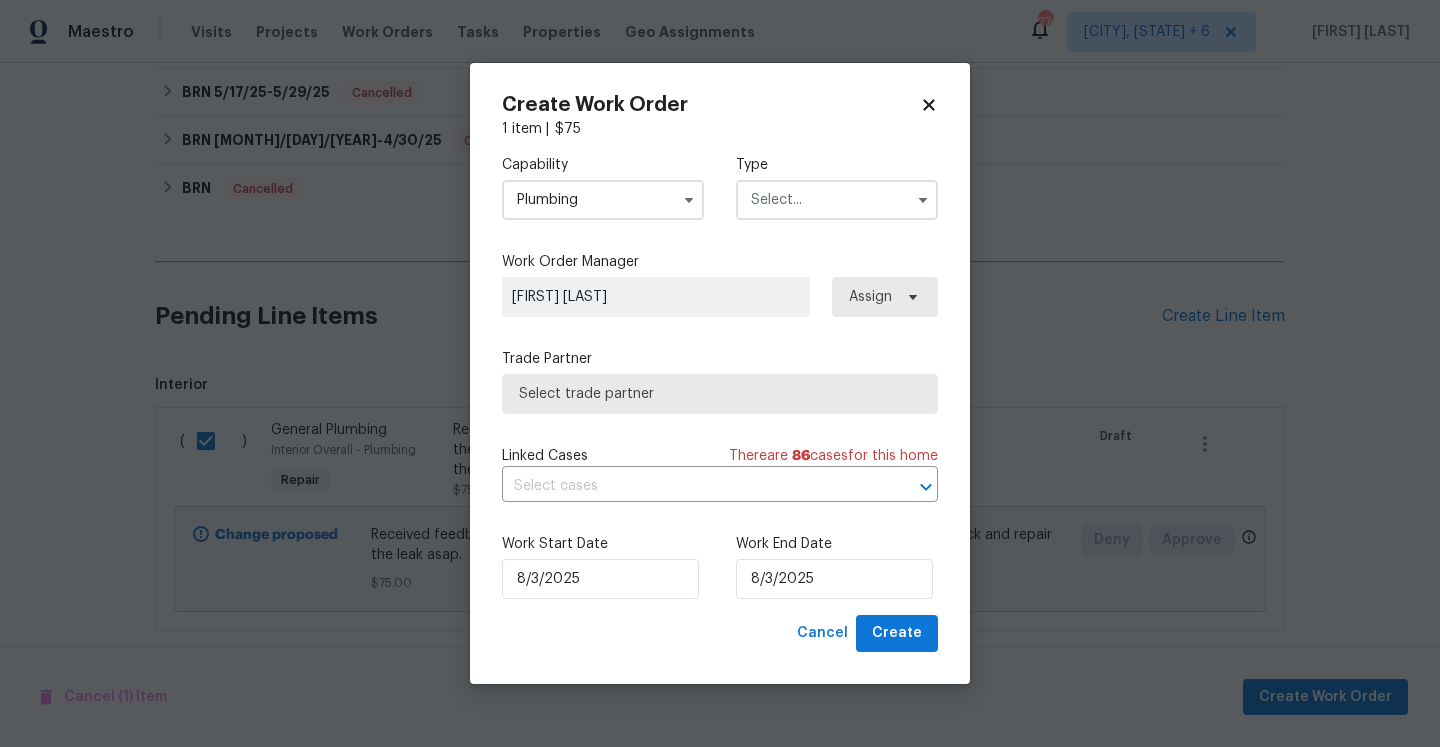 click at bounding box center (837, 200) 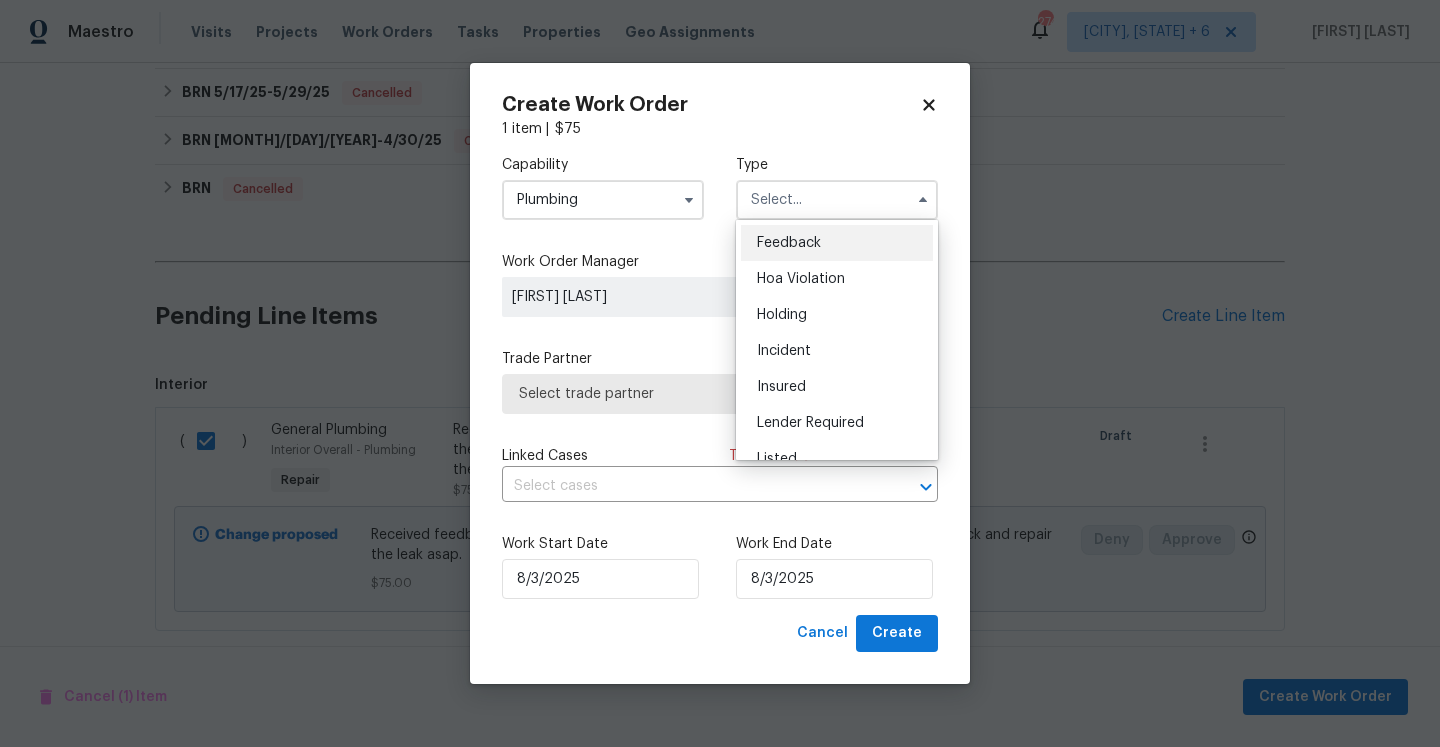 click on "Feedback" at bounding box center [837, 243] 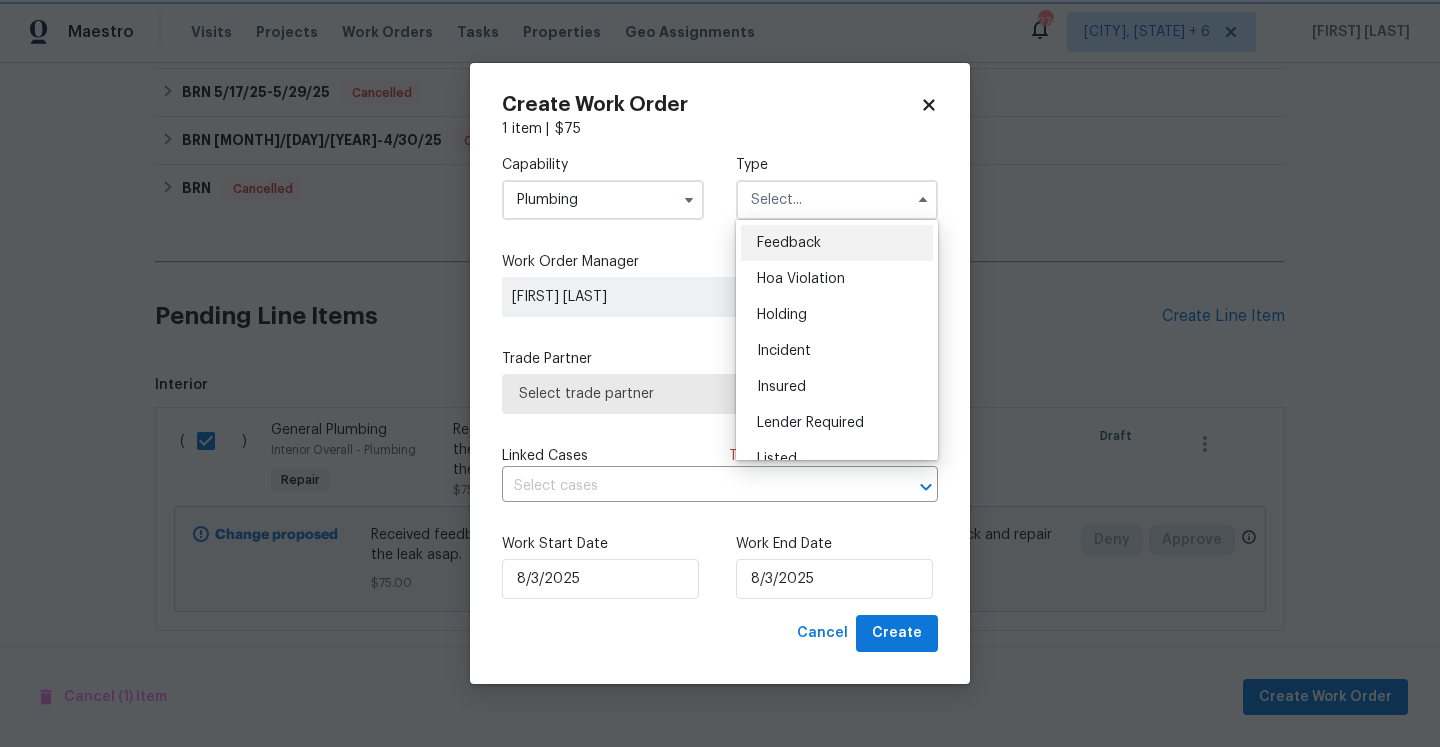 type on "Feedback" 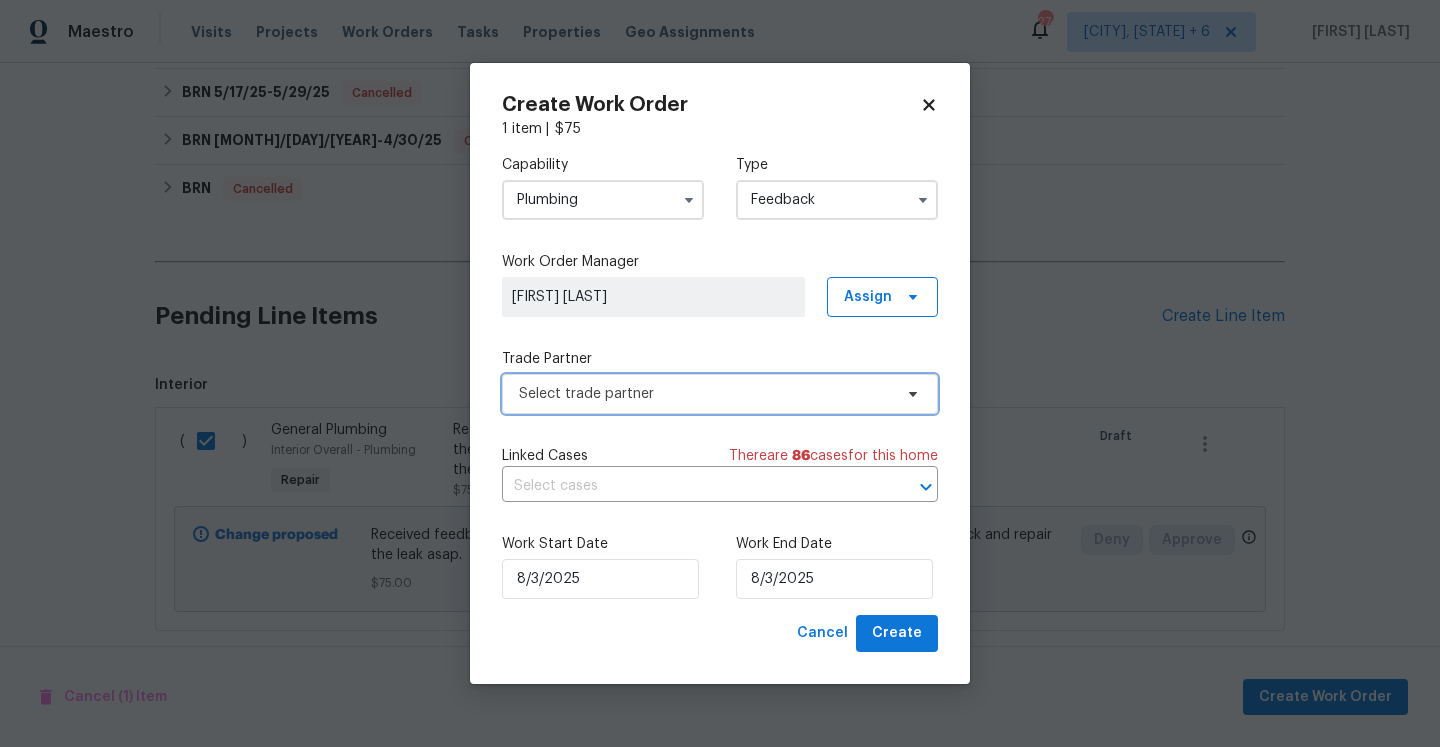 click on "Select trade partner" at bounding box center (705, 394) 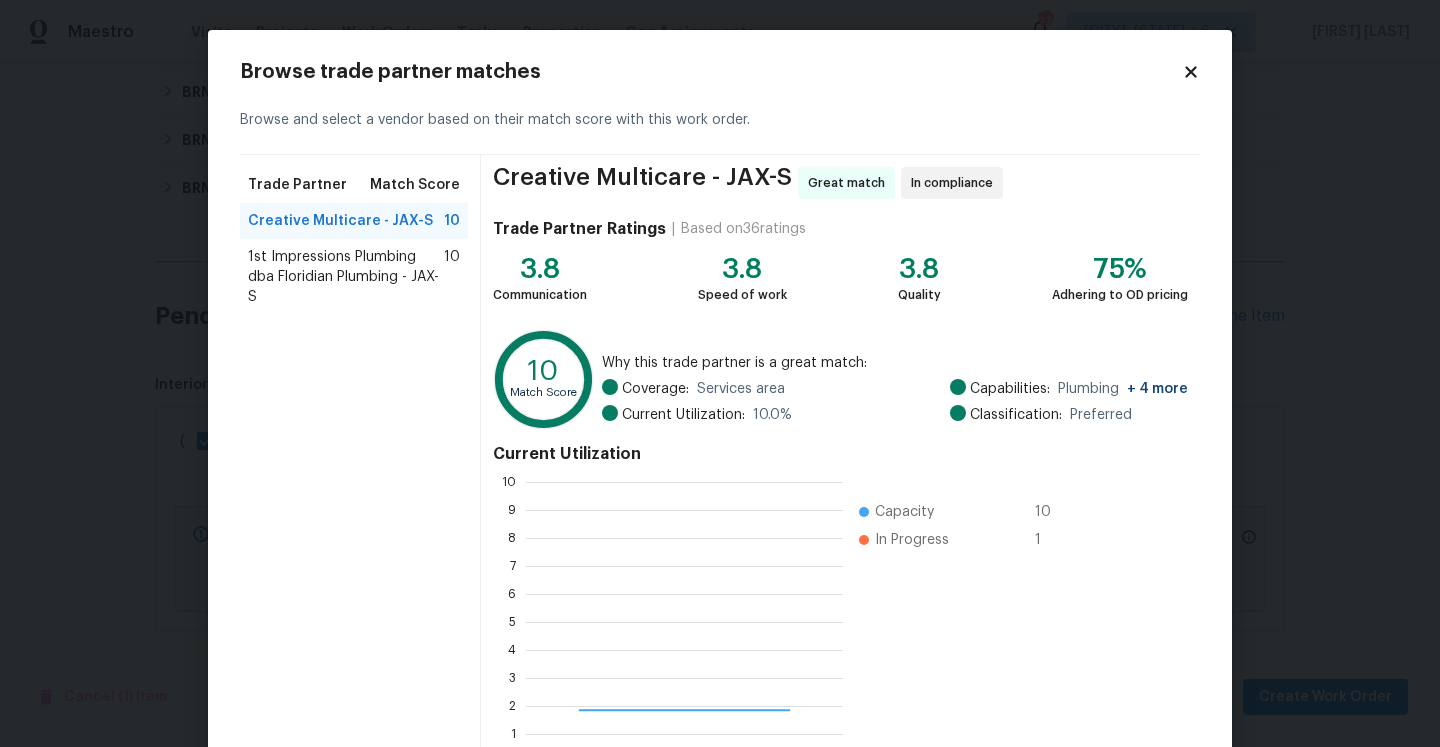 scroll, scrollTop: 2, scrollLeft: 2, axis: both 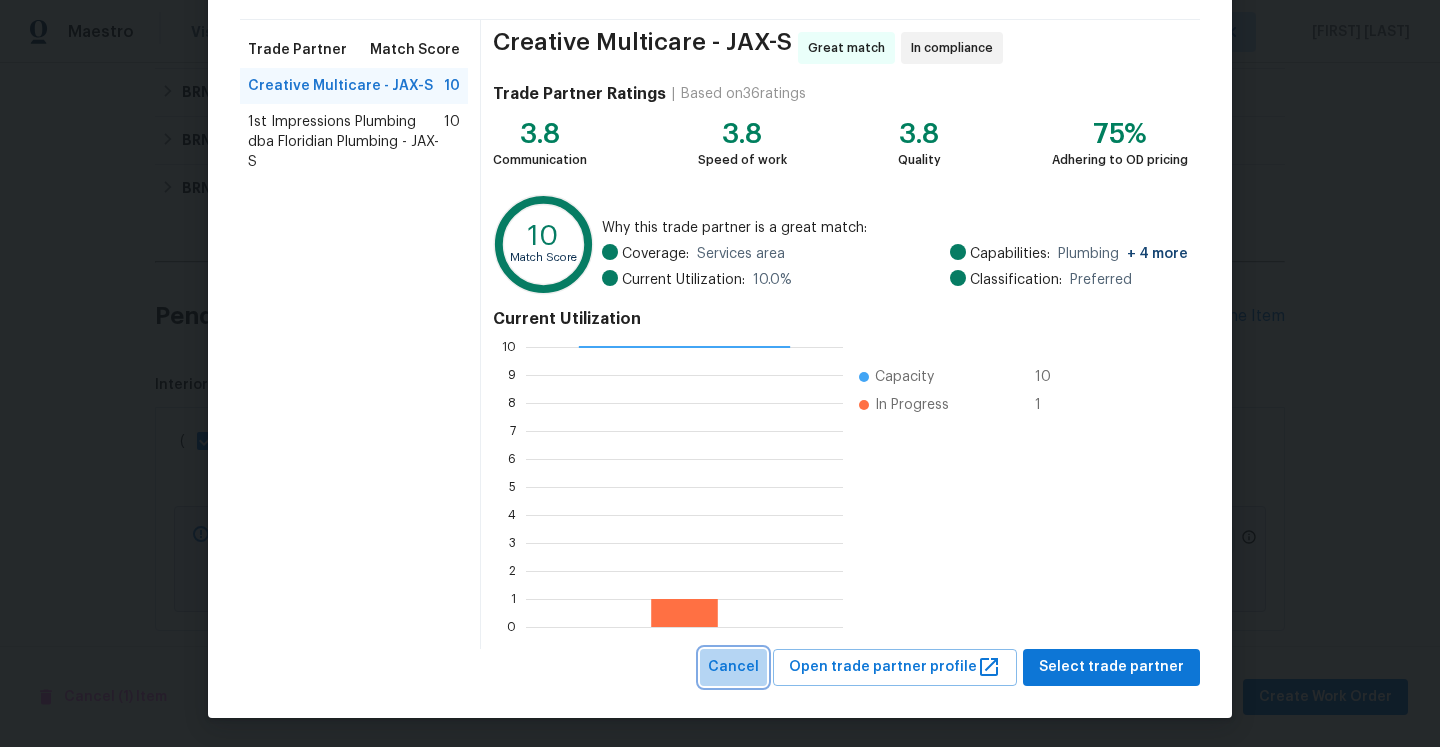 click on "Cancel" at bounding box center (733, 667) 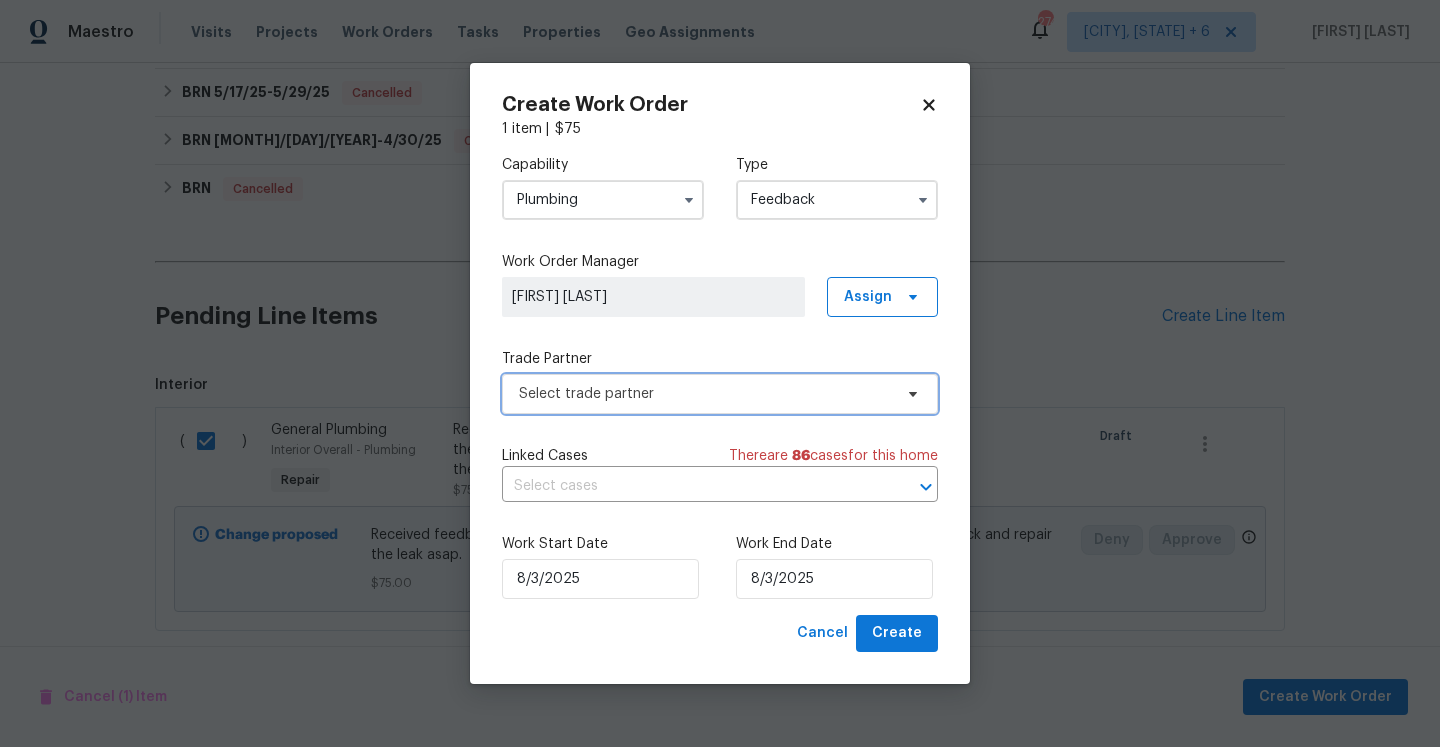 scroll, scrollTop: 0, scrollLeft: 0, axis: both 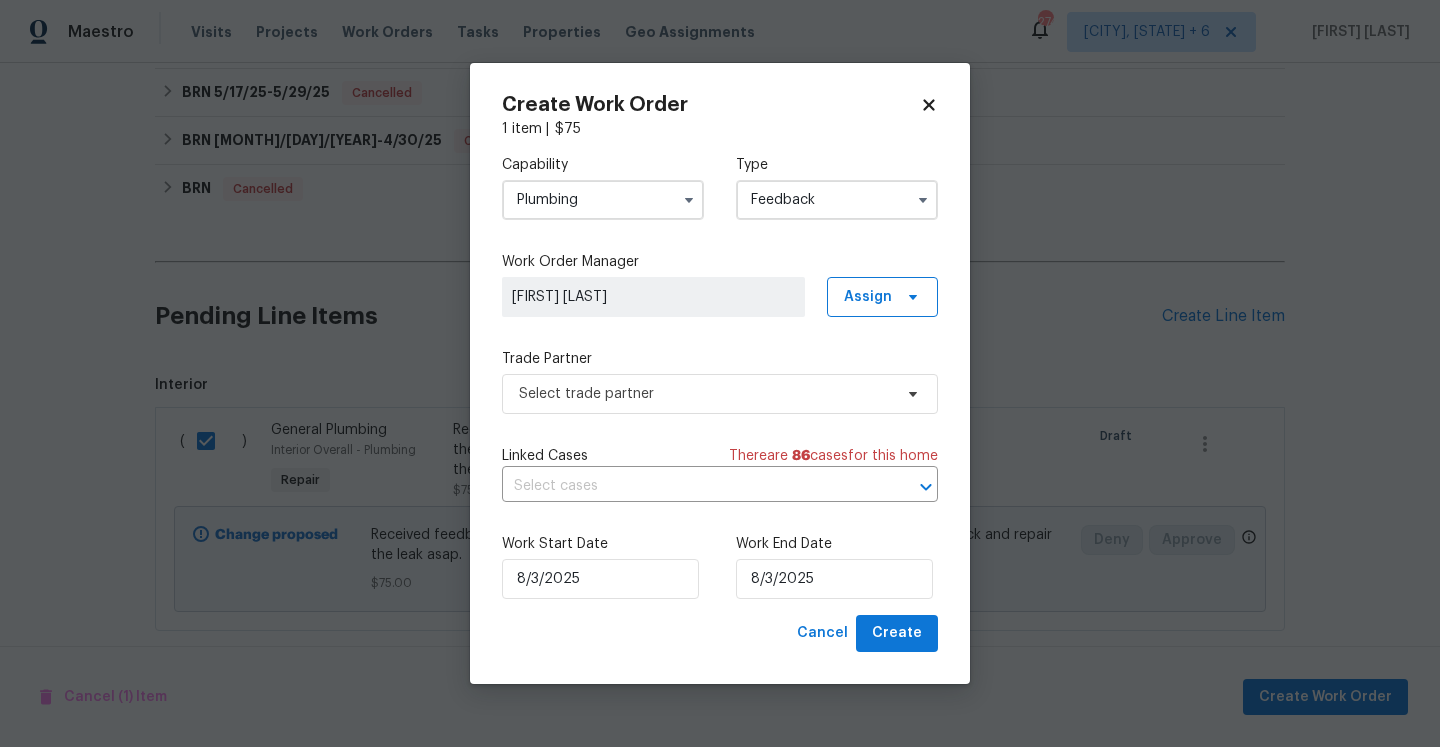 click on "Plumbing" at bounding box center (603, 200) 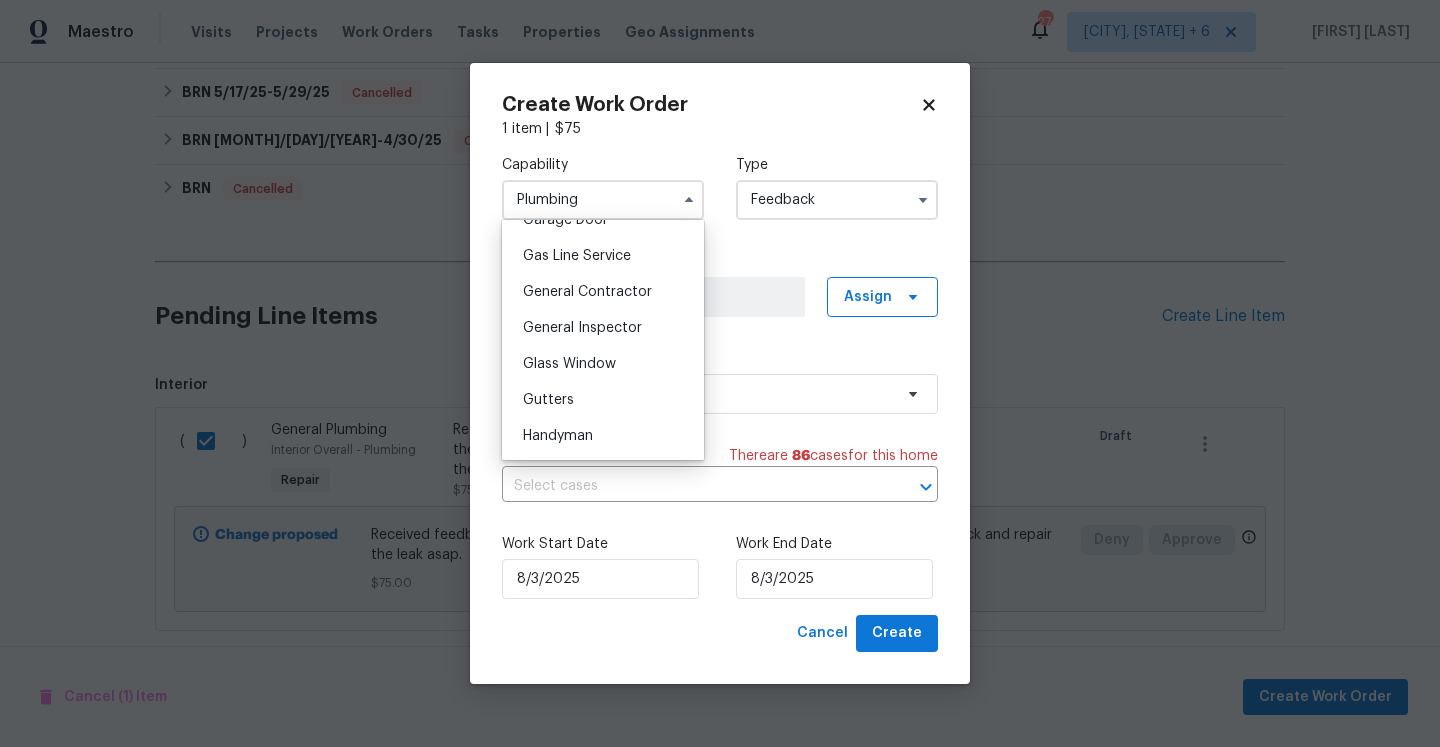 scroll, scrollTop: 917, scrollLeft: 0, axis: vertical 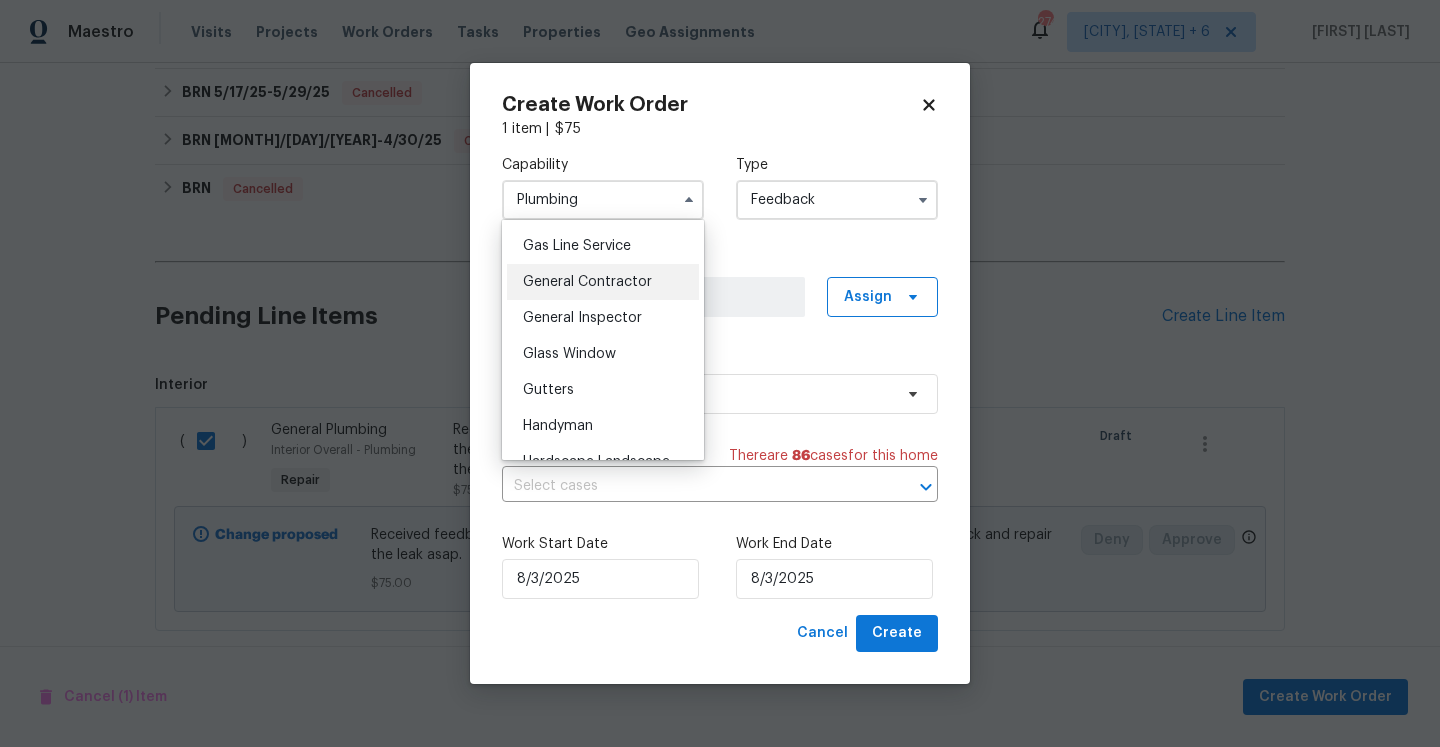 click on "General Contractor" at bounding box center [603, 282] 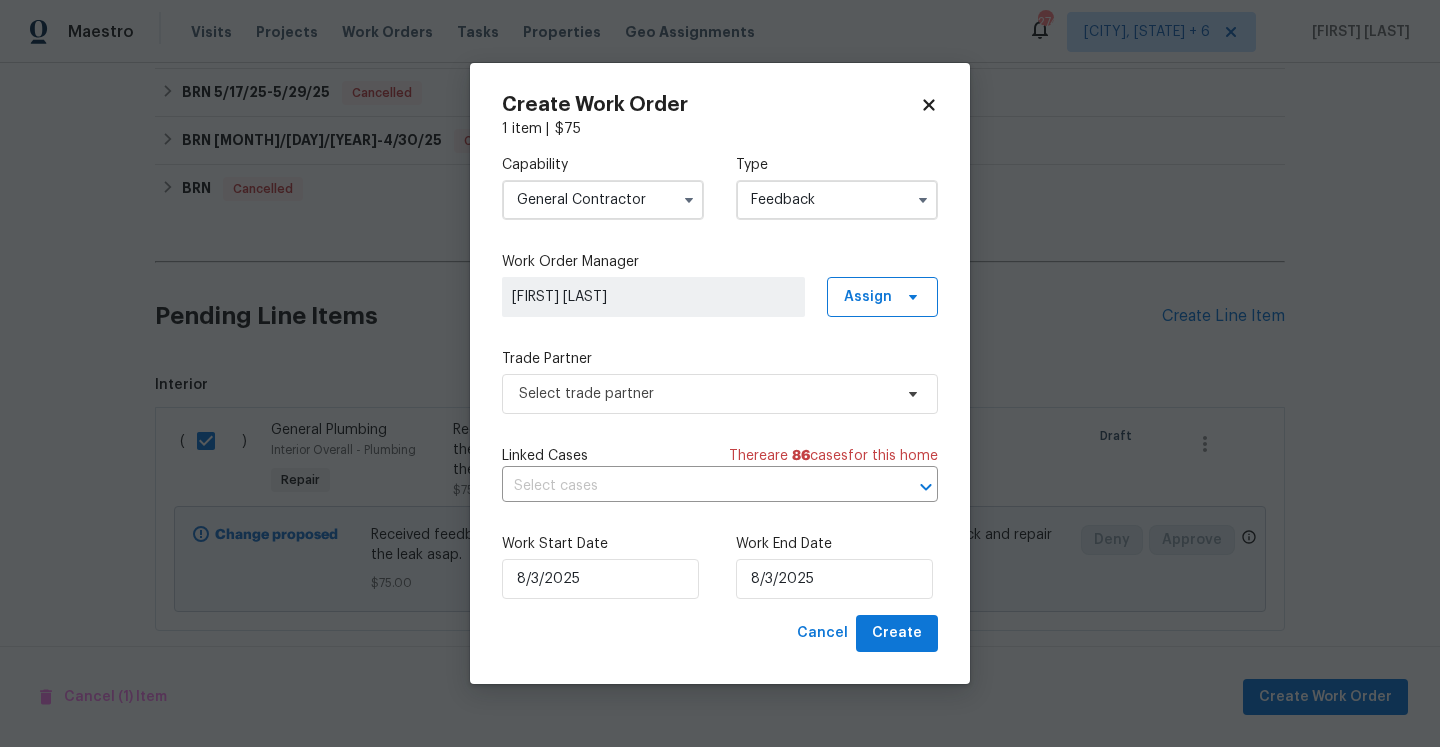 click on "Trade Partner" at bounding box center (720, 359) 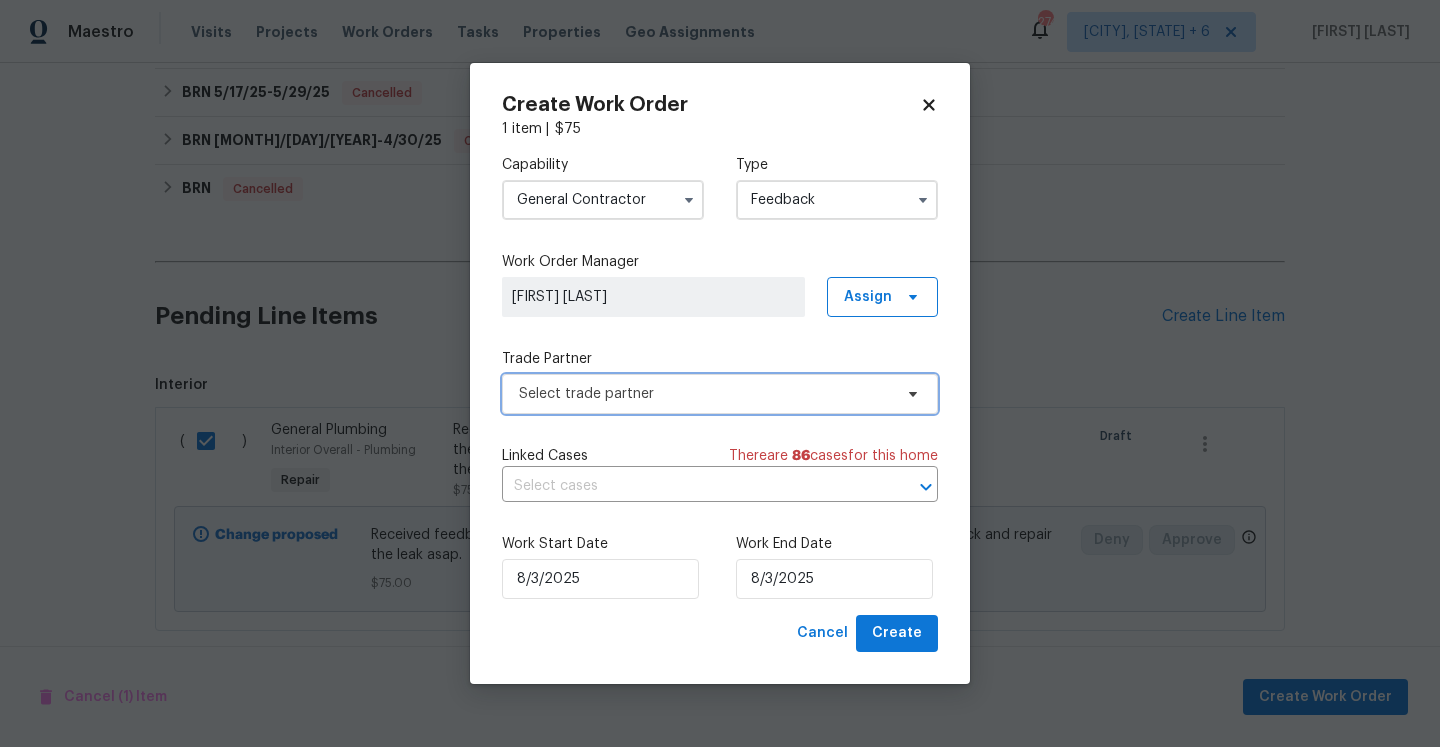 click on "Select trade partner" at bounding box center [720, 394] 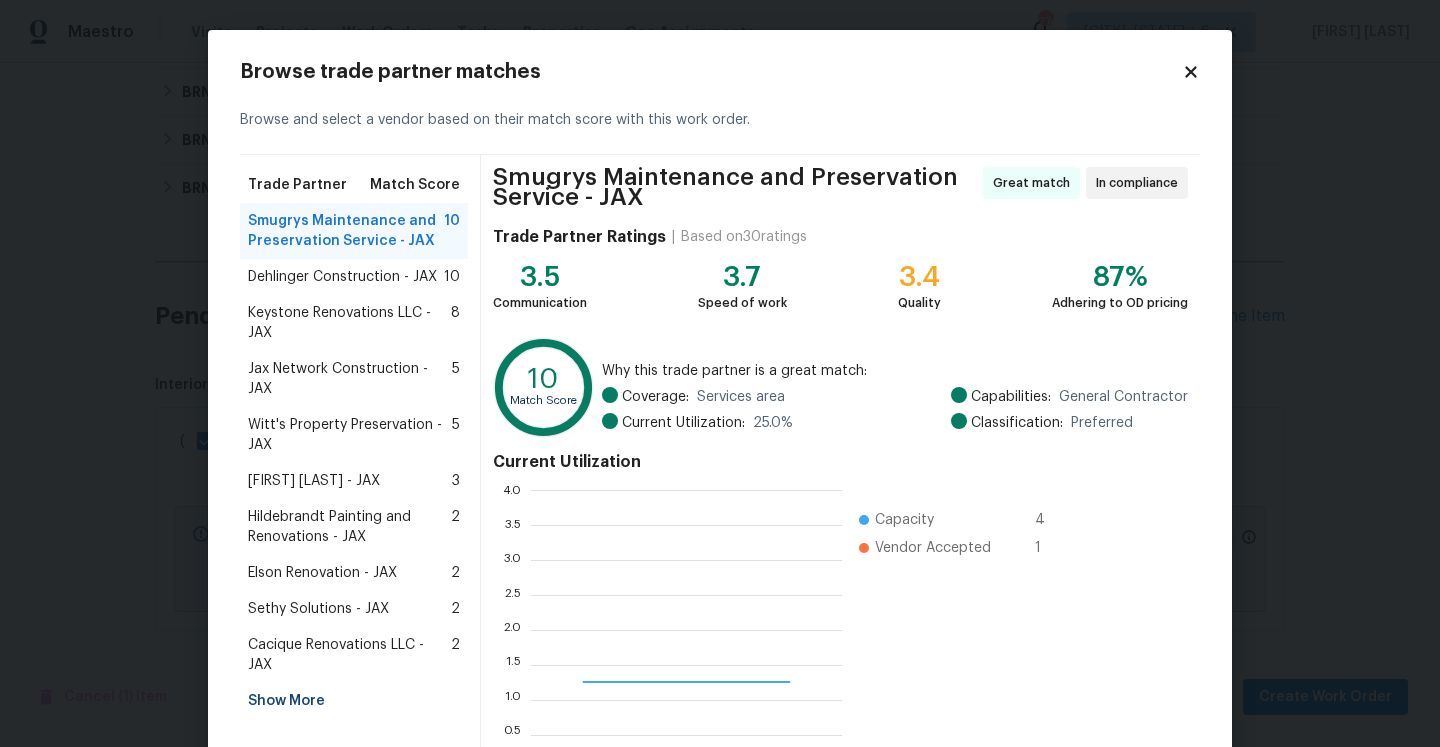 scroll, scrollTop: 2, scrollLeft: 1, axis: both 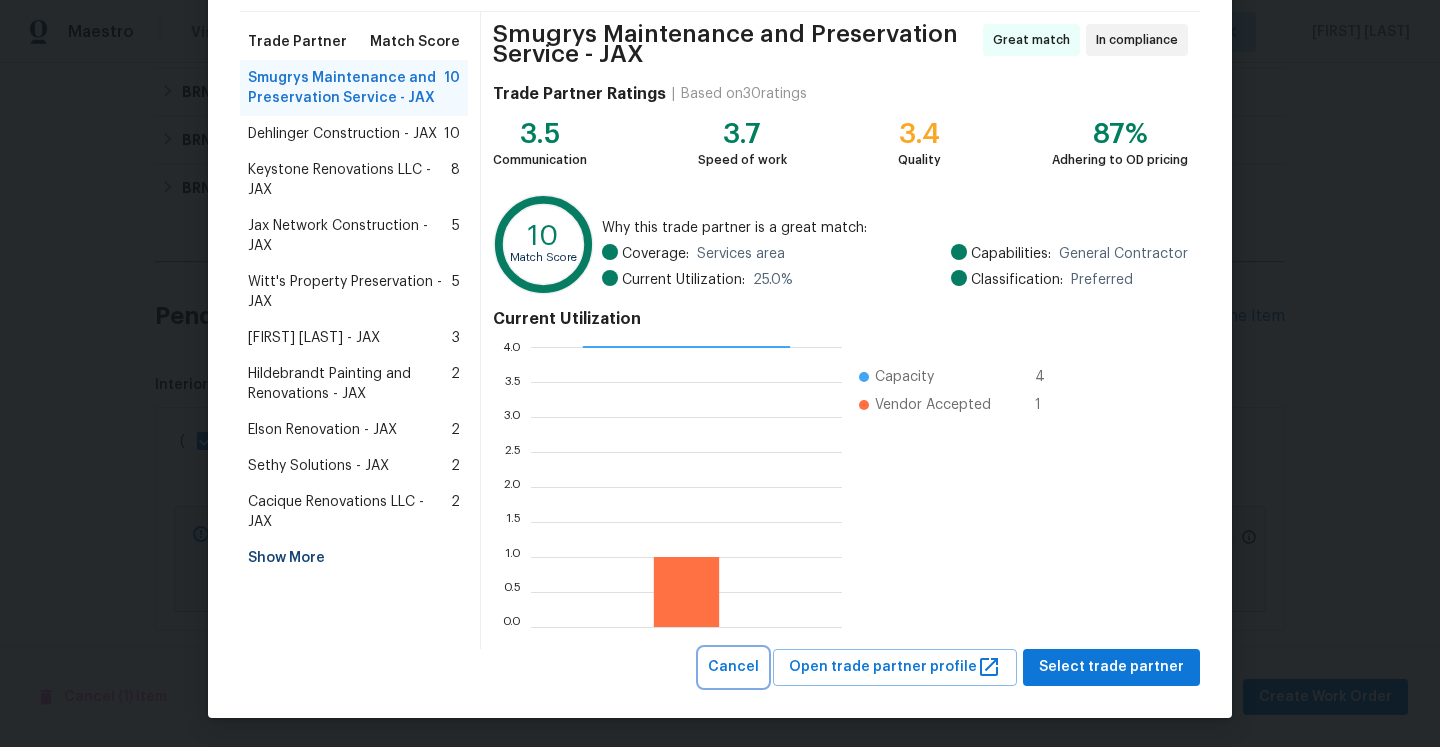 click on "Cancel" at bounding box center (733, 667) 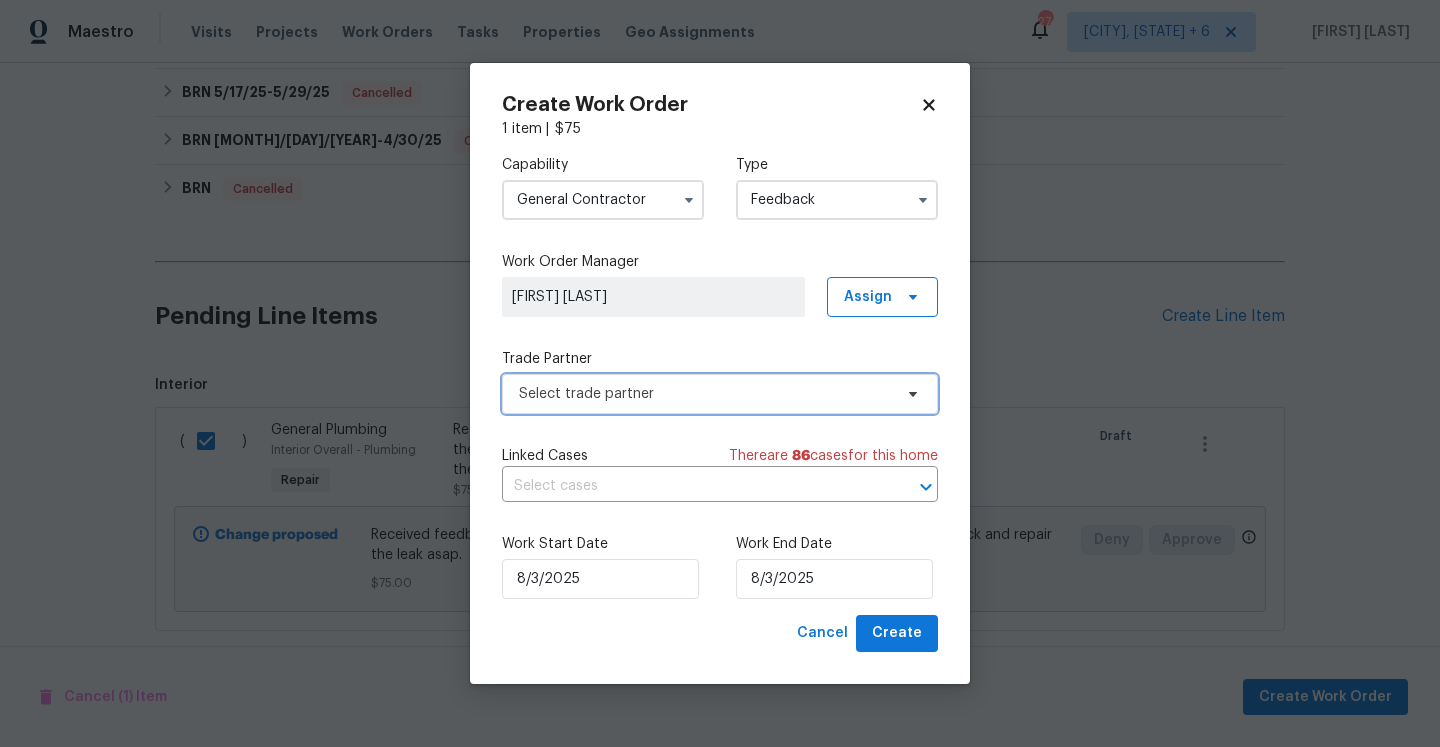 scroll, scrollTop: 0, scrollLeft: 0, axis: both 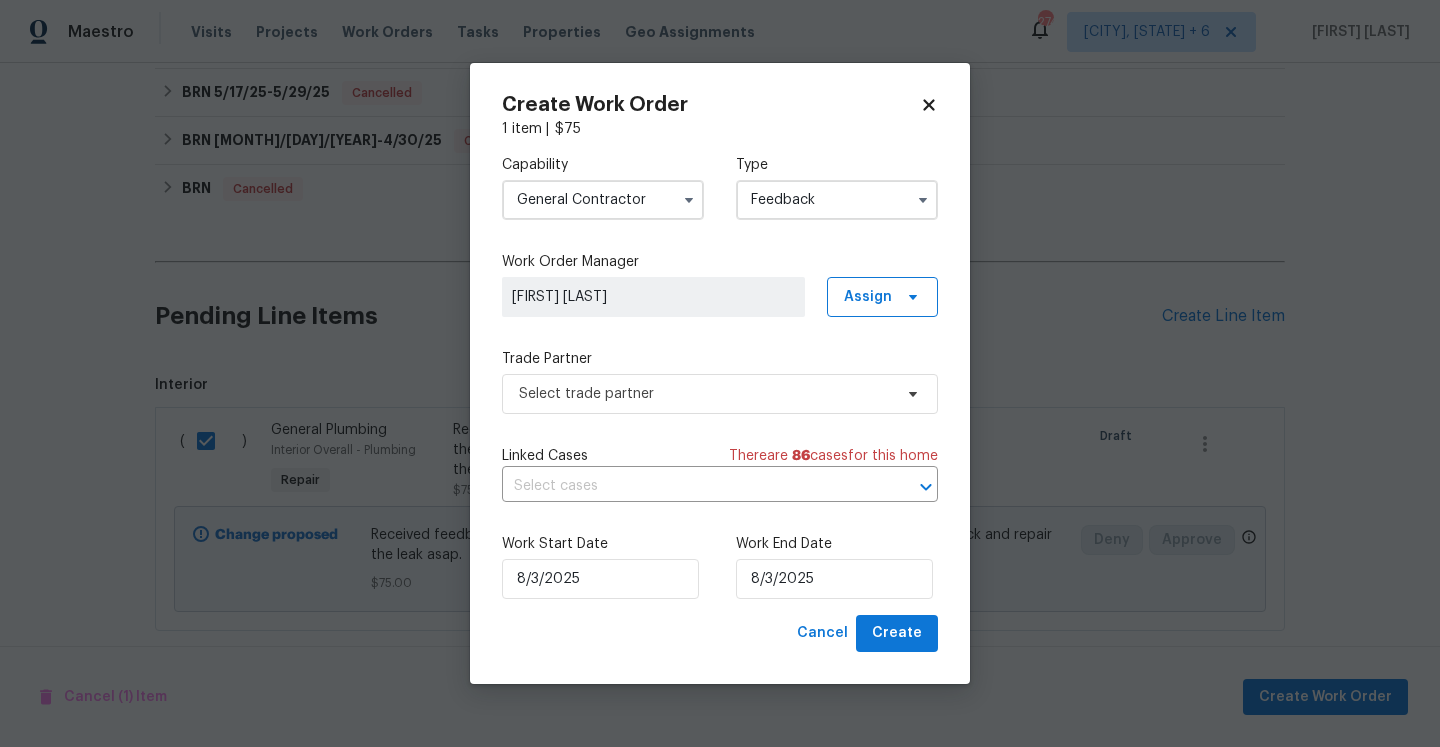 click on "General Contractor" at bounding box center [603, 200] 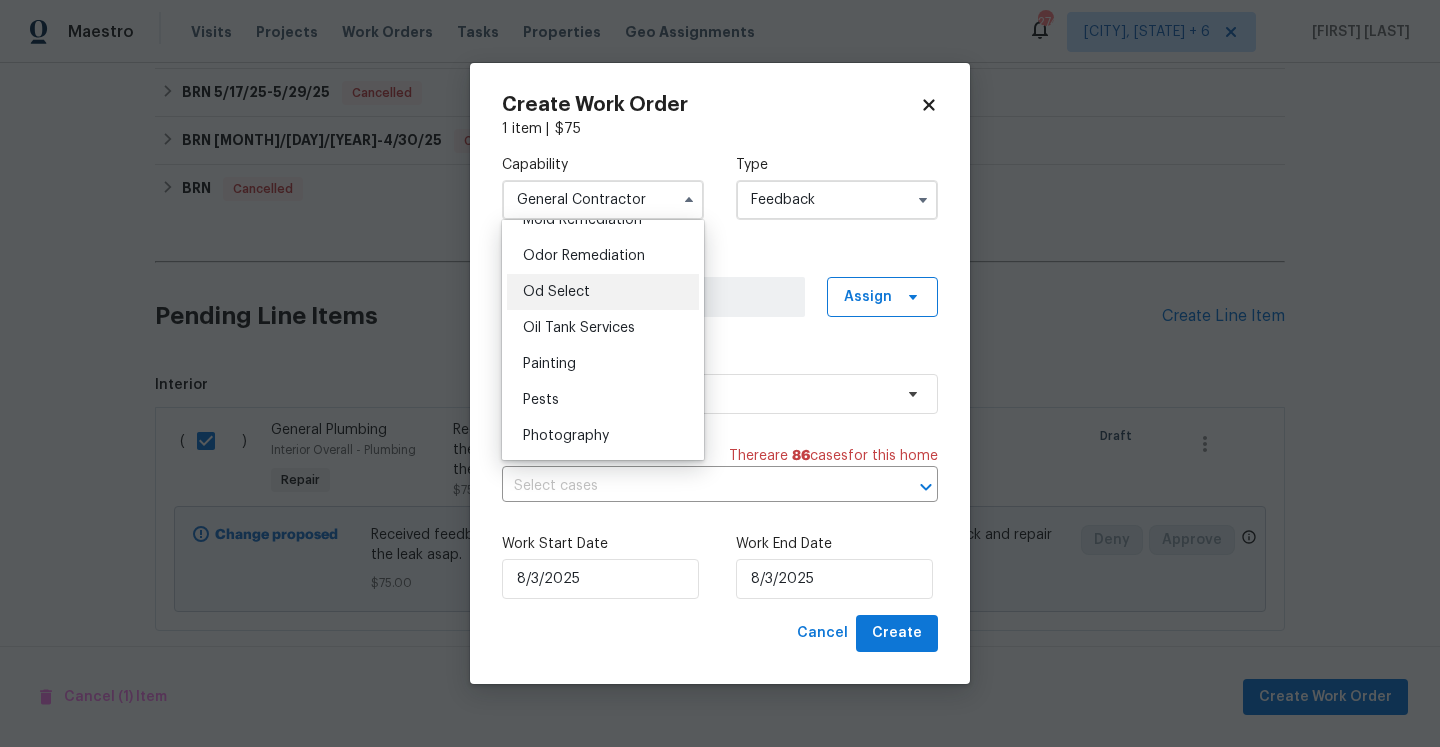 scroll, scrollTop: 1633, scrollLeft: 0, axis: vertical 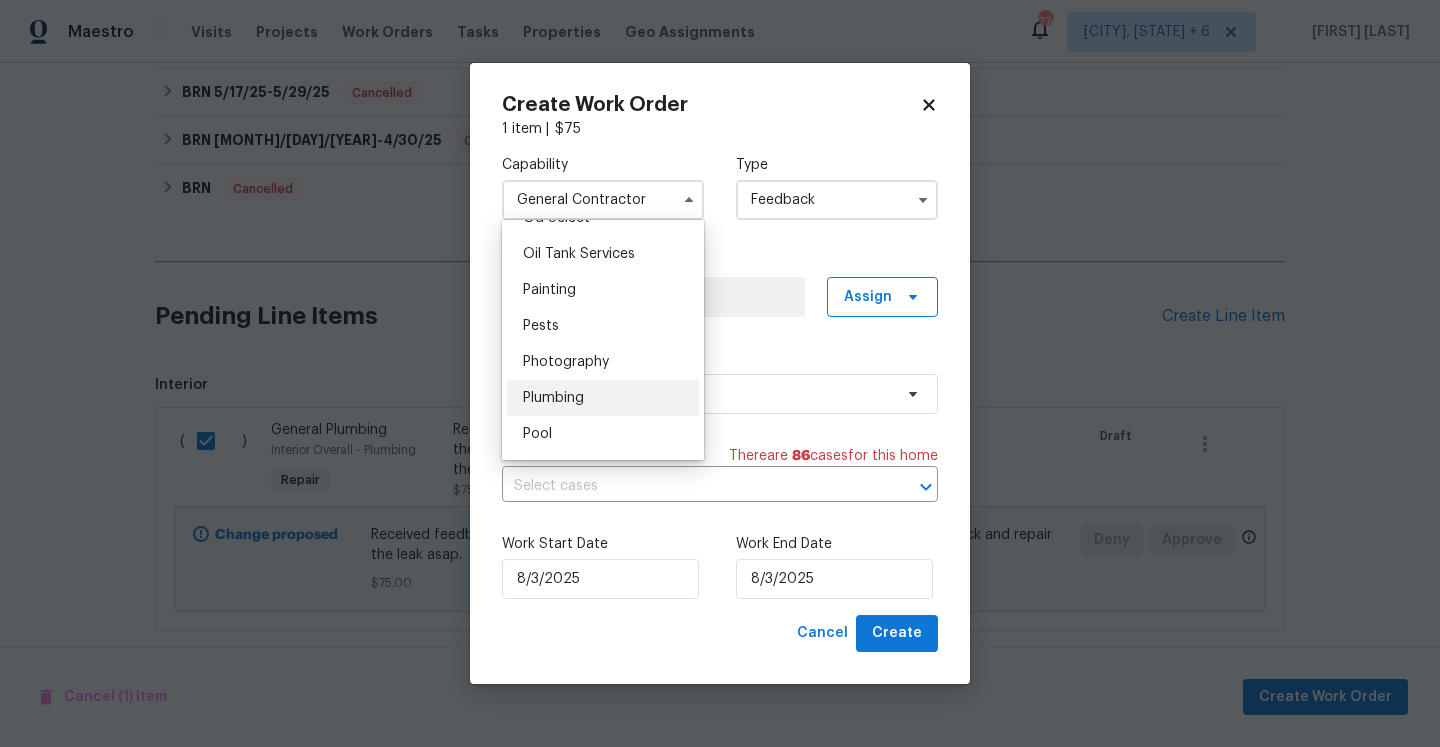 click on "Plumbing" at bounding box center (603, 398) 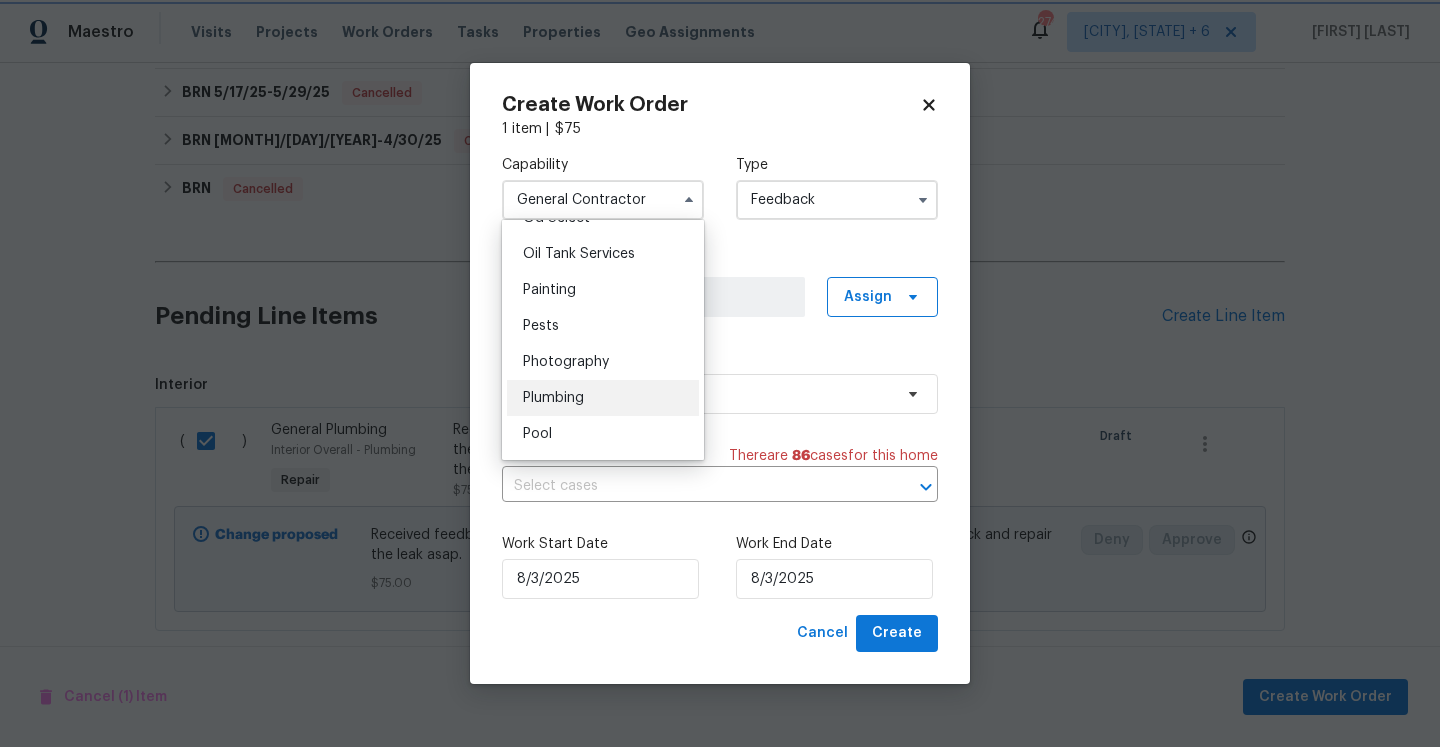 type on "Plumbing" 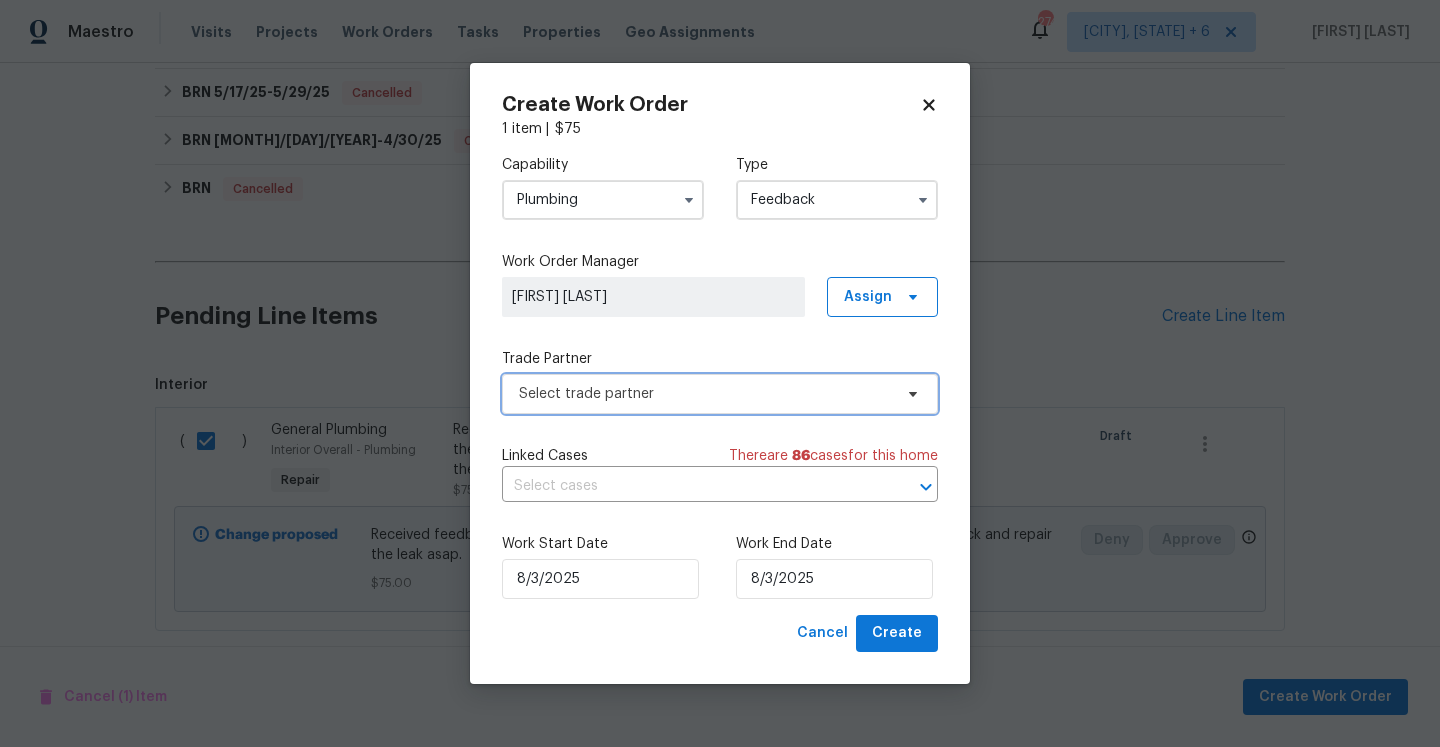click on "Select trade partner" at bounding box center [705, 394] 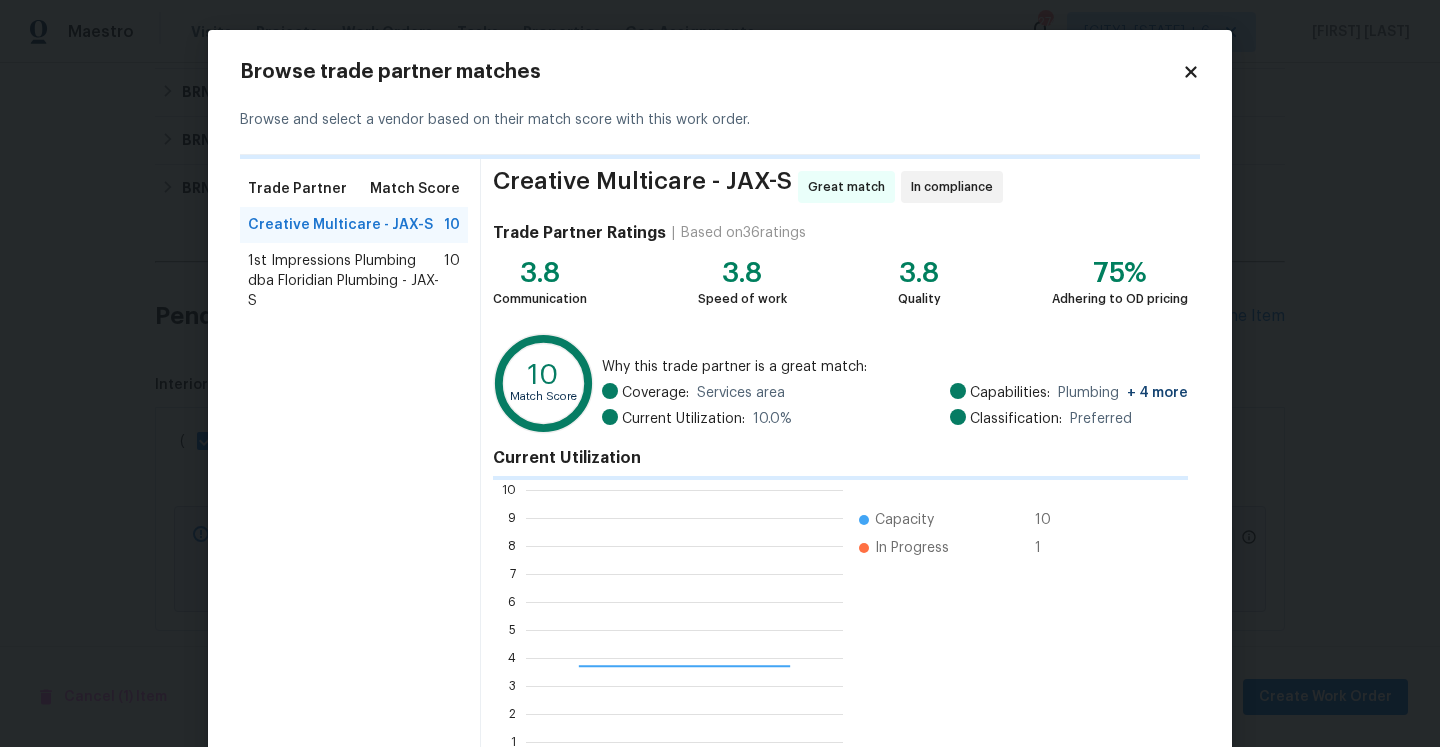 scroll, scrollTop: 2, scrollLeft: 2, axis: both 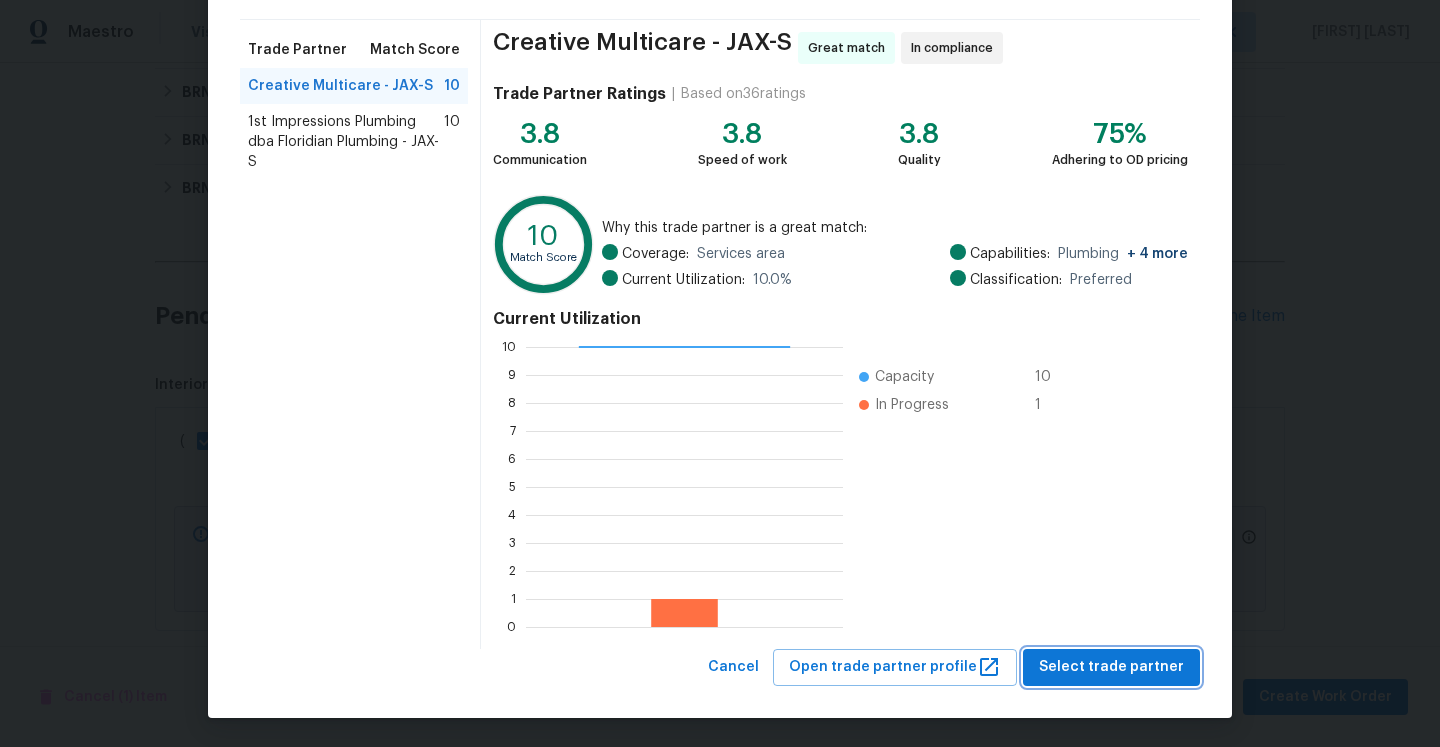 click on "Select trade partner" at bounding box center (1111, 667) 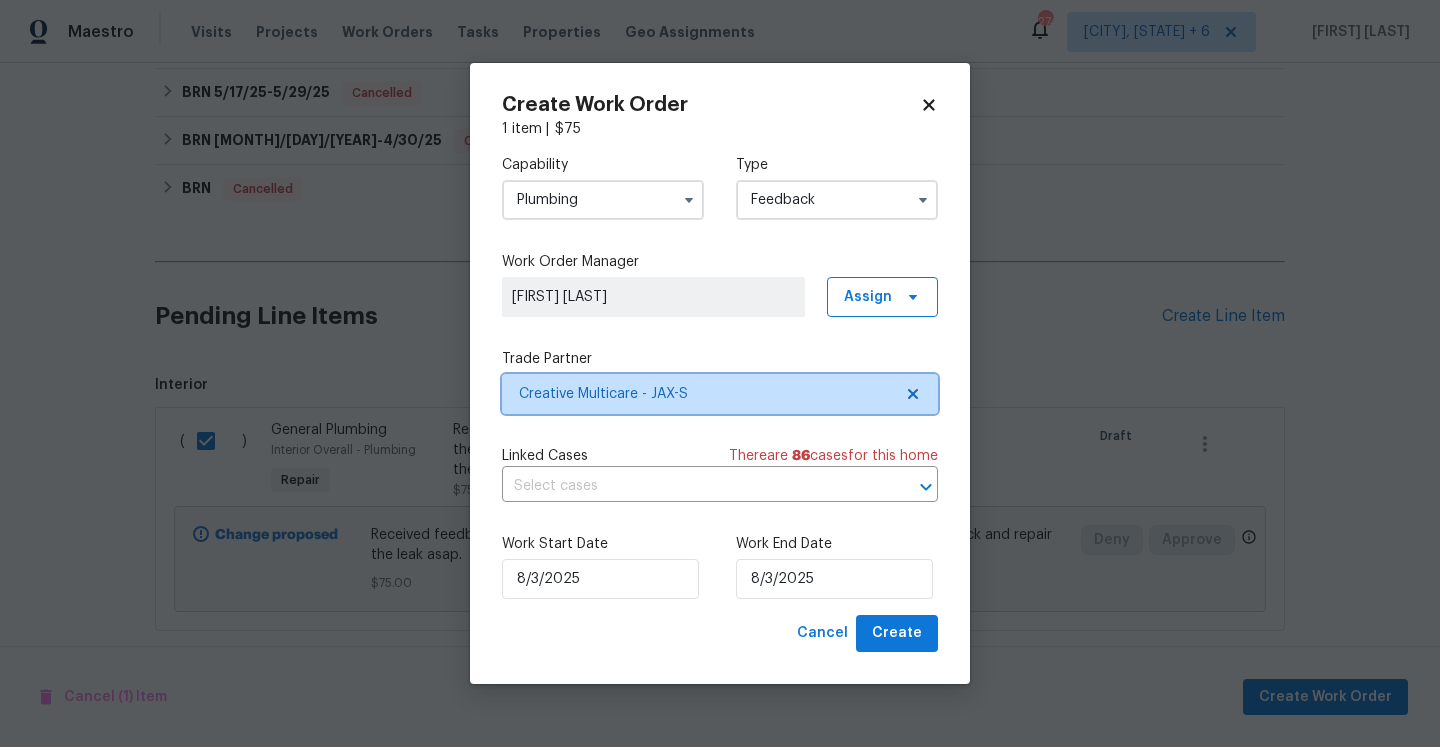 scroll, scrollTop: 0, scrollLeft: 0, axis: both 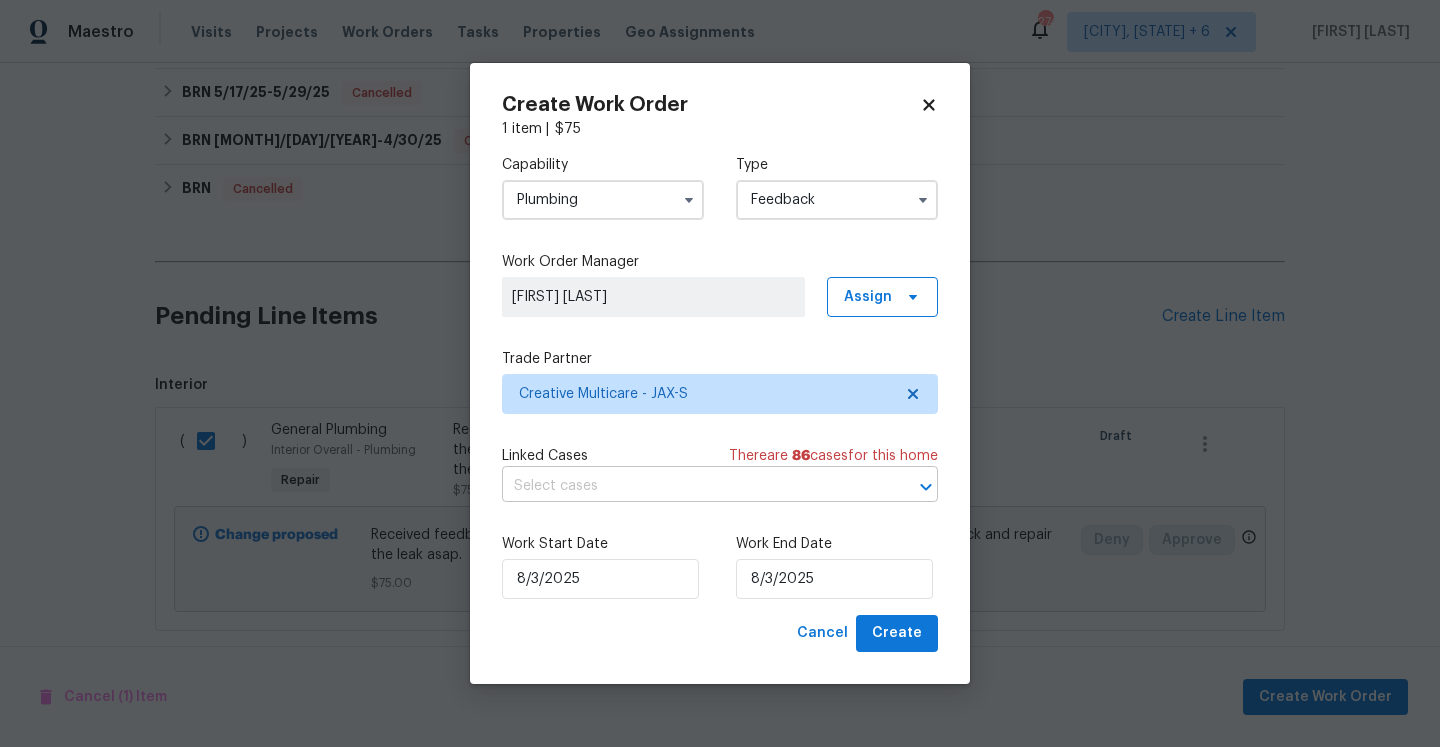 click at bounding box center (692, 486) 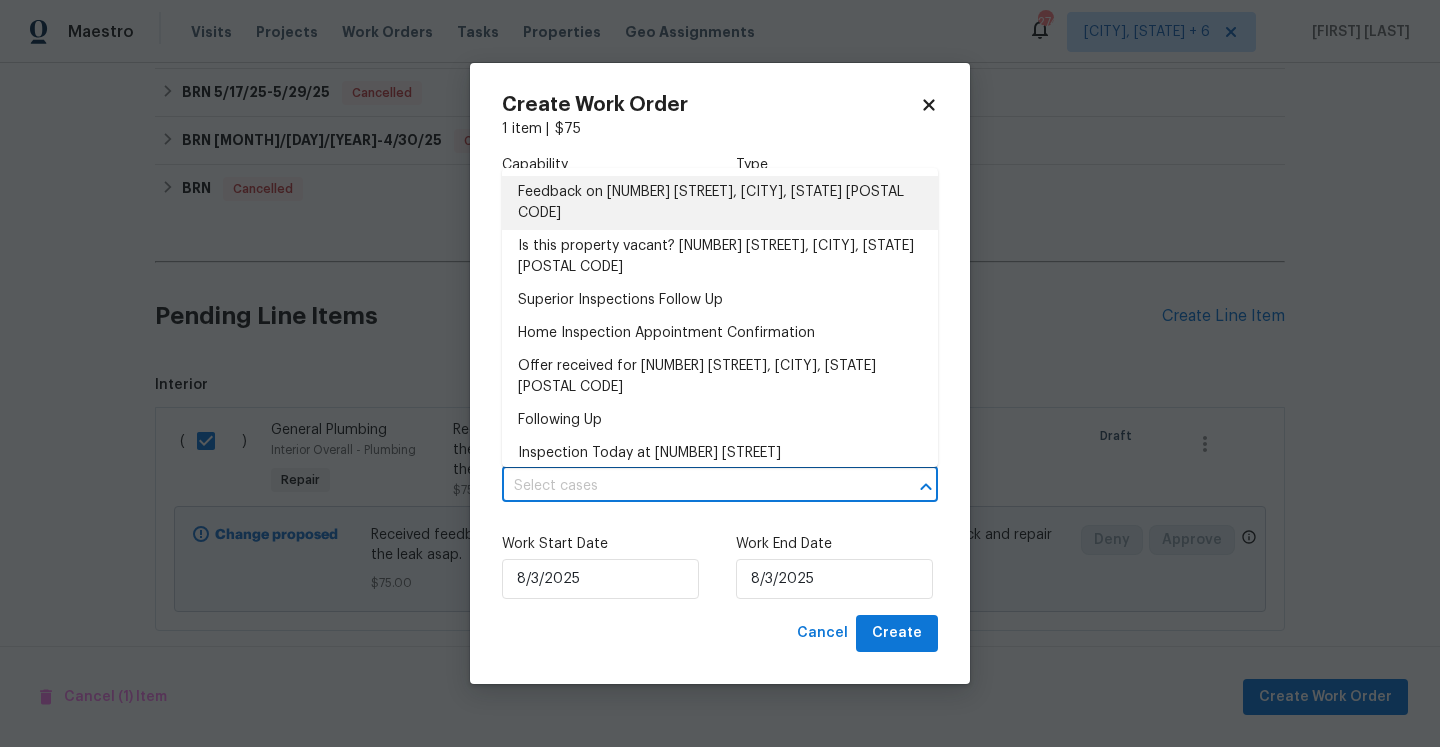 click on "Feedback on 606 Jackson Ave N, Jacksonville, FL 32220" at bounding box center (720, 203) 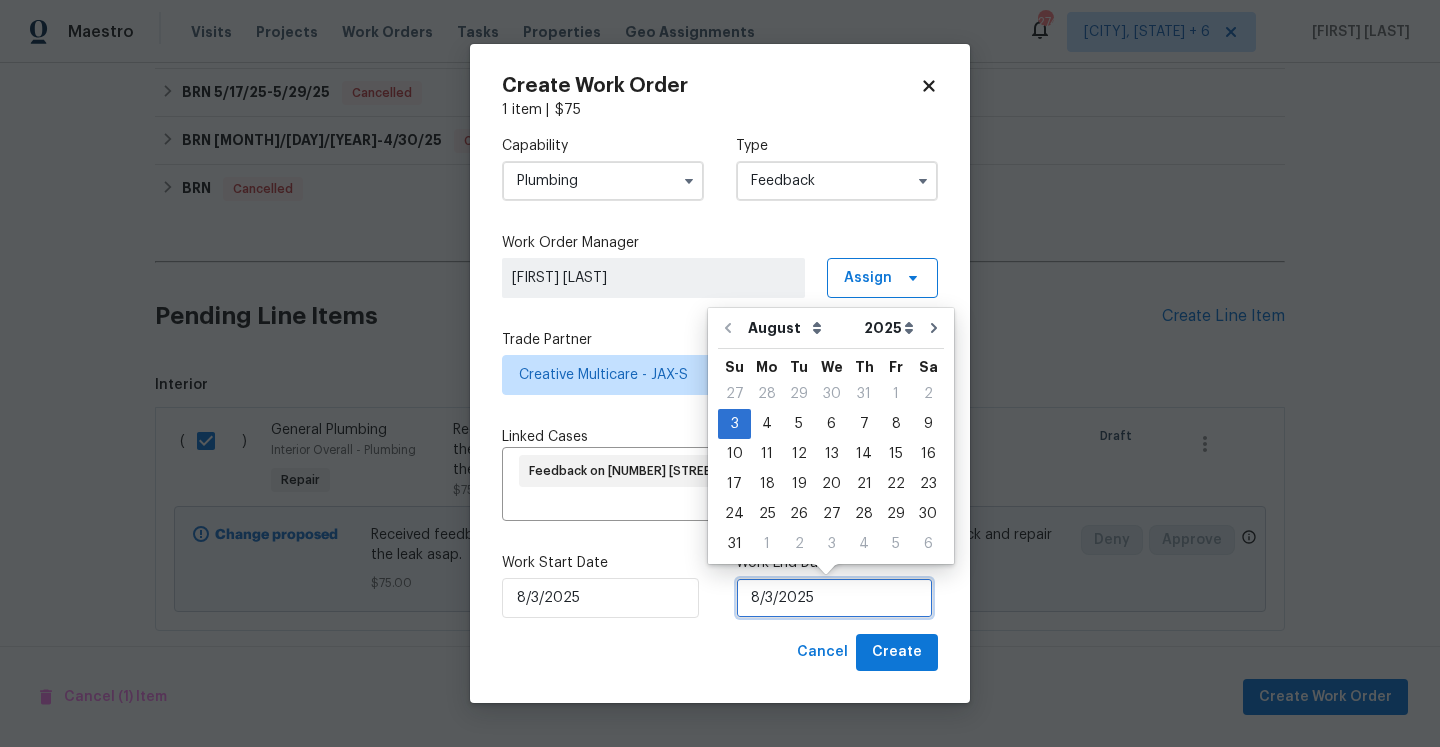 click on "8/3/2025" at bounding box center (834, 598) 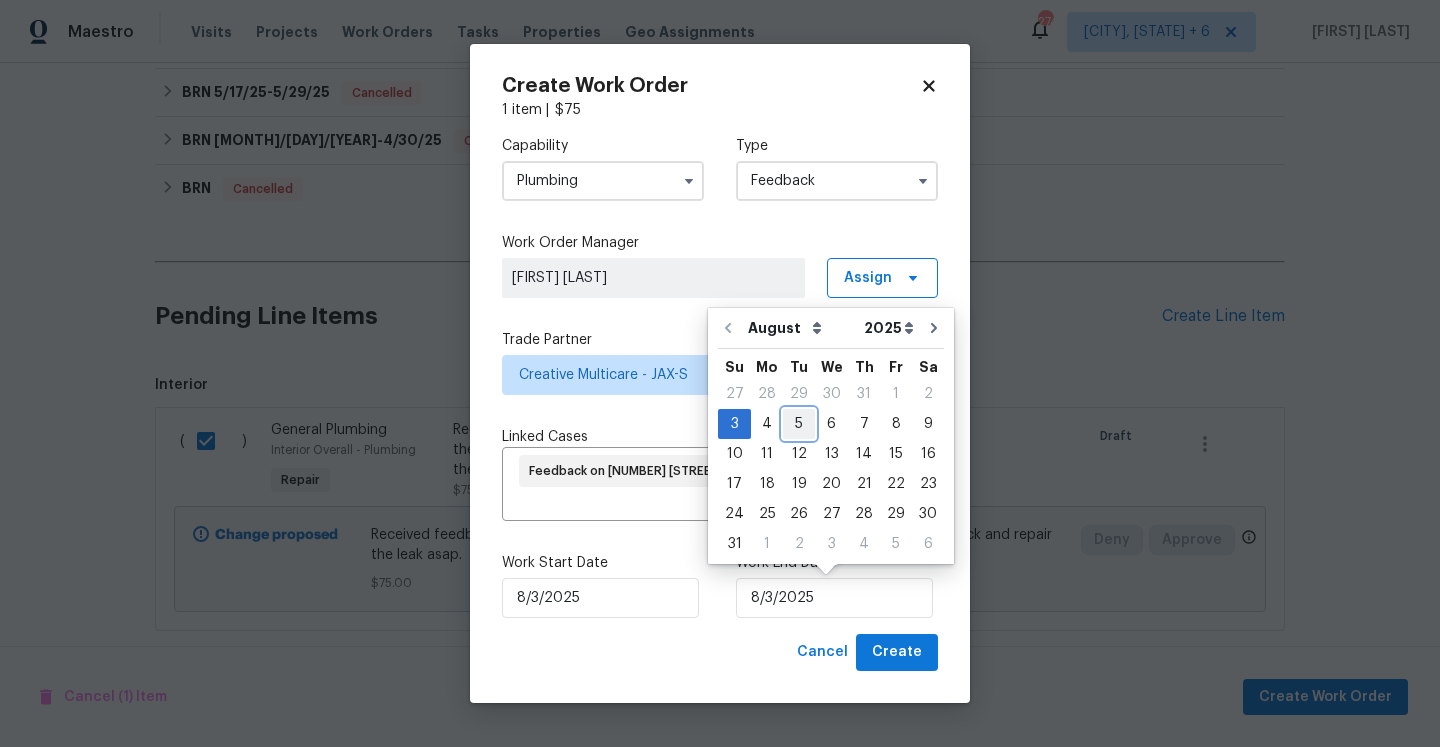 click on "5" at bounding box center [799, 424] 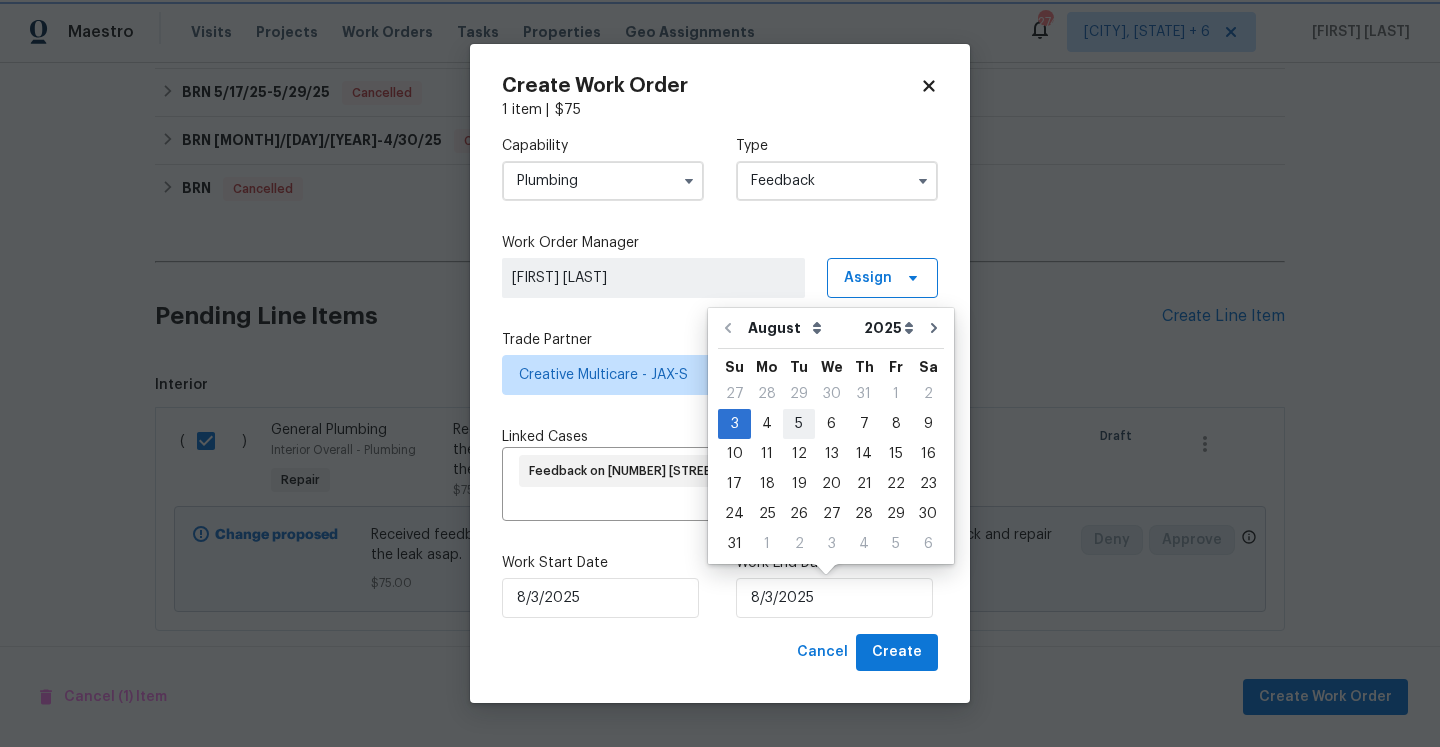 type on "8/5/2025" 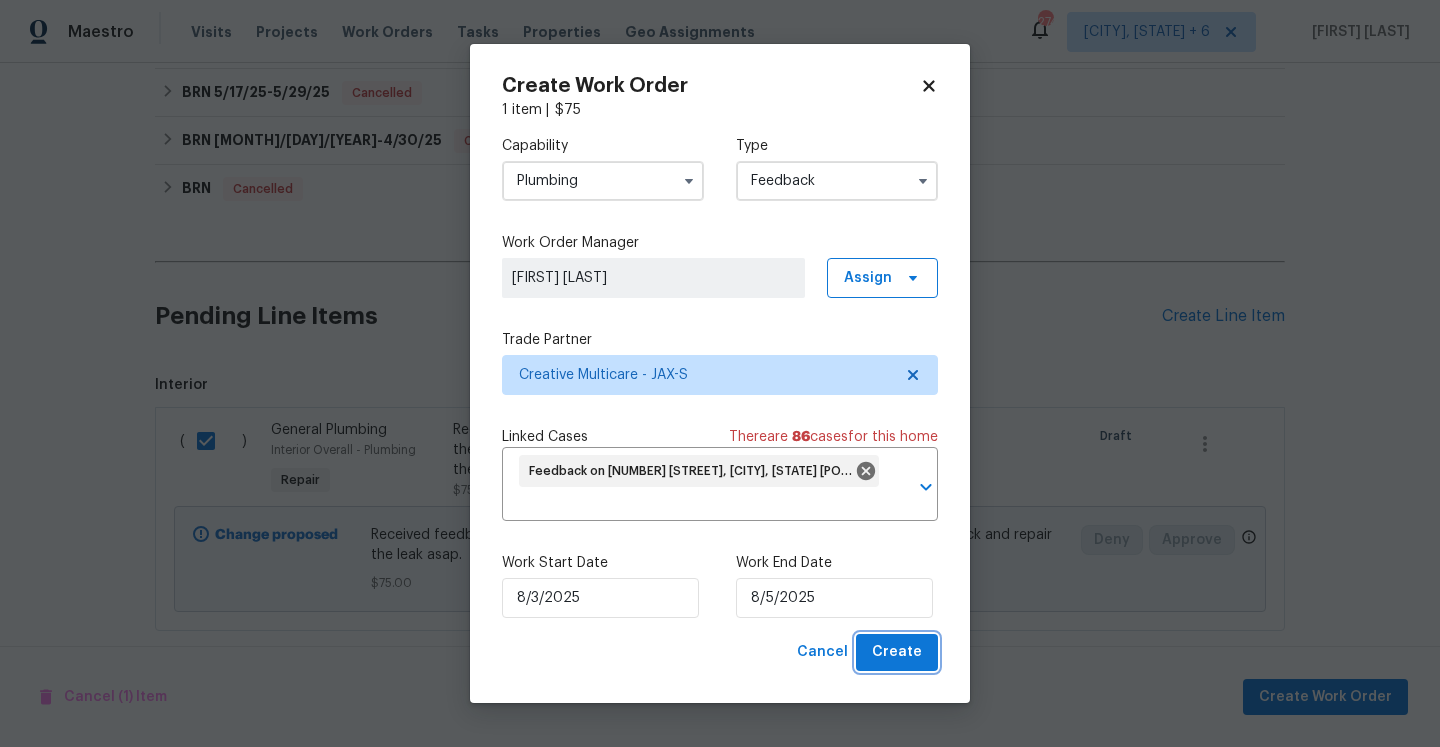 click on "Create" at bounding box center (897, 652) 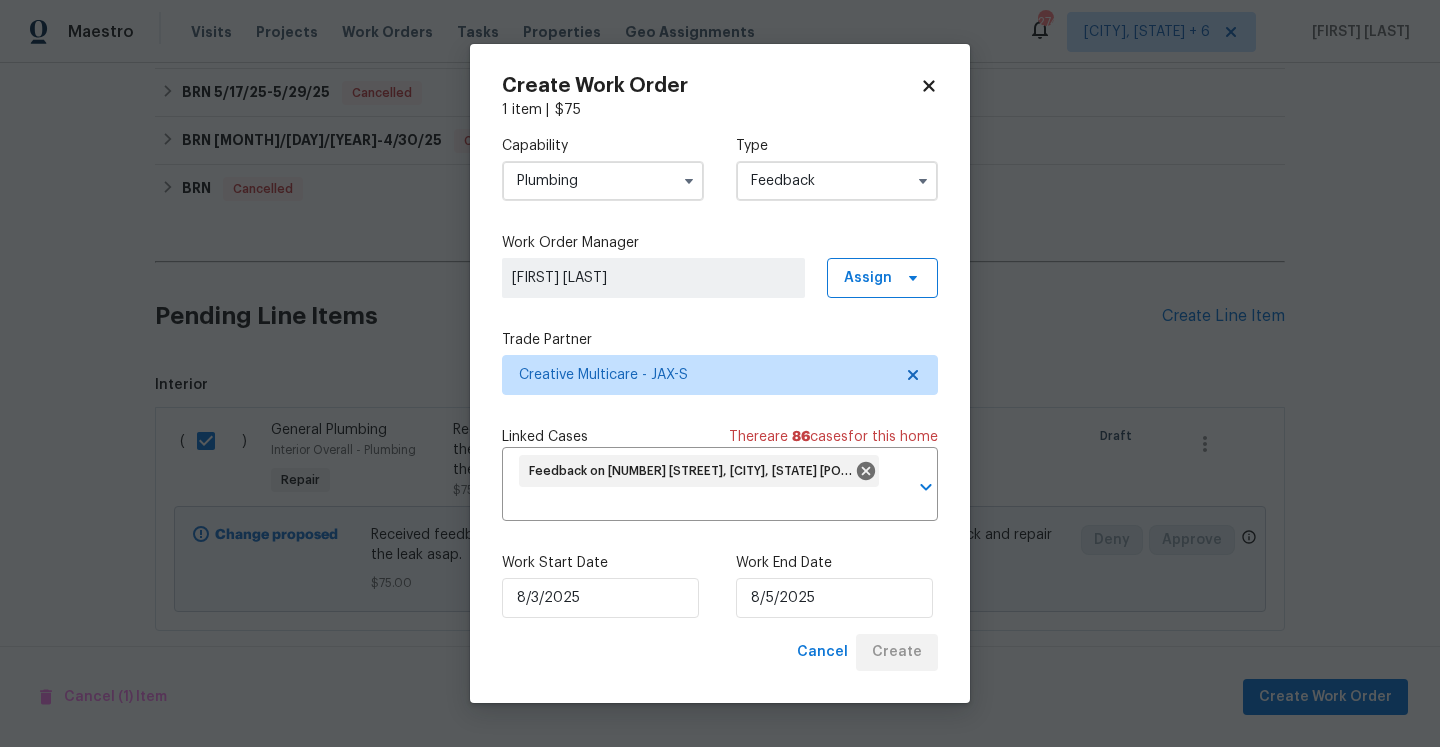 checkbox on "false" 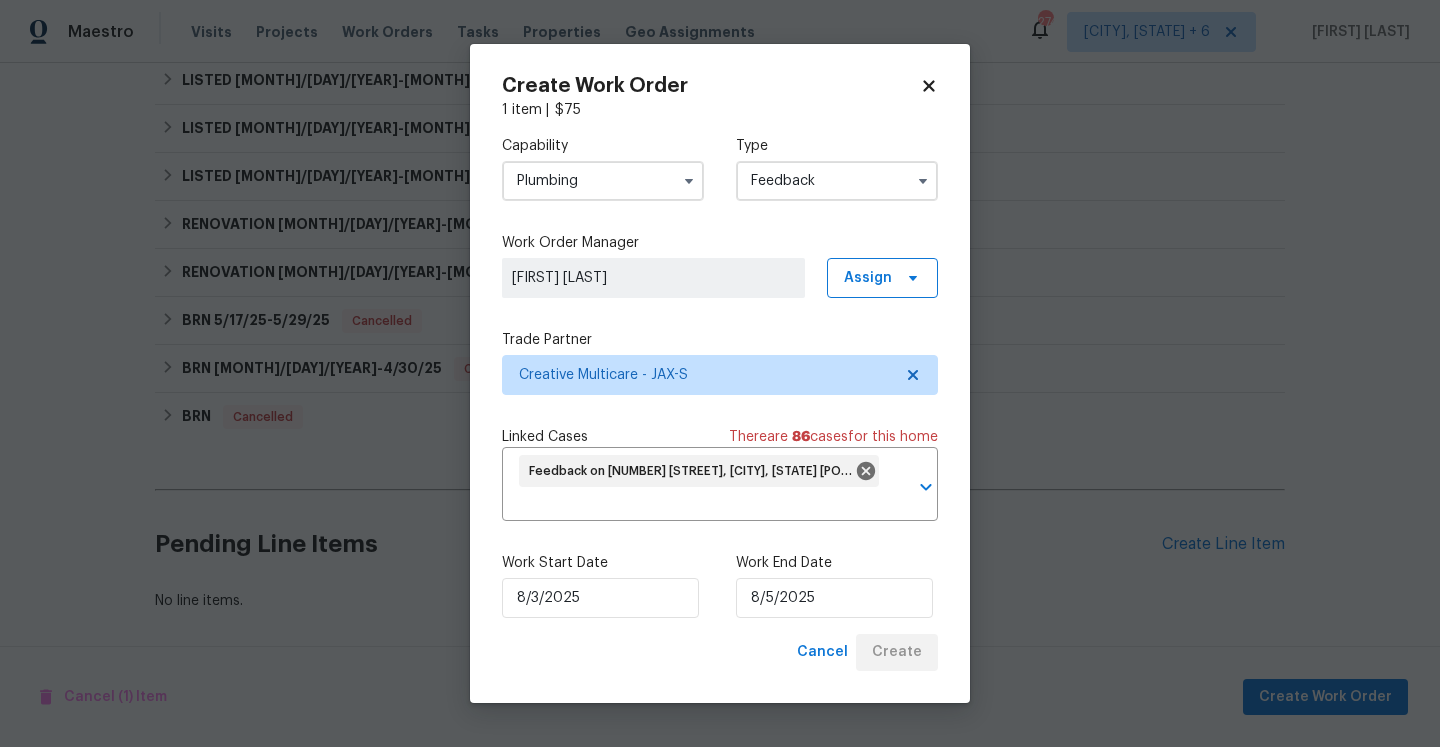 scroll, scrollTop: 546, scrollLeft: 0, axis: vertical 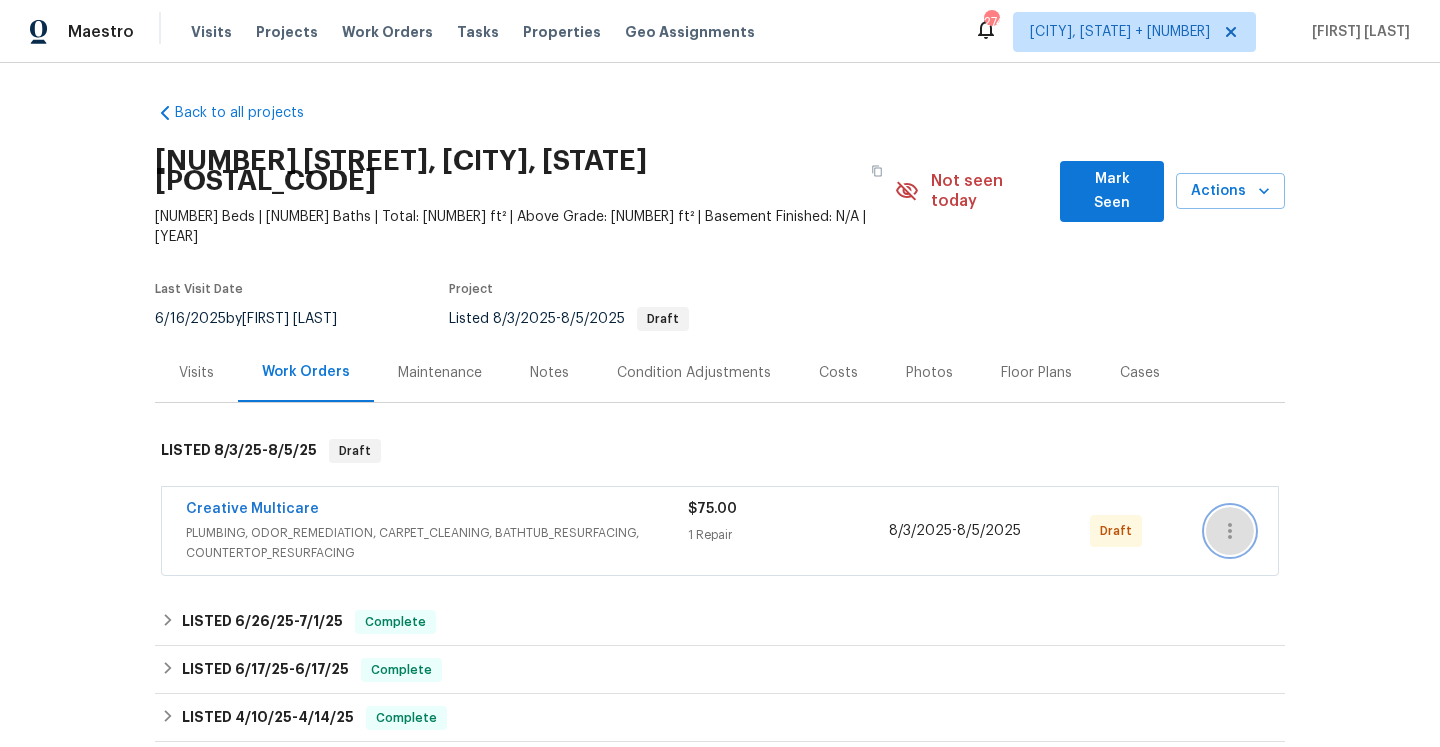click at bounding box center [1230, 531] 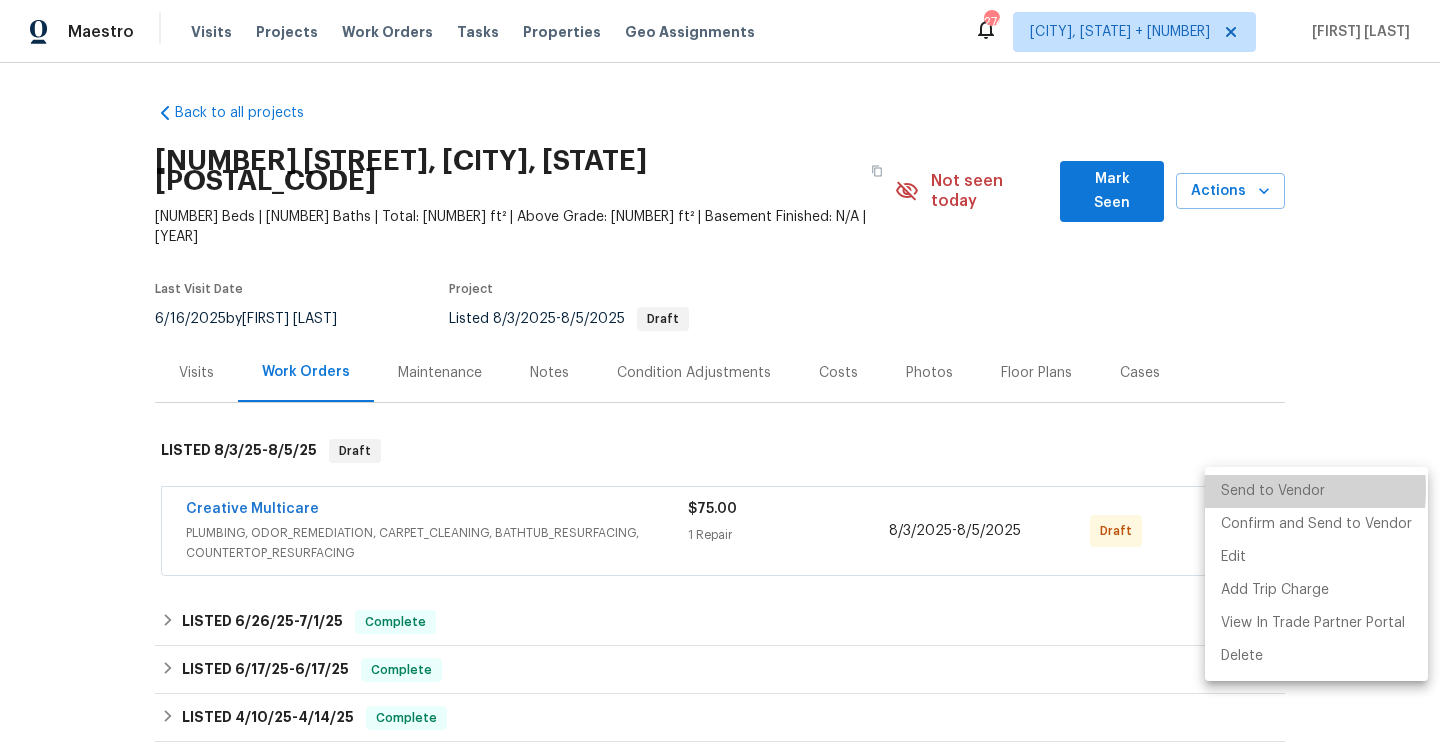 click on "Send to Vendor" at bounding box center (1316, 491) 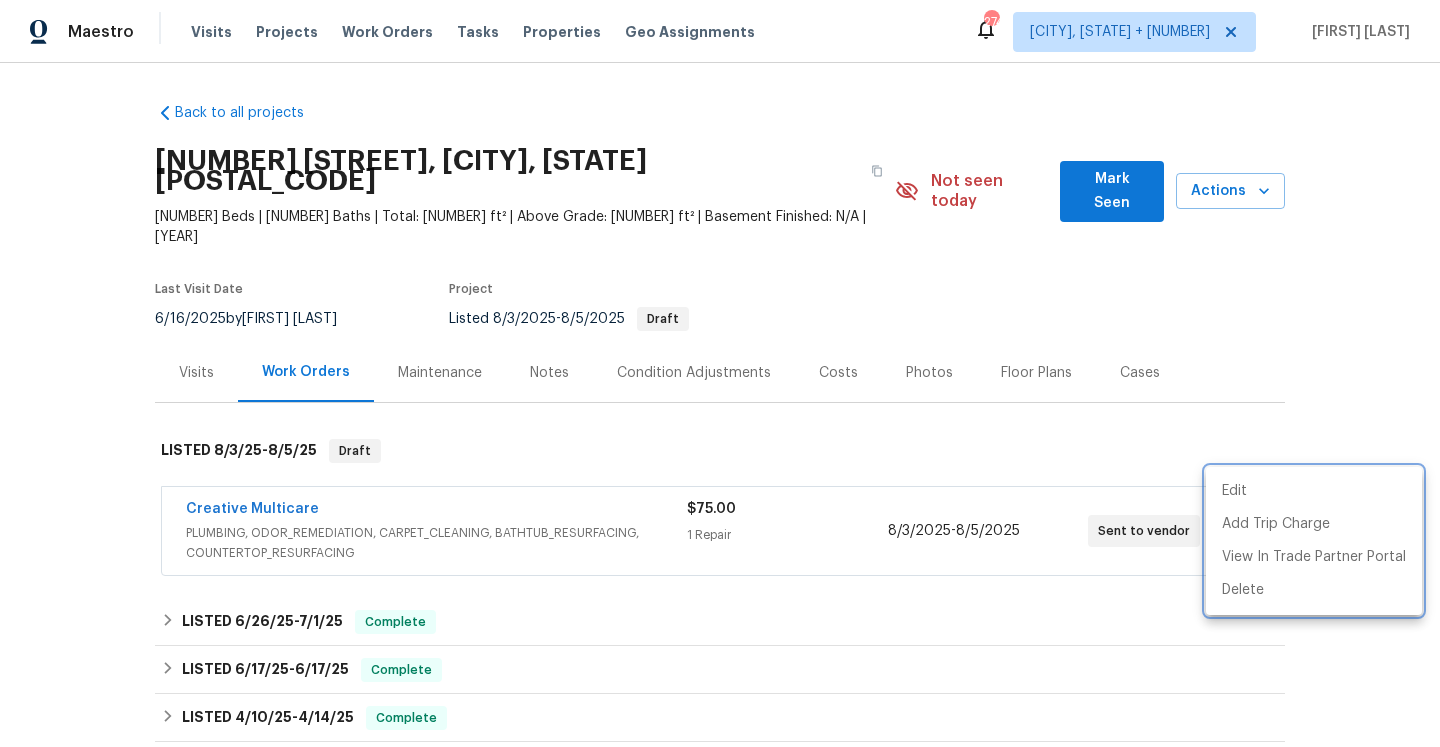 click at bounding box center [720, 373] 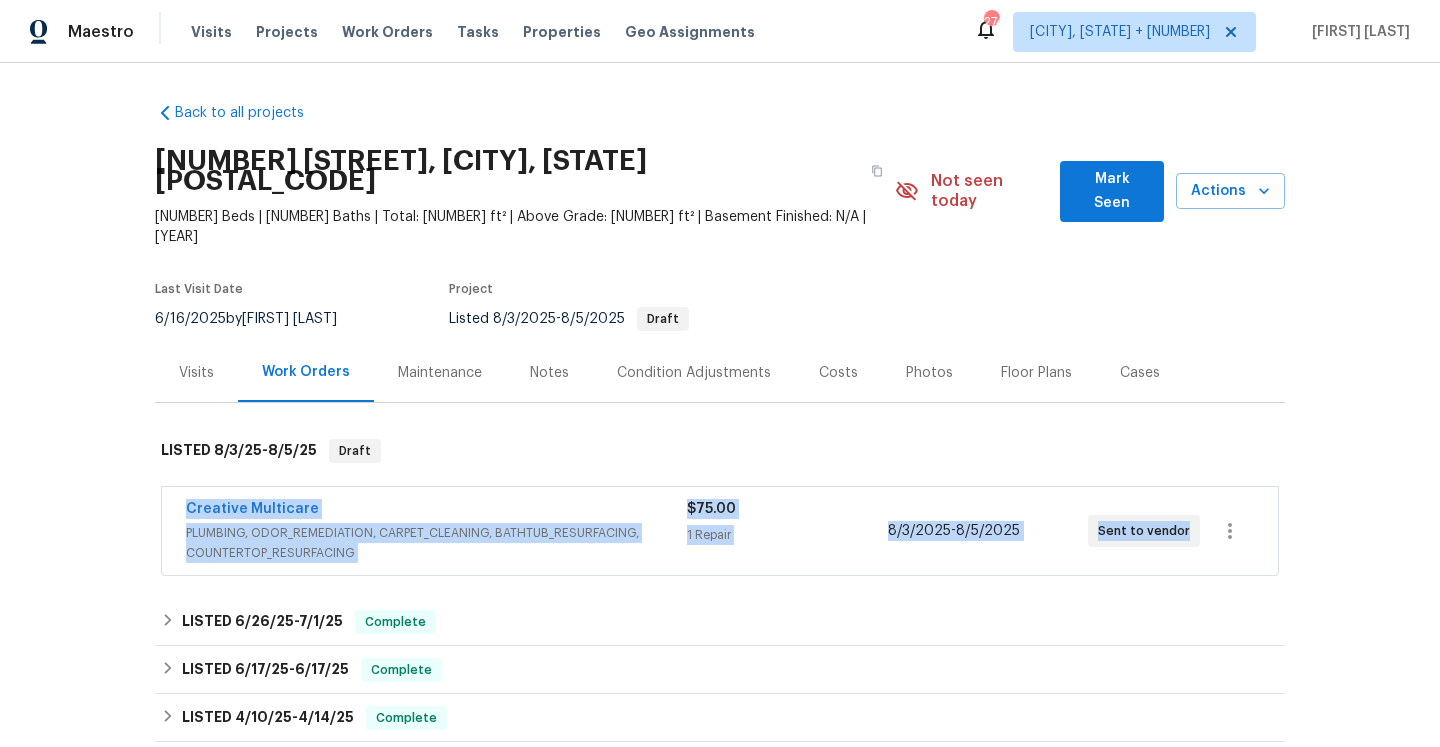 drag, startPoint x: 177, startPoint y: 463, endPoint x: 1181, endPoint y: 487, distance: 1004.2868 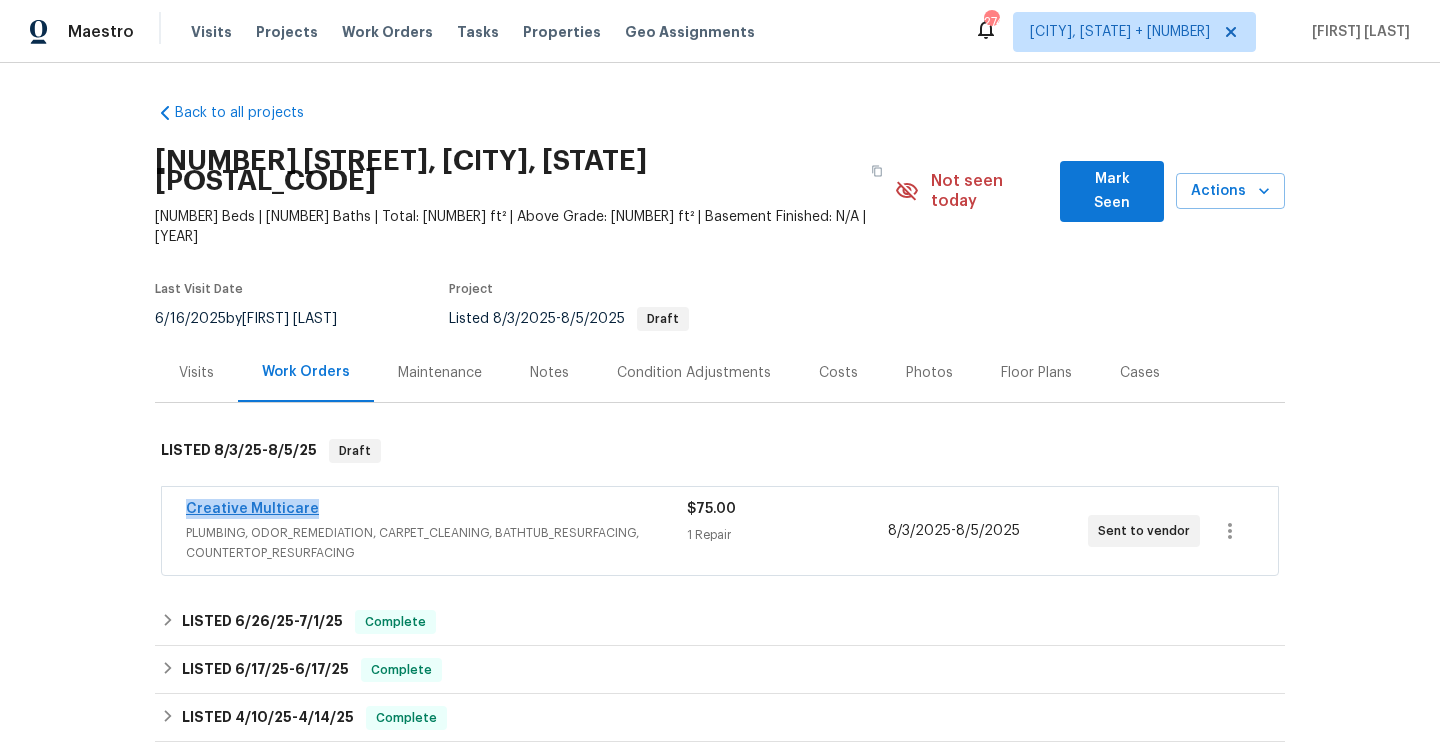 drag, startPoint x: 327, startPoint y: 466, endPoint x: 188, endPoint y: 464, distance: 139.01439 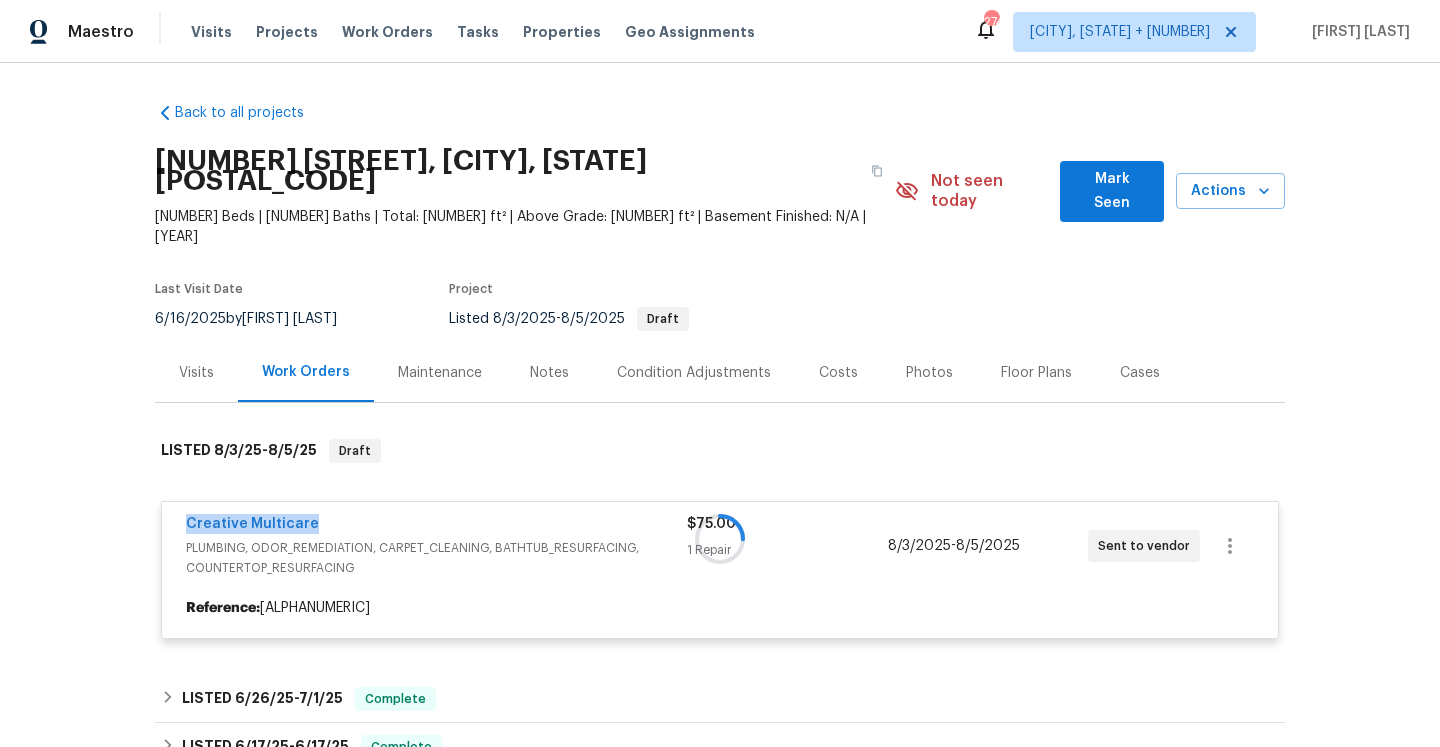 copy on "Creative Multicare" 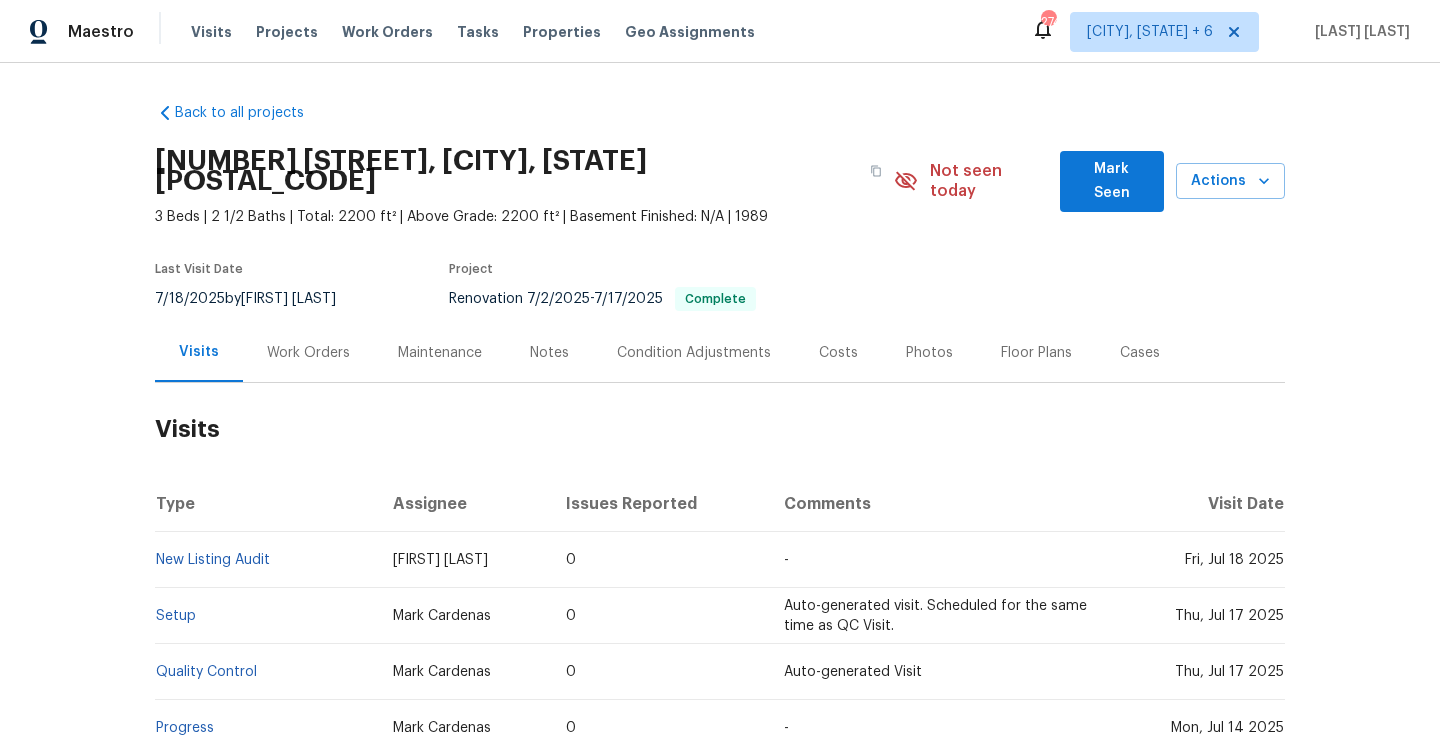 scroll, scrollTop: 0, scrollLeft: 0, axis: both 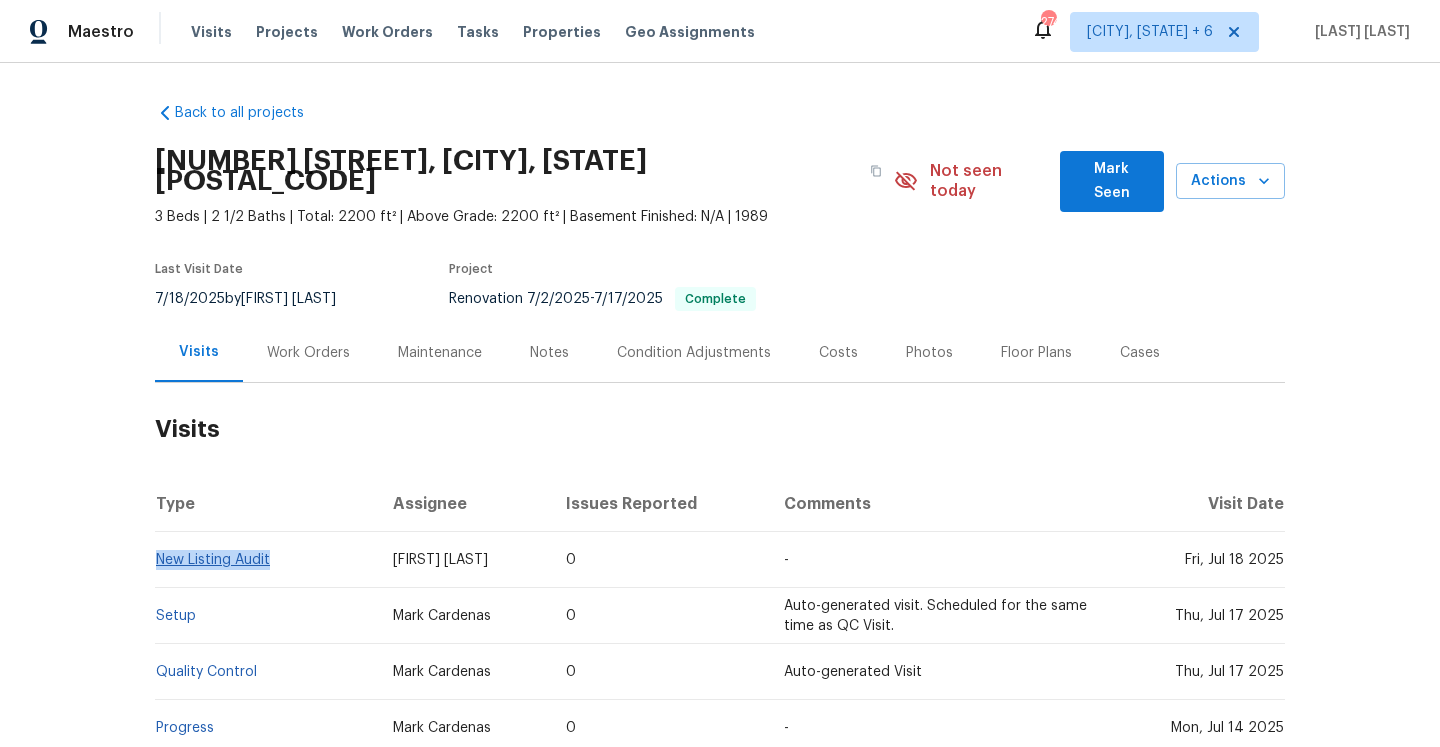 drag, startPoint x: 278, startPoint y: 535, endPoint x: 159, endPoint y: 535, distance: 119 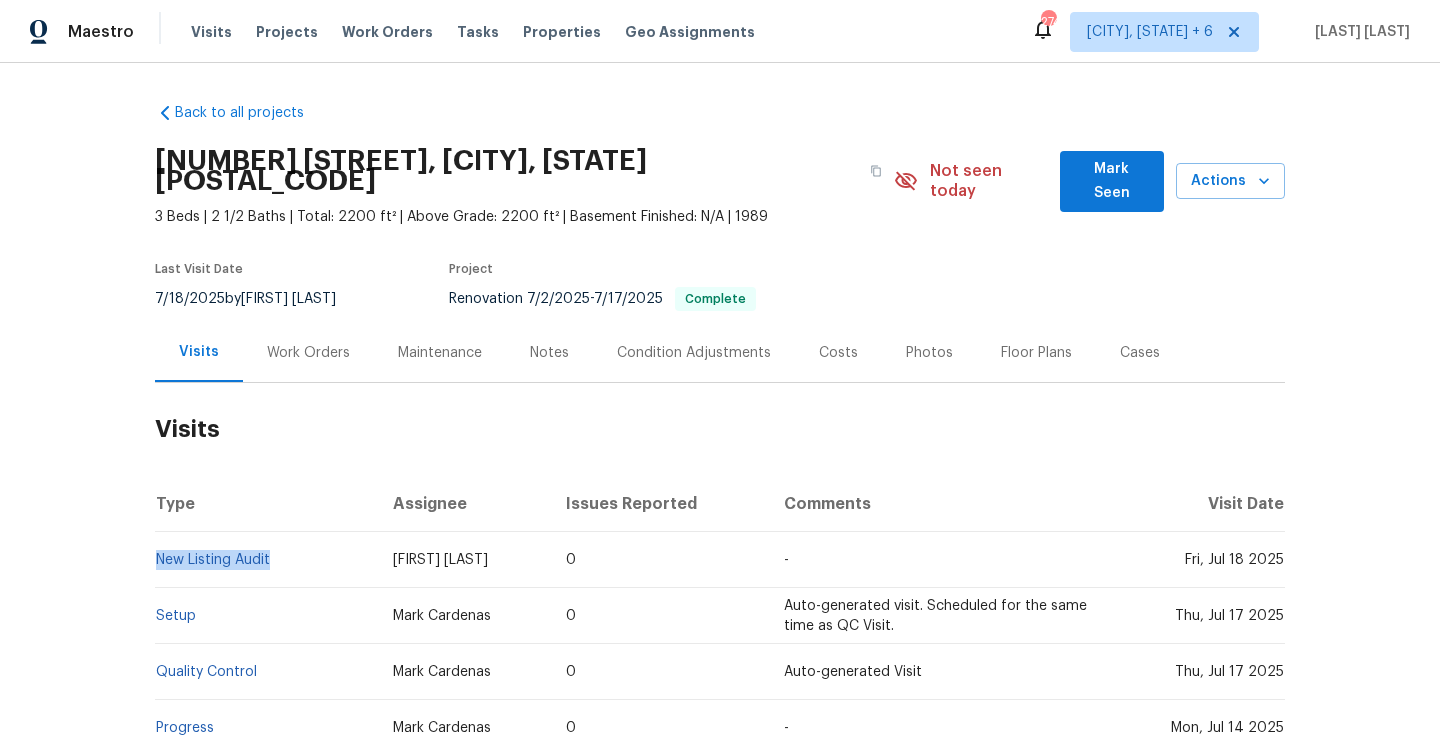 copy on "New Listing Audit" 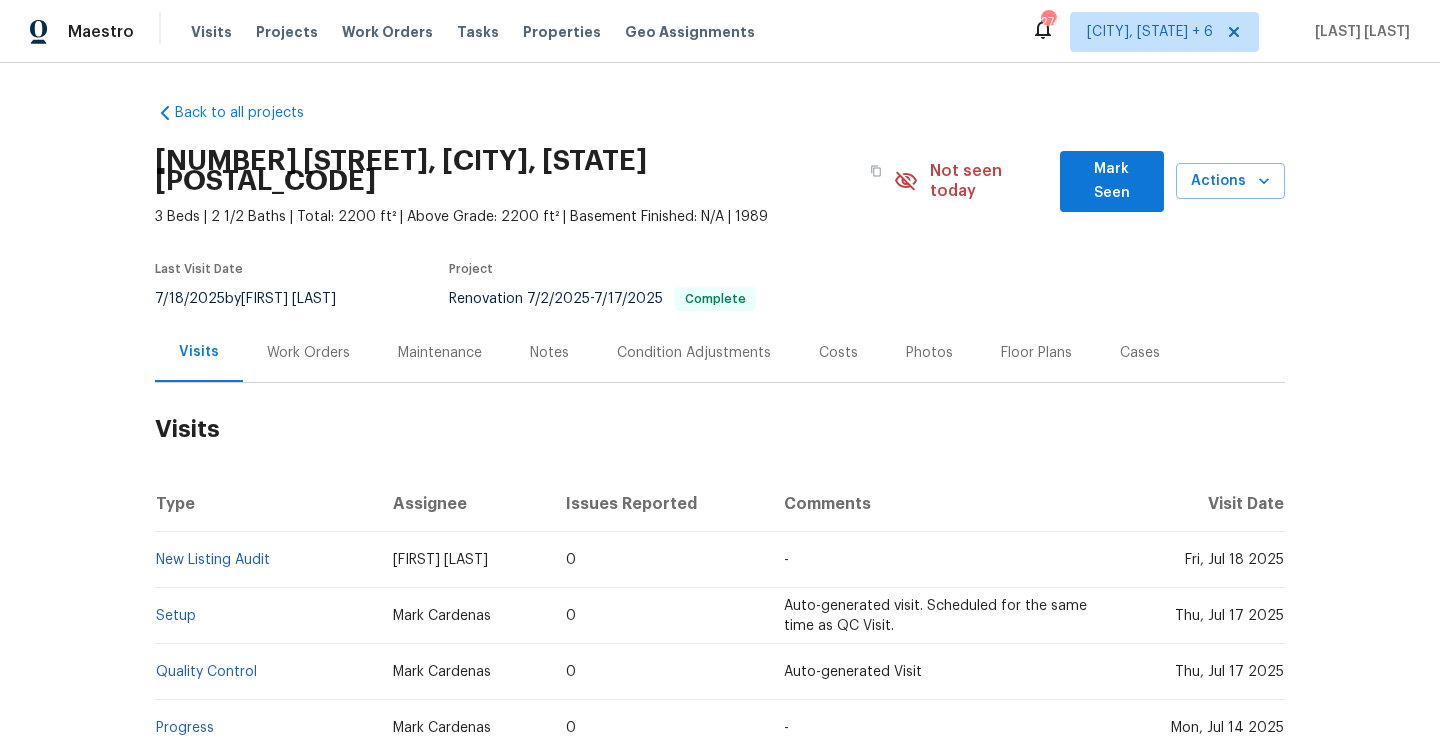 click on "Work Orders" at bounding box center [308, 353] 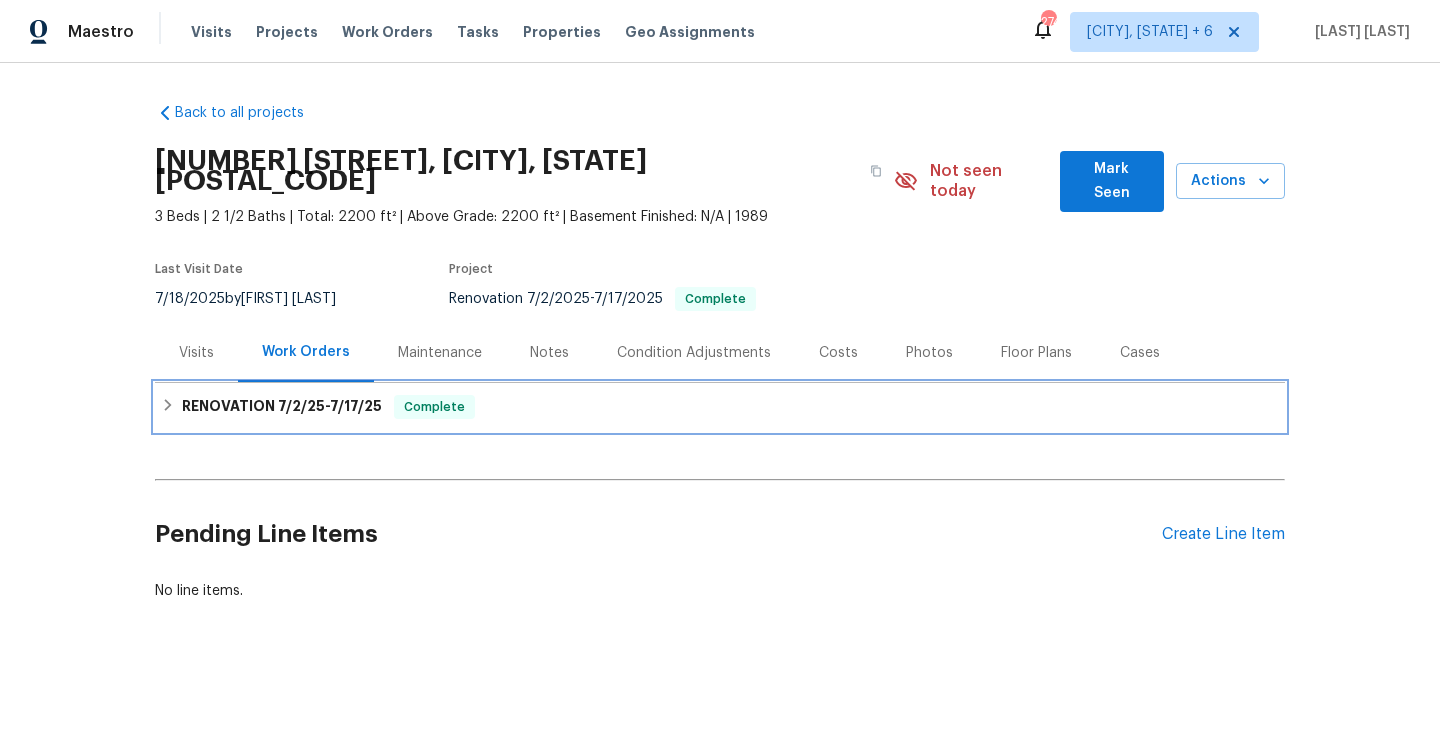 click on "7/2/25  -  7/17/25" at bounding box center [330, 406] 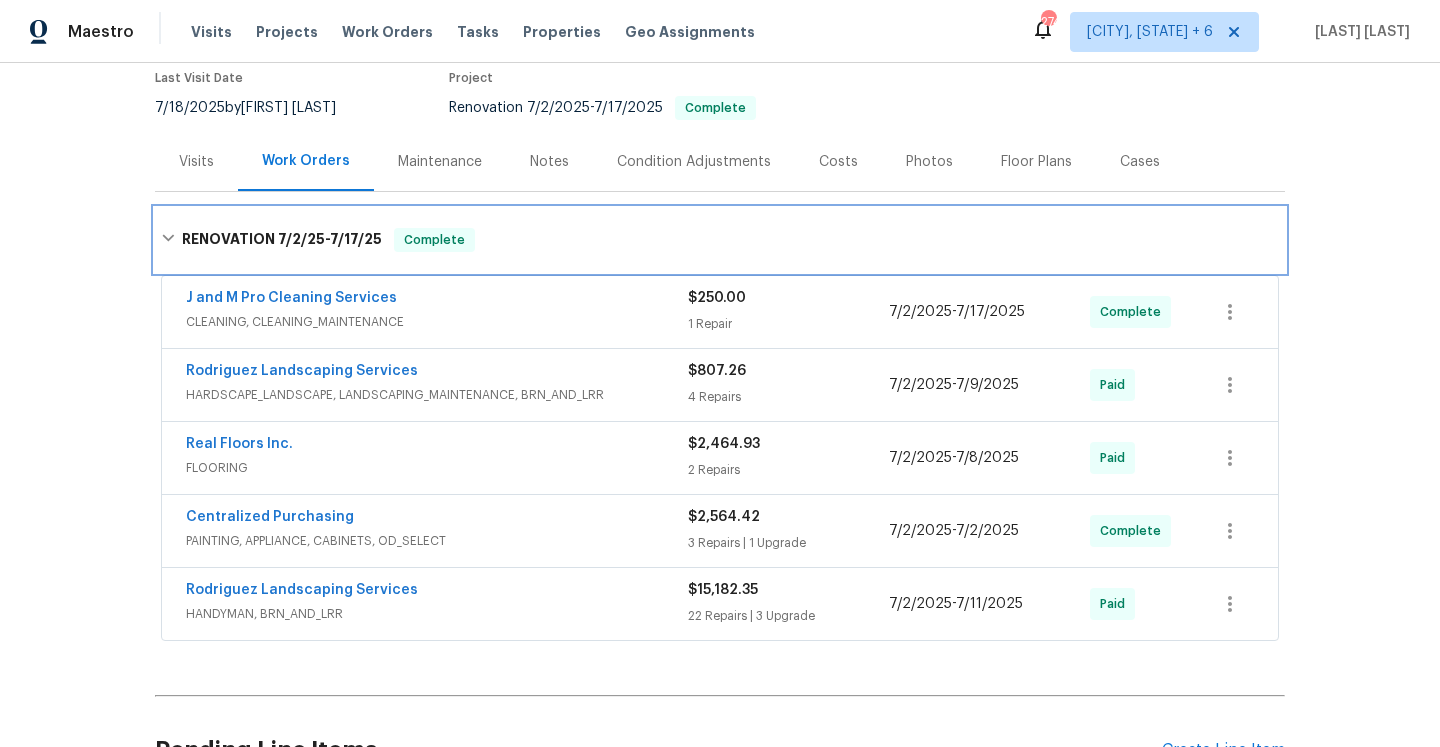 scroll, scrollTop: 207, scrollLeft: 0, axis: vertical 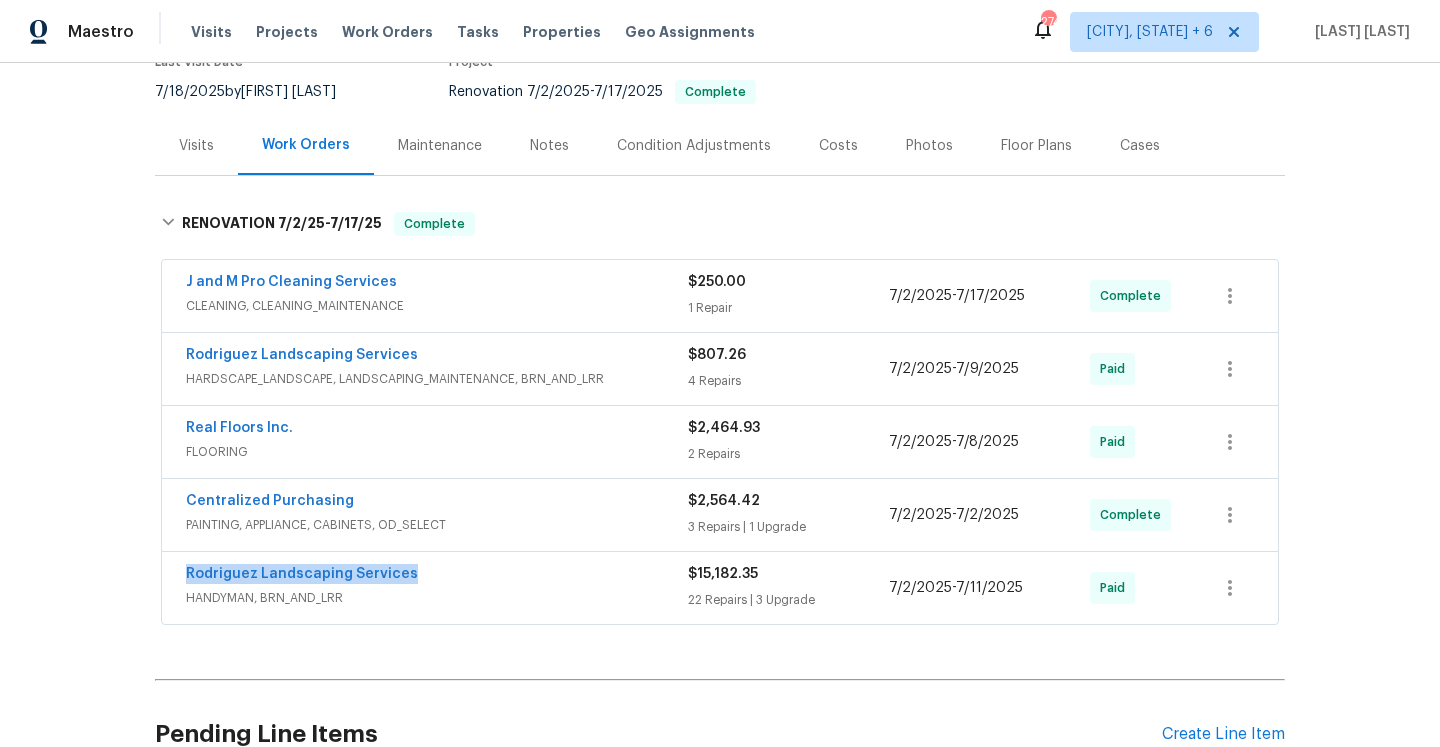 drag, startPoint x: 428, startPoint y: 560, endPoint x: 186, endPoint y: 561, distance: 242.00206 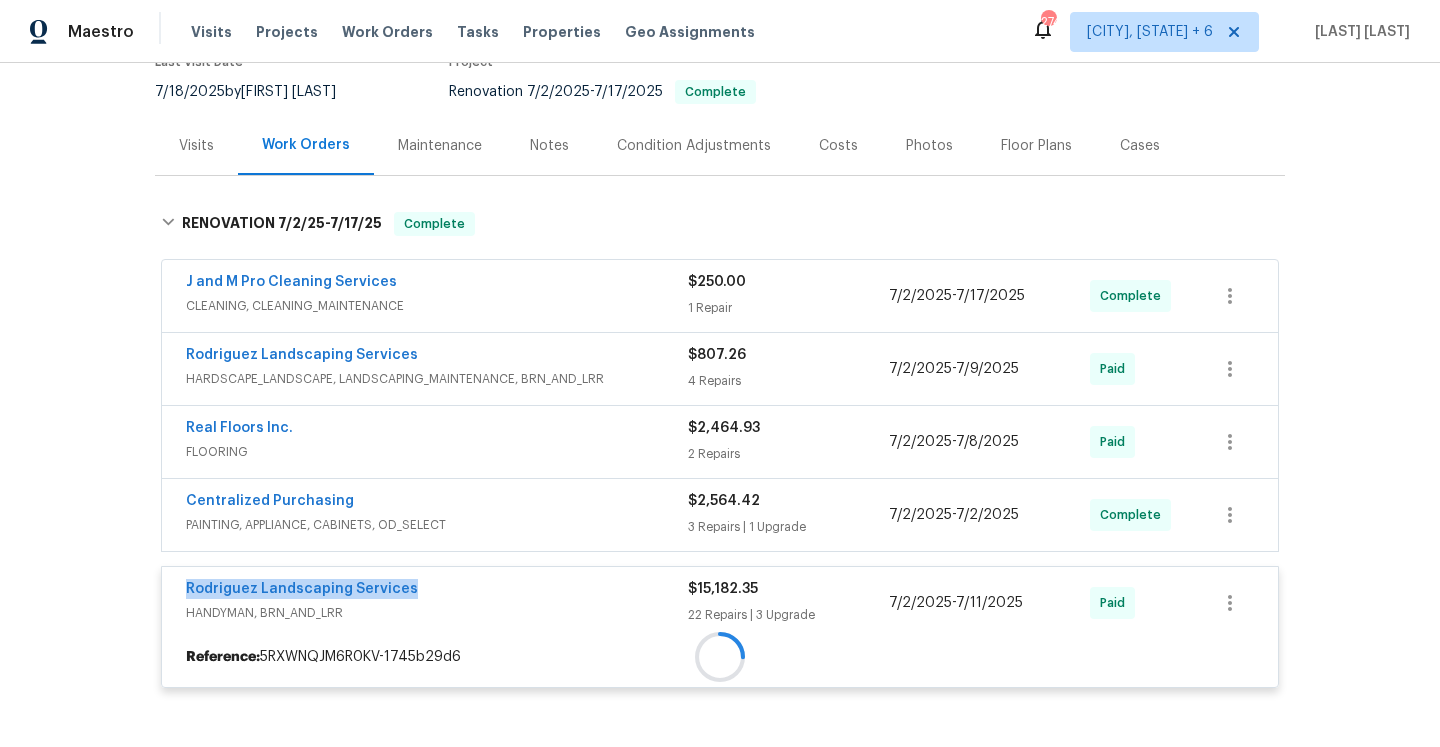 copy on "Rodriguez Landscaping Services" 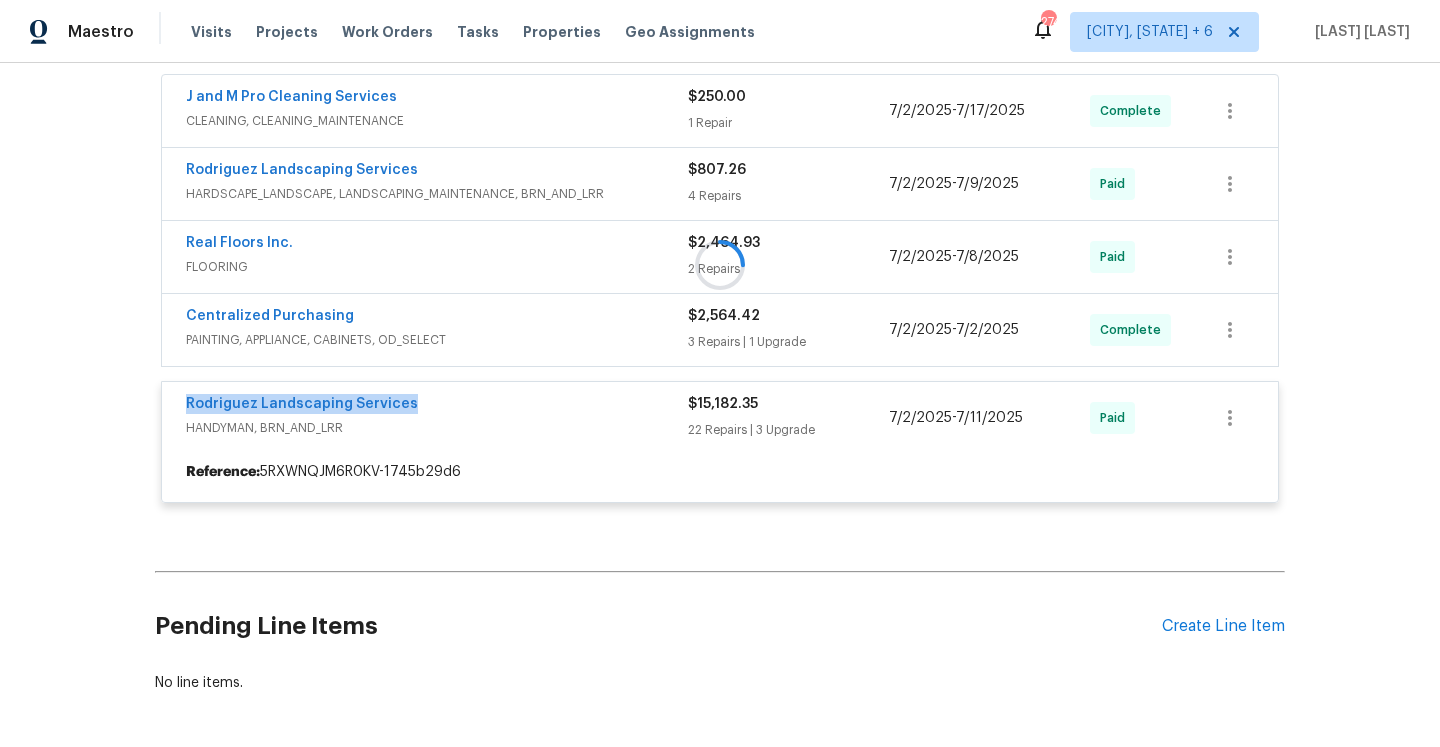 scroll, scrollTop: 454, scrollLeft: 0, axis: vertical 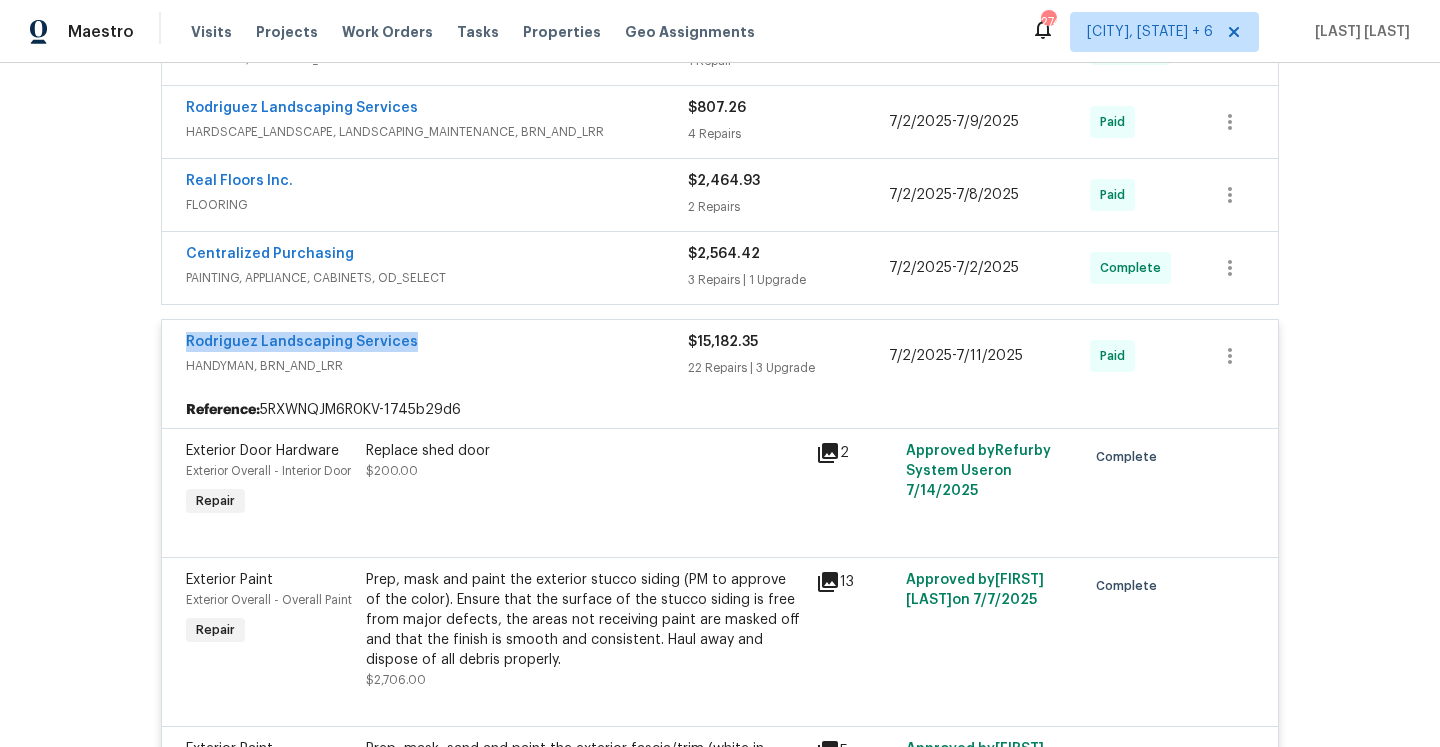 copy on "Rodriguez Landscaping Services" 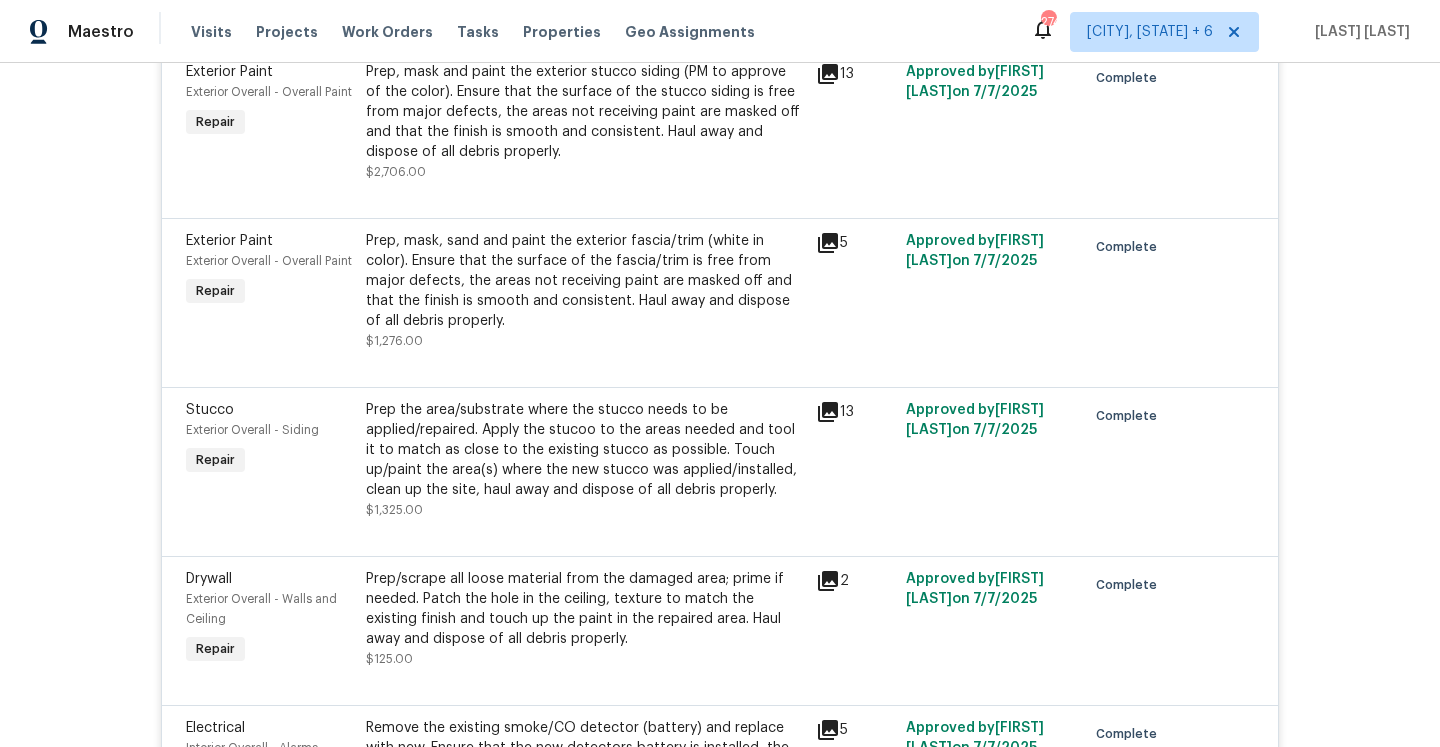scroll, scrollTop: 537, scrollLeft: 0, axis: vertical 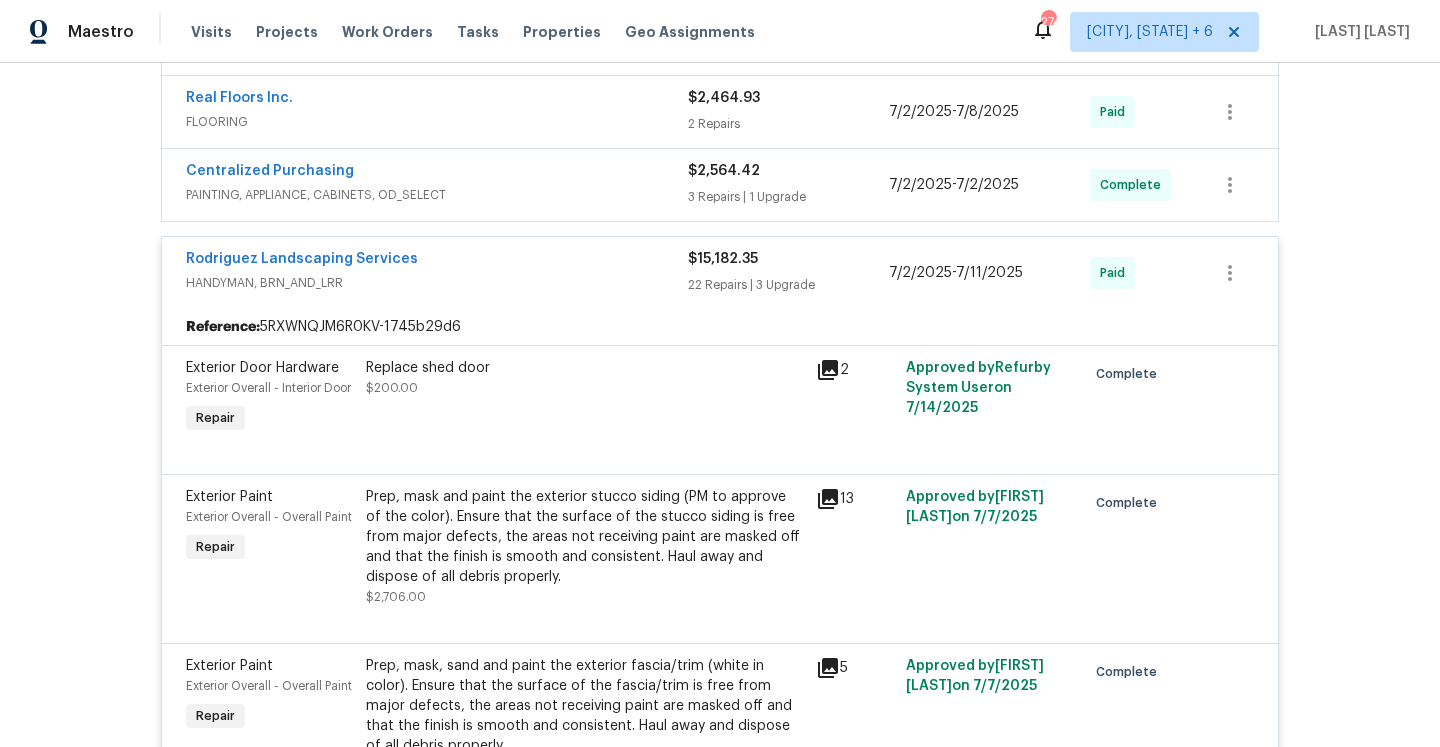 click on "HANDYMAN, BRN_AND_LRR" at bounding box center (437, 283) 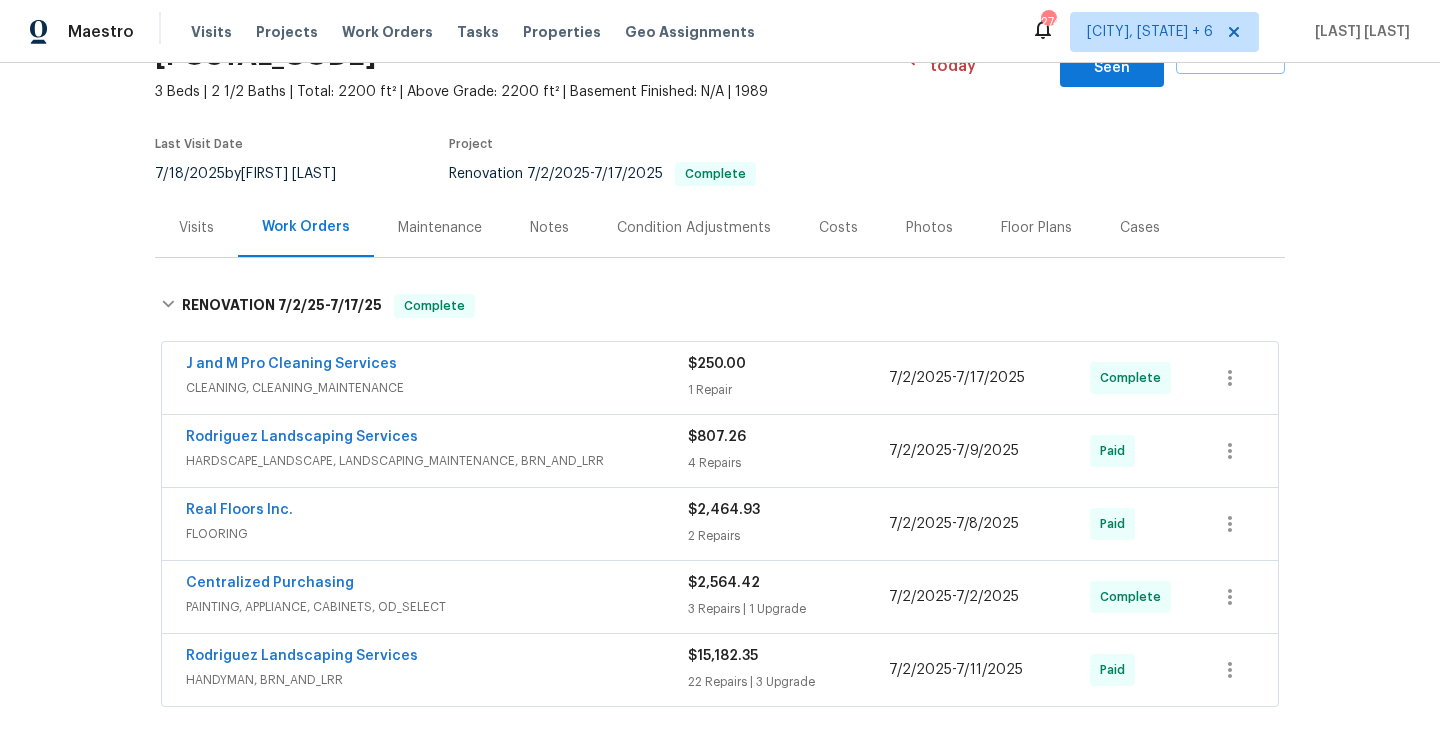 scroll, scrollTop: 0, scrollLeft: 0, axis: both 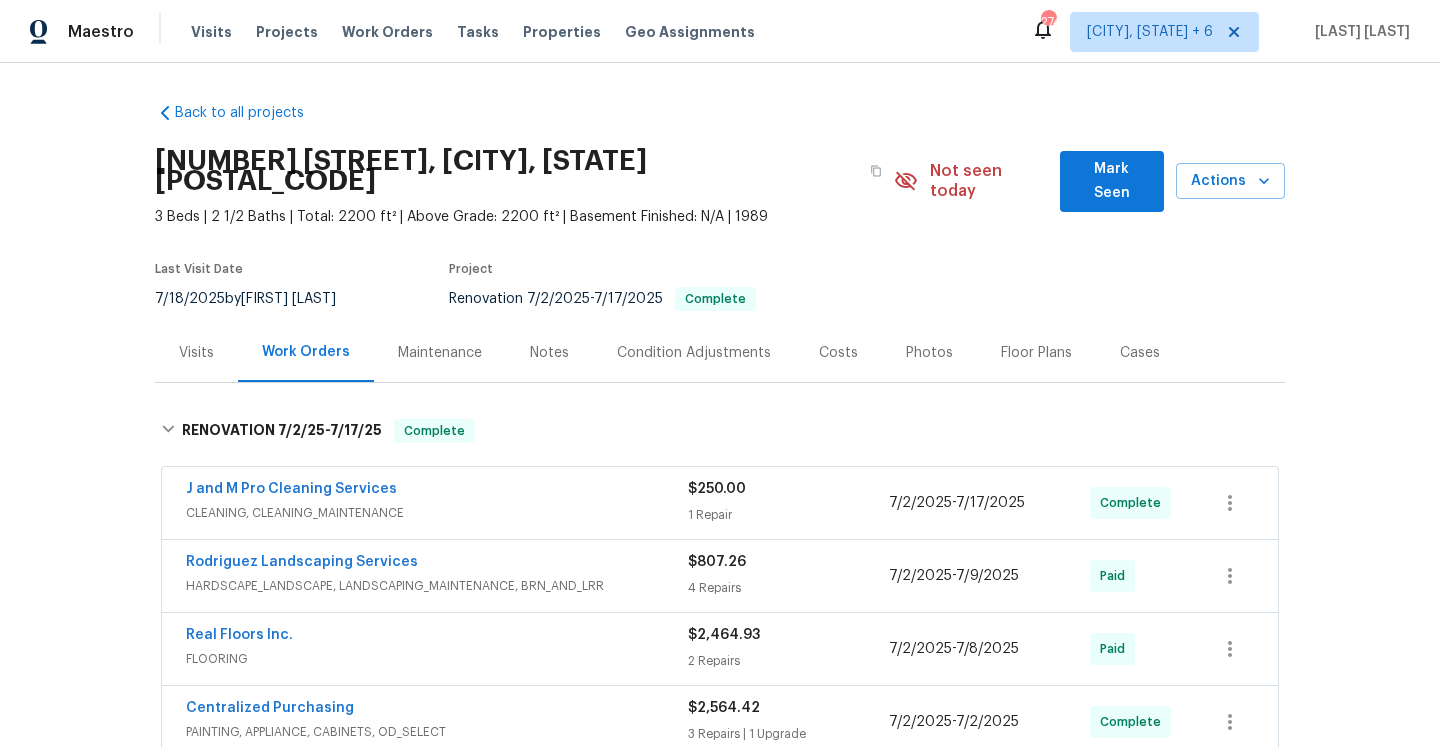 click on "Visits" at bounding box center [196, 352] 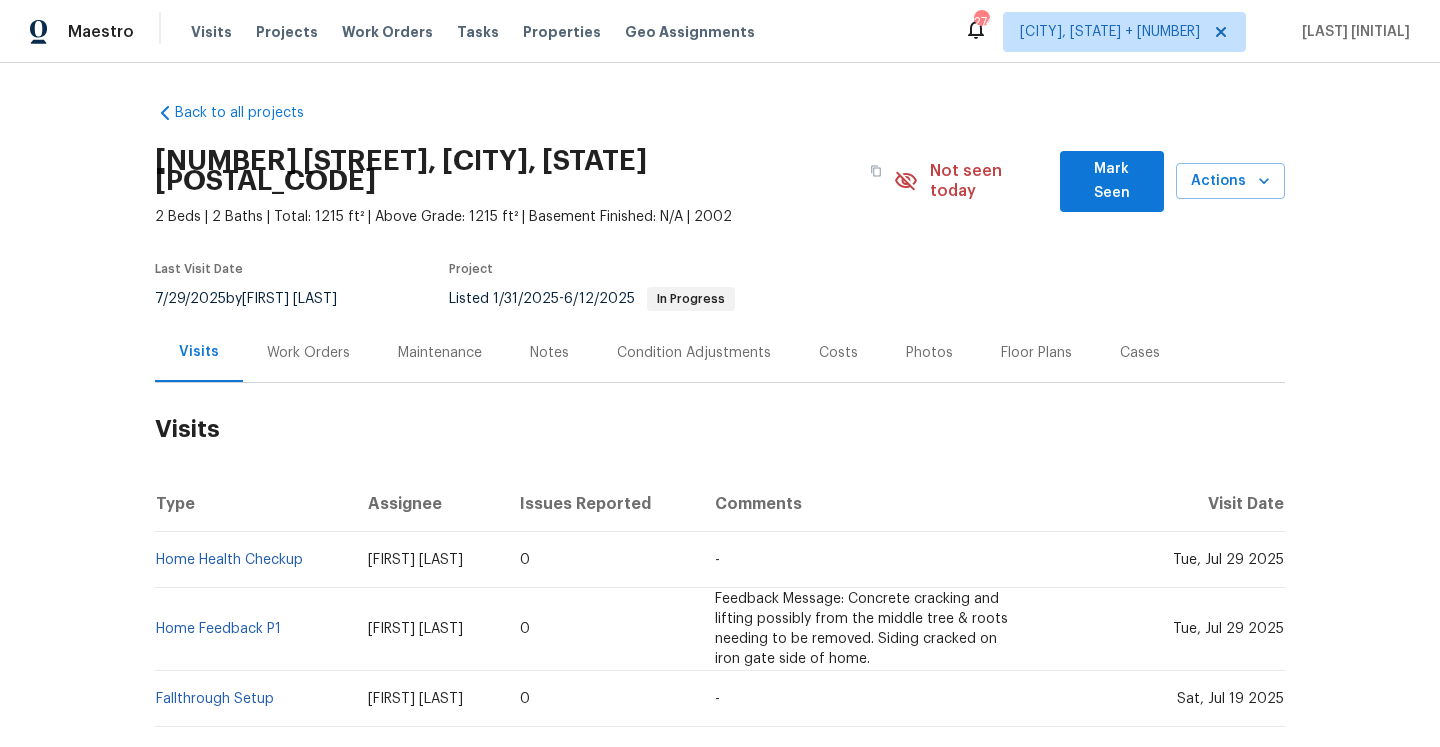 scroll, scrollTop: 0, scrollLeft: 0, axis: both 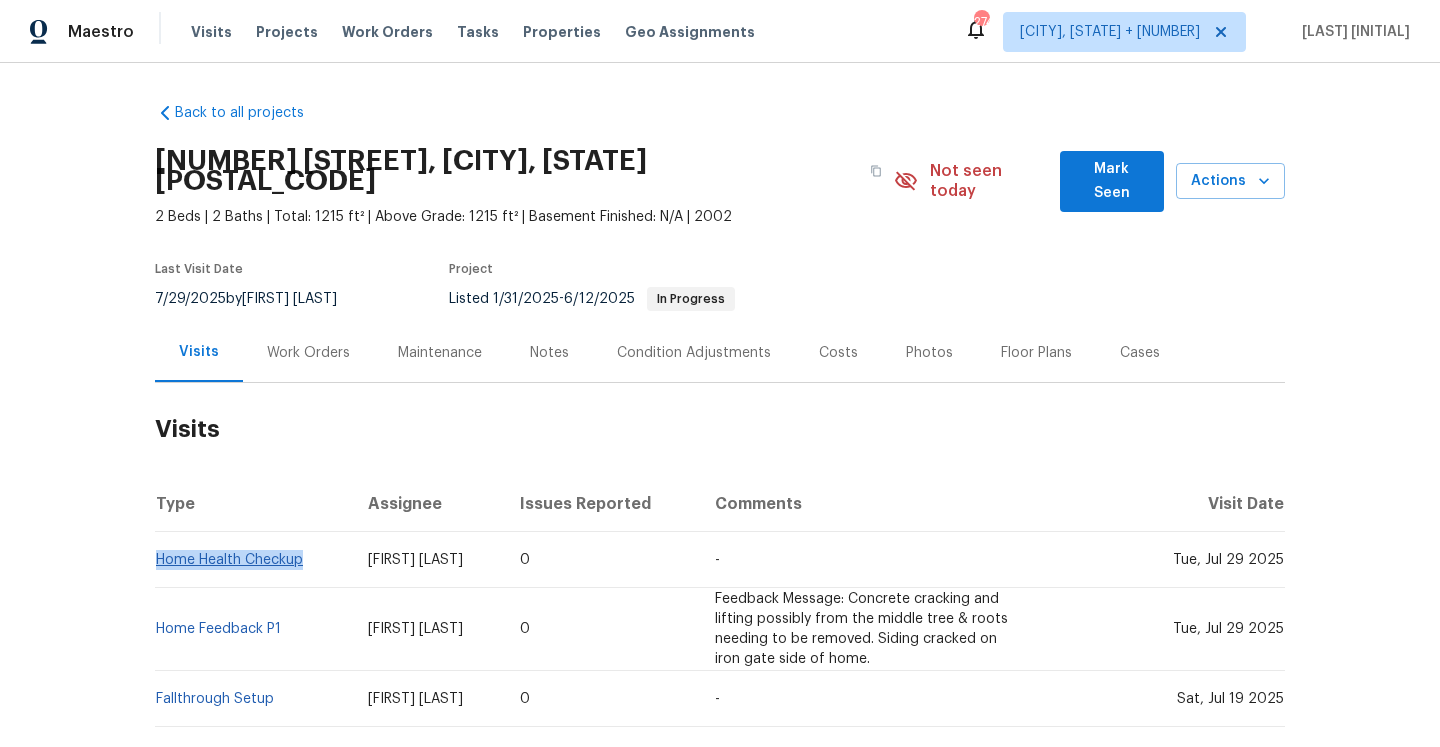 drag, startPoint x: 322, startPoint y: 542, endPoint x: 160, endPoint y: 544, distance: 162.01234 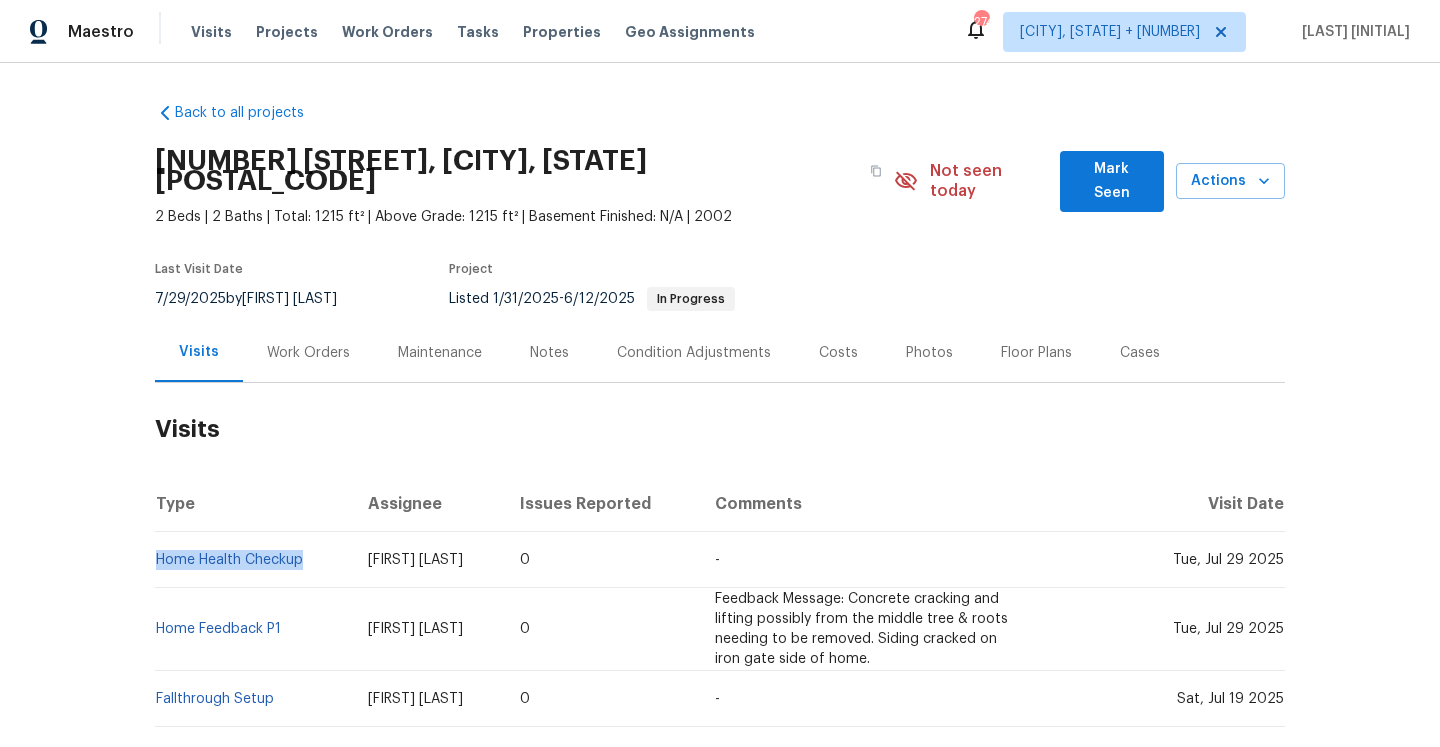 copy on "Home Health Checkup" 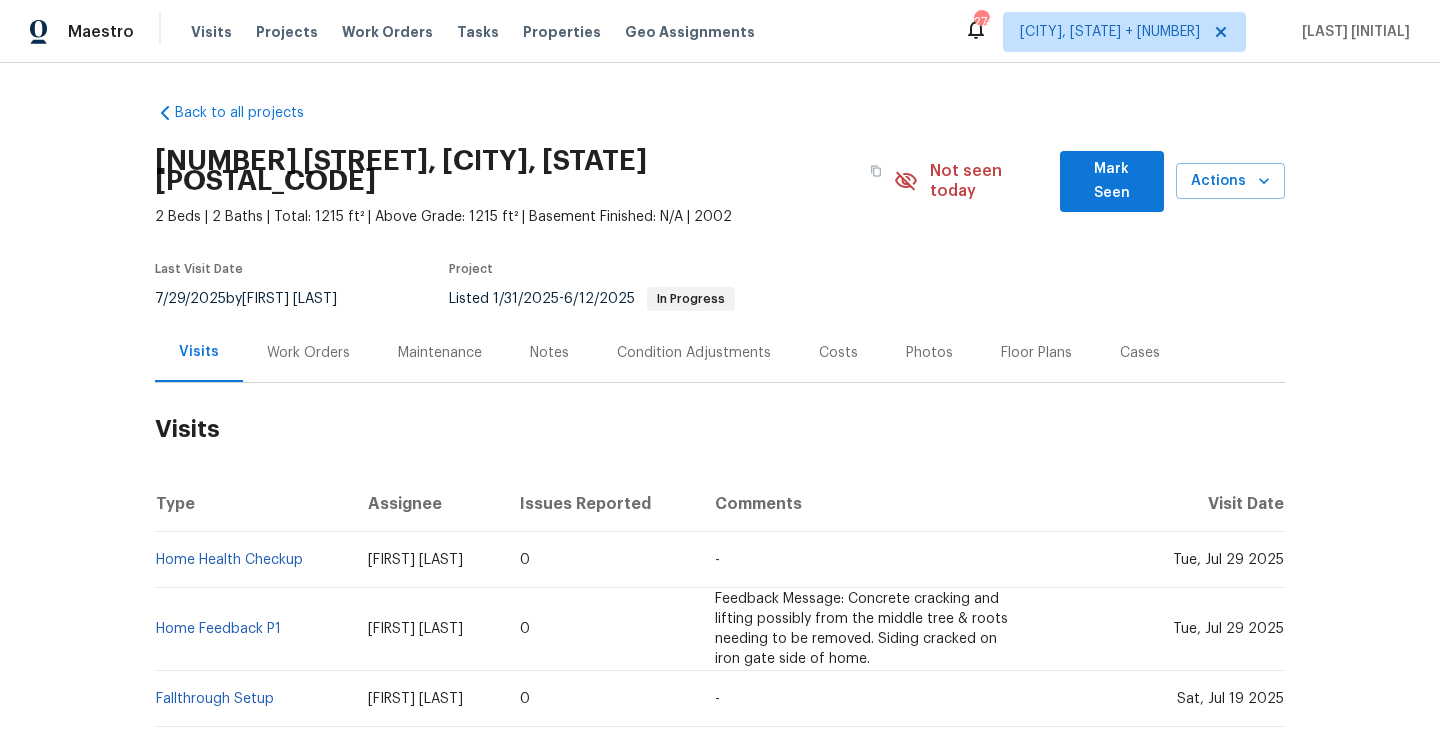 click on "Work Orders" at bounding box center (308, 352) 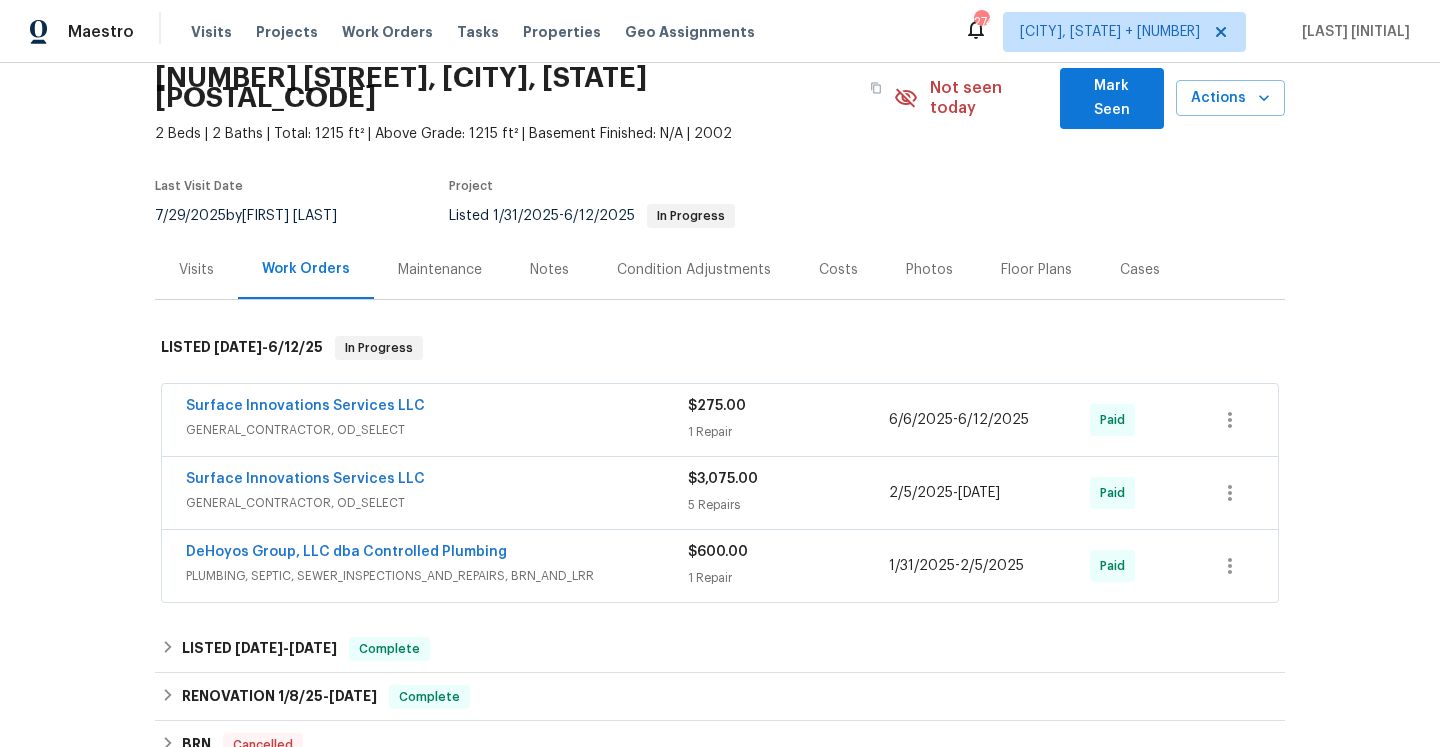 scroll, scrollTop: 89, scrollLeft: 0, axis: vertical 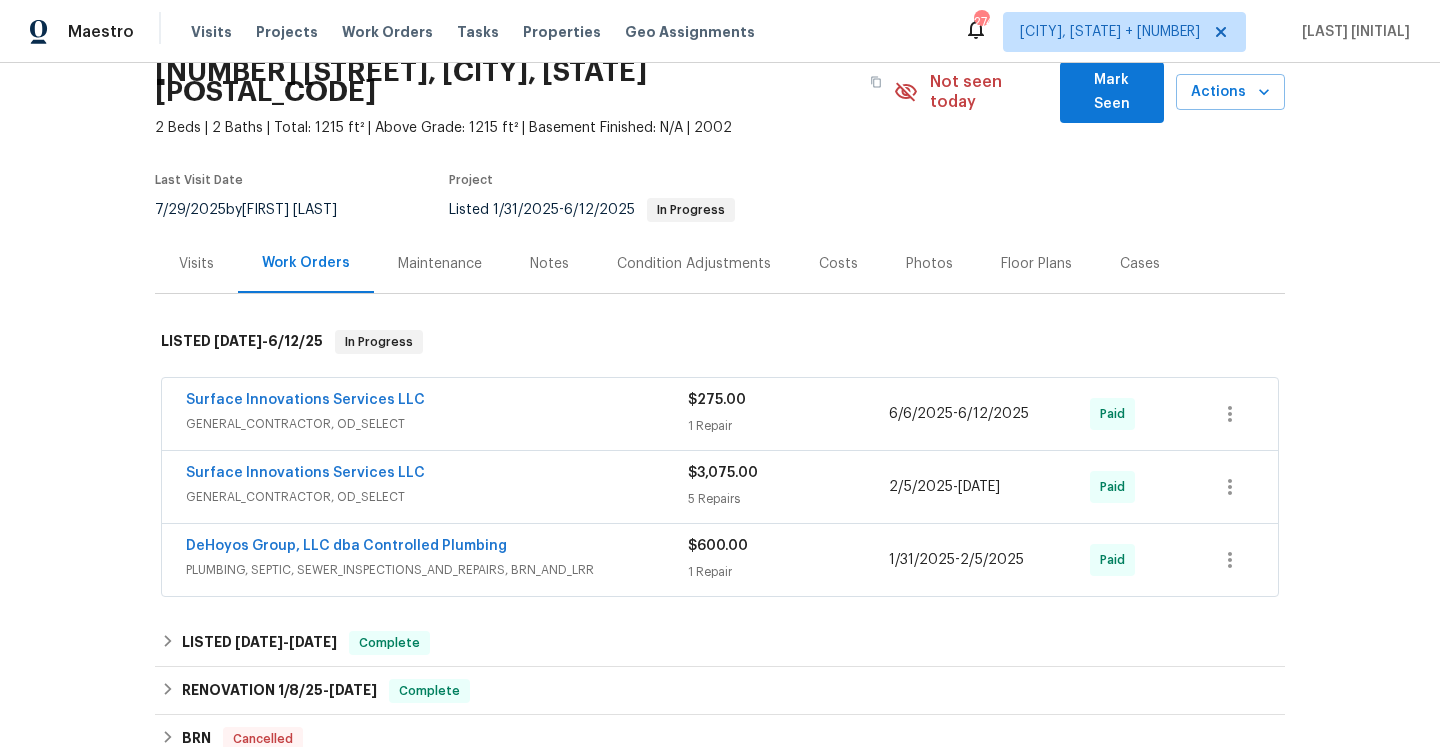 click on "GENERAL_CONTRACTOR, OD_SELECT" at bounding box center [437, 424] 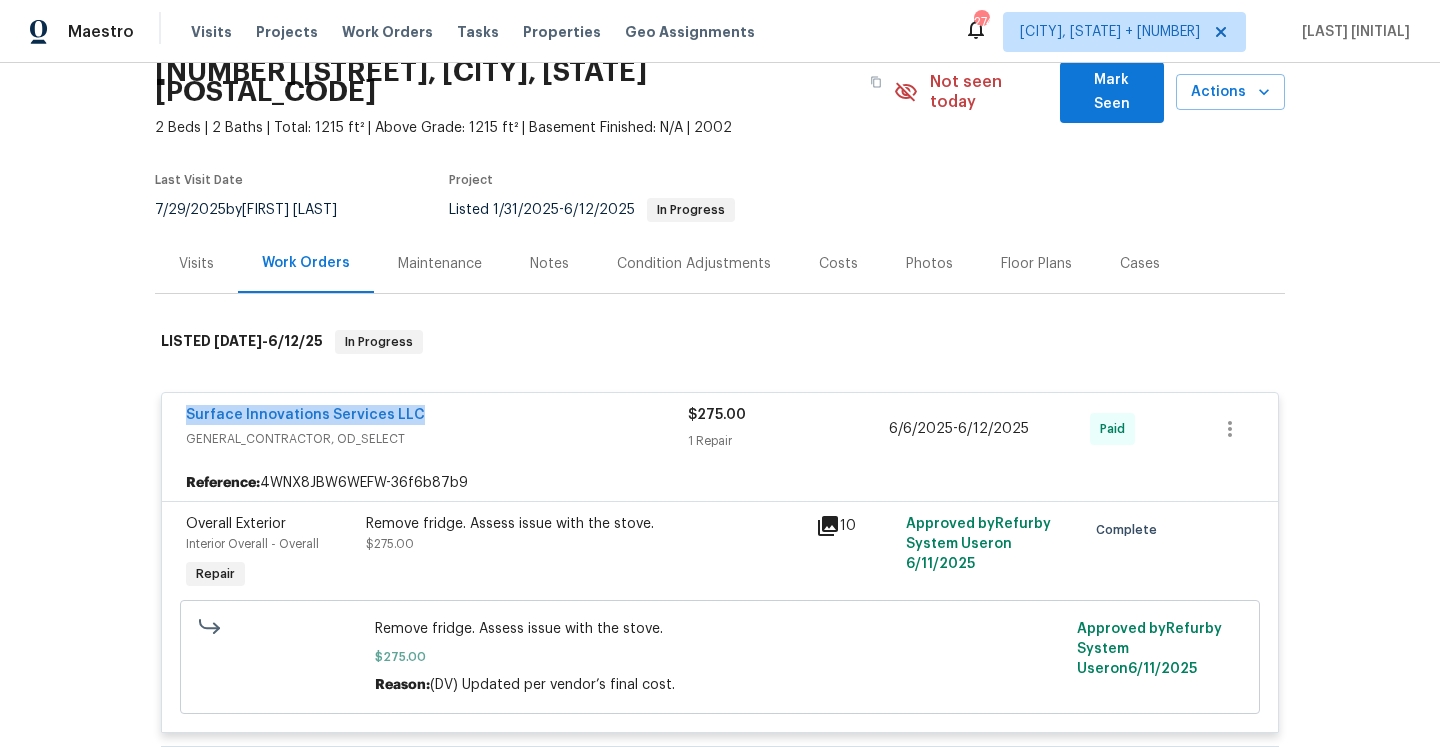 drag, startPoint x: 419, startPoint y: 397, endPoint x: 185, endPoint y: 393, distance: 234.03418 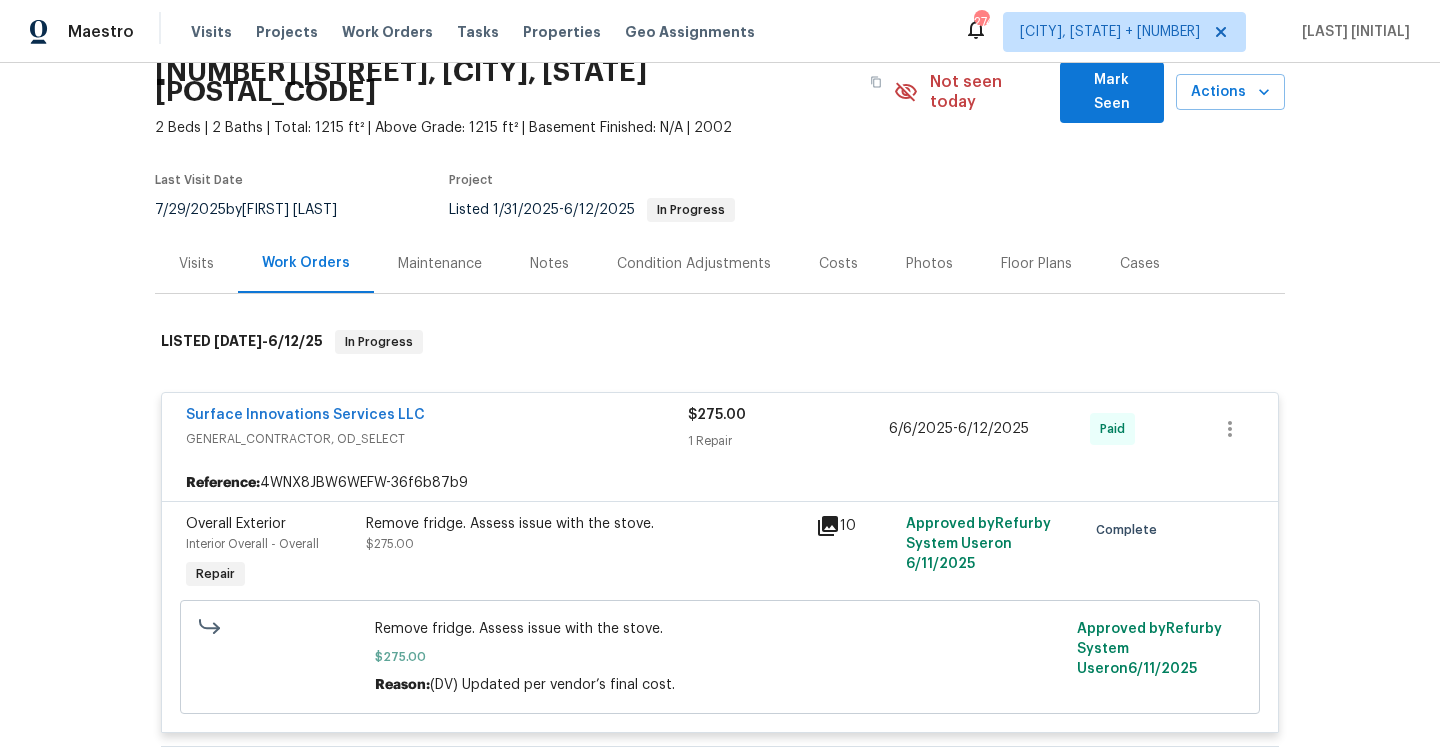 click on "Visits" at bounding box center [196, 263] 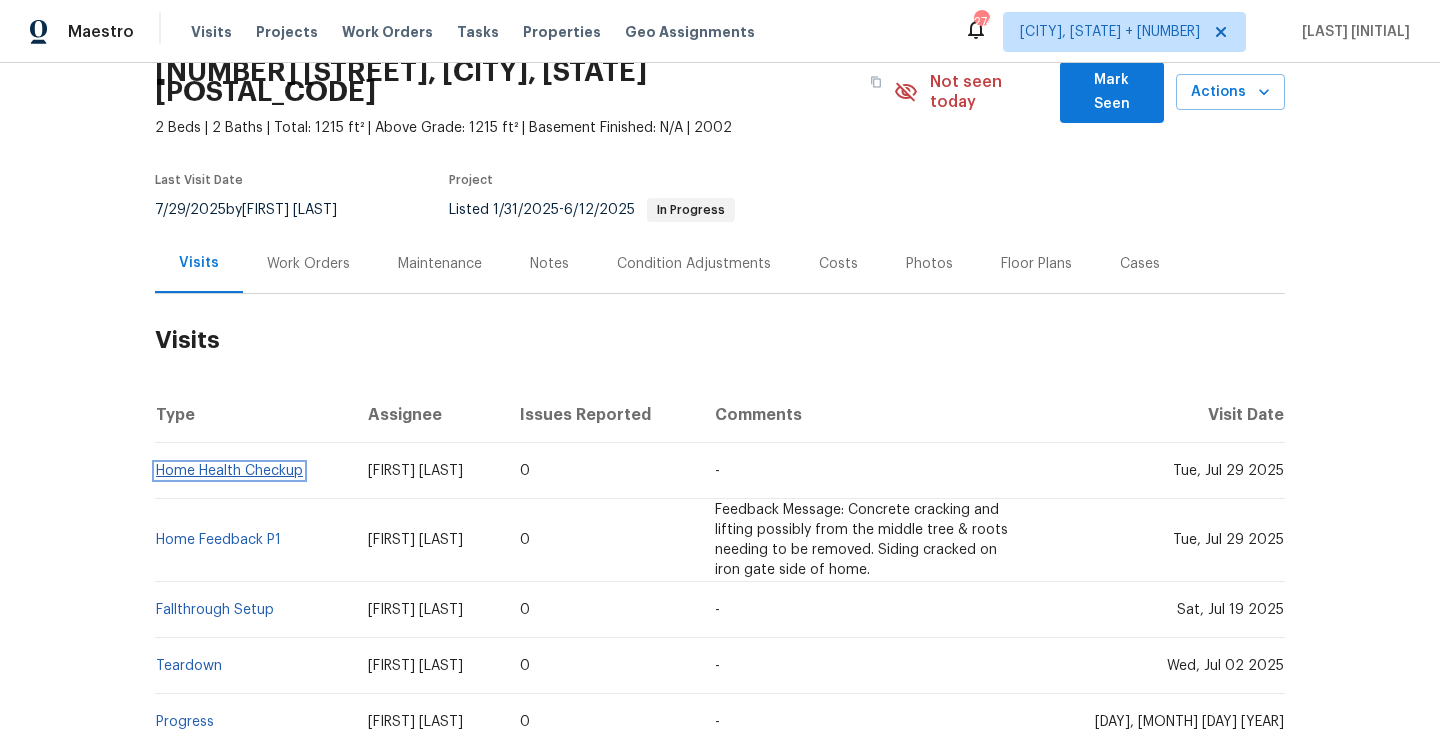 click on "Home Health Checkup" at bounding box center (229, 471) 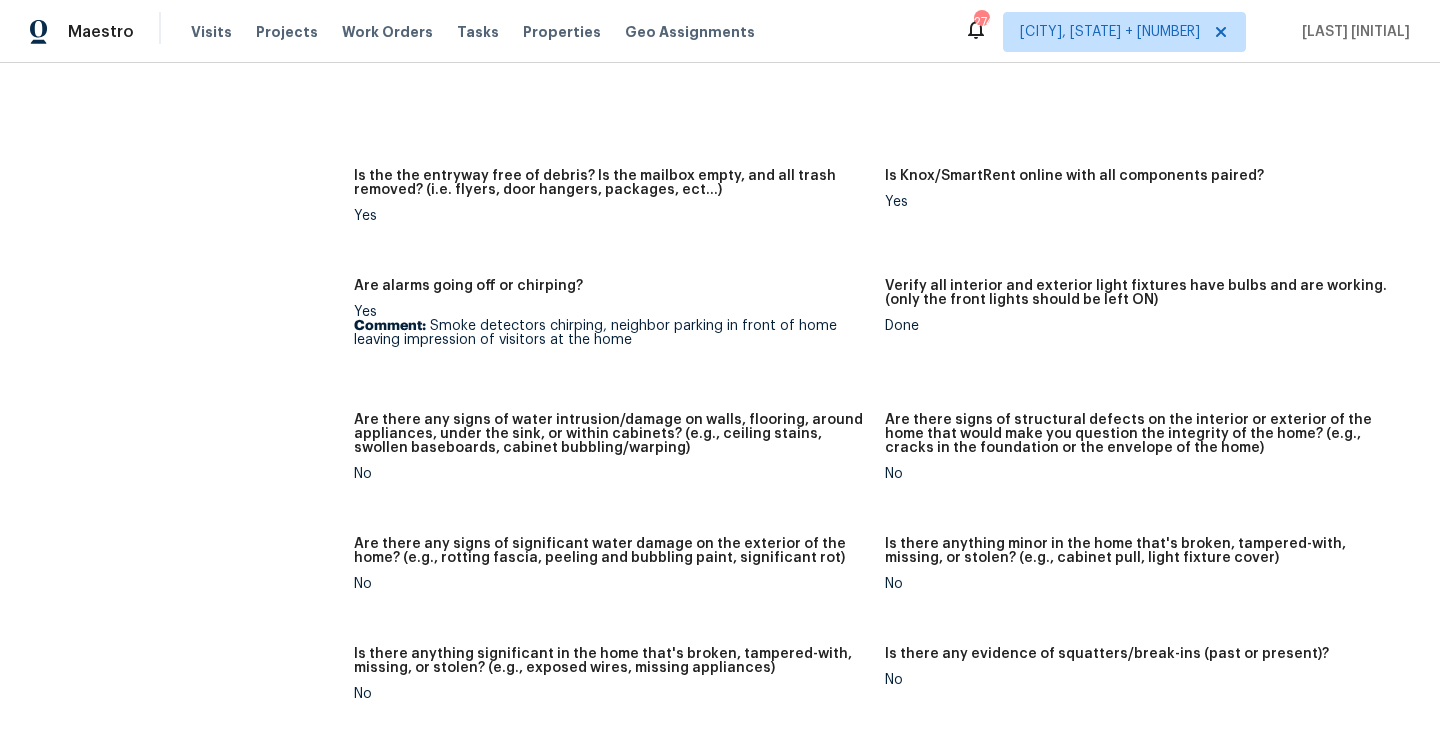 scroll, scrollTop: 0, scrollLeft: 0, axis: both 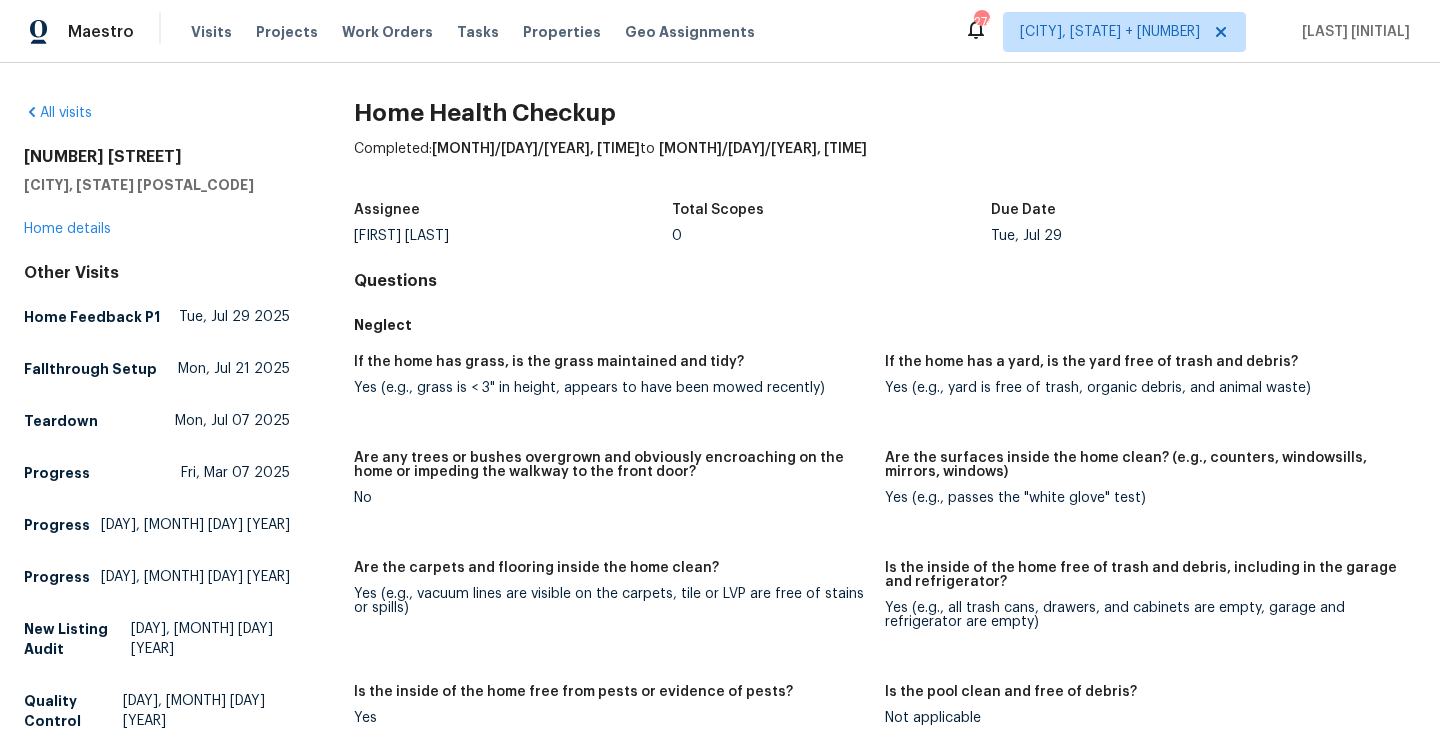 click on "1800 Arbor Gln Conroe, TX 77303 Home details" at bounding box center (157, 193) 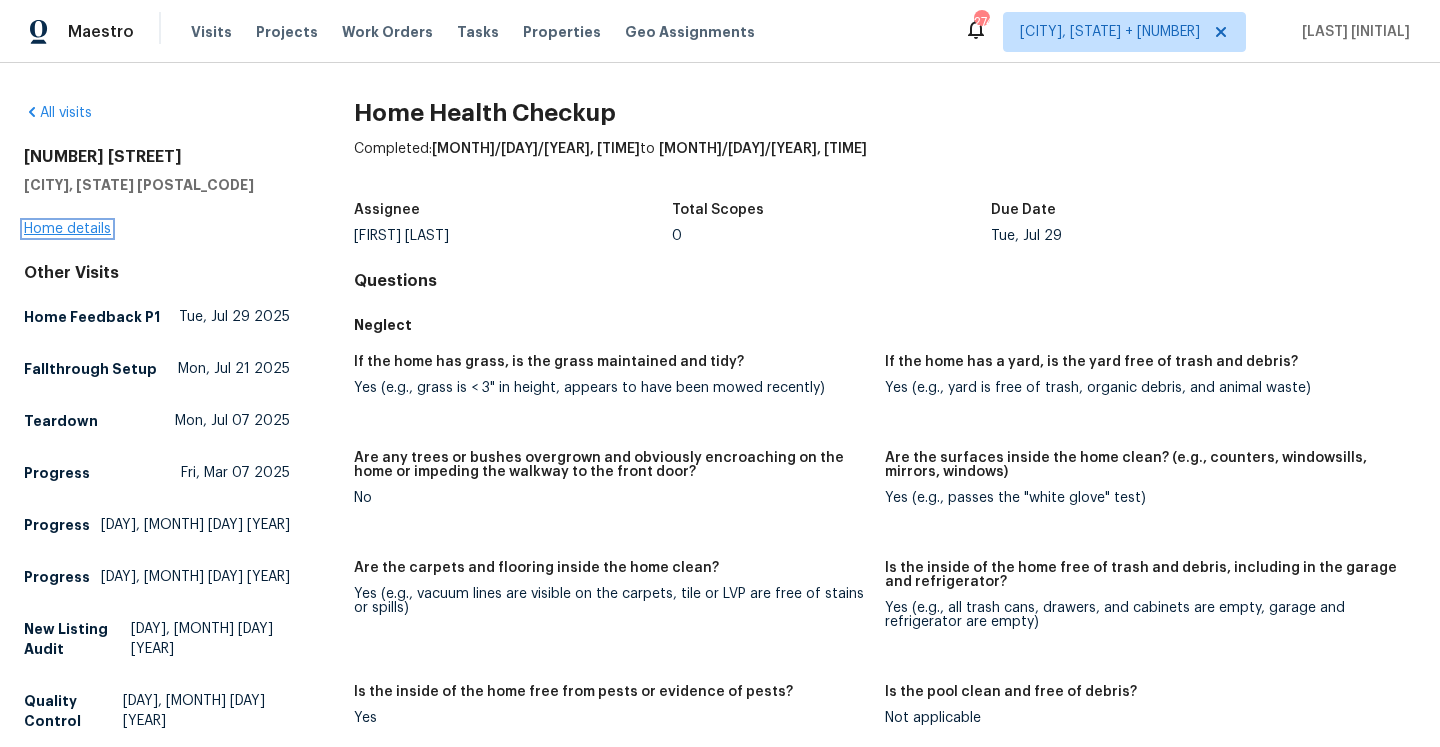click on "Home details" at bounding box center (67, 229) 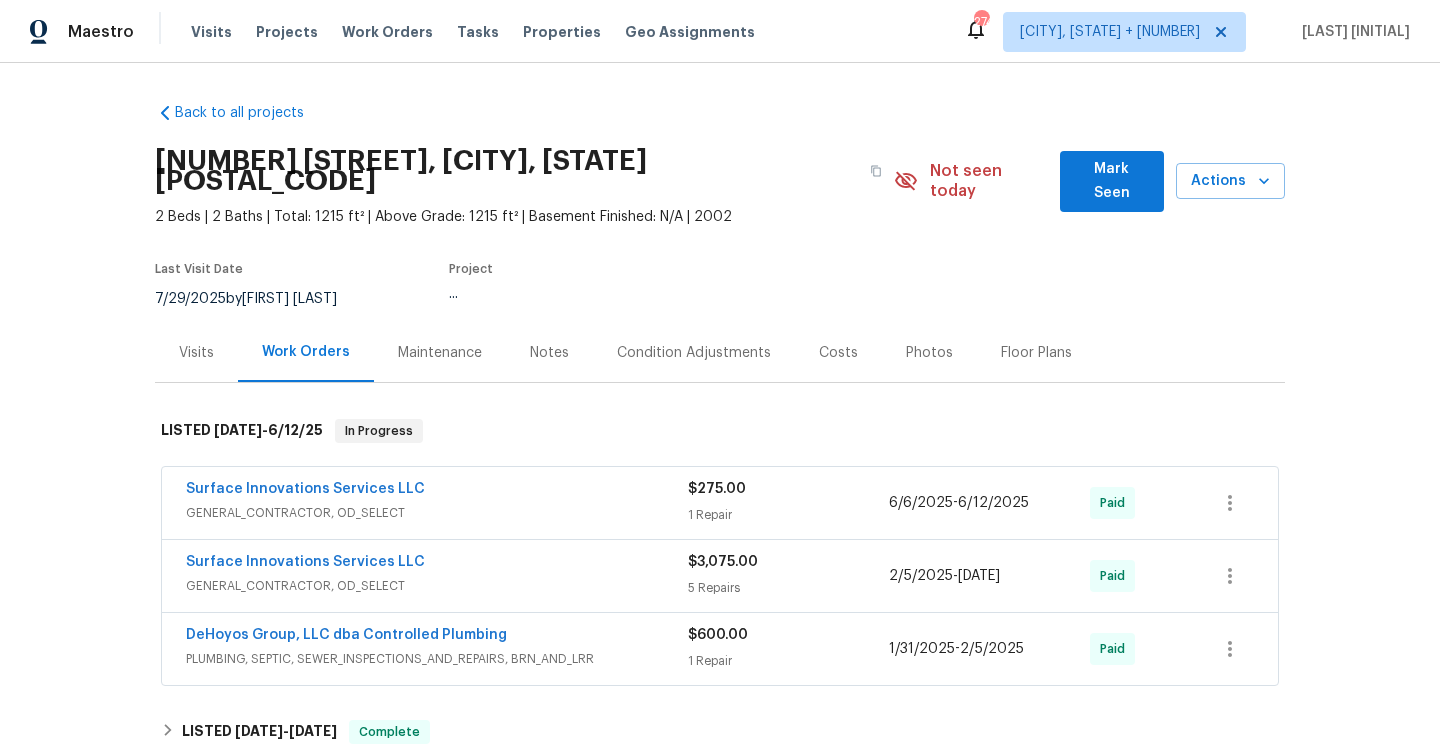click on "Visits" at bounding box center (196, 352) 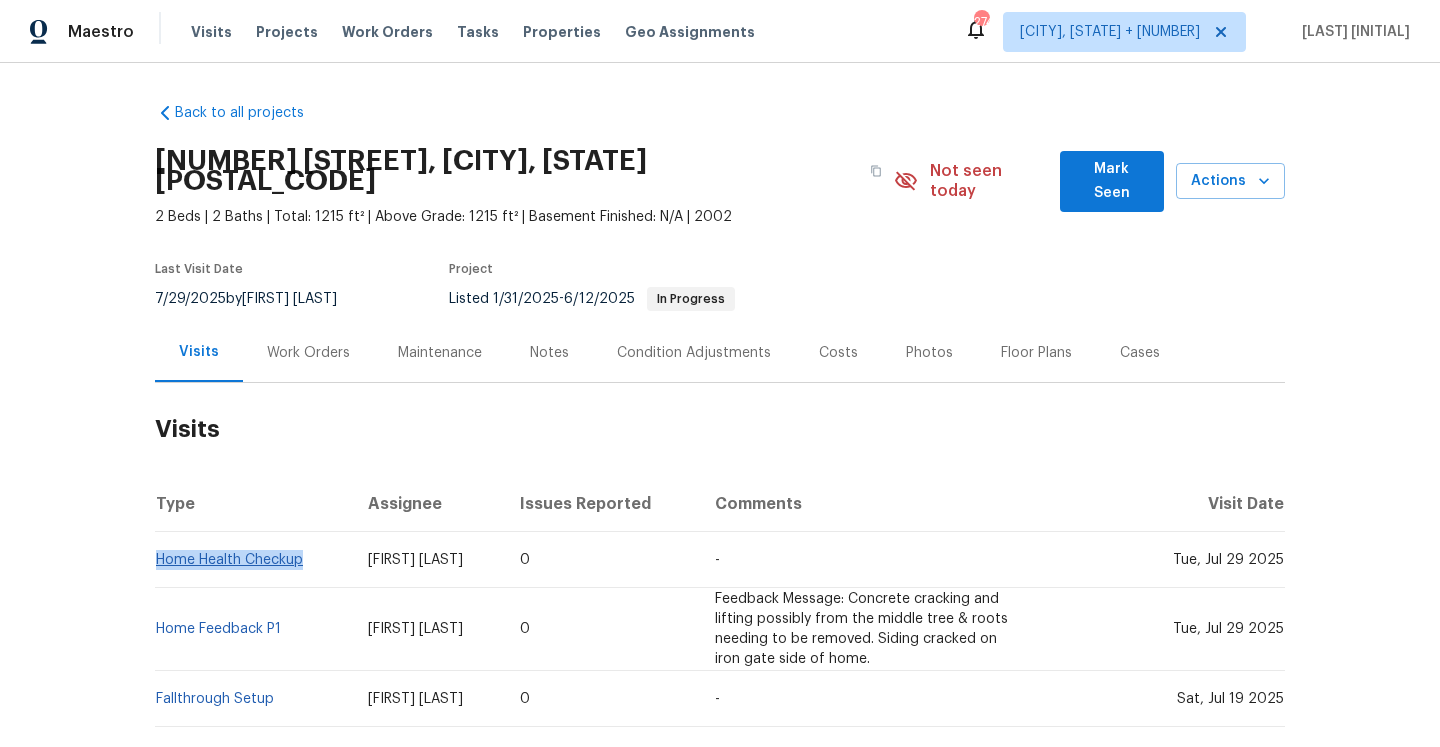 drag, startPoint x: 313, startPoint y: 541, endPoint x: 156, endPoint y: 539, distance: 157.01274 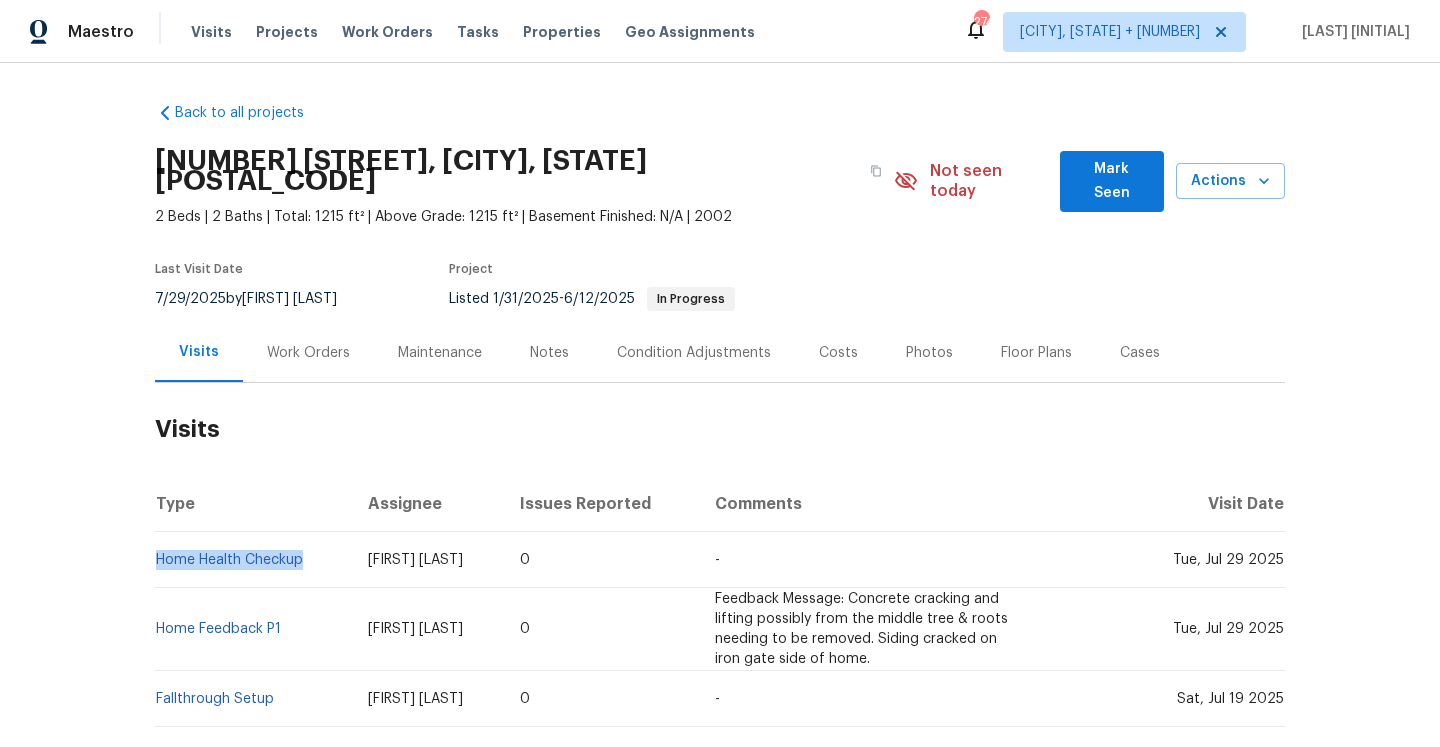 copy on "Home Health Checkup" 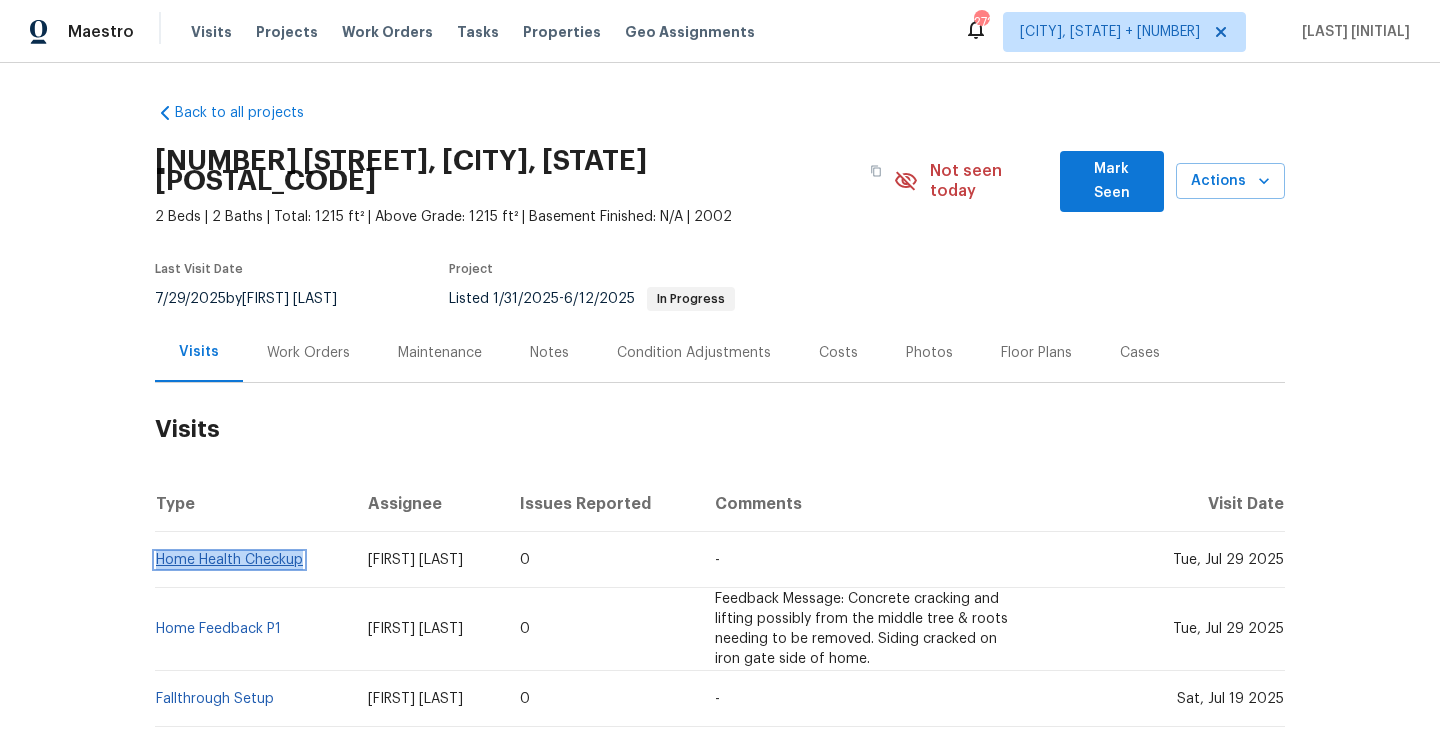 click on "Home Health Checkup" at bounding box center [229, 560] 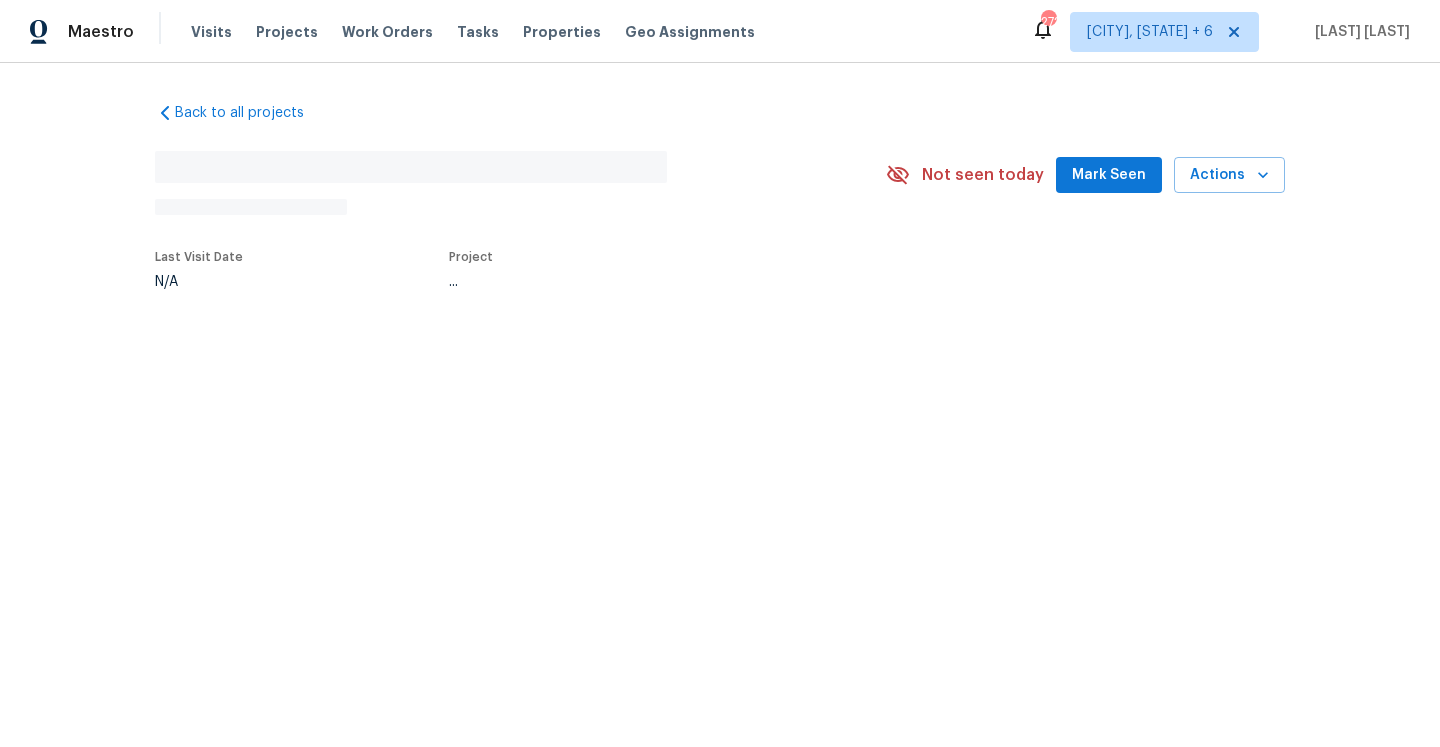 scroll, scrollTop: 0, scrollLeft: 0, axis: both 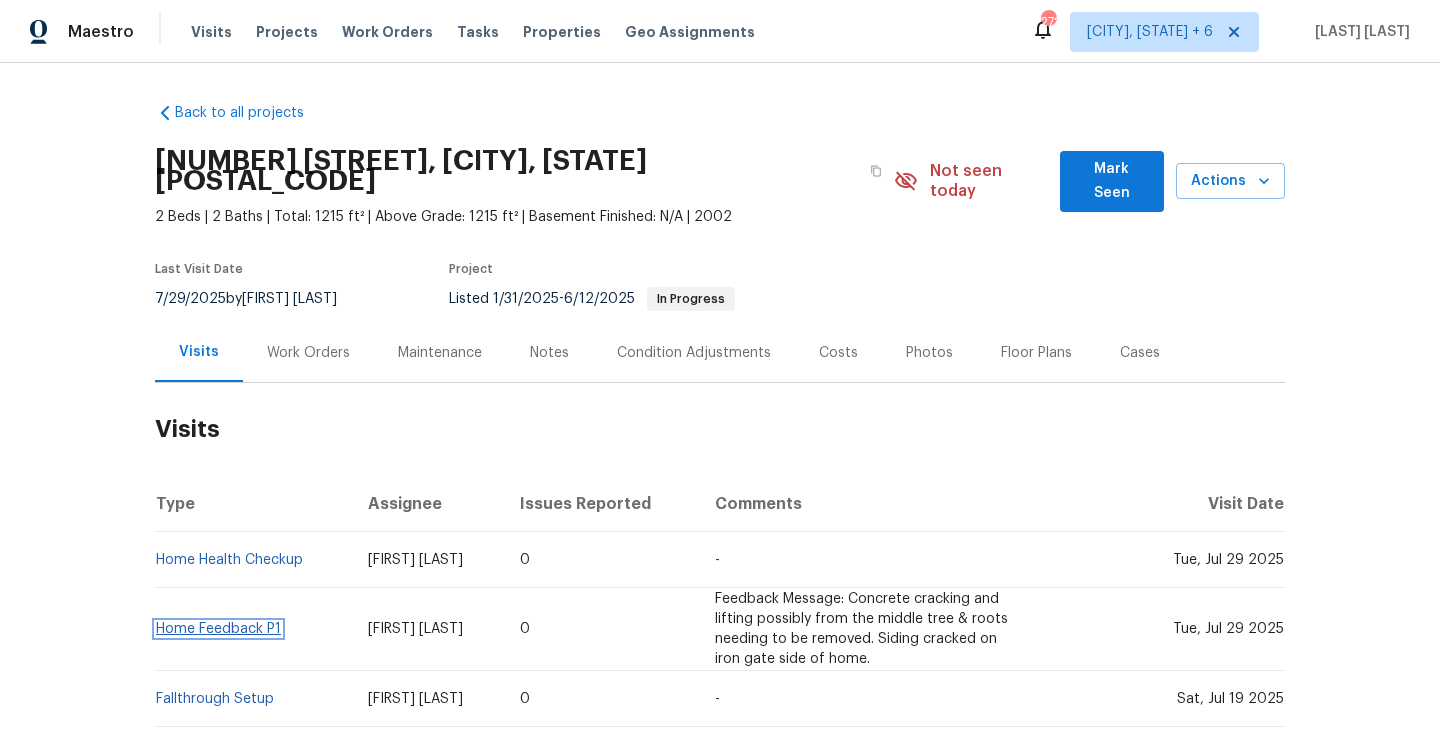 click on "Home Feedback P1" at bounding box center (218, 629) 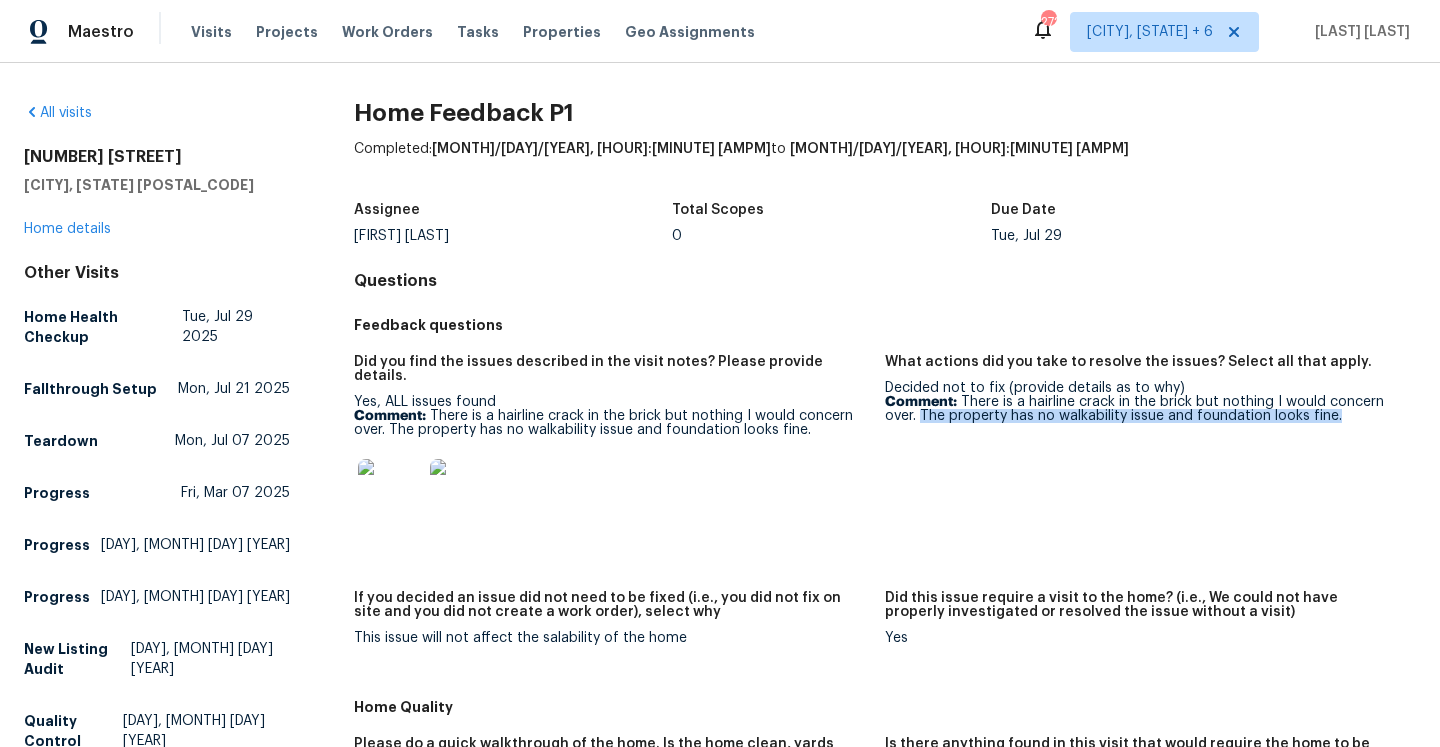 drag, startPoint x: 922, startPoint y: 415, endPoint x: 1335, endPoint y: 413, distance: 413.00485 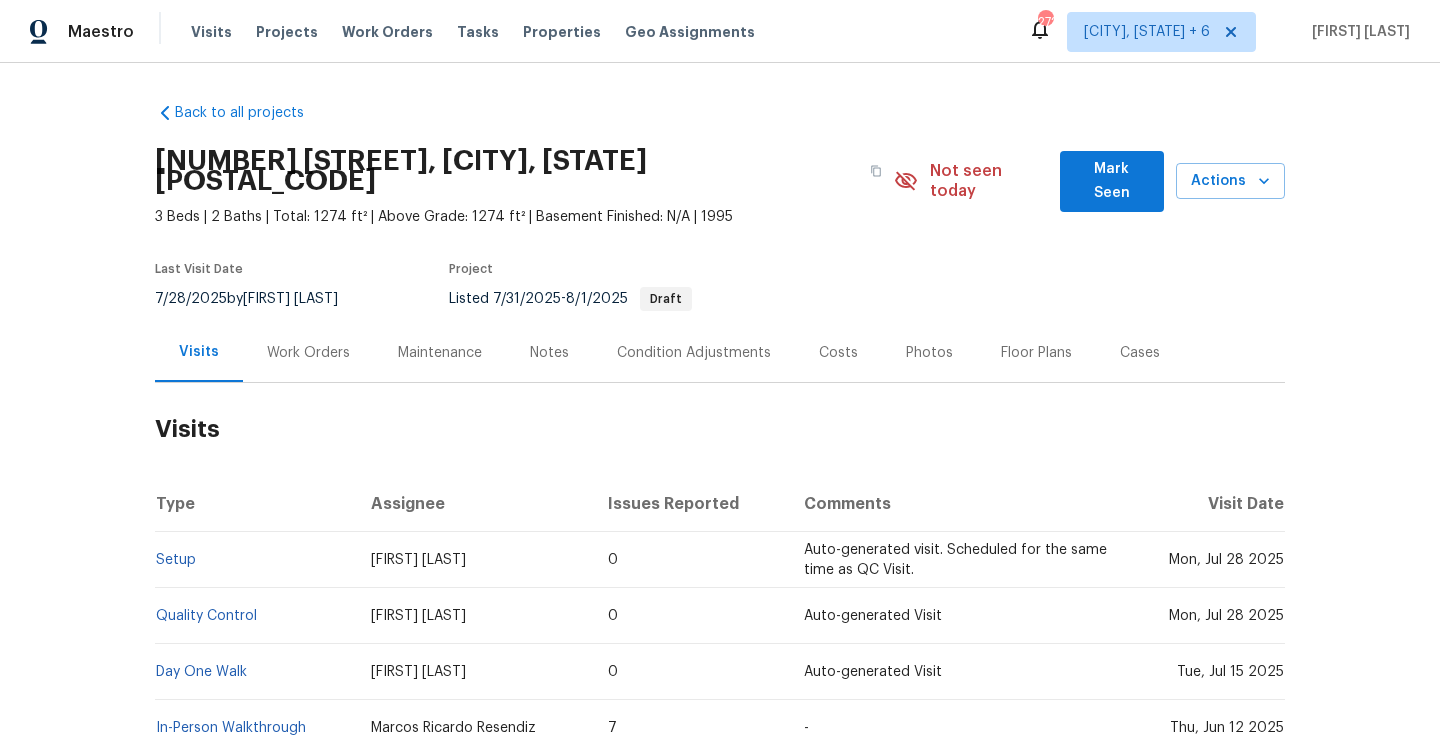 scroll, scrollTop: 0, scrollLeft: 0, axis: both 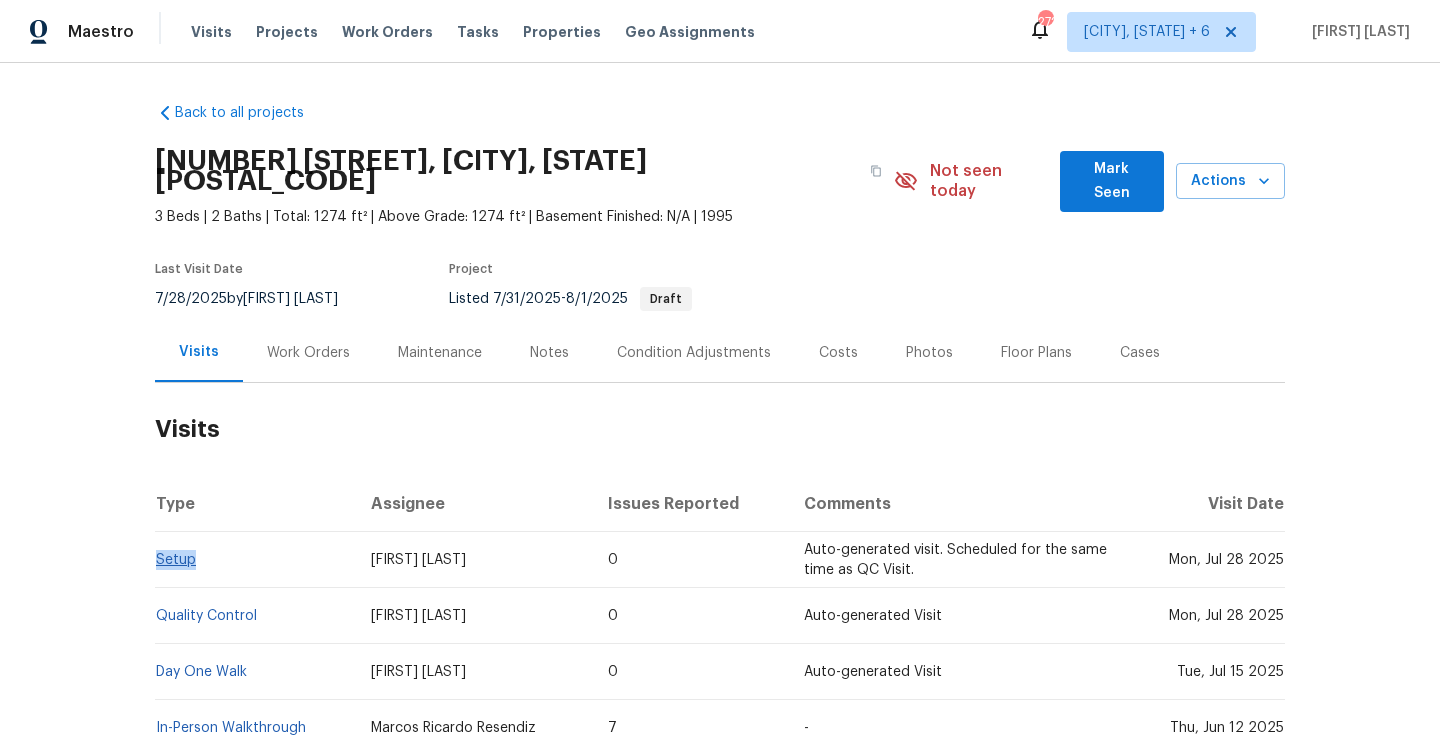 drag, startPoint x: 215, startPoint y: 546, endPoint x: 158, endPoint y: 544, distance: 57.035076 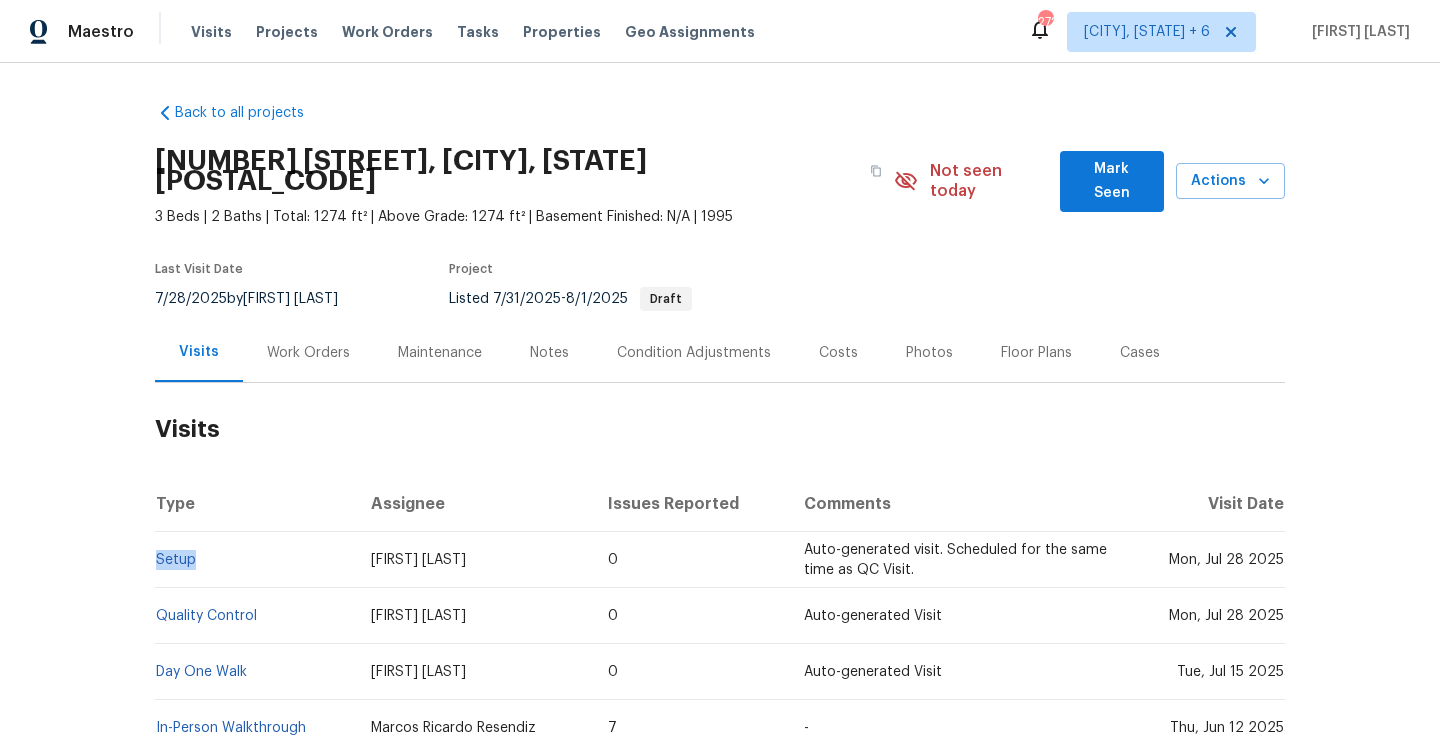 copy on "Setup" 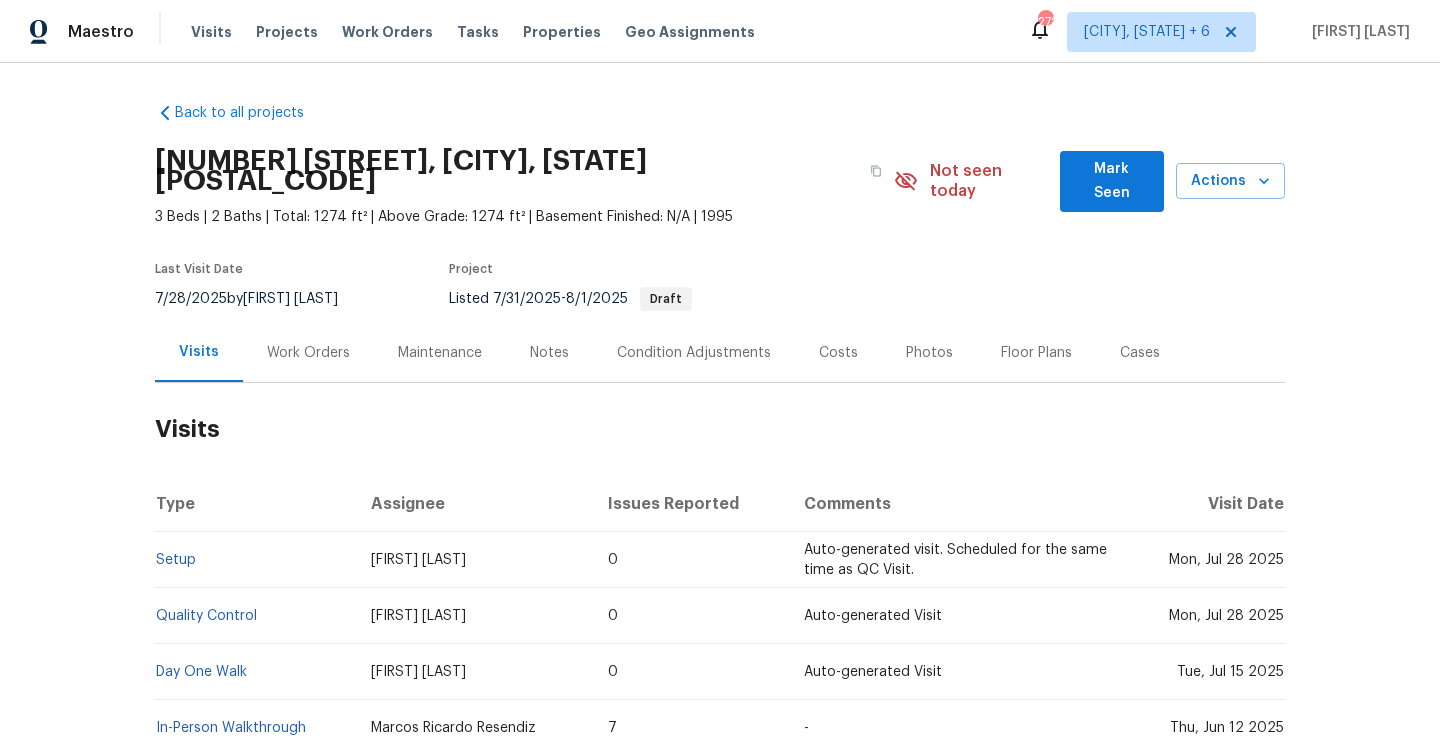 click on "Work Orders" at bounding box center (308, 353) 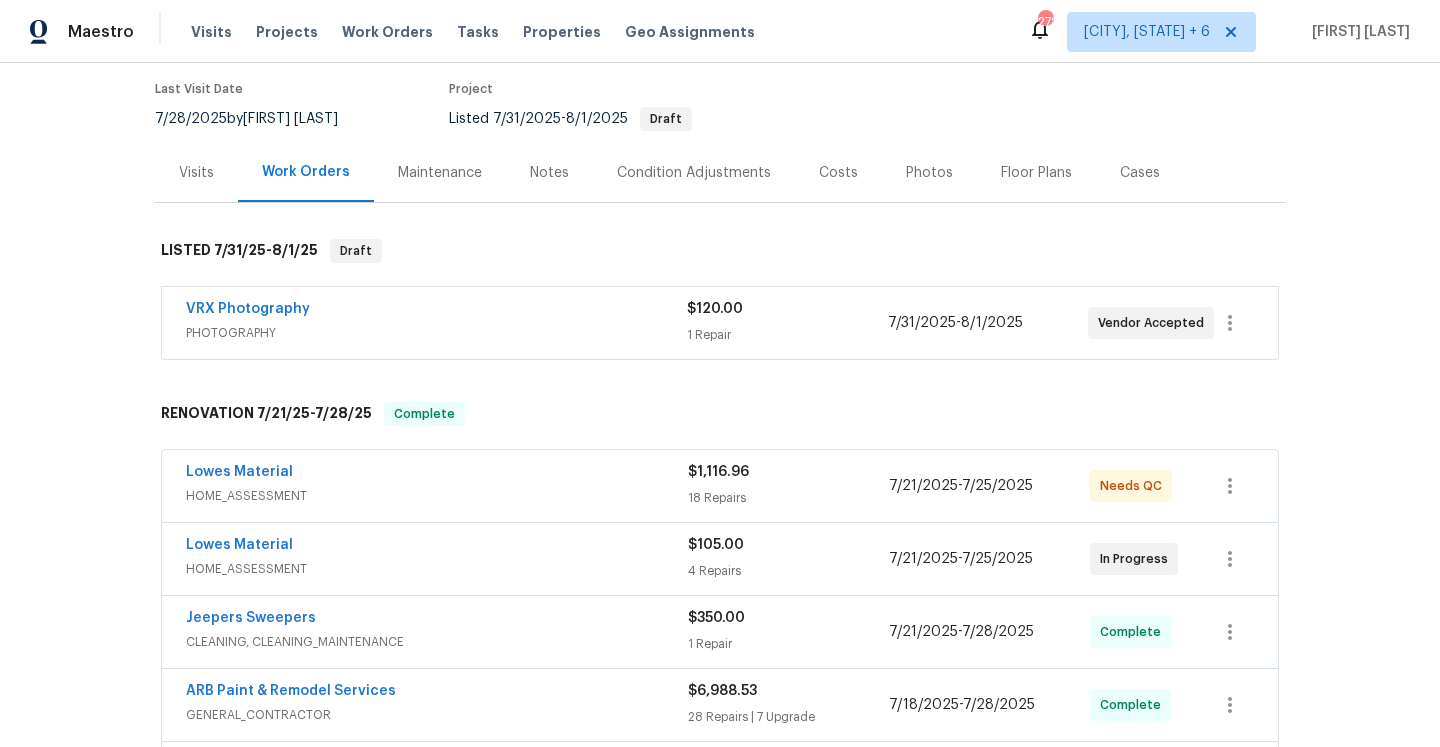 scroll, scrollTop: 197, scrollLeft: 0, axis: vertical 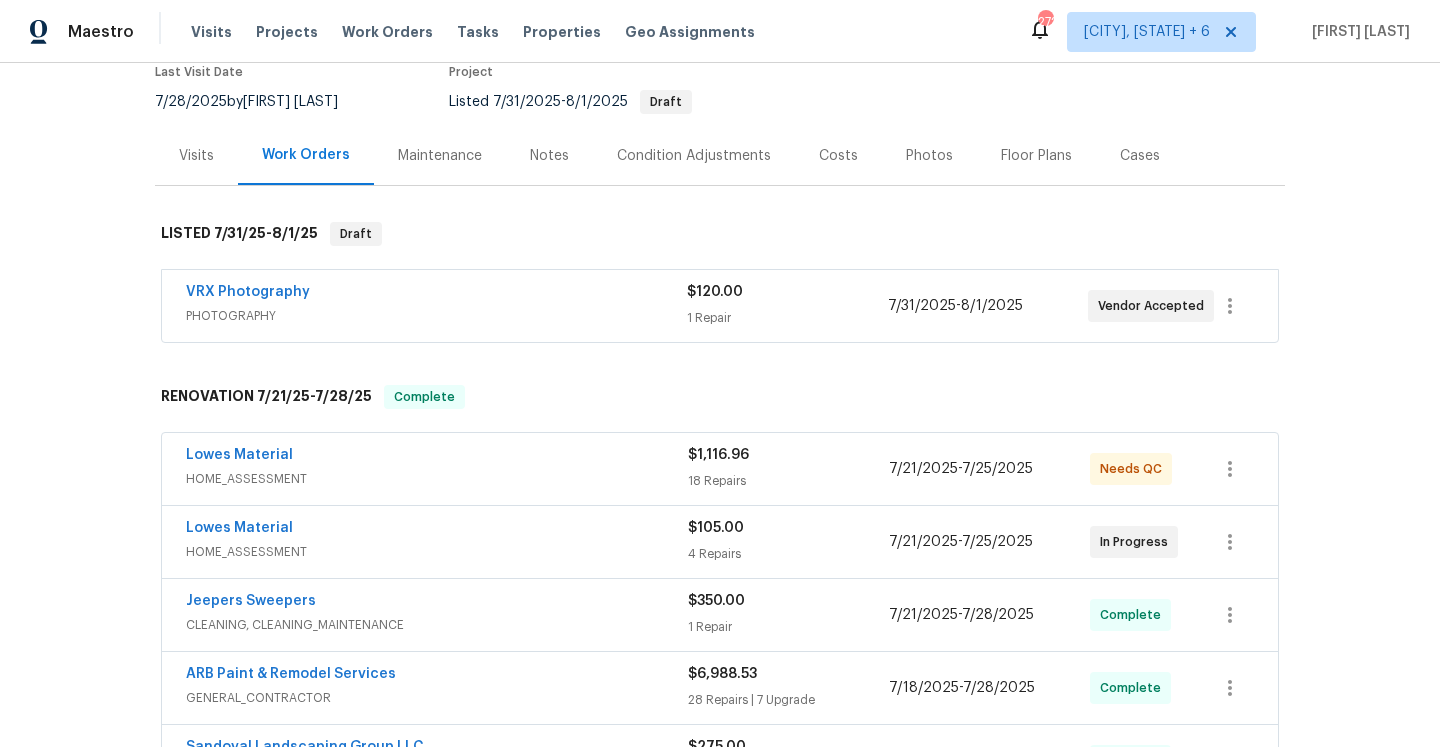 click on "HOME_ASSESSMENT" at bounding box center (437, 552) 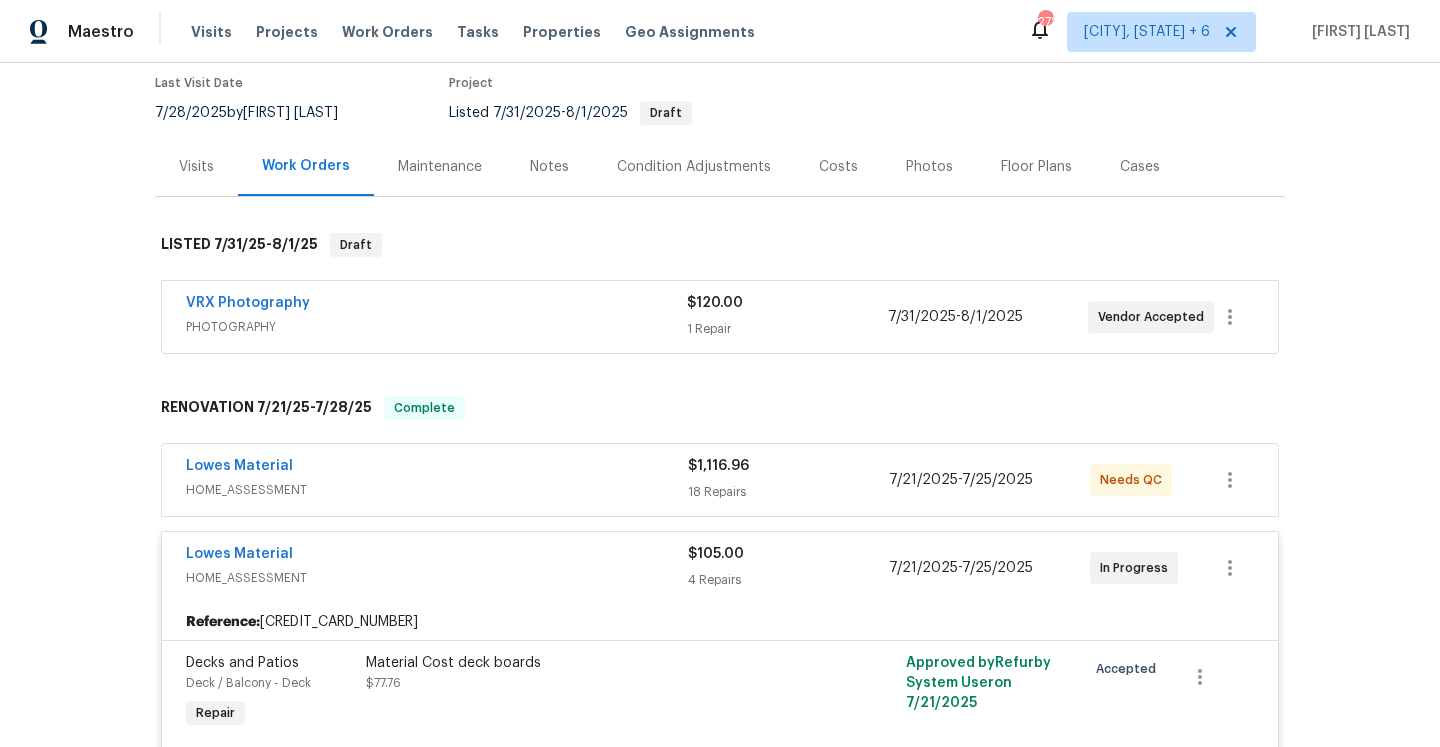 scroll, scrollTop: 178, scrollLeft: 0, axis: vertical 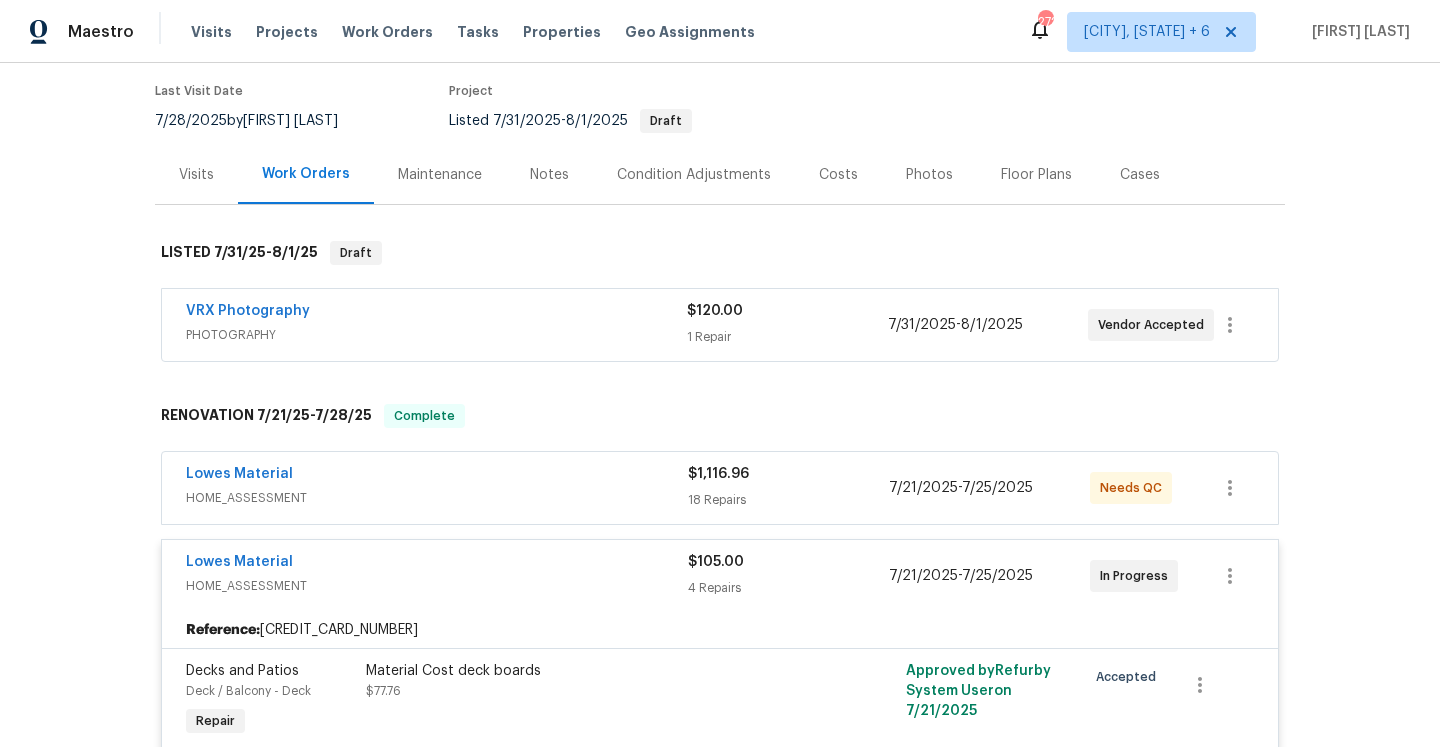 click on "PHOTOGRAPHY" at bounding box center [436, 335] 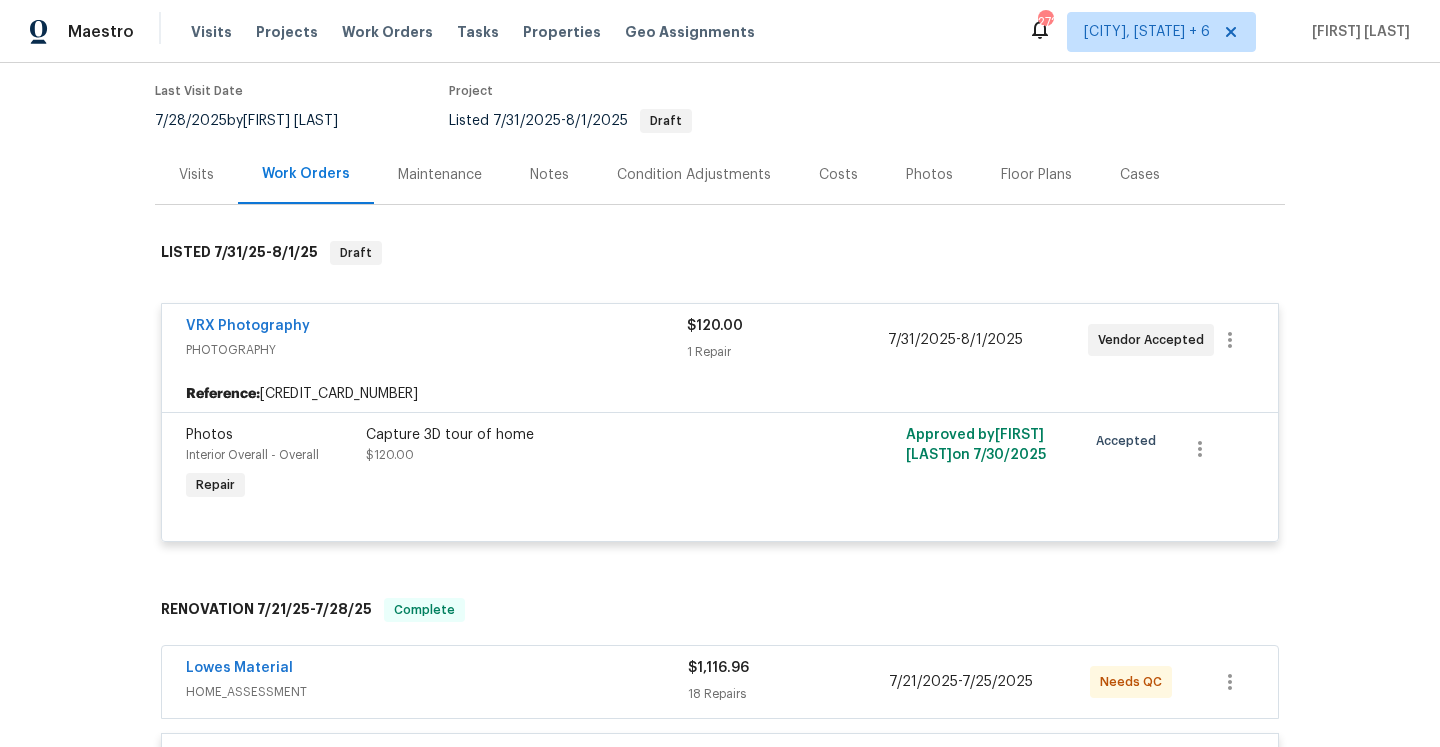 click on "VRX Photography" at bounding box center [436, 328] 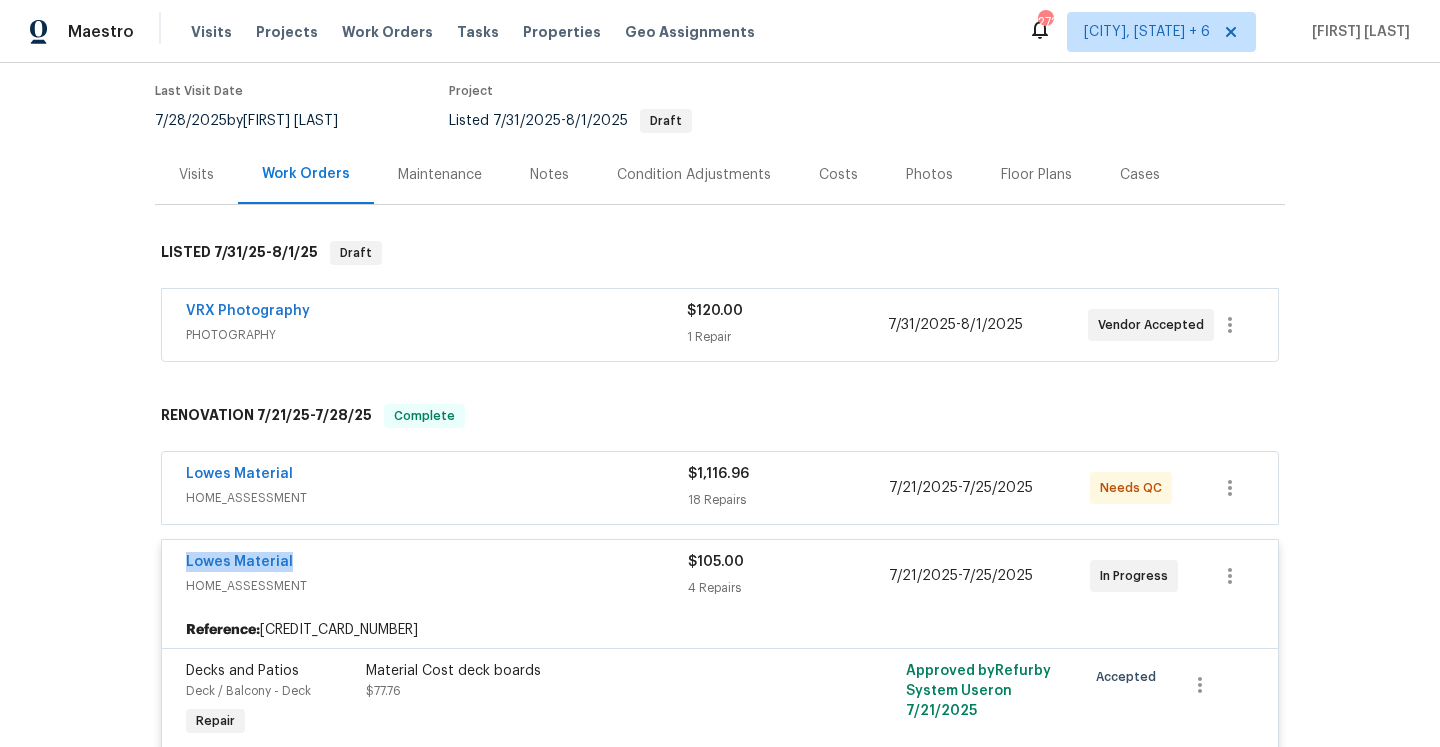 drag, startPoint x: 314, startPoint y: 546, endPoint x: 184, endPoint y: 540, distance: 130.13838 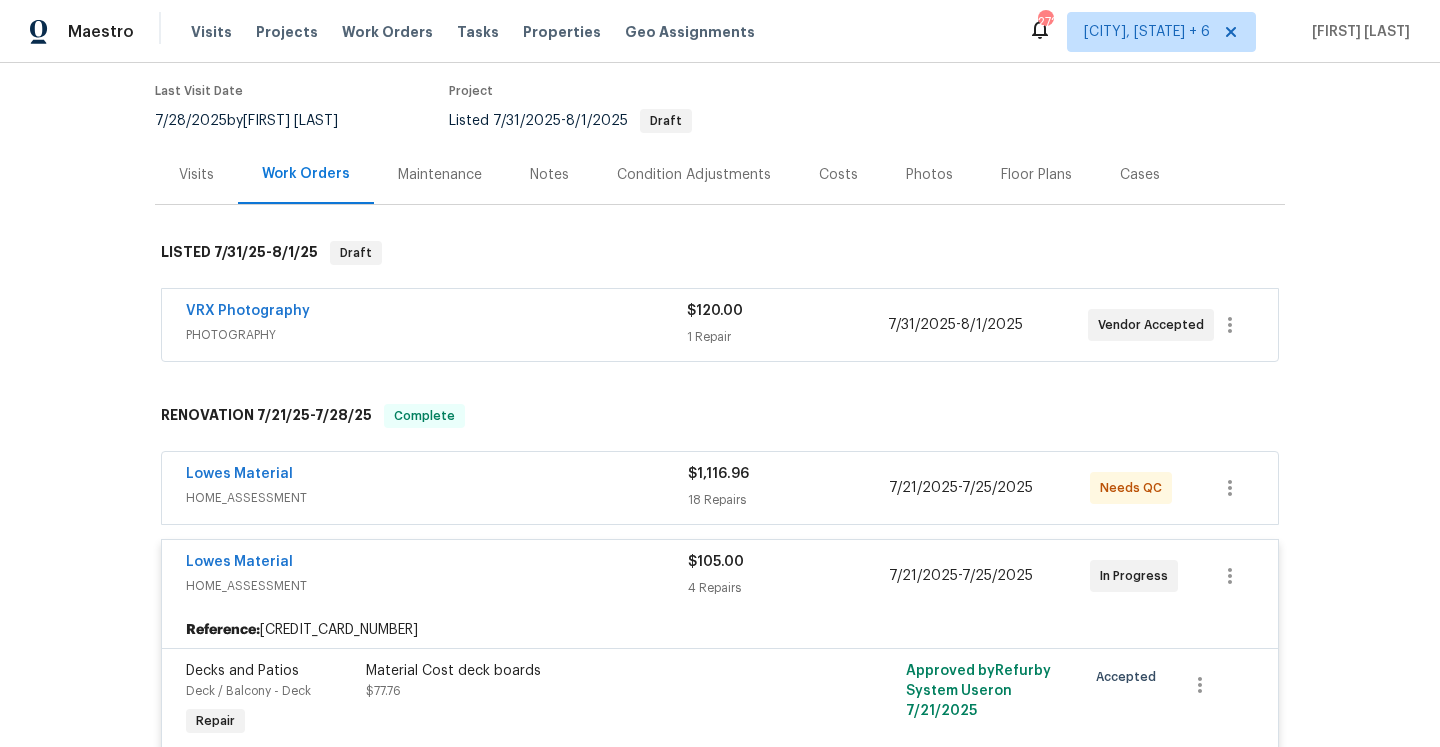 click on "Visits" at bounding box center [196, 175] 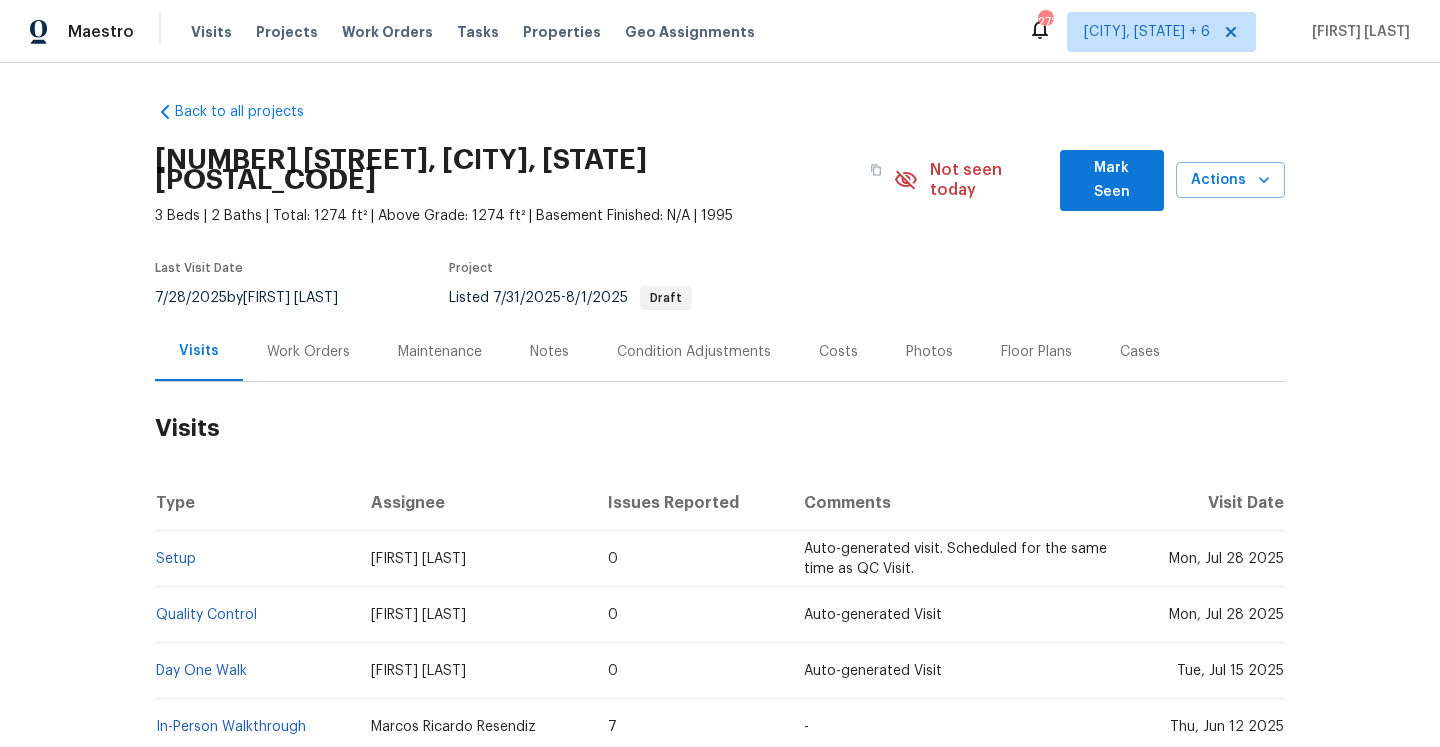 scroll, scrollTop: 0, scrollLeft: 0, axis: both 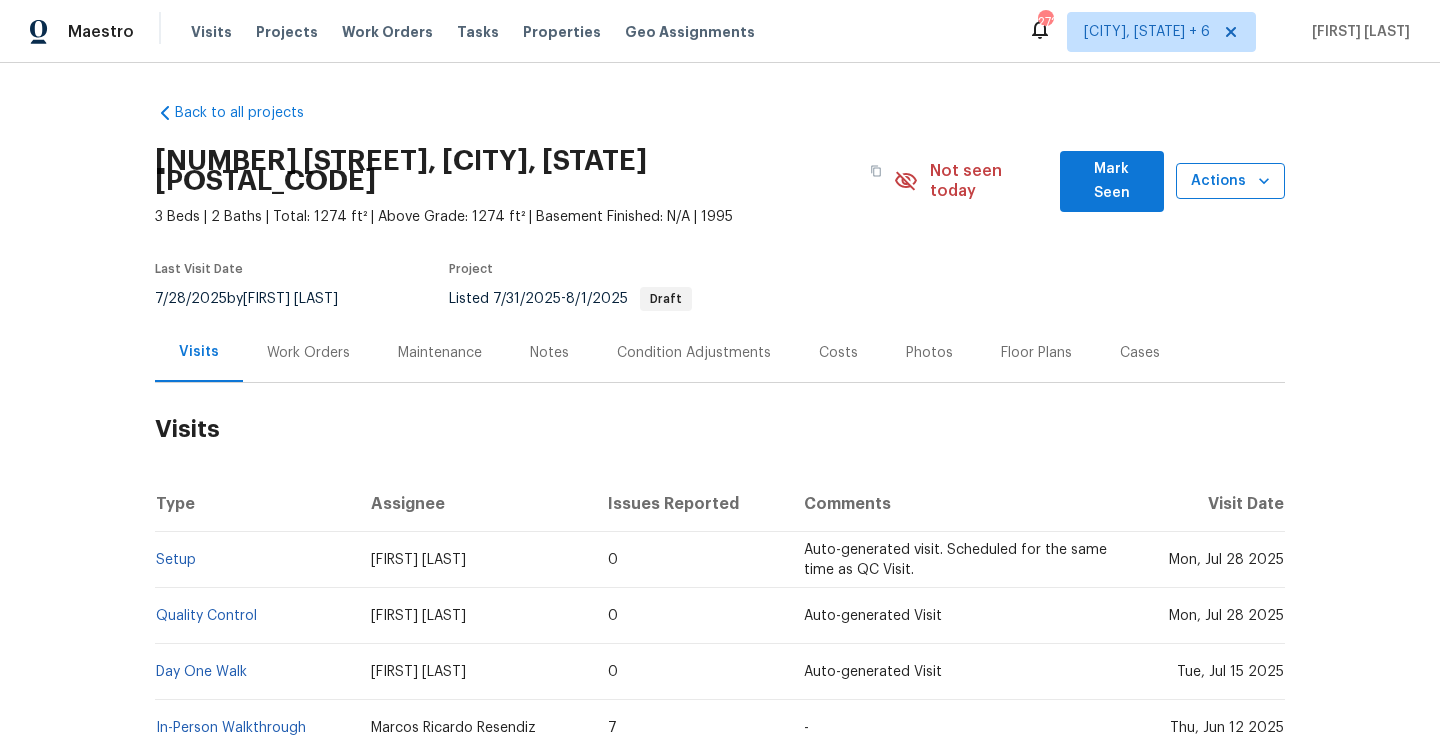 click 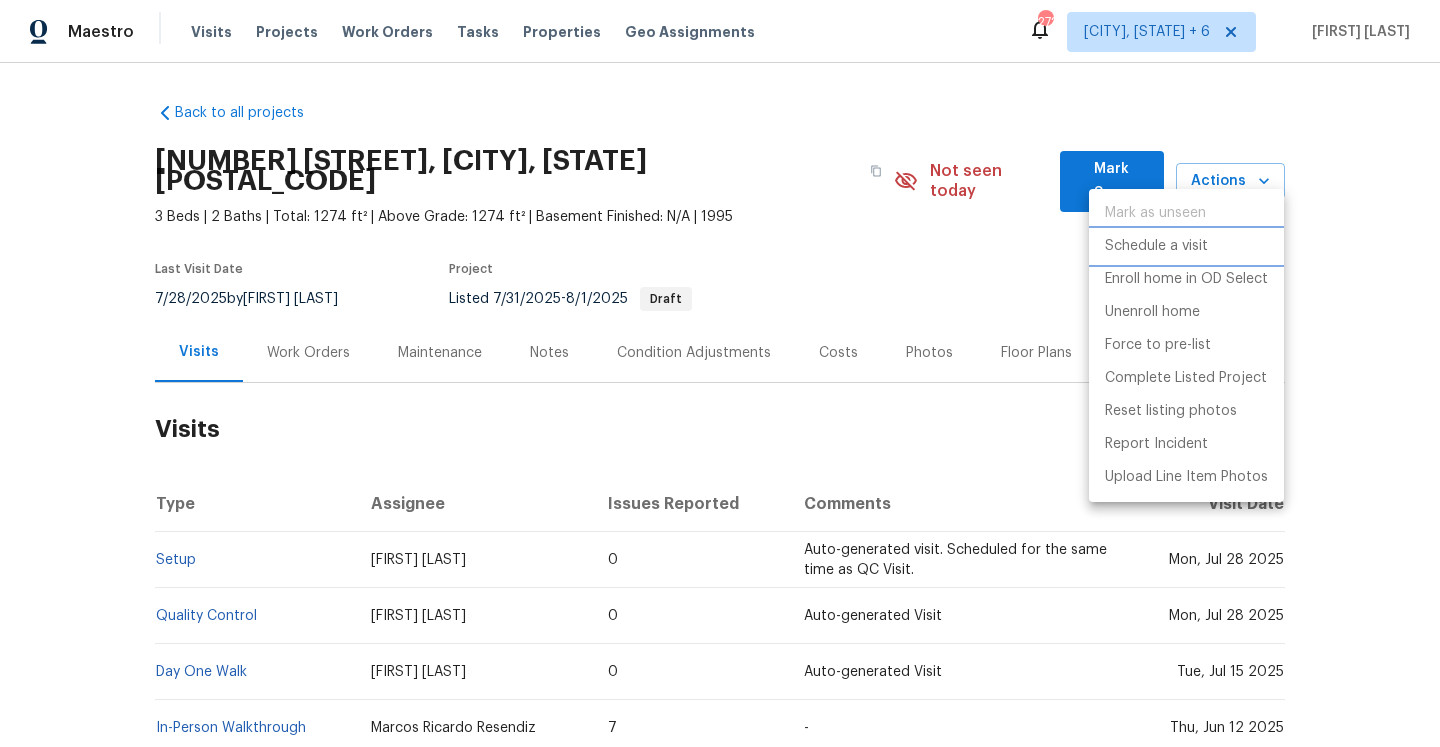 click on "Schedule a visit" at bounding box center (1186, 246) 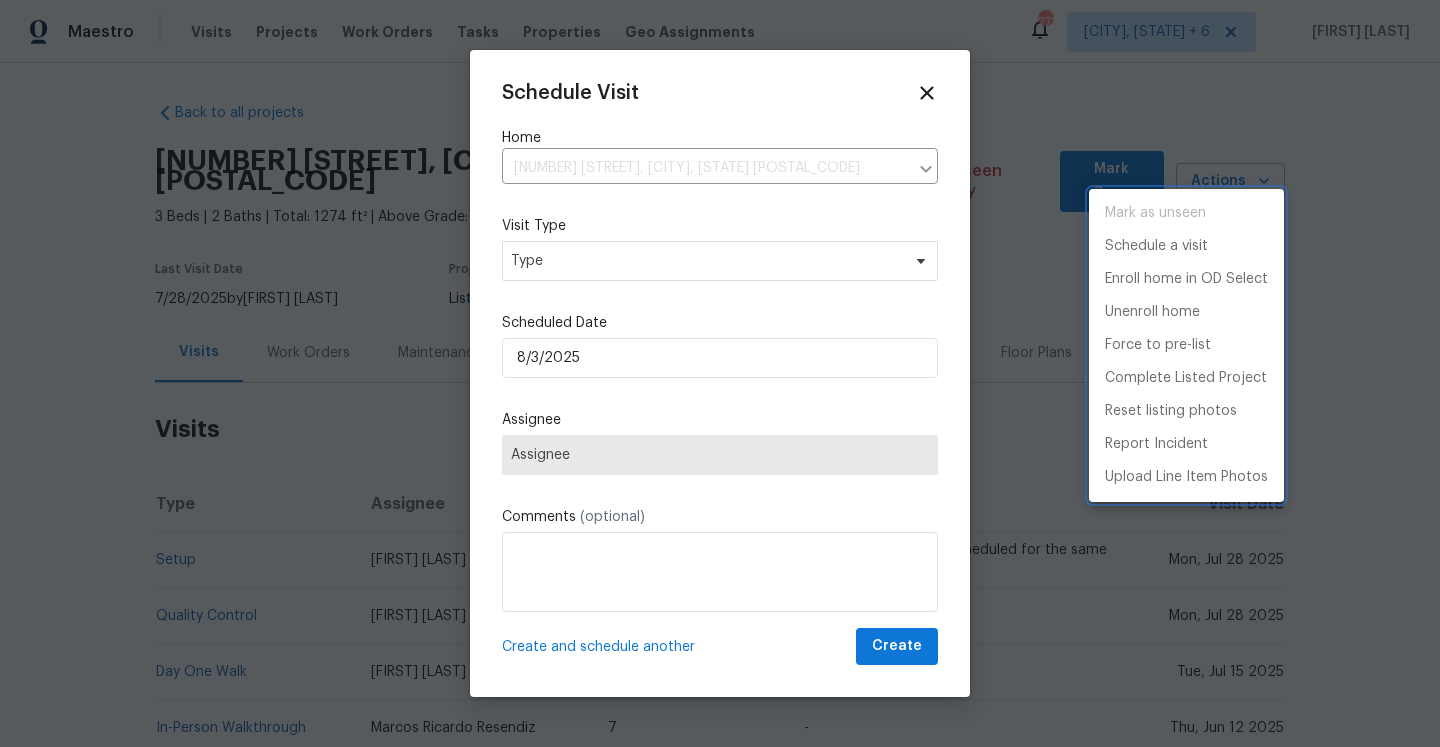 click at bounding box center (720, 373) 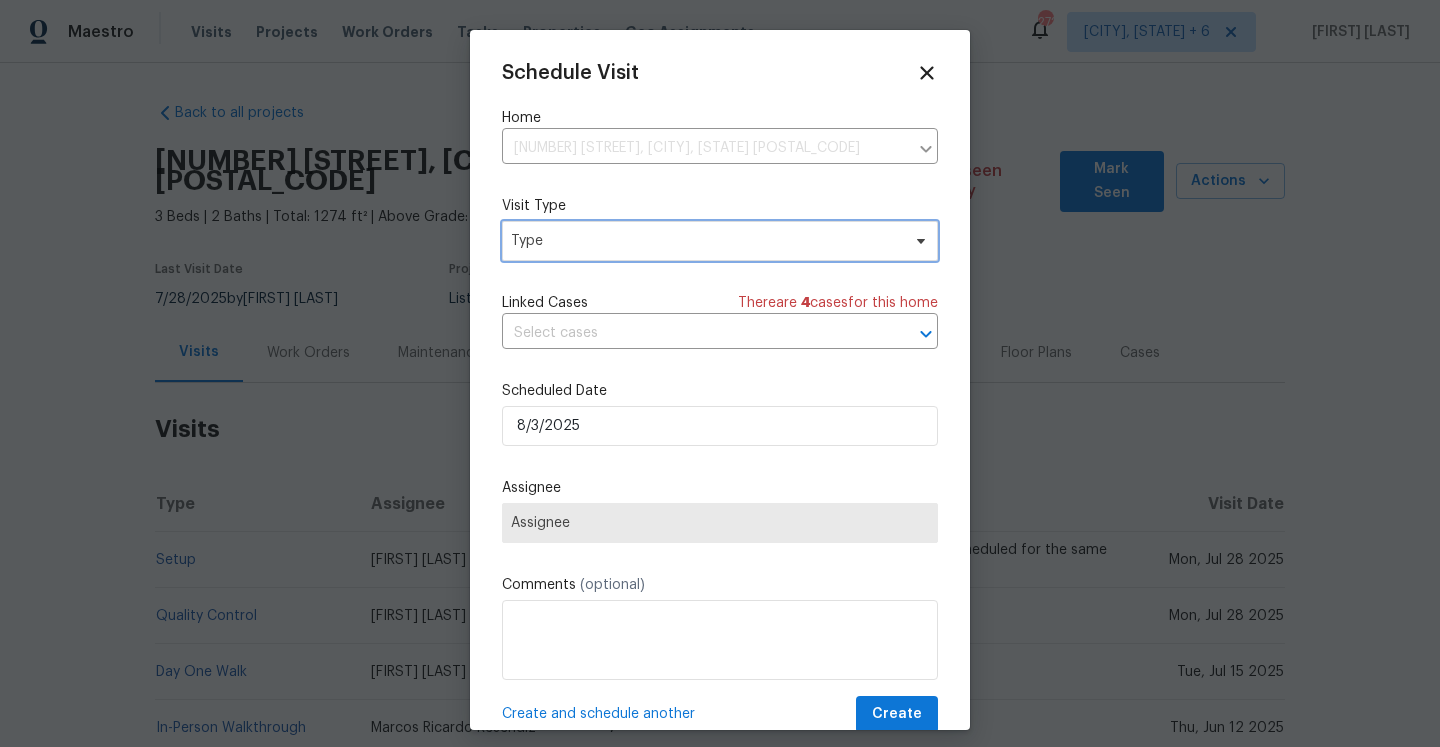 click on "Type" at bounding box center (720, 241) 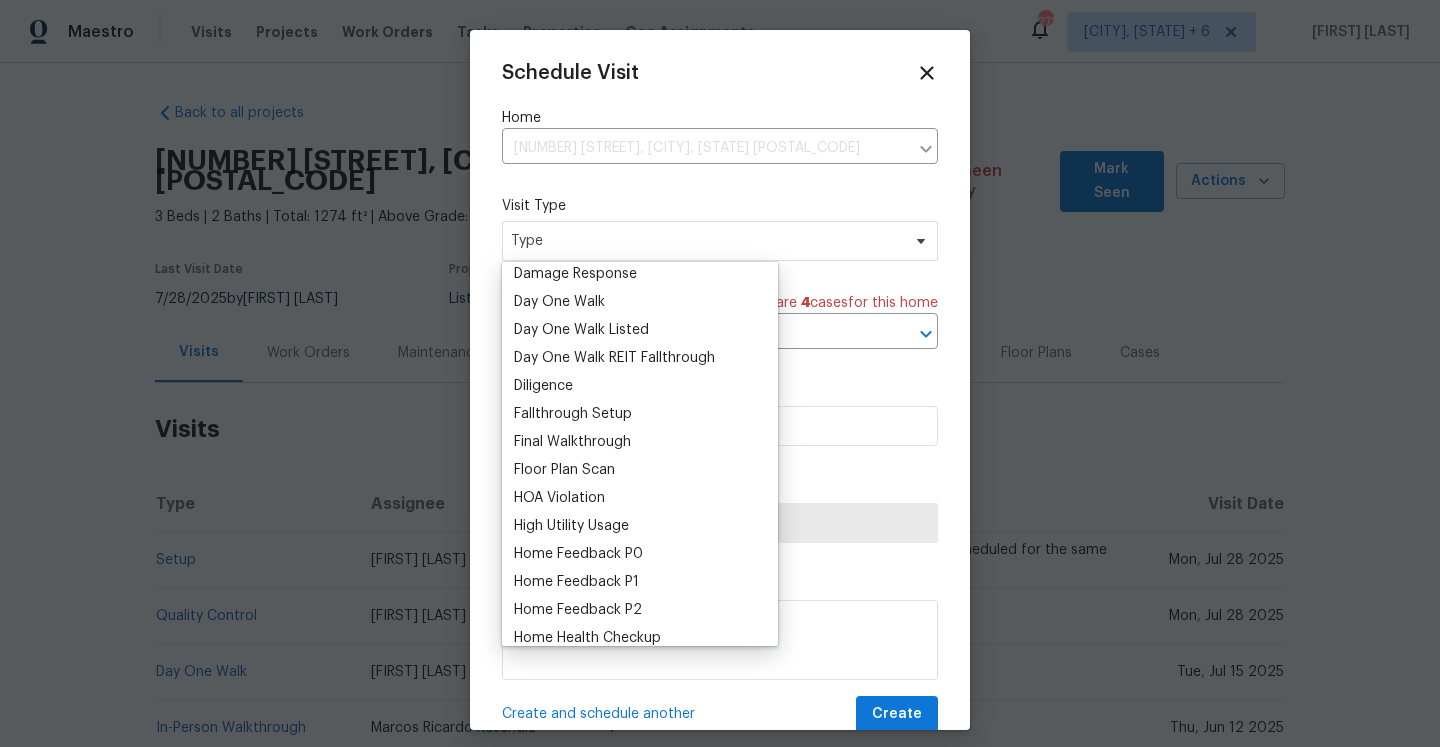 scroll, scrollTop: 396, scrollLeft: 0, axis: vertical 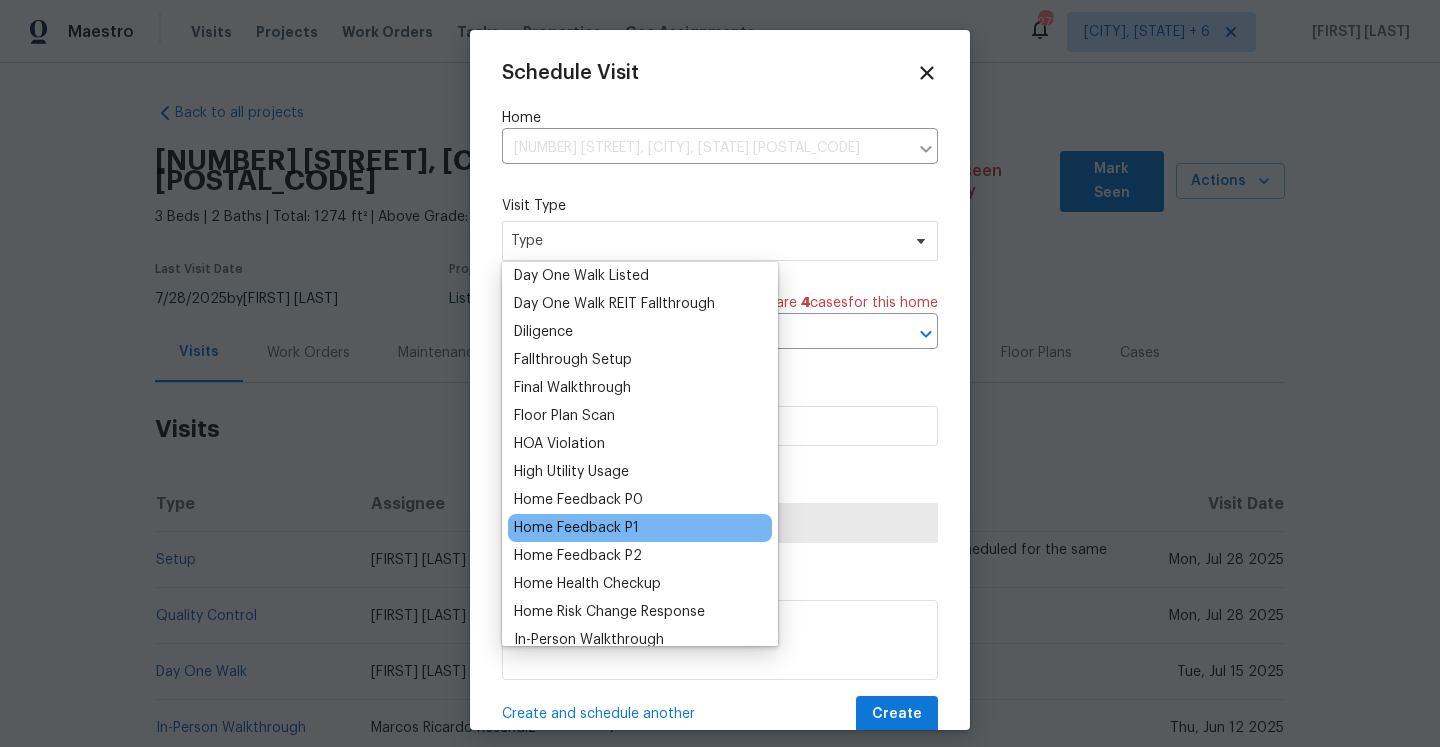 click on "Home Feedback P1" at bounding box center (640, 528) 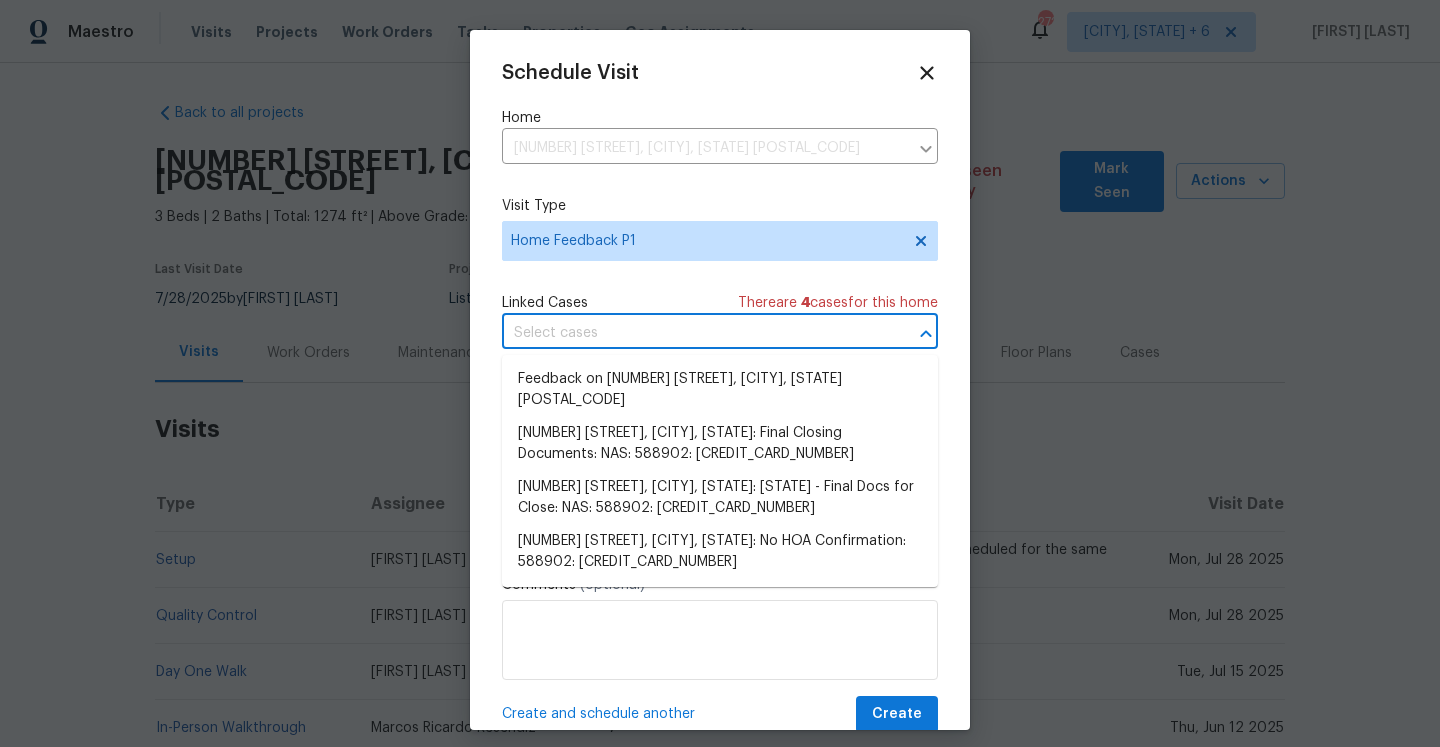 click at bounding box center (692, 333) 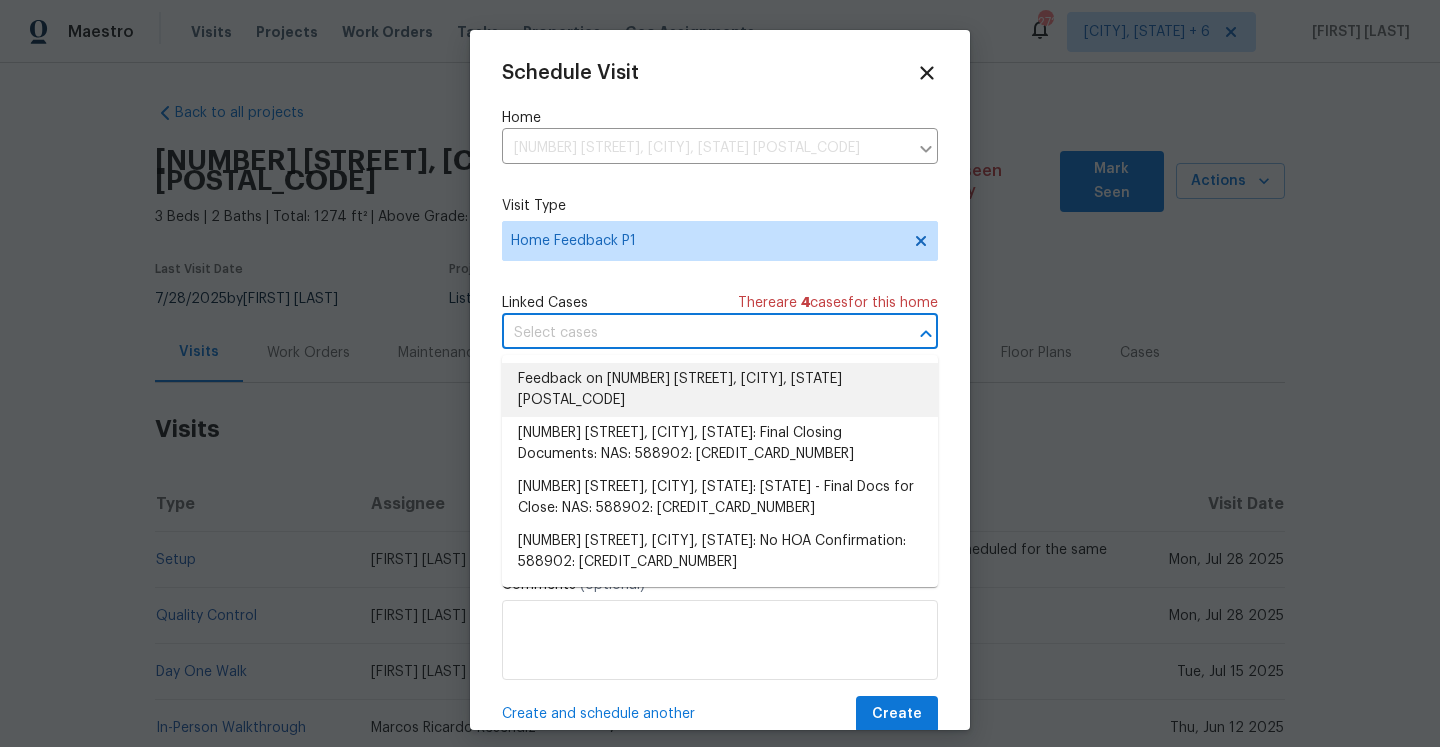click on "Feedback on 238 Windmeade Cir, Clarksville, TN 37042" at bounding box center [720, 390] 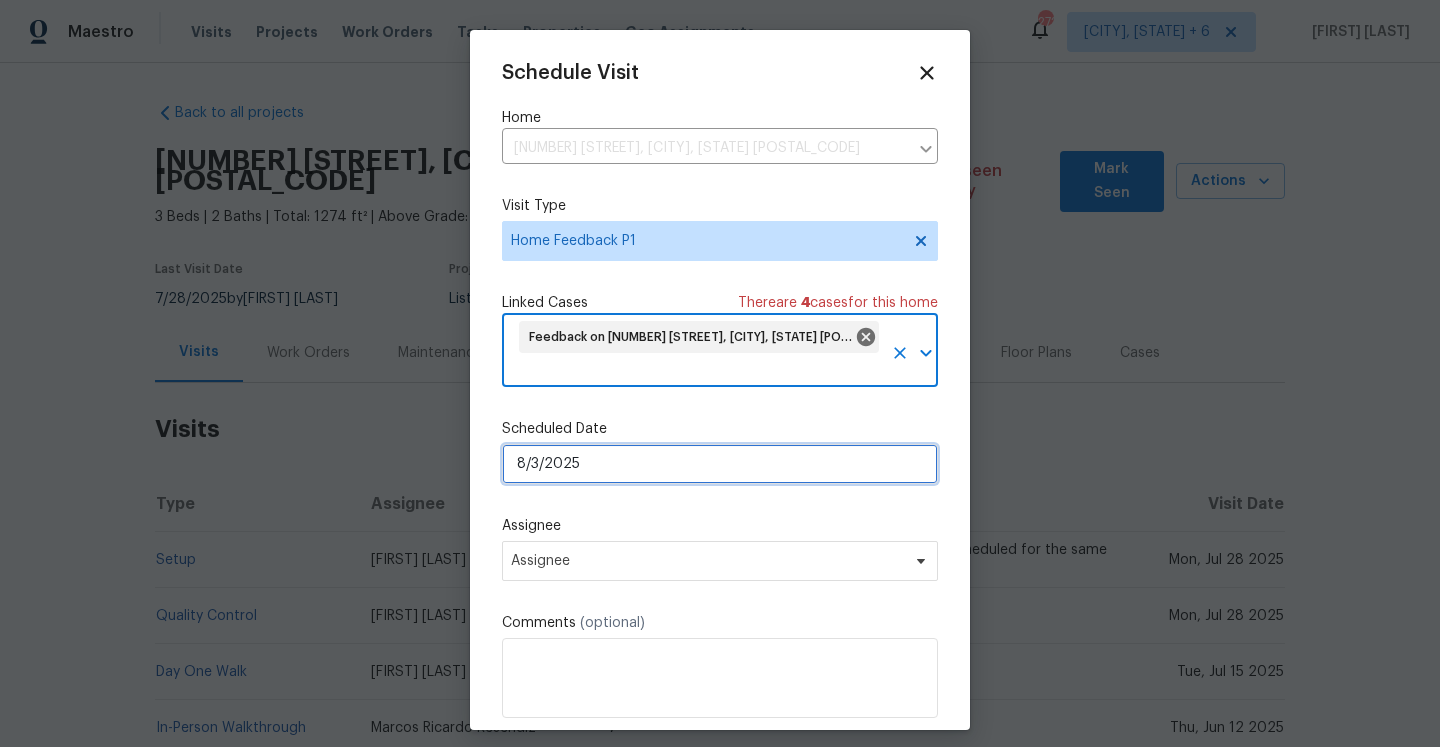 click on "8/3/2025" at bounding box center [720, 464] 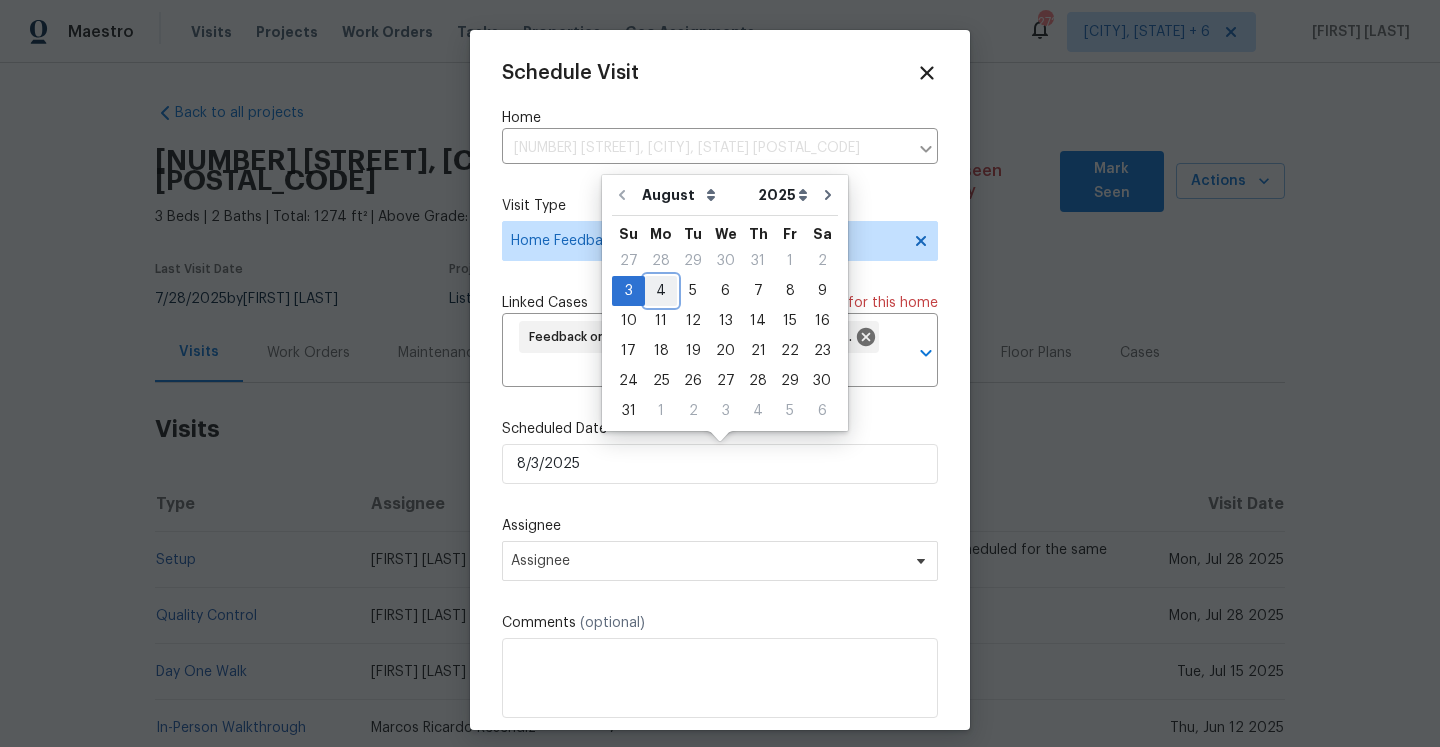 click on "4" at bounding box center (661, 291) 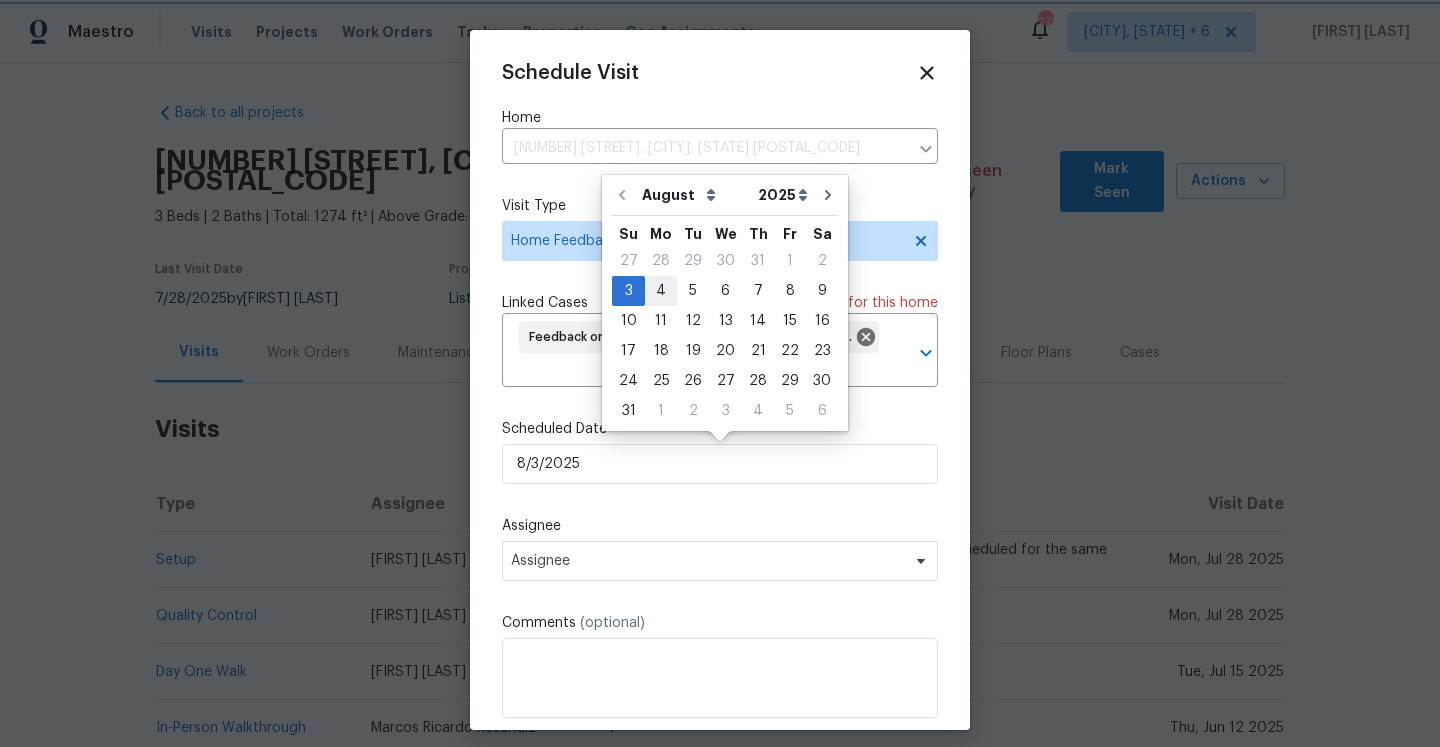 type on "8/4/2025" 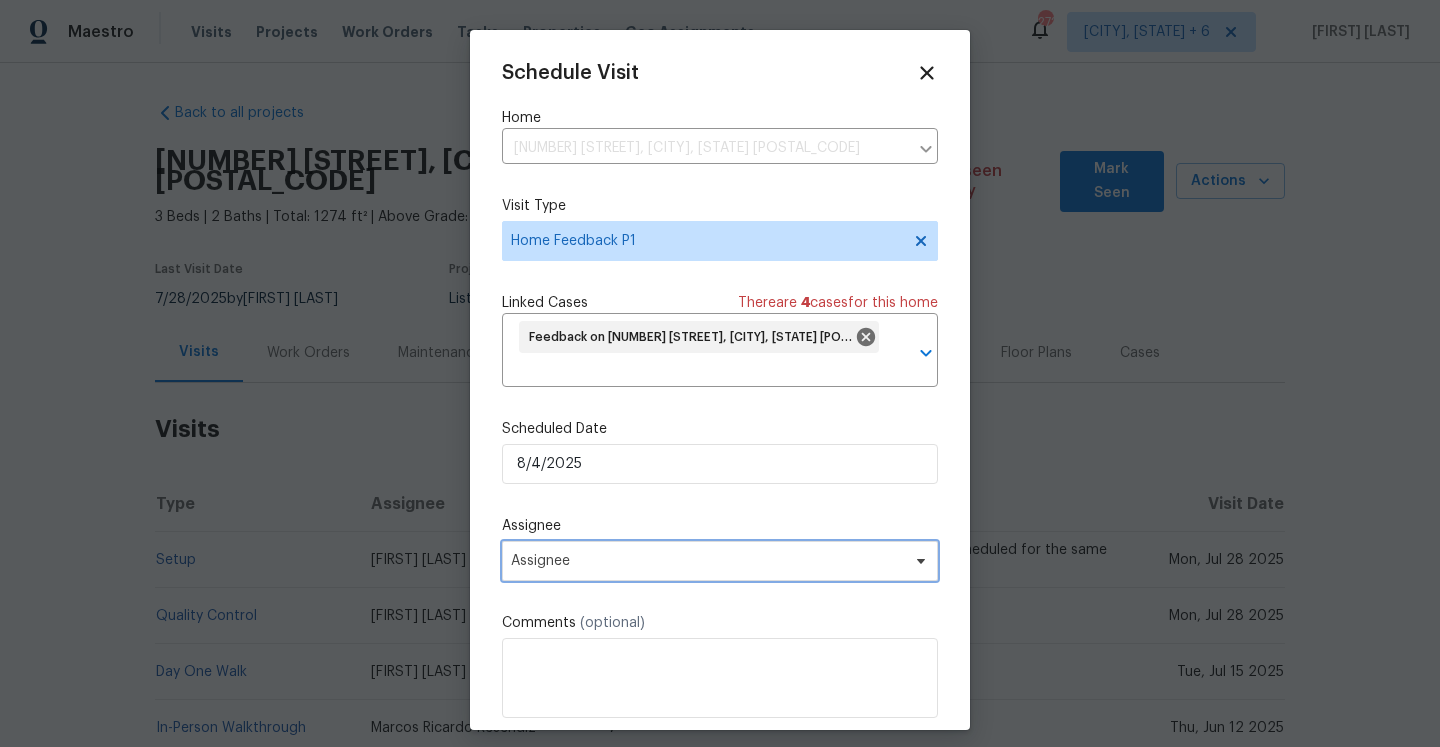 click on "Assignee" at bounding box center (707, 561) 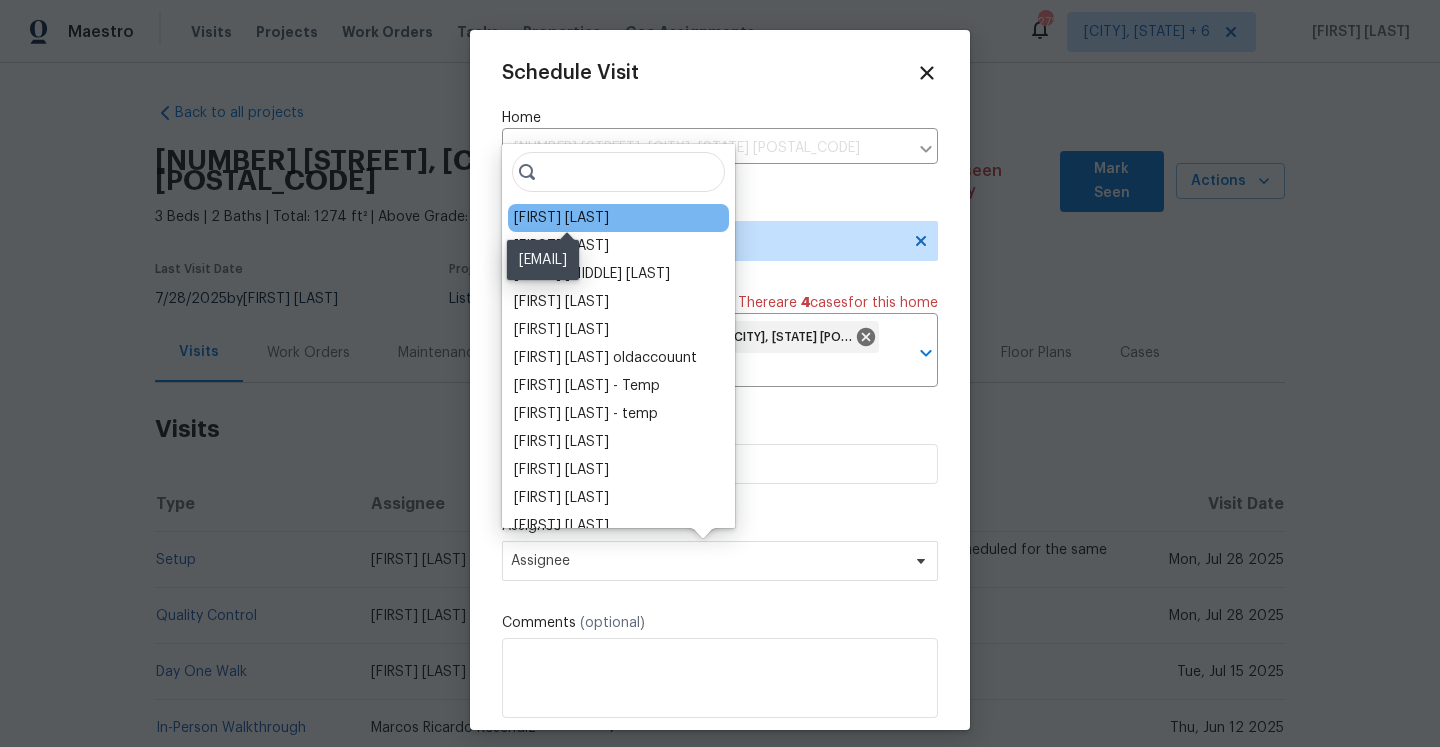 click on "Cynthia Upshaw" at bounding box center [561, 218] 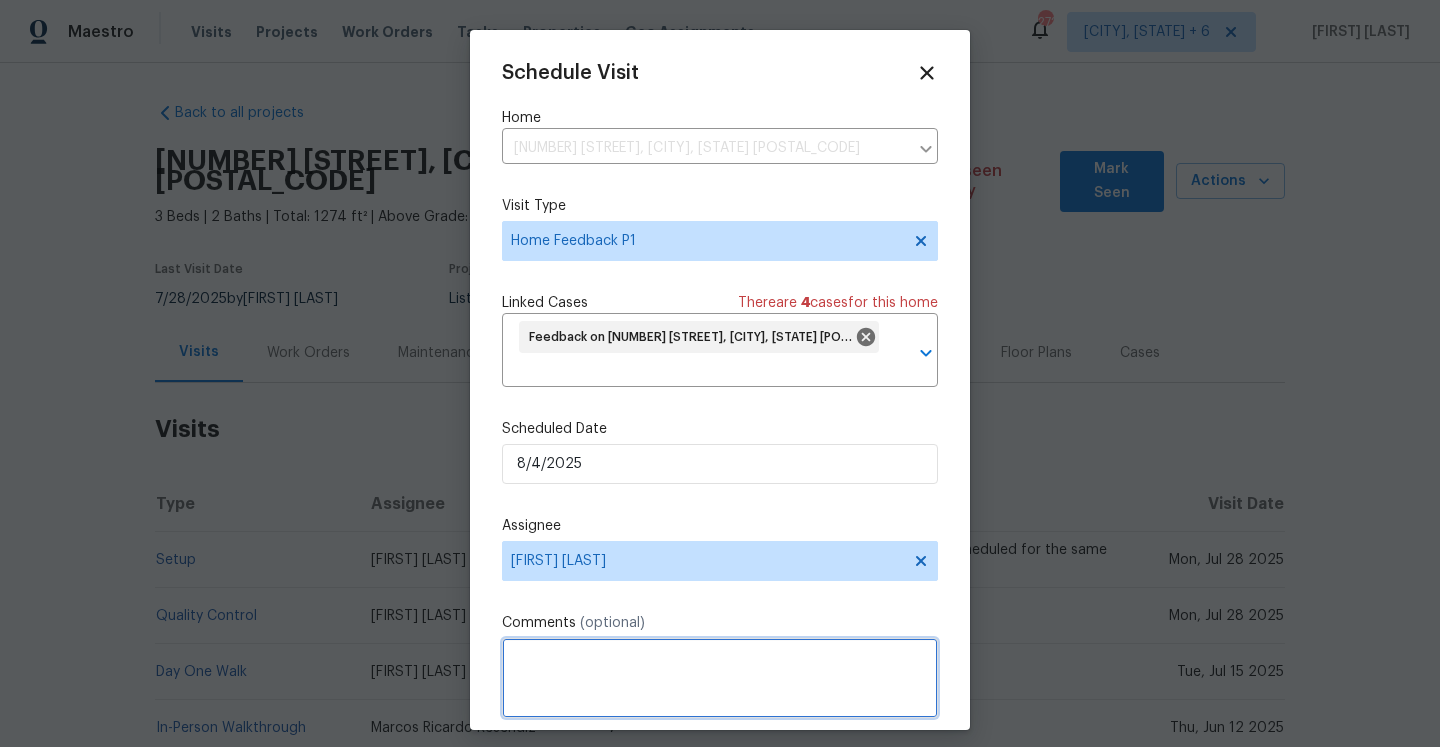 click at bounding box center (720, 678) 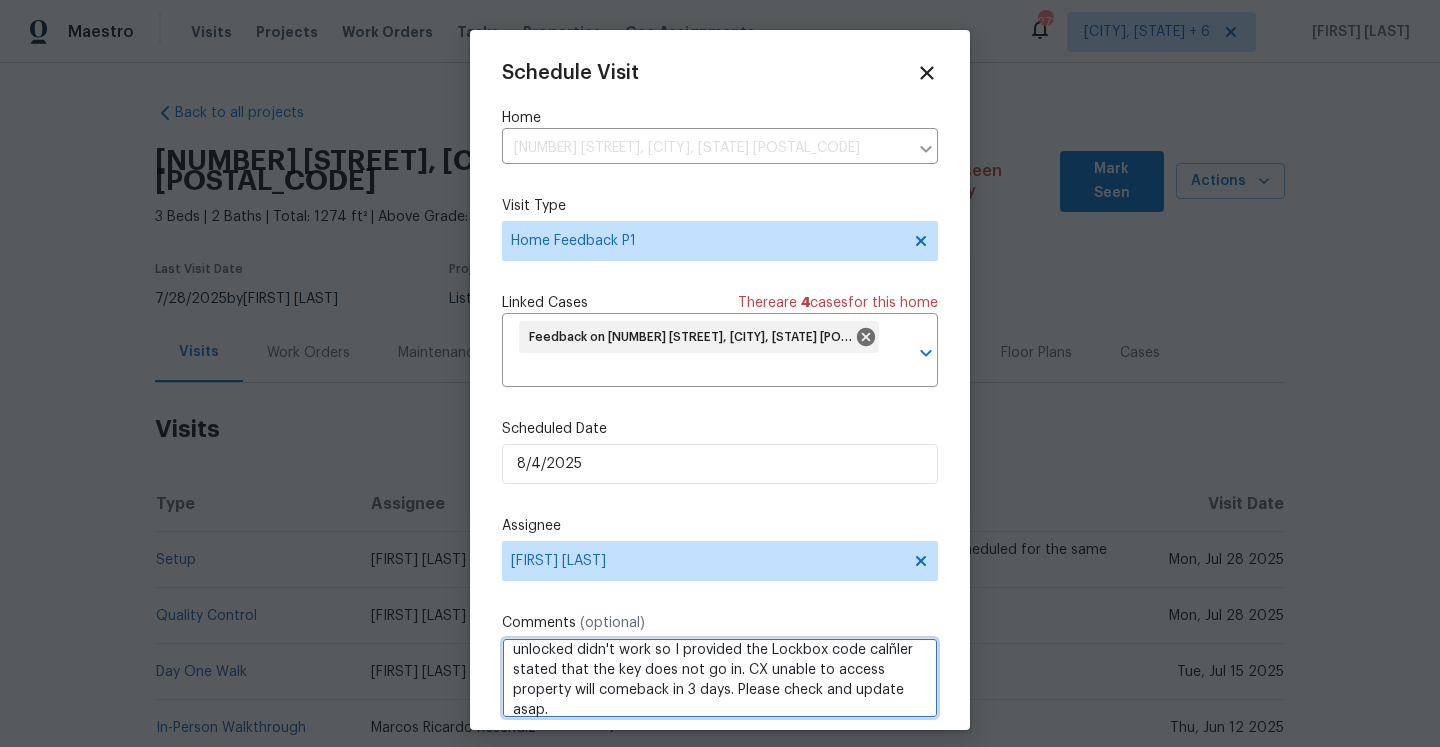 scroll, scrollTop: 102, scrollLeft: 0, axis: vertical 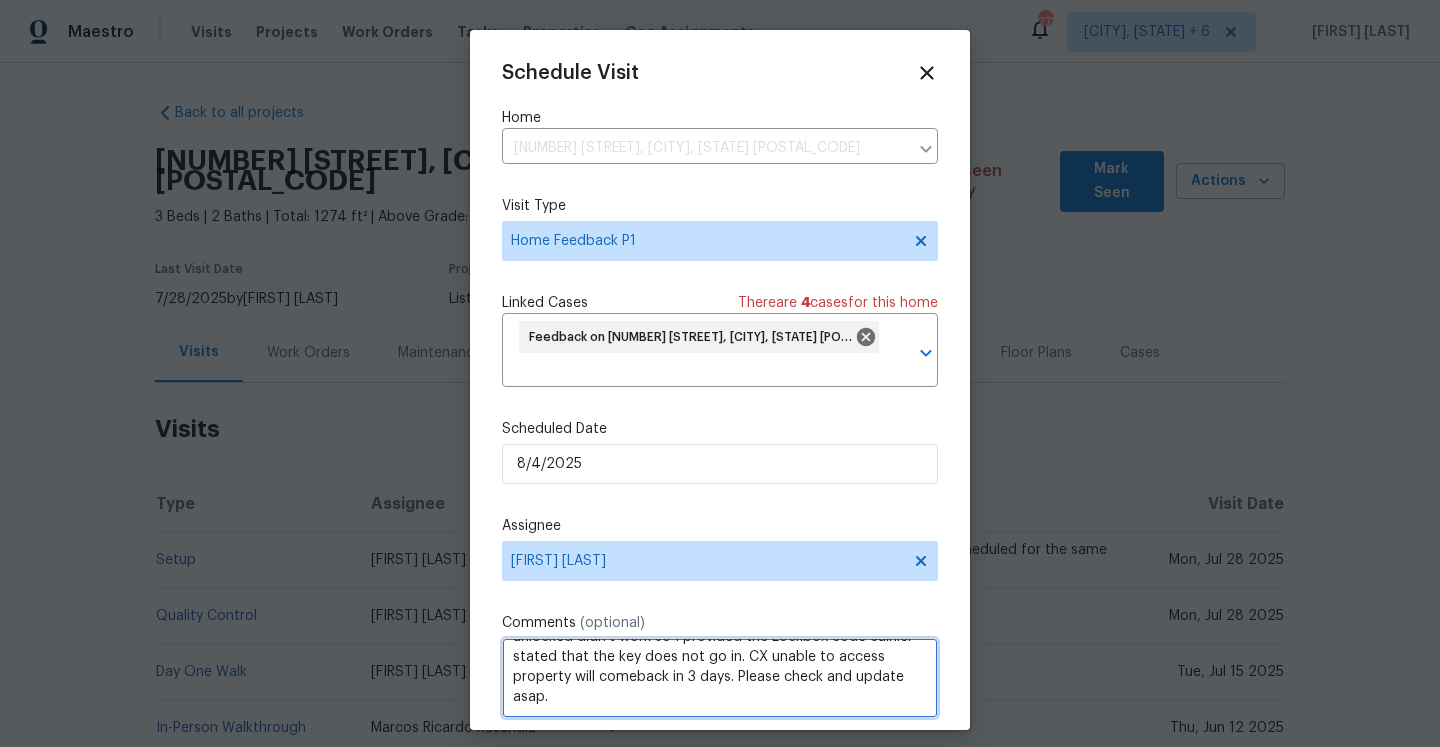click on "Mary Edwards called in requesting access to this property, after verifying the caller I attempted to provide access via remote she stated good luck I tried that and it just makes a sound like is going to open but is not opening, The remote unlocked didn't work so I provided the Lockbox code calñler stated that the key does not go in. CX unable to access property will comeback in 3 days. Please check and update asap." at bounding box center [720, 678] 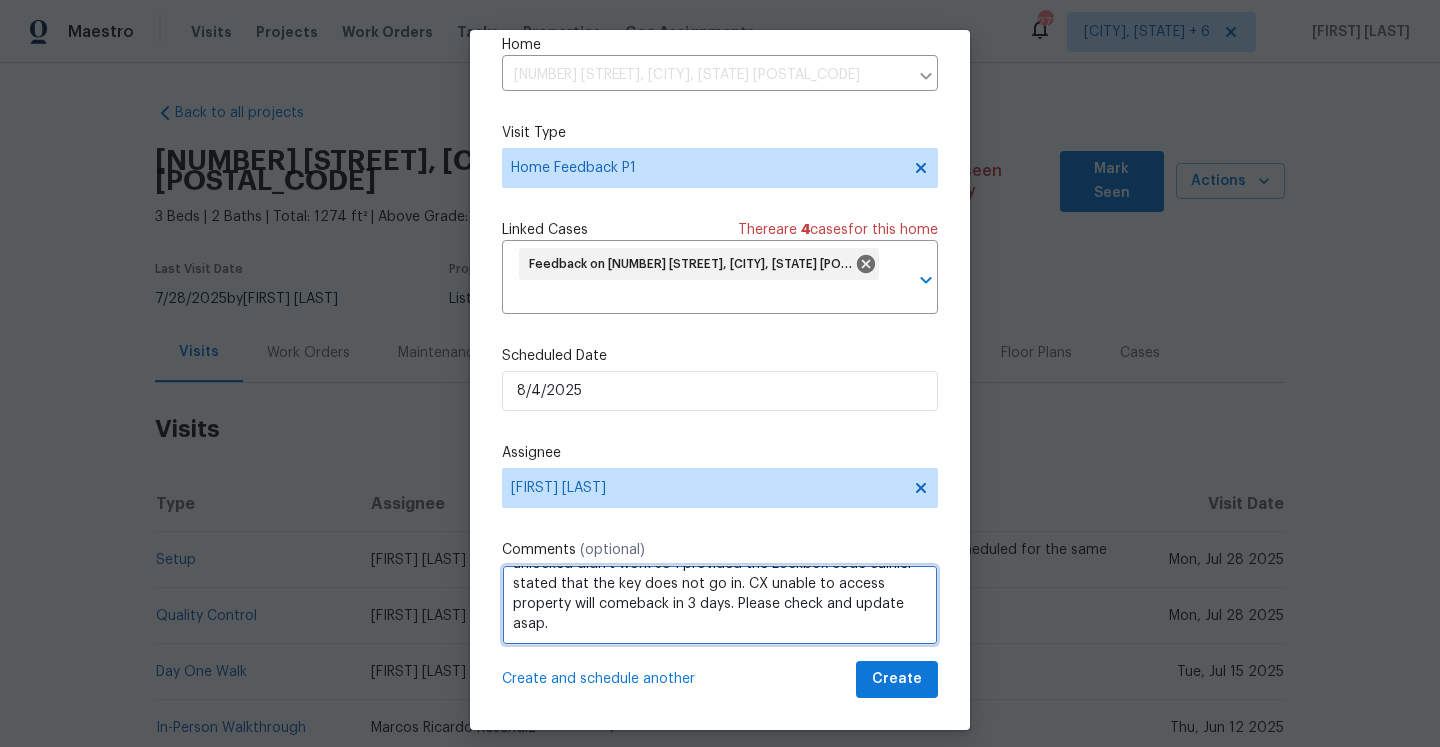 type on "Mary Edwards called in requesting access to this property, after verifying the caller I attempted to provide access via remote she stated good luck I tried that and it just makes a sound like is going to open but is not opening, The remote unlocked didn't work so I provided the Lockbox code calñler stated that the key does not go in. CX unable to access property will comeback in 3 days. Please check and update asap." 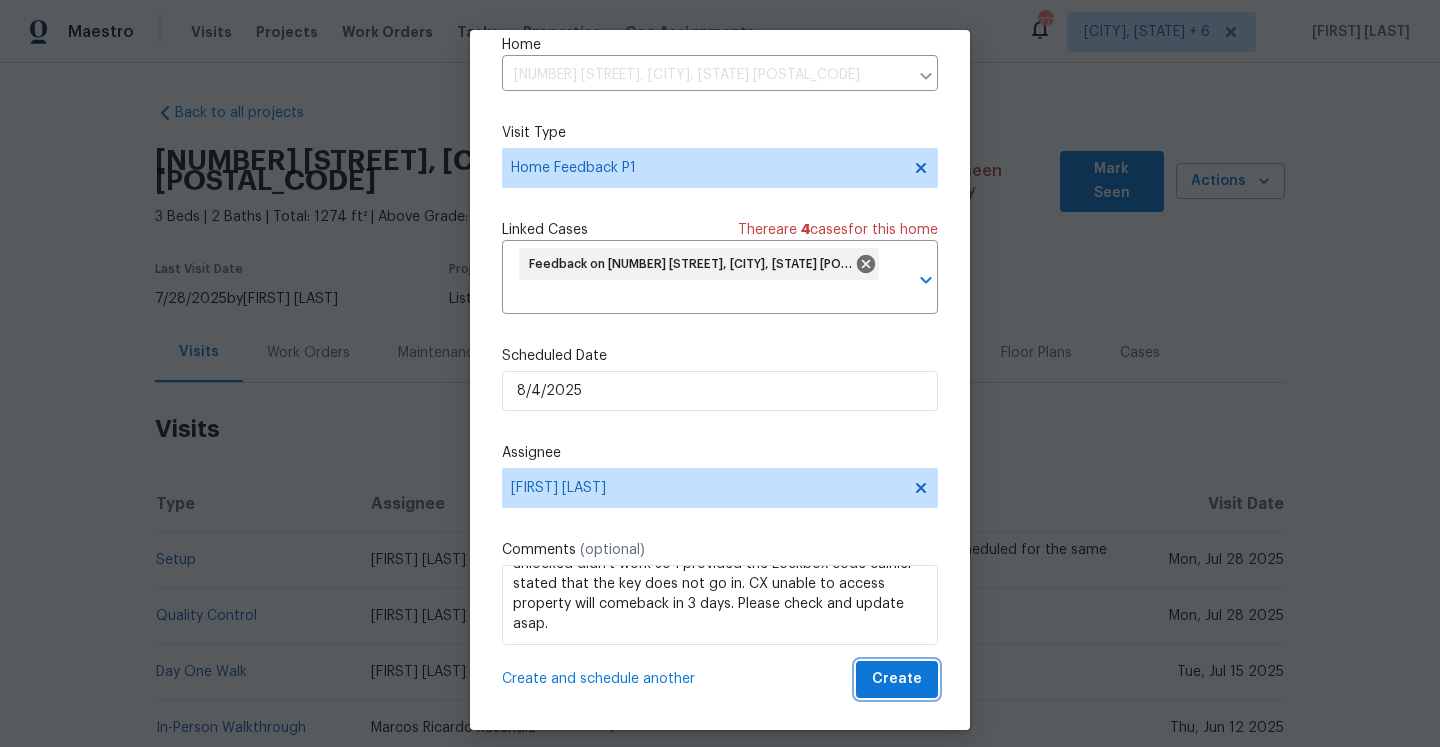 click on "Create" at bounding box center [897, 679] 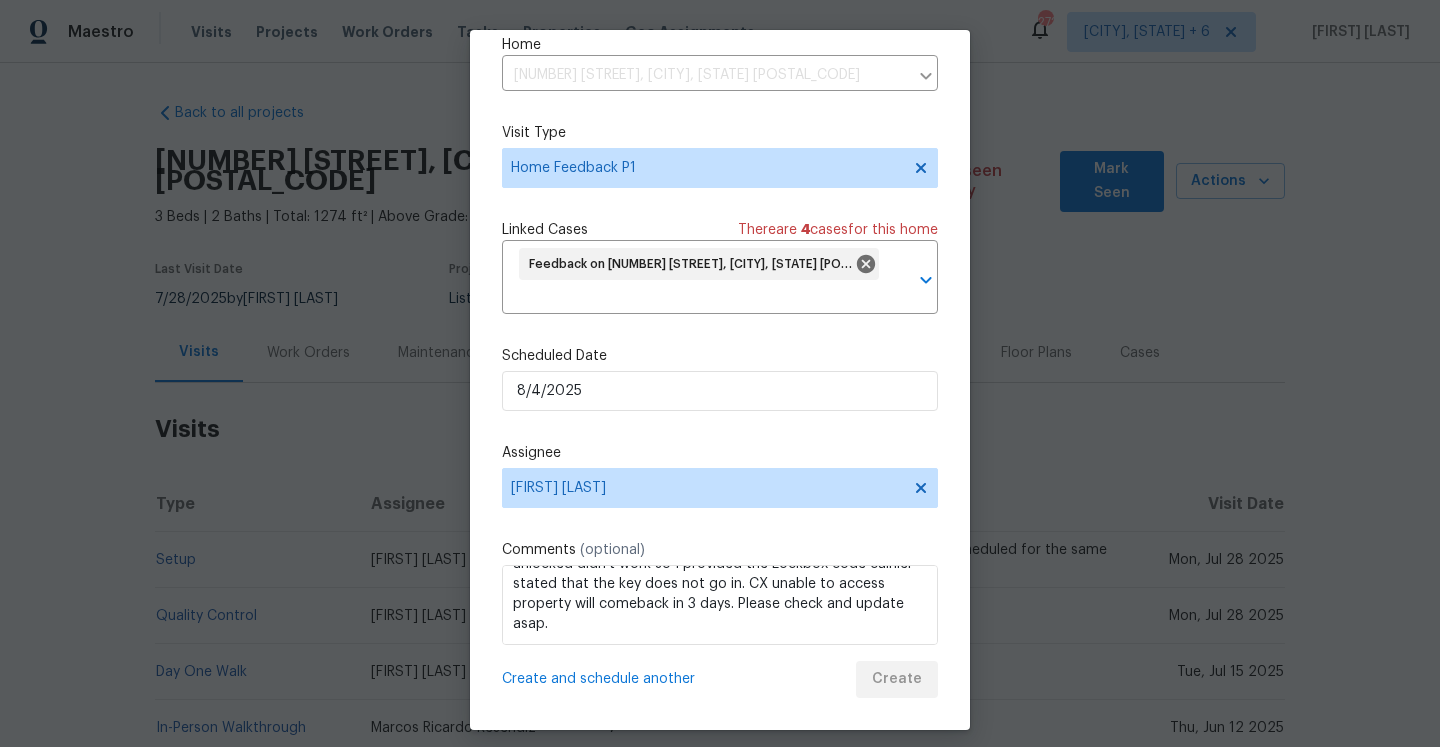 scroll, scrollTop: 36, scrollLeft: 0, axis: vertical 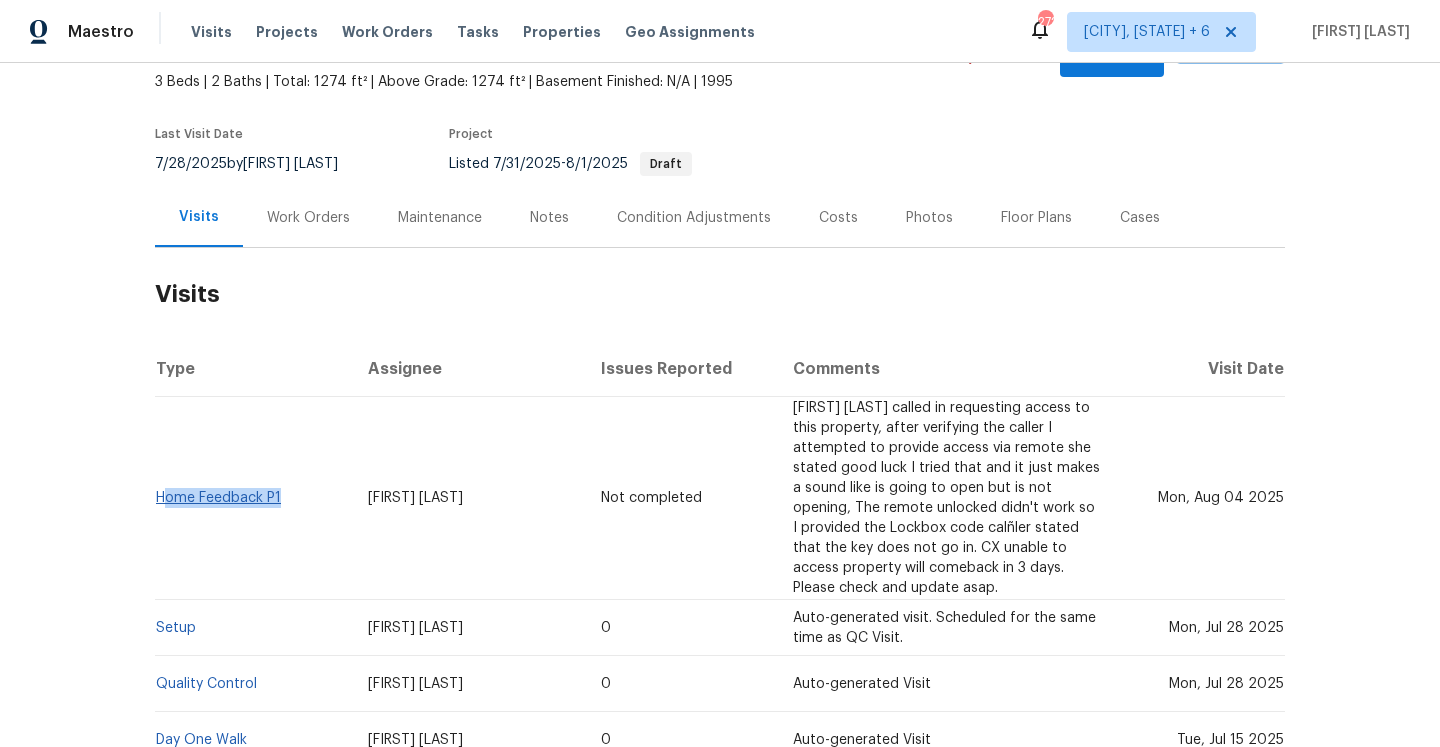 drag, startPoint x: 292, startPoint y: 472, endPoint x: 163, endPoint y: 472, distance: 129 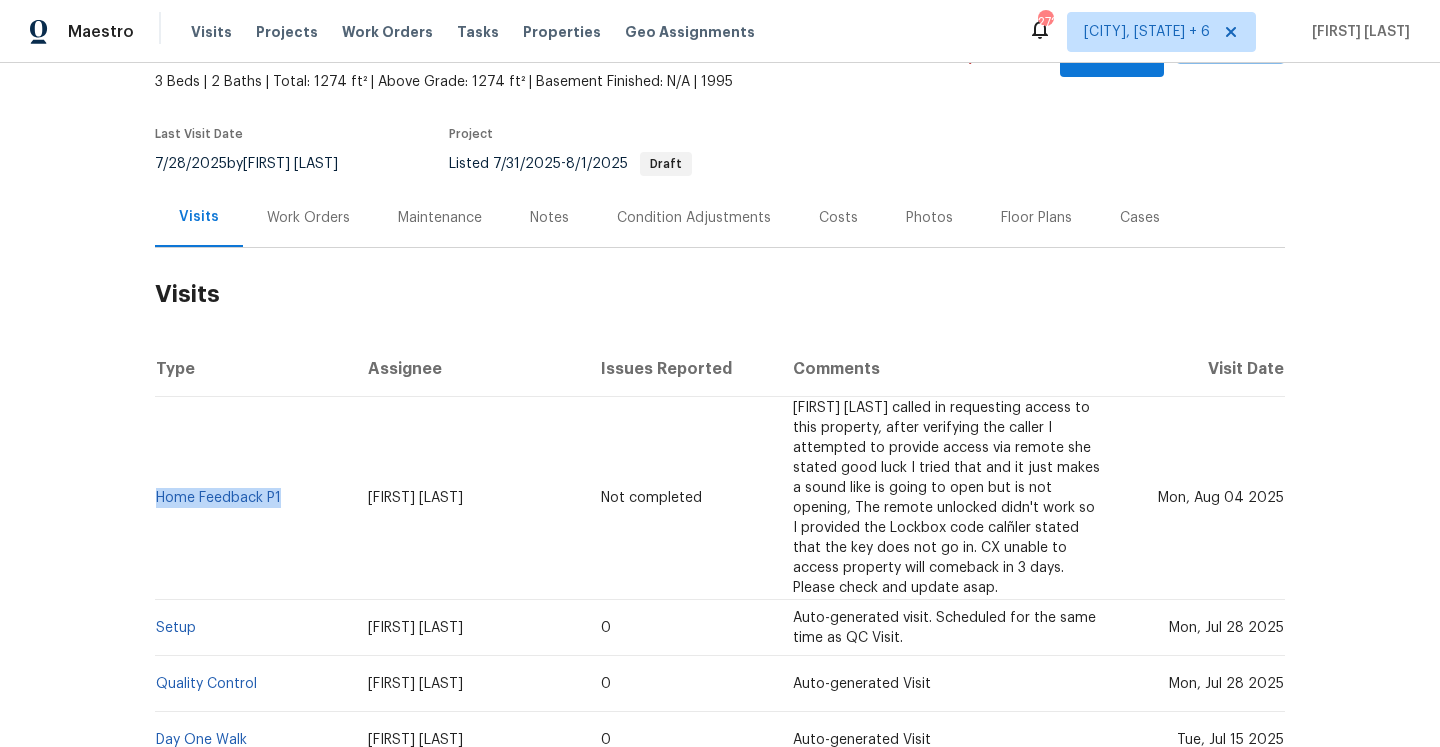 copy on "Home Feedback P1" 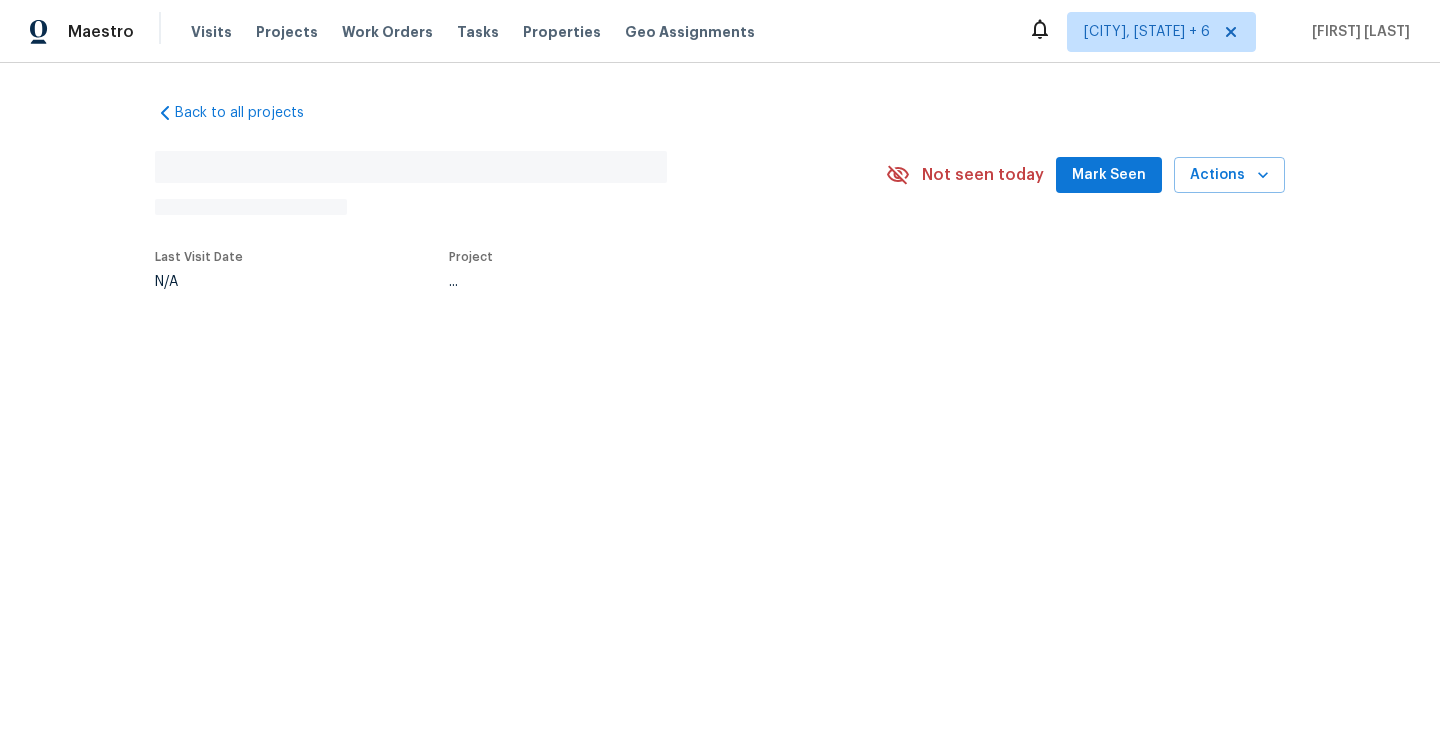 scroll, scrollTop: 0, scrollLeft: 0, axis: both 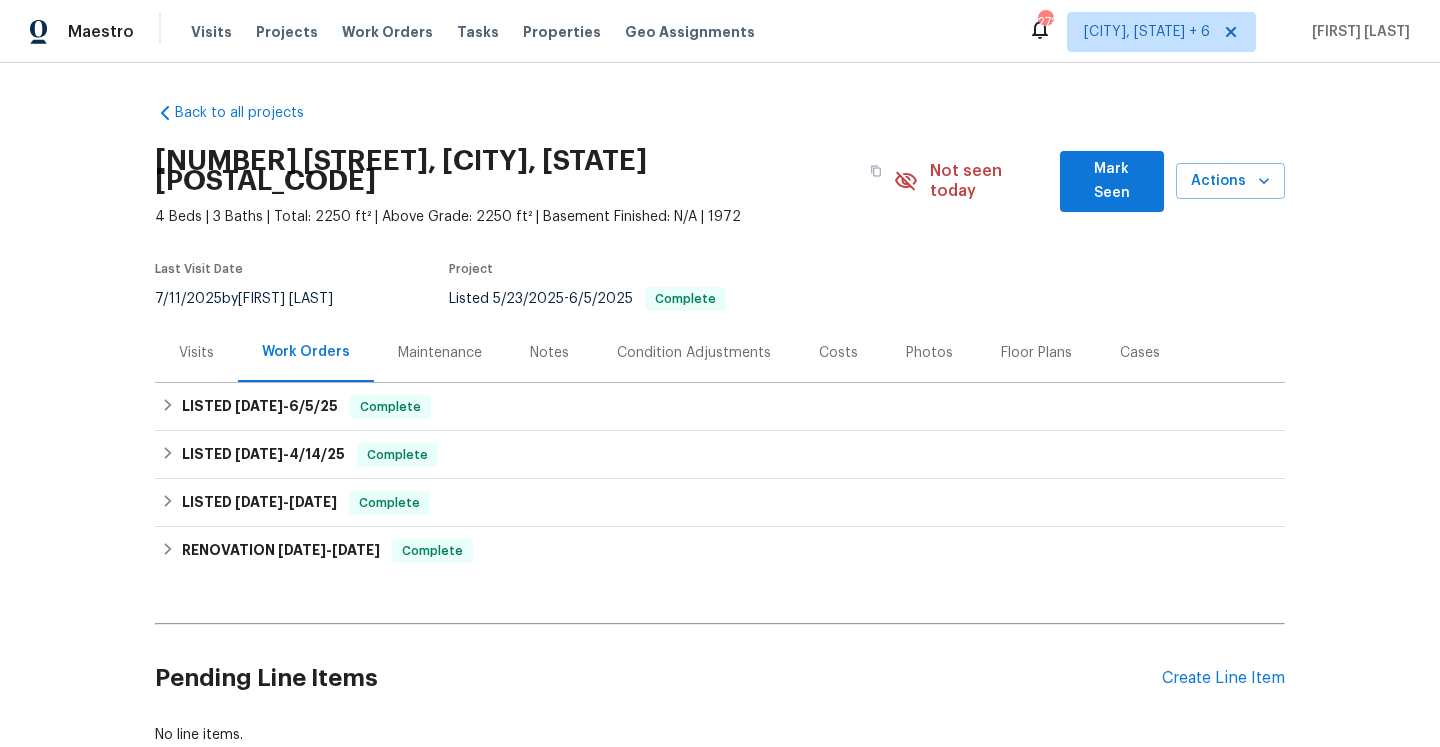 click on "Visits" at bounding box center (196, 352) 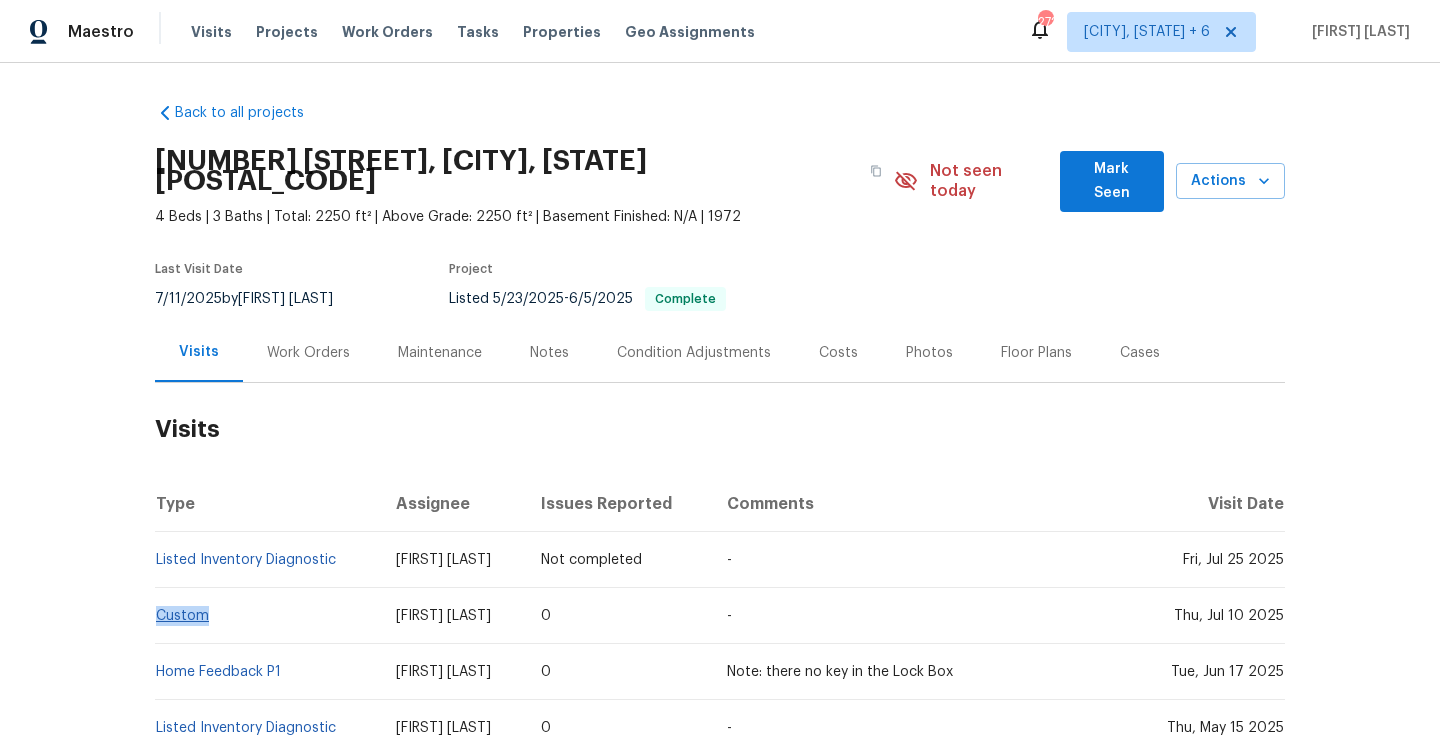 drag, startPoint x: 227, startPoint y: 602, endPoint x: 158, endPoint y: 600, distance: 69.02898 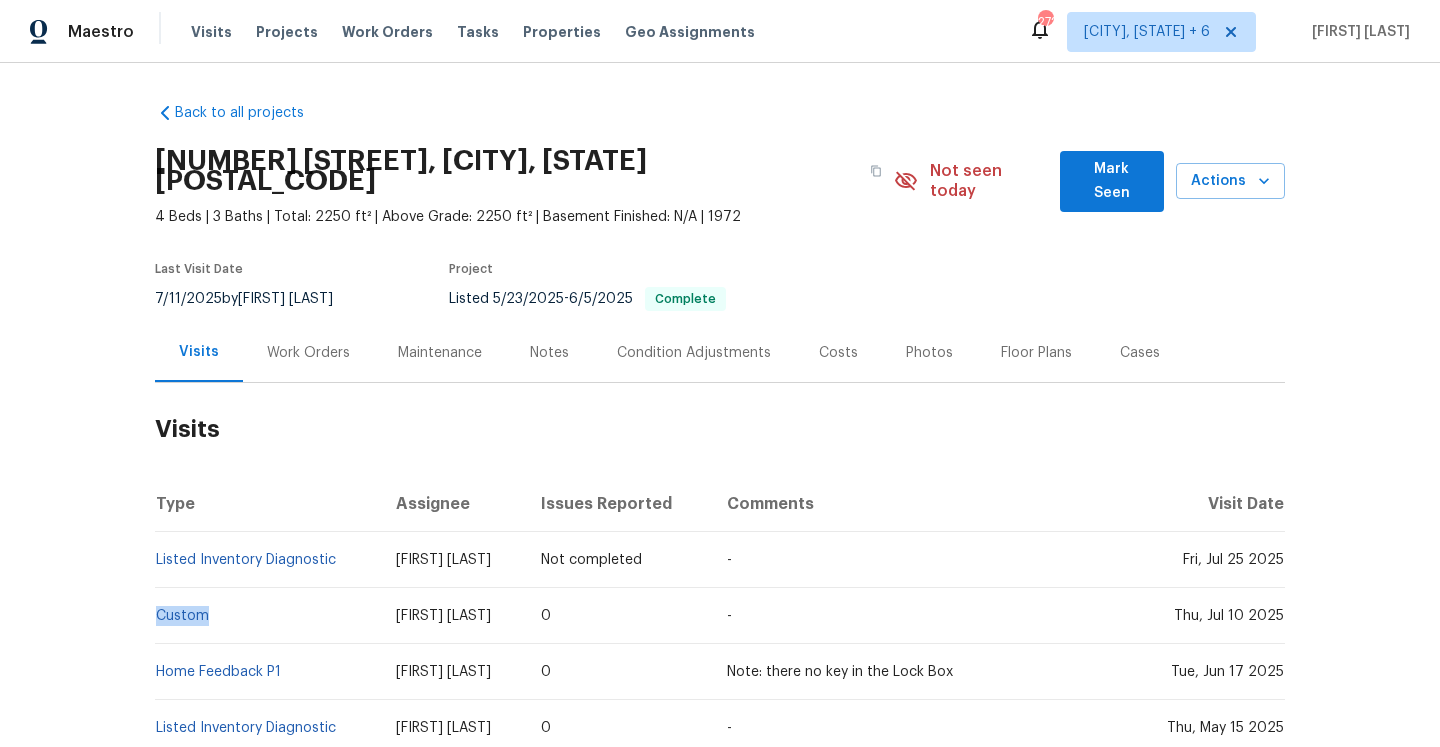 copy on "Custom" 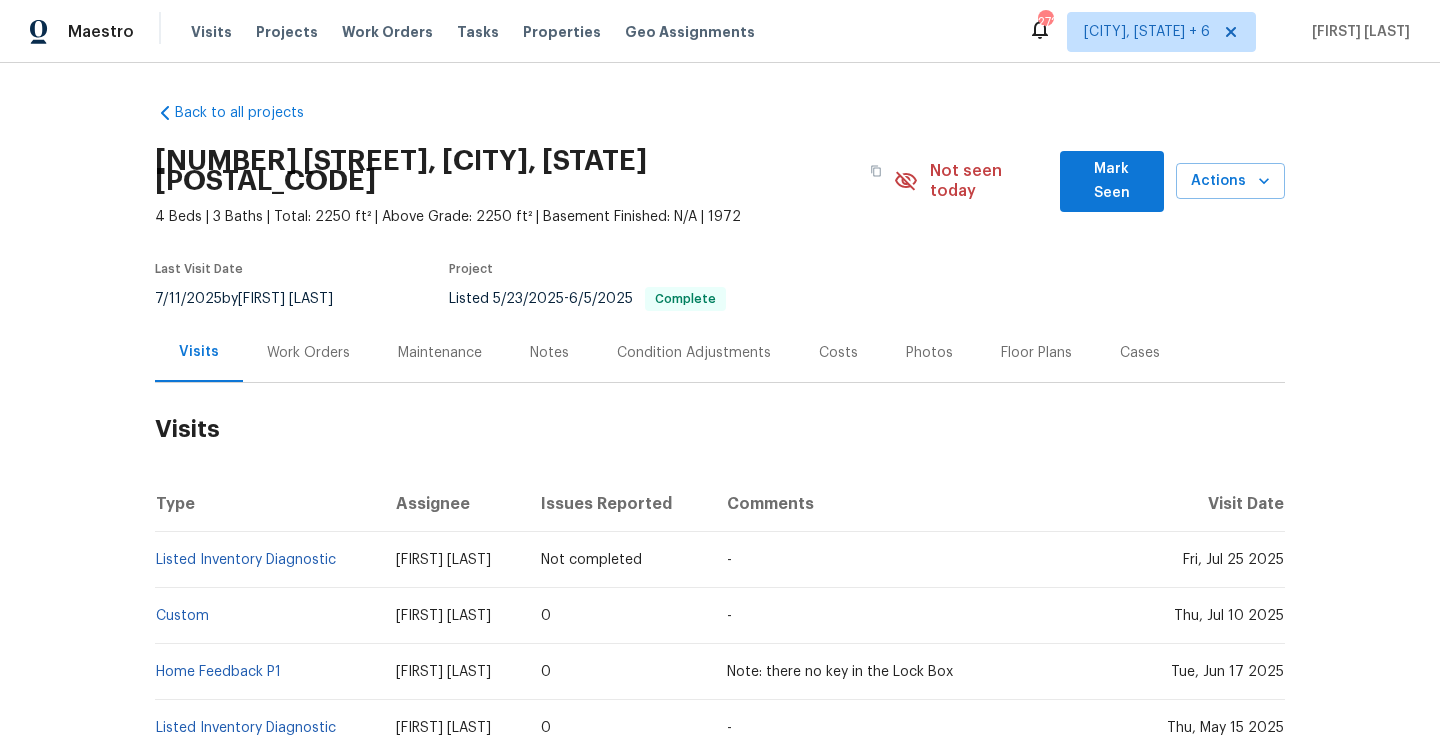 click on "Work Orders" at bounding box center [308, 353] 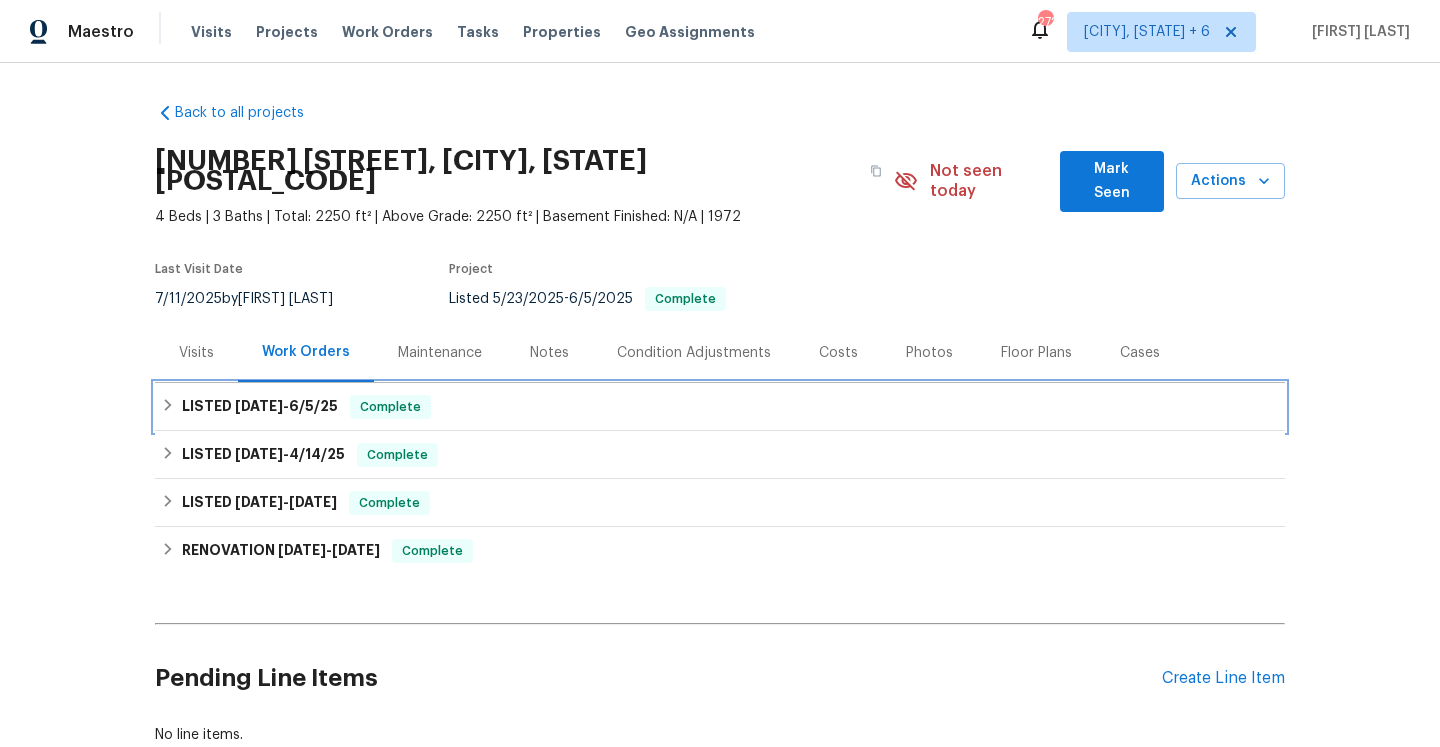 click on "LISTED   5/23/25  -  6/5/25 Complete" at bounding box center [720, 407] 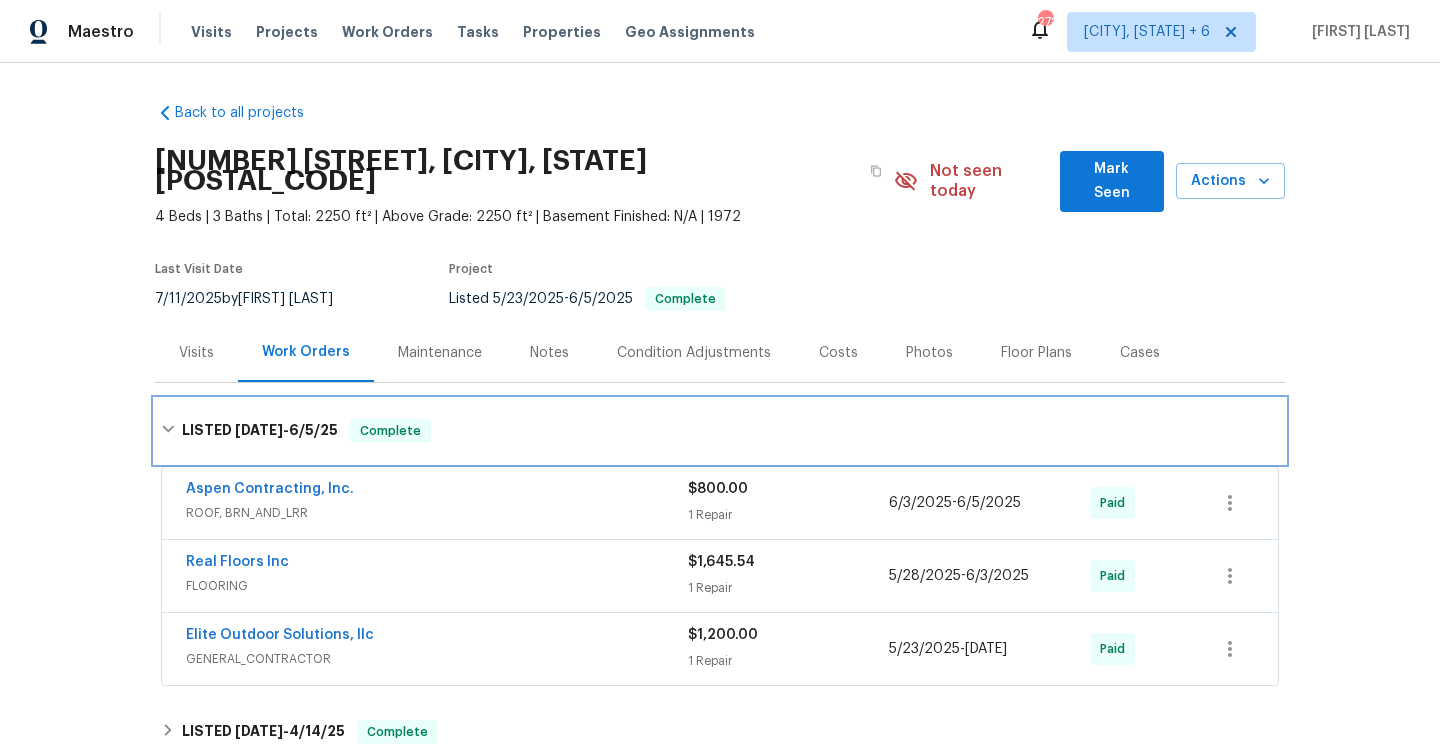 scroll, scrollTop: 107, scrollLeft: 0, axis: vertical 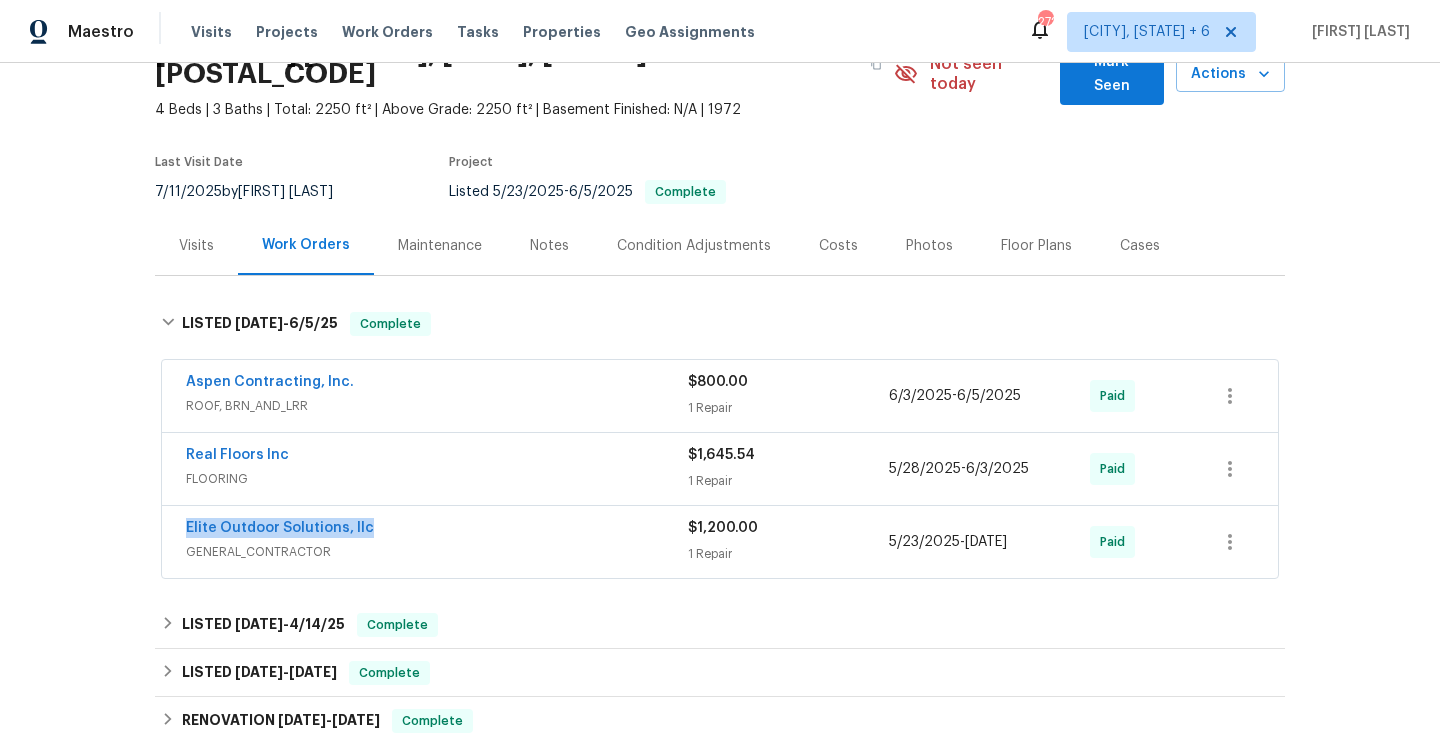 drag, startPoint x: 374, startPoint y: 511, endPoint x: 184, endPoint y: 509, distance: 190.01053 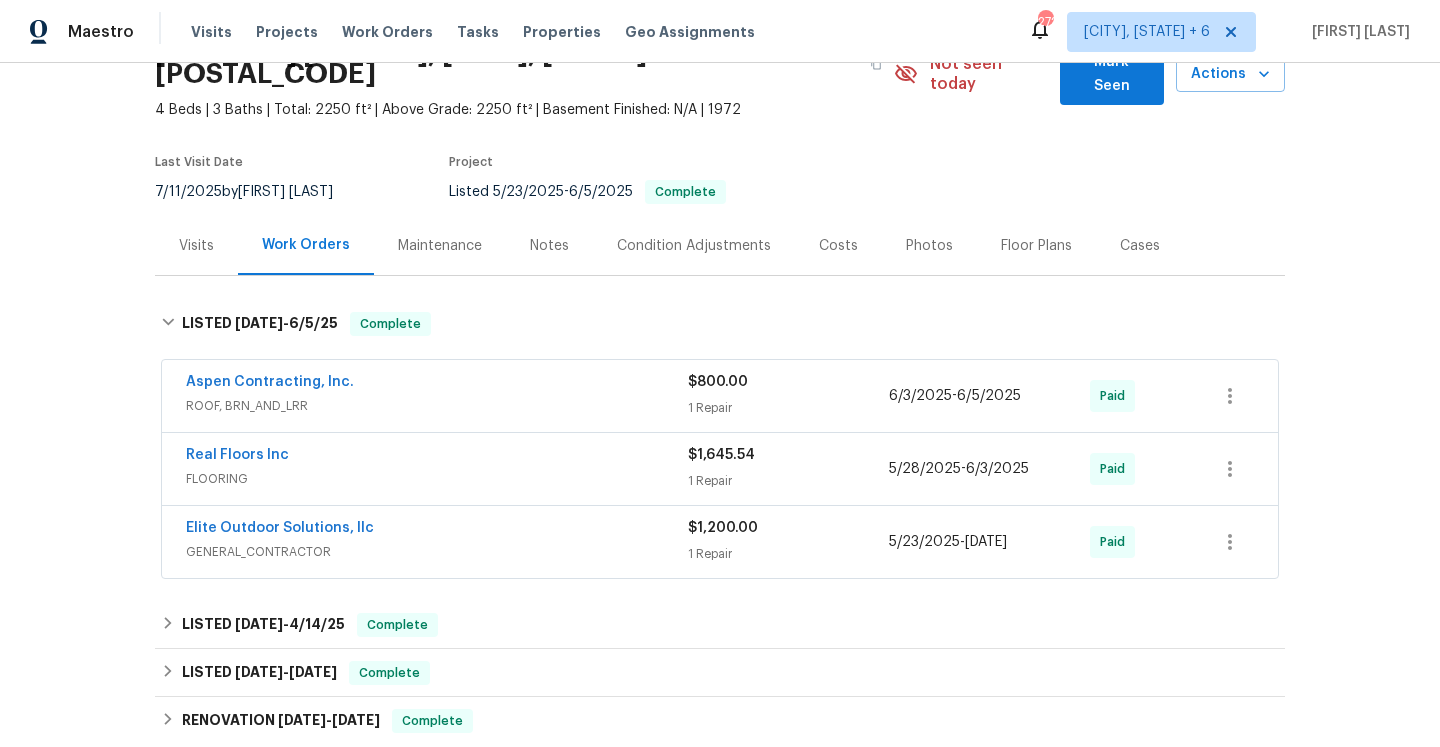 click on "GENERAL_CONTRACTOR" at bounding box center [437, 552] 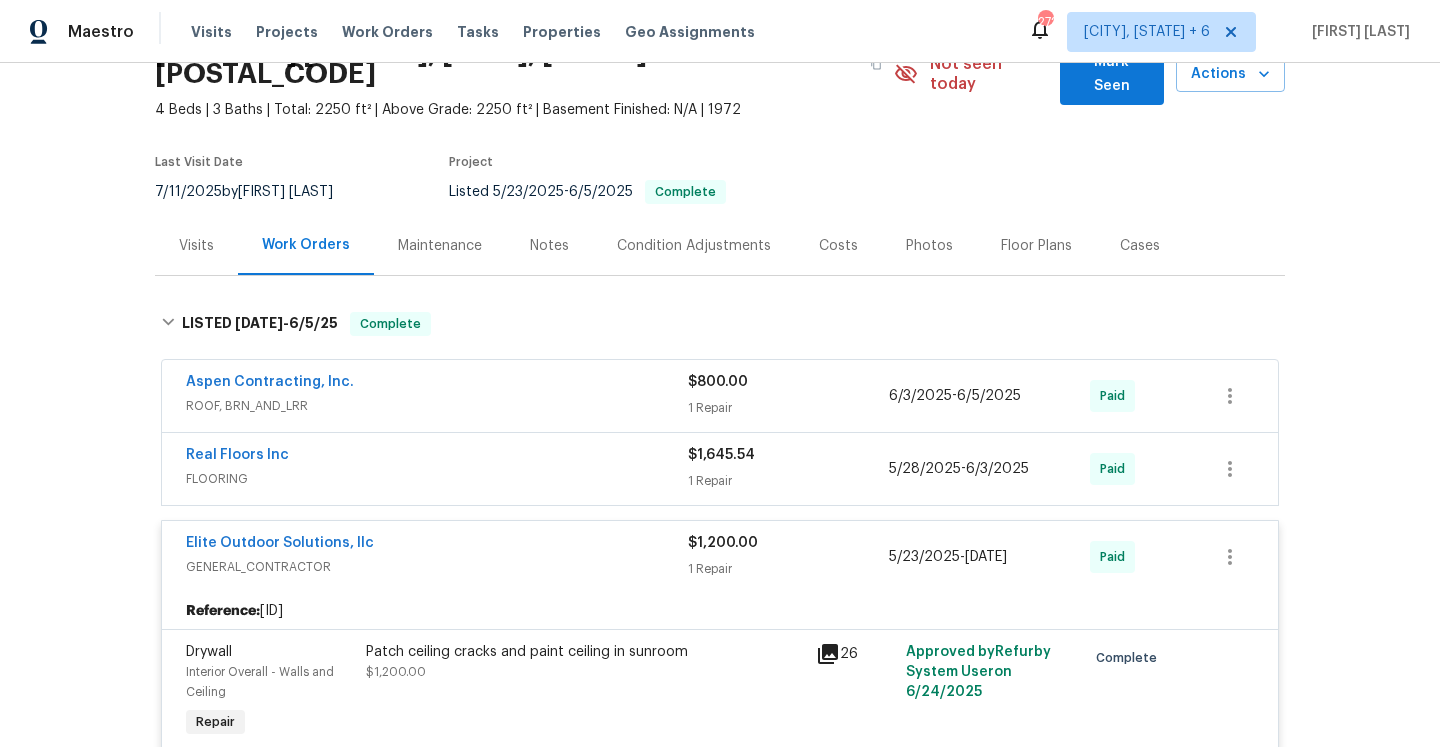 click on "Visits" at bounding box center [196, 246] 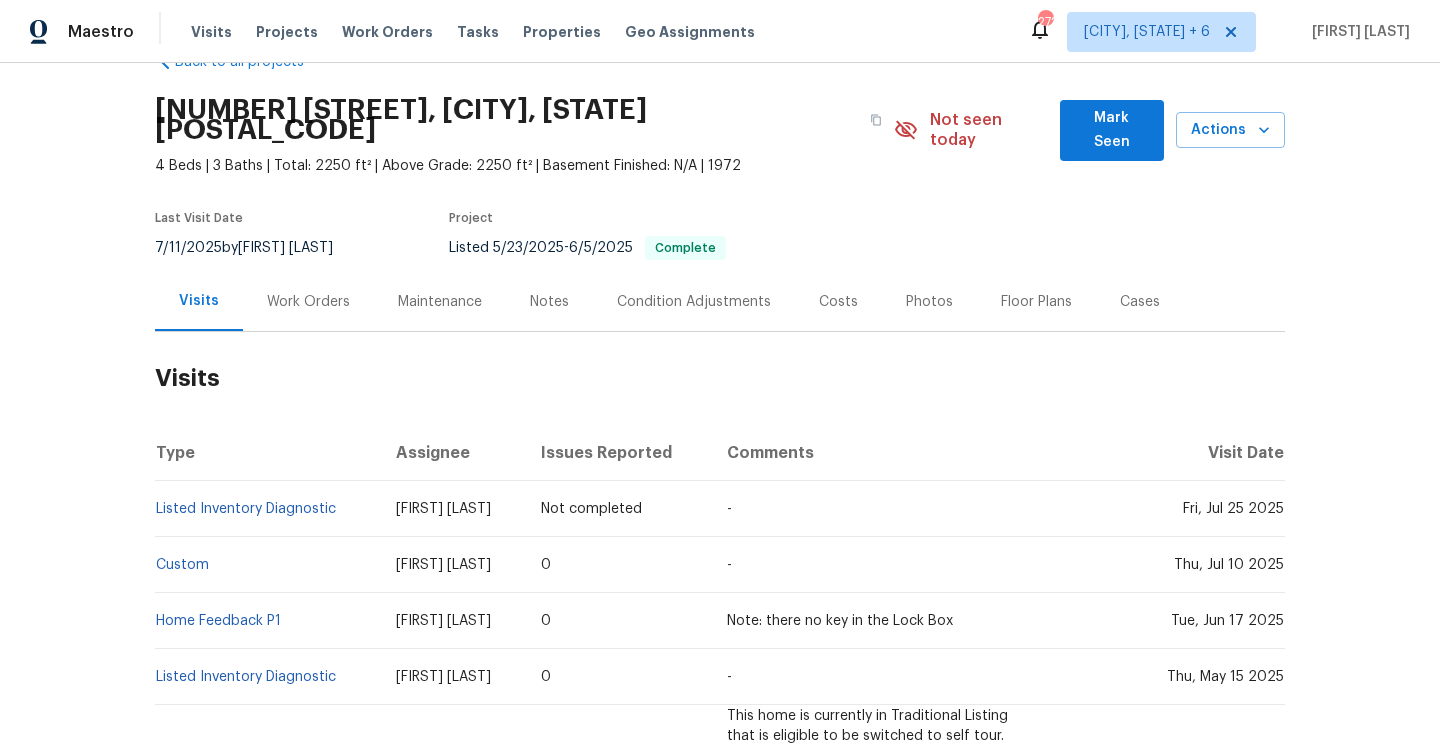scroll, scrollTop: 0, scrollLeft: 0, axis: both 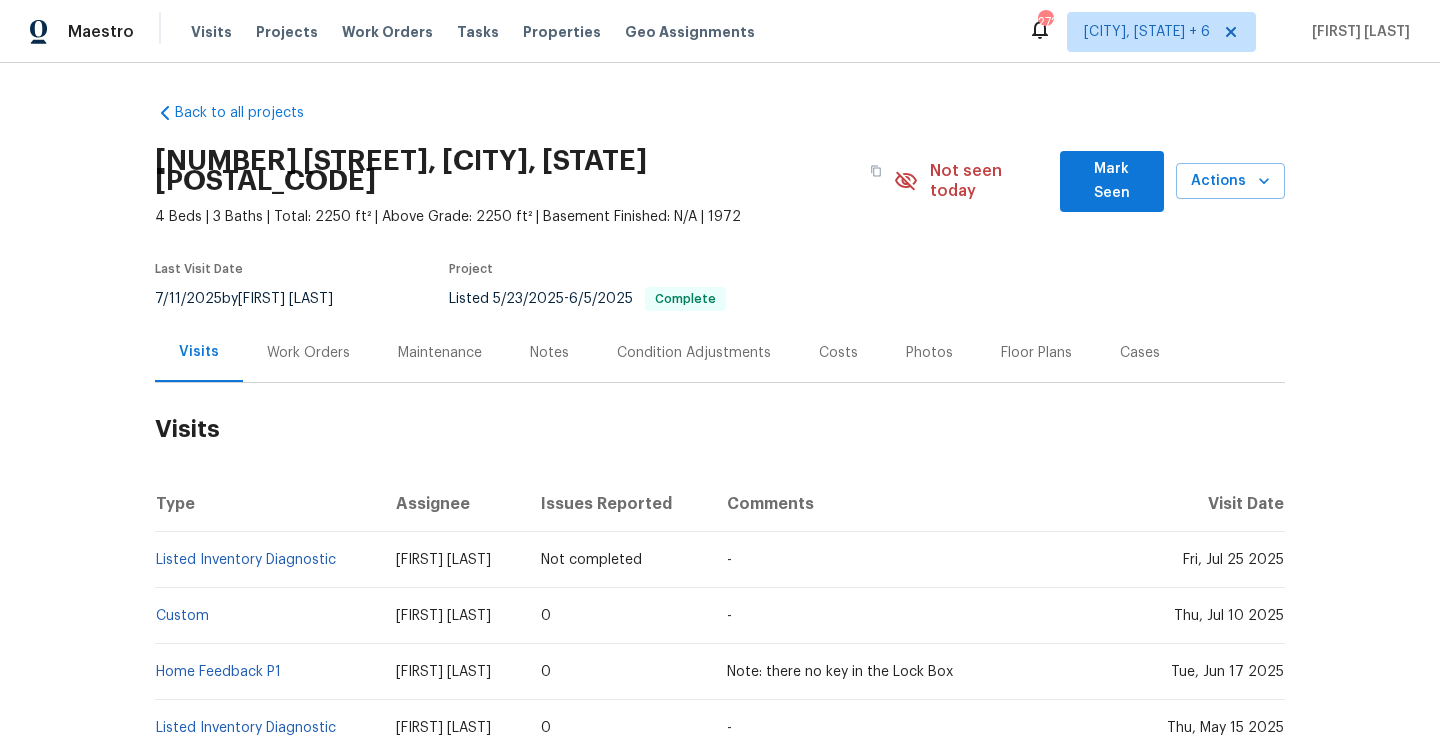 click on "Work Orders" at bounding box center (308, 352) 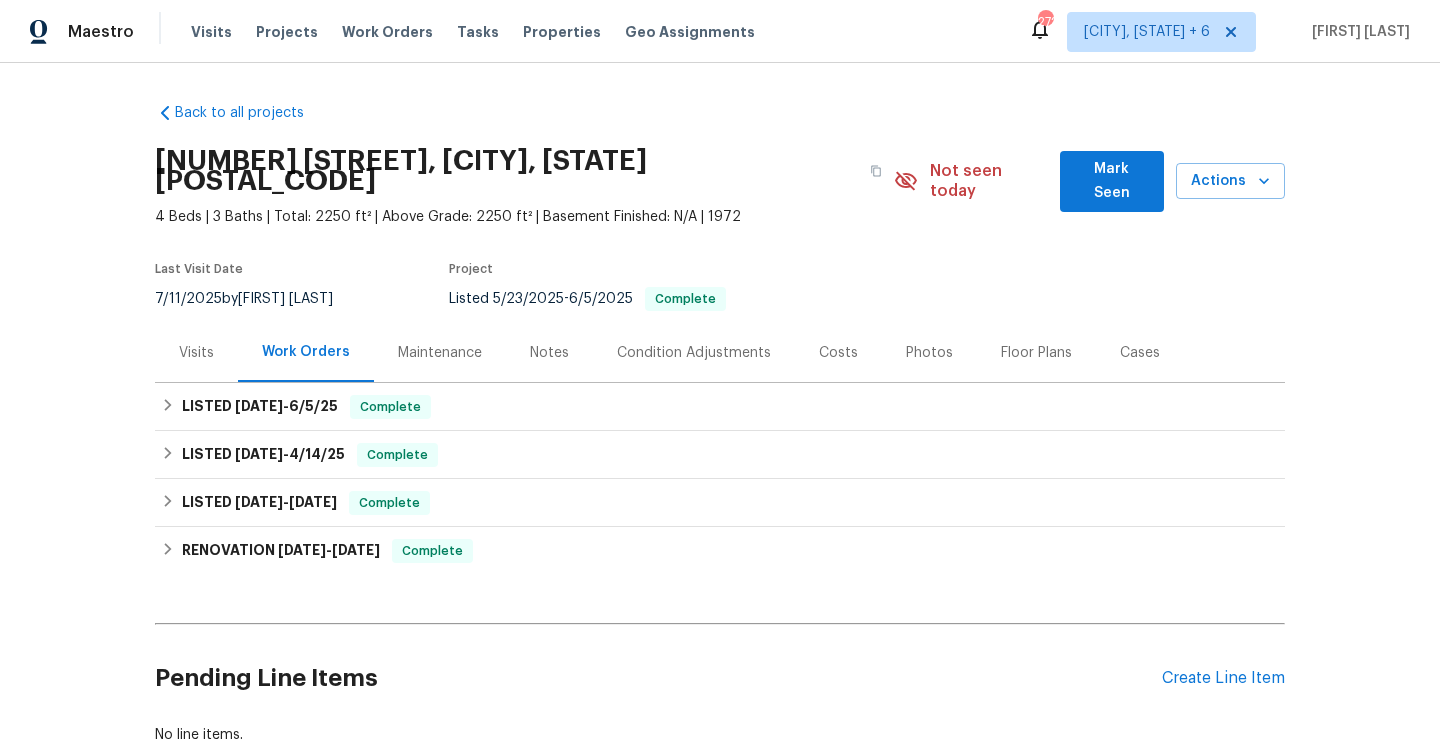 scroll, scrollTop: 114, scrollLeft: 0, axis: vertical 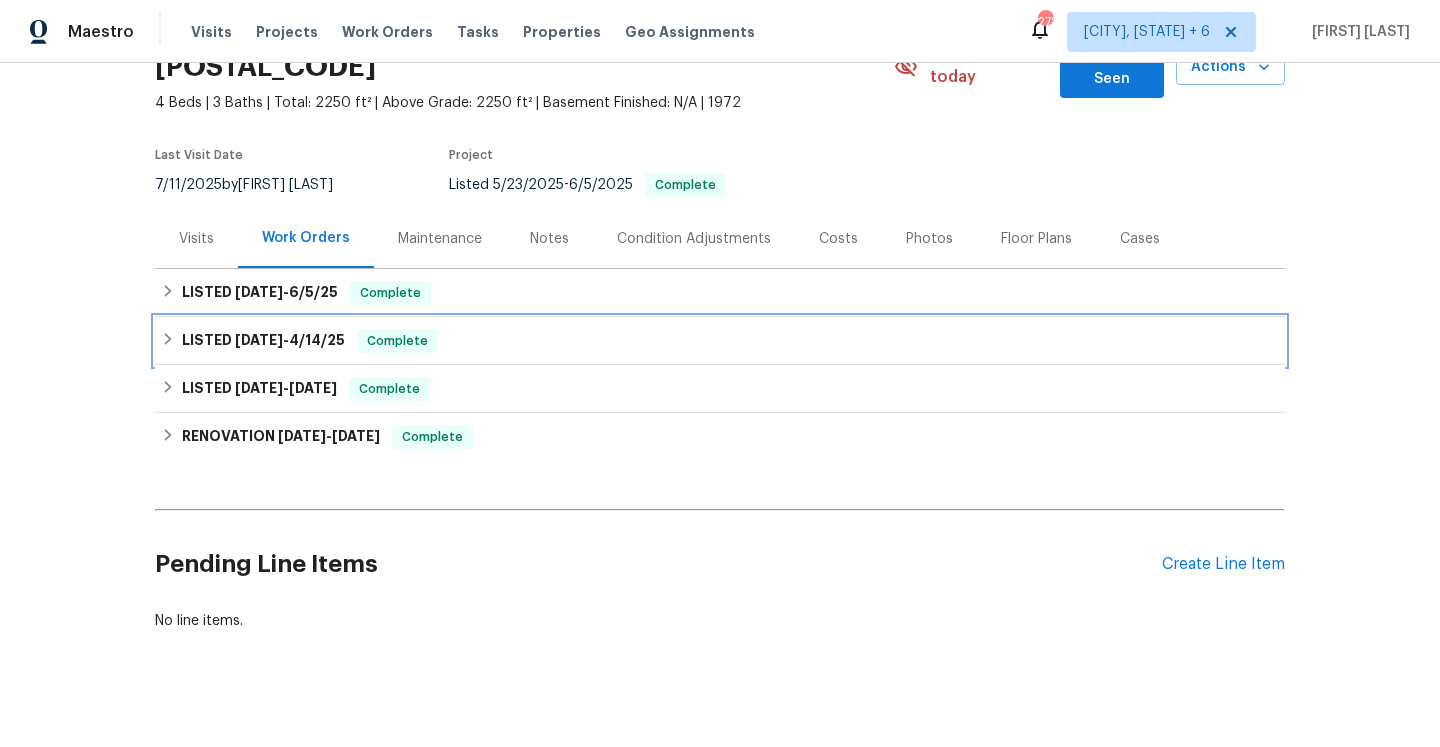 click on "LISTED   4/7/25  -  4/14/25 Complete" at bounding box center [720, 341] 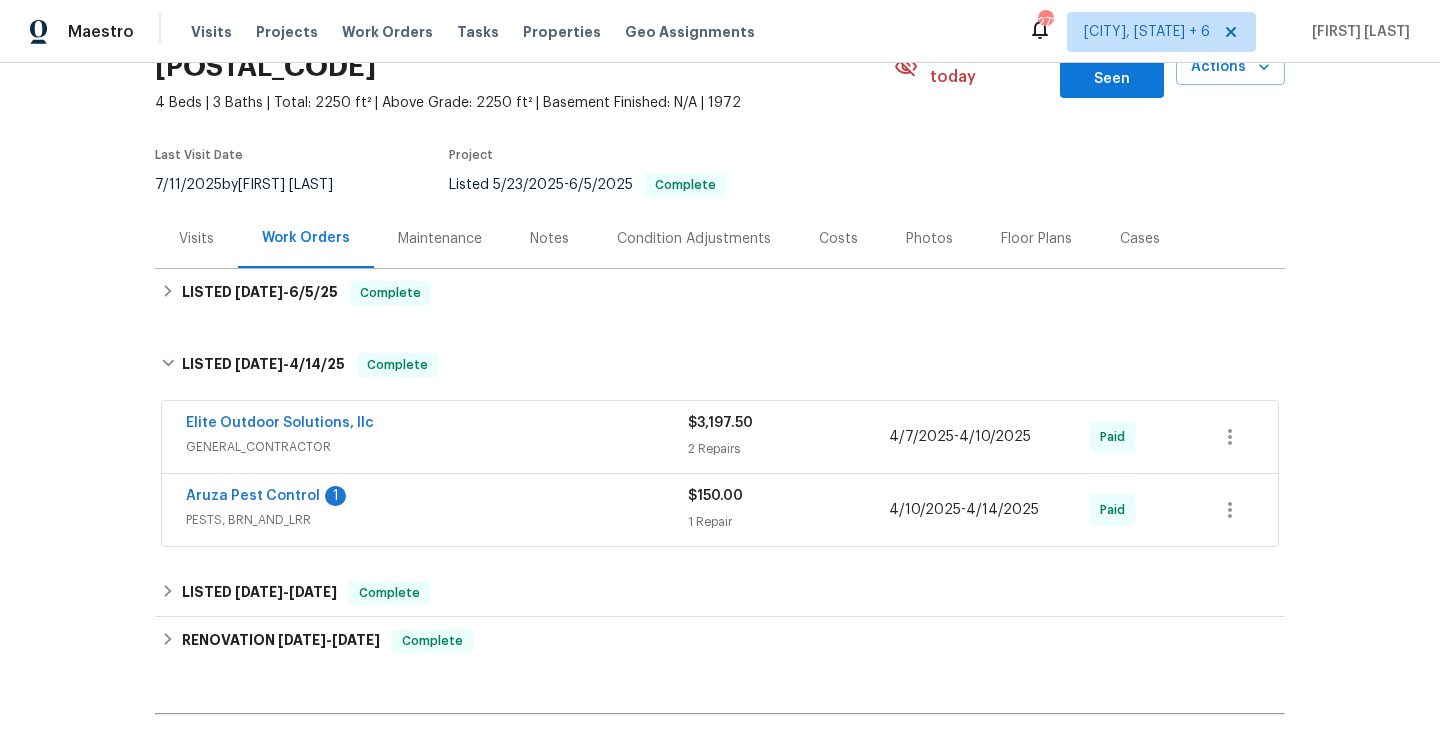 click on "$3,197.50" at bounding box center (788, 423) 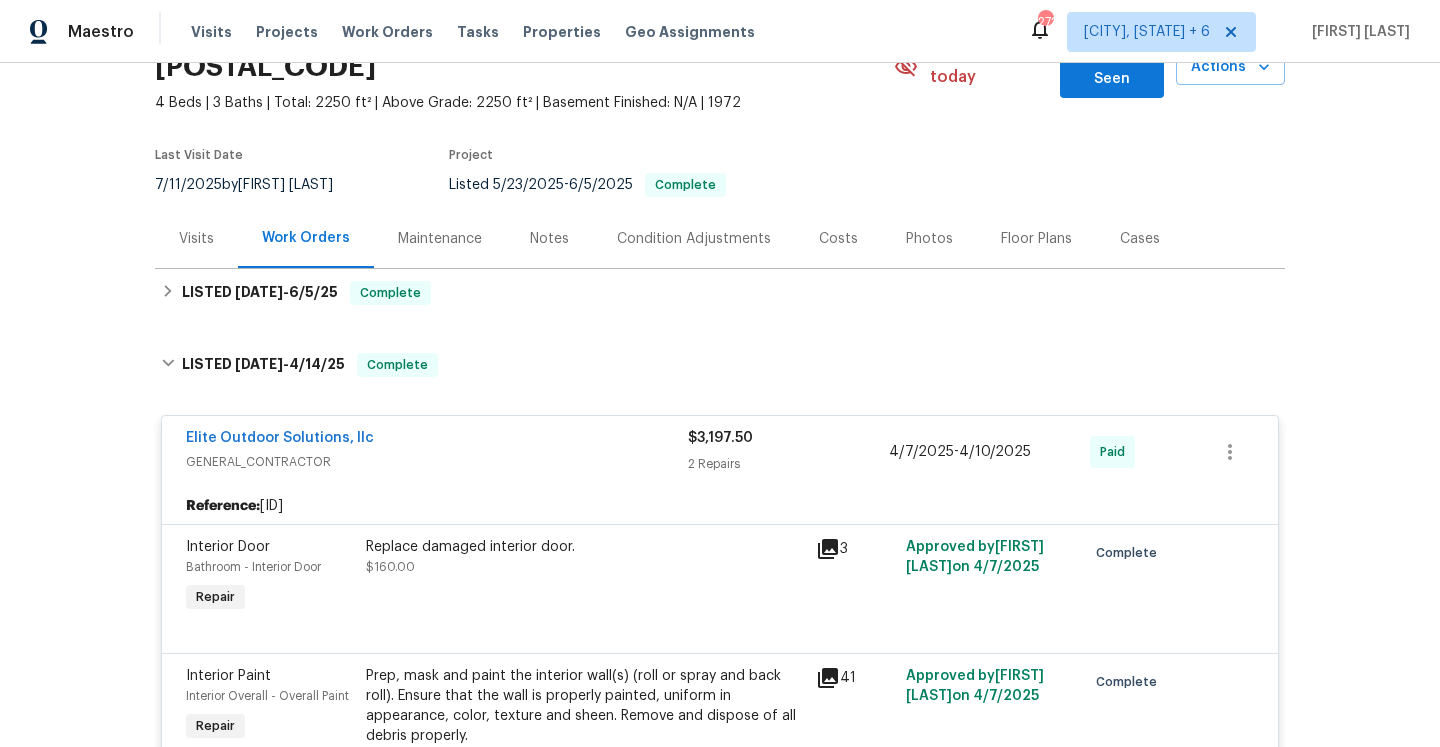click on "$3,197.50" at bounding box center [788, 438] 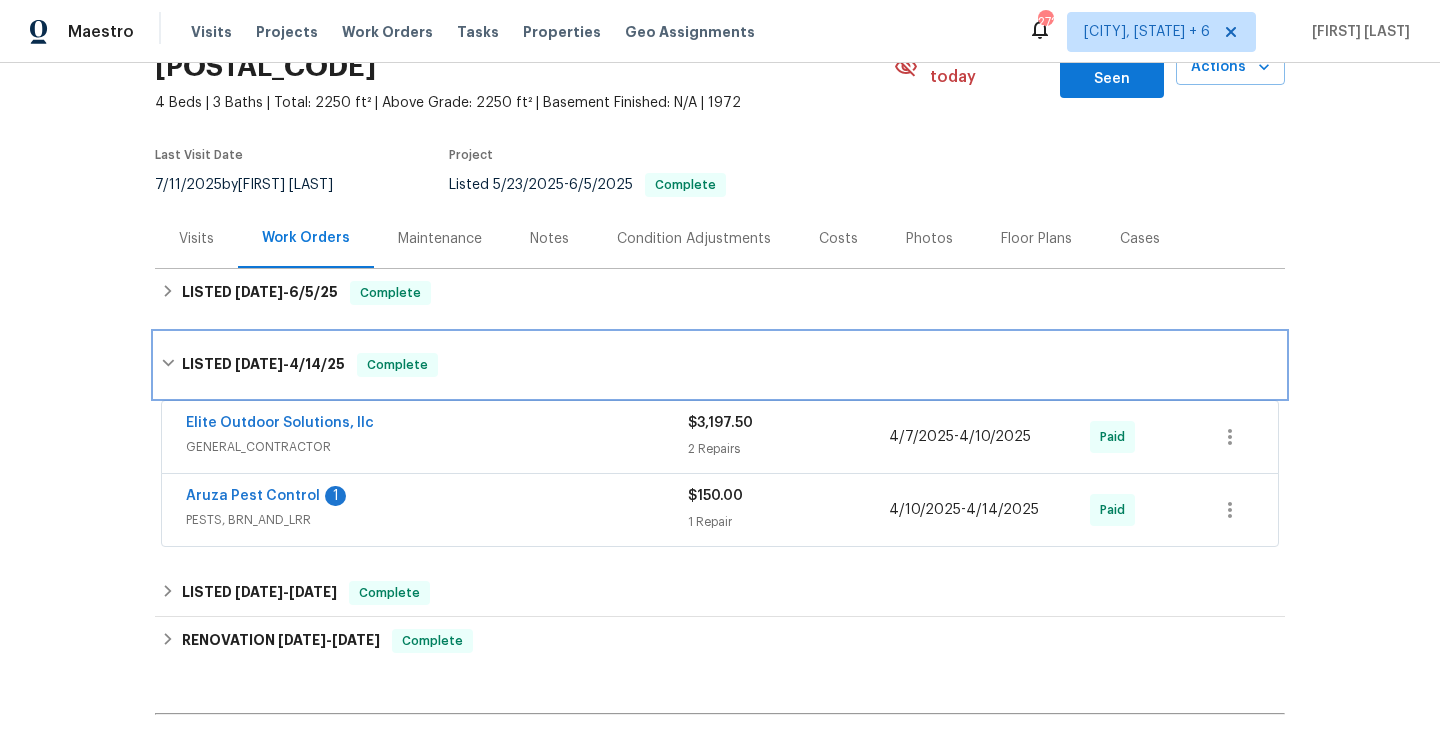 click on "LISTED   4/7/25  -  4/14/25 Complete" at bounding box center (720, 365) 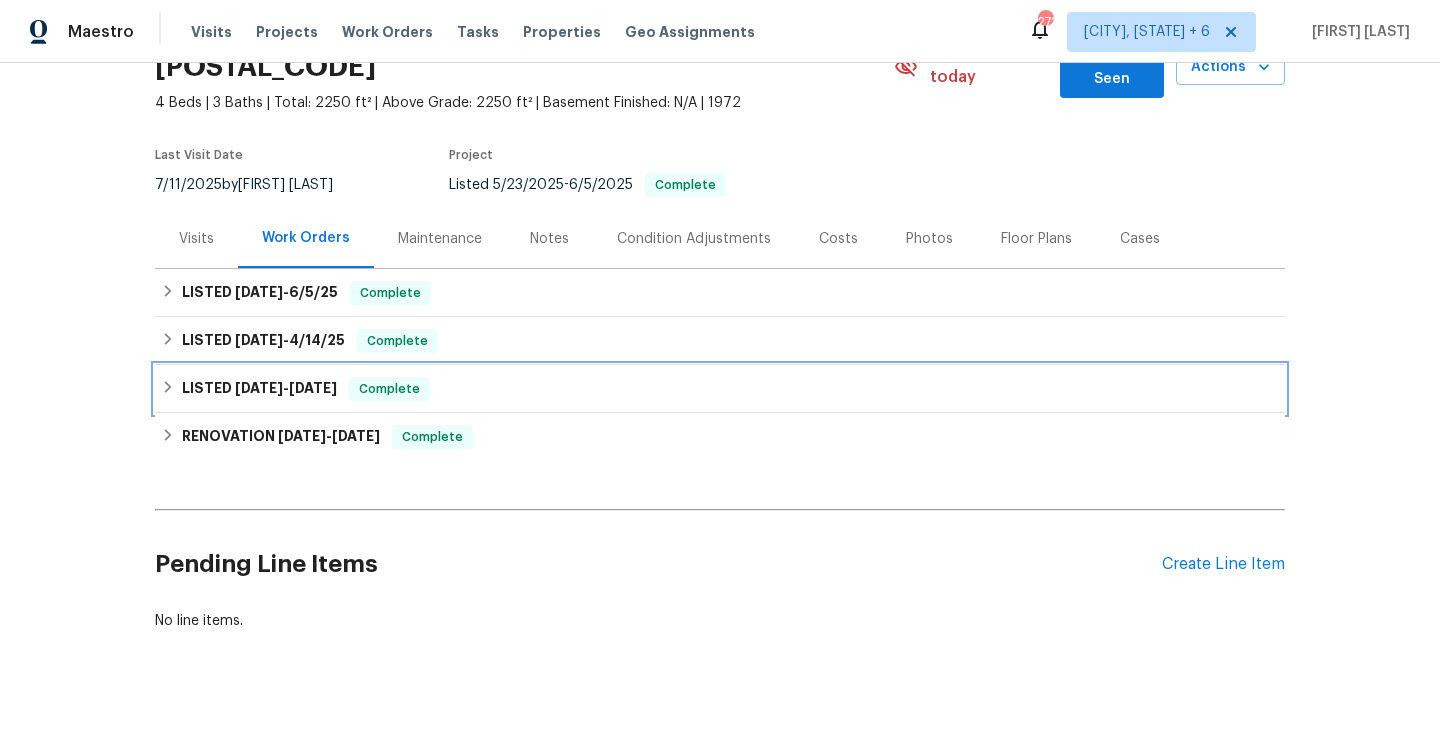 click on "LISTED   1/26/25  -  1/31/25 Complete" at bounding box center [720, 389] 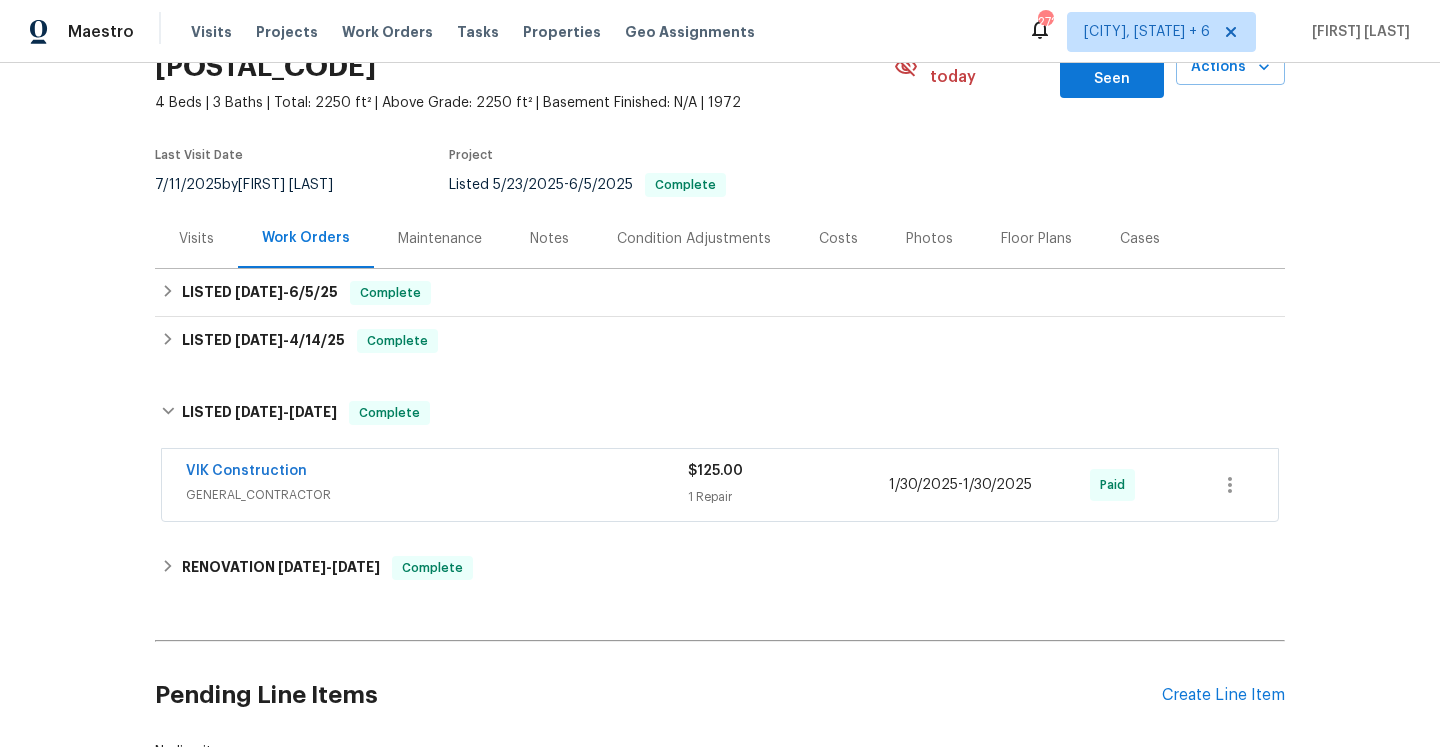 click on "$125.00" at bounding box center [788, 471] 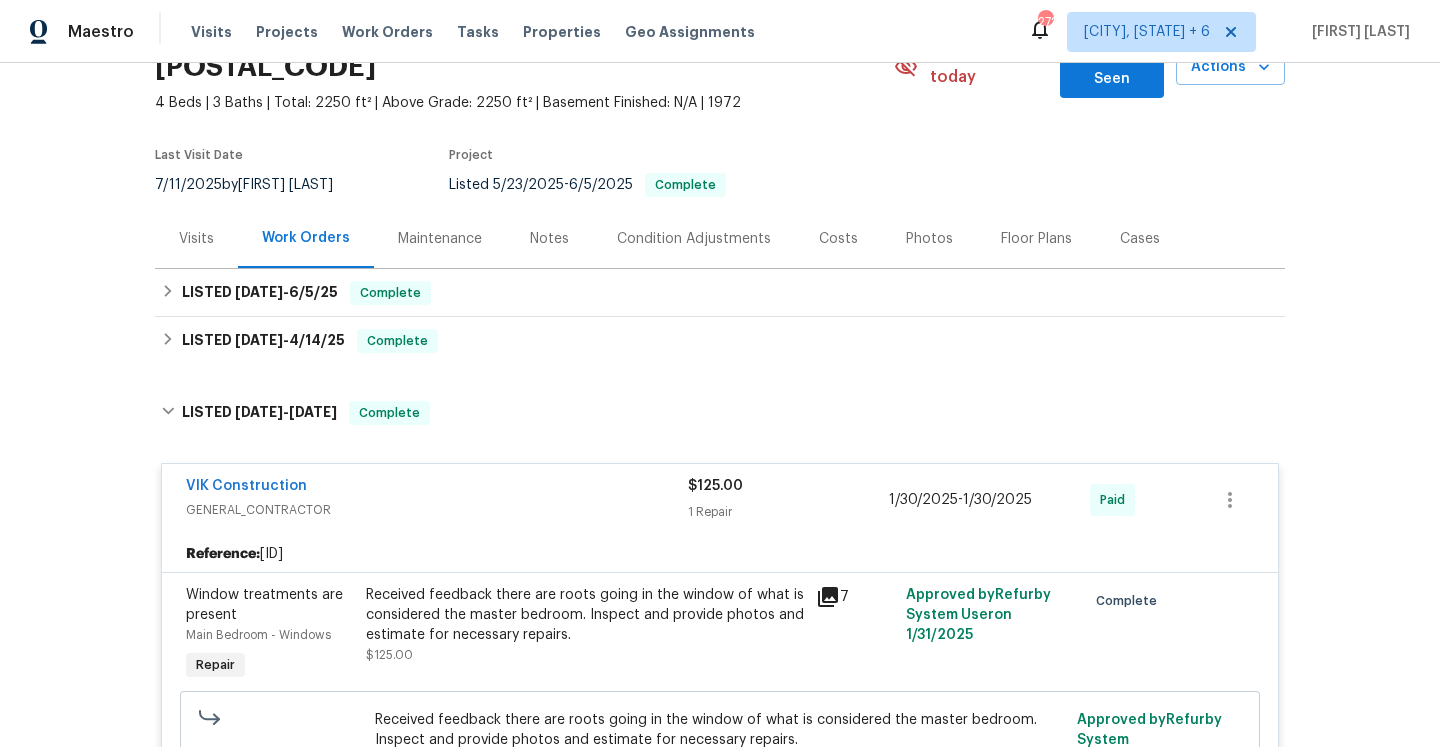 click on "VIK Construction GENERAL_CONTRACTOR $125.00 1 Repair 1/30/2025  -  1/30/2025 Paid" at bounding box center [720, 500] 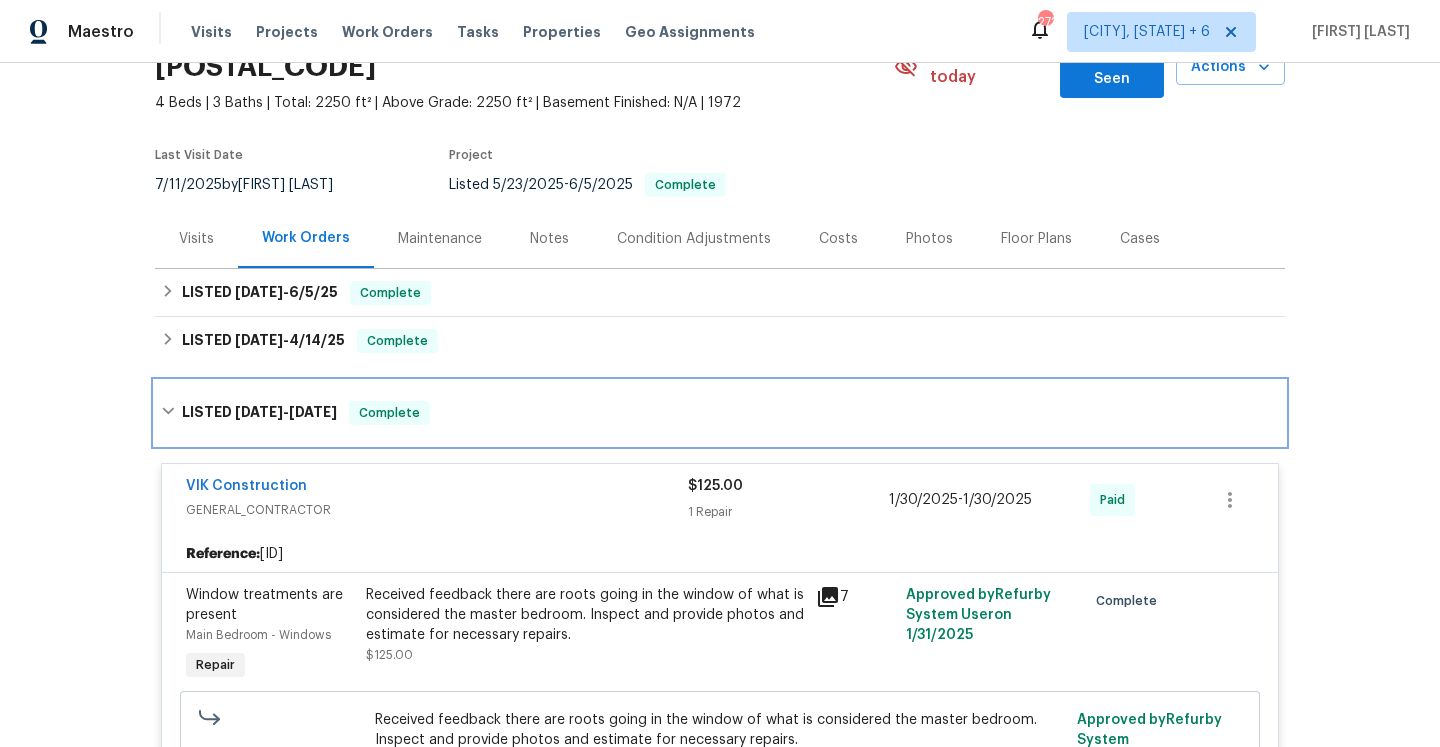 click on "LISTED   1/26/25  -  1/31/25 Complete" at bounding box center (720, 413) 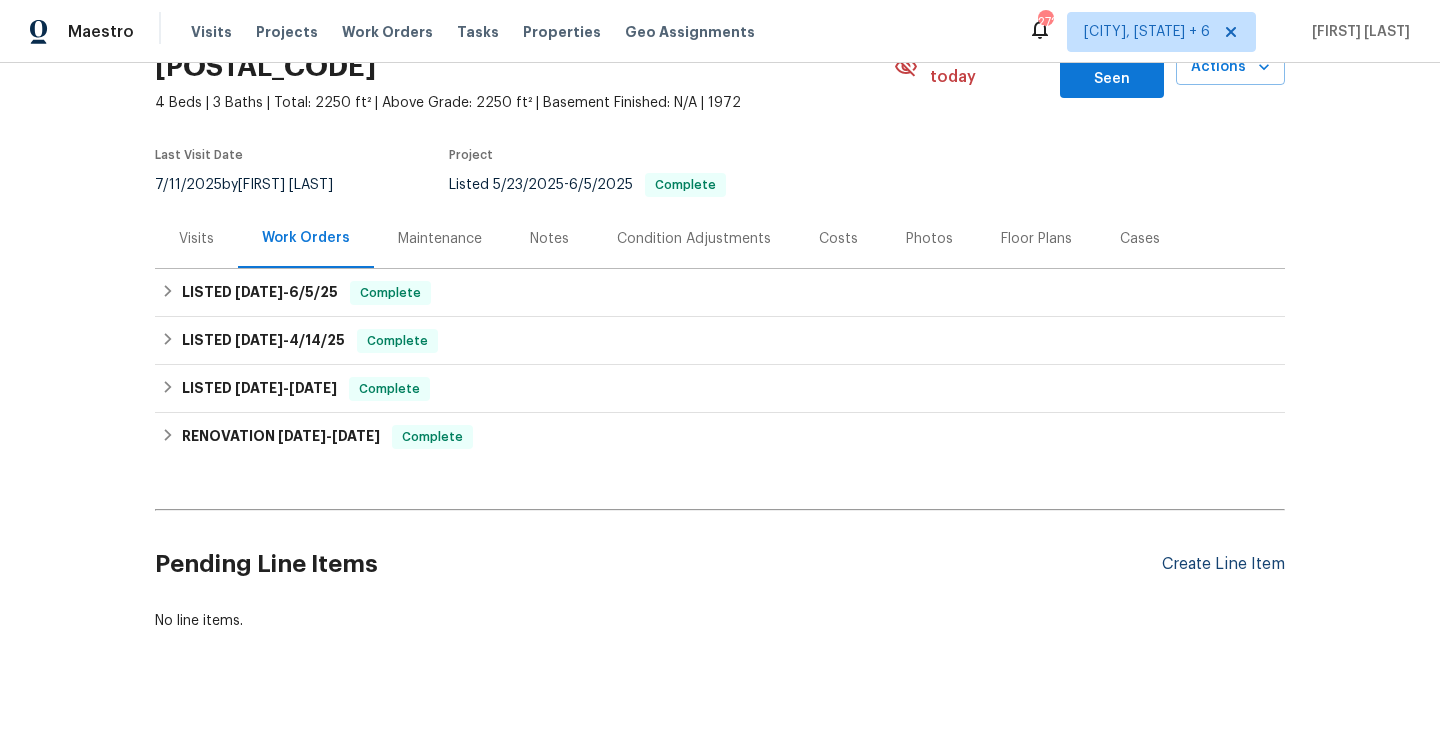 click on "Create Line Item" at bounding box center (1223, 564) 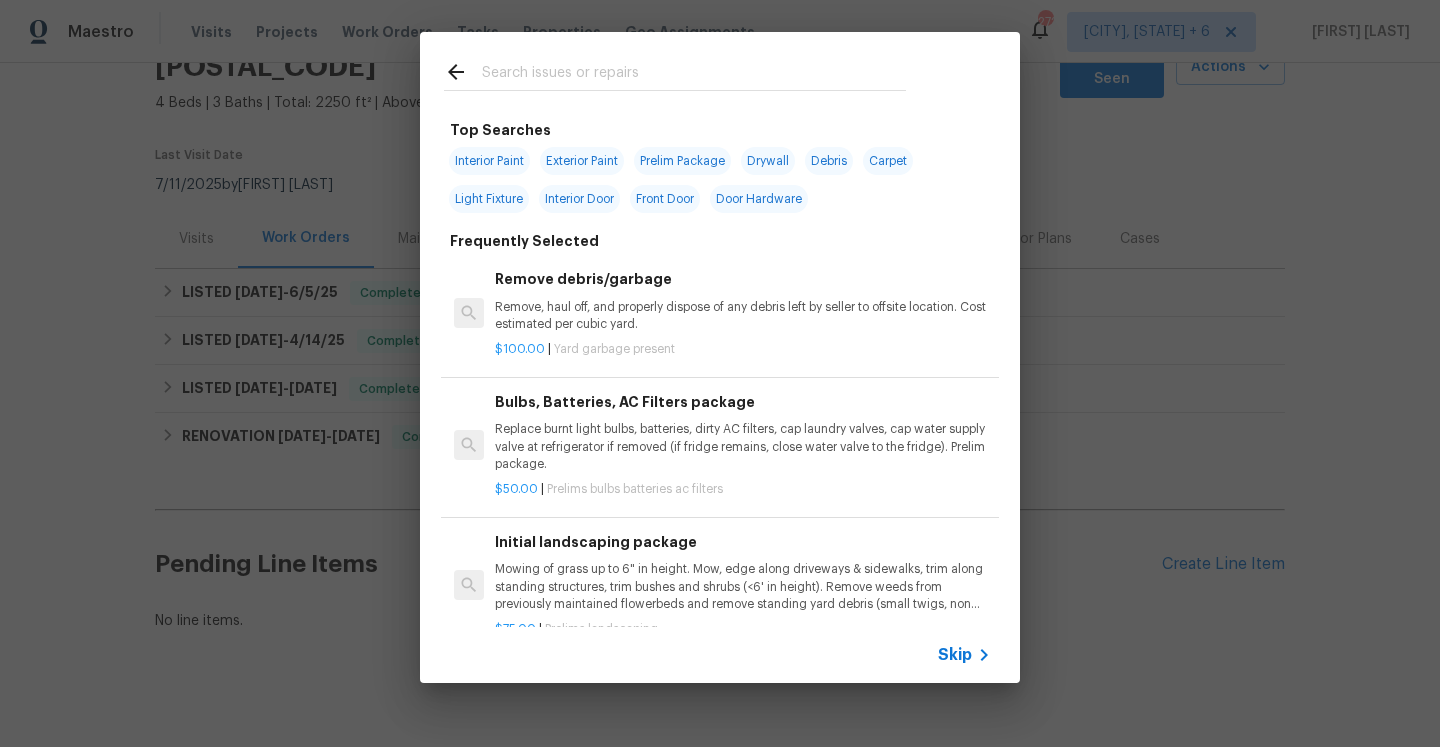 click on "Skip" at bounding box center [720, 655] 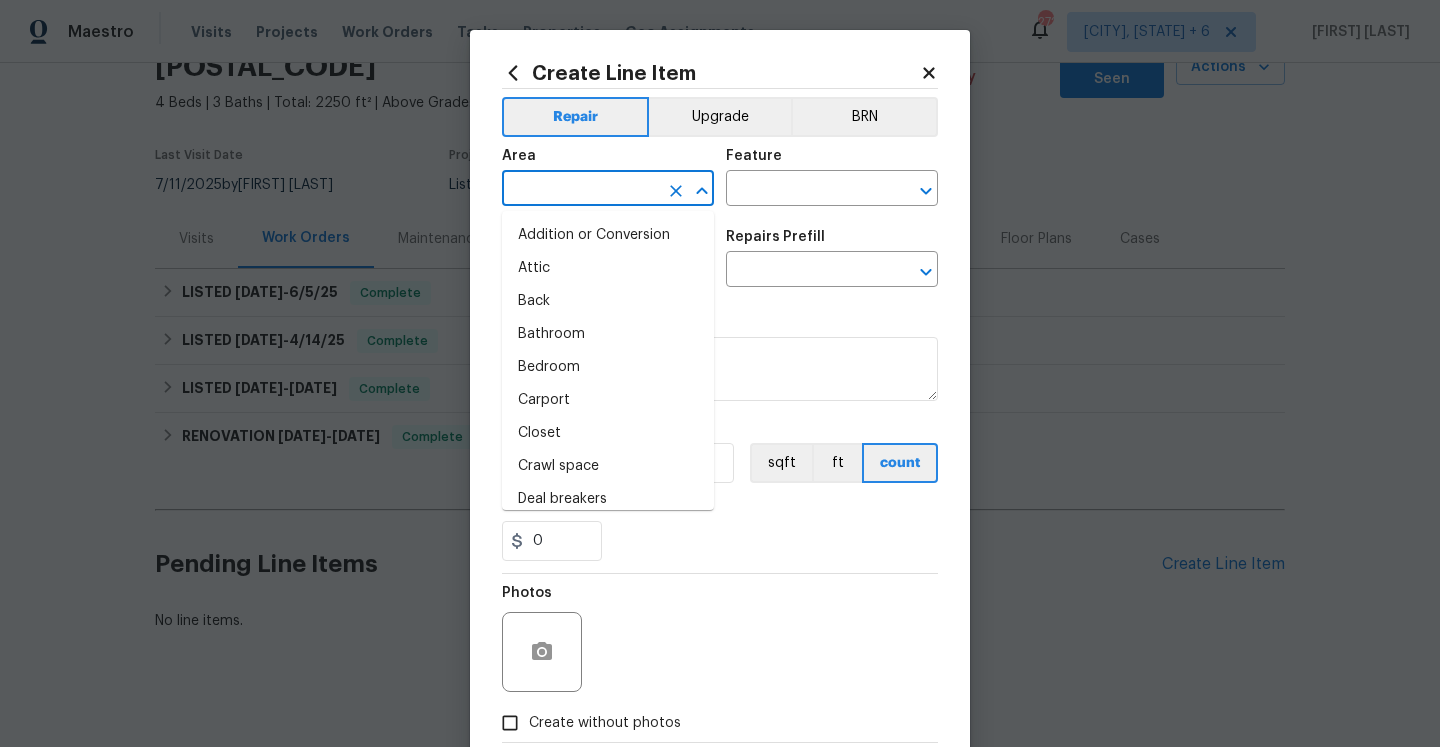 click at bounding box center (580, 190) 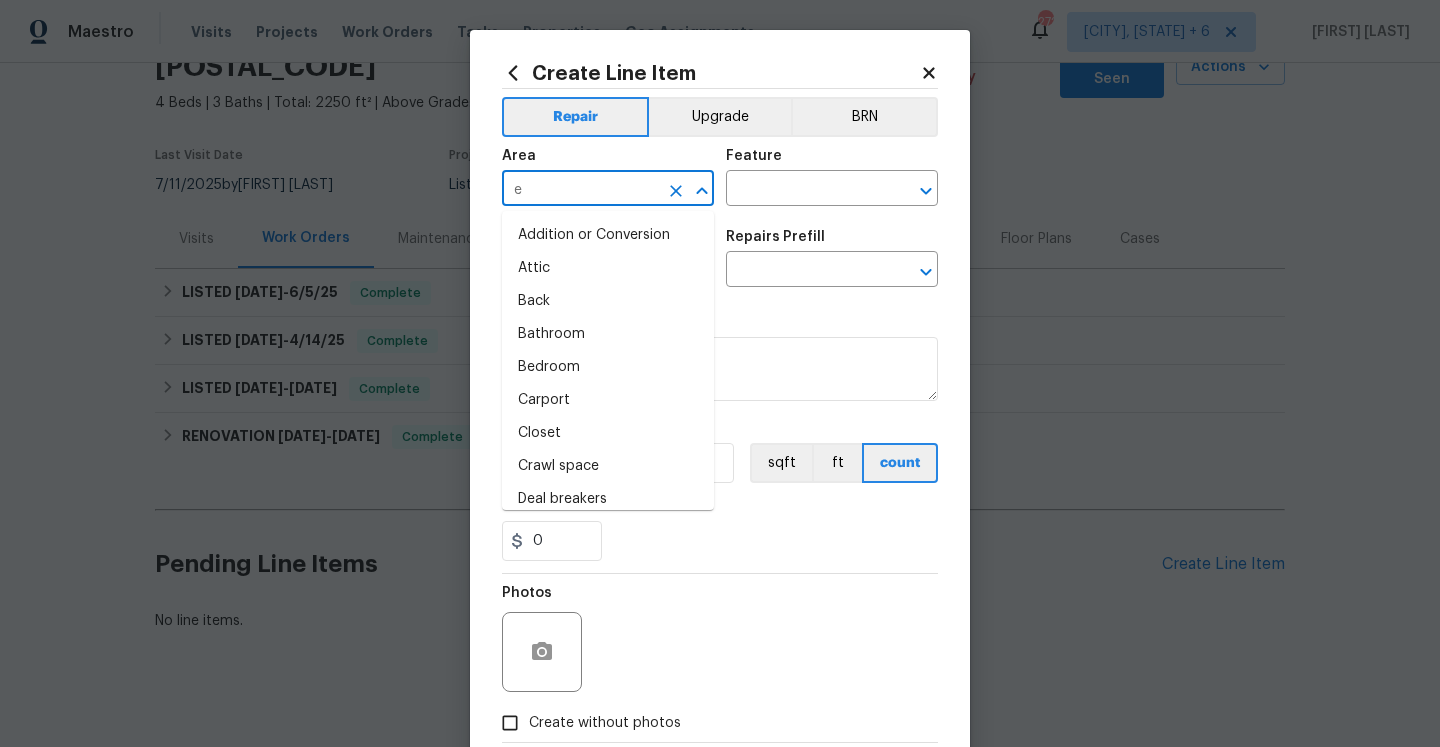 type on "ex" 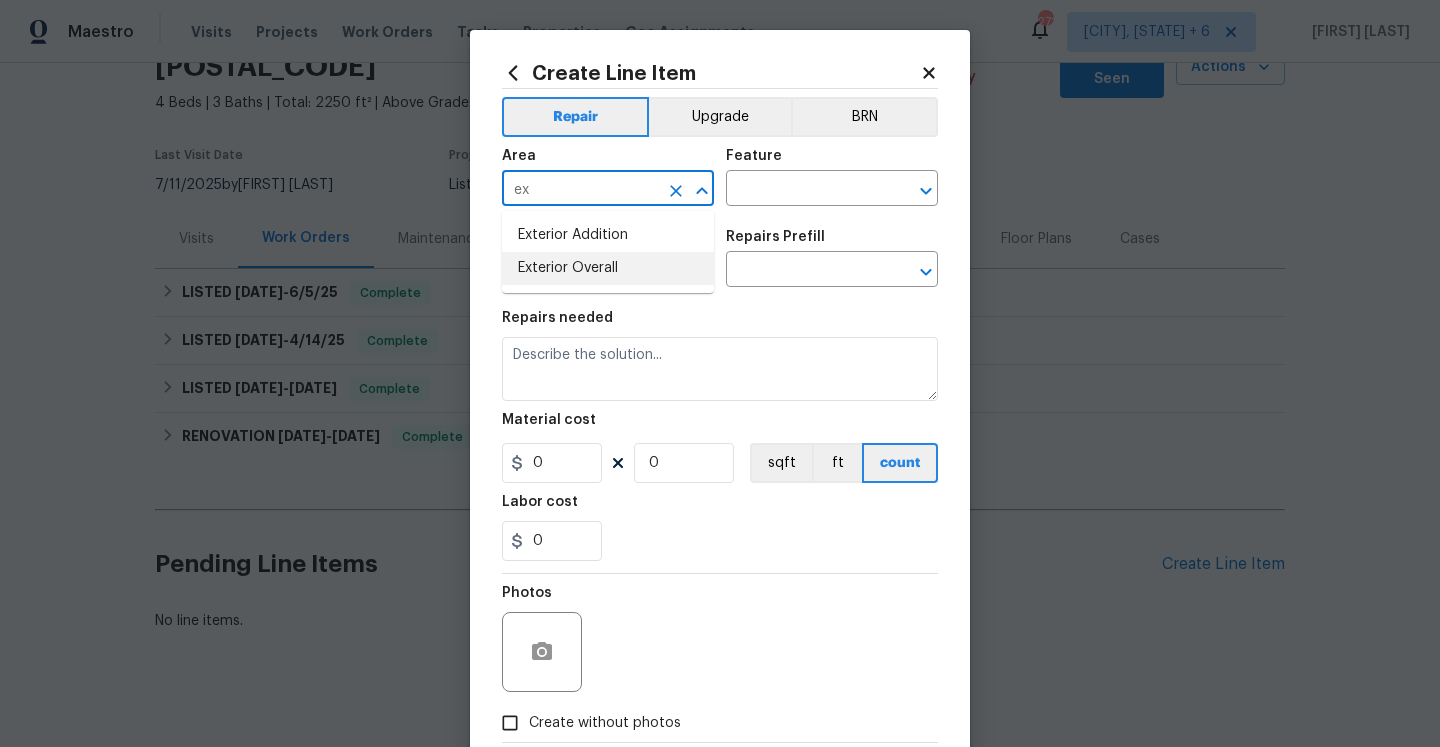 click on "Exterior Overall" at bounding box center [608, 268] 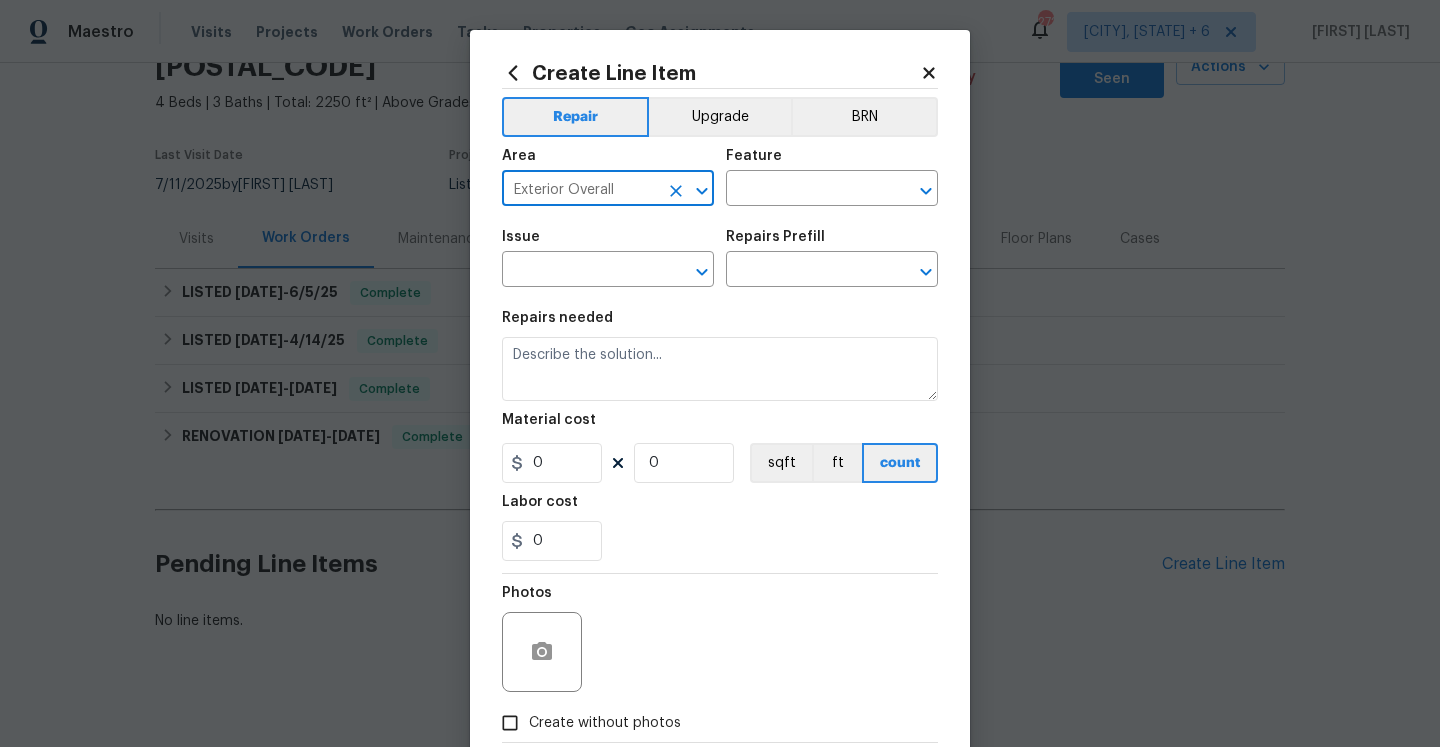 type on "Exterior Overall" 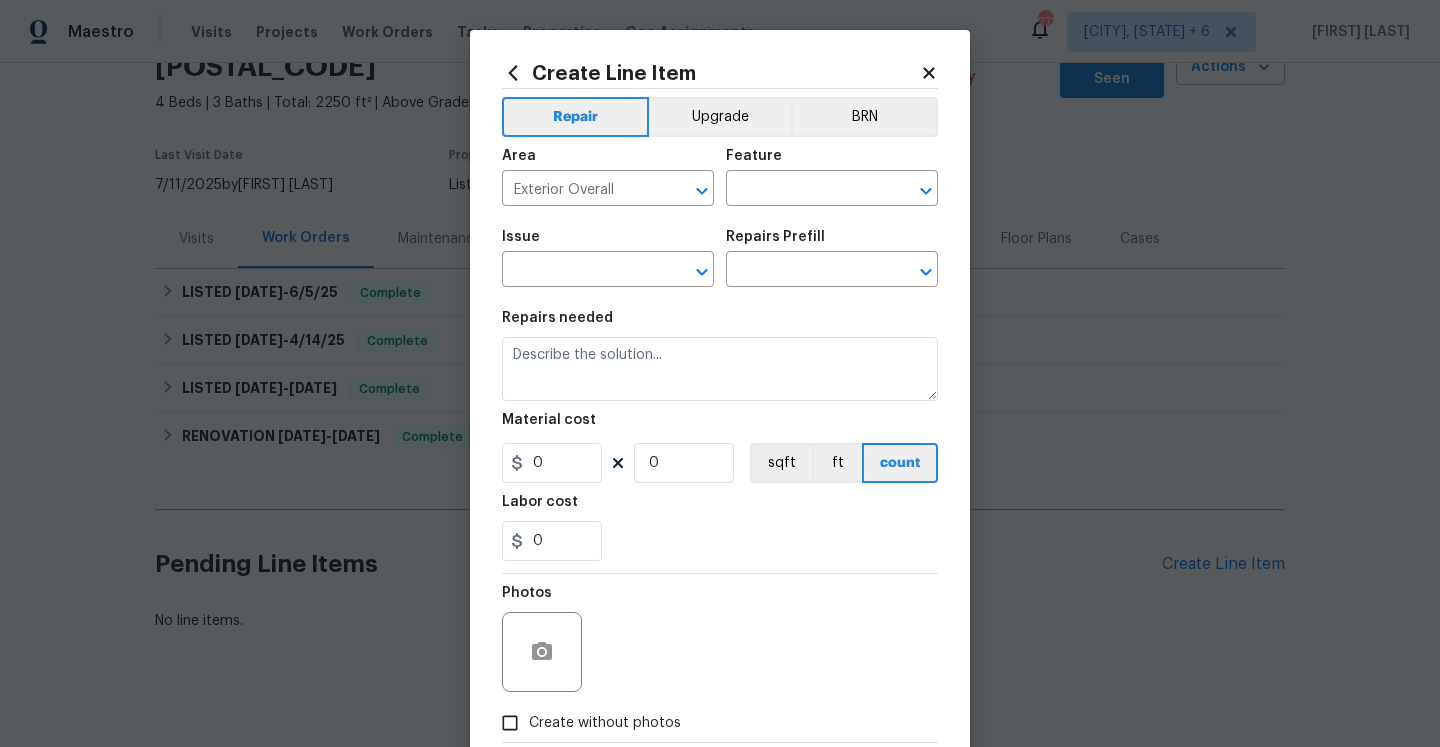 click on "Feature" at bounding box center (832, 162) 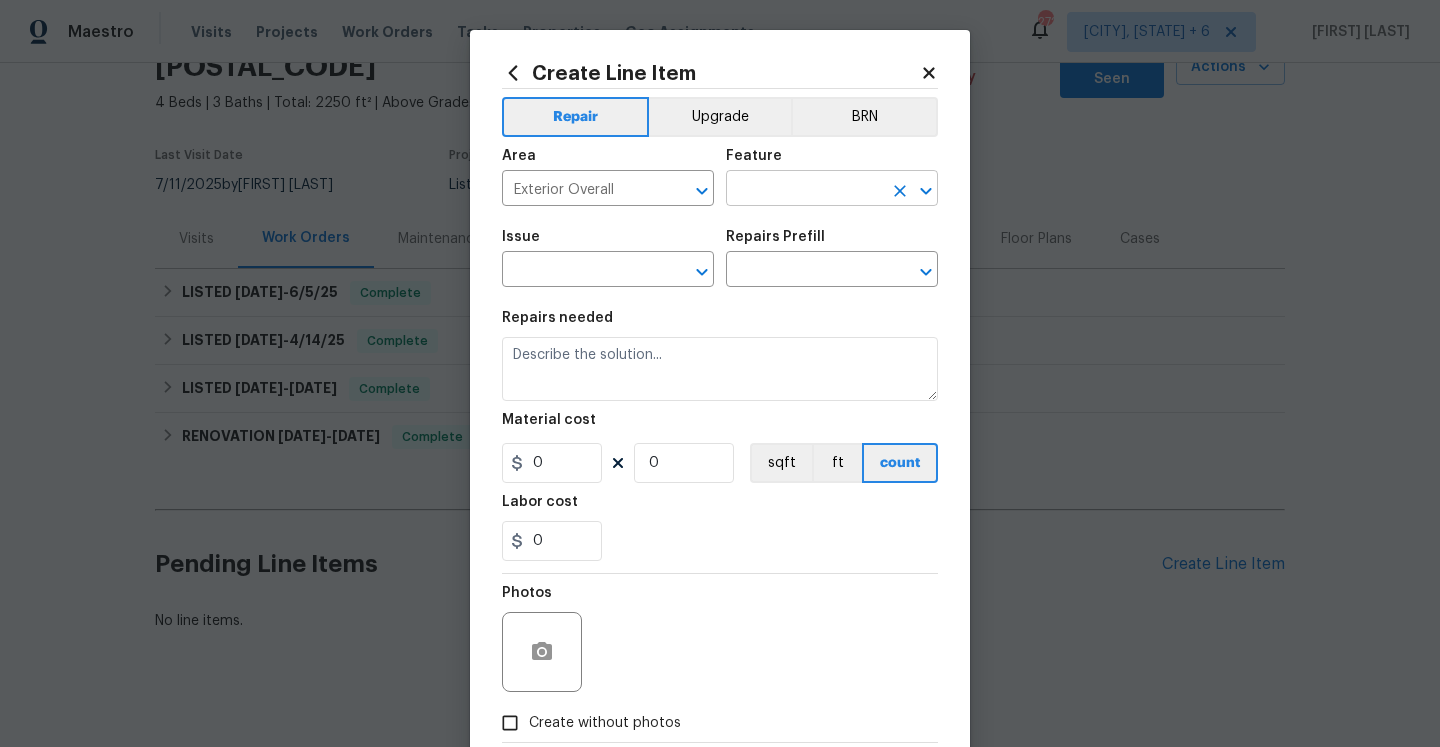 click at bounding box center (804, 190) 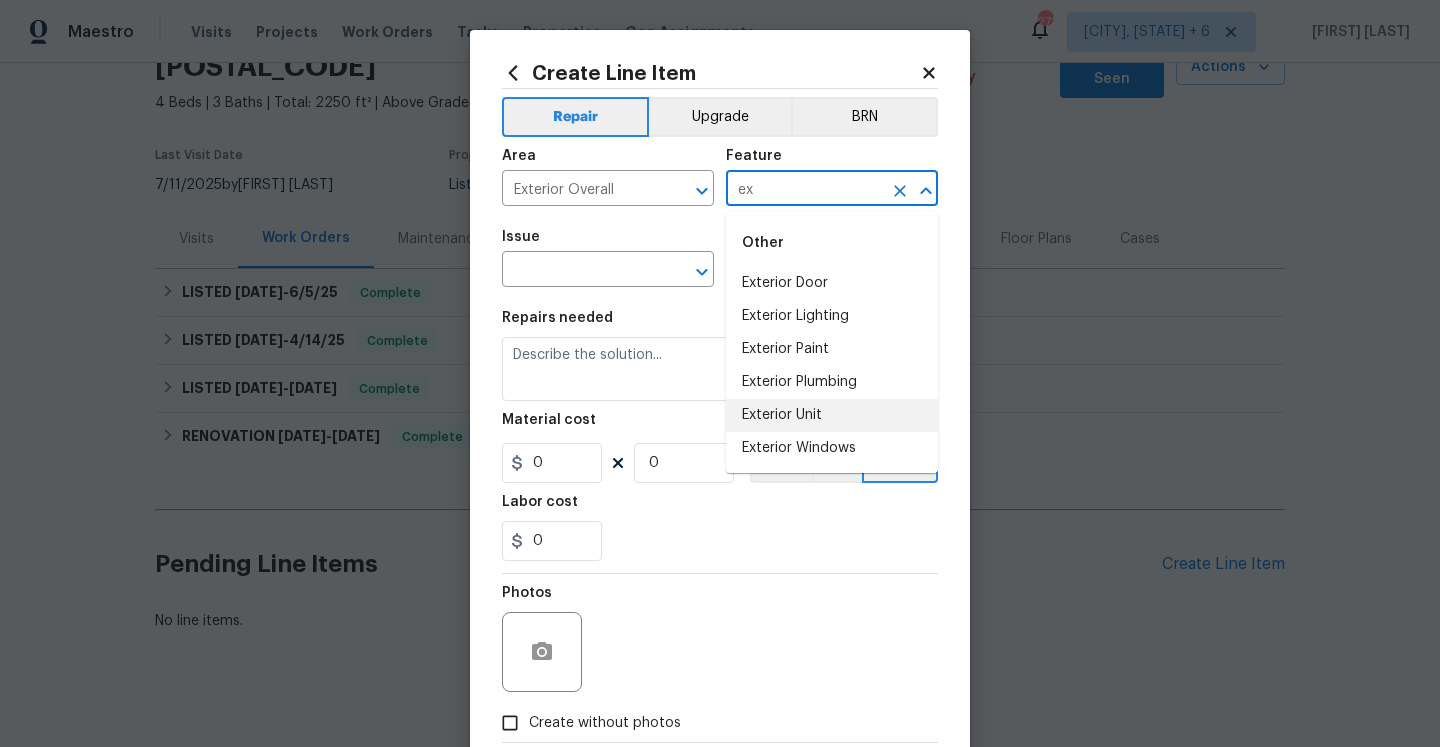 click on "Exterior Unit" at bounding box center [832, 415] 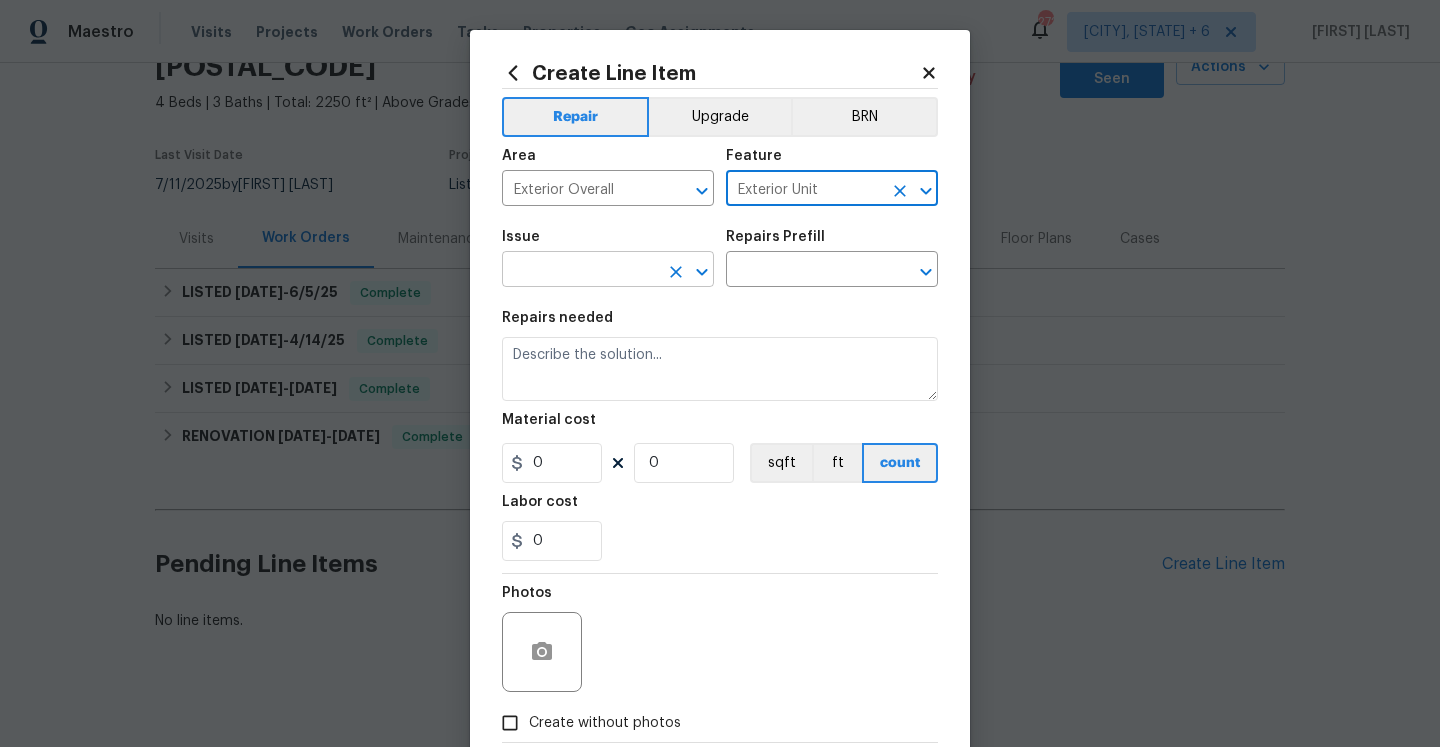 type on "Exterior Unit" 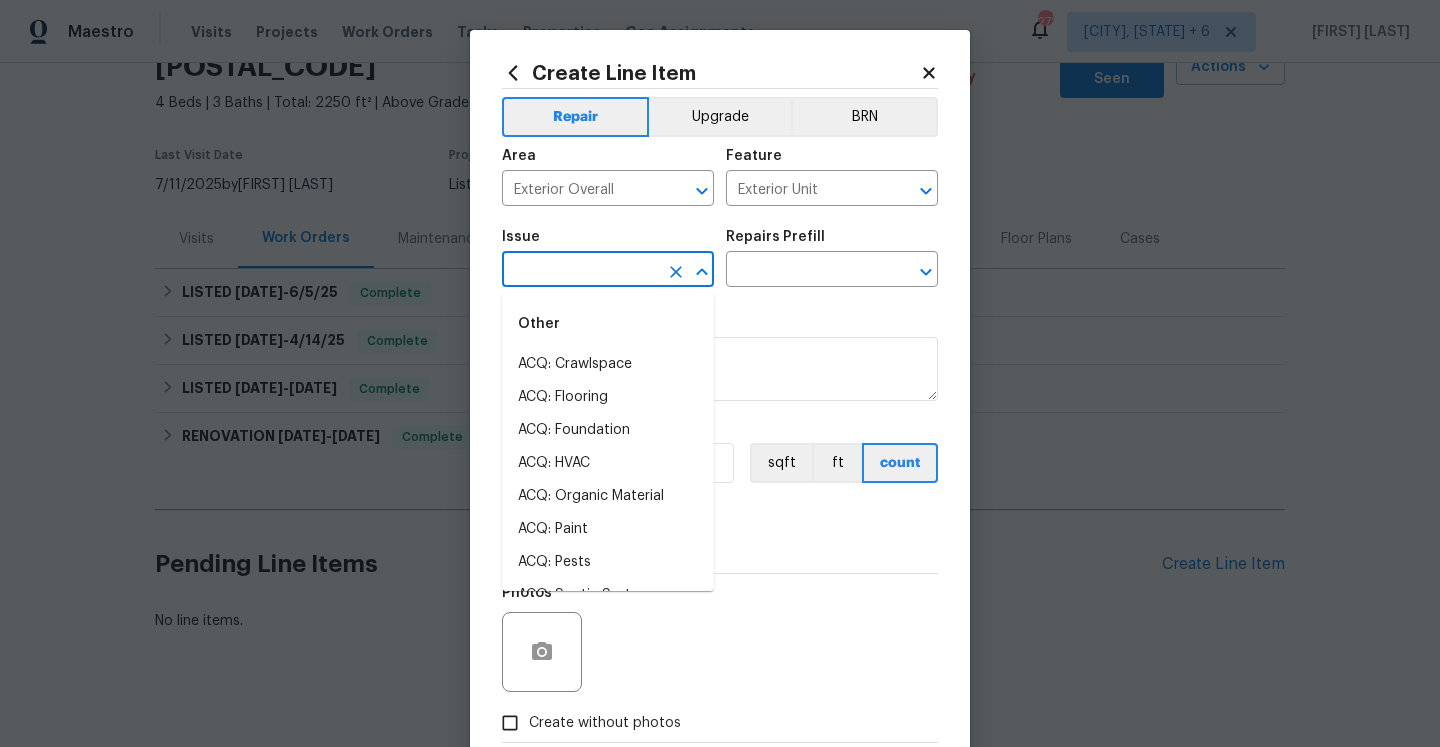type on "e" 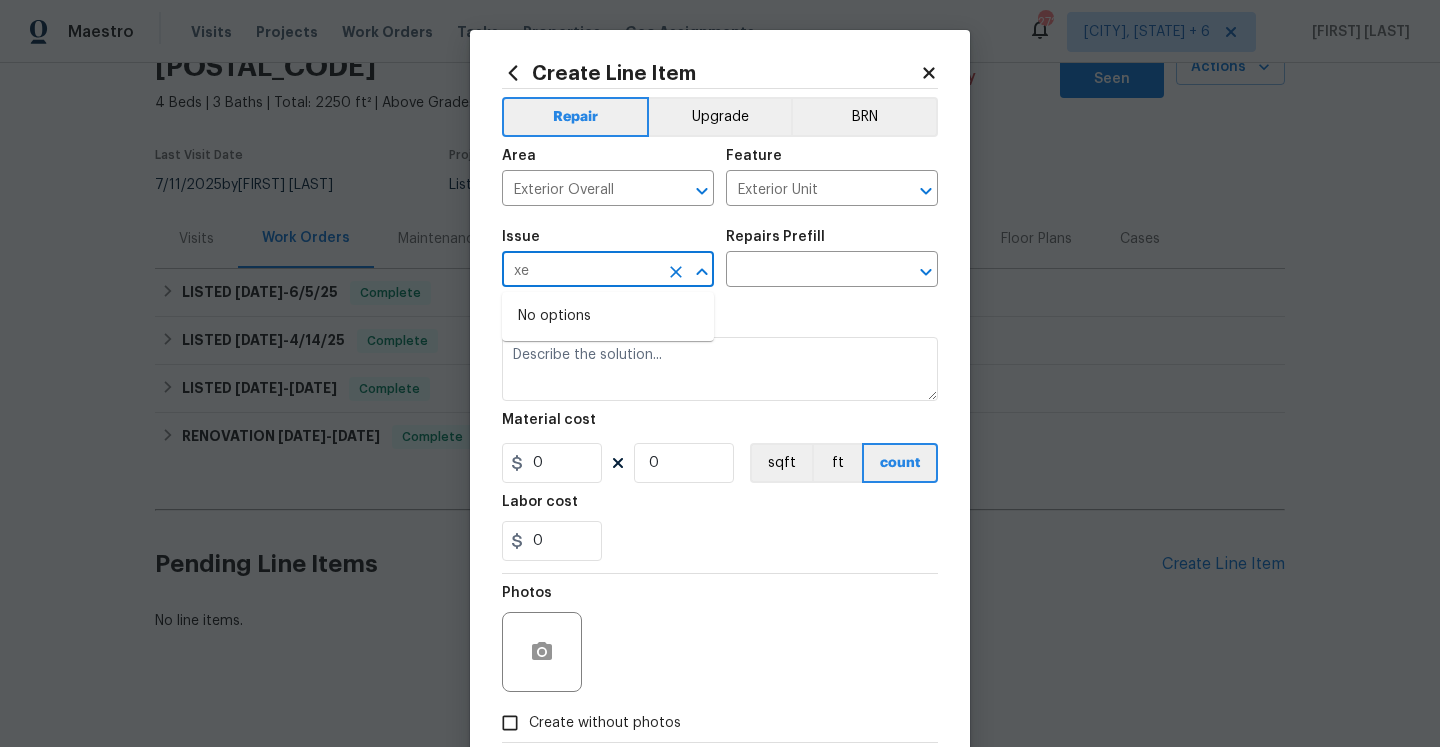 type on "x" 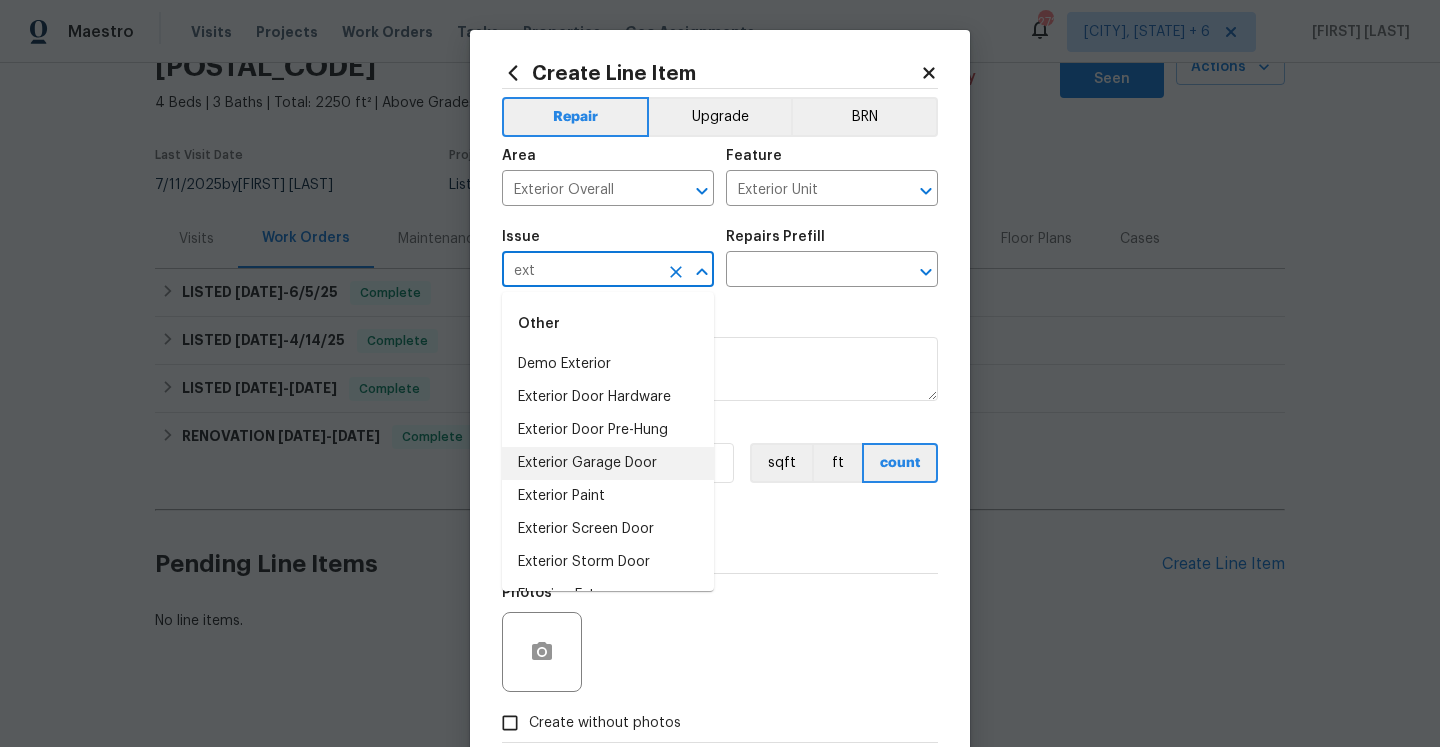 scroll, scrollTop: 95, scrollLeft: 0, axis: vertical 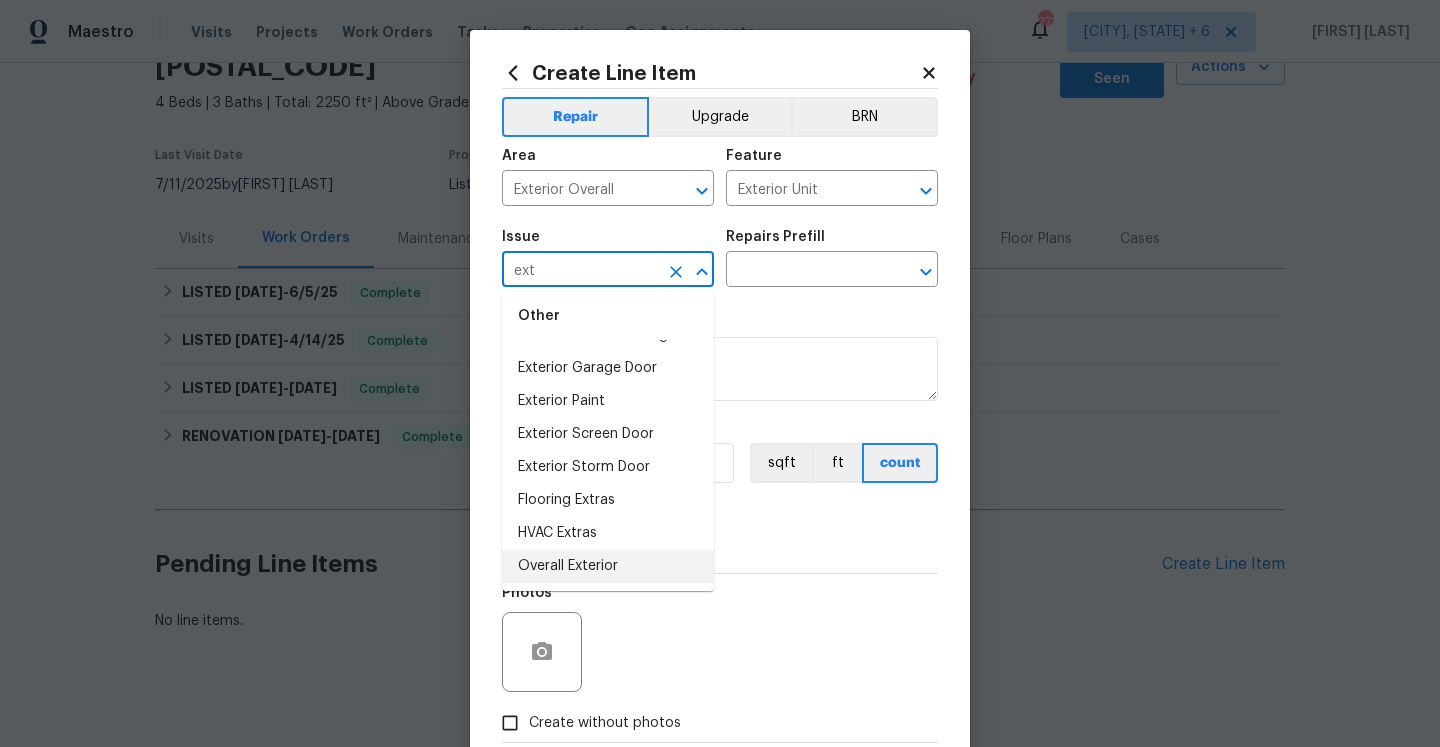 click on "Overall Exterior" at bounding box center (608, 566) 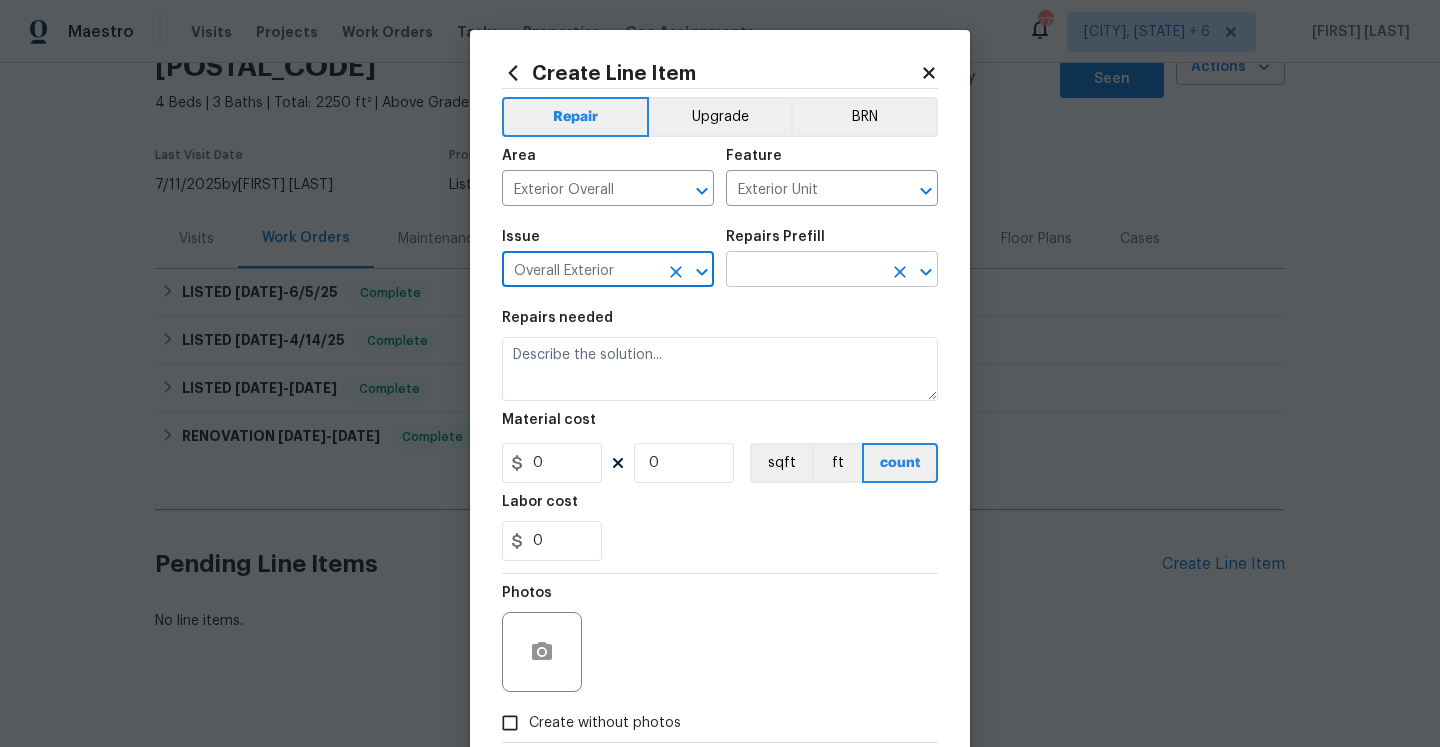 type on "Overall Exterior" 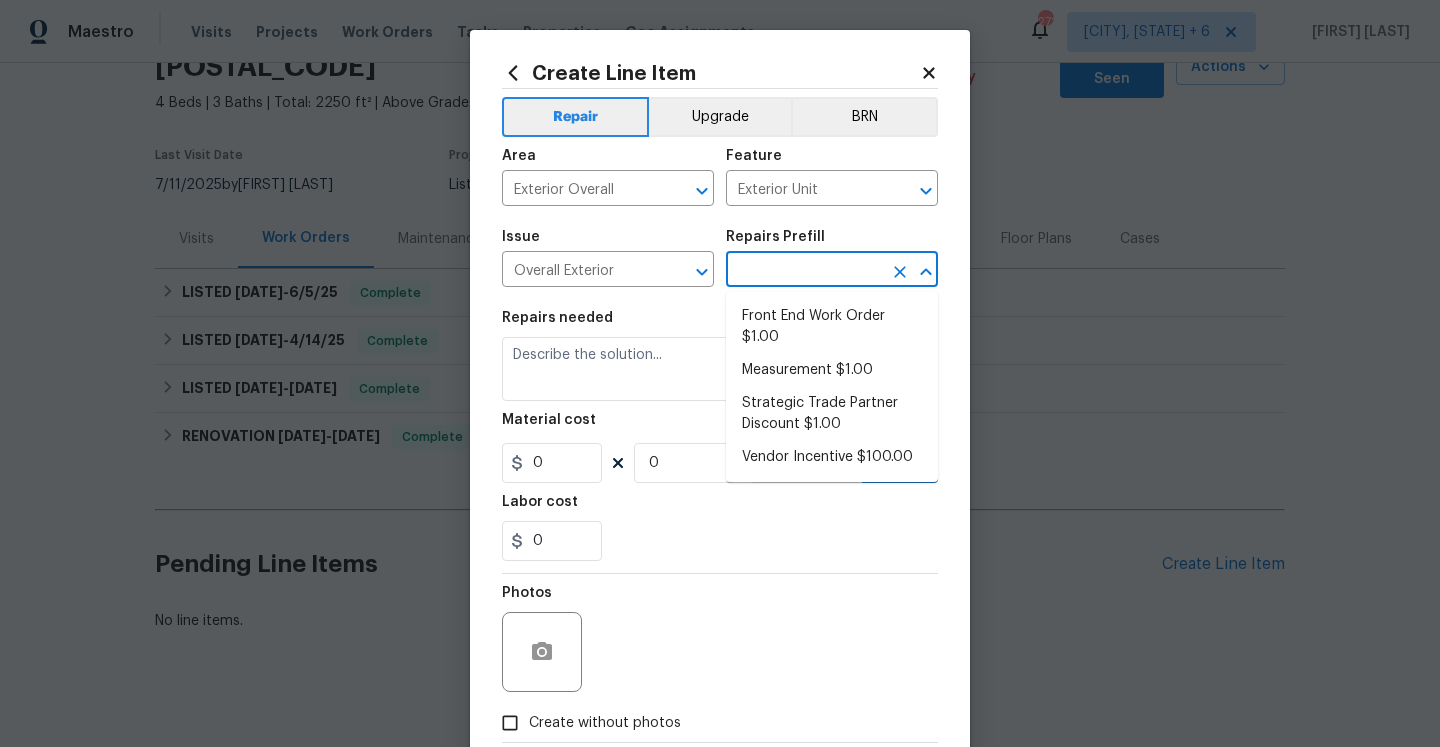 click at bounding box center (804, 271) 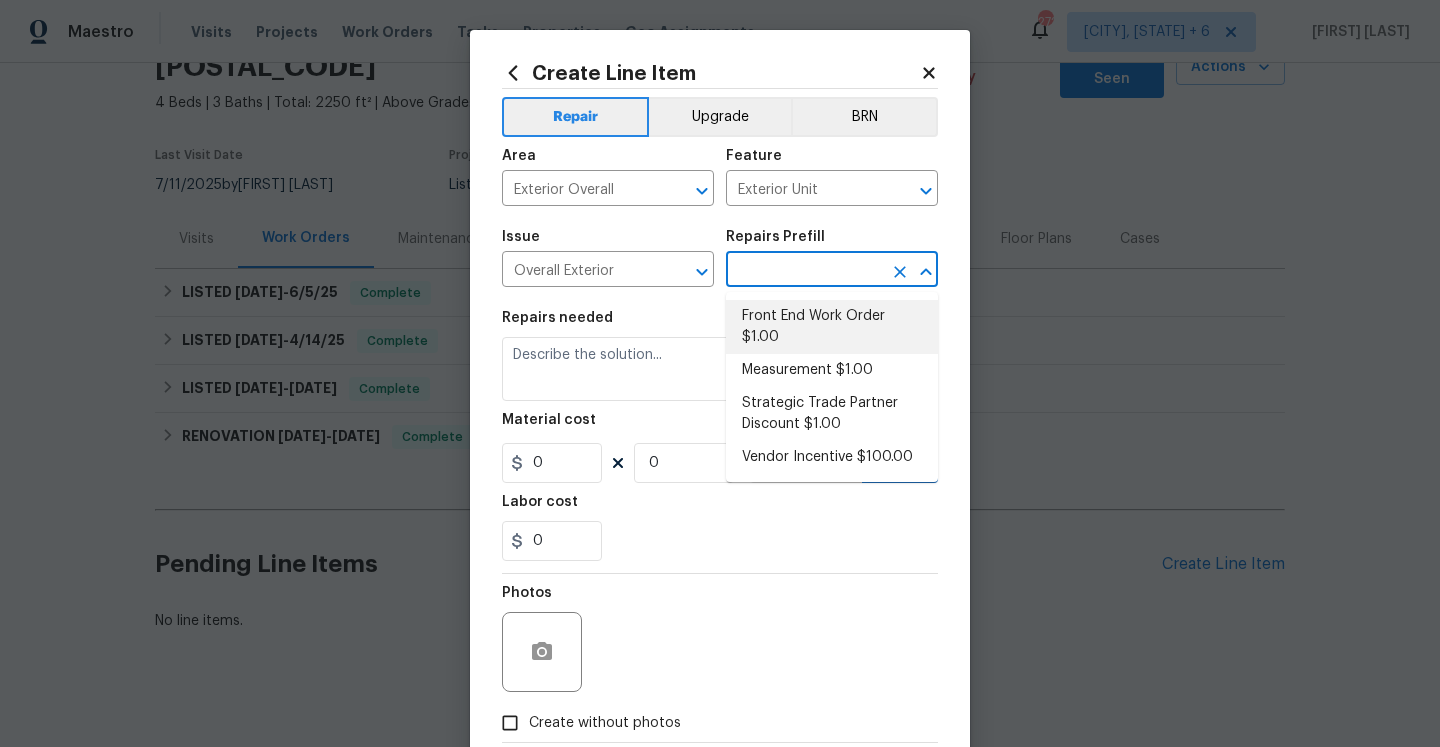click on "Front End Work Order $1.00" at bounding box center (832, 327) 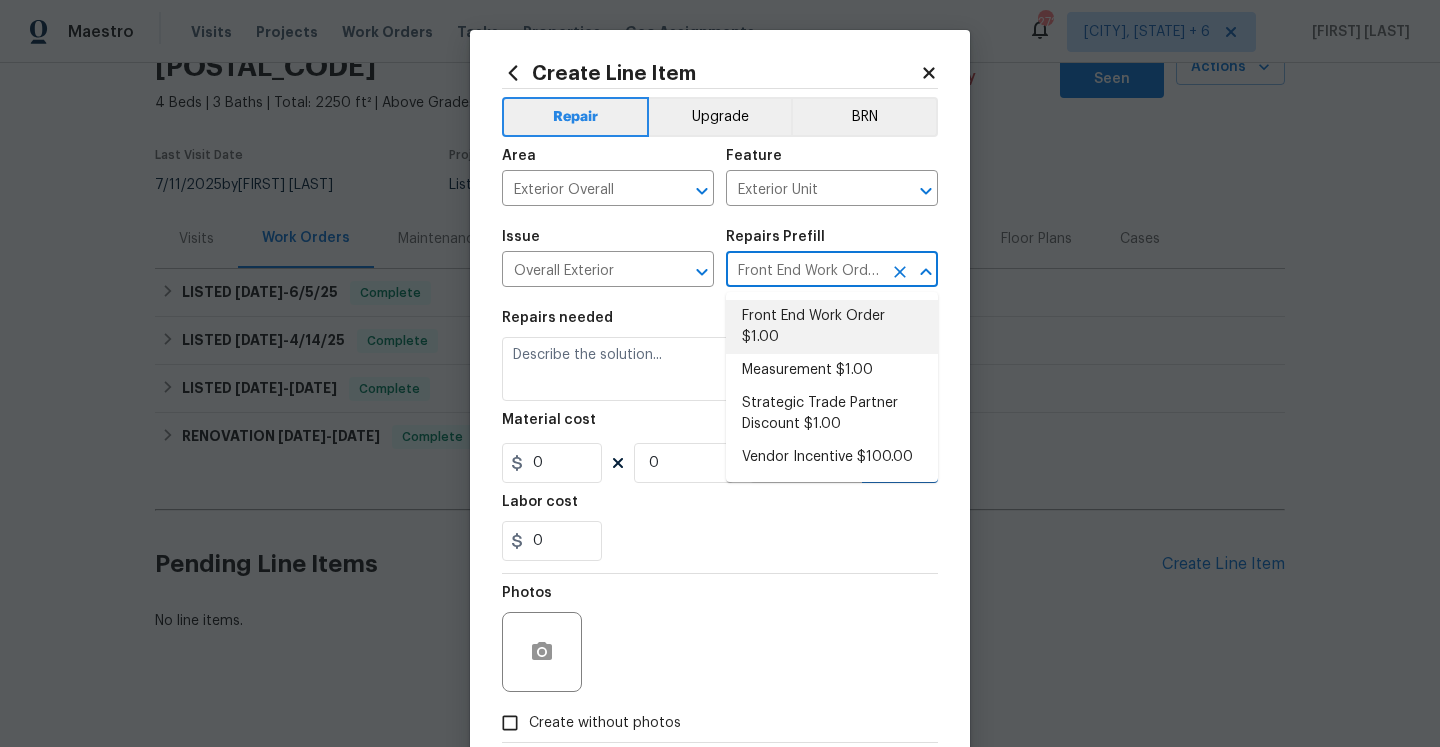 type on "Placeholder line item for the creation of front end work orders." 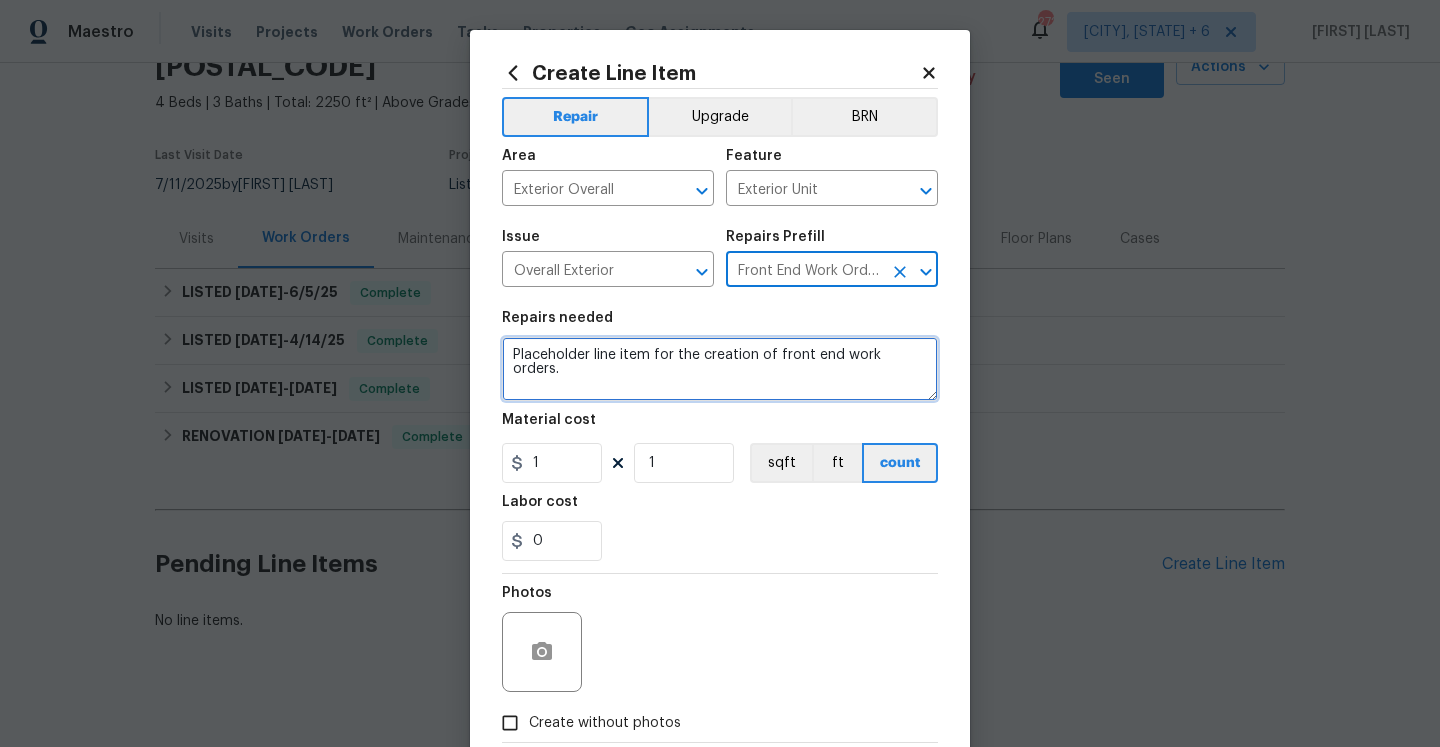 click on "Placeholder line item for the creation of front end work orders." at bounding box center [720, 369] 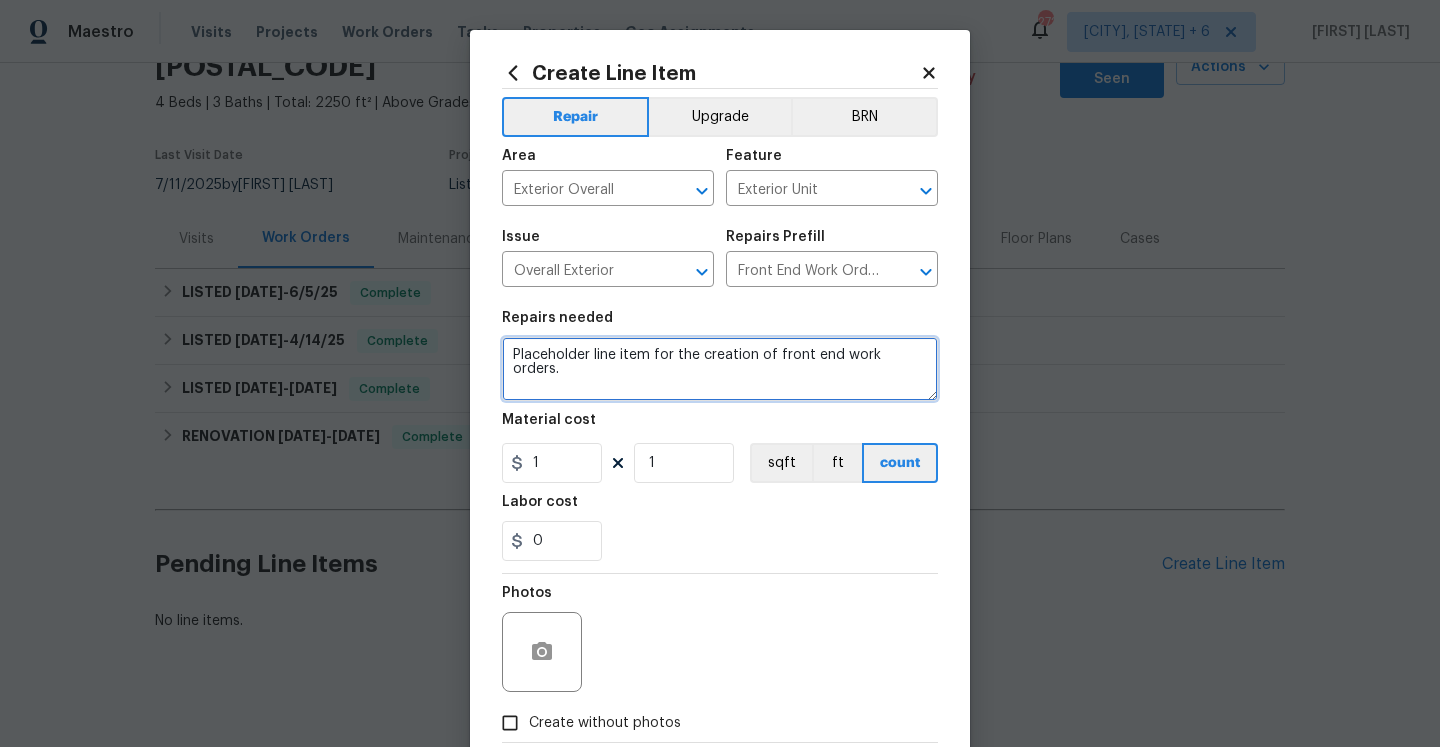 click on "Placeholder line item for the creation of front end work orders." at bounding box center (720, 369) 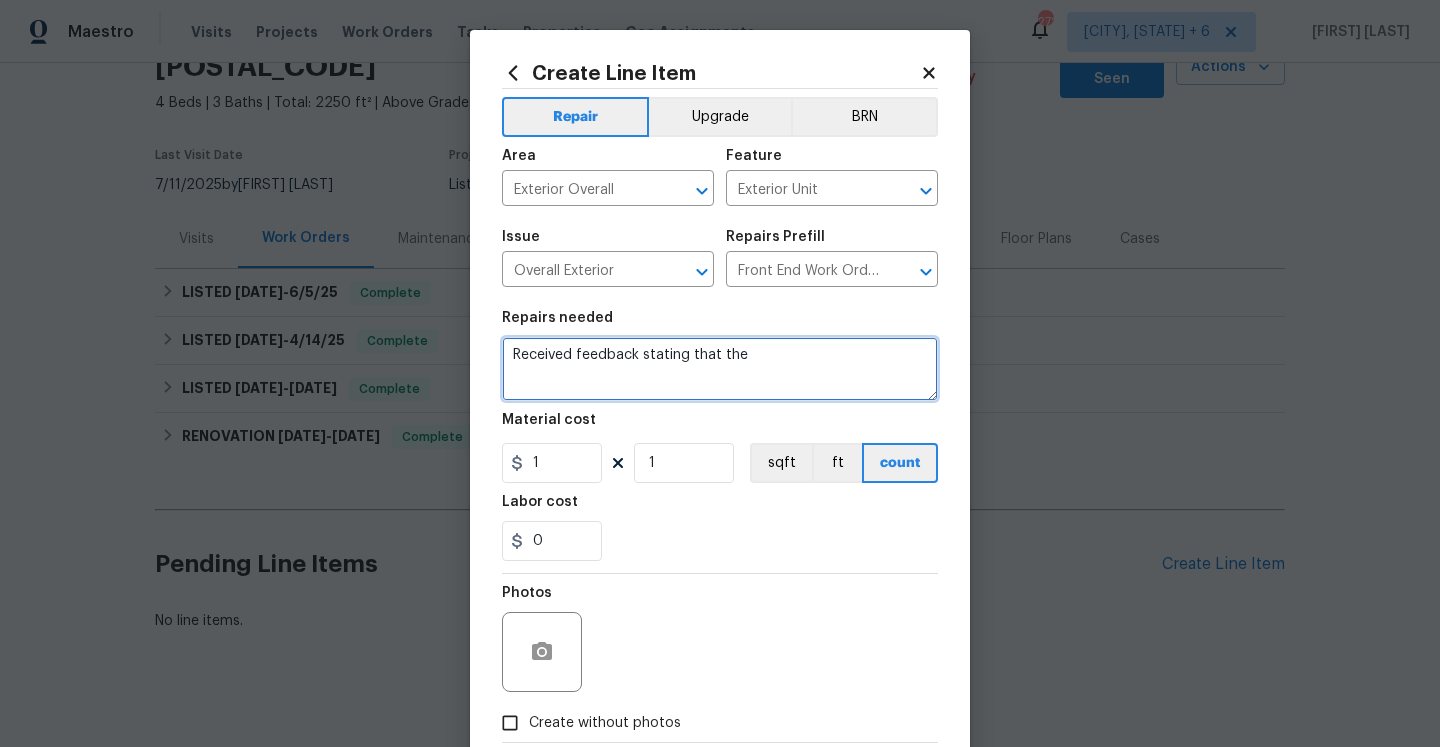 paste on "tree branch has fallen on the house." 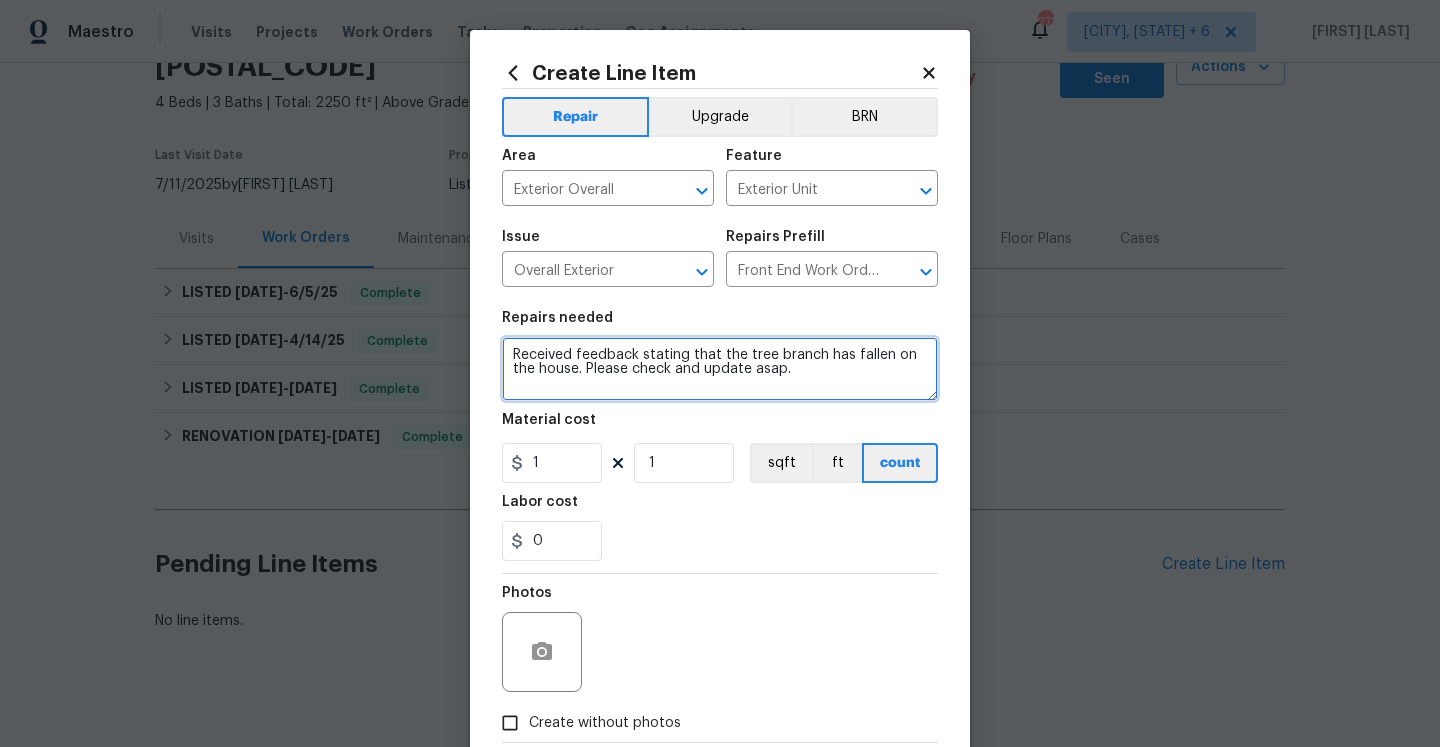 type on "Received feedback stating that the tree branch has fallen on the house. Please check and update asap." 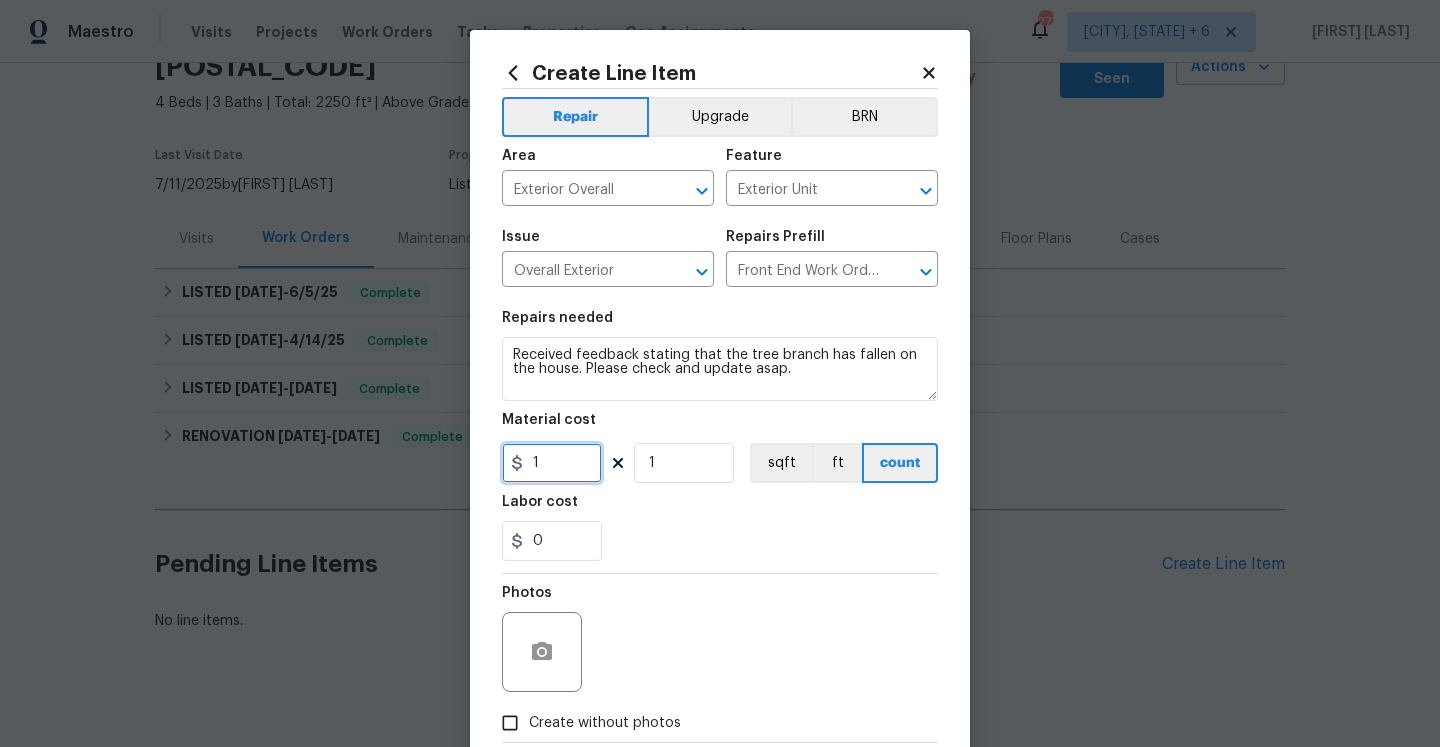 click on "1" at bounding box center (552, 463) 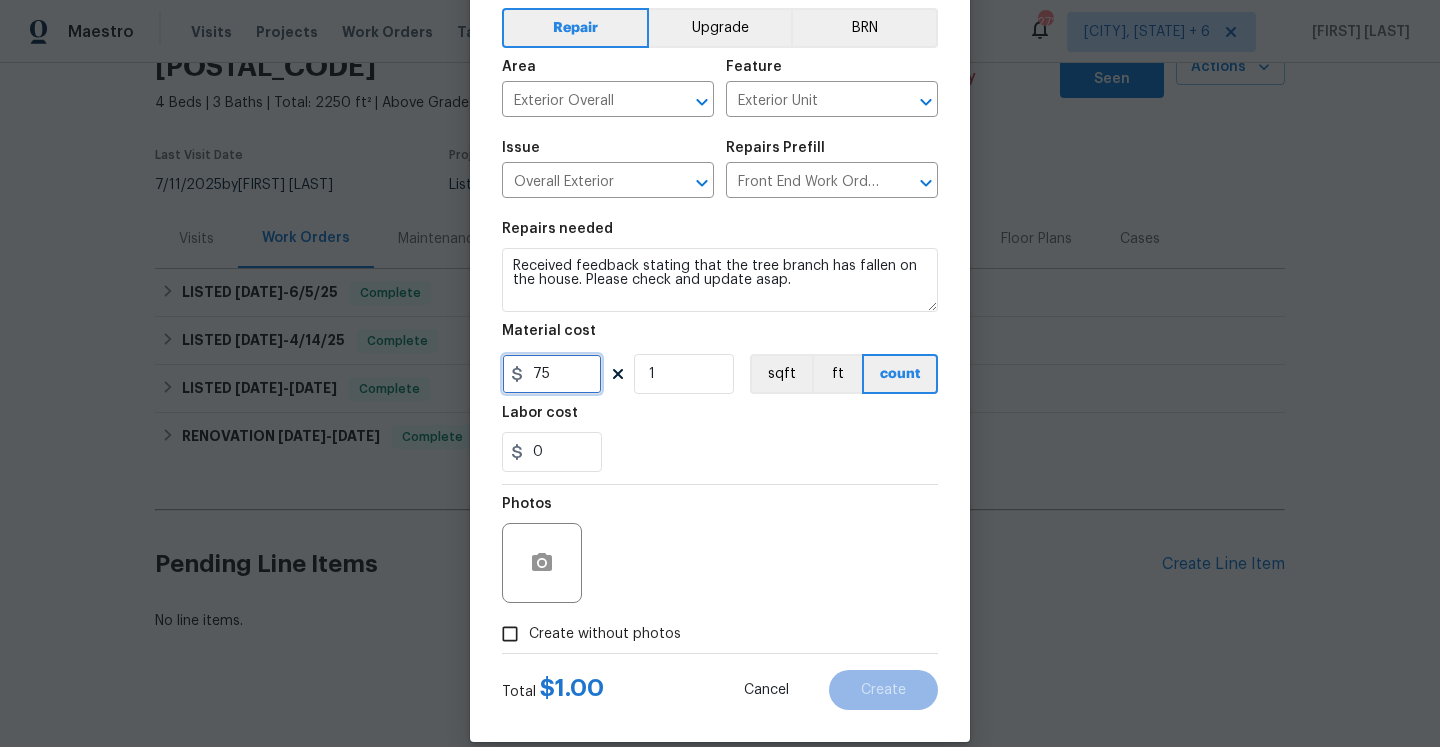 scroll, scrollTop: 115, scrollLeft: 0, axis: vertical 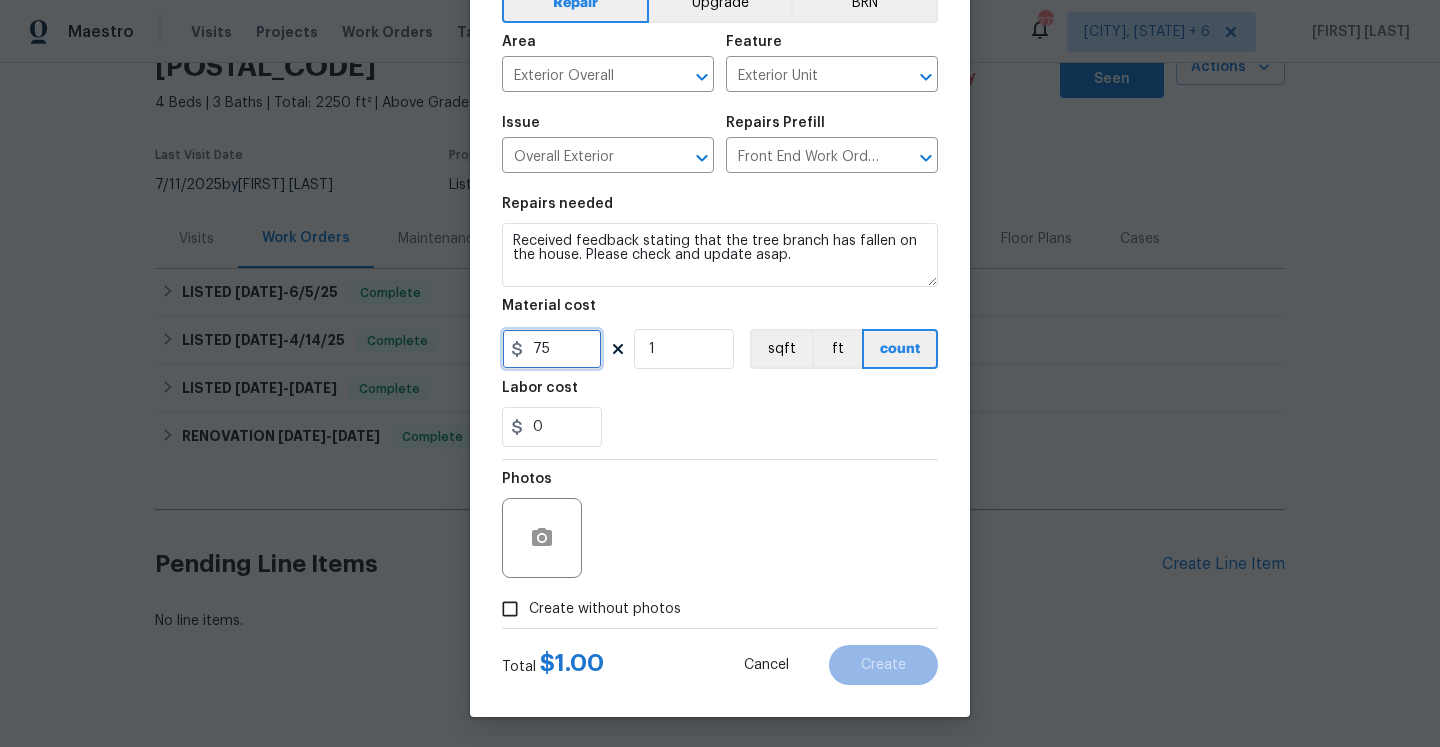 type on "75" 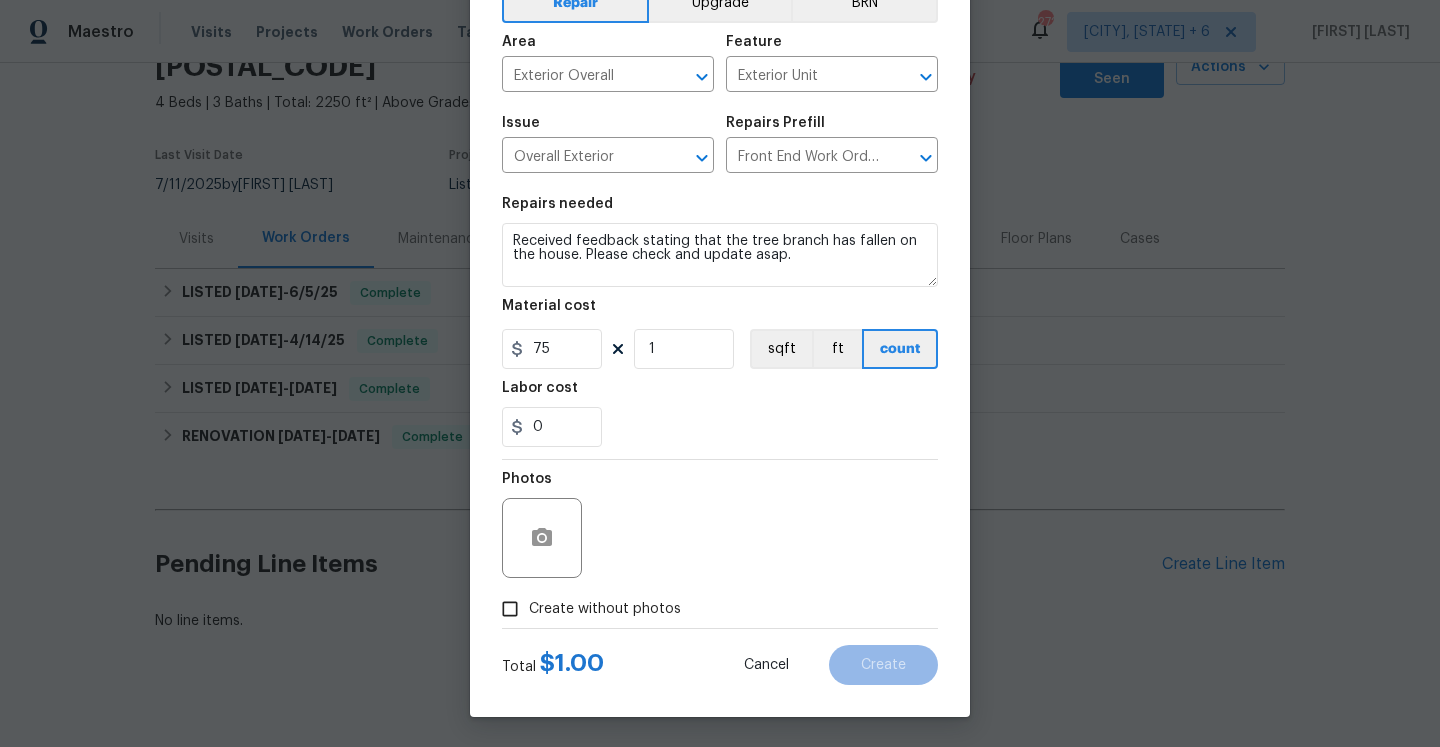 click on "Create without photos" at bounding box center [586, 609] 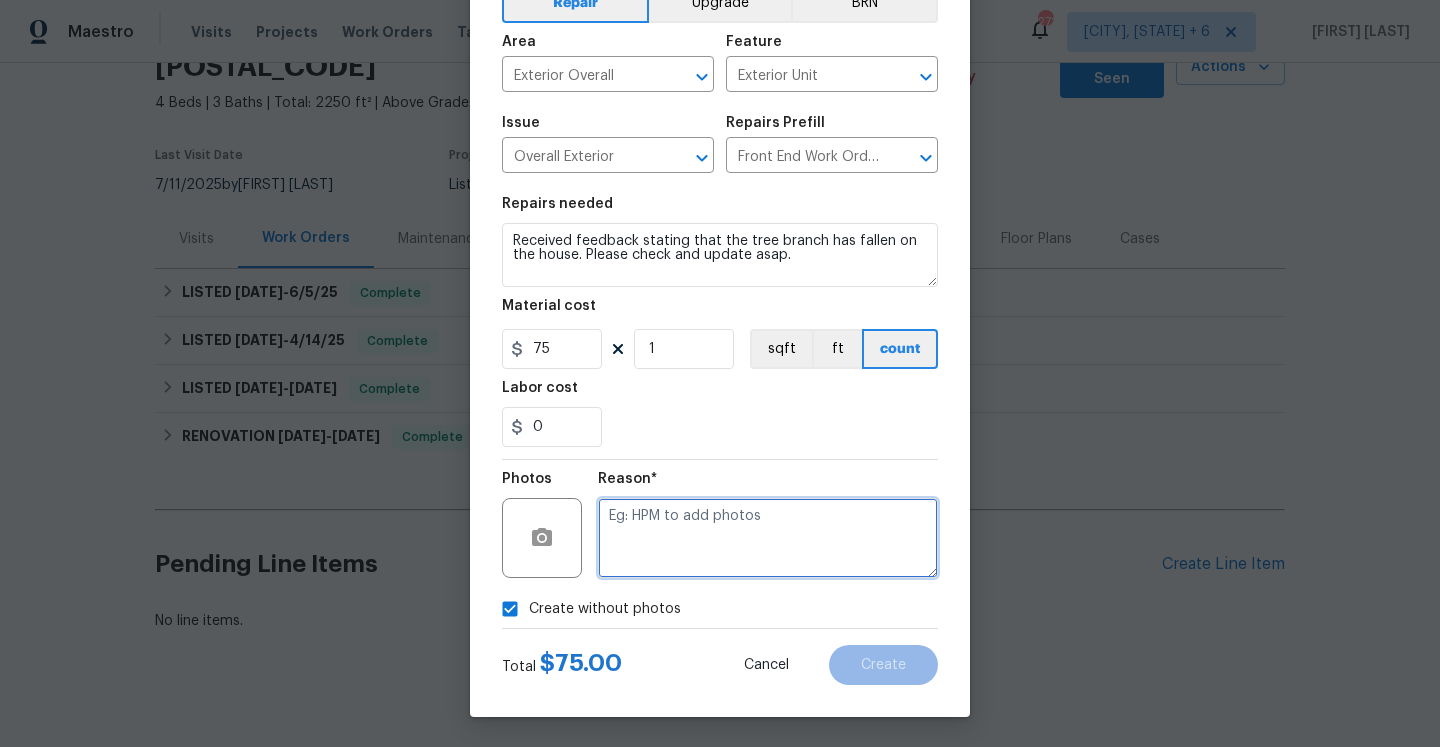 click at bounding box center [768, 538] 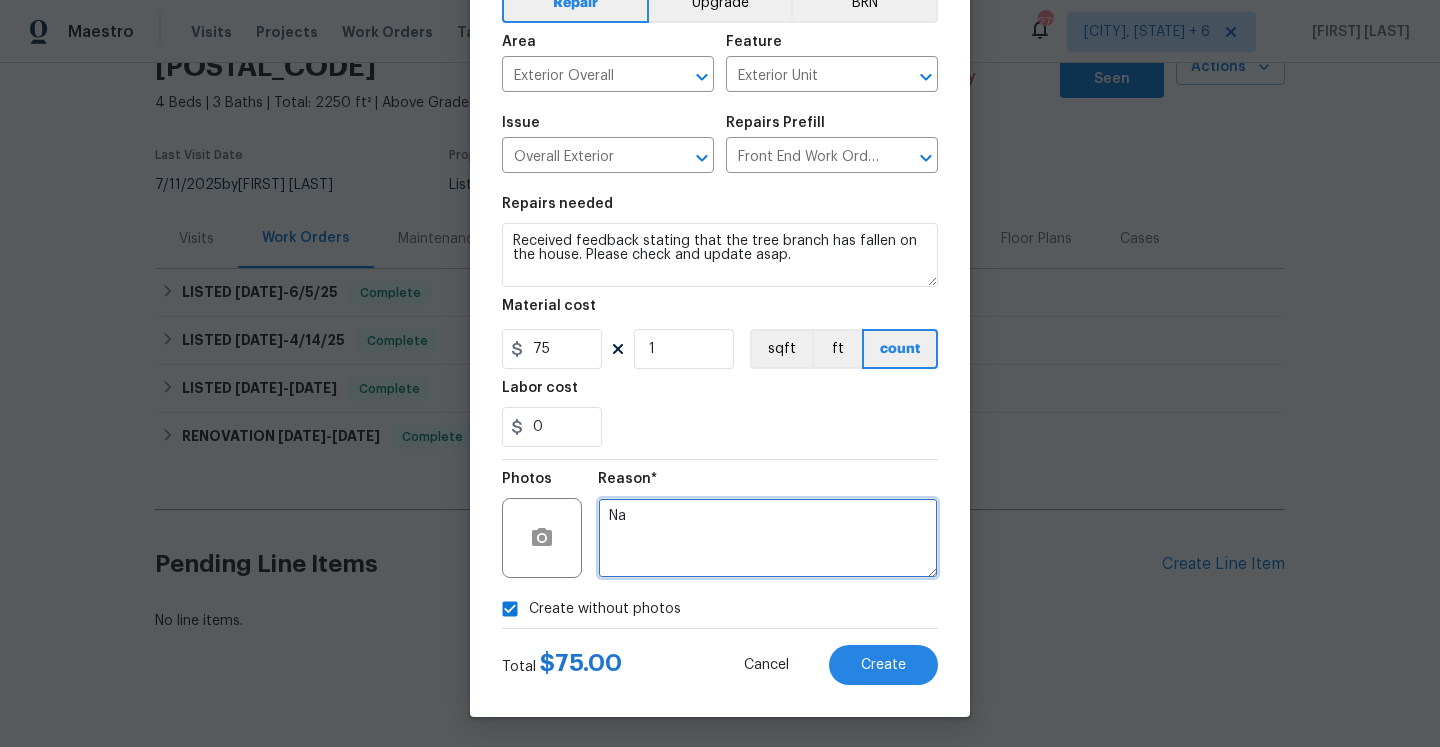 type on "Na" 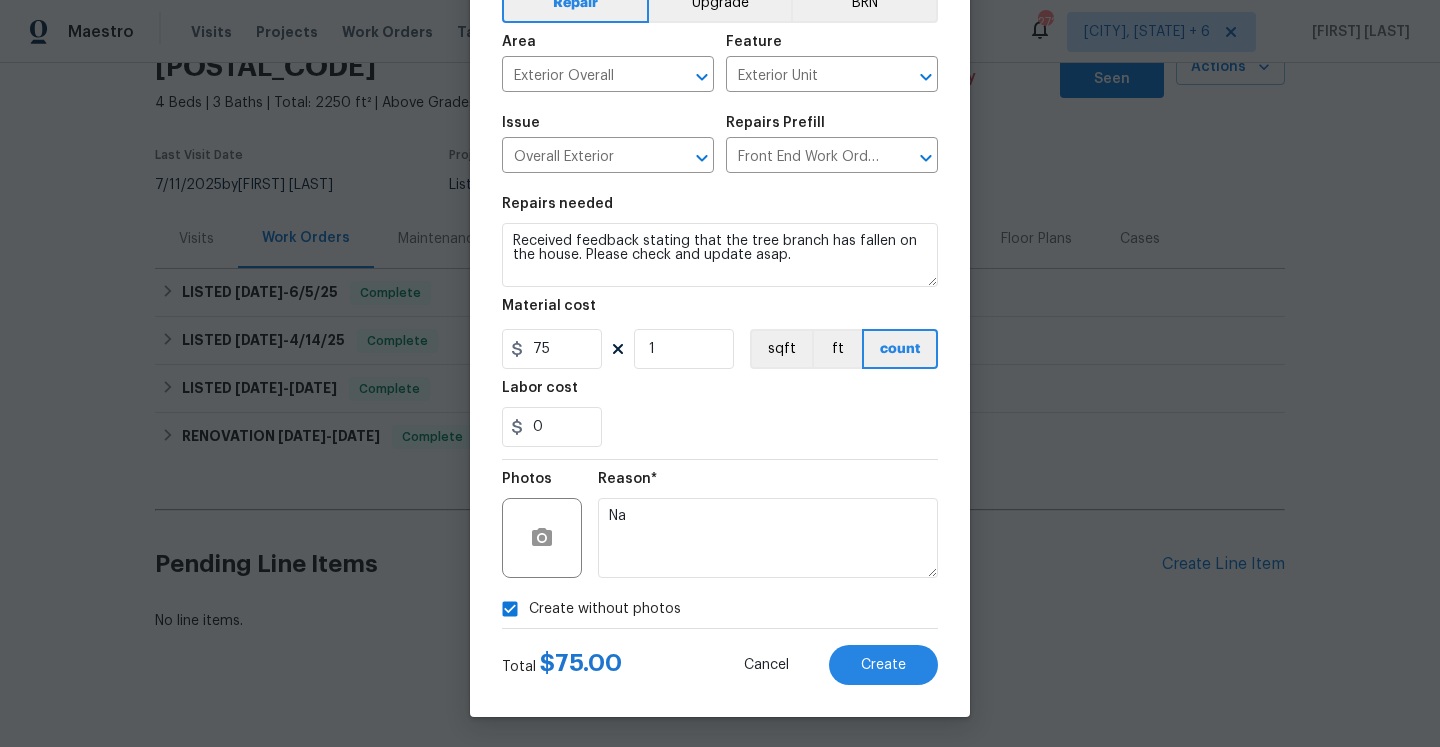 click on "Cancel Create" at bounding box center [825, 665] 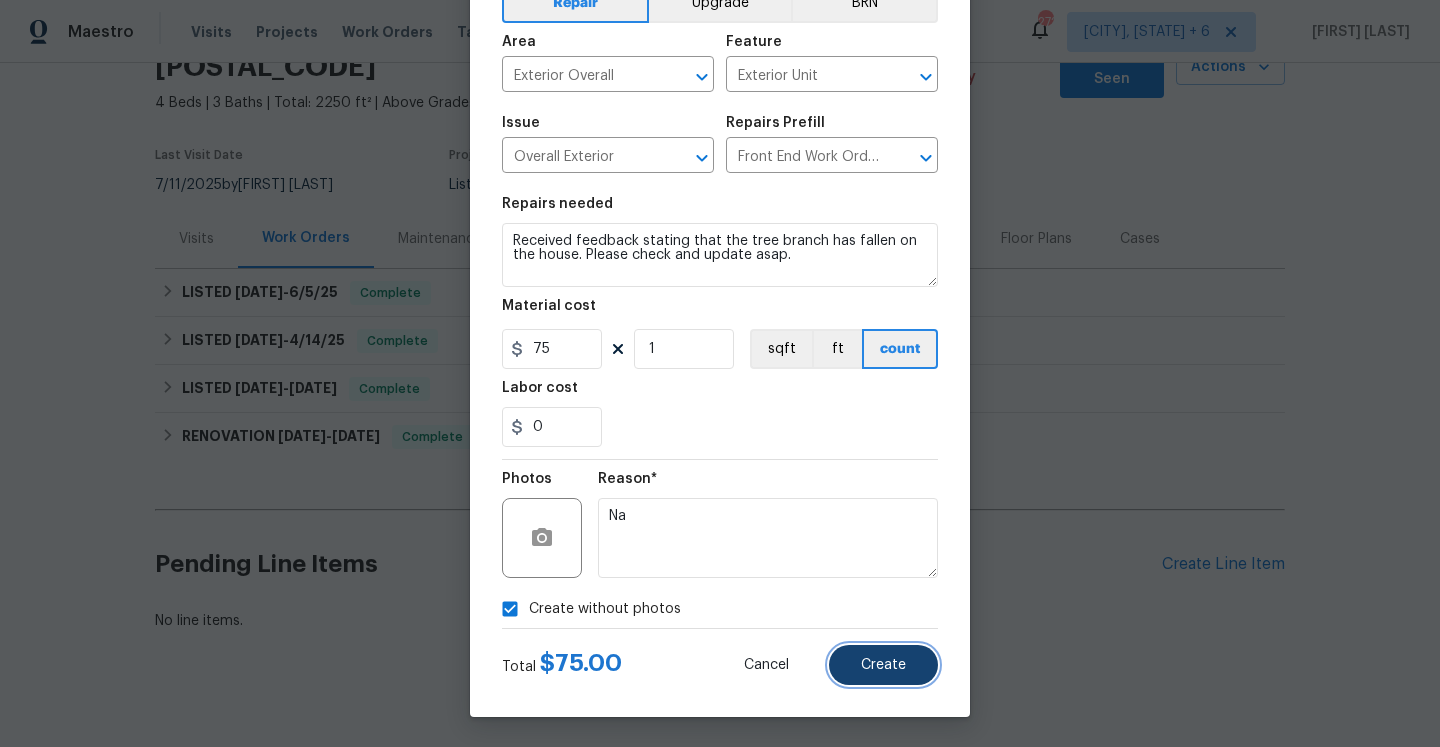 click on "Create" at bounding box center (883, 665) 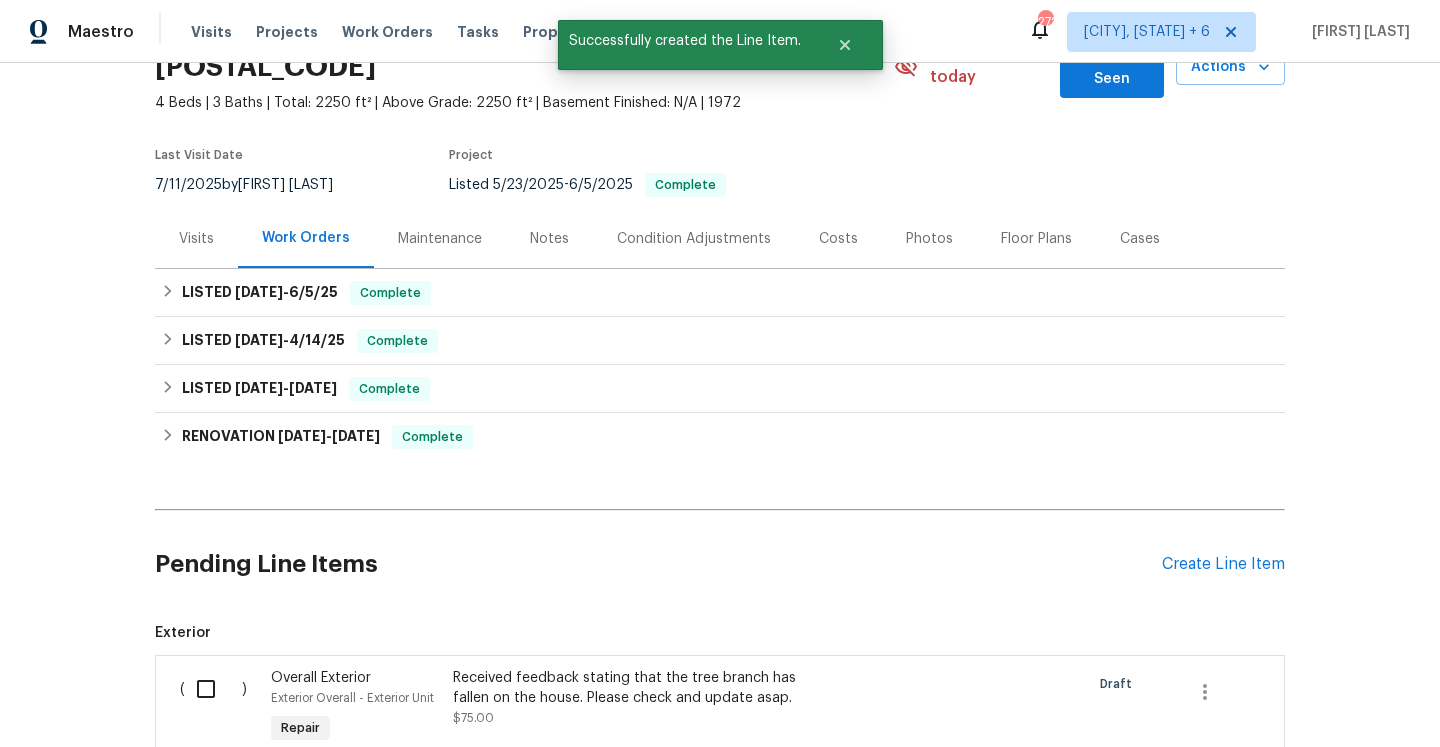 scroll, scrollTop: 342, scrollLeft: 0, axis: vertical 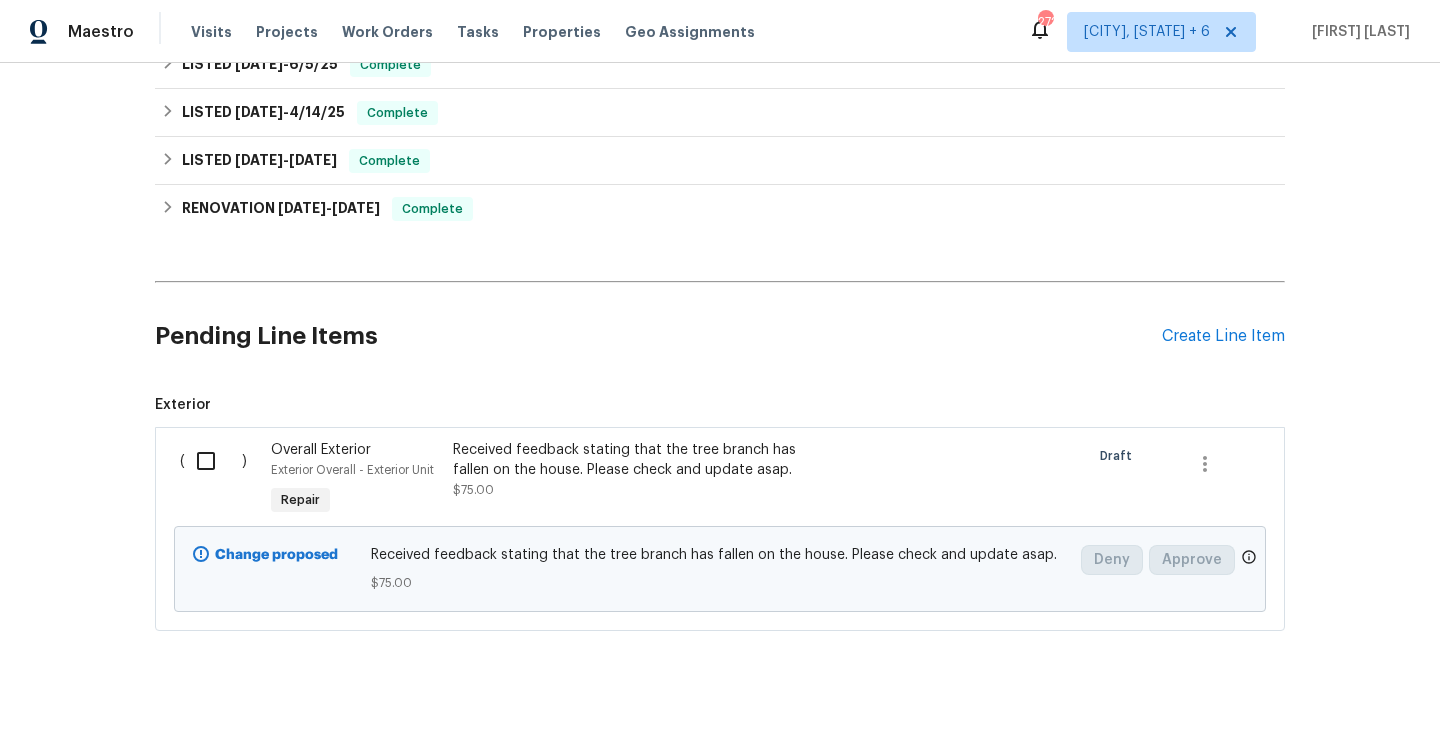 click at bounding box center [213, 461] 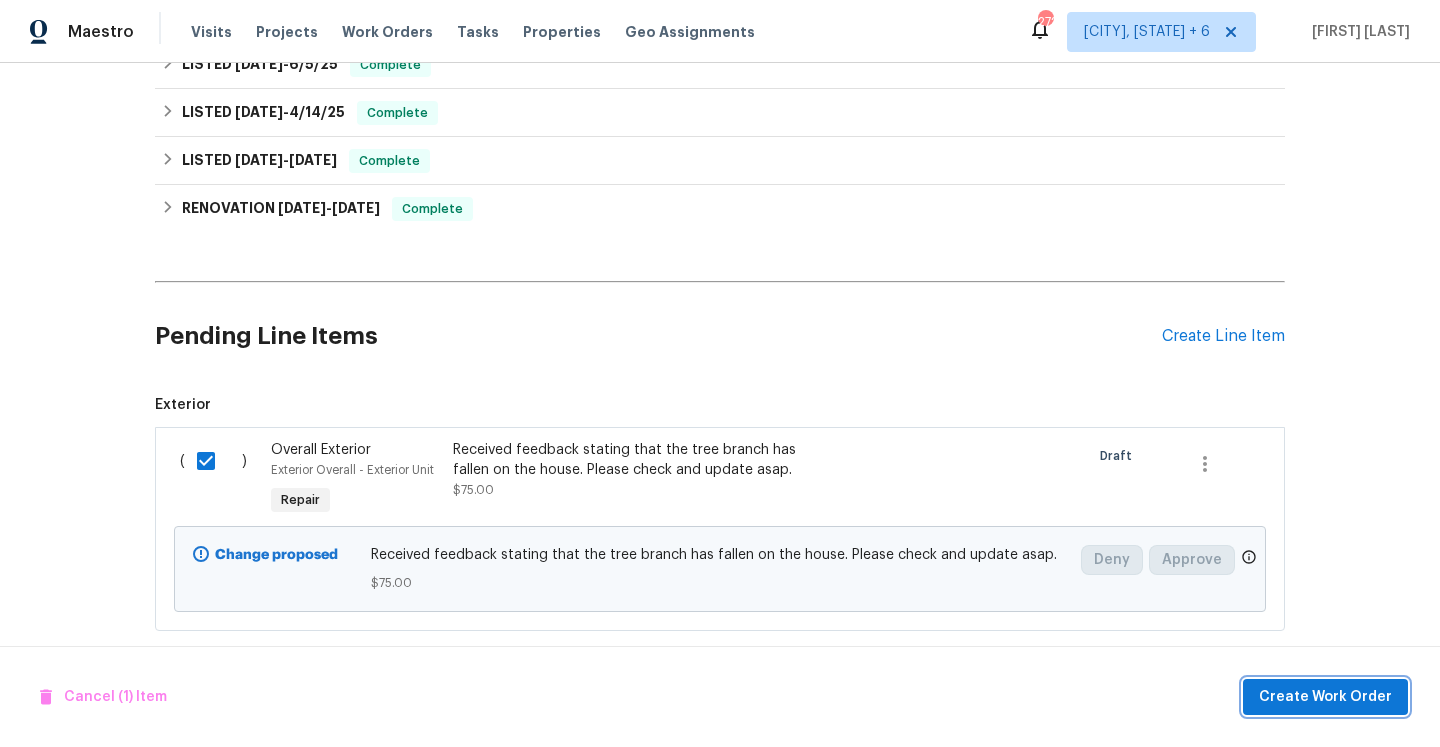 click on "Create Work Order" at bounding box center [1325, 697] 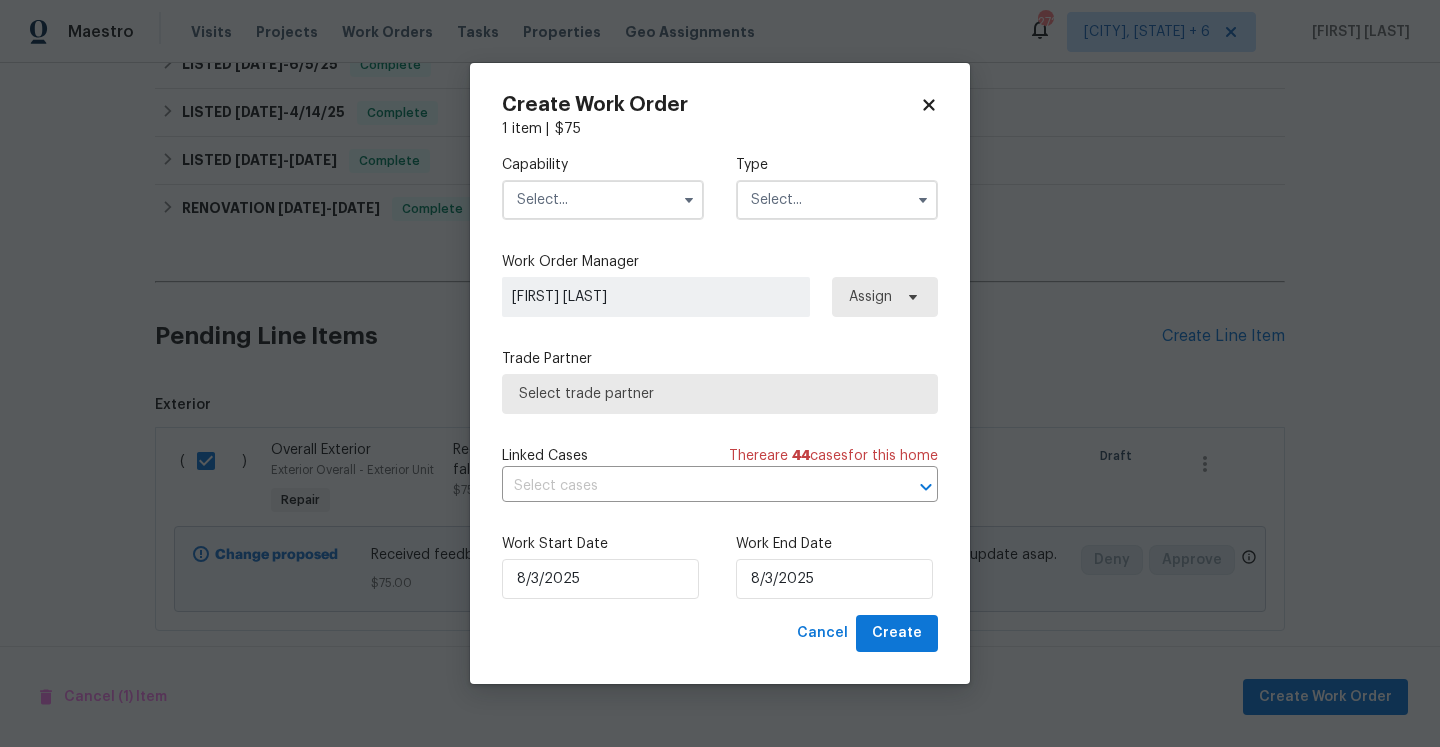 click at bounding box center (603, 200) 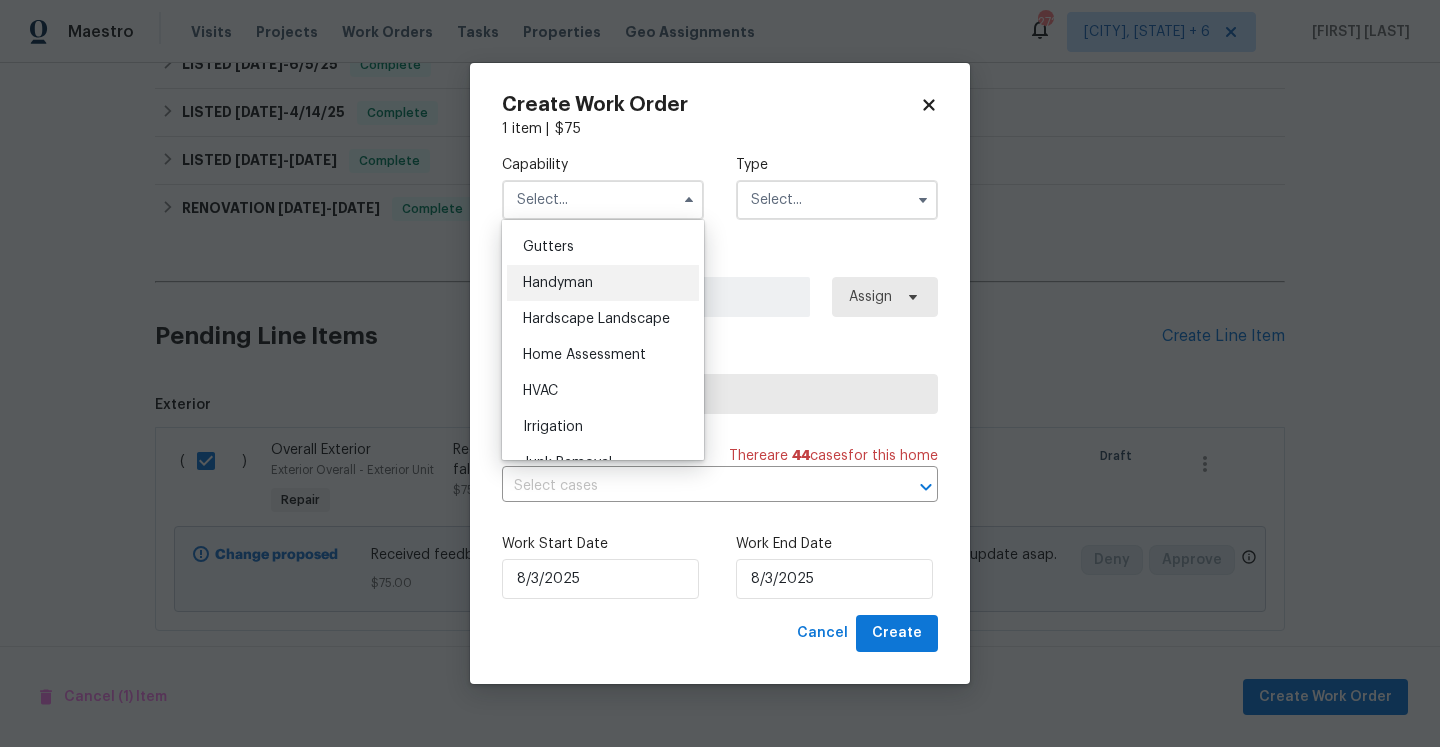 scroll, scrollTop: 1080, scrollLeft: 0, axis: vertical 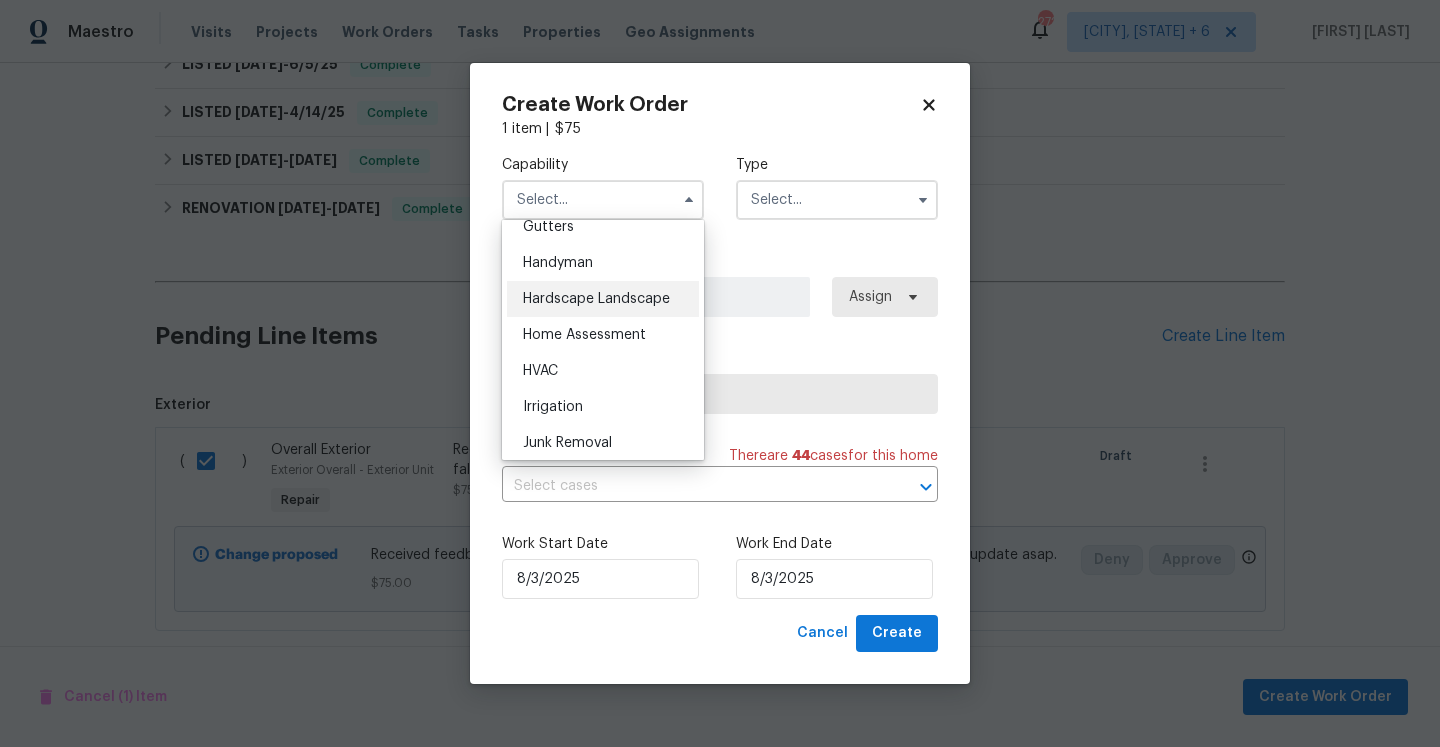 click on "Hardscape Landscape" at bounding box center (603, 299) 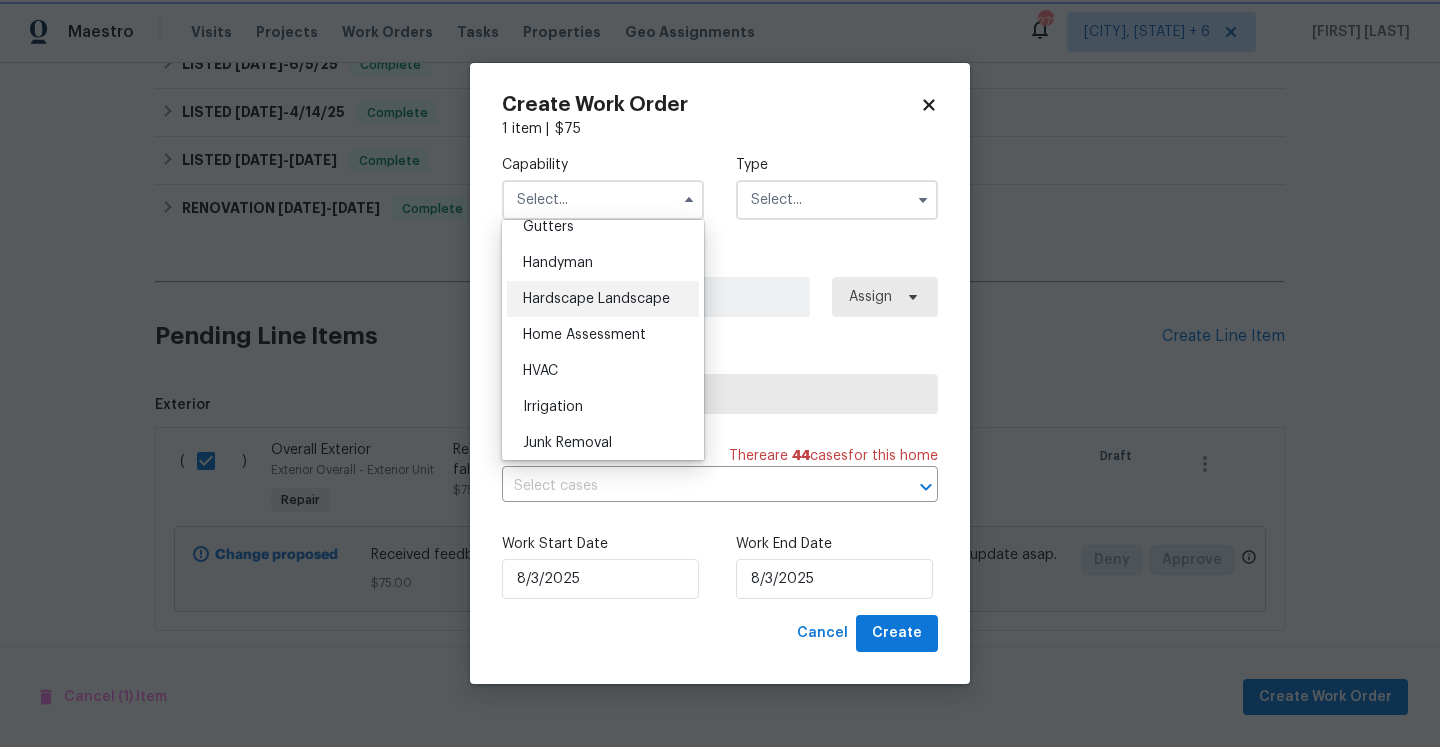 type on "Hardscape Landscape" 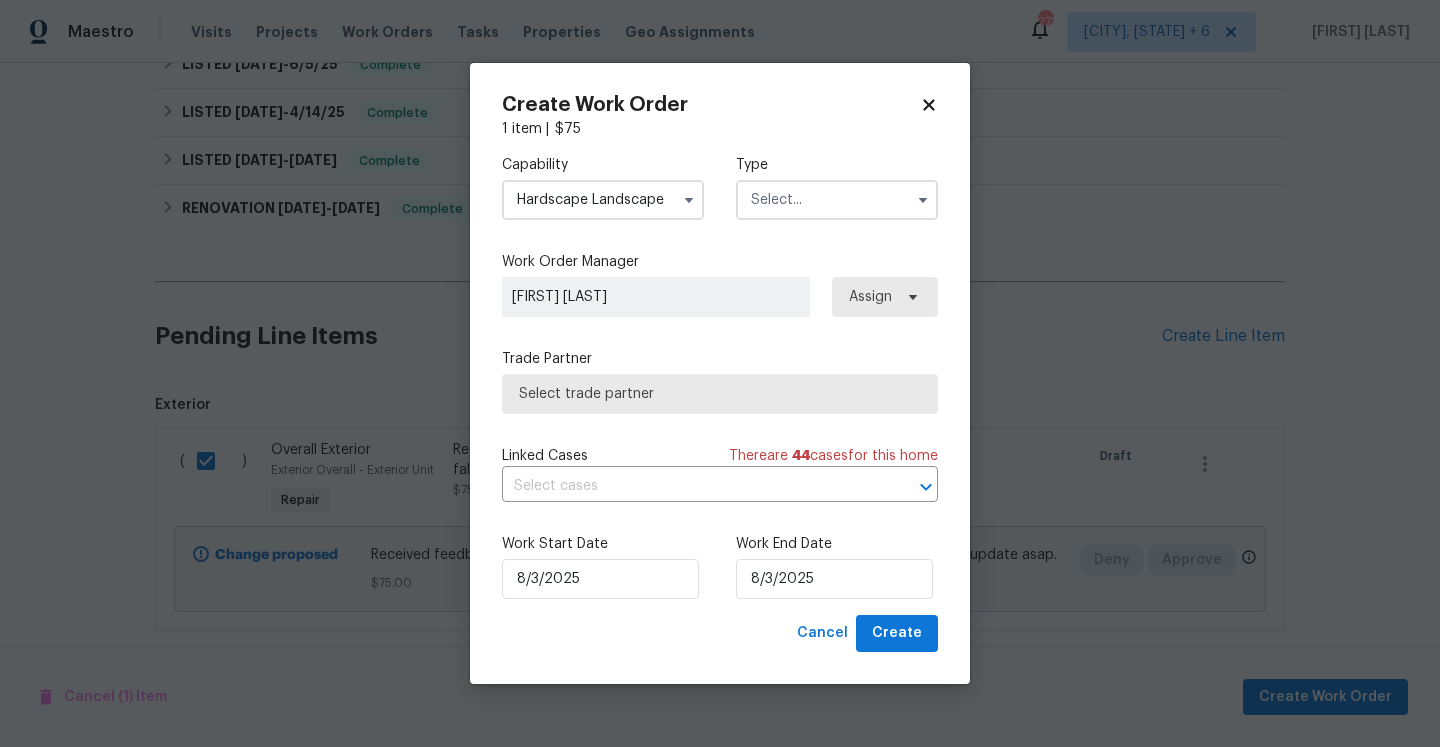 click at bounding box center (837, 200) 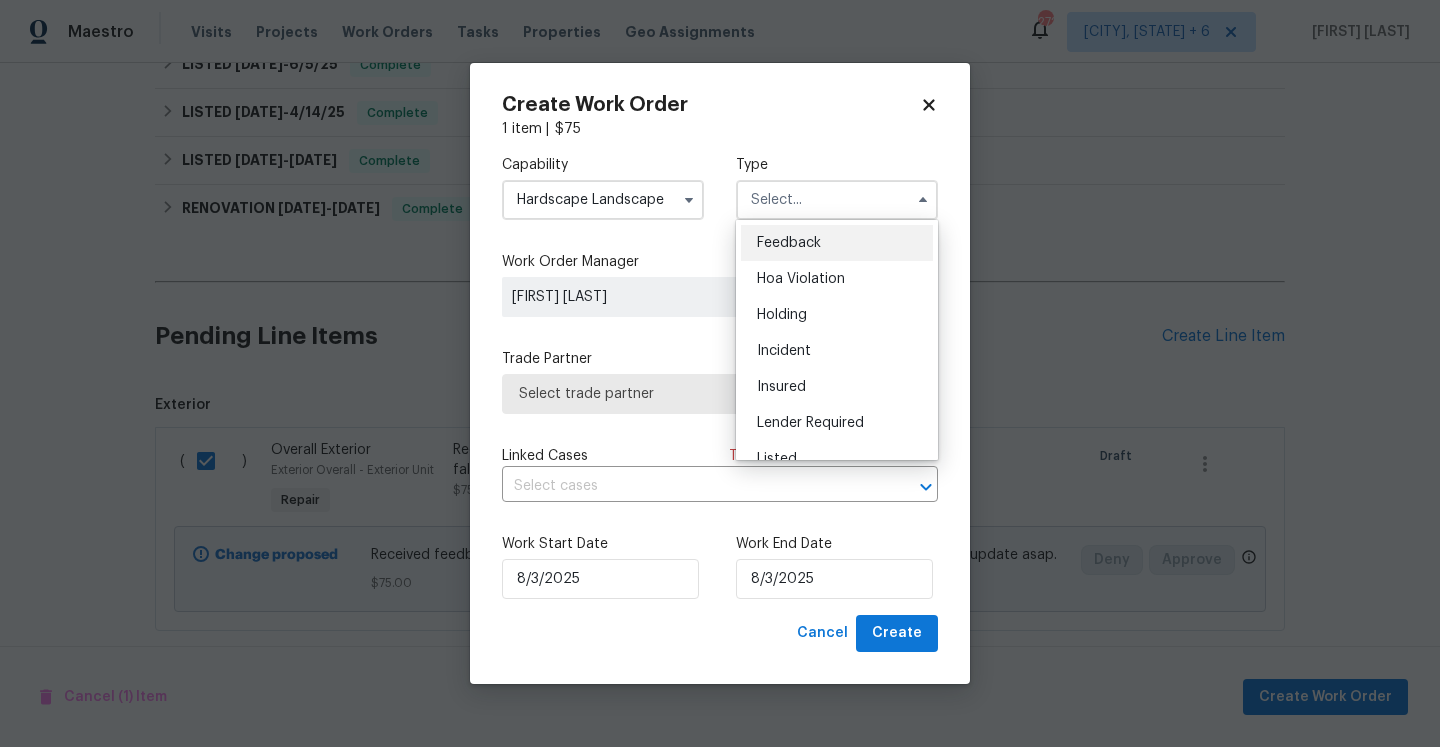 click on "Feedback" at bounding box center [789, 243] 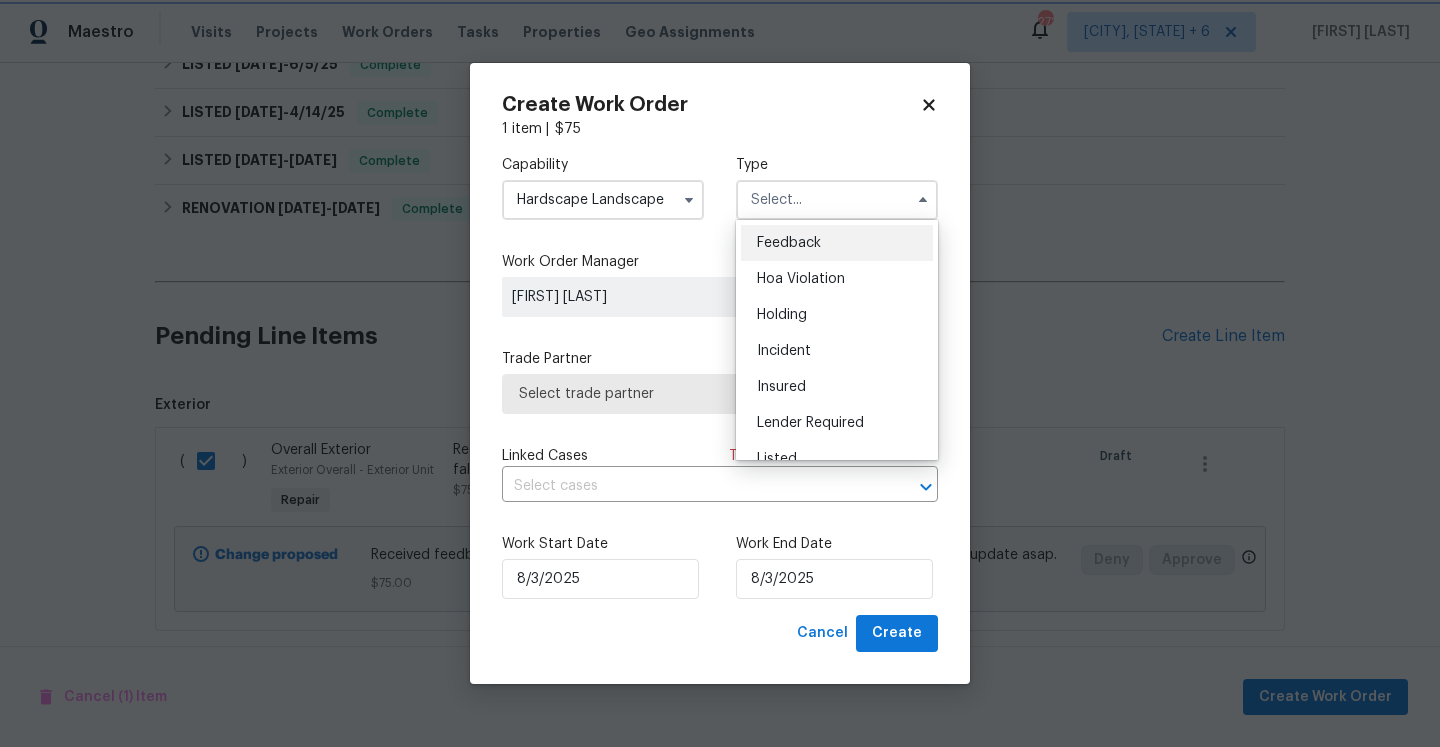 type on "Feedback" 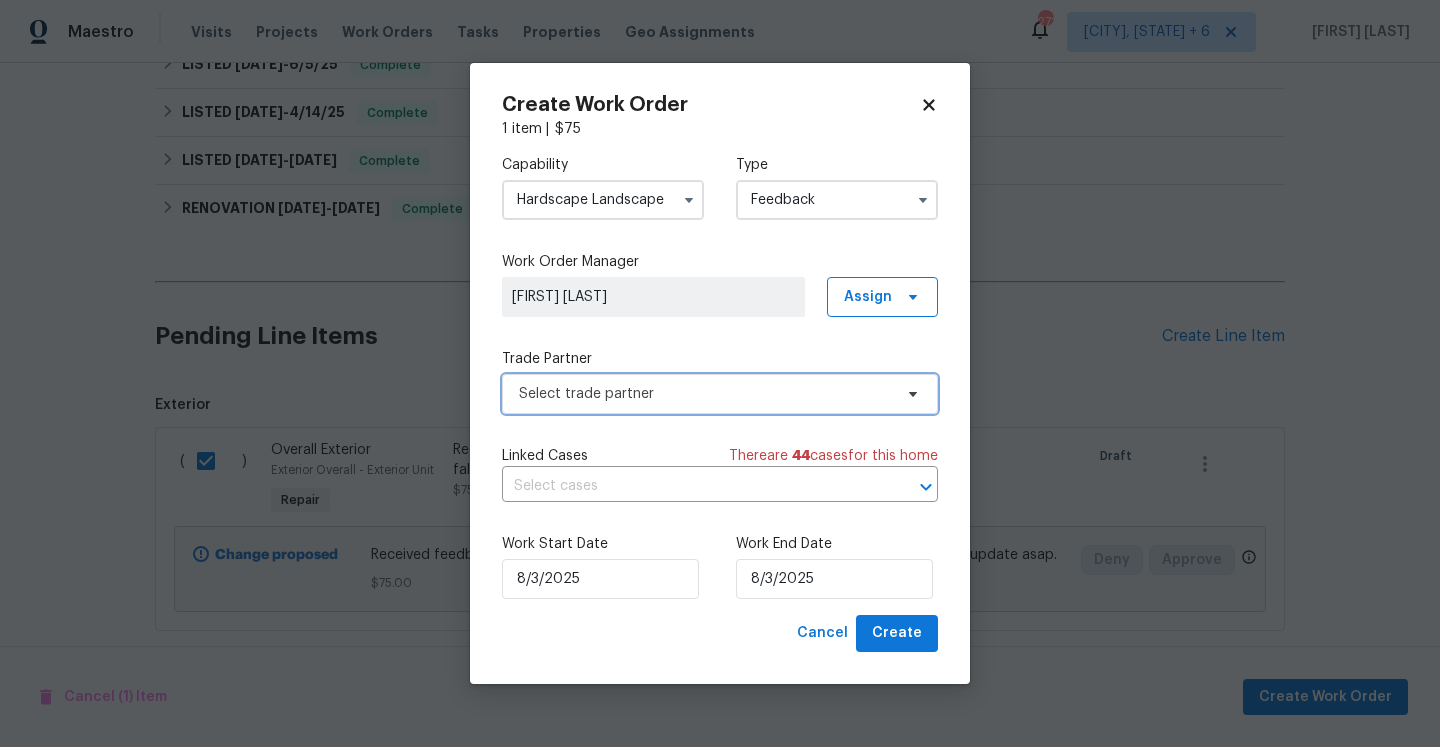 click on "Select trade partner" at bounding box center [720, 394] 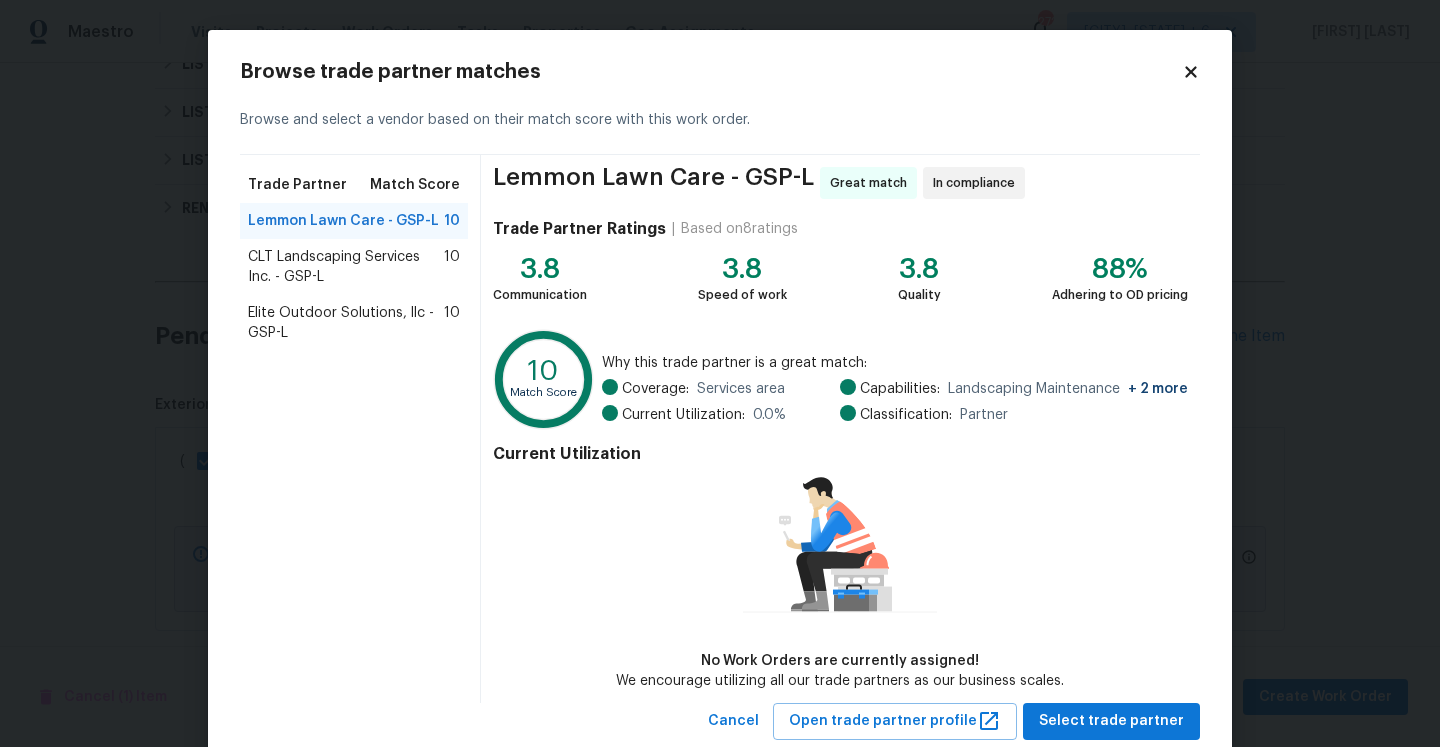 click on "CLT Landscaping Services Inc. - GSP-L" at bounding box center (346, 267) 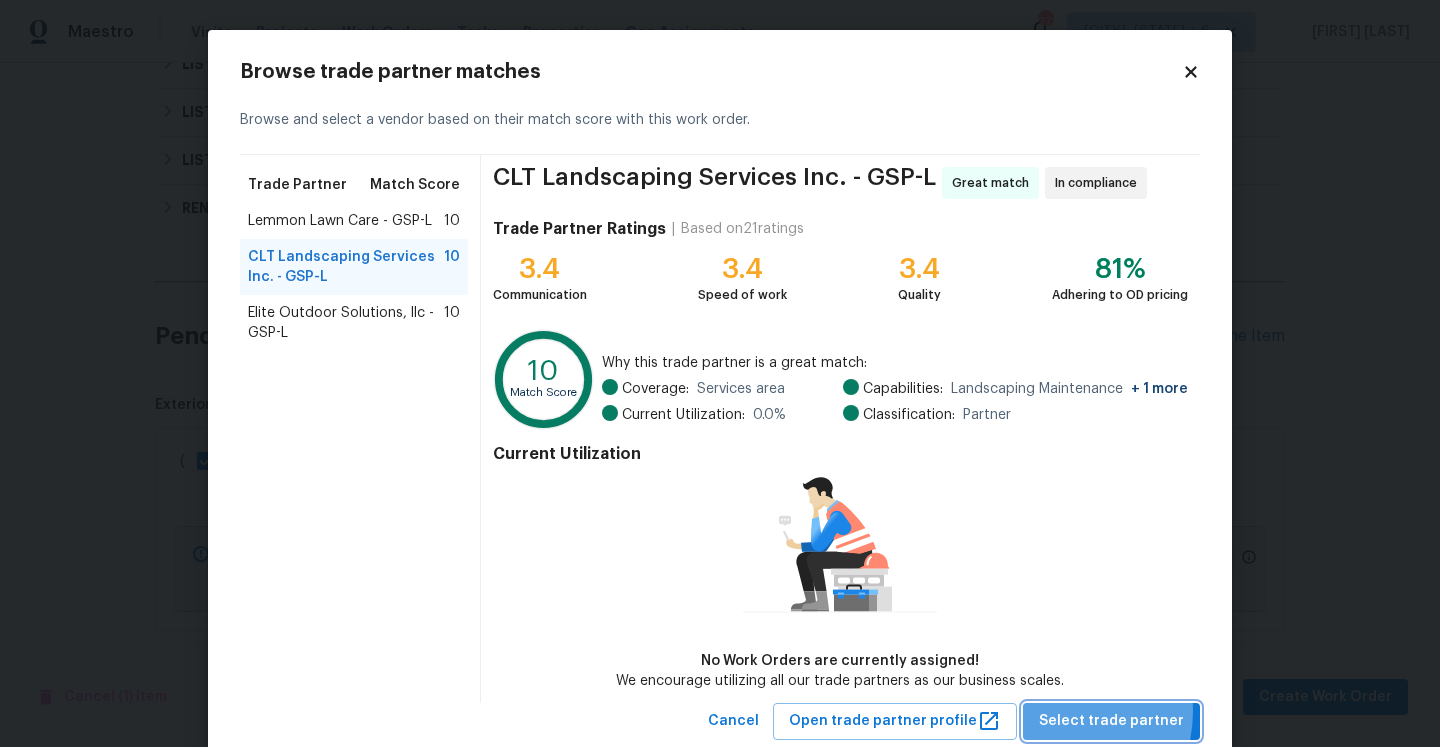 click on "Select trade partner" at bounding box center [1111, 721] 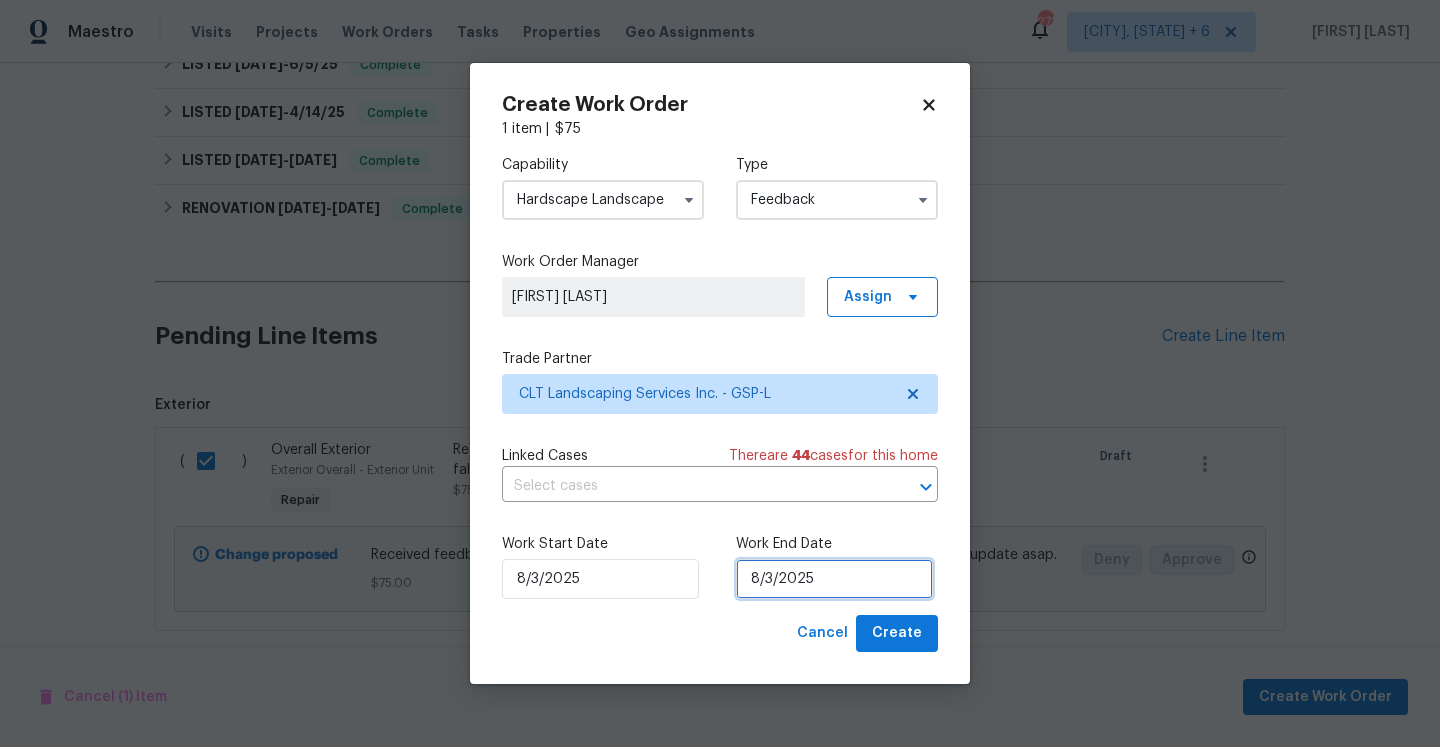 click on "8/3/2025" at bounding box center (834, 579) 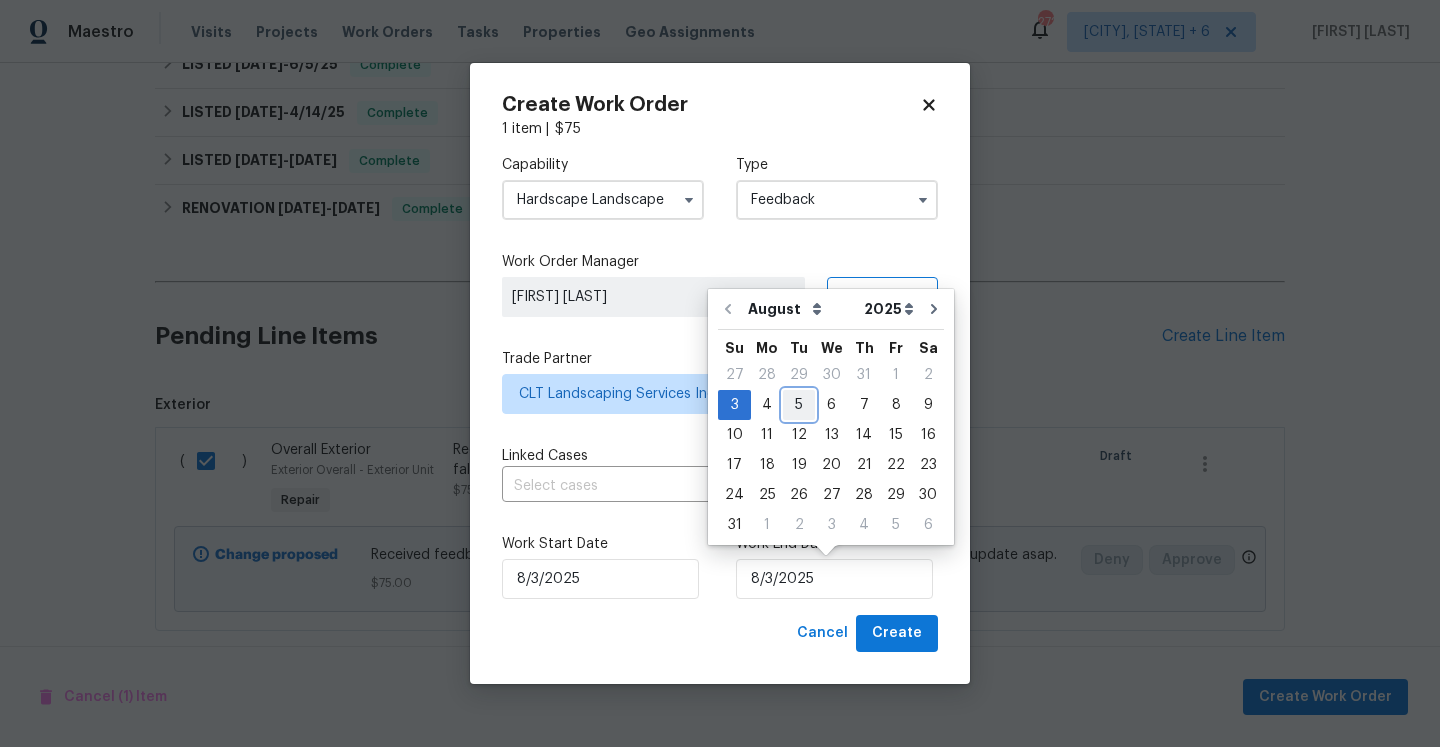 click on "5" at bounding box center (799, 405) 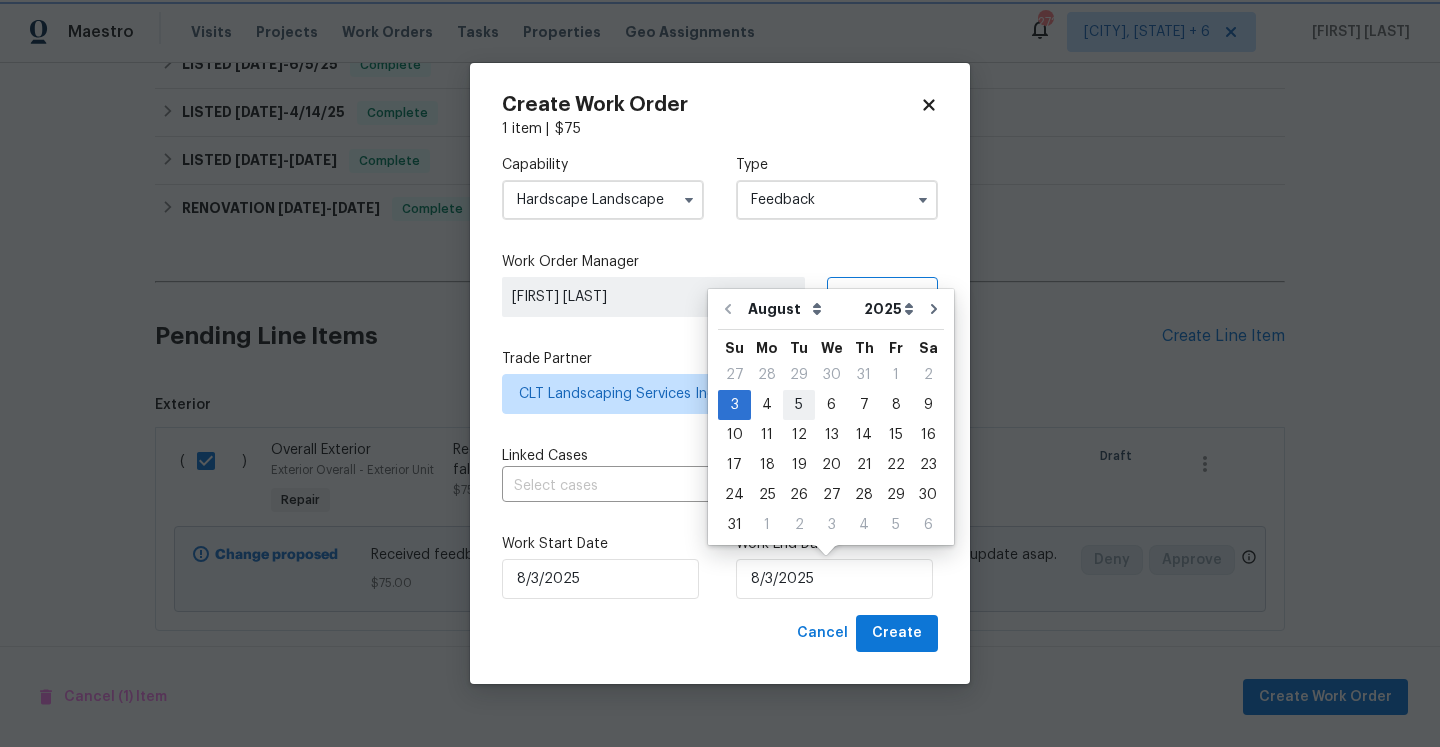 type on "8/5/2025" 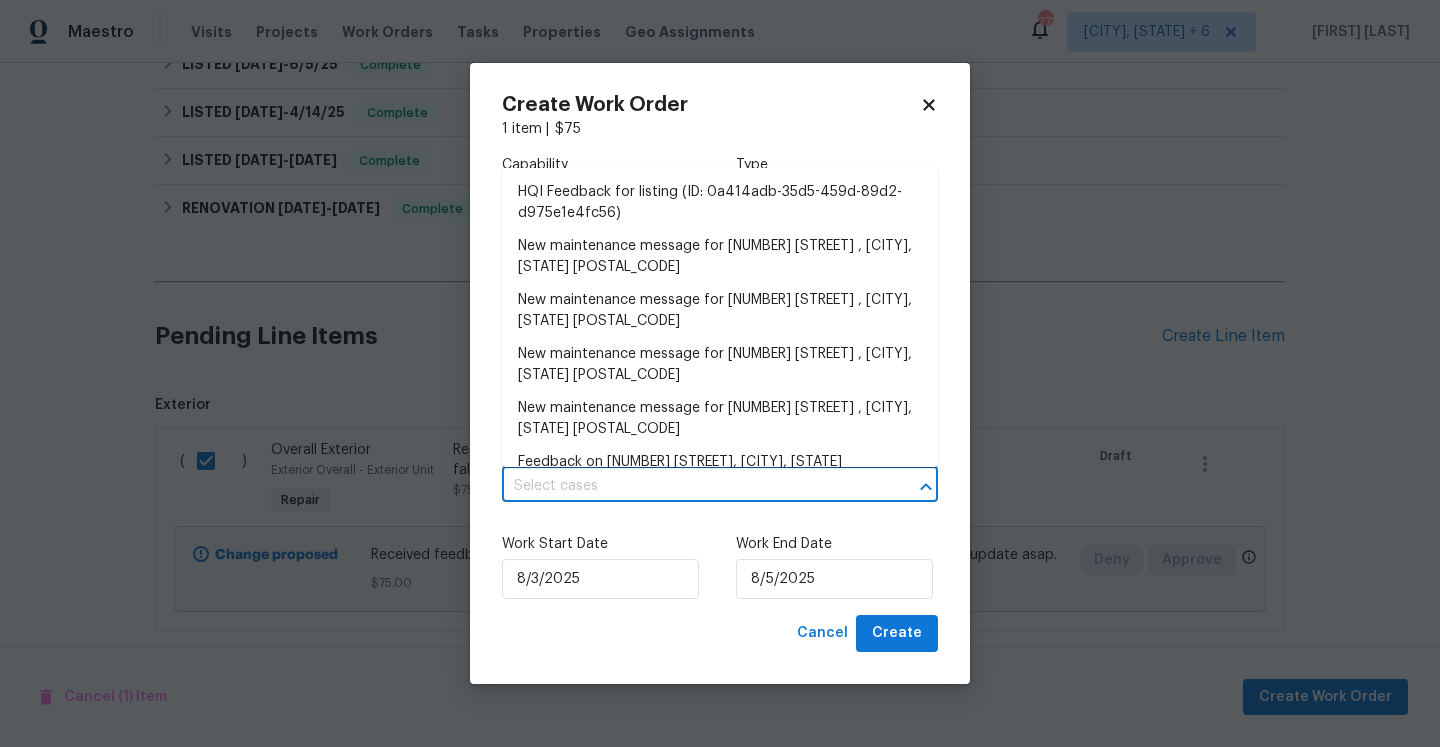 click at bounding box center (692, 486) 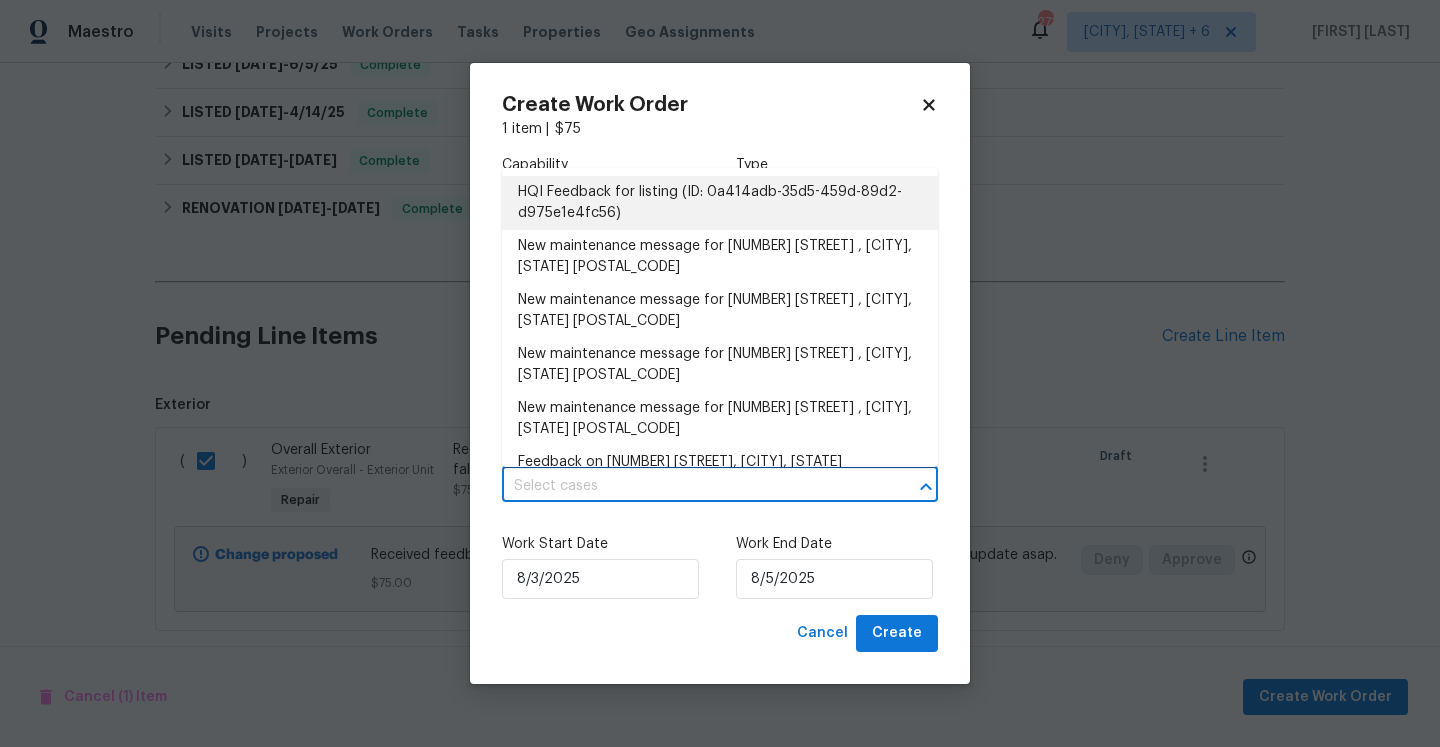 click on "HQI Feedback for listing (ID: 0a414adb-35d5-459d-89d2-d975e1e4fc56)" at bounding box center (720, 203) 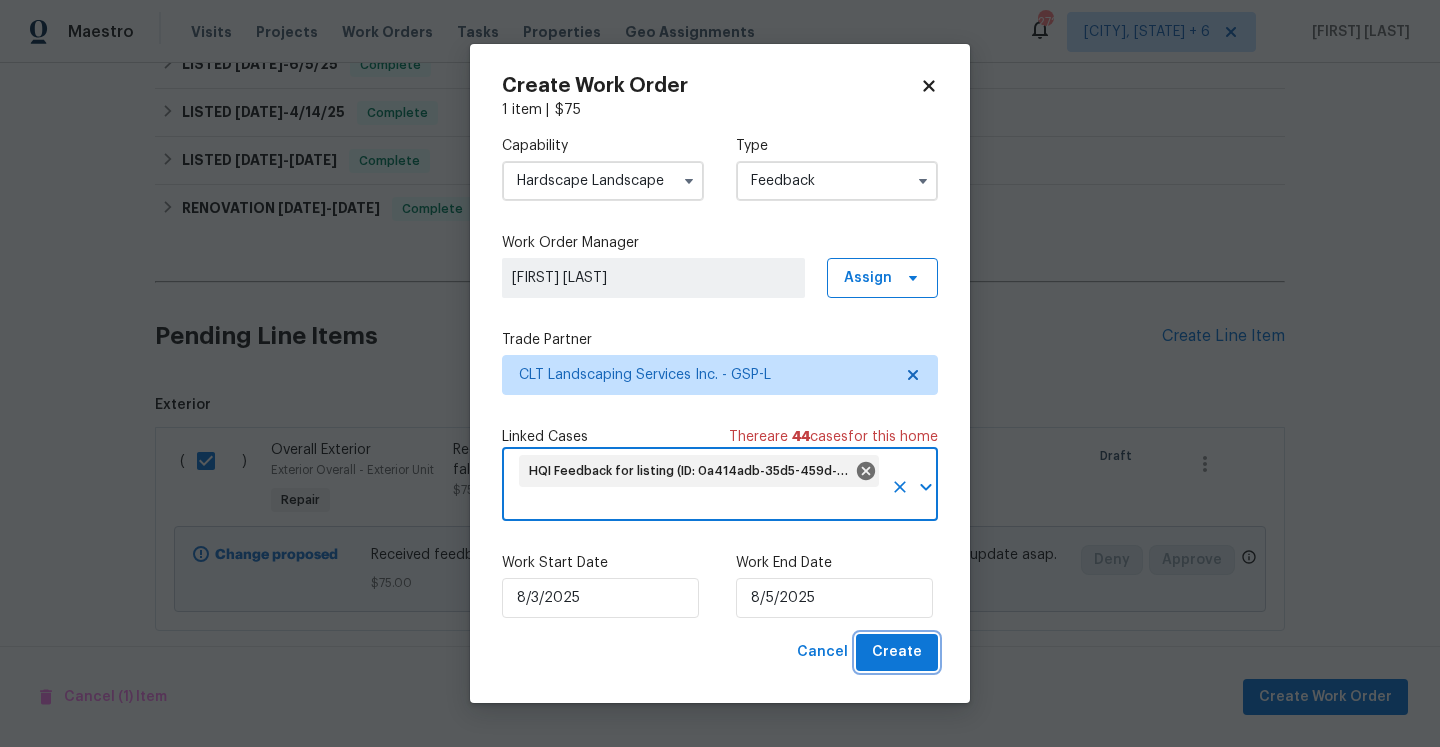 click on "Create" at bounding box center (897, 652) 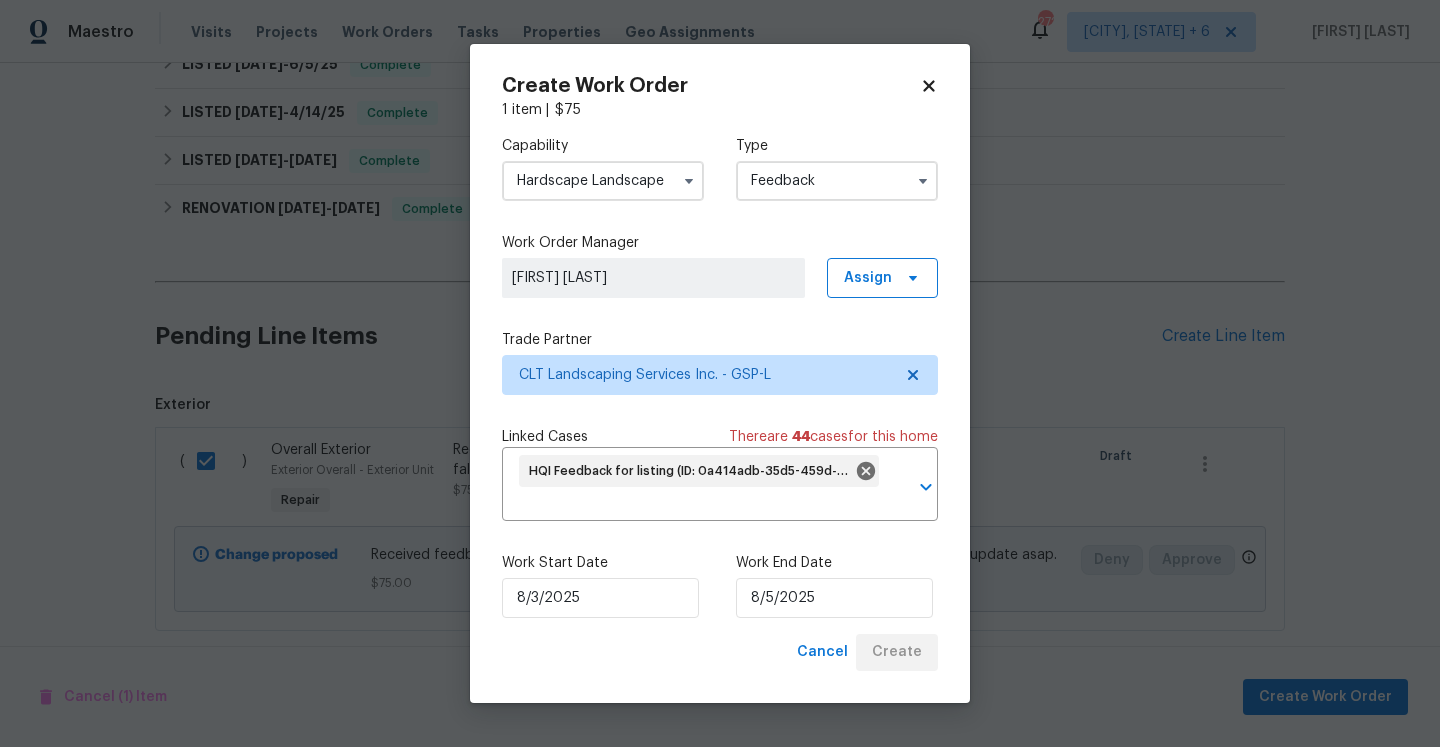 checkbox on "false" 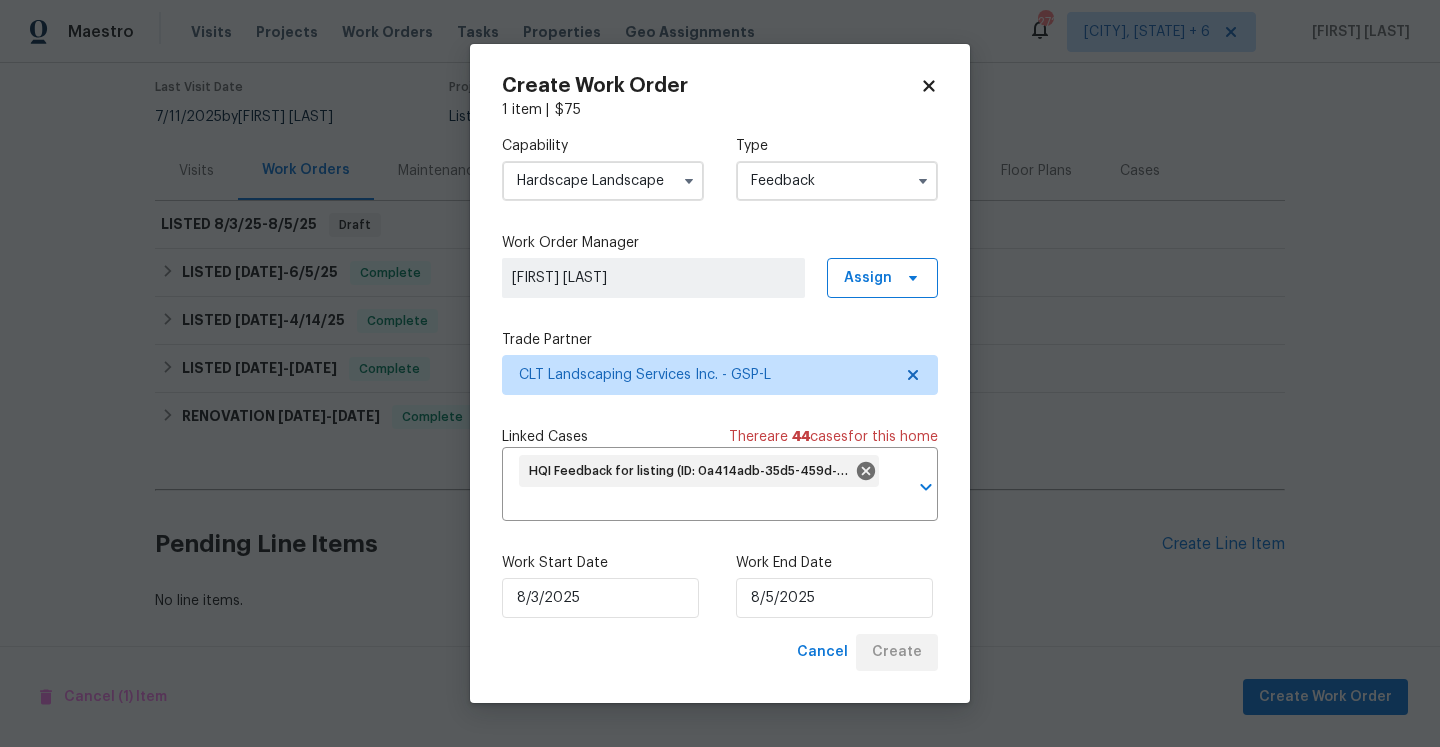 scroll, scrollTop: 162, scrollLeft: 0, axis: vertical 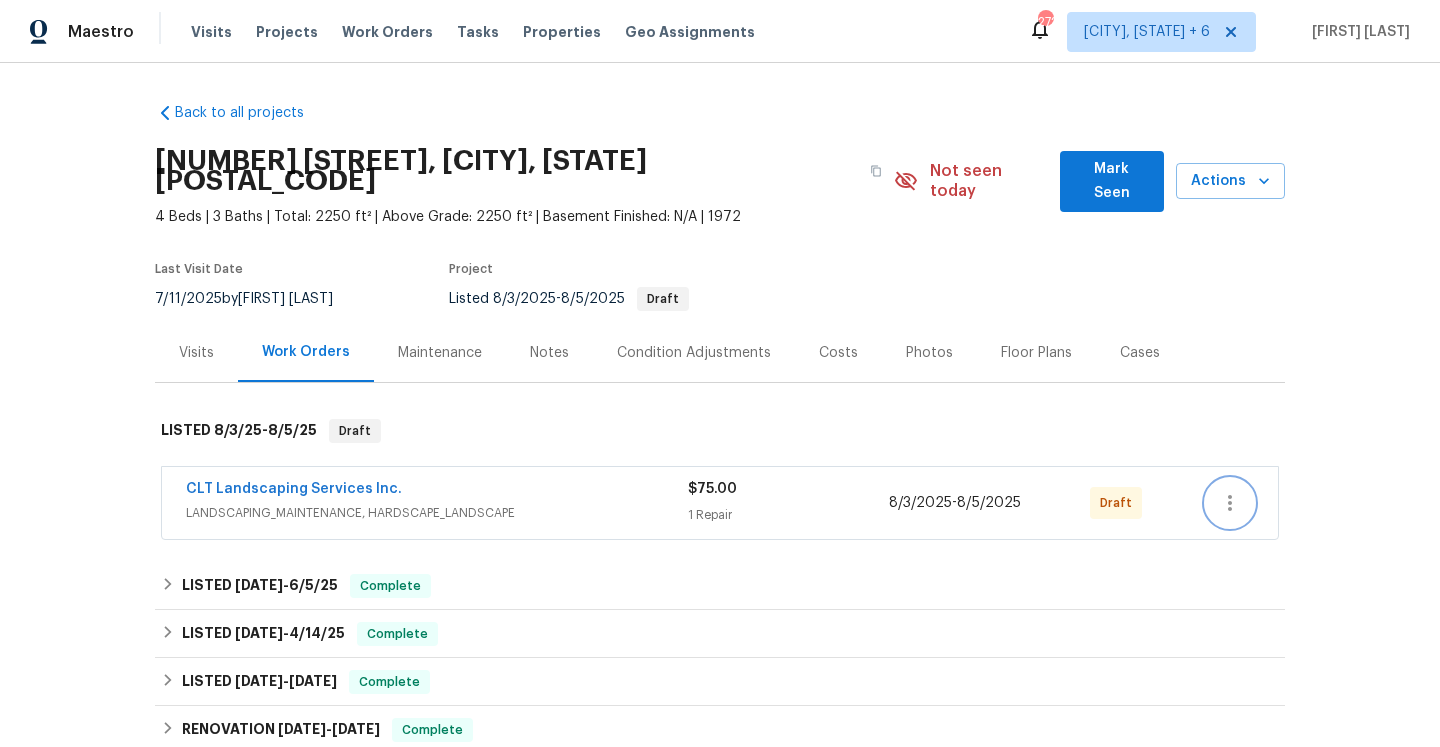 click 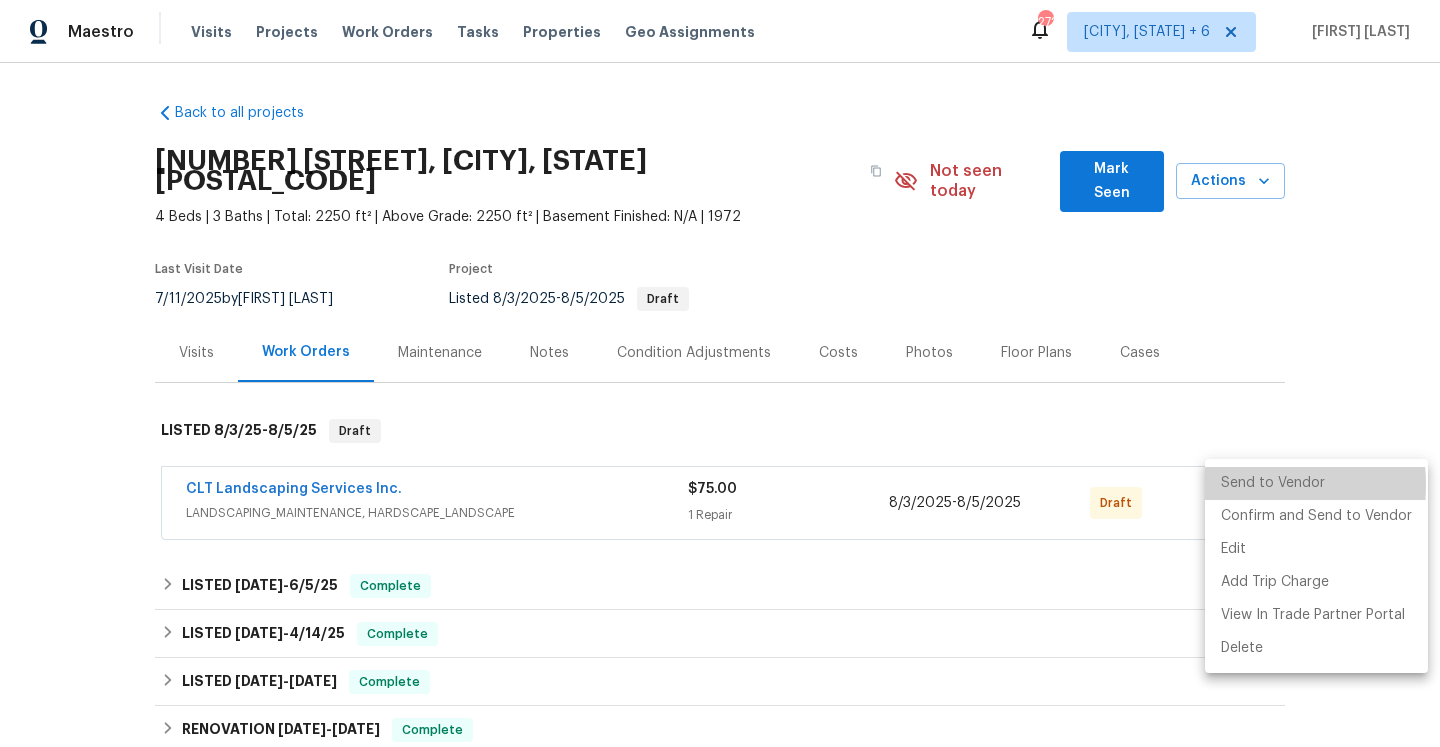 click on "Send to Vendor" at bounding box center [1316, 483] 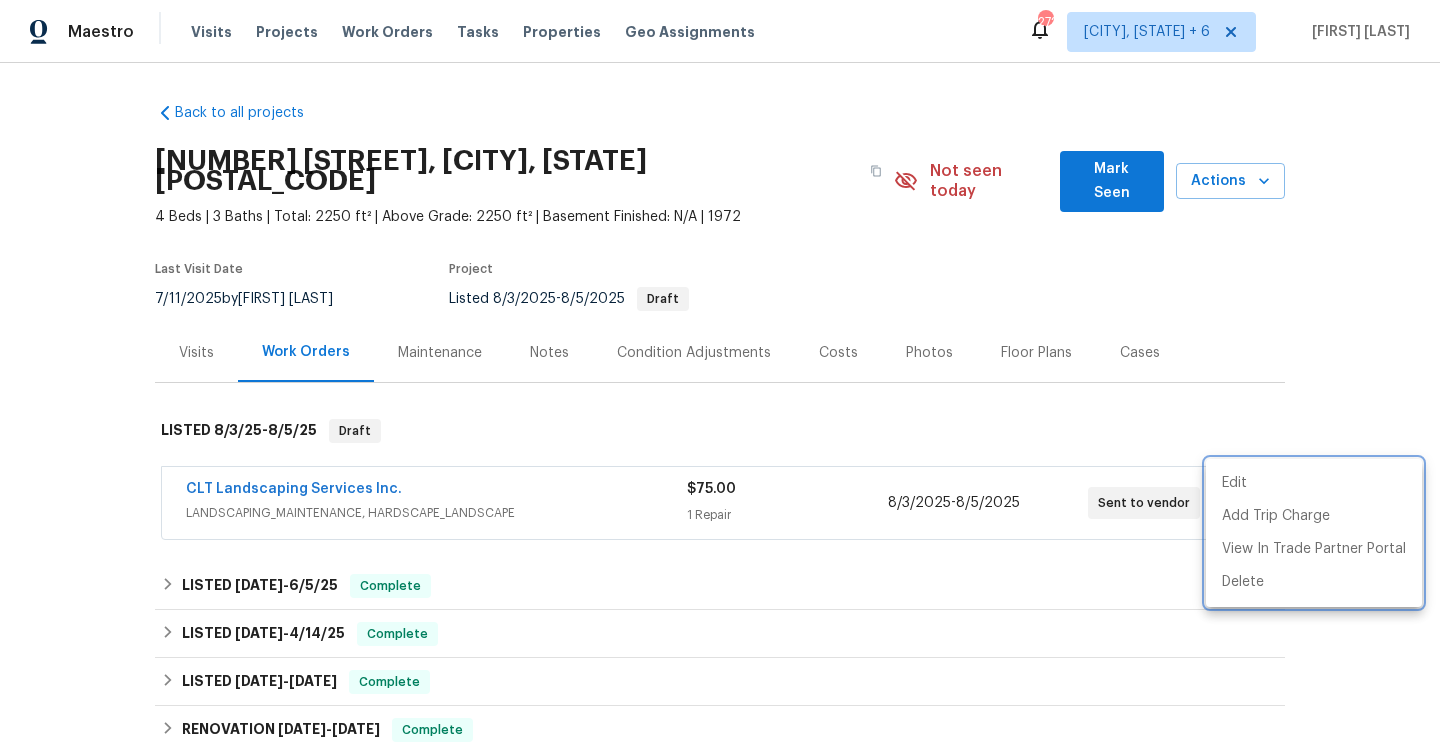 click at bounding box center [720, 373] 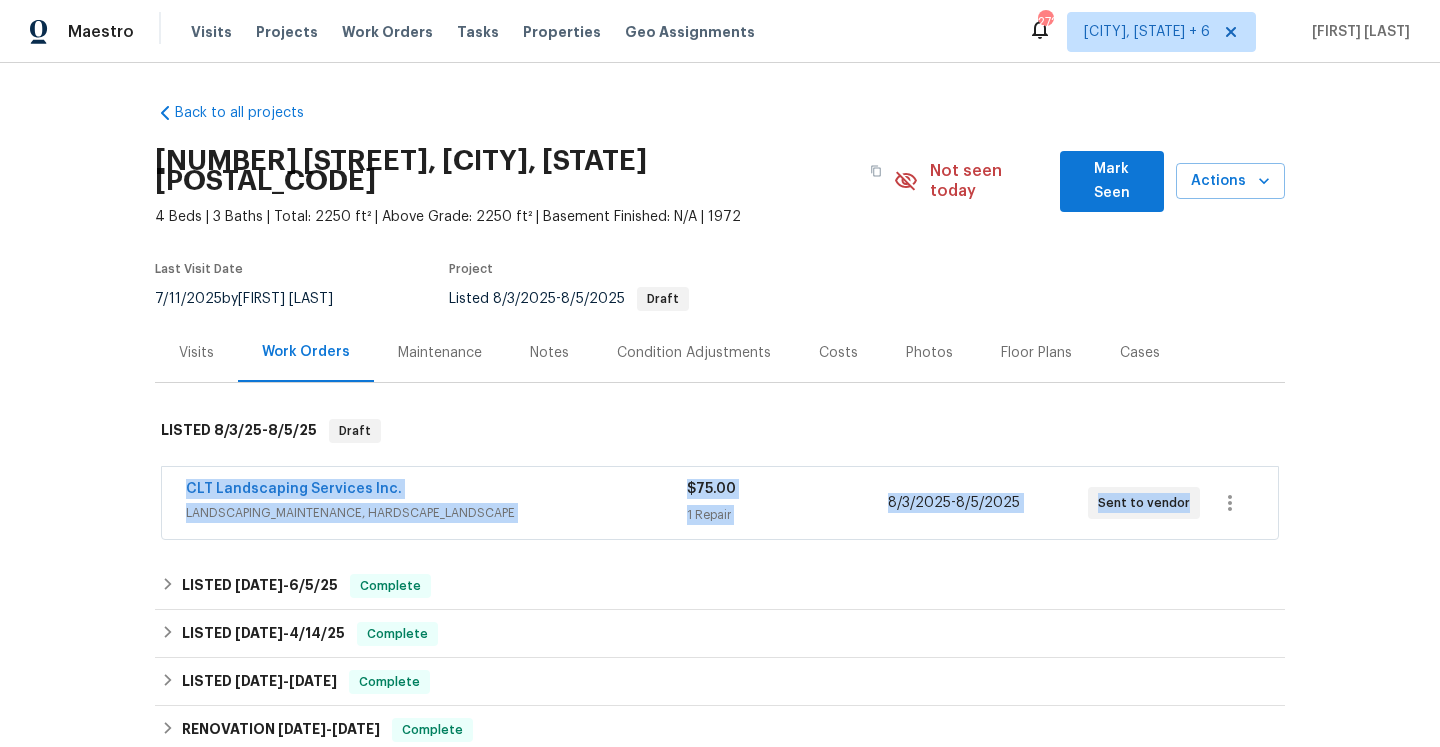 drag, startPoint x: 180, startPoint y: 468, endPoint x: 1181, endPoint y: 490, distance: 1001.2417 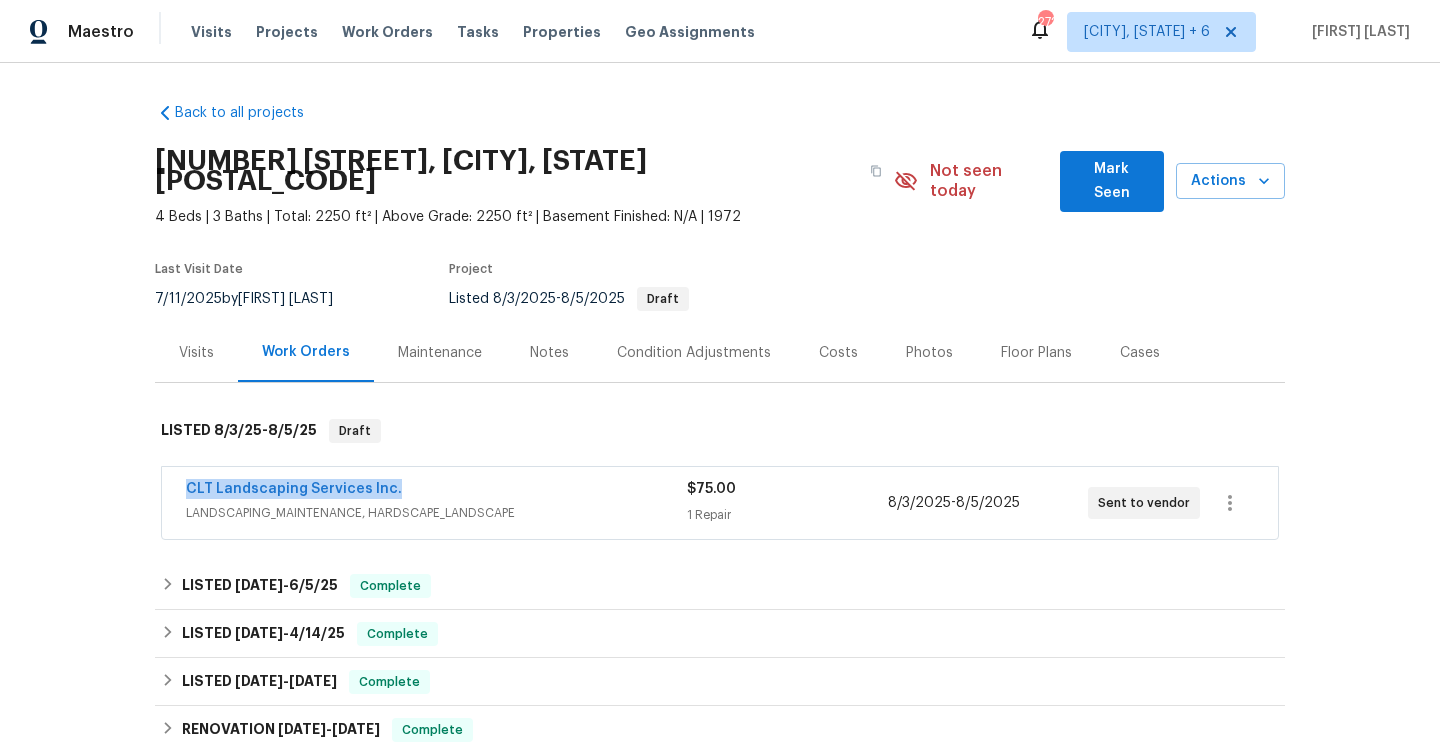 drag, startPoint x: 175, startPoint y: 462, endPoint x: 395, endPoint y: 468, distance: 220.0818 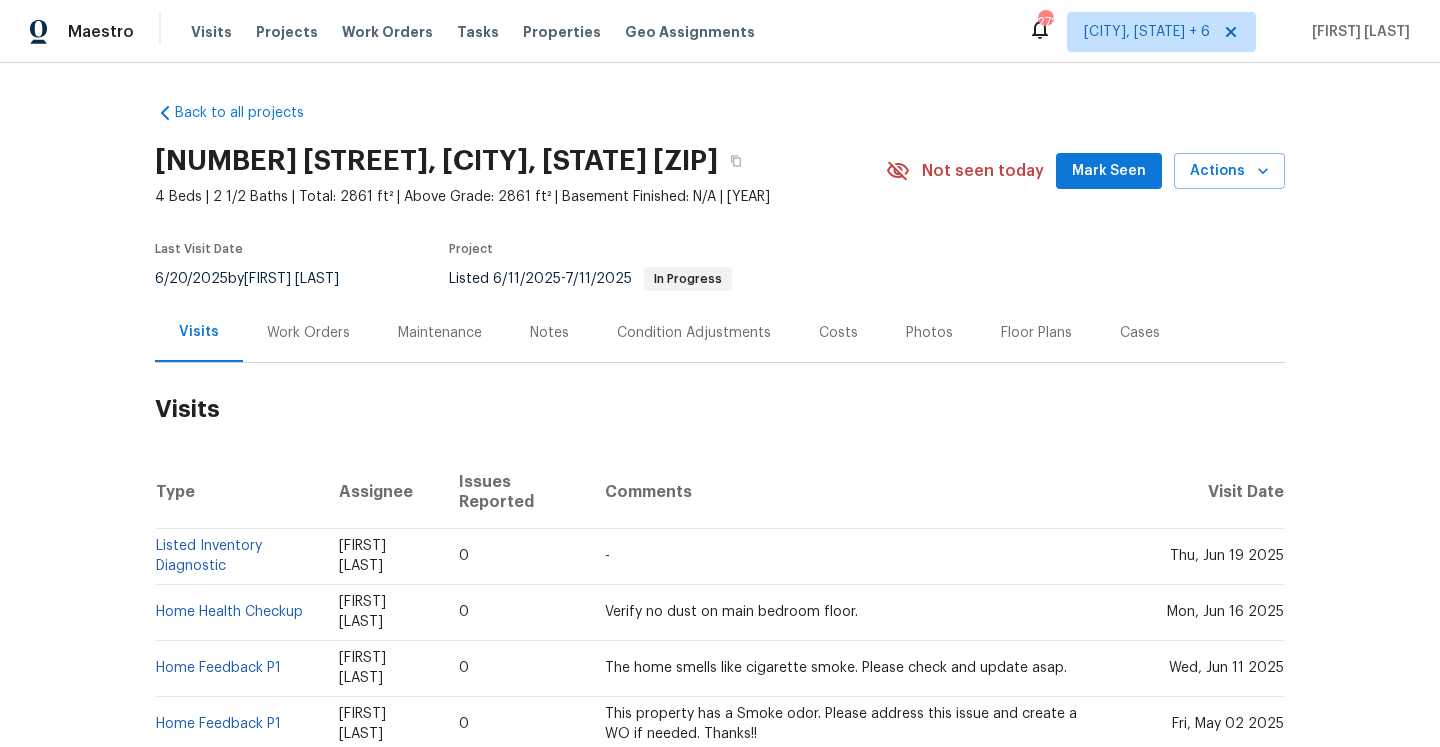 scroll, scrollTop: 0, scrollLeft: 0, axis: both 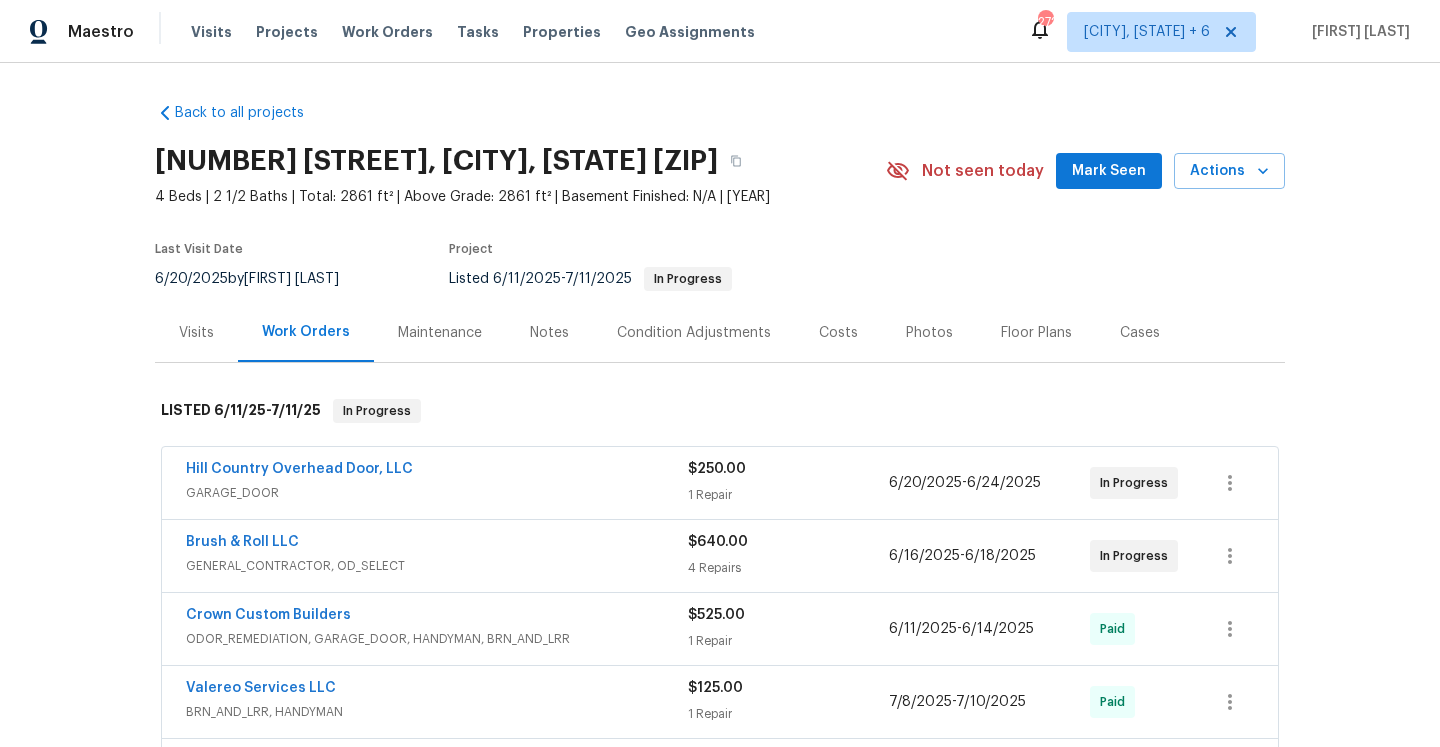 click on "Brush & Roll LLC" at bounding box center [437, 544] 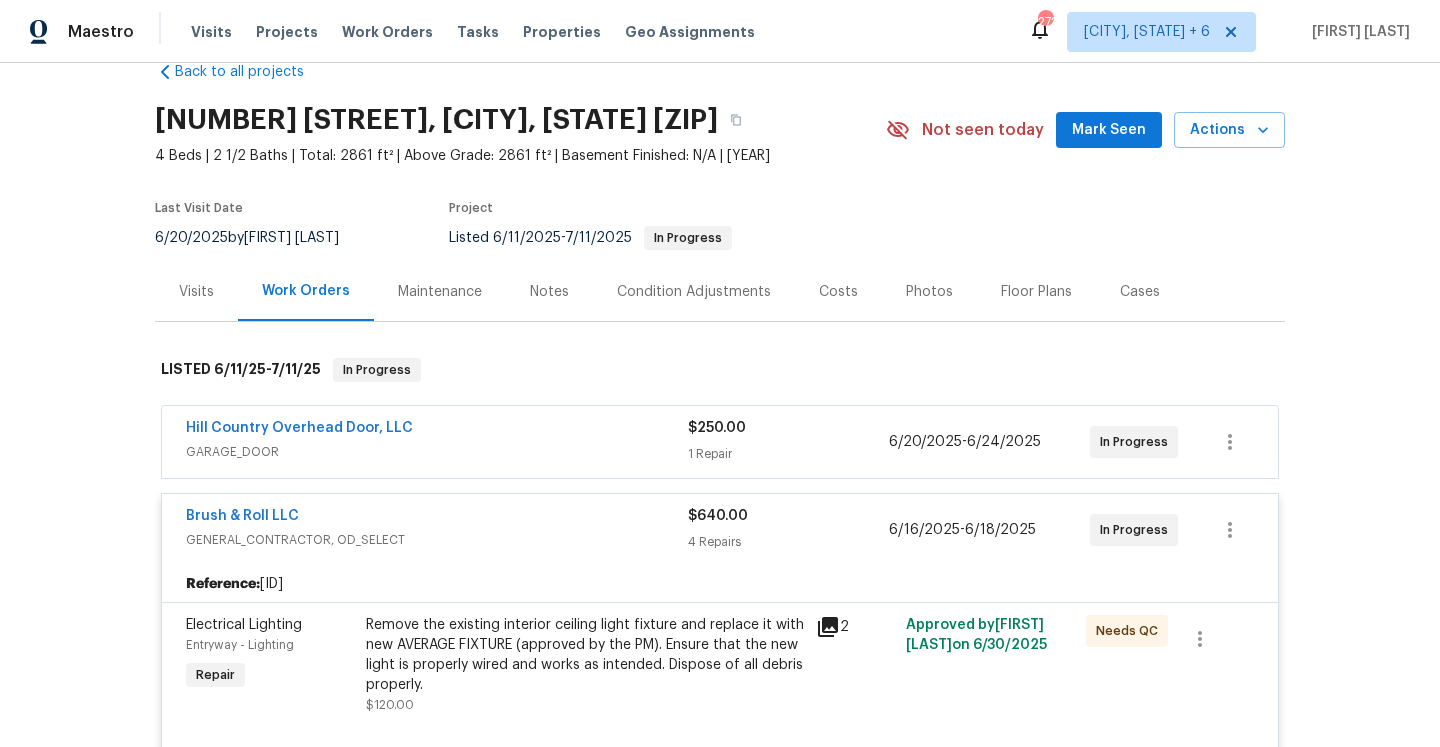 scroll, scrollTop: 0, scrollLeft: 0, axis: both 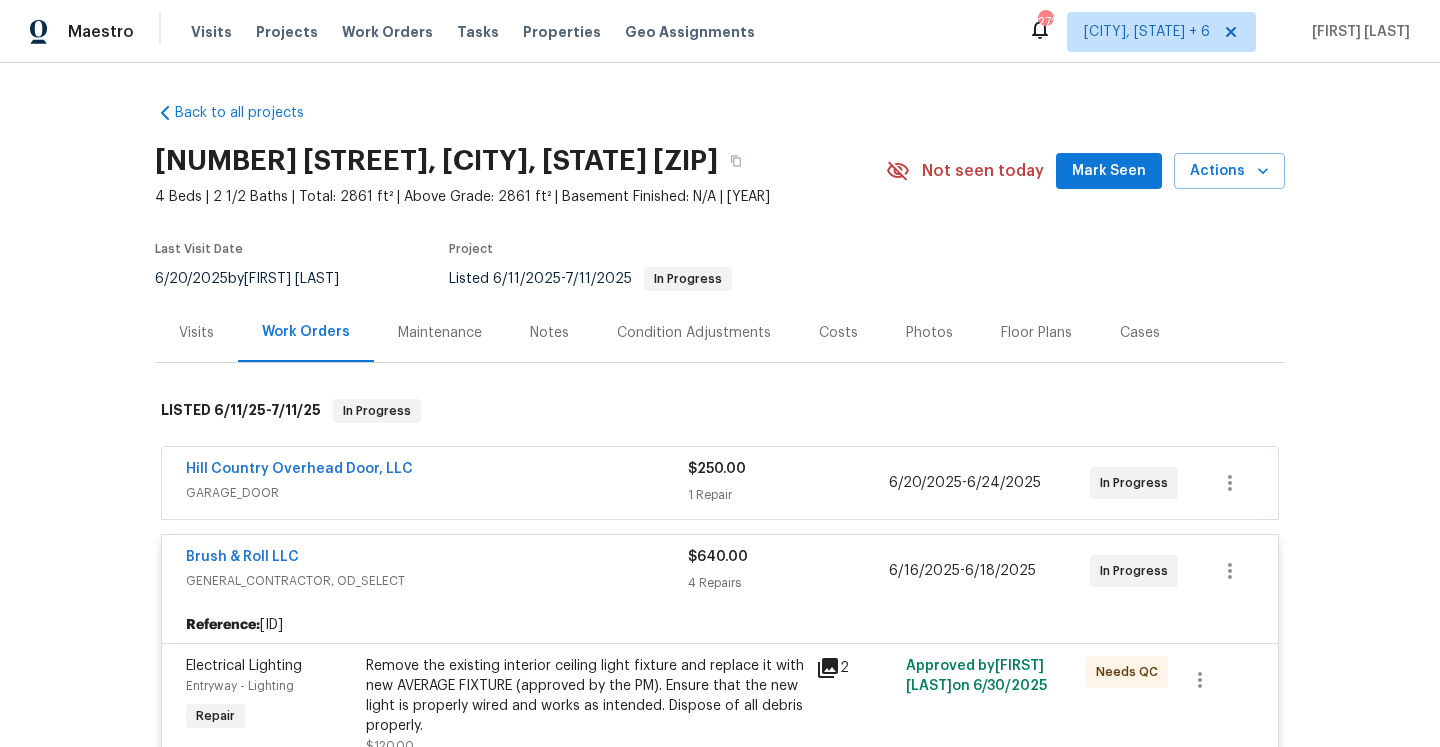 click on "Brush & Roll LLC" at bounding box center (437, 559) 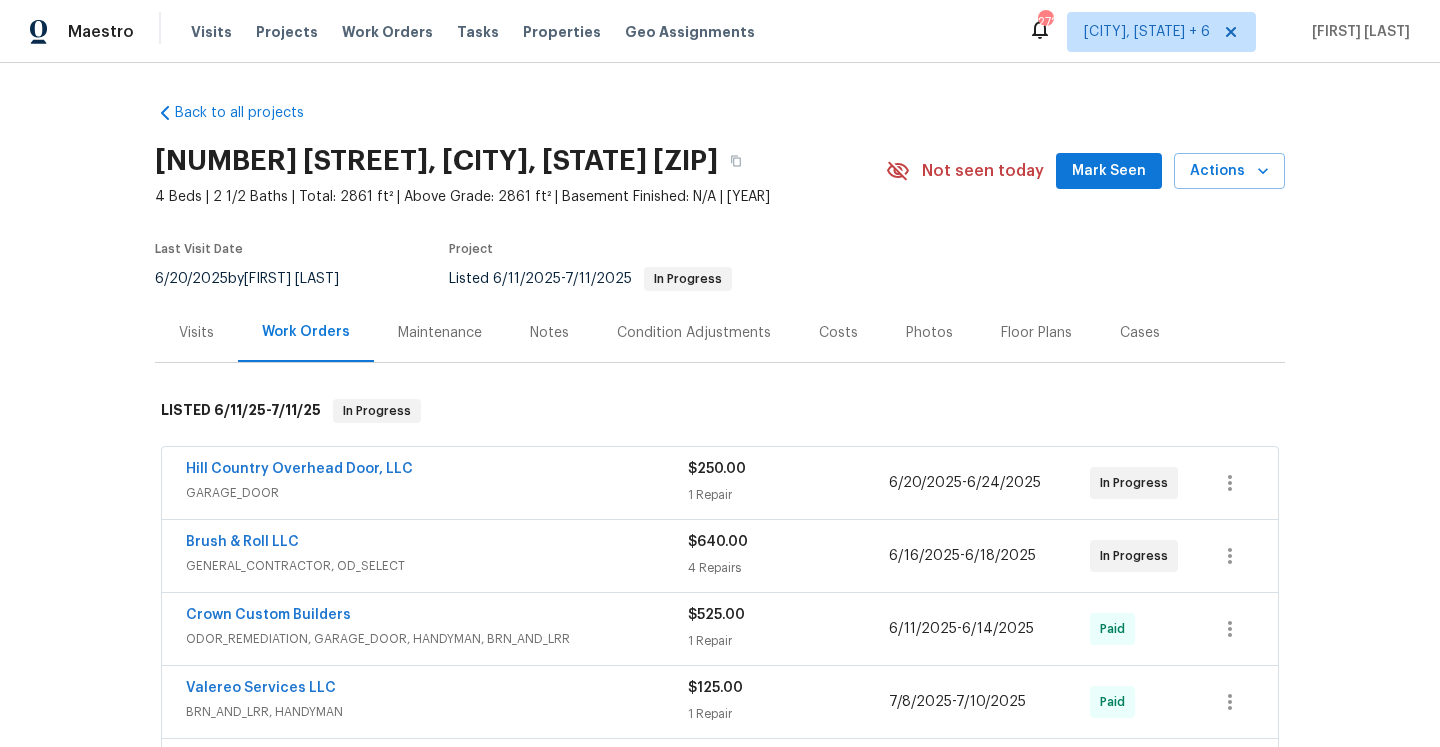 click on "GARAGE_DOOR" at bounding box center [437, 493] 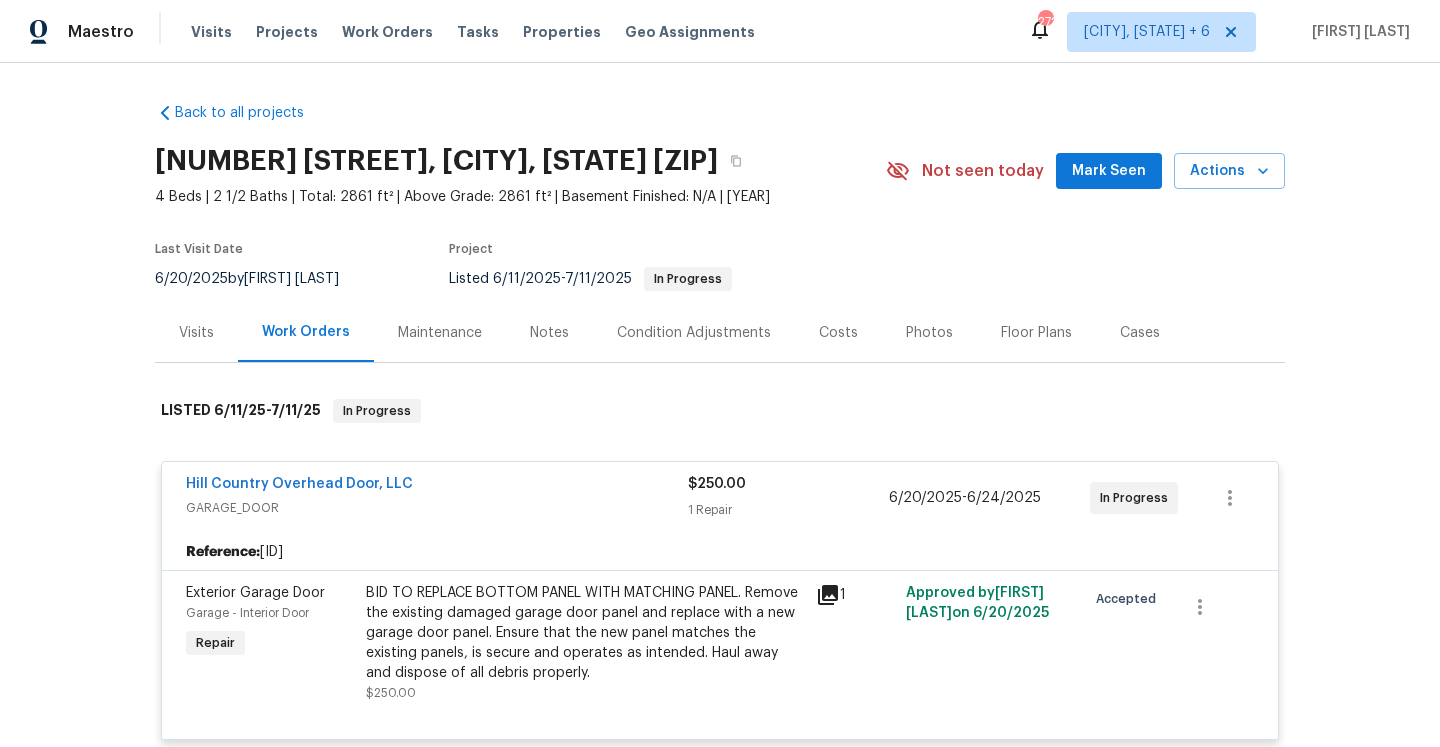 click on "Hill Country Overhead Door, LLC" at bounding box center [437, 486] 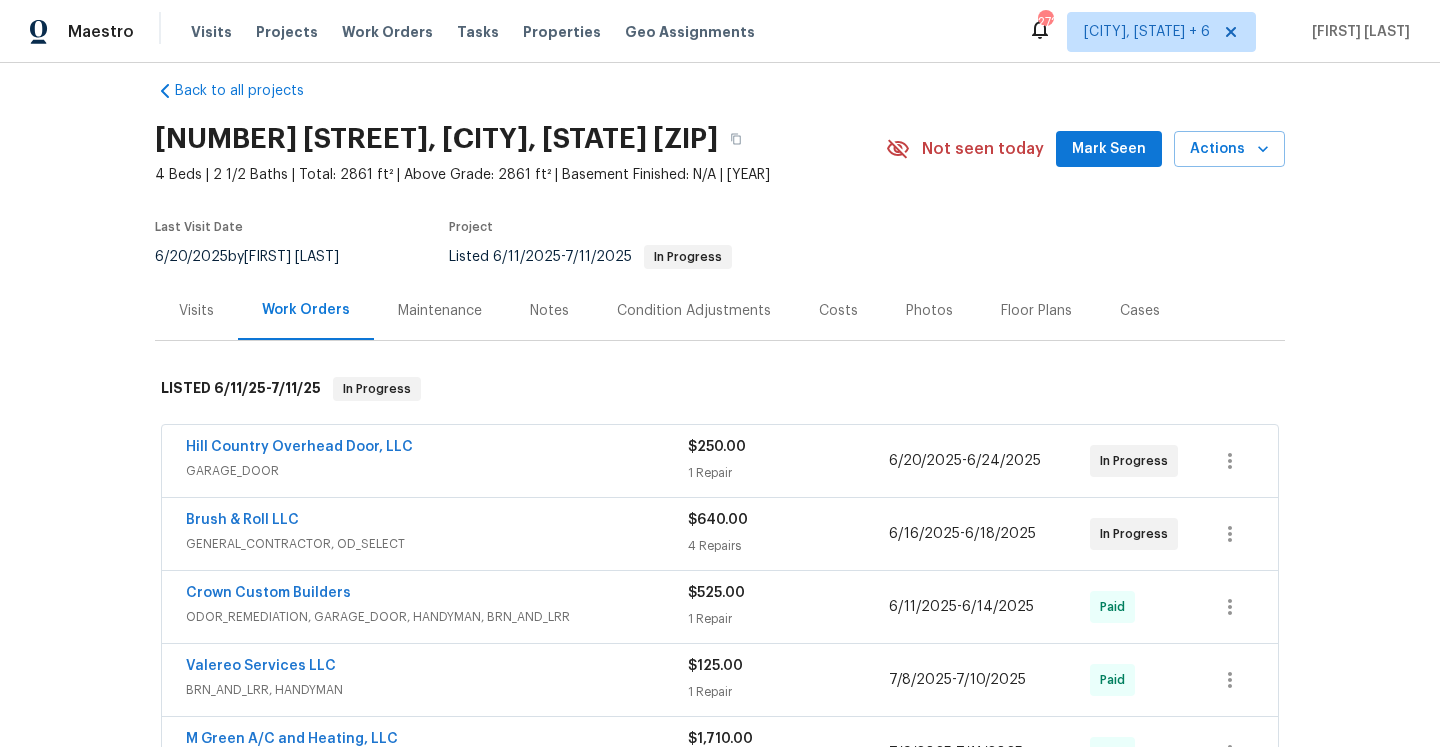 scroll, scrollTop: 43, scrollLeft: 0, axis: vertical 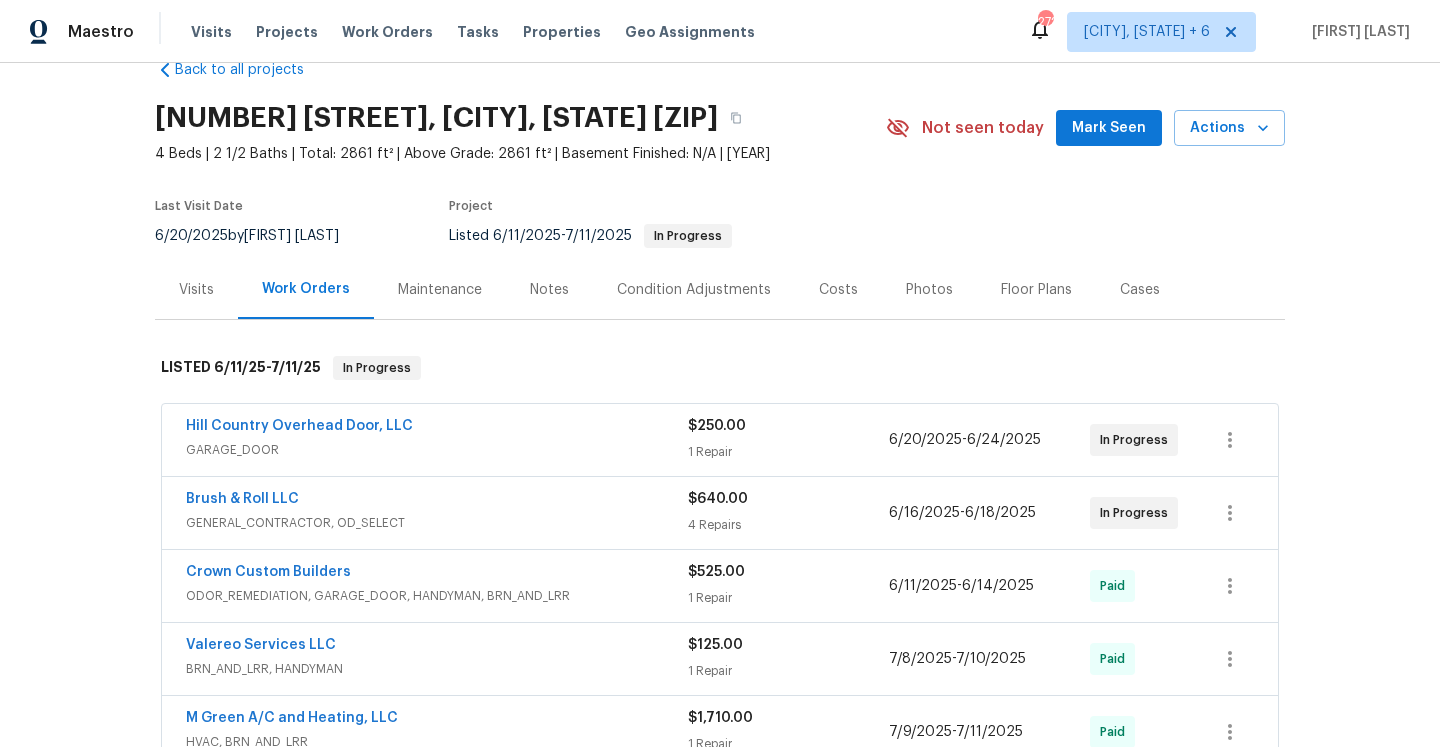 click on "Visits" at bounding box center [196, 290] 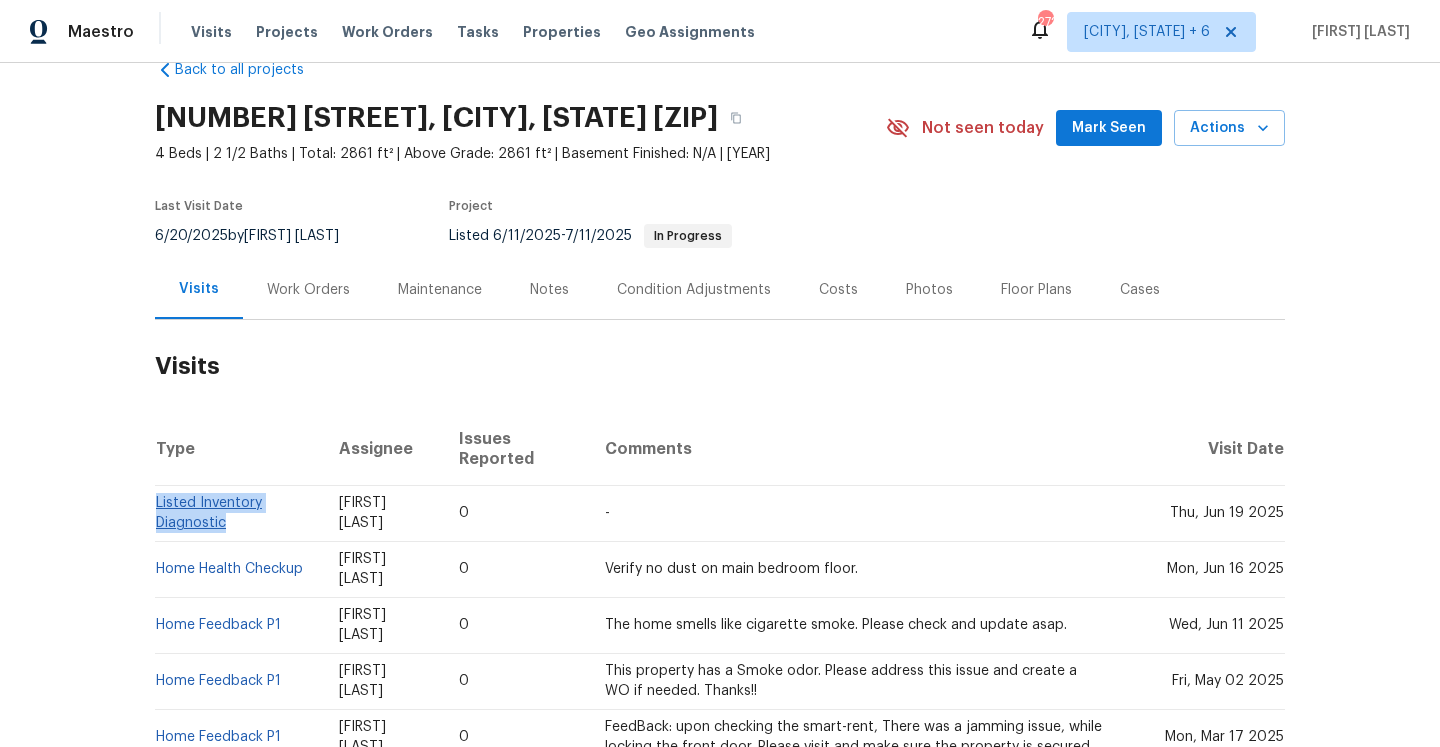 drag, startPoint x: 335, startPoint y: 502, endPoint x: 158, endPoint y: 497, distance: 177.0706 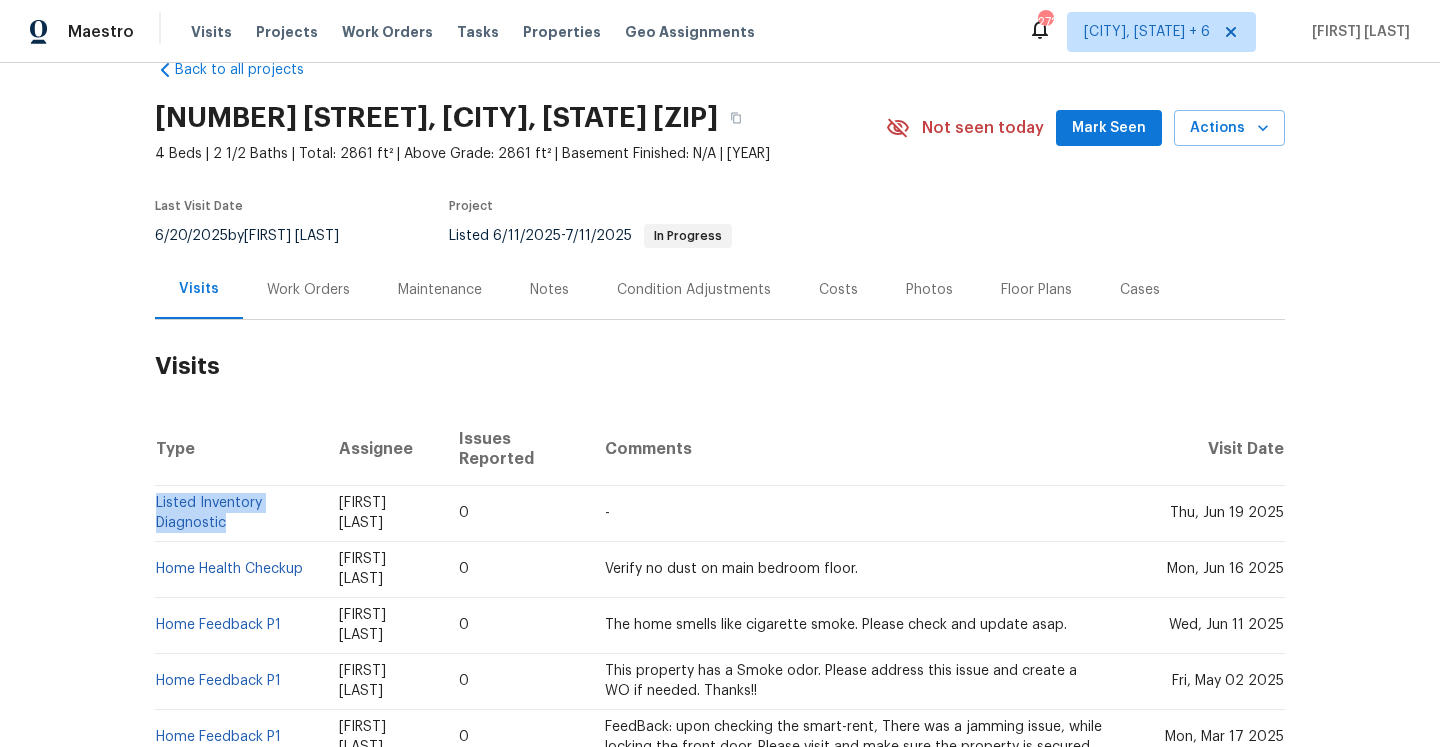 copy on "Listed Inventory Diagnostic" 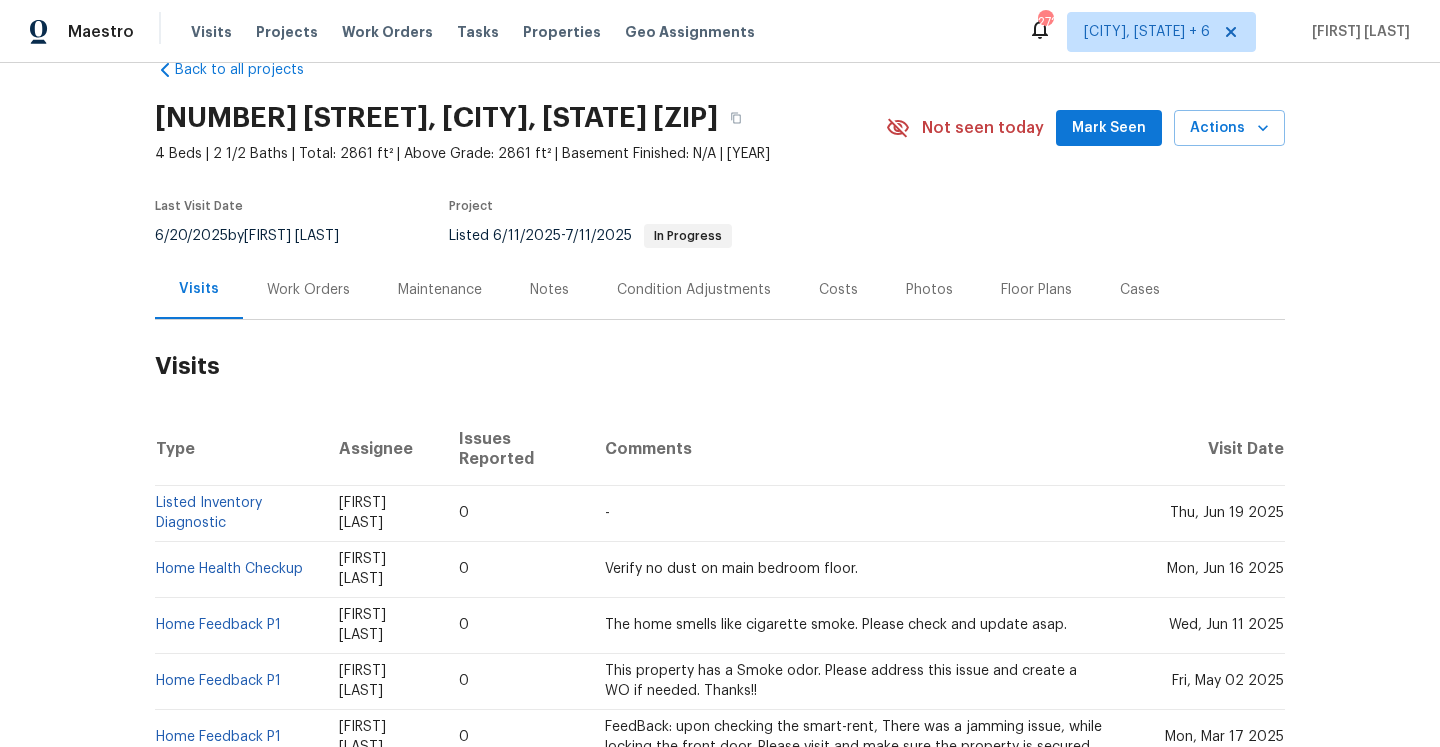 click on "Work Orders" at bounding box center [308, 289] 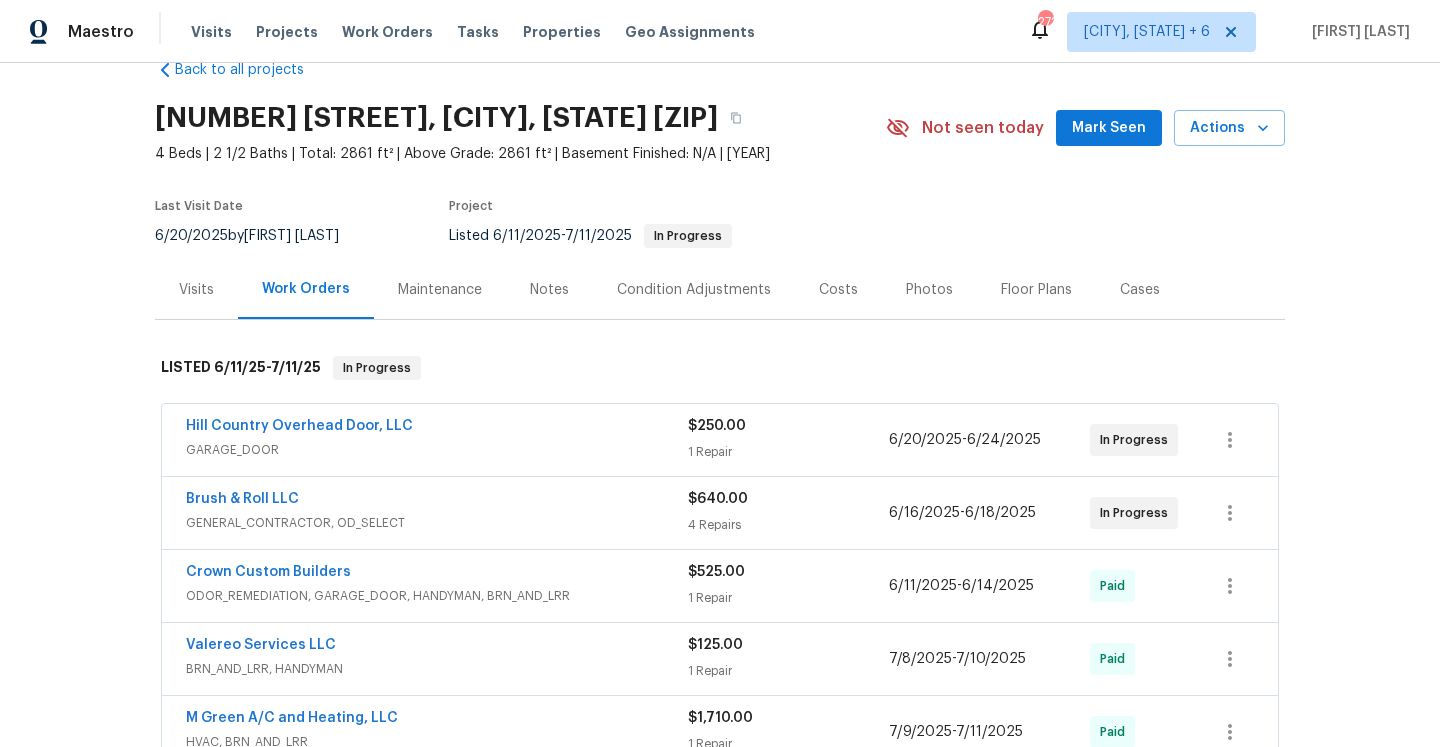 click on "Brush & Roll LLC" at bounding box center (437, 501) 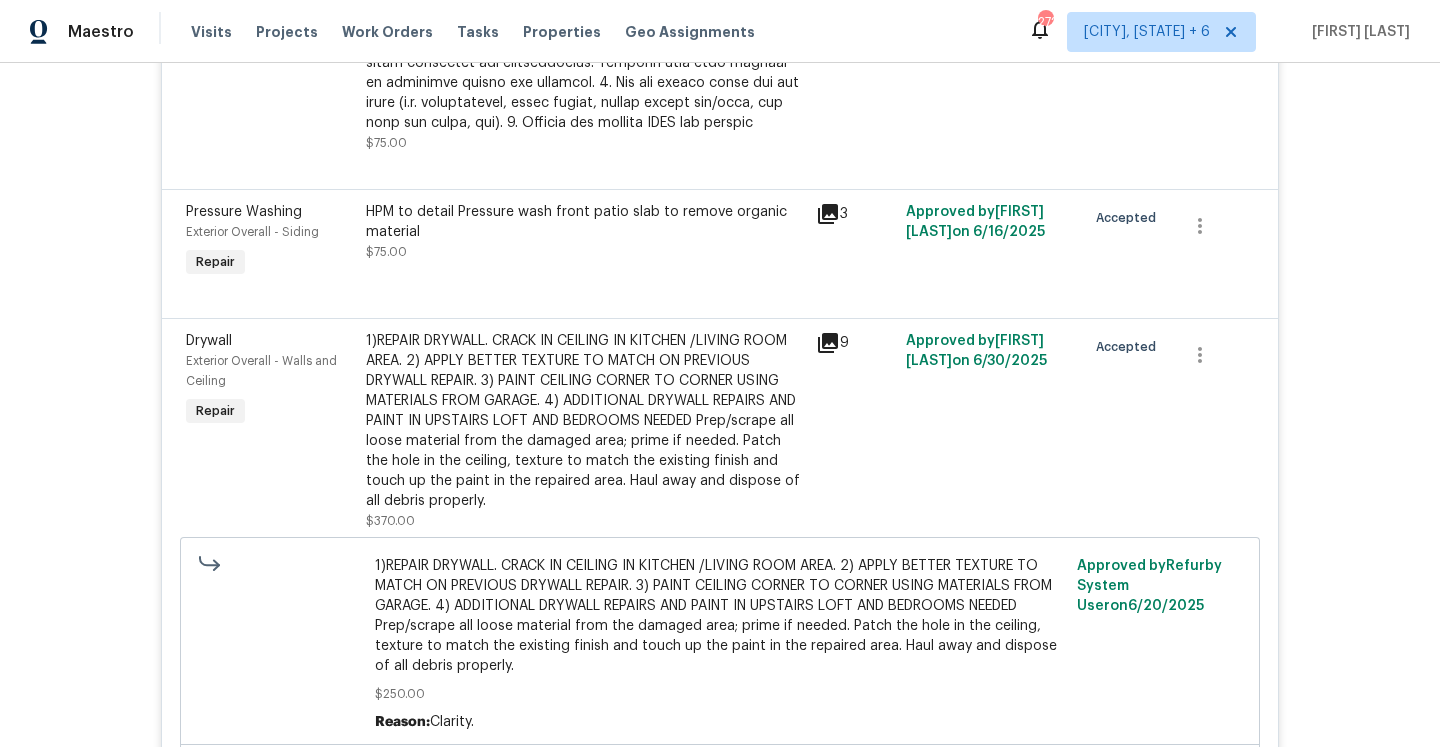 scroll, scrollTop: 1016, scrollLeft: 0, axis: vertical 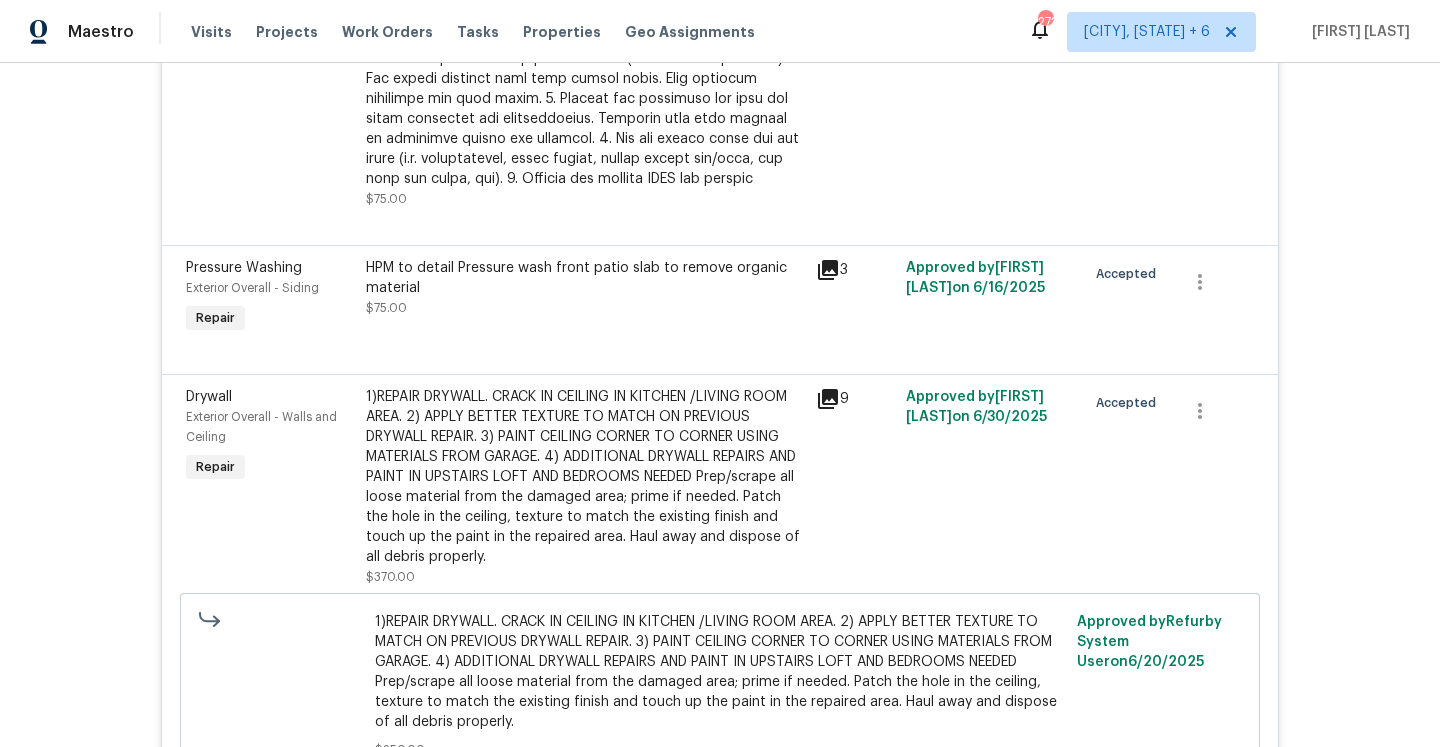 click on "1)REPAIR DRYWALL. CRACK IN CEILING IN KITCHEN /LIVING ROOM AREA.
2) APPLY BETTER TEXTURE TO MATCH ON PREVIOUS DRYWALL REPAIR.
3) PAINT CEILING CORNER TO CORNER USING MATERIALS FROM GARAGE.
4) ADDITIONAL DRYWALL REPAIRS AND PAINT IN UPSTAIRS LOFT AND BEDROOMS NEEDED
Prep/scrape all loose material from the damaged area; prime if needed. Patch the hole in the ceiling, texture to match the existing finish and touch up the paint in the repaired area. Haul away and dispose of all debris properly." at bounding box center [585, 477] 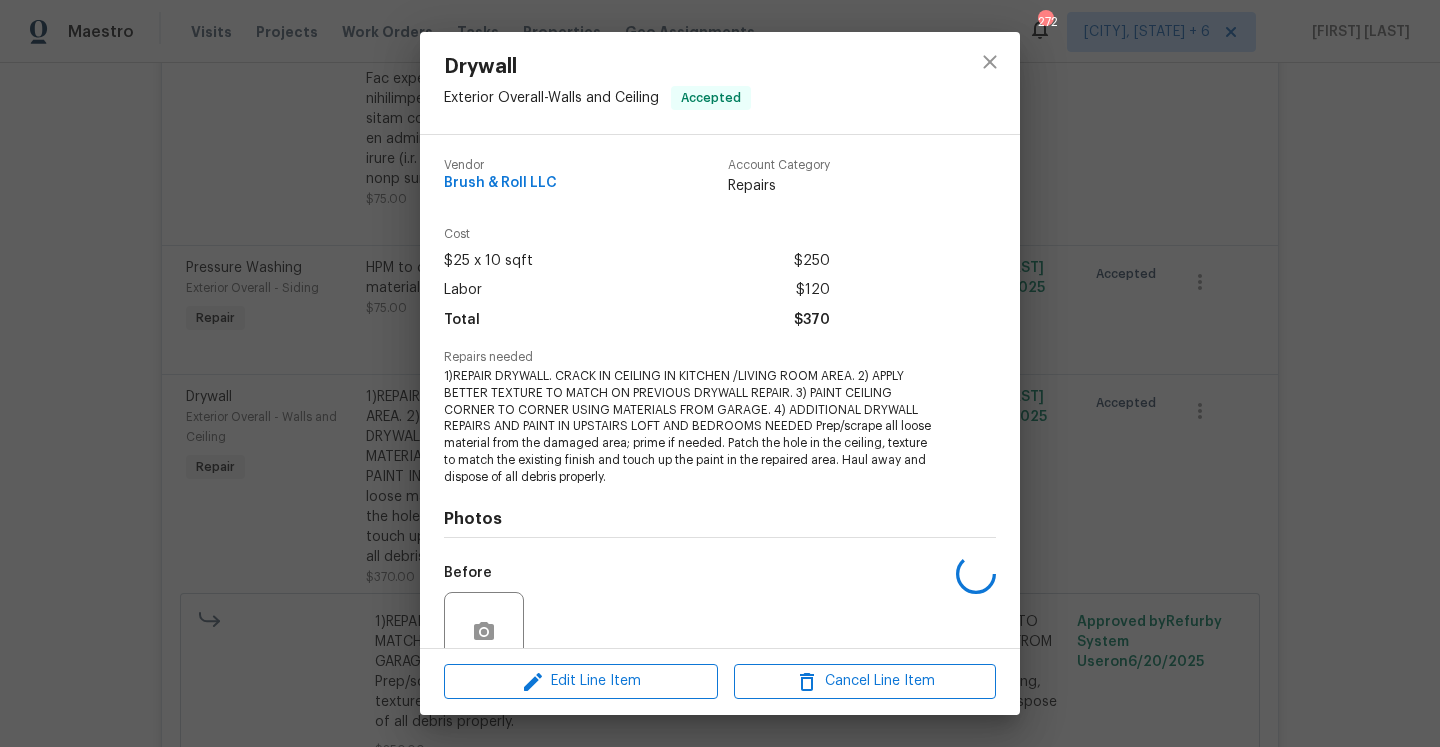 scroll, scrollTop: 174, scrollLeft: 0, axis: vertical 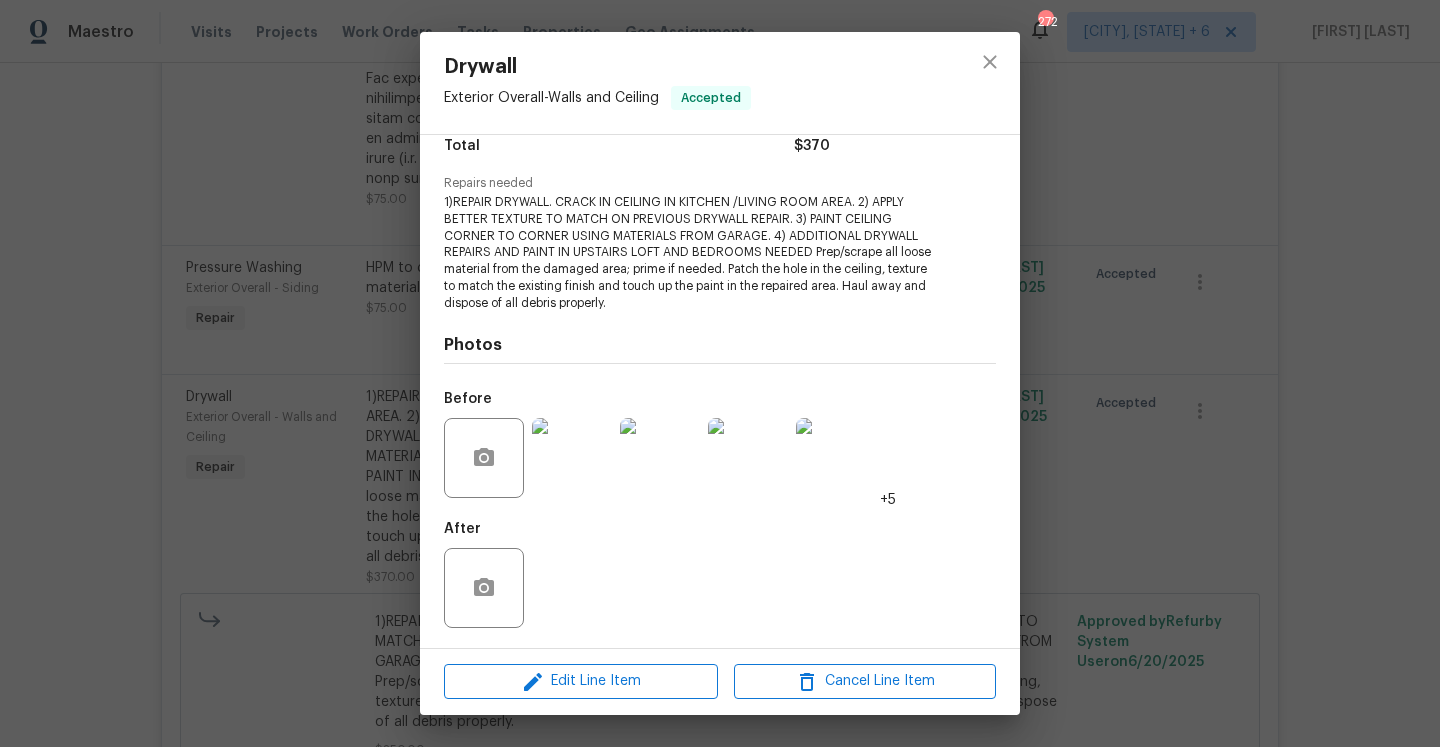 click on "Drywall Exterior Overall  -  Walls and Ceiling Accepted Vendor Brush & Roll LLC Account Category Repairs Cost $25 x 10 sqft $250 Labor $120 Total $370 Repairs needed 1)REPAIR DRYWALL. CRACK IN CEILING IN KITCHEN /LIVING ROOM AREA.
2) APPLY BETTER TEXTURE TO MATCH ON PREVIOUS DRYWALL REPAIR.
3) PAINT CEILING CORNER TO CORNER USING MATERIALS FROM GARAGE.
4) ADDITIONAL DRYWALL REPAIRS AND PAINT IN UPSTAIRS LOFT AND BEDROOMS NEEDED
Prep/scrape all loose material from the damaged area; prime if needed. Patch the hole in the ceiling, texture to match the existing finish and touch up the paint in the repaired area. Haul away and dispose of all debris properly. Photos Before  +5 After  Edit Line Item  Cancel Line Item" at bounding box center [720, 373] 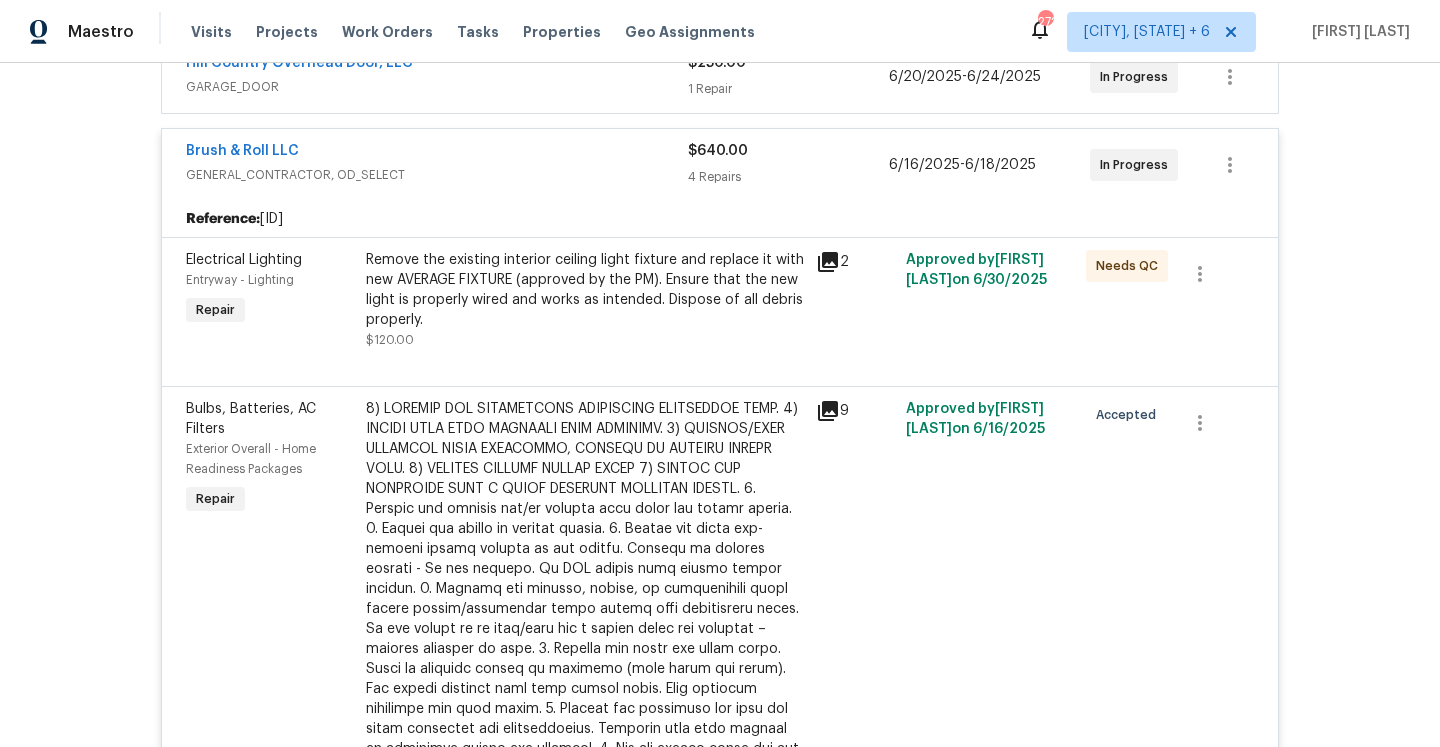 scroll, scrollTop: 330, scrollLeft: 0, axis: vertical 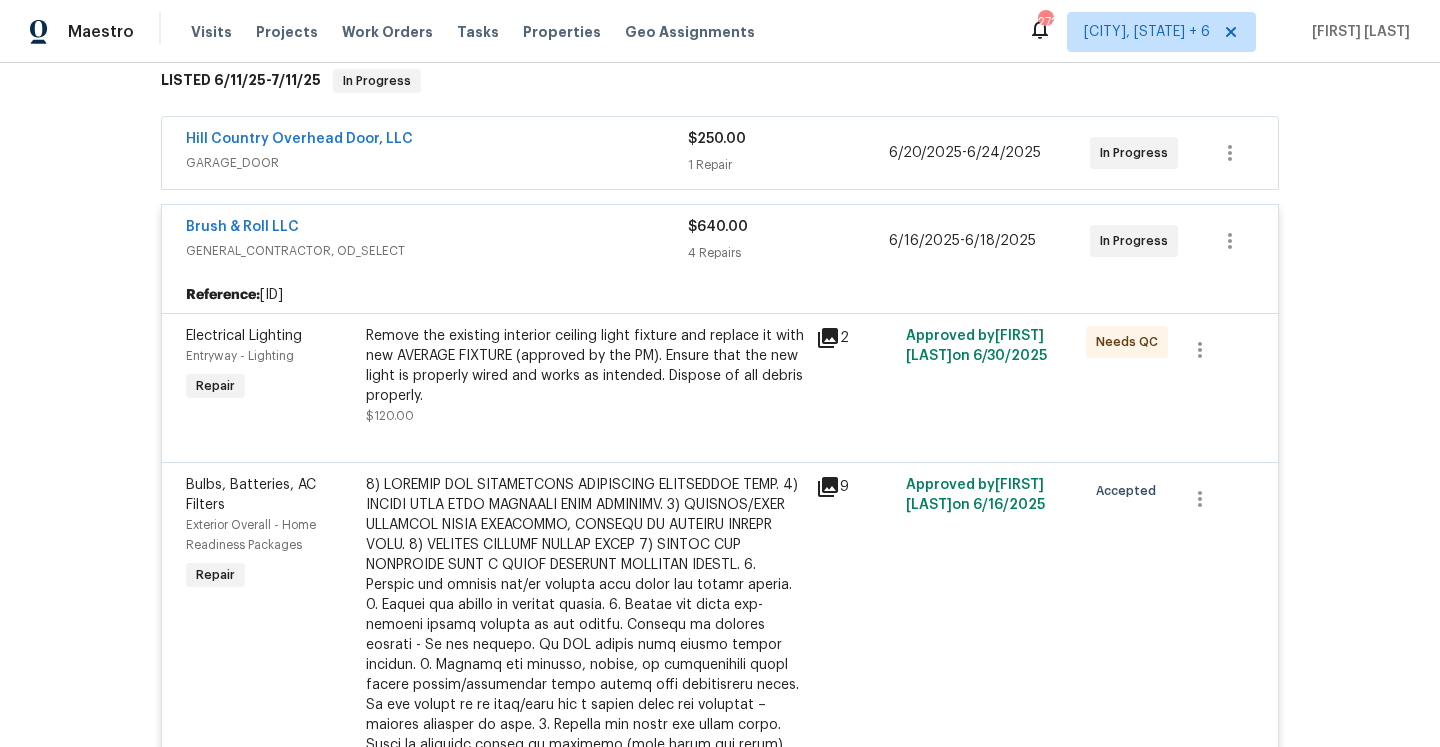 click on "Remove the existing interior ceiling light fixture and replace it with new AVERAGE FIXTURE (approved by the PM). Ensure that the new light is properly wired and works as intended. Dispose of all debris properly." at bounding box center [585, 366] 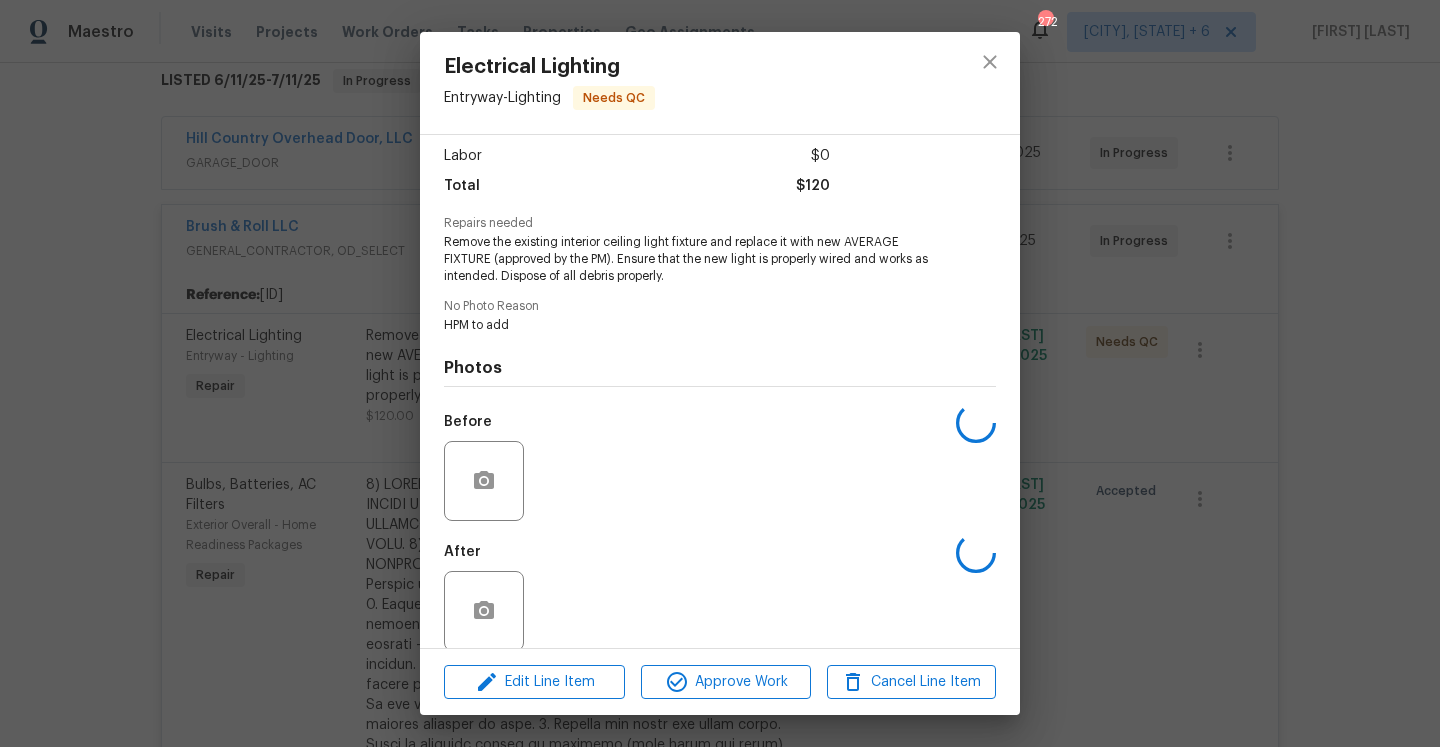 scroll, scrollTop: 157, scrollLeft: 0, axis: vertical 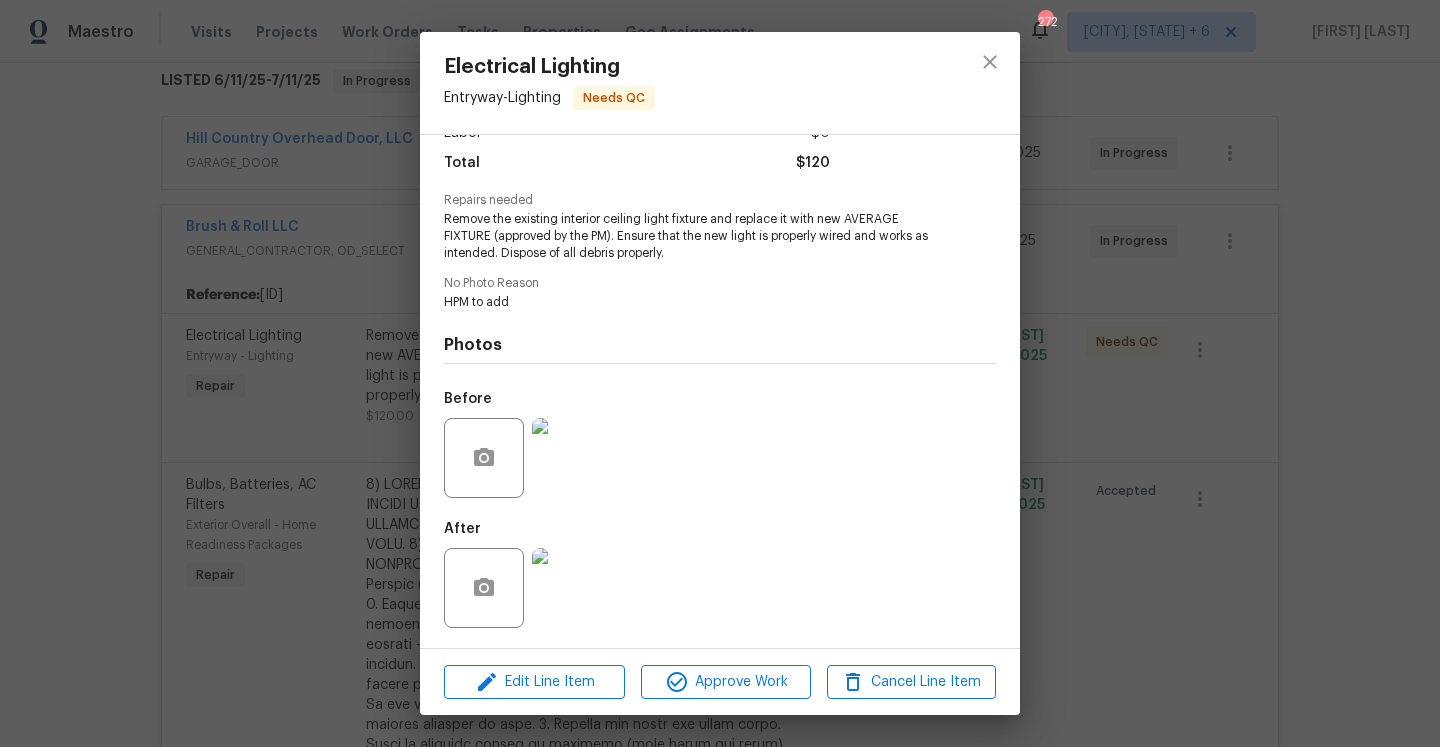 click on "Electrical Lighting Entryway  -  Lighting Needs QC Vendor Brush & Roll LLC Account Category Repairs Cost $120 x 1 count $120 Labor $0 Total $120 Repairs needed Remove the existing interior ceiling light fixture and replace it with new AVERAGE FIXTURE (approved by the PM). Ensure that the new light is properly wired and works as intended. Dispose of all debris properly. No Photo Reason HPM to add Photos Before After  Edit Line Item  Approve Work  Cancel Line Item" at bounding box center [720, 373] 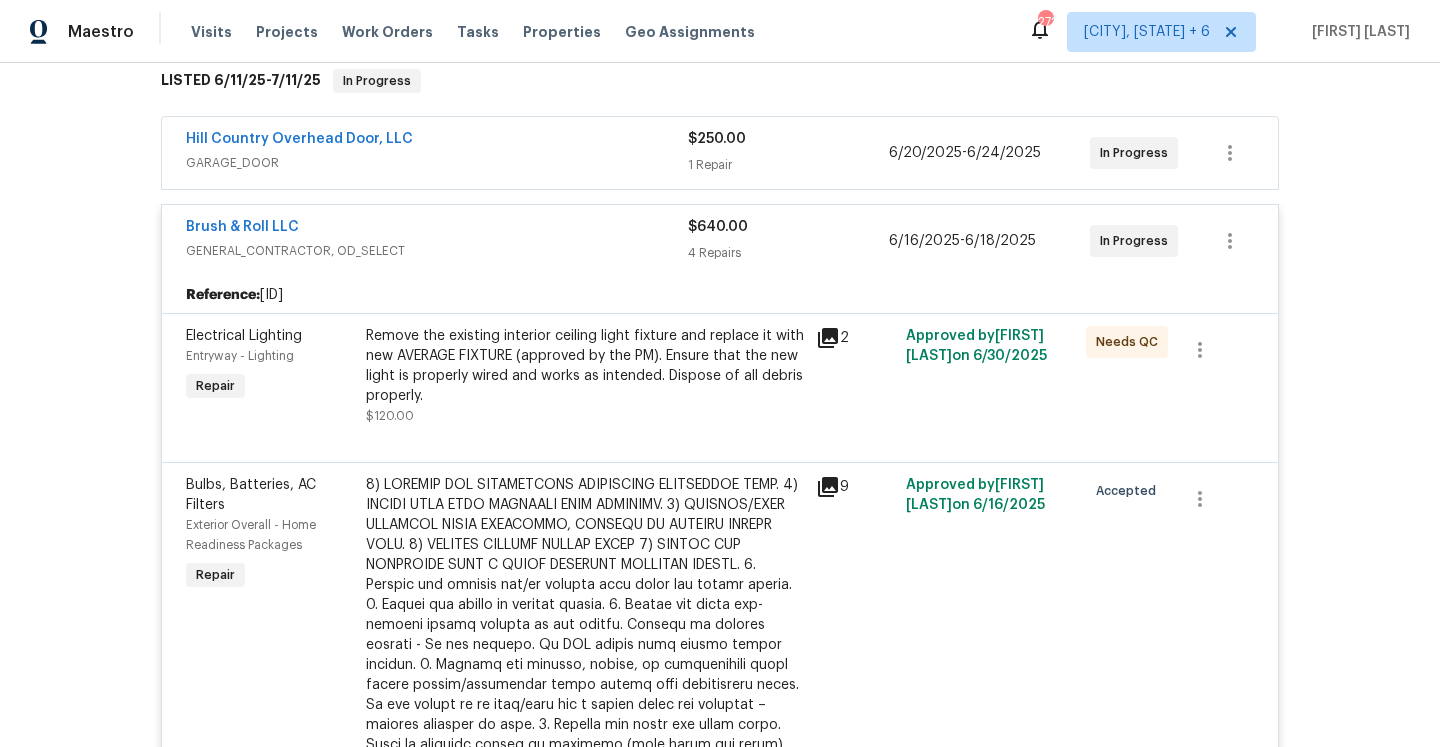 click on "Hill Country Overhead Door, LLC" at bounding box center [437, 141] 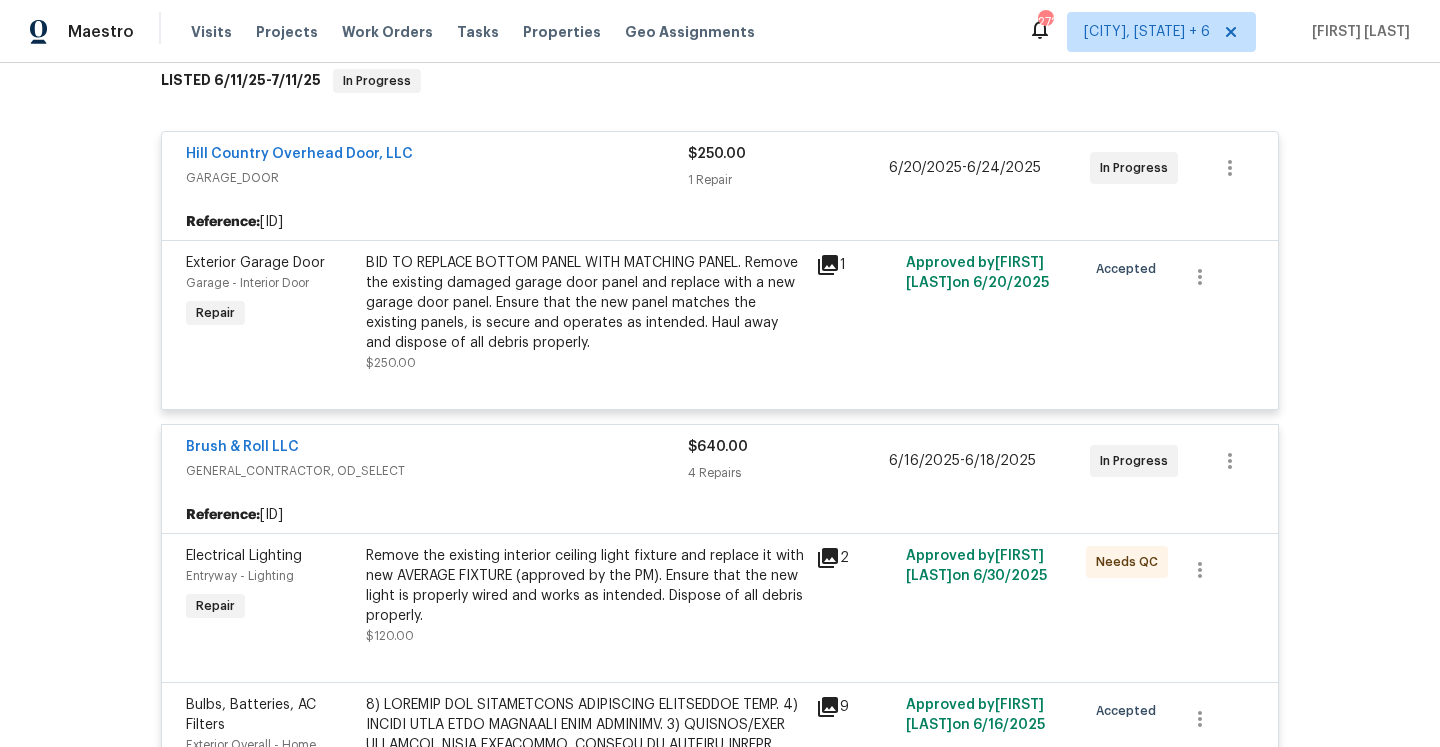 click on "Hill Country Overhead Door, LLC" at bounding box center (437, 156) 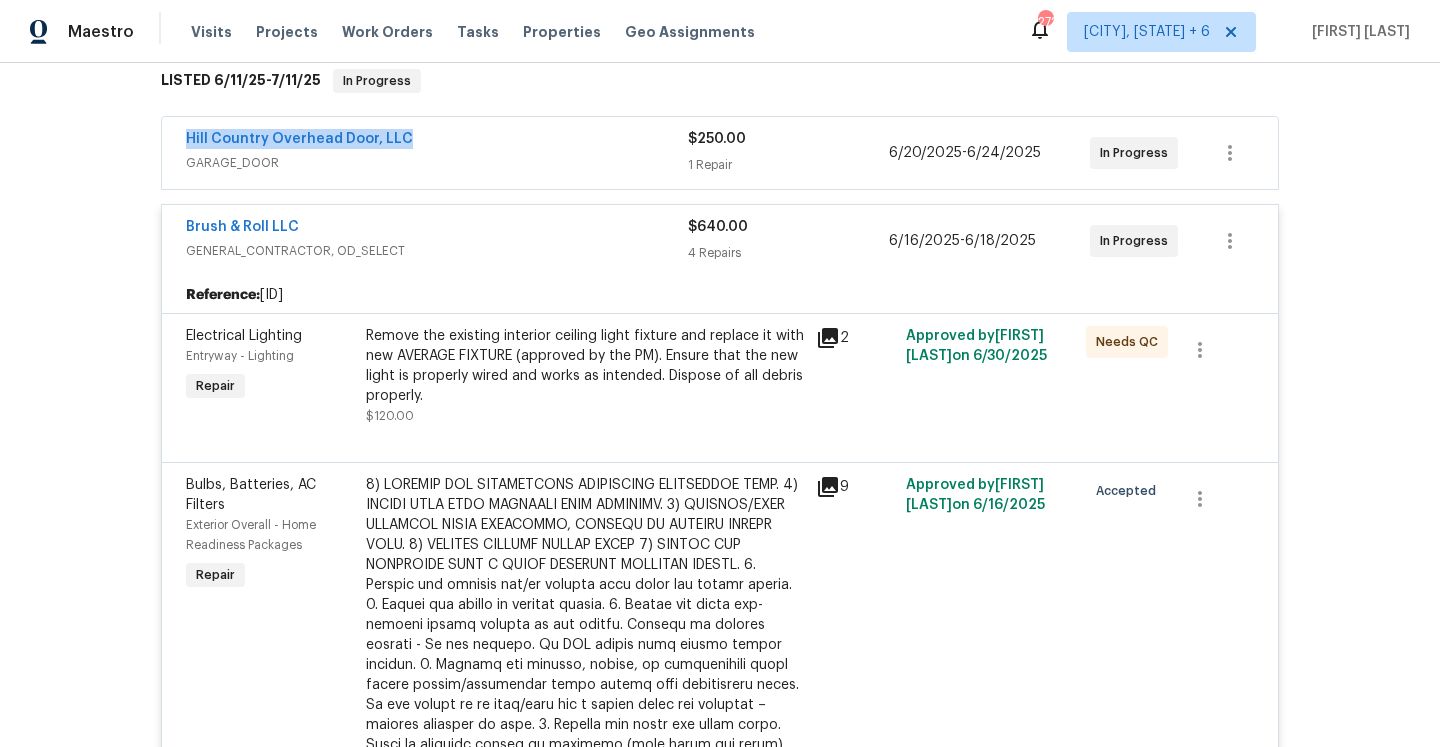 drag, startPoint x: 411, startPoint y: 140, endPoint x: 182, endPoint y: 134, distance: 229.07858 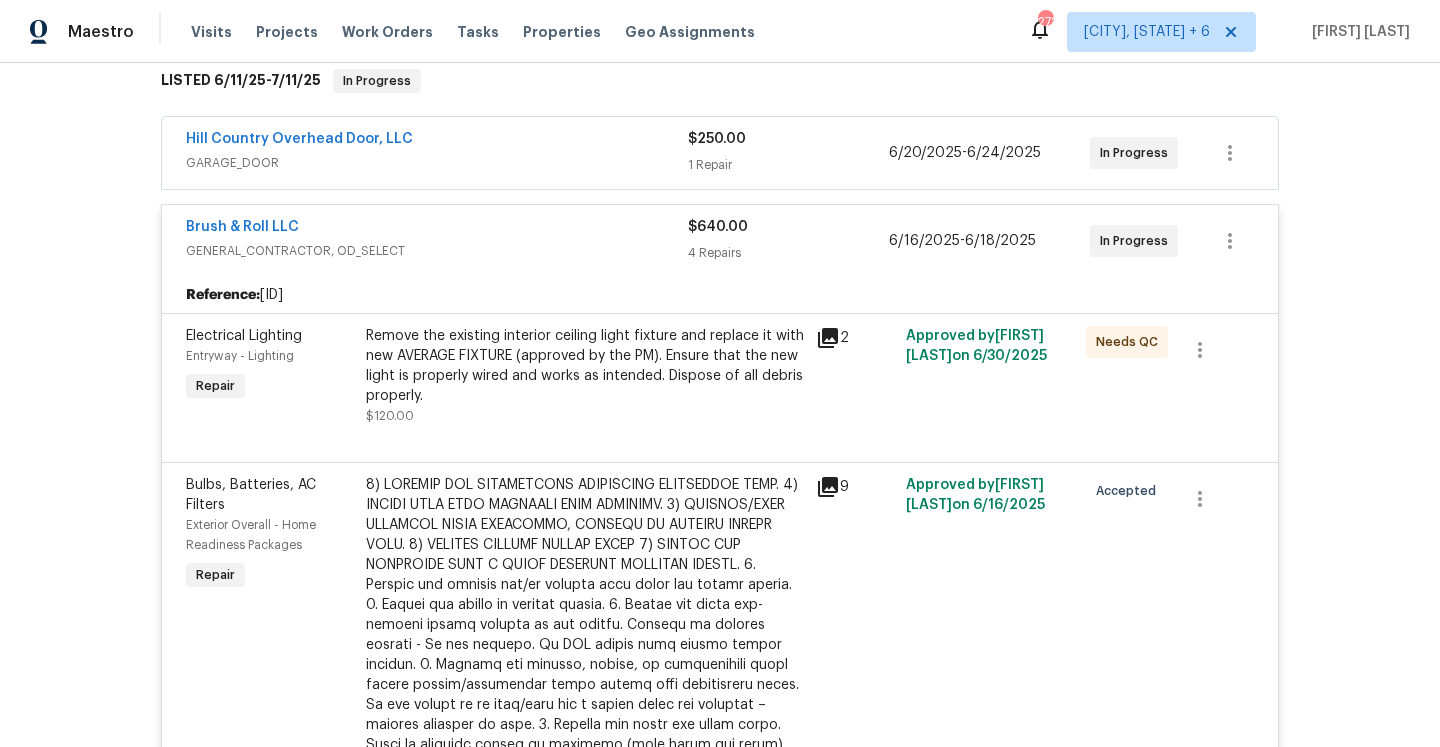 click on "Brush & Roll LLC GENERAL_CONTRACTOR, OD_SELECT $640.00 4 Repairs 6/16/2025  -  6/18/2025 In Progress" at bounding box center (720, 241) 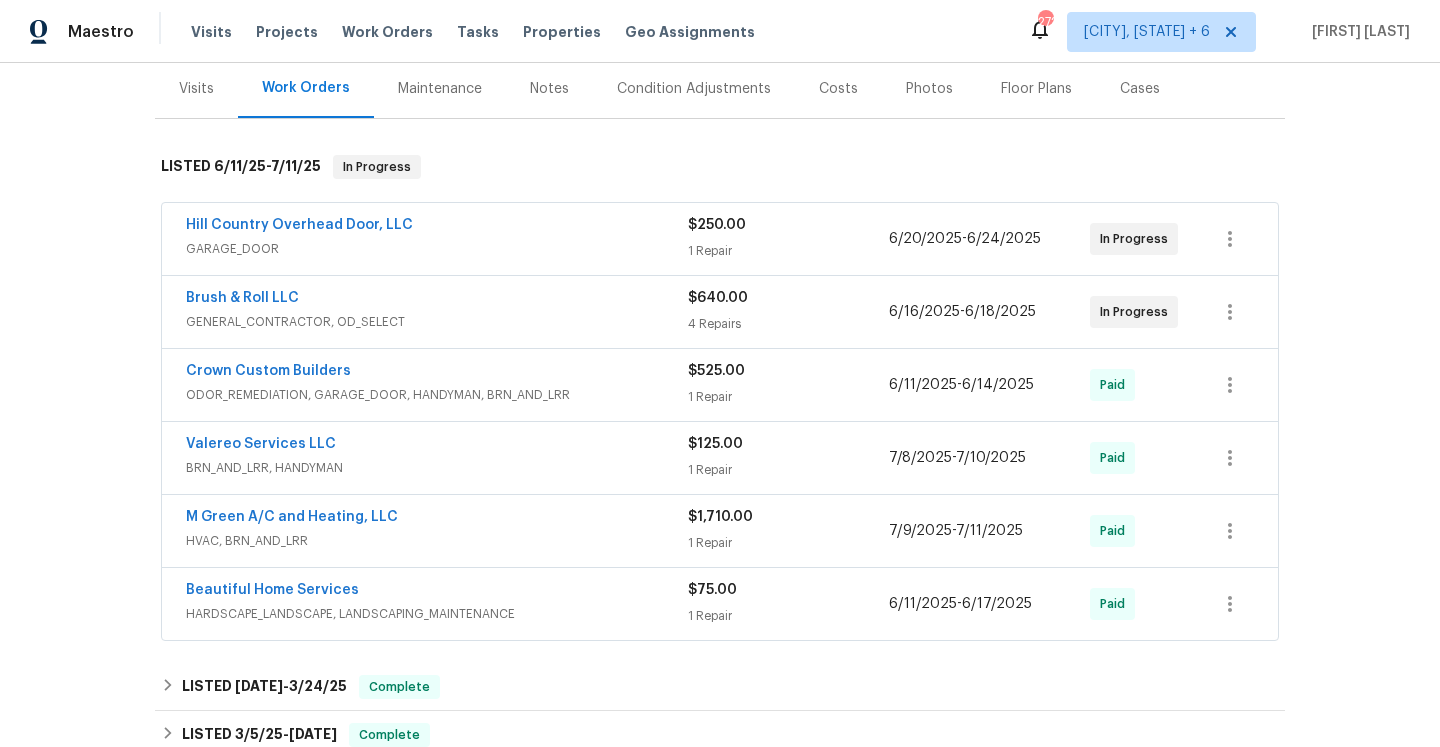 scroll, scrollTop: 318, scrollLeft: 0, axis: vertical 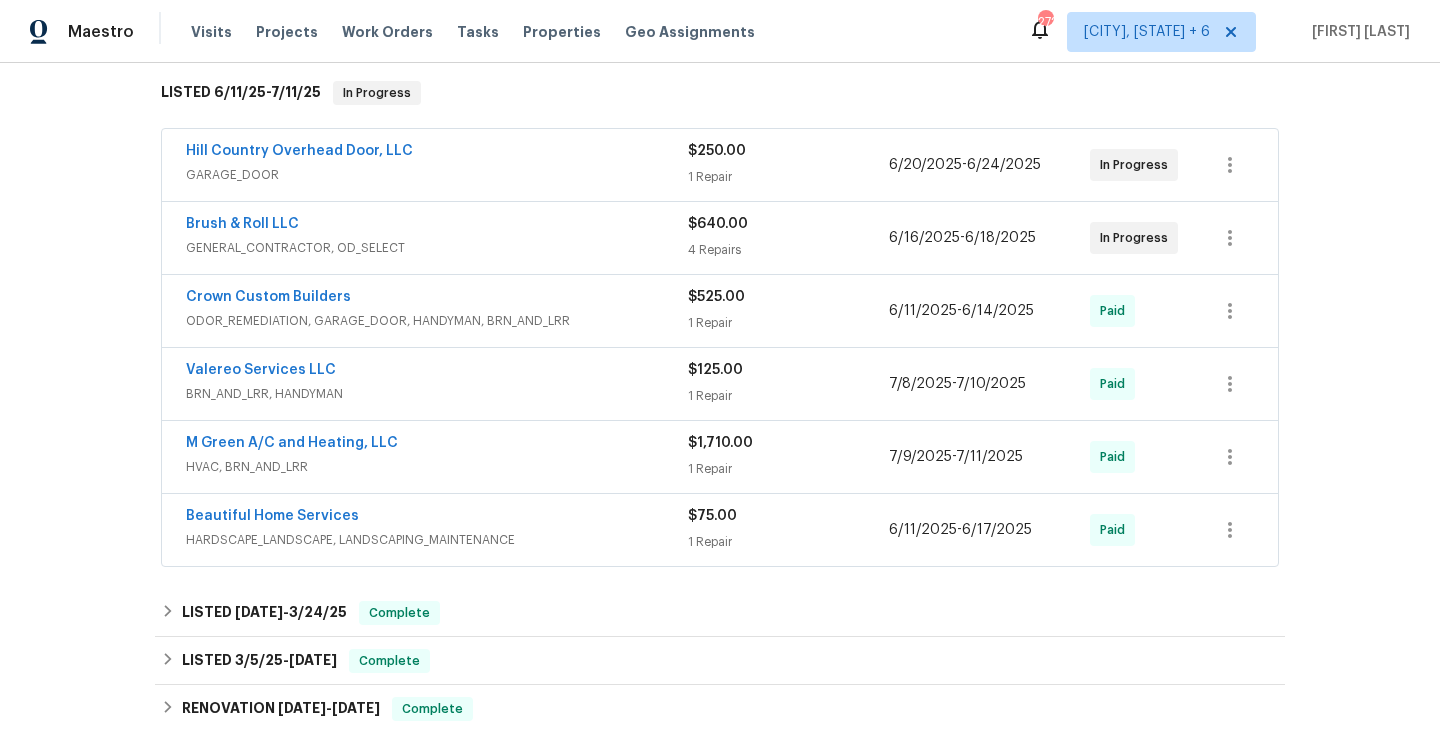 click on "HARDSCAPE_LANDSCAPE, LANDSCAPING_MAINTENANCE" at bounding box center (437, 540) 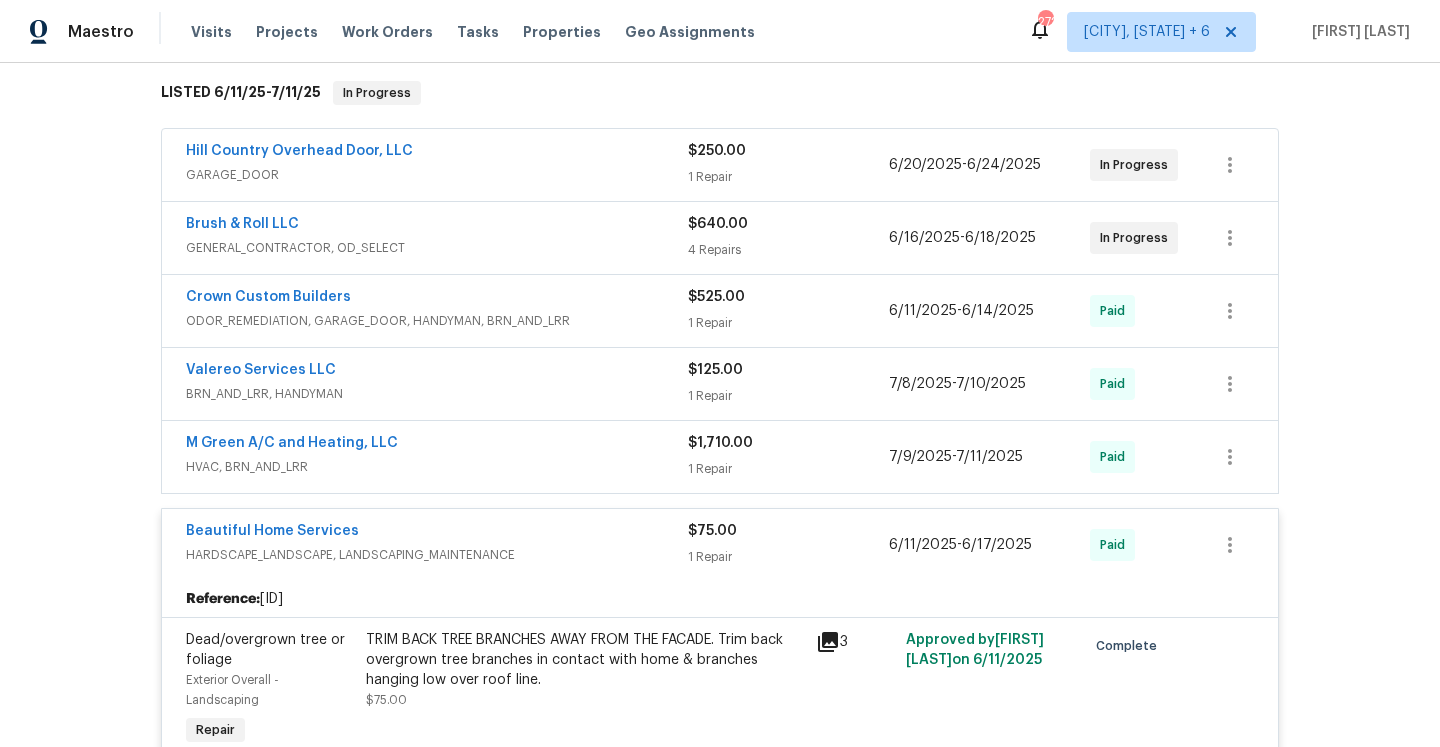 click on "Beautiful Home Services" at bounding box center [437, 533] 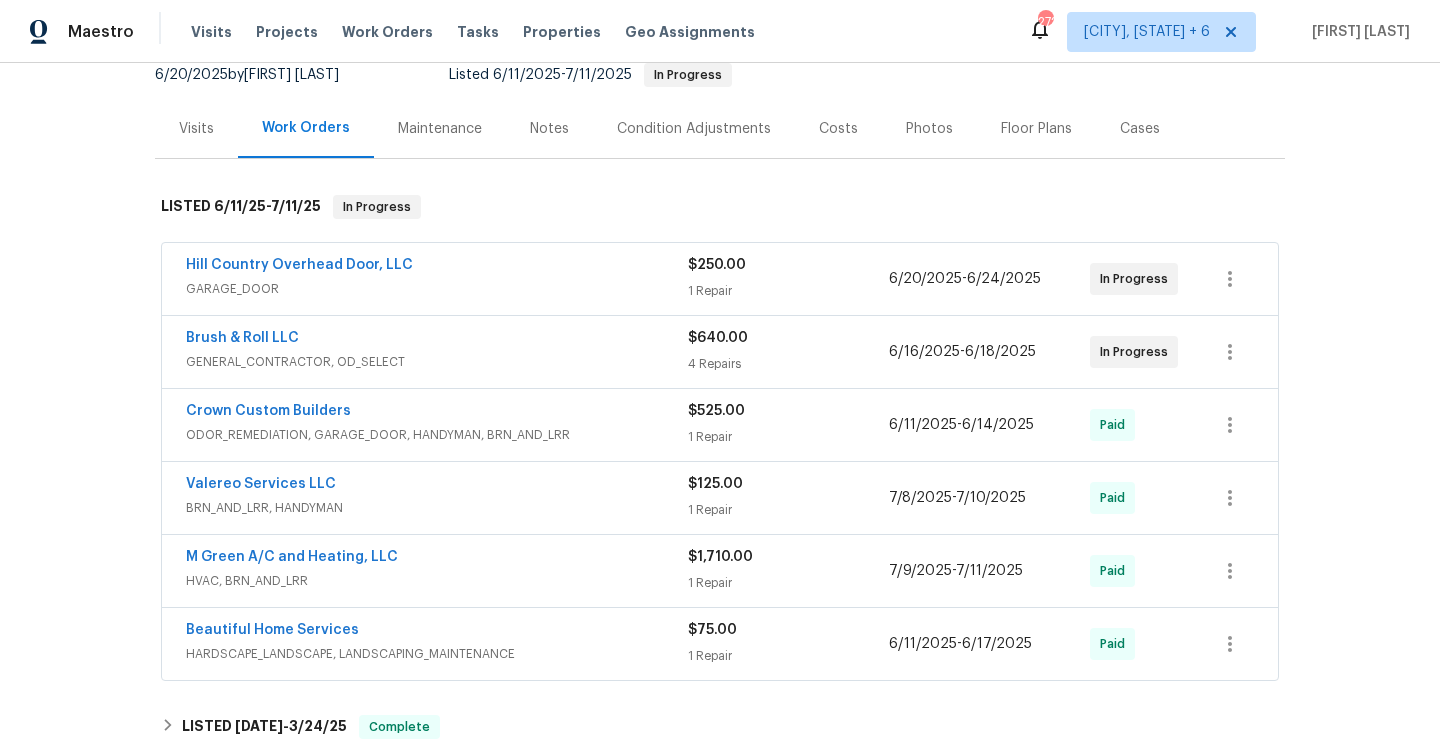 scroll, scrollTop: 152, scrollLeft: 0, axis: vertical 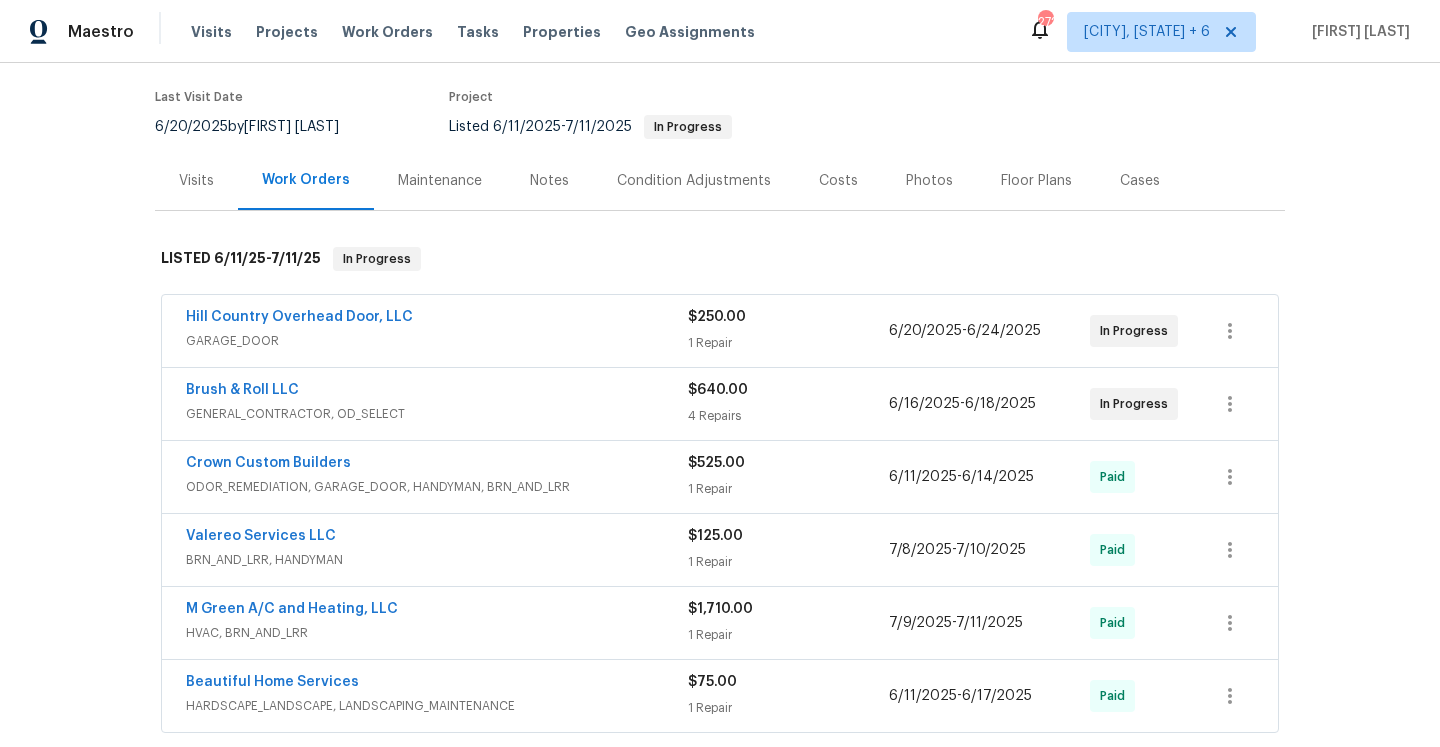 click on "Visits" at bounding box center (196, 180) 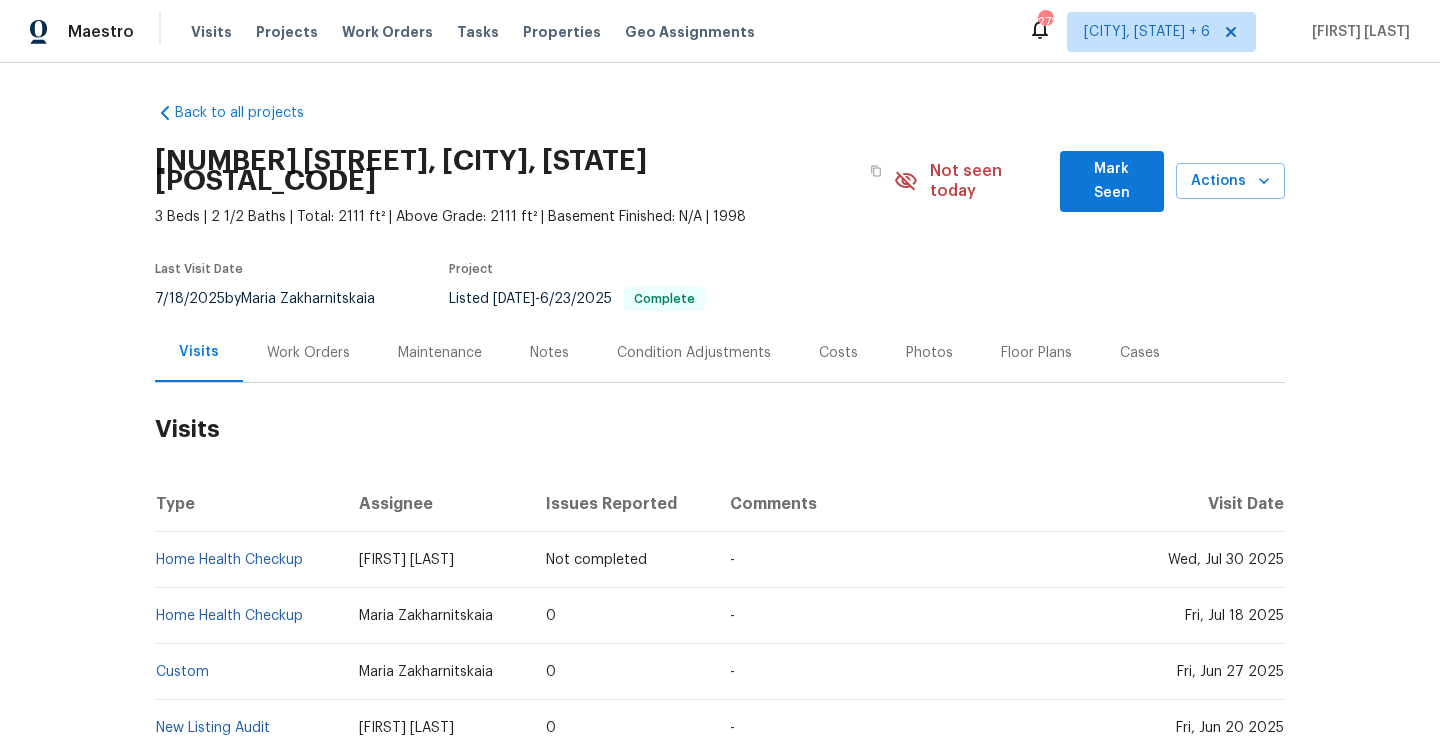 scroll, scrollTop: 0, scrollLeft: 0, axis: both 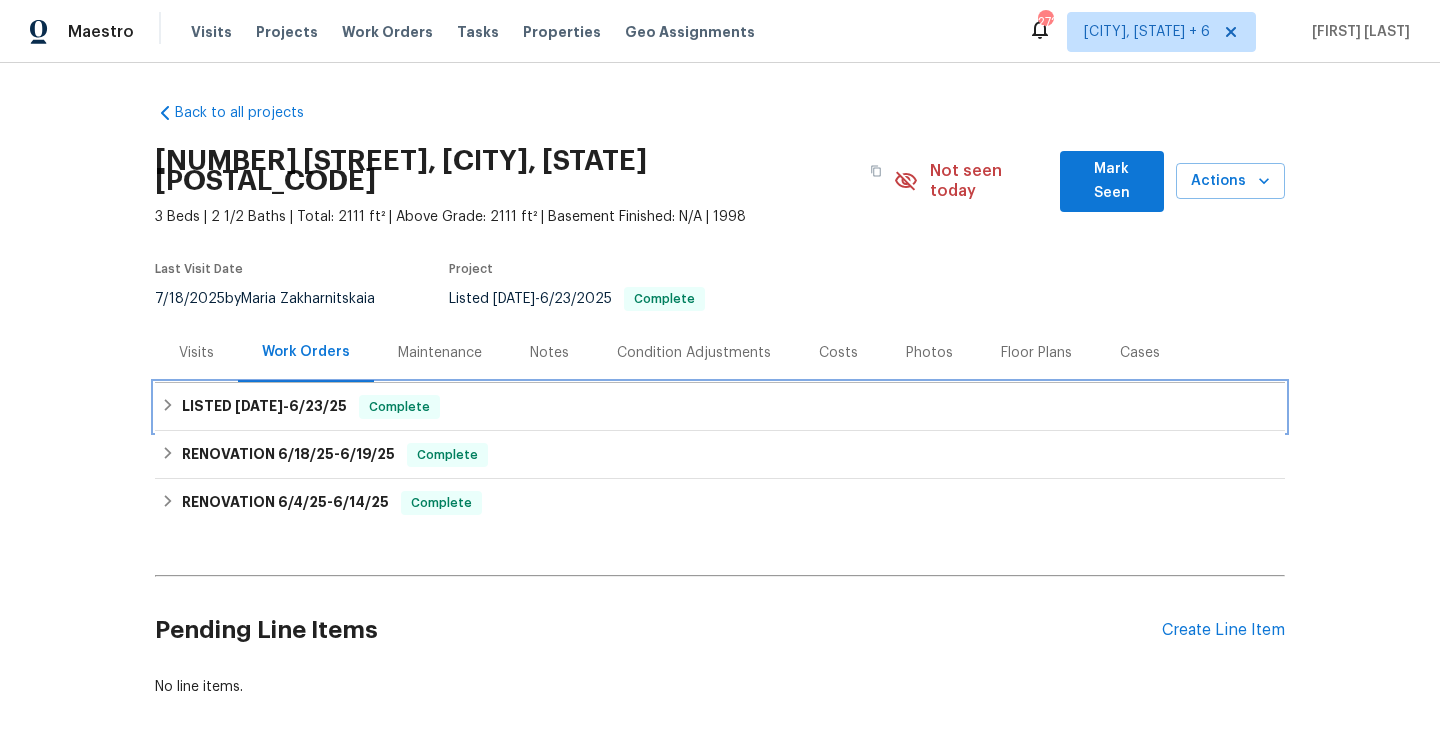 click on "LISTED   6/21/25  -  6/23/25 Complete" at bounding box center [720, 407] 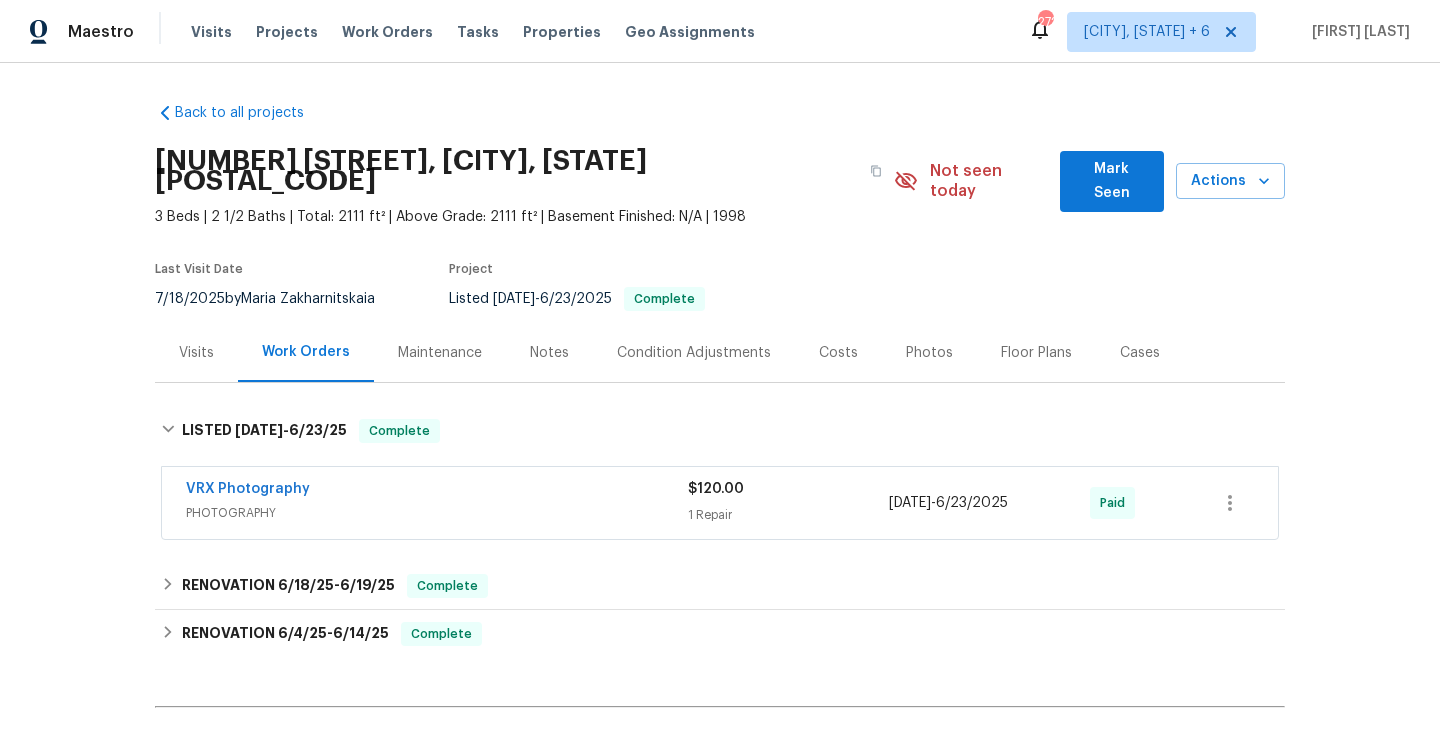 click on "Visits" at bounding box center [196, 353] 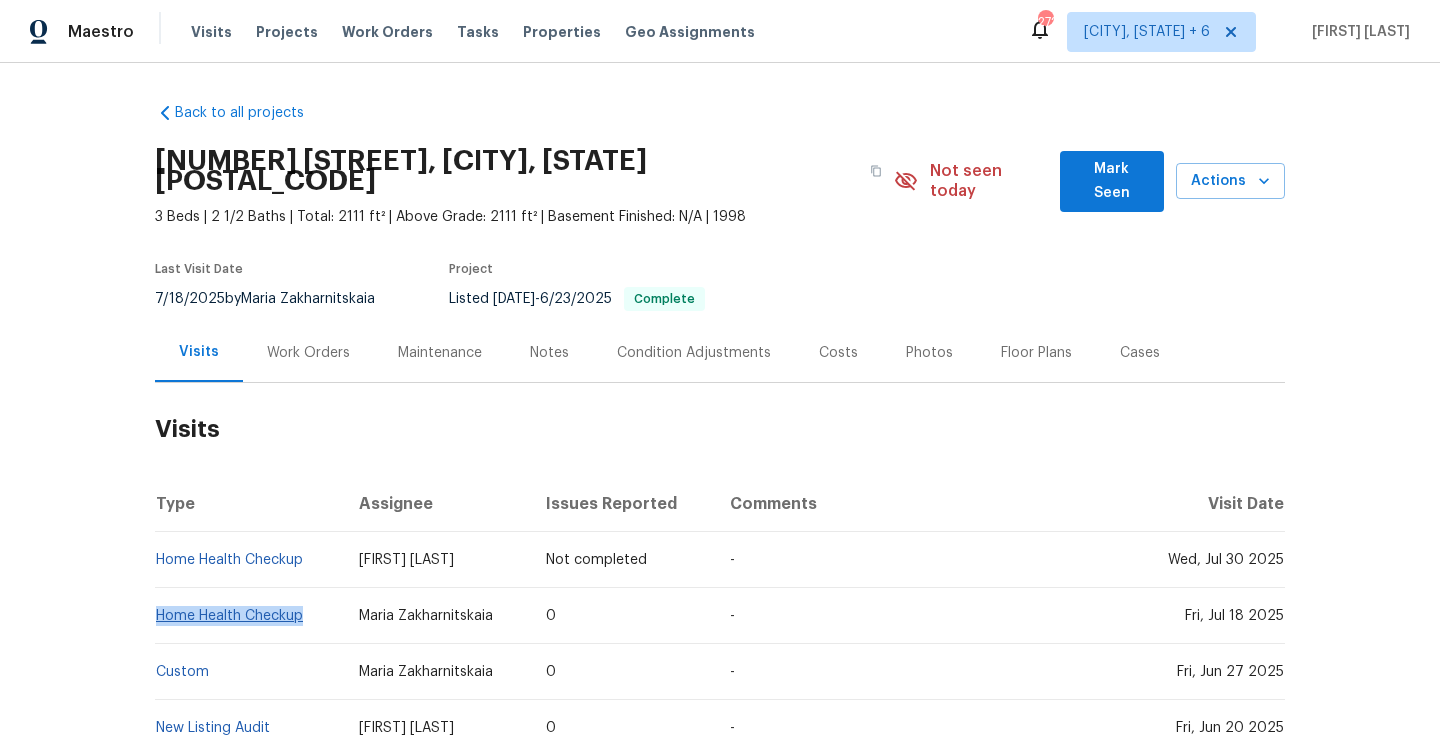 drag, startPoint x: 314, startPoint y: 601, endPoint x: 158, endPoint y: 597, distance: 156.05127 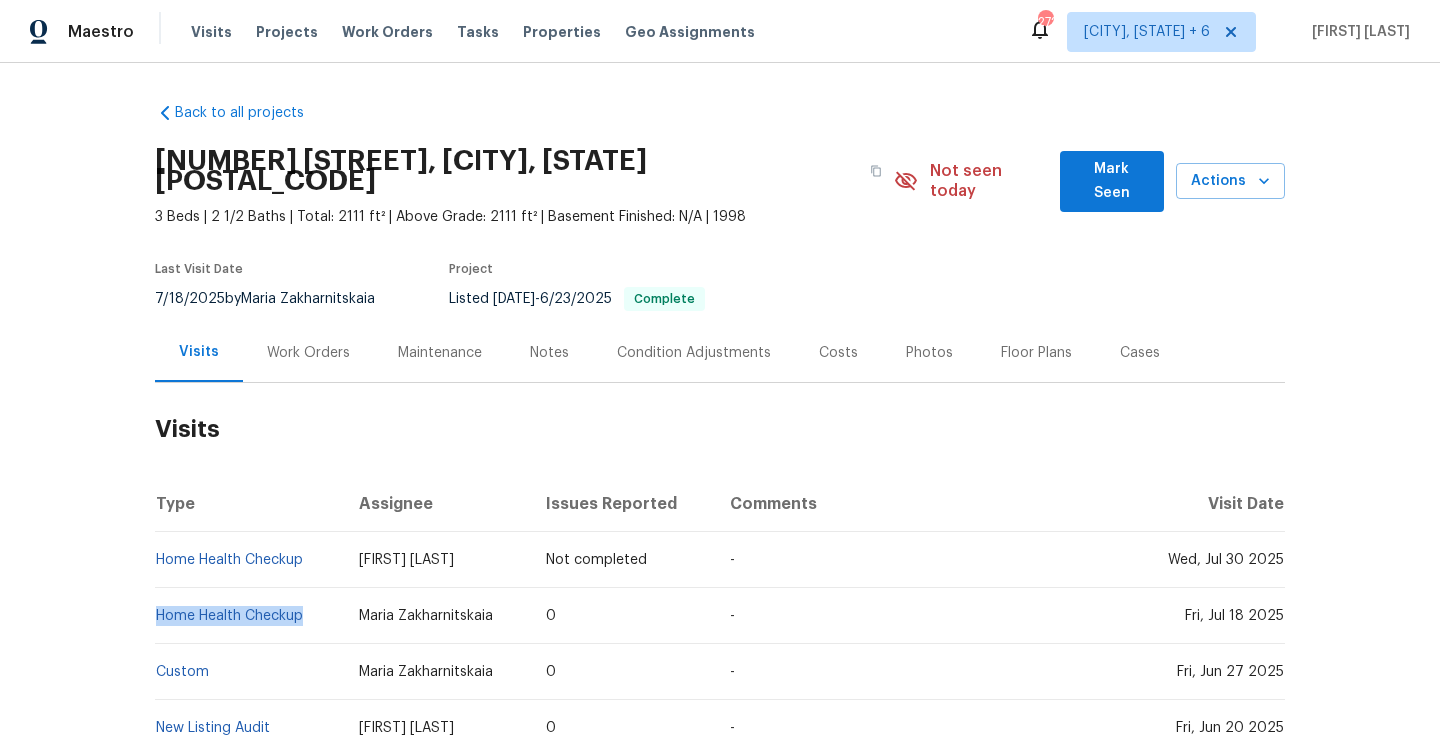 copy on "Home Health Checkup" 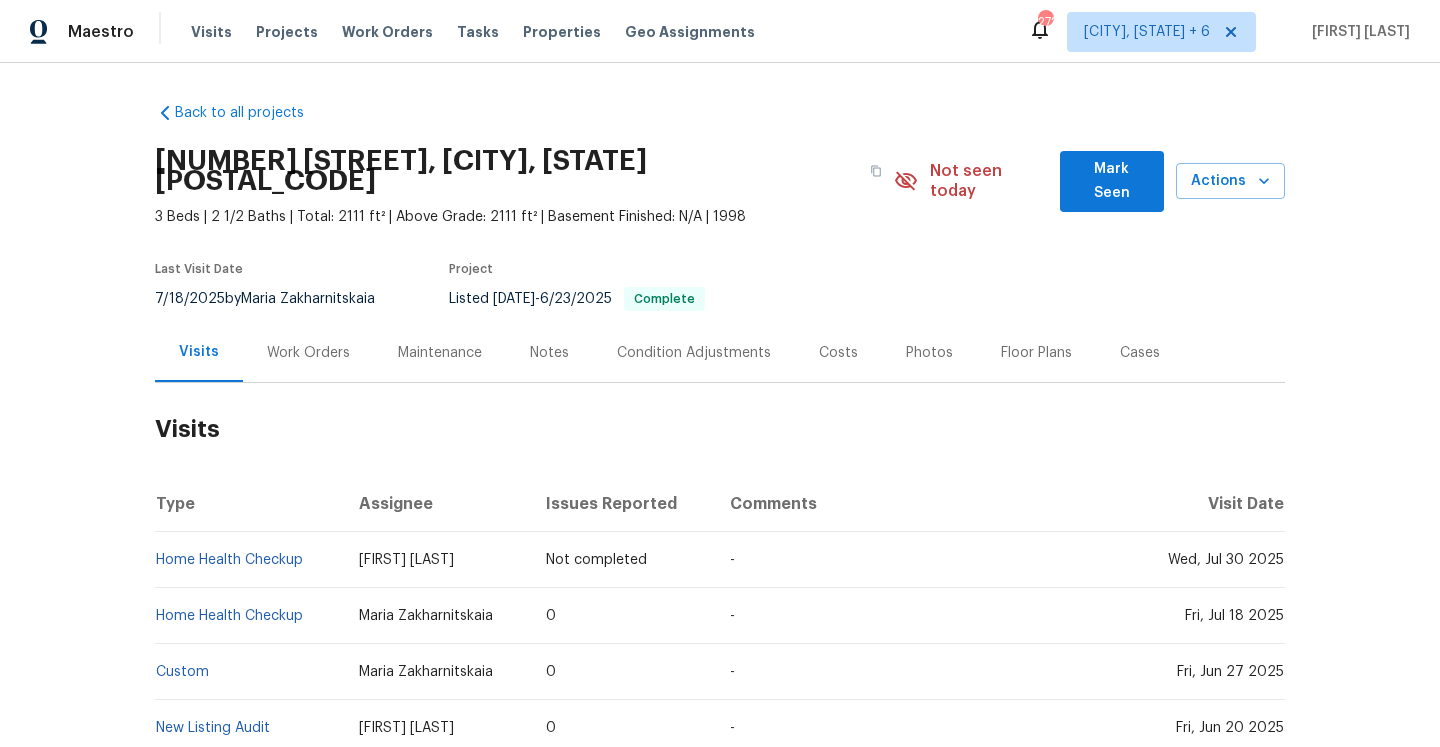 click on "Work Orders" at bounding box center [308, 353] 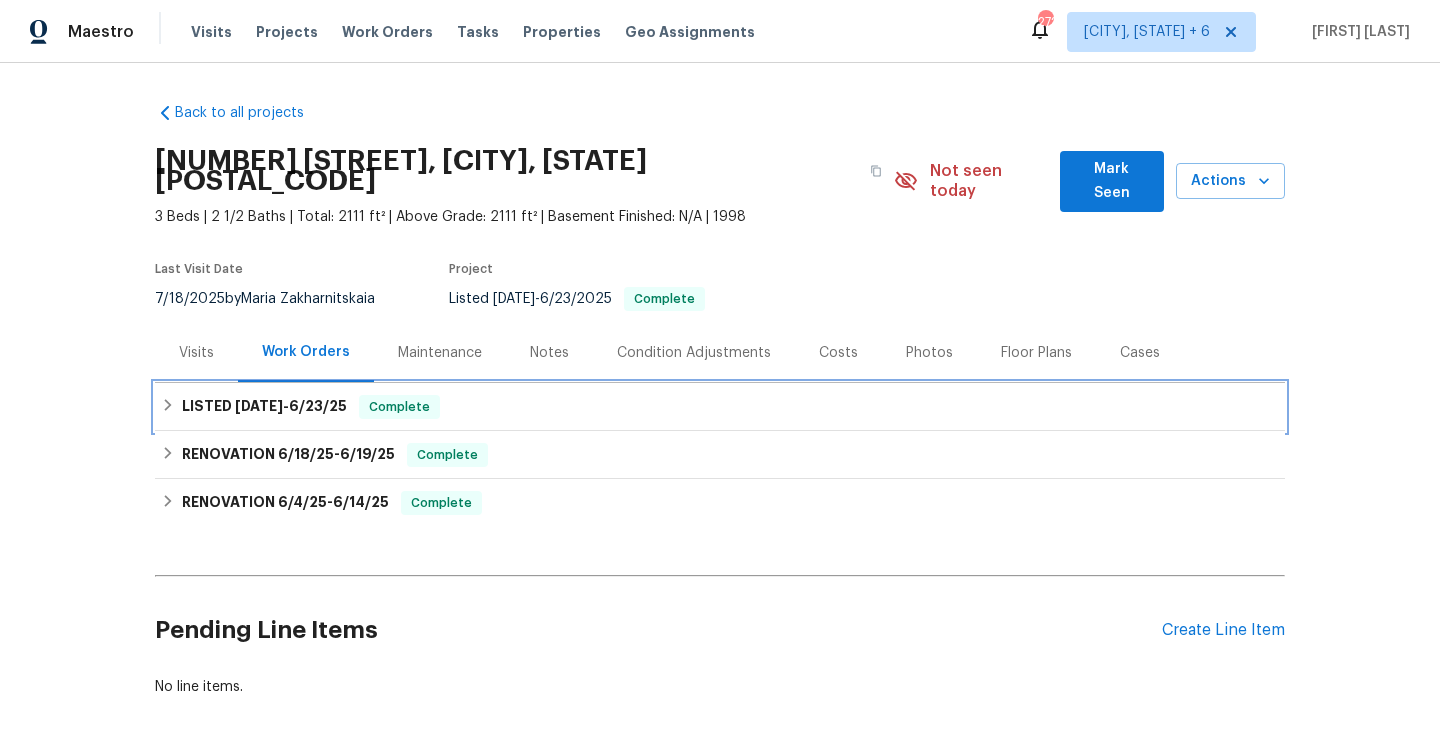 click on "LISTED   6/21/25  -  6/23/25 Complete" at bounding box center (720, 407) 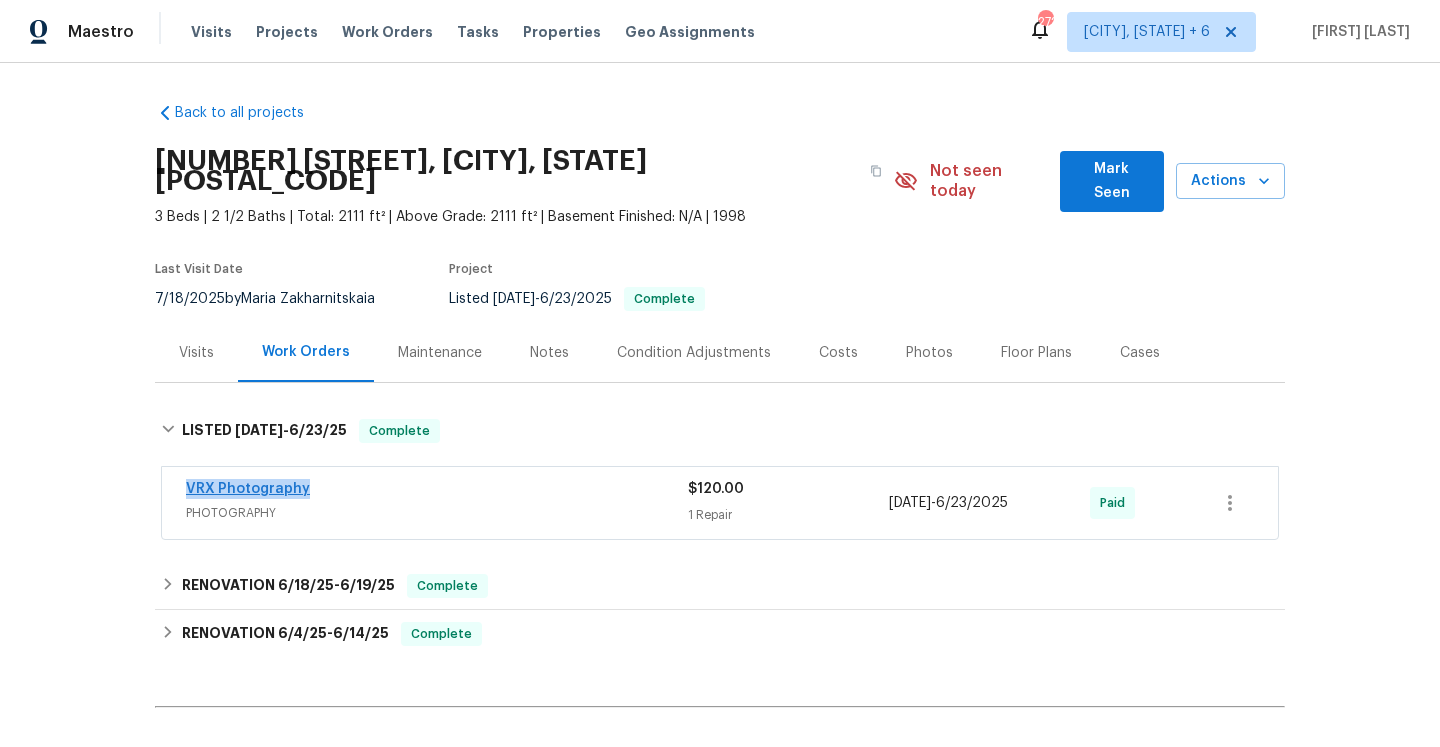 drag, startPoint x: 332, startPoint y: 478, endPoint x: 190, endPoint y: 472, distance: 142.12671 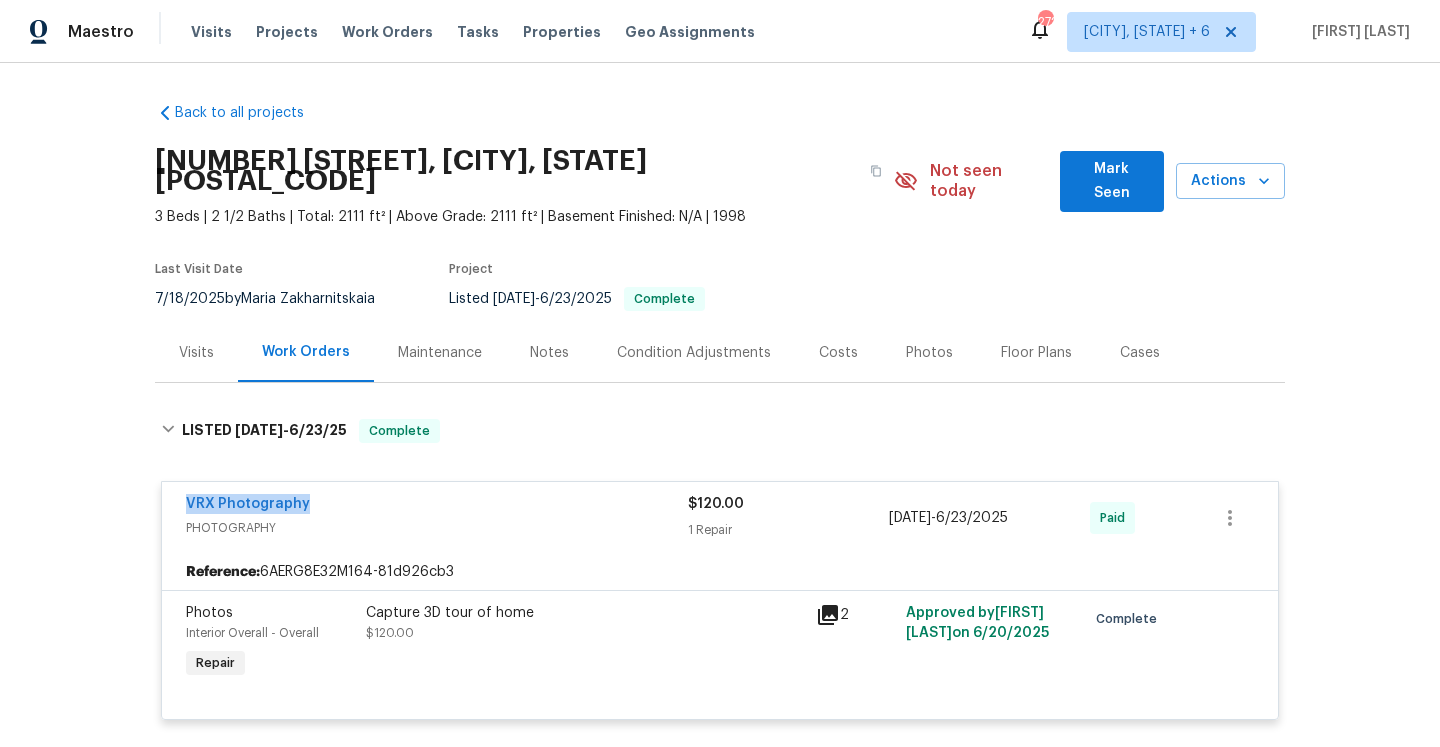 copy on "VRX Photography" 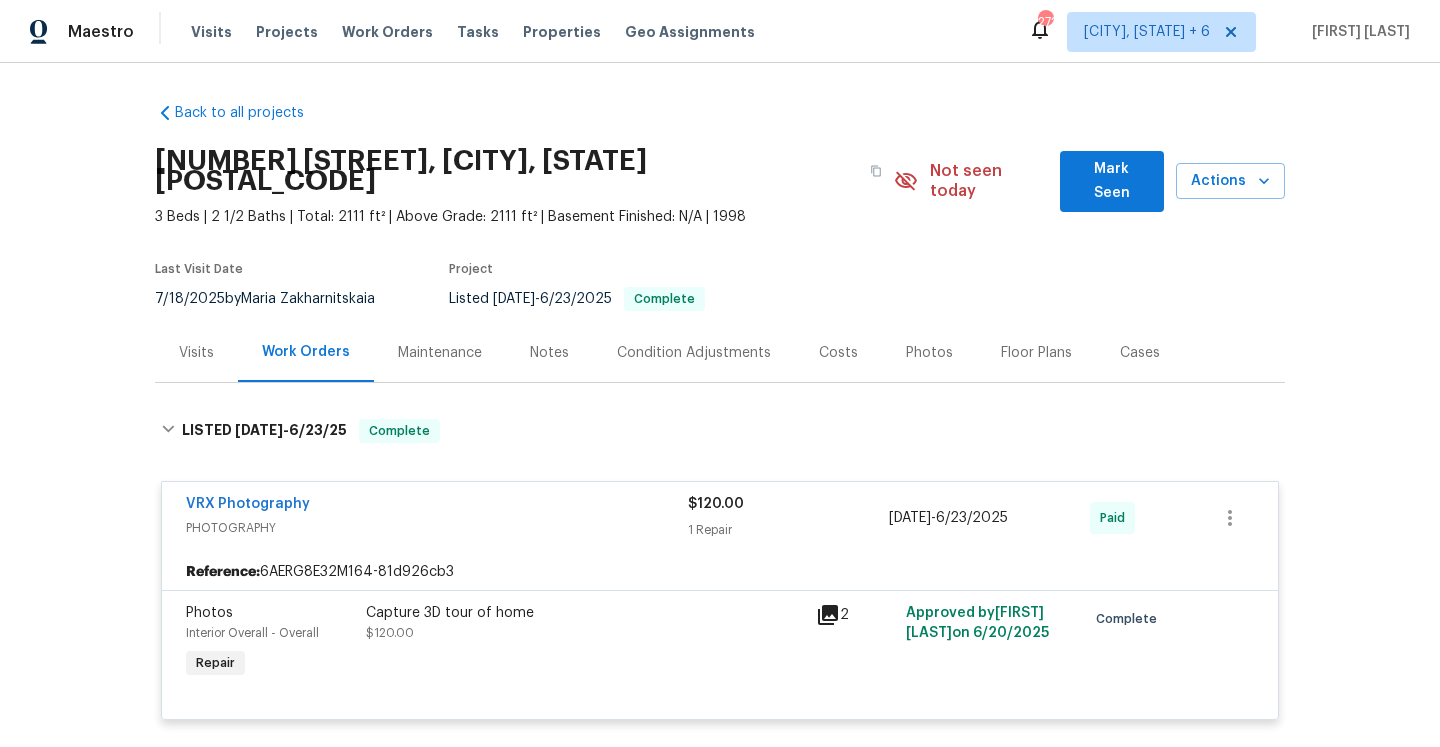 click on "Visits" at bounding box center [196, 352] 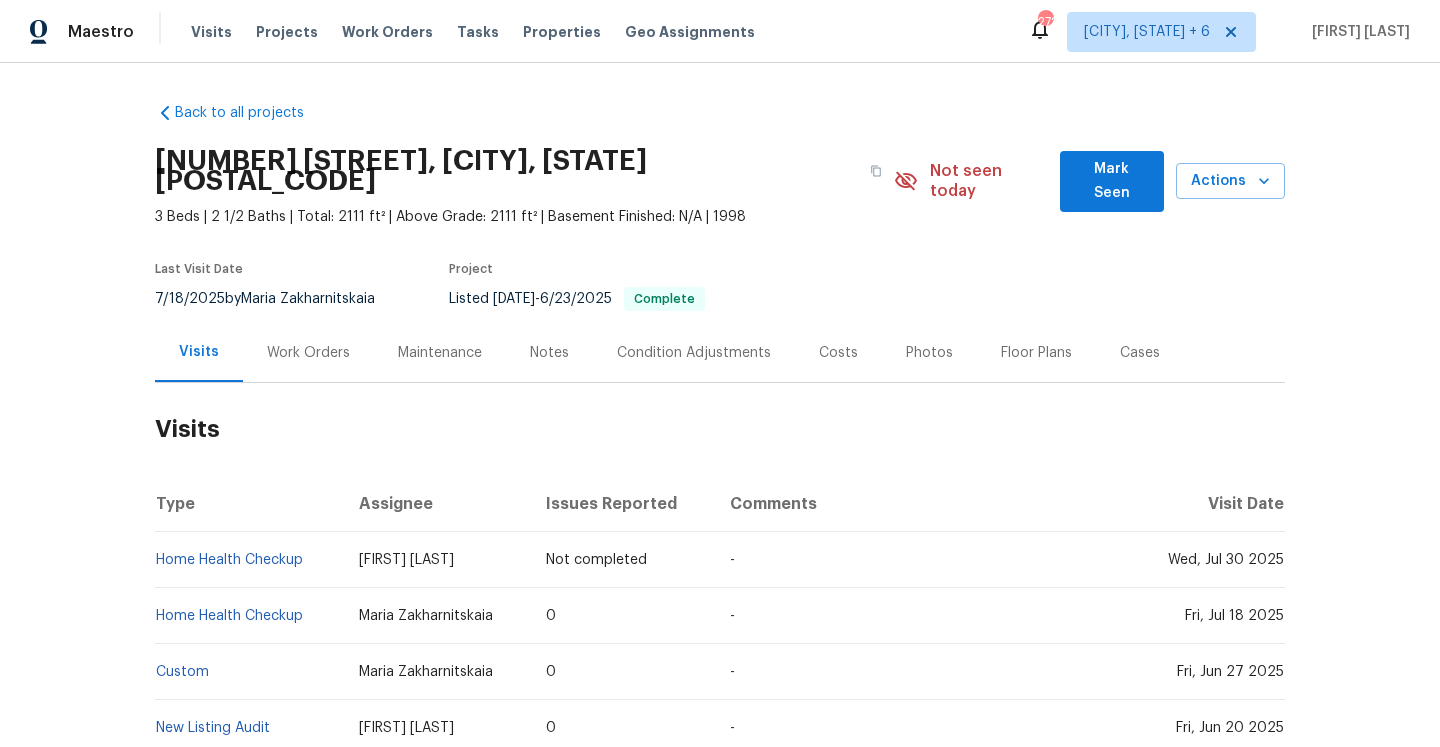 click on "Work Orders" at bounding box center (308, 352) 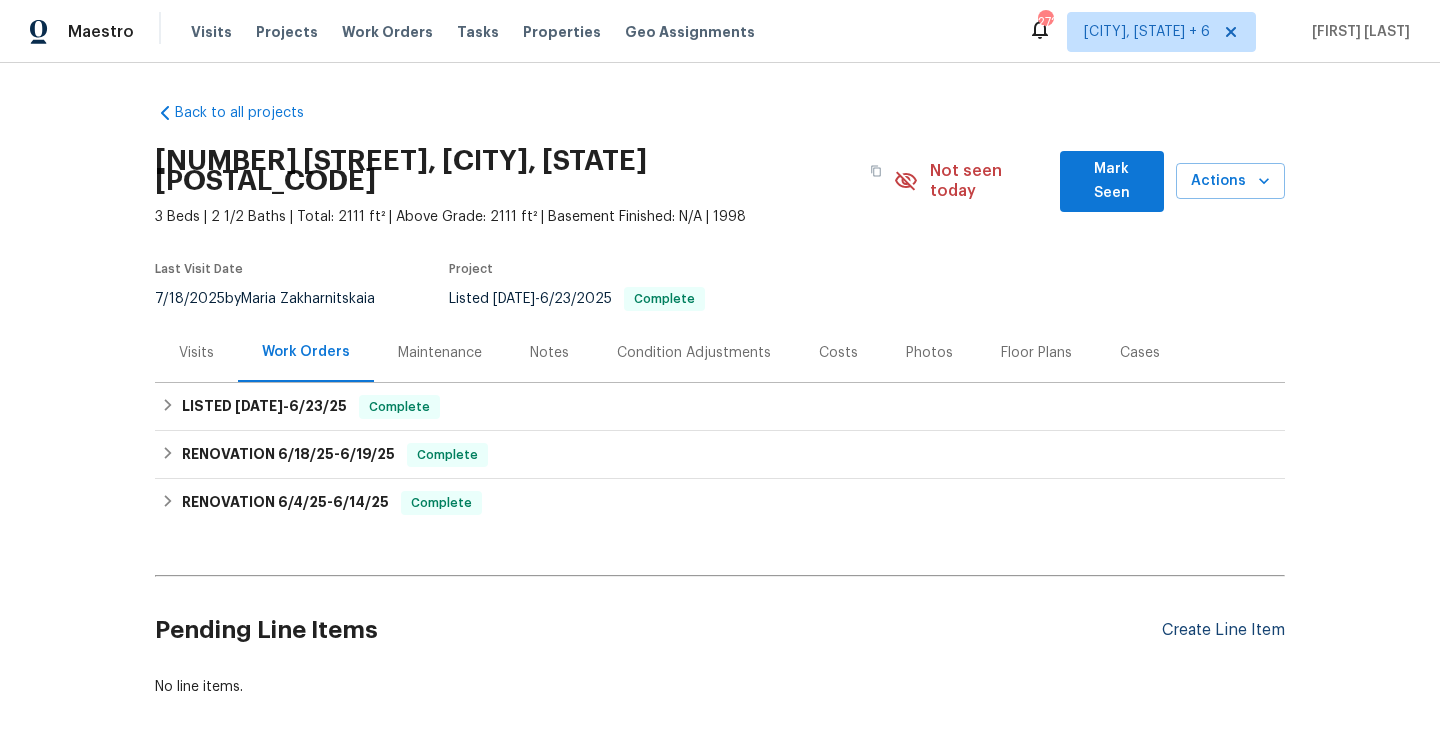 click on "Create Line Item" at bounding box center (1223, 630) 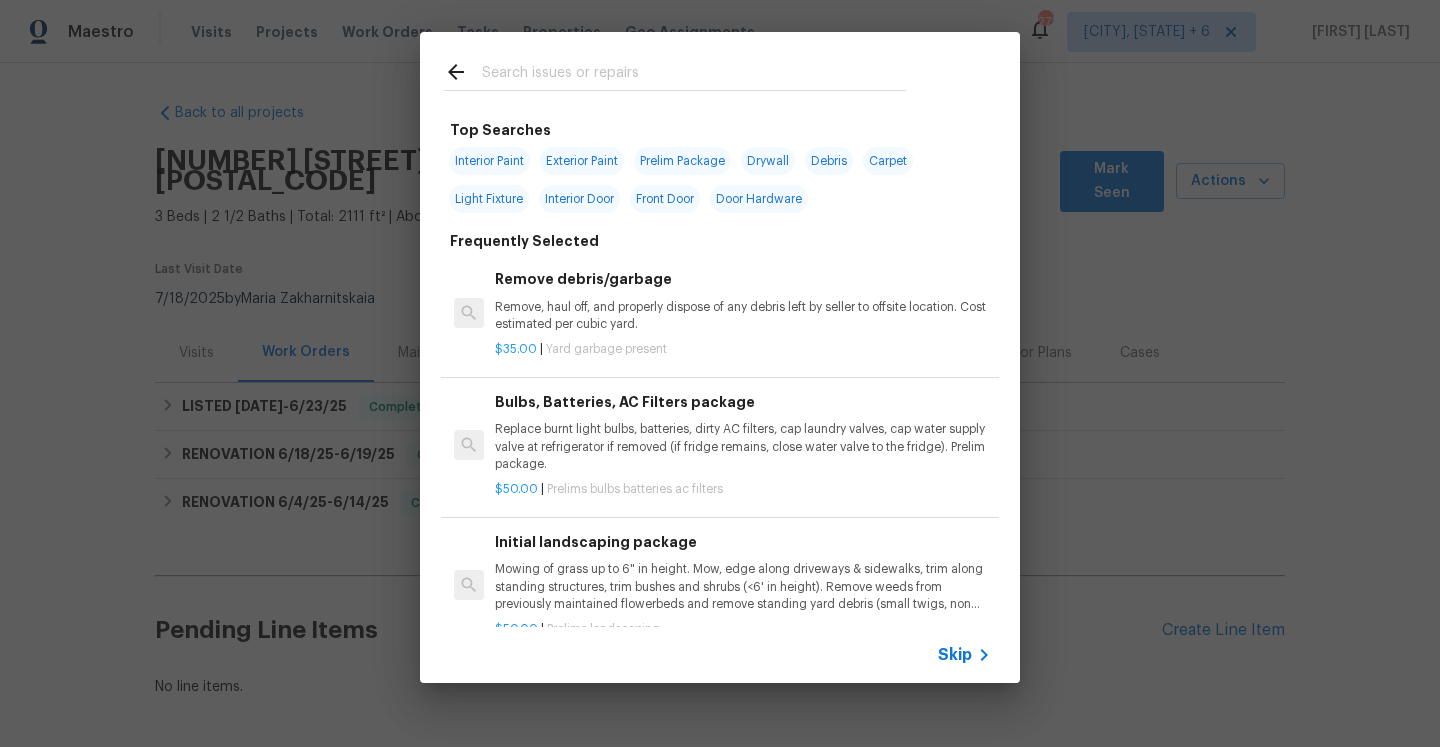 click on "Skip" at bounding box center (955, 655) 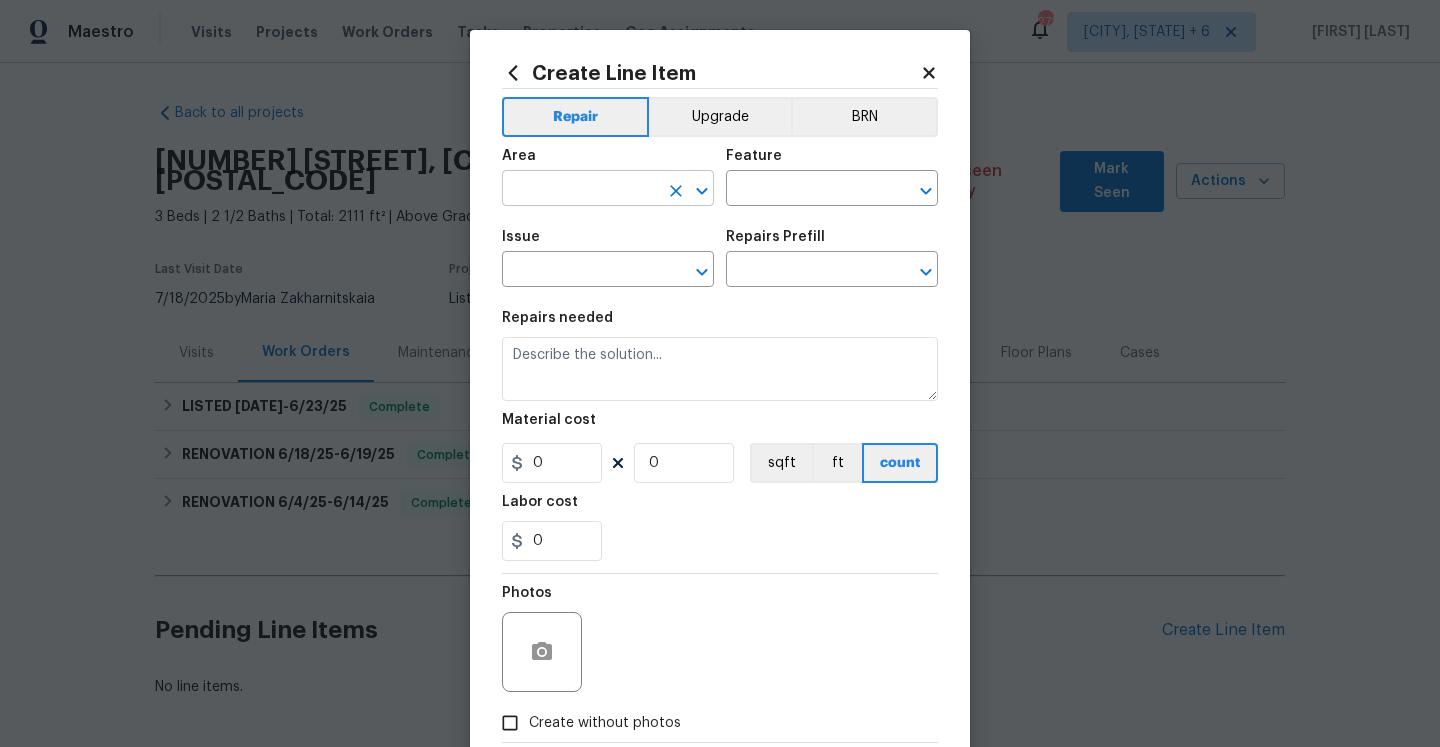 click at bounding box center [580, 190] 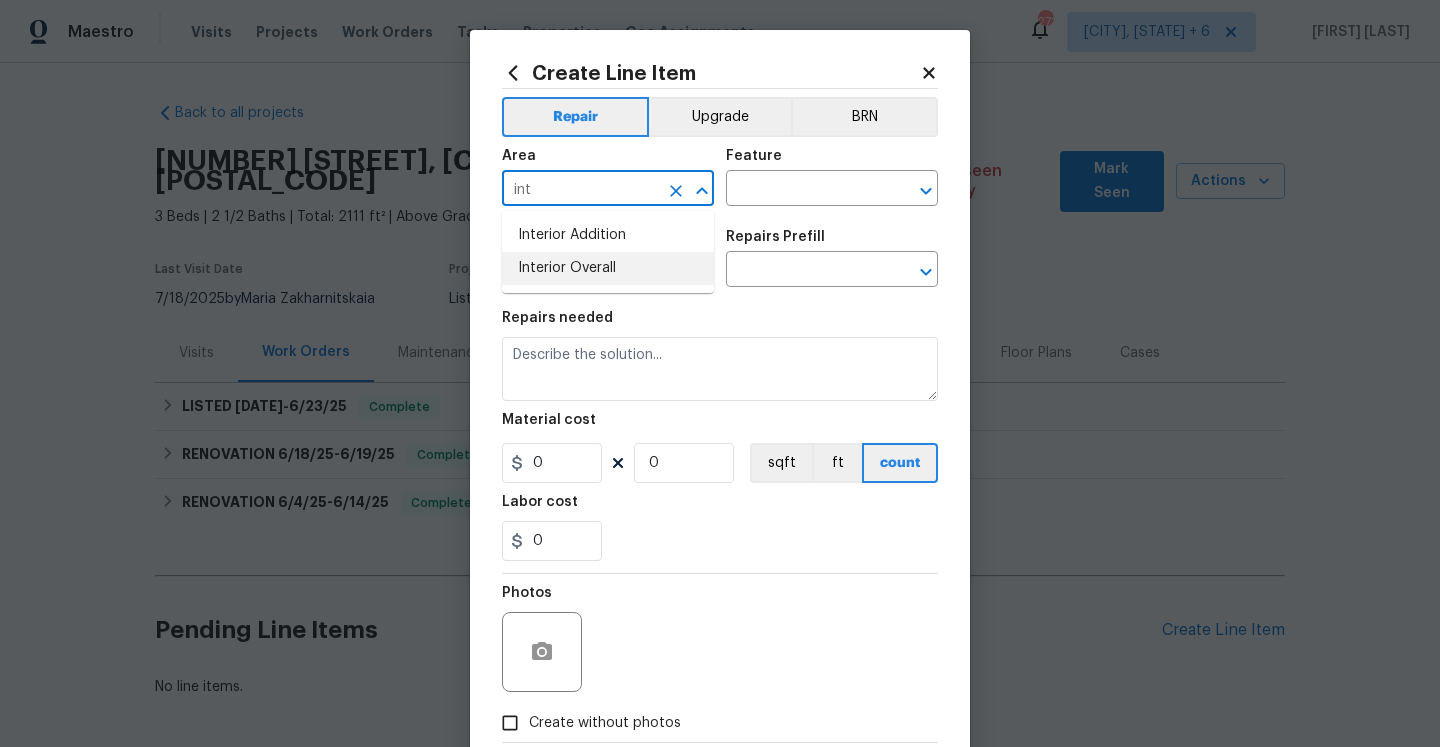 click on "Interior Overall" at bounding box center (608, 268) 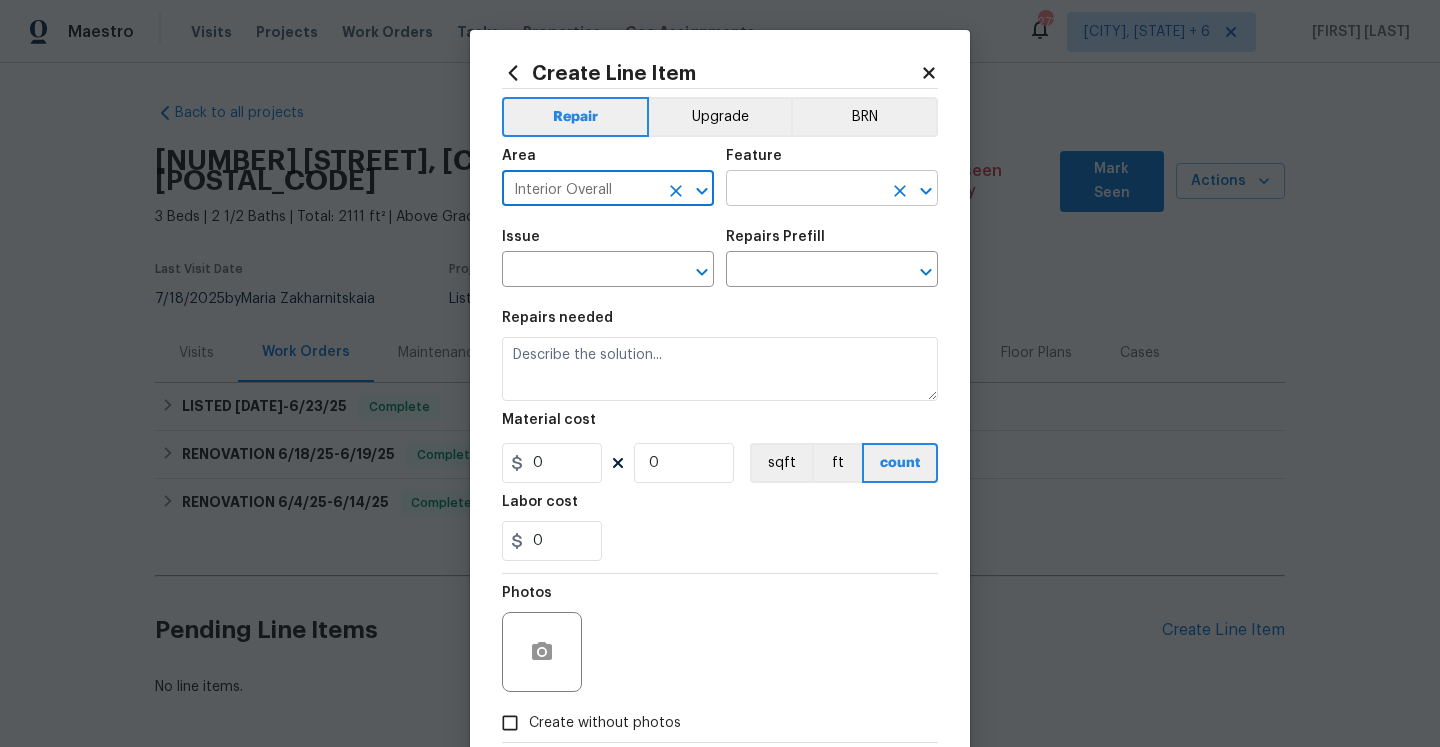 type on "Interior Overall" 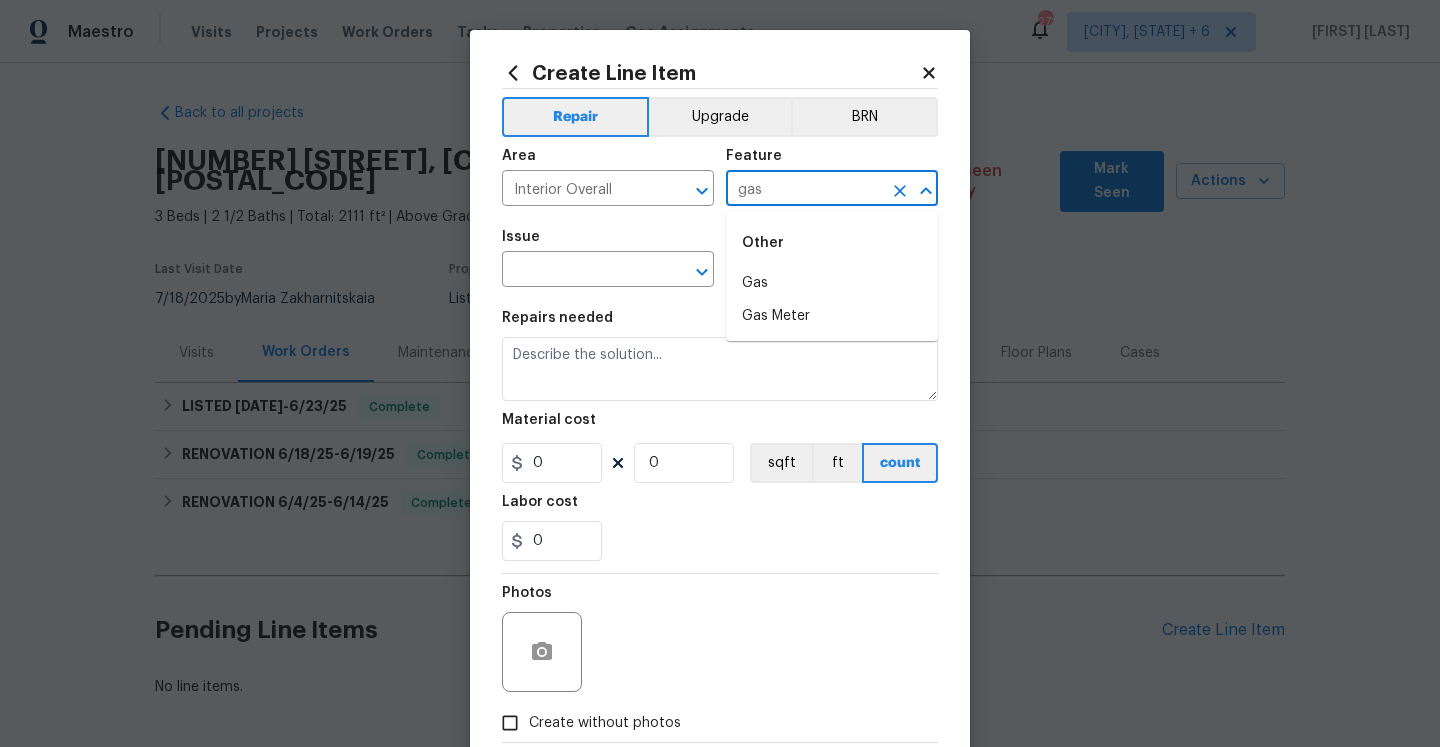click on "Gas" at bounding box center [832, 283] 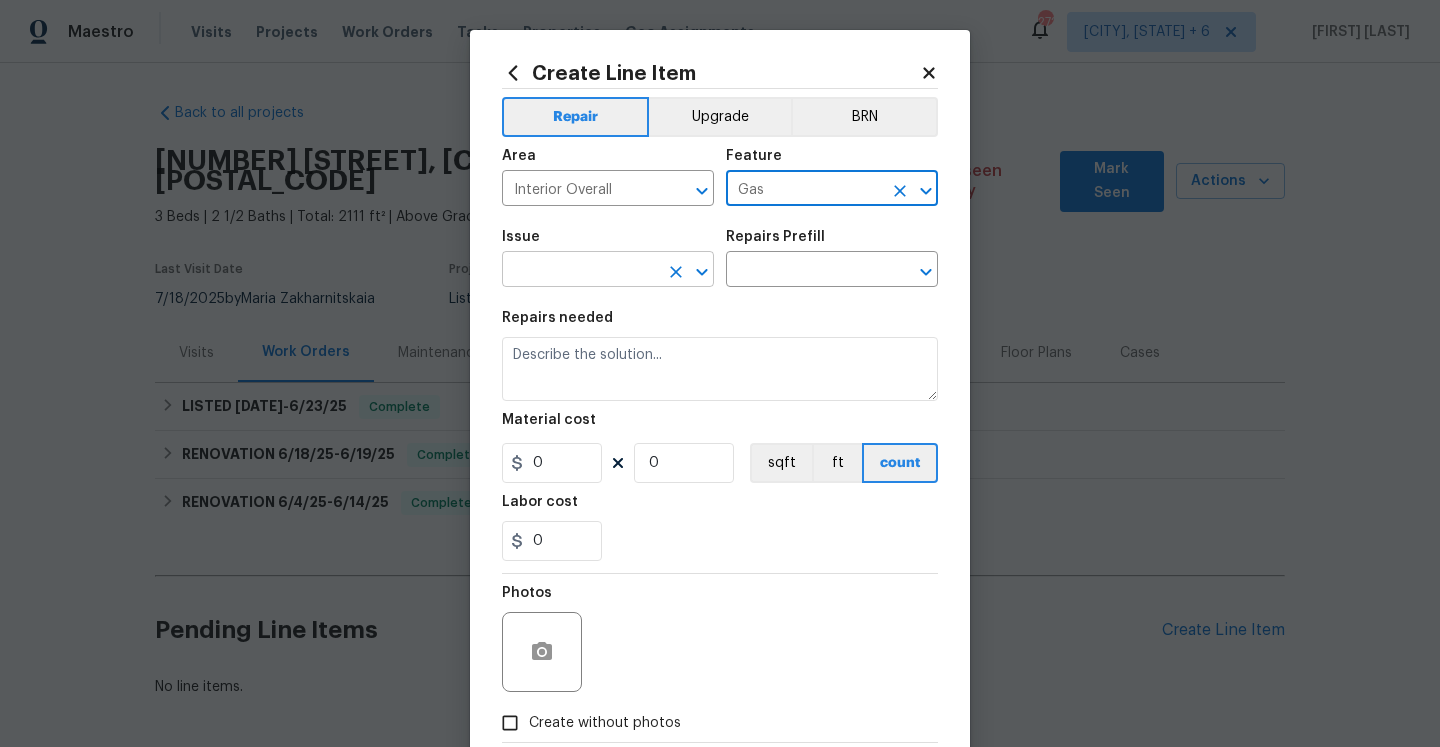 type on "Gas" 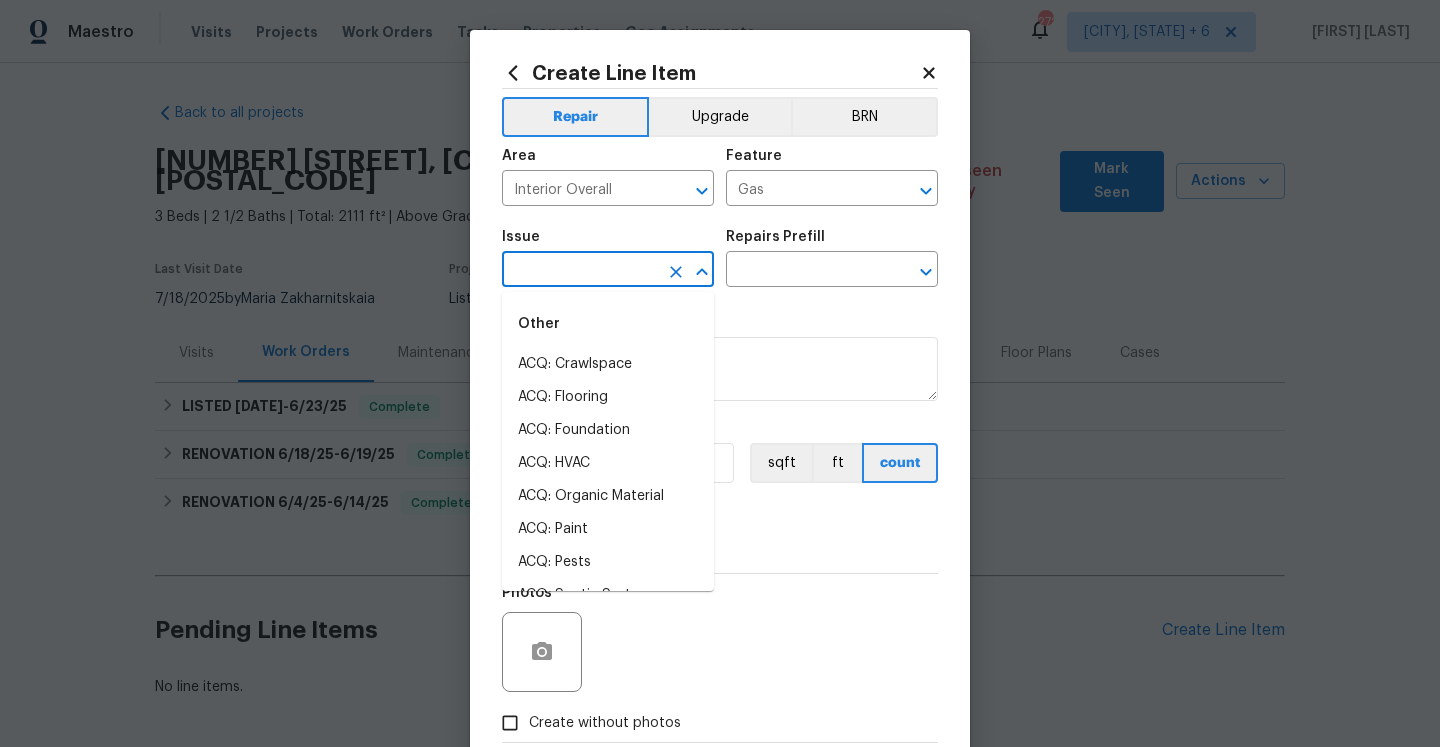 type on "g" 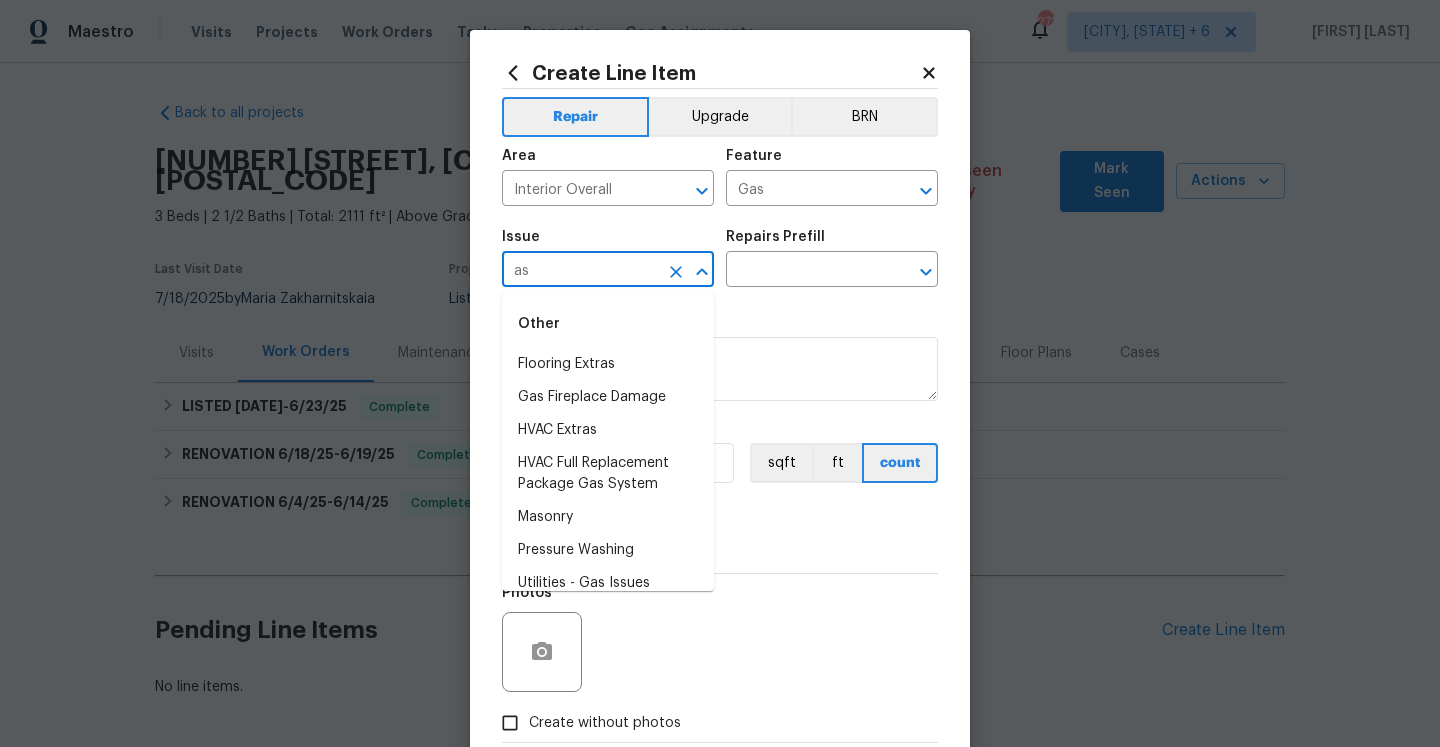 type on "a" 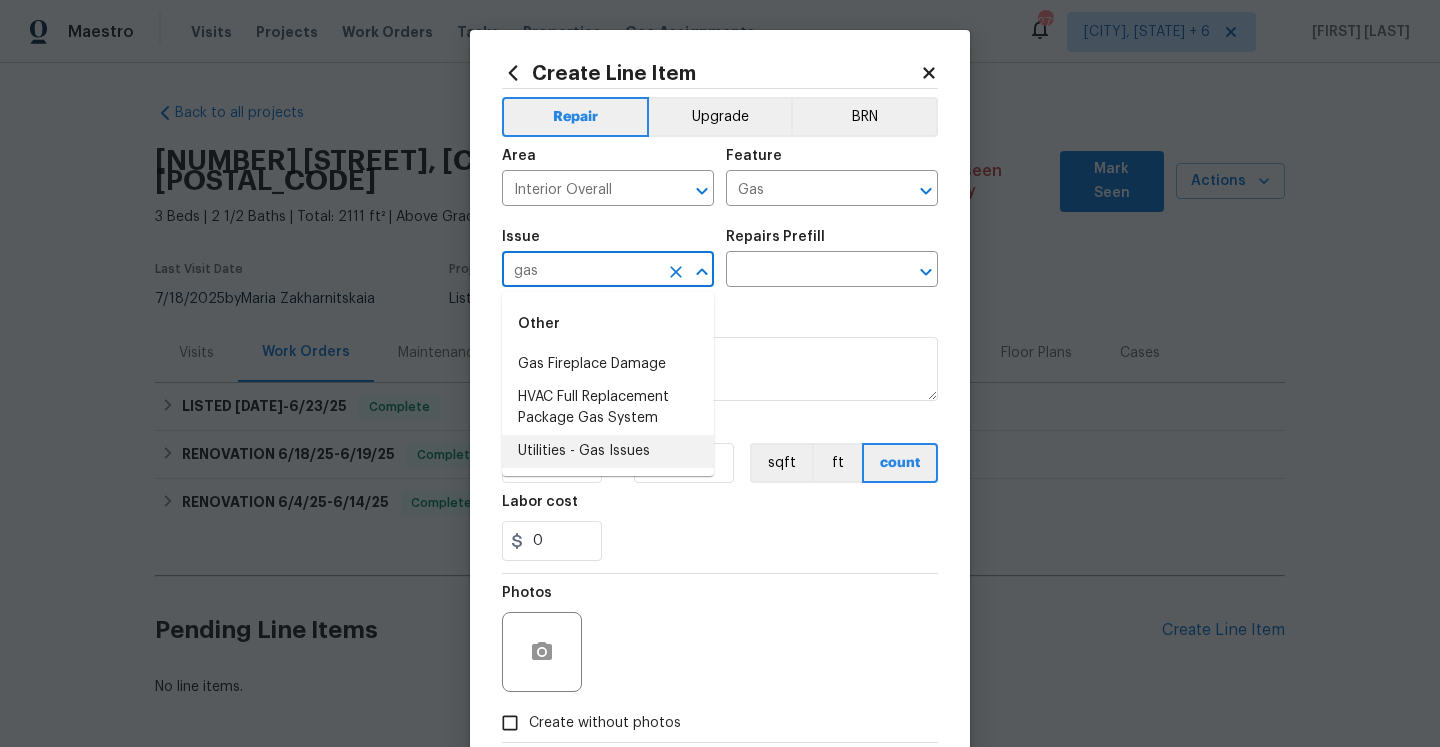 click on "Utilities - Gas Issues" at bounding box center (608, 451) 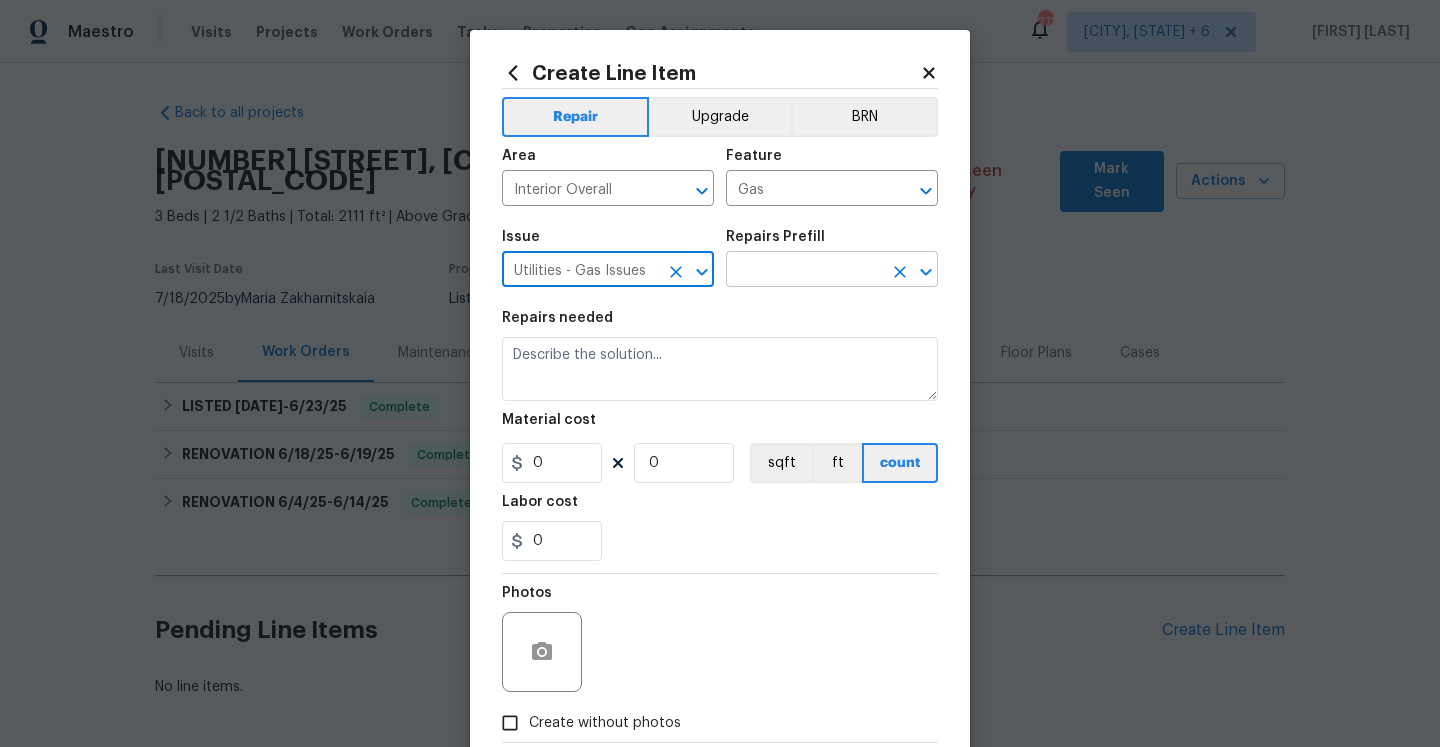 type on "Utilities - Gas Issues" 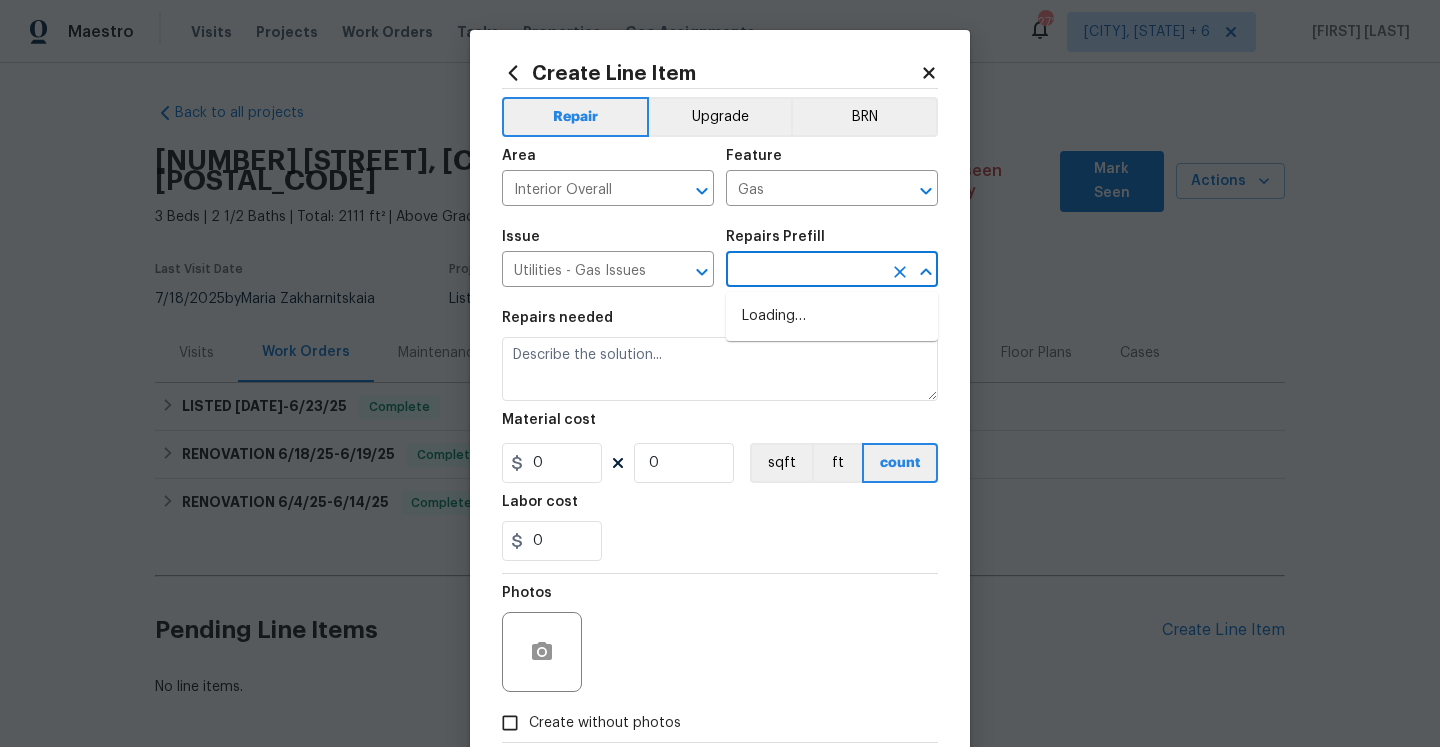 click at bounding box center (804, 271) 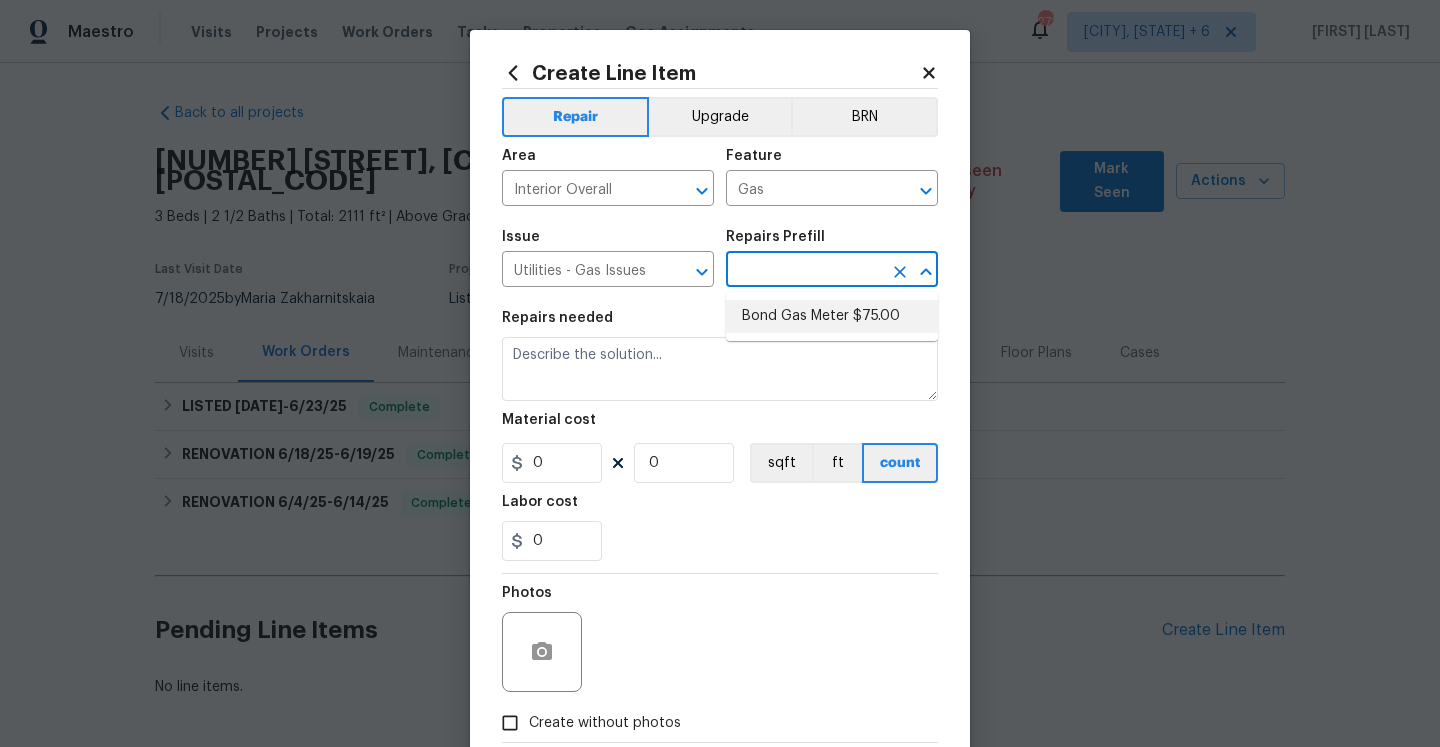 click on "Bond Gas Meter $75.00" at bounding box center [832, 316] 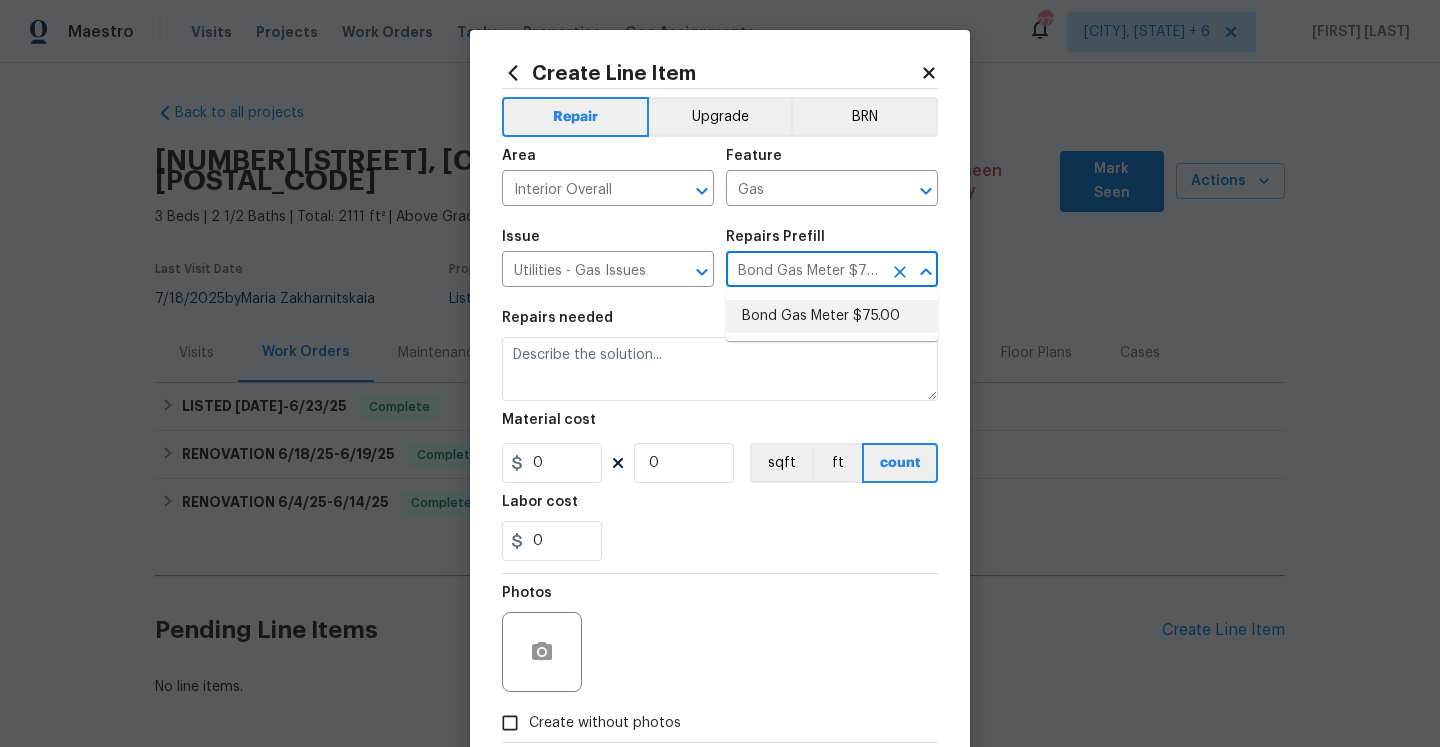 type on "Bond Gas Meter: add grounding clamp to gas line near gas meter and wire to grounding rod. Grounding rod must be 6-8ft in length and driven into the ground to show no more than 6-8" above ground." 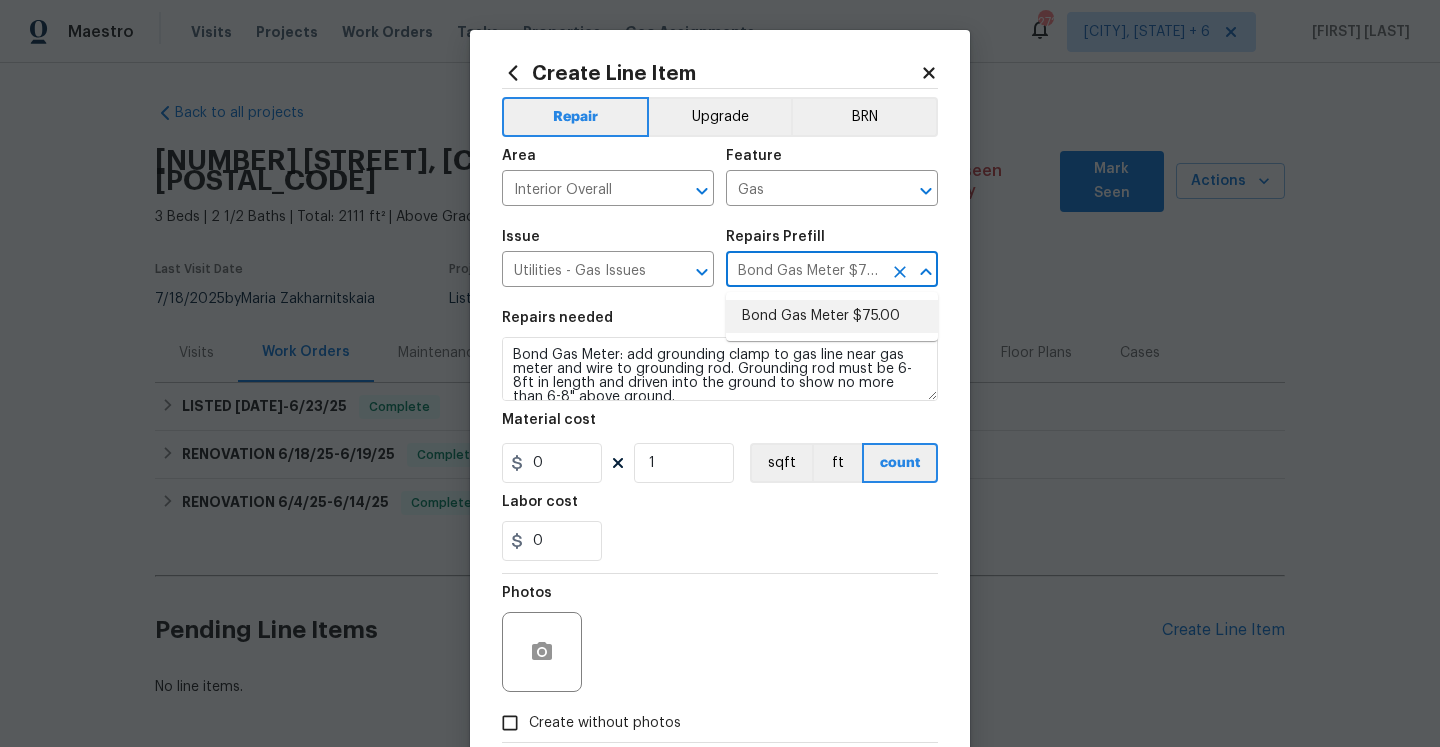 type on "75" 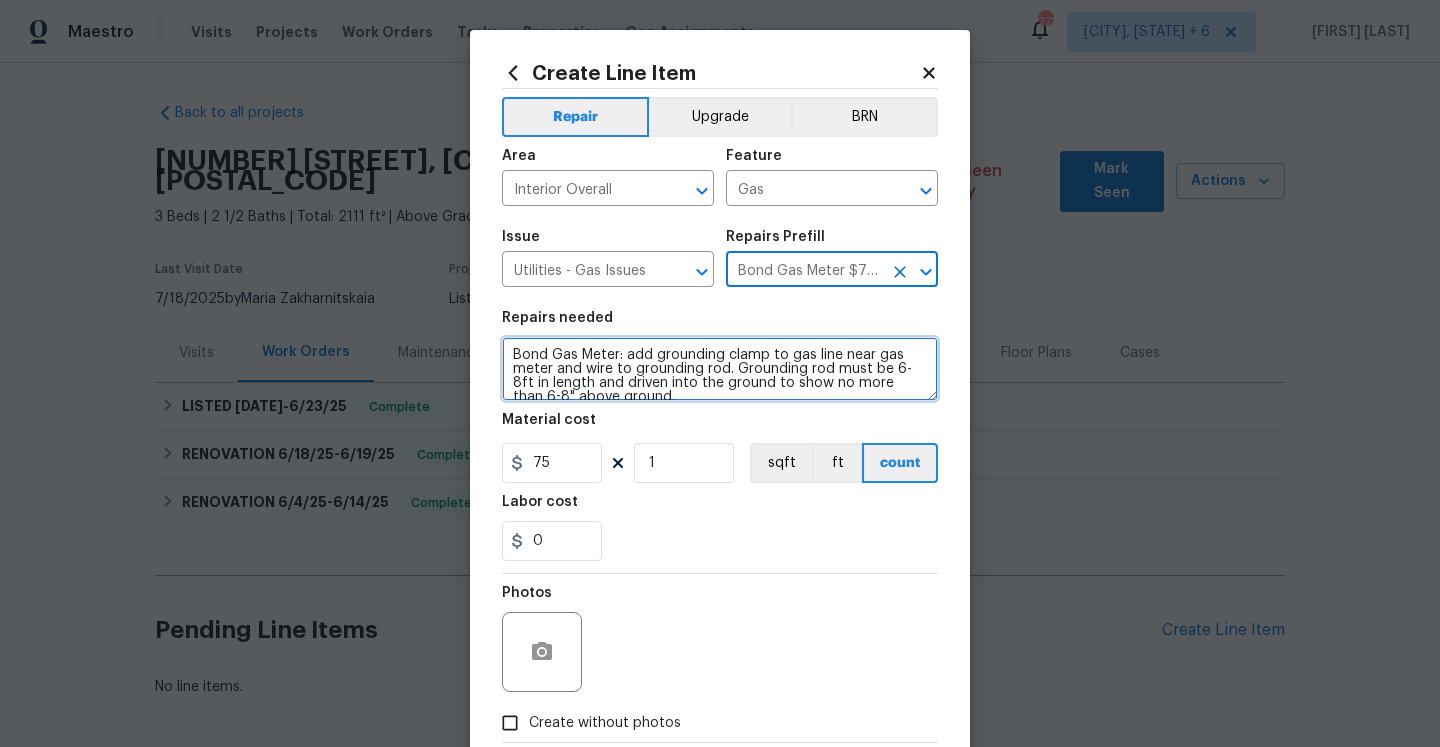 click on "Bond Gas Meter: add grounding clamp to gas line near gas meter and wire to grounding rod. Grounding rod must be 6-8ft in length and driven into the ground to show no more than 6-8" above ground." at bounding box center (720, 369) 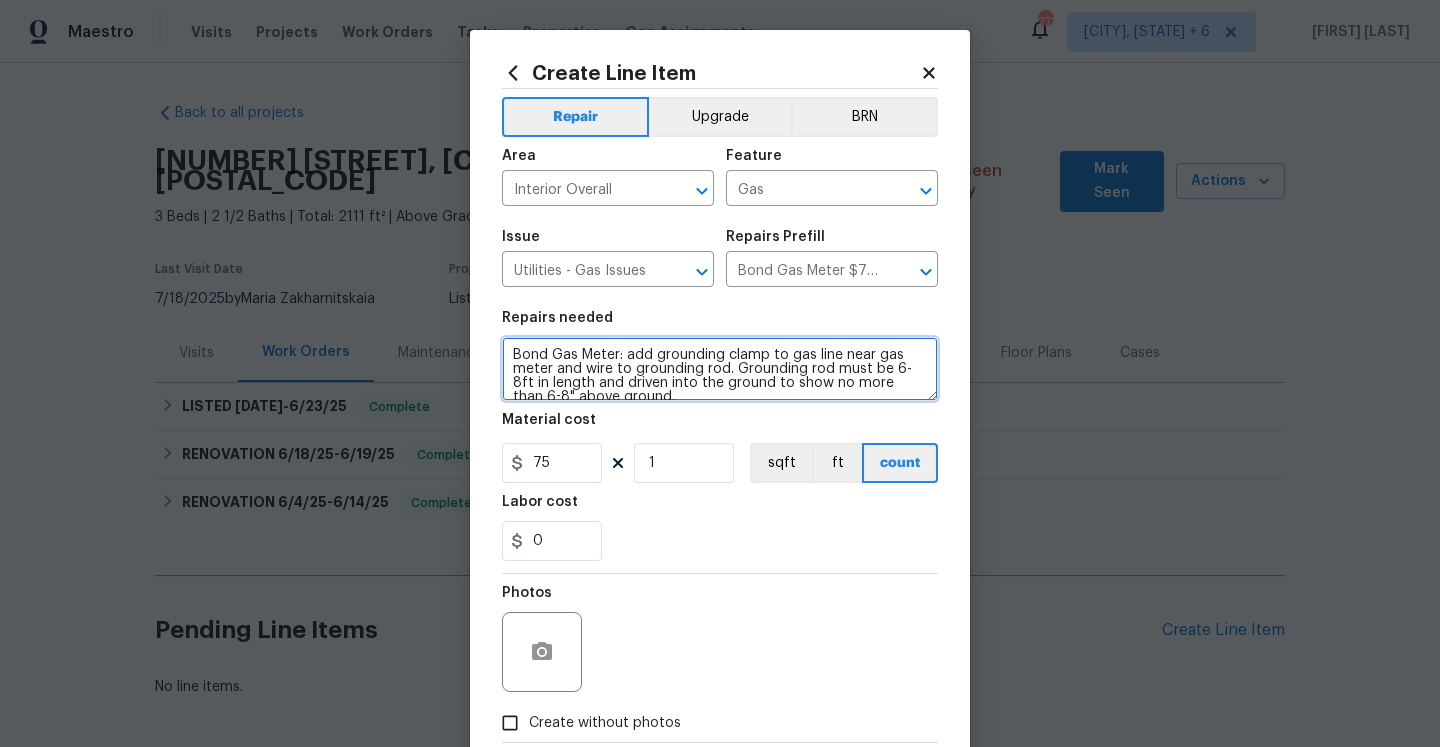click on "Bond Gas Meter: add grounding clamp to gas line near gas meter and wire to grounding rod. Grounding rod must be 6-8ft in length and driven into the ground to show no more than 6-8" above ground." at bounding box center (720, 369) 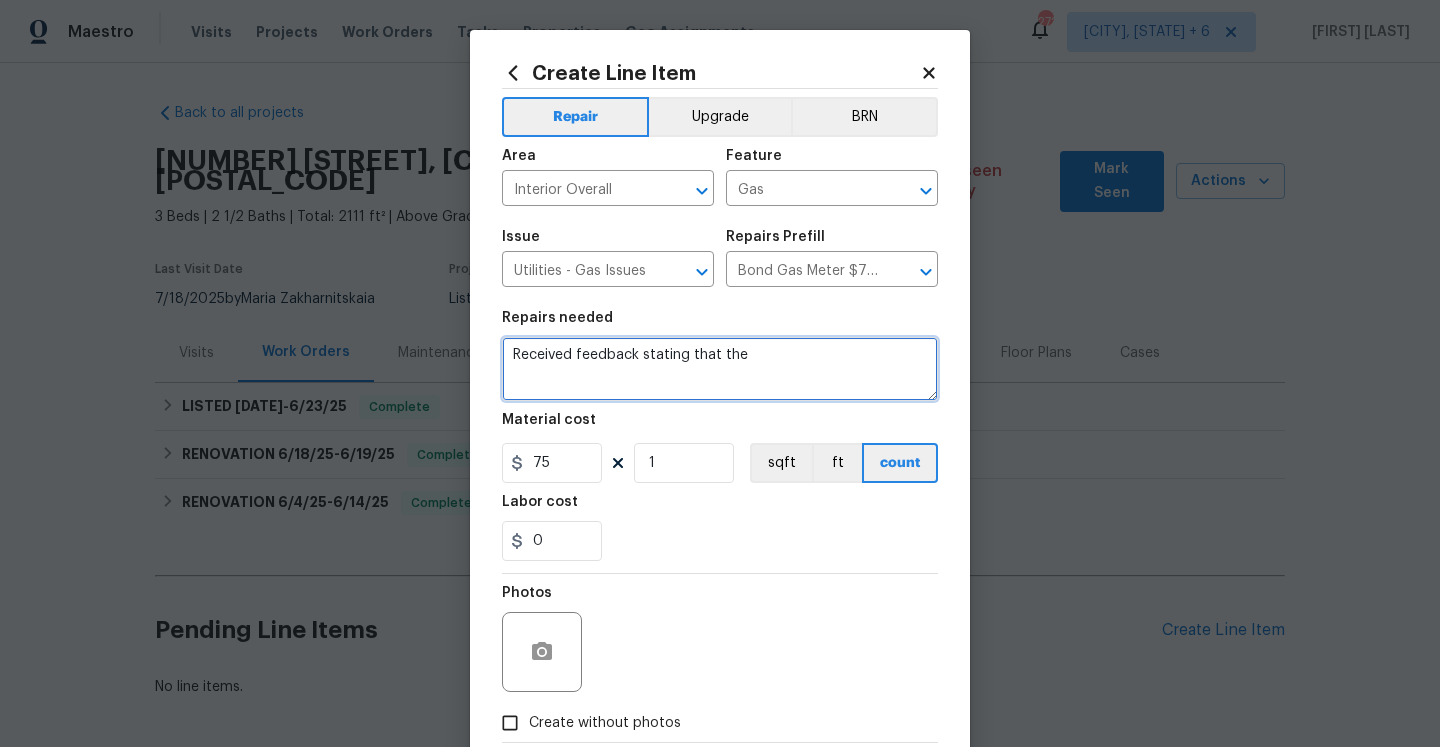 paste on "smelled gas in the home." 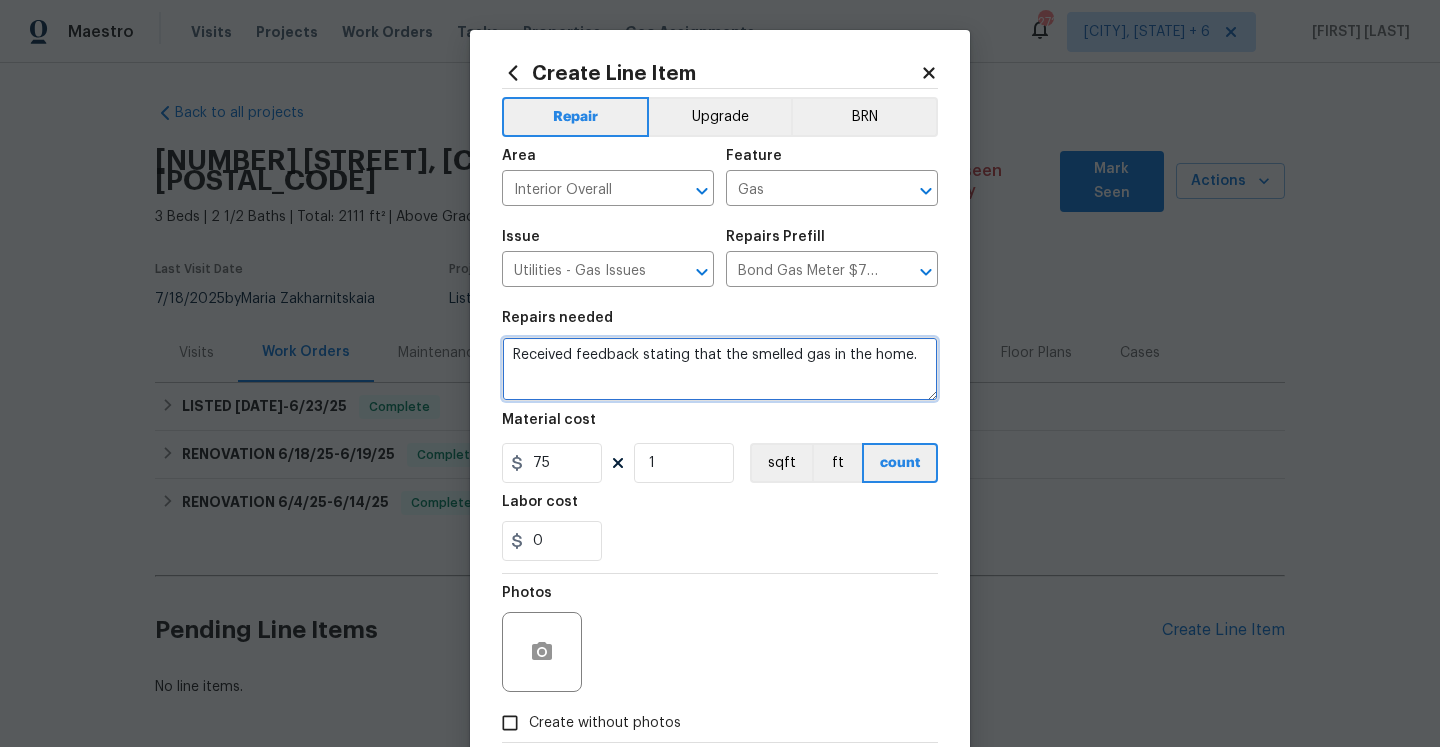 click on "they" 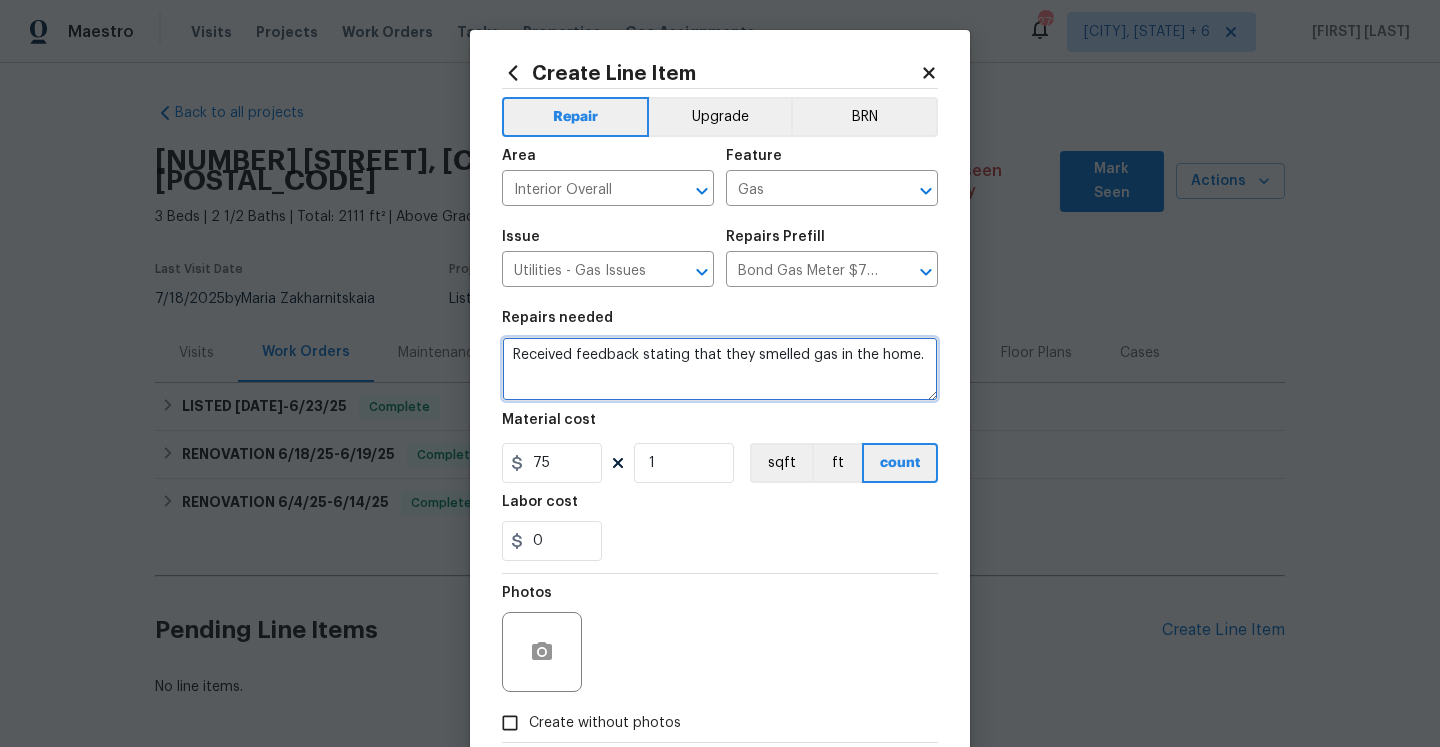 click on "Received feedback stating that they smelled gas in the home." at bounding box center (720, 369) 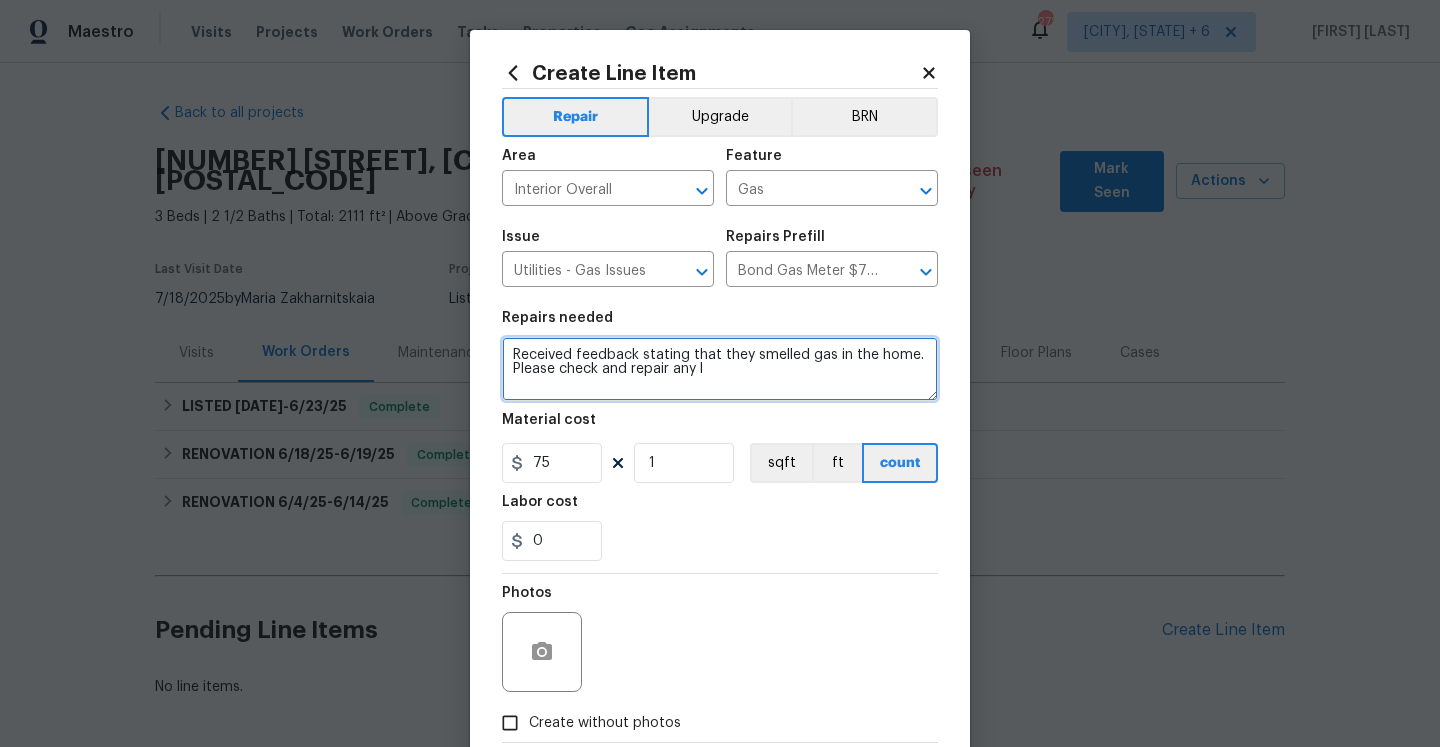 click on "Received feedback stating that they smelled gas in the home. Please check and repair any l" at bounding box center [720, 369] 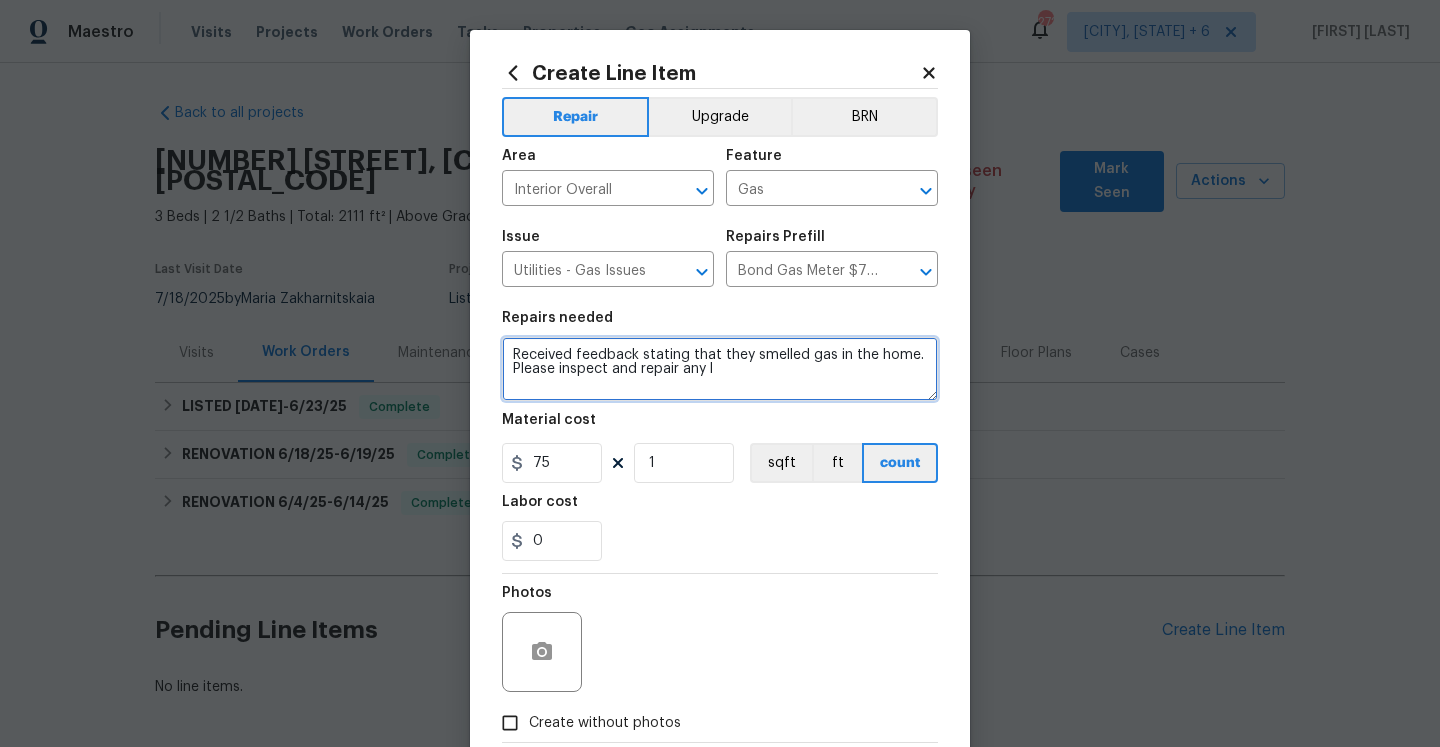 click on "Received feedback stating that they smelled gas in the home. Please inspect and repair any l" at bounding box center (720, 369) 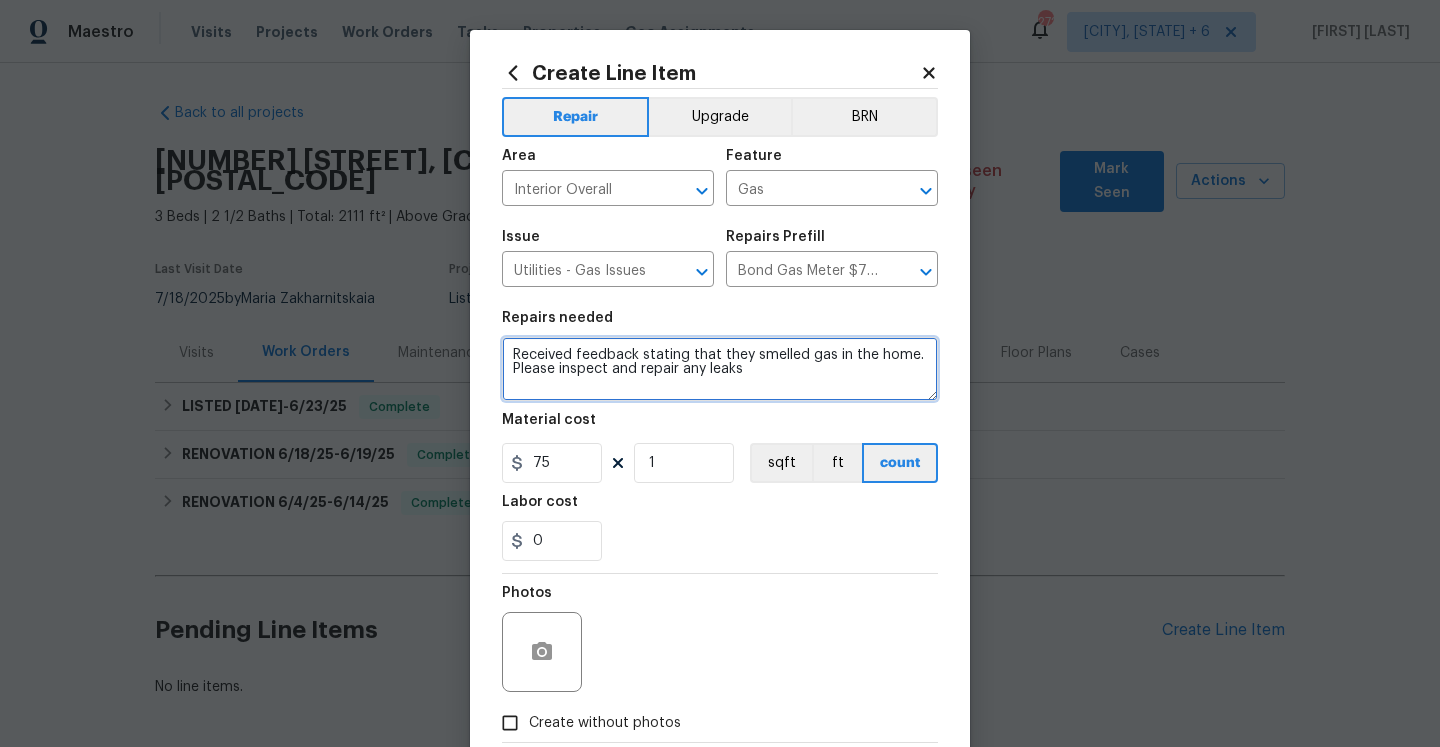 click on "Received feedback stating that they smelled gas in the home. Please inspect and repair any leaks" at bounding box center [720, 369] 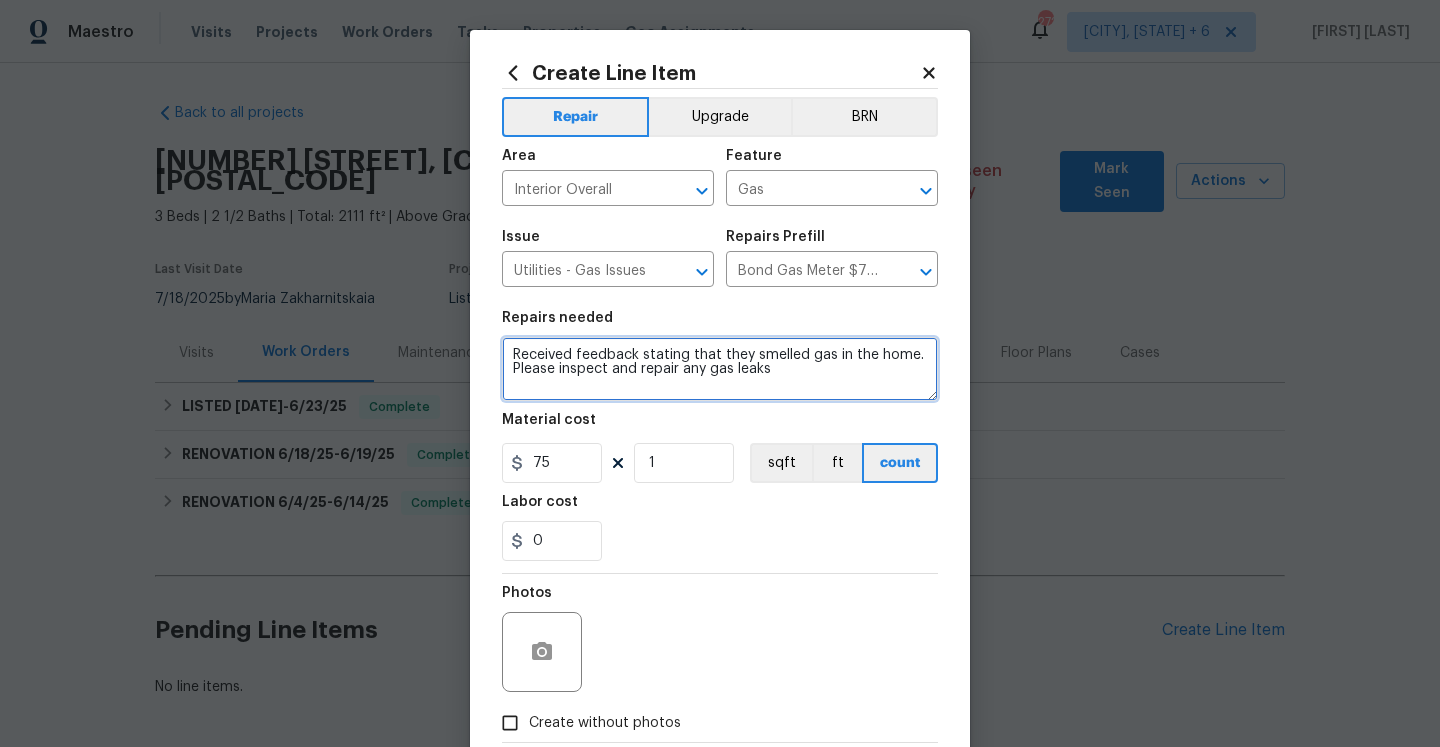 click on "Received feedback stating that they smelled gas in the home. Please inspect and repair any gas leaks" at bounding box center [720, 369] 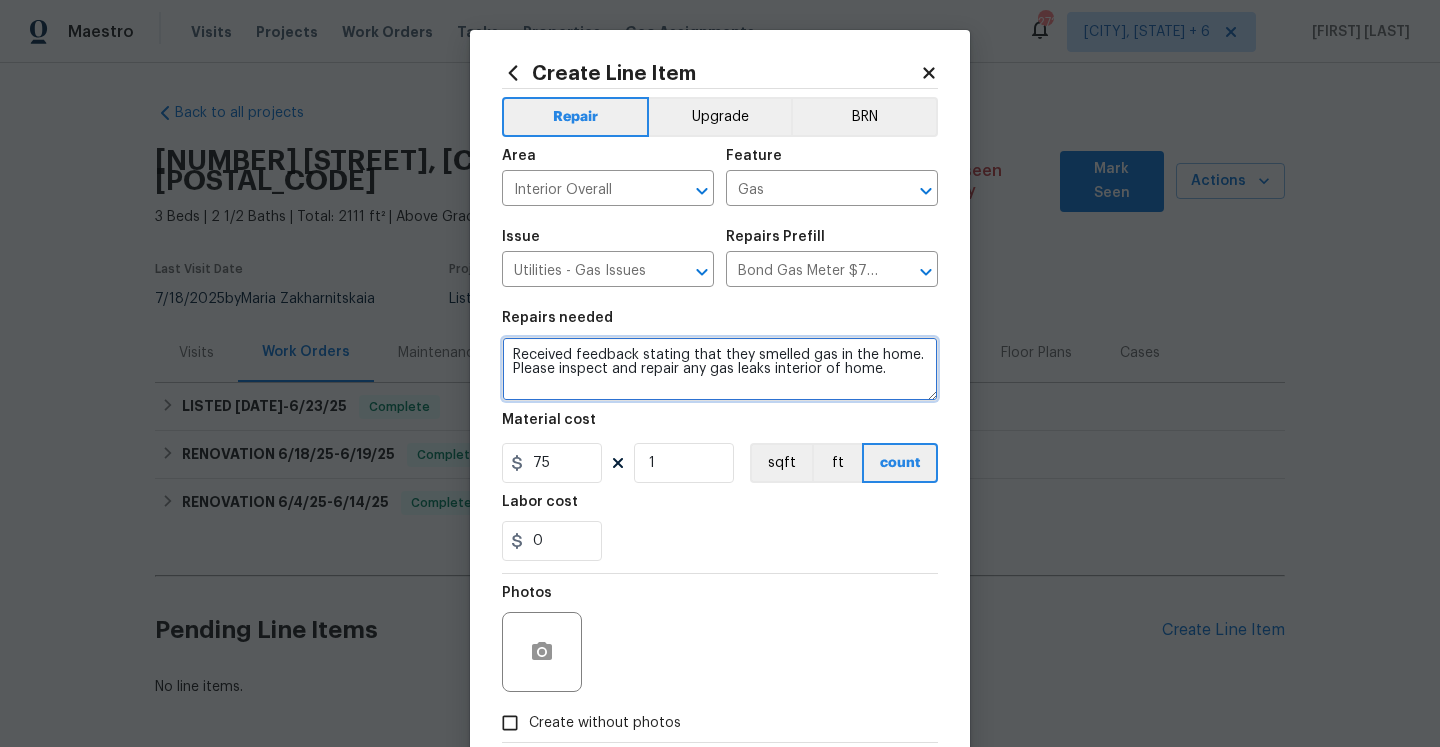 scroll, scrollTop: 115, scrollLeft: 0, axis: vertical 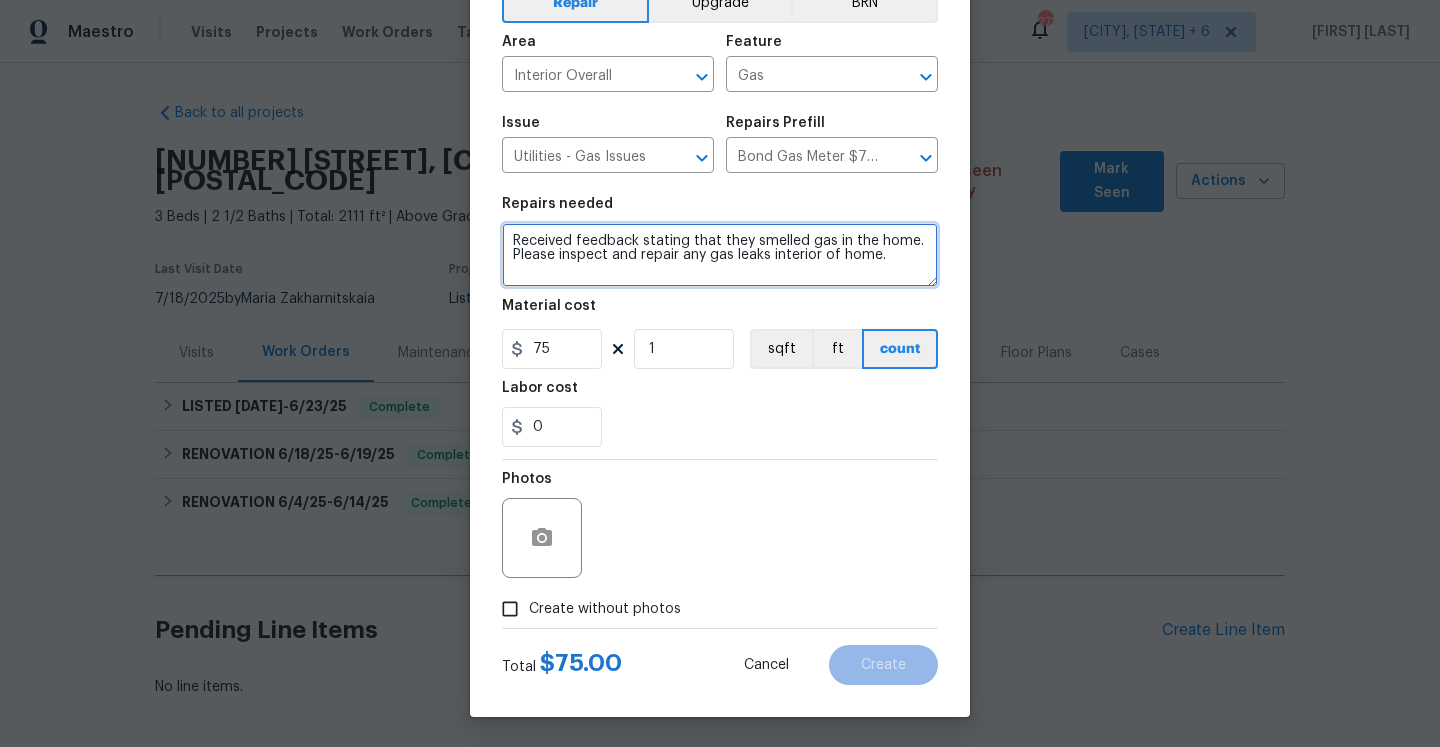 type on "Received feedback stating that they smelled gas in the home. Please inspect and repair any gas leaks interior of home." 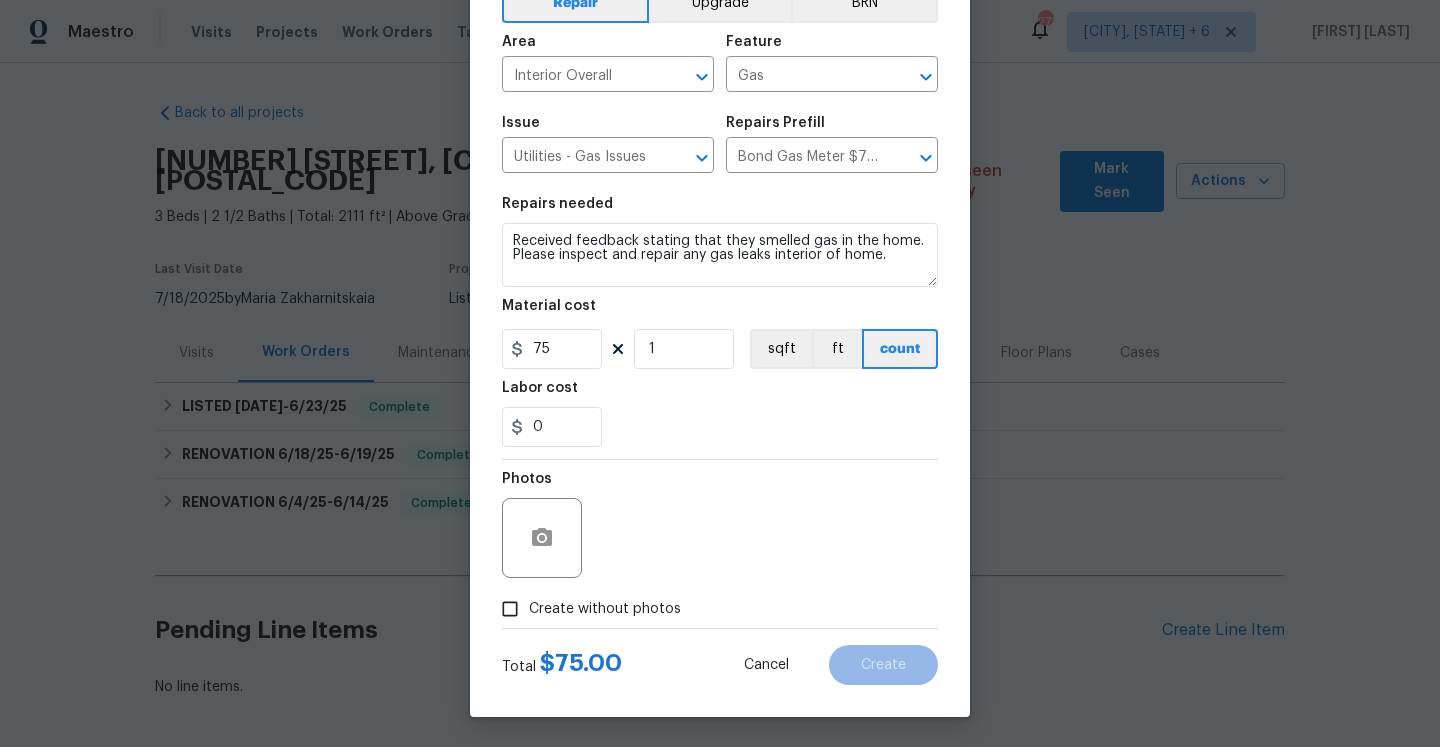 click on "Create without photos" at bounding box center (605, 609) 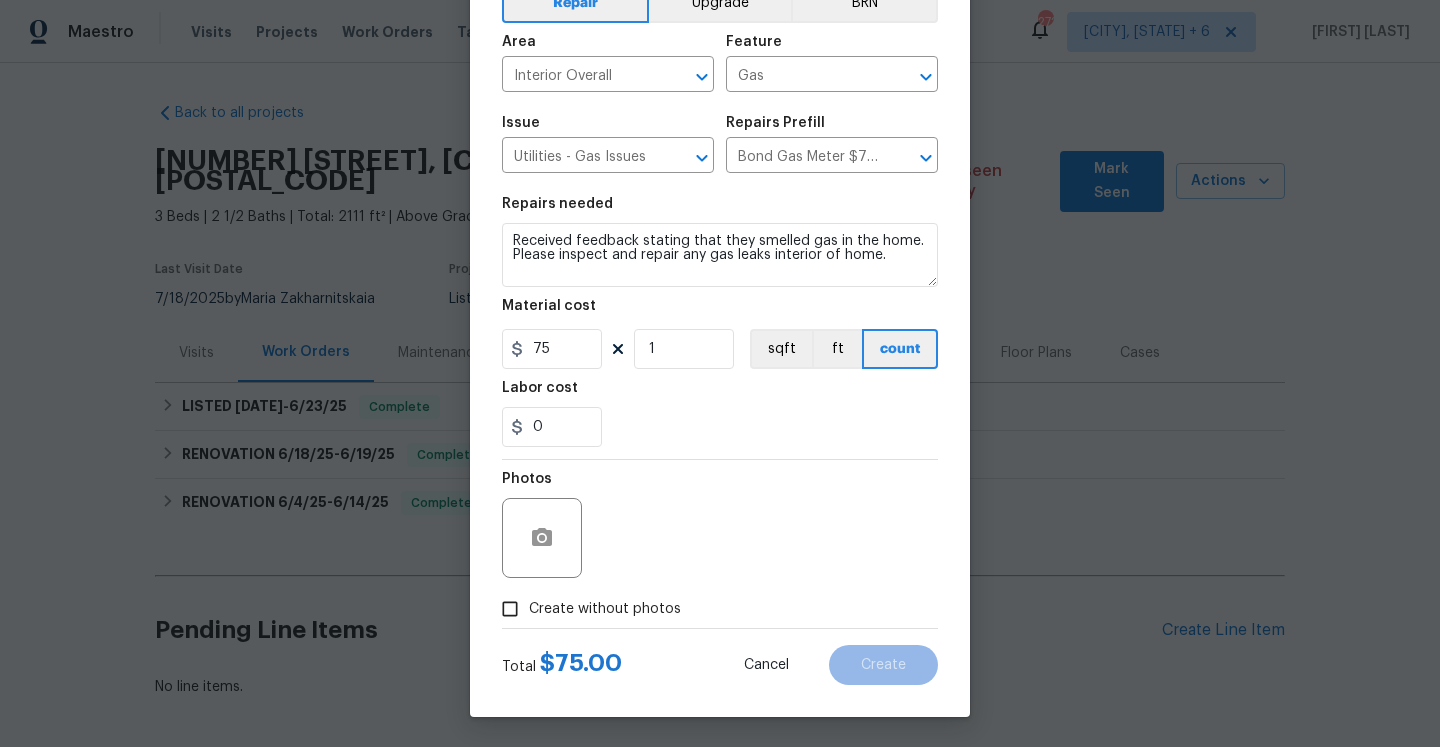 click on "Create without photos" at bounding box center (510, 609) 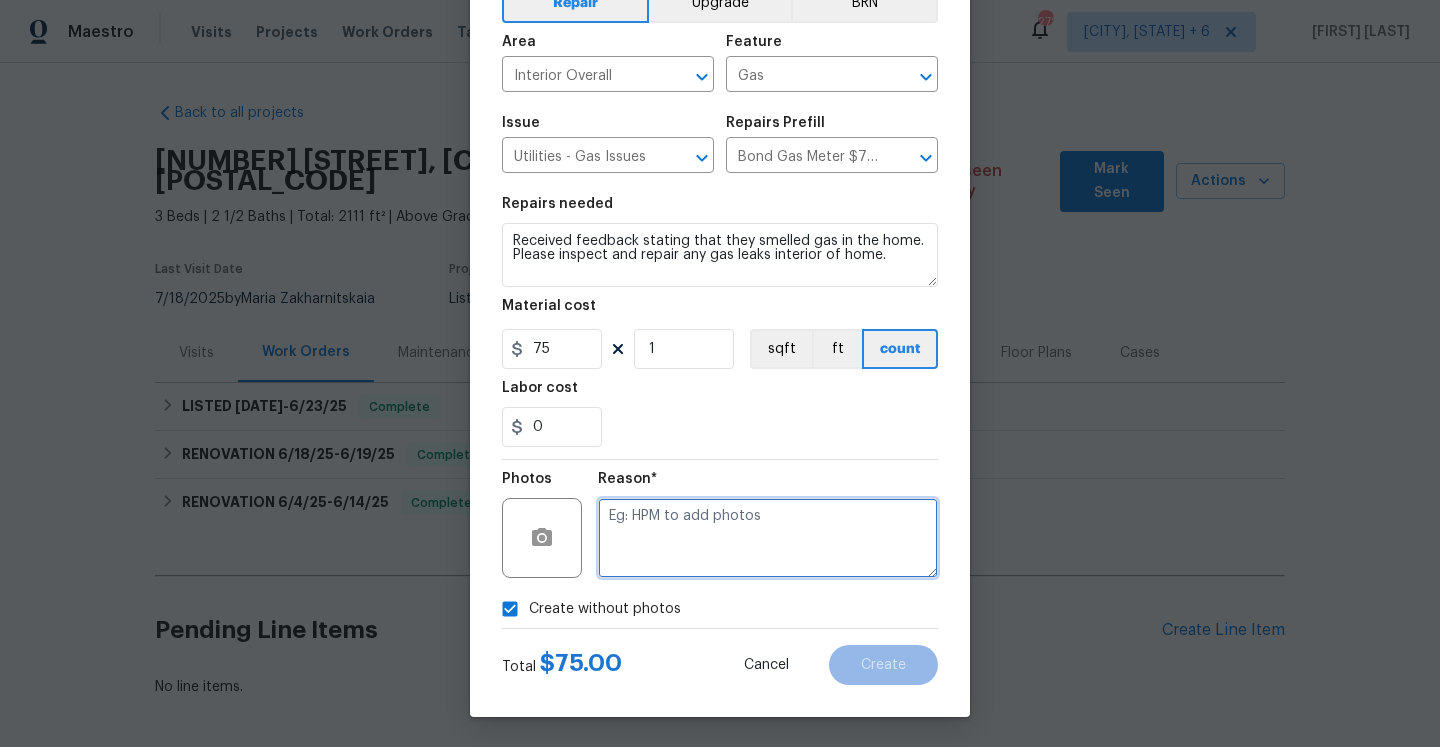 click at bounding box center (768, 538) 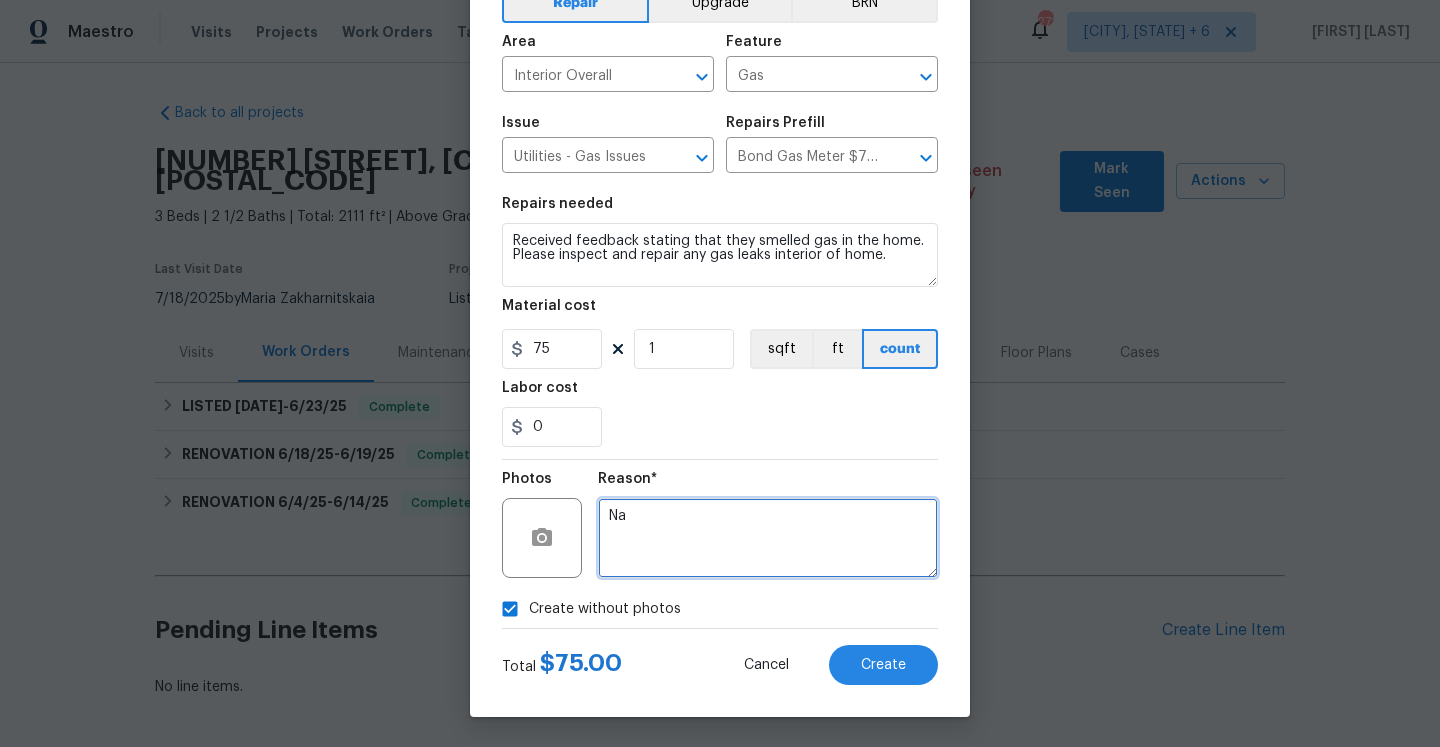 click on "Add leaks  in the" 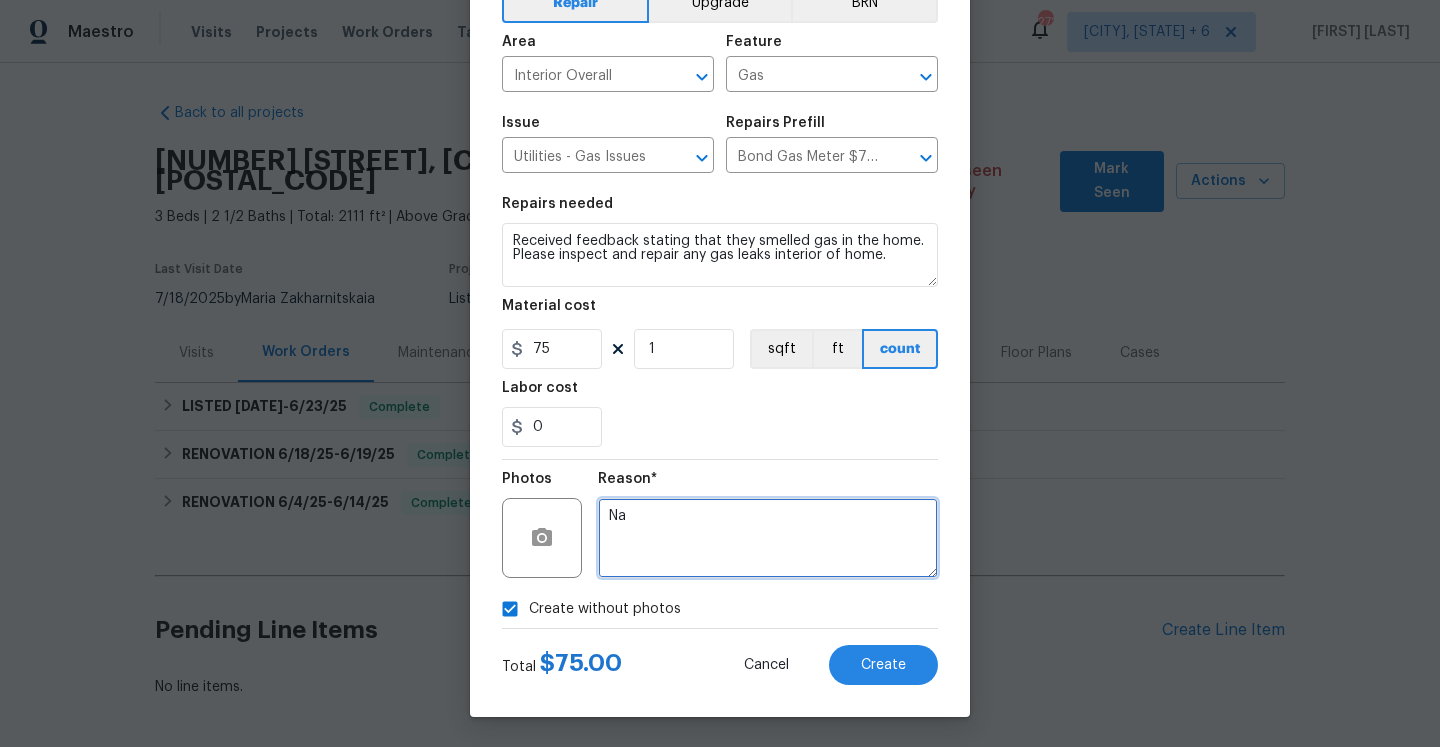 type on "Na" 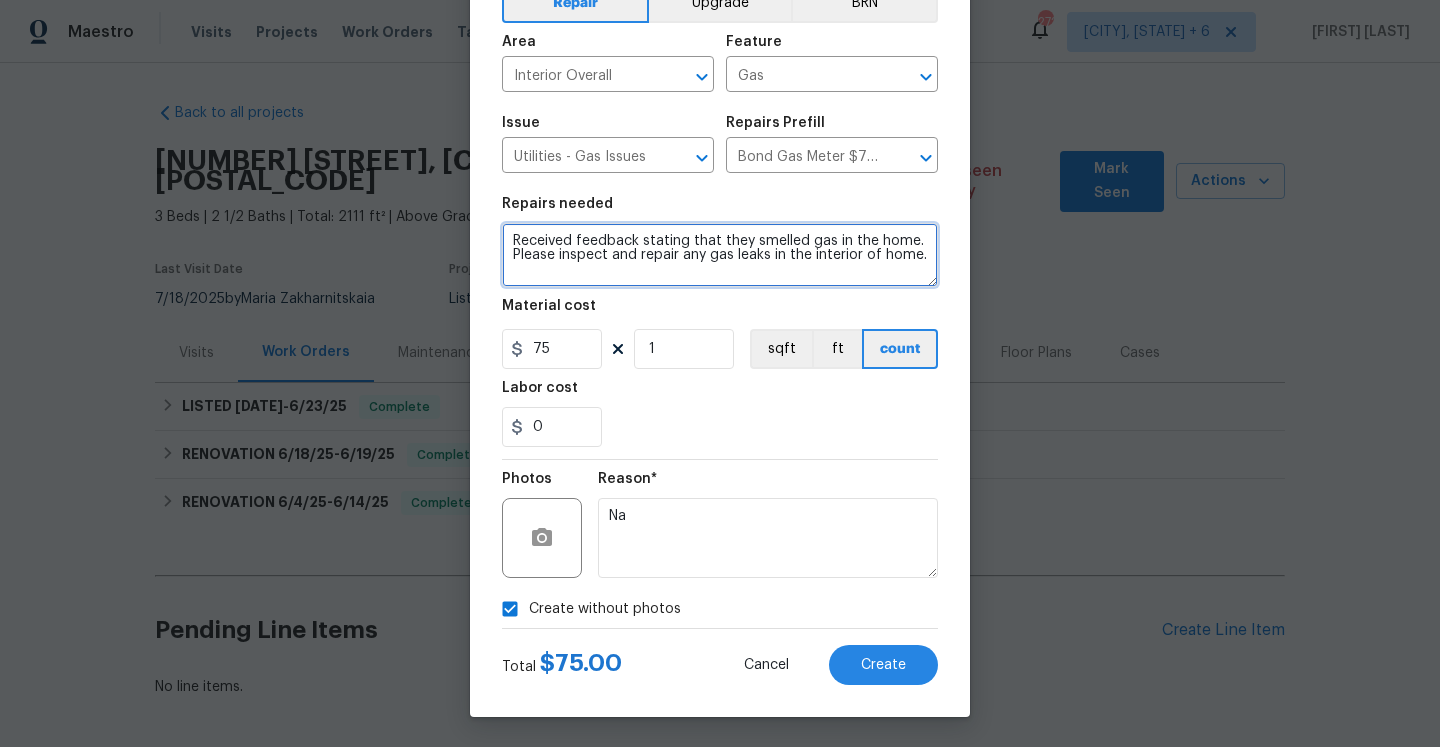 click on "Correct the article" 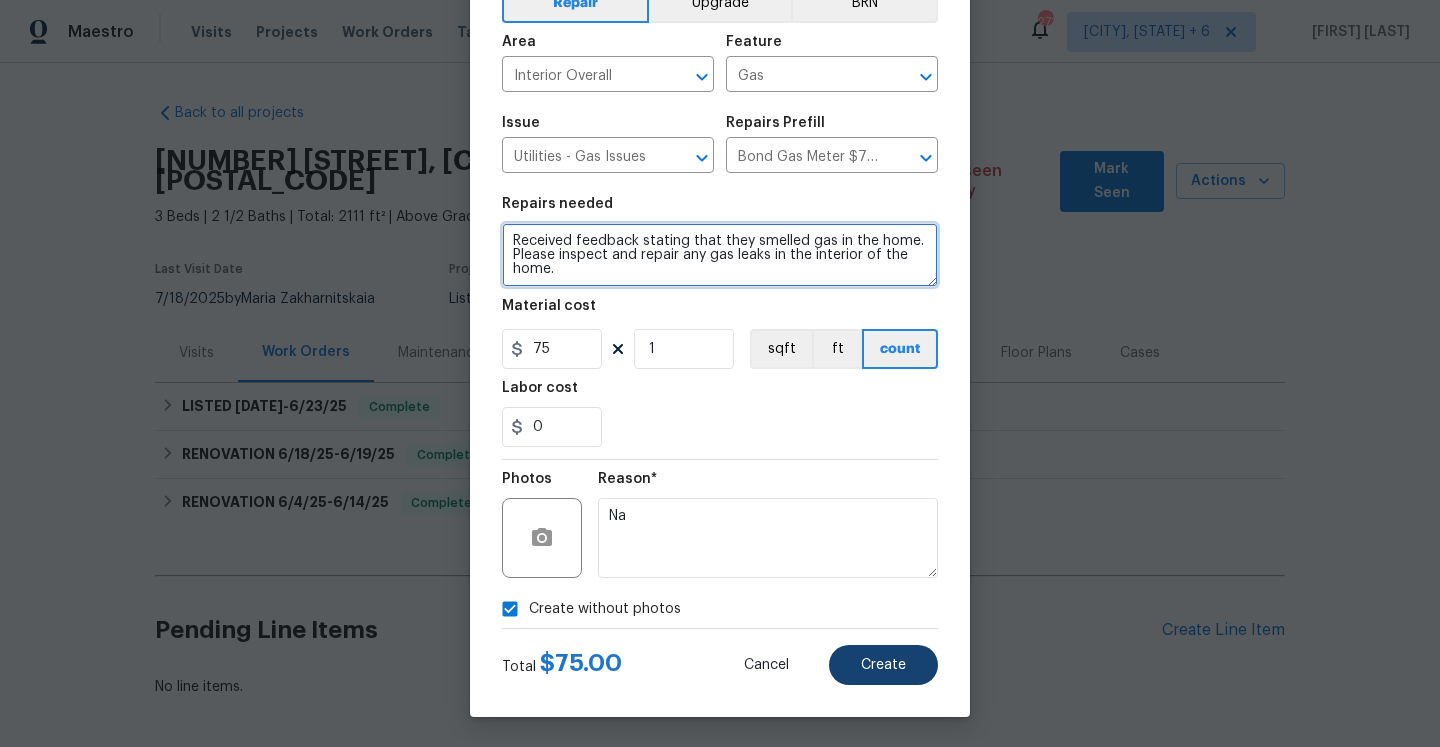 type on "Received feedback stating that they smelled gas in the home. Please inspect and repair any gas leaks in the interior of the home." 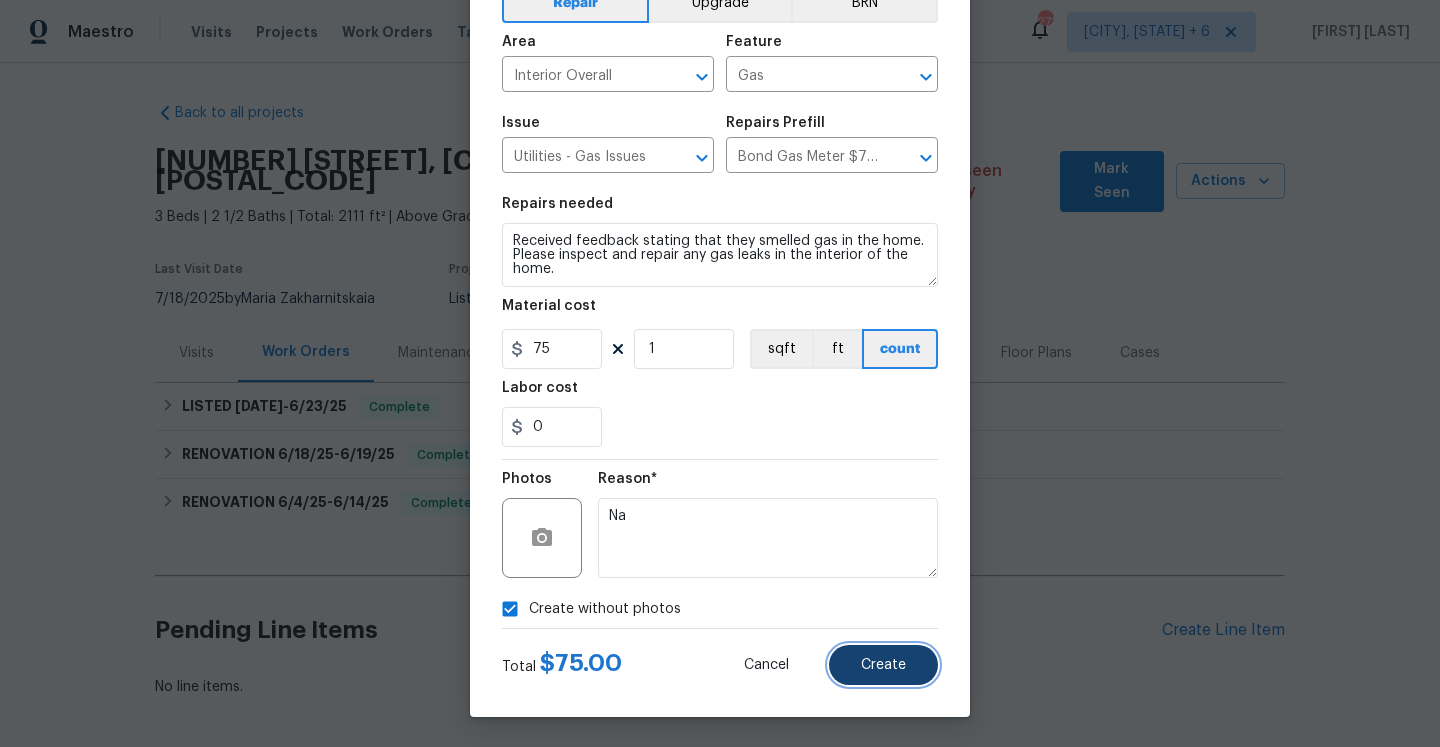 click on "Create" at bounding box center [883, 665] 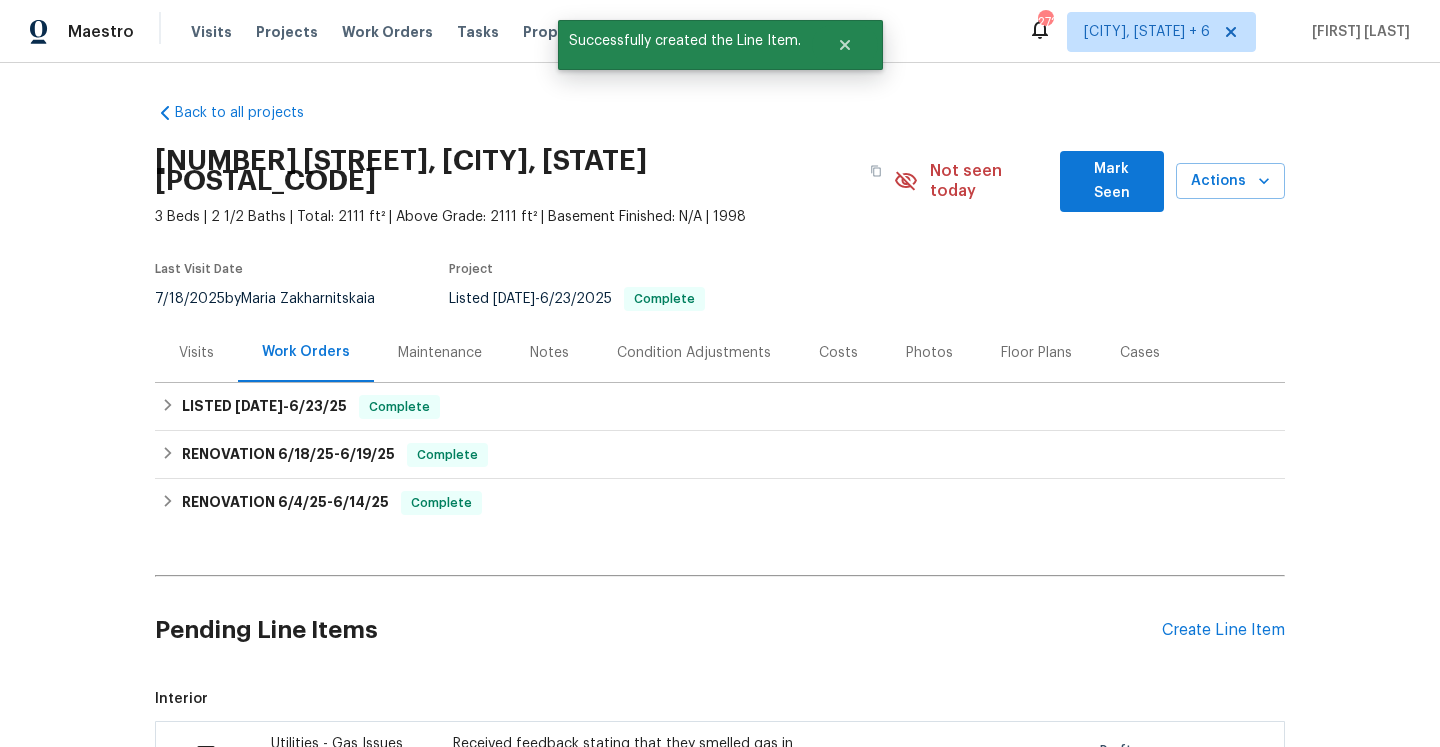 scroll, scrollTop: 314, scrollLeft: 0, axis: vertical 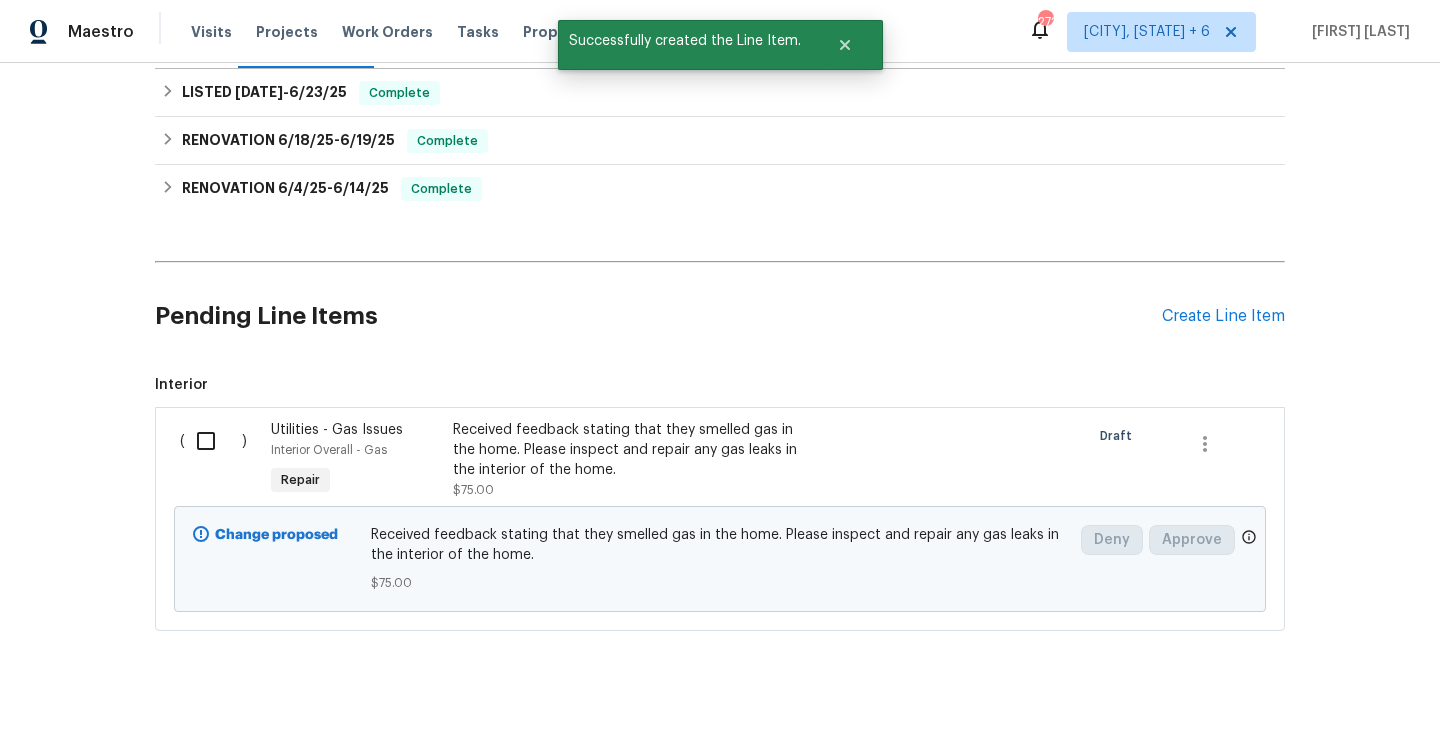 click at bounding box center [213, 441] 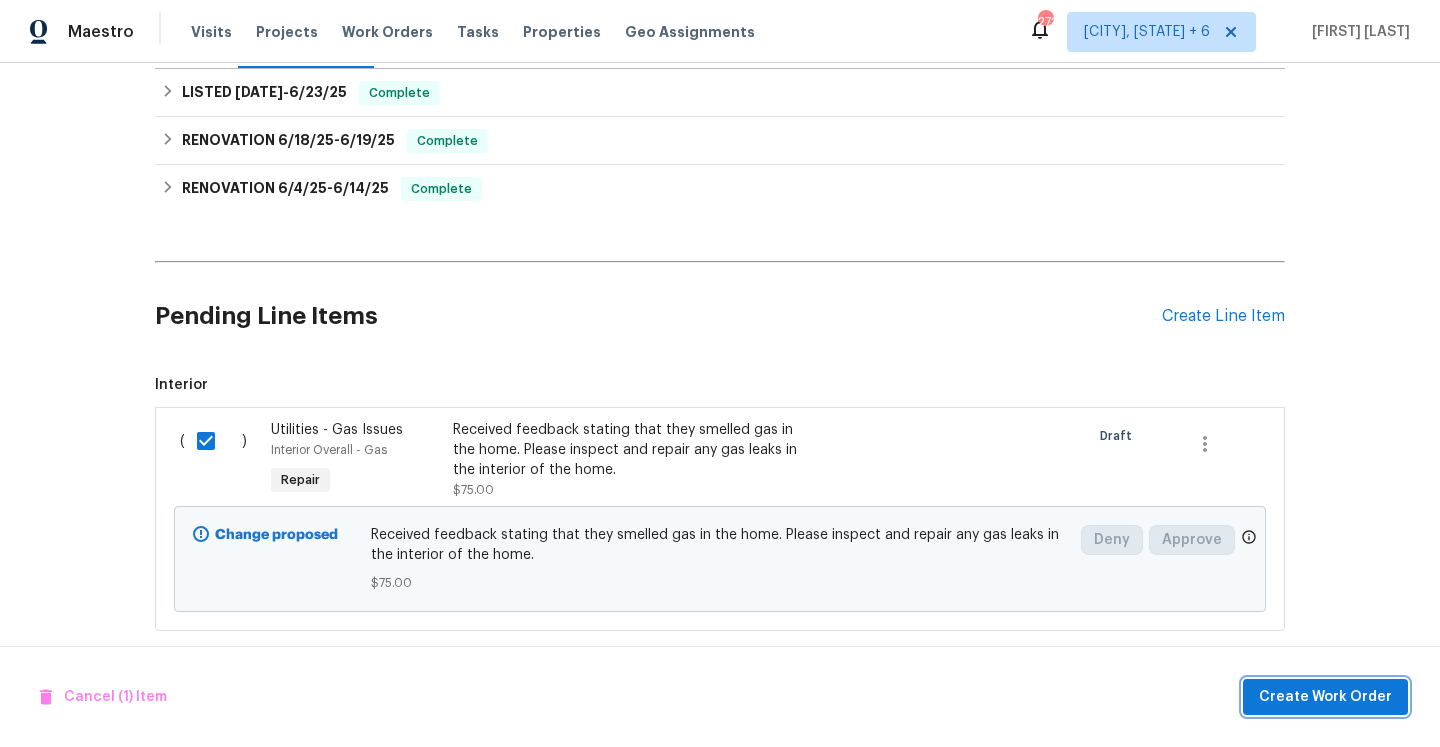 click on "Create Work Order" at bounding box center (1325, 697) 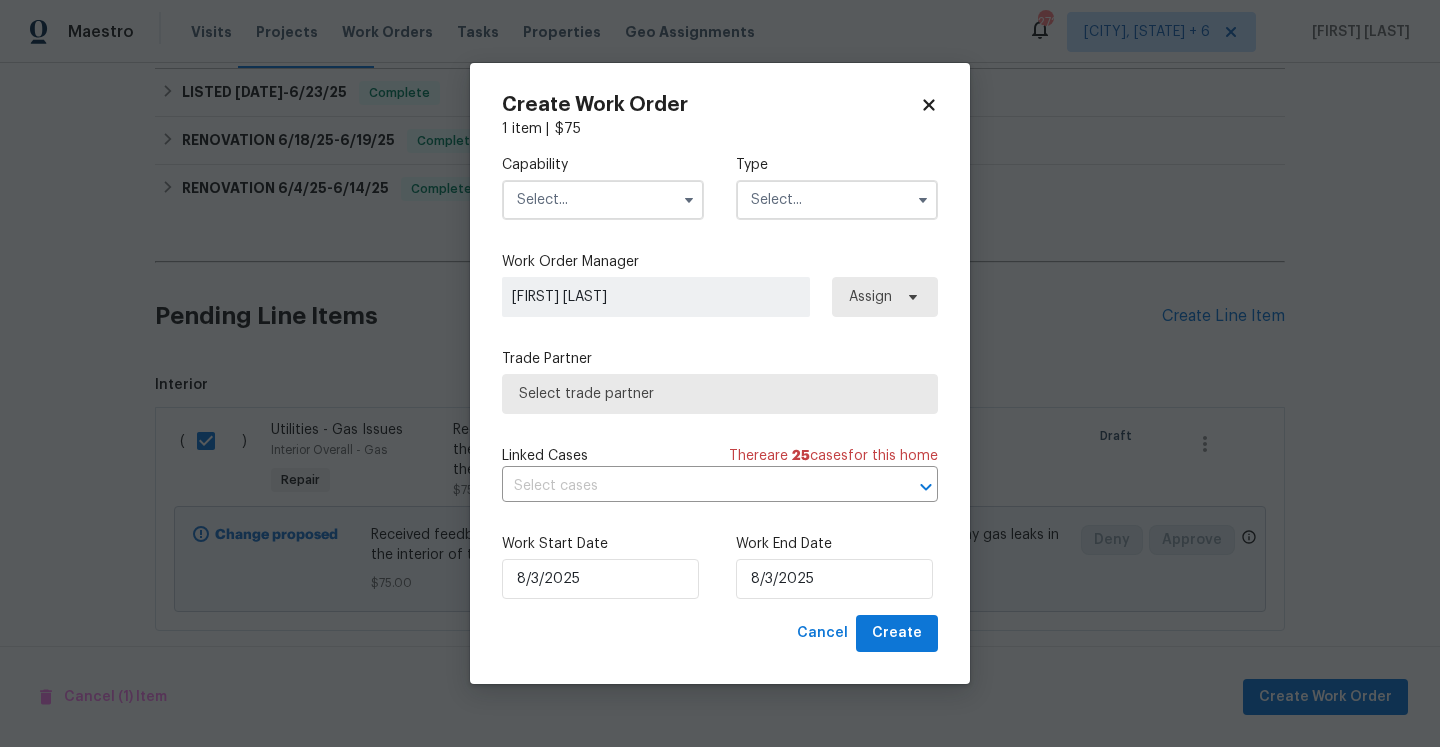 click at bounding box center [603, 200] 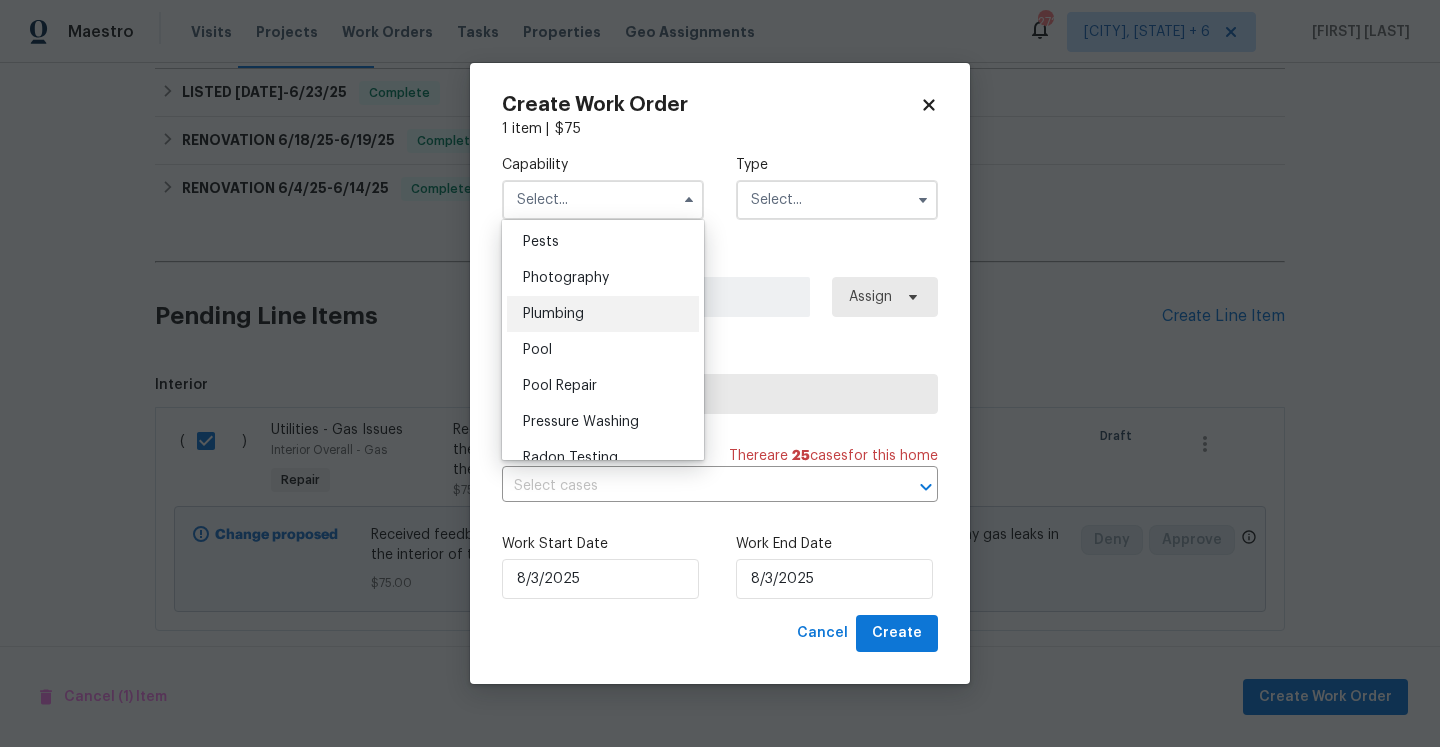 scroll, scrollTop: 1713, scrollLeft: 0, axis: vertical 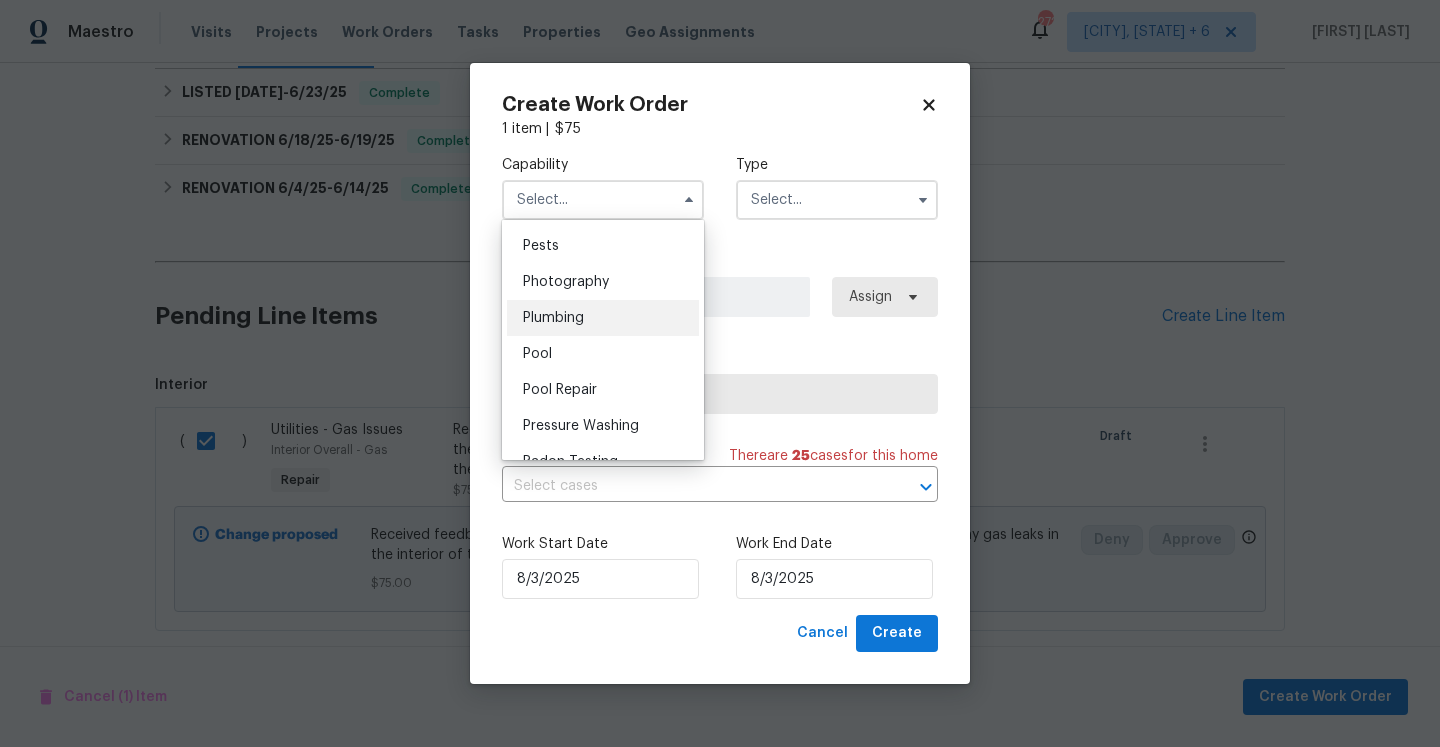 click on "Plumbing" at bounding box center [603, 318] 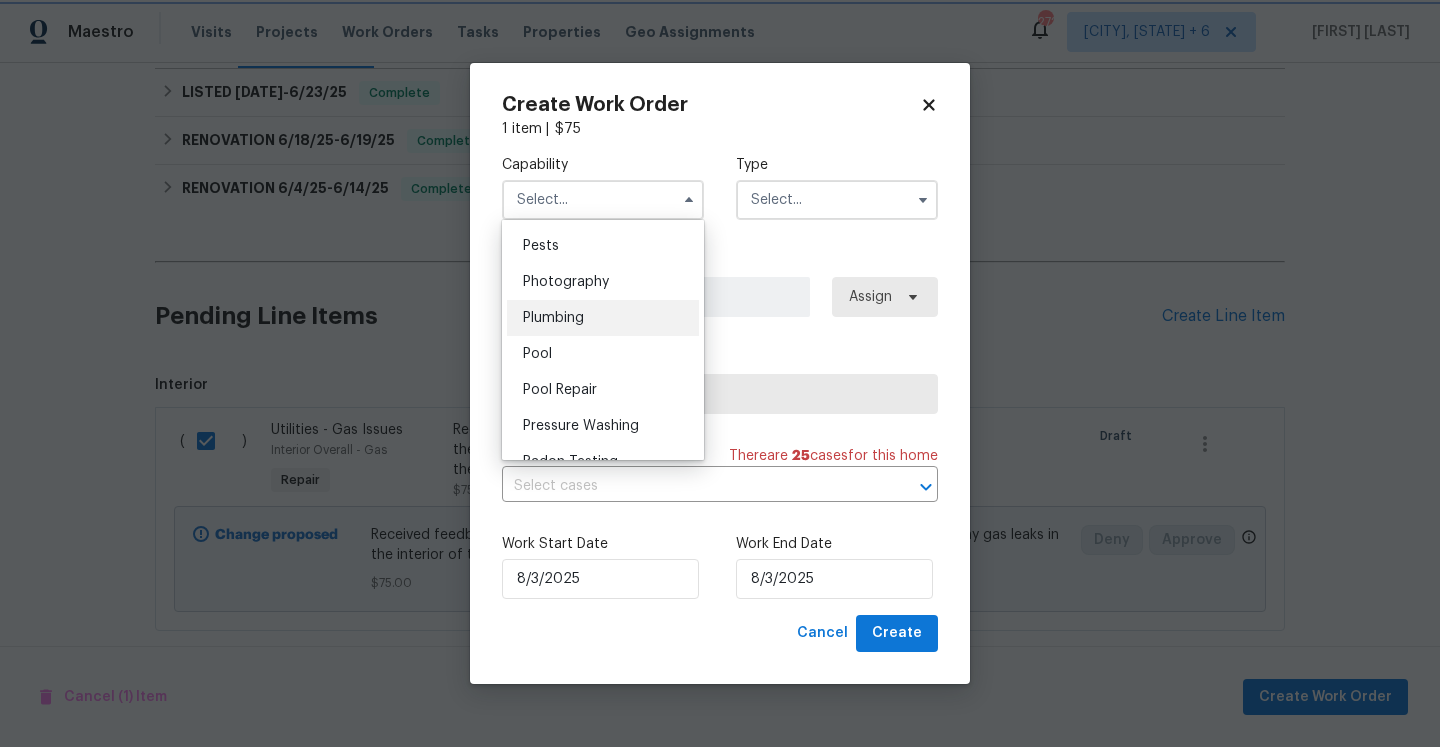 type on "Plumbing" 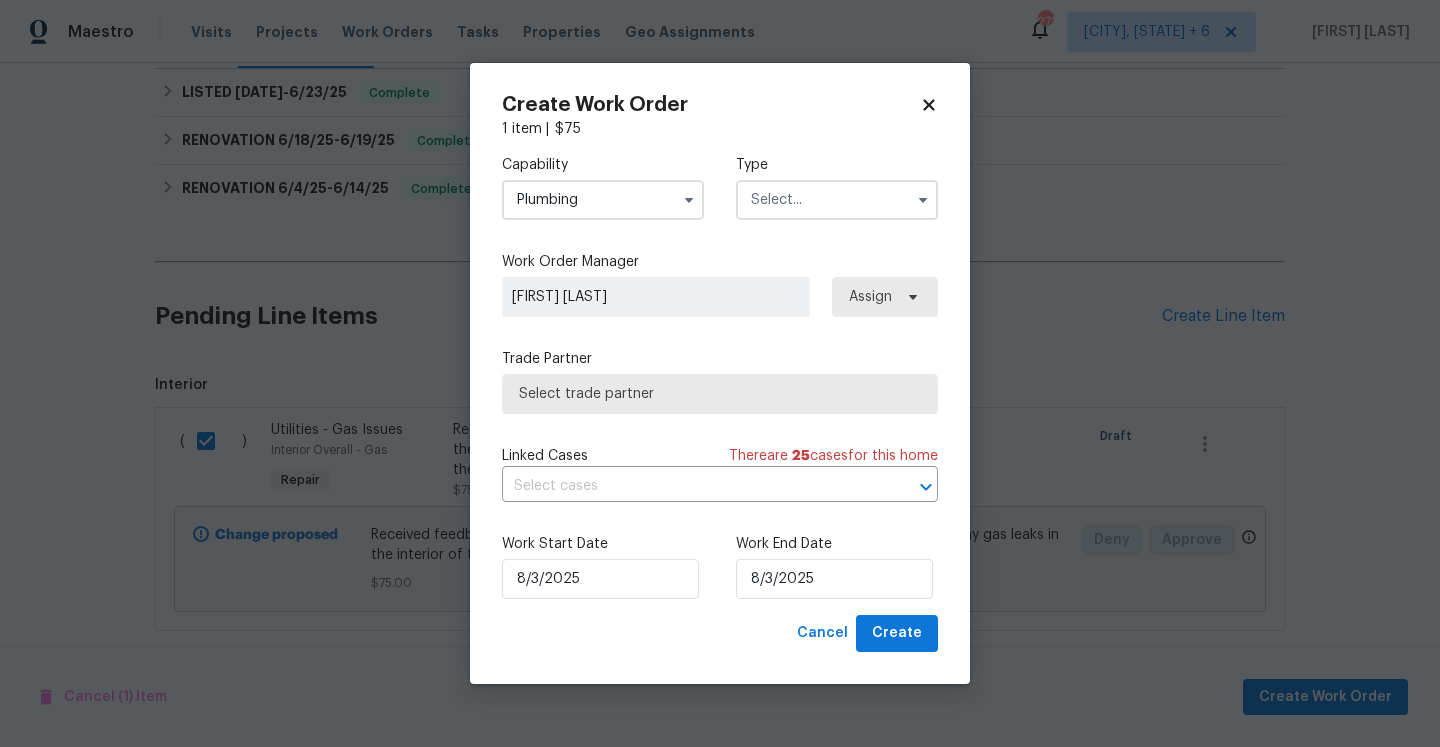 click at bounding box center (837, 200) 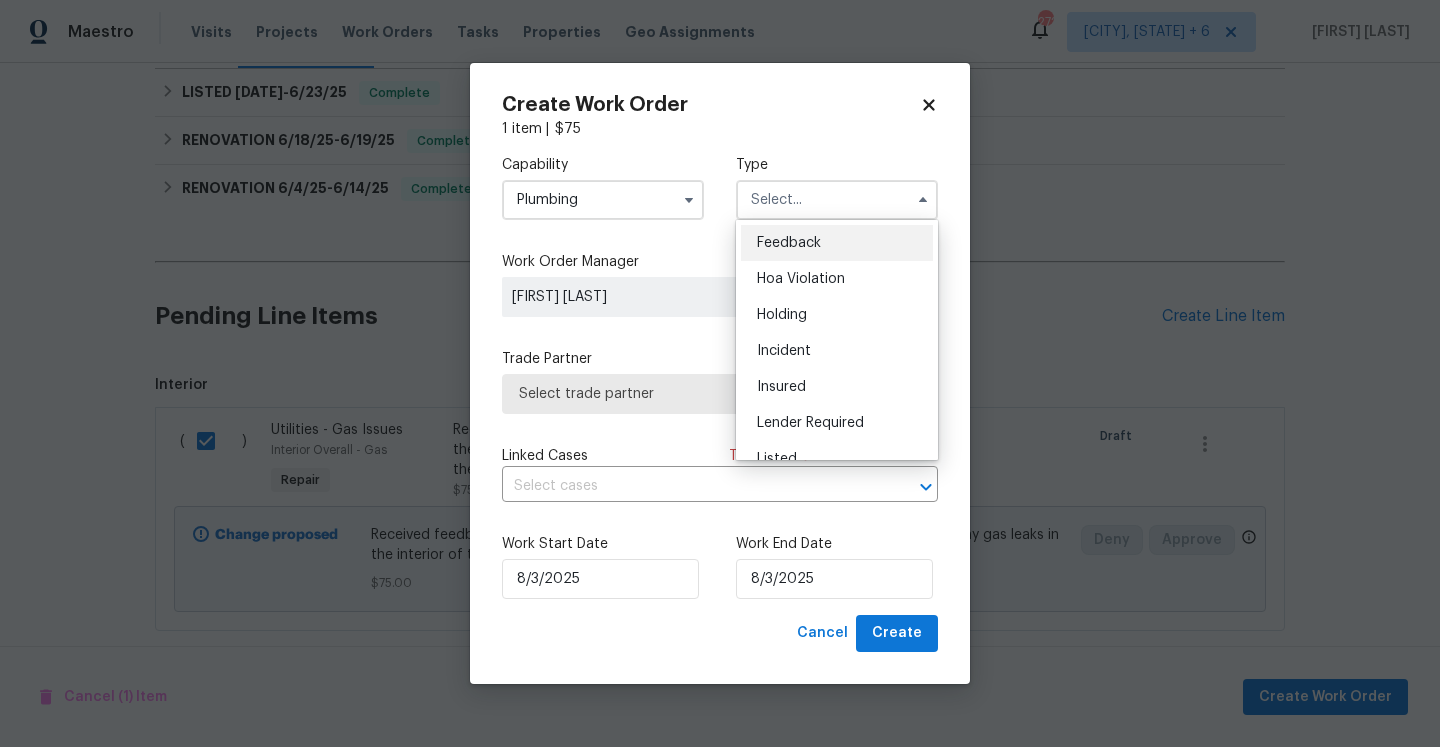 click on "Feedback" at bounding box center [837, 243] 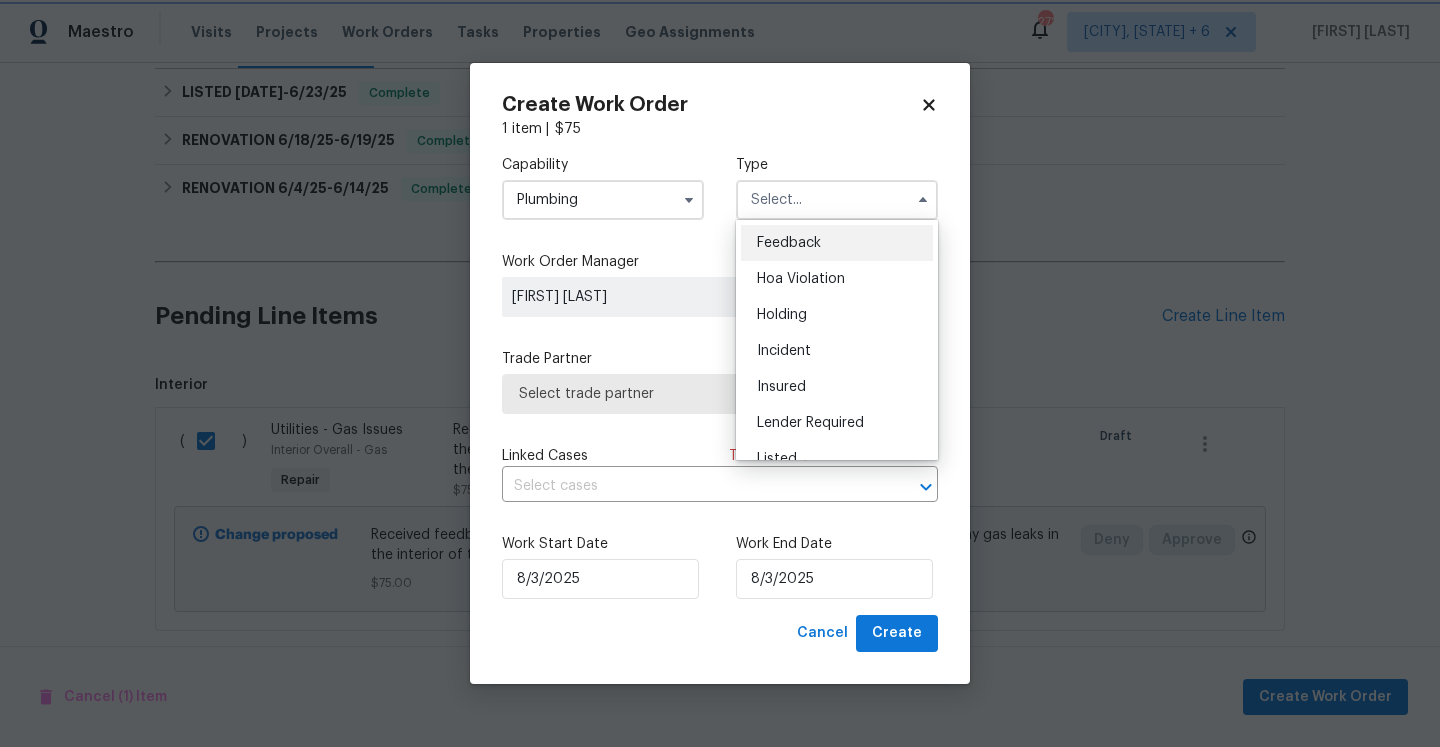 type on "Feedback" 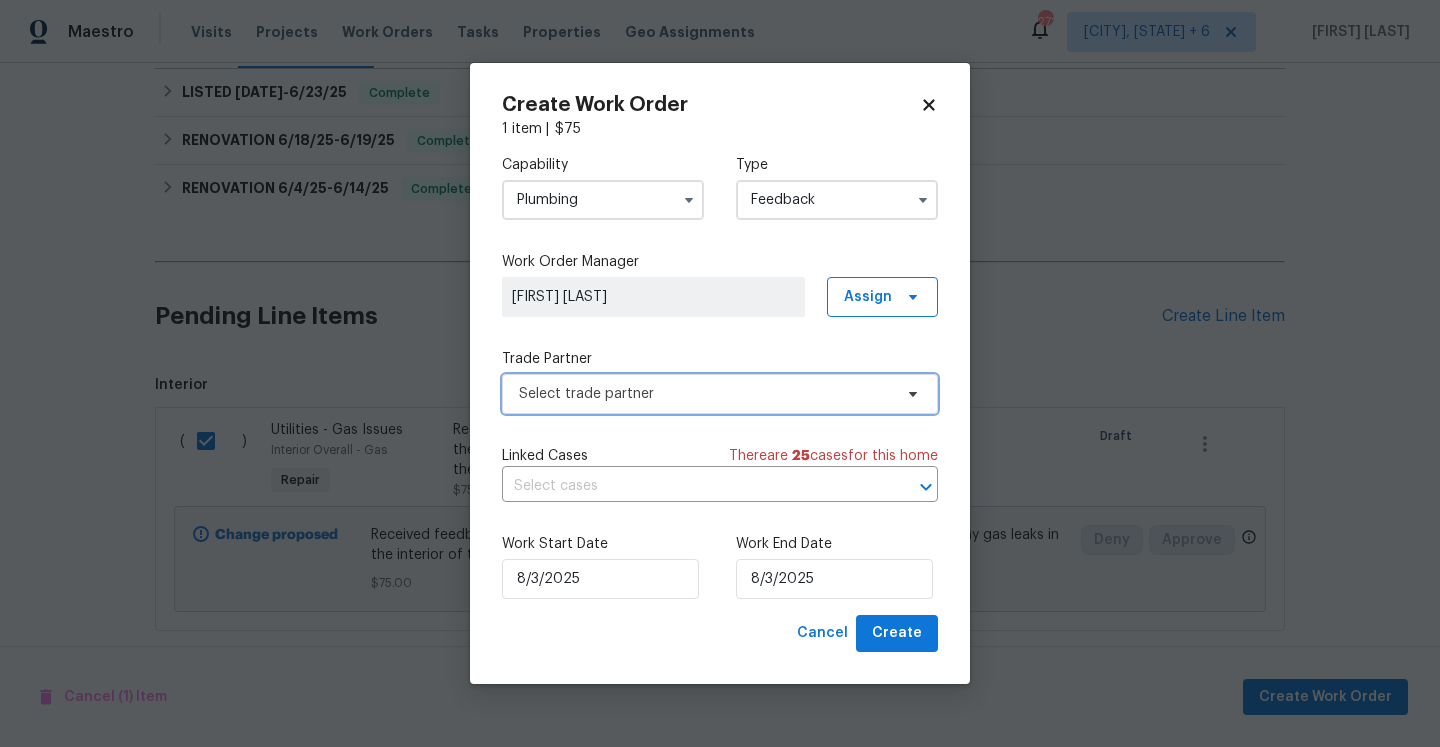 click on "Select trade partner" at bounding box center [705, 394] 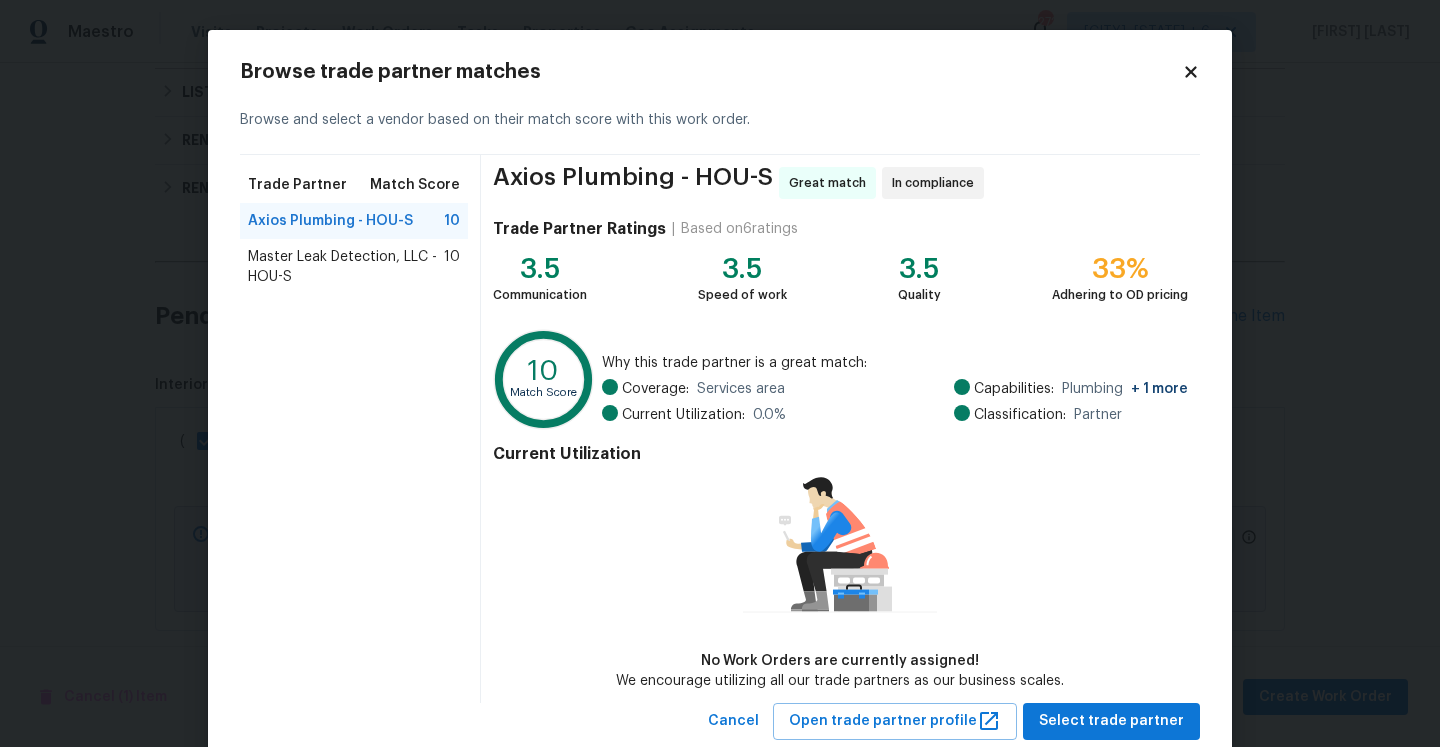 scroll, scrollTop: 53, scrollLeft: 0, axis: vertical 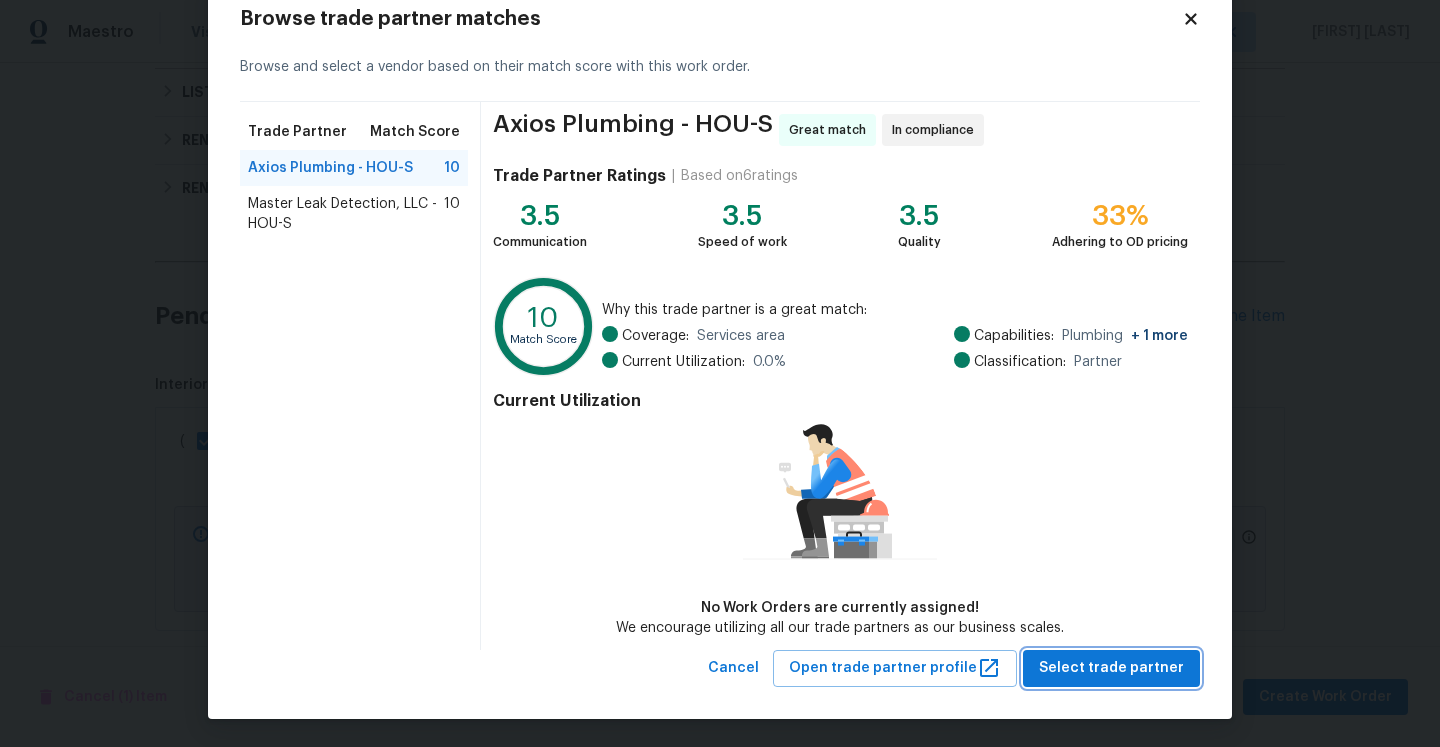click on "Select trade partner" at bounding box center (1111, 668) 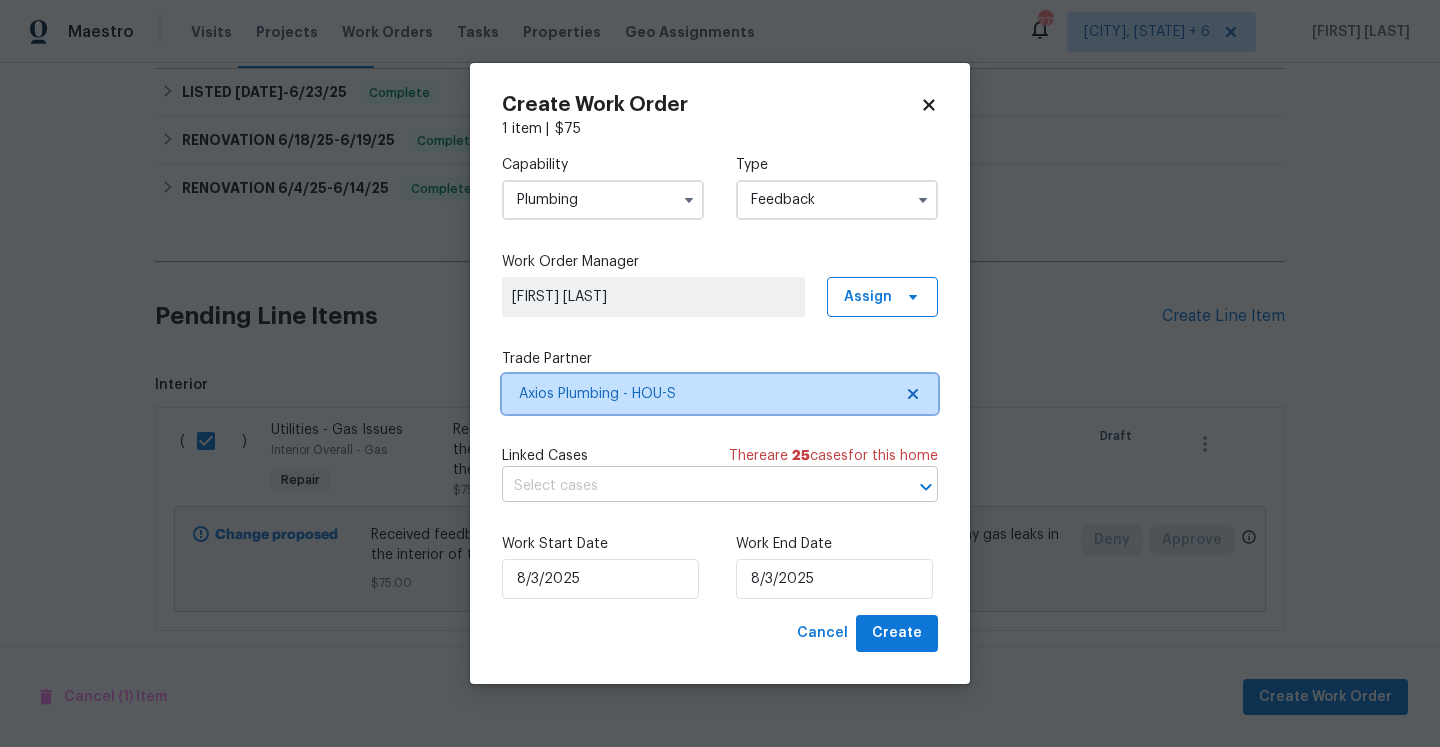 scroll, scrollTop: 0, scrollLeft: 0, axis: both 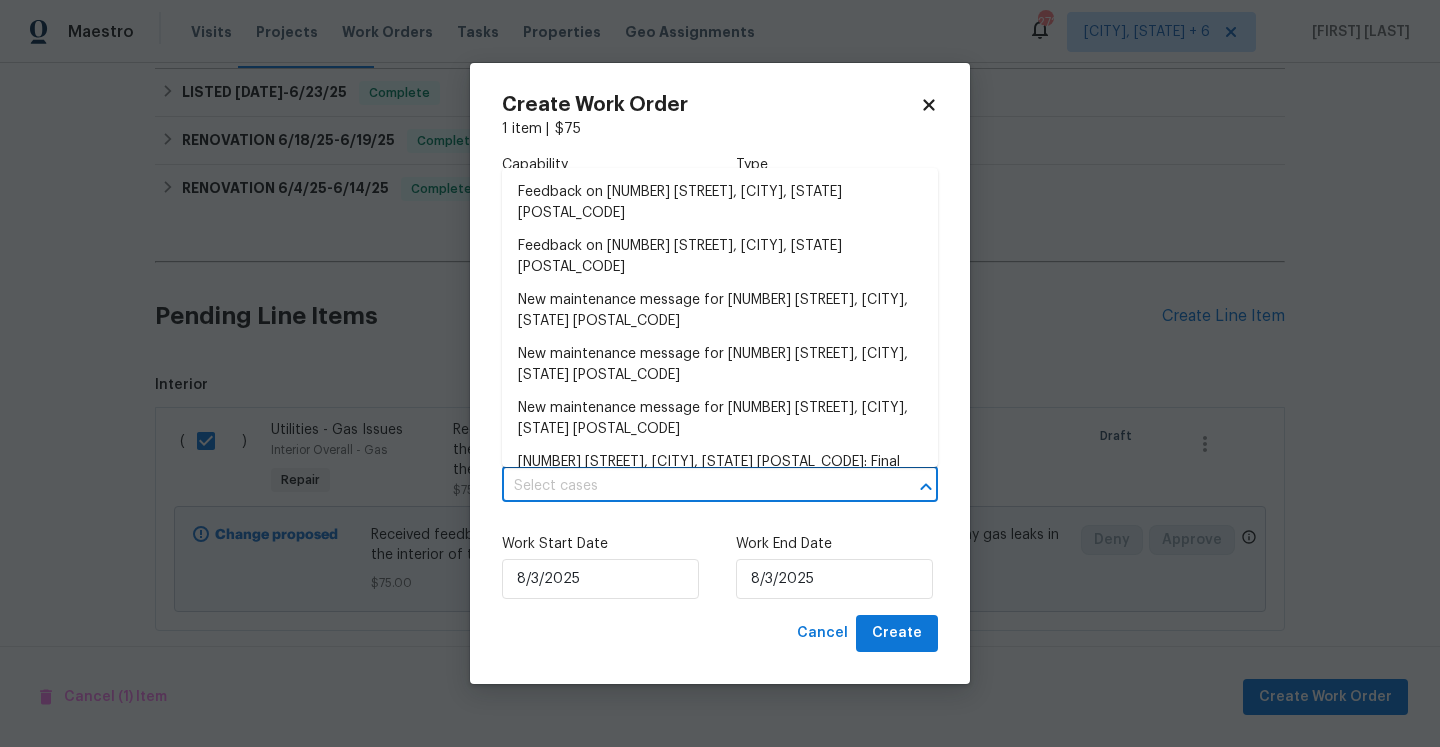 click at bounding box center [692, 486] 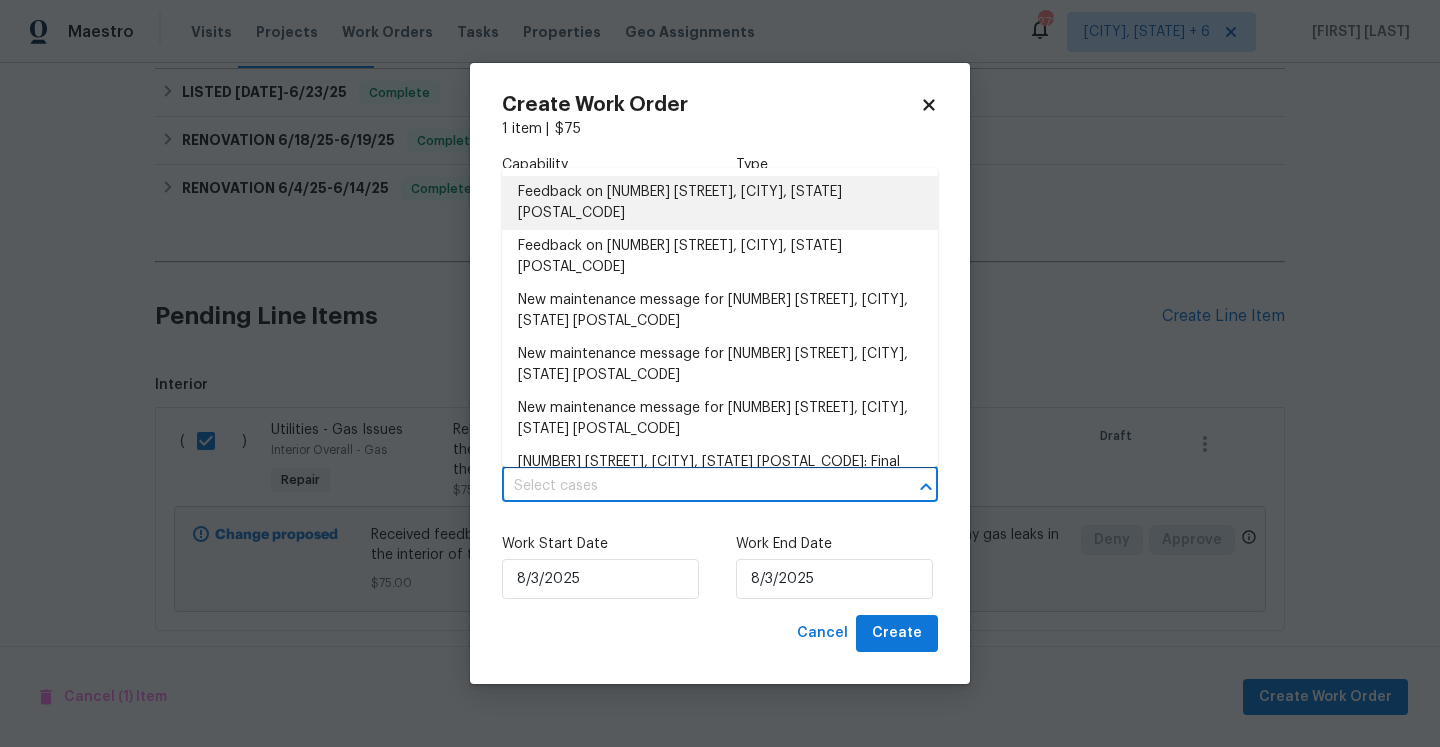 click on "Feedback on 7007 Madison Trl, Houston, TX 77084" at bounding box center [720, 203] 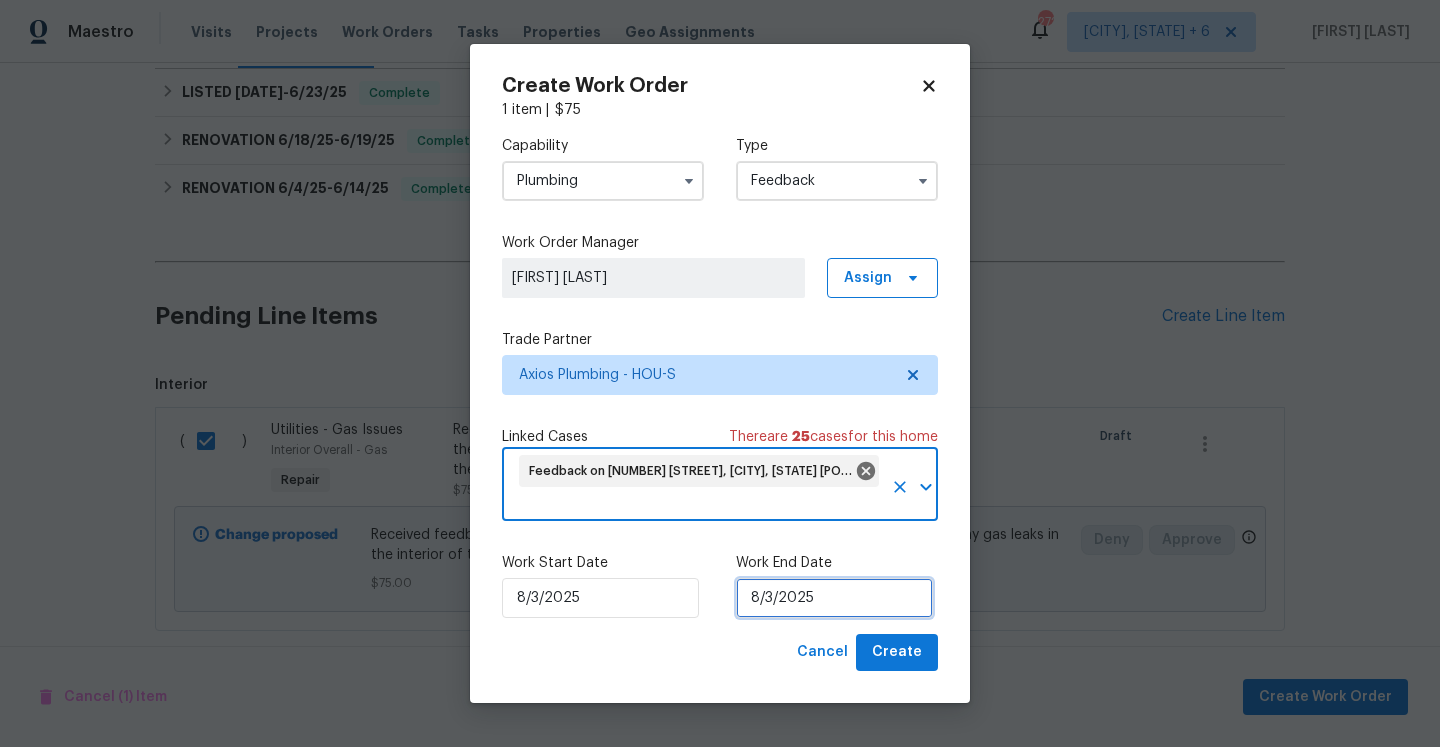 click on "8/3/2025" at bounding box center (834, 598) 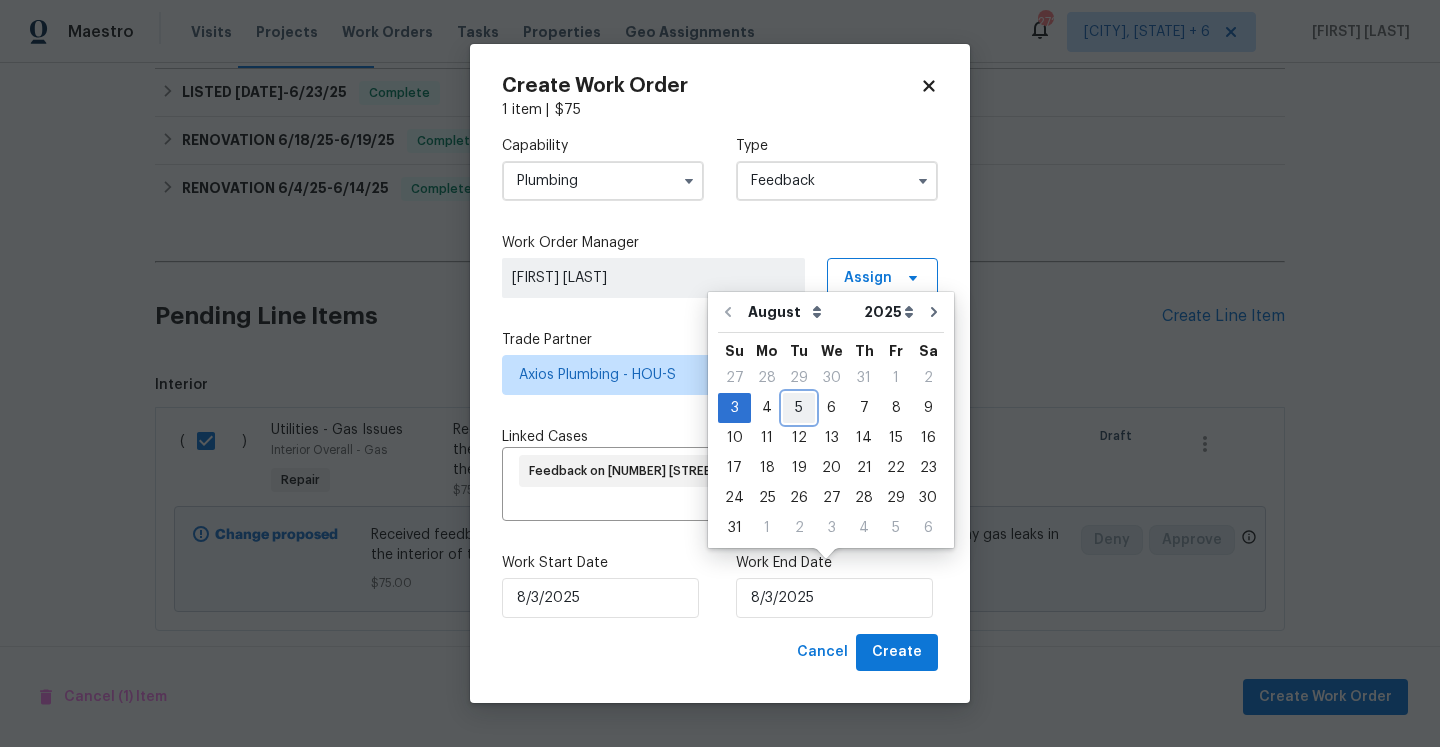 click on "5" at bounding box center (799, 408) 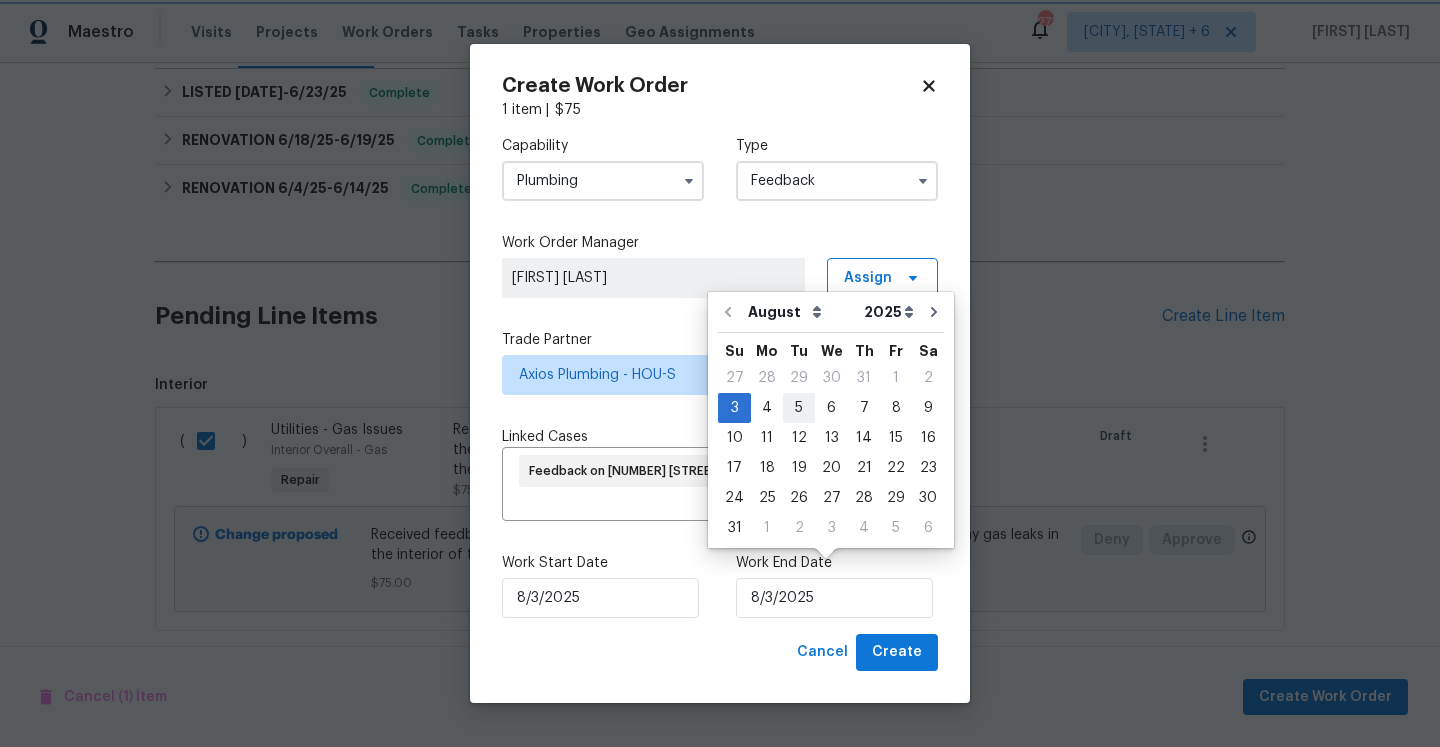 type on "8/5/2025" 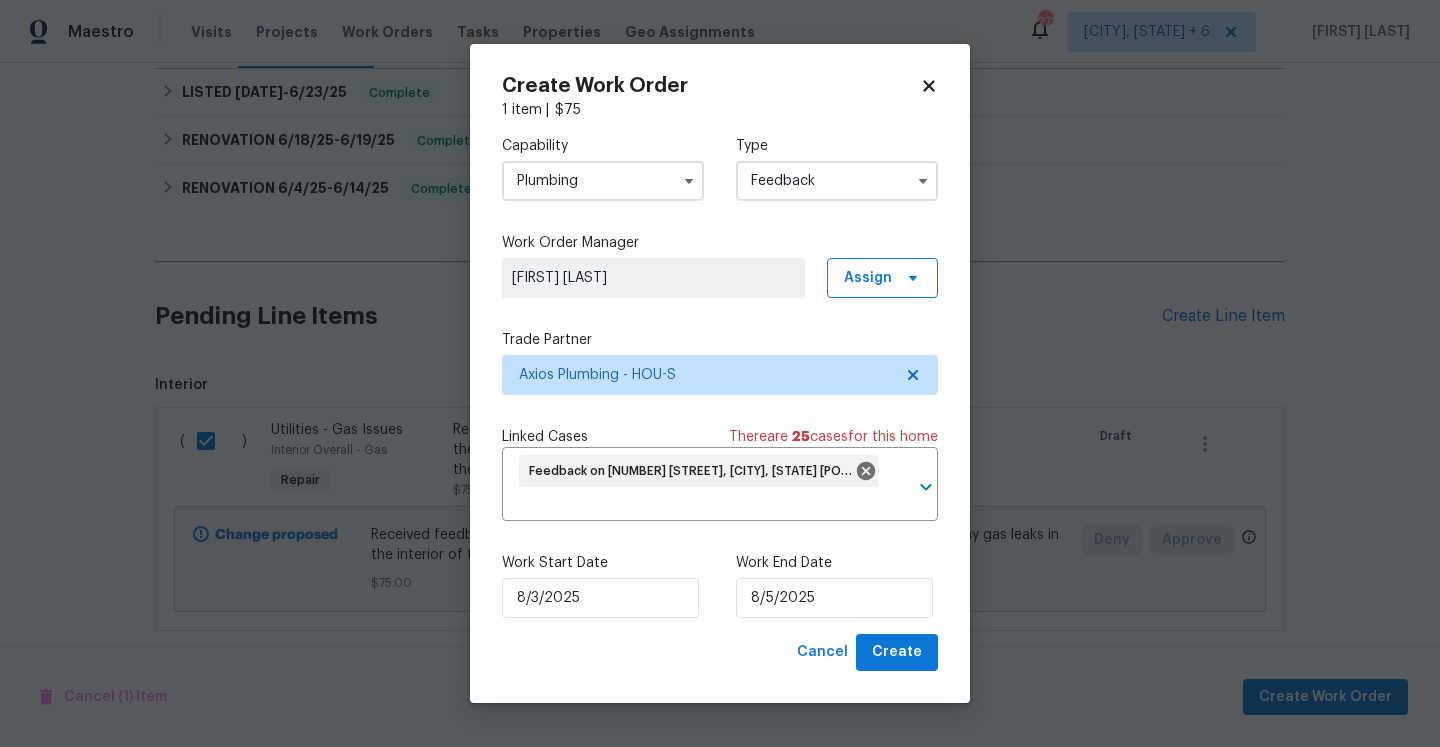click on "Plumbing" at bounding box center [603, 181] 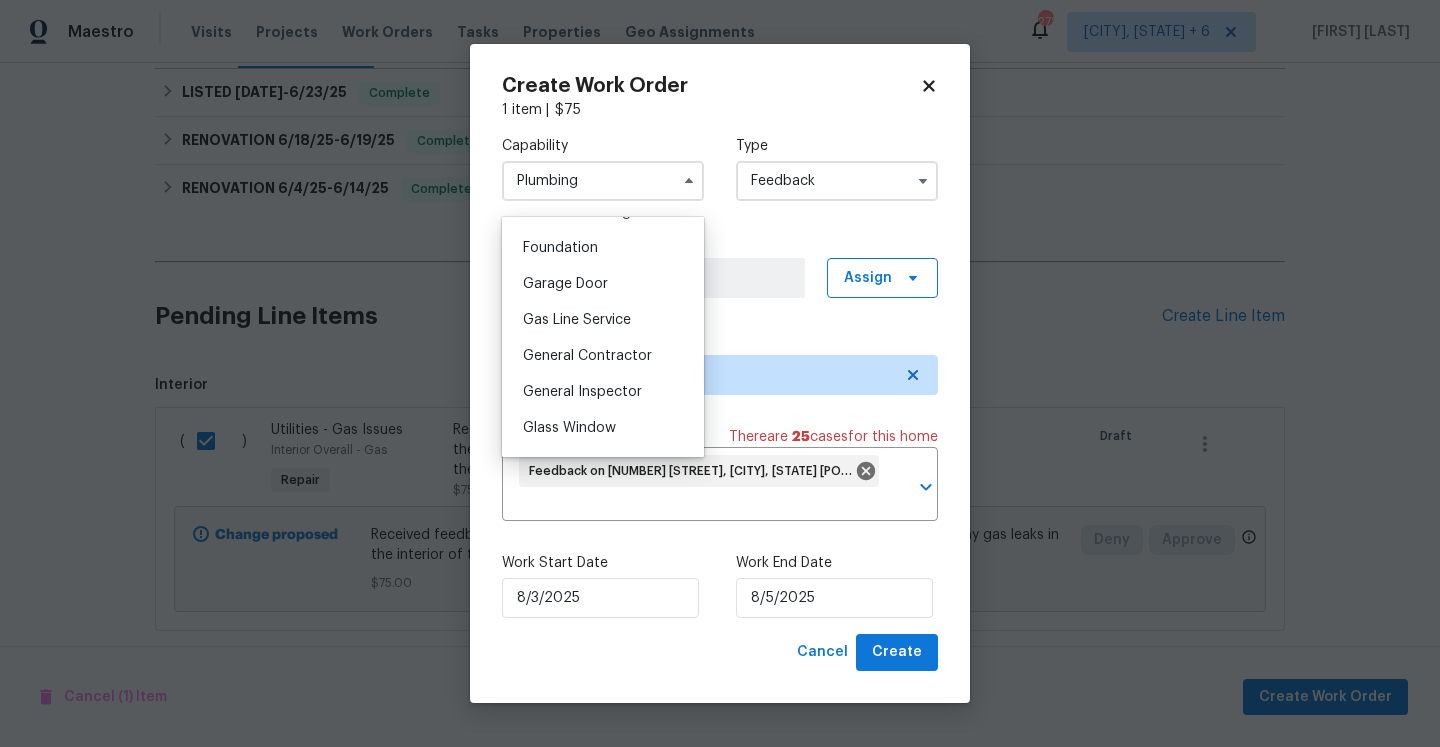 scroll, scrollTop: 844, scrollLeft: 0, axis: vertical 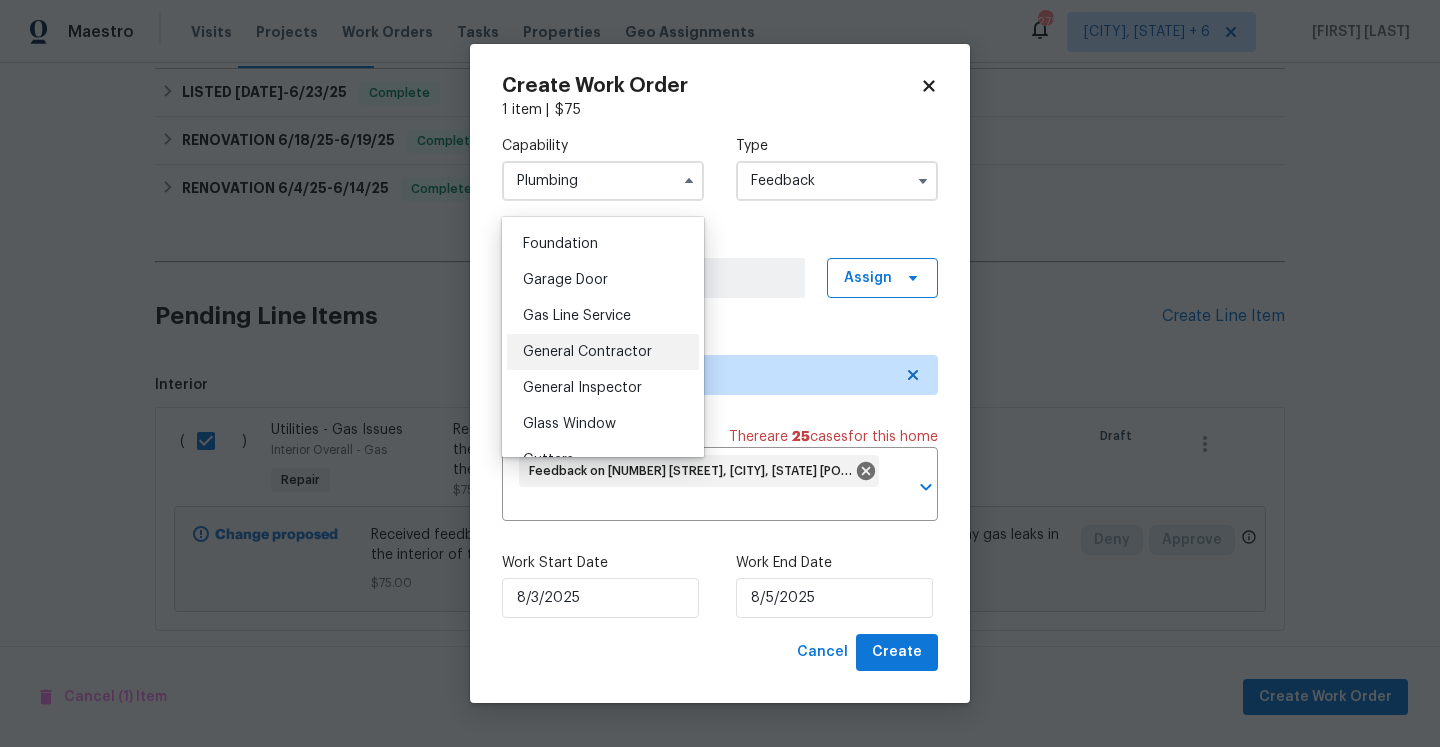click on "General Contractor" at bounding box center [587, 352] 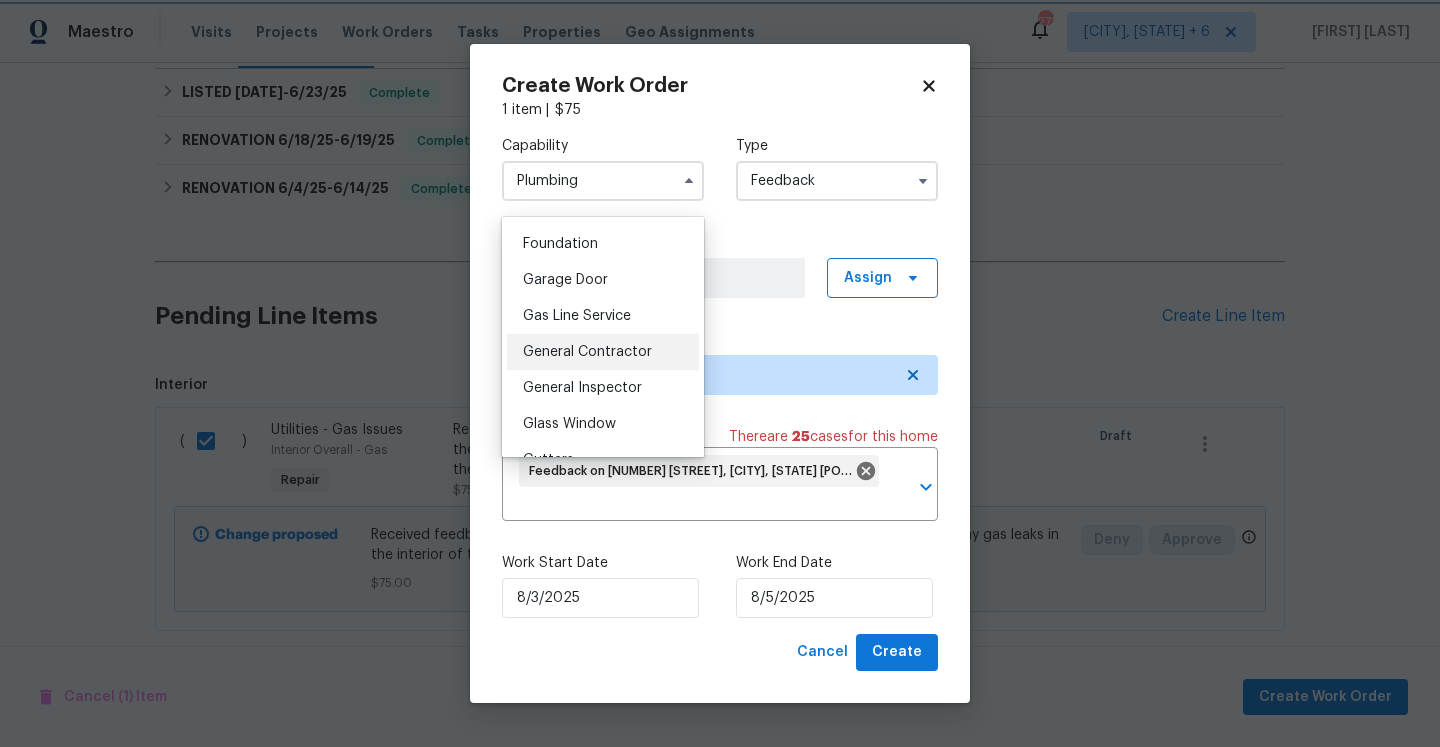 type on "General Contractor" 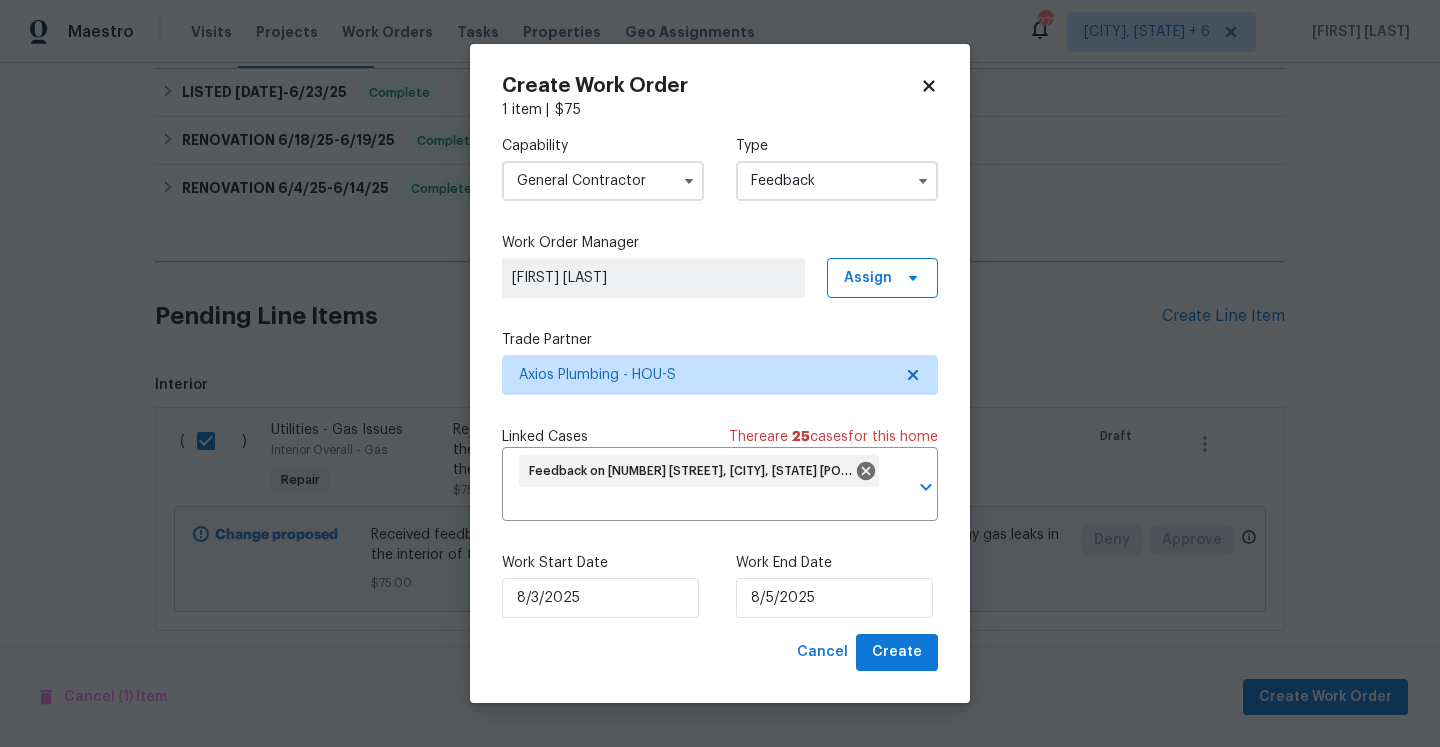 click on "Trade Partner   Axios Plumbing - HOU-S" at bounding box center [720, 362] 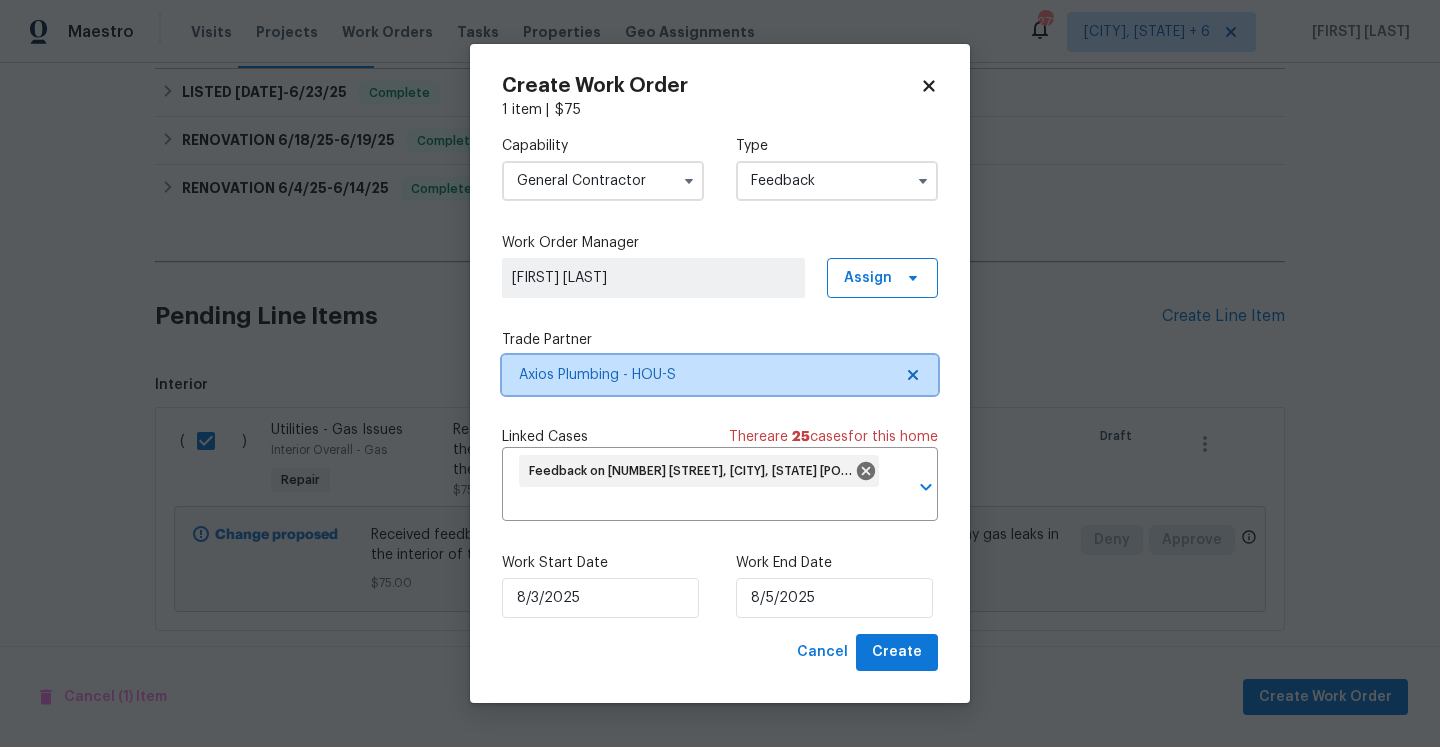 click on "Axios Plumbing - HOU-S" at bounding box center (705, 375) 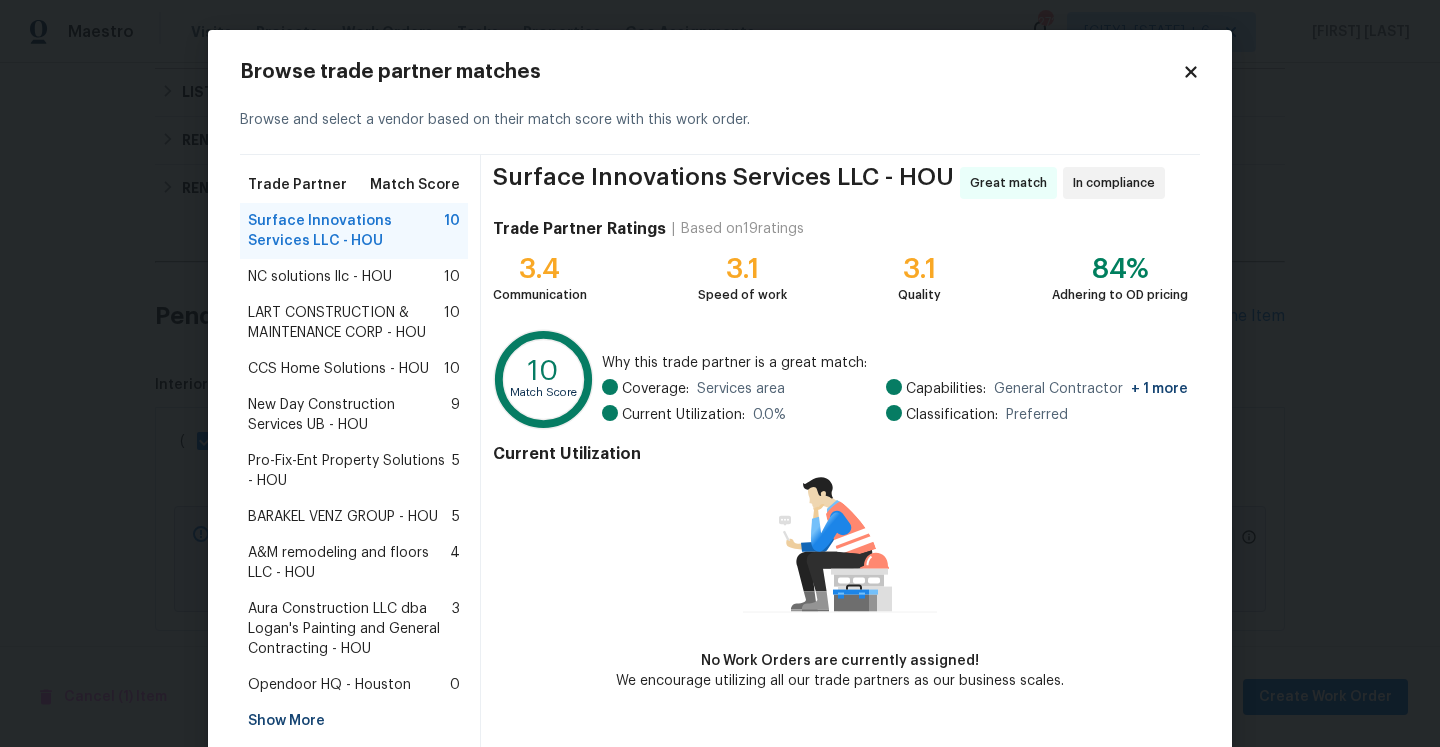 scroll, scrollTop: 102, scrollLeft: 0, axis: vertical 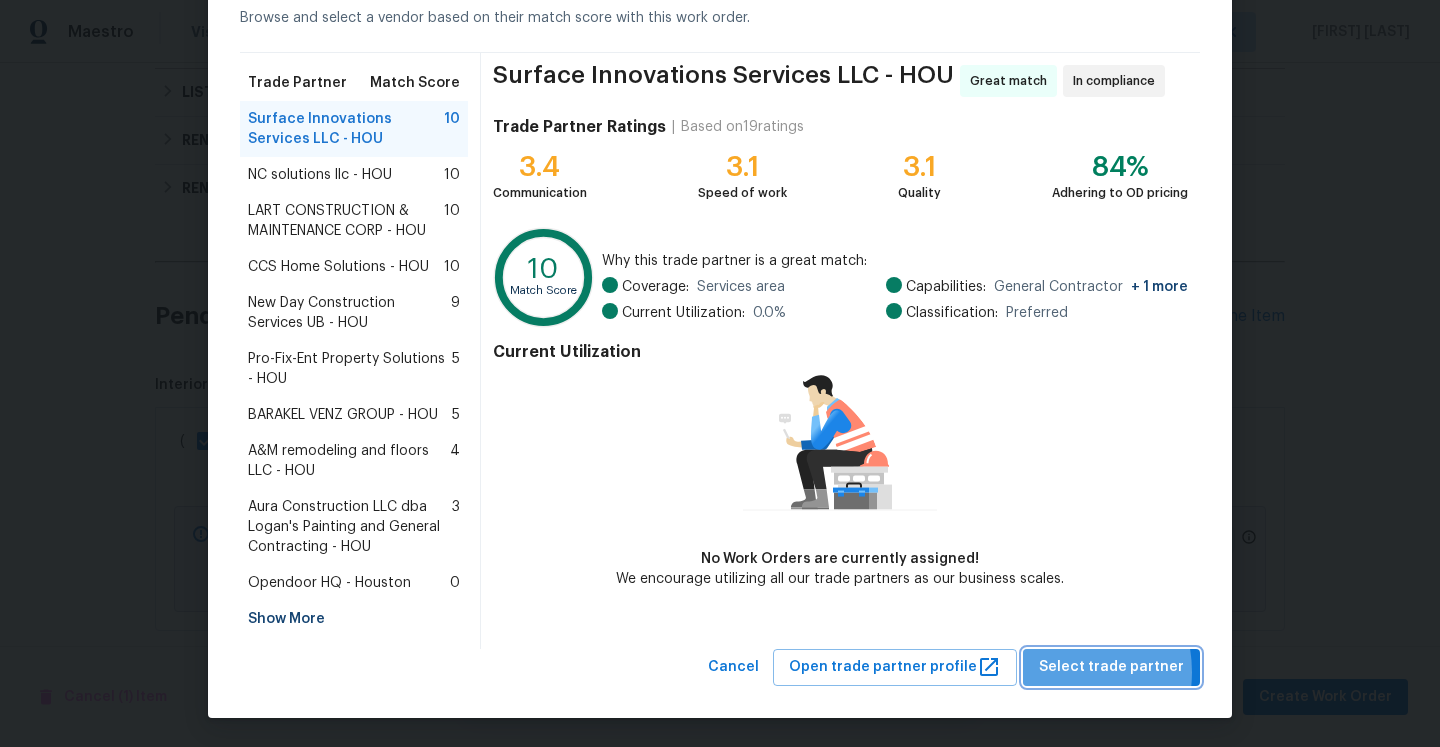 click on "Select trade partner" at bounding box center [1111, 667] 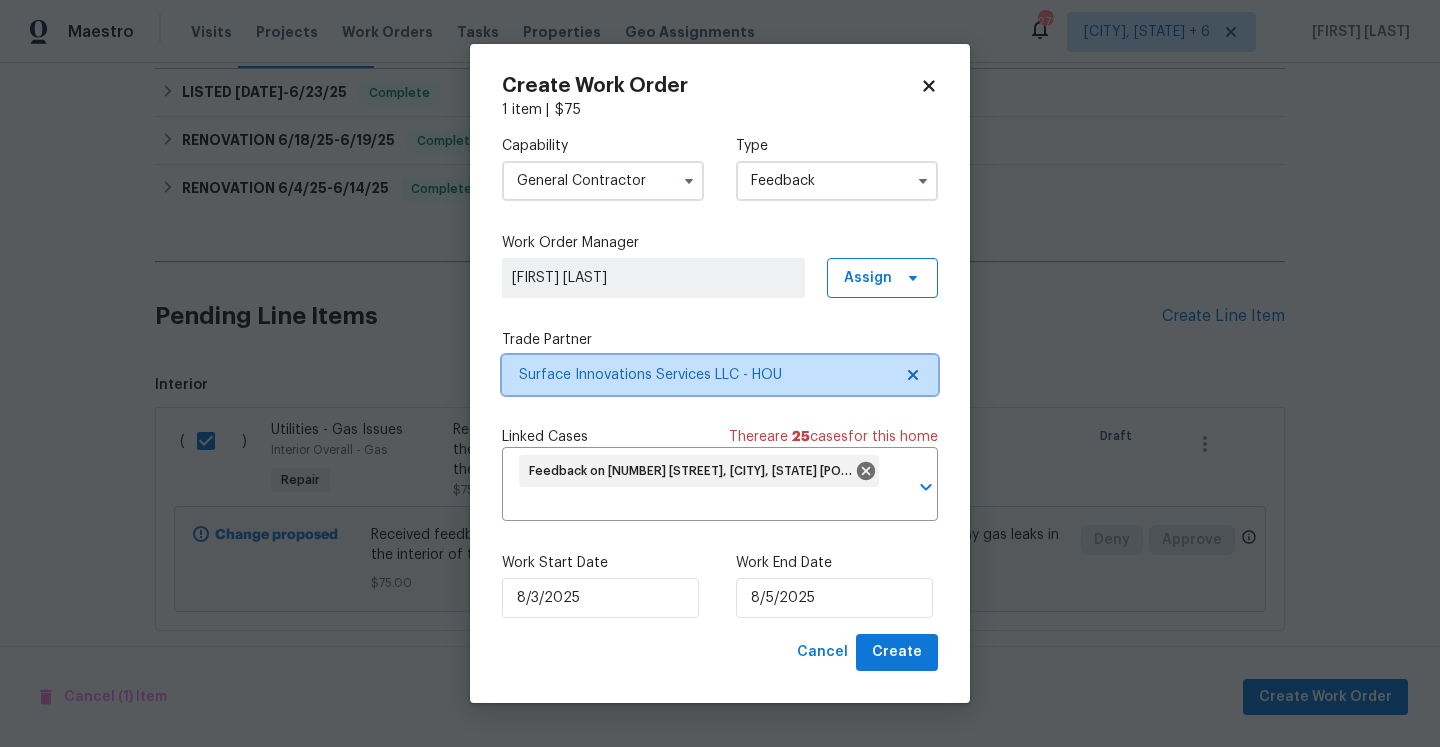 scroll, scrollTop: 0, scrollLeft: 0, axis: both 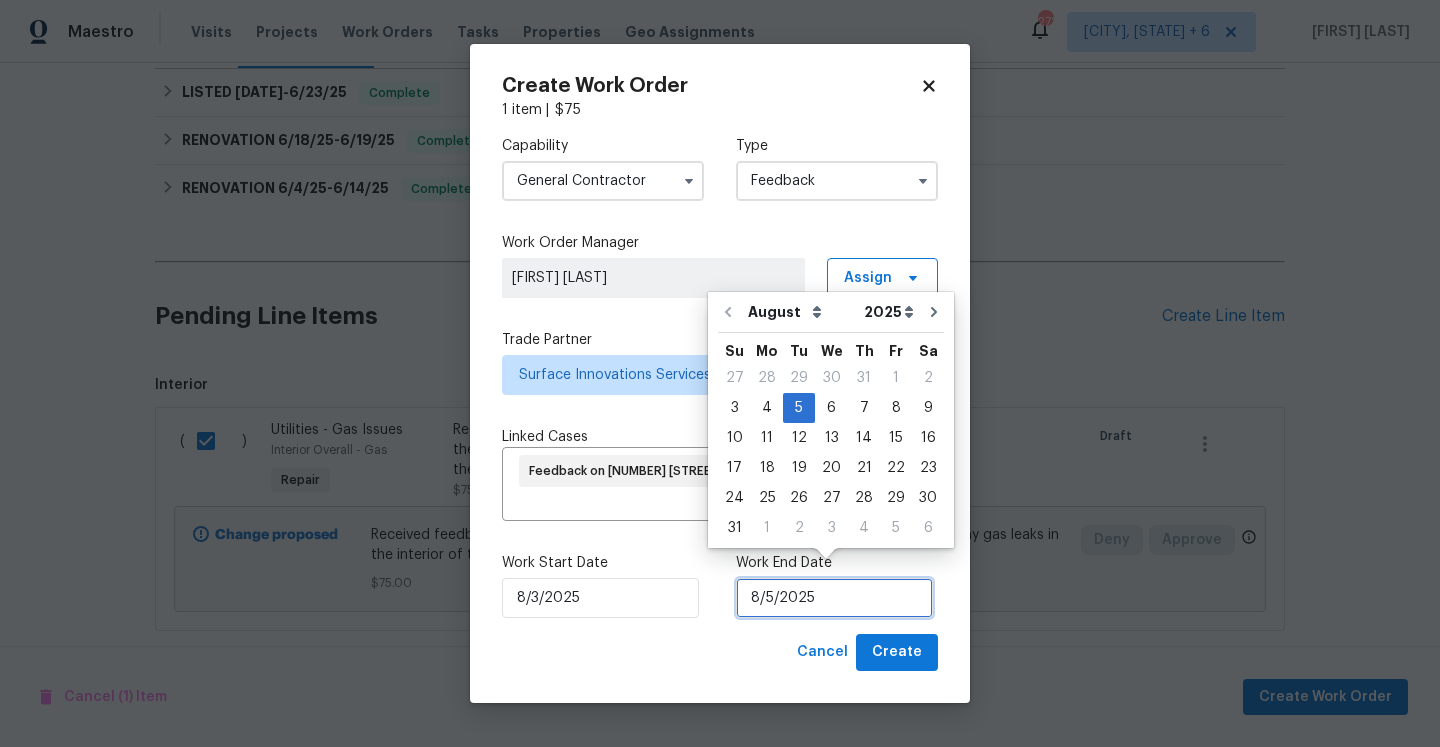 click on "8/5/2025" at bounding box center [834, 598] 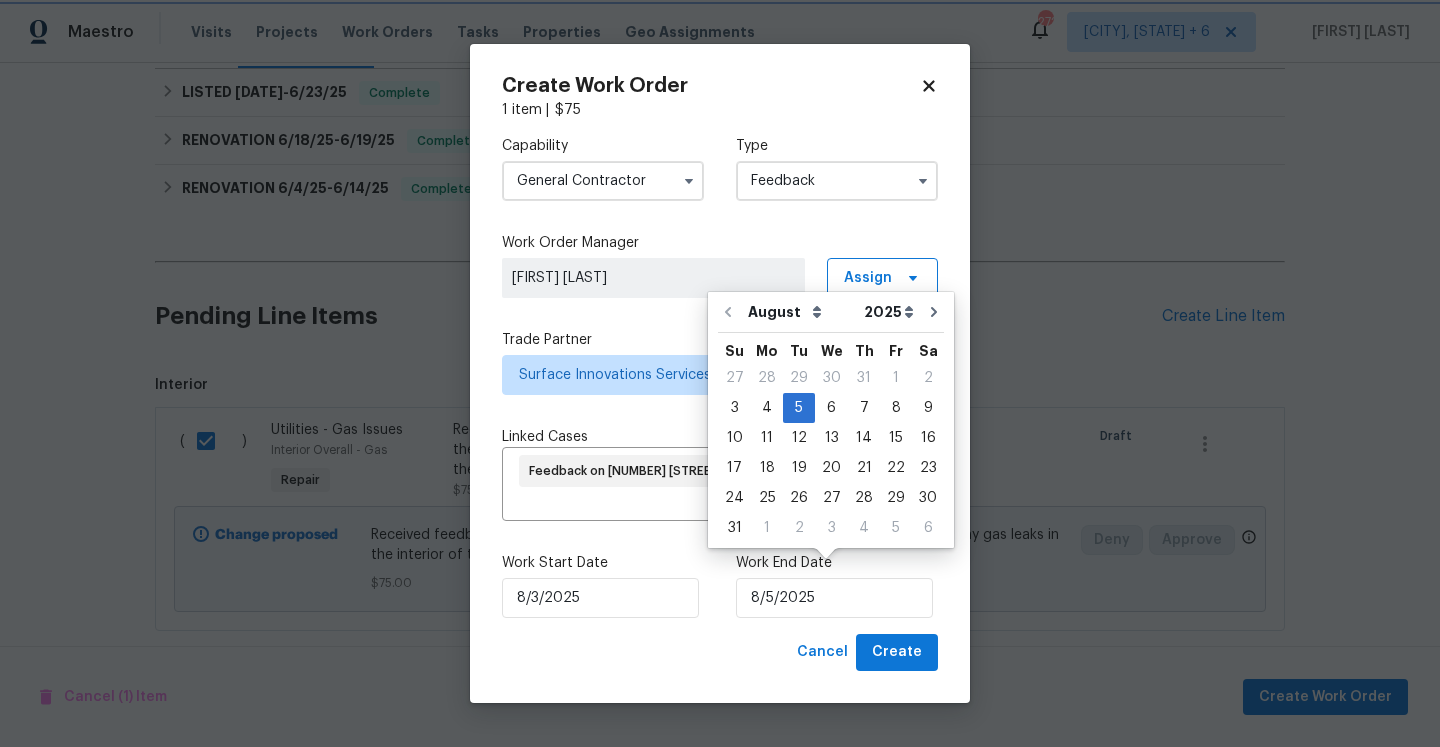 click on "Work Start Date   8/3/2025 Work End Date   8/5/2025" at bounding box center (720, 585) 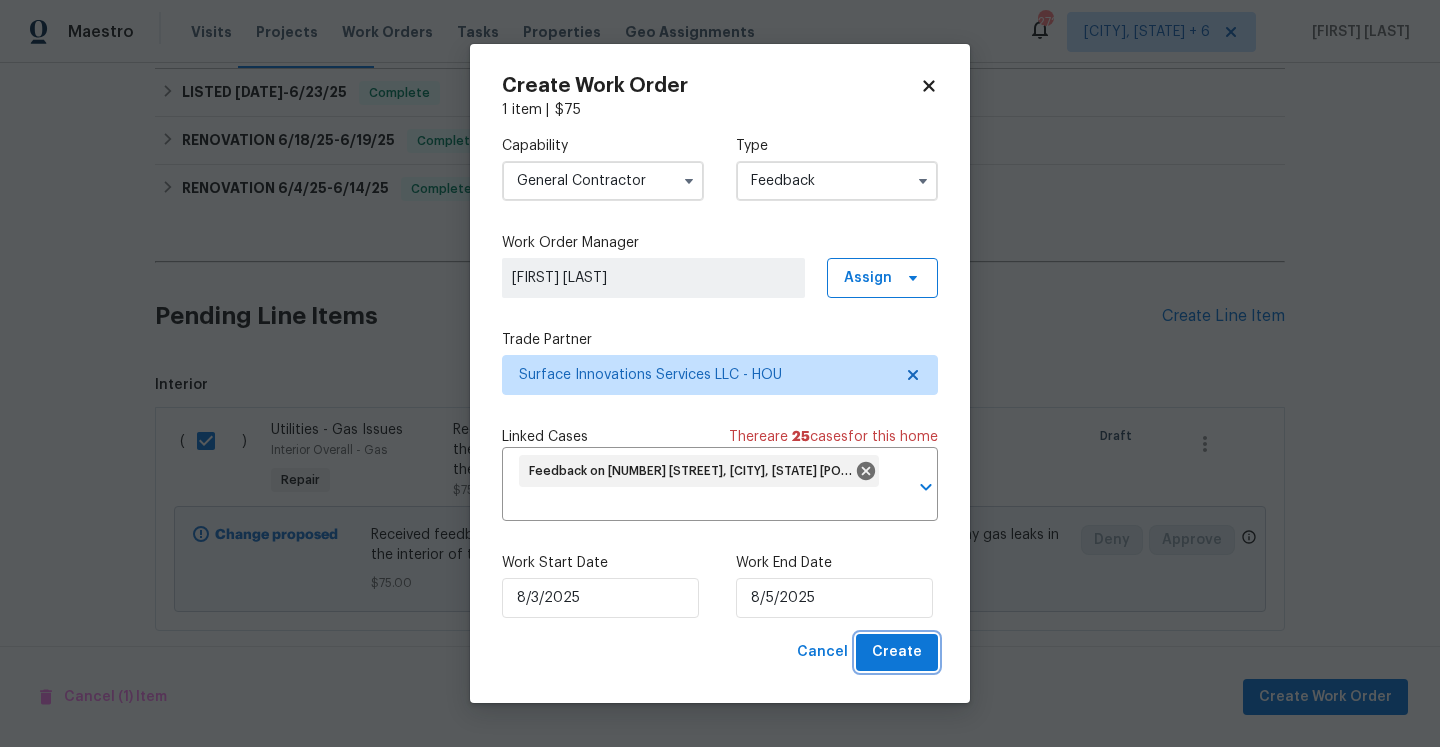 click on "Create" at bounding box center [897, 652] 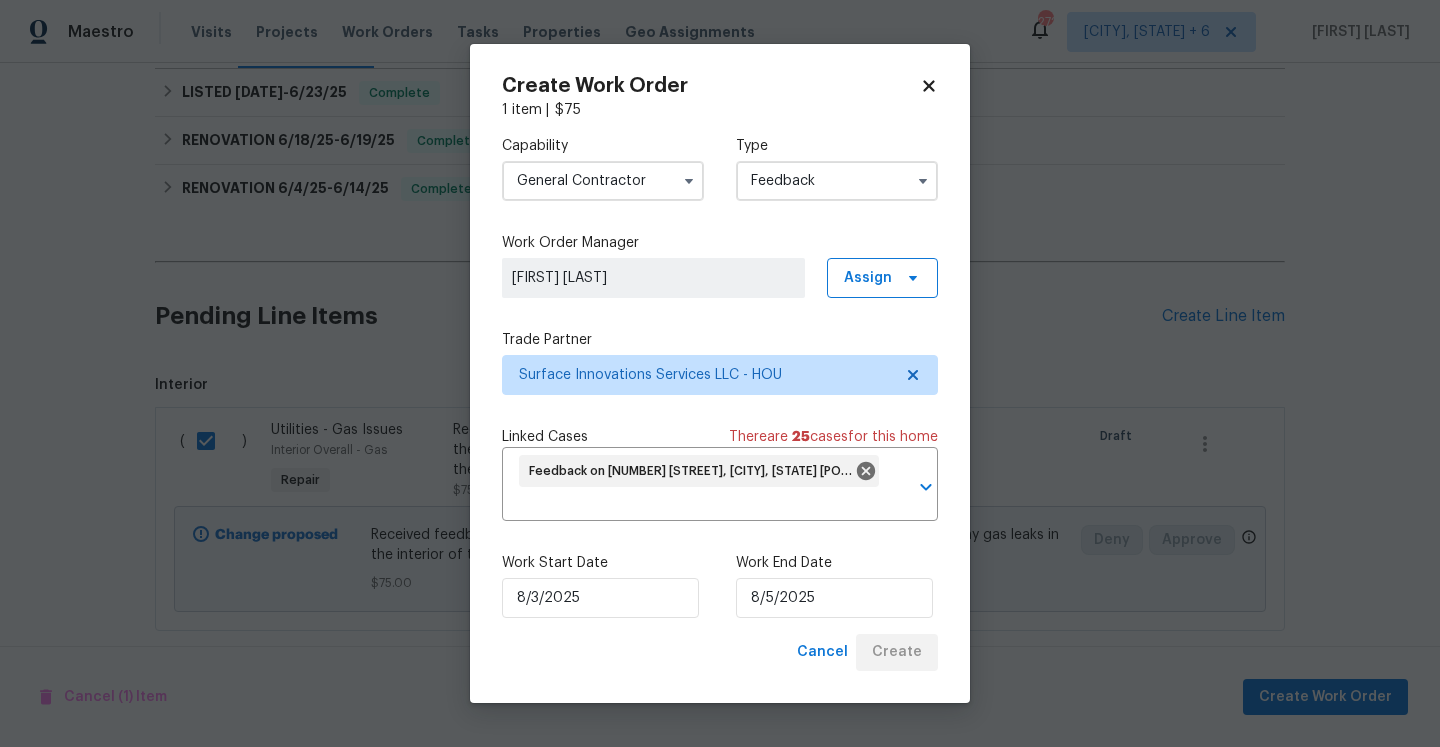 checkbox on "false" 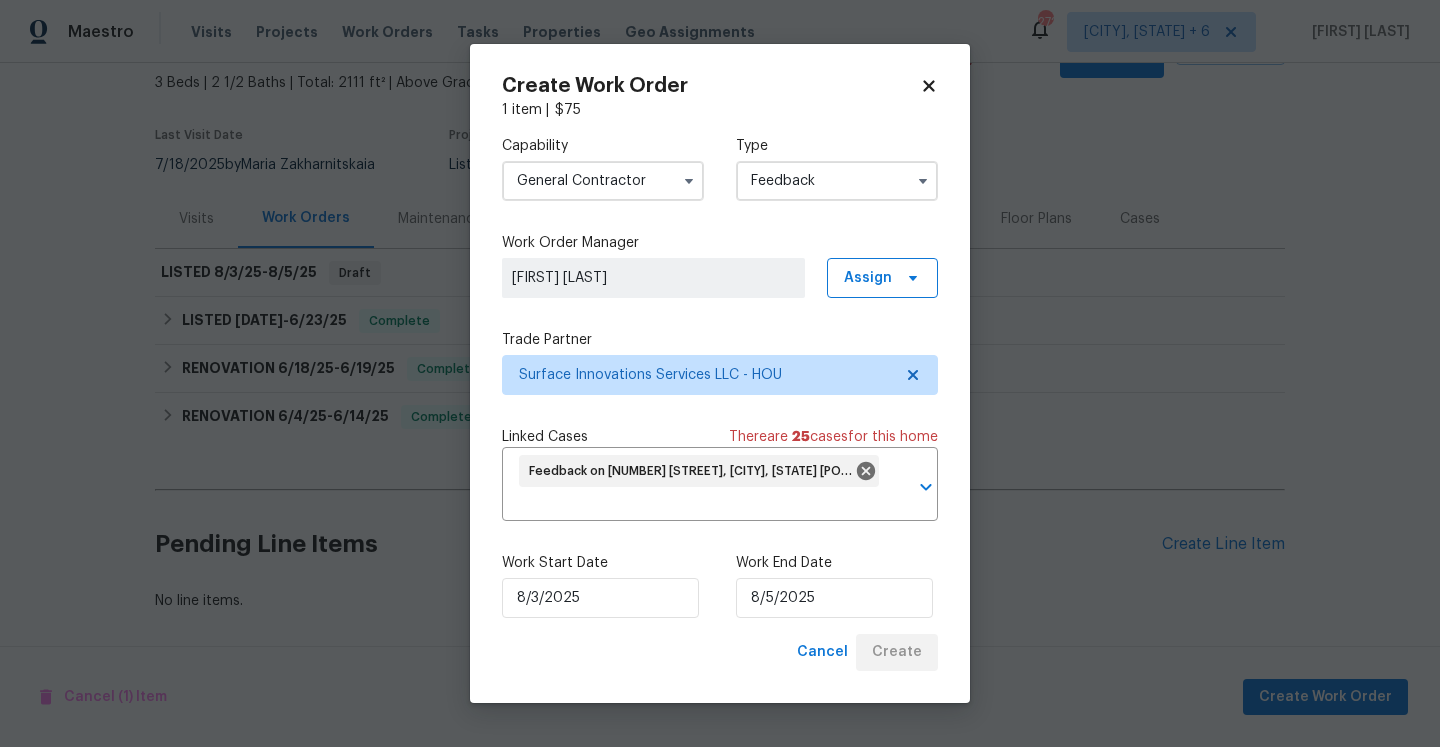 scroll, scrollTop: 114, scrollLeft: 0, axis: vertical 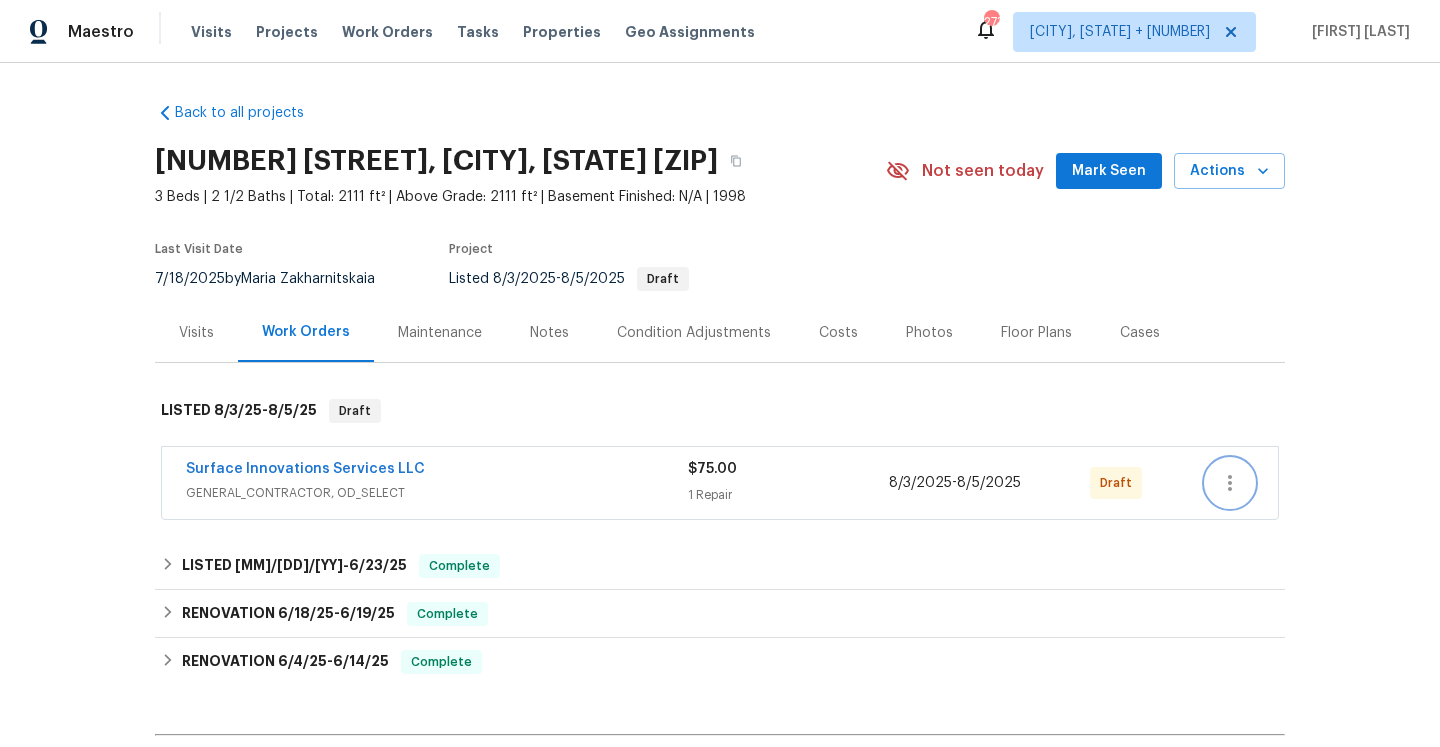 click 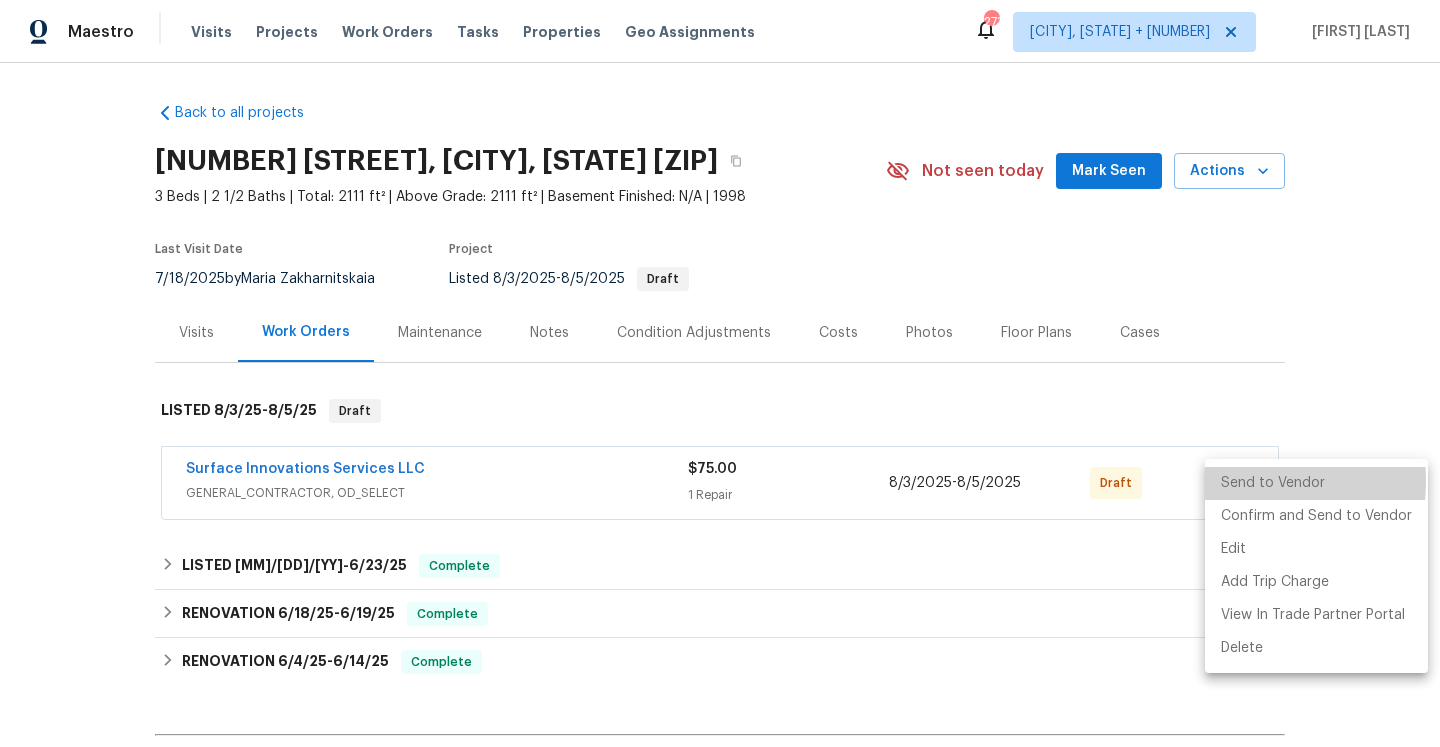 click on "Send to Vendor" at bounding box center (1316, 483) 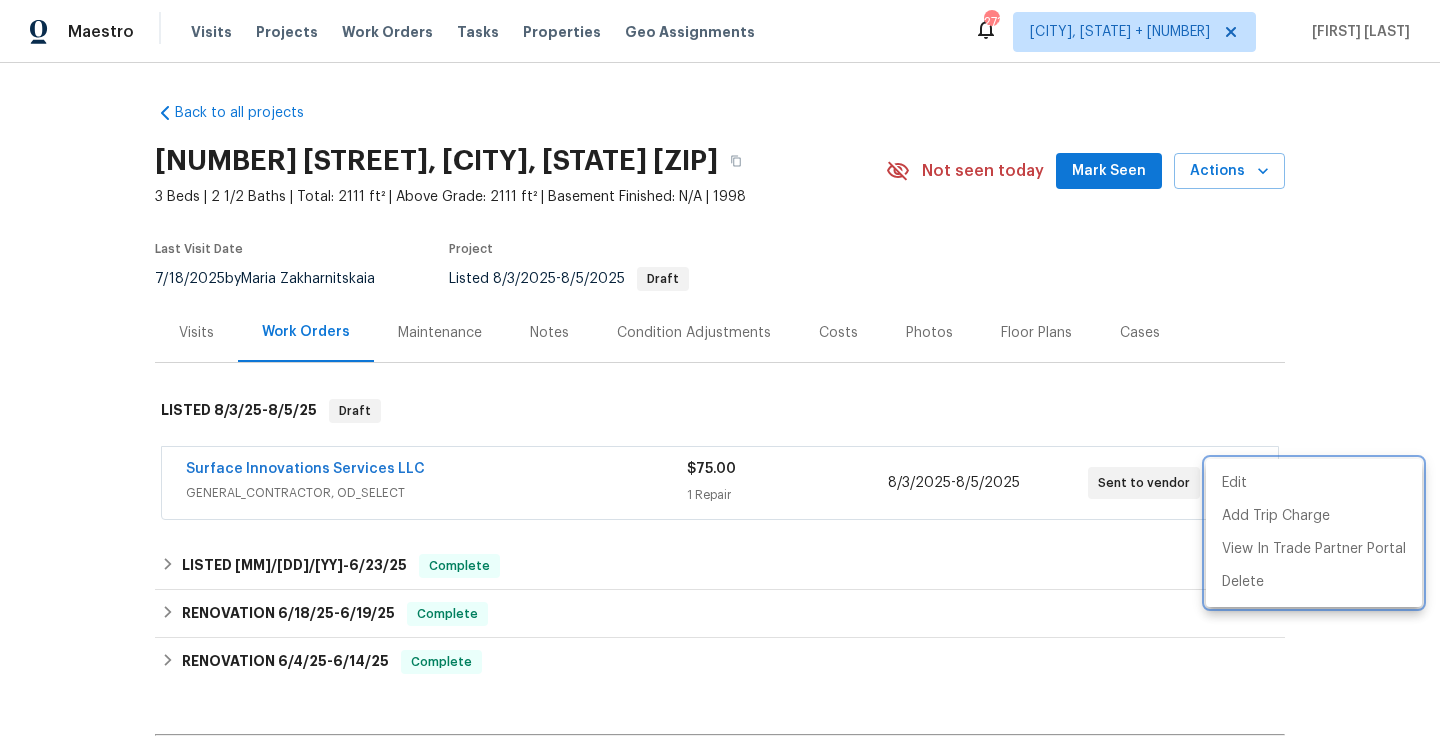 drag, startPoint x: 423, startPoint y: 470, endPoint x: 270, endPoint y: 475, distance: 153.08168 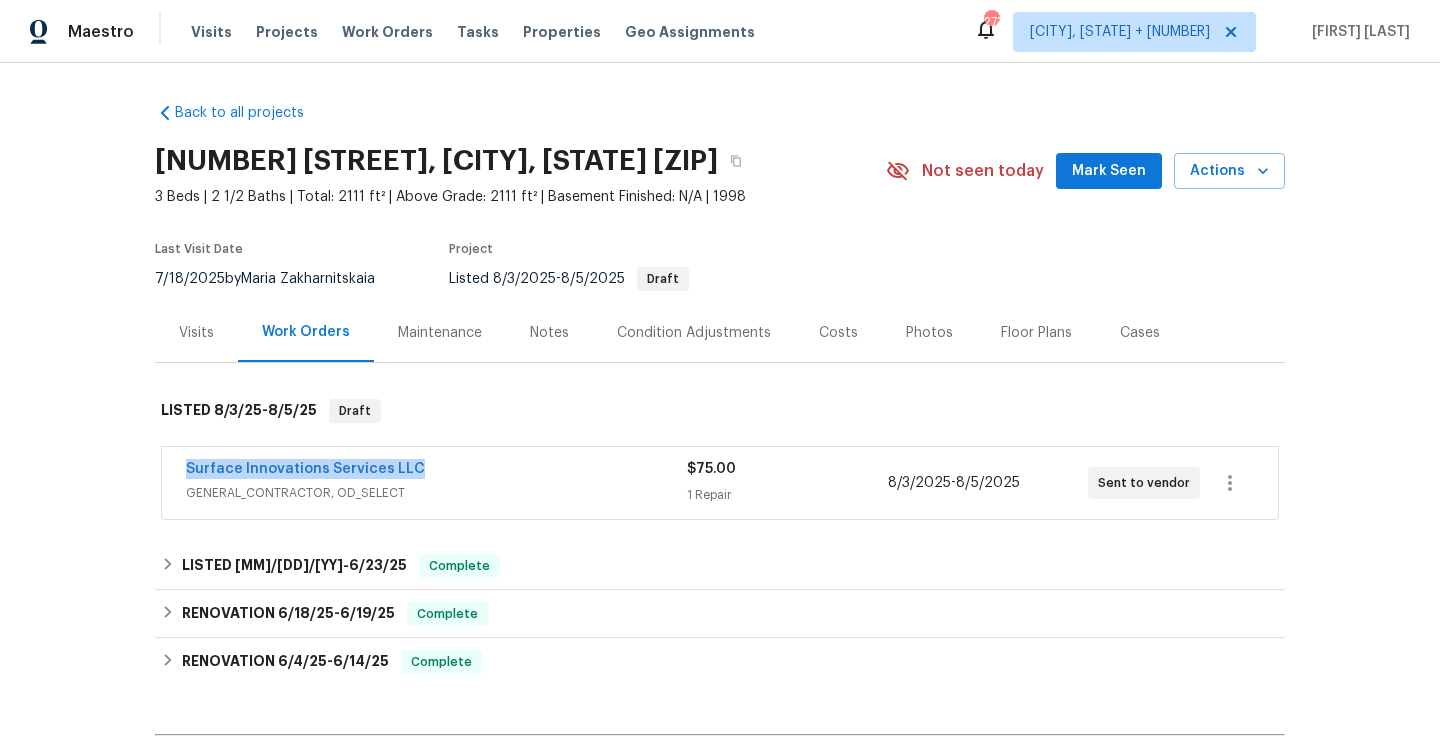 drag, startPoint x: 423, startPoint y: 475, endPoint x: 183, endPoint y: 465, distance: 240.20824 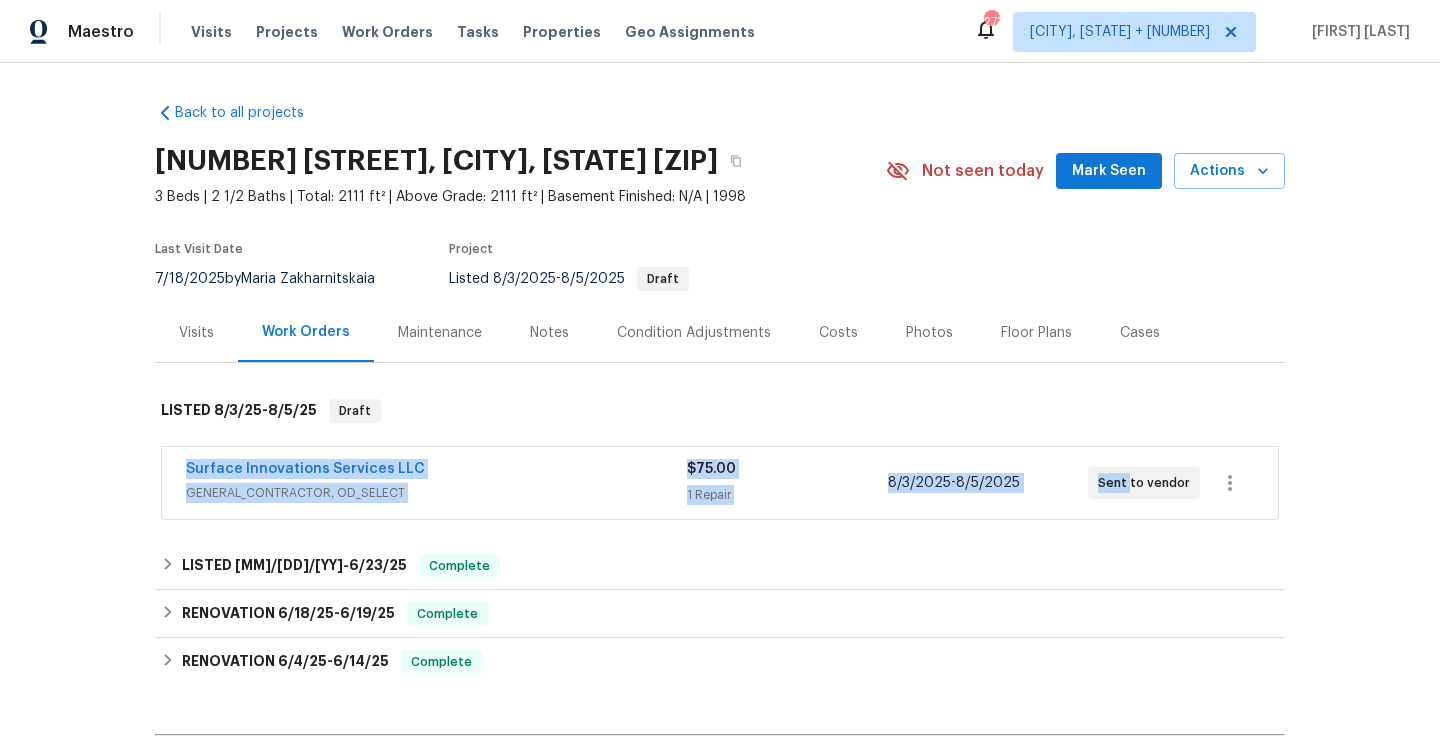 drag, startPoint x: 175, startPoint y: 462, endPoint x: 1126, endPoint y: 482, distance: 951.21027 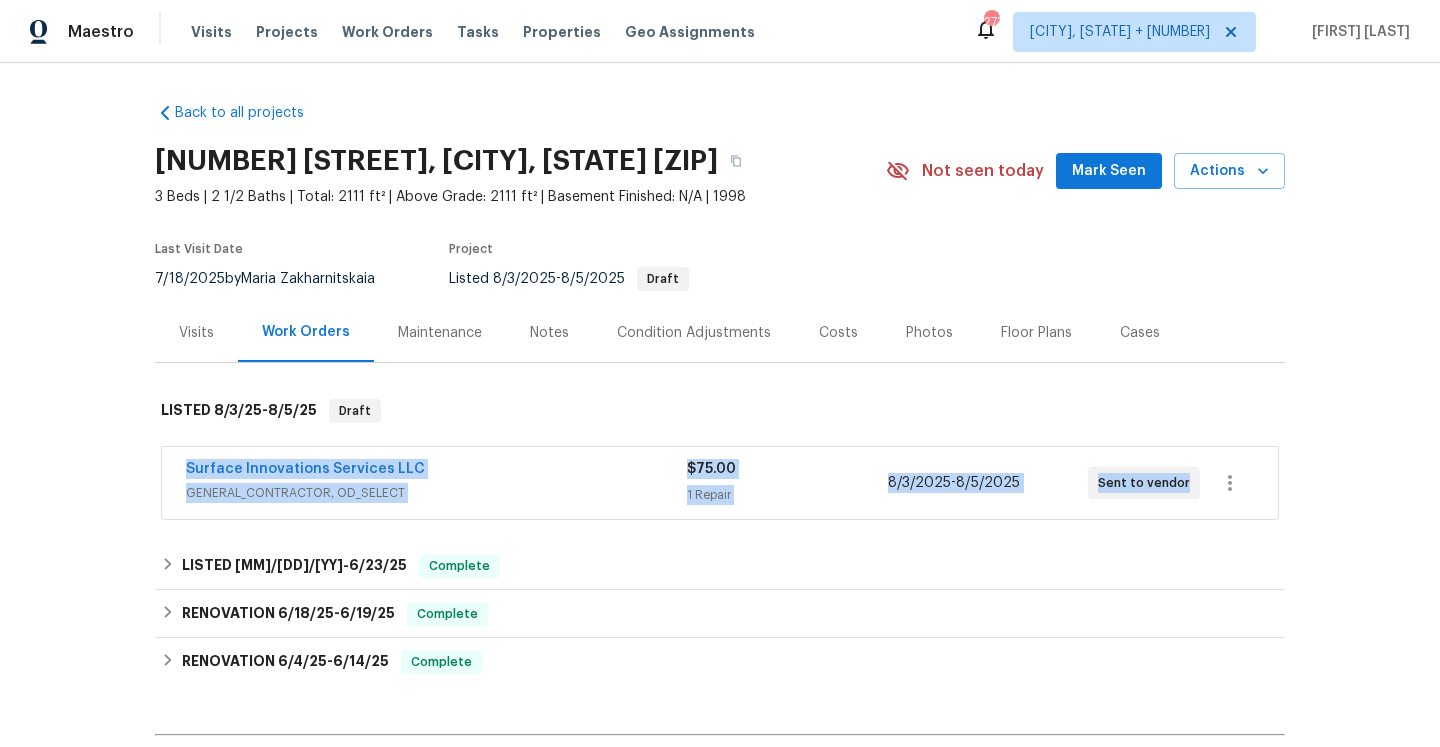 copy on "[BRAND] [BRAND] [BRAND], [OCCUPATION], [OCCUPATION] $[PRICE] [ITEM] [MM]/[DD]/[YYYY]  -  [MM]/[DD]/[YYYY] [GENERAL_TERM] [GENERAL_TERM]" 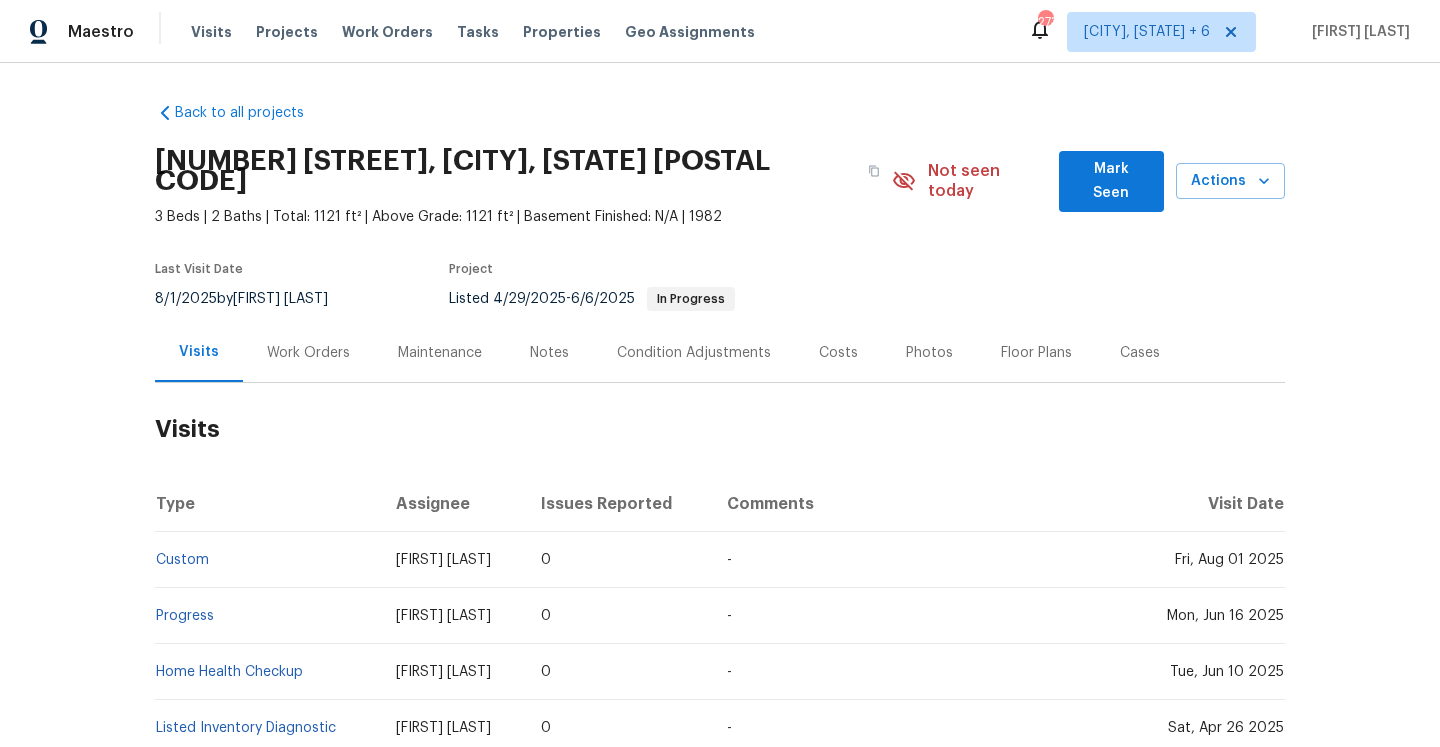 scroll, scrollTop: 0, scrollLeft: 0, axis: both 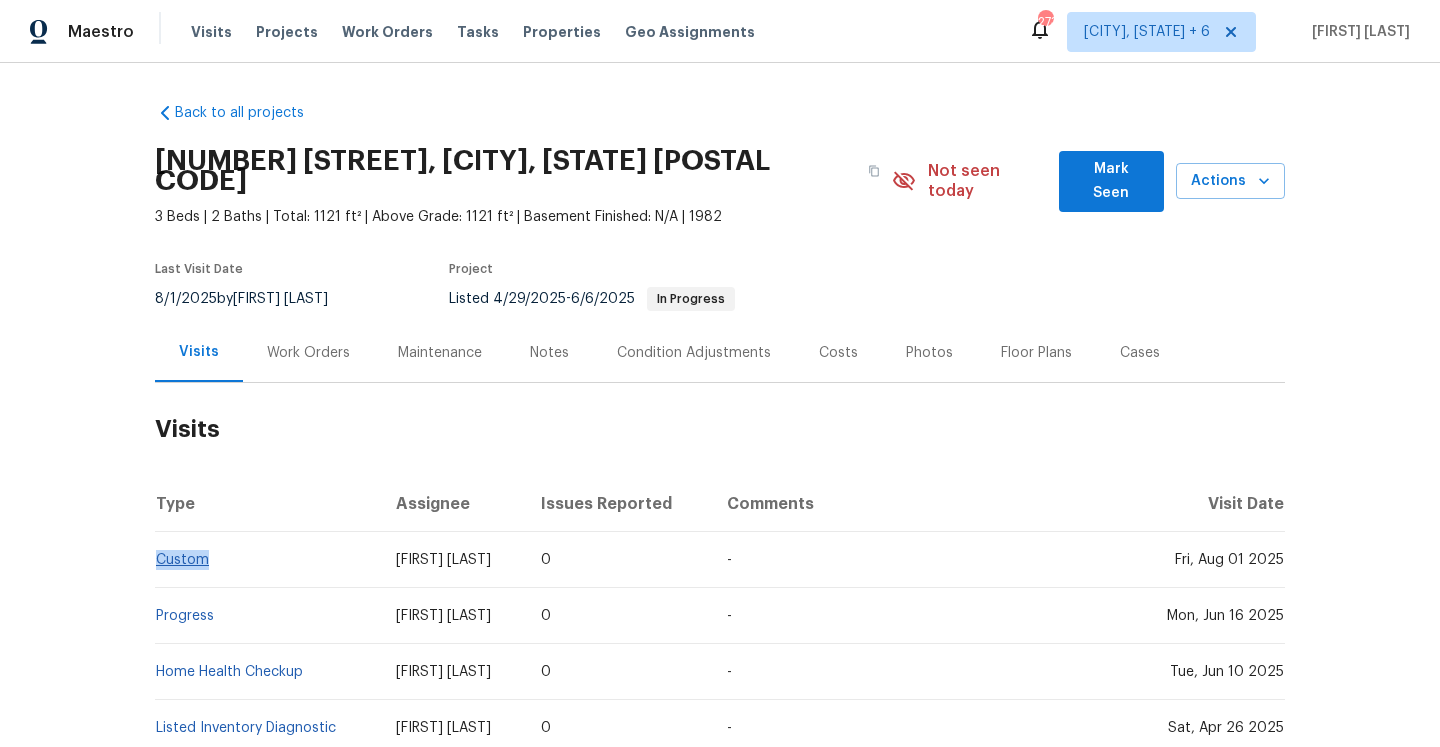 drag, startPoint x: 224, startPoint y: 548, endPoint x: 160, endPoint y: 542, distance: 64.28063 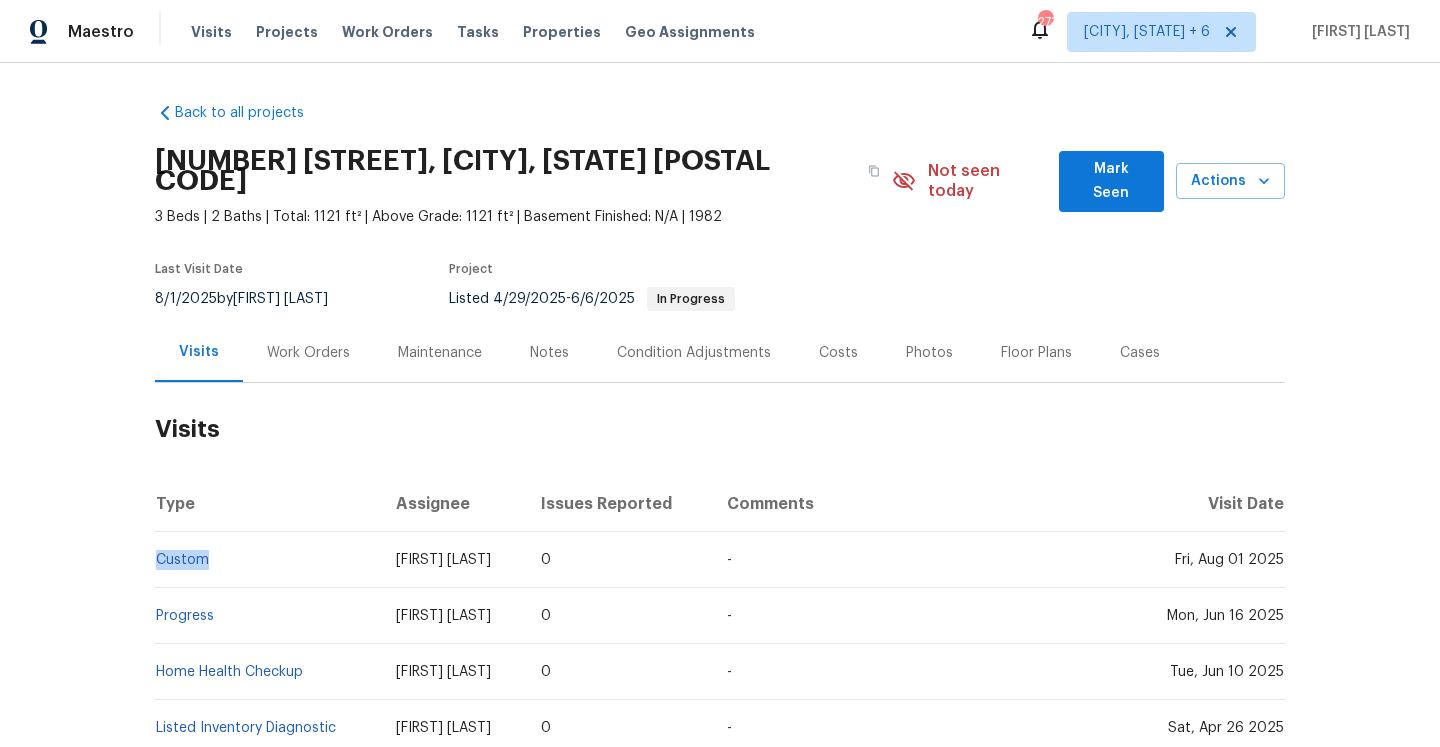 copy on "Custom" 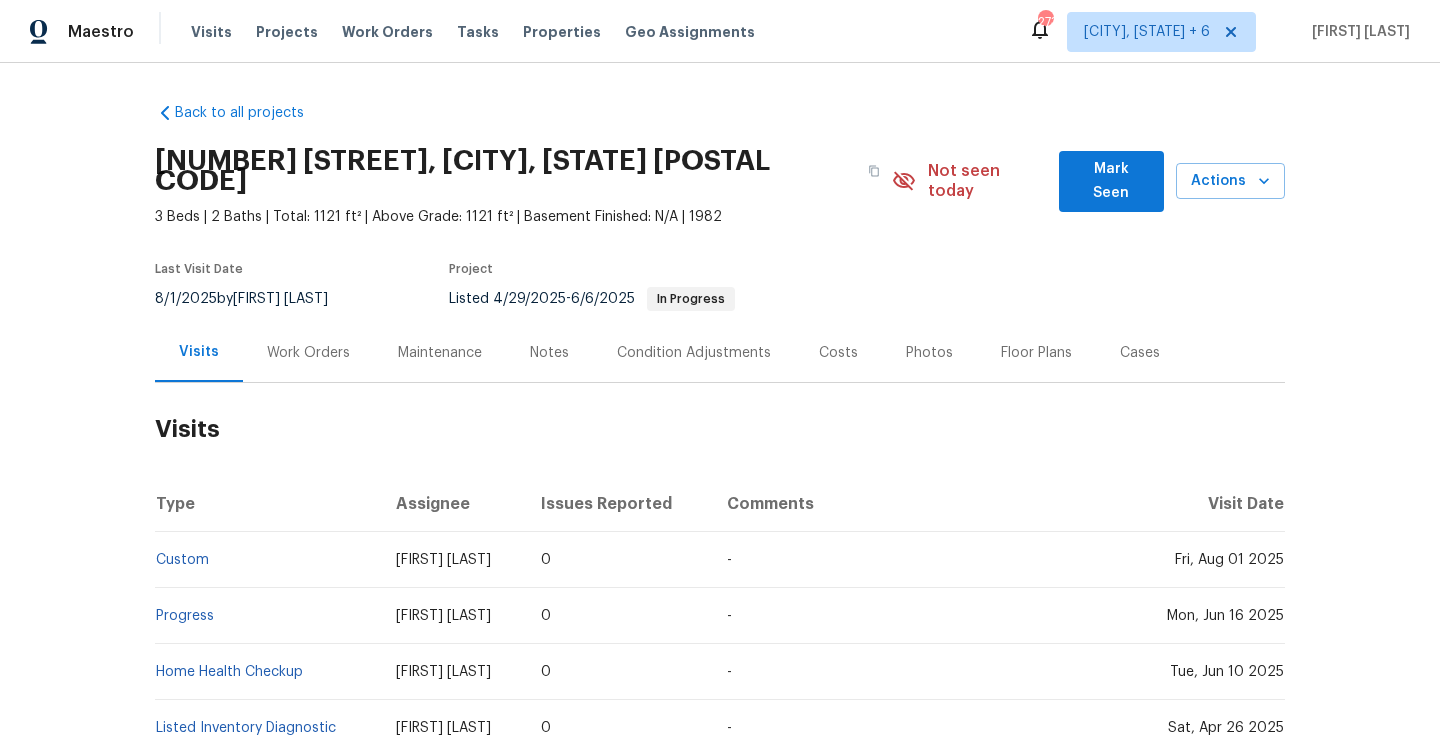 click on "Work Orders" at bounding box center (308, 352) 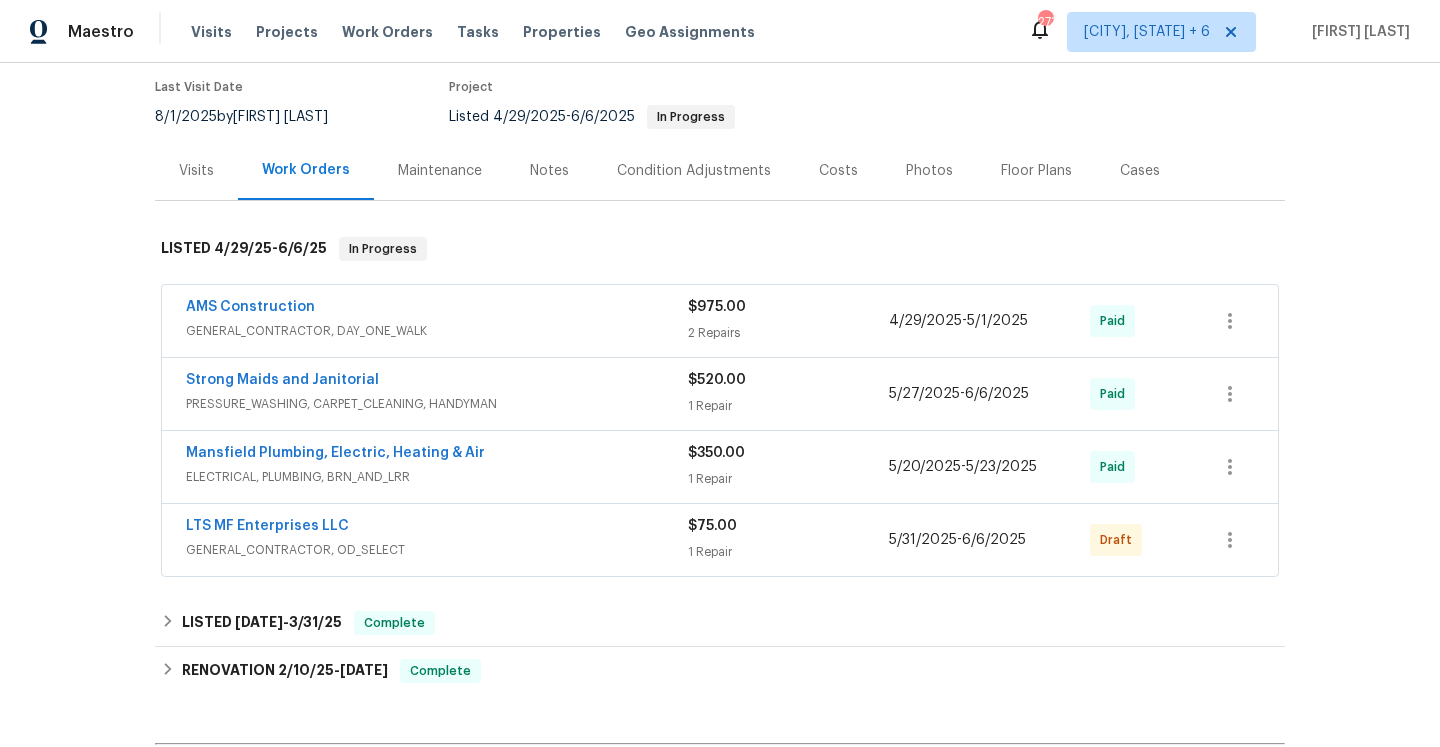 scroll, scrollTop: 206, scrollLeft: 0, axis: vertical 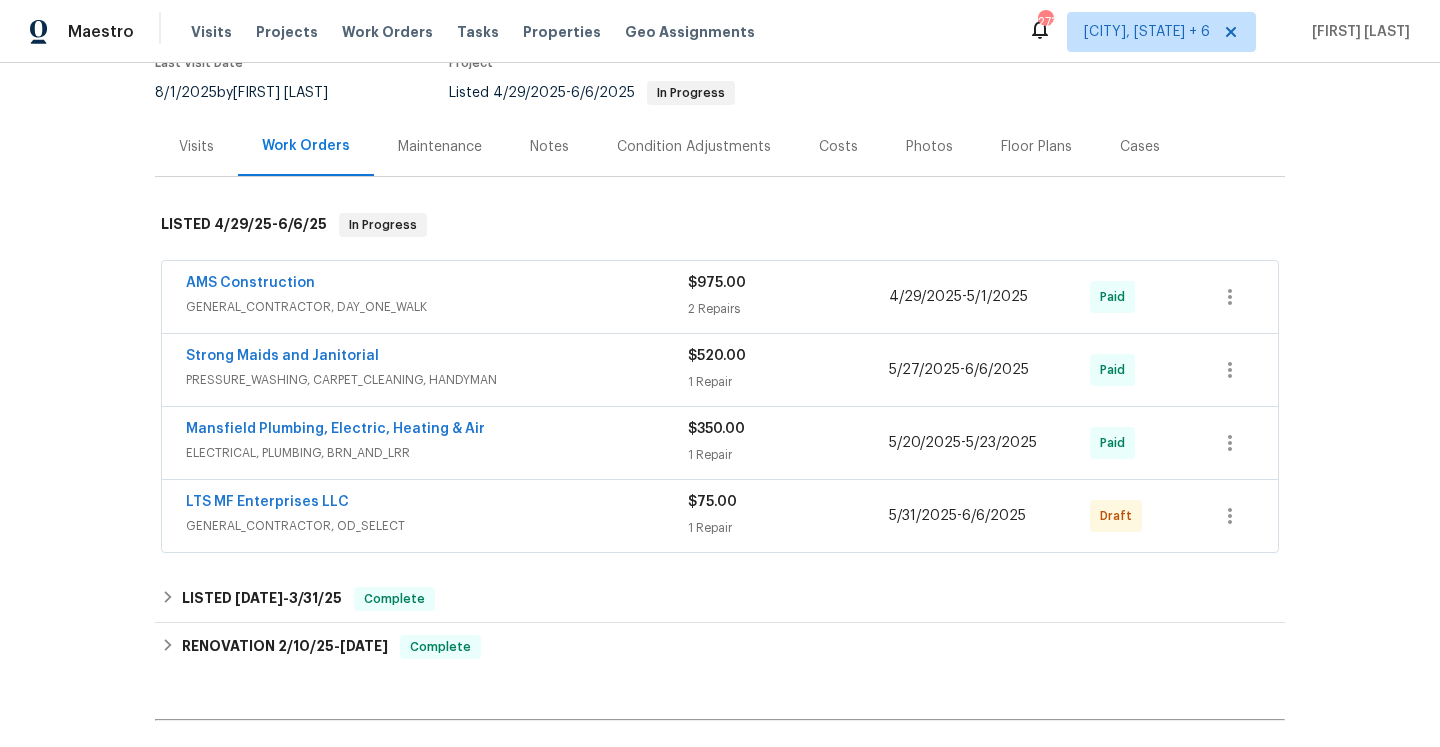 click on "LTS MF Enterprises LLC" at bounding box center [437, 504] 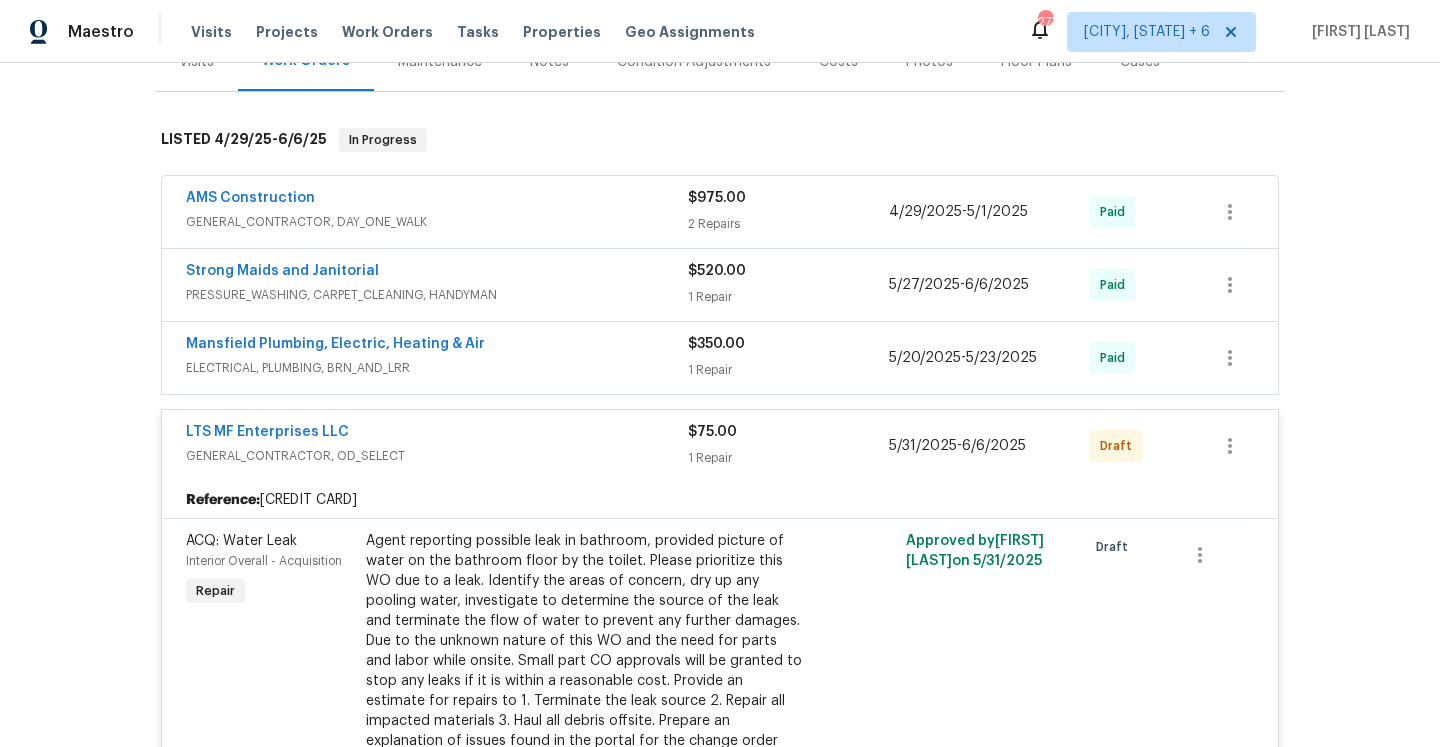 scroll, scrollTop: 278, scrollLeft: 0, axis: vertical 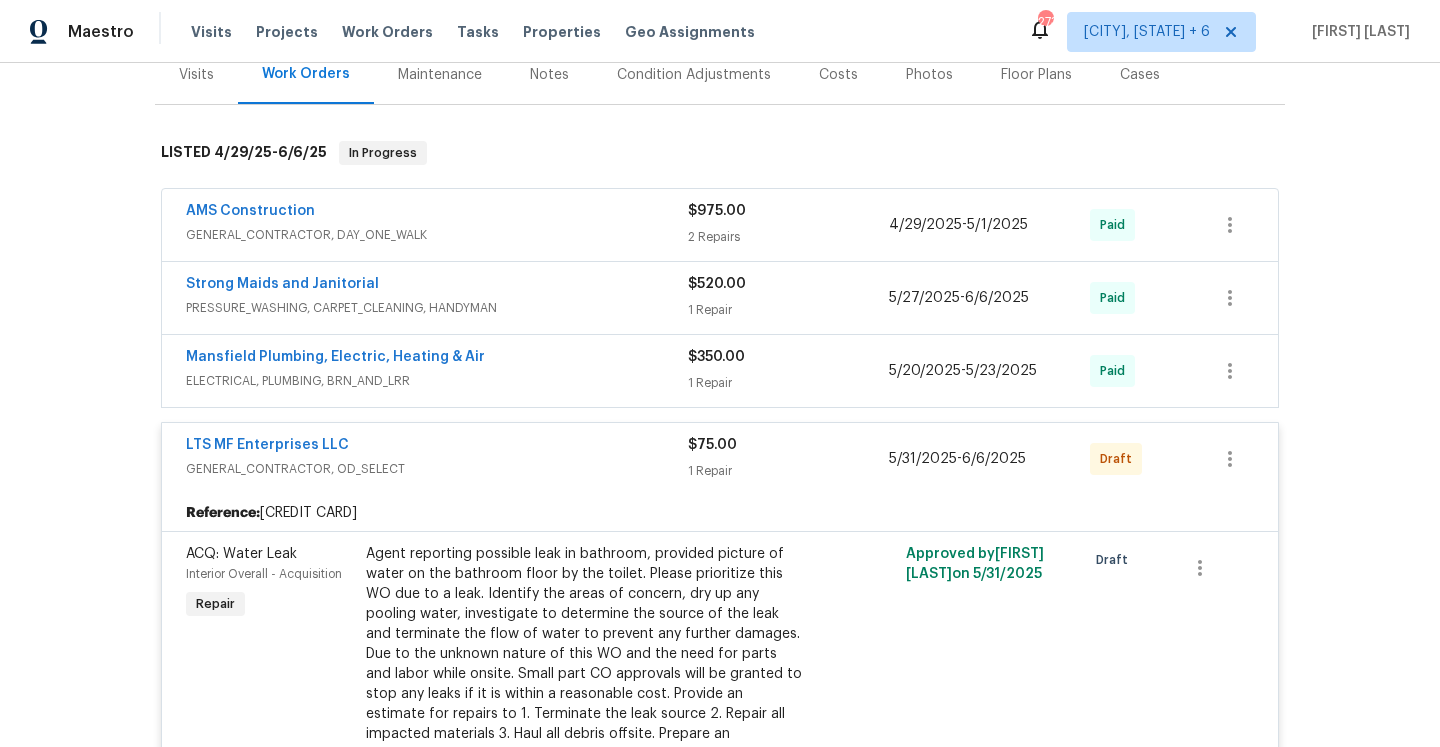 click on "GENERAL_CONTRACTOR, OD_SELECT" at bounding box center [437, 469] 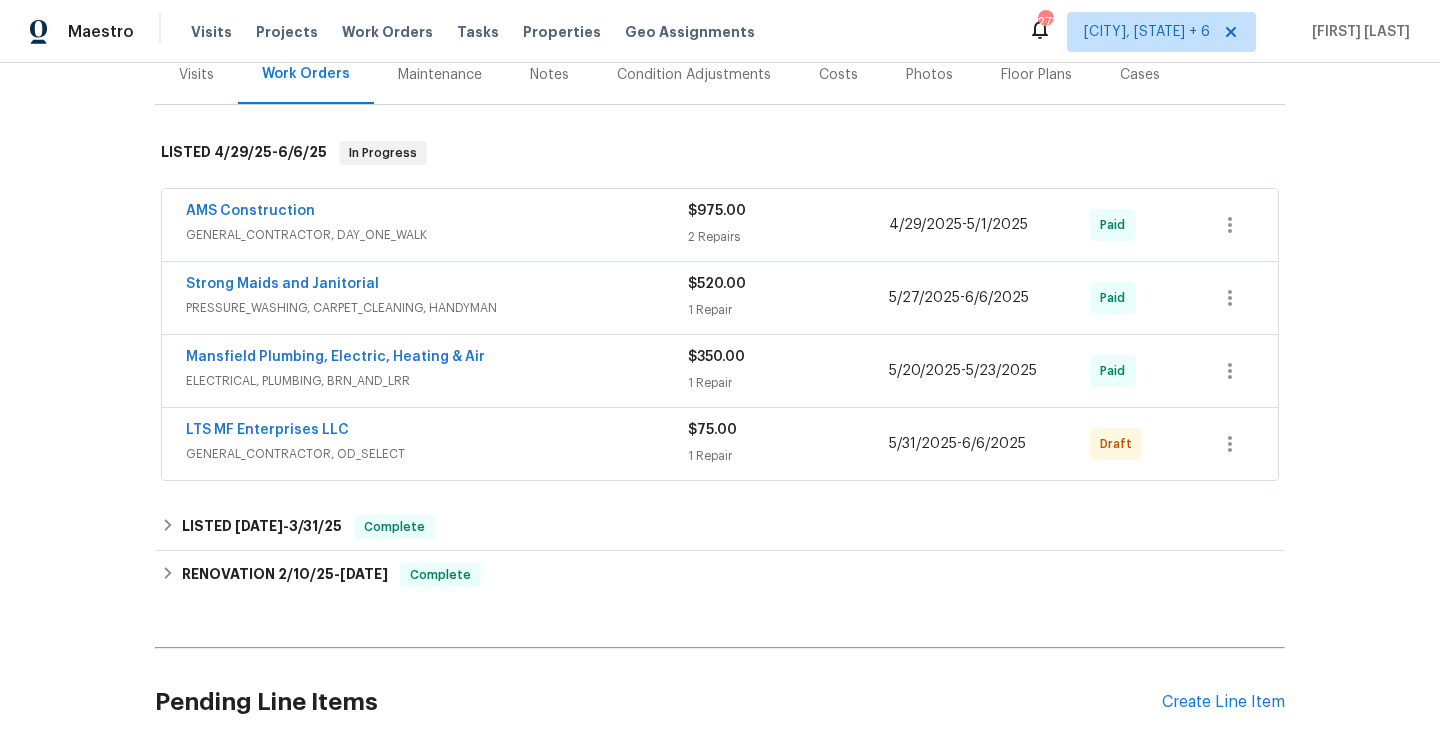 click on "GENERAL_CONTRACTOR, DAY_ONE_WALK" at bounding box center (437, 235) 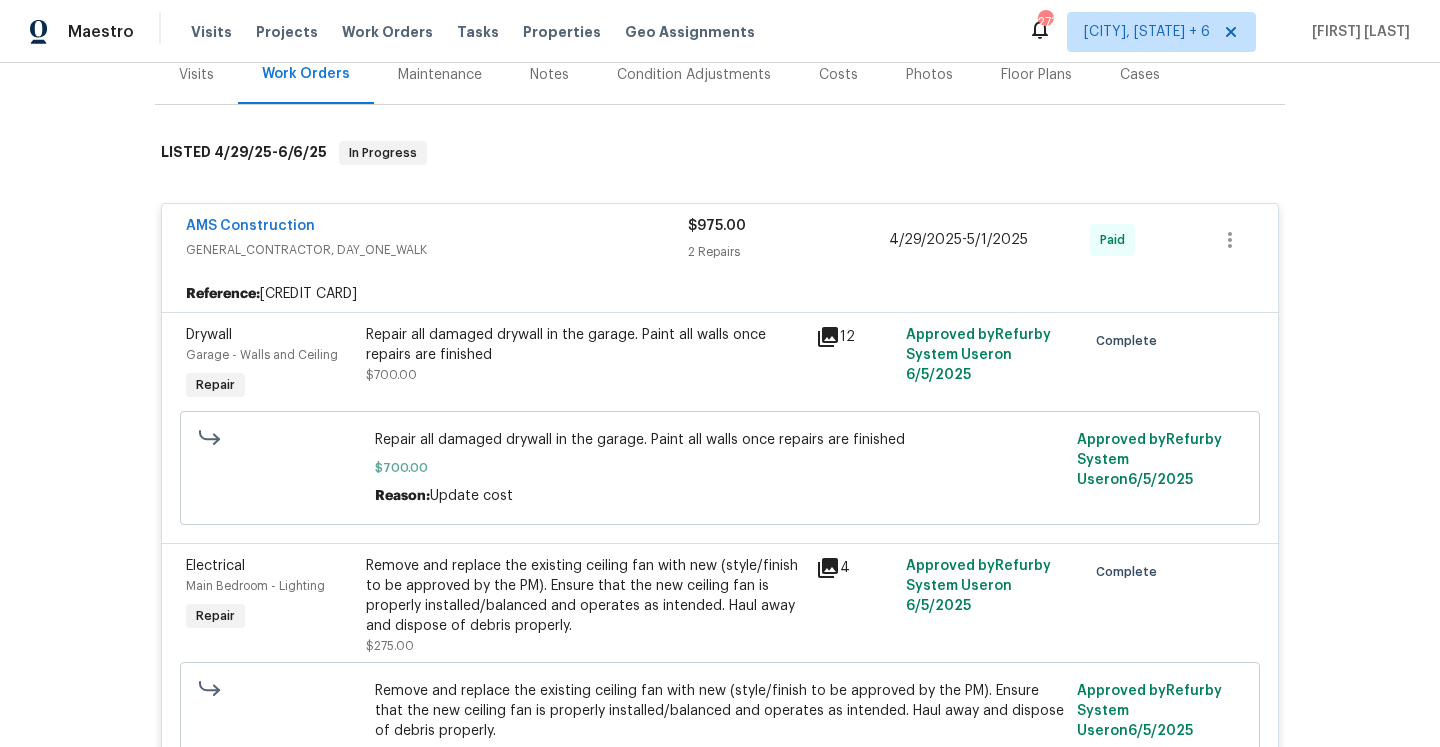 scroll, scrollTop: 284, scrollLeft: 0, axis: vertical 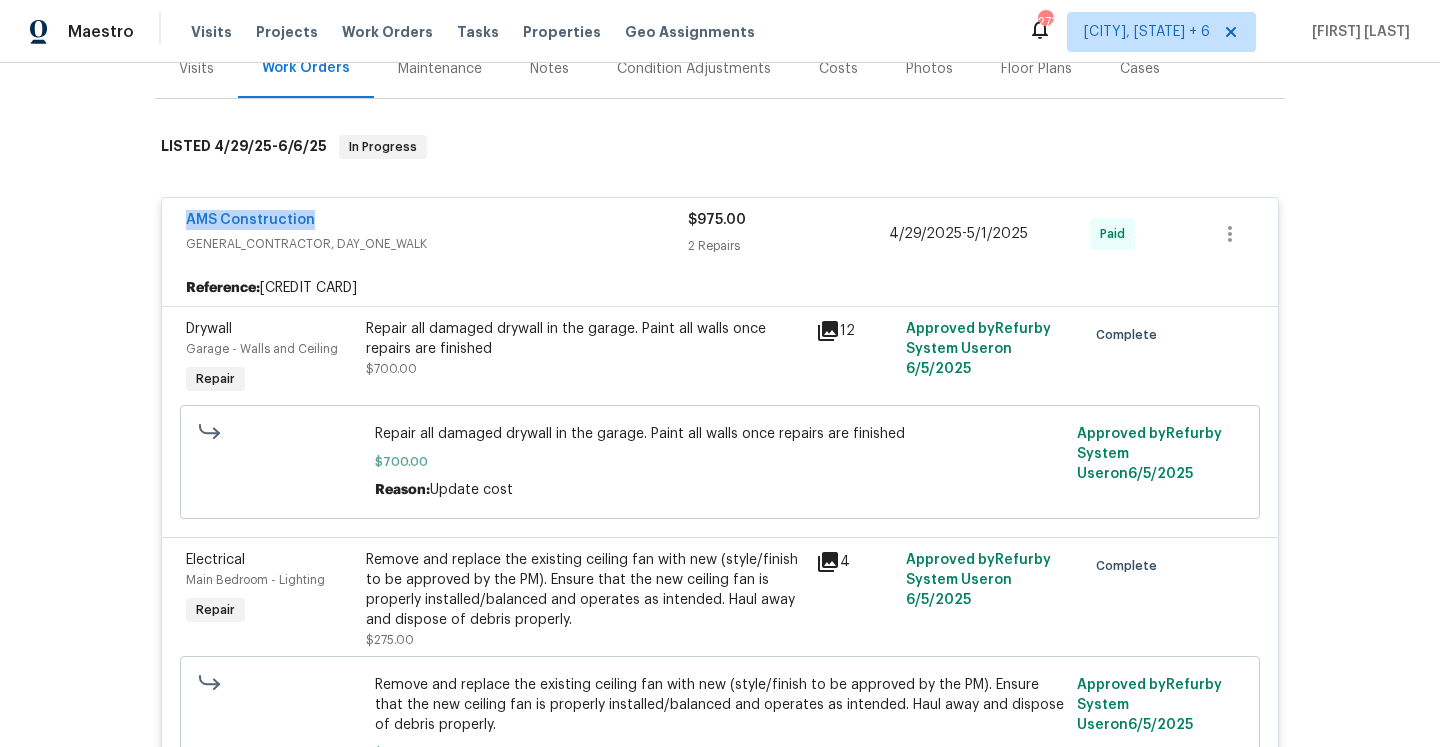 drag, startPoint x: 340, startPoint y: 207, endPoint x: 183, endPoint y: 199, distance: 157.20369 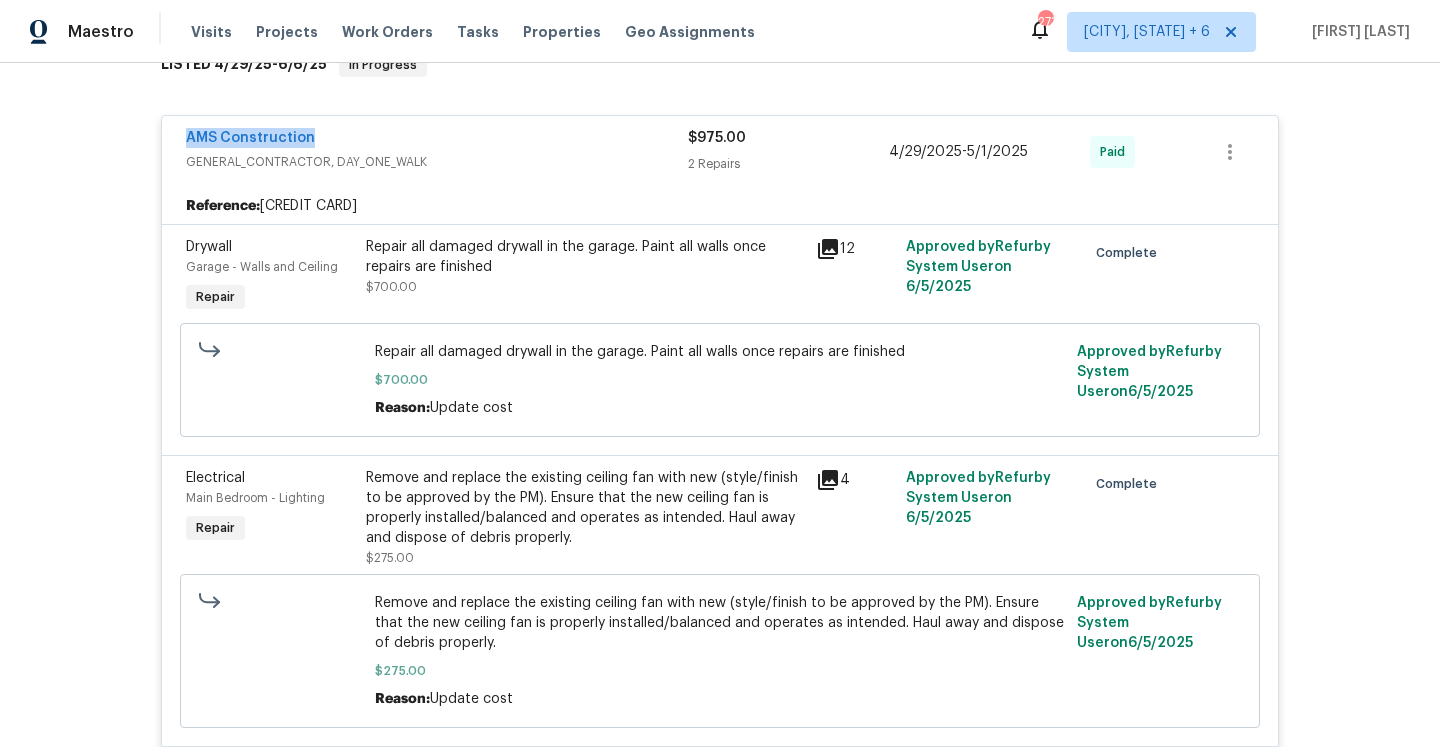 scroll, scrollTop: 372, scrollLeft: 0, axis: vertical 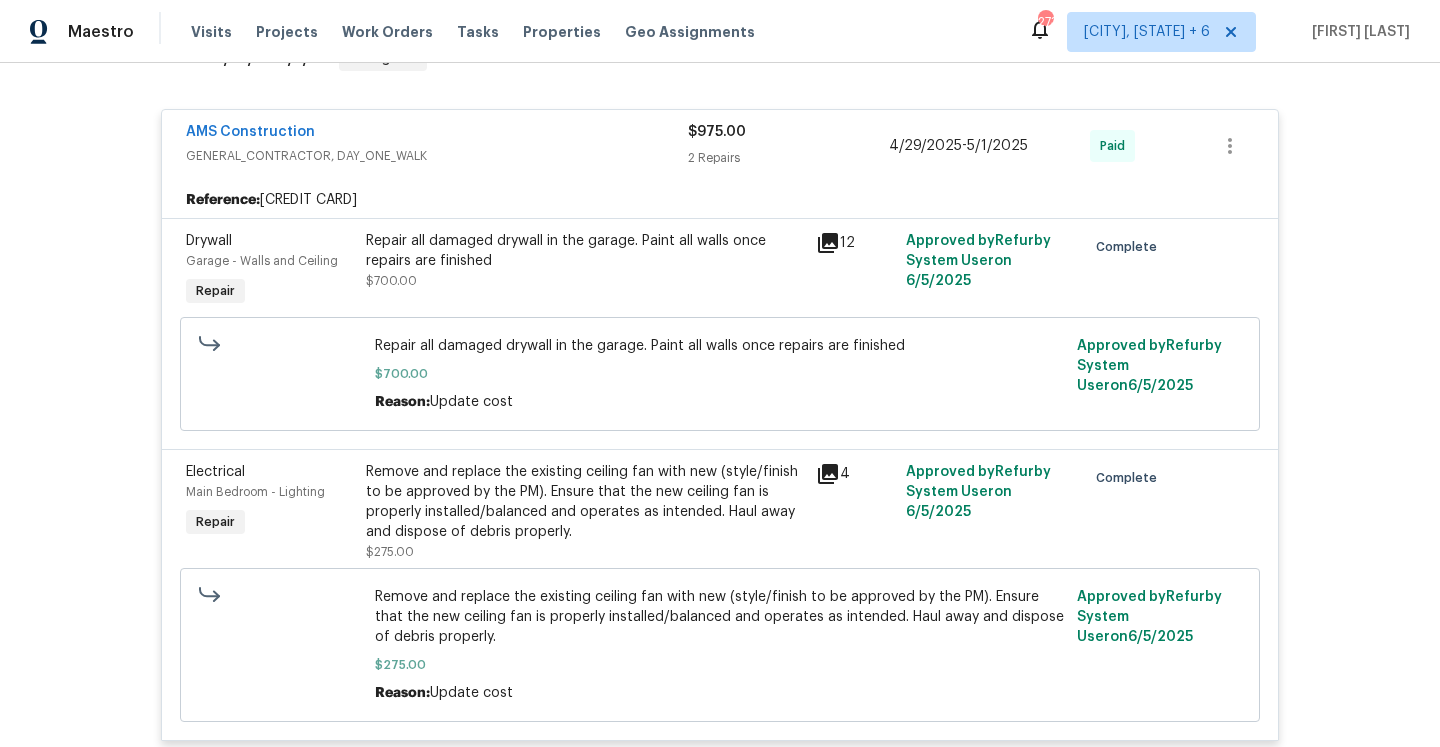 click on "GENERAL_CONTRACTOR, DAY_ONE_WALK" at bounding box center [437, 156] 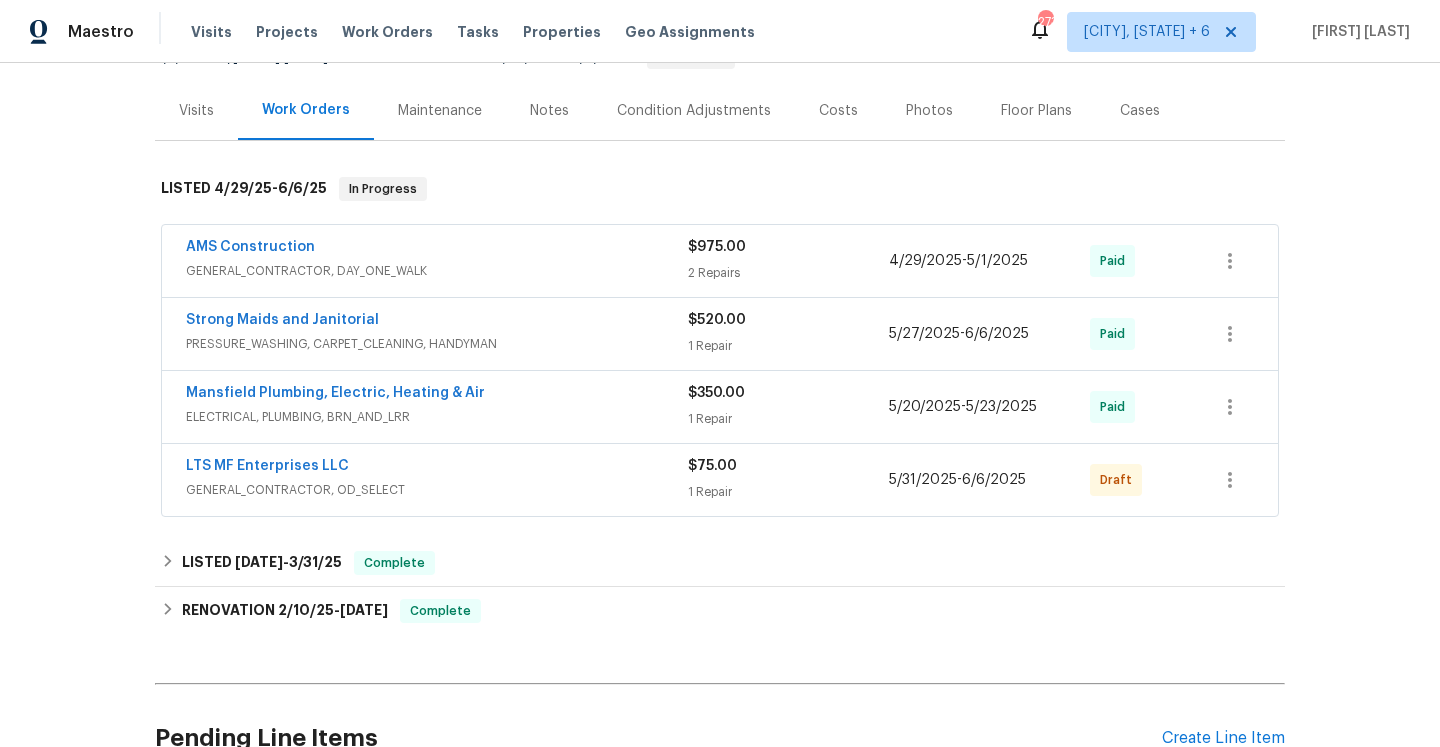 scroll, scrollTop: 197, scrollLeft: 0, axis: vertical 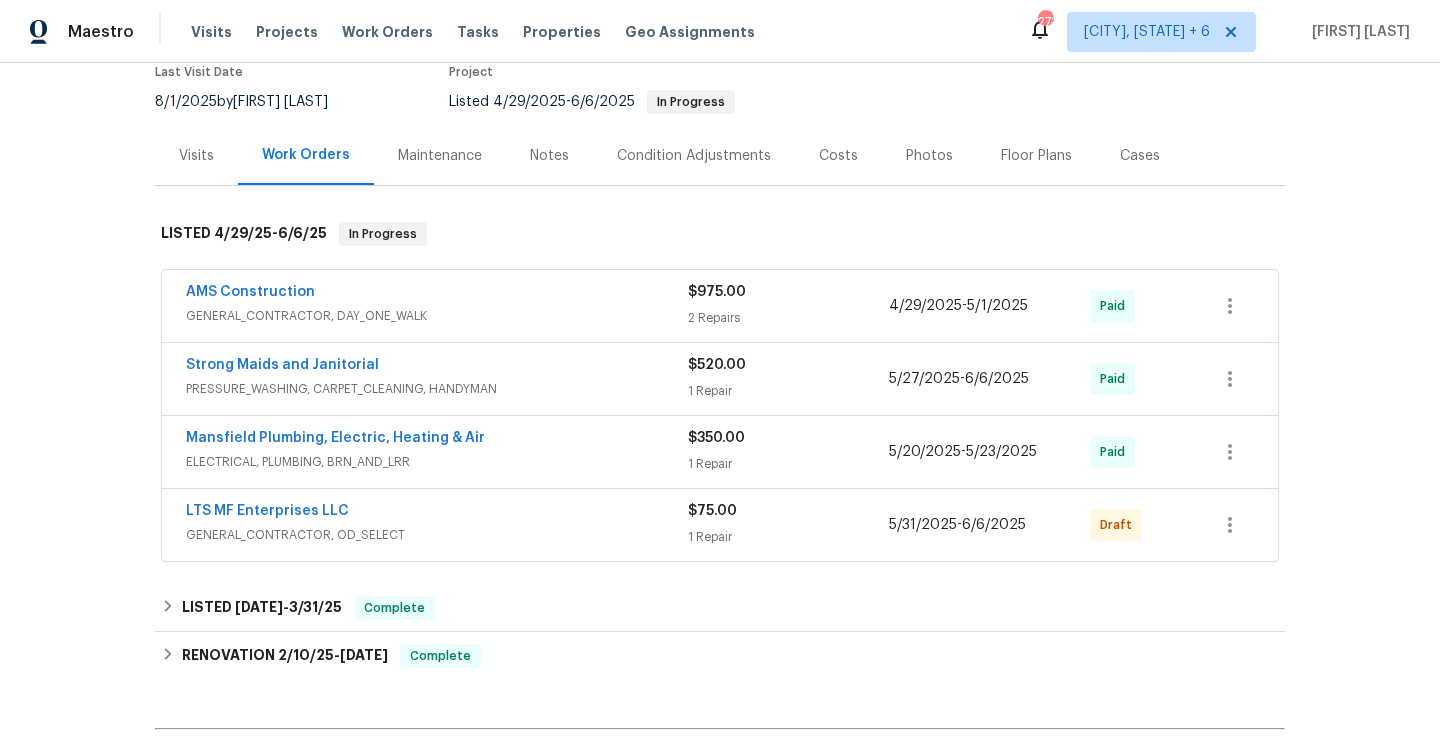 click on "Strong Maids and Janitorial" at bounding box center [437, 367] 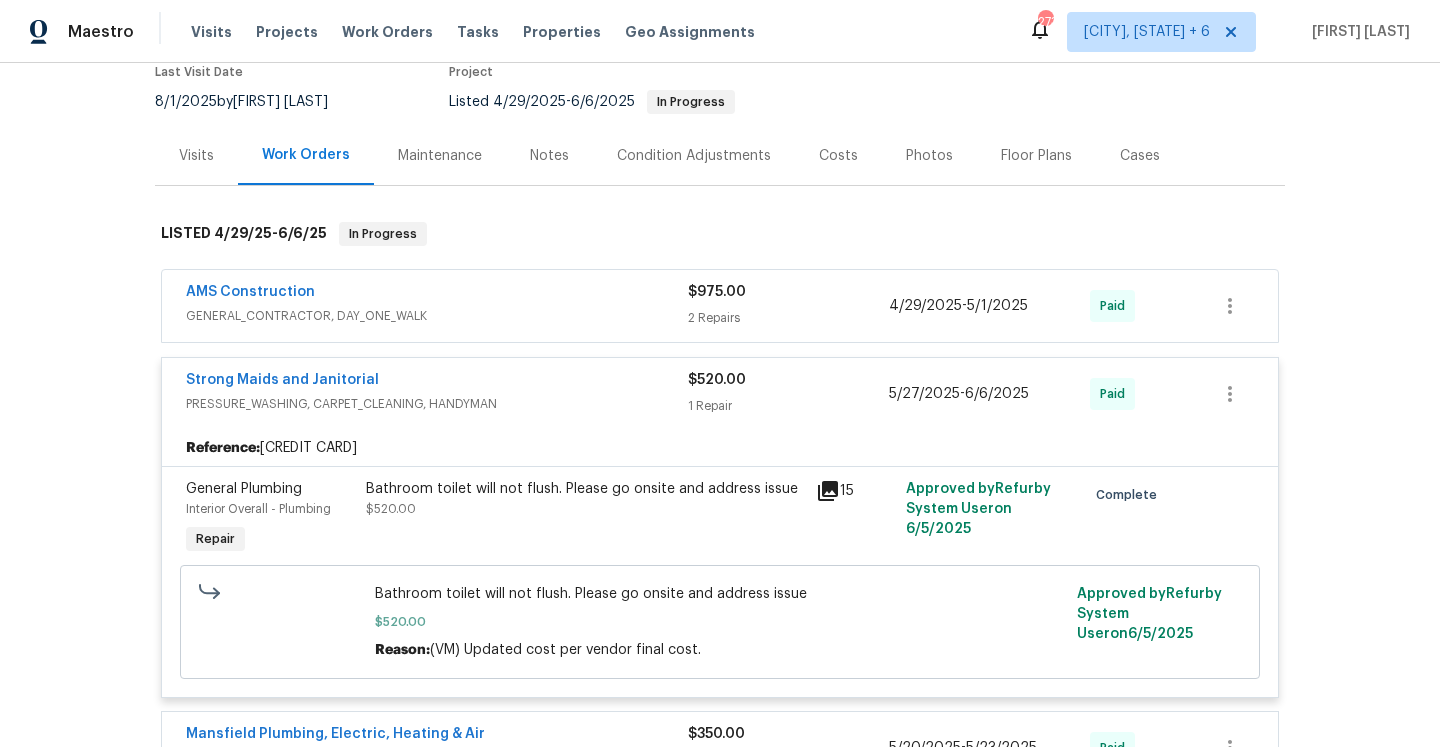 click on "Strong Maids and Janitorial" at bounding box center [437, 382] 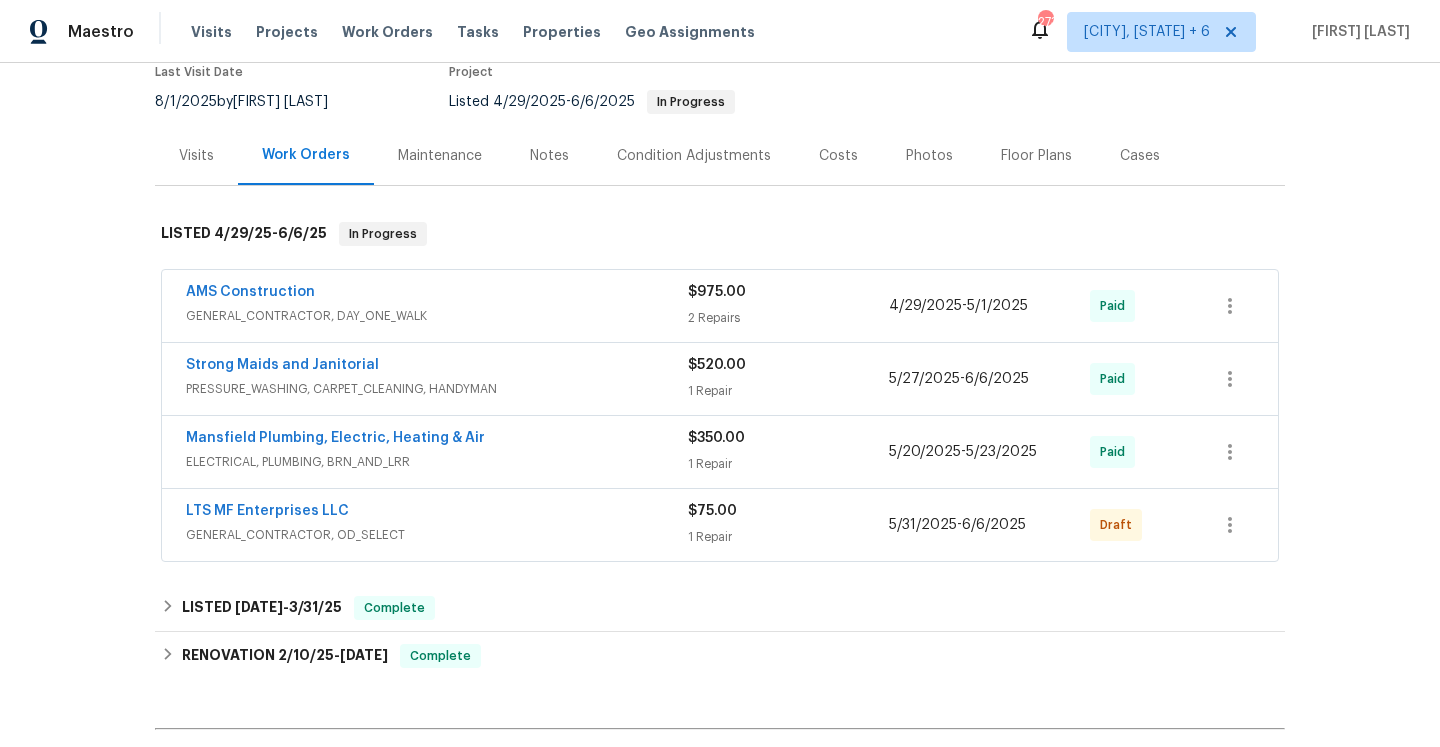 click on "ELECTRICAL, PLUMBING, BRN_AND_LRR" at bounding box center (437, 462) 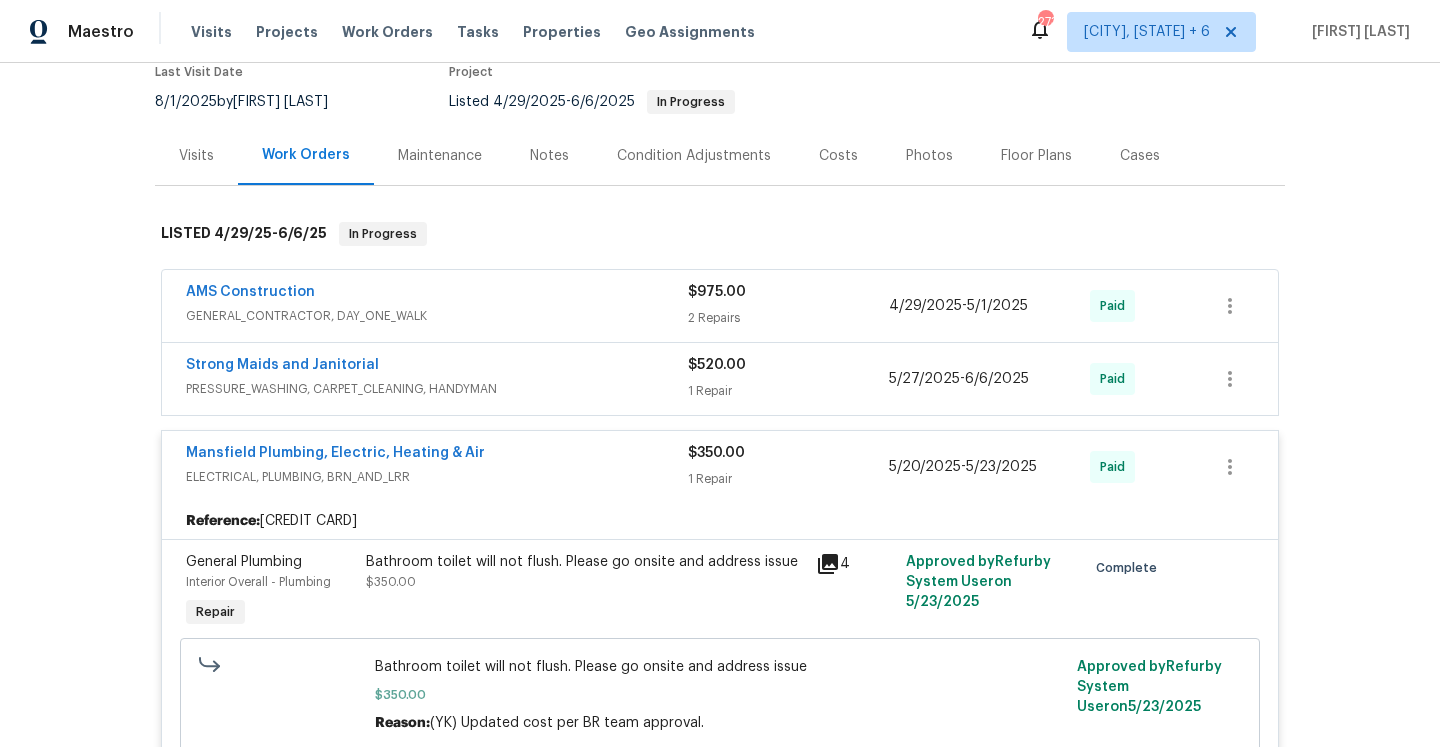 click on "Mansfield Plumbing, Electric, Heating & Air ELECTRICAL, PLUMBING, BRN_AND_LRR" at bounding box center (437, 467) 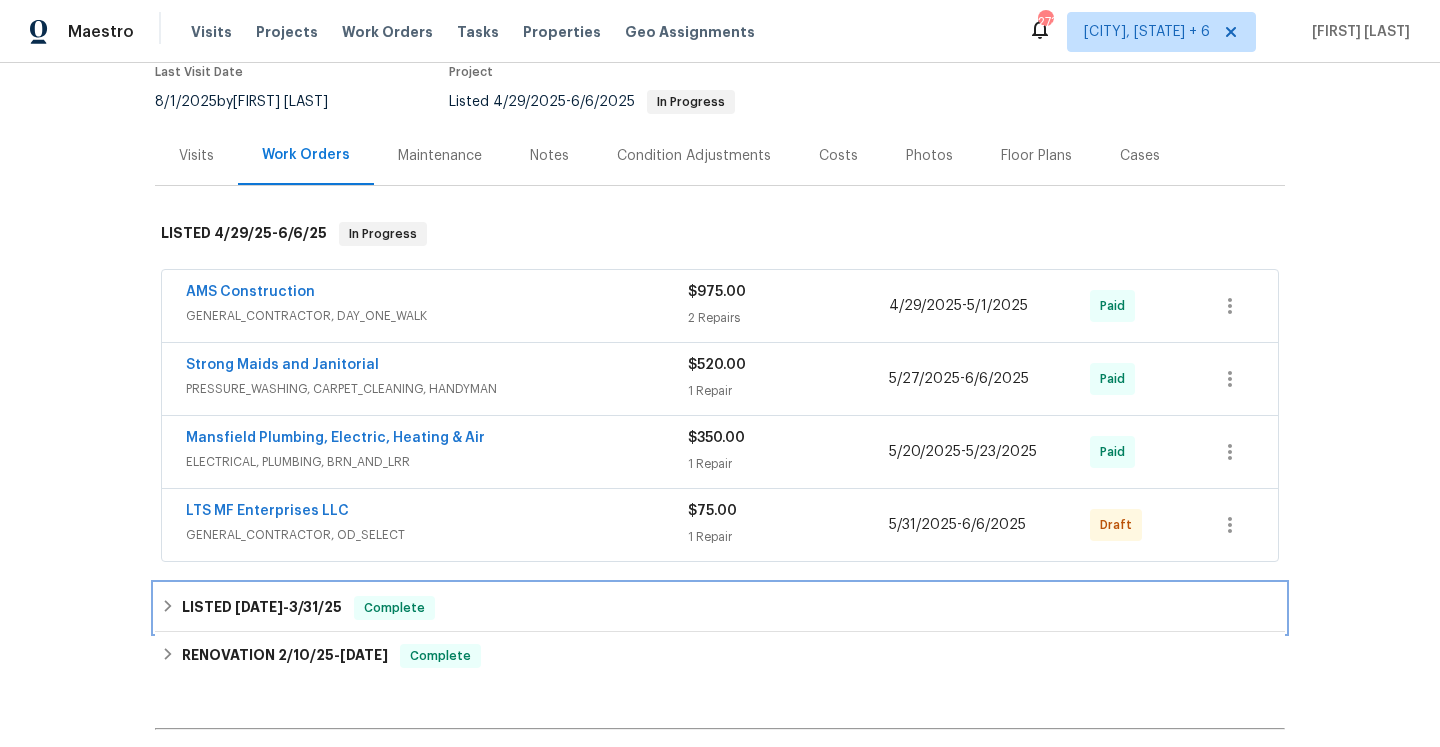 click on "LISTED   [DATE]  -  [DATE] Complete" at bounding box center (720, 608) 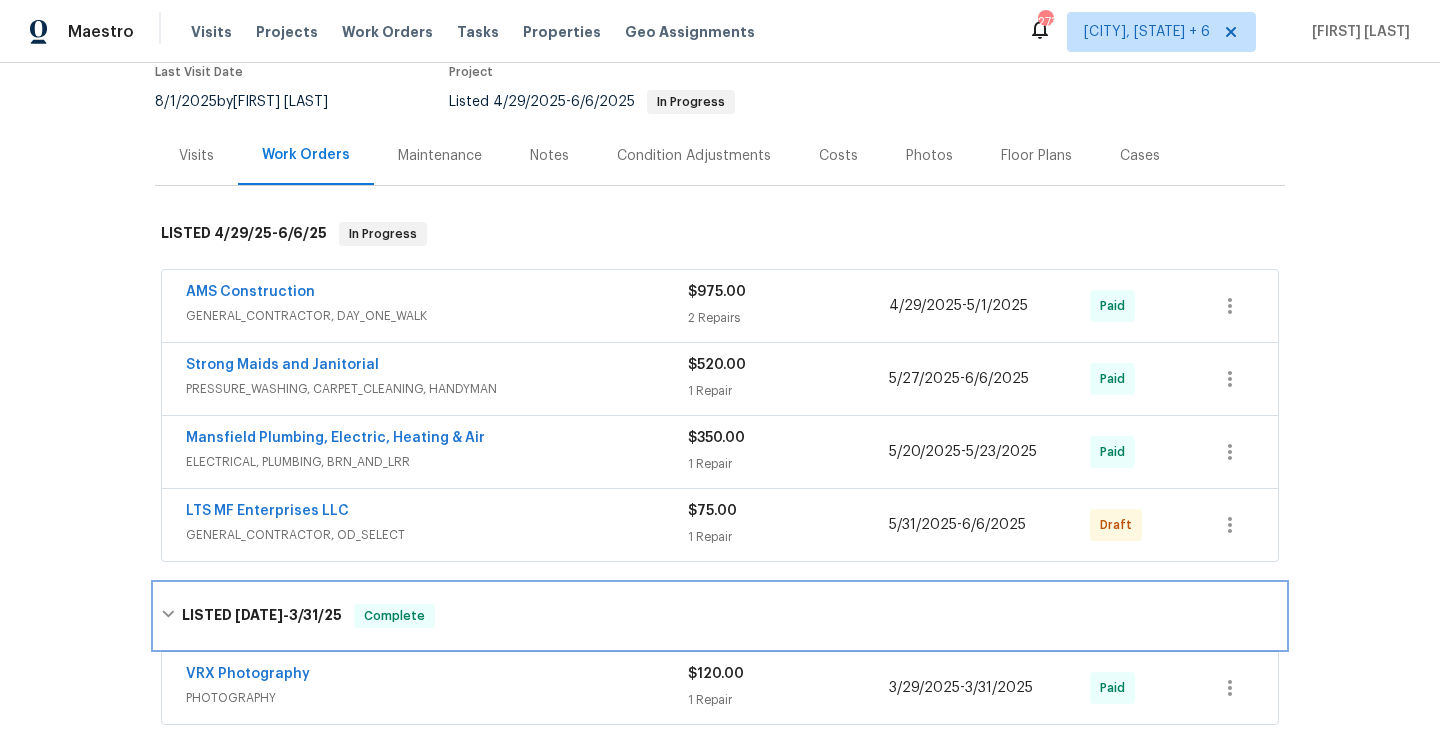 click on "LISTED   [DATE]  -  [DATE] Complete" at bounding box center (720, 616) 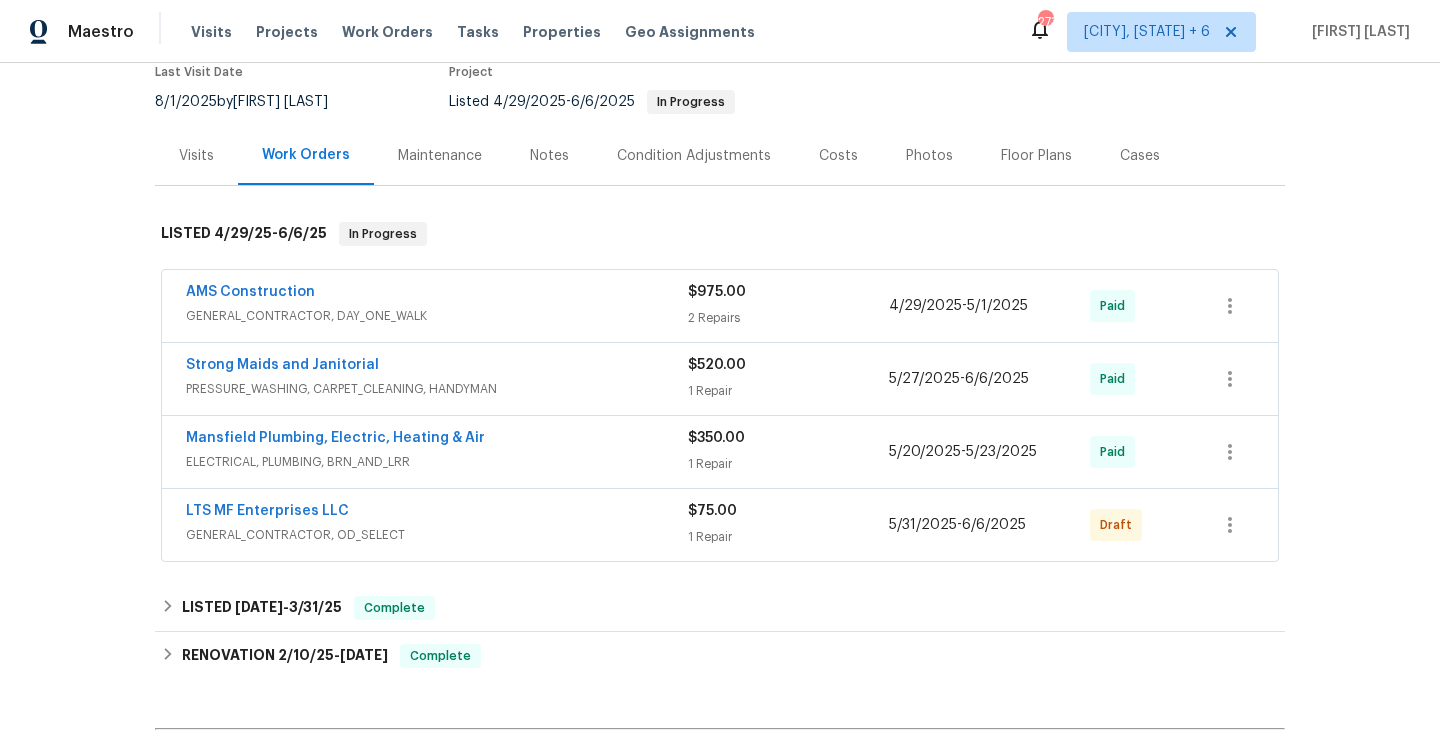 click on "Visits" at bounding box center [196, 155] 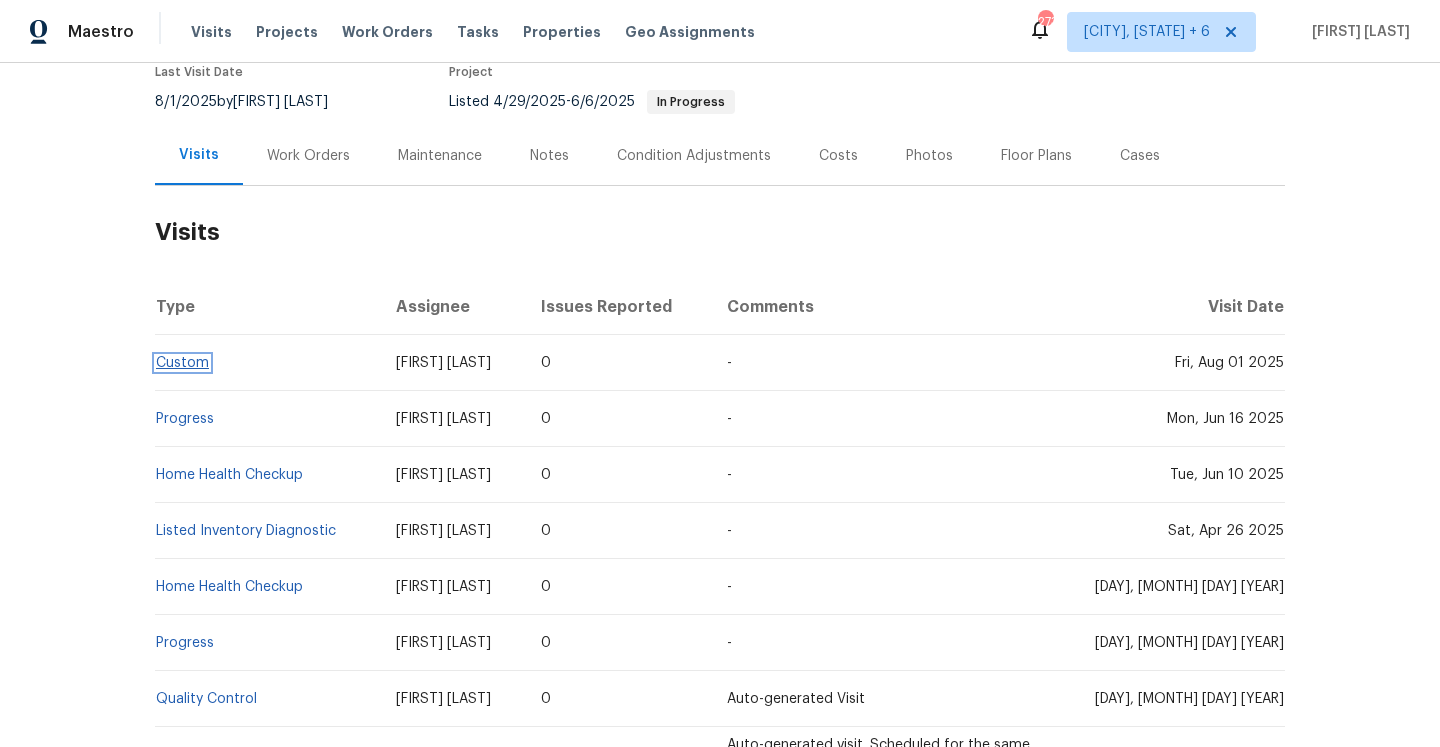 click on "Custom" at bounding box center [182, 363] 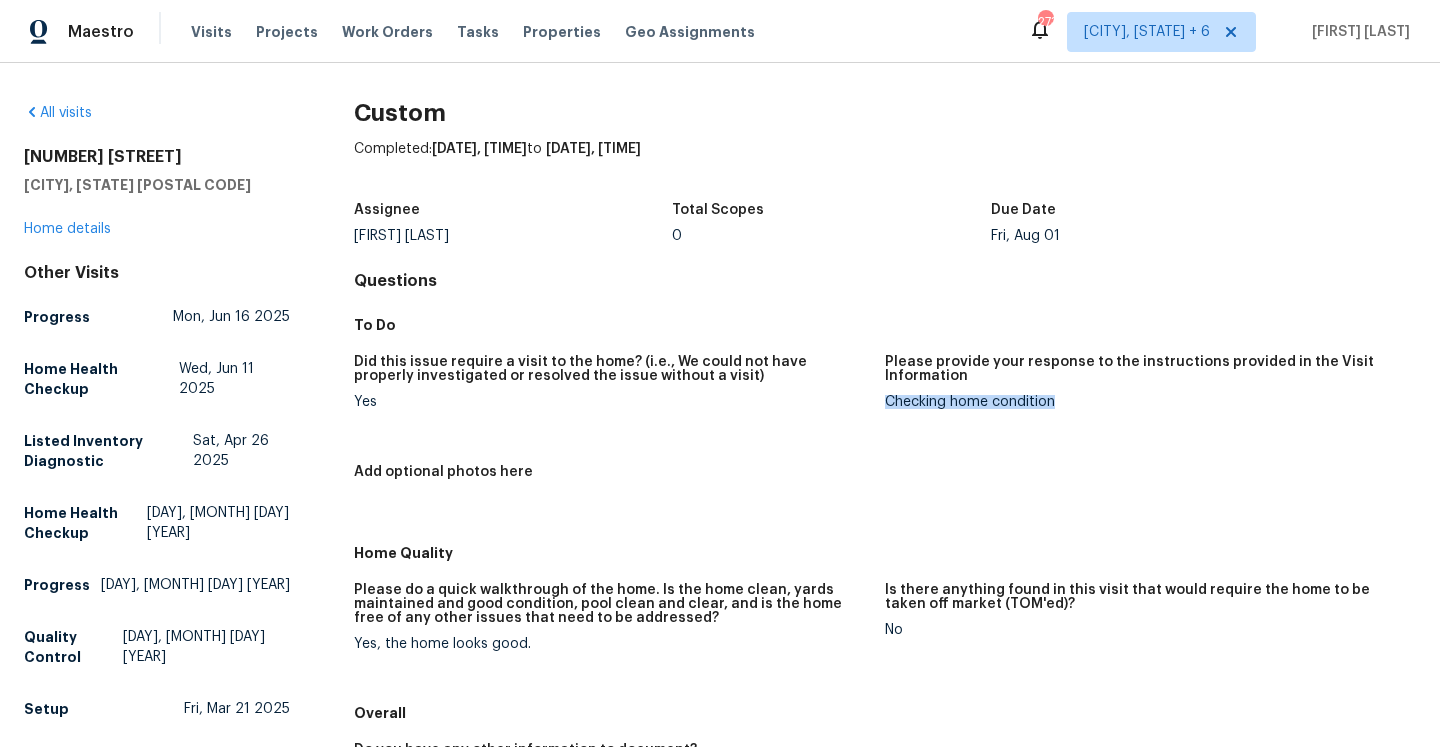 drag, startPoint x: 887, startPoint y: 401, endPoint x: 1063, endPoint y: 404, distance: 176.02557 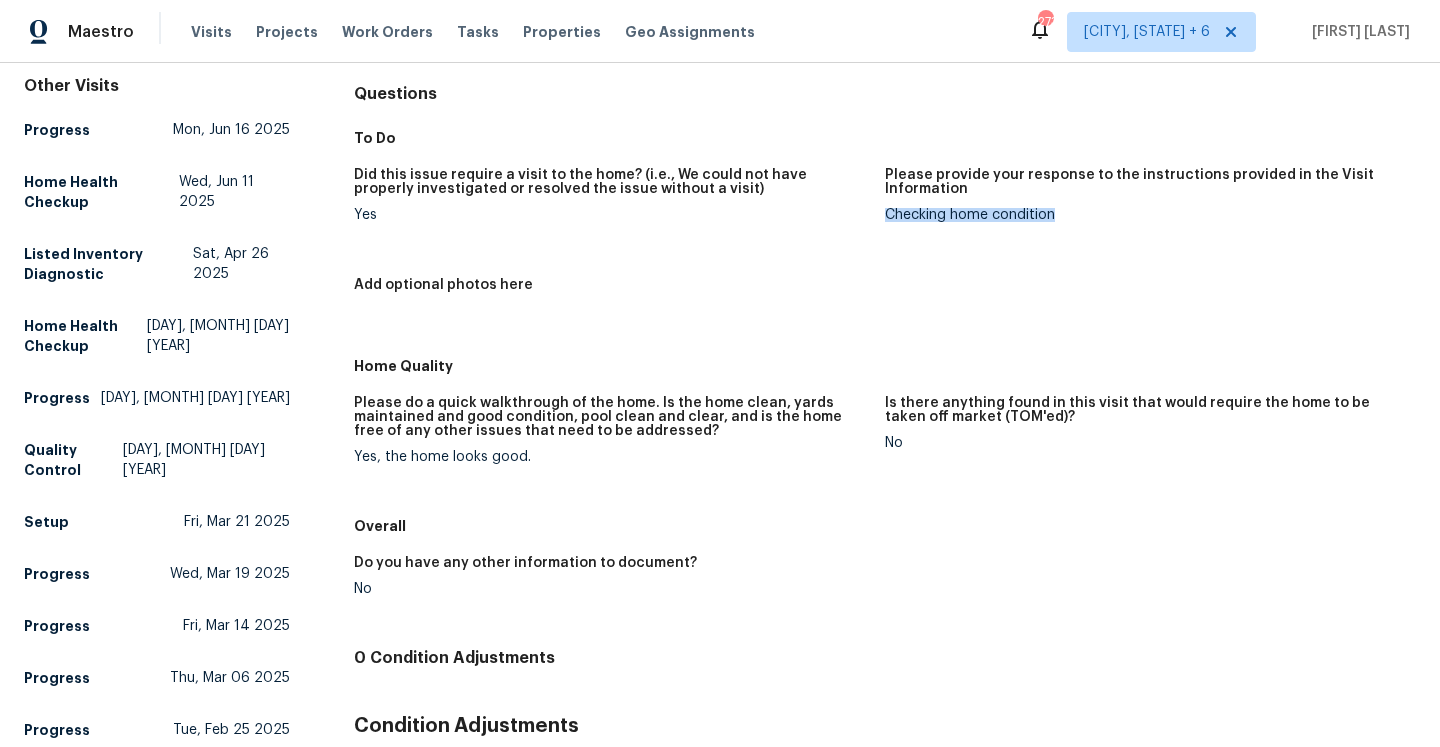 scroll, scrollTop: 171, scrollLeft: 0, axis: vertical 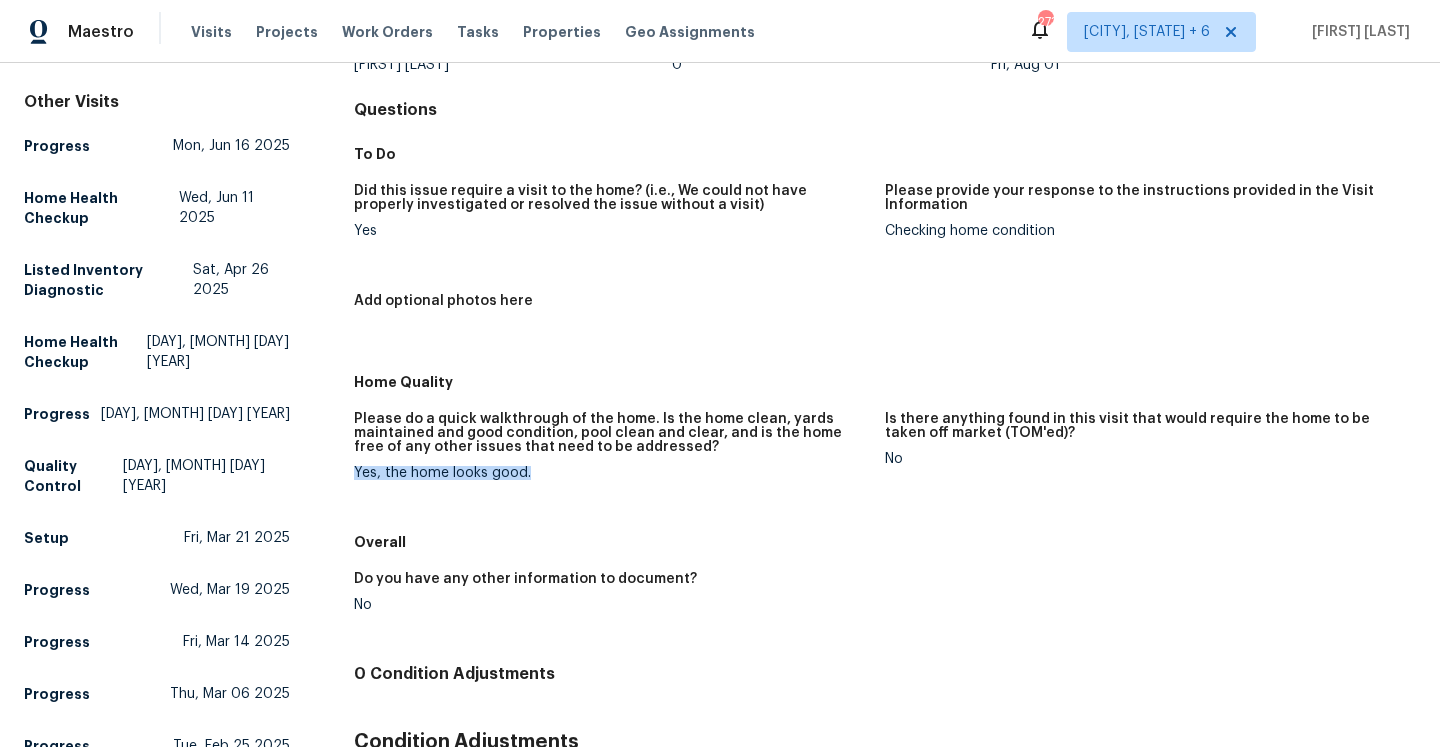 drag, startPoint x: 355, startPoint y: 472, endPoint x: 553, endPoint y: 473, distance: 198.00252 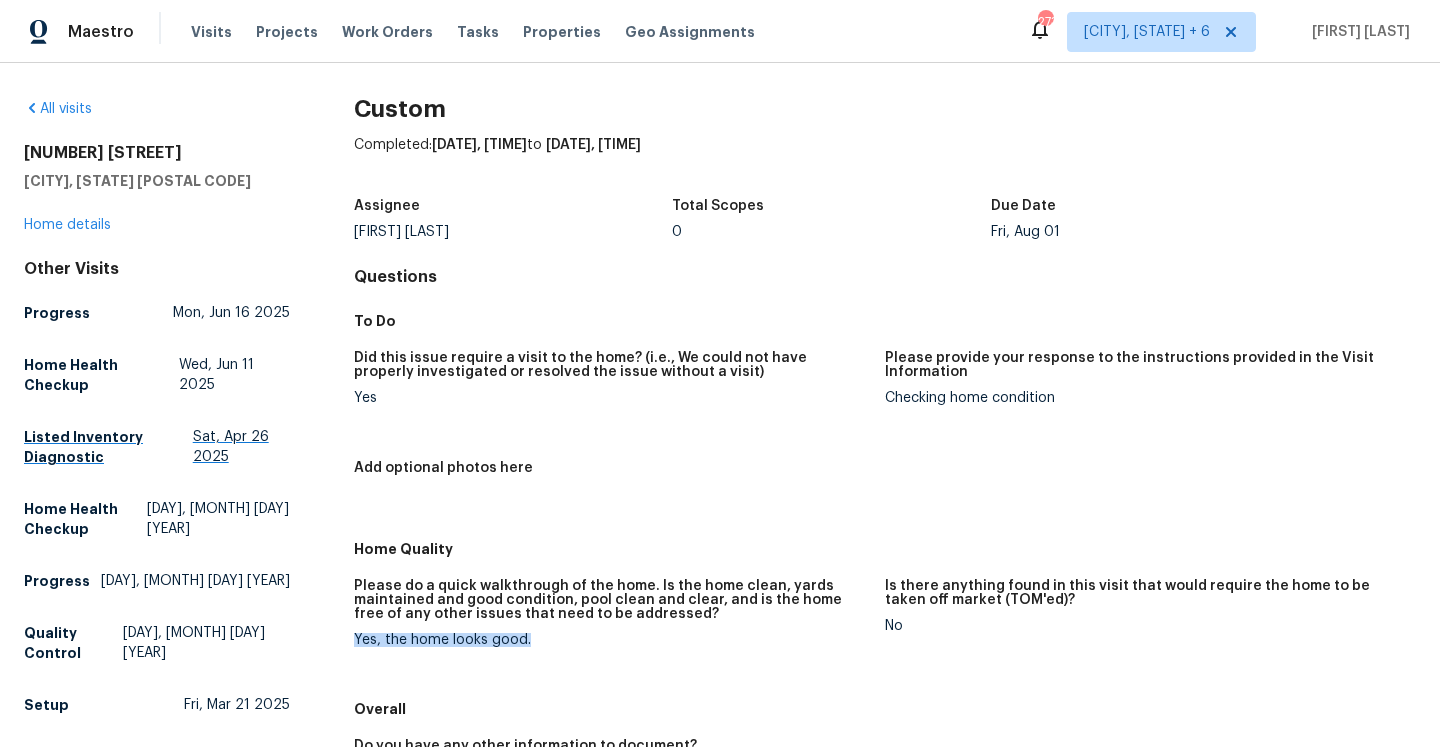 scroll, scrollTop: 0, scrollLeft: 0, axis: both 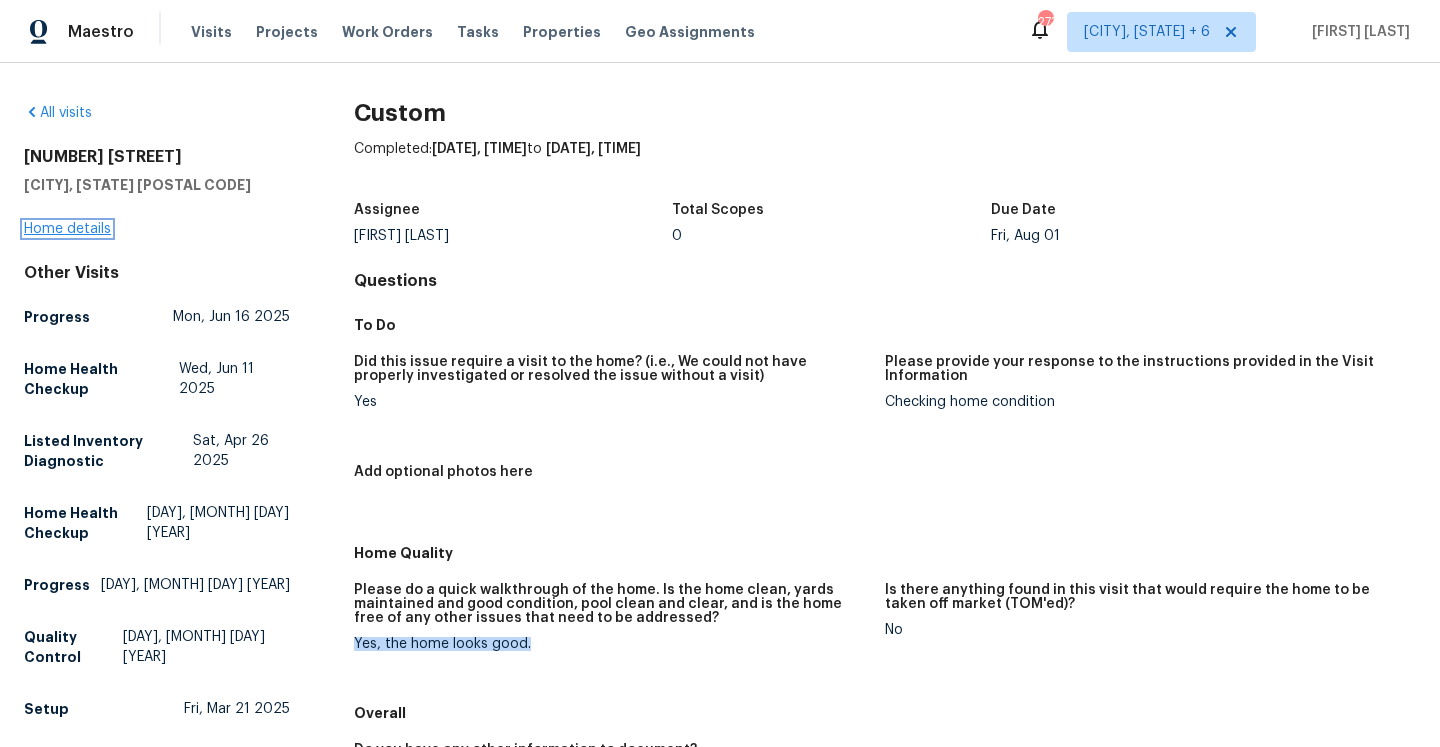 click on "Home details" at bounding box center (67, 229) 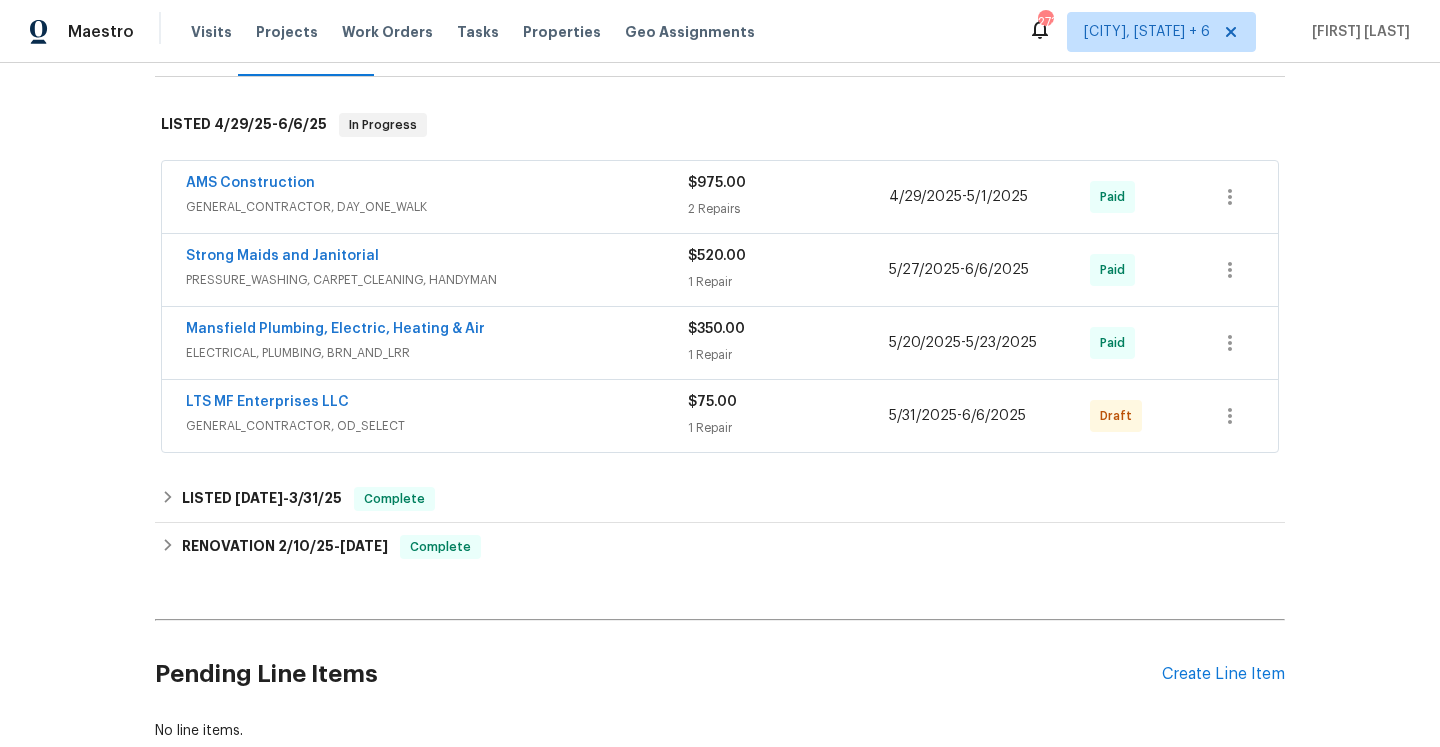 scroll, scrollTop: 339, scrollLeft: 0, axis: vertical 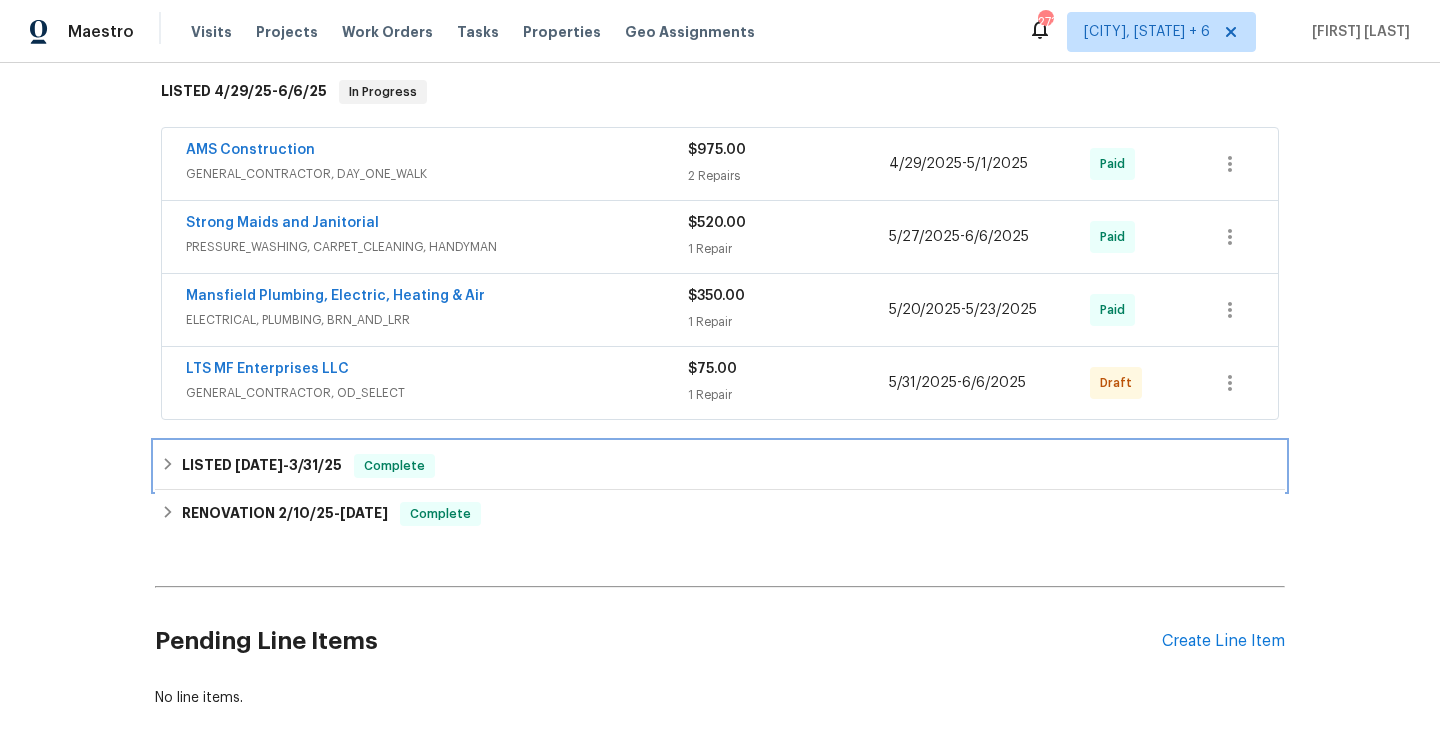 click on "LISTED   3/29/25  -  3/31/25 Complete" at bounding box center [720, 466] 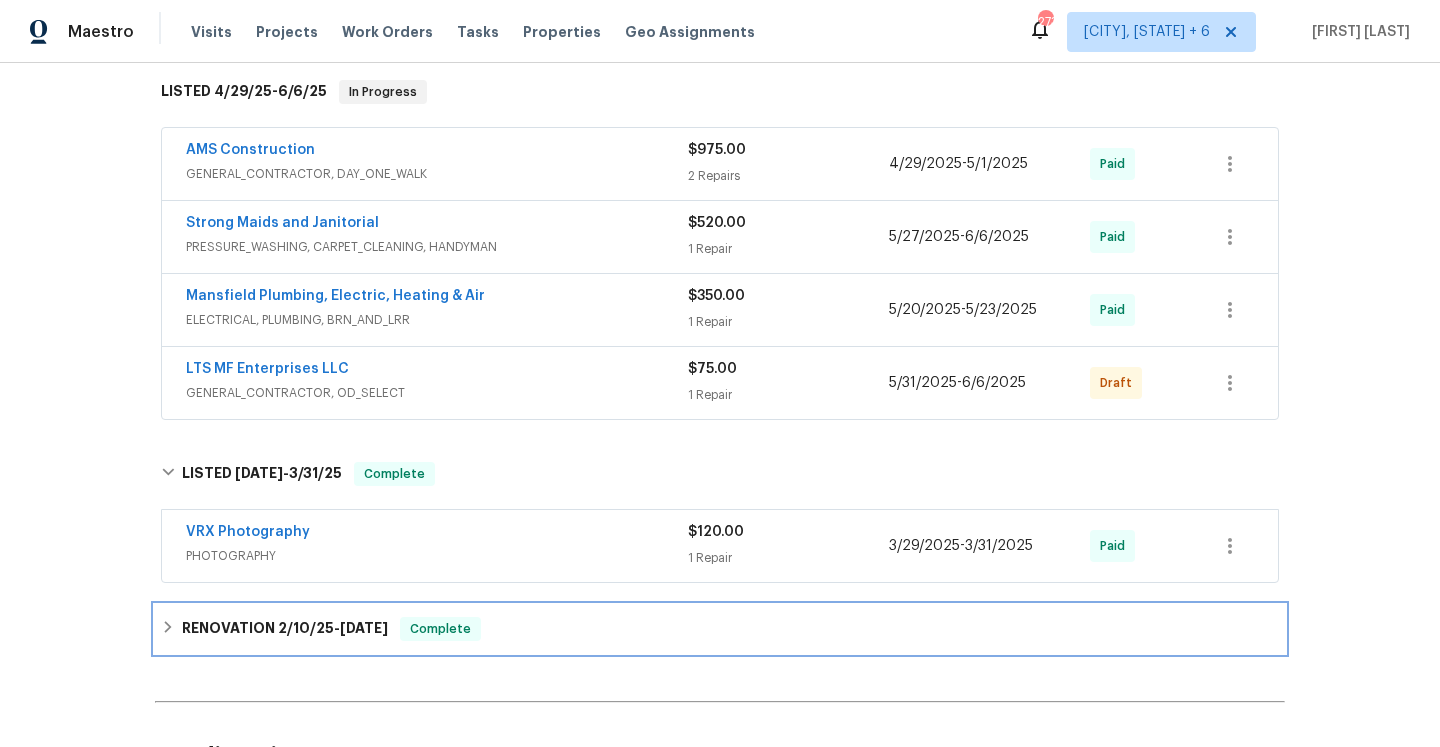 click on "RENOVATION   2/10/25  -  3/25/25 Complete" at bounding box center [720, 629] 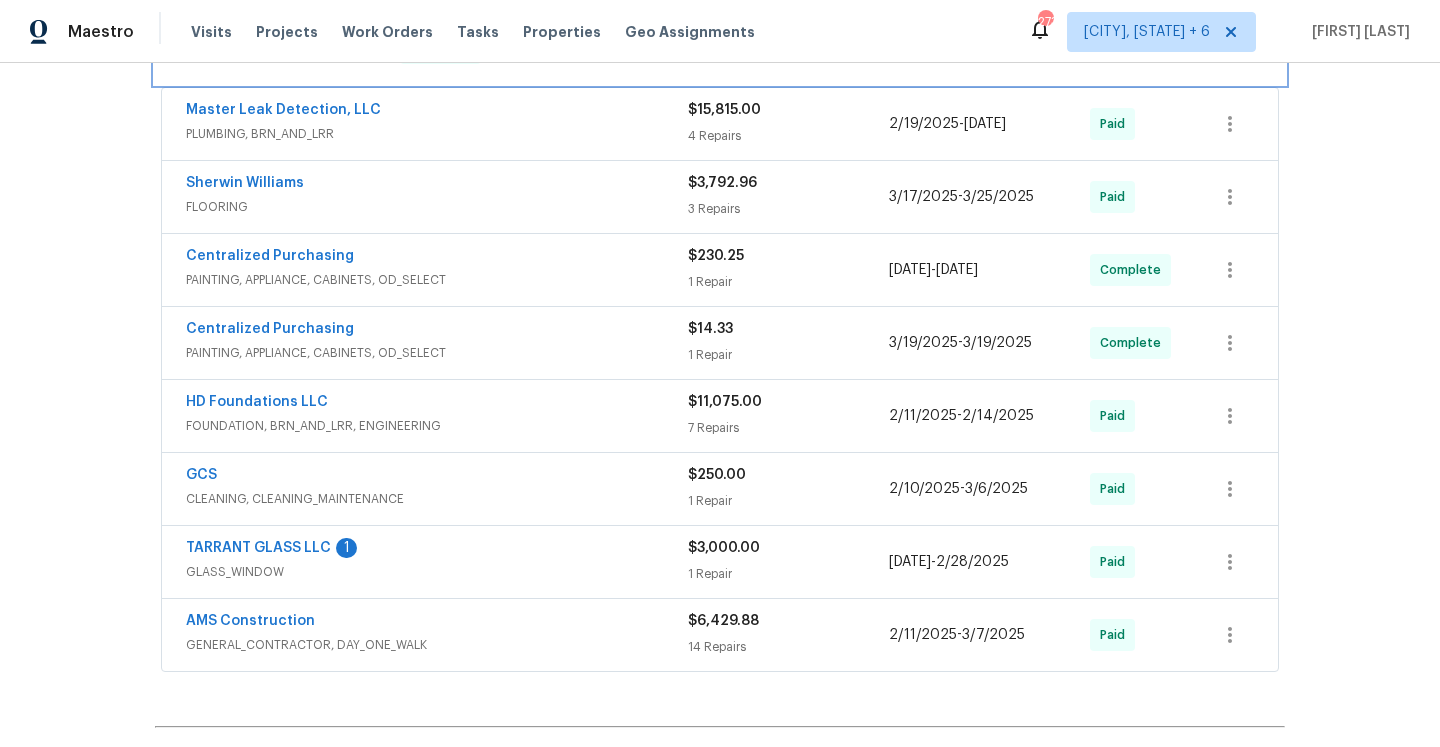 scroll, scrollTop: 1018, scrollLeft: 0, axis: vertical 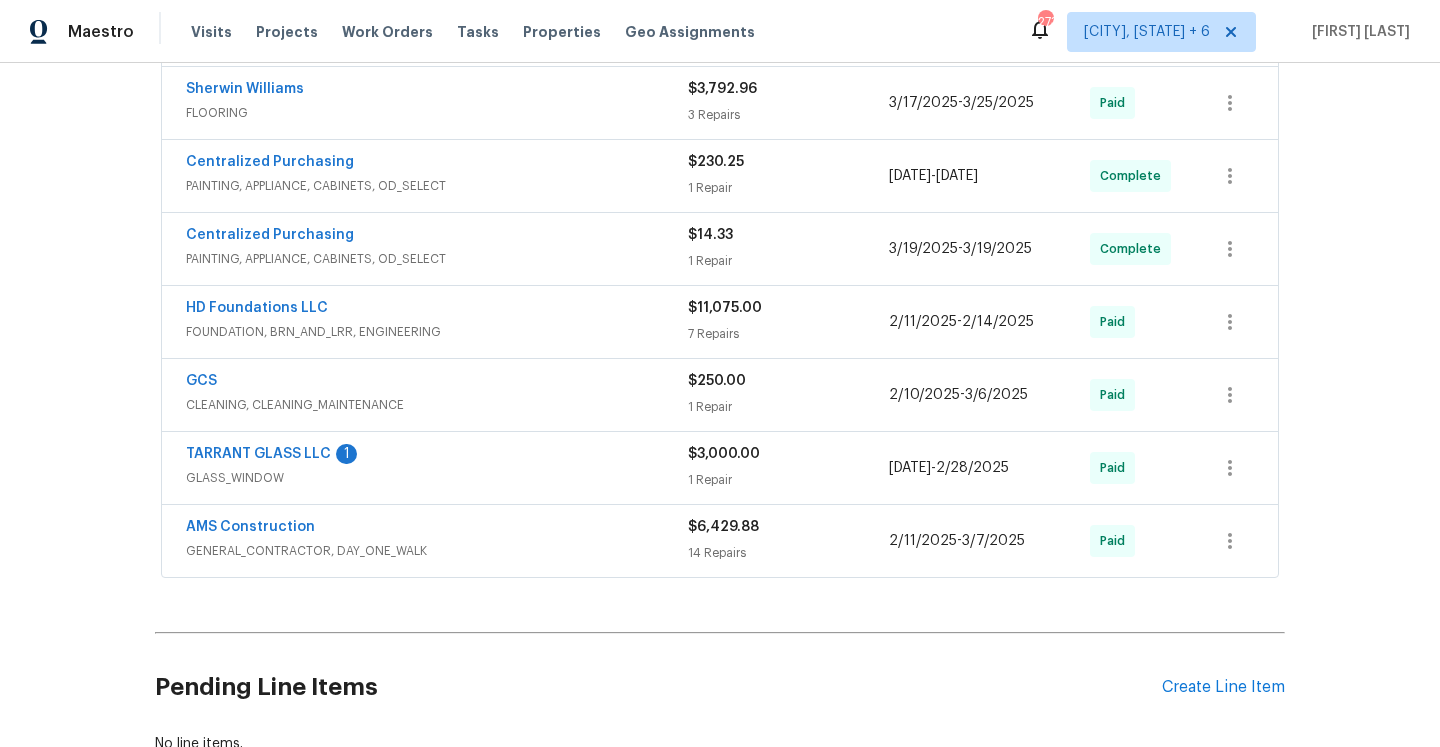 click on "FOUNDATION, BRN_AND_LRR, ENGINEERING" at bounding box center (437, 332) 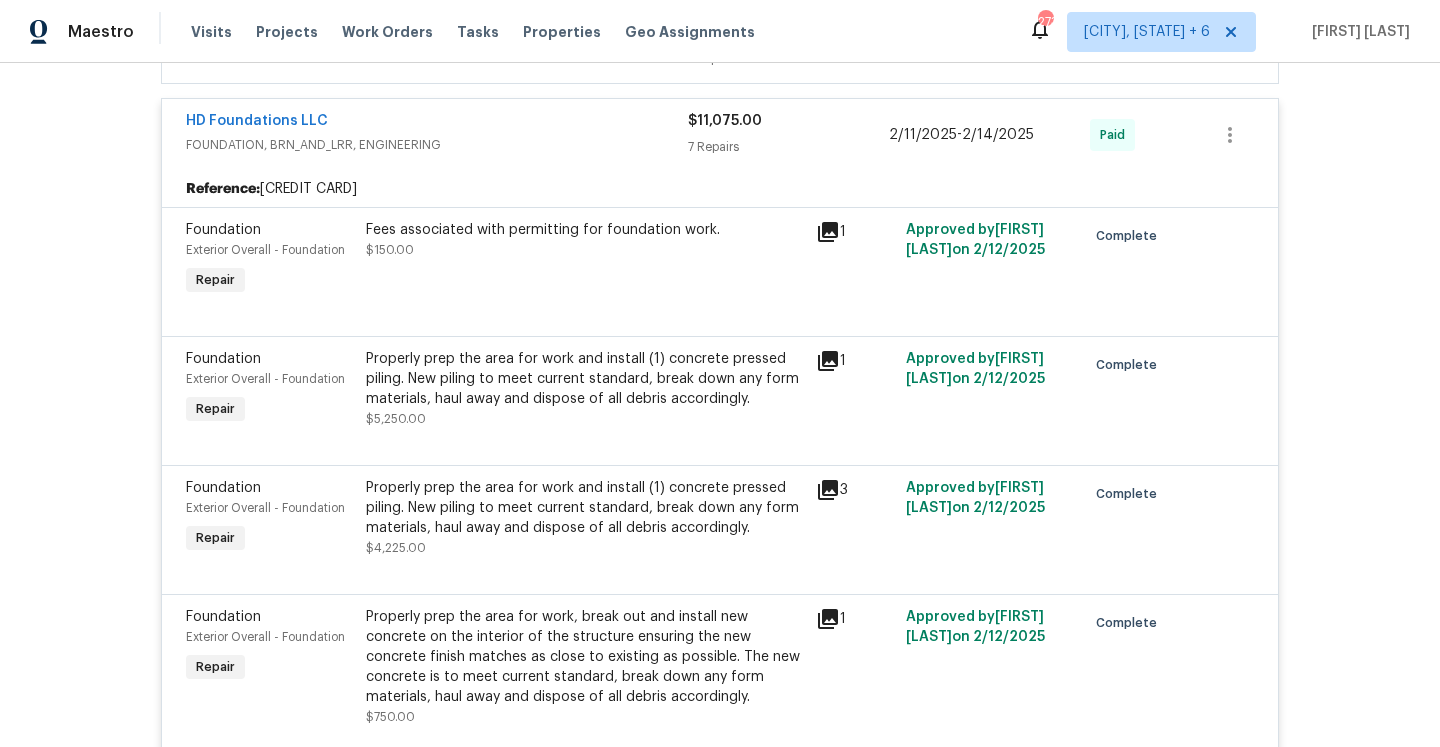 scroll, scrollTop: 967, scrollLeft: 0, axis: vertical 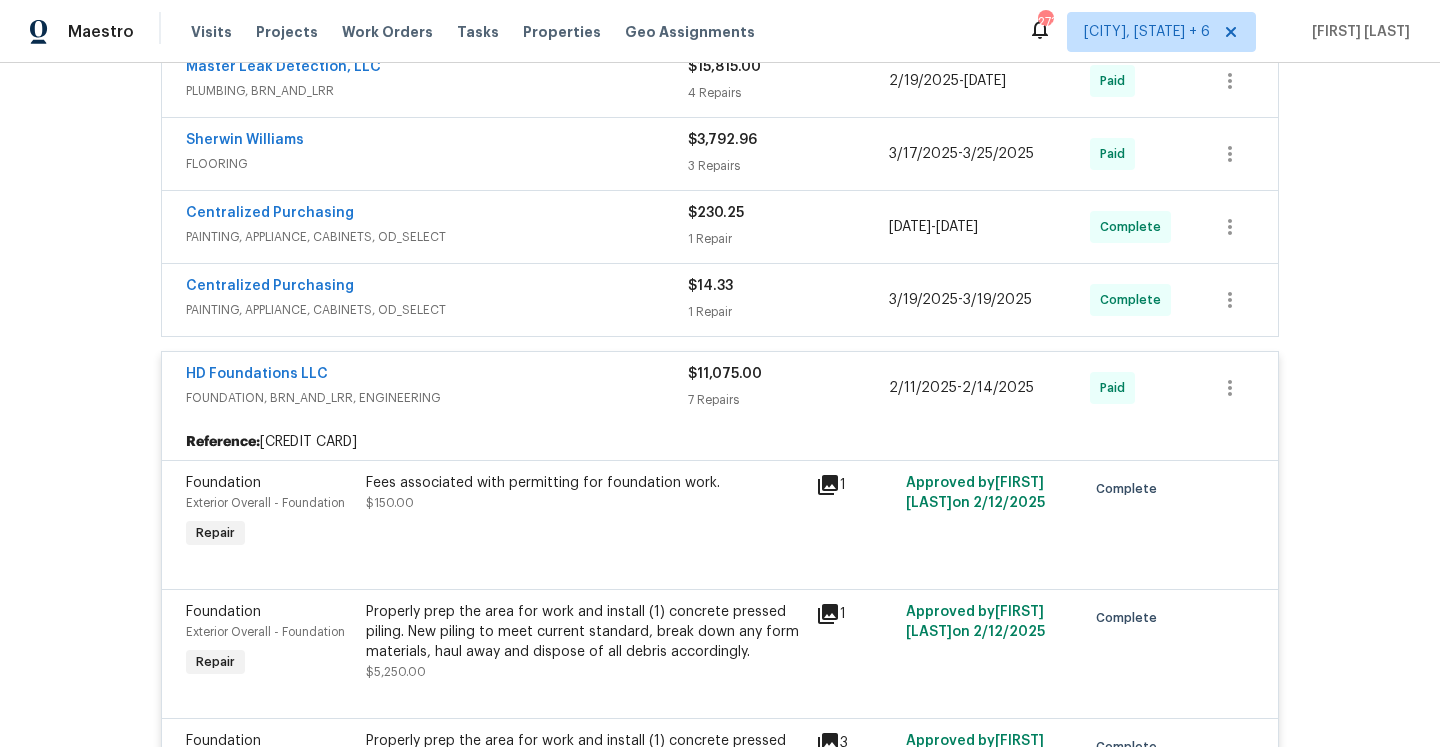click on "FOUNDATION, BRN_AND_LRR, ENGINEERING" at bounding box center (437, 398) 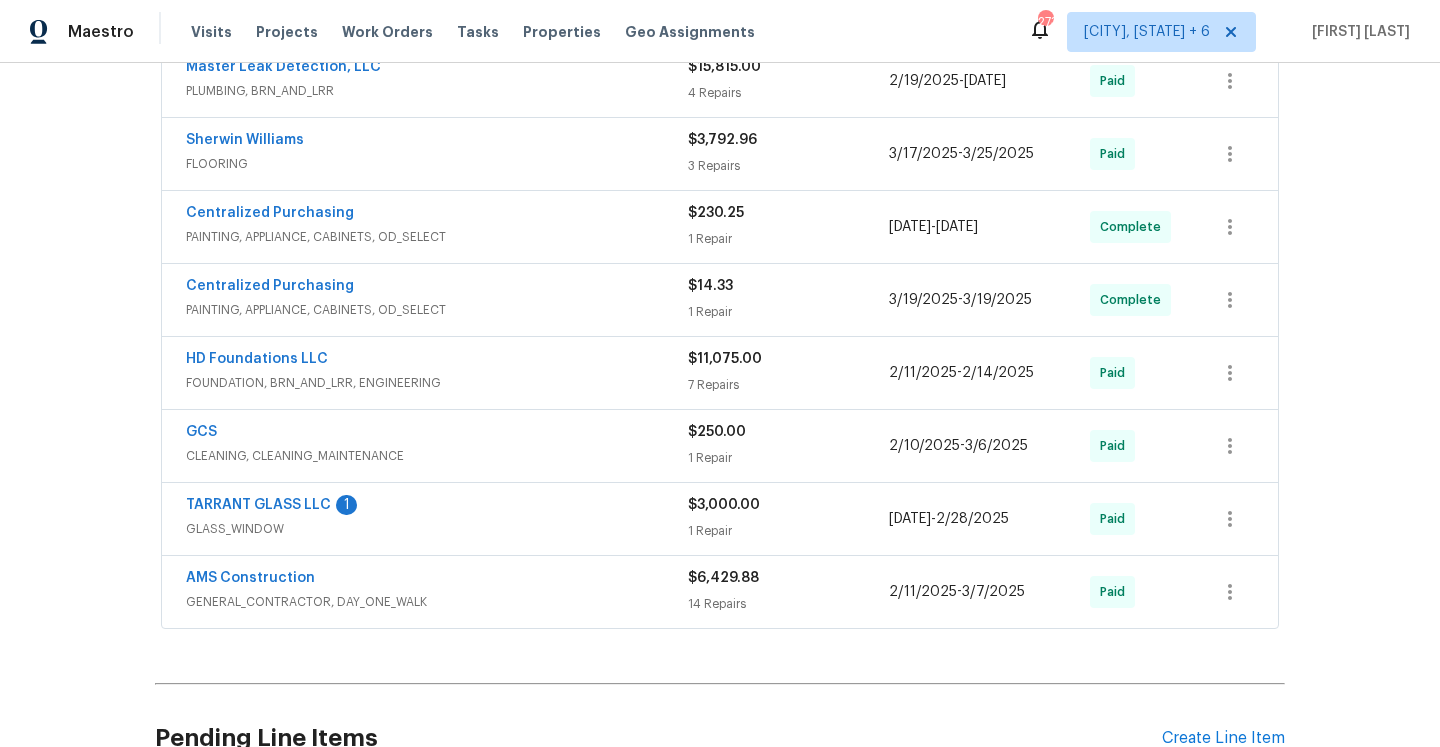click on "FOUNDATION, BRN_AND_LRR, ENGINEERING" at bounding box center [437, 383] 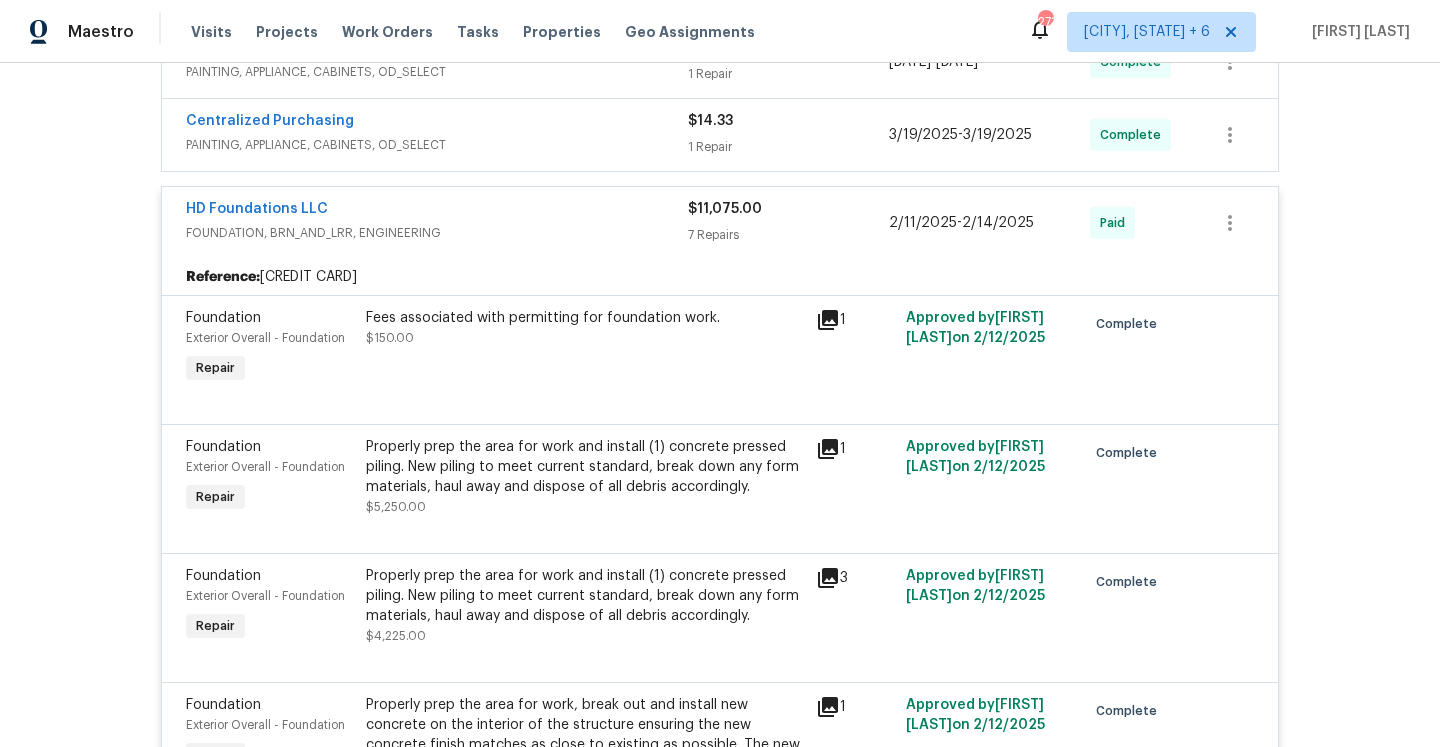 scroll, scrollTop: 1117, scrollLeft: 0, axis: vertical 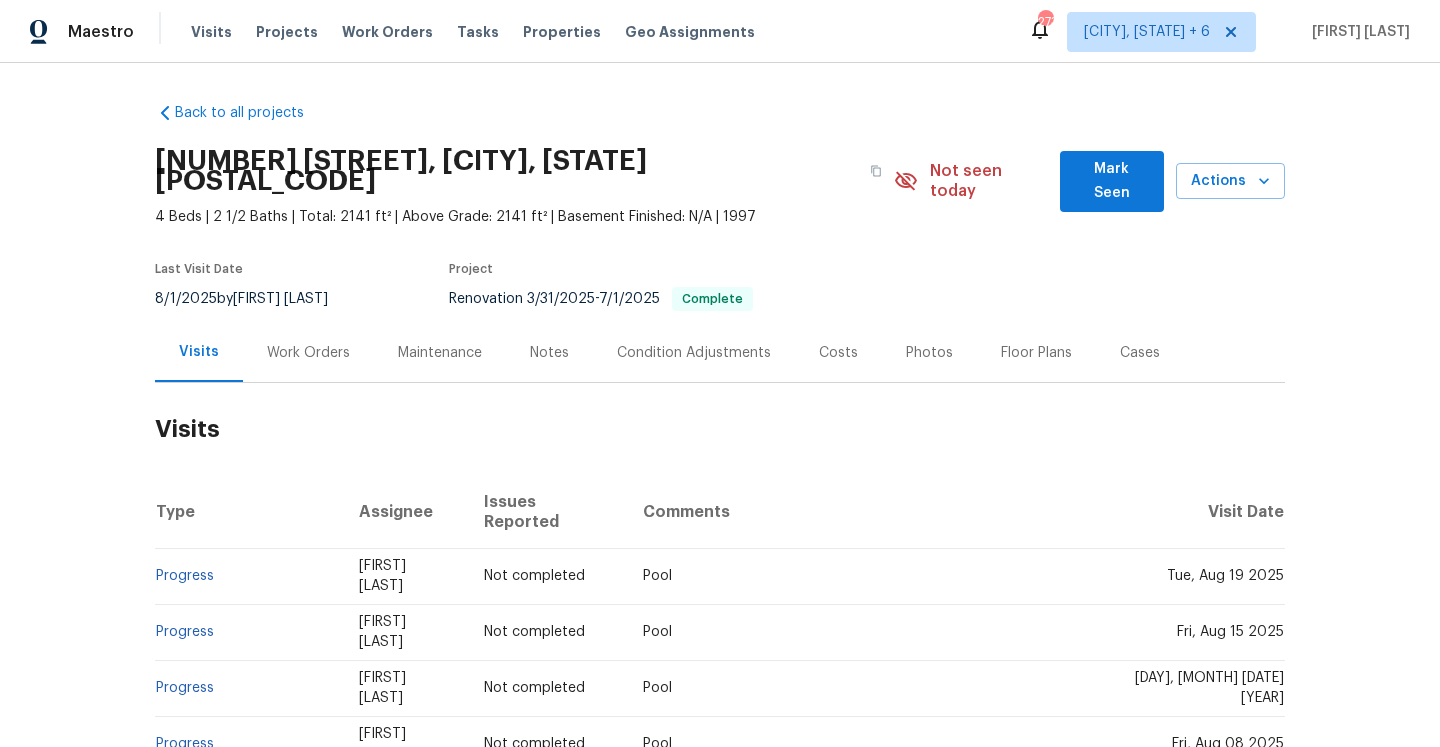 click on "Work Orders" at bounding box center (308, 352) 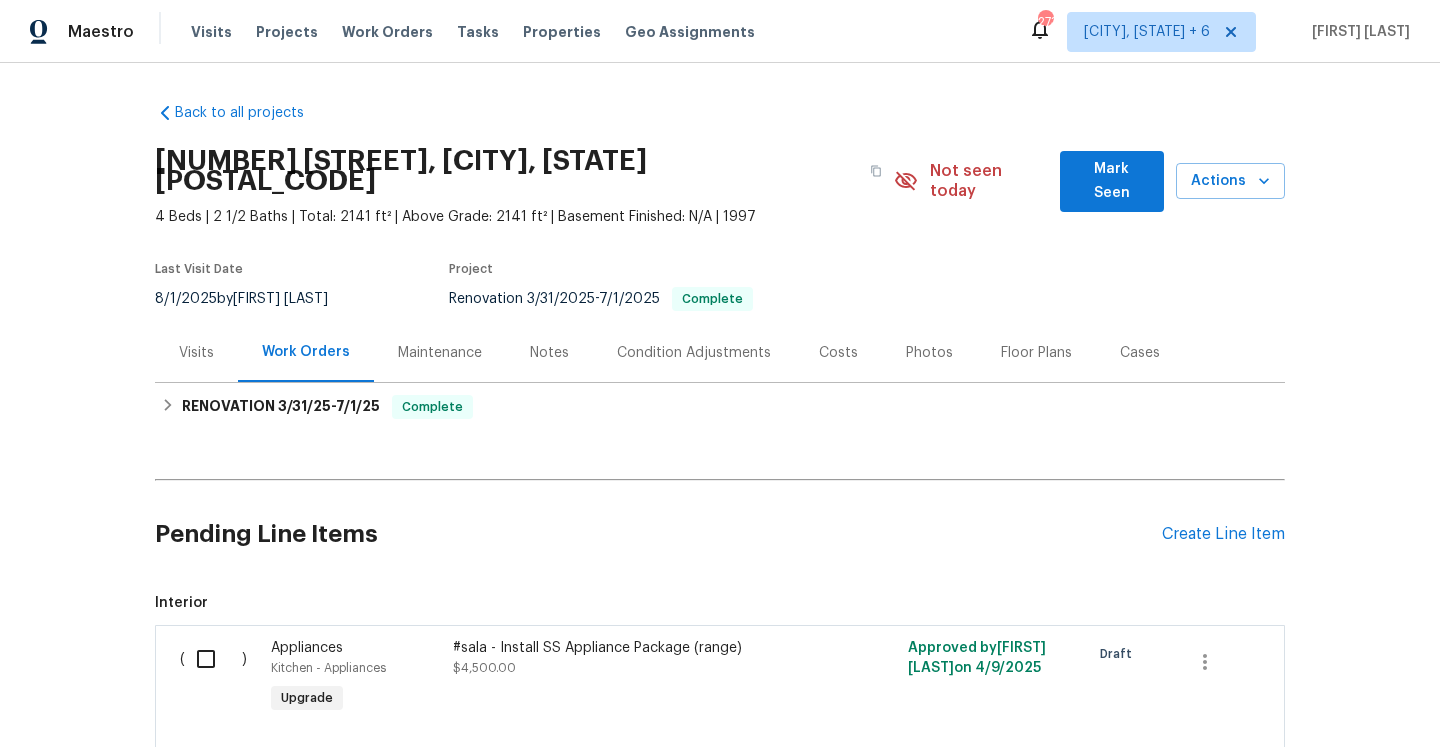 click on "Visits" at bounding box center [196, 353] 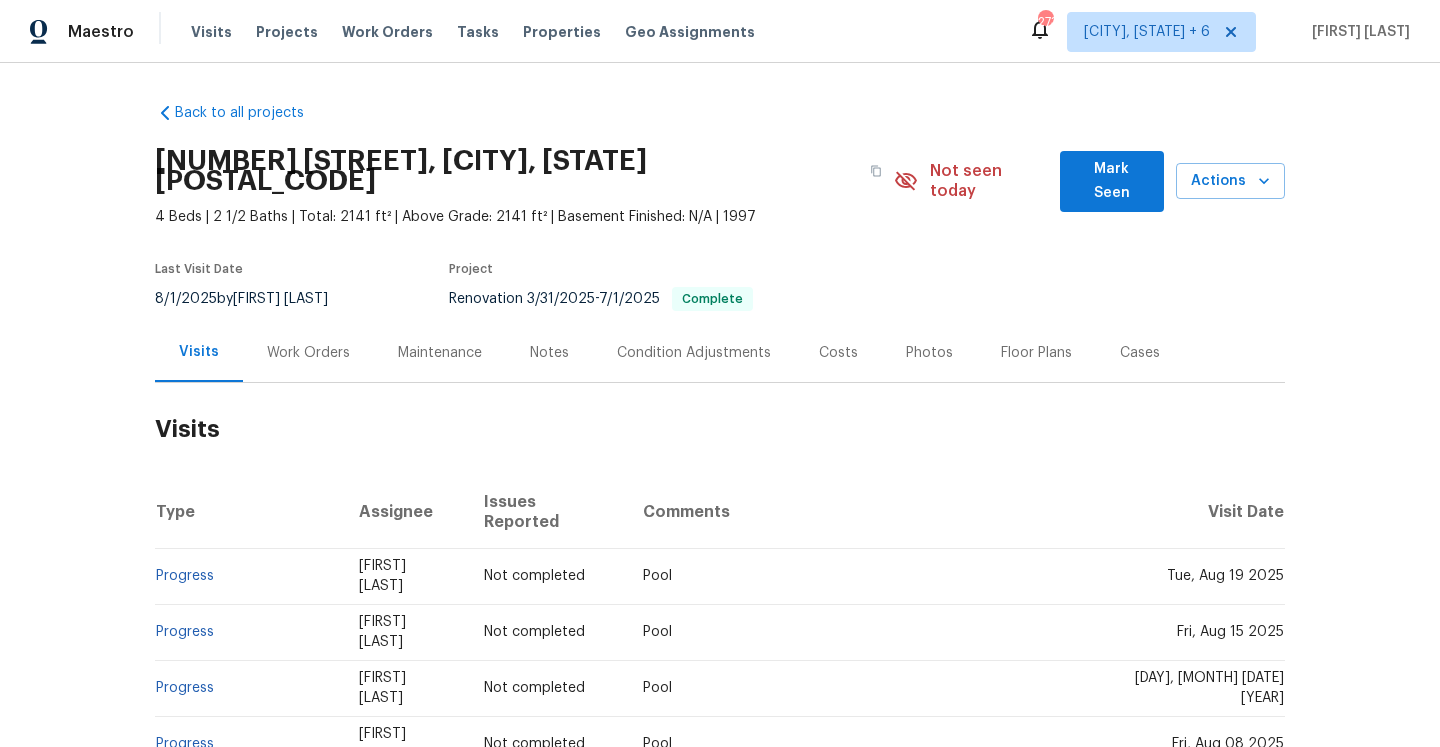 click on "Work Orders" at bounding box center (308, 353) 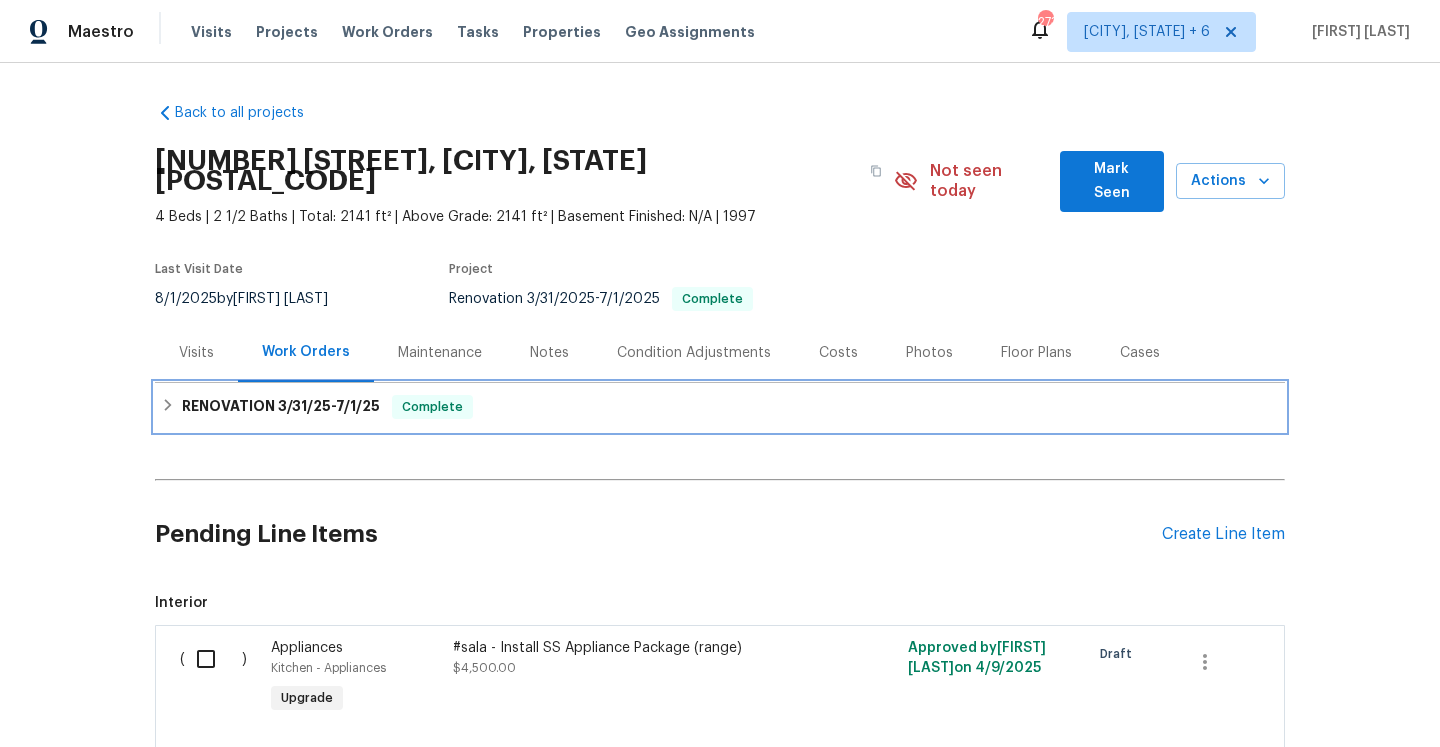click on "7/1/25" at bounding box center [358, 406] 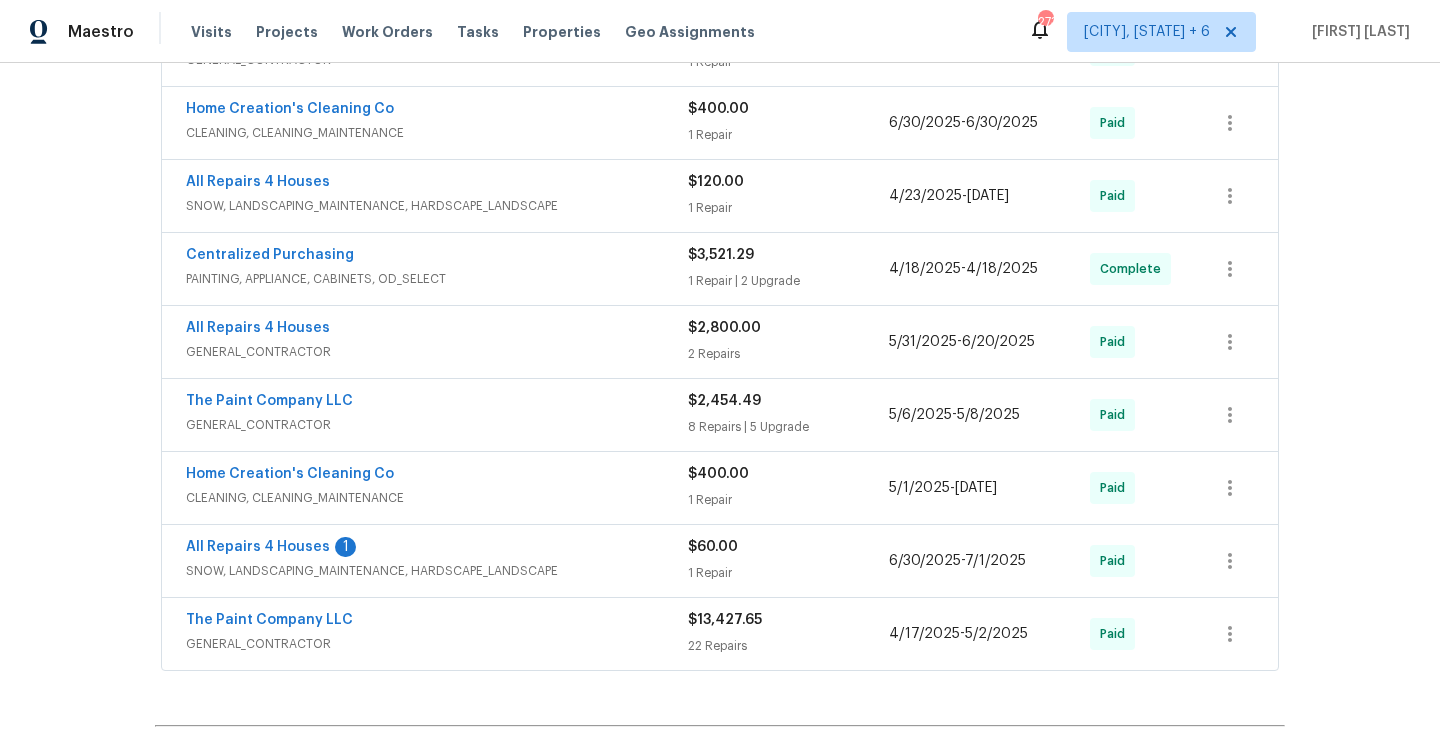 scroll, scrollTop: 492, scrollLeft: 0, axis: vertical 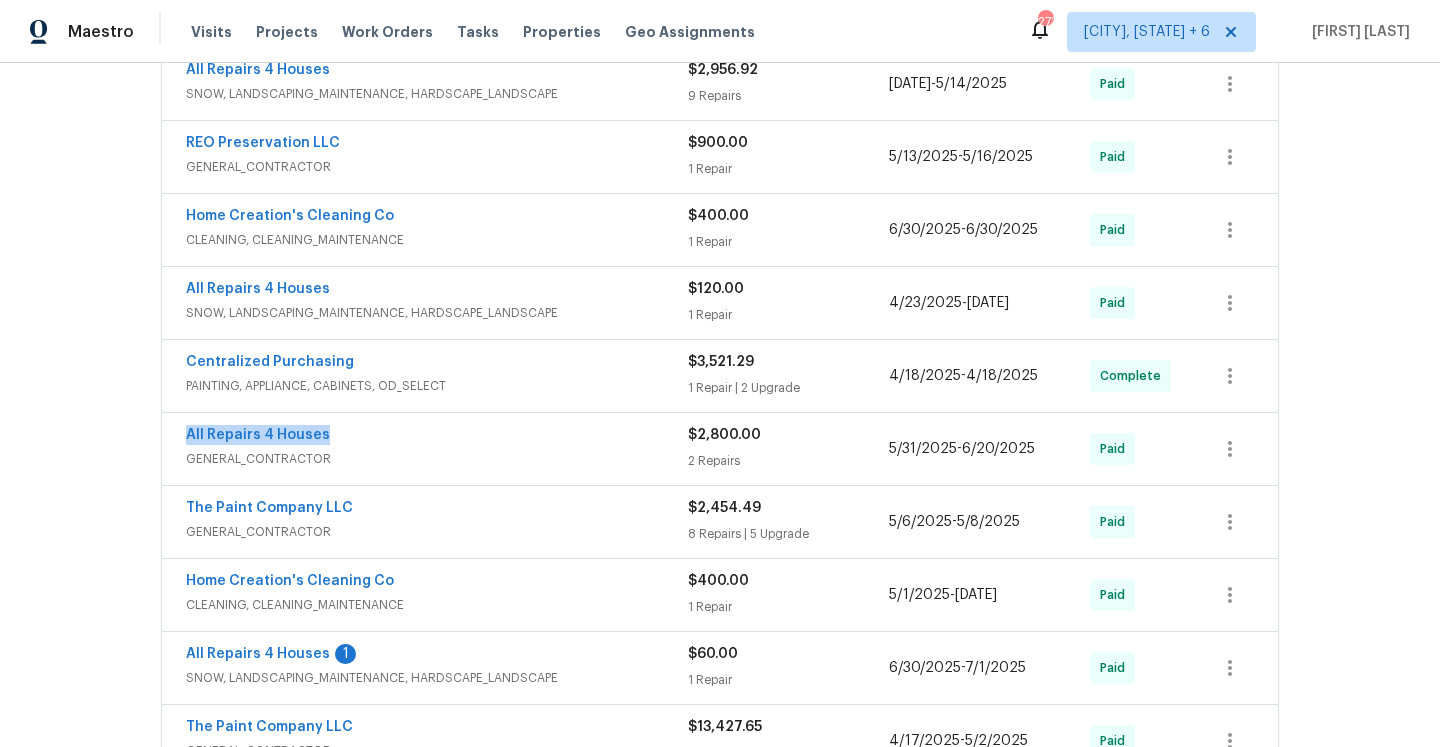 drag, startPoint x: 343, startPoint y: 416, endPoint x: 180, endPoint y: 418, distance: 163.01227 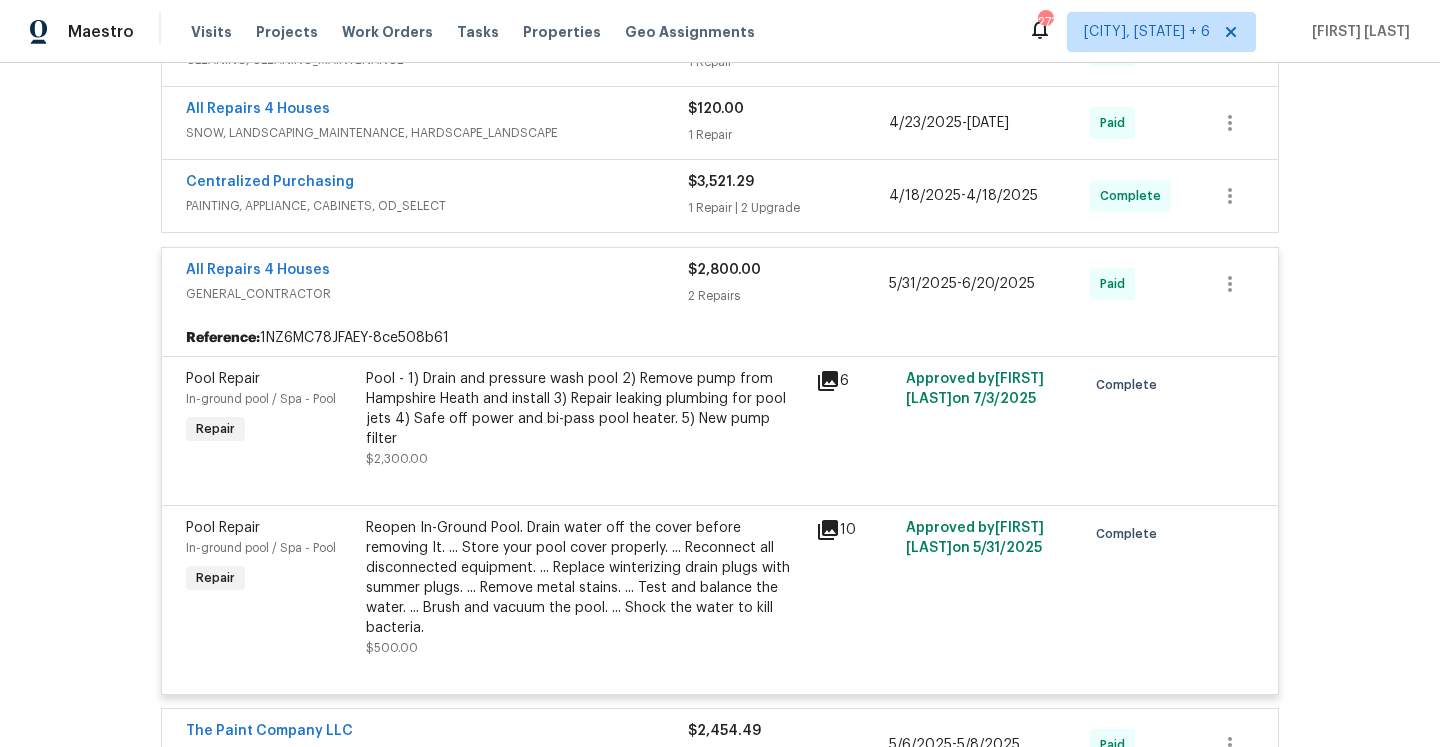 scroll, scrollTop: 0, scrollLeft: 0, axis: both 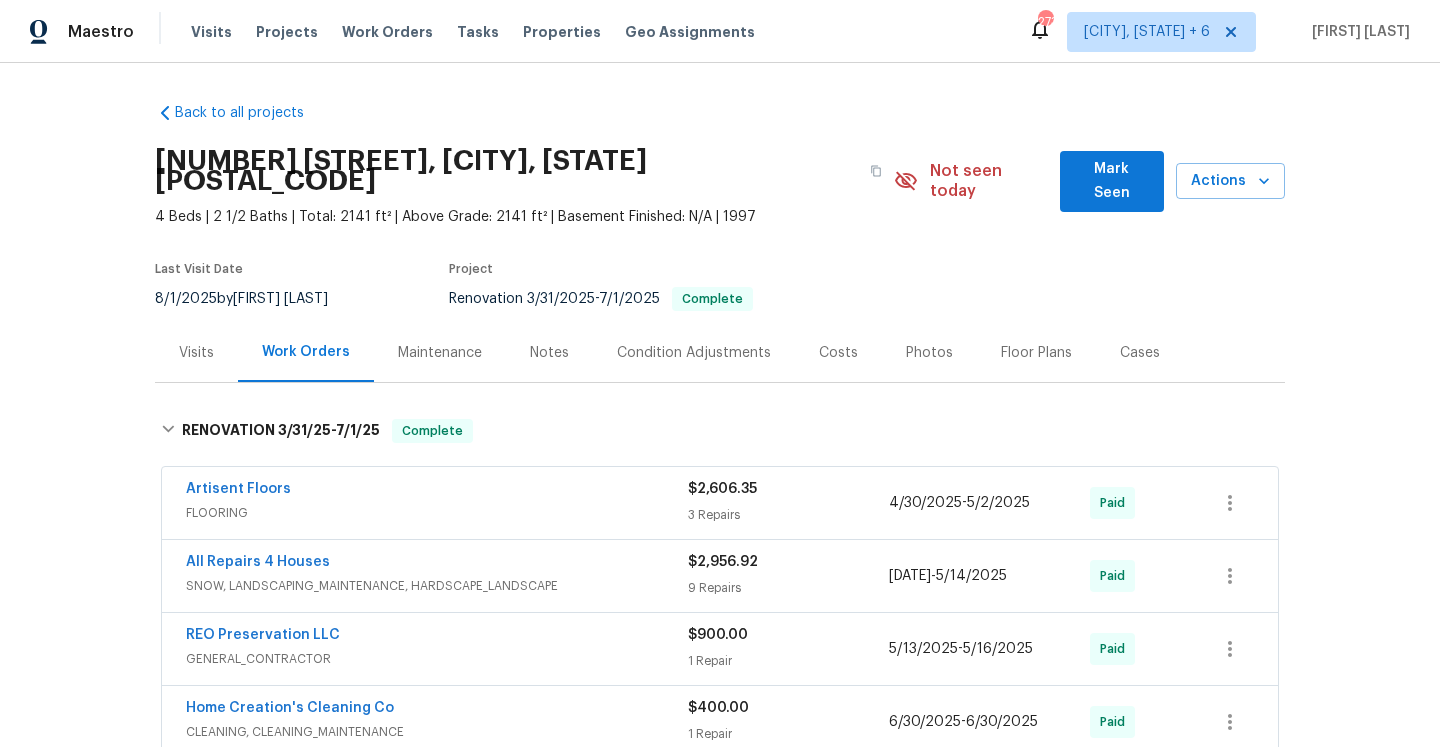 click on "Visits" at bounding box center (196, 353) 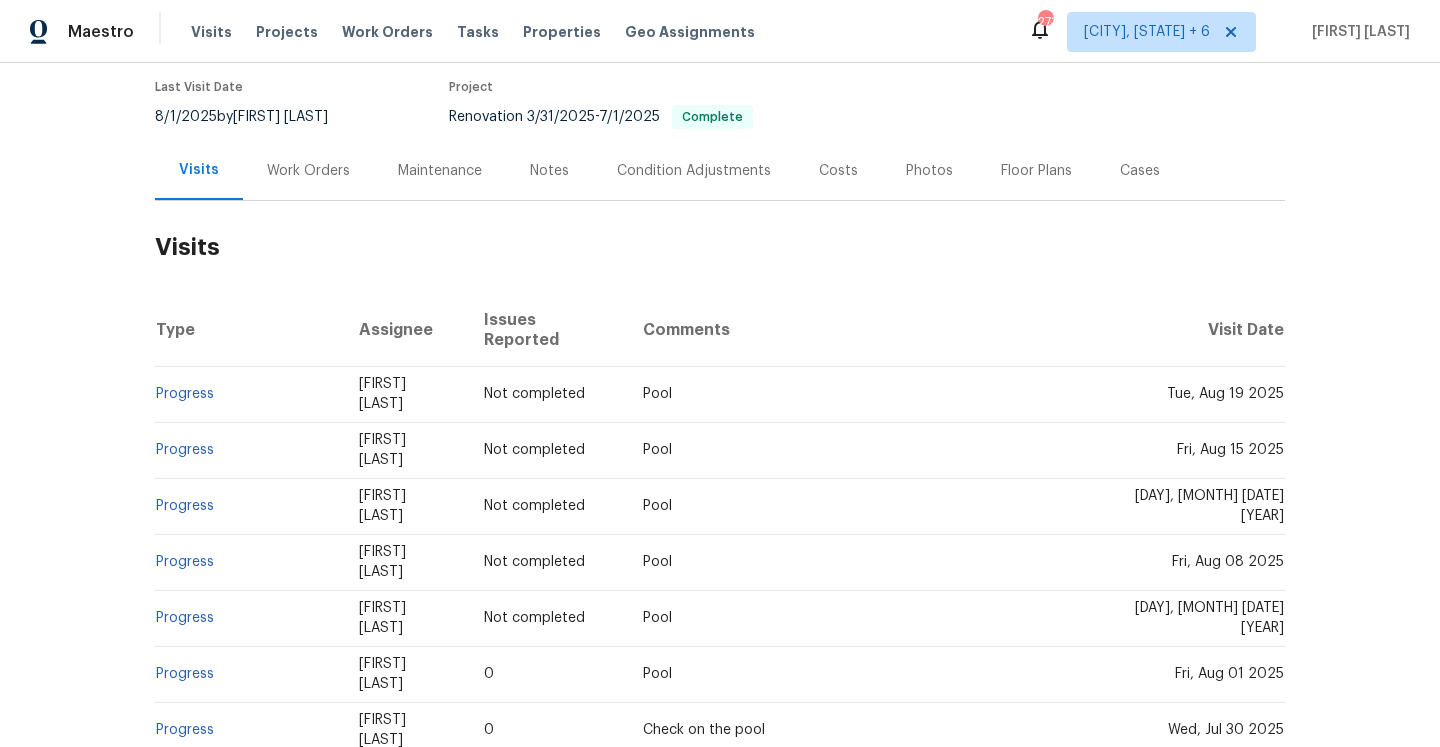 scroll, scrollTop: 0, scrollLeft: 0, axis: both 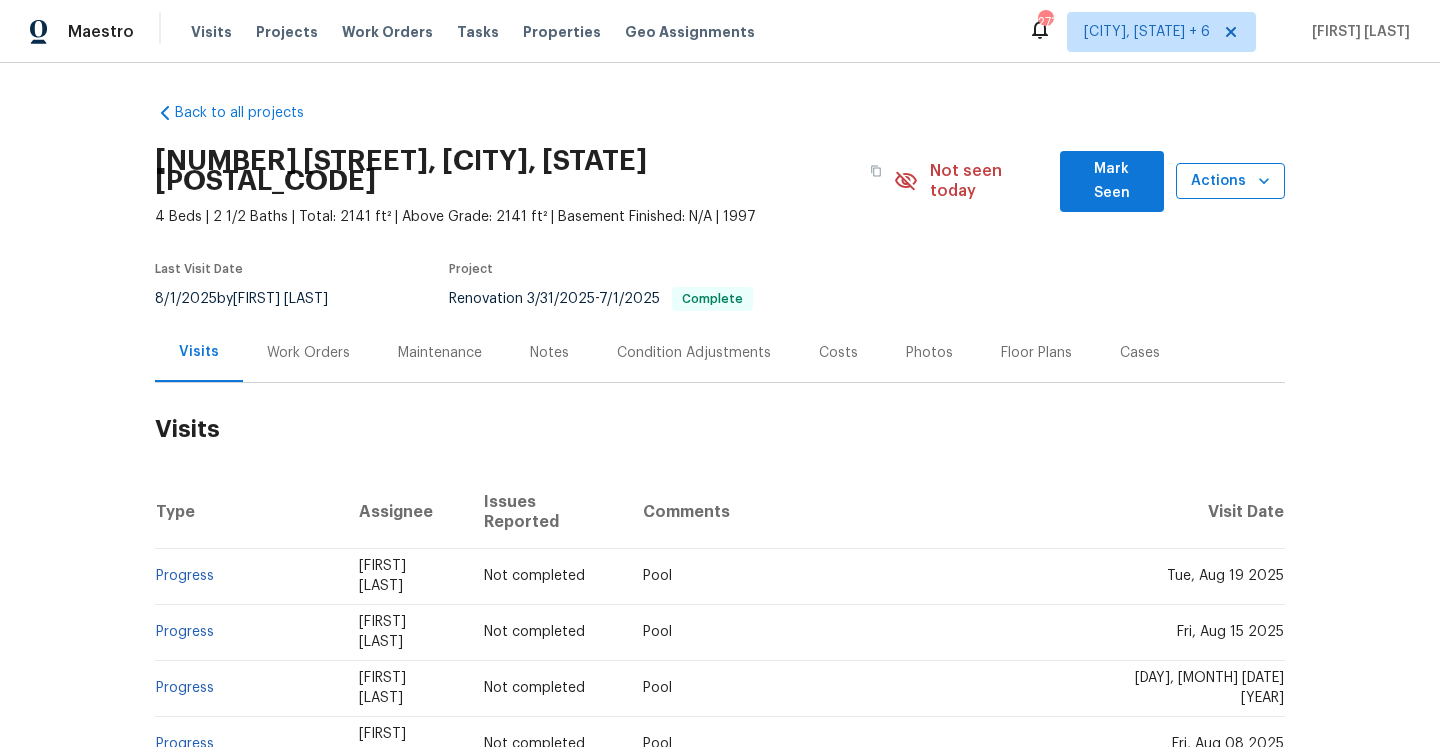 click on "Actions" at bounding box center (1230, 181) 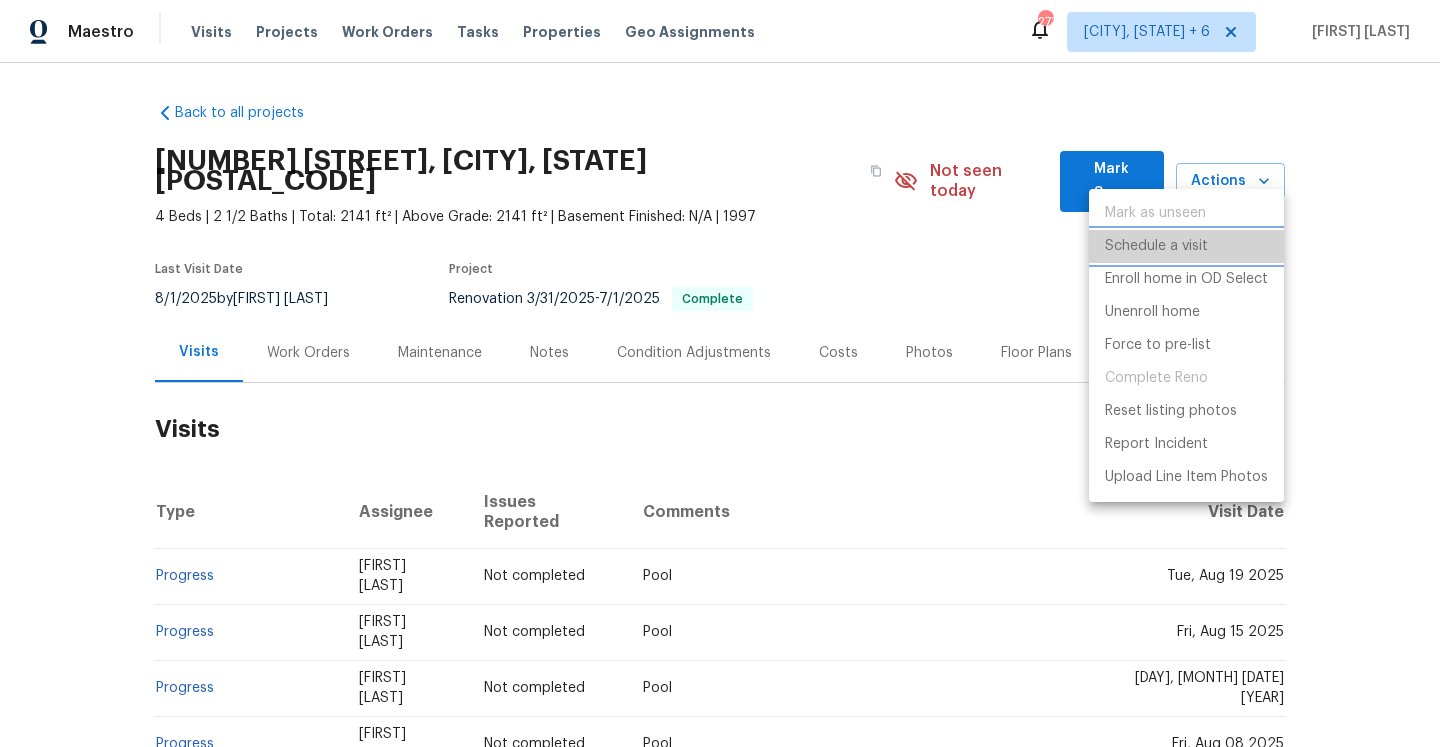 click on "Schedule a visit" at bounding box center [1186, 246] 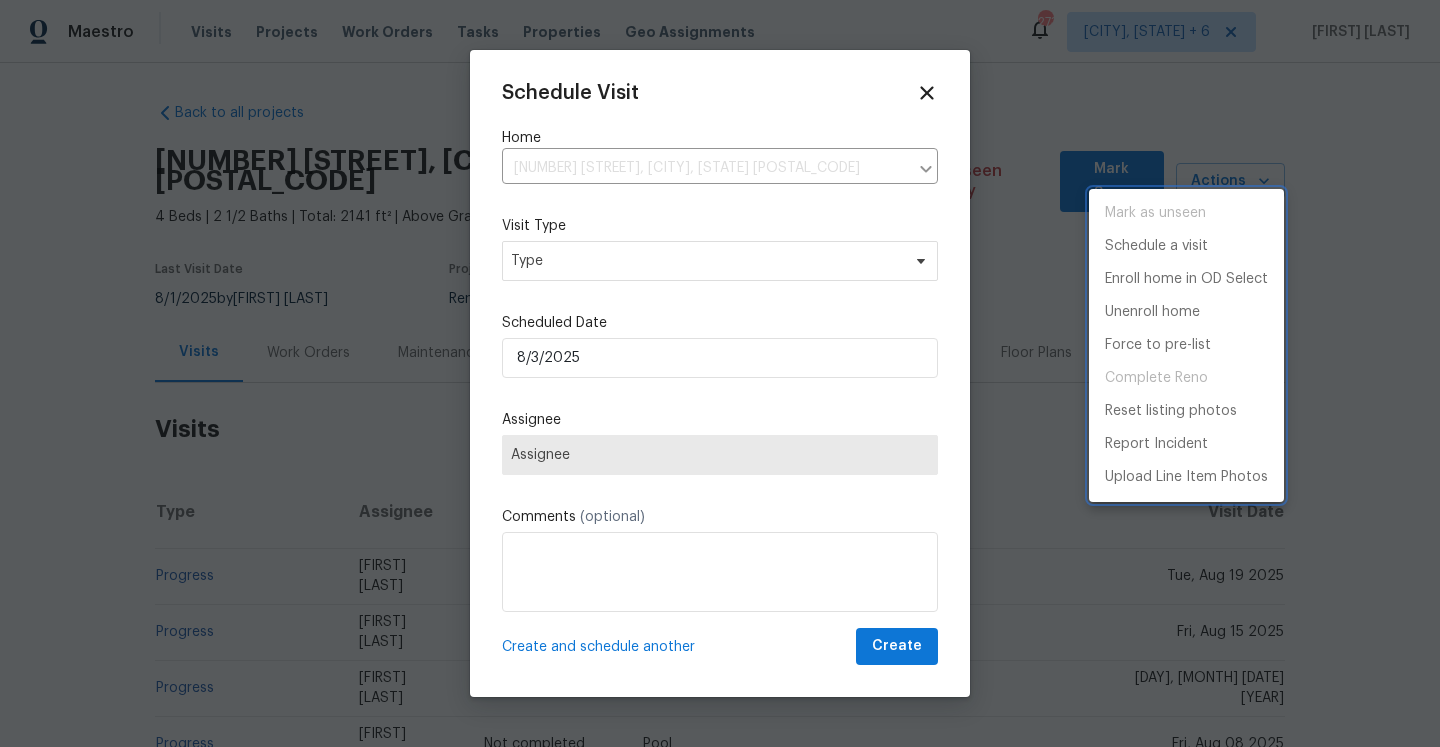 click at bounding box center [720, 373] 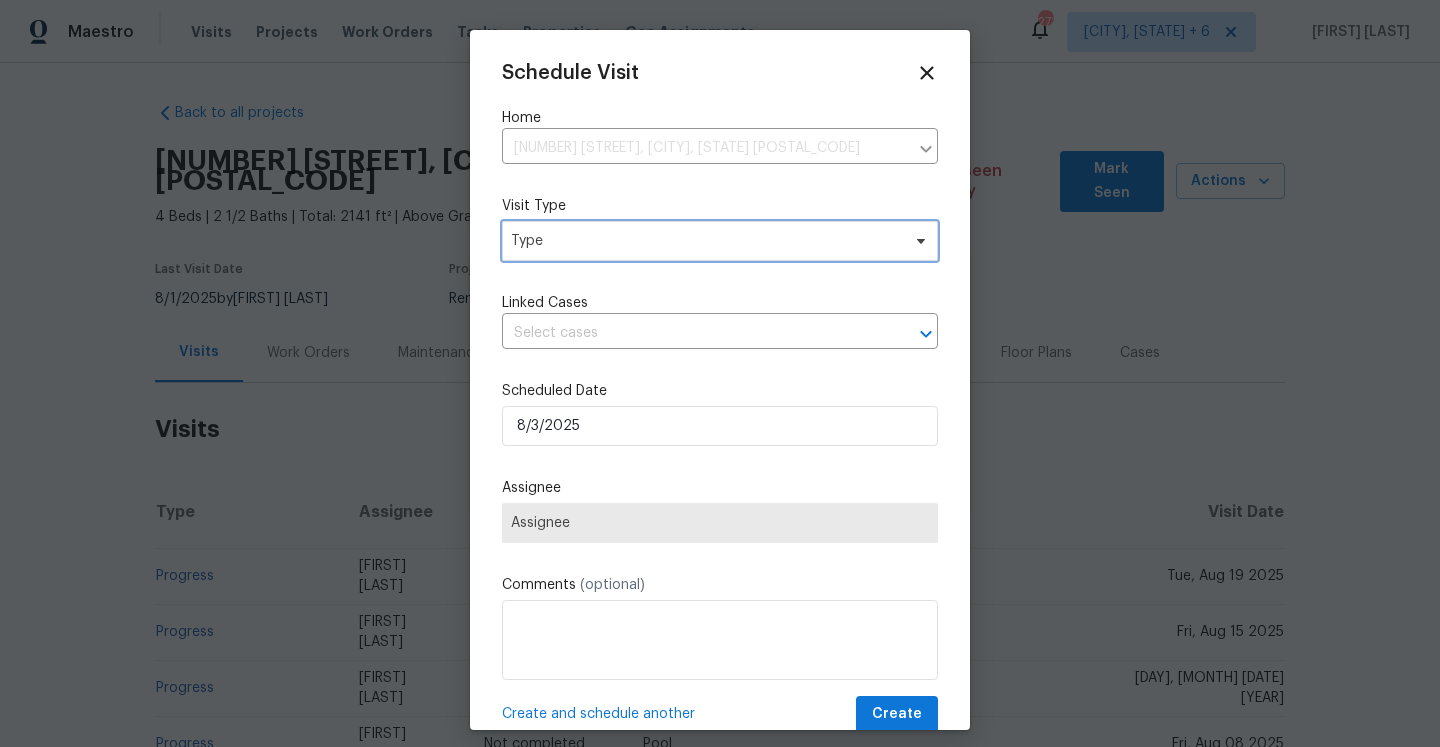 click on "Type" at bounding box center (720, 241) 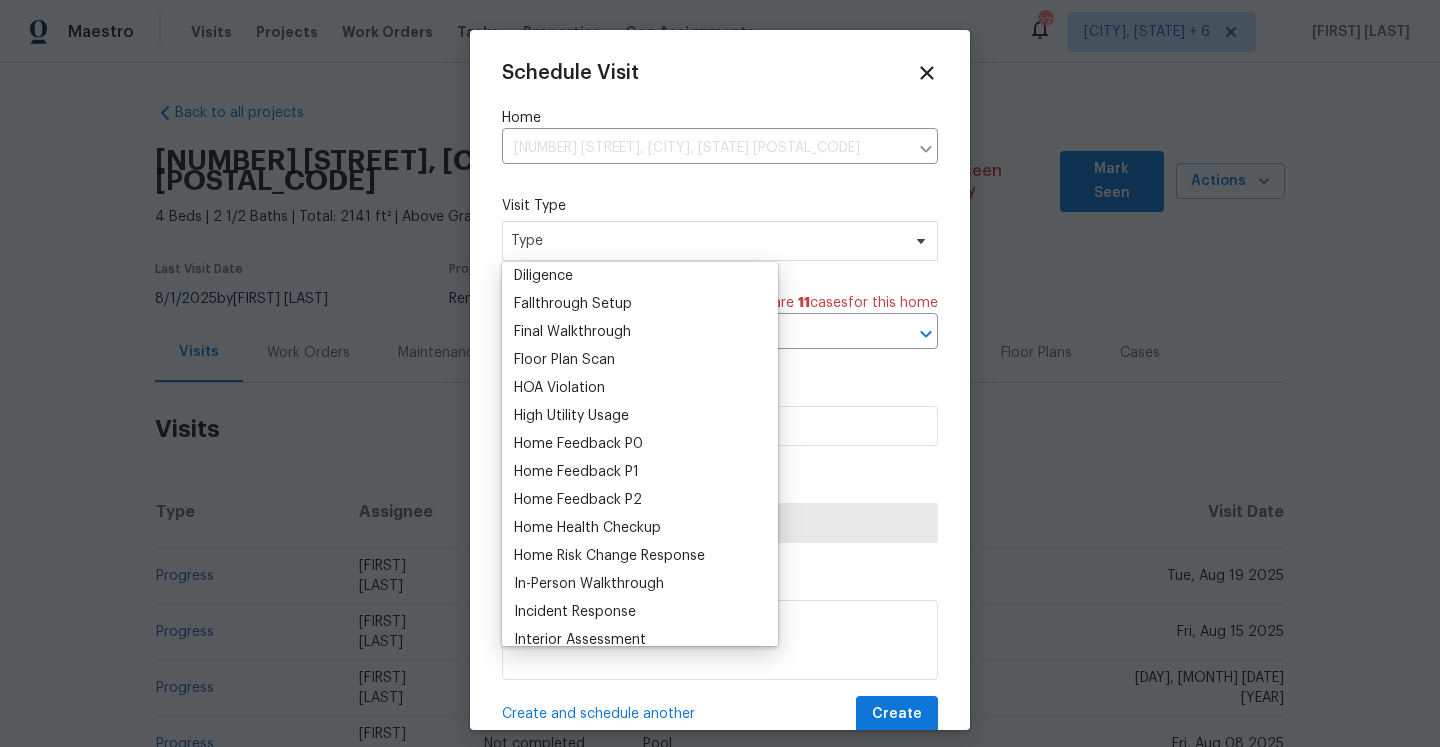 scroll, scrollTop: 466, scrollLeft: 0, axis: vertical 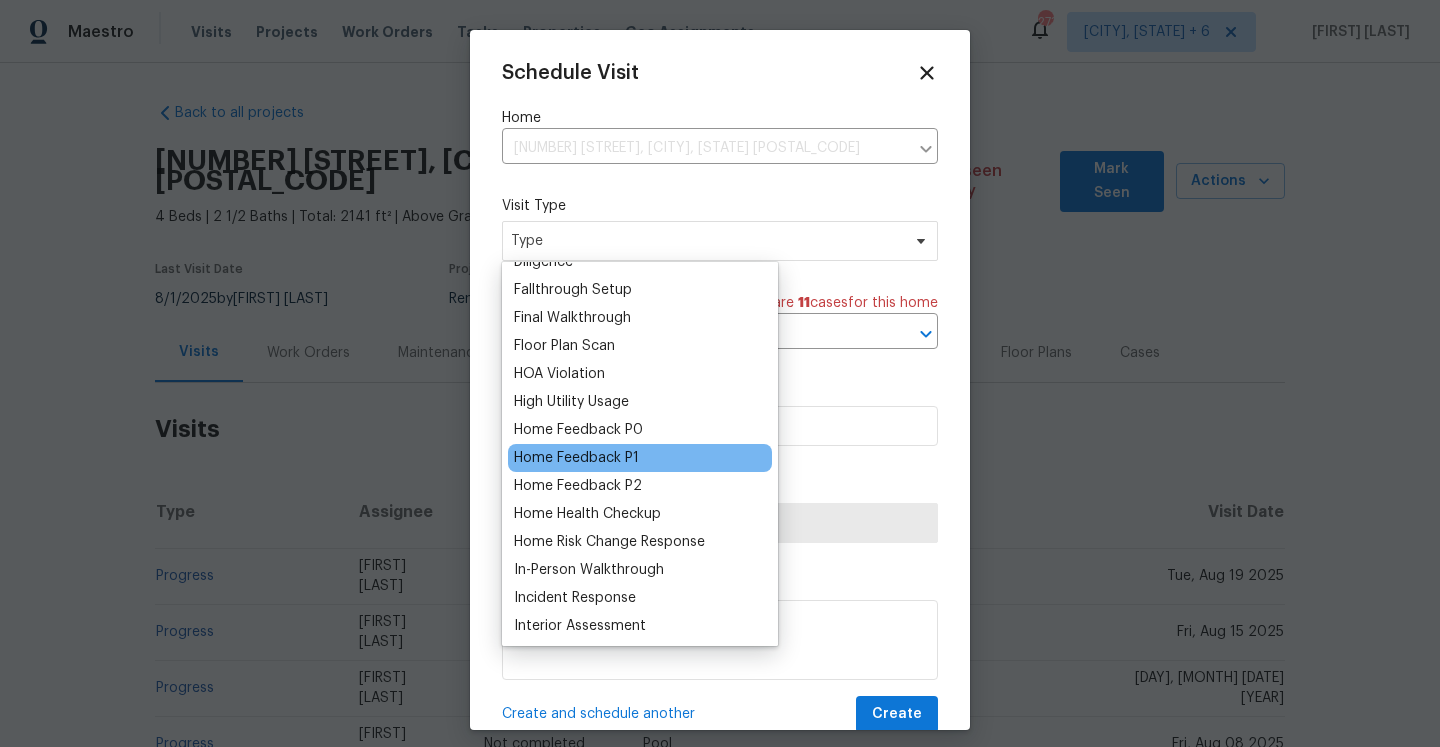 click on "Home Feedback P1" at bounding box center [640, 458] 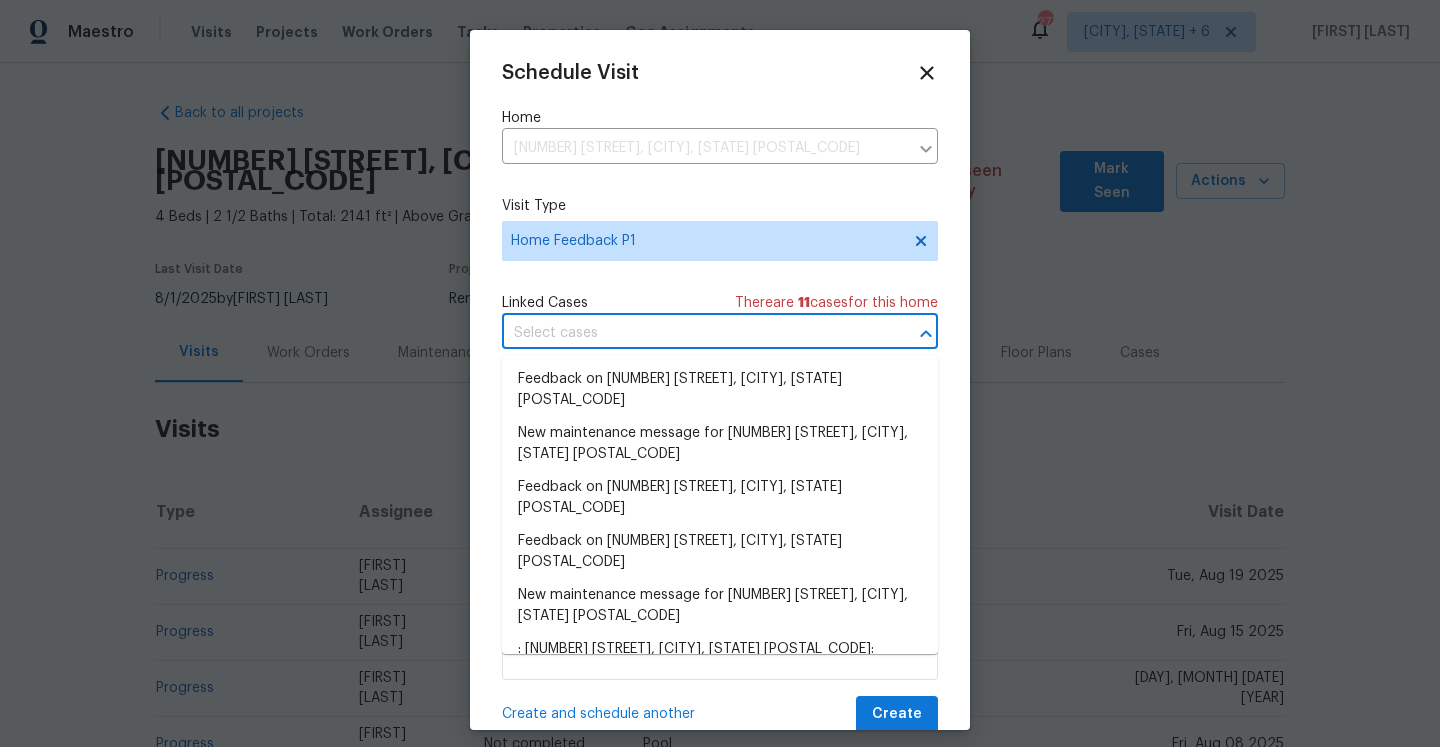 click at bounding box center [692, 333] 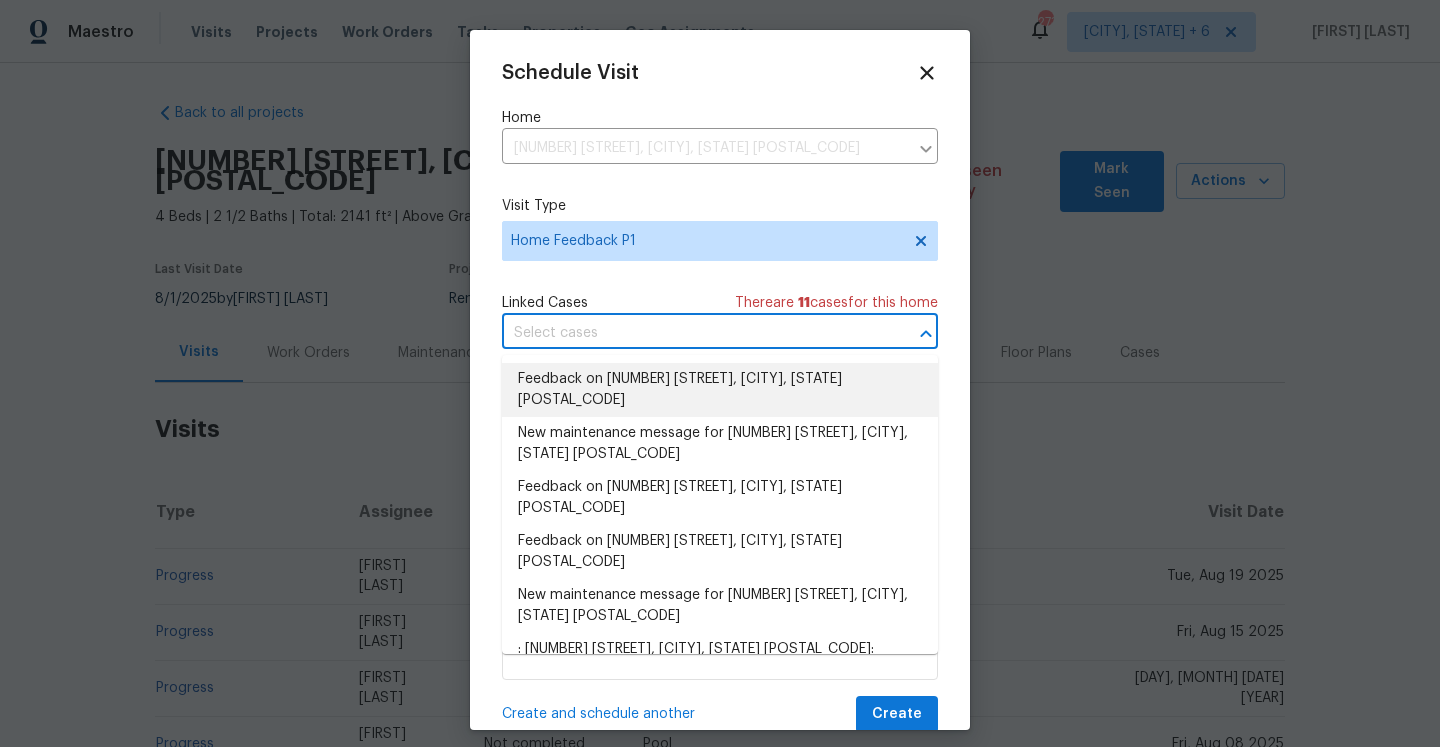 click on "Feedback on 4033 Treeshadow Dr, Saint Peters, MO 63376" at bounding box center [720, 390] 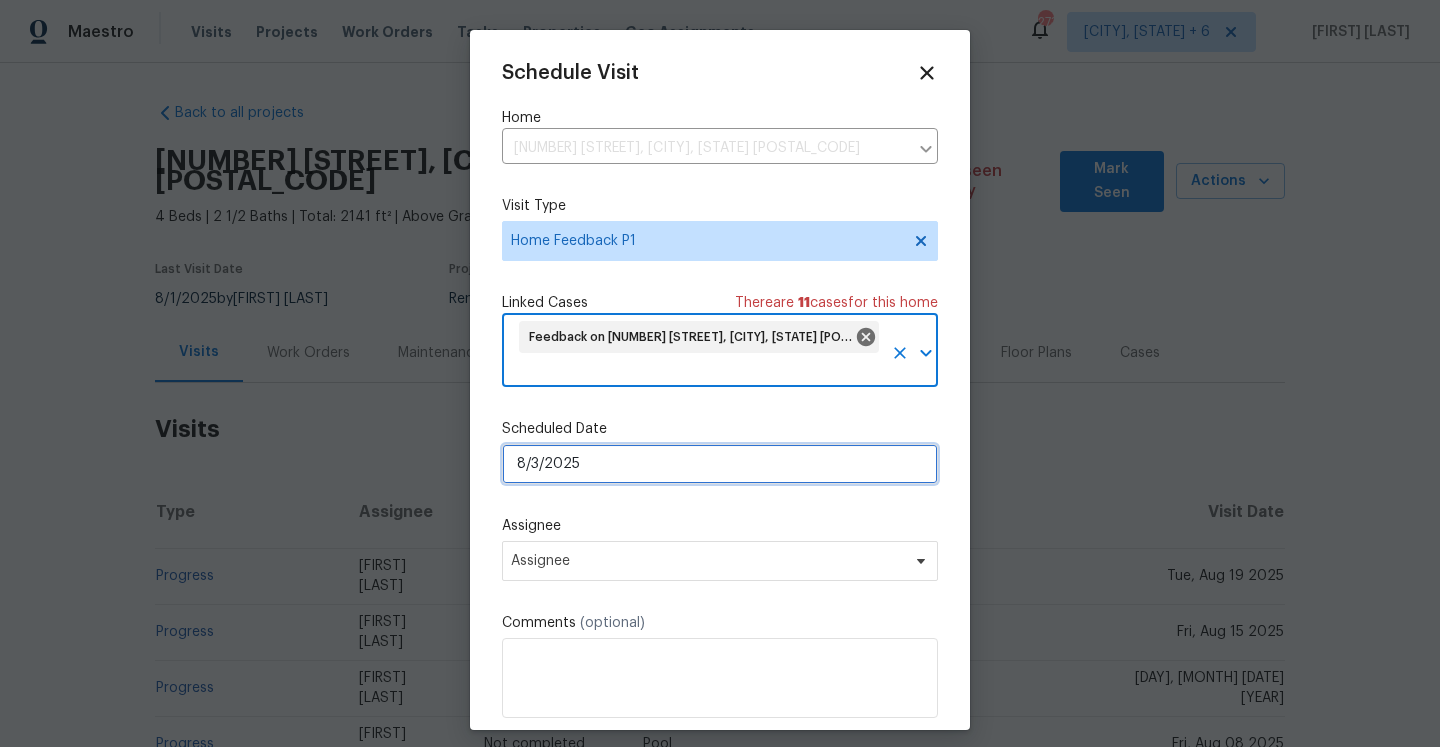 click on "8/3/2025" at bounding box center [720, 464] 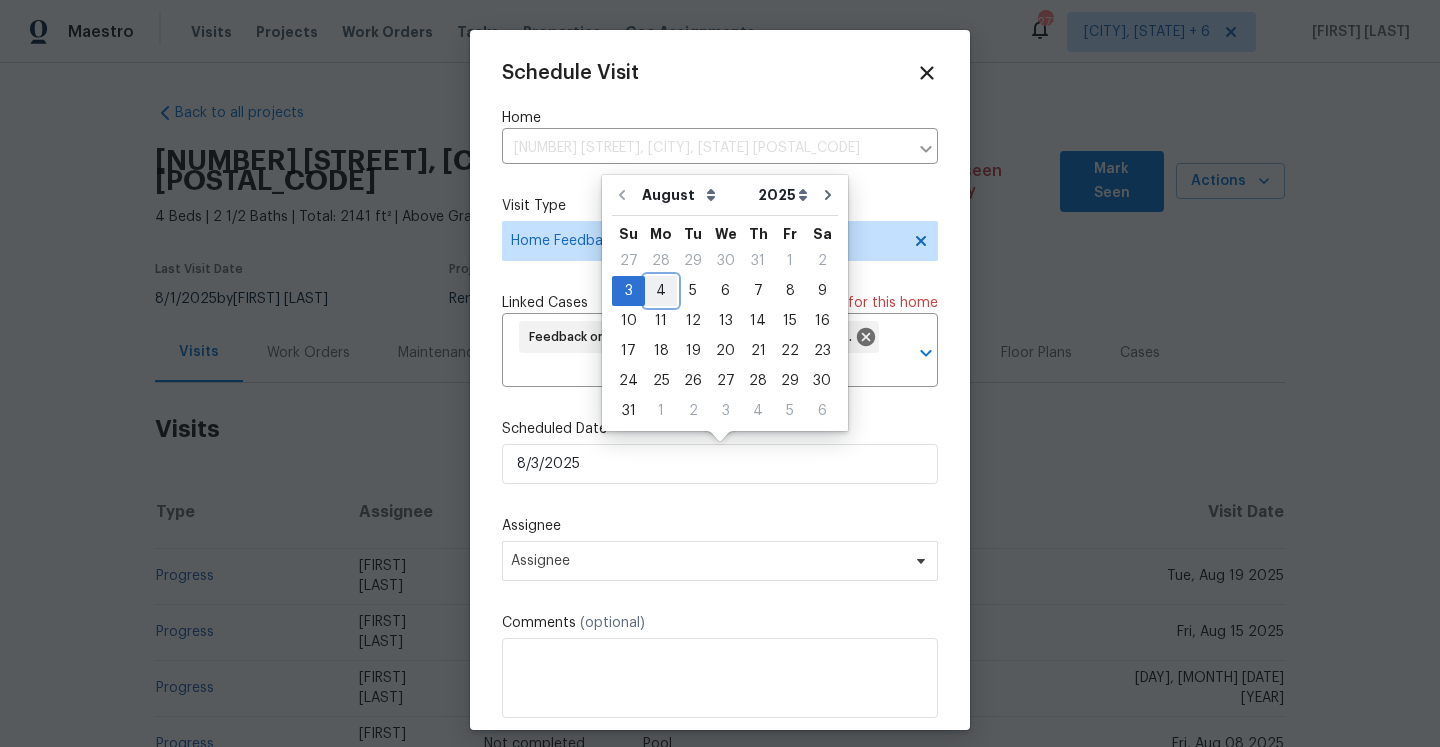 click on "4" at bounding box center (661, 291) 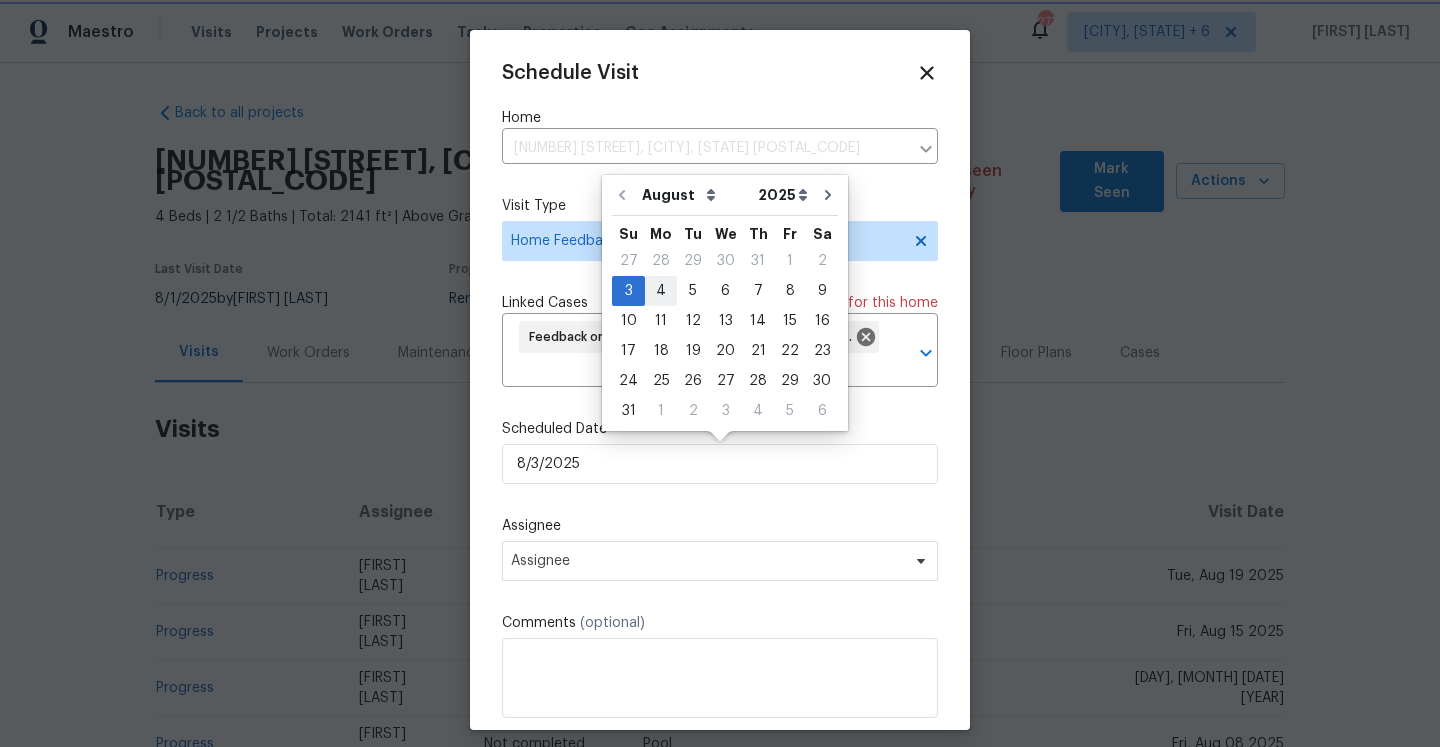 type on "8/4/2025" 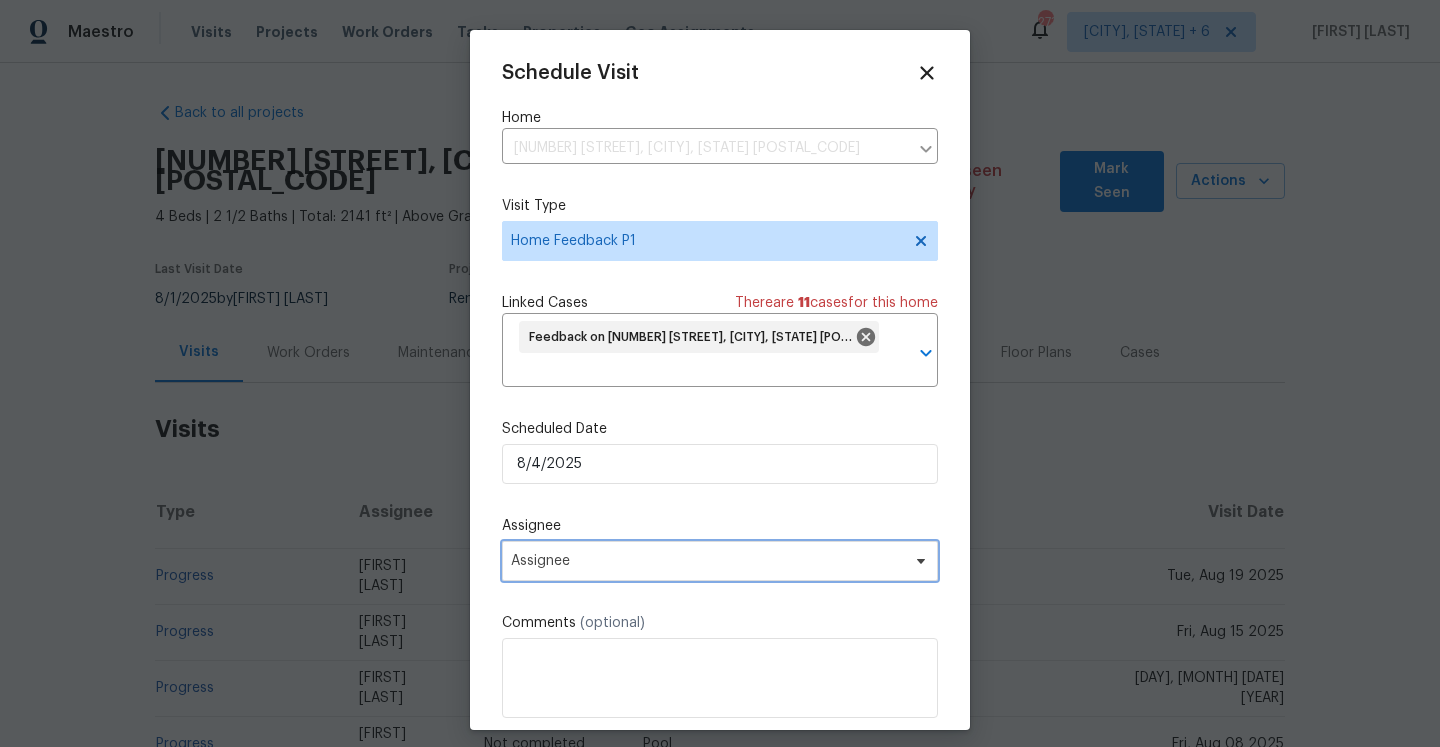 click on "Assignee" at bounding box center [707, 561] 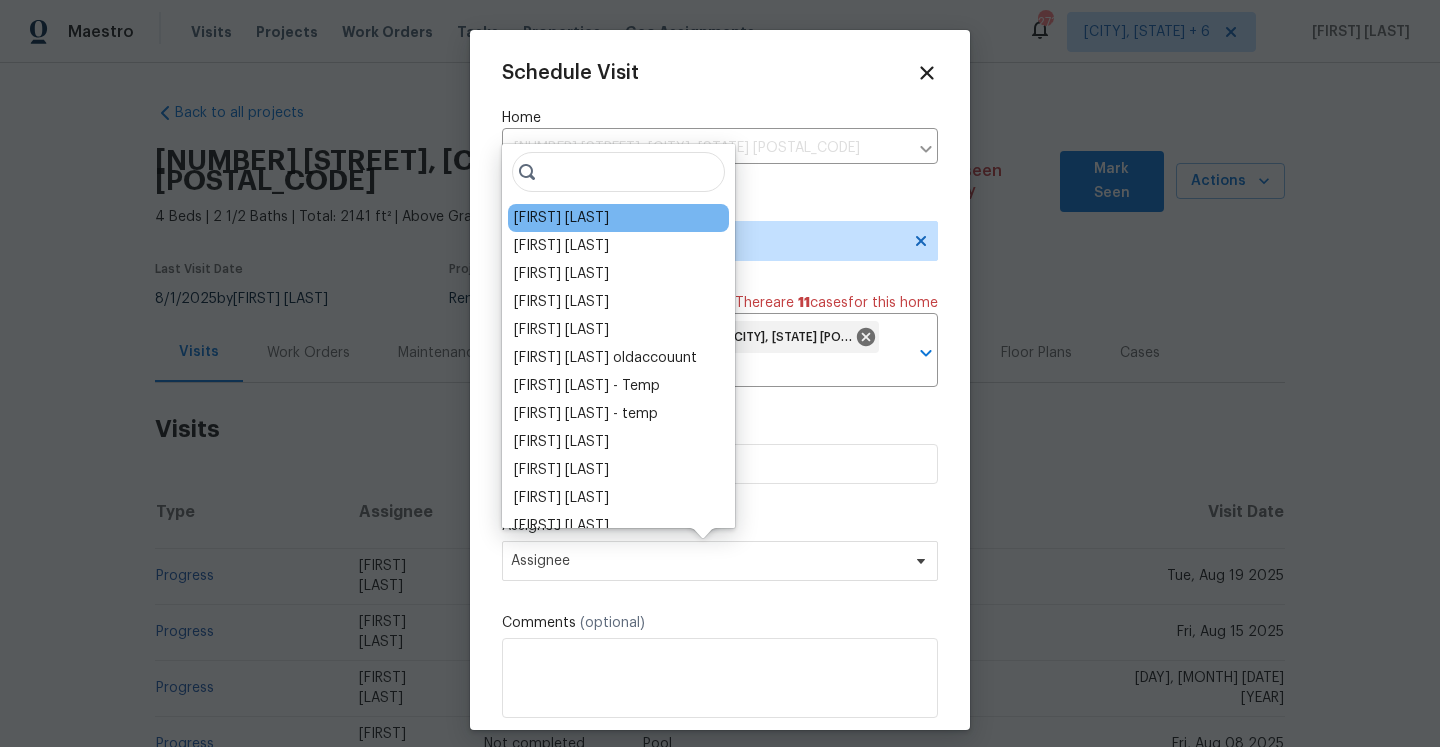 click on "Brad Baum" at bounding box center [561, 218] 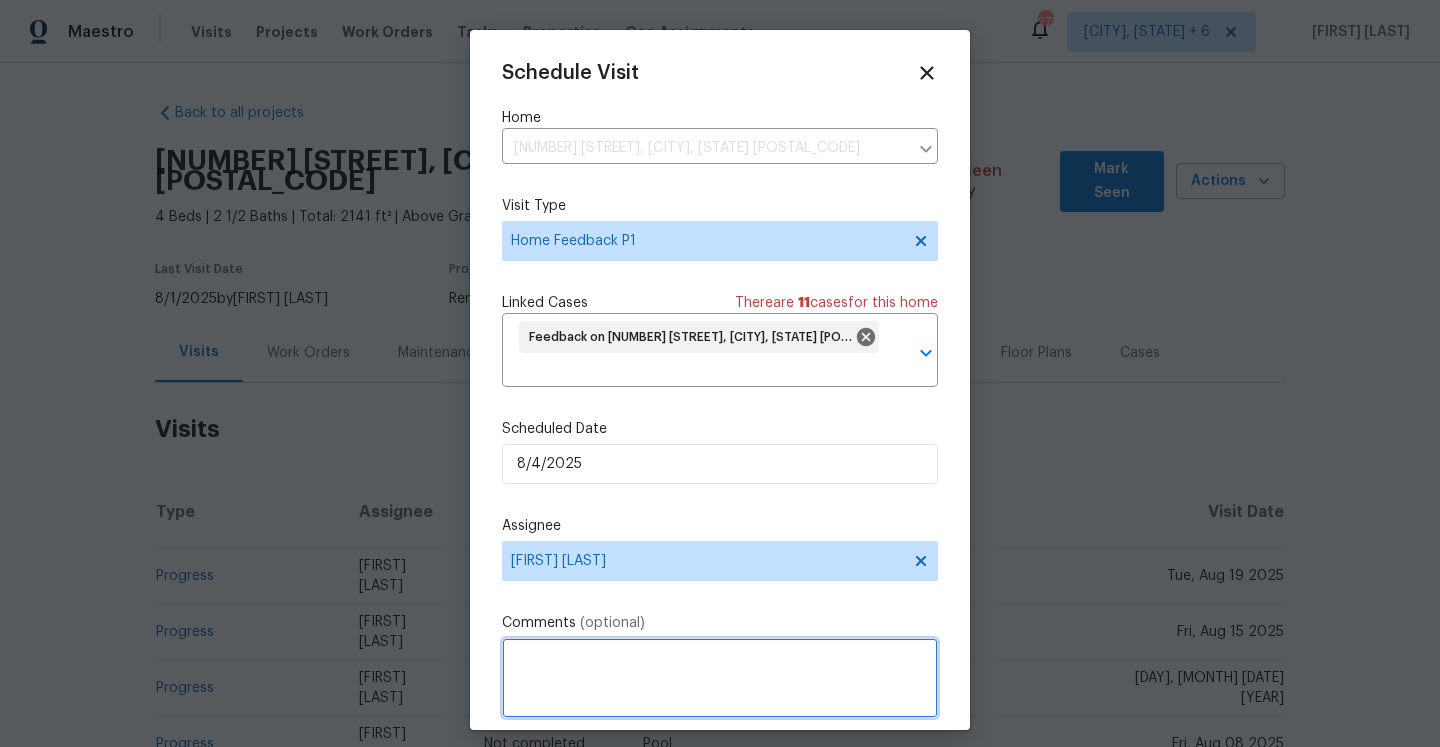 click at bounding box center [720, 678] 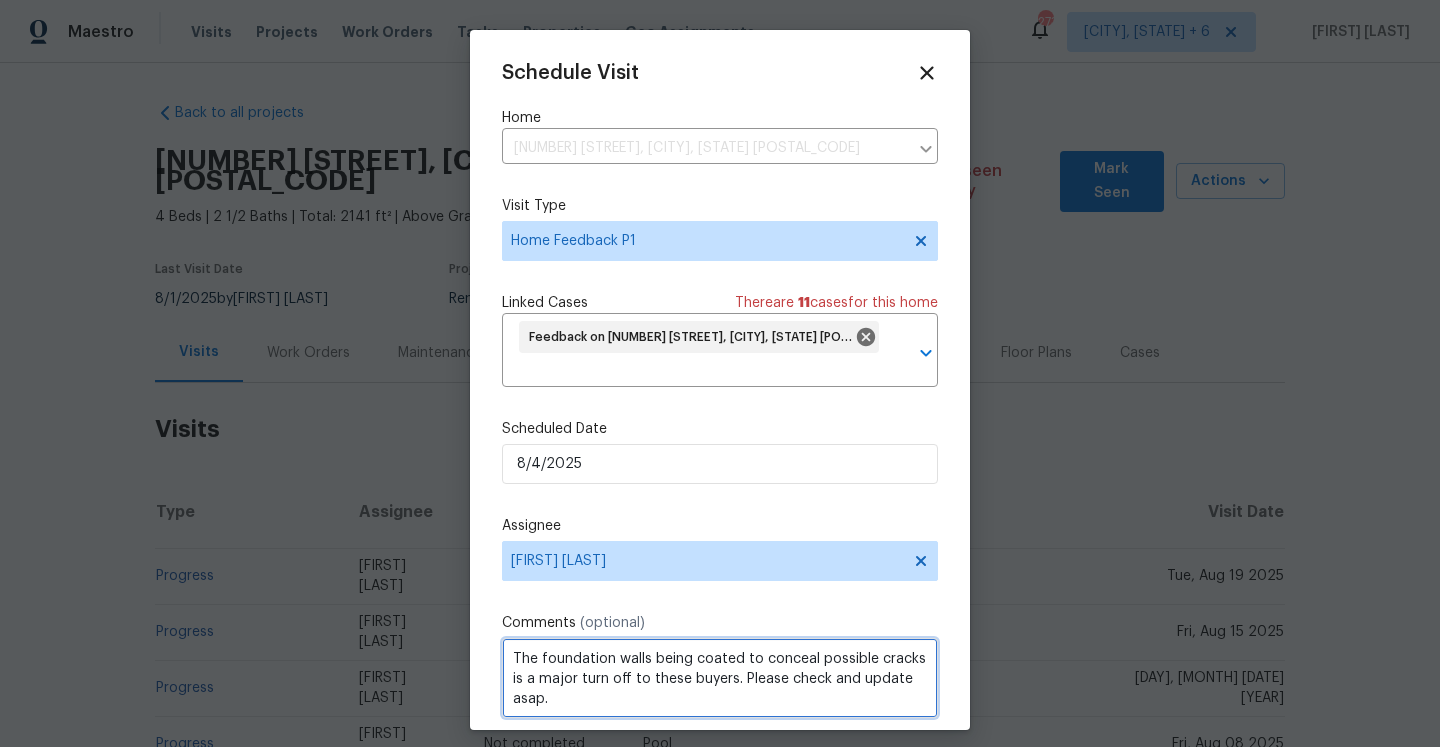 click on "Replace with -off" 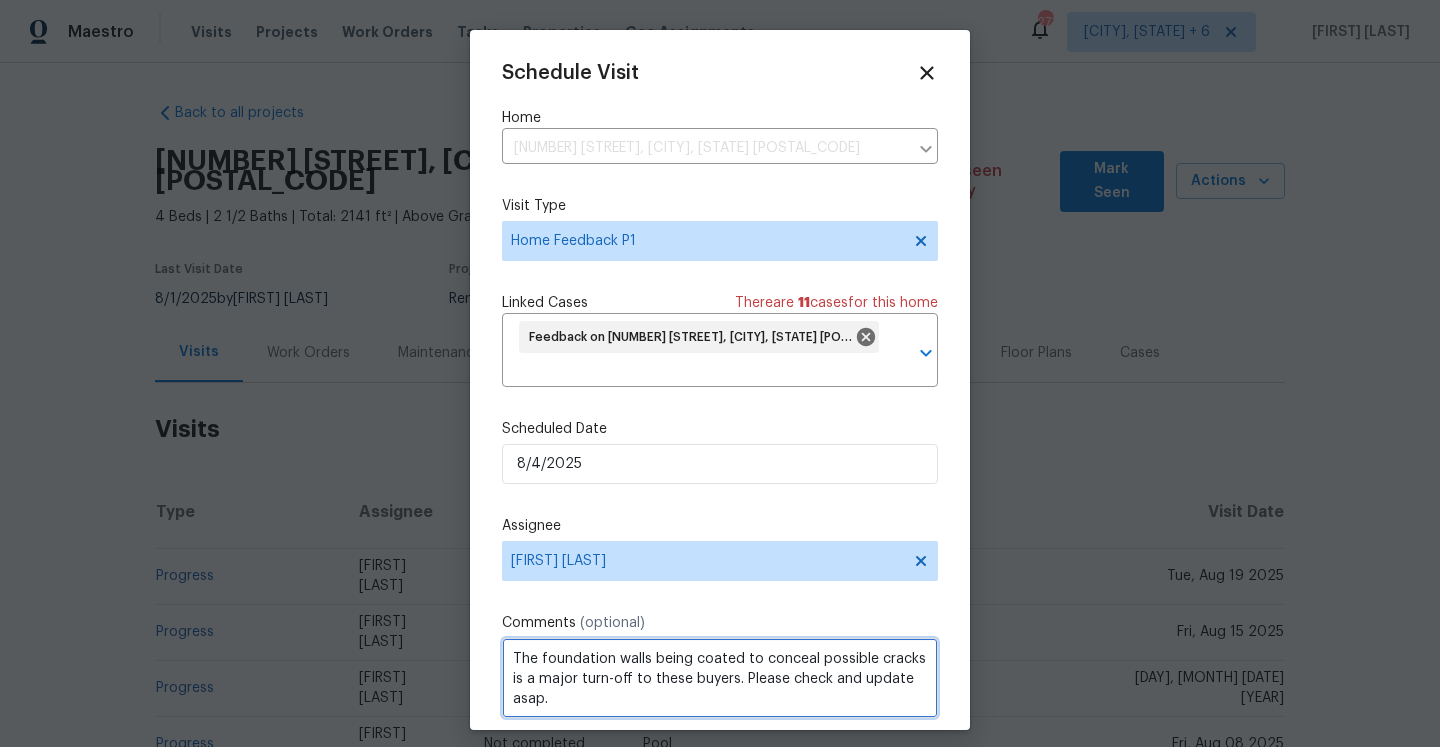 scroll, scrollTop: 2, scrollLeft: 0, axis: vertical 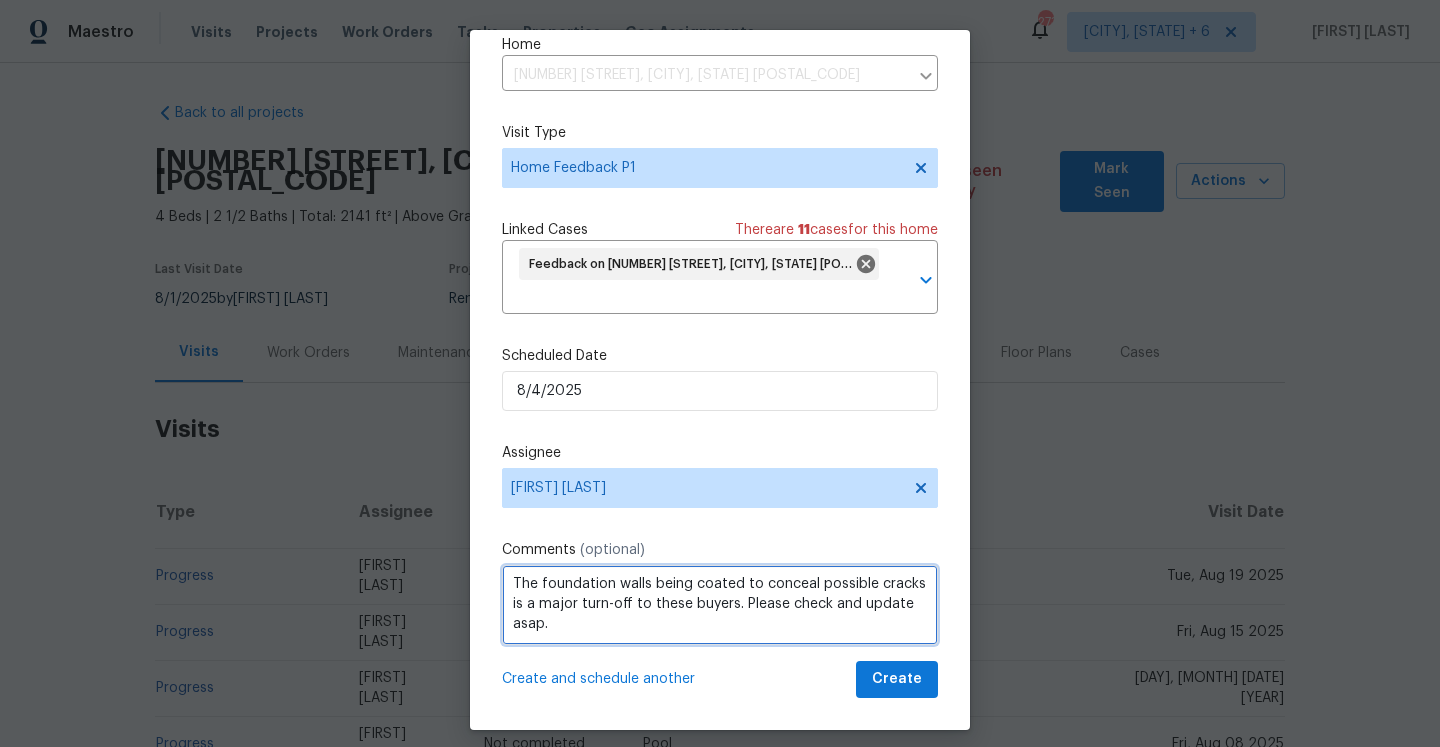 type on "The foundation walls being coated to conceal possible cracks is a major turn-off to these buyers. Please check and update asap." 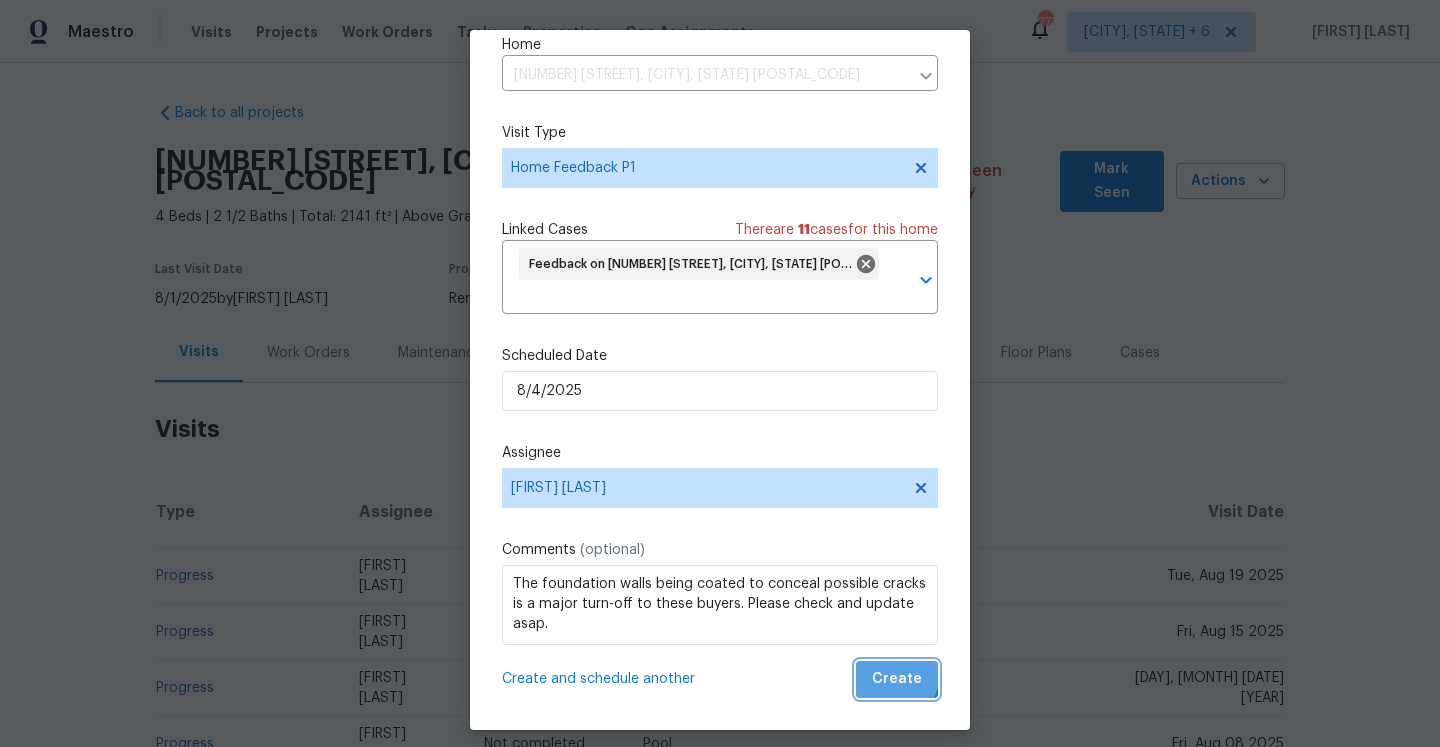 click on "Create" at bounding box center (897, 679) 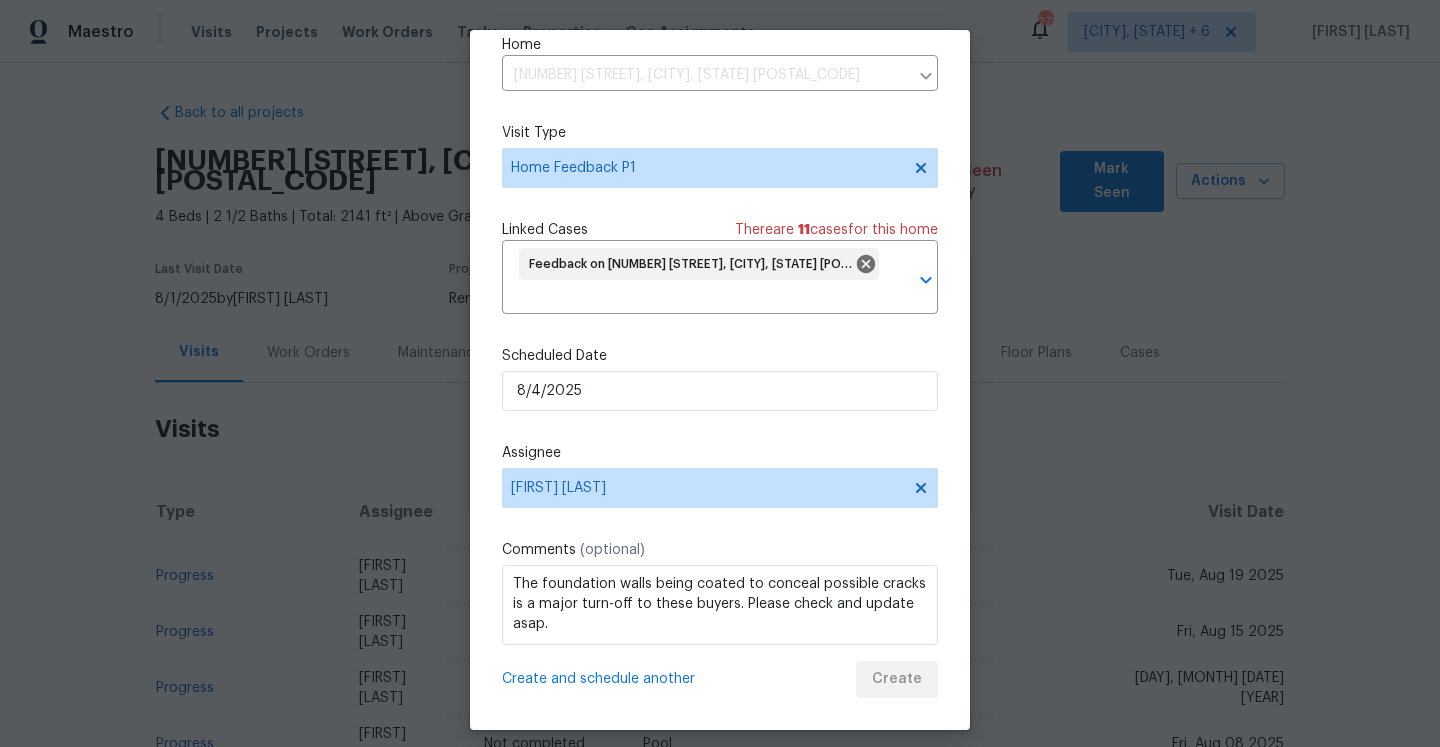 scroll, scrollTop: 36, scrollLeft: 0, axis: vertical 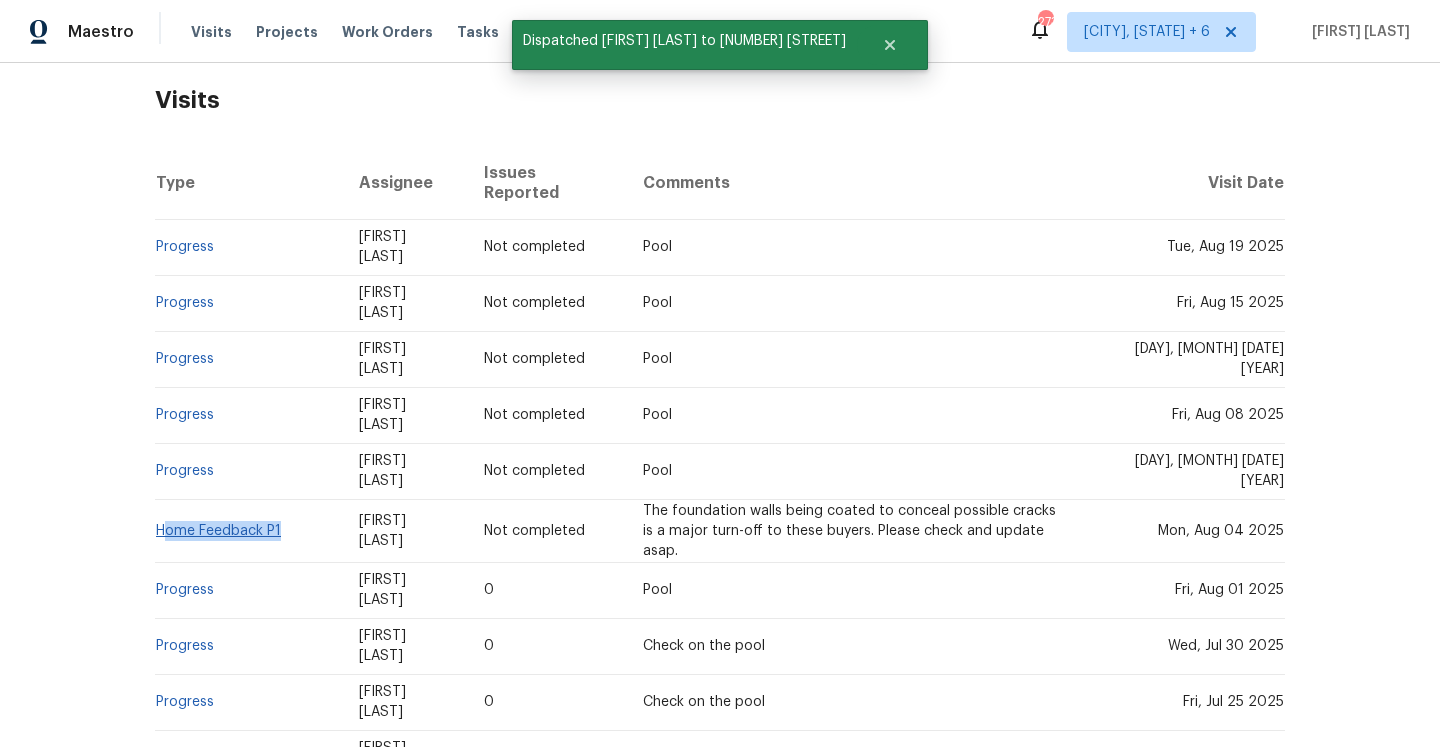drag, startPoint x: 306, startPoint y: 496, endPoint x: 164, endPoint y: 496, distance: 142 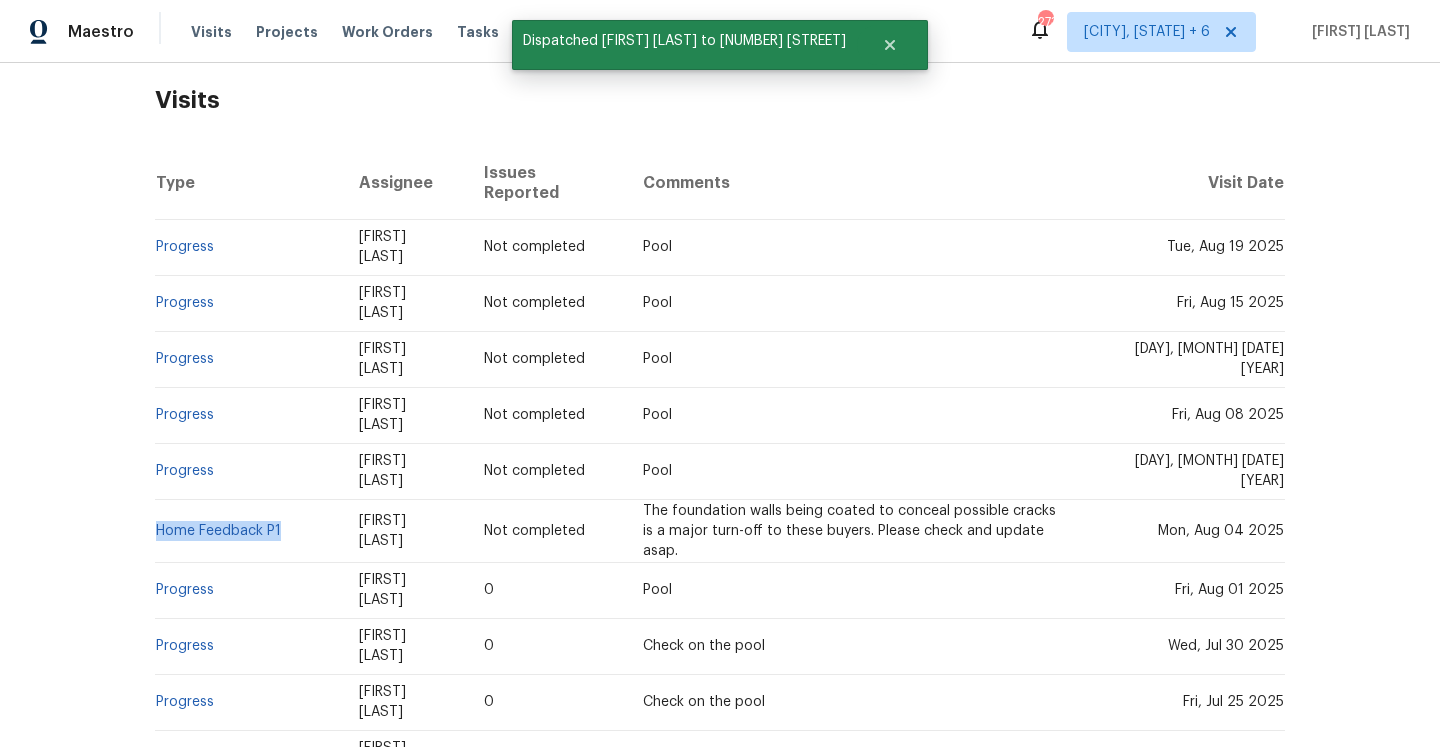 copy on "Home Feedback P1" 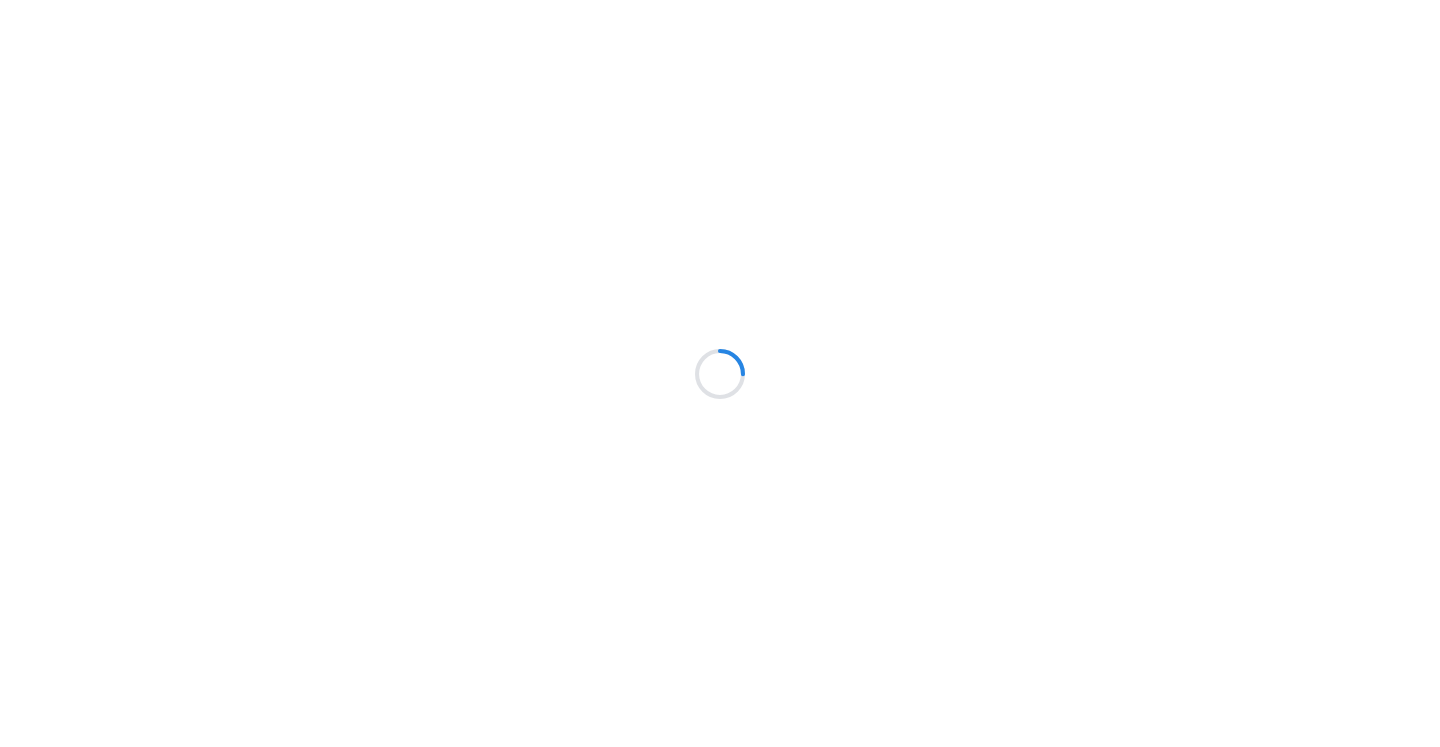 scroll, scrollTop: 0, scrollLeft: 0, axis: both 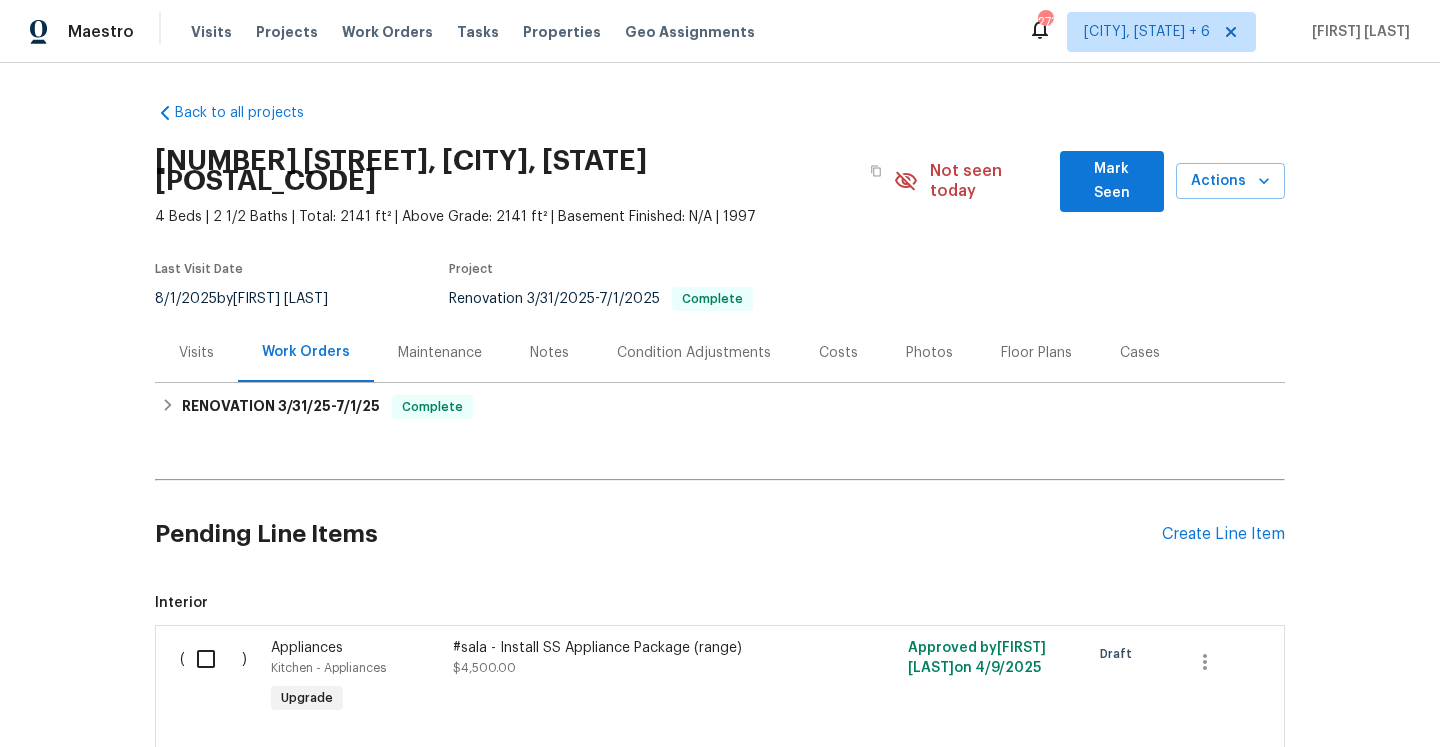 click on "Visits" at bounding box center [196, 352] 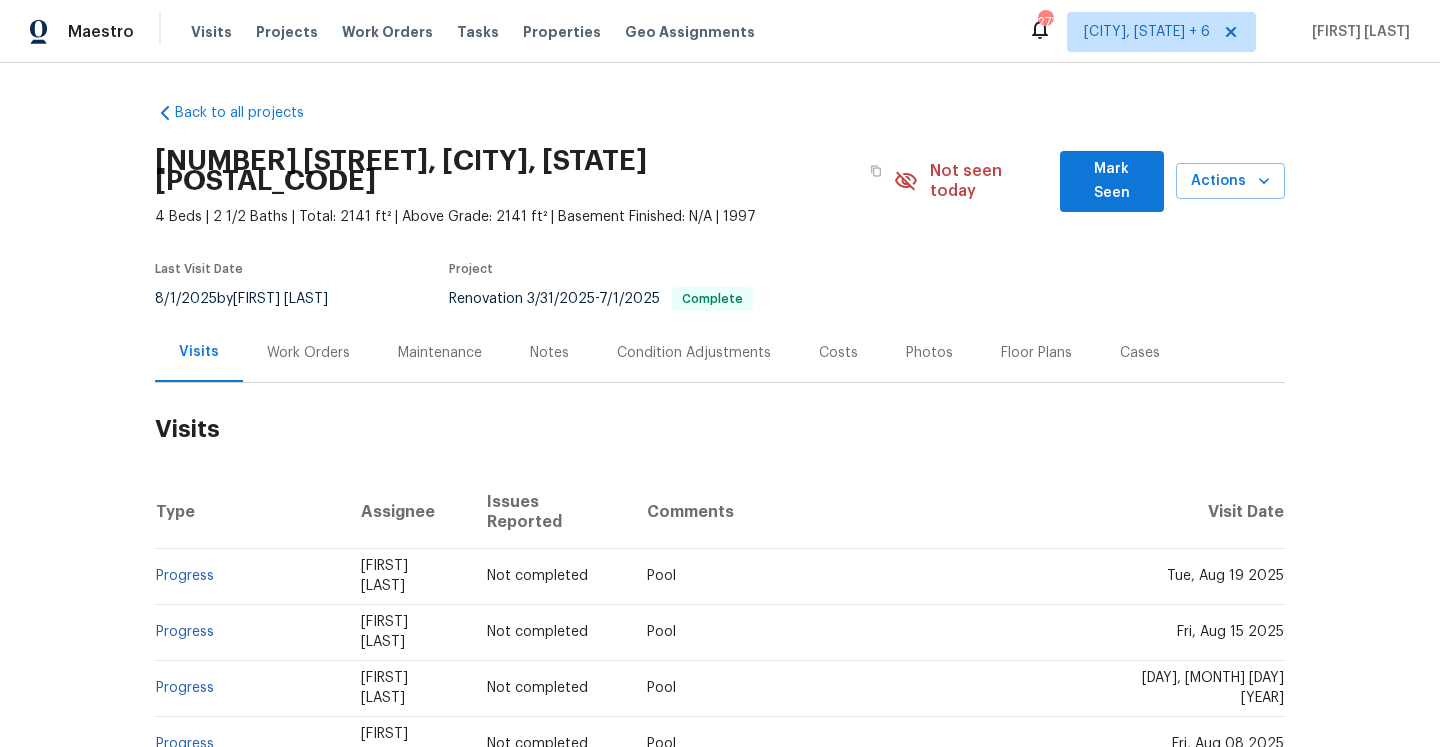 scroll, scrollTop: 438, scrollLeft: 0, axis: vertical 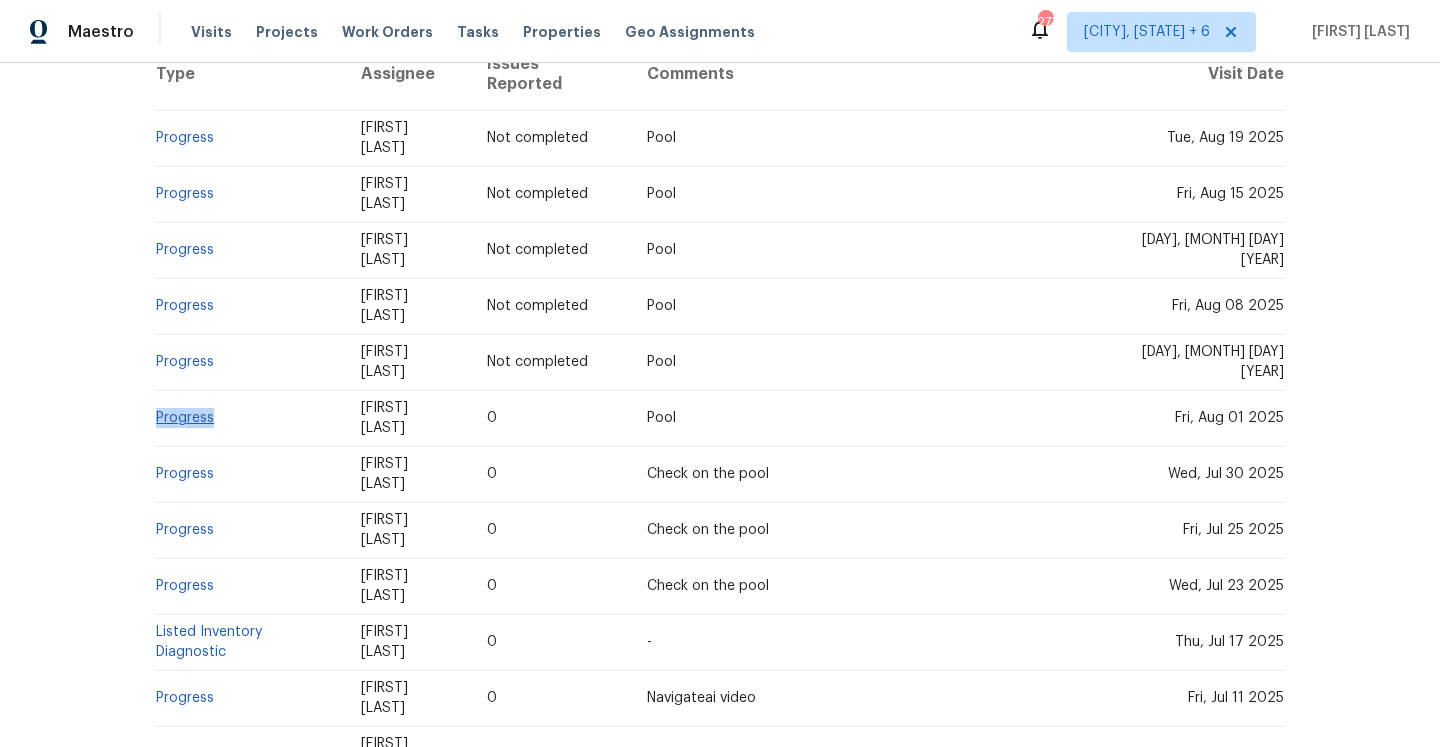 drag, startPoint x: 225, startPoint y: 388, endPoint x: 156, endPoint y: 380, distance: 69.46222 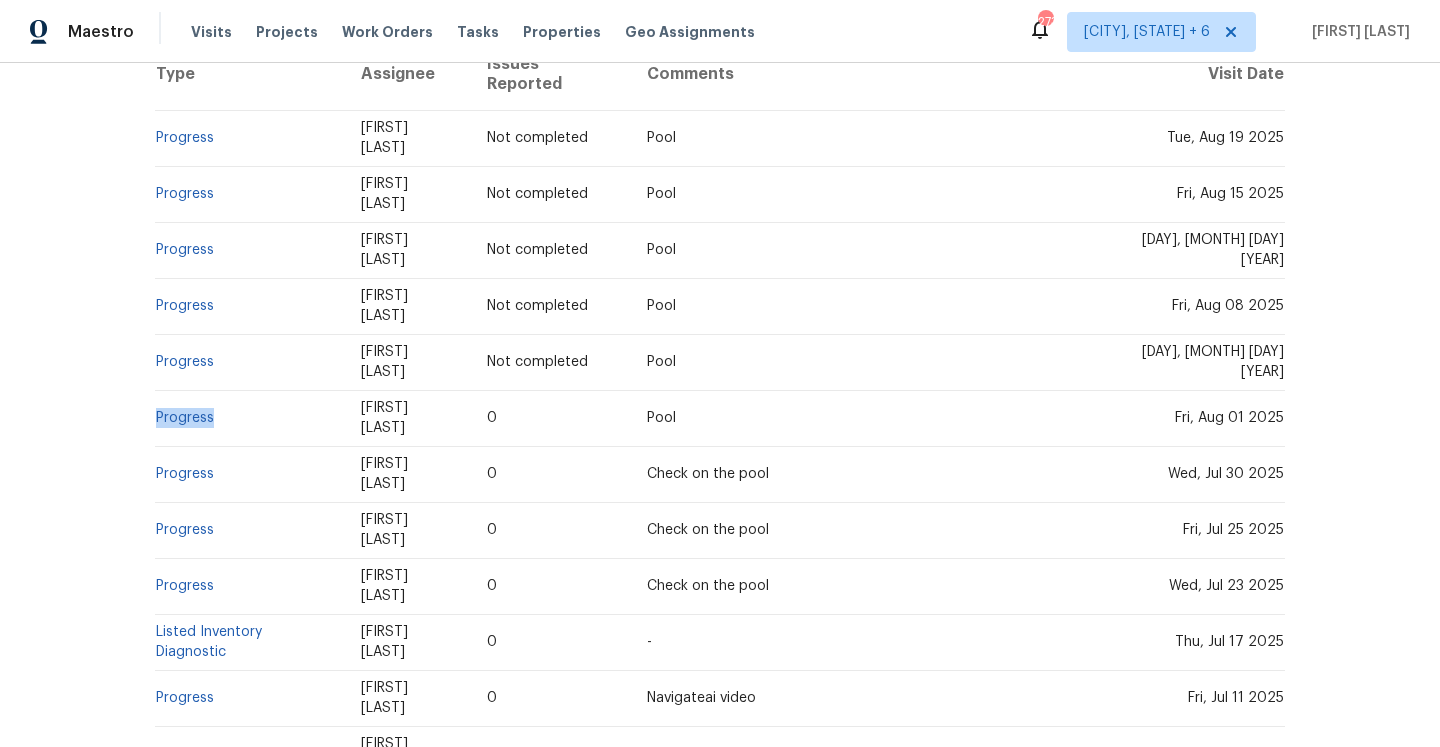 copy on "Progress" 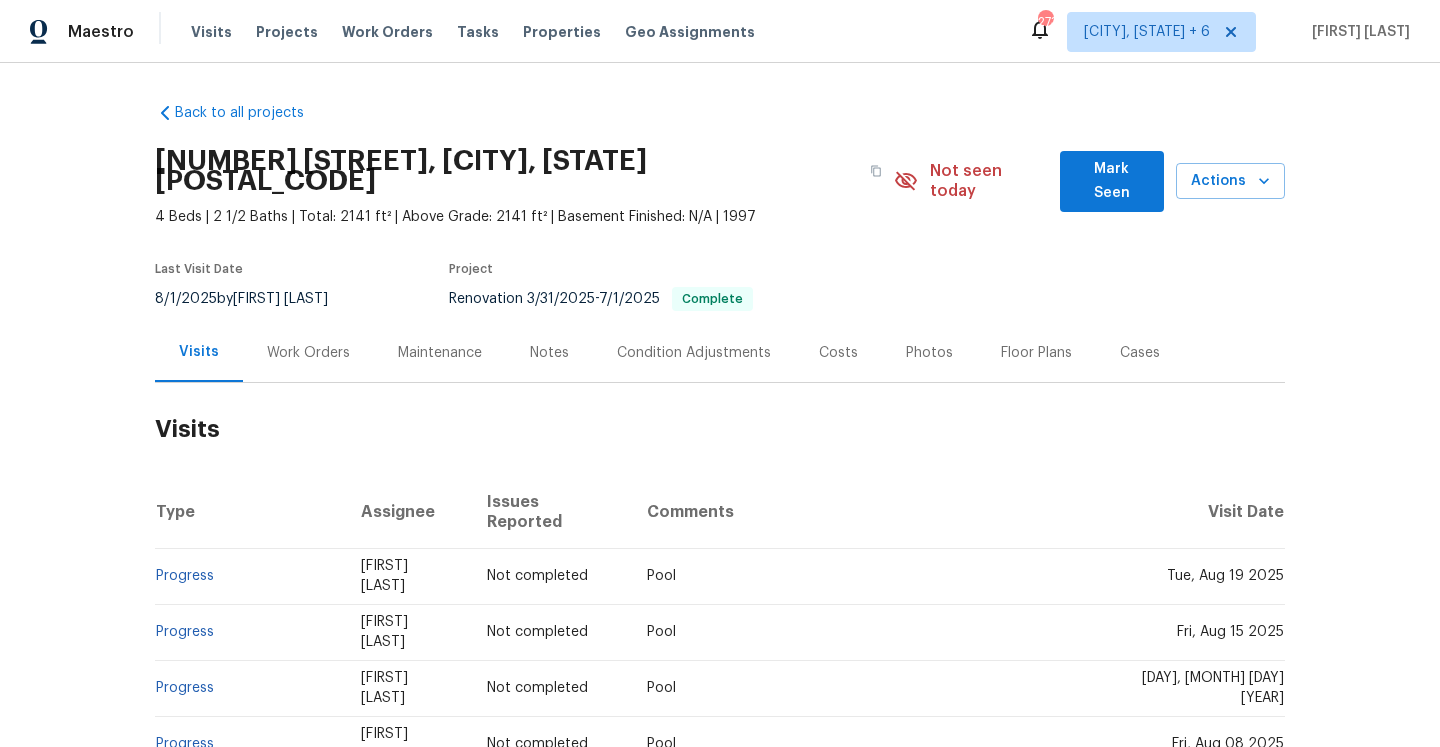 click on "Work Orders" at bounding box center [308, 352] 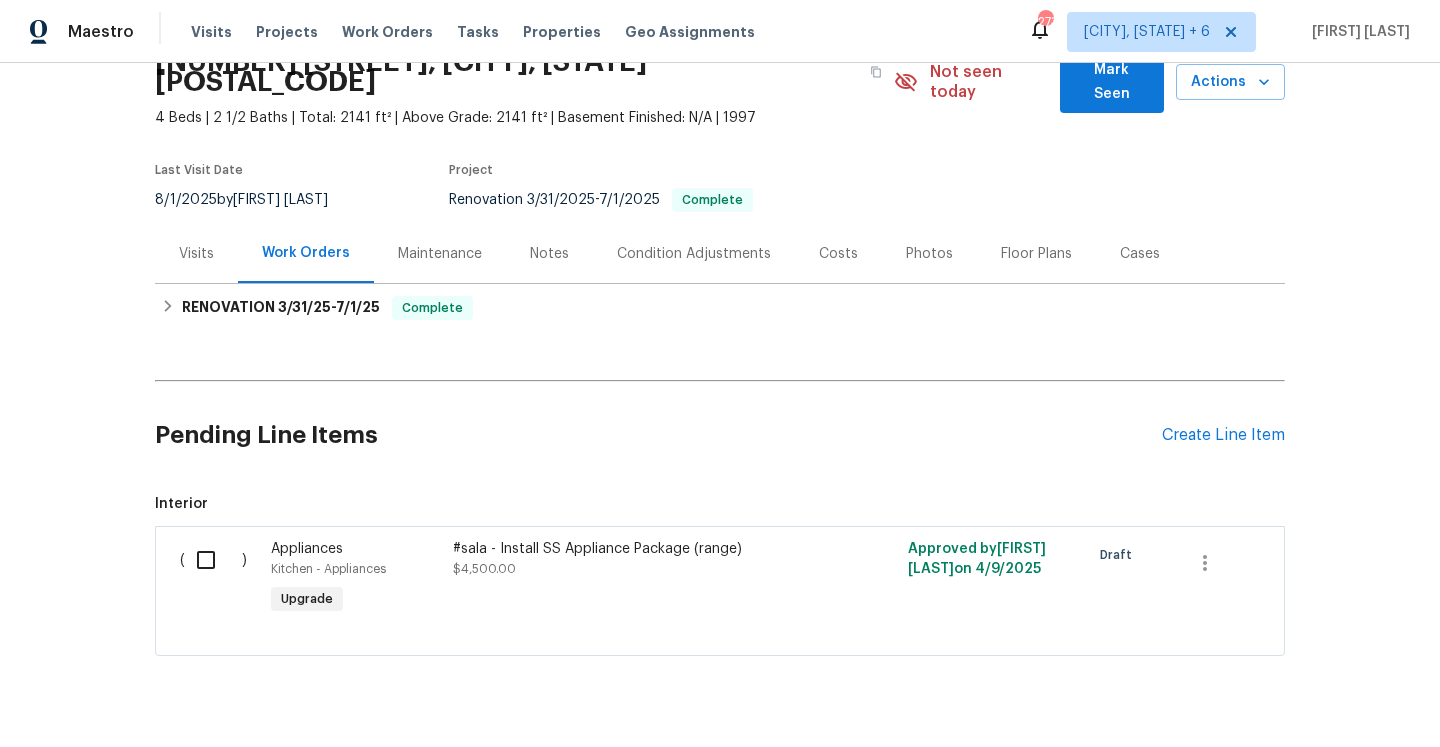 scroll, scrollTop: 124, scrollLeft: 0, axis: vertical 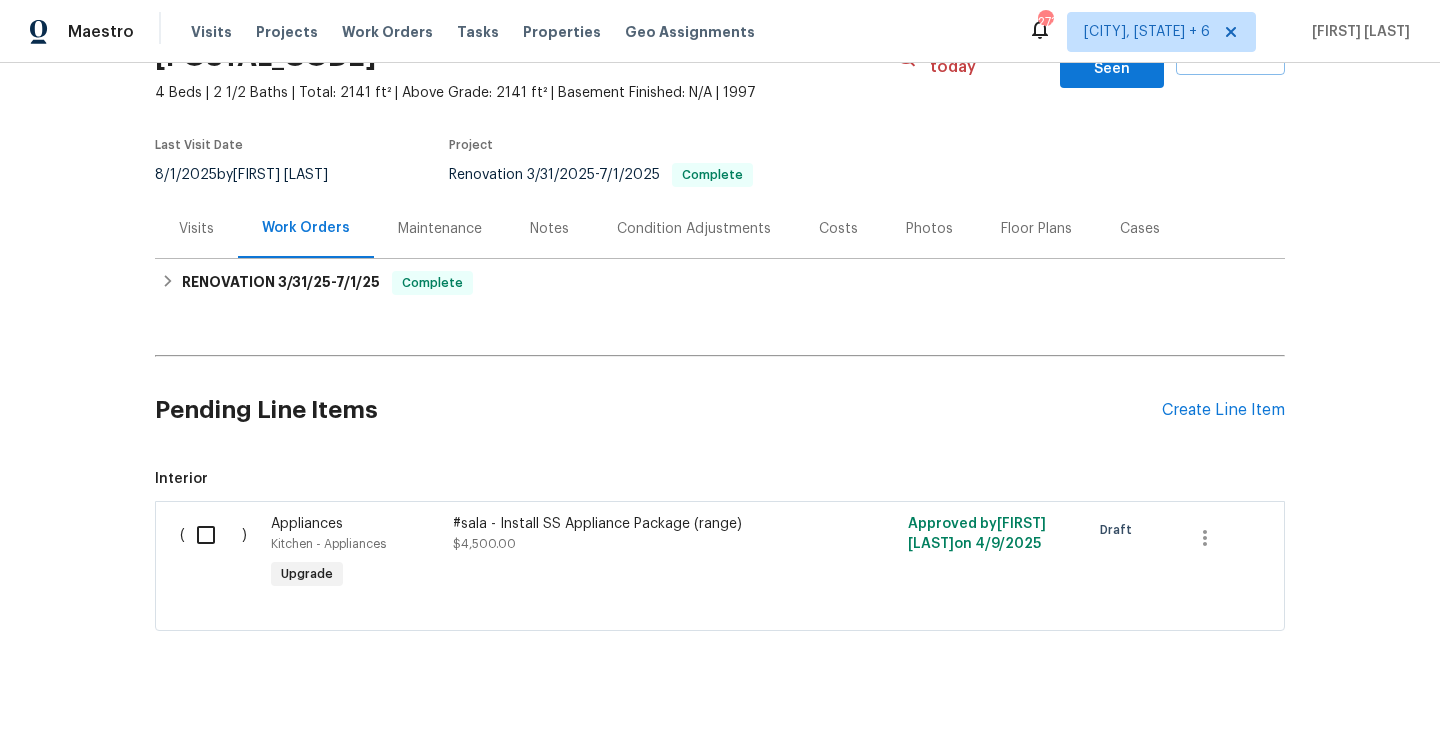 click on "Maintenance" at bounding box center [440, 228] 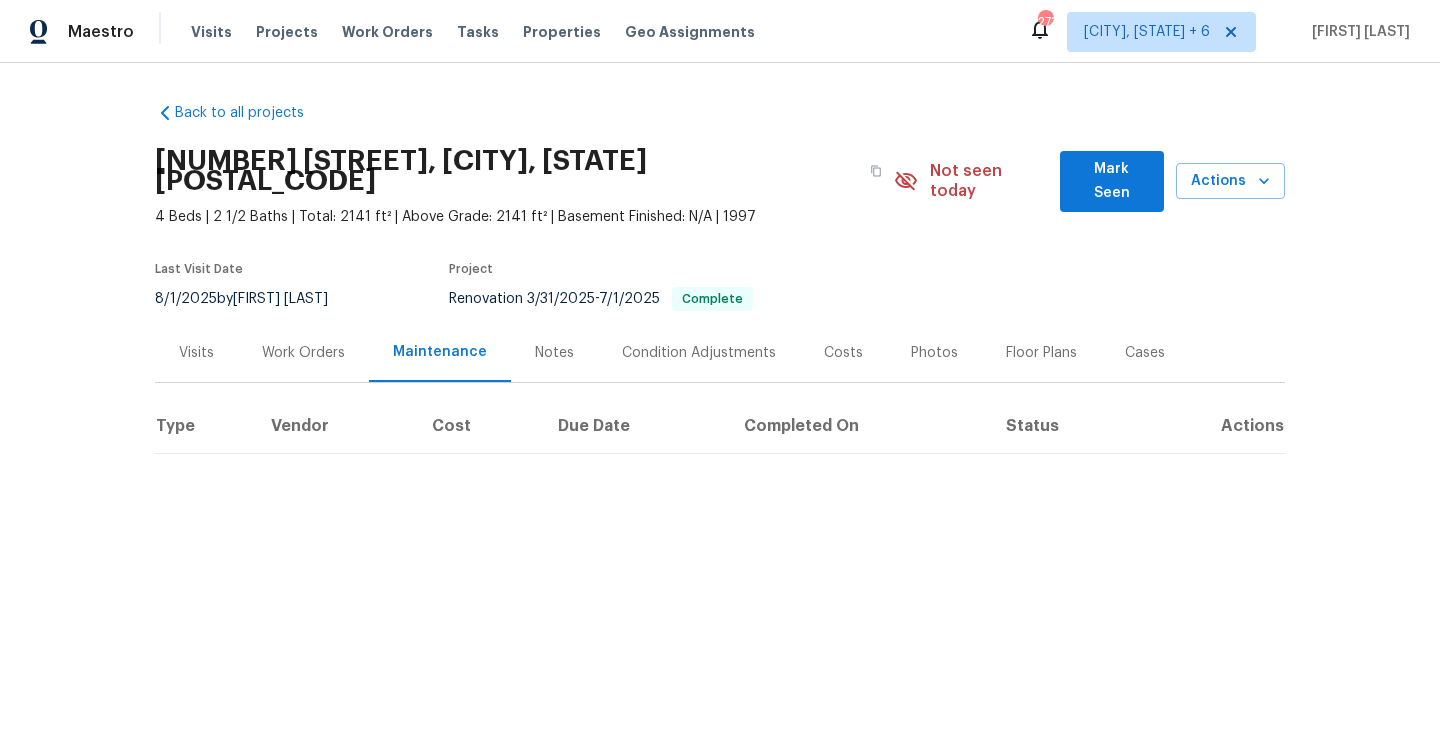 scroll, scrollTop: 0, scrollLeft: 0, axis: both 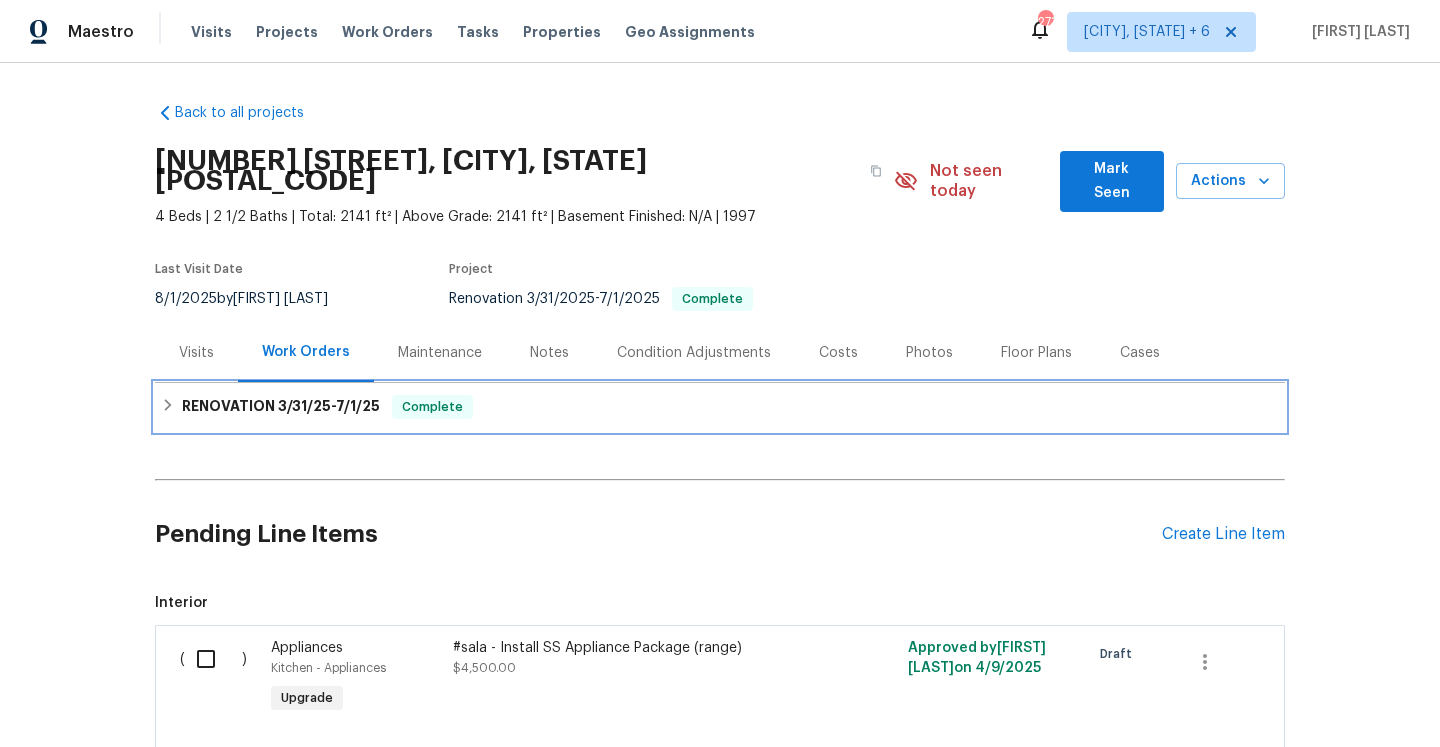 click on "Complete" at bounding box center (432, 407) 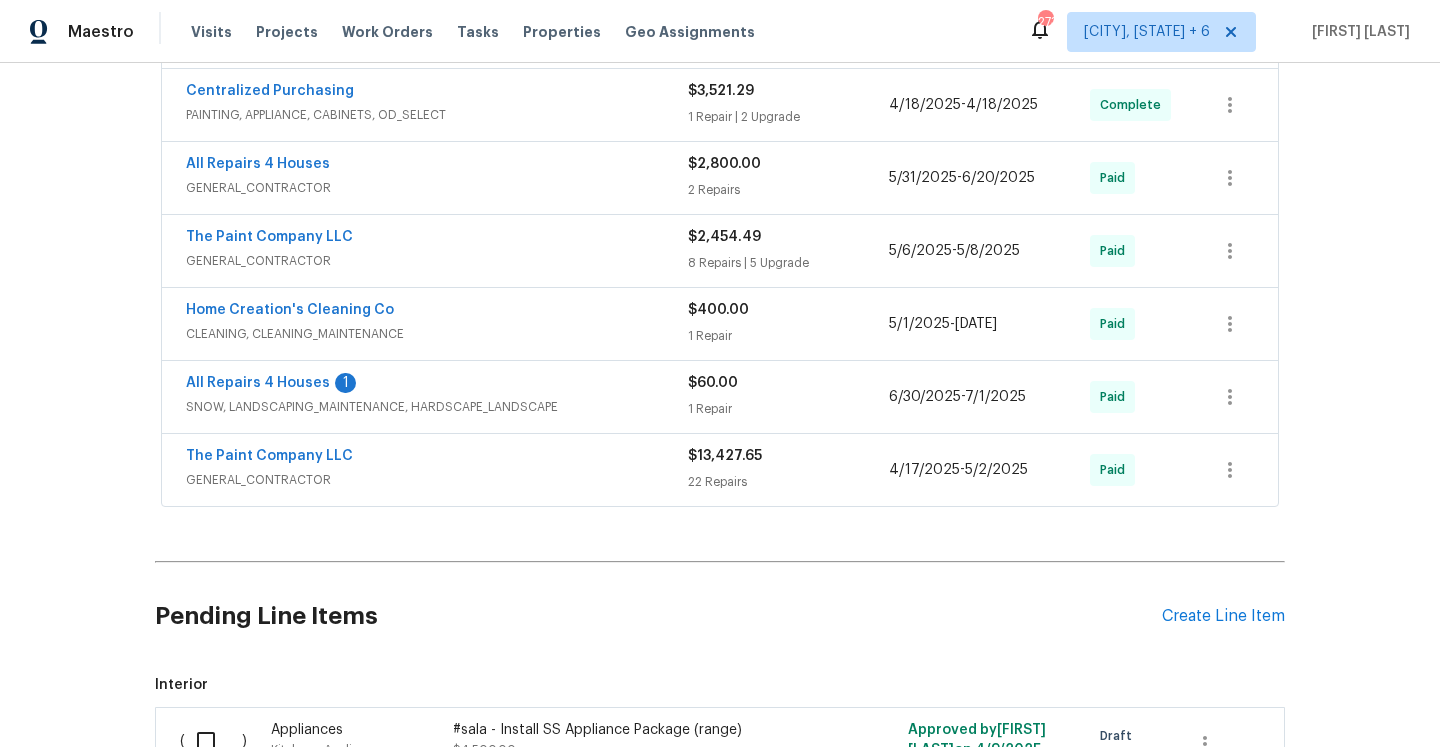 scroll, scrollTop: 0, scrollLeft: 0, axis: both 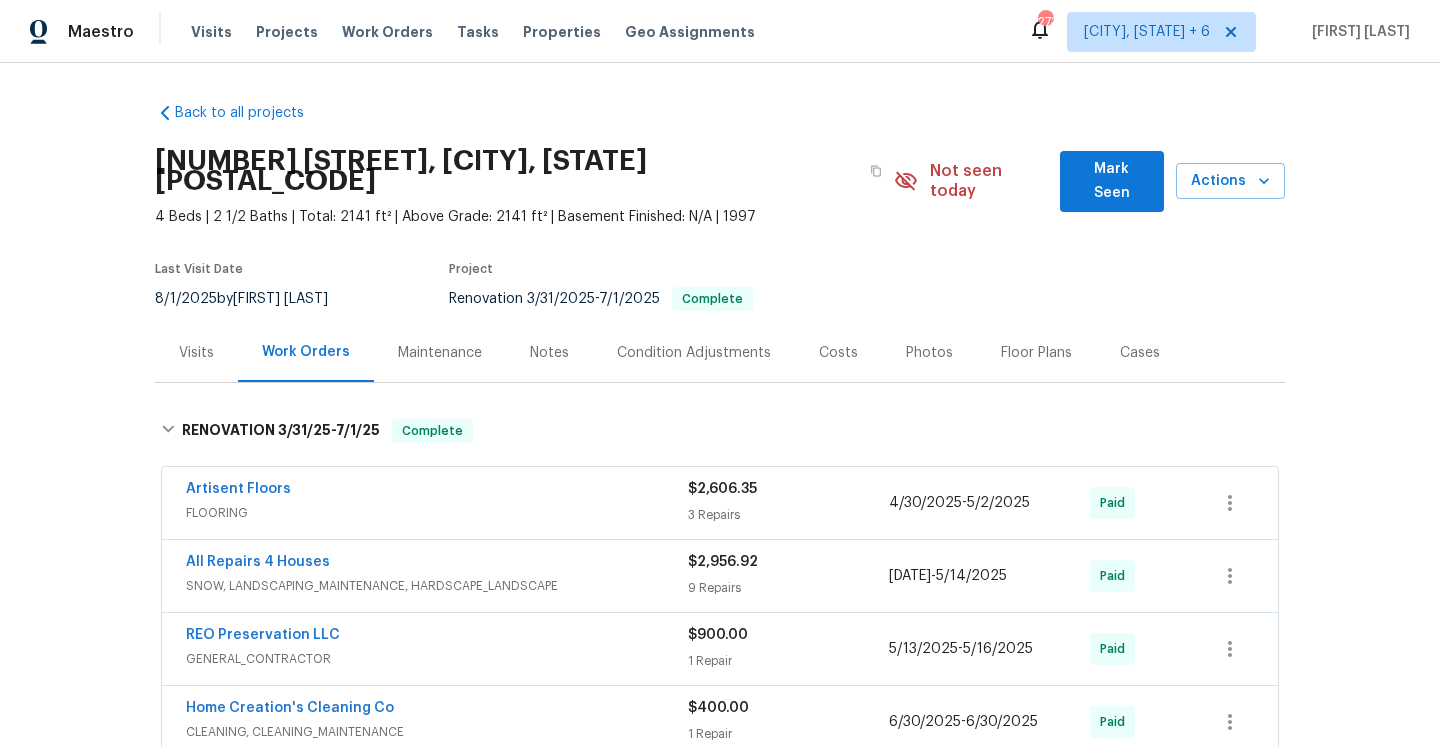 click on "Visits" at bounding box center [196, 352] 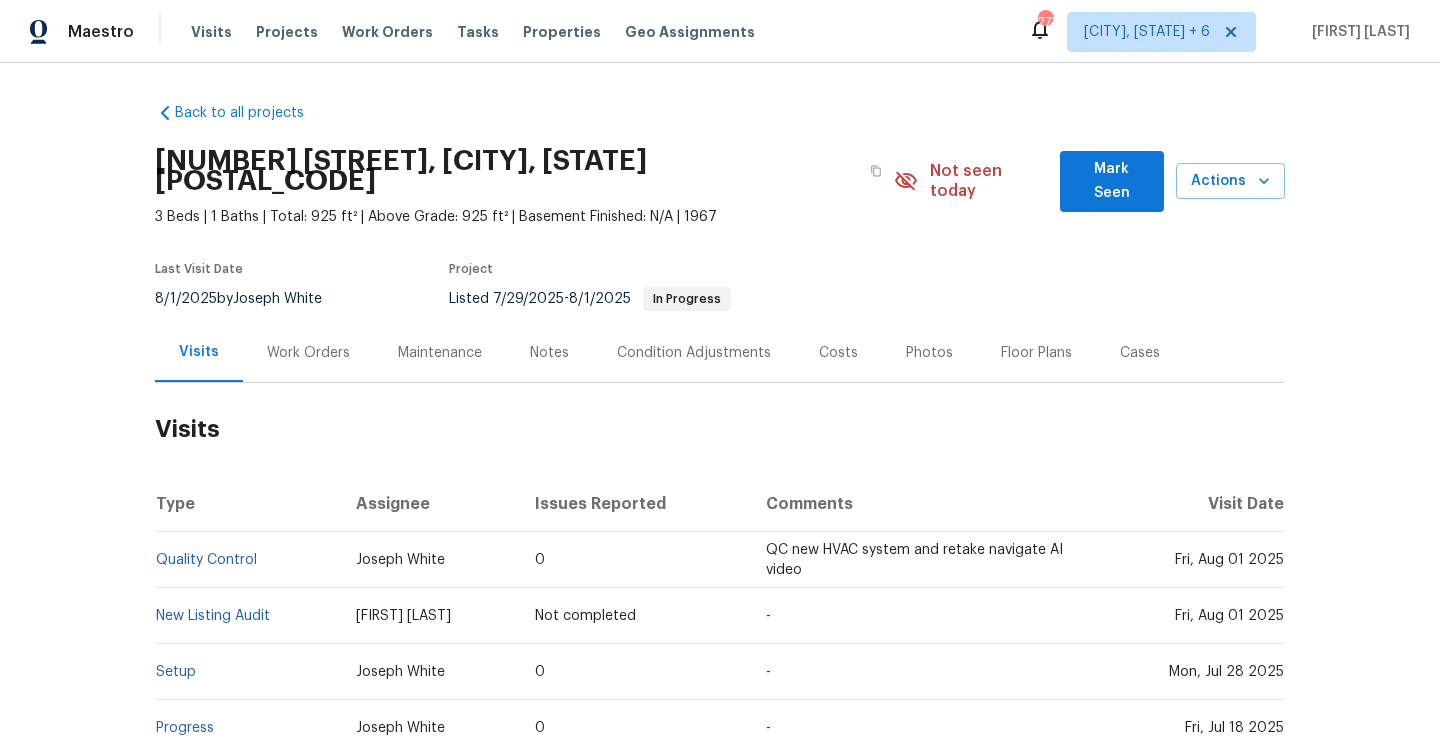 scroll, scrollTop: 0, scrollLeft: 0, axis: both 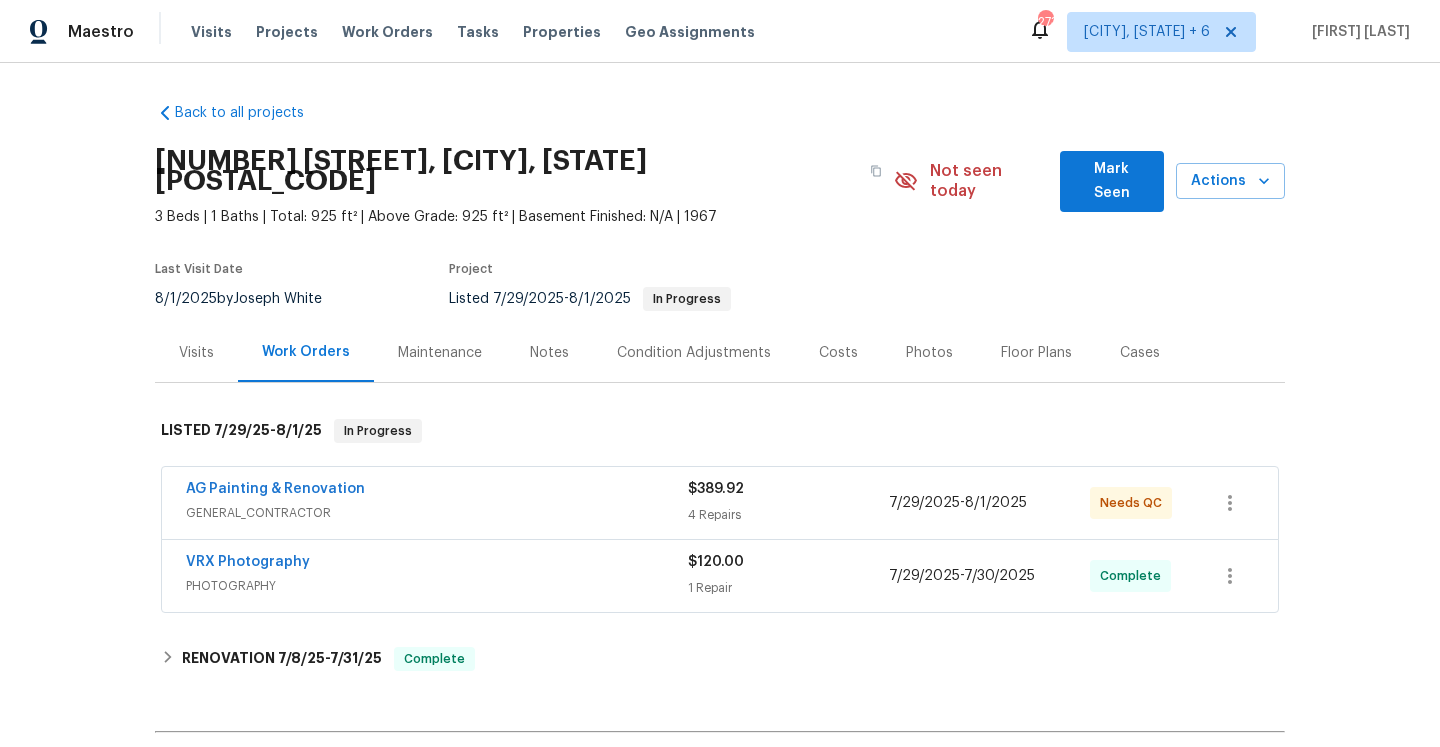 click on "GENERAL_CONTRACTOR" at bounding box center [437, 513] 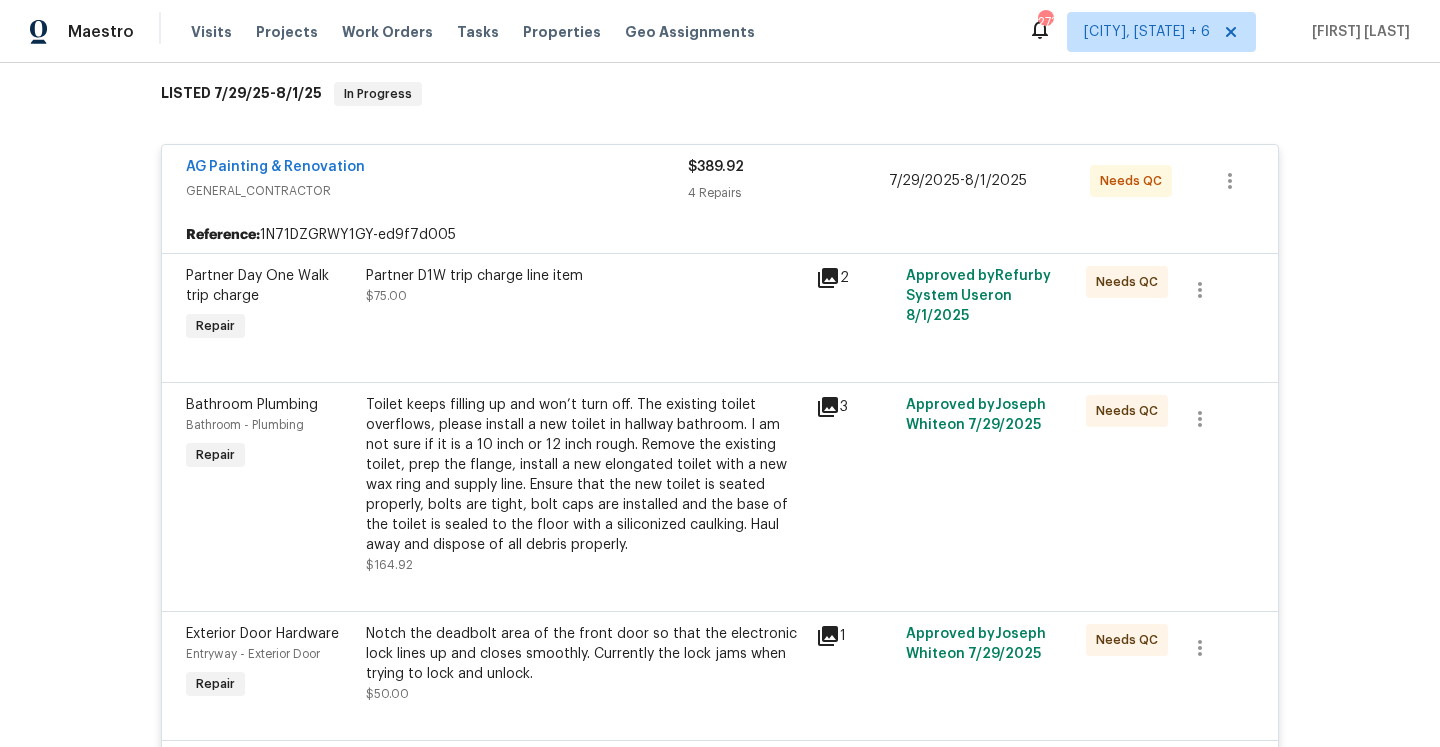 scroll, scrollTop: 142, scrollLeft: 0, axis: vertical 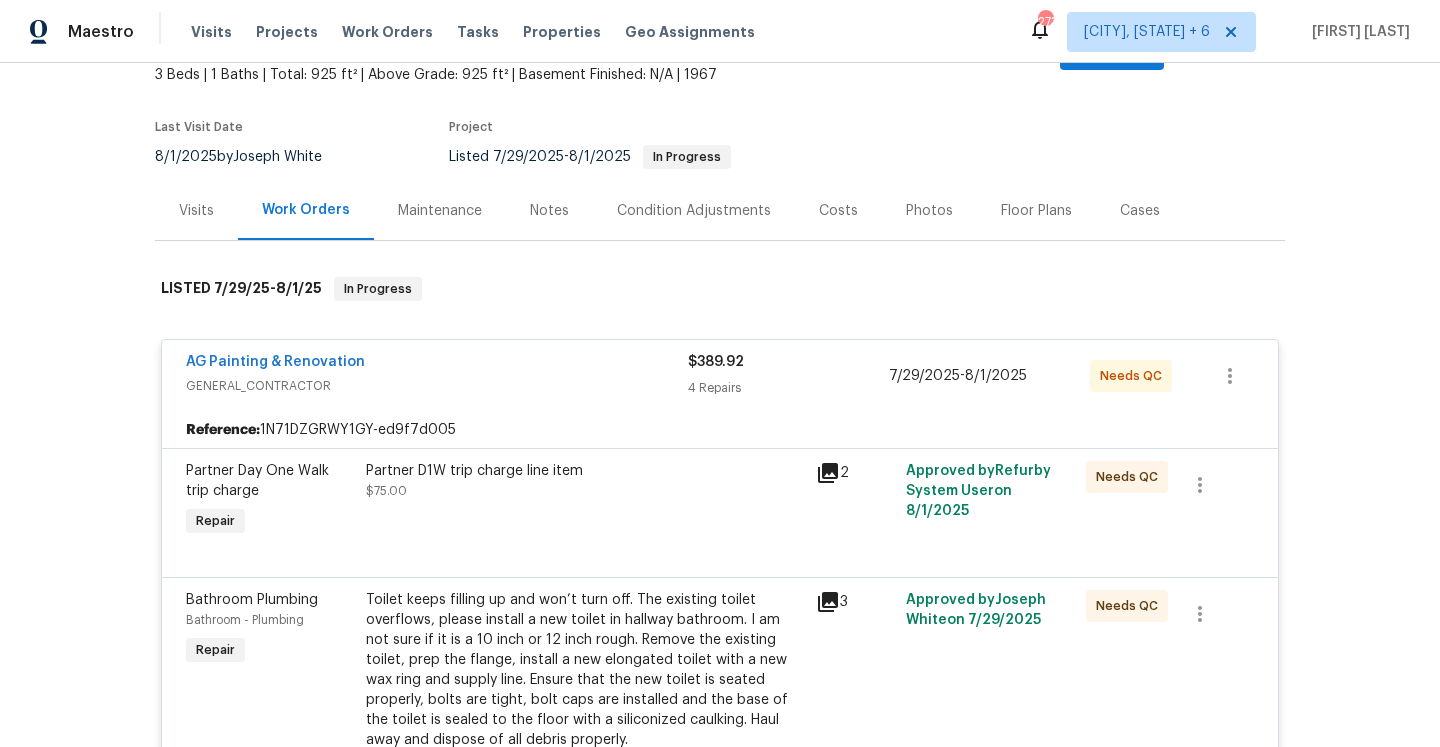 click on "GENERAL_CONTRACTOR" at bounding box center [437, 386] 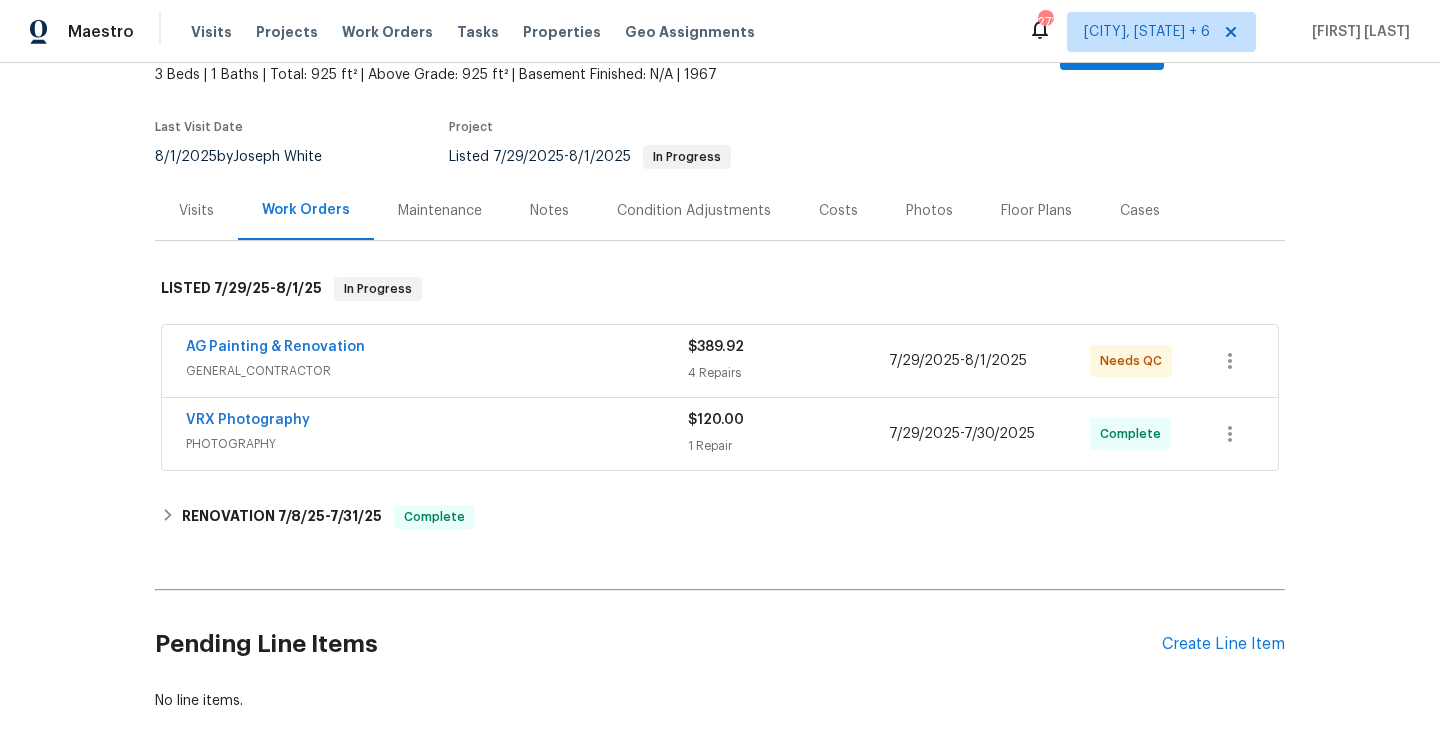 click on "VRX Photography" at bounding box center [437, 422] 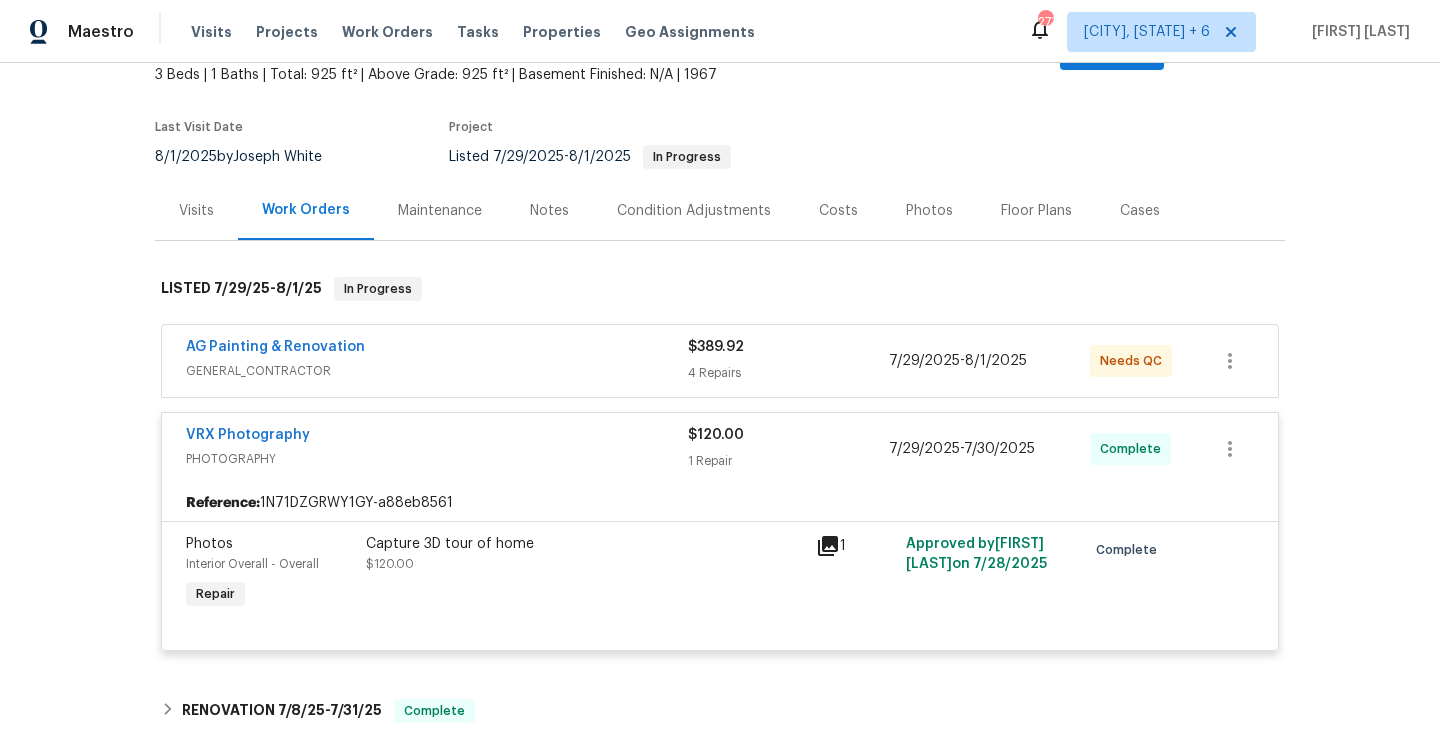 click on "VRX Photography" at bounding box center (437, 437) 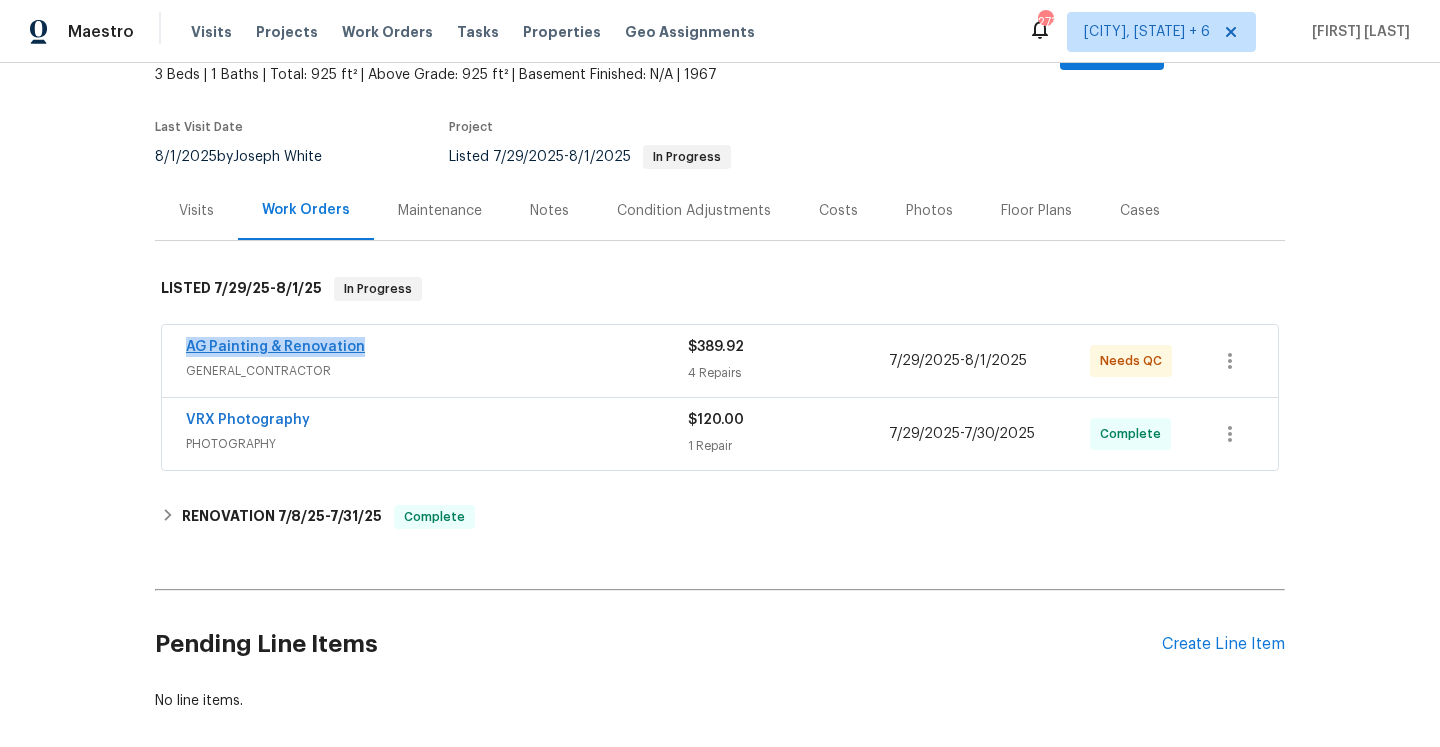 drag, startPoint x: 376, startPoint y: 335, endPoint x: 189, endPoint y: 323, distance: 187.38463 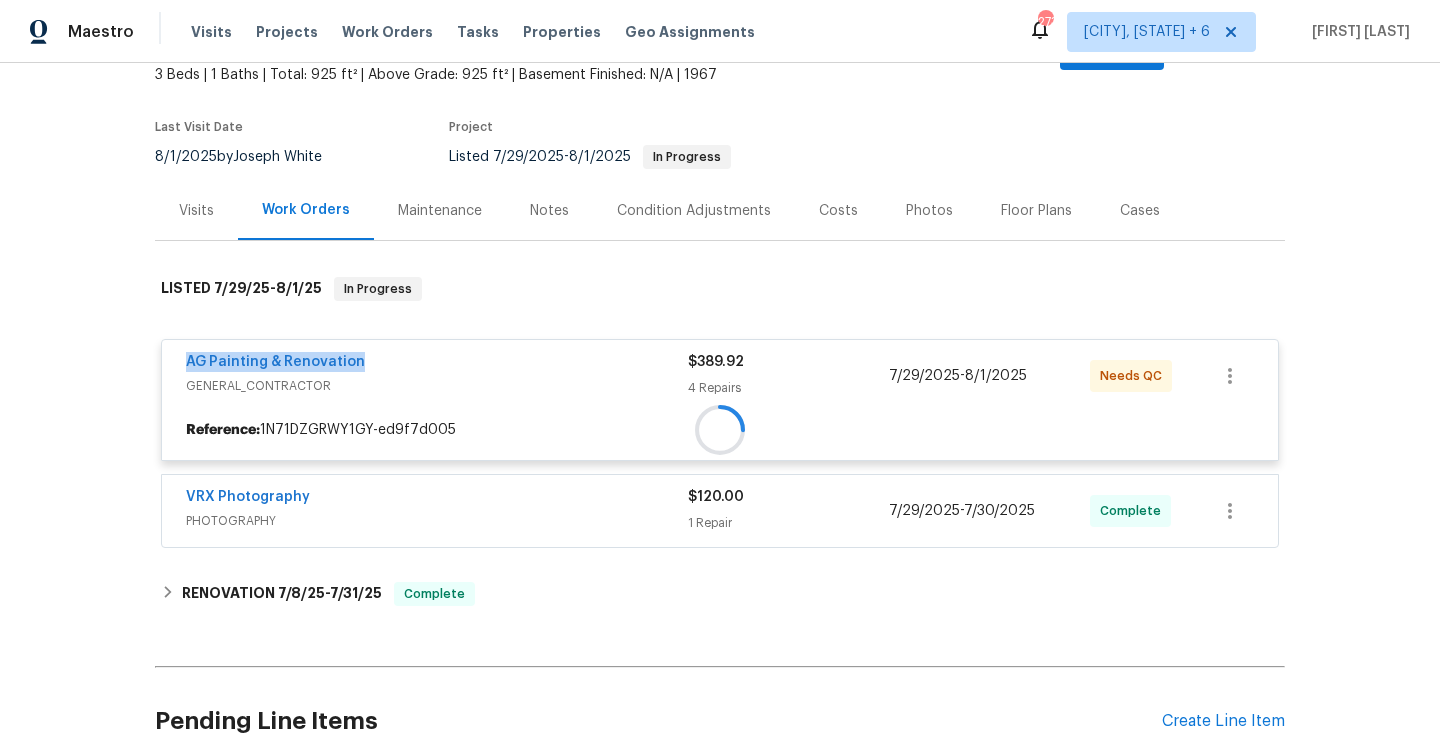 copy on "AG Painting & Renovation" 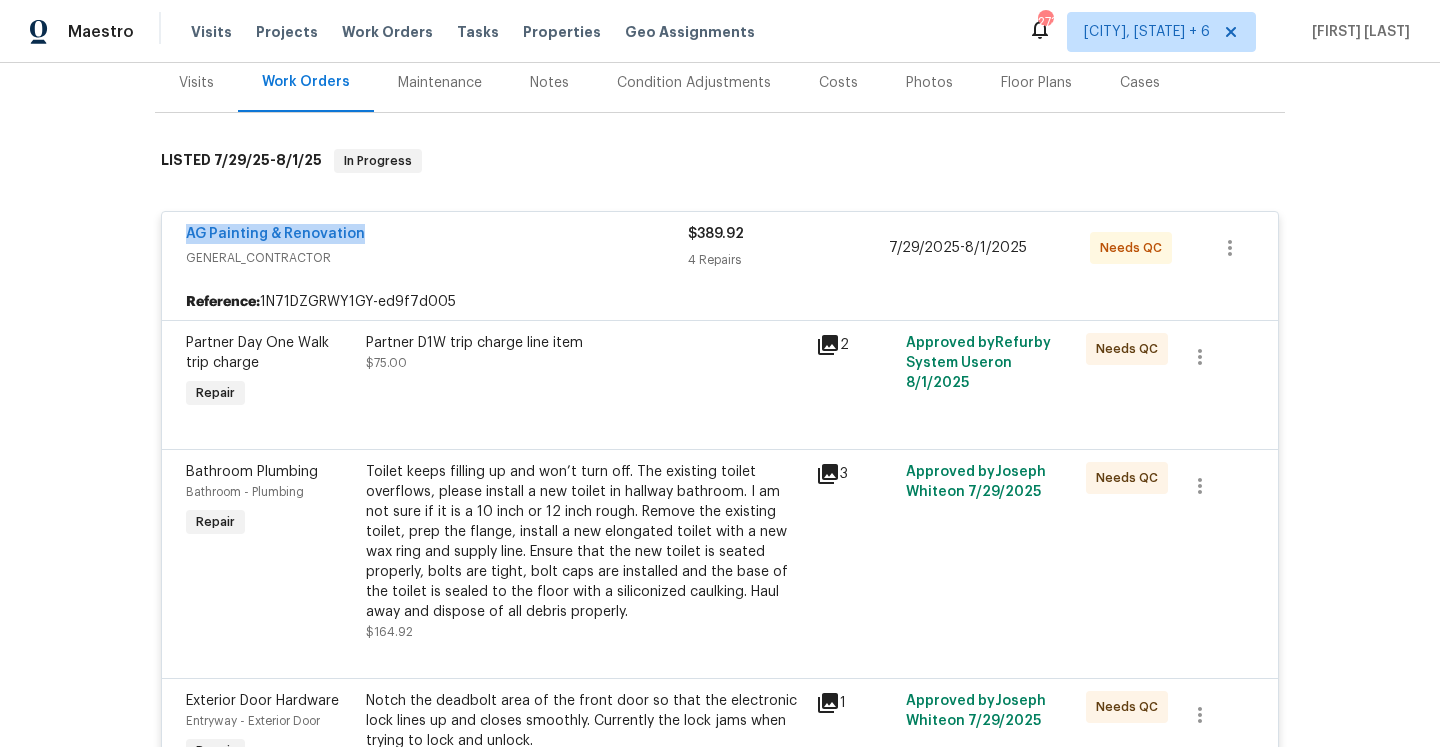 scroll, scrollTop: 175, scrollLeft: 0, axis: vertical 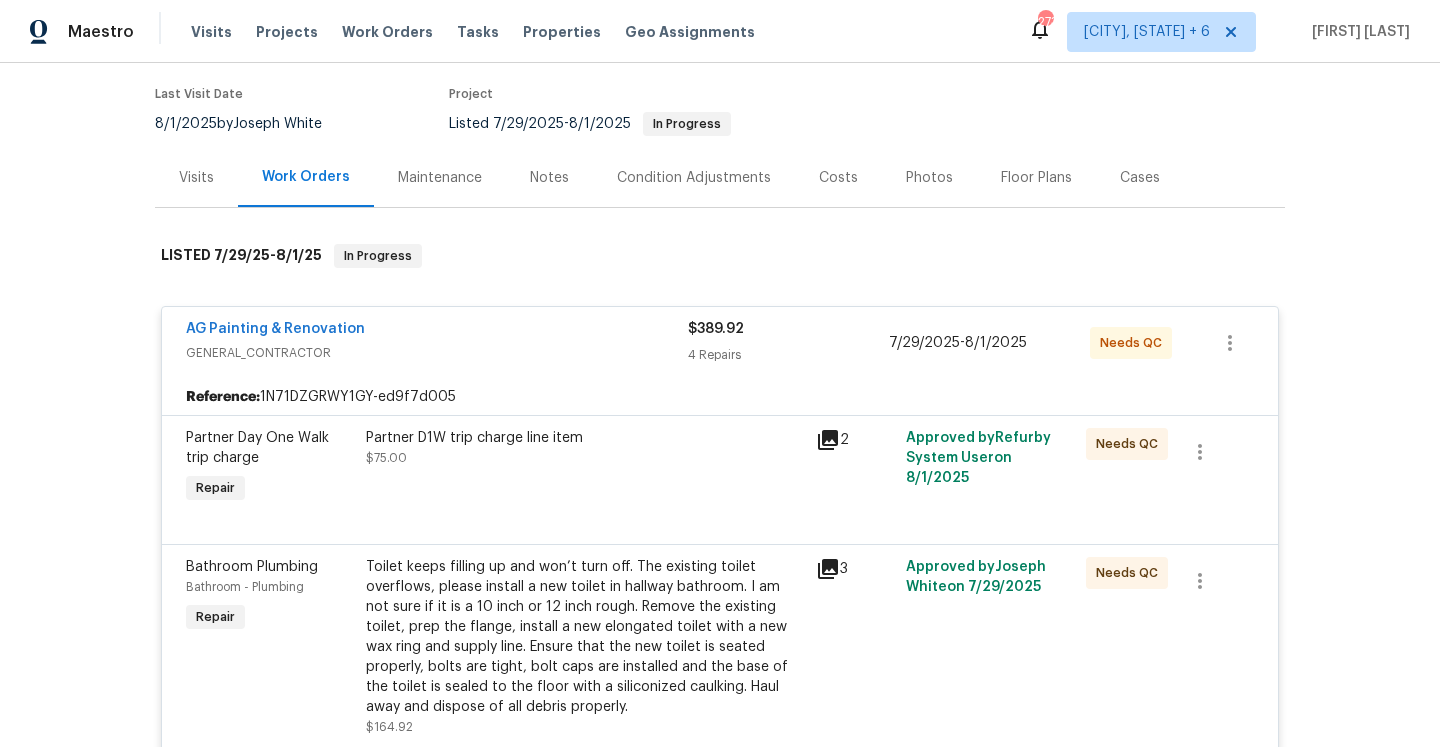 click on "Visits" at bounding box center [196, 177] 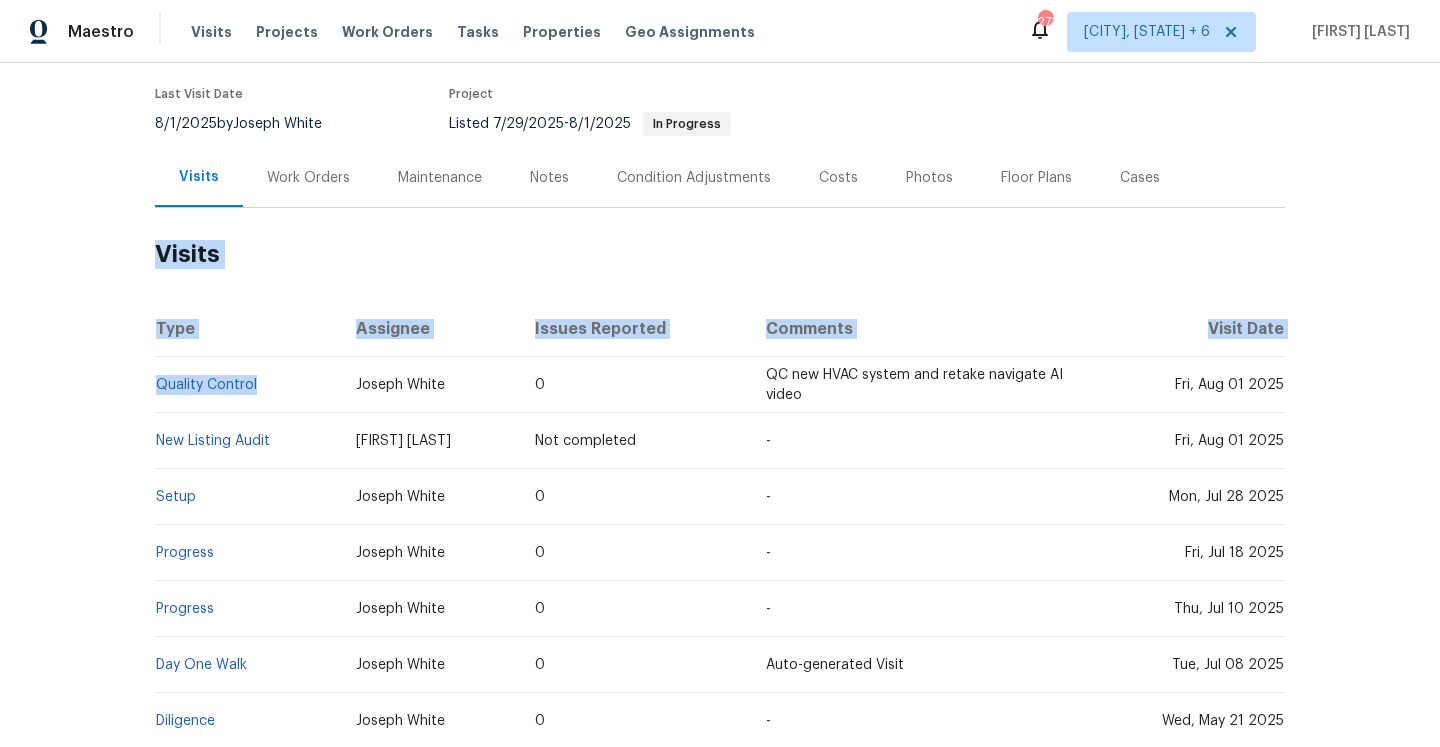 drag, startPoint x: 269, startPoint y: 371, endPoint x: 154, endPoint y: 369, distance: 115.01739 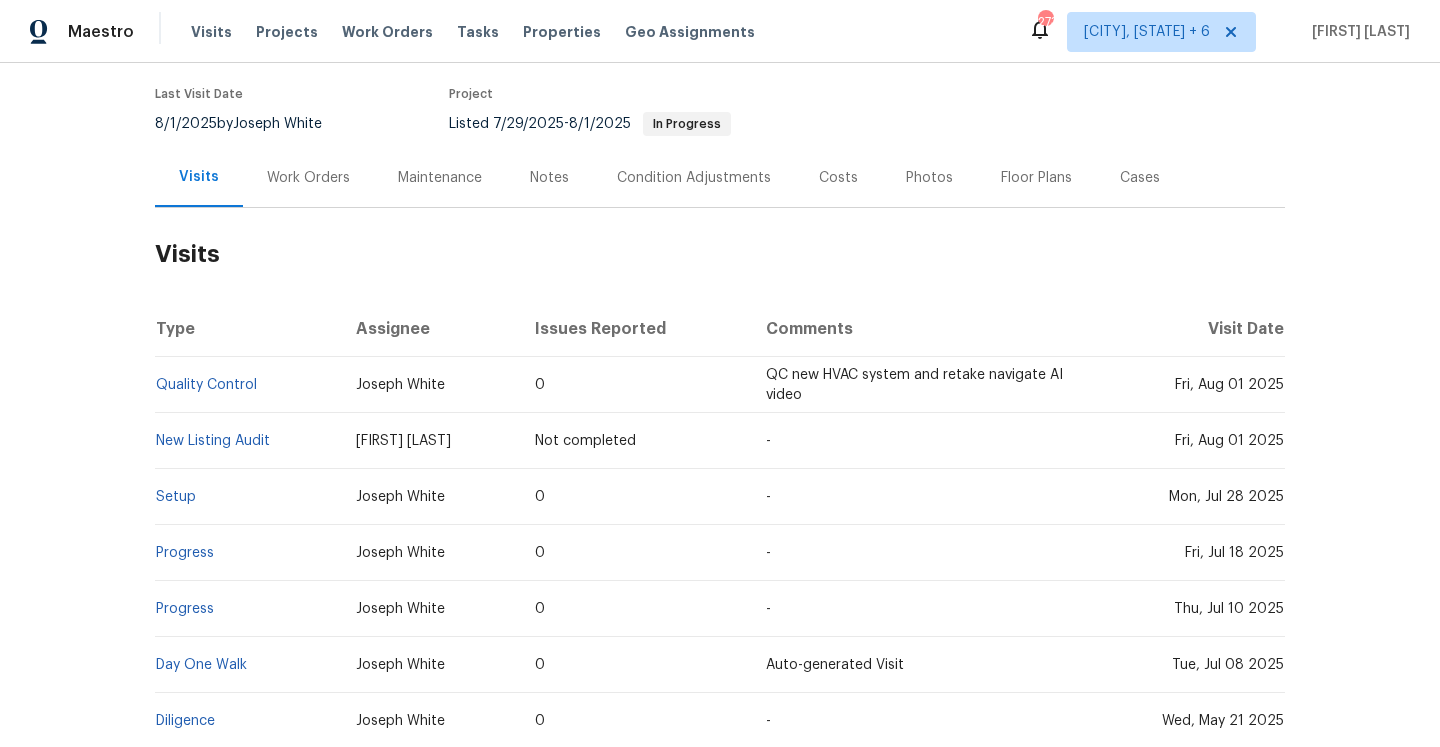 click on "Visits" at bounding box center (720, 254) 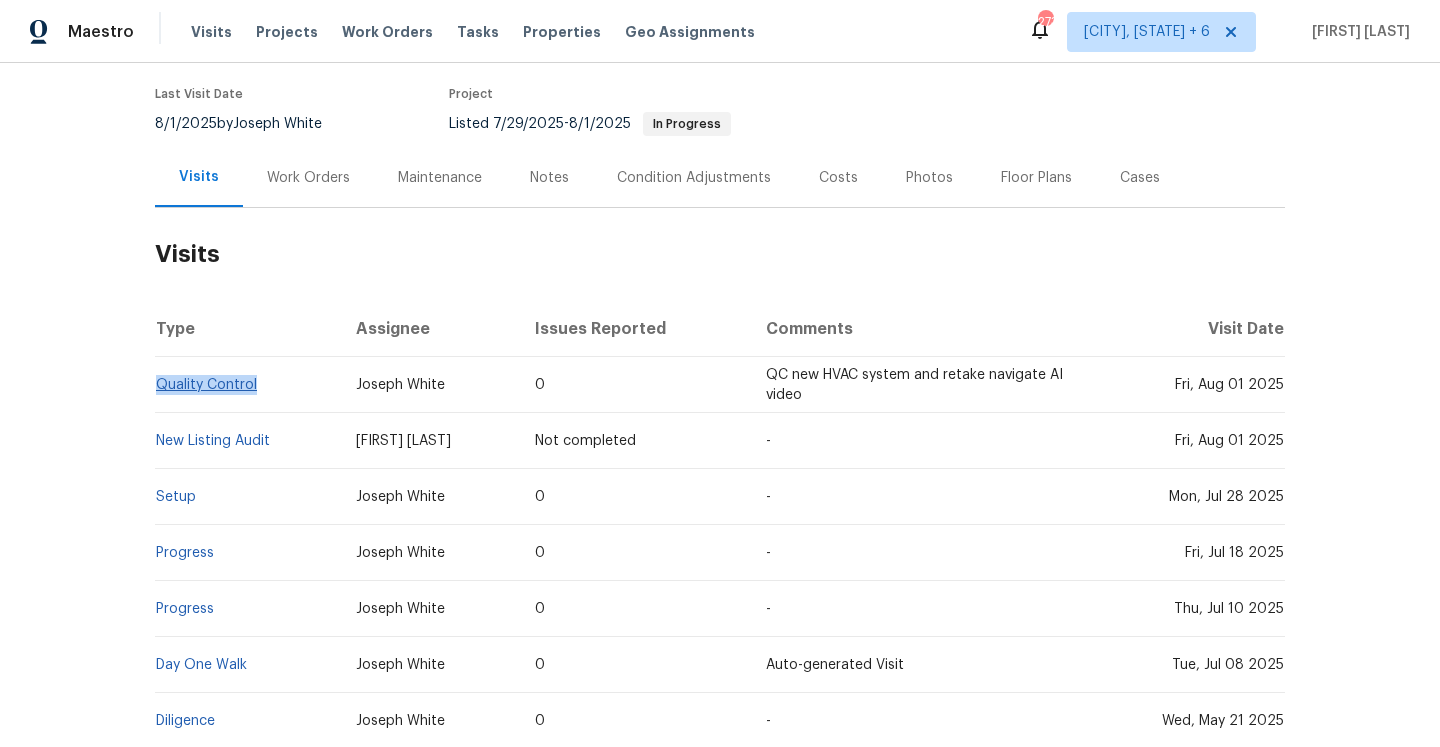 drag, startPoint x: 264, startPoint y: 363, endPoint x: 161, endPoint y: 363, distance: 103 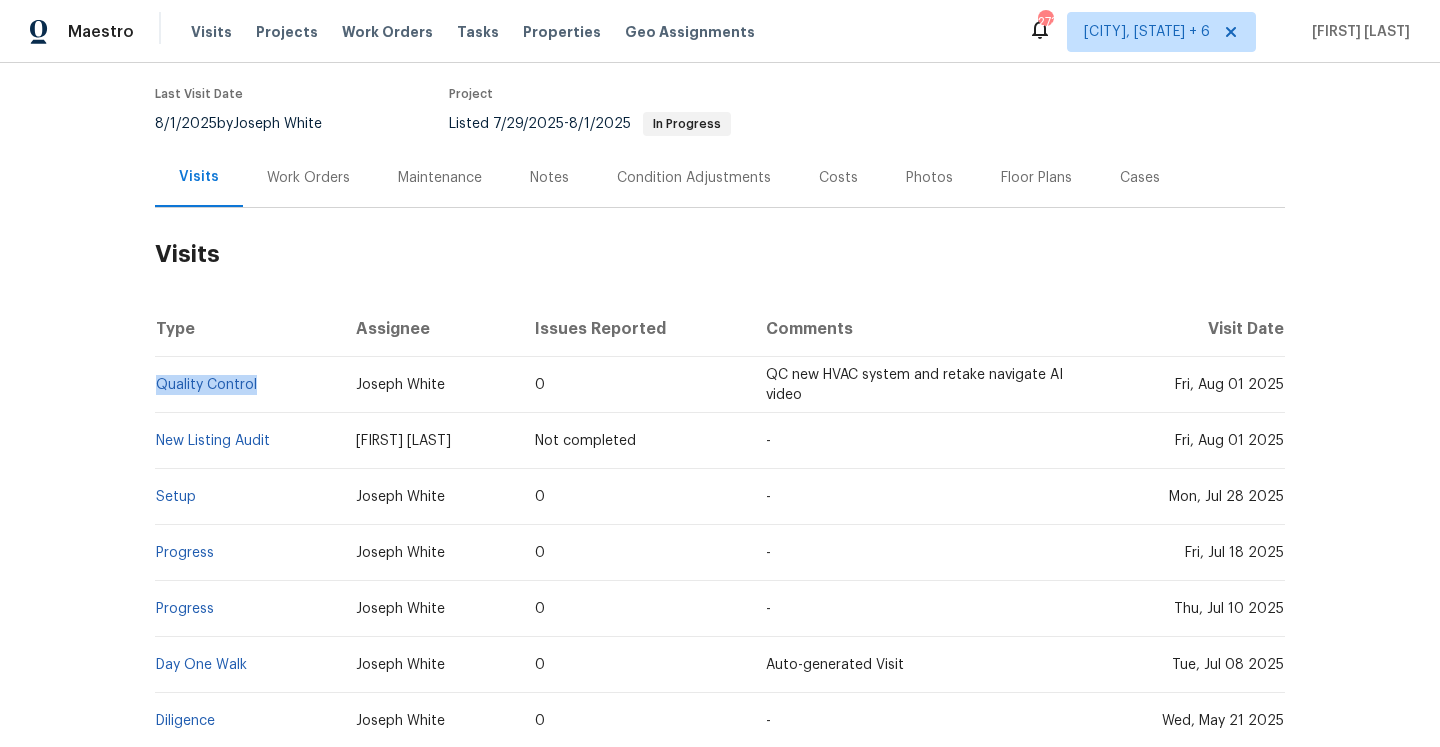 copy on "Quality Control" 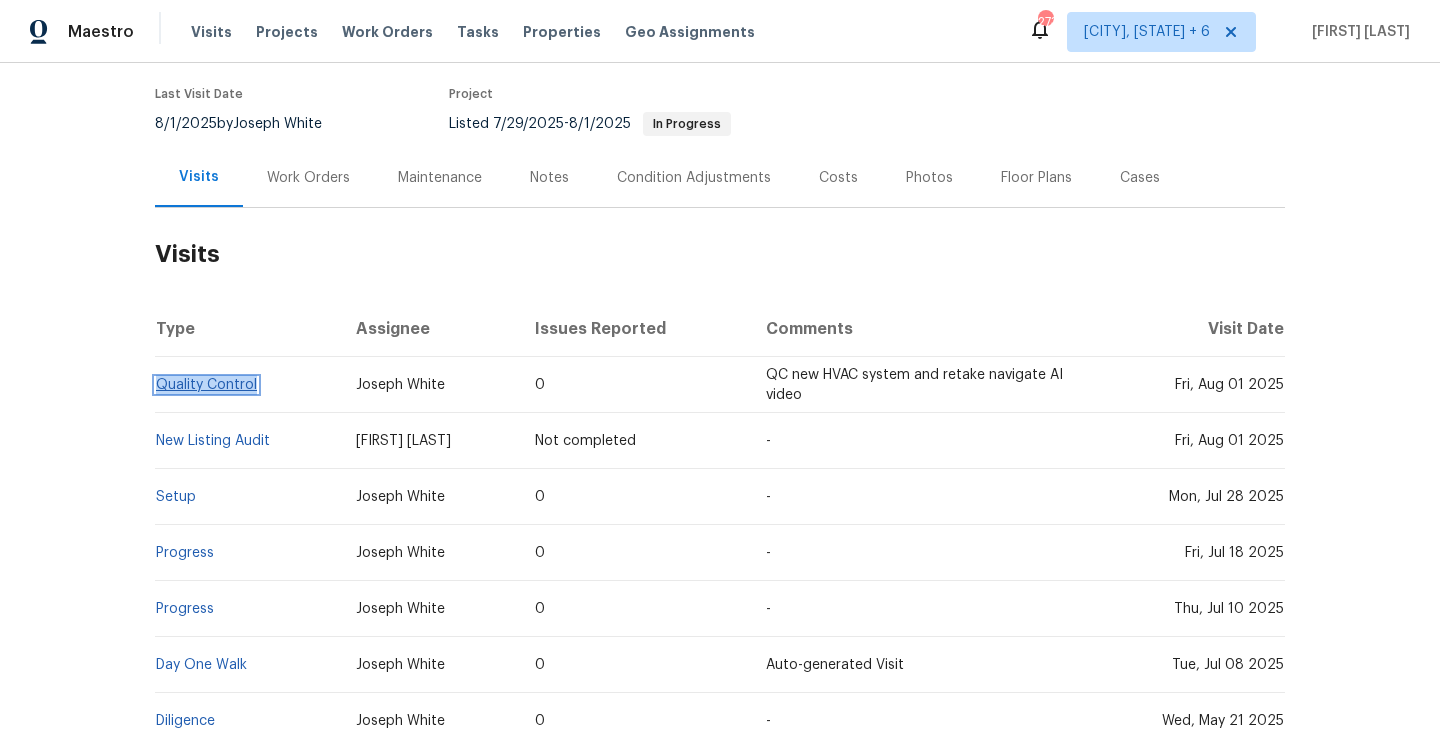 click on "Quality Control" at bounding box center [206, 385] 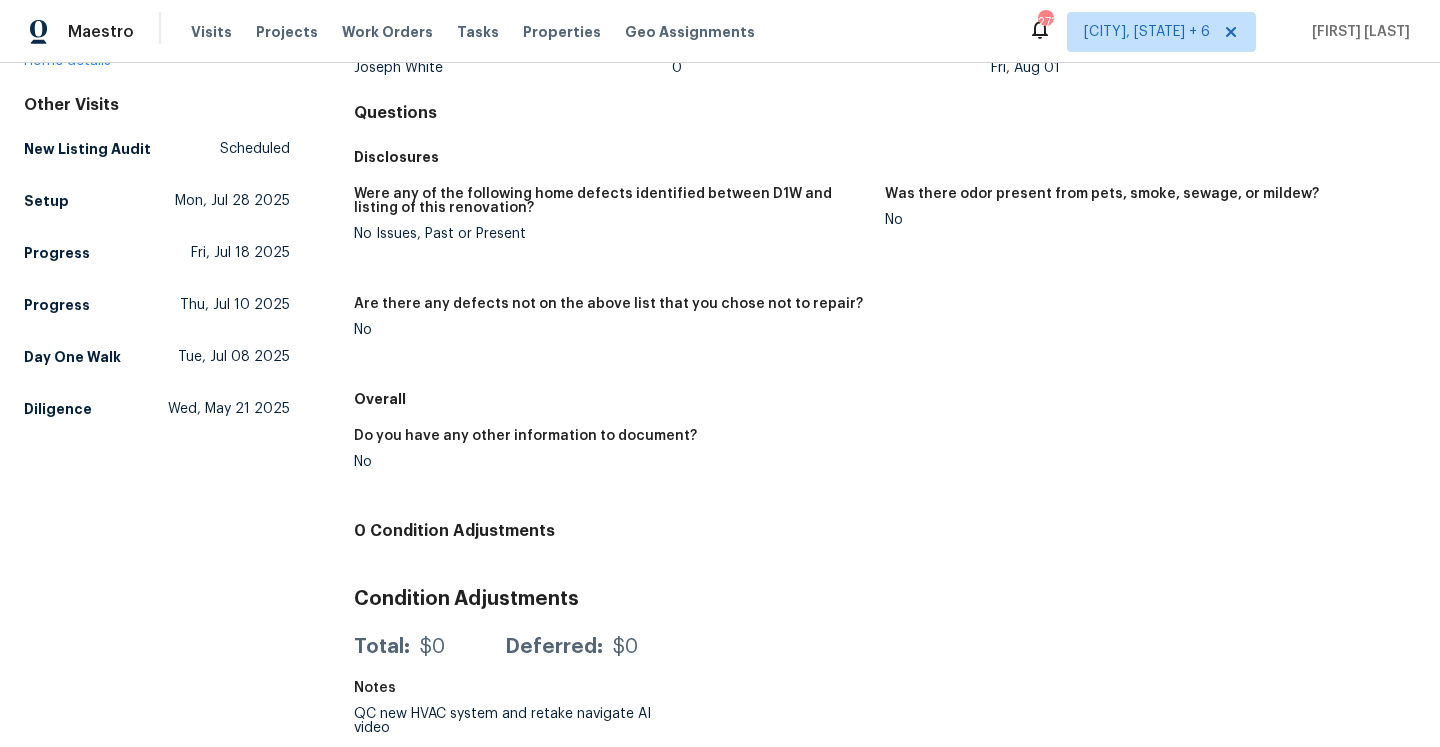 scroll, scrollTop: 0, scrollLeft: 0, axis: both 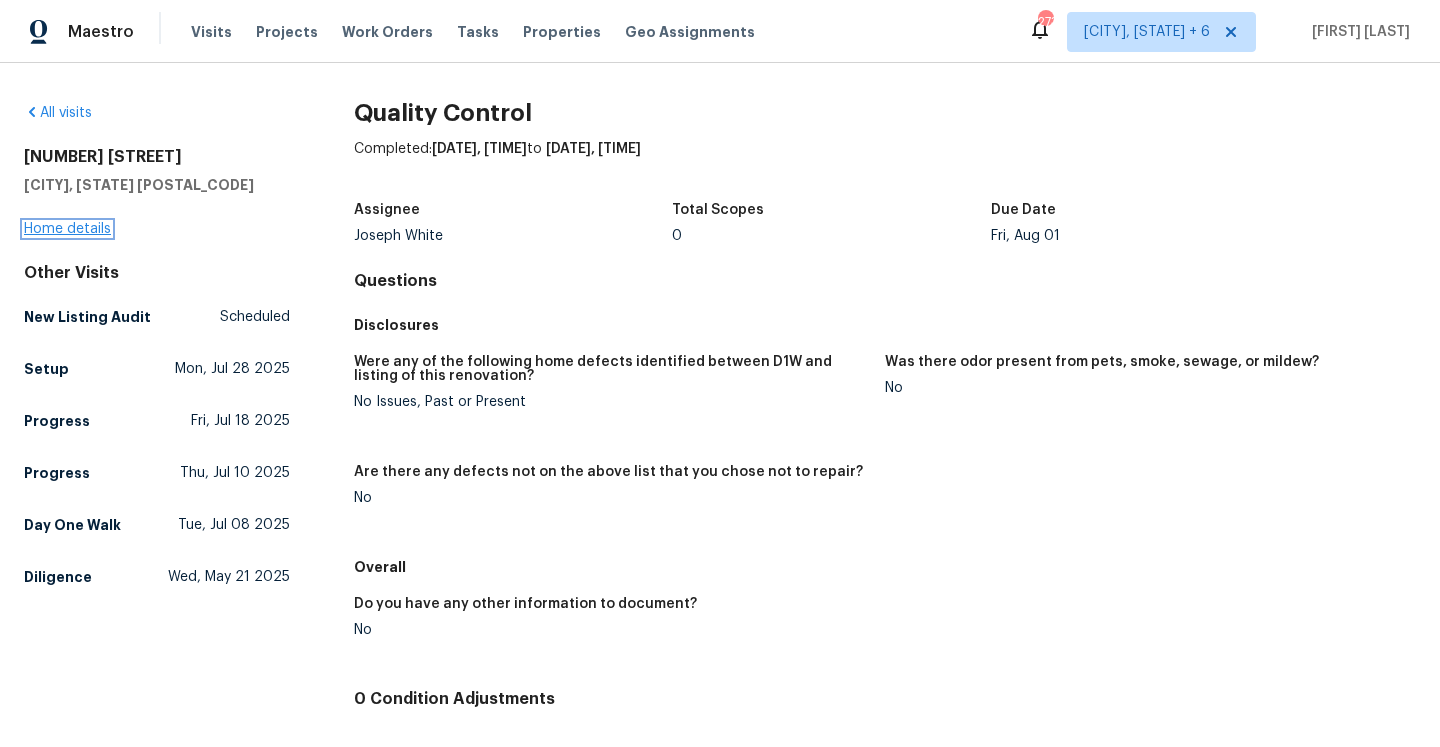 click on "Home details" at bounding box center [67, 229] 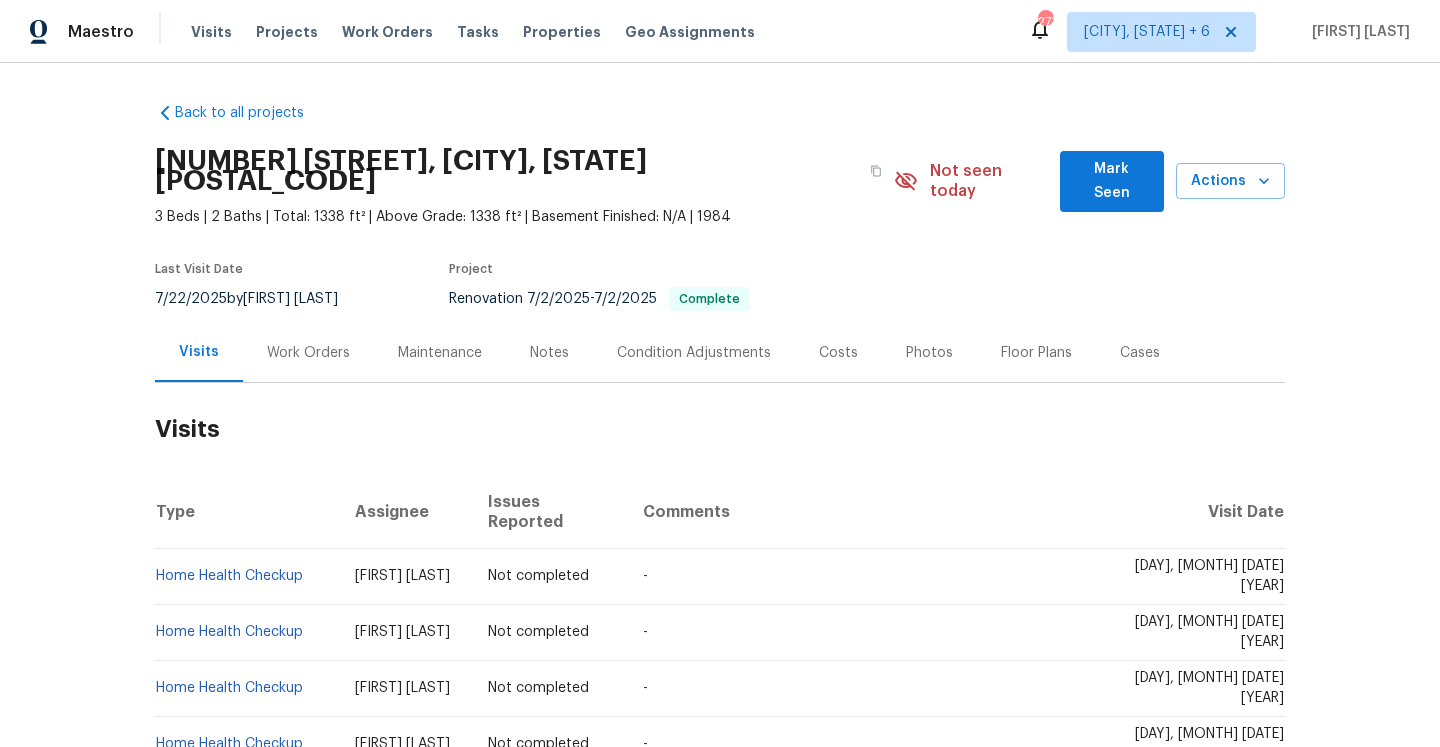 scroll, scrollTop: 0, scrollLeft: 0, axis: both 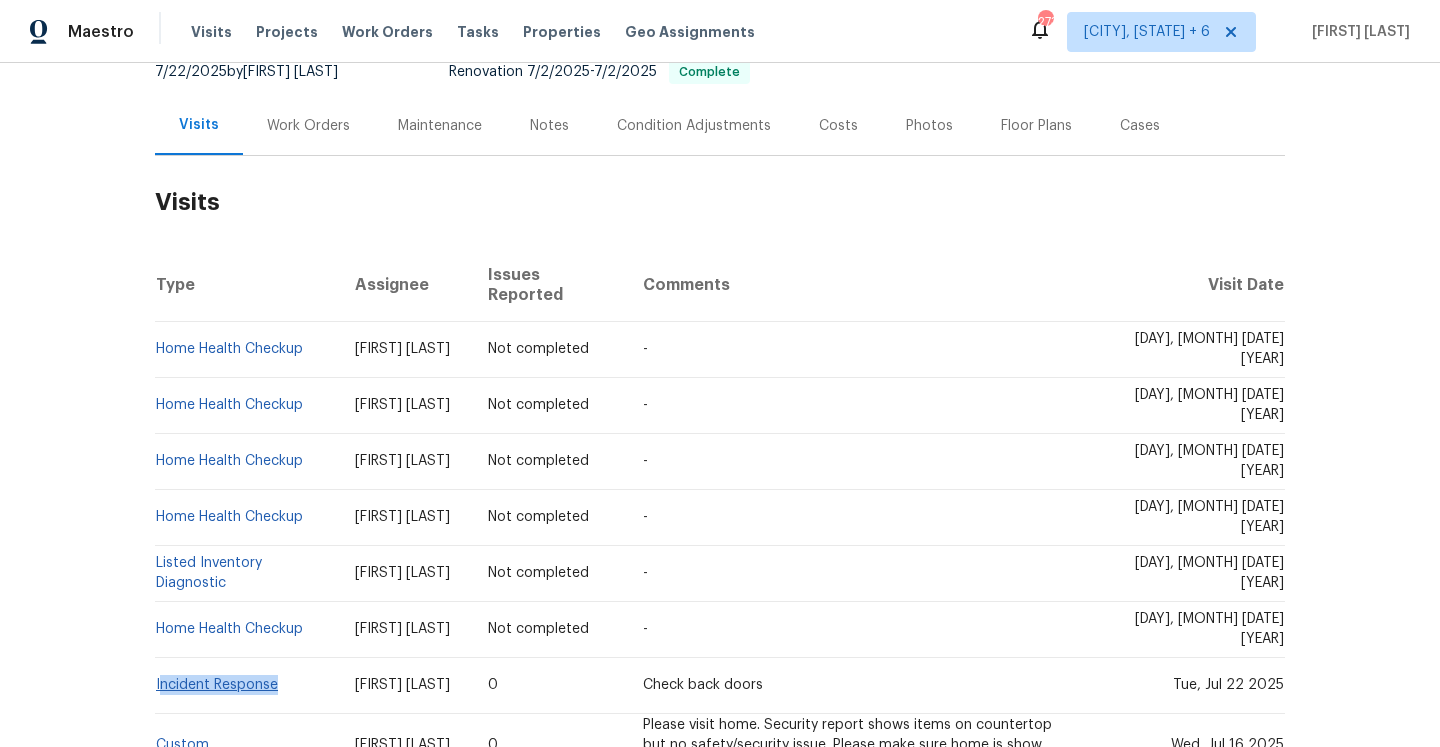 drag, startPoint x: 298, startPoint y: 646, endPoint x: 159, endPoint y: 647, distance: 139.0036 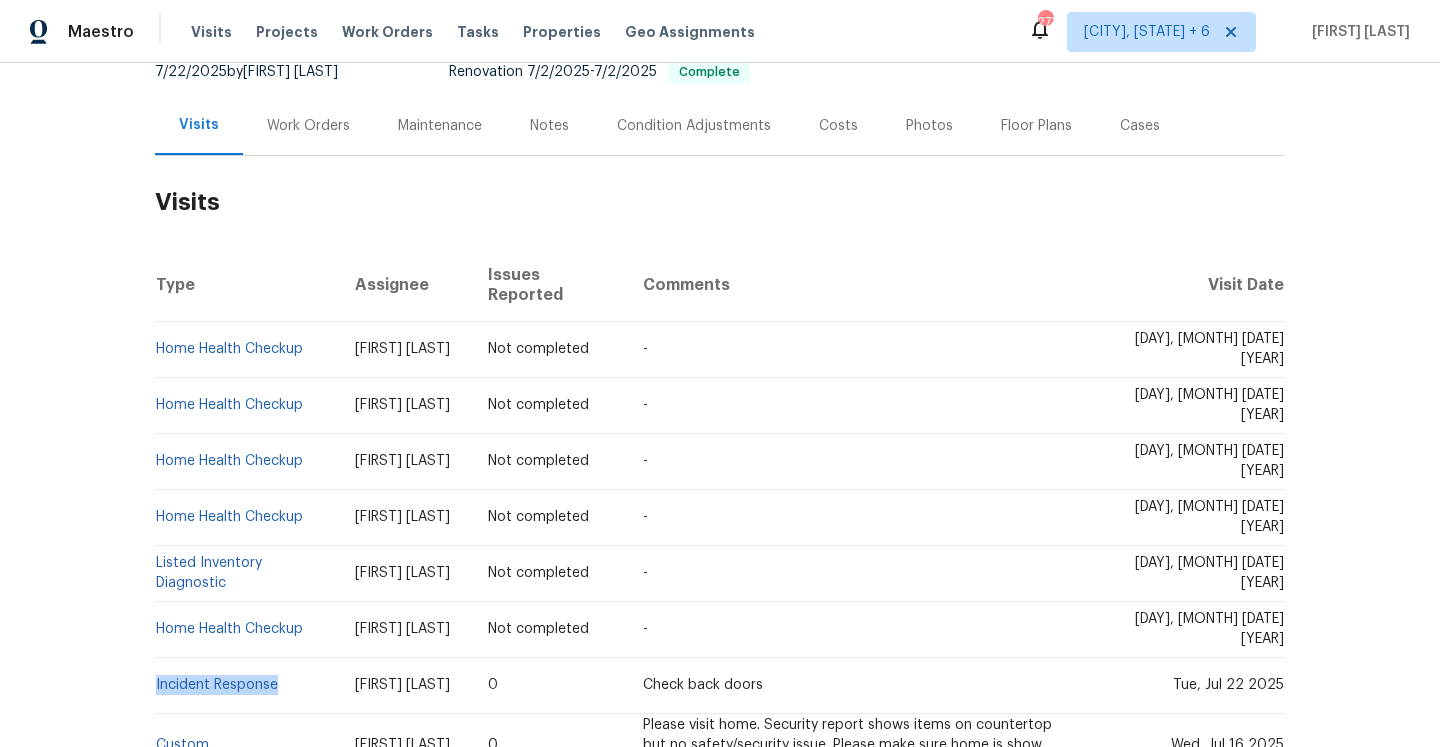 copy on "Incident Response" 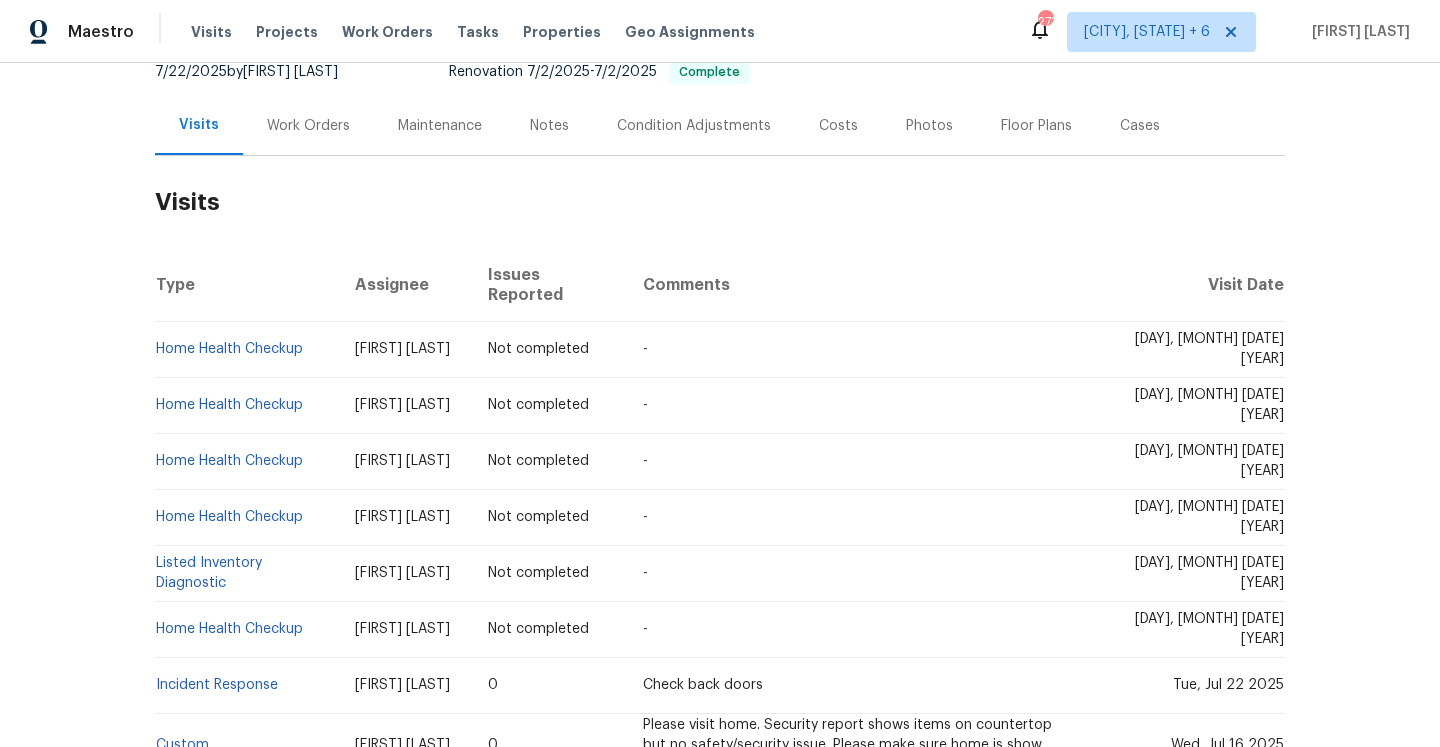 click on "Work Orders" at bounding box center (308, 125) 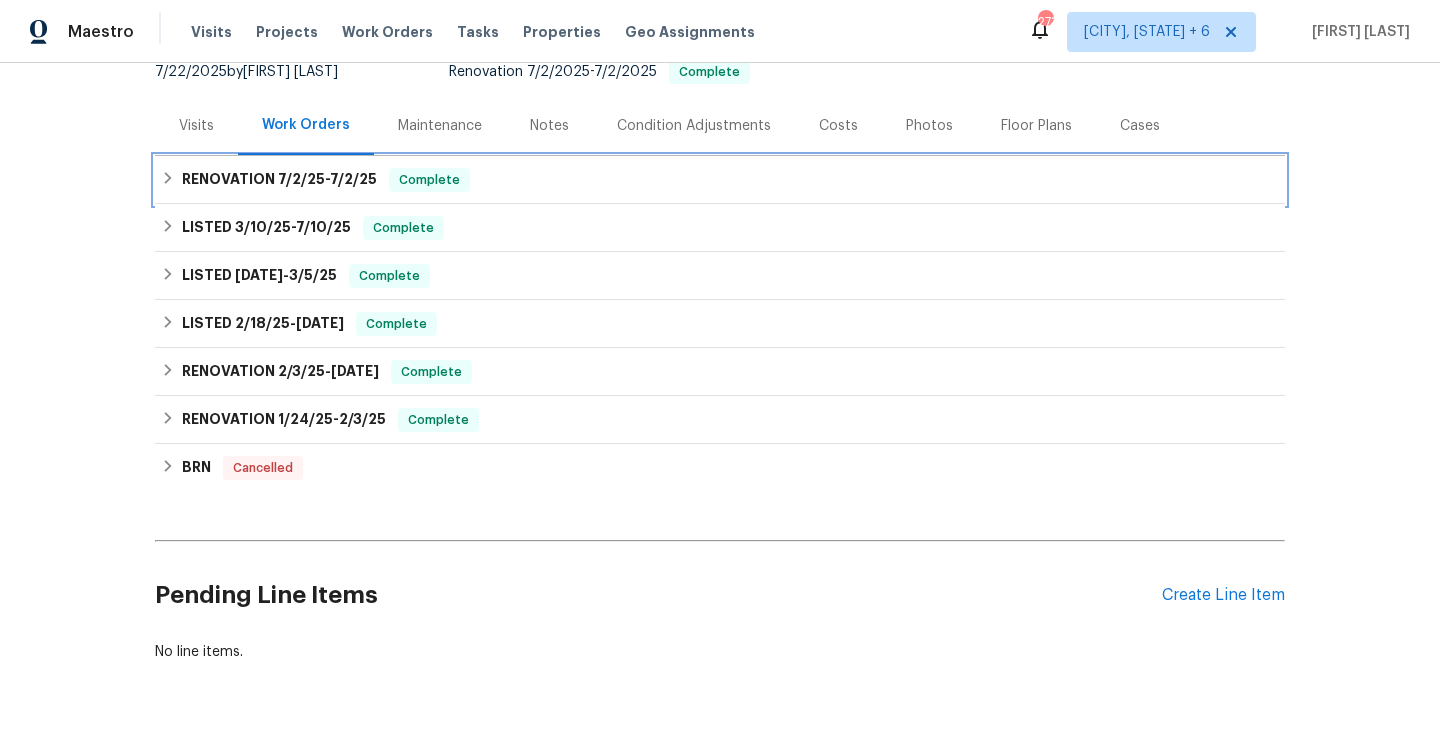 click on "RENOVATION   [DATE]  -  [DATE]" at bounding box center (279, 180) 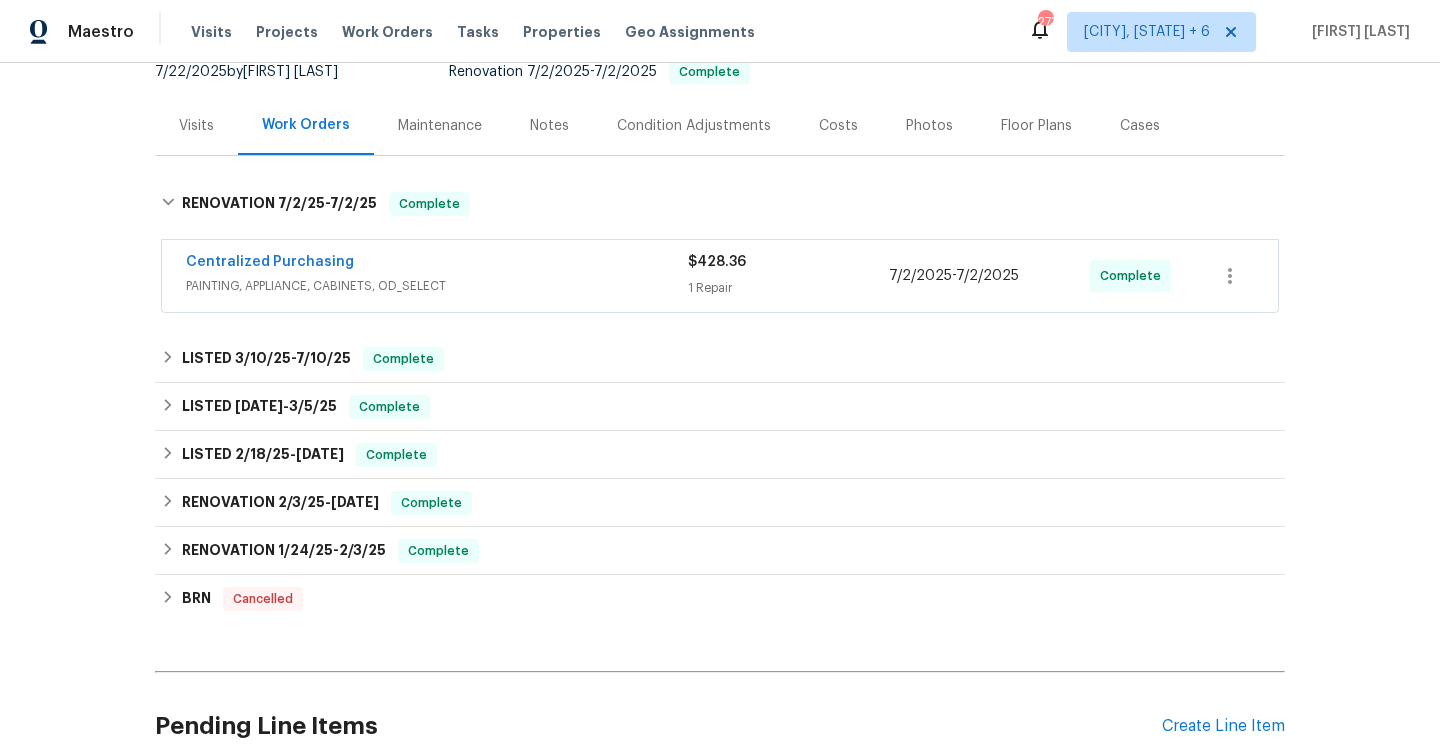 click on "Centralized Purchasing" at bounding box center (437, 264) 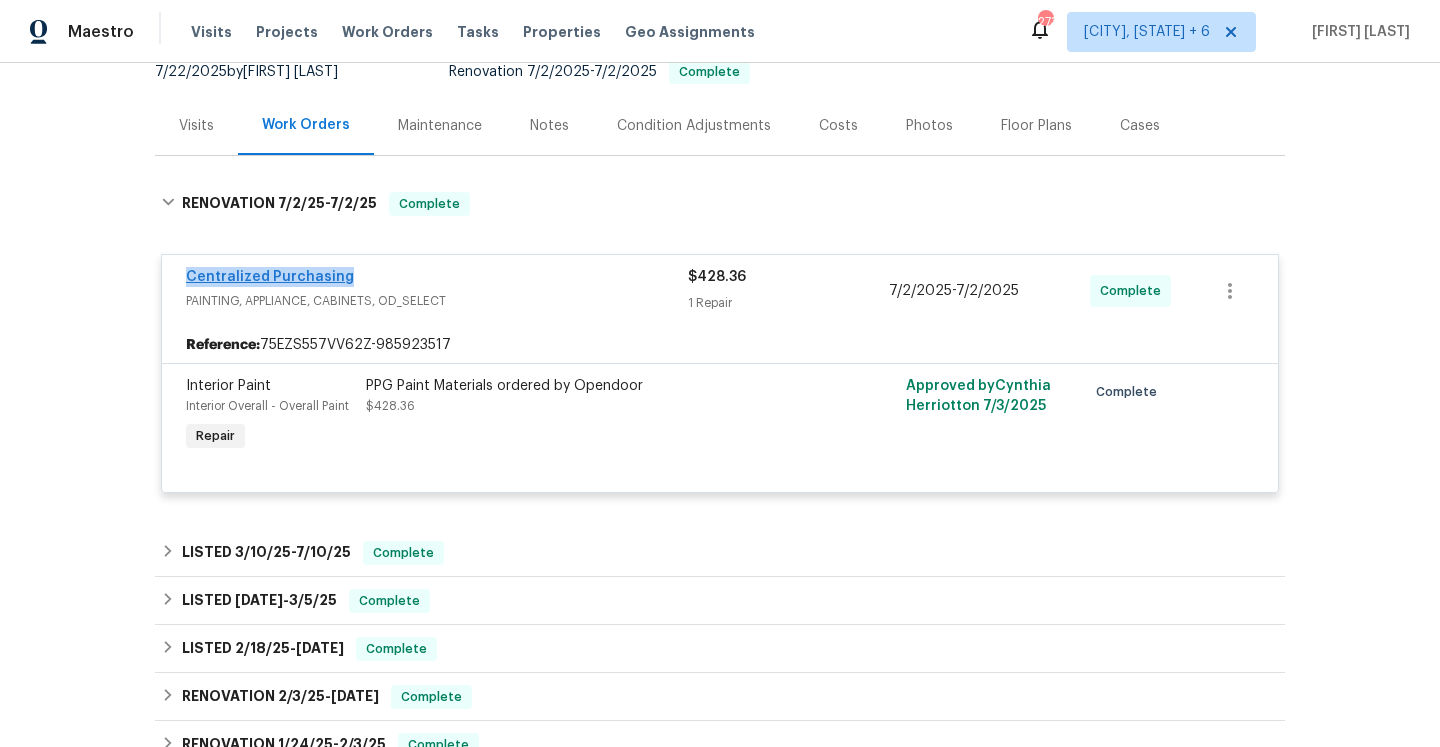 drag, startPoint x: 358, startPoint y: 251, endPoint x: 188, endPoint y: 259, distance: 170.18813 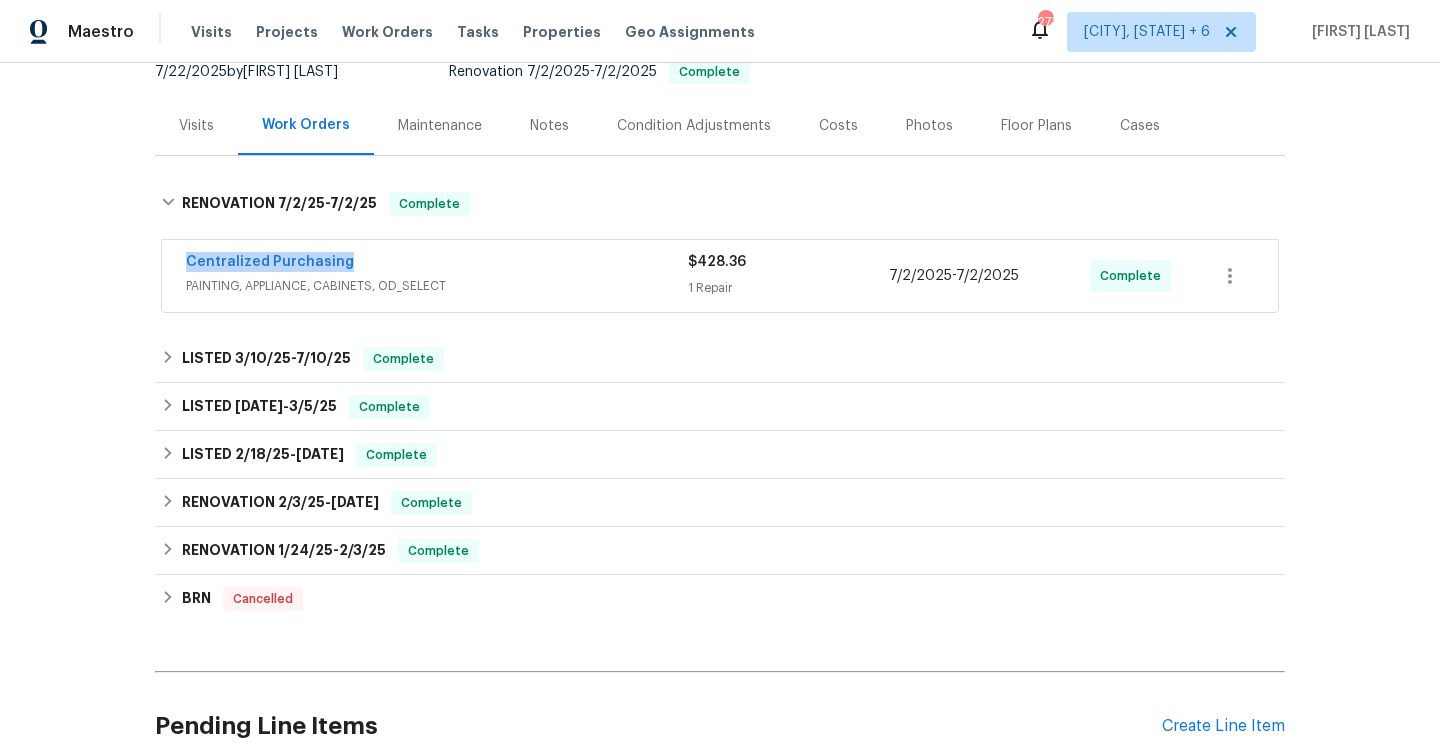 copy on "Centralized Purchasing" 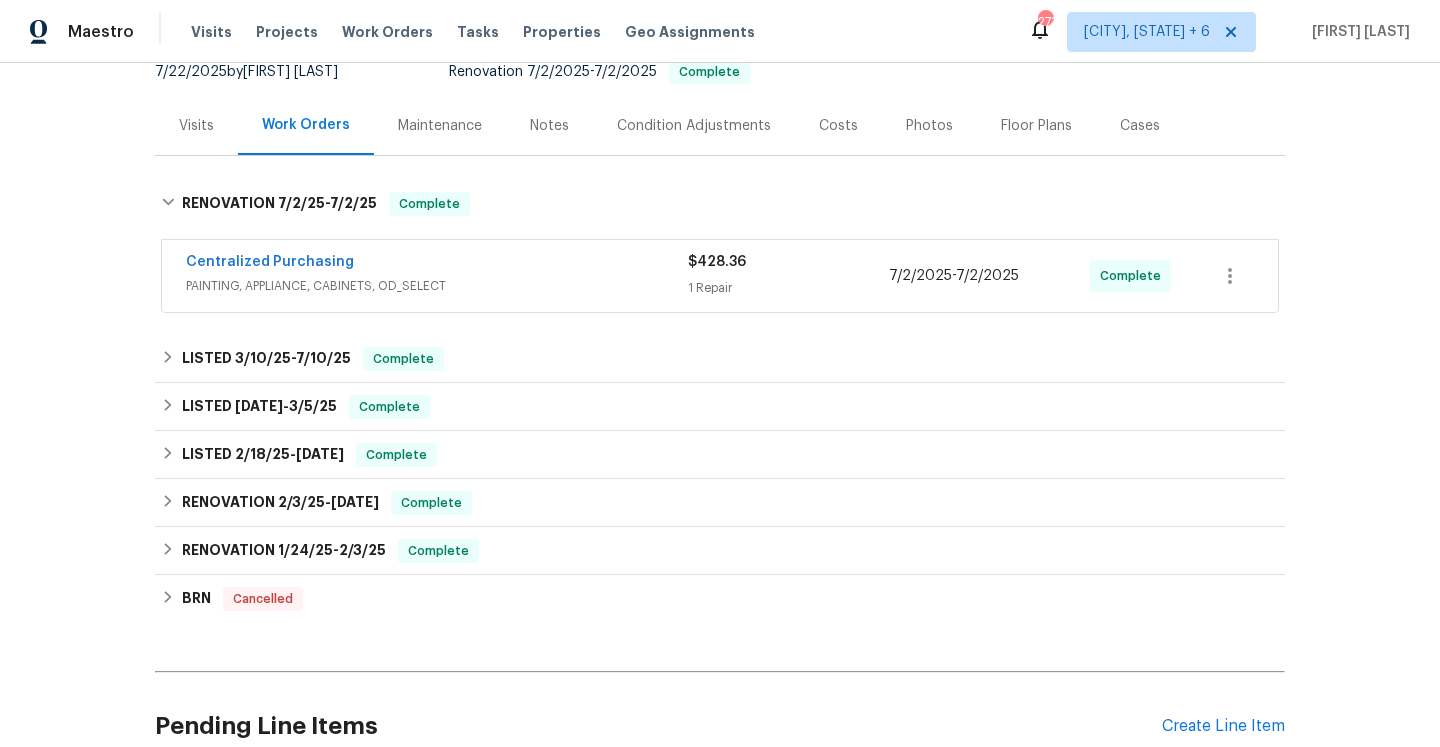 click on "PAINTING, APPLIANCE, CABINETS, OD_SELECT" at bounding box center (437, 286) 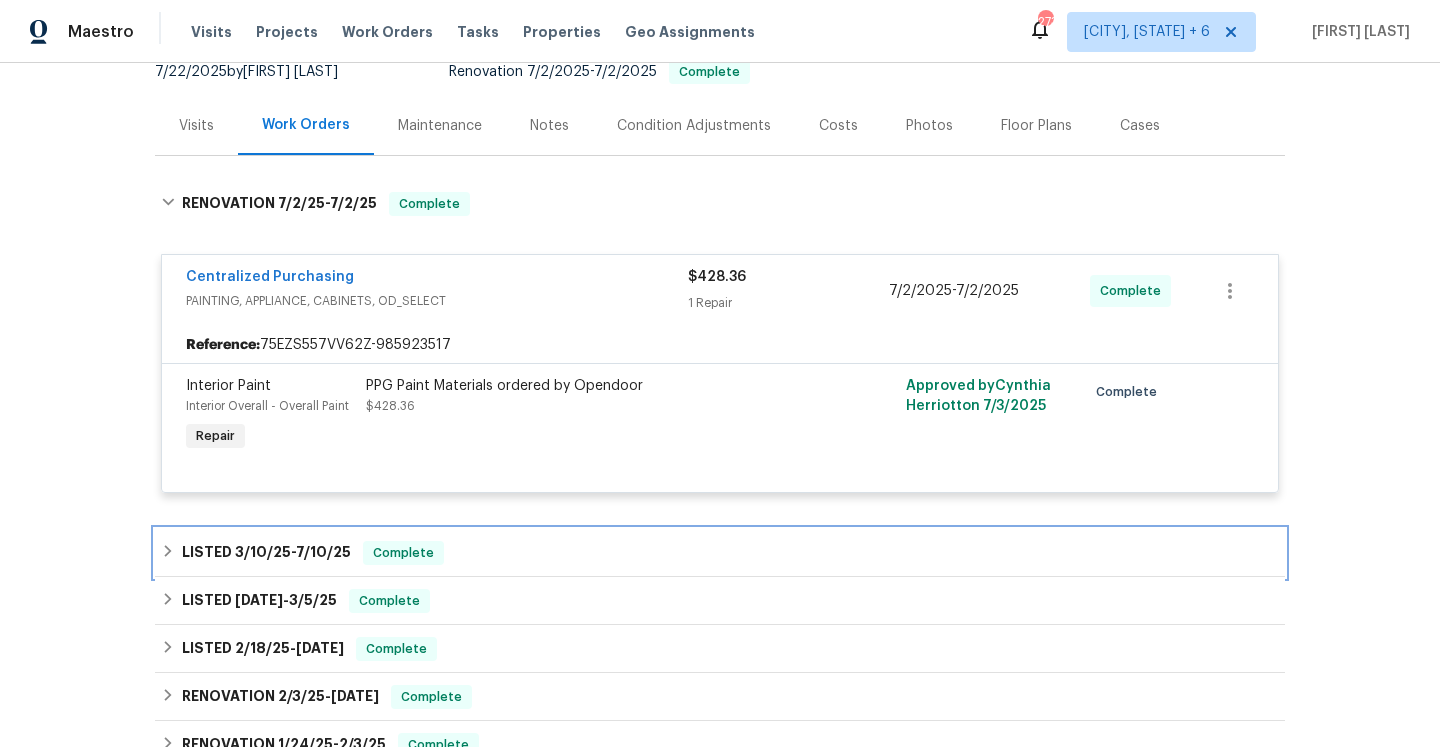 click on "Complete" at bounding box center [403, 553] 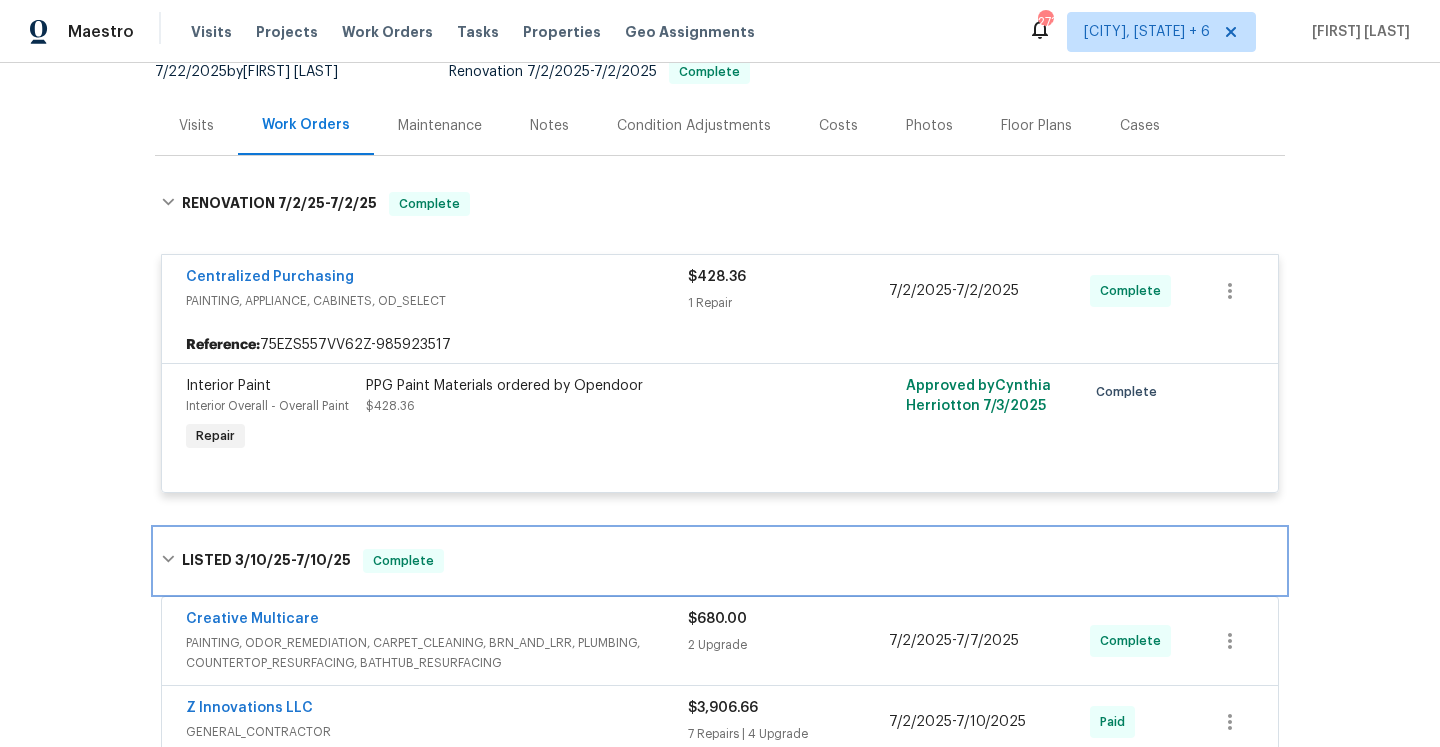 click on "Complete" at bounding box center [403, 561] 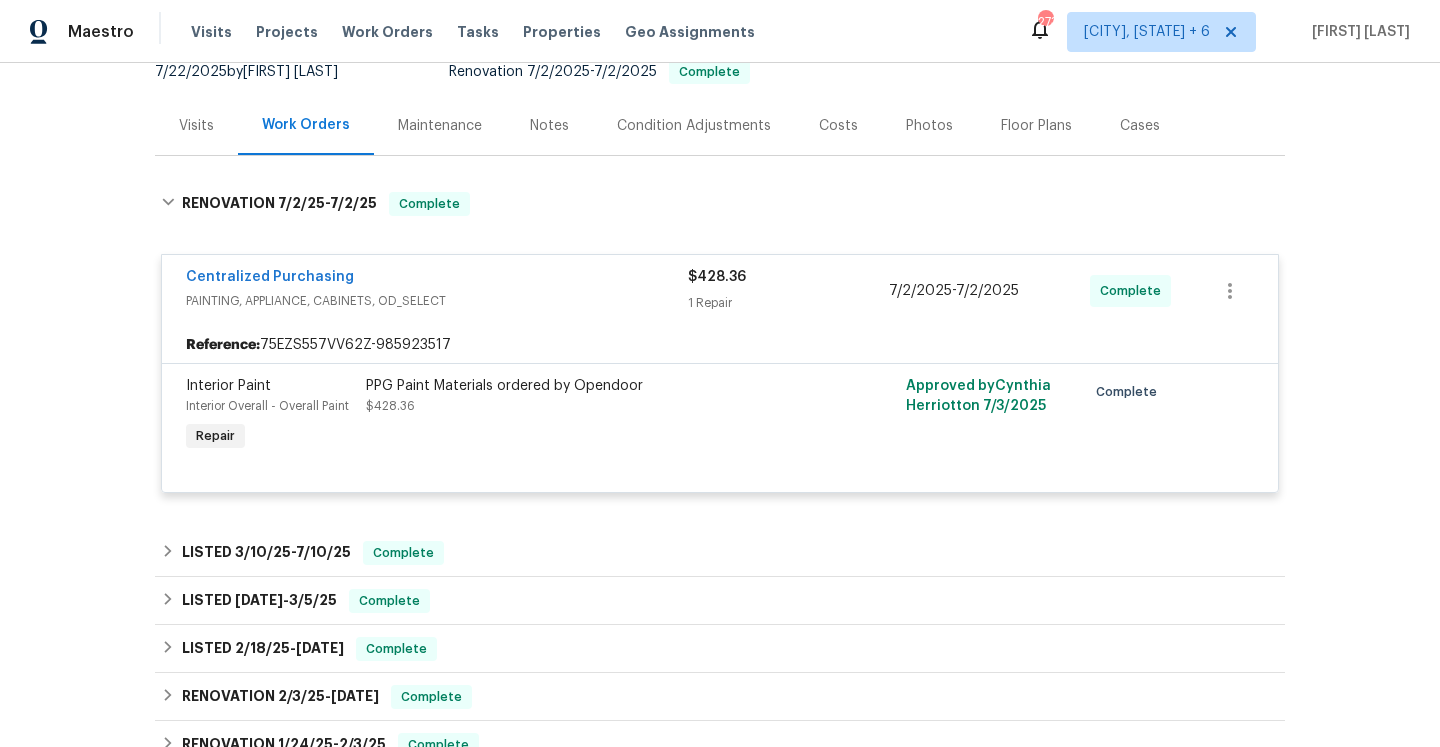 click on "Back to all projects [NUMBER] [STREET], [CITY], [STATE] [POSTAL_CODE] 3 Beds | 2 Baths | Total: 1338 ft² | Above Grade: 1338 ft² | Basement Finished: N/A | 1984 Not seen today Mark Seen Actions Last Visit Date [DATE] by [FIRST] [LAST] Project Renovation [DATE] - [DATE] Complete Visits Work Orders Maintenance Notes Condition Adjustments Costs Photos Floor Plans Cases RENOVATION [DATE] - [DATE] Complete Centralized Purchasing PAINTING, APPLIANCE, CABINETS, OD_SELECT $428.36 1 Repair [DATE] - [DATE] Complete Reference: 75EZS557VV62Z-985923517 Interior Paint Interior Overall - Overall Paint Repair PPG Paint Materials ordered by Opendoor $428.36 Approved by [FIRST] [LAST] on [DATE] Complete LISTED [DATE] - [DATE] Complete Creative Multicare PAINTING, ODOR_REMEDIATION, CARPET_CLEANING, BRN_AND_LRR, PLUMBING, COUNTERTOP_RESURFACING, BATHTUB_RESURFACING $680.00 2 Upgrade [DATE] - [DATE] Complete Z Innovations LLC GENERAL_CONTRACTOR $3,906.66 7 Repairs | 4 Upgrade [DATE] -" at bounding box center [720, 431] 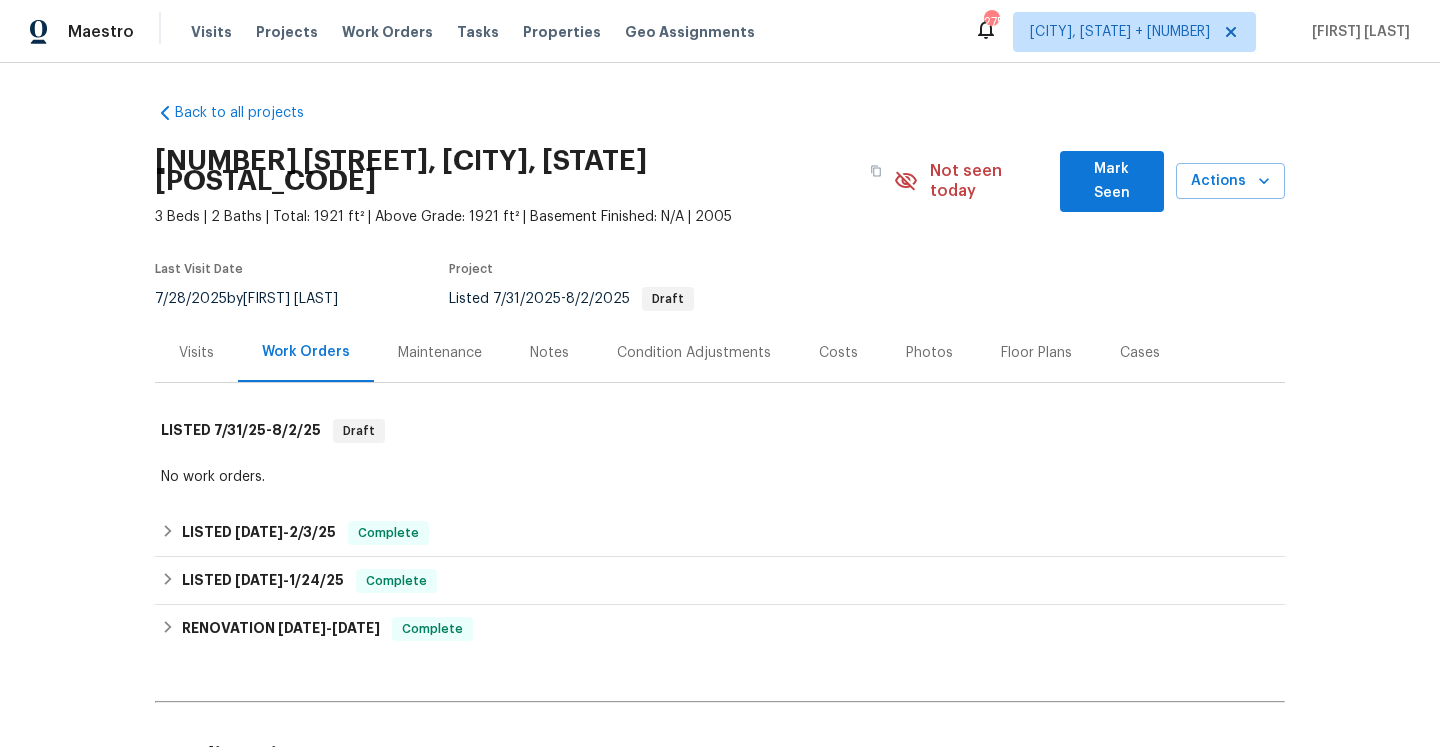 scroll, scrollTop: 0, scrollLeft: 0, axis: both 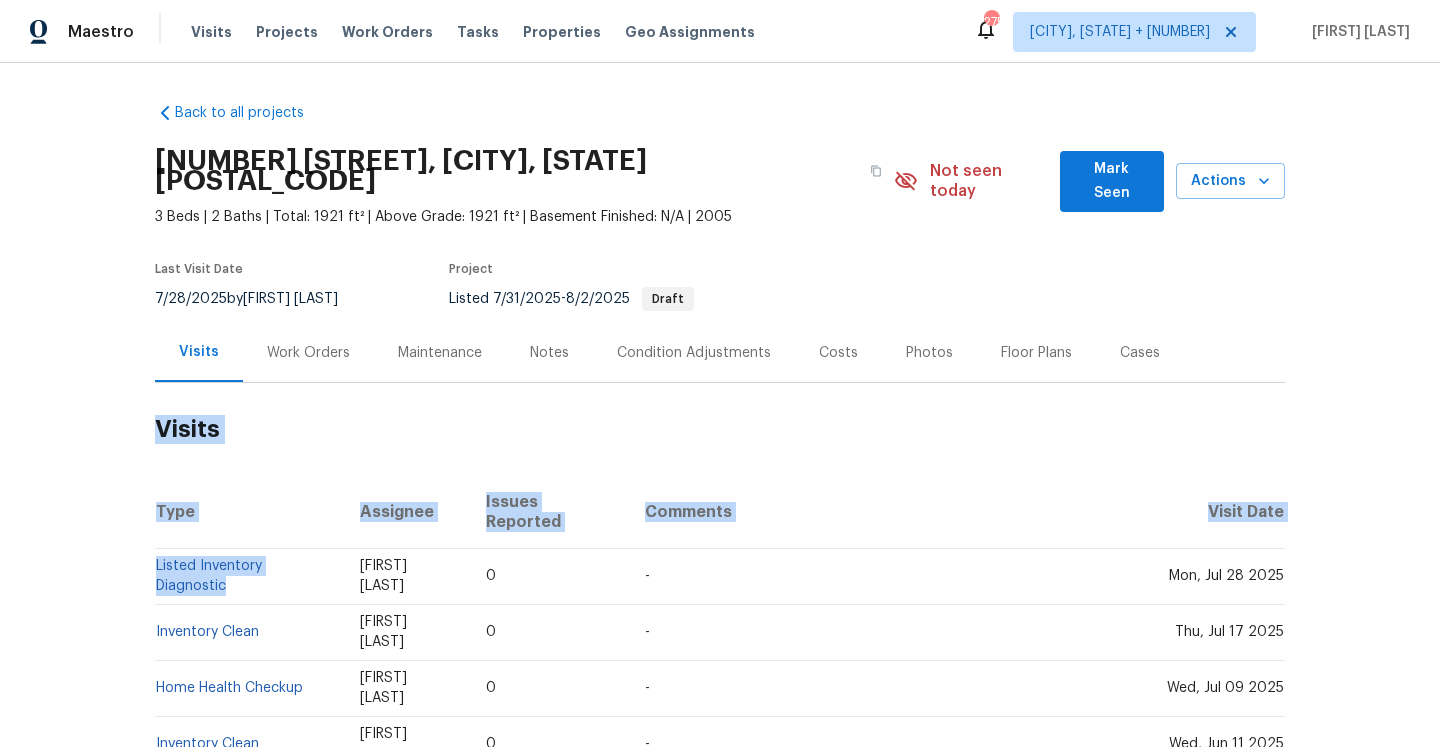 drag, startPoint x: 343, startPoint y: 541, endPoint x: 155, endPoint y: 535, distance: 188.09572 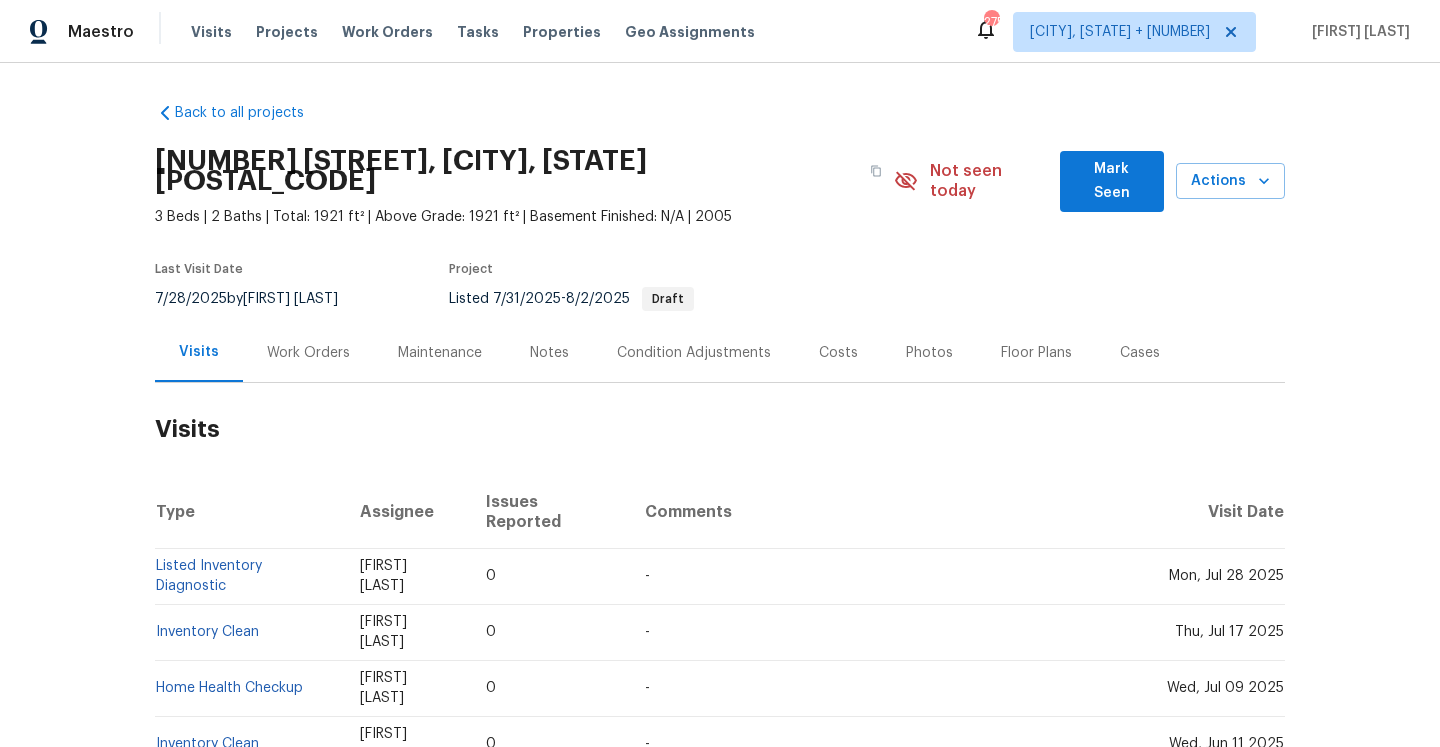 click on "Visits" at bounding box center (720, 429) 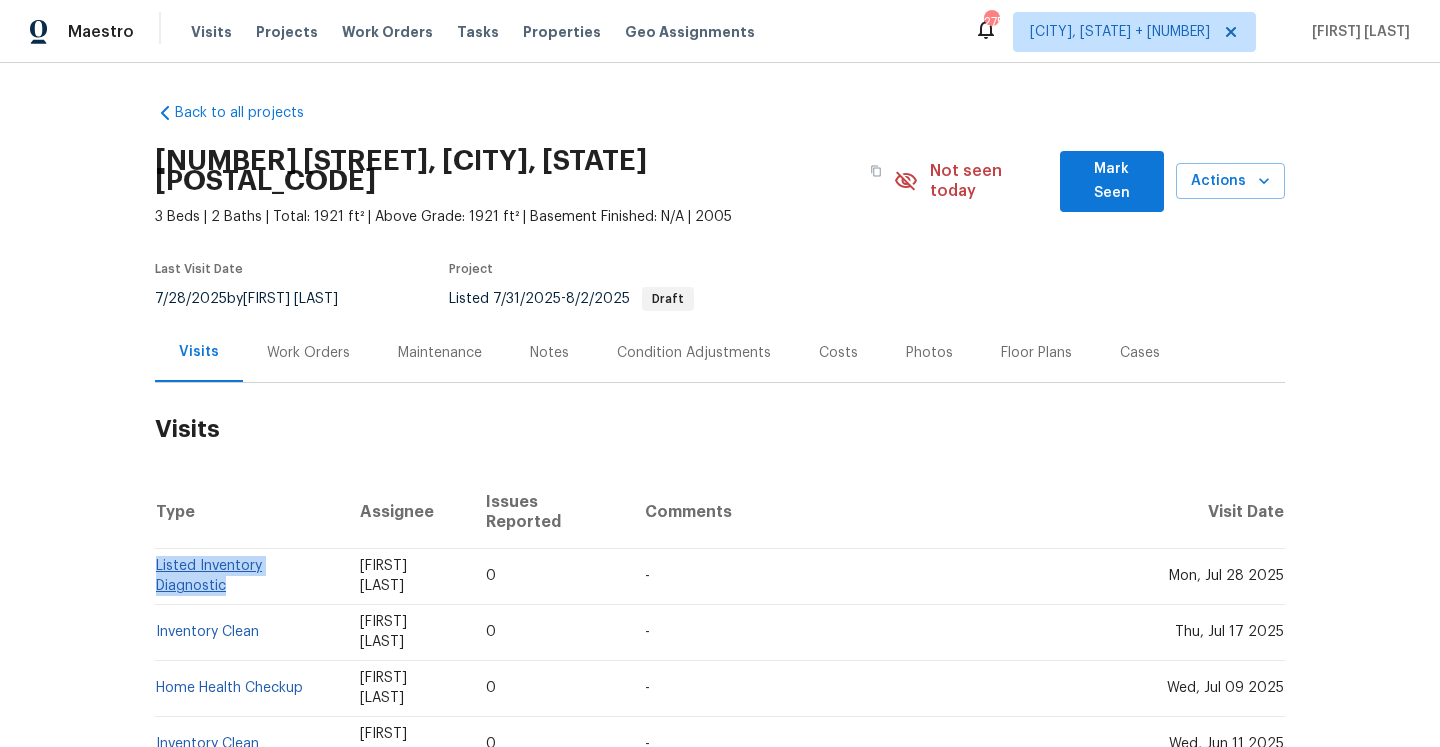 drag, startPoint x: 341, startPoint y: 540, endPoint x: 156, endPoint y: 538, distance: 185.0108 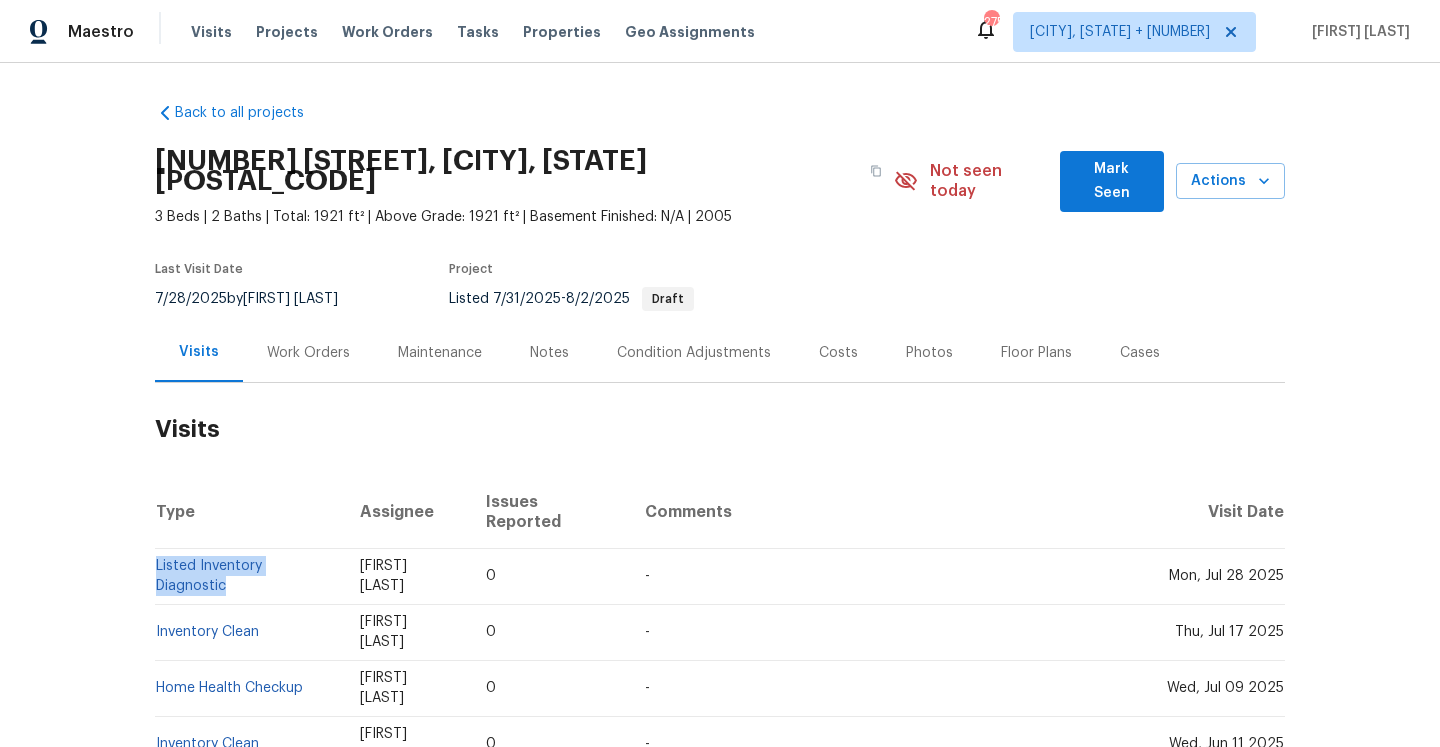 copy on "Listed Inventory Diagnostic" 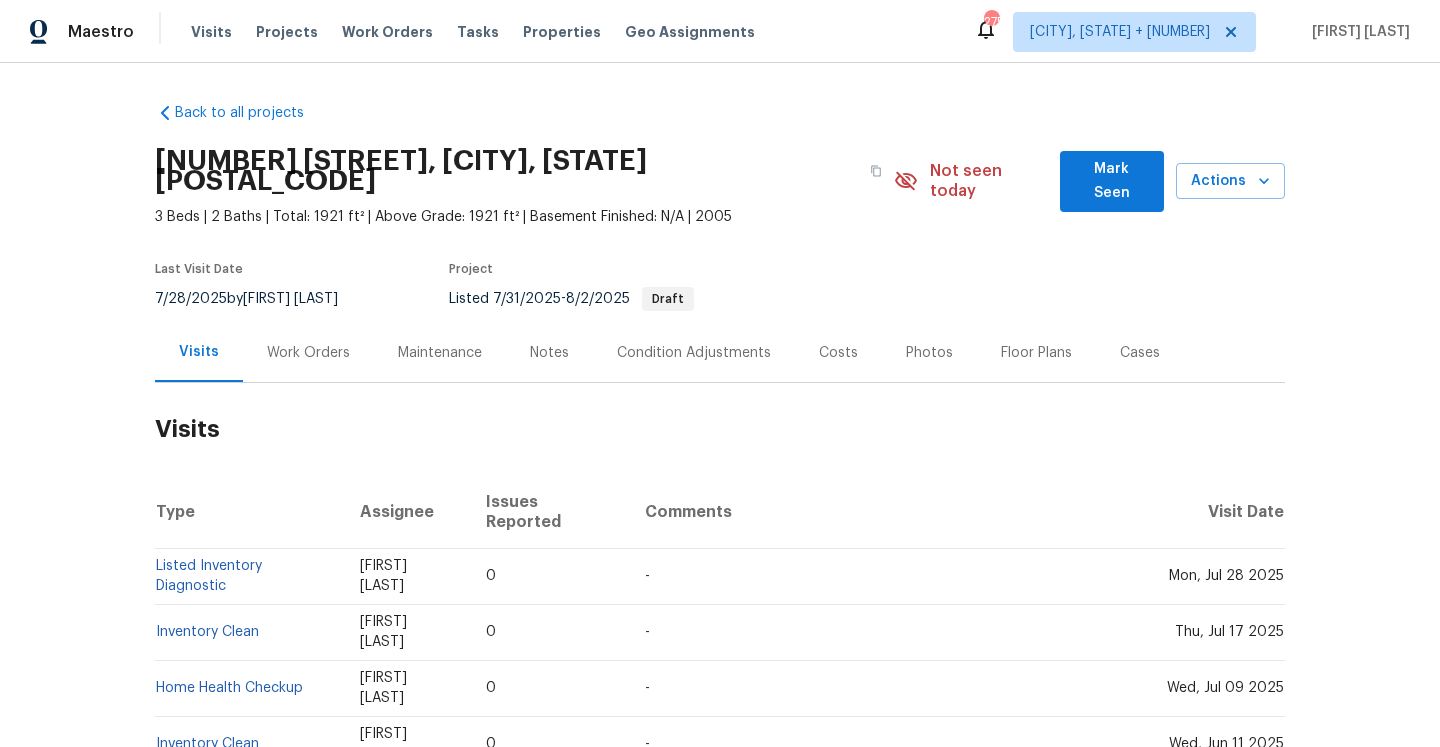 click on "Work Orders" at bounding box center [308, 353] 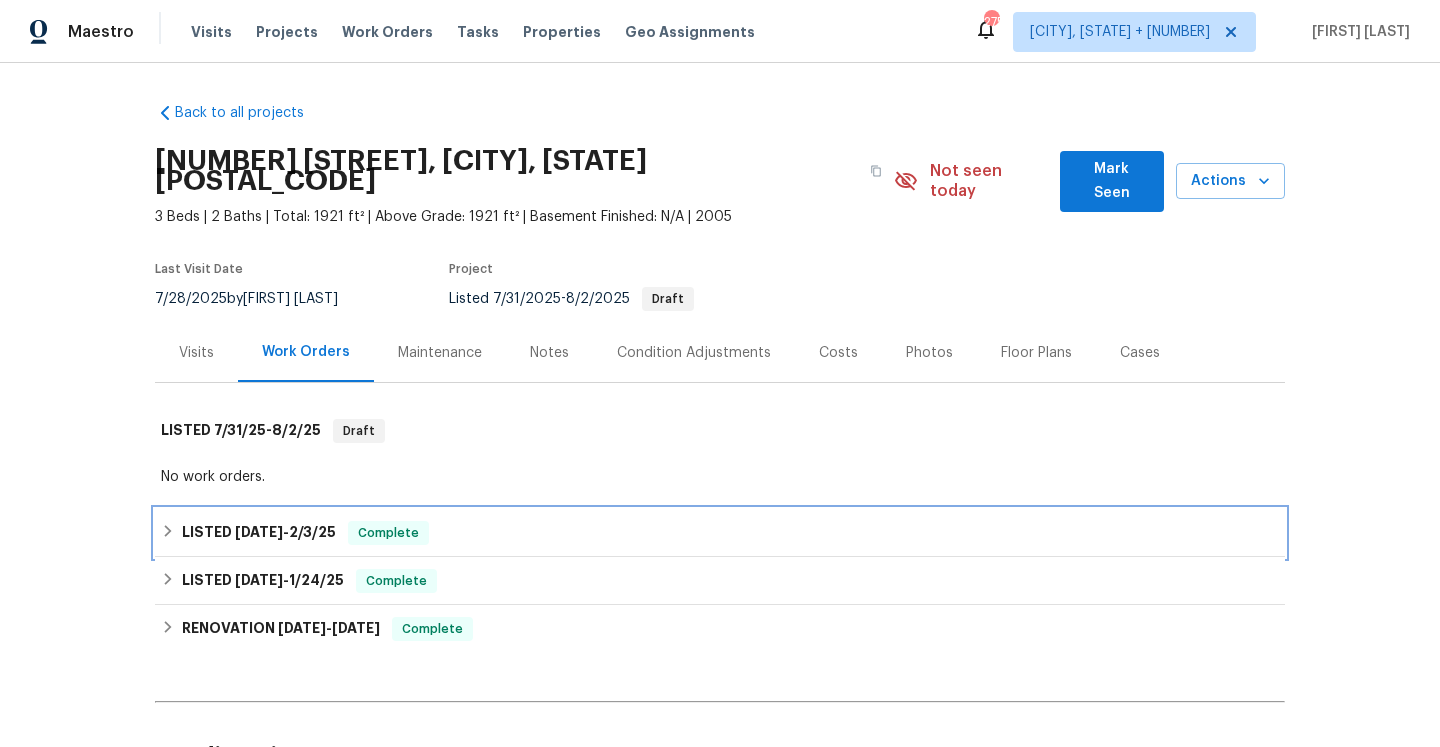 click on "2/3/25" at bounding box center (312, 532) 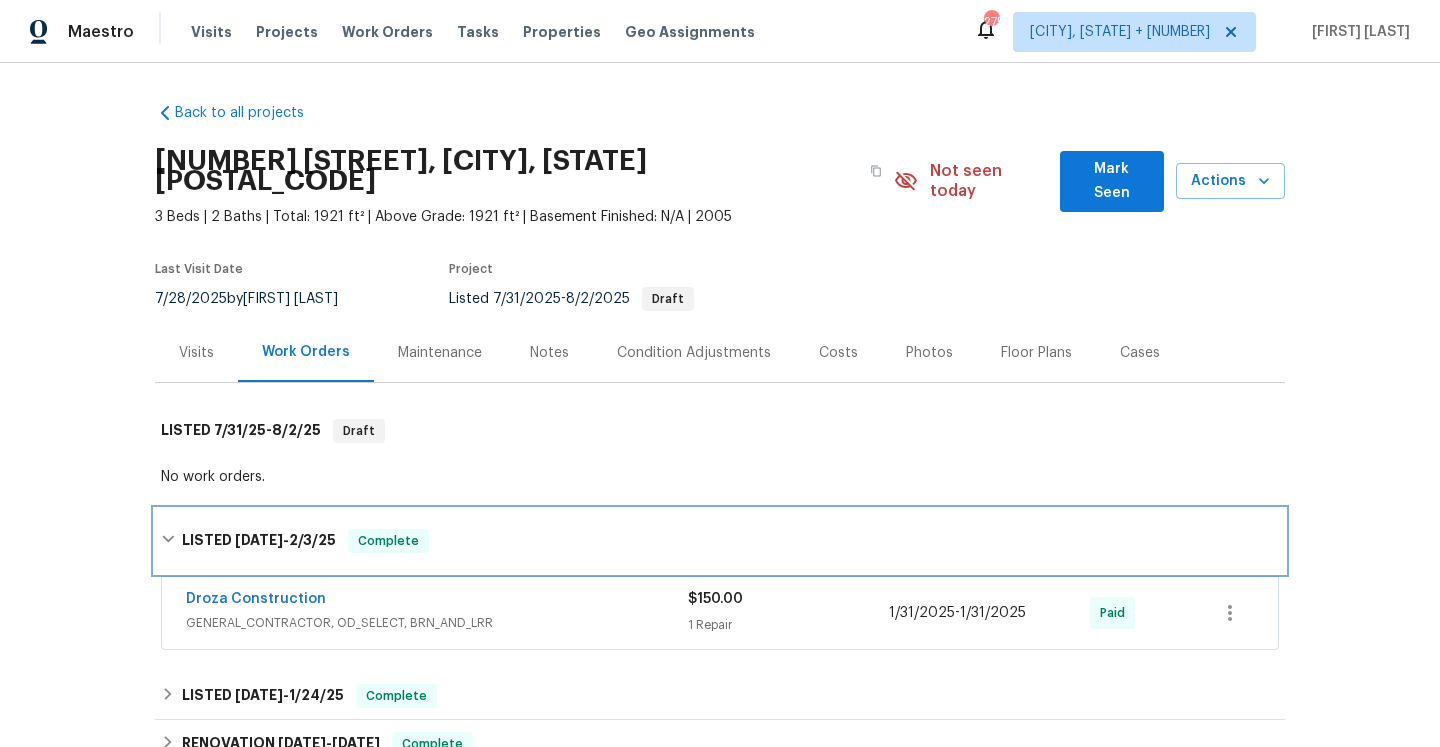 scroll, scrollTop: 79, scrollLeft: 0, axis: vertical 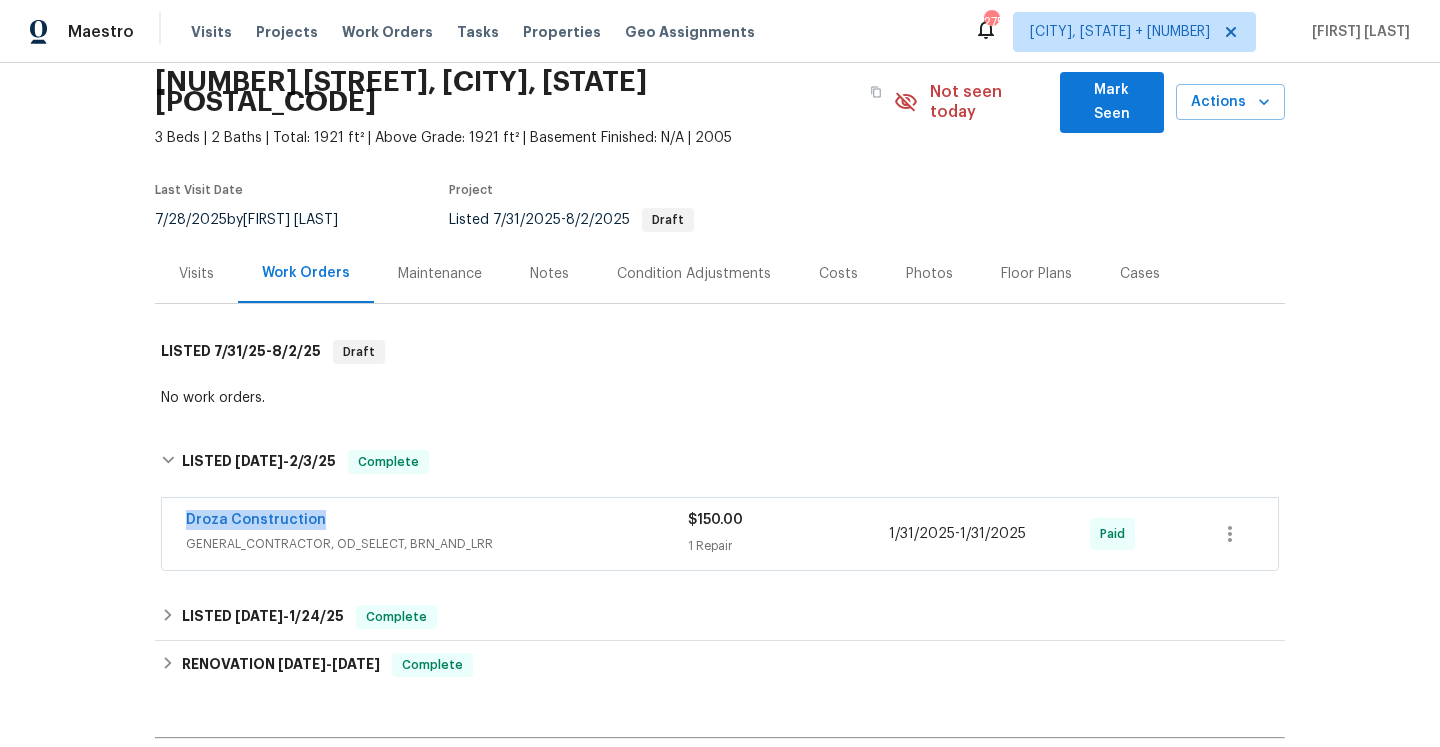 drag, startPoint x: 328, startPoint y: 508, endPoint x: 182, endPoint y: 505, distance: 146.03082 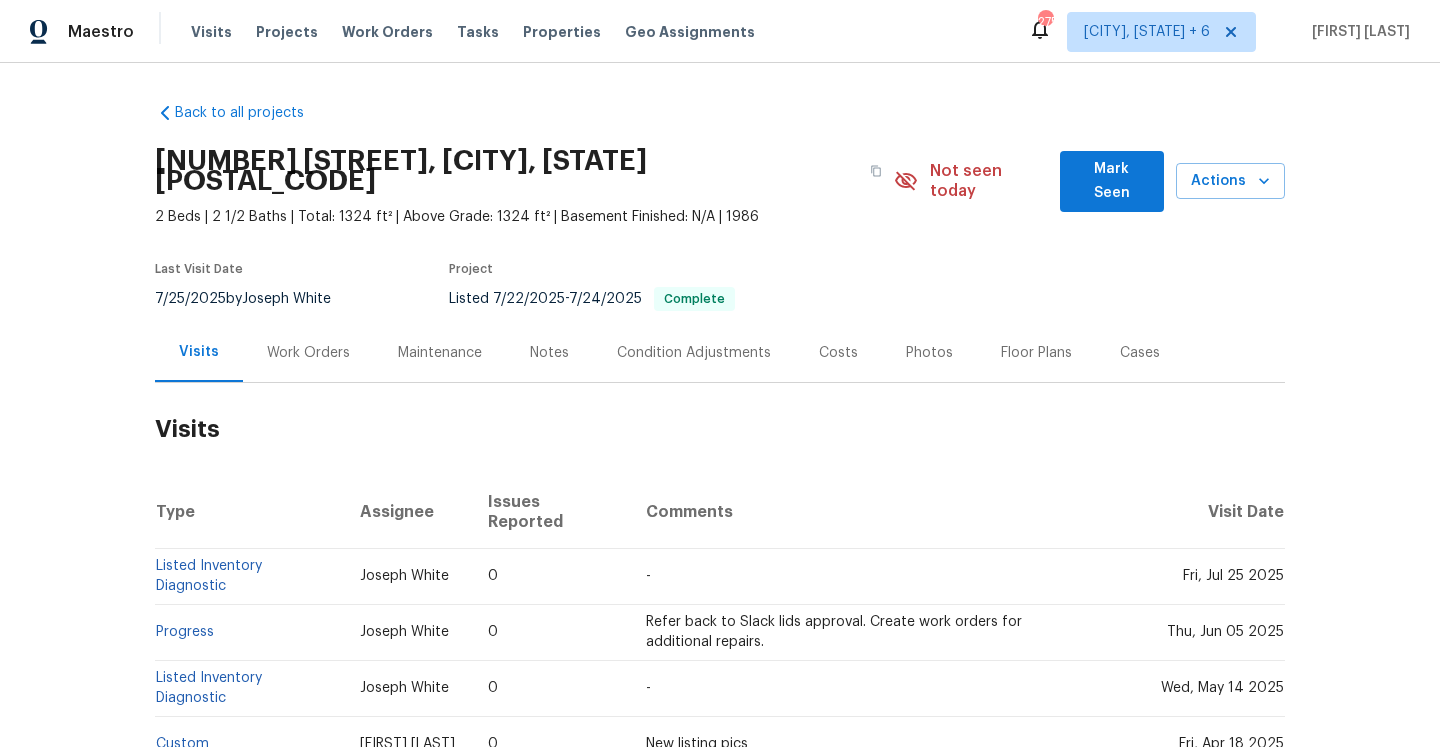 scroll, scrollTop: 0, scrollLeft: 0, axis: both 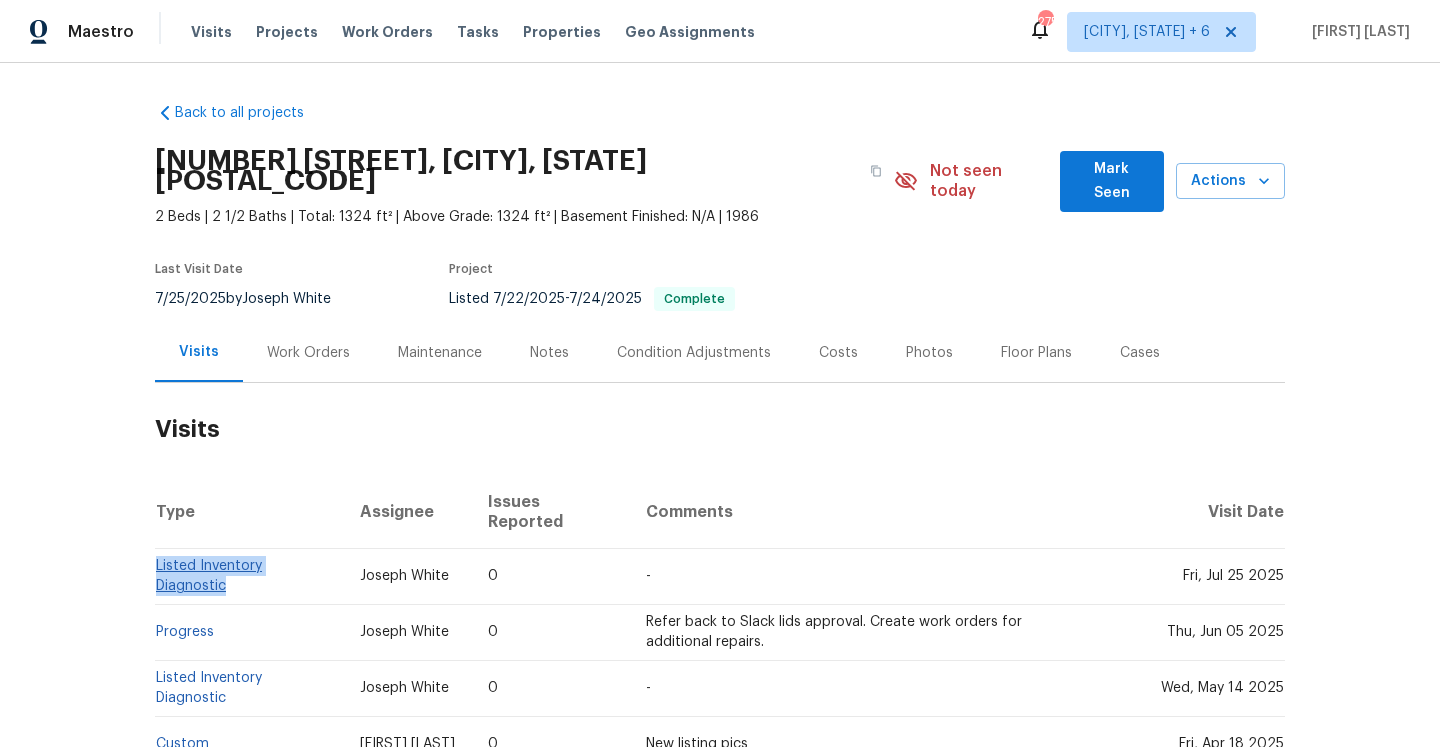 drag, startPoint x: 348, startPoint y: 542, endPoint x: 158, endPoint y: 538, distance: 190.0421 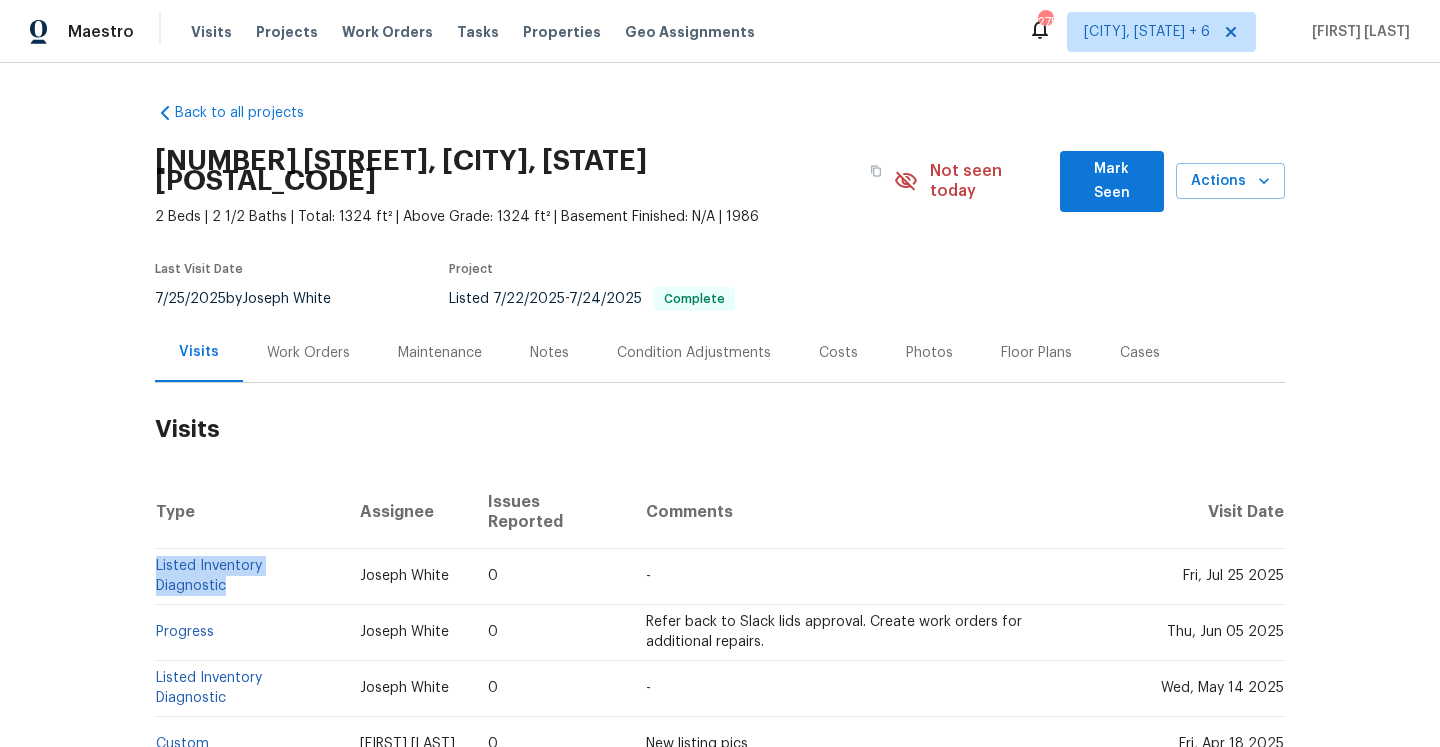 copy on "Listed Inventory Diagnostic" 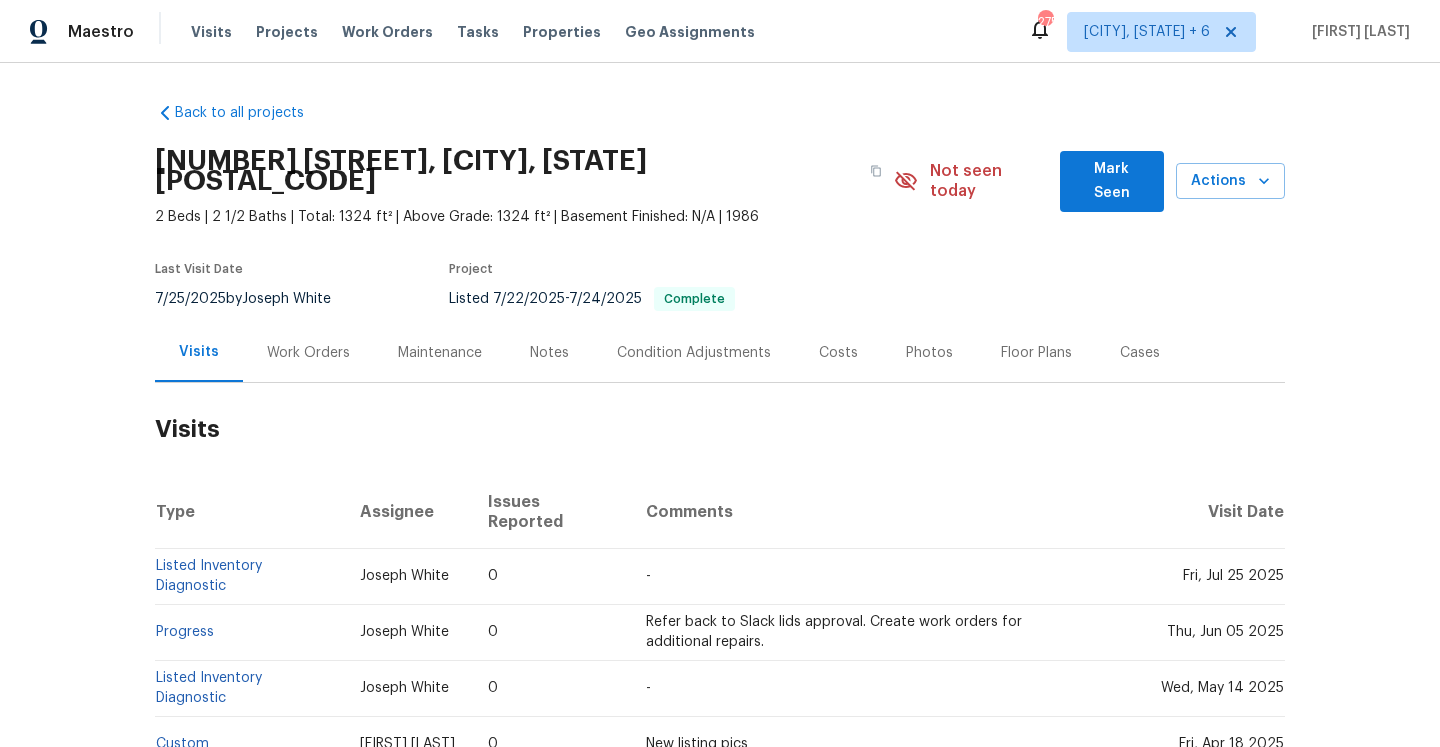 click on "Work Orders" at bounding box center [308, 352] 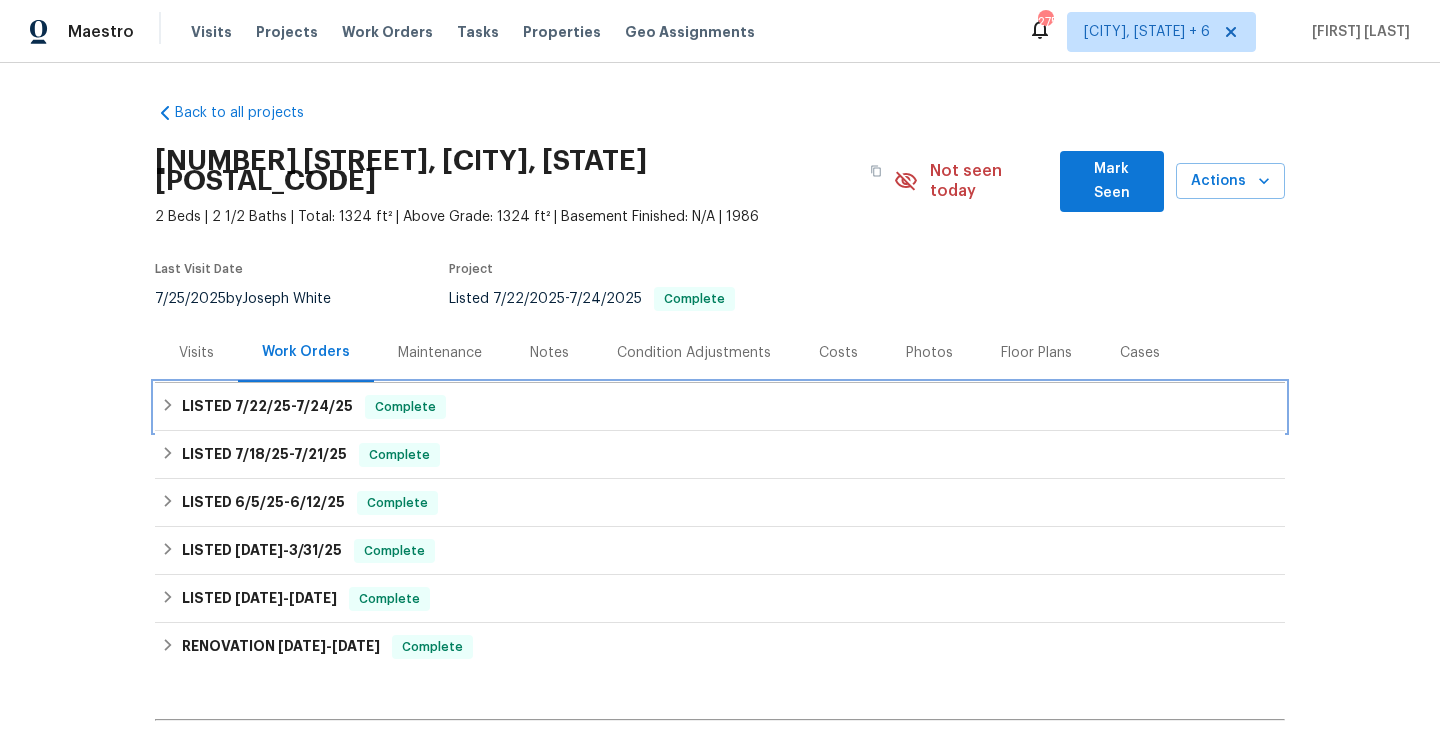 click on "LISTED   7/22/25  -  7/24/25" at bounding box center (267, 407) 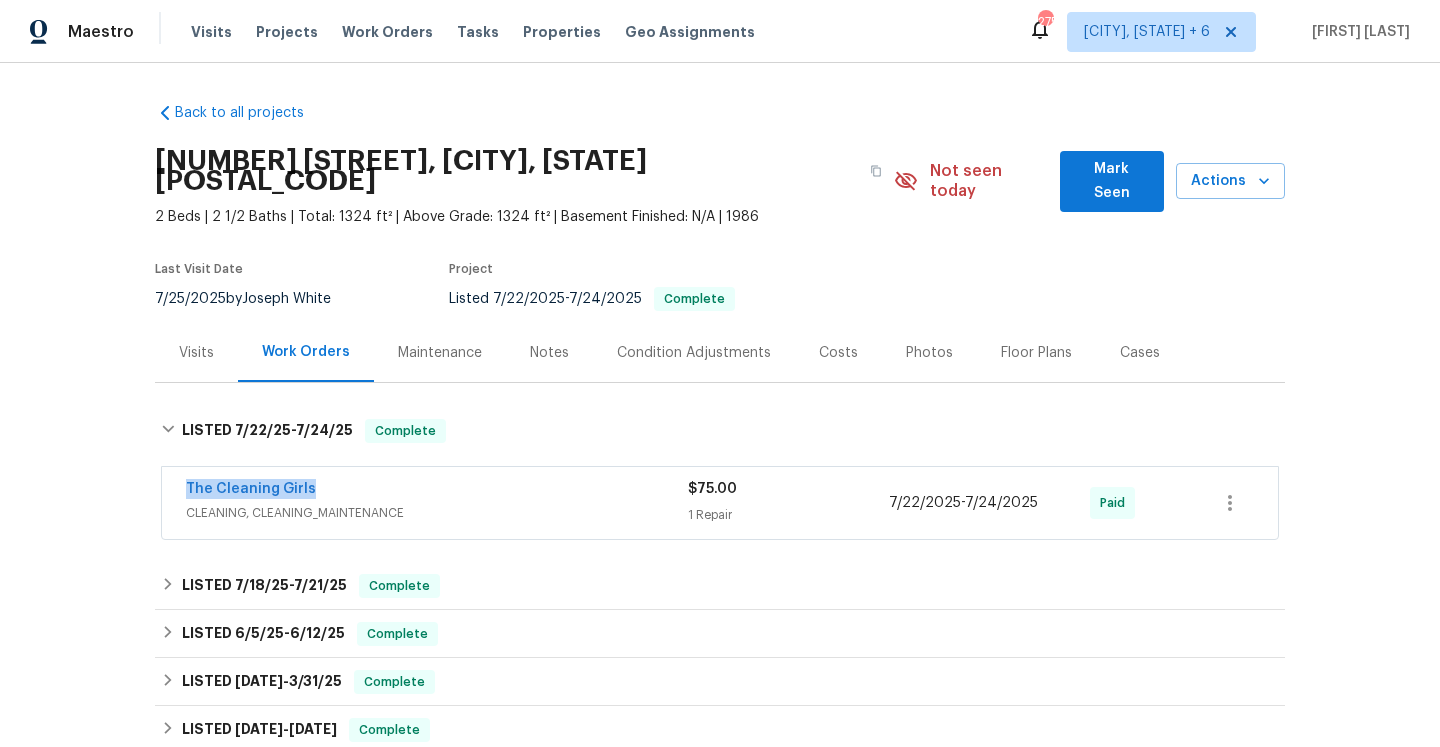 drag, startPoint x: 338, startPoint y: 470, endPoint x: 183, endPoint y: 469, distance: 155.00322 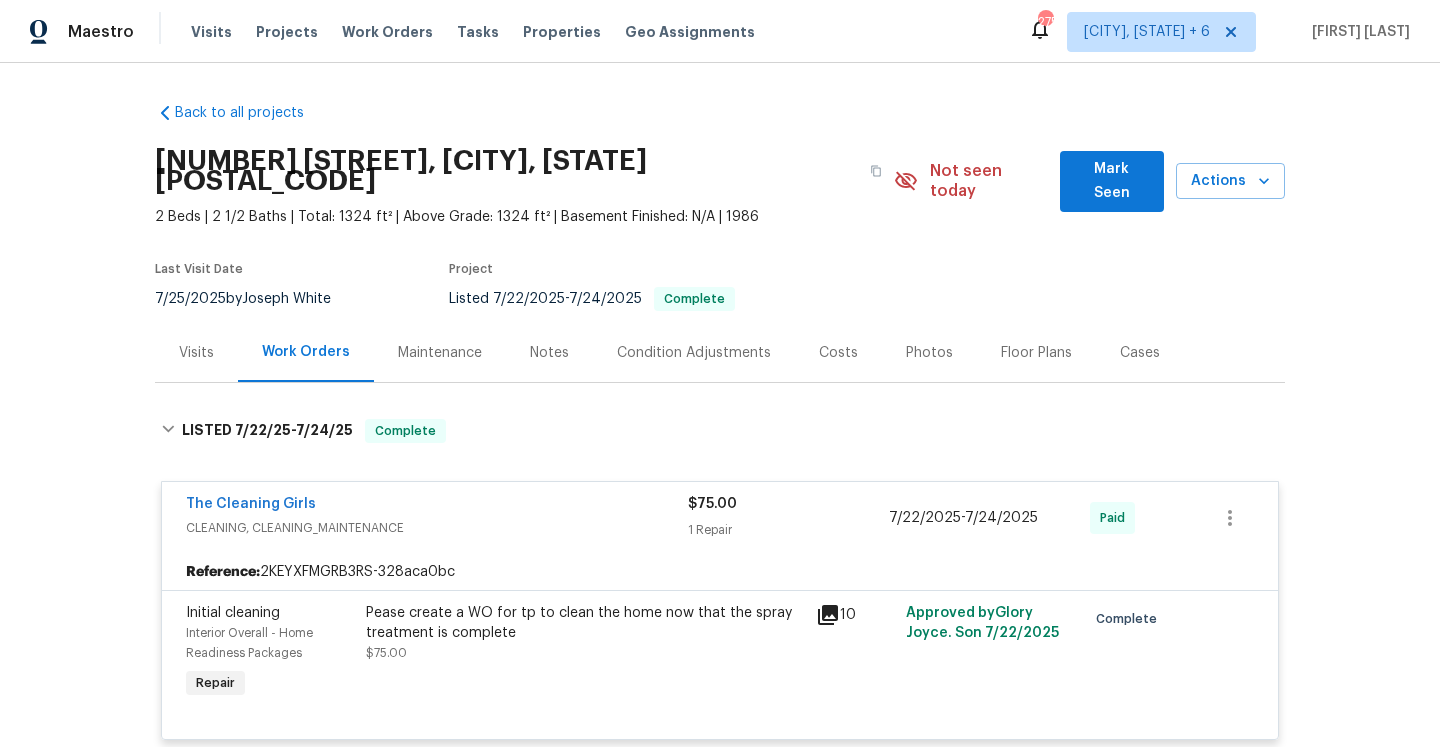 click on "Visits" at bounding box center (196, 352) 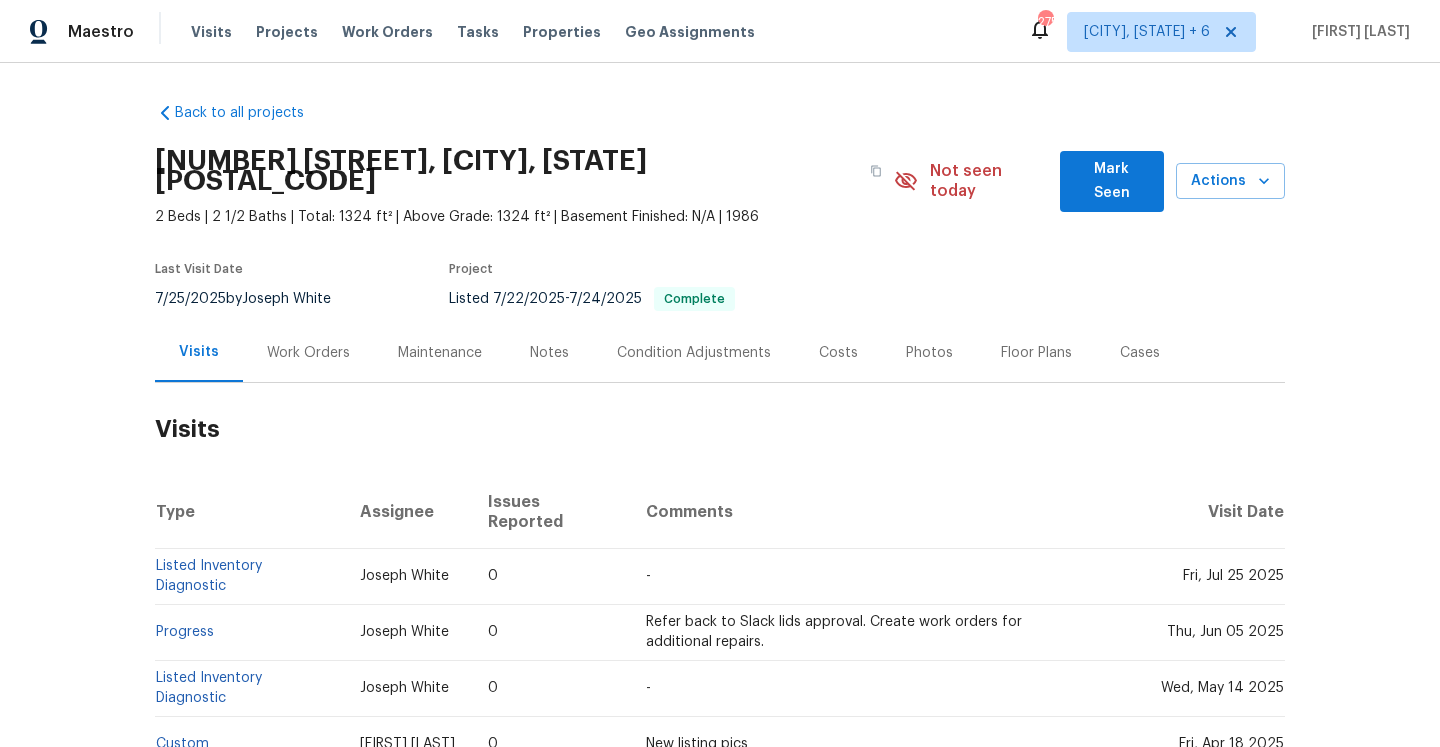 click on "Work Orders" at bounding box center (308, 352) 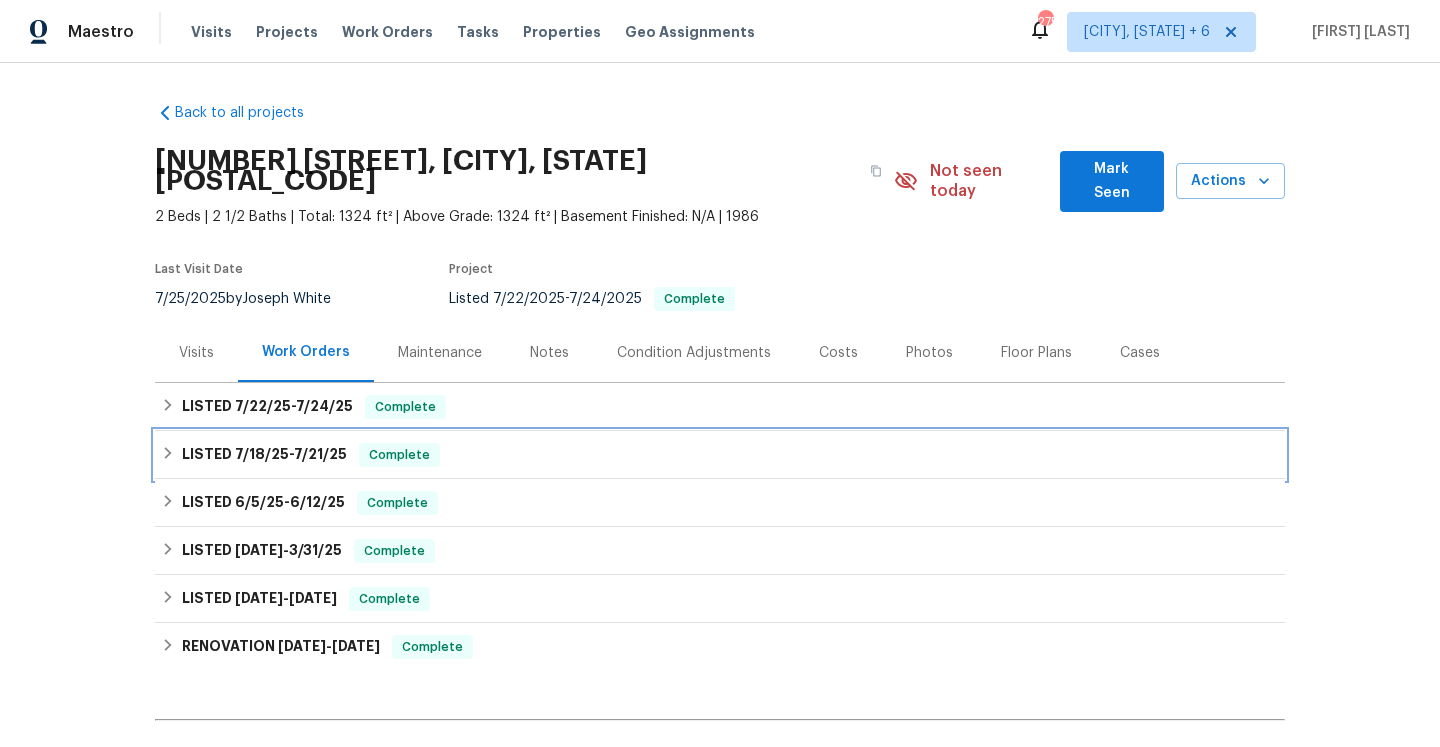 click on "LISTED   7/18/25  -  7/21/25 Complete" at bounding box center (720, 455) 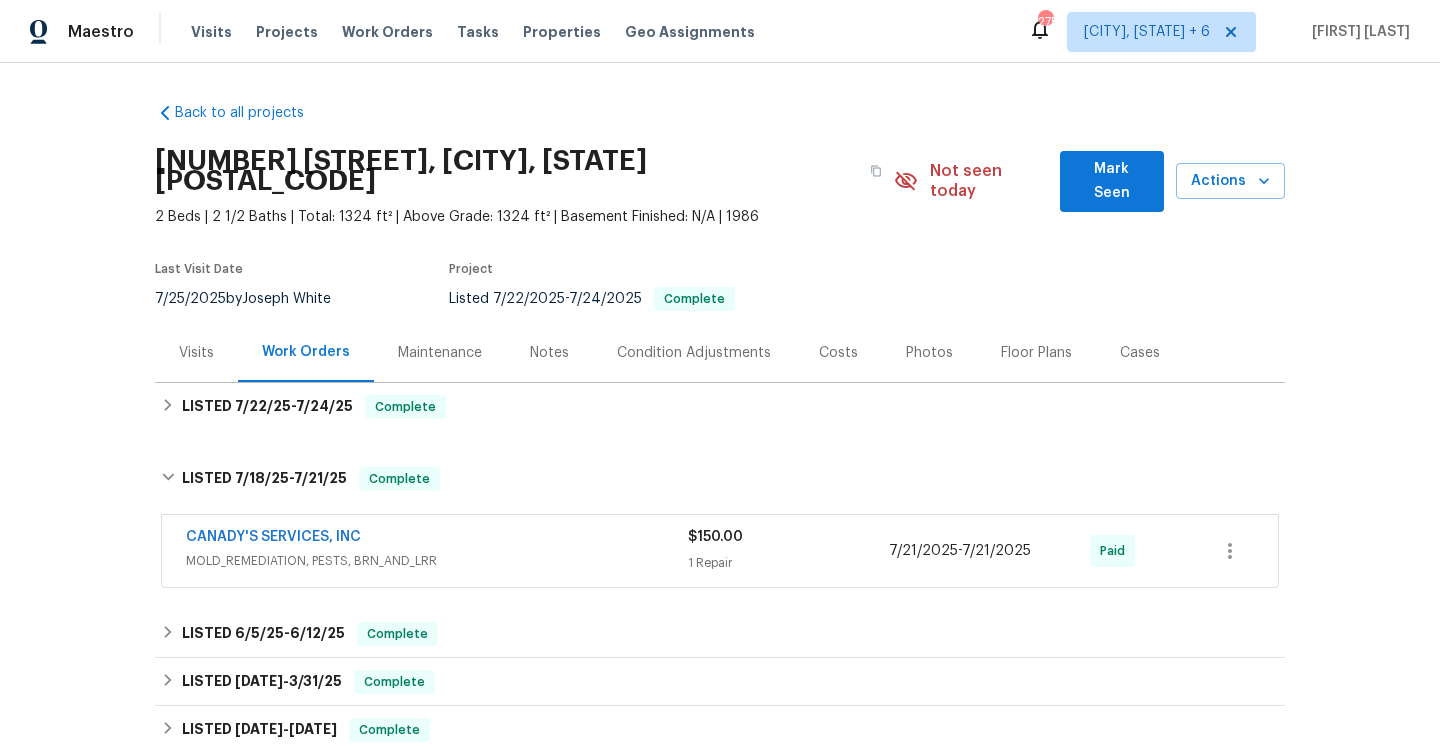 click on "MOLD_REMEDIATION, PESTS, BRN_AND_LRR" at bounding box center [437, 561] 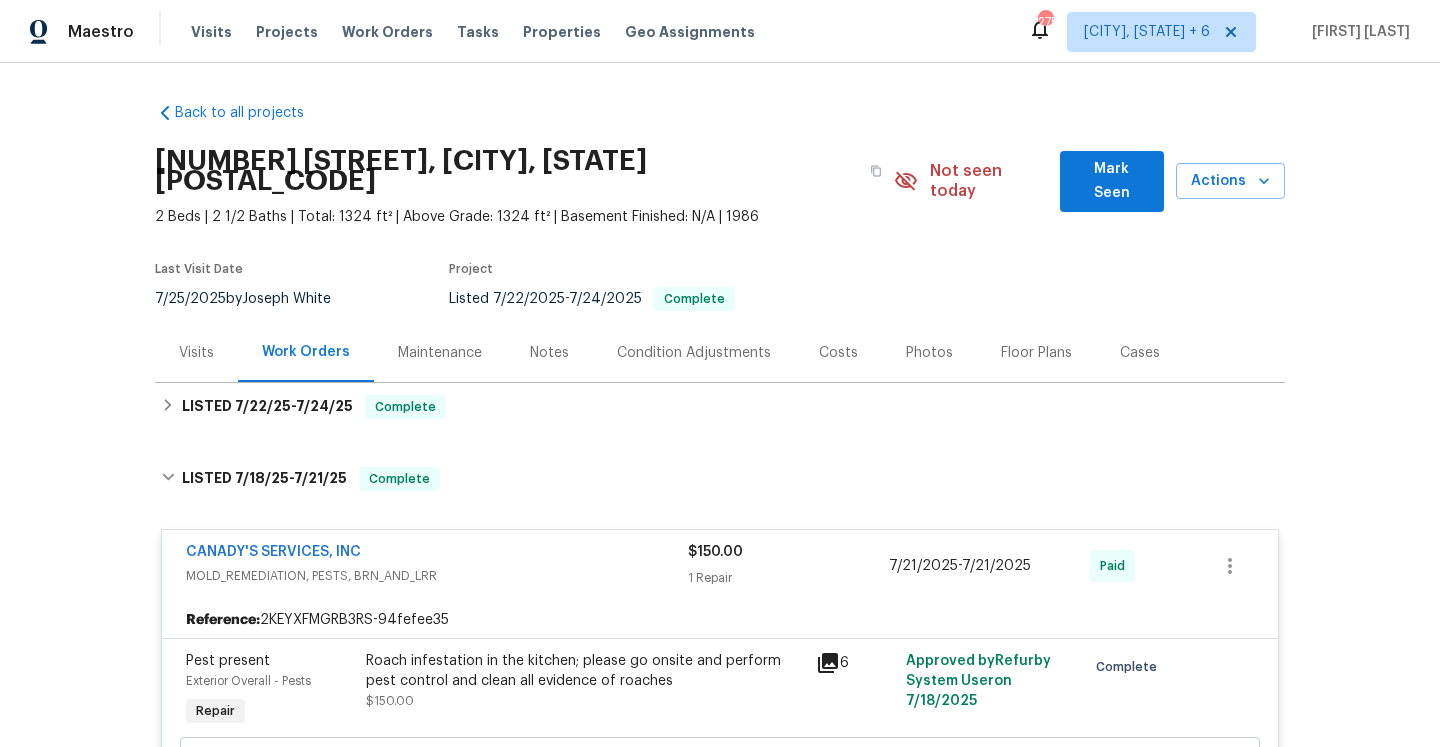 click on "MOLD_REMEDIATION, PESTS, BRN_AND_LRR" at bounding box center (437, 576) 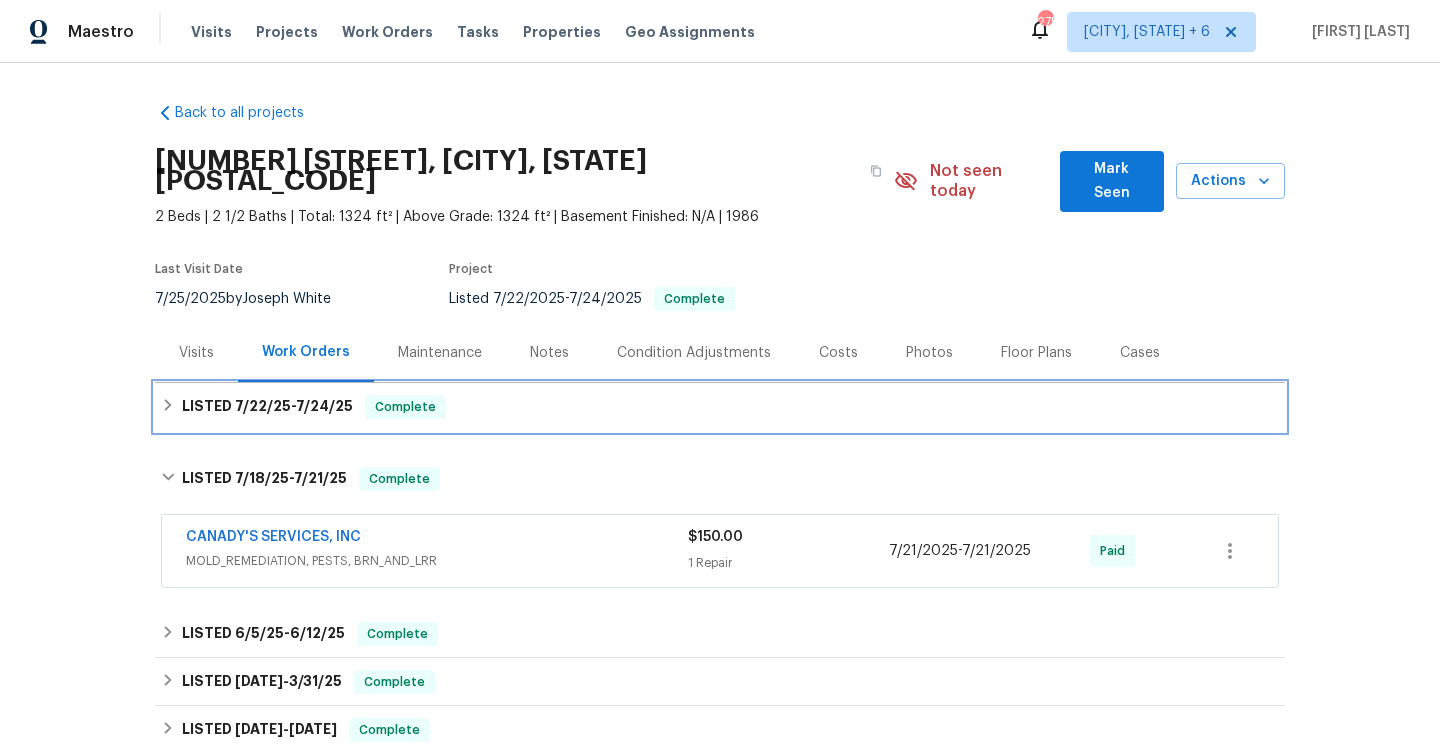 click on "LISTED   7/22/25  -  7/24/25 Complete" at bounding box center [720, 407] 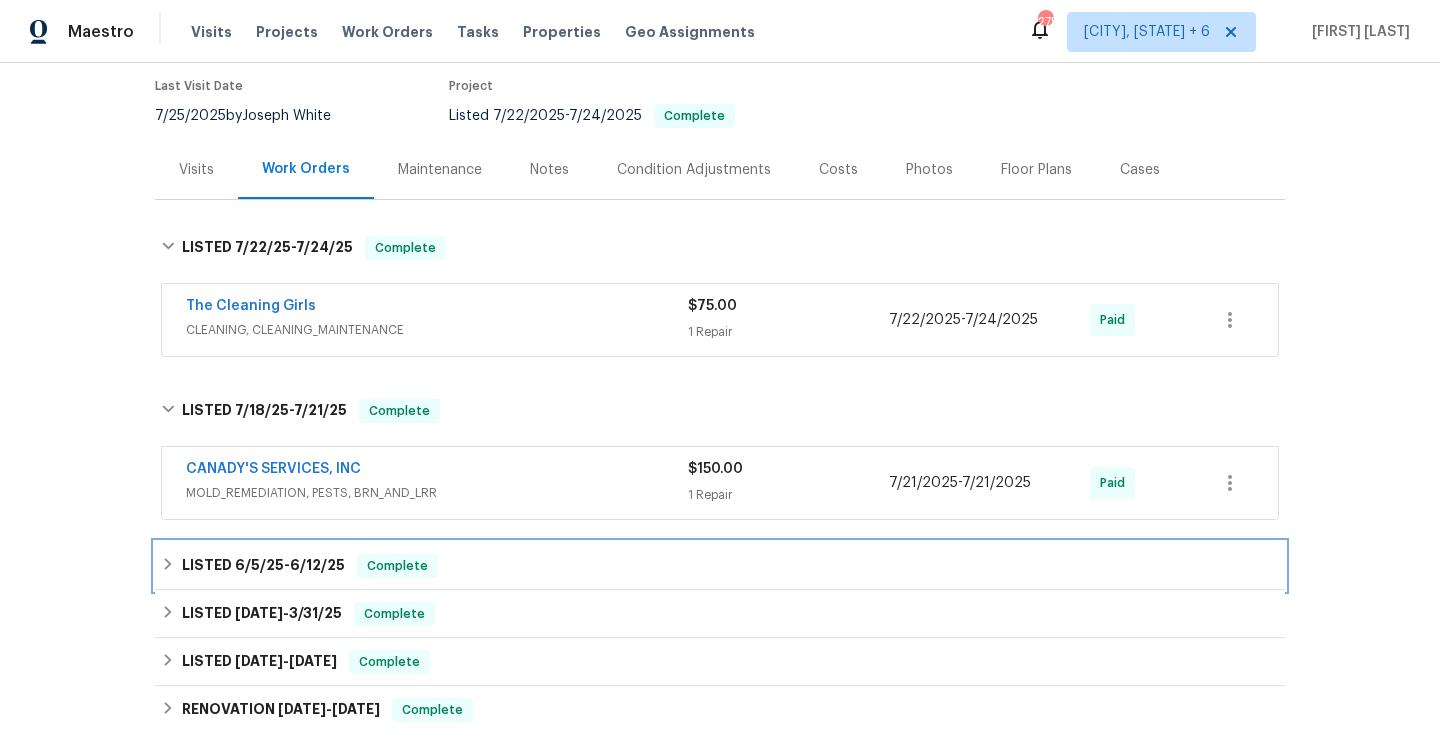 click on "LISTED   6/5/25  -  6/12/25 Complete" at bounding box center (720, 566) 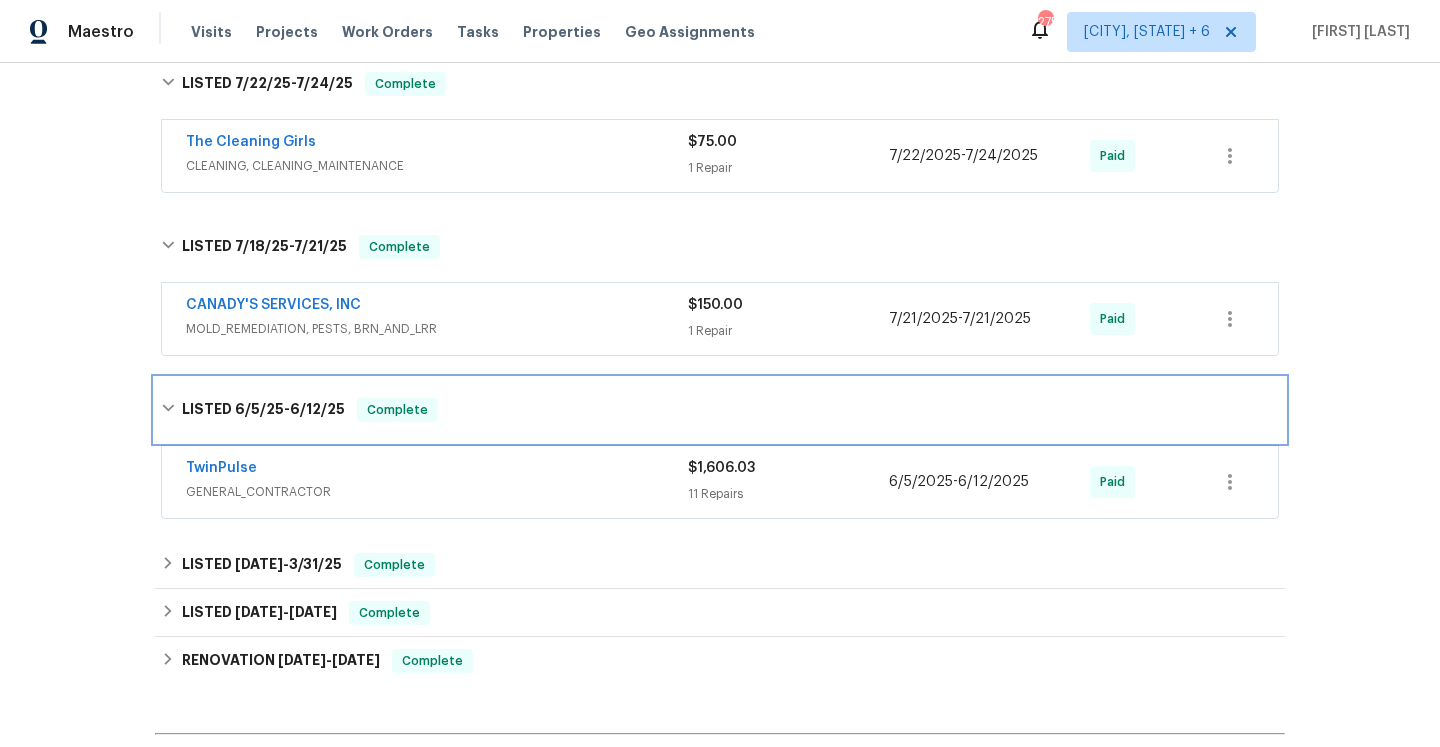 scroll, scrollTop: 394, scrollLeft: 0, axis: vertical 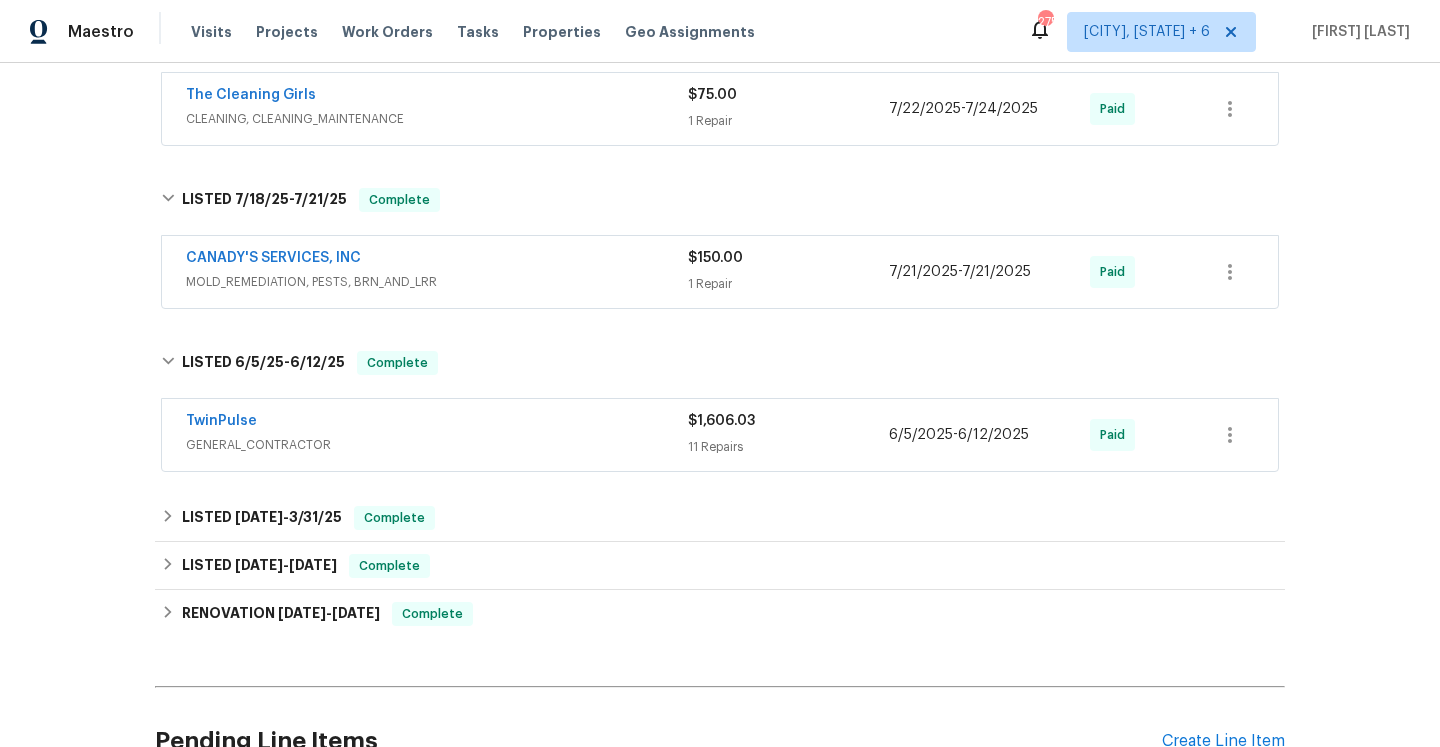 click on "GENERAL_CONTRACTOR" at bounding box center (437, 445) 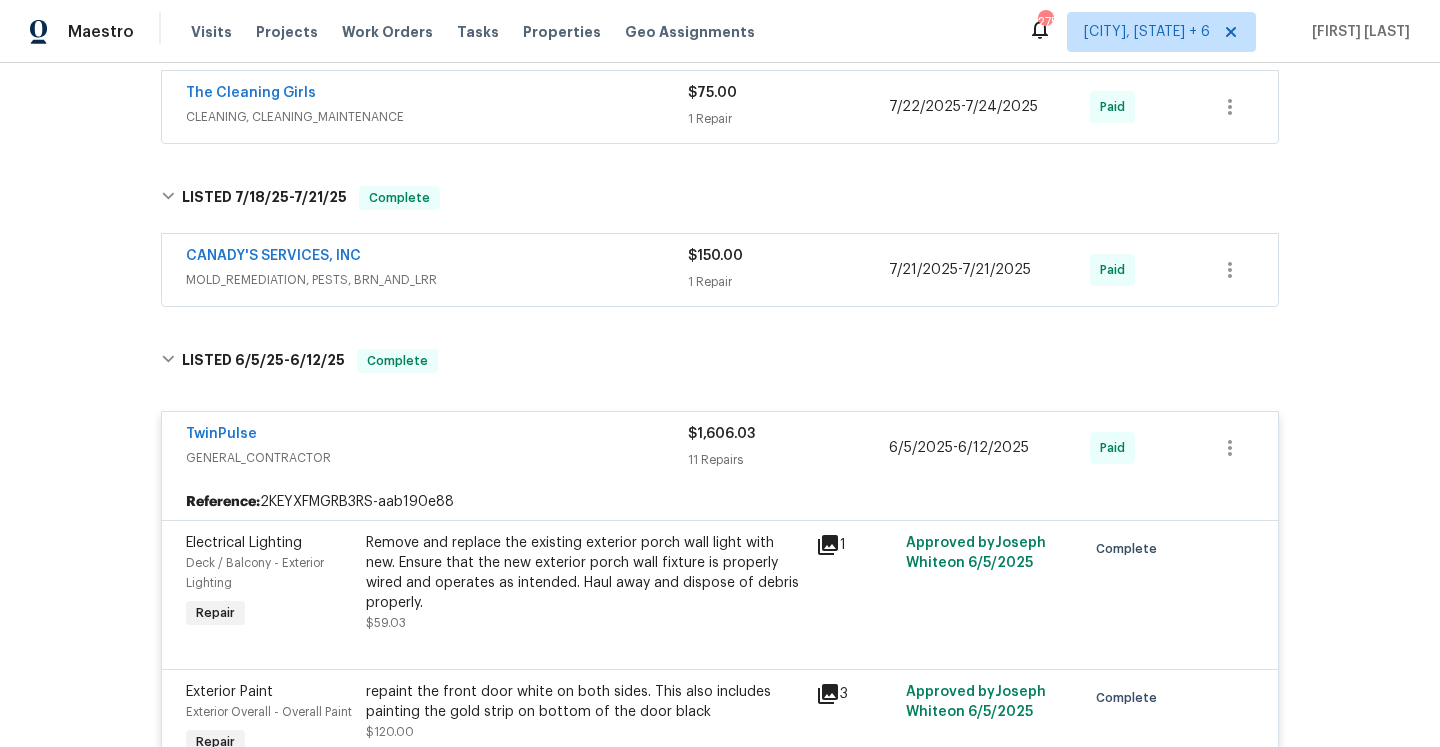 scroll, scrollTop: 291, scrollLeft: 0, axis: vertical 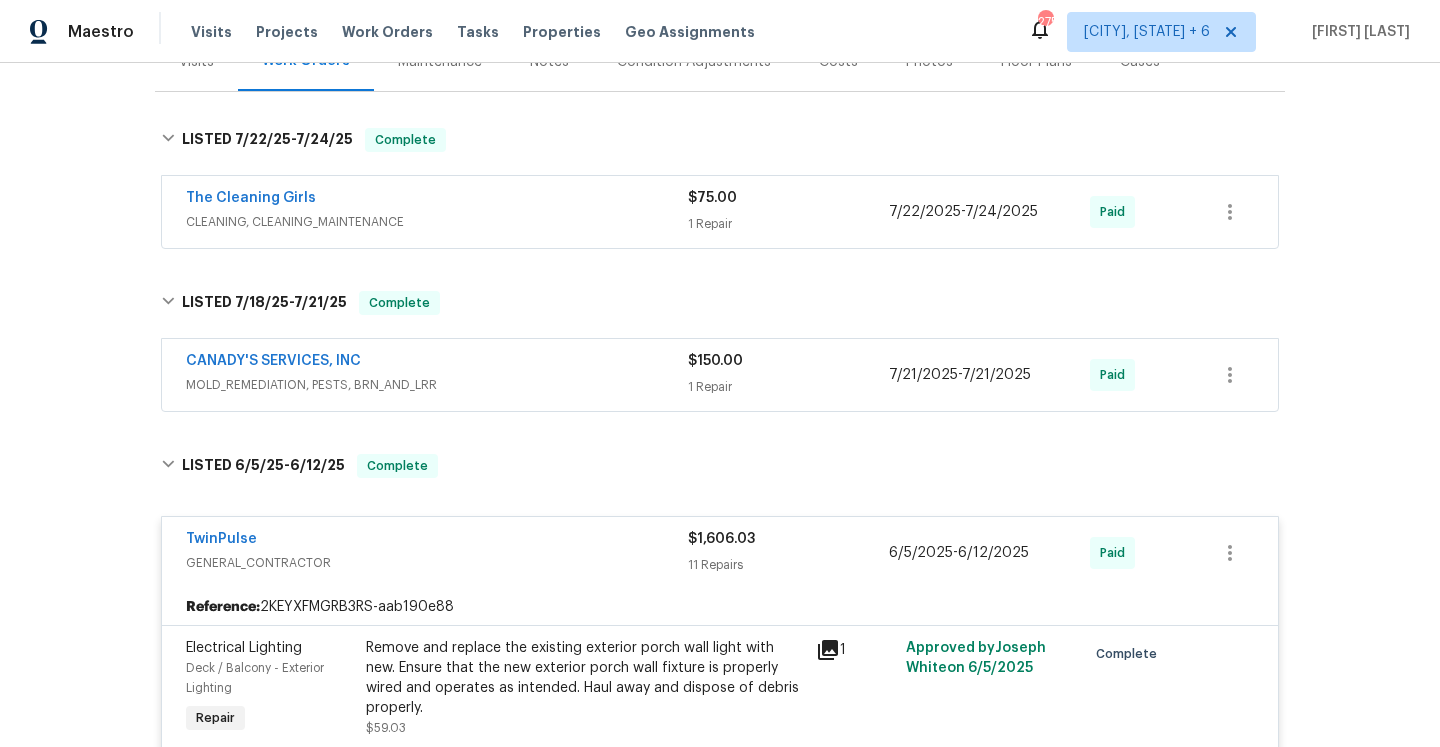 click on "TwinPulse" at bounding box center [437, 541] 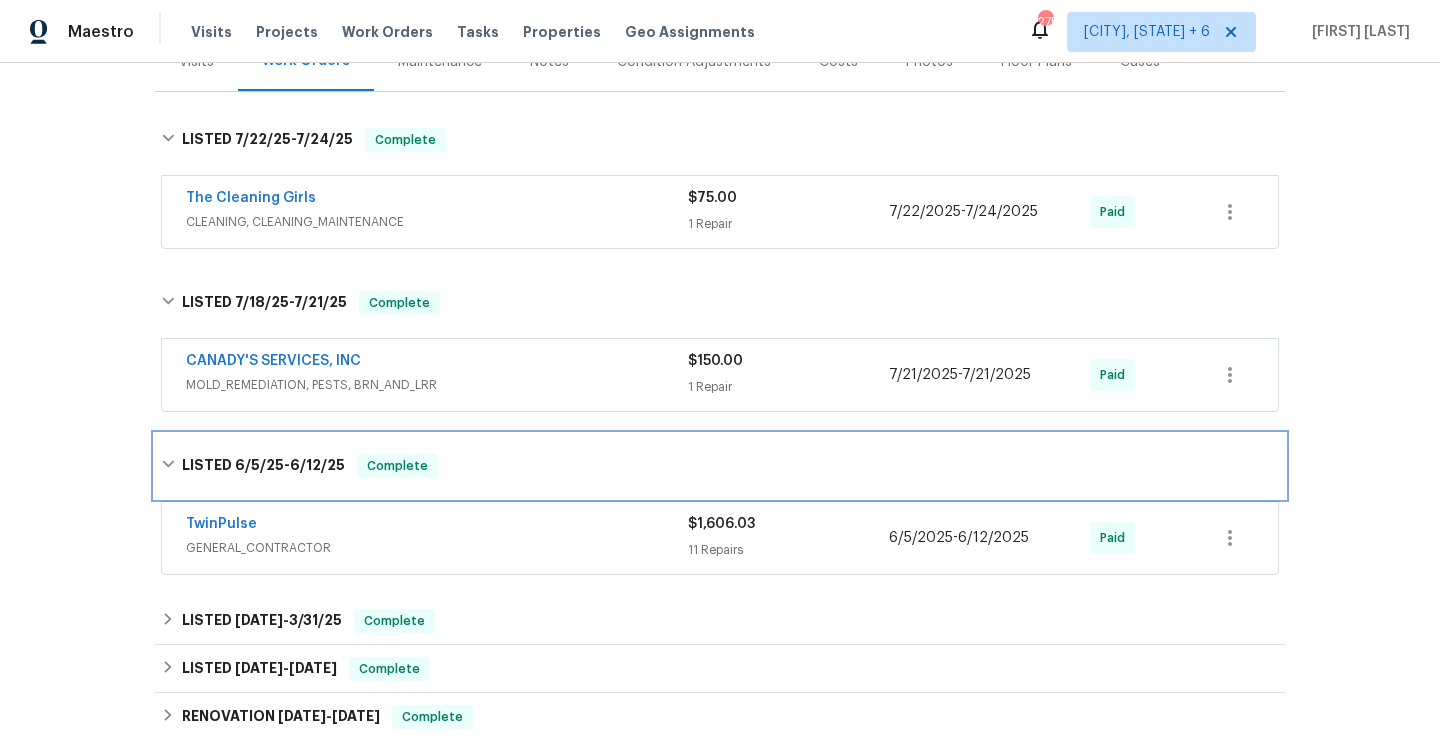 click on "LISTED   6/5/25  -  6/12/25 Complete" at bounding box center (720, 466) 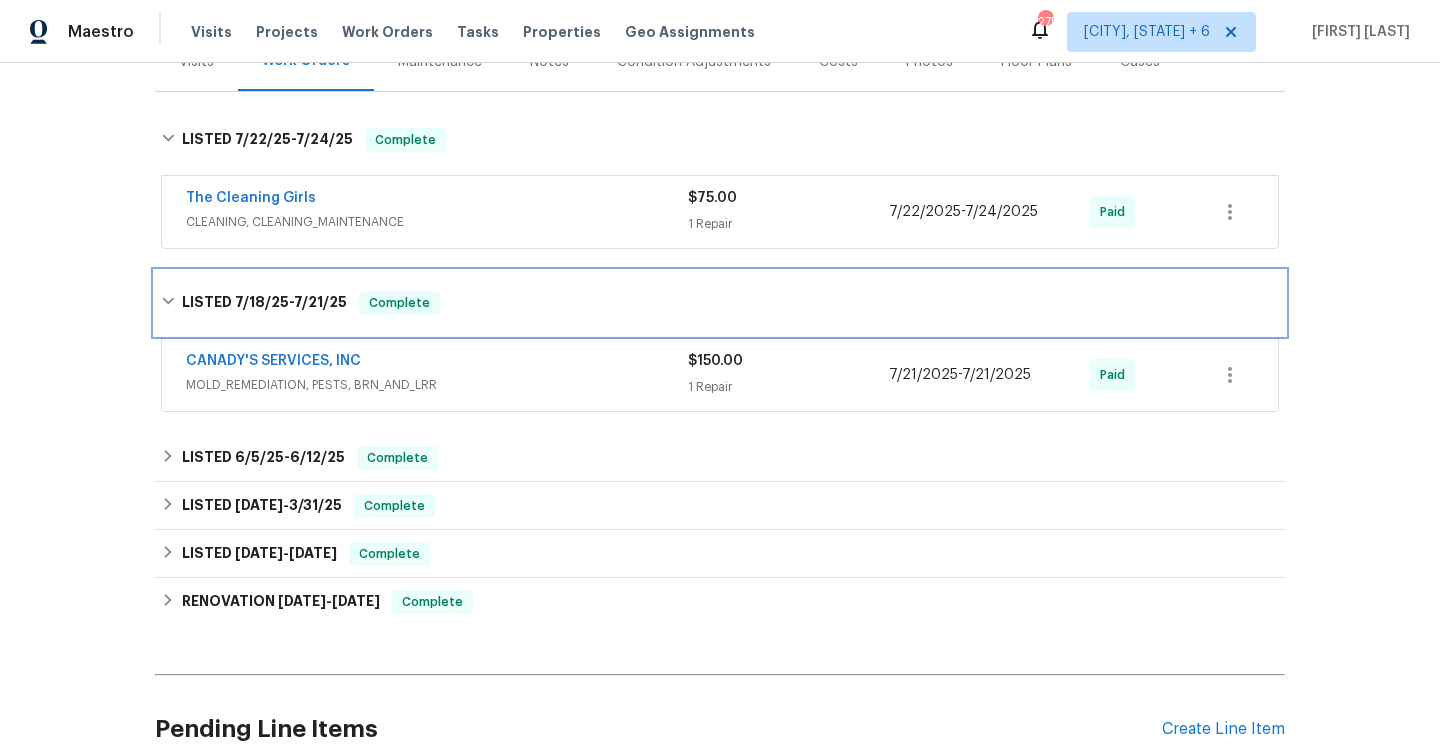 click on "LISTED   7/18/25  -  7/21/25 Complete" at bounding box center (720, 303) 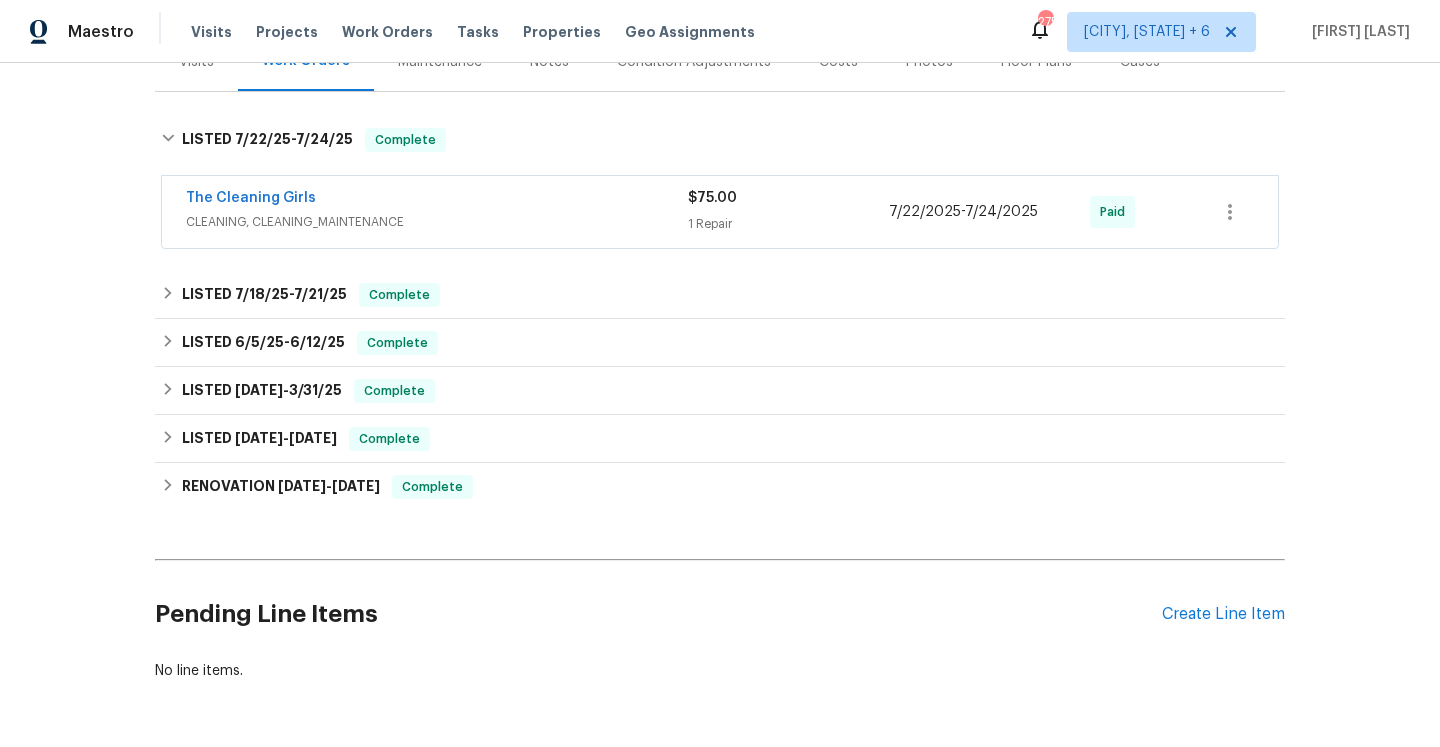 click on "The Cleaning Girls CLEANING, CLEANING_MAINTENANCE $75.00 1 Repair 7/22/2025  -  7/24/2025 Paid" at bounding box center (720, 212) 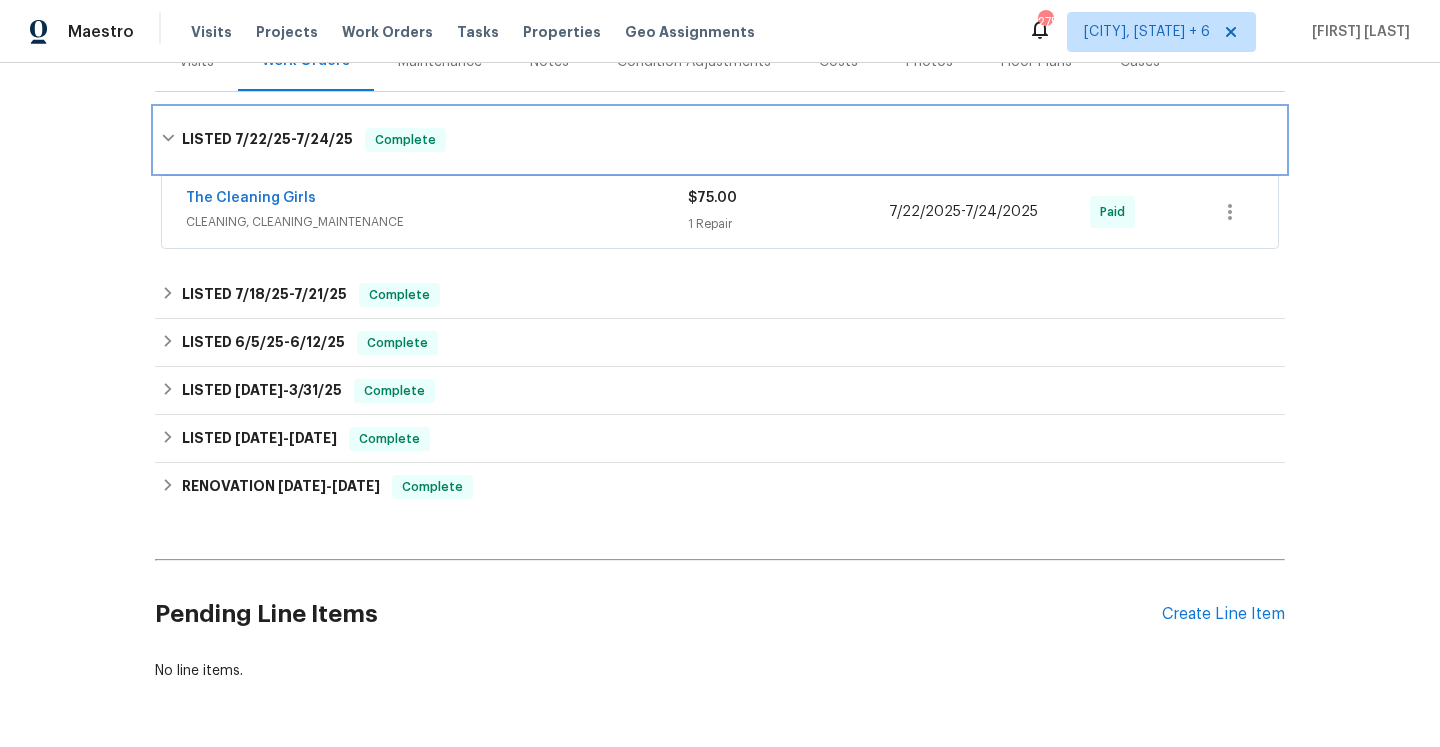 click on "LISTED   7/22/25  -  7/24/25 Complete" at bounding box center [720, 140] 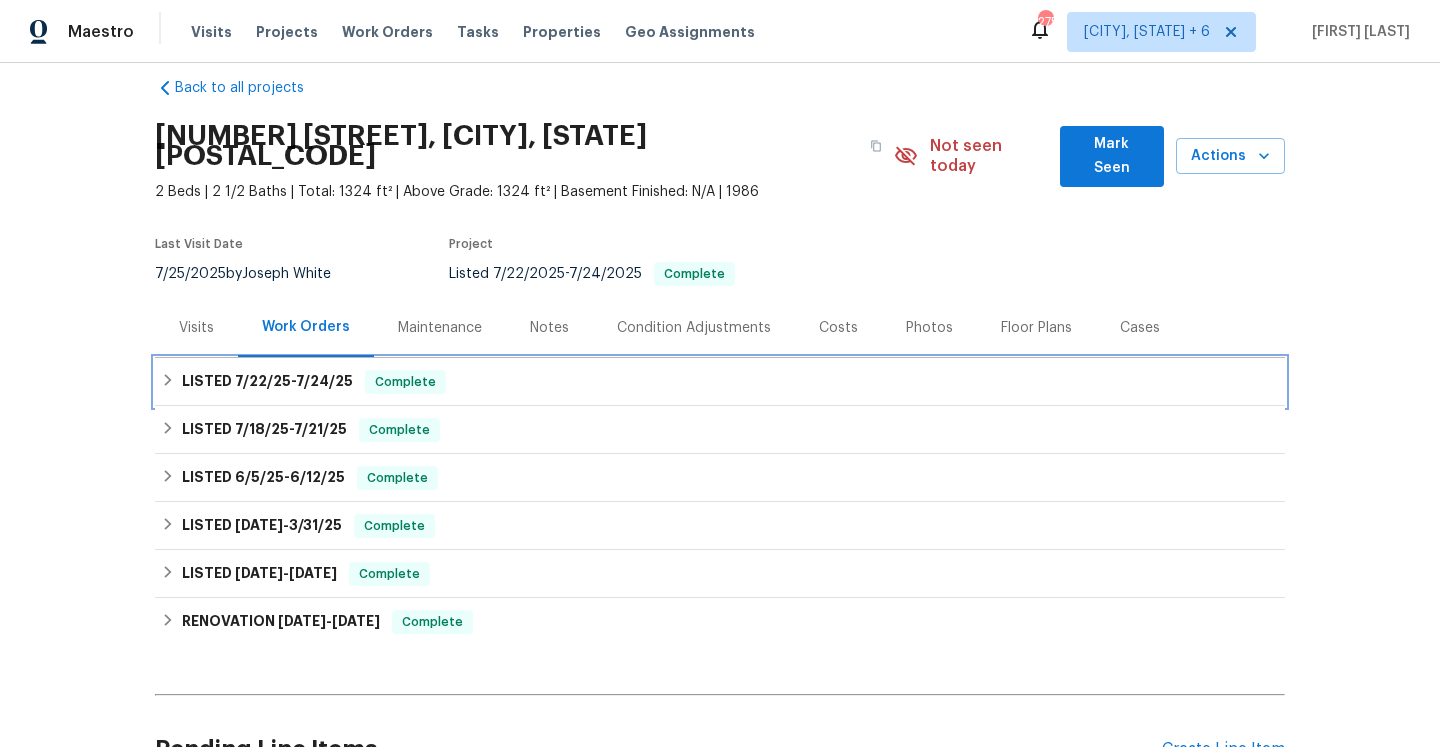 scroll, scrollTop: 210, scrollLeft: 0, axis: vertical 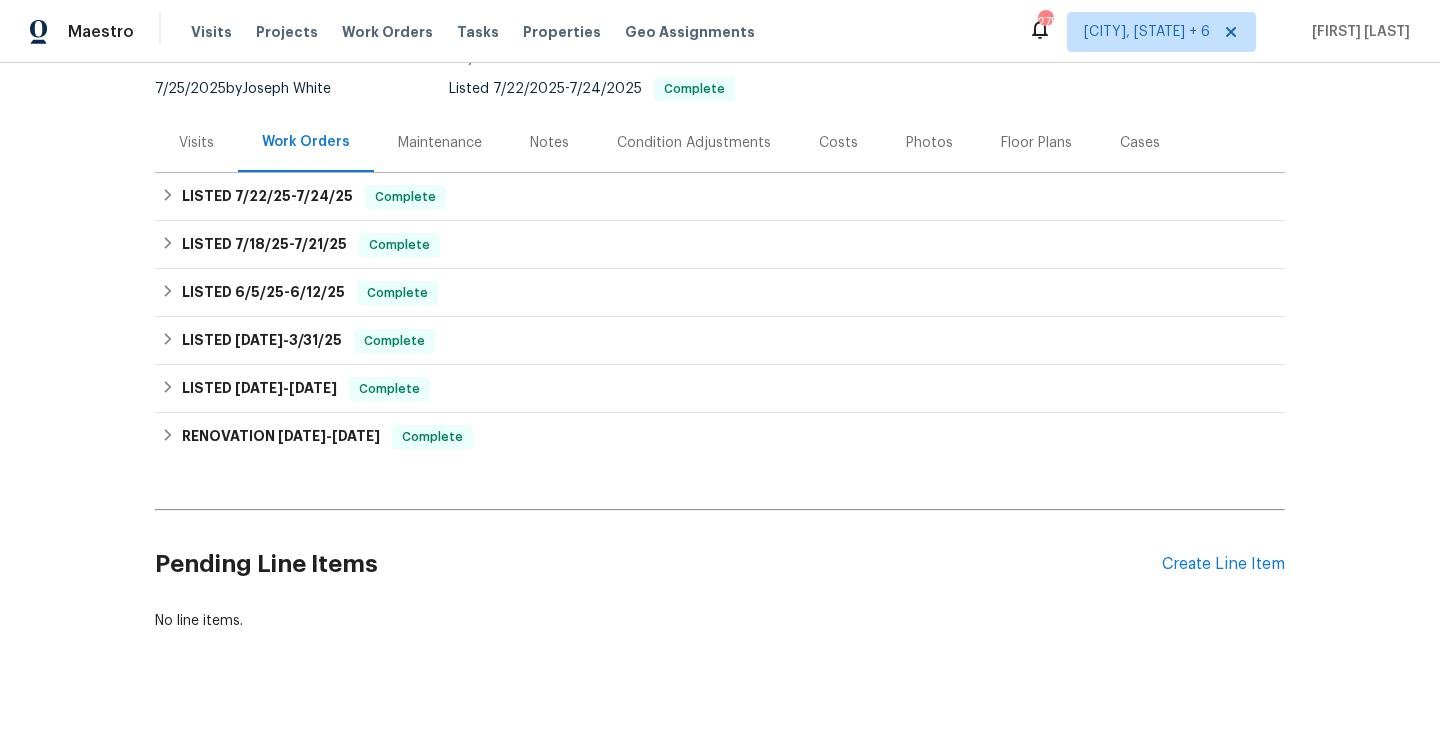 click on "Pending Line Items Create Line Item" at bounding box center [720, 564] 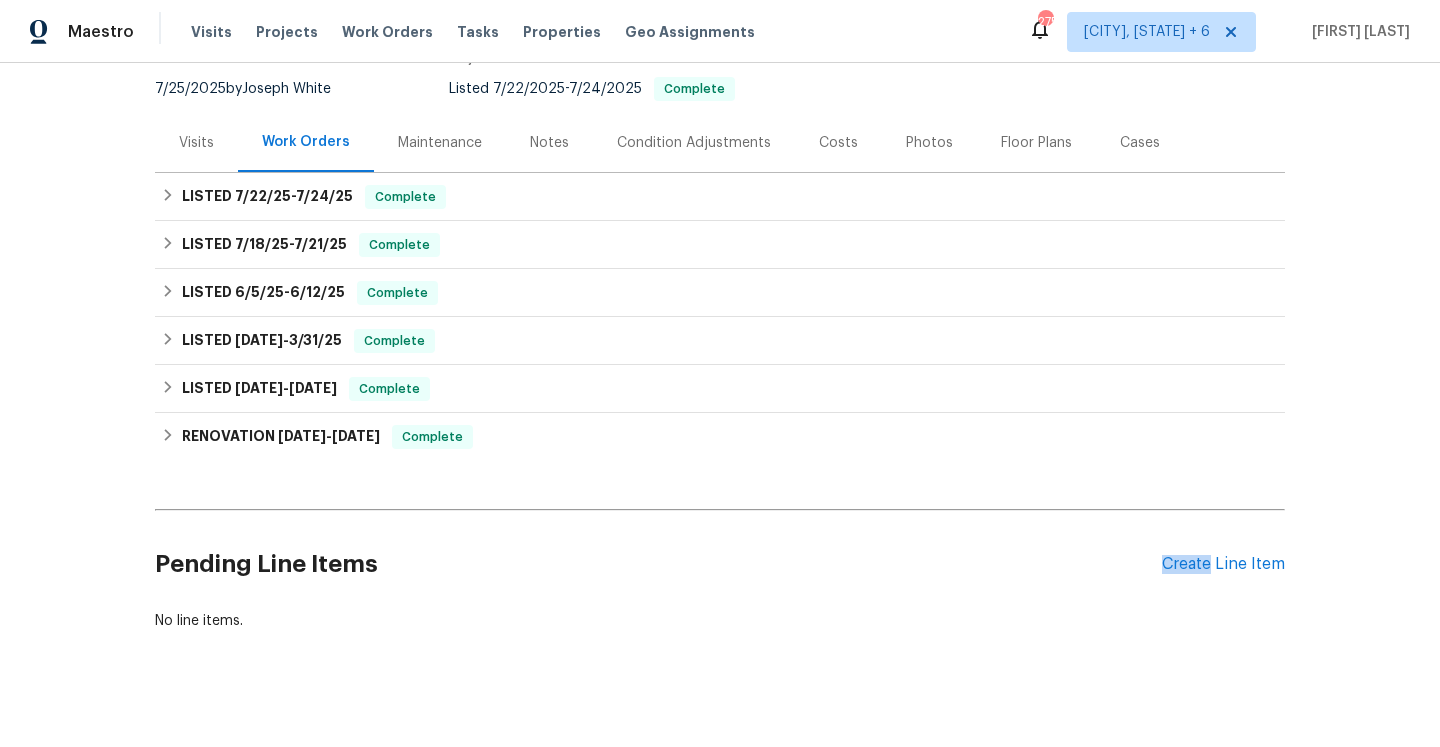click on "Pending Line Items Create Line Item" at bounding box center [720, 564] 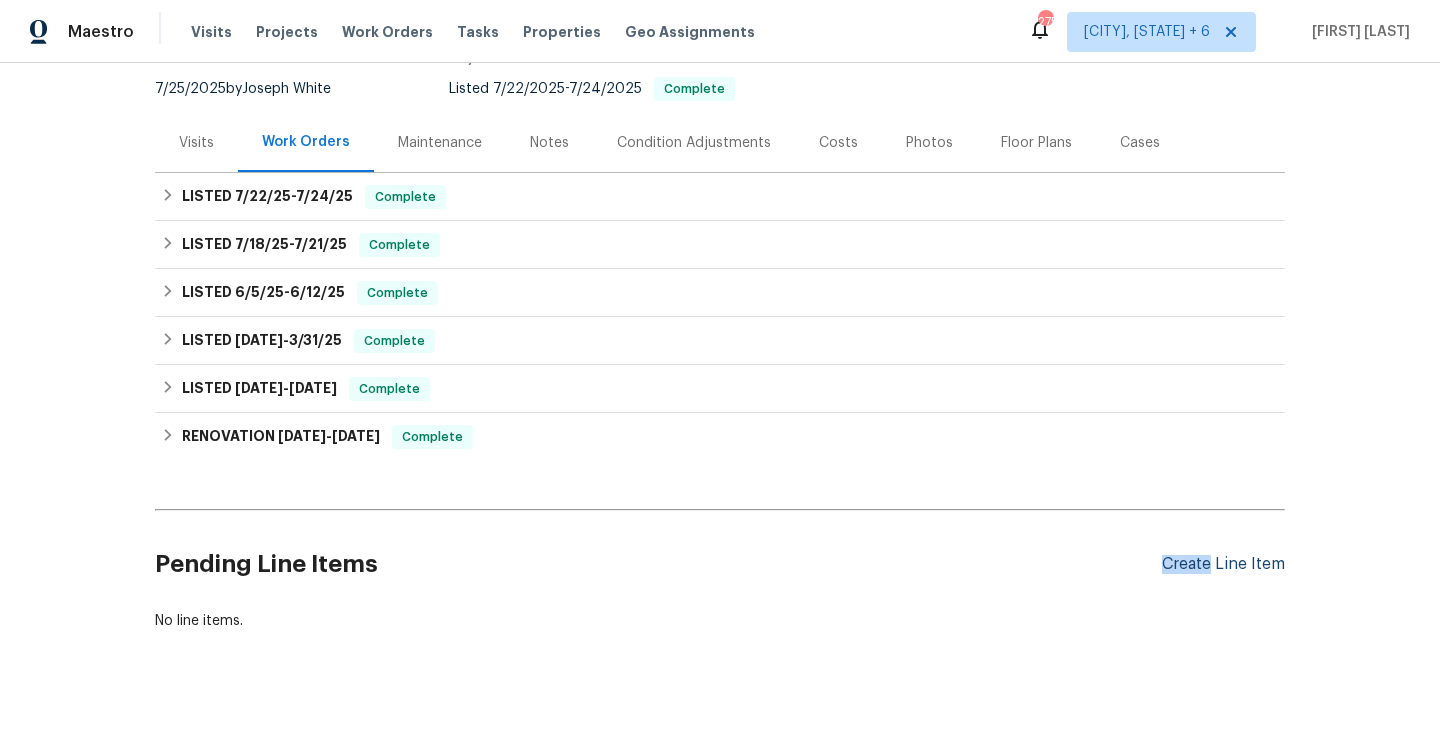 click on "Create Line Item" at bounding box center (1223, 564) 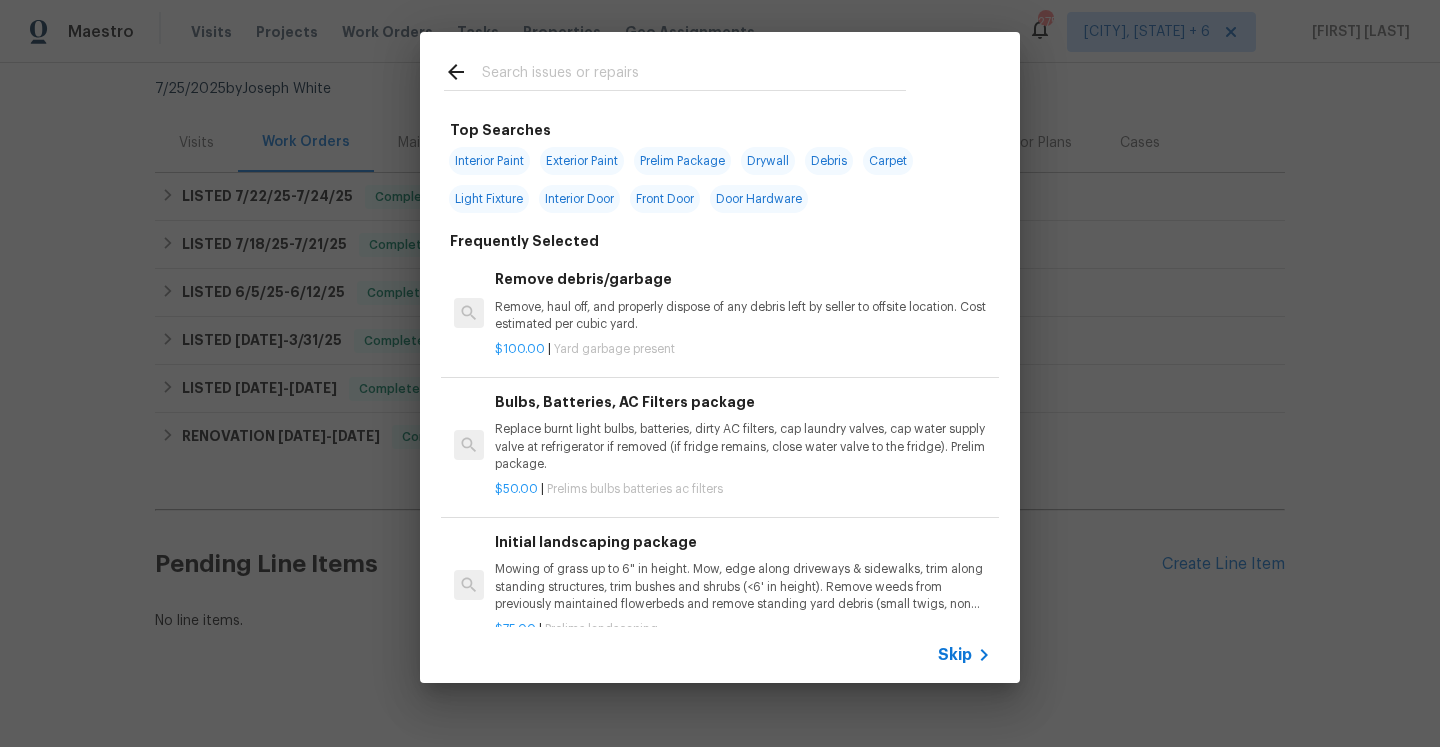 click on "Skip" at bounding box center [967, 655] 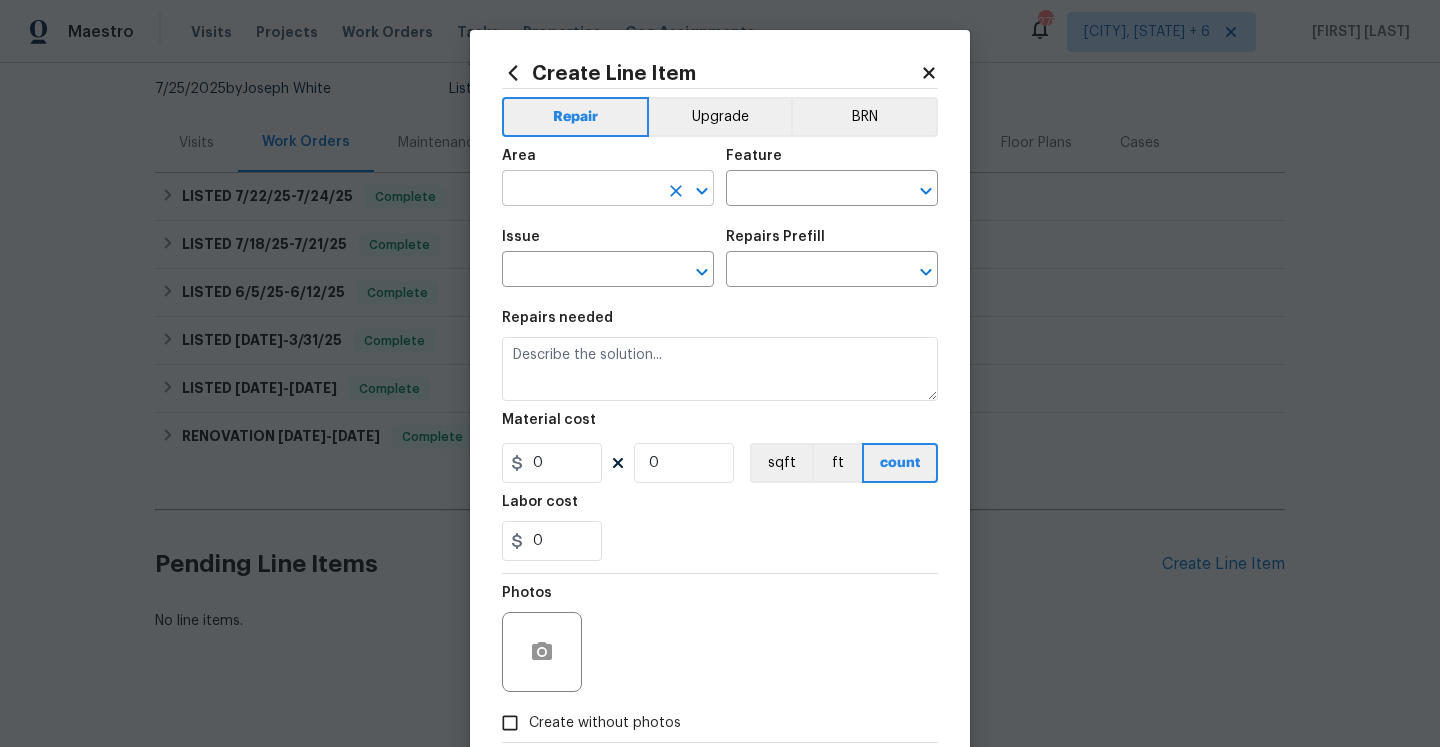 click at bounding box center [580, 190] 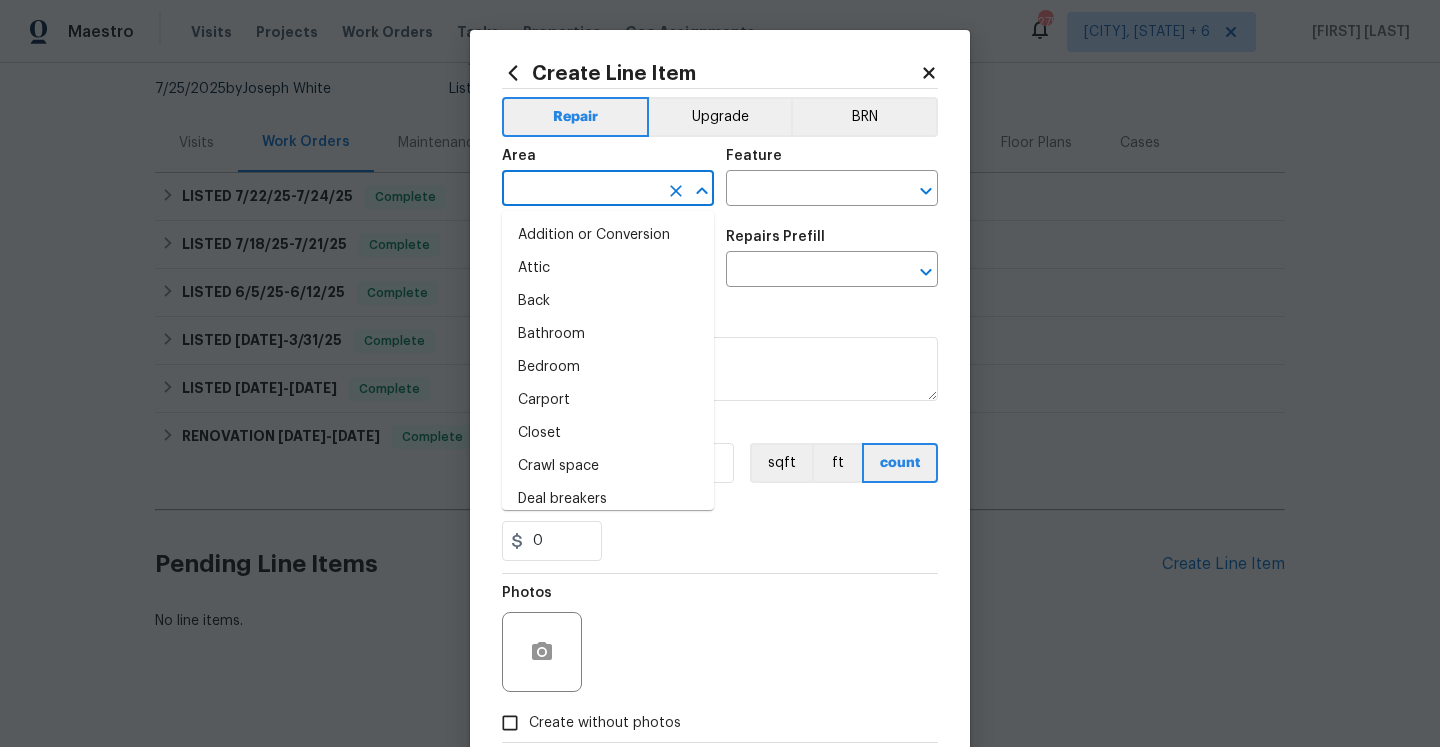 type on "i" 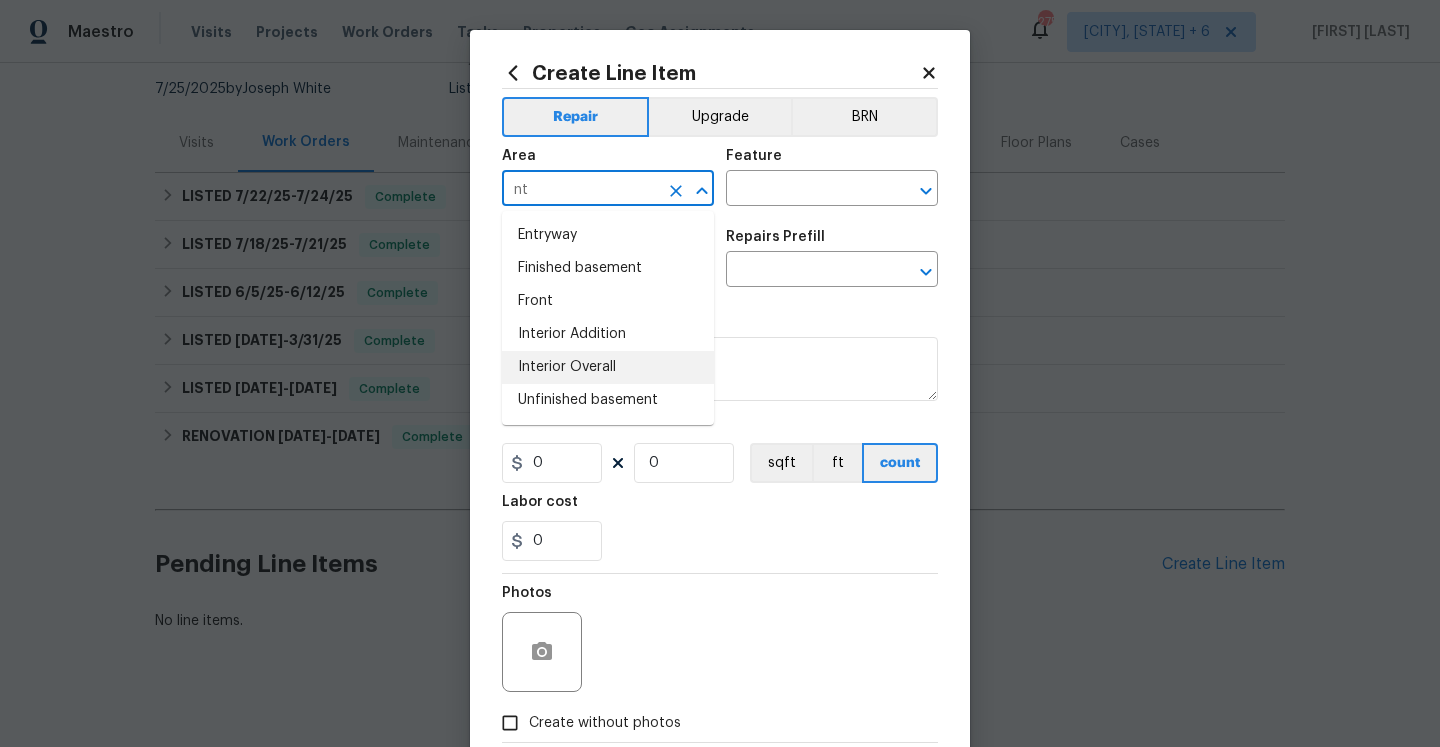 click on "Interior Overall" at bounding box center (608, 367) 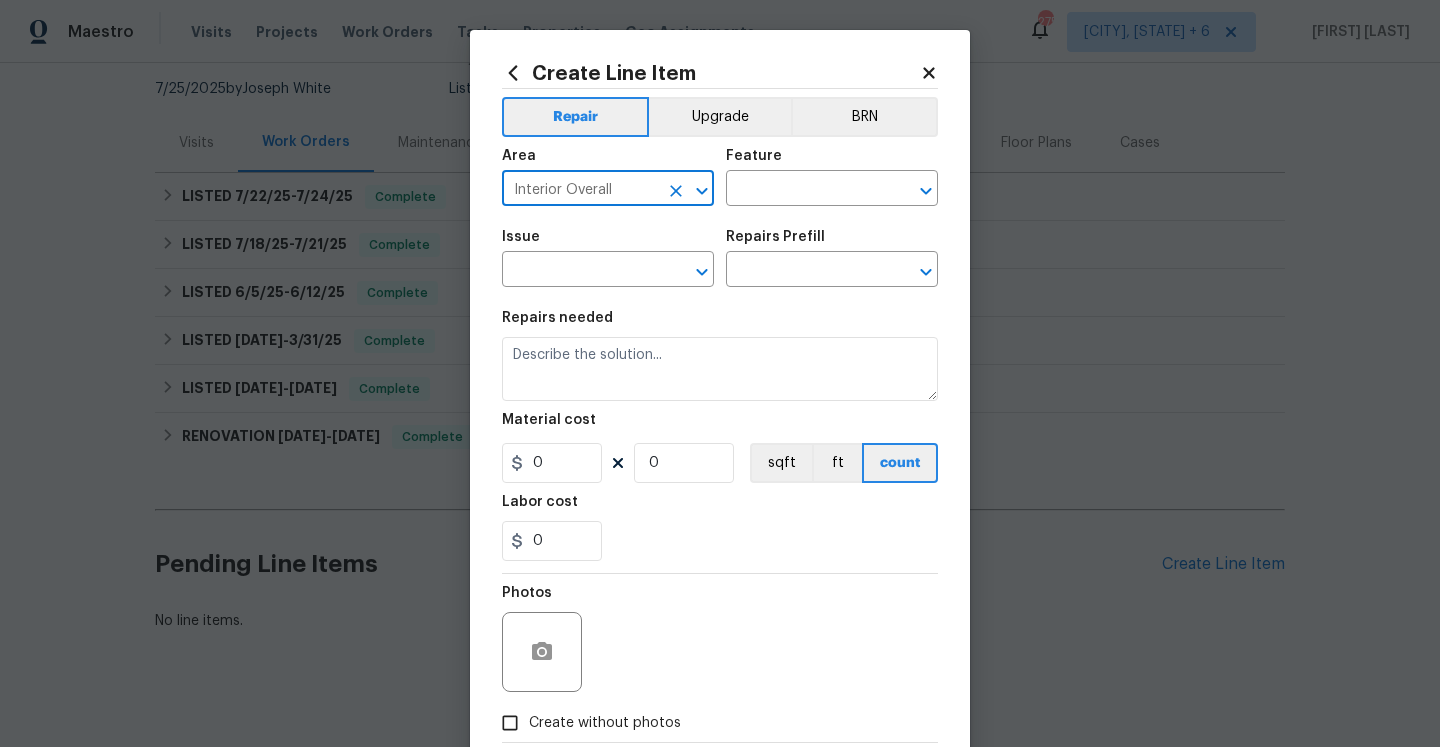 type on "Interior Overall" 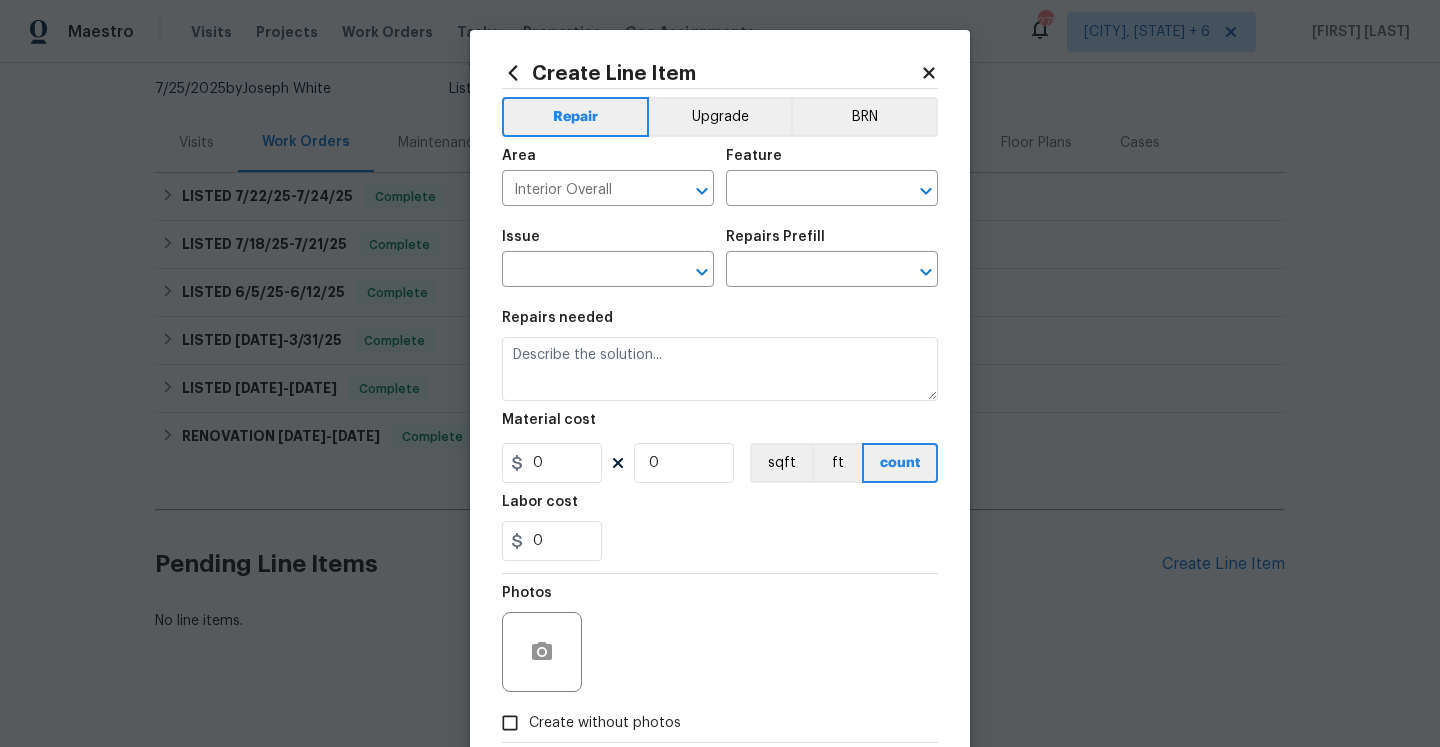 click on "Area Interior Overall ​ Feature ​" at bounding box center [720, 177] 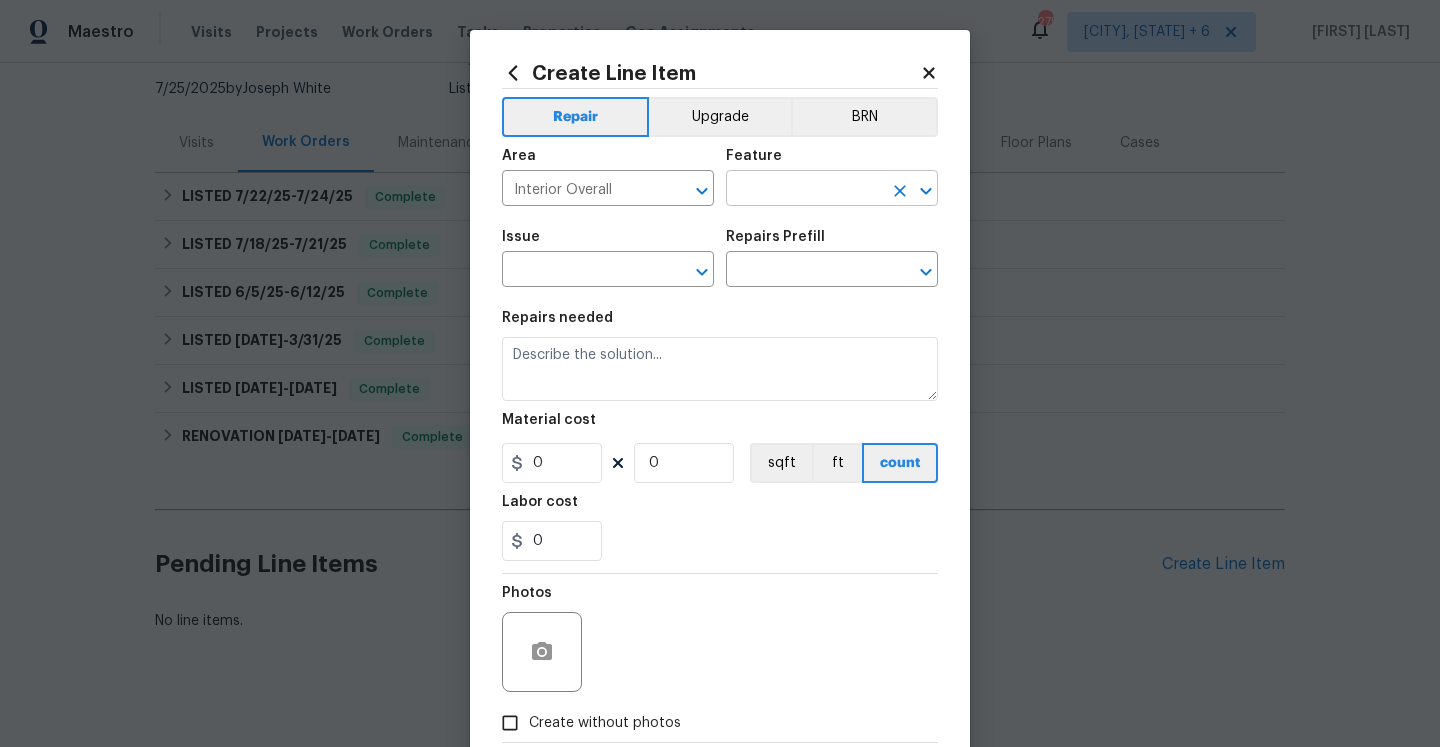click at bounding box center (804, 190) 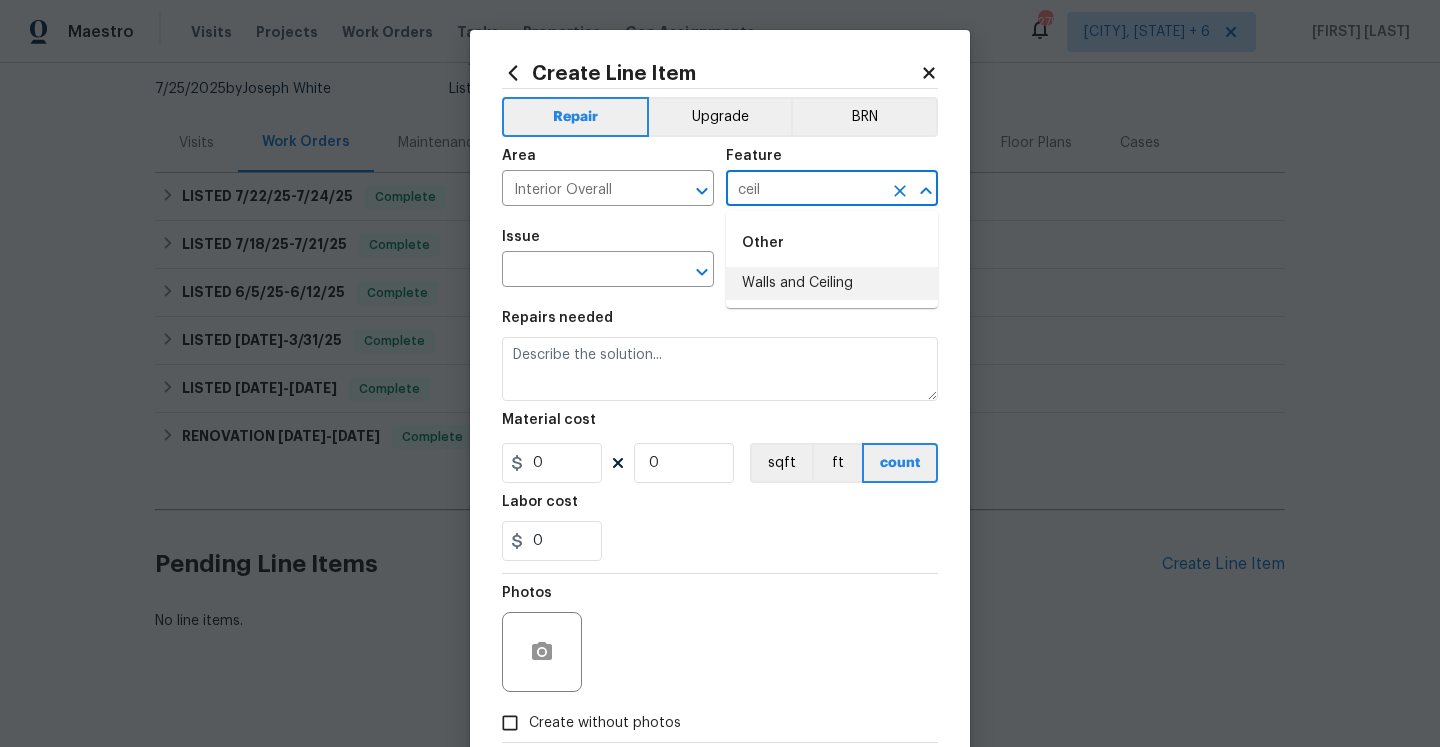click on "Walls and Ceiling" at bounding box center [832, 283] 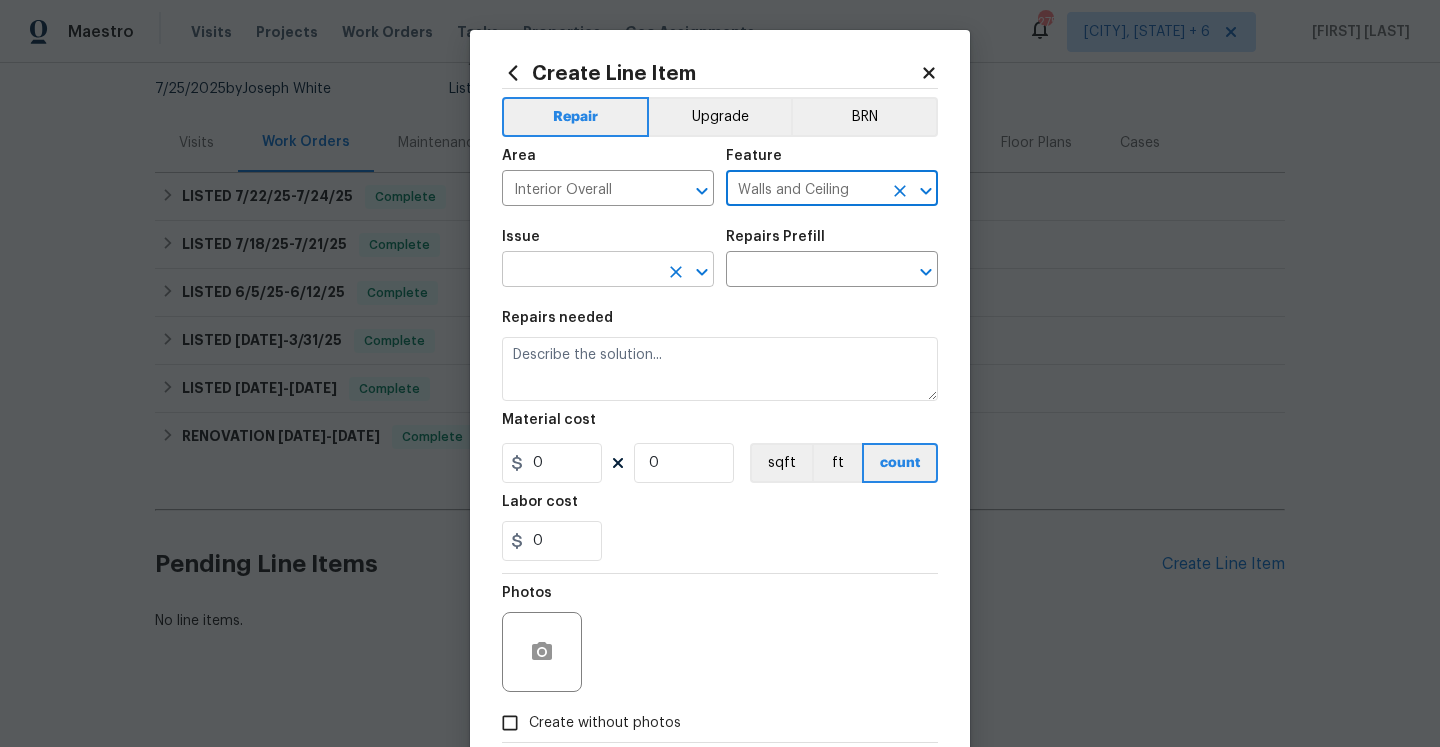 type on "Walls and Ceiling" 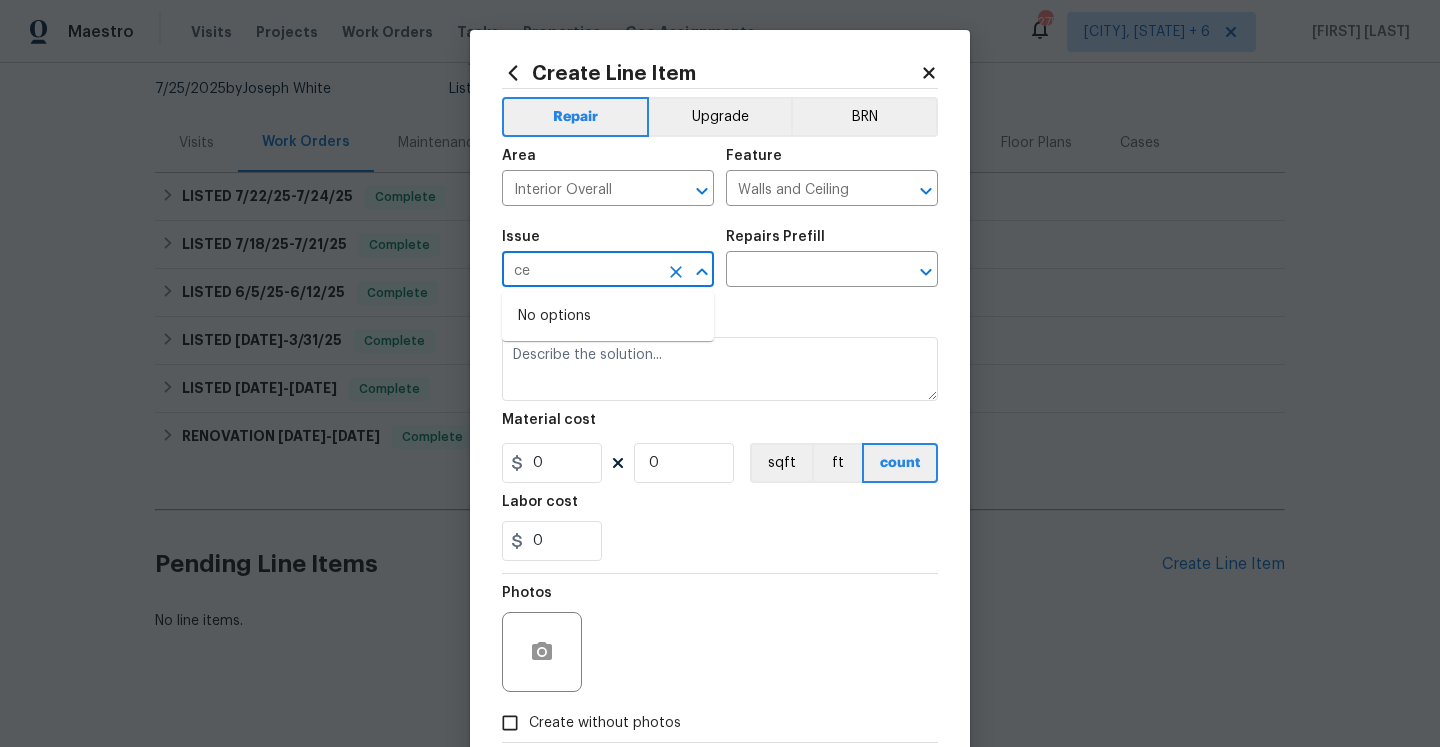 type on "c" 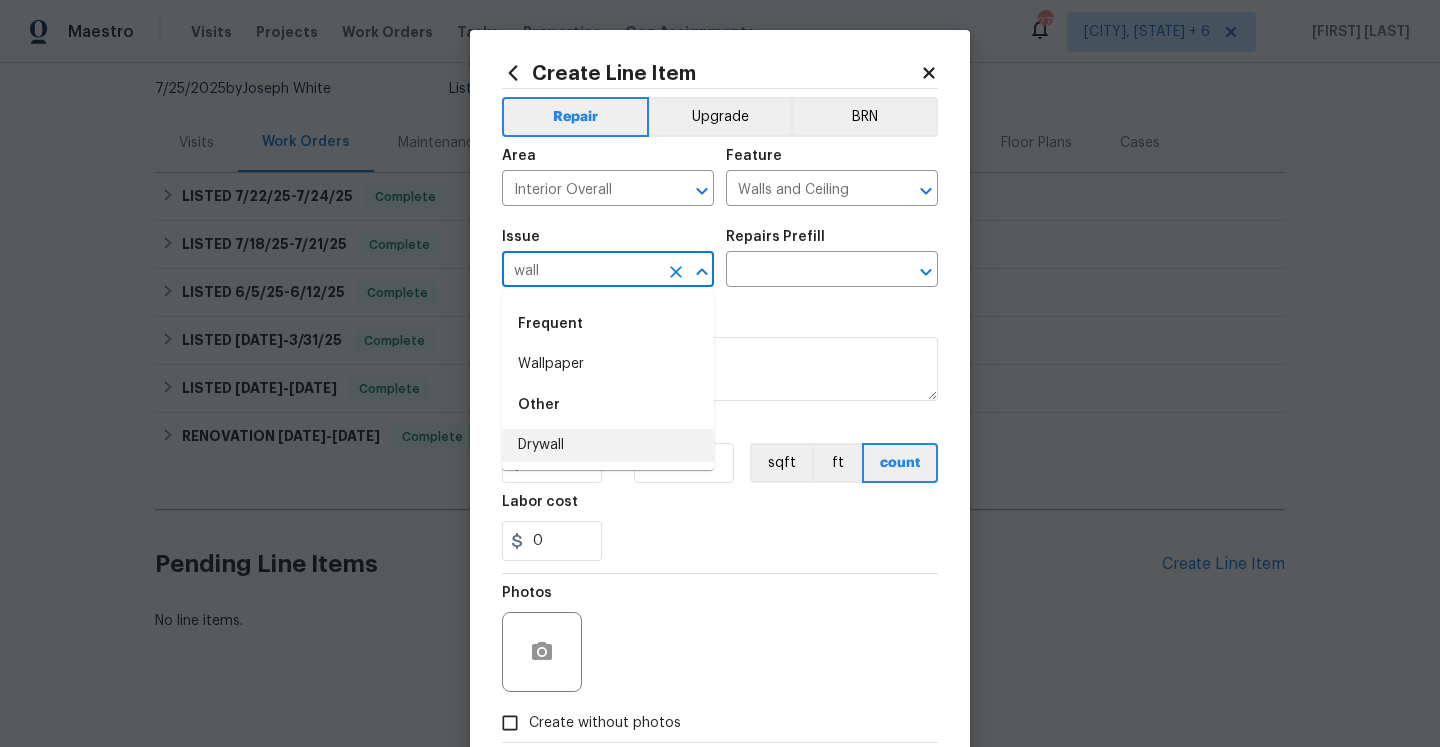 click on "Drywall" at bounding box center (608, 445) 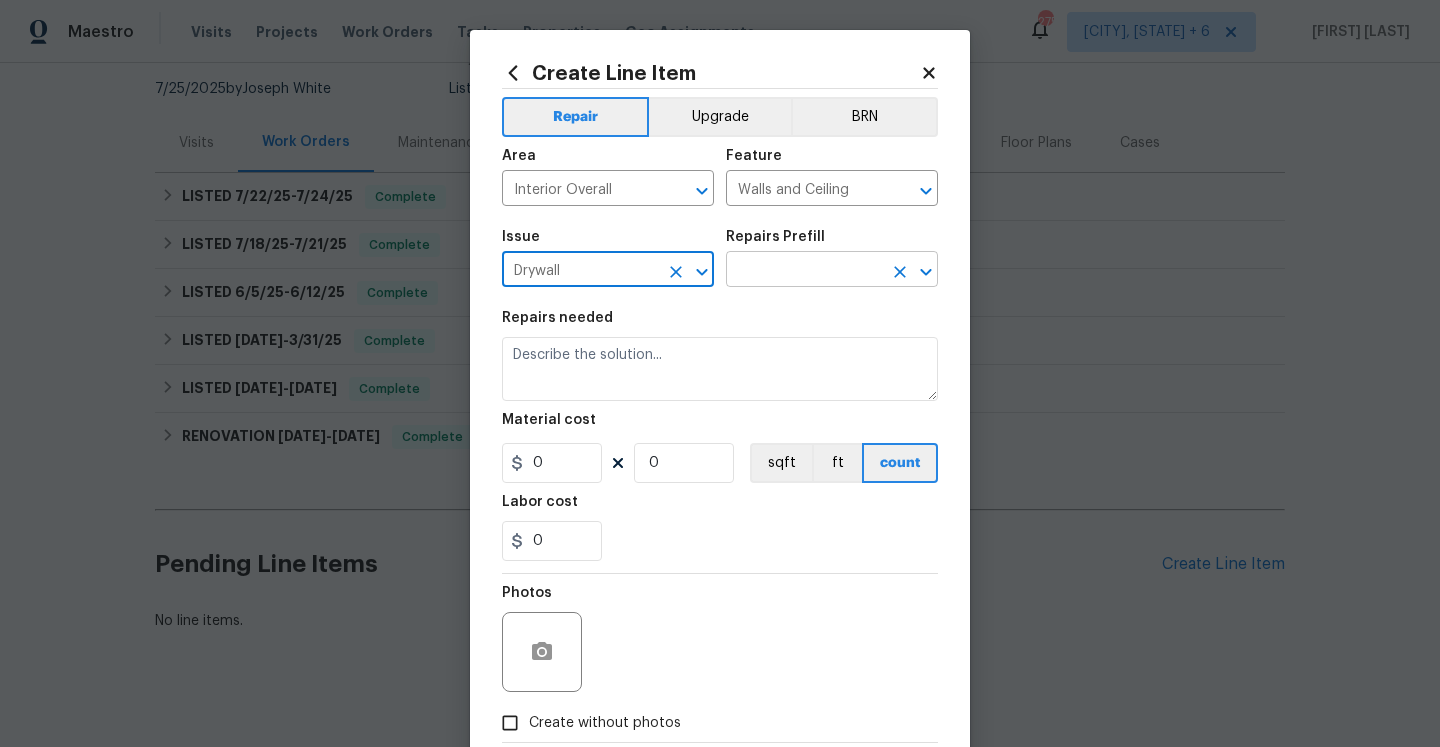 type on "Drywall" 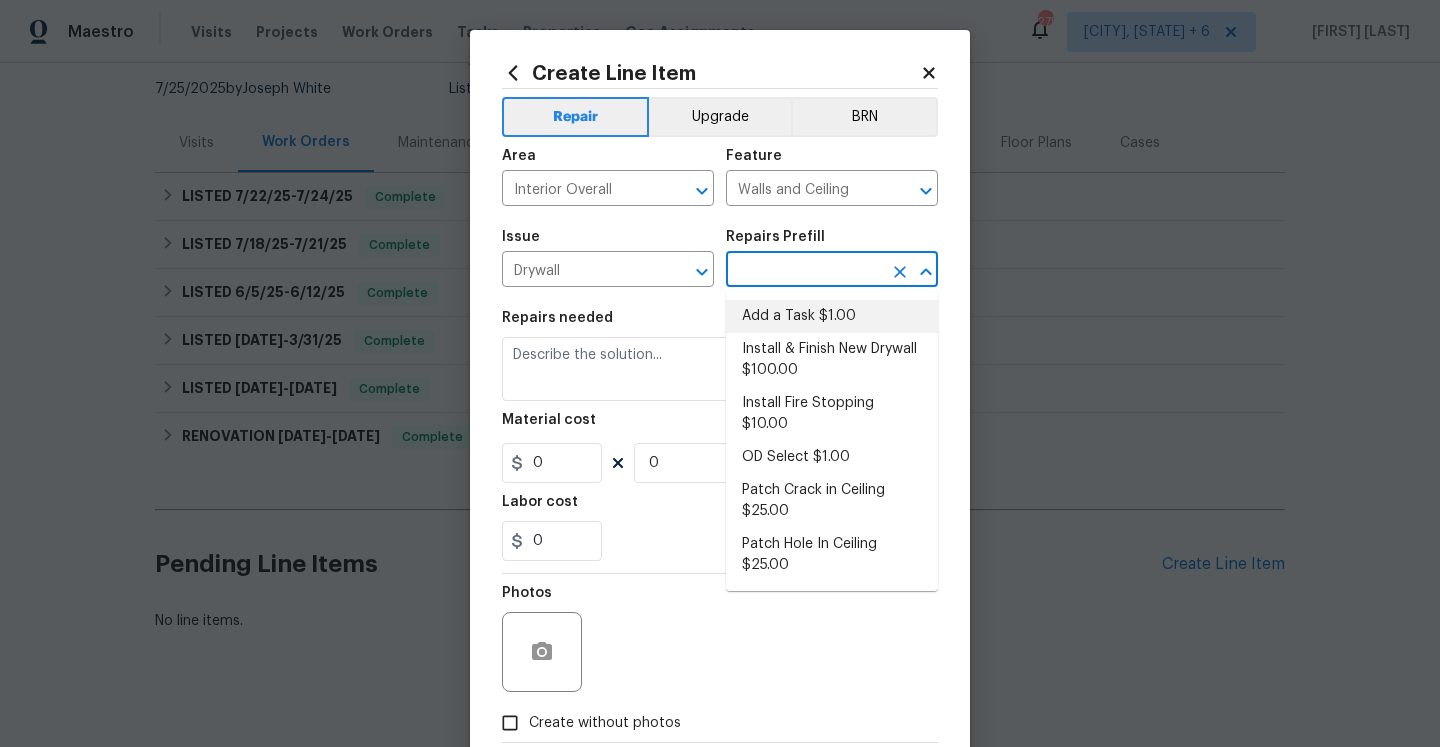 click on "Add a Task $1.00" at bounding box center (832, 316) 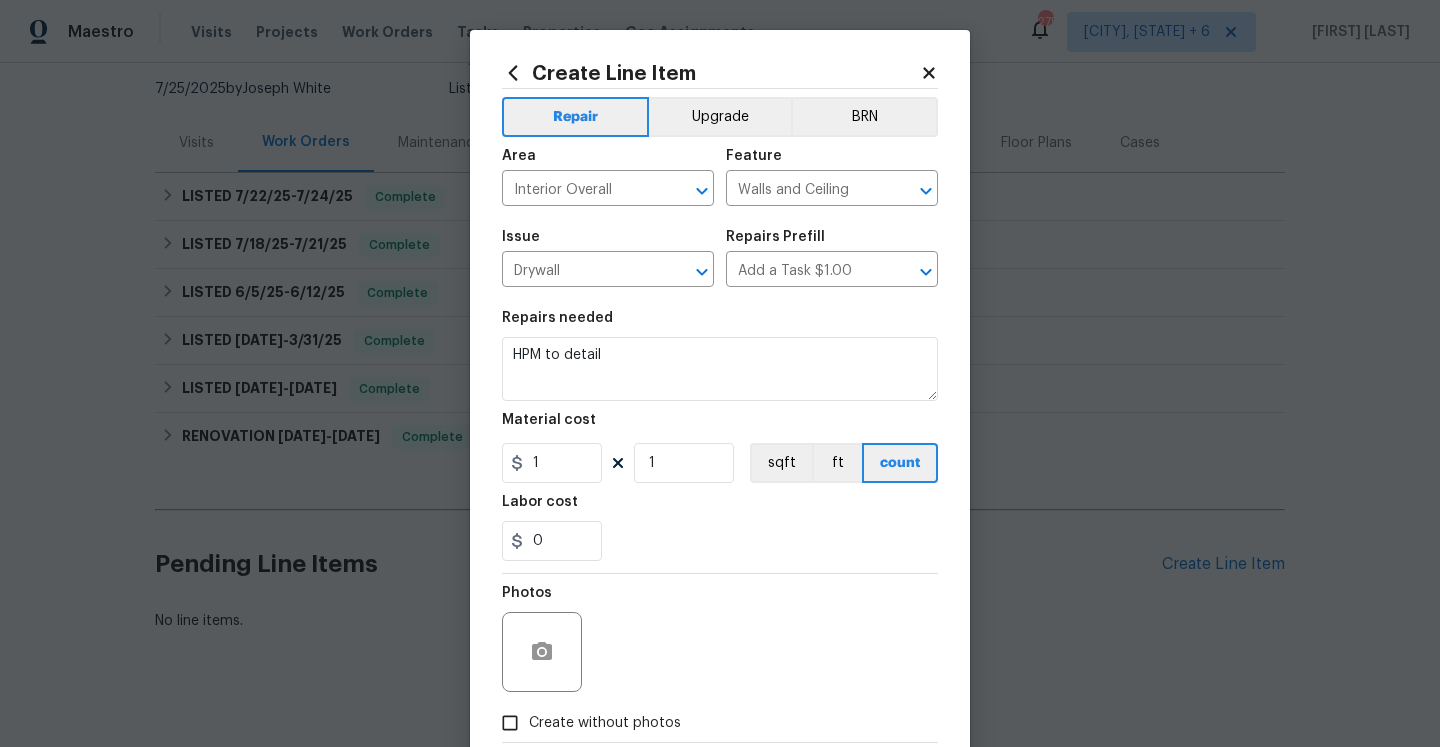 click on "Material cost" at bounding box center [720, 426] 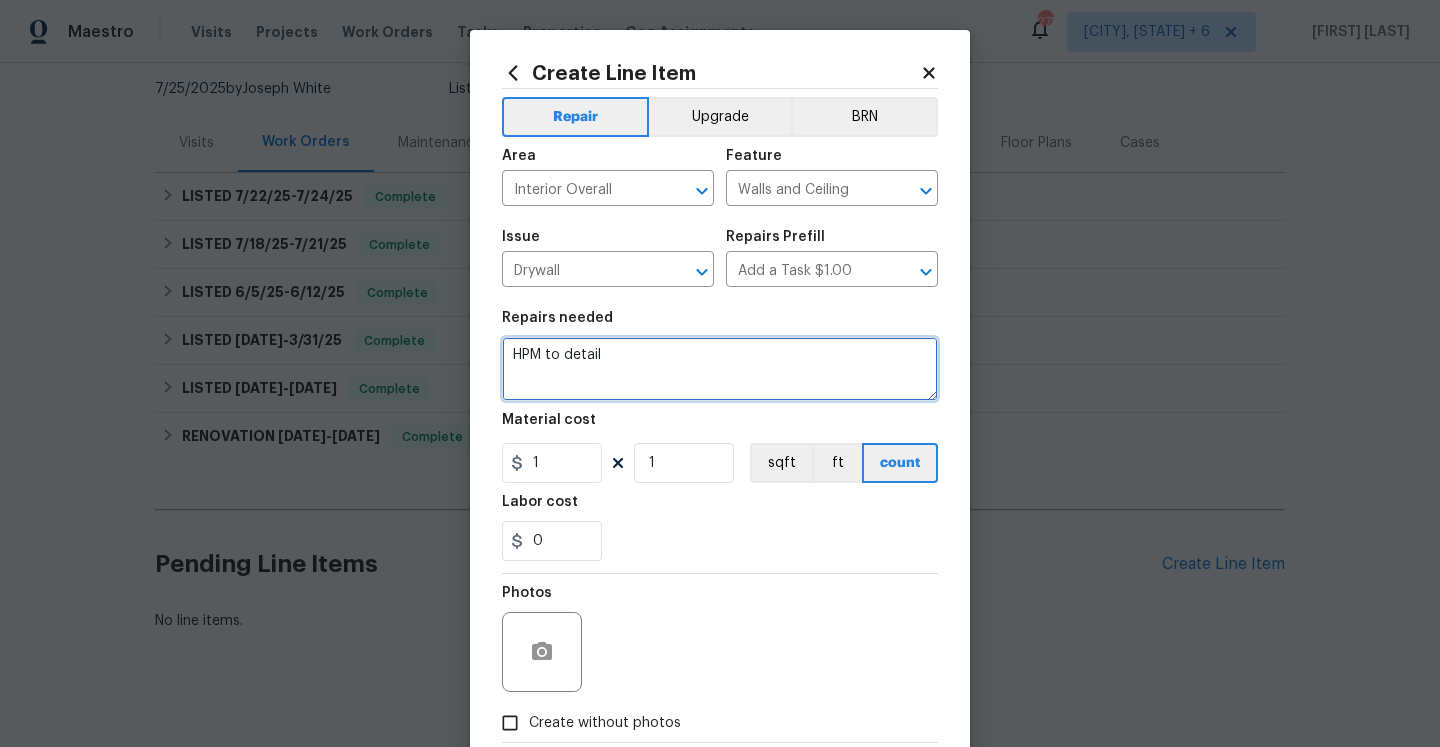 click on "HPM to detail" at bounding box center [720, 369] 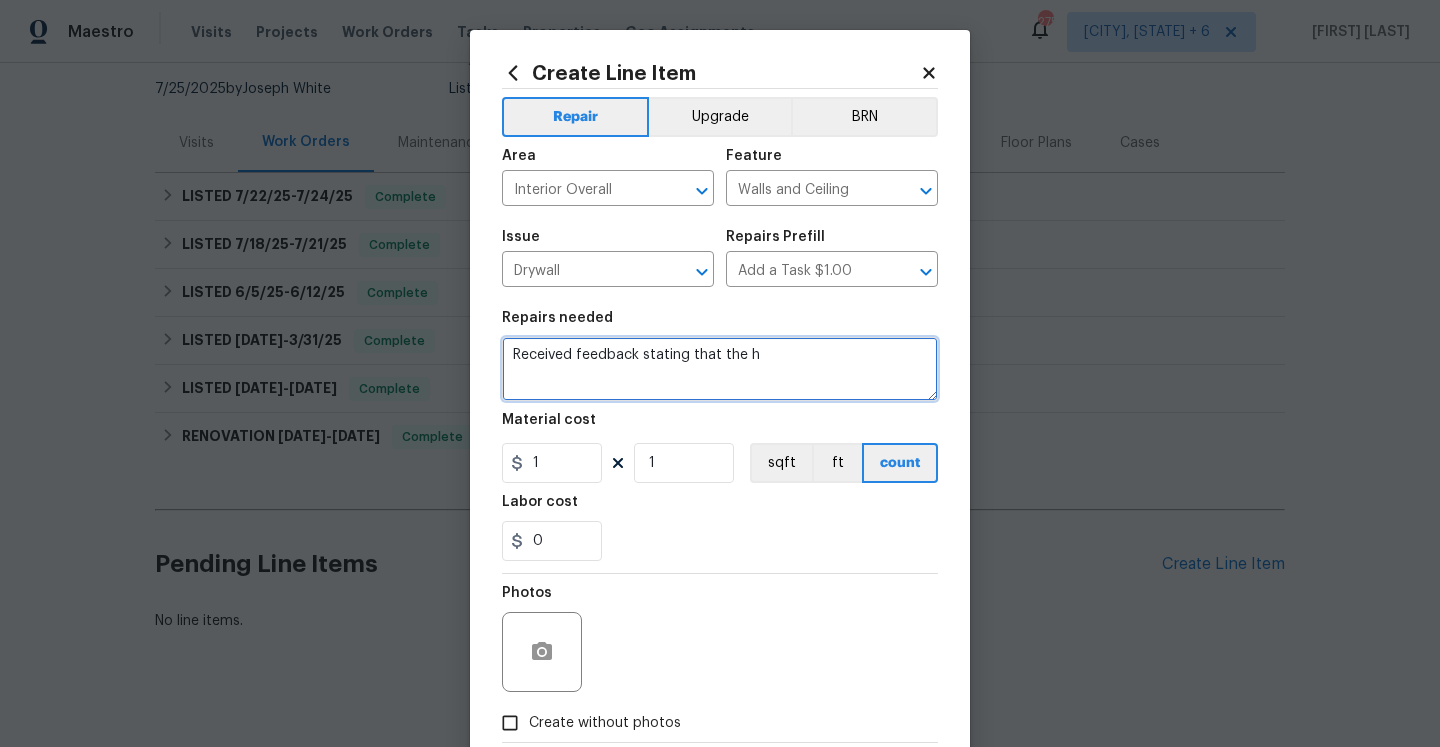 paste on "ole in ceiling in supply closet by hot water heater." 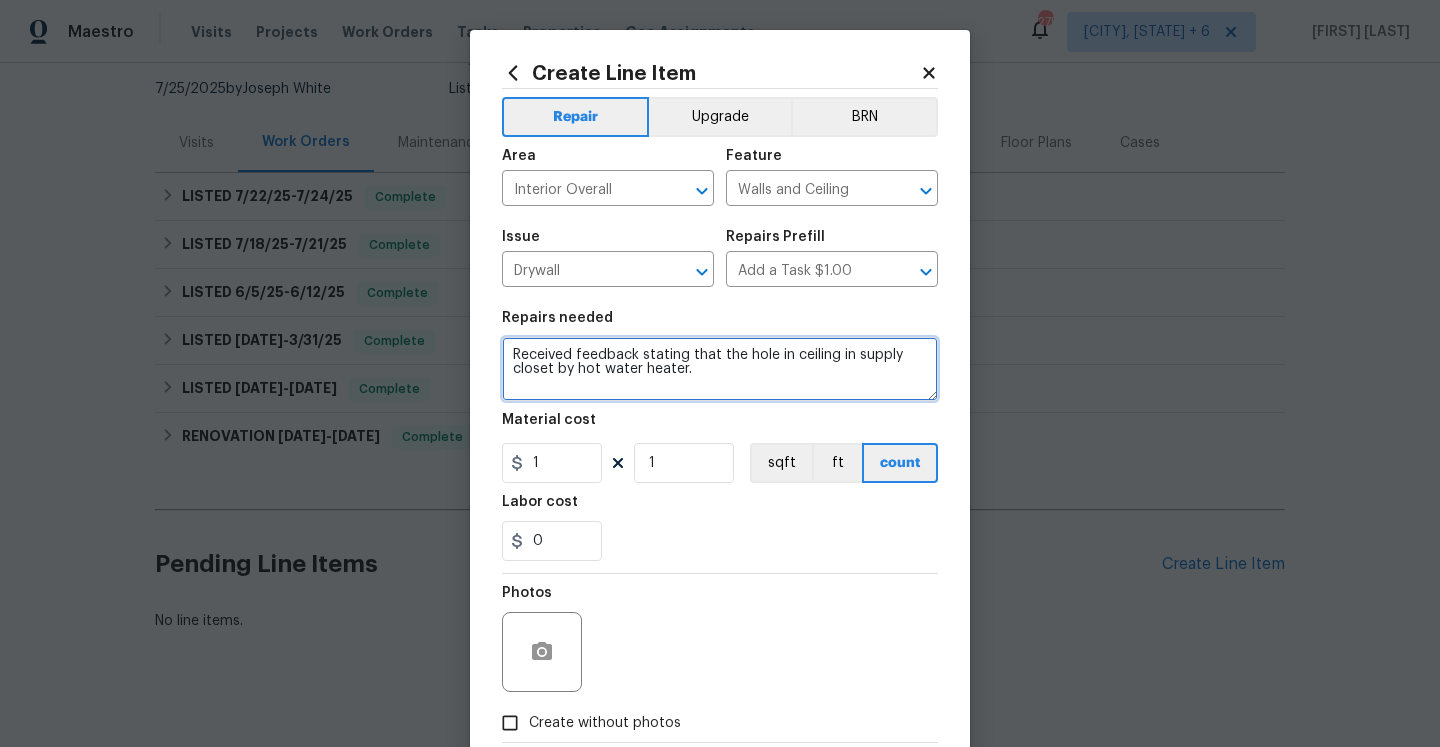 click on "Correct the article the  ceiling" 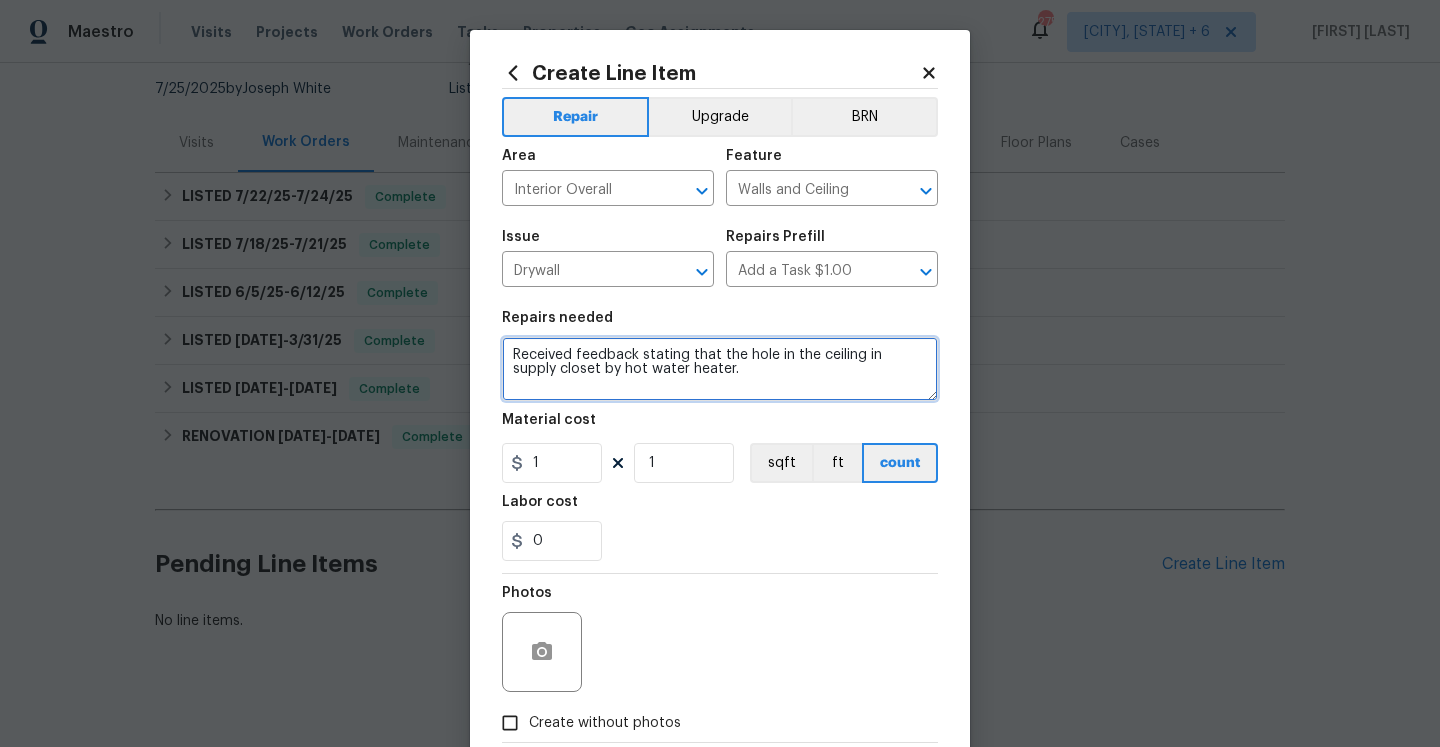 click at bounding box center (0, 0) 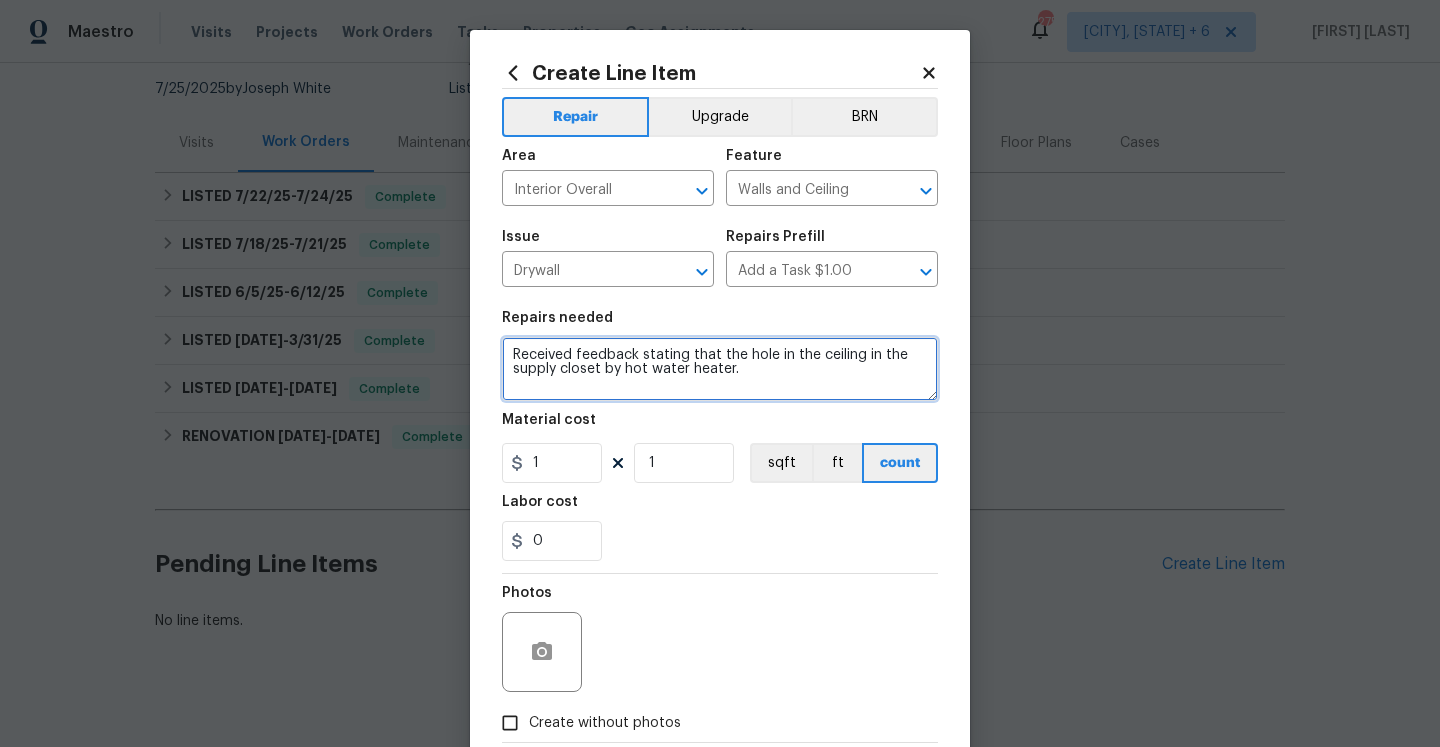click on "hot" 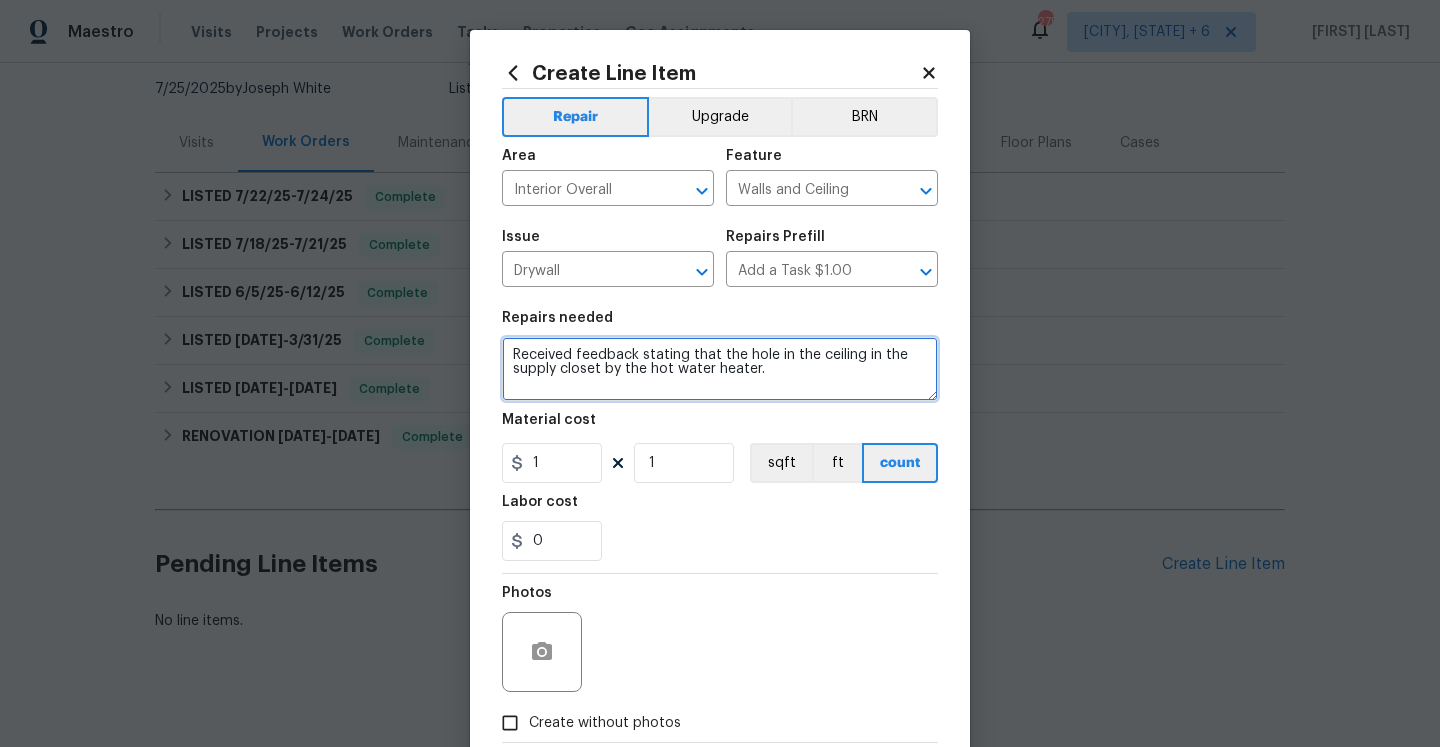 click on "Replace with" 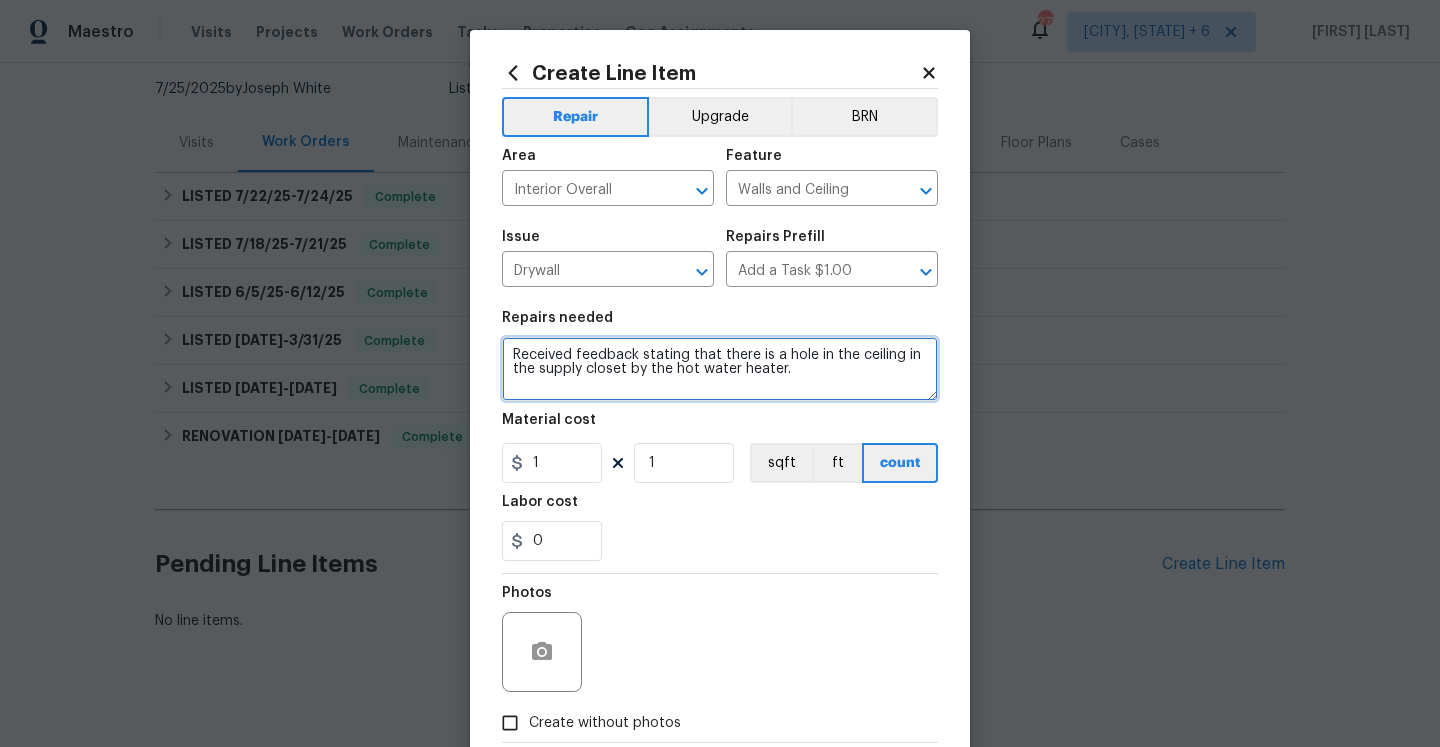 click on "Received feedback stating that there is a hole in the ceiling in the supply closet by the hot water heater." at bounding box center [720, 369] 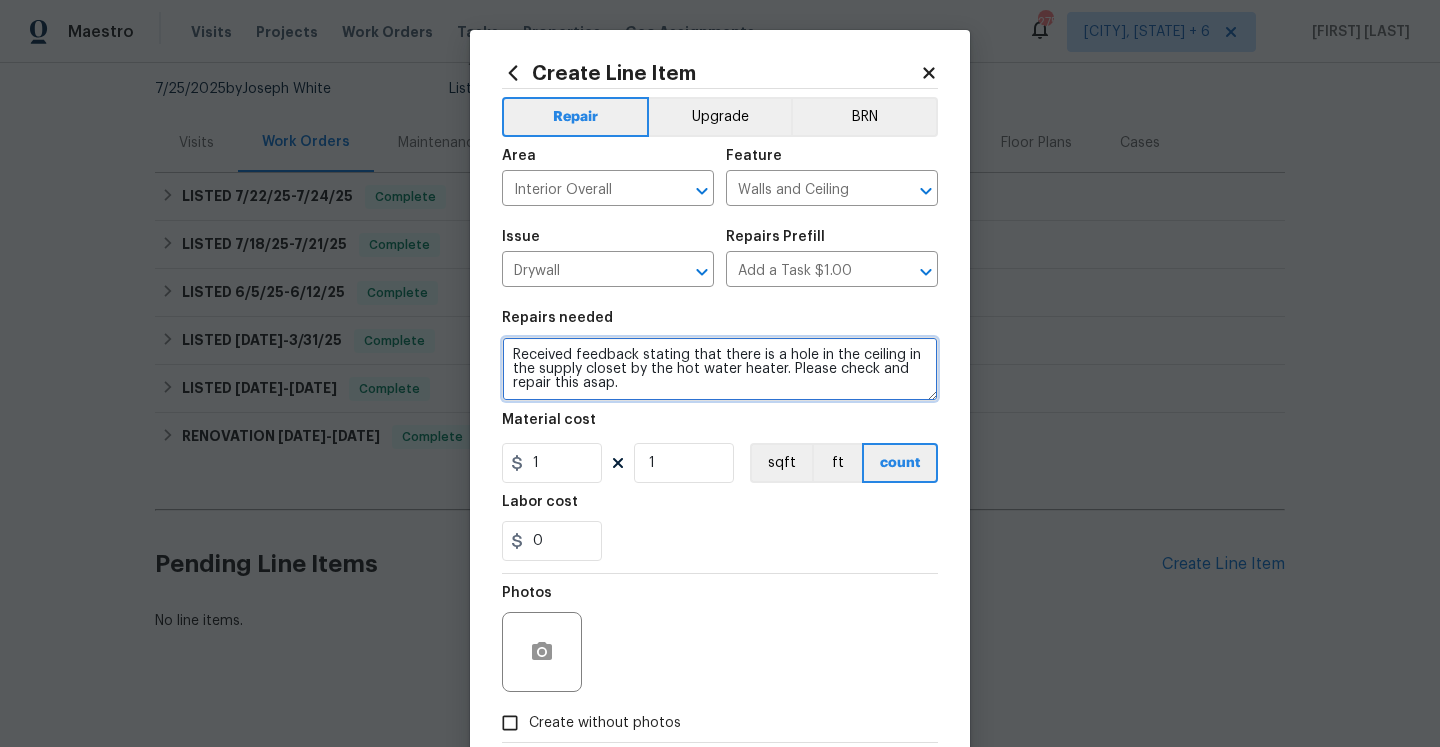 type on "Received feedback stating that there is a hole in the ceiling in the supply closet by the hot water heater. Please check and repair this asap." 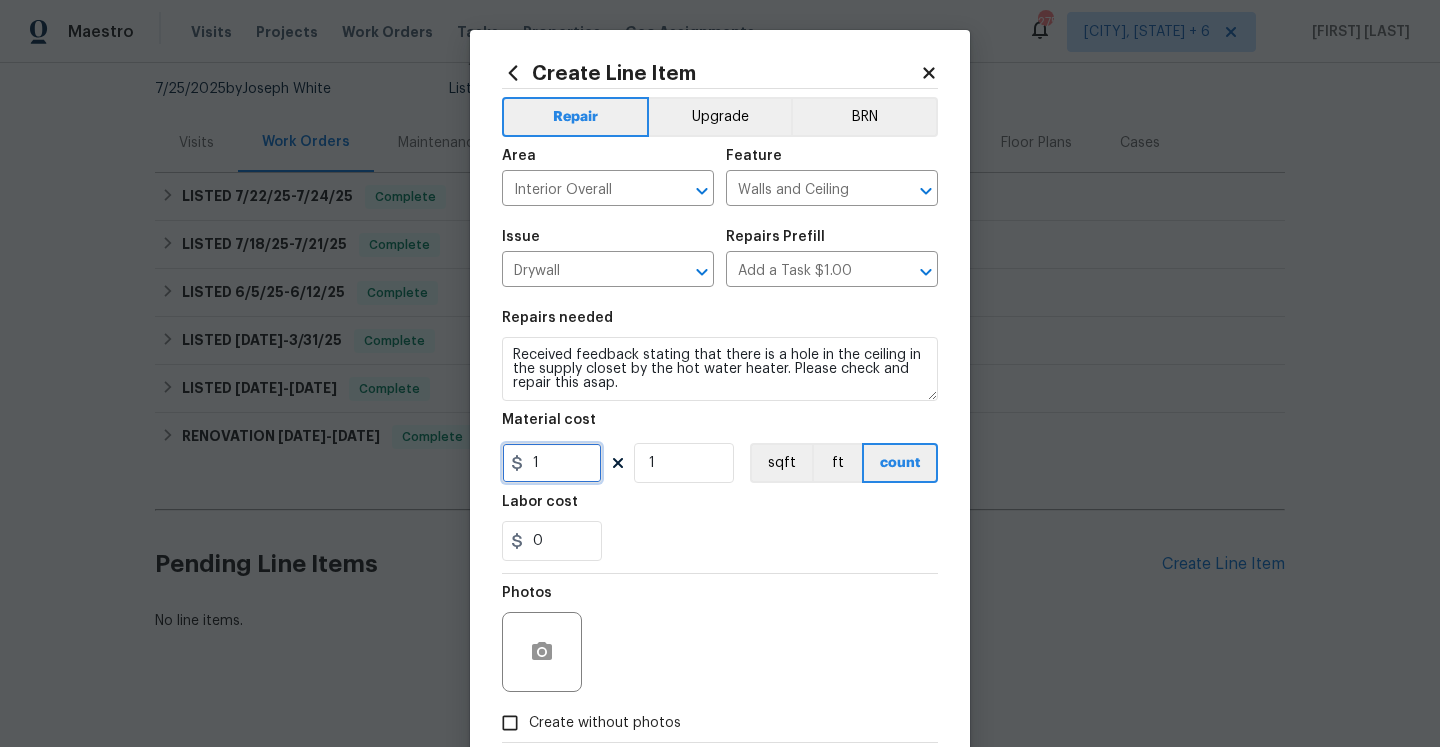 click on "1" at bounding box center [552, 463] 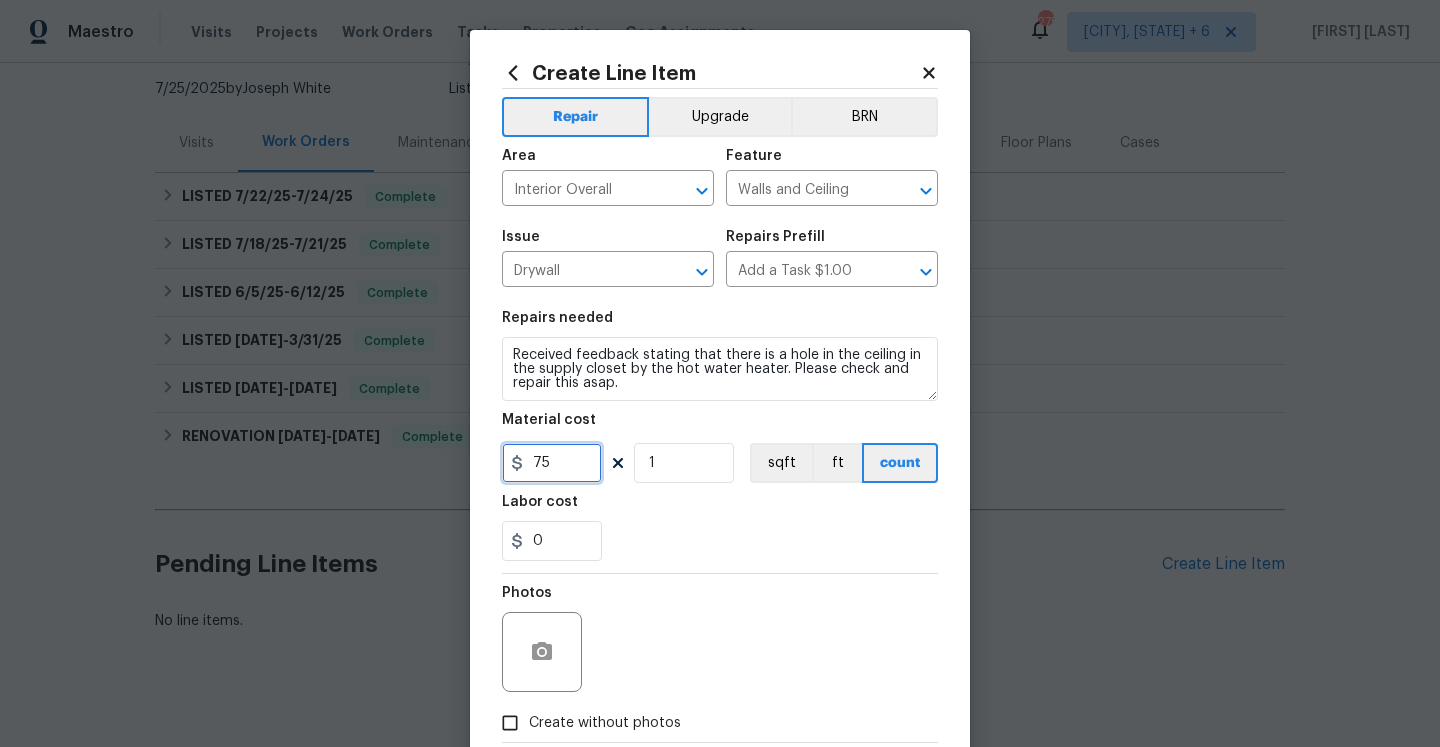 scroll, scrollTop: 115, scrollLeft: 0, axis: vertical 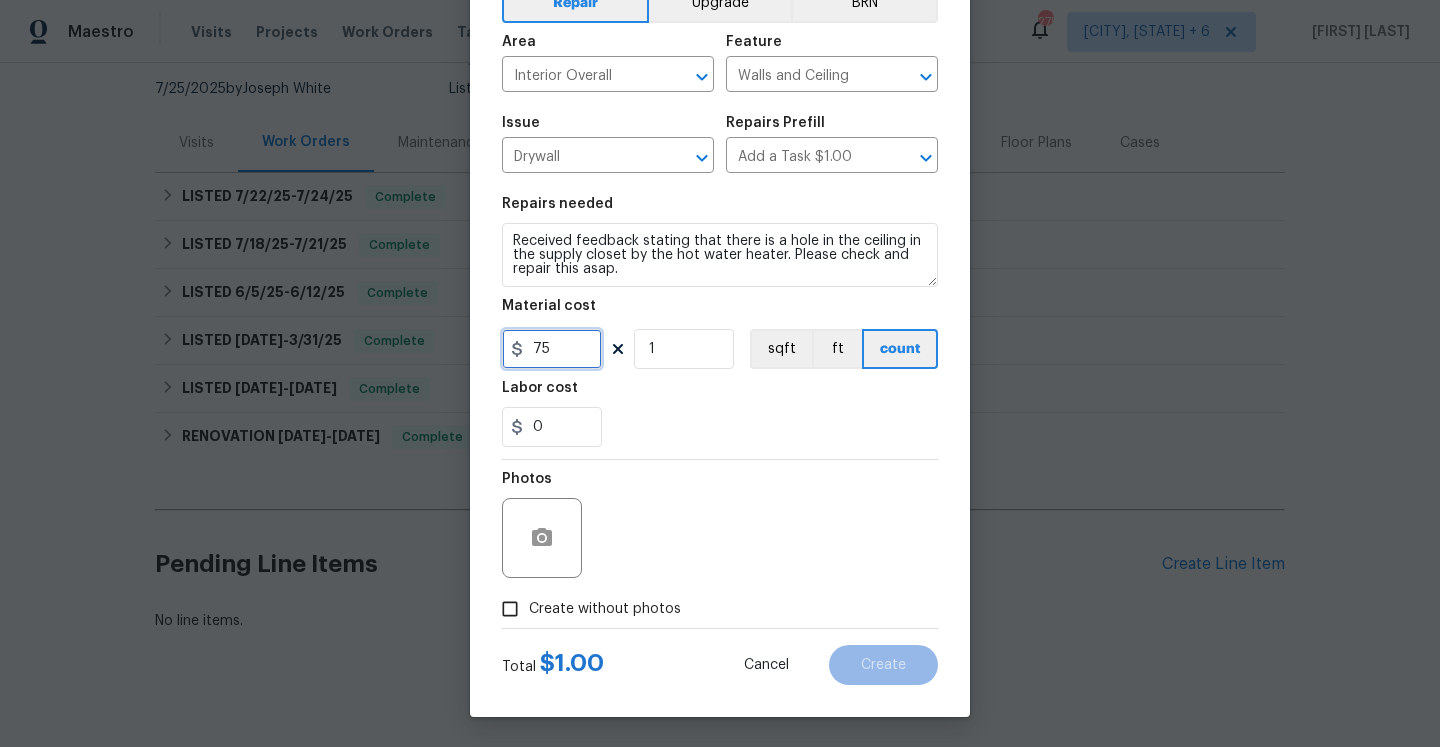 type on "75" 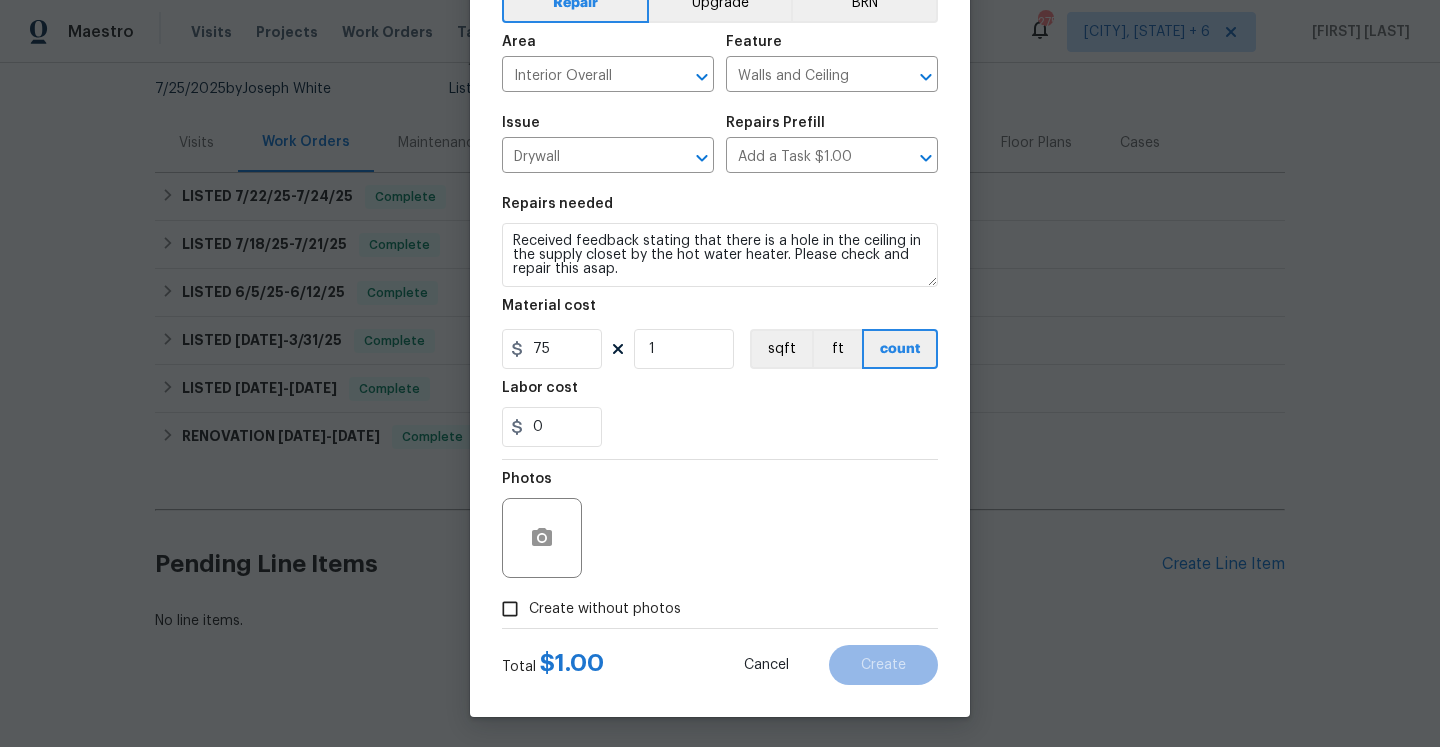 click on "Create without photos" at bounding box center [605, 609] 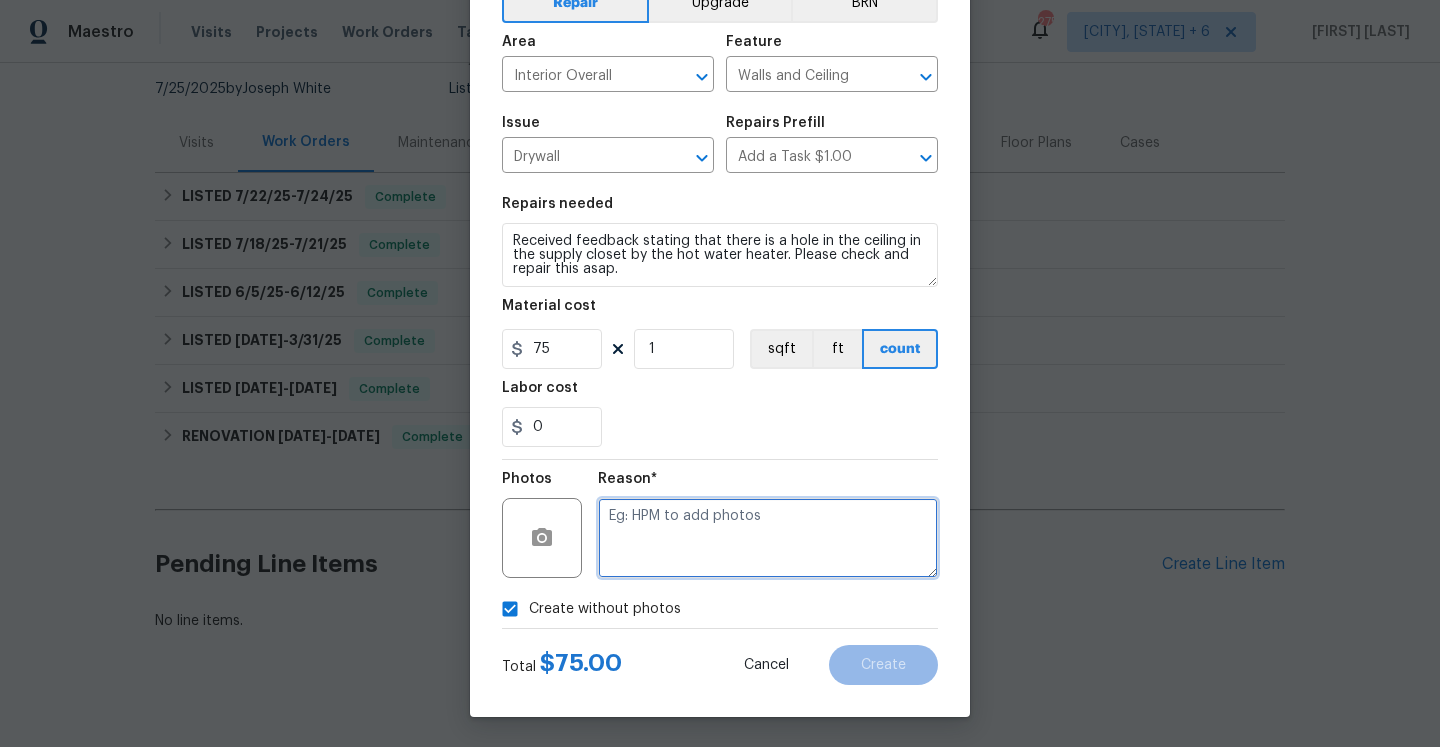 click at bounding box center (768, 538) 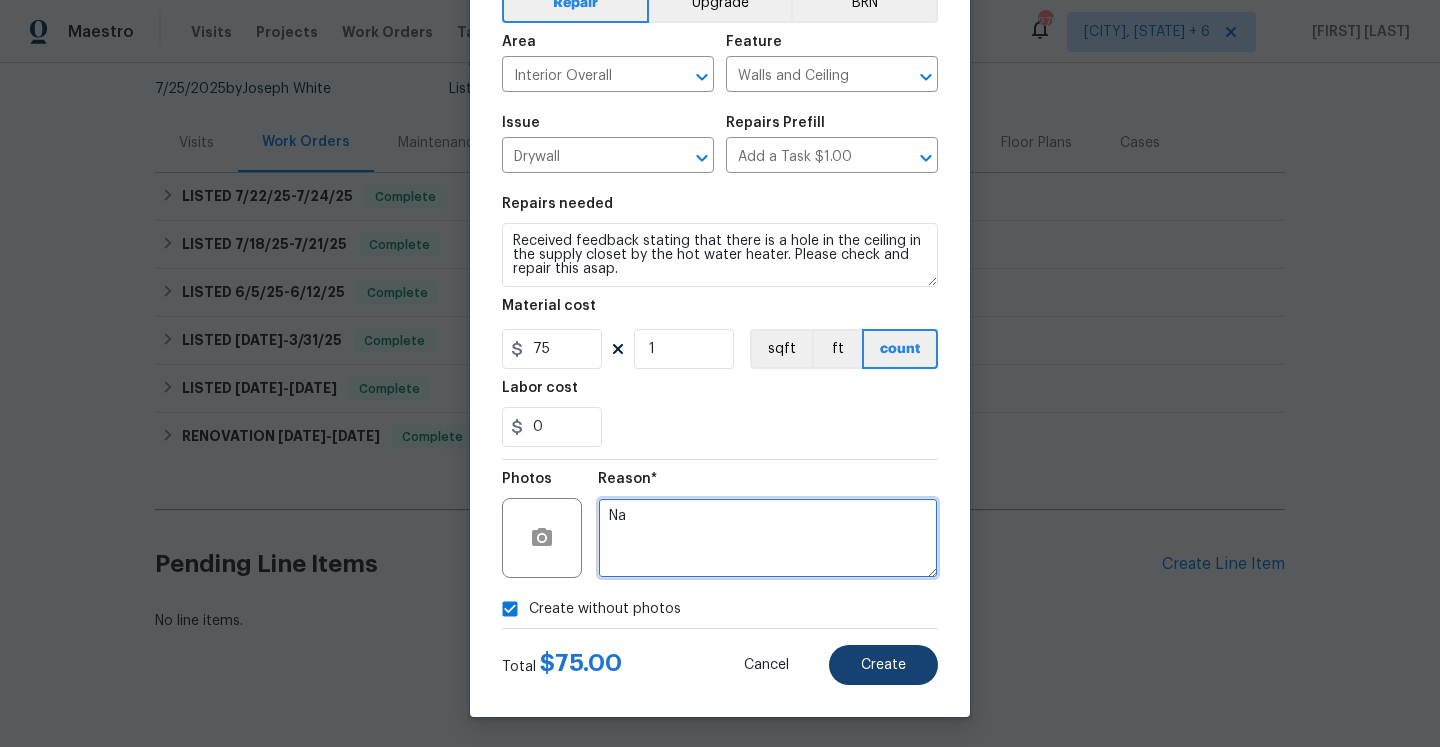 type on "Na" 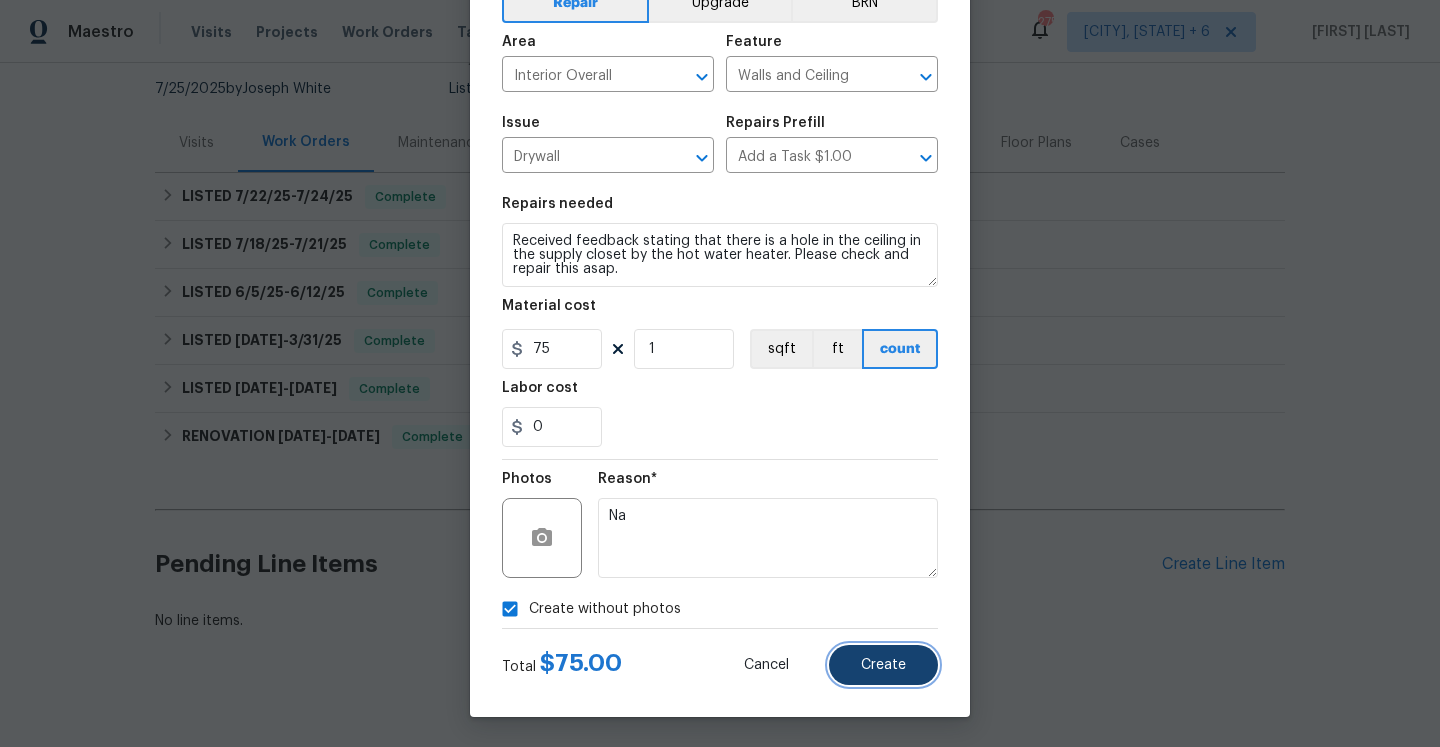 click on "Create" at bounding box center (883, 665) 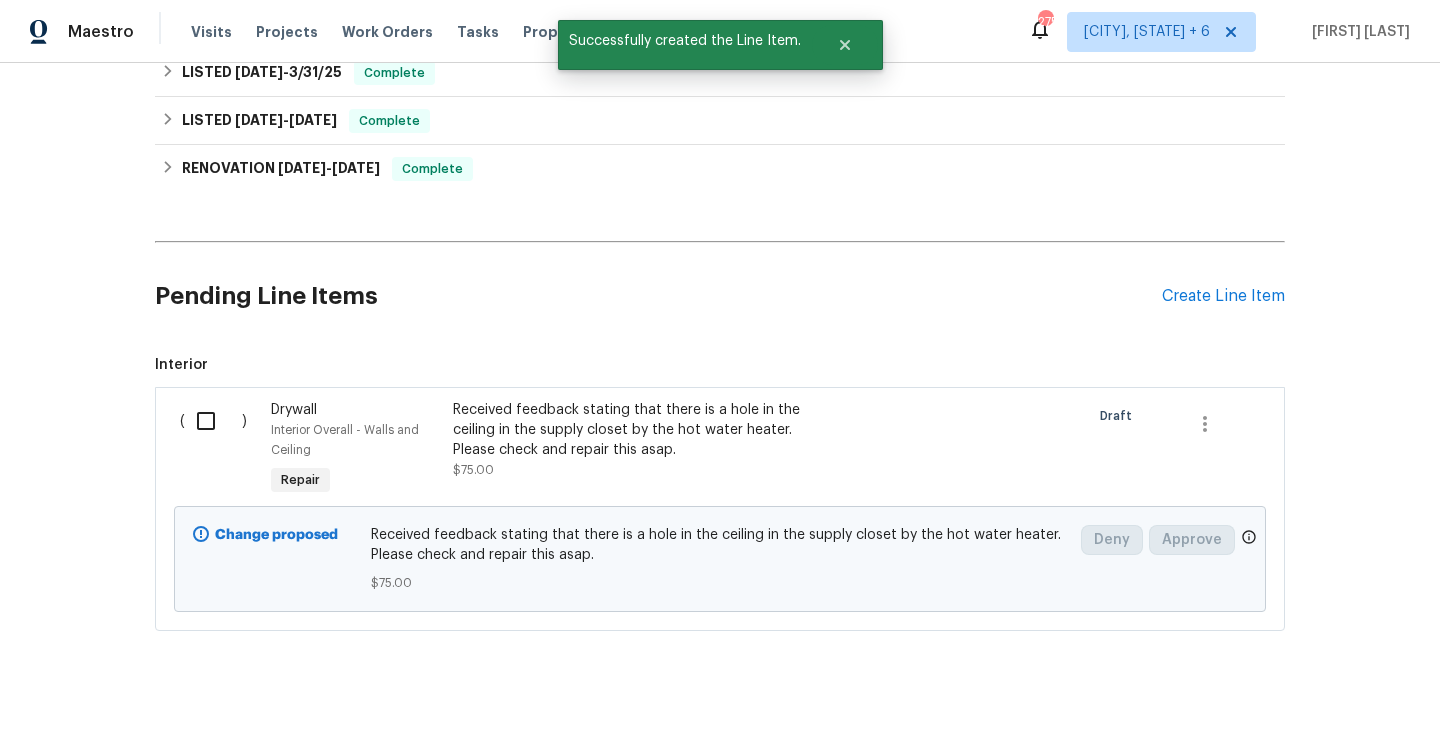 scroll, scrollTop: 479, scrollLeft: 0, axis: vertical 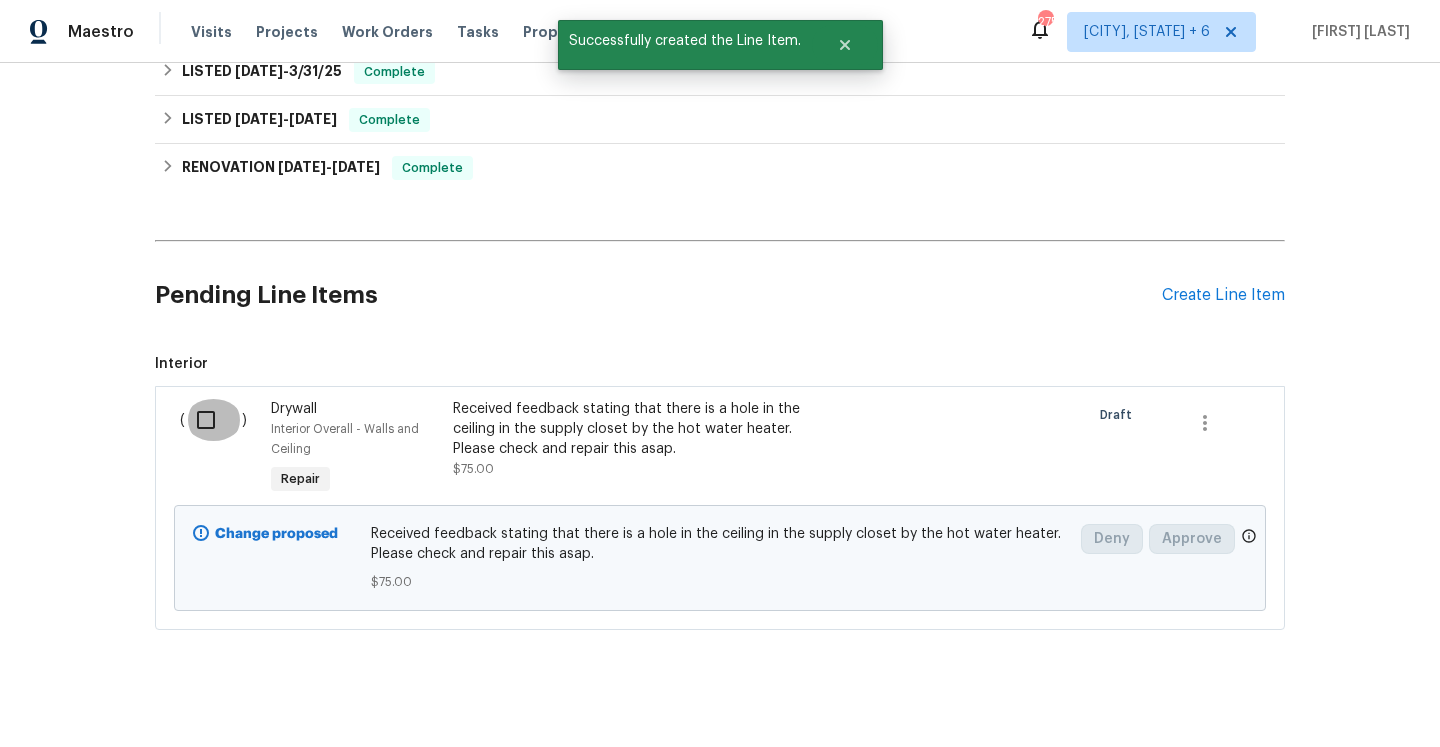 click at bounding box center (213, 420) 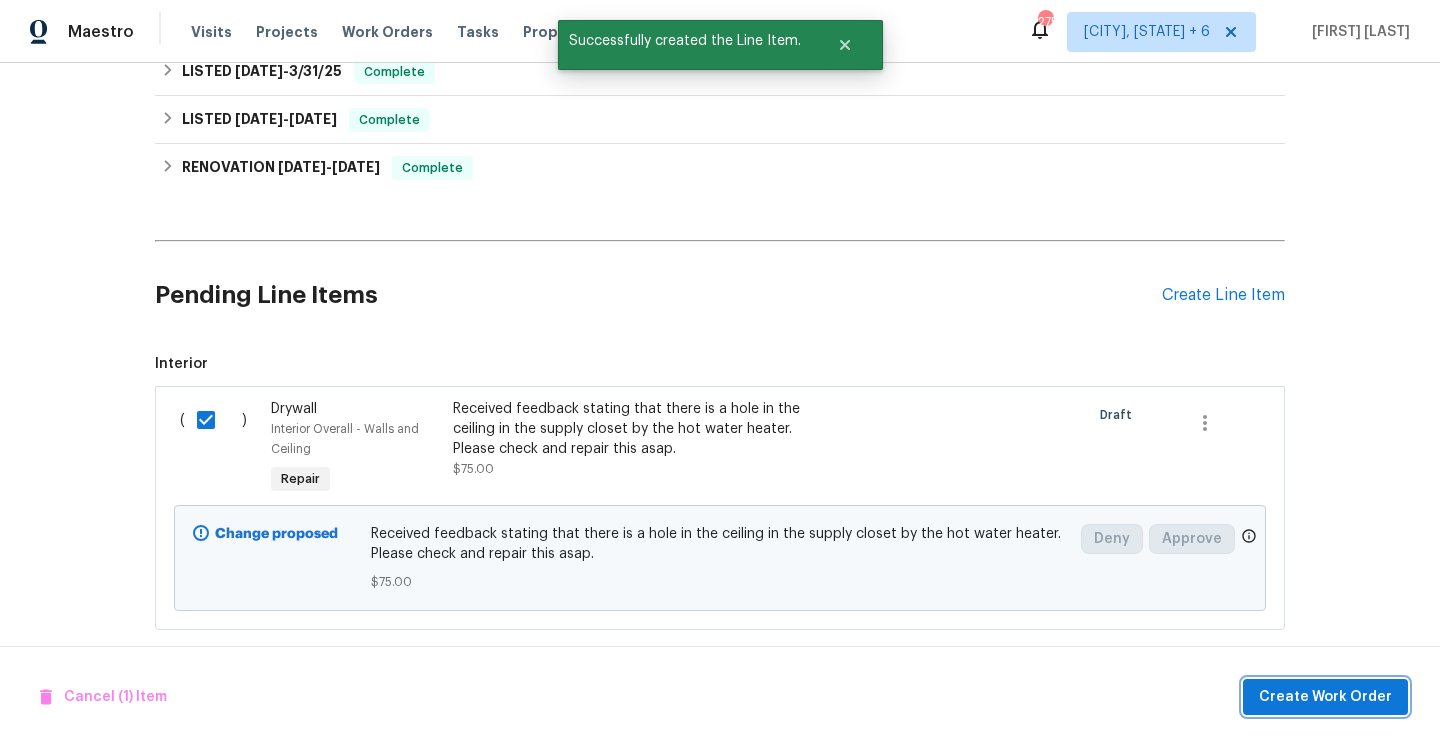 click on "Create Work Order" at bounding box center (1325, 697) 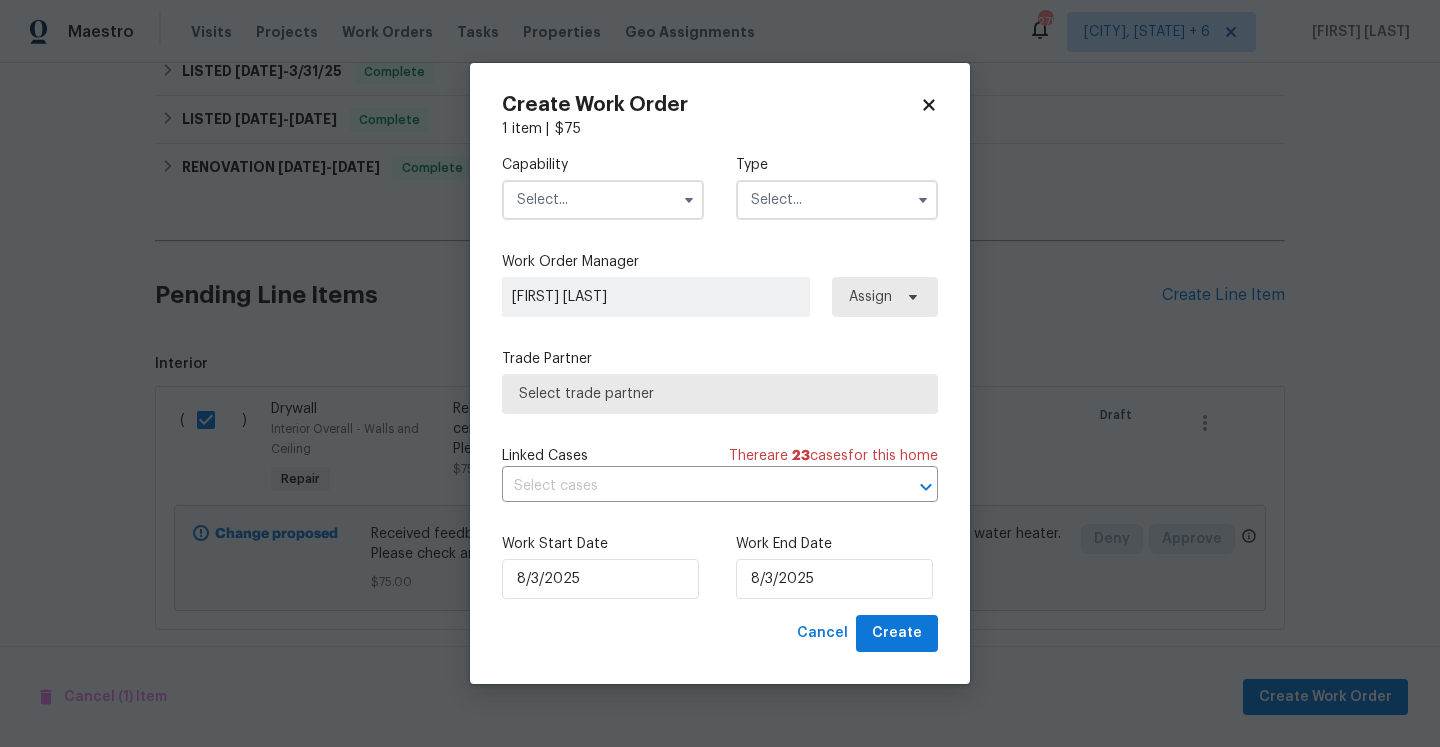 click at bounding box center (603, 200) 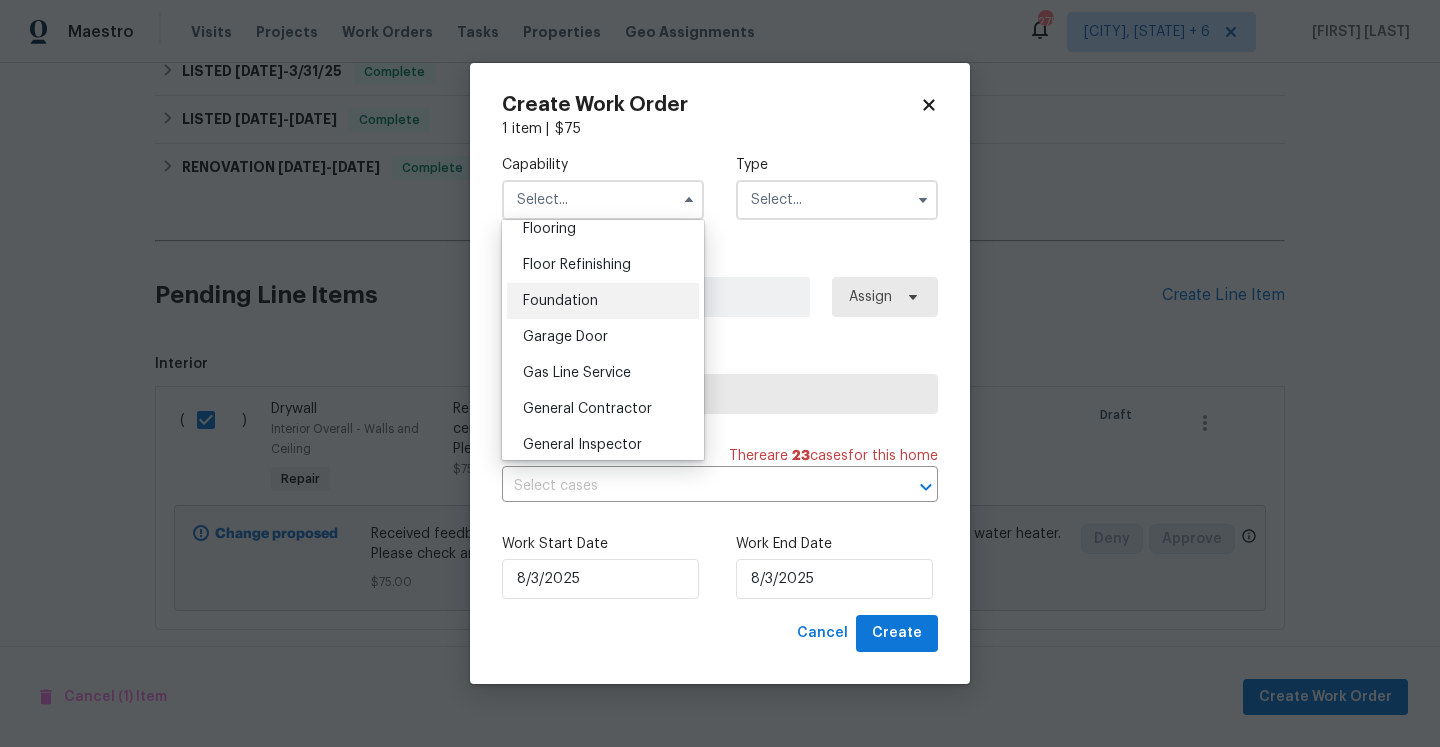 scroll, scrollTop: 813, scrollLeft: 0, axis: vertical 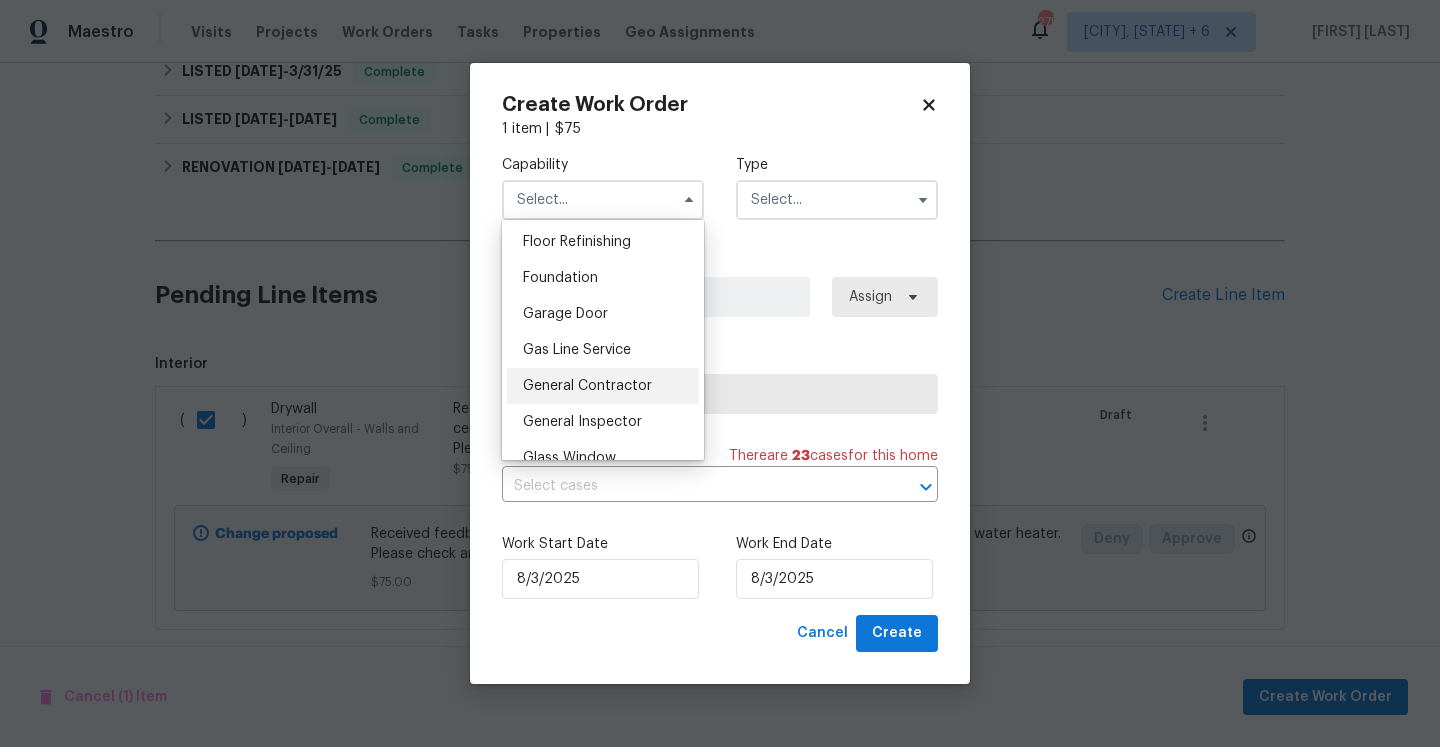 click on "General Contractor" at bounding box center [603, 386] 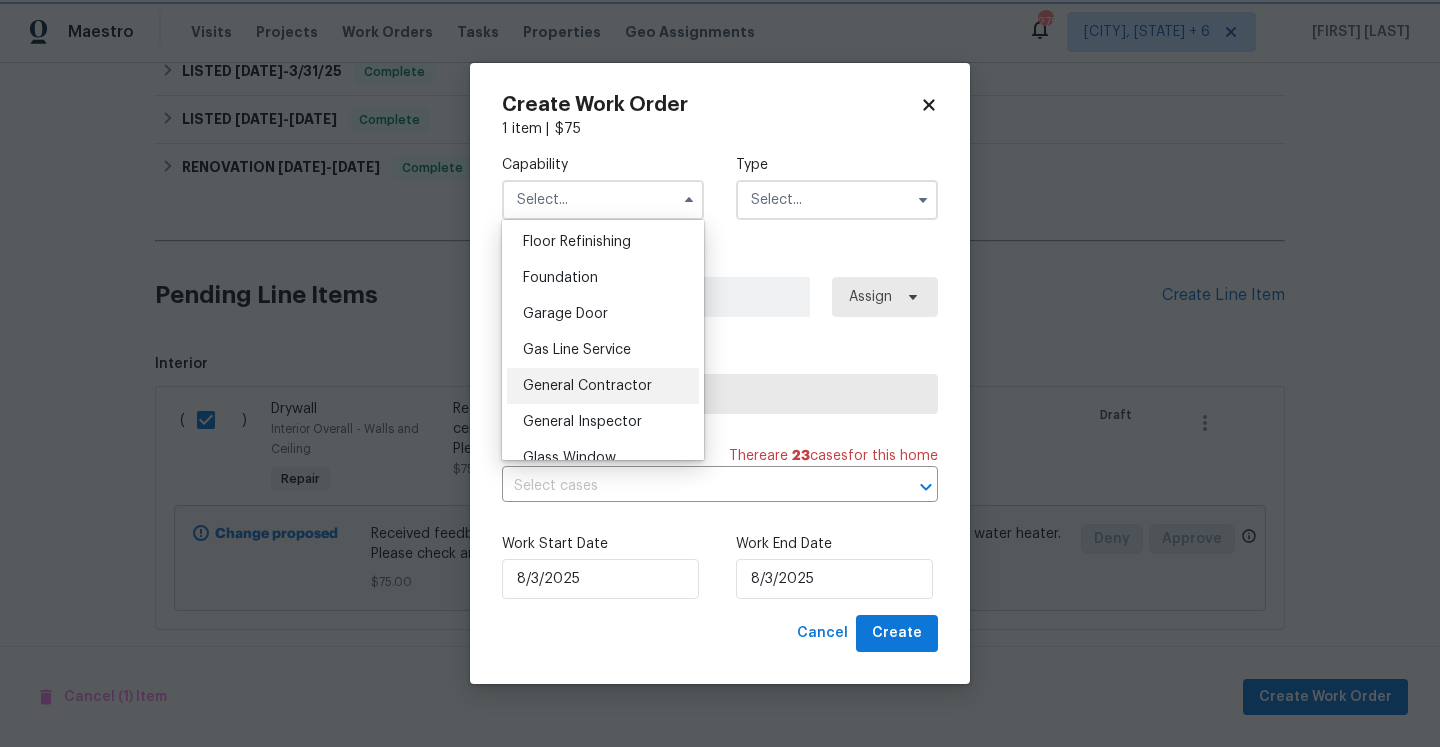 type on "General Contractor" 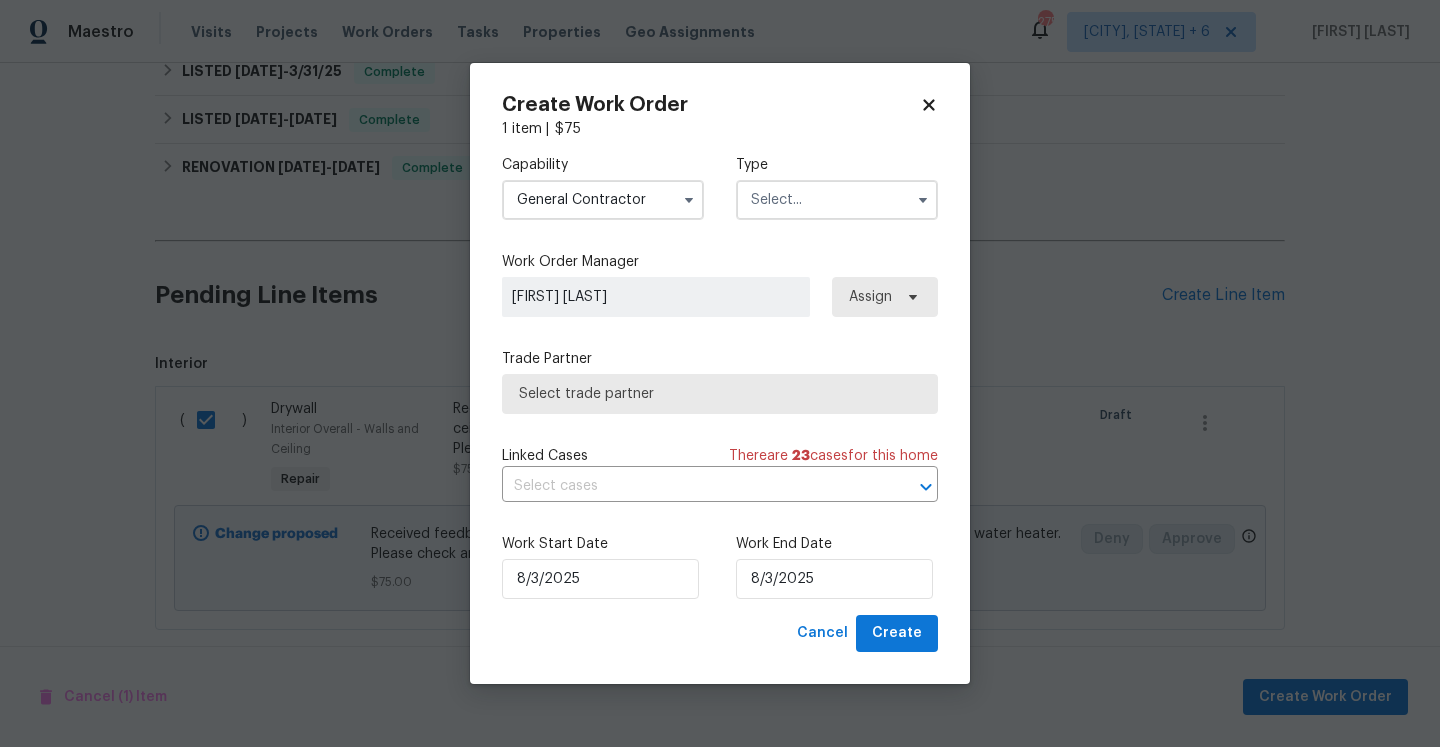 click at bounding box center (837, 200) 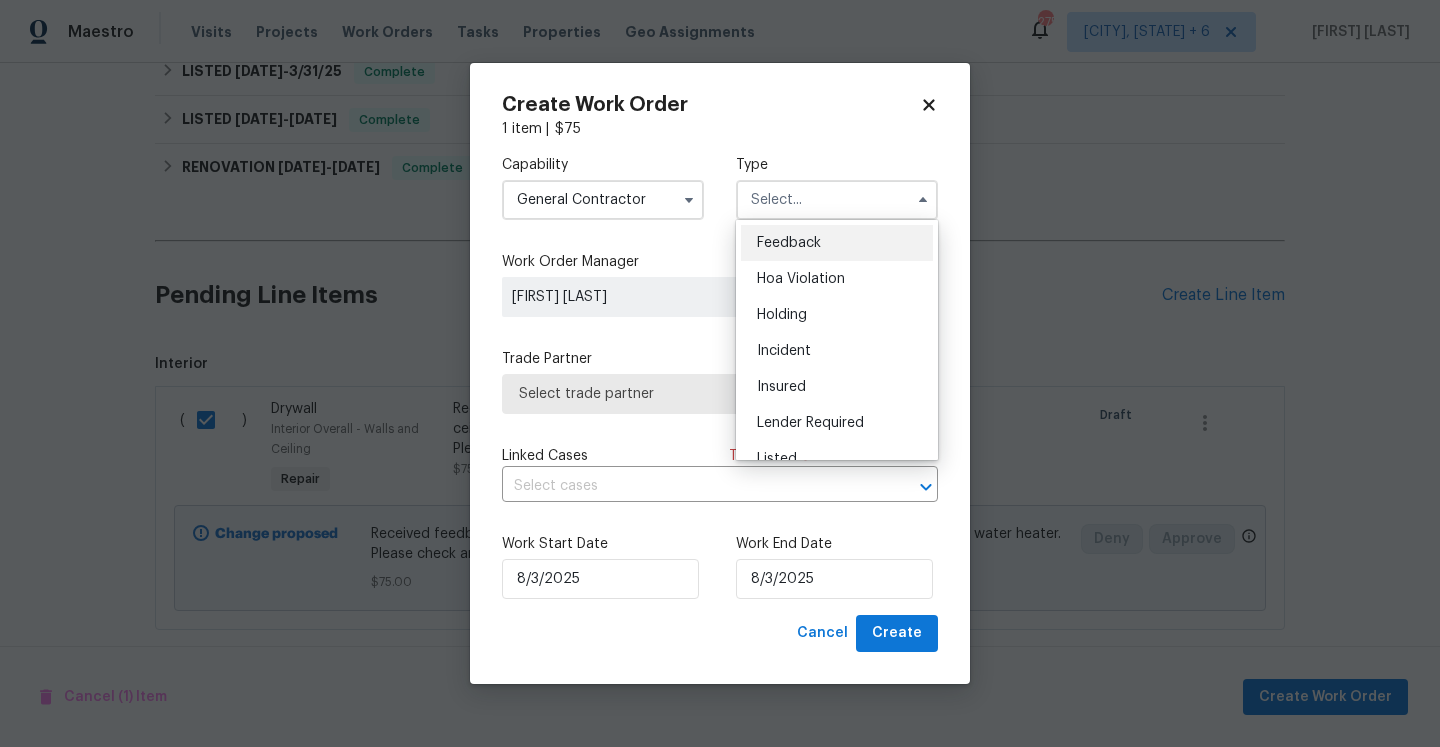 click on "Feedback" at bounding box center (837, 243) 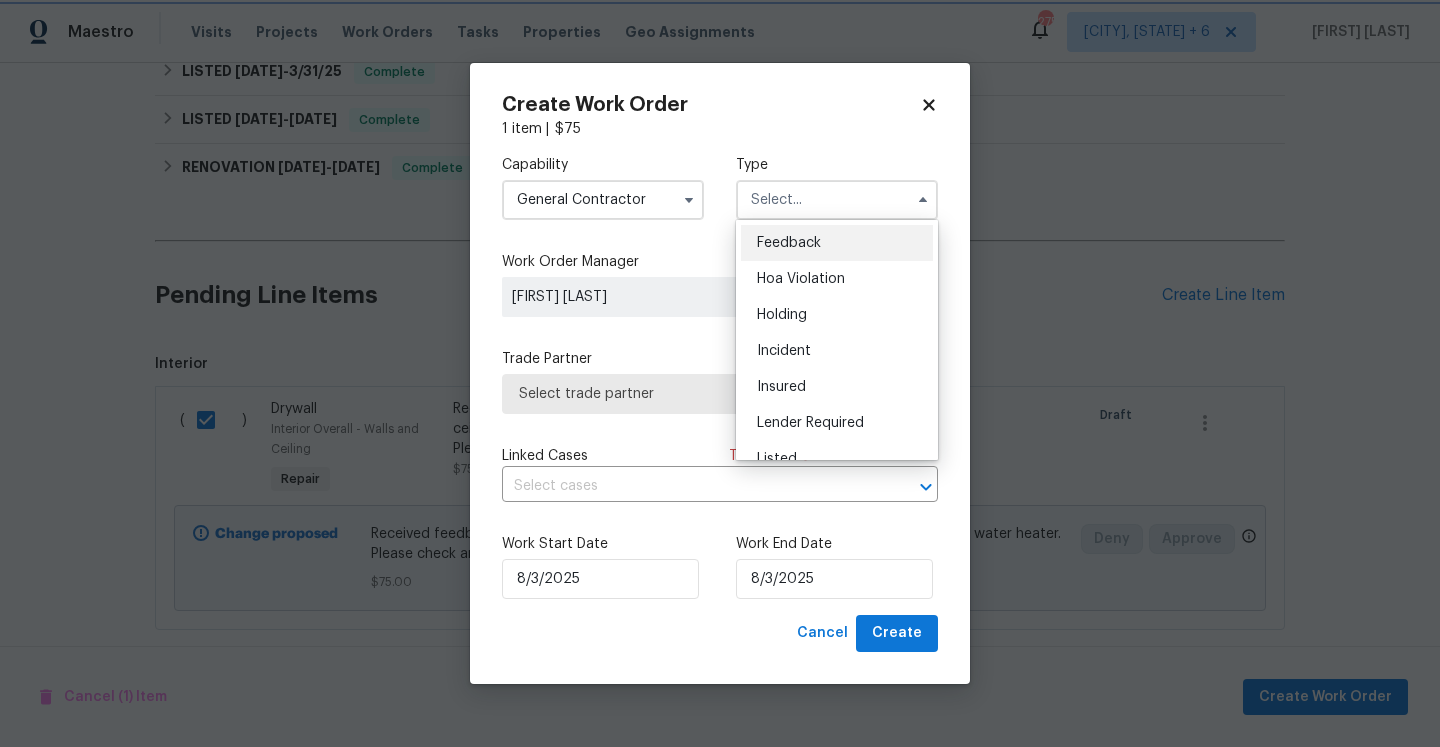 type on "Feedback" 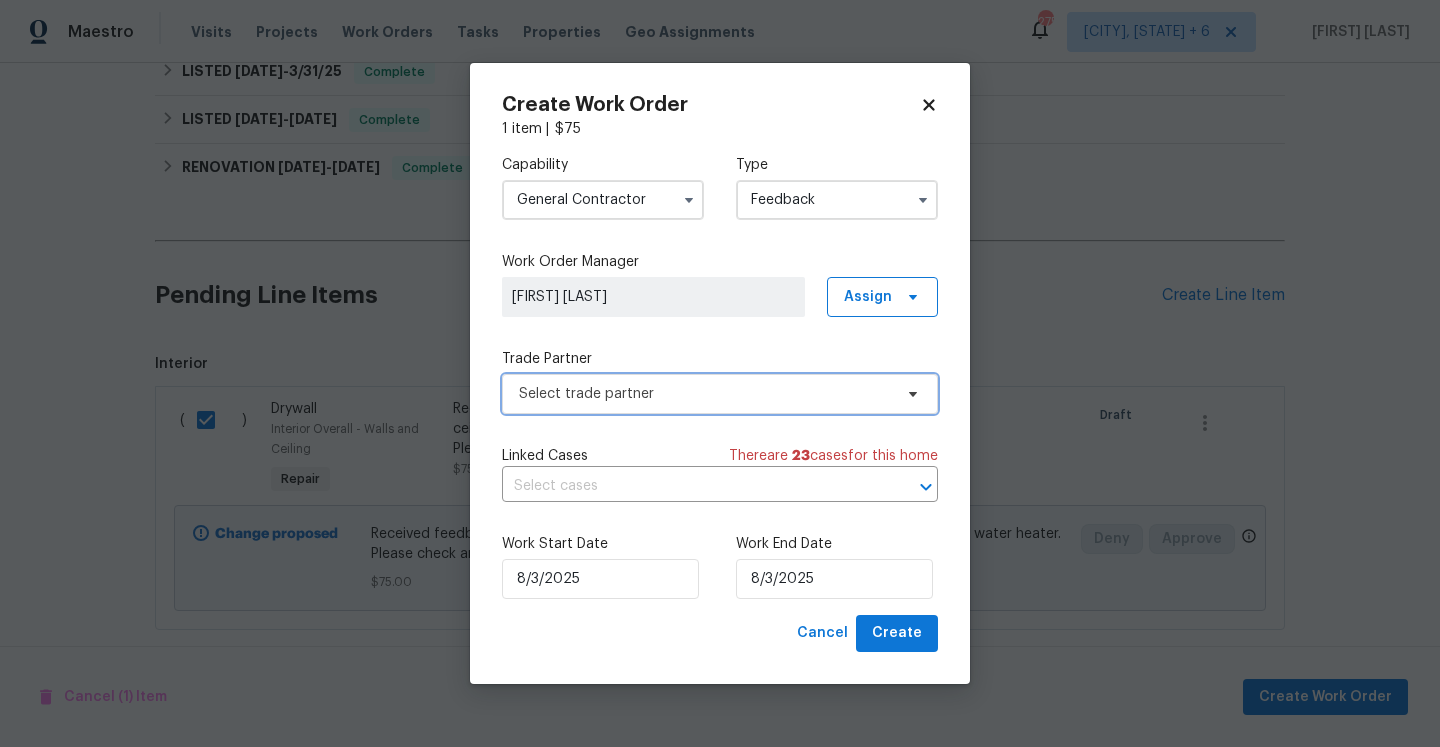 click on "Select trade partner" at bounding box center [705, 394] 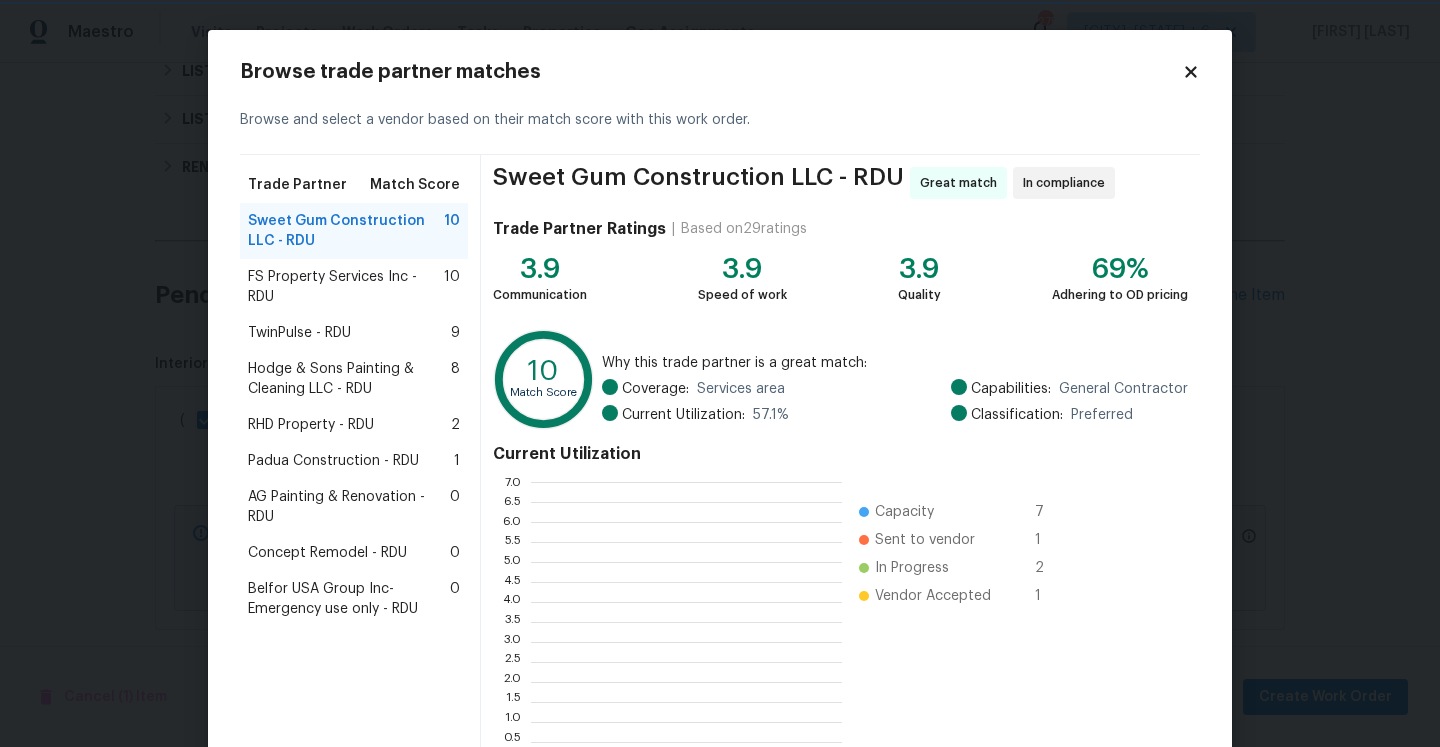 scroll, scrollTop: 280, scrollLeft: 311, axis: both 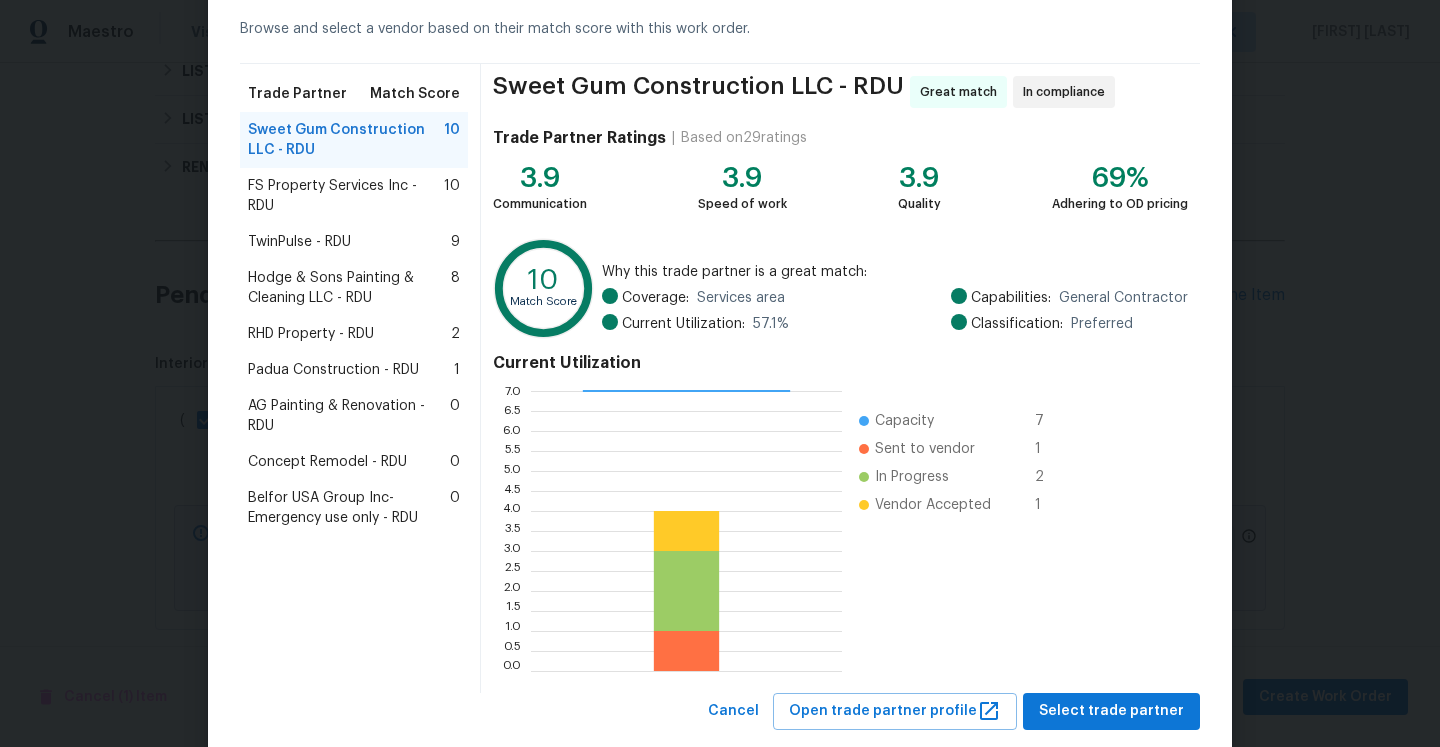 click on "FS Property Services Inc - RDU" at bounding box center (346, 196) 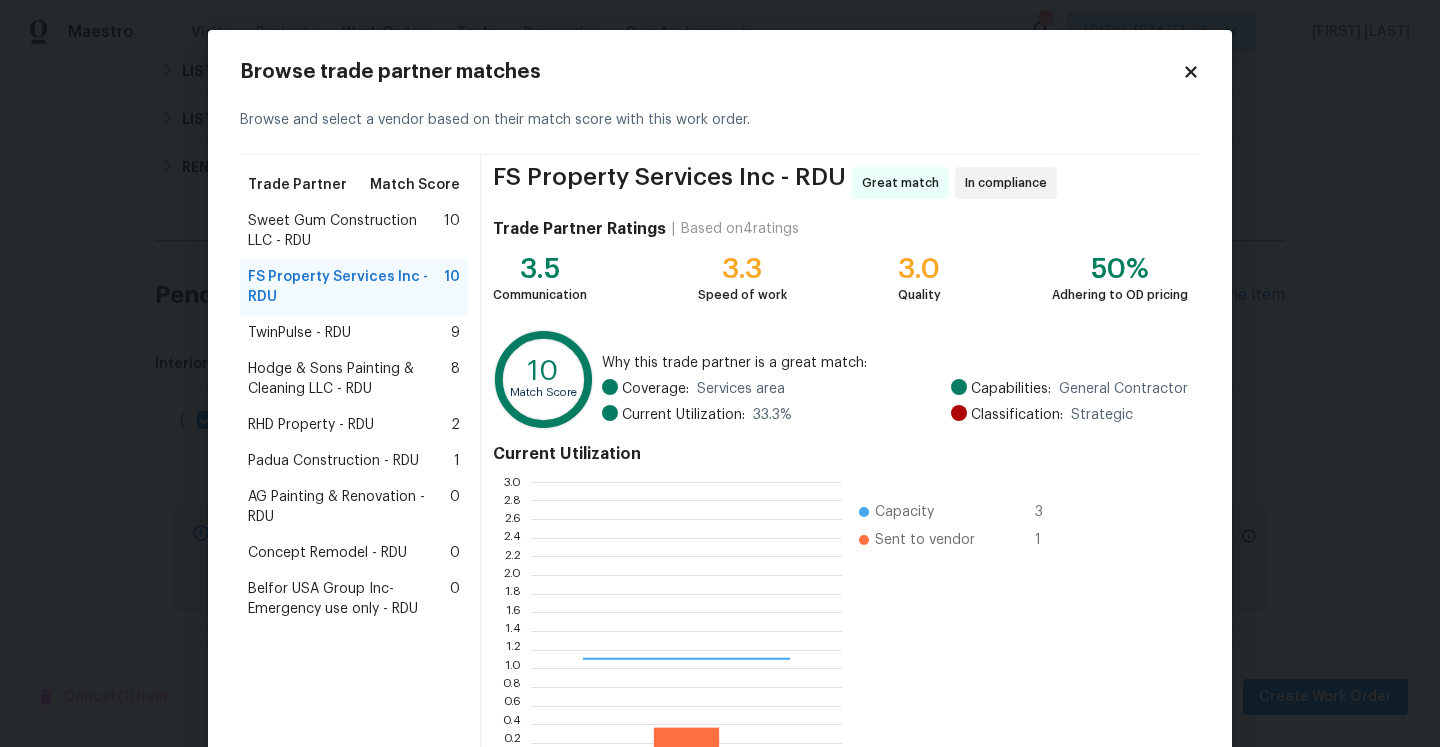 scroll, scrollTop: 2, scrollLeft: 1, axis: both 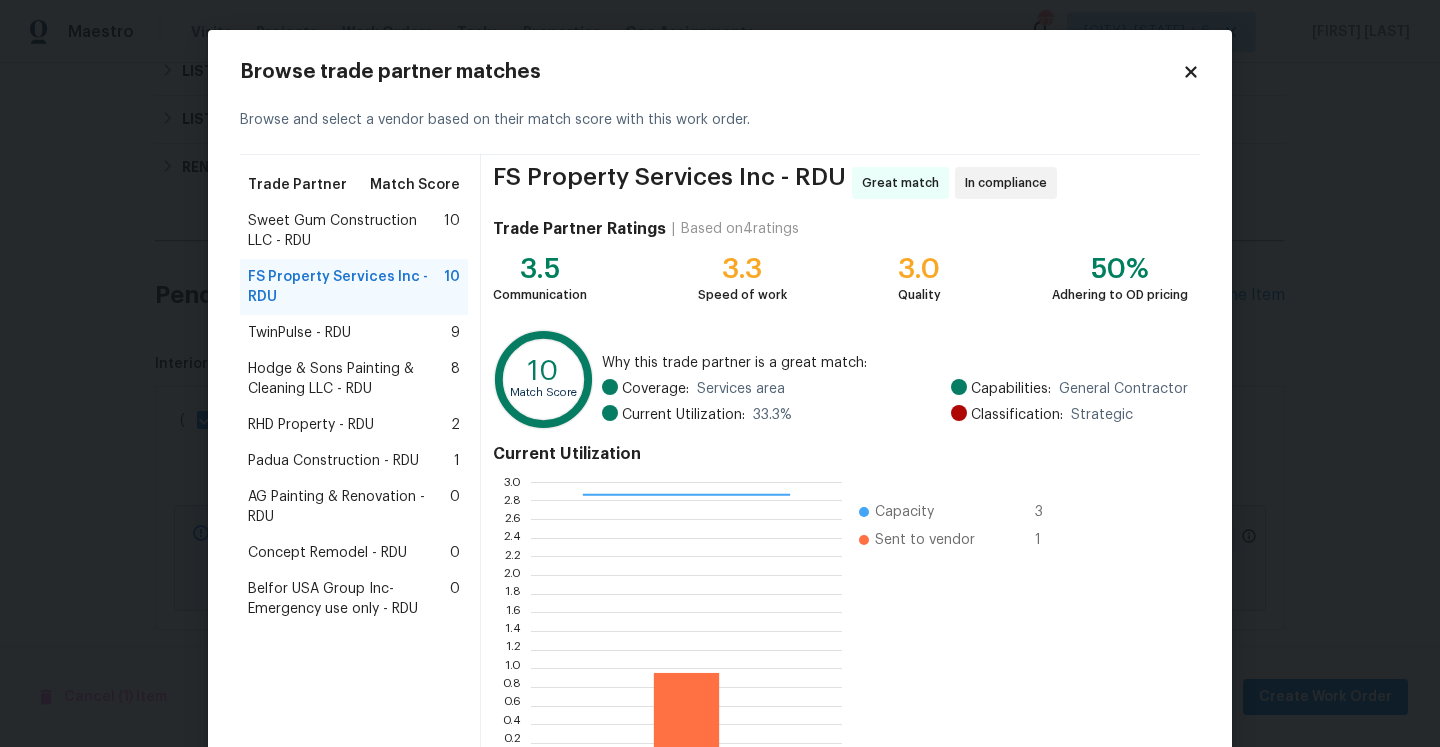click on "Sweet Gum Construction LLC - RDU" at bounding box center [346, 231] 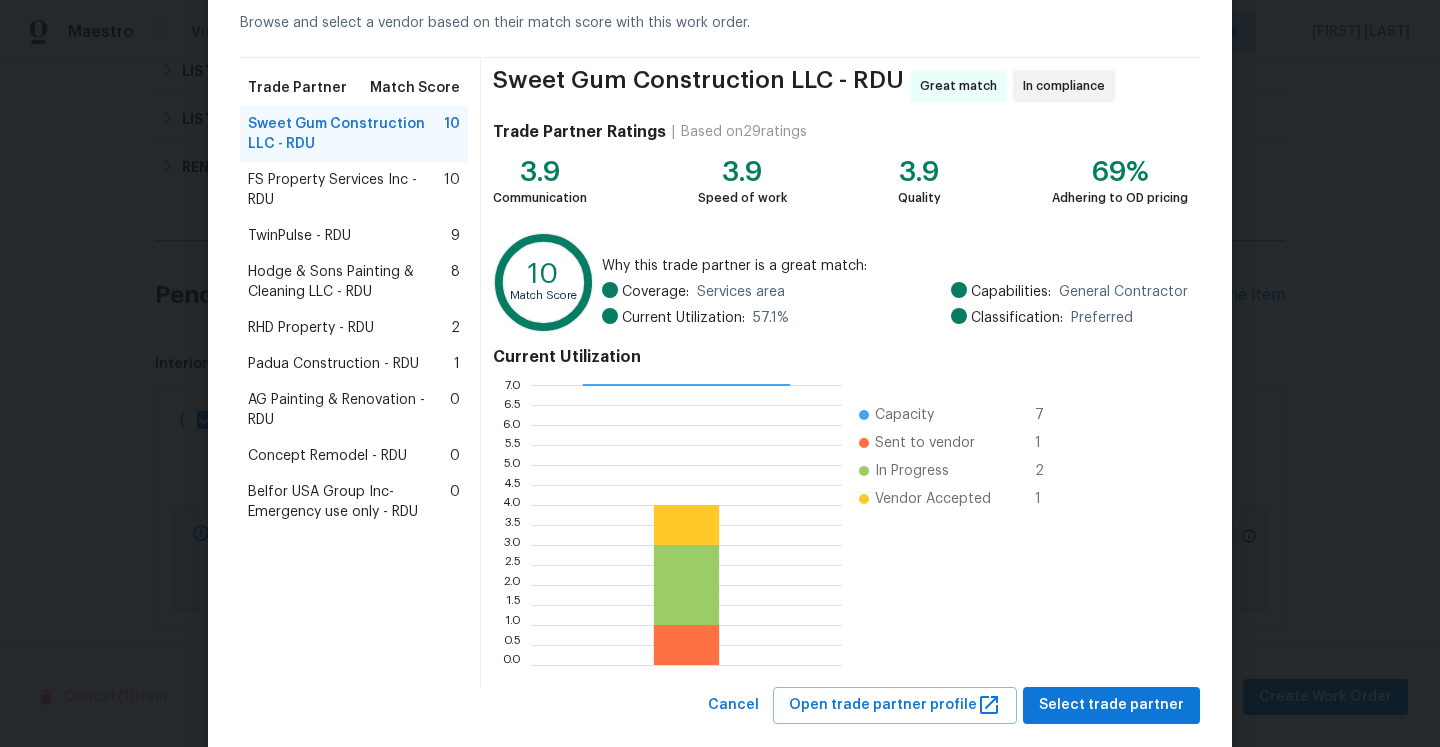 scroll, scrollTop: 135, scrollLeft: 0, axis: vertical 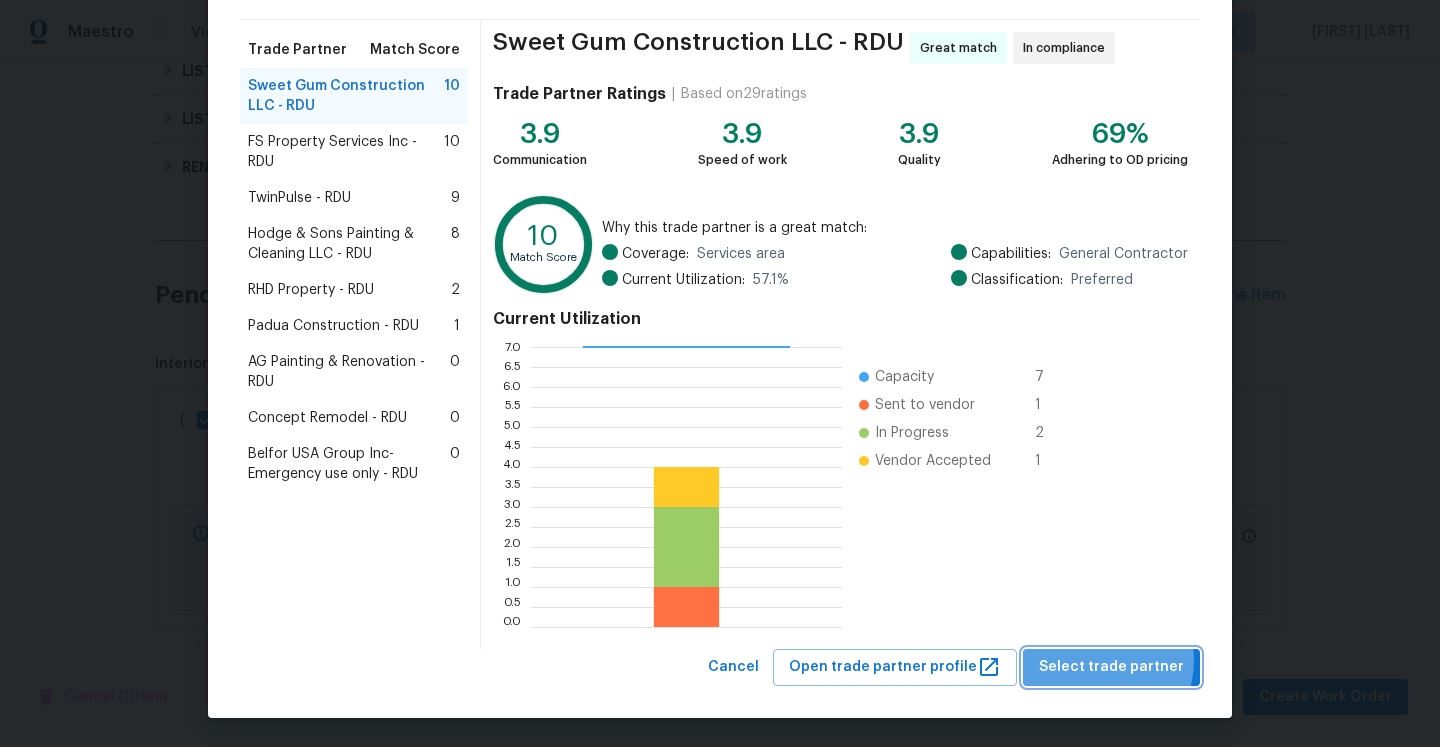 click on "Select trade partner" at bounding box center [1111, 667] 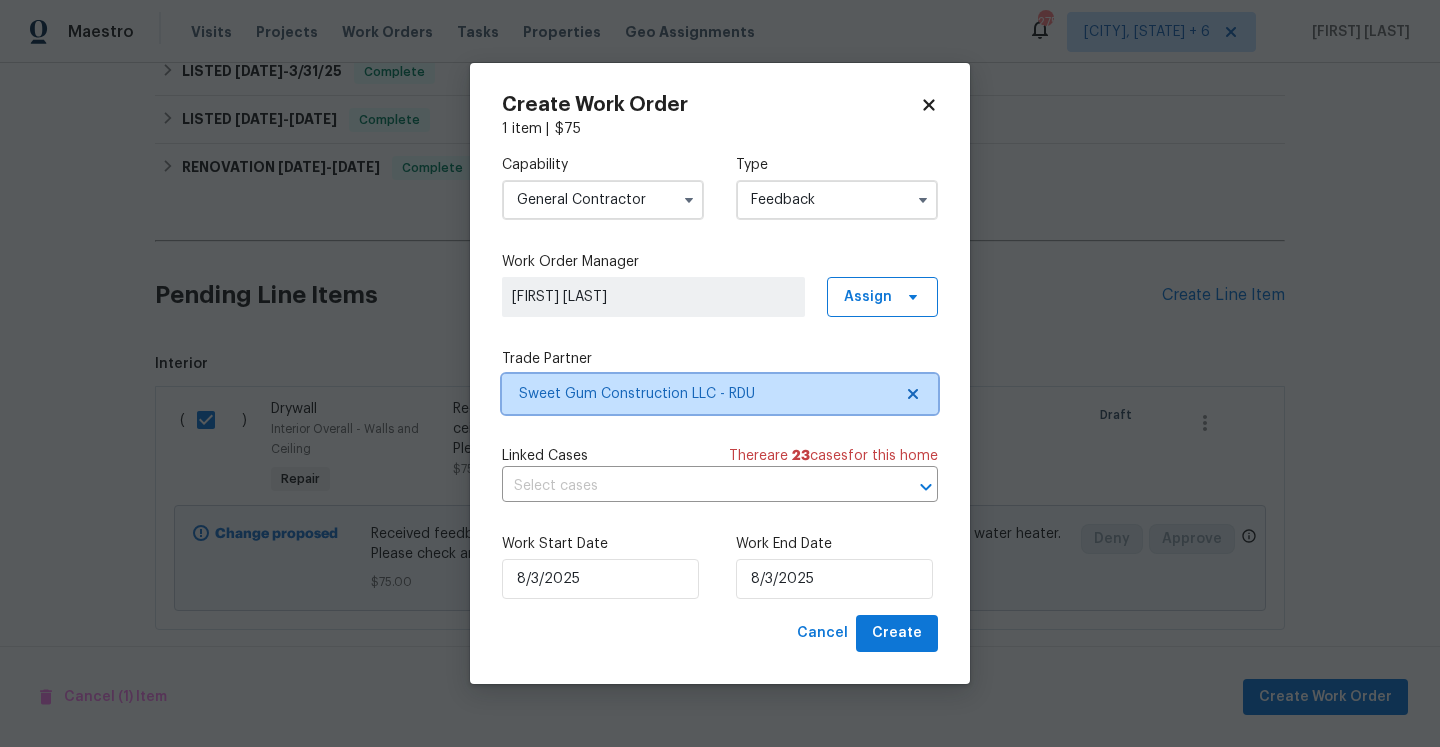 scroll, scrollTop: 0, scrollLeft: 0, axis: both 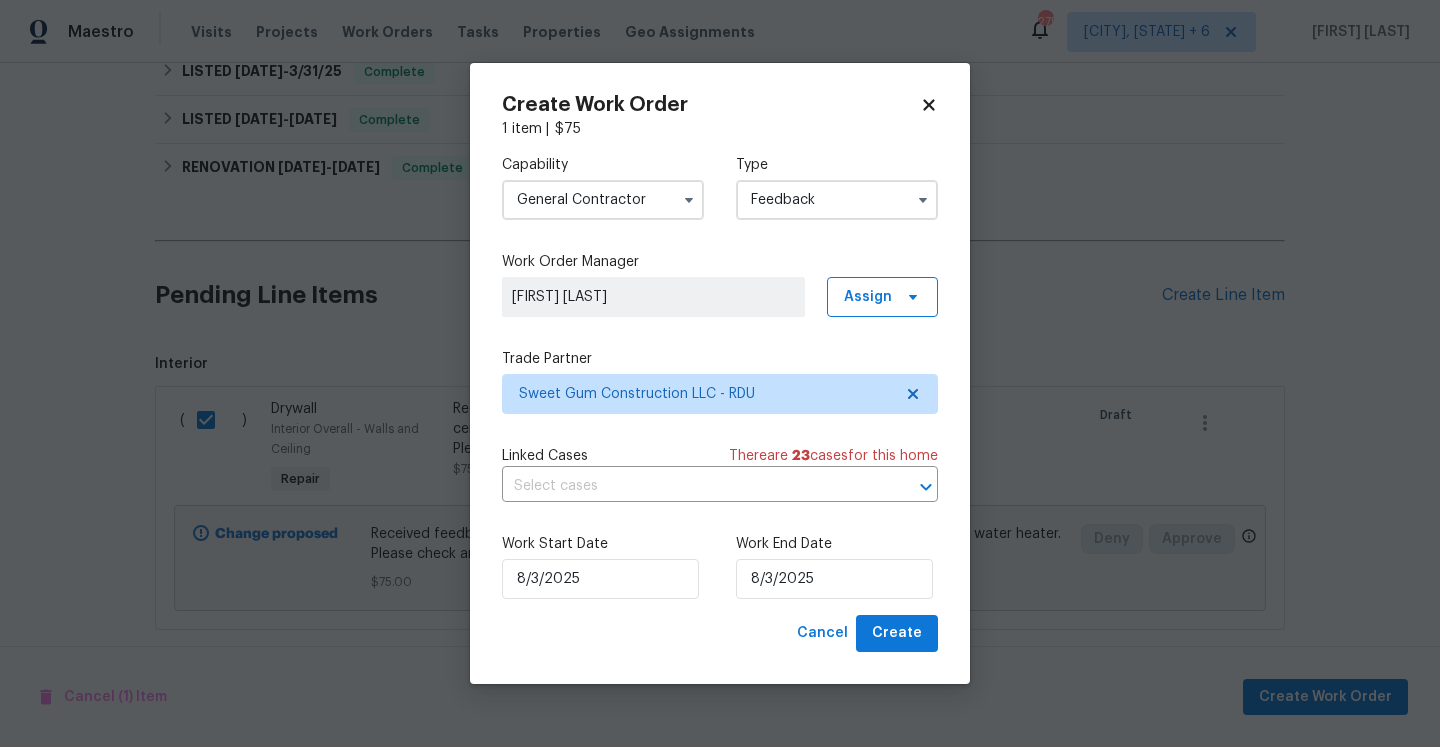 click on "Capability   General Contractor Type   Feedback Work Order Manager   Afredi A Assign Trade Partner   Sweet Gum Construction LLC - RDU Linked Cases There  are   23  case s  for this home   ​ Work Start Date   8/3/2025 Work End Date   8/3/2025" at bounding box center (720, 377) 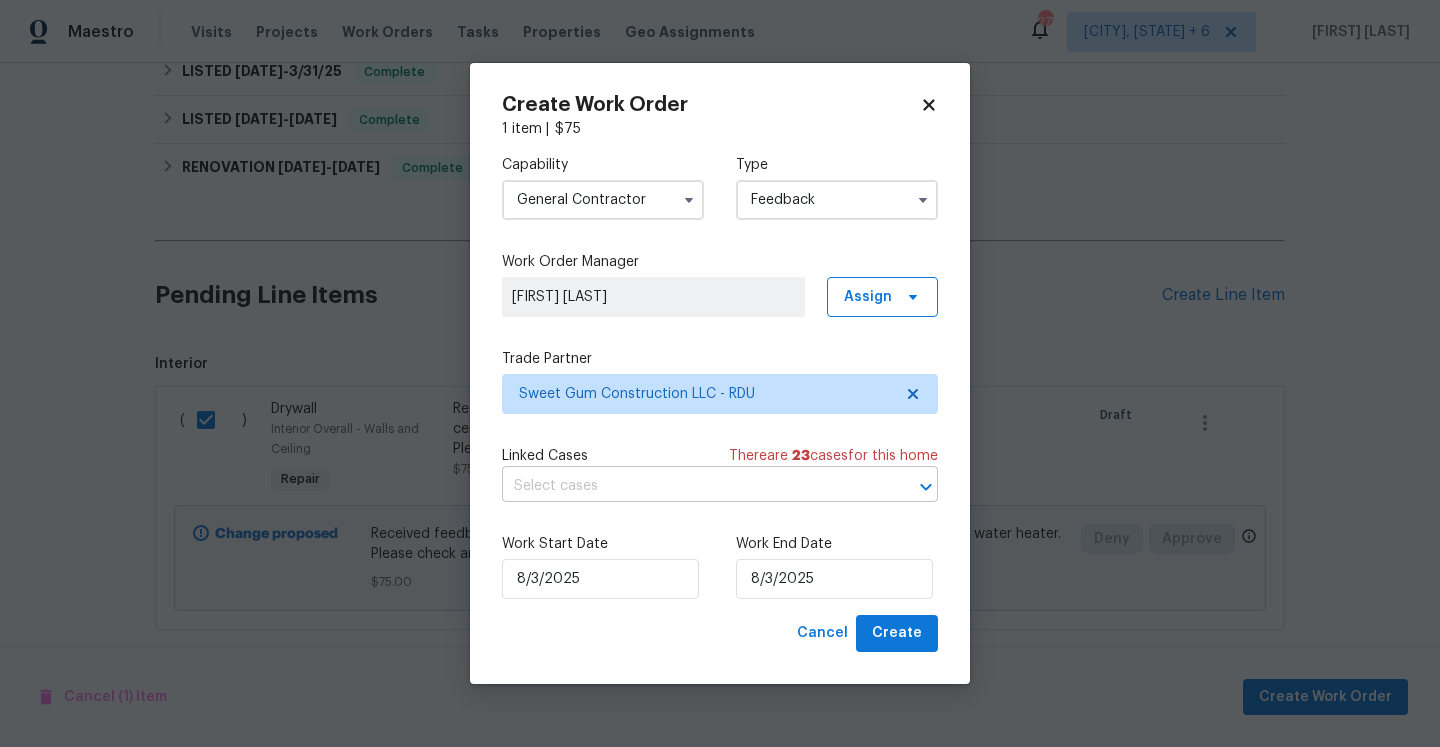 click at bounding box center [692, 486] 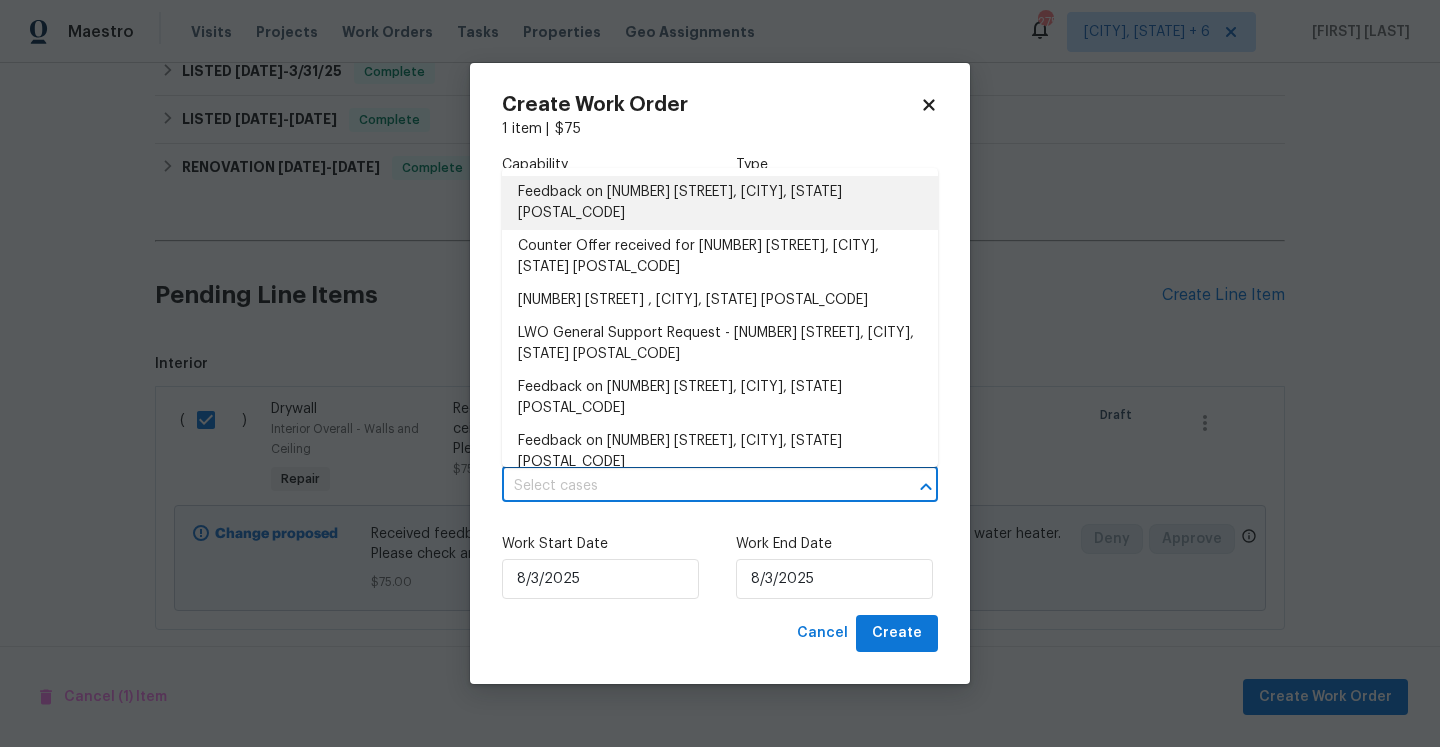 click on "Feedback on 1432 Quarter Pt, Raleigh, NC 27615" at bounding box center [720, 203] 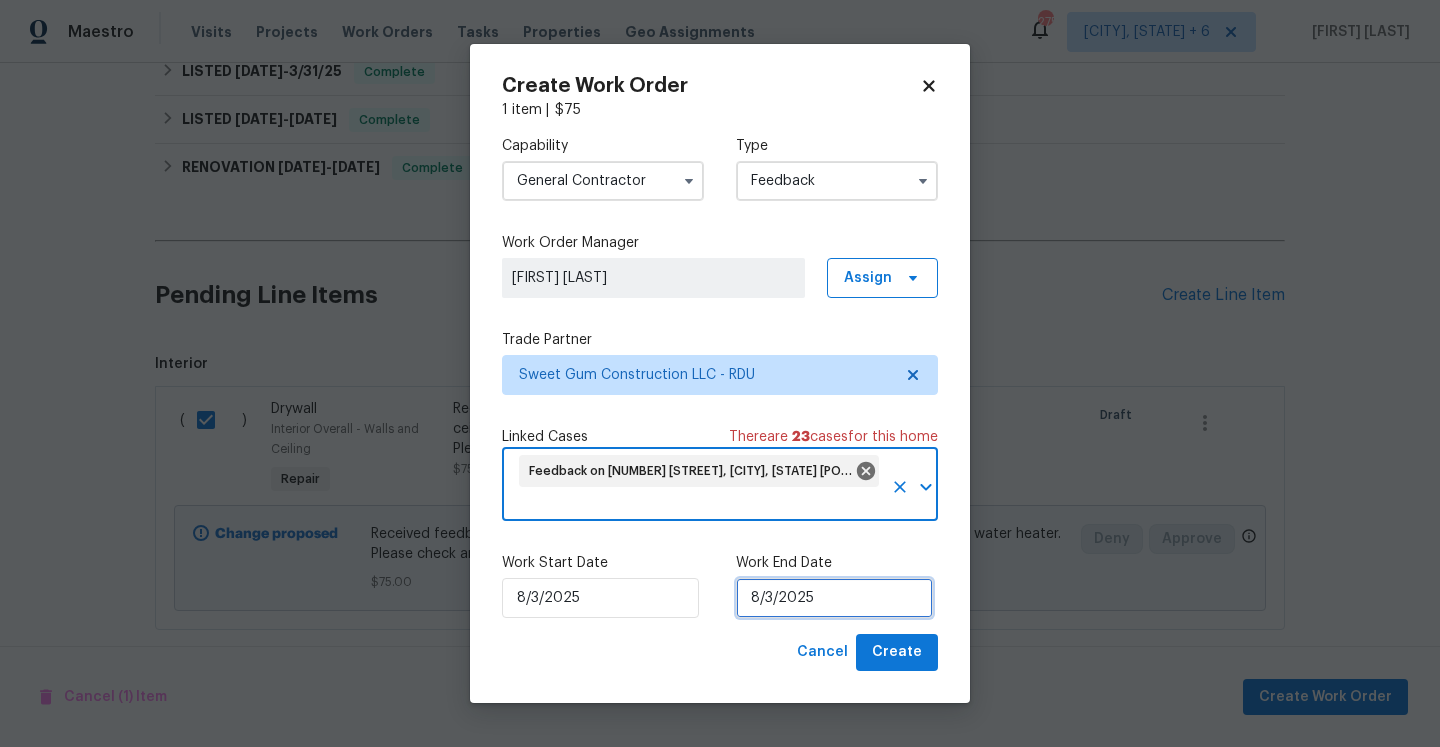 click on "8/3/2025" at bounding box center (834, 598) 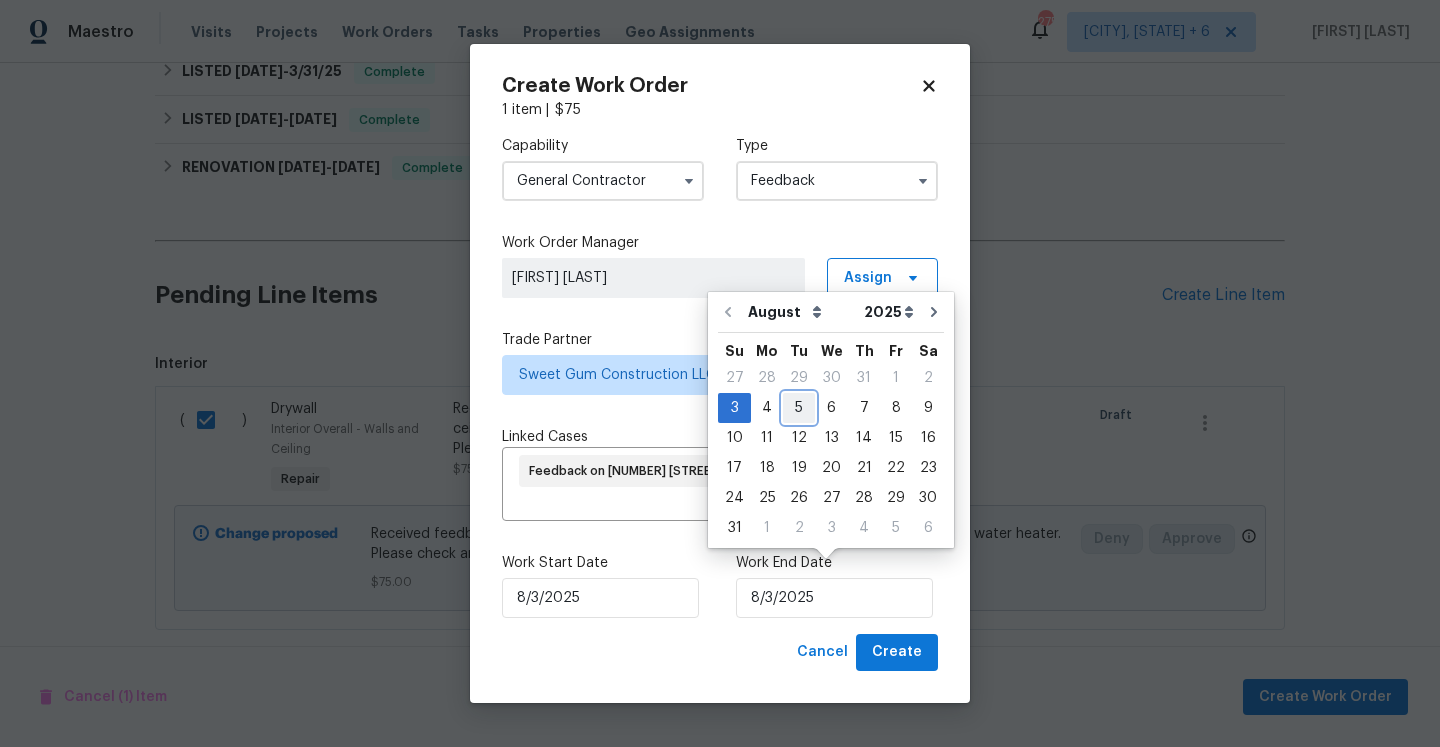 click on "5" at bounding box center (799, 408) 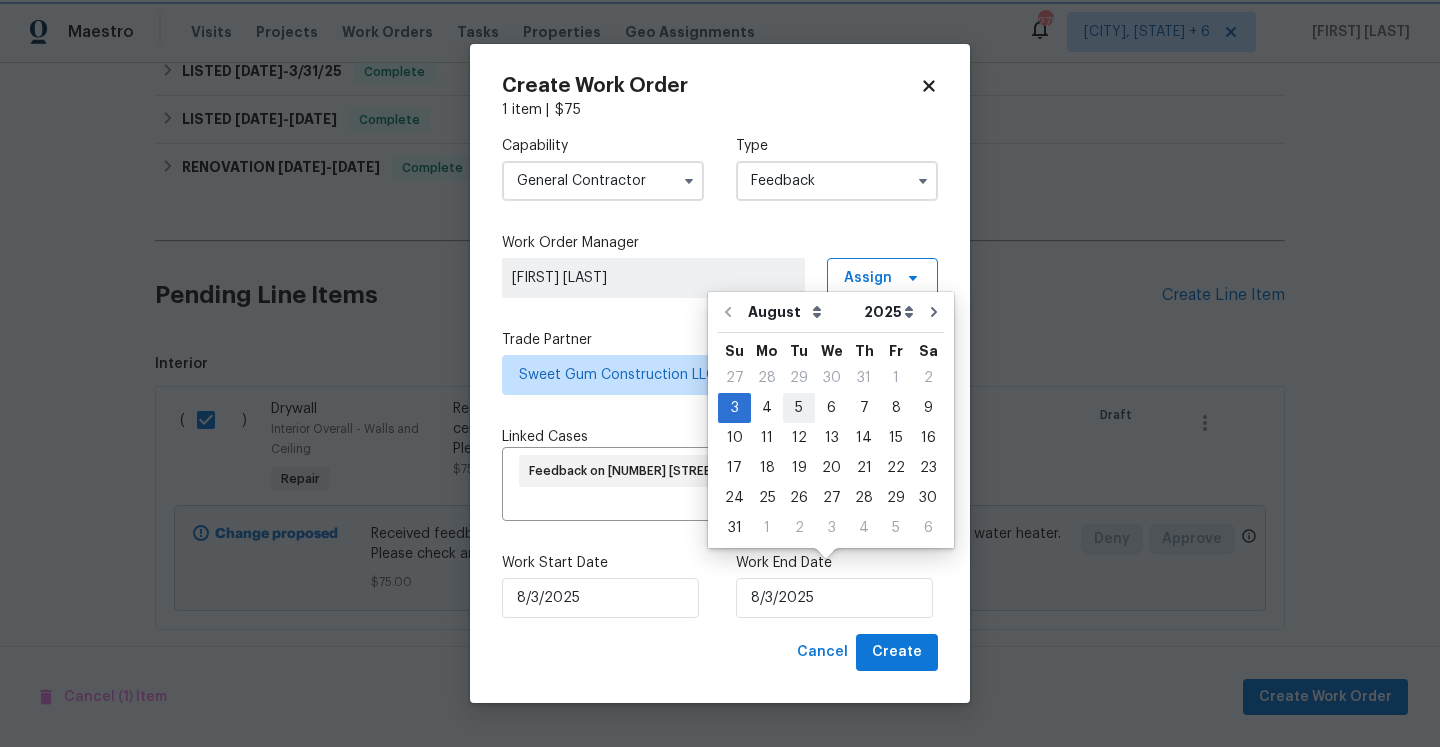 type on "8/5/2025" 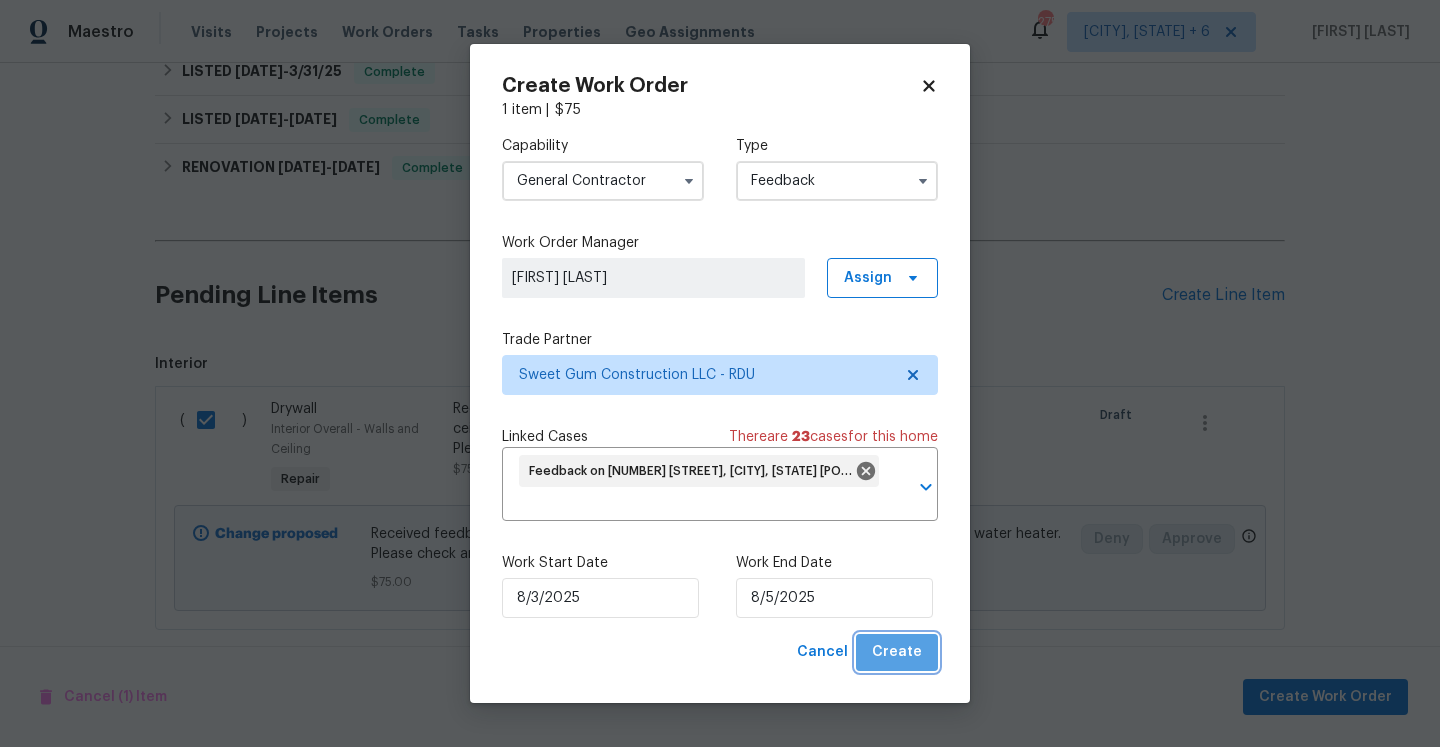 click on "Create" at bounding box center (897, 652) 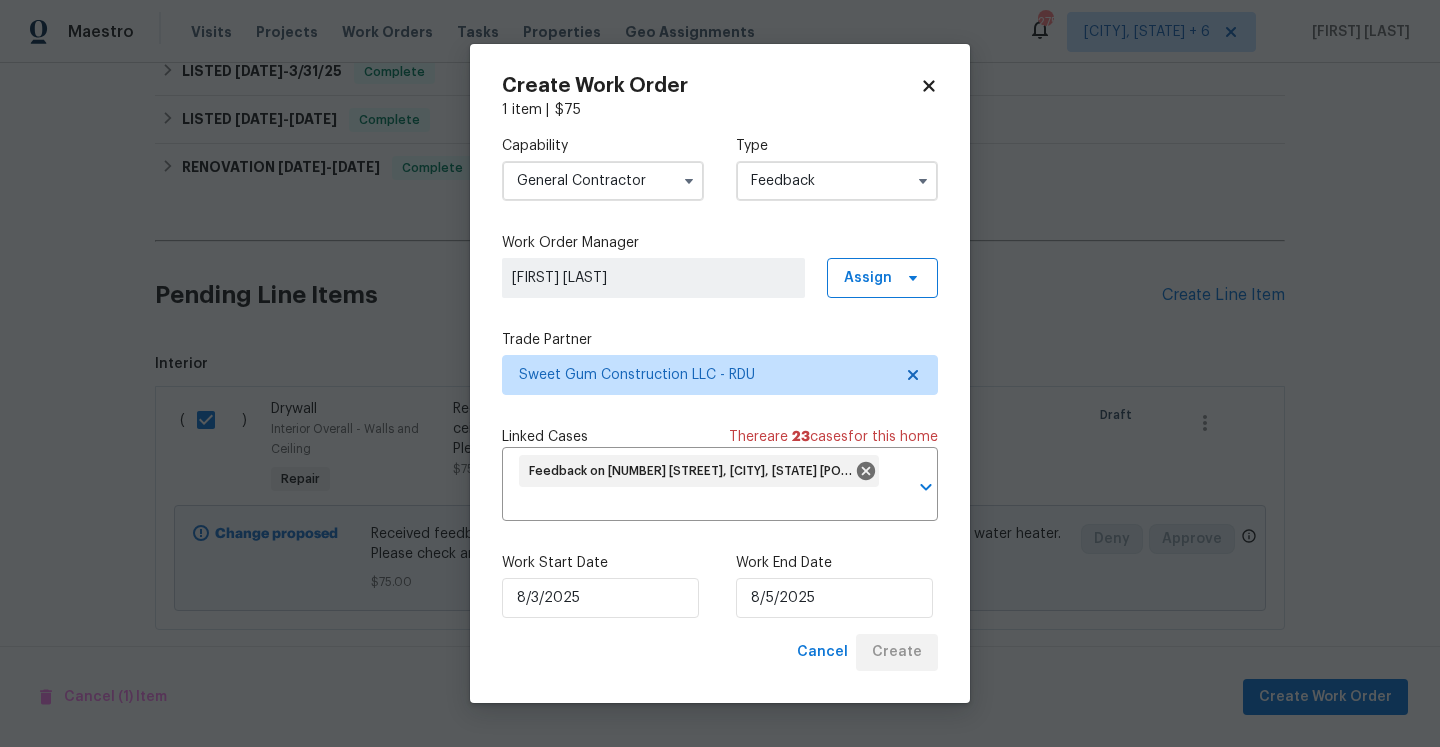 checkbox on "false" 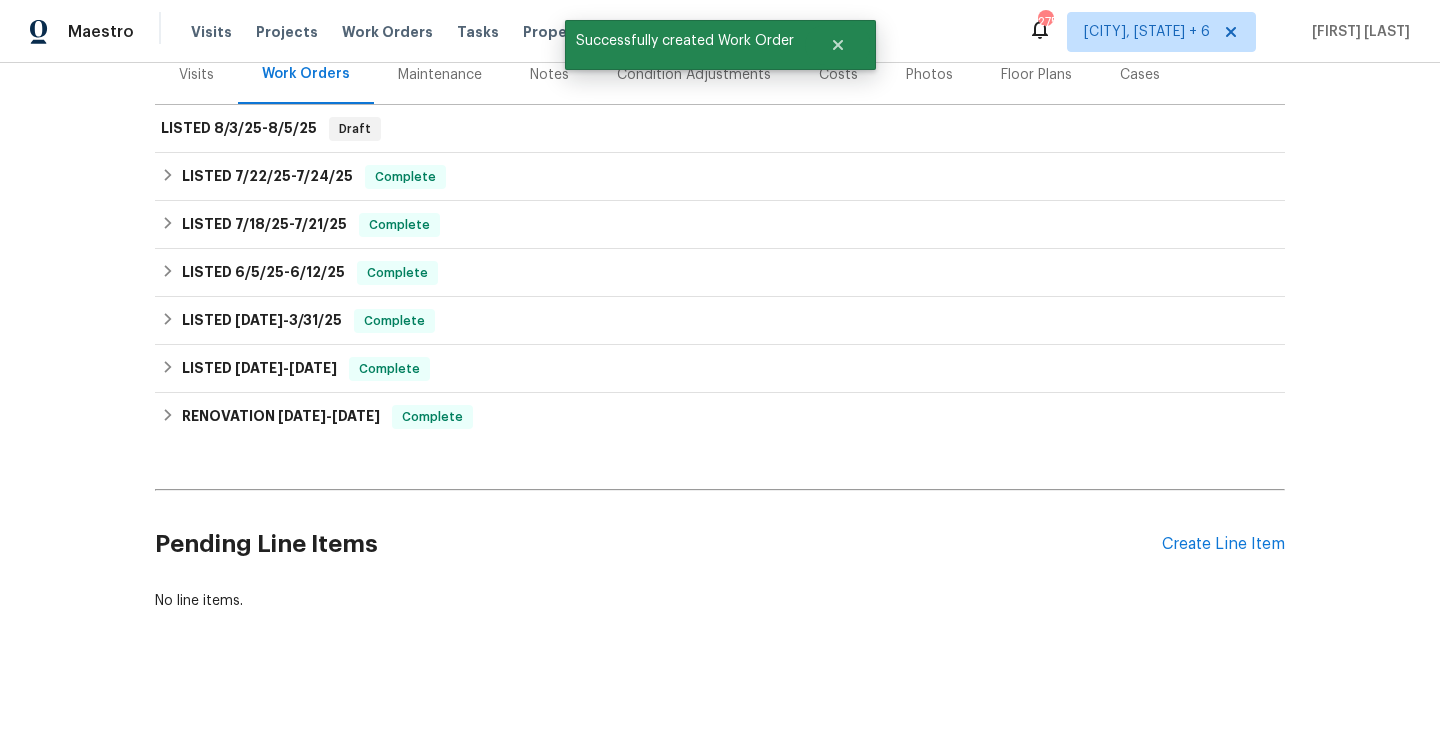 scroll, scrollTop: 258, scrollLeft: 0, axis: vertical 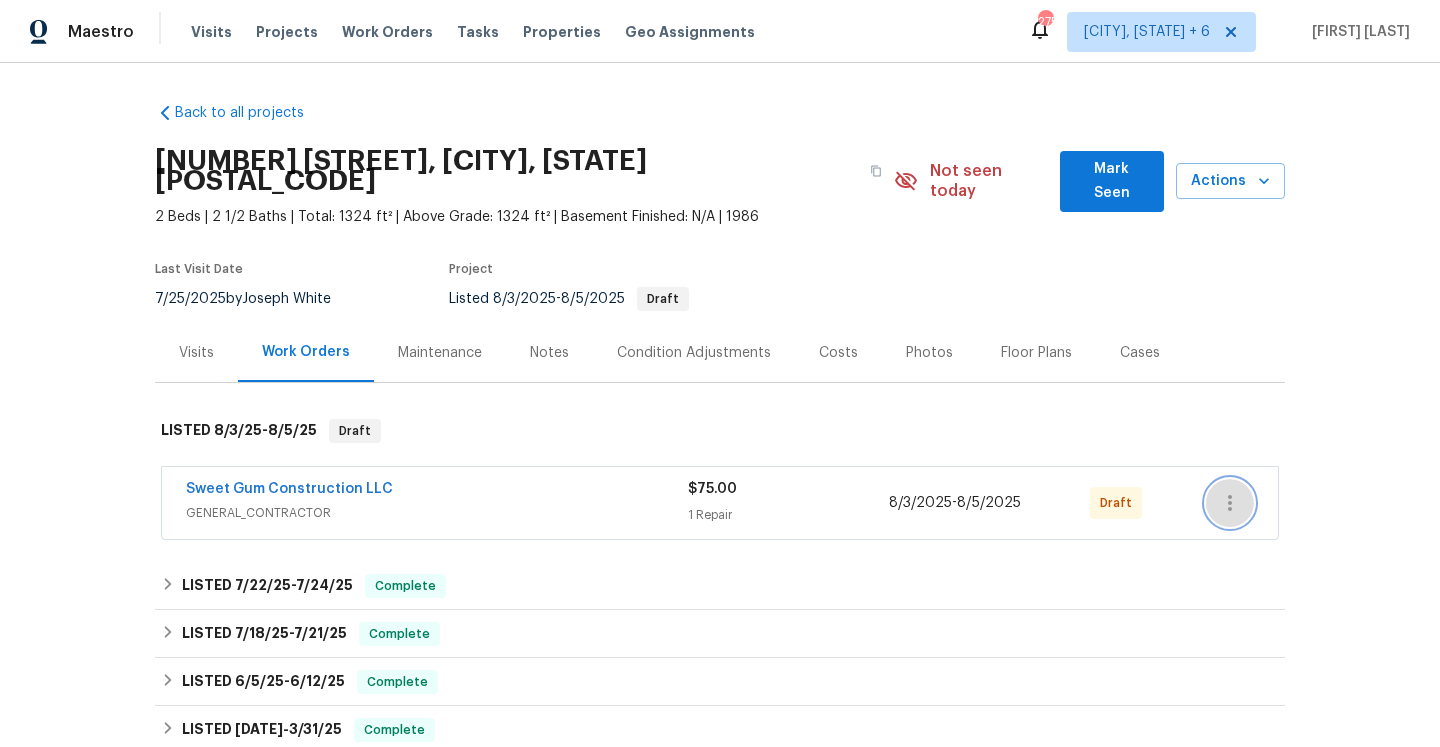 click at bounding box center (1230, 503) 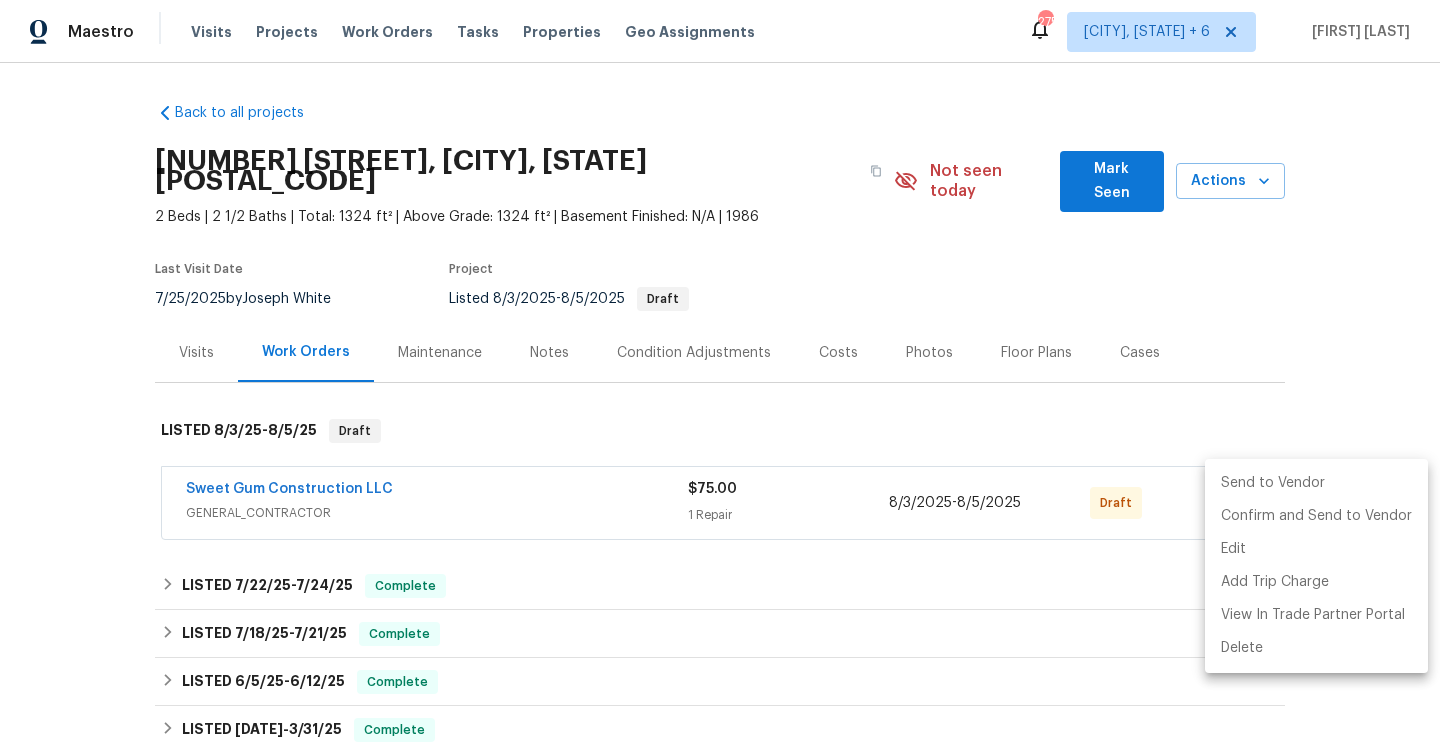 click on "Send to Vendor" at bounding box center [1316, 483] 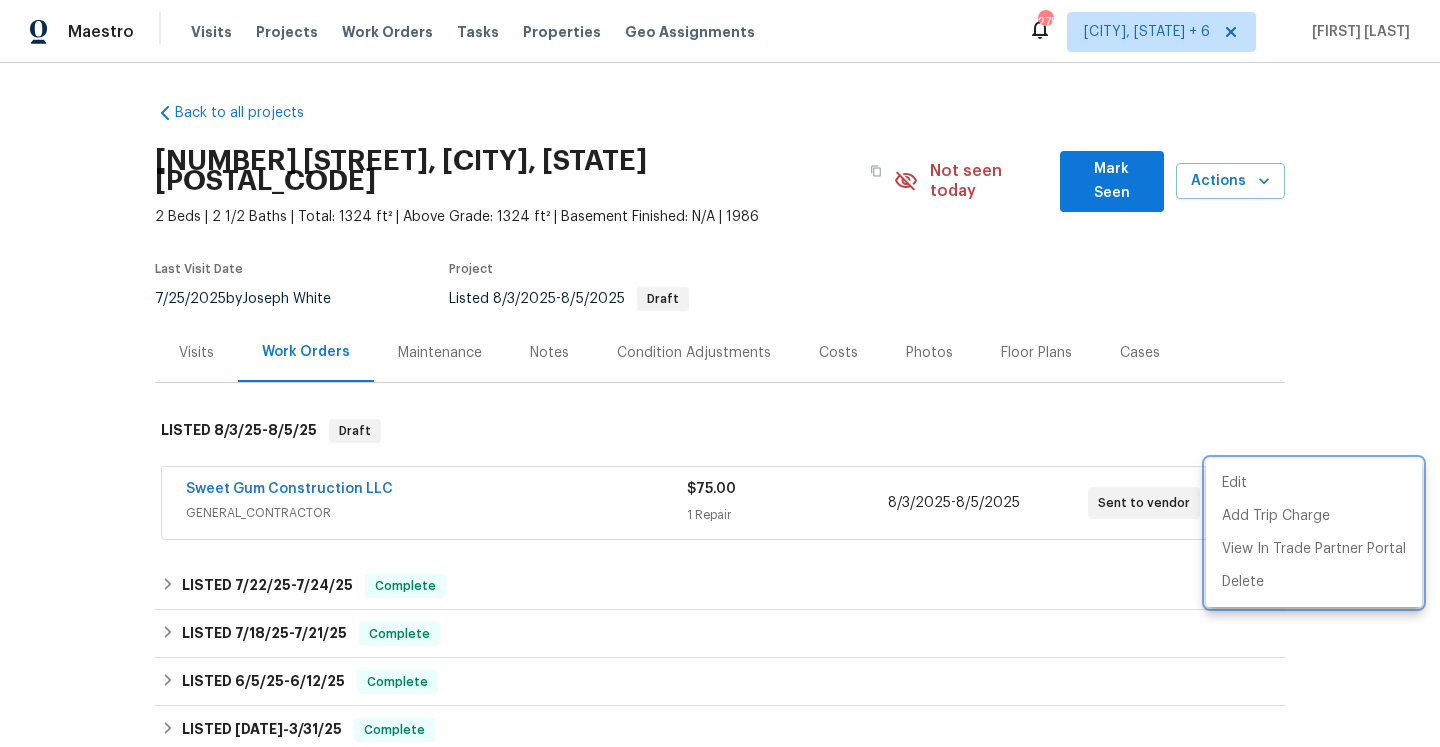 click at bounding box center [720, 373] 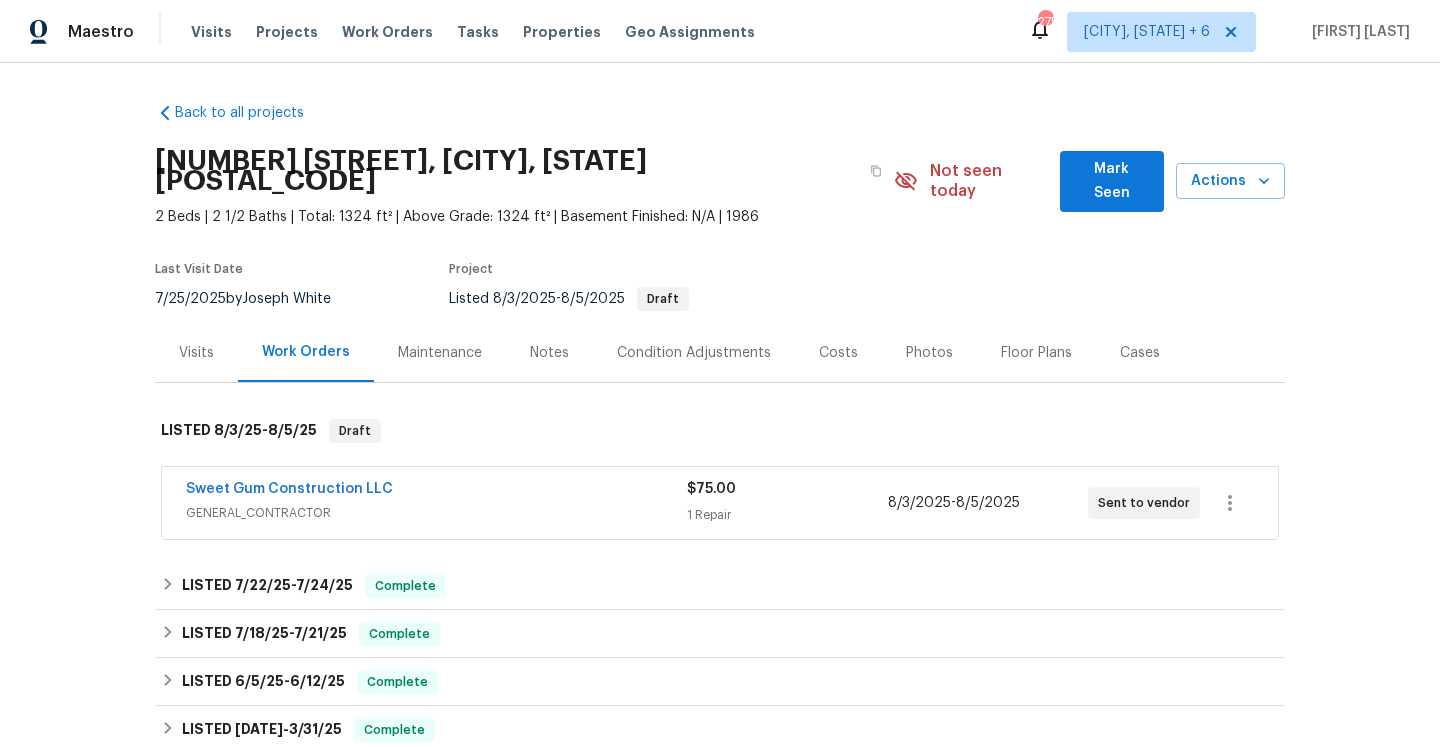 click on "Sweet Gum Construction LLC GENERAL_CONTRACTOR $75.00 1 Repair [DATE]  -  [DATE] Sent to vendor" at bounding box center [720, 503] 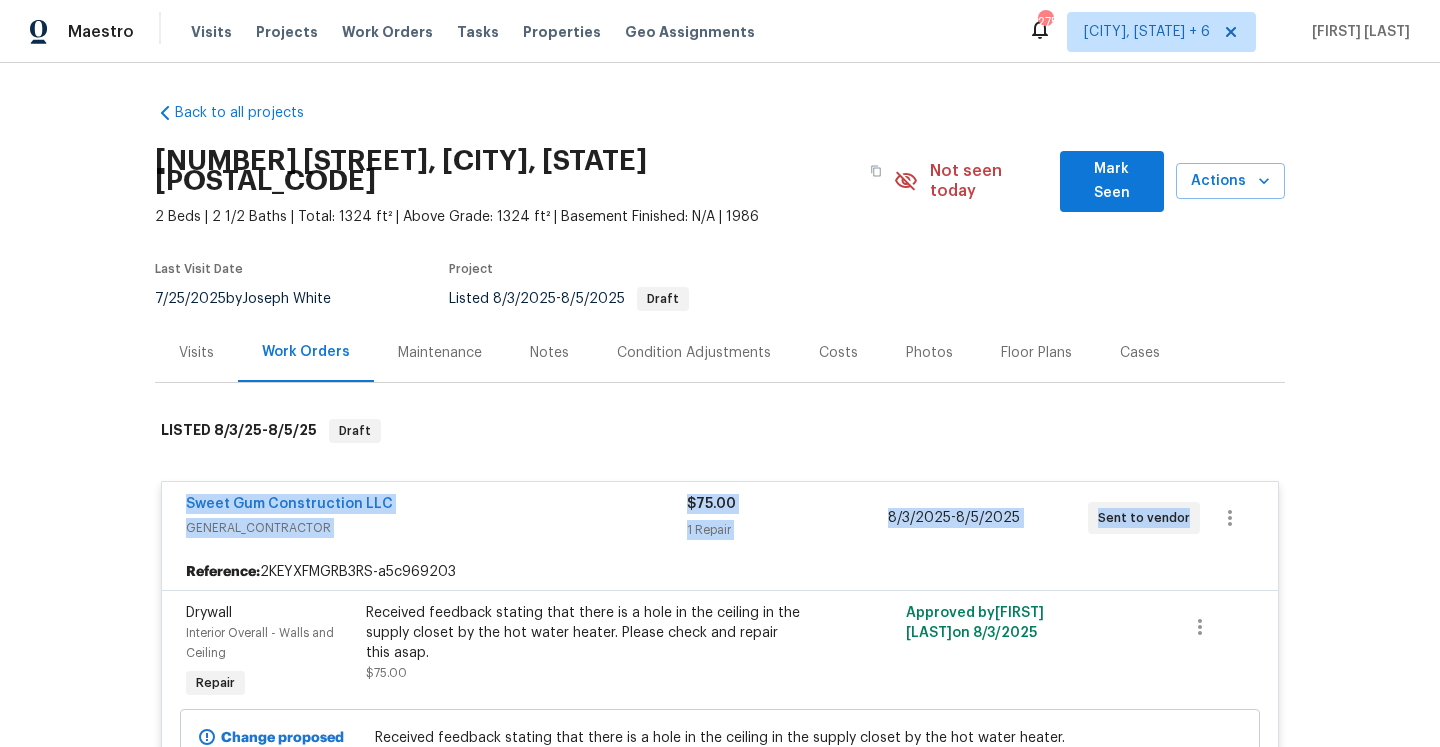 drag, startPoint x: 178, startPoint y: 485, endPoint x: 1181, endPoint y: 490, distance: 1003.01245 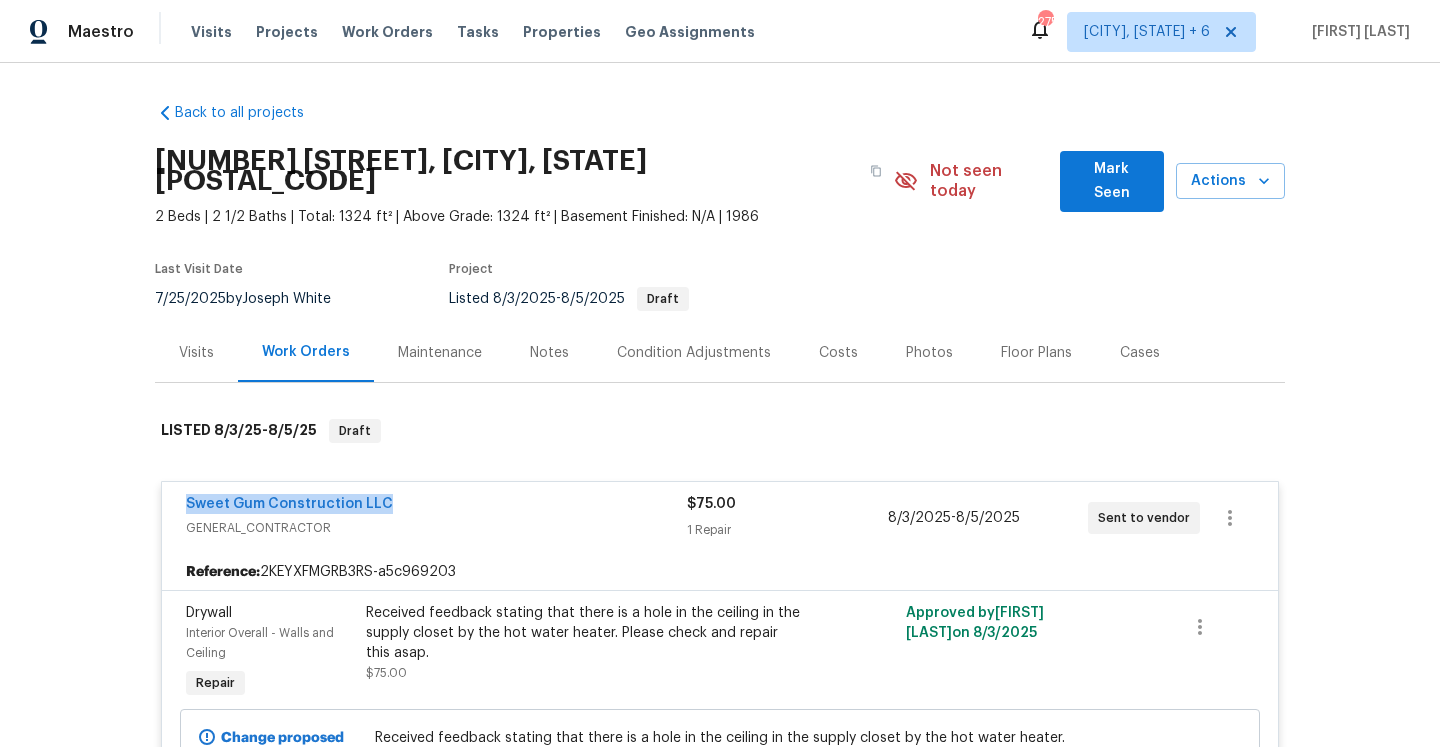 drag, startPoint x: 173, startPoint y: 485, endPoint x: 390, endPoint y: 481, distance: 217.03687 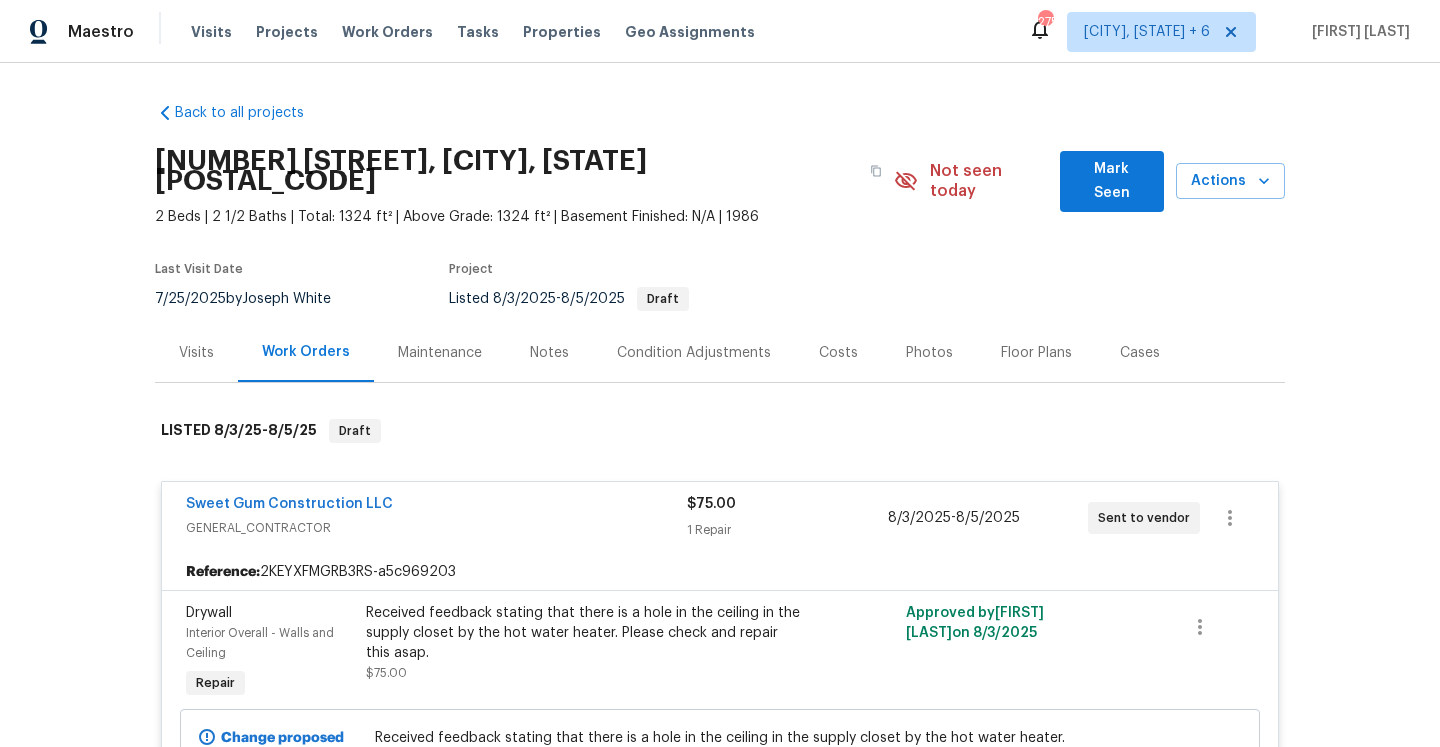 click on "Sweet Gum Construction LLC" at bounding box center [436, 506] 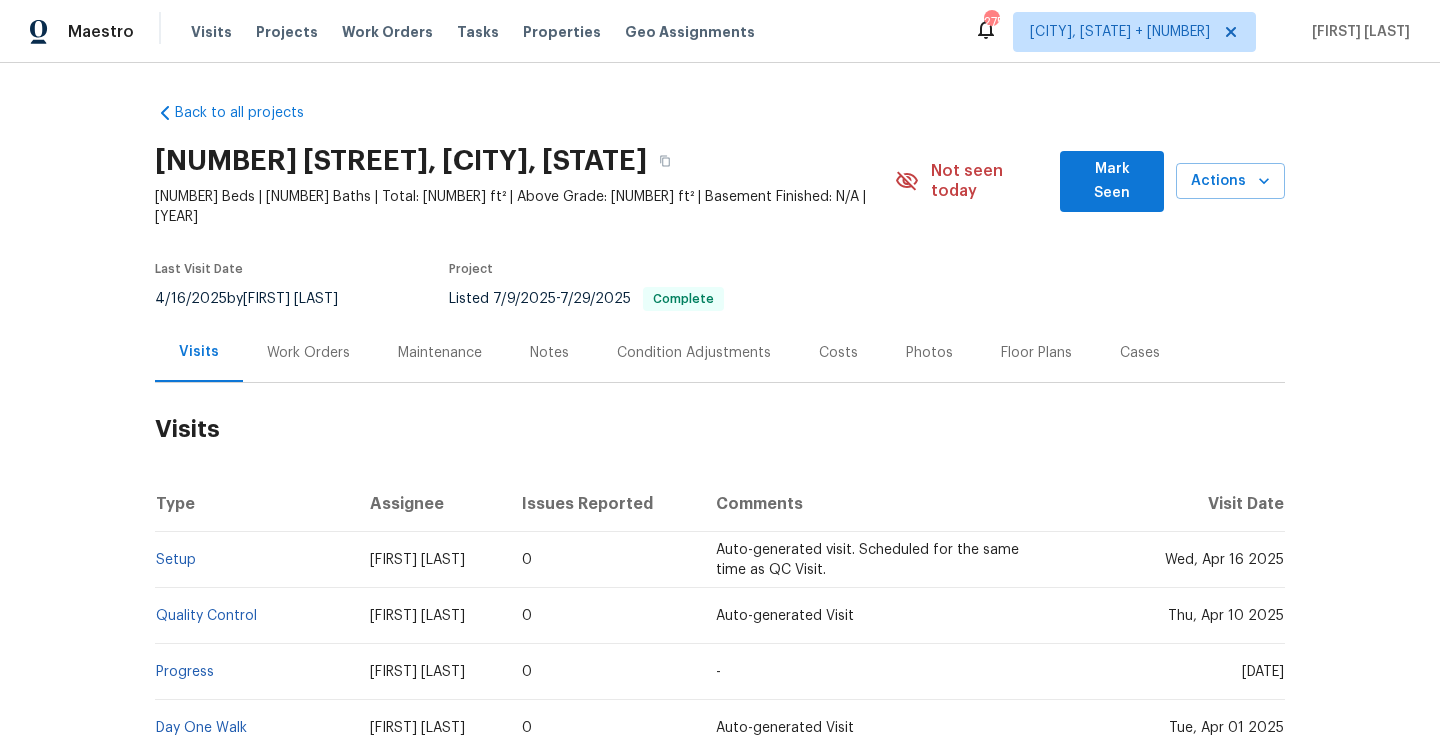 scroll, scrollTop: 0, scrollLeft: 0, axis: both 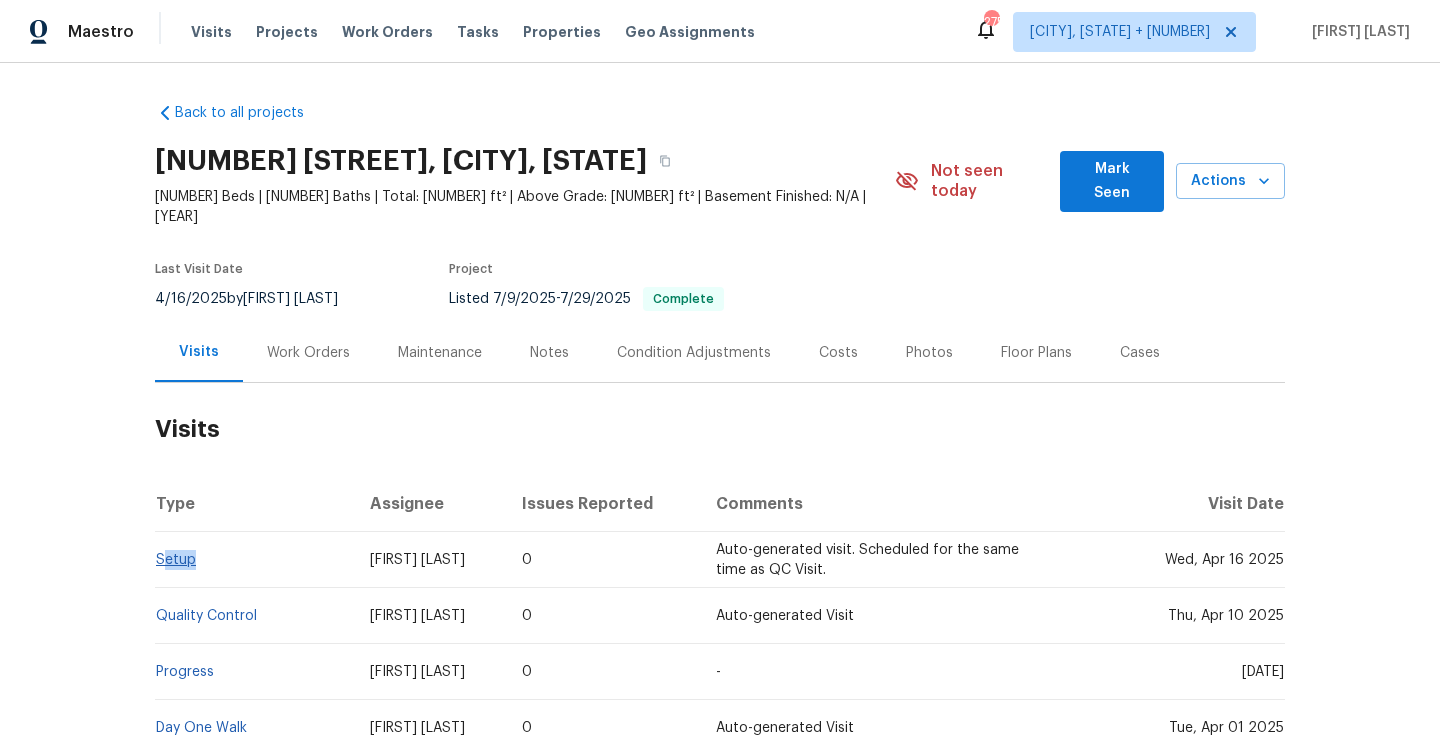 drag, startPoint x: 233, startPoint y: 551, endPoint x: 161, endPoint y: 545, distance: 72.249565 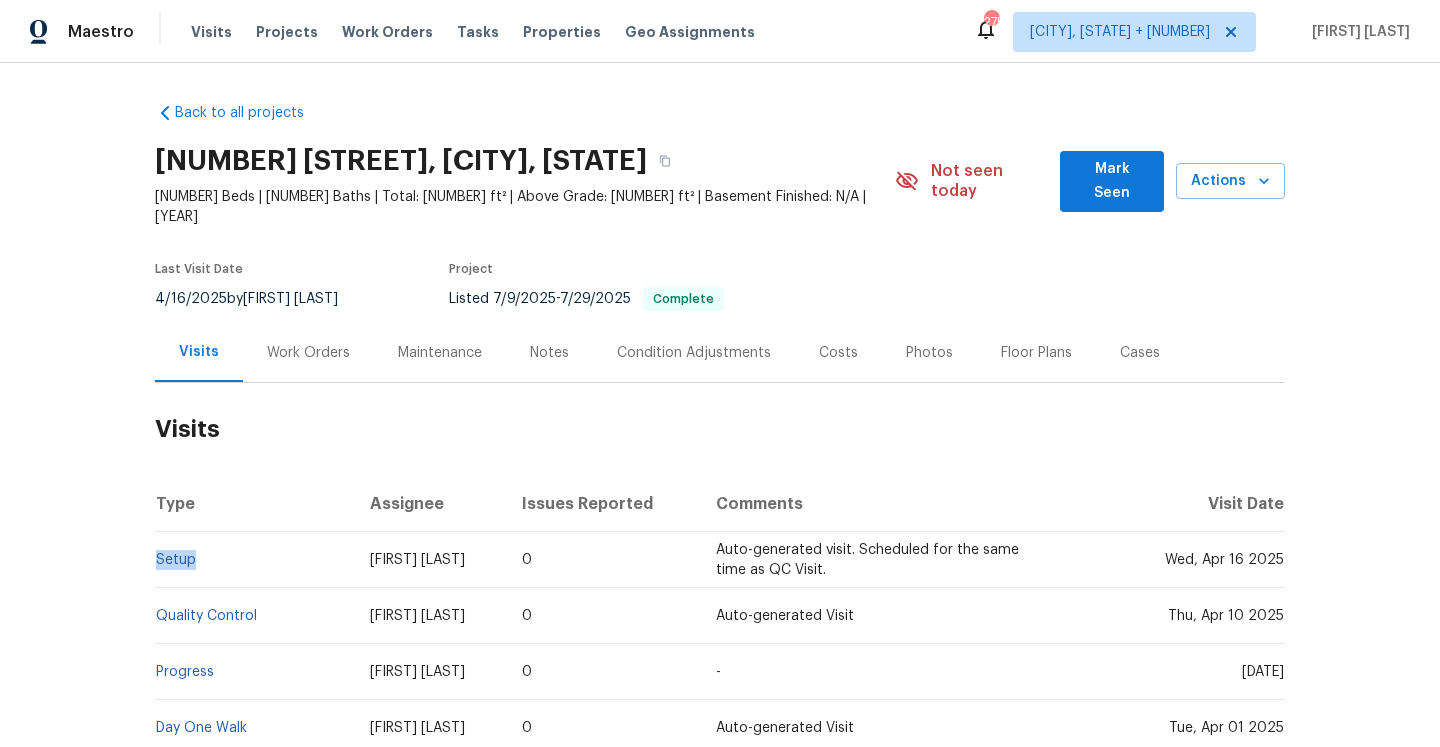 copy on "Setup" 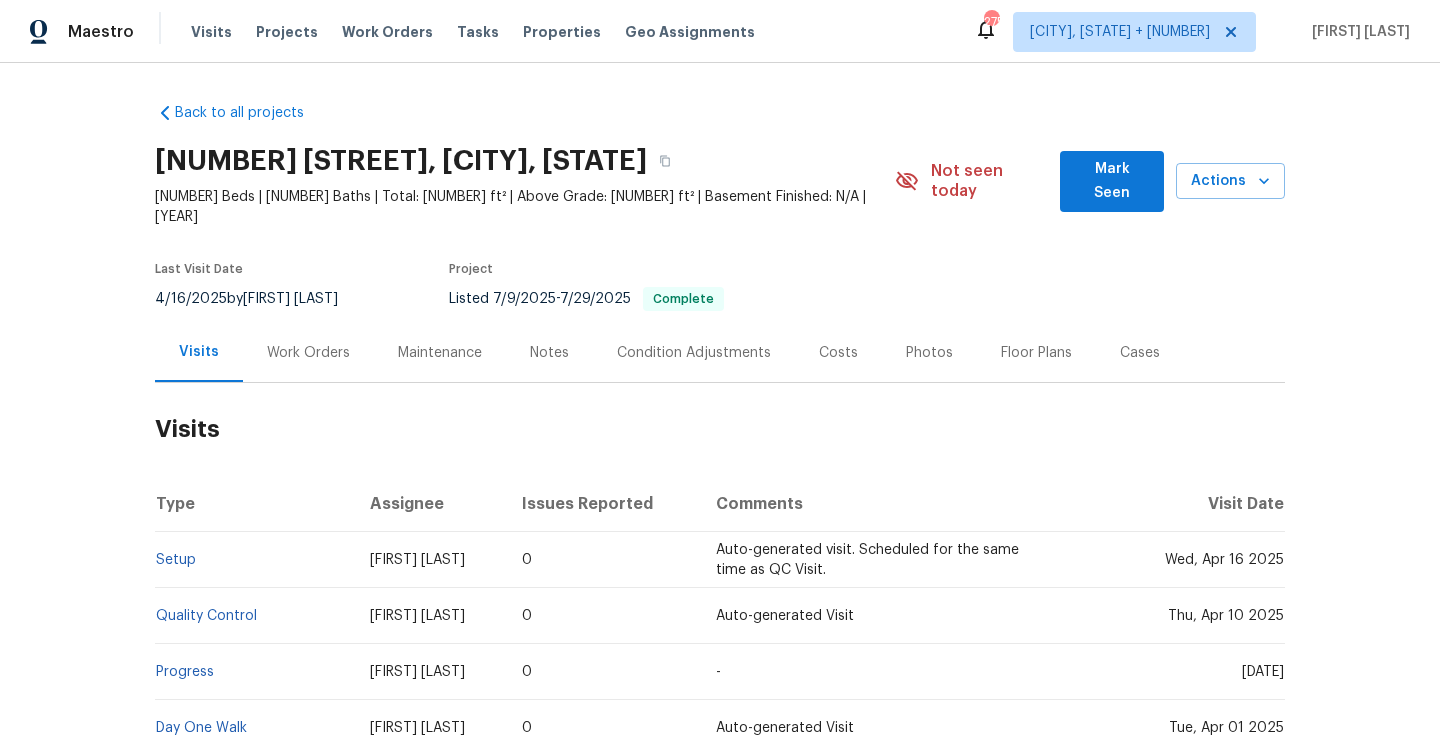 click on "Work Orders" at bounding box center [308, 353] 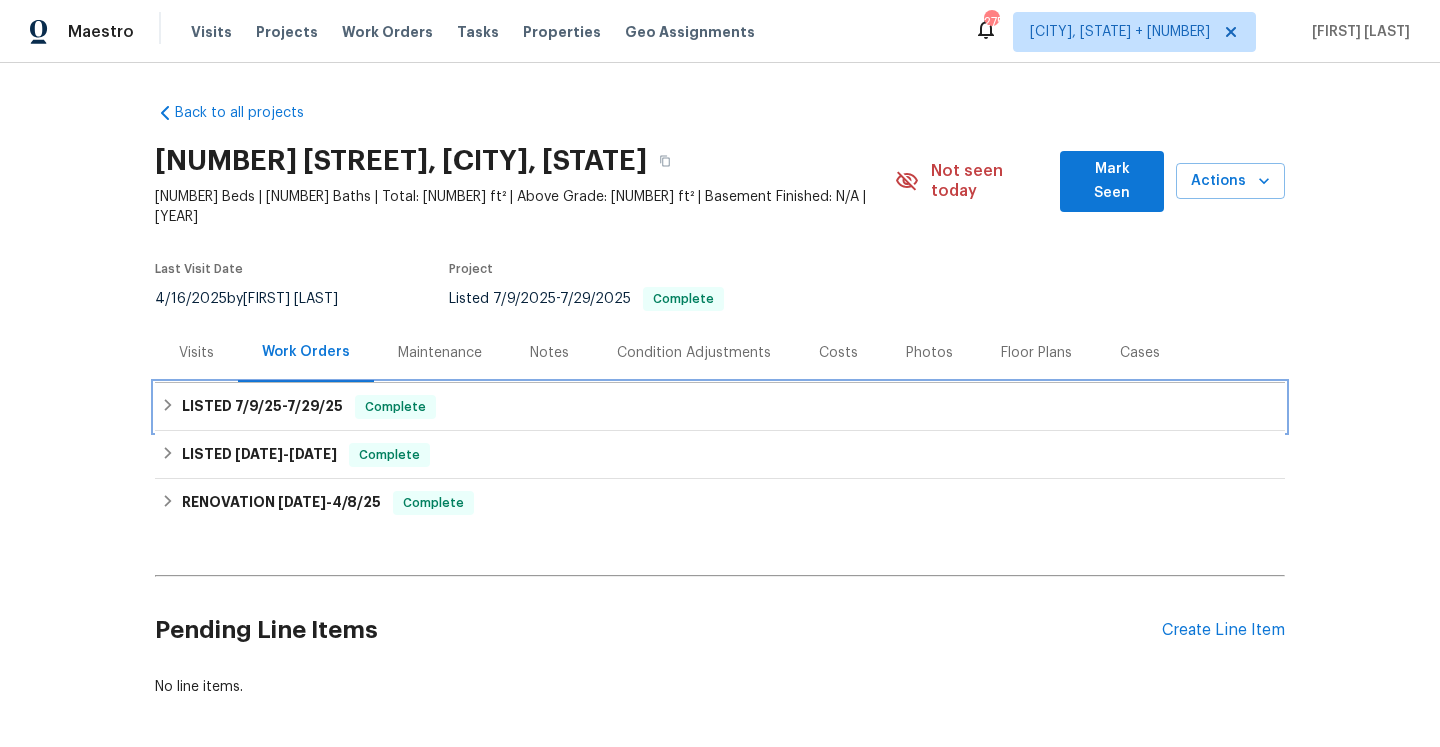 click on "LISTED   [DATE]  -  [DATE]" at bounding box center [262, 407] 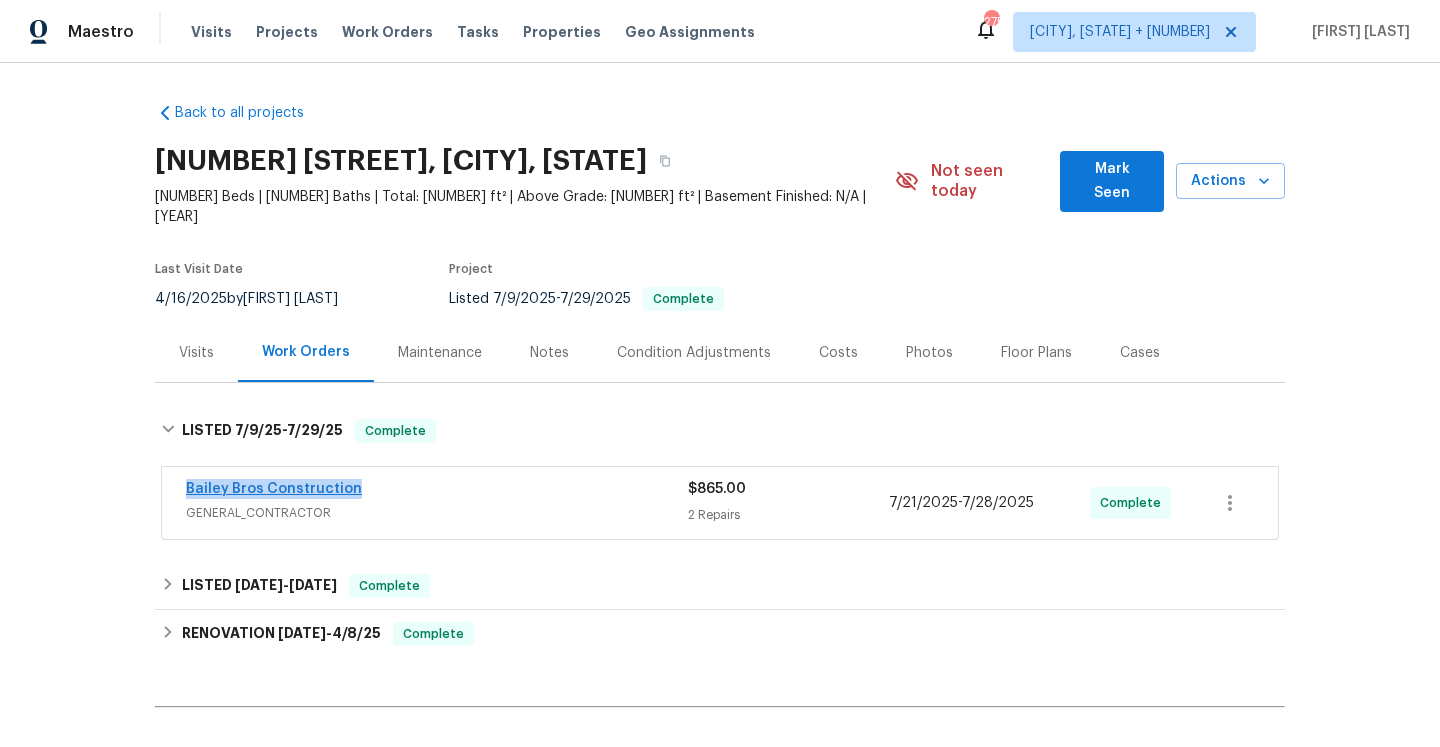 drag, startPoint x: 365, startPoint y: 471, endPoint x: 187, endPoint y: 468, distance: 178.02528 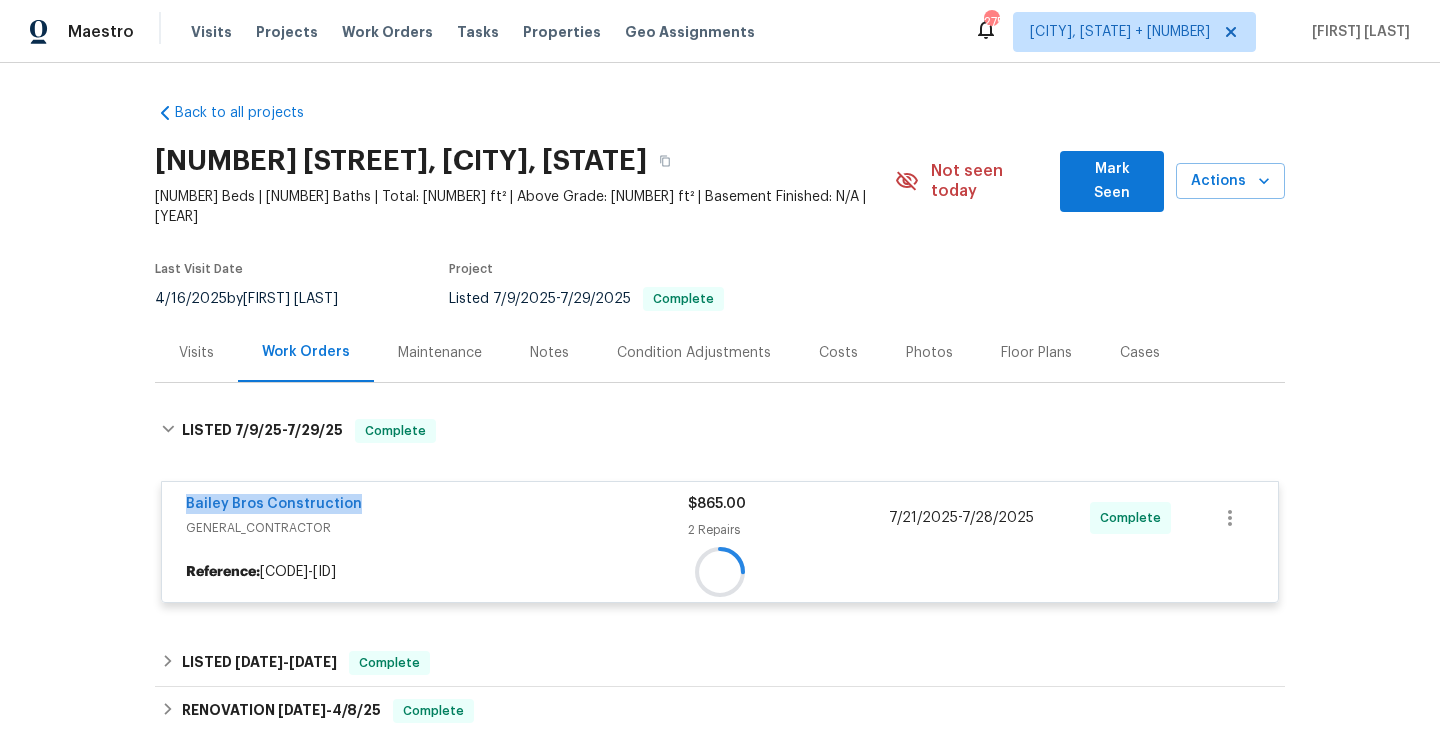 copy on "Bailey Bros Construction" 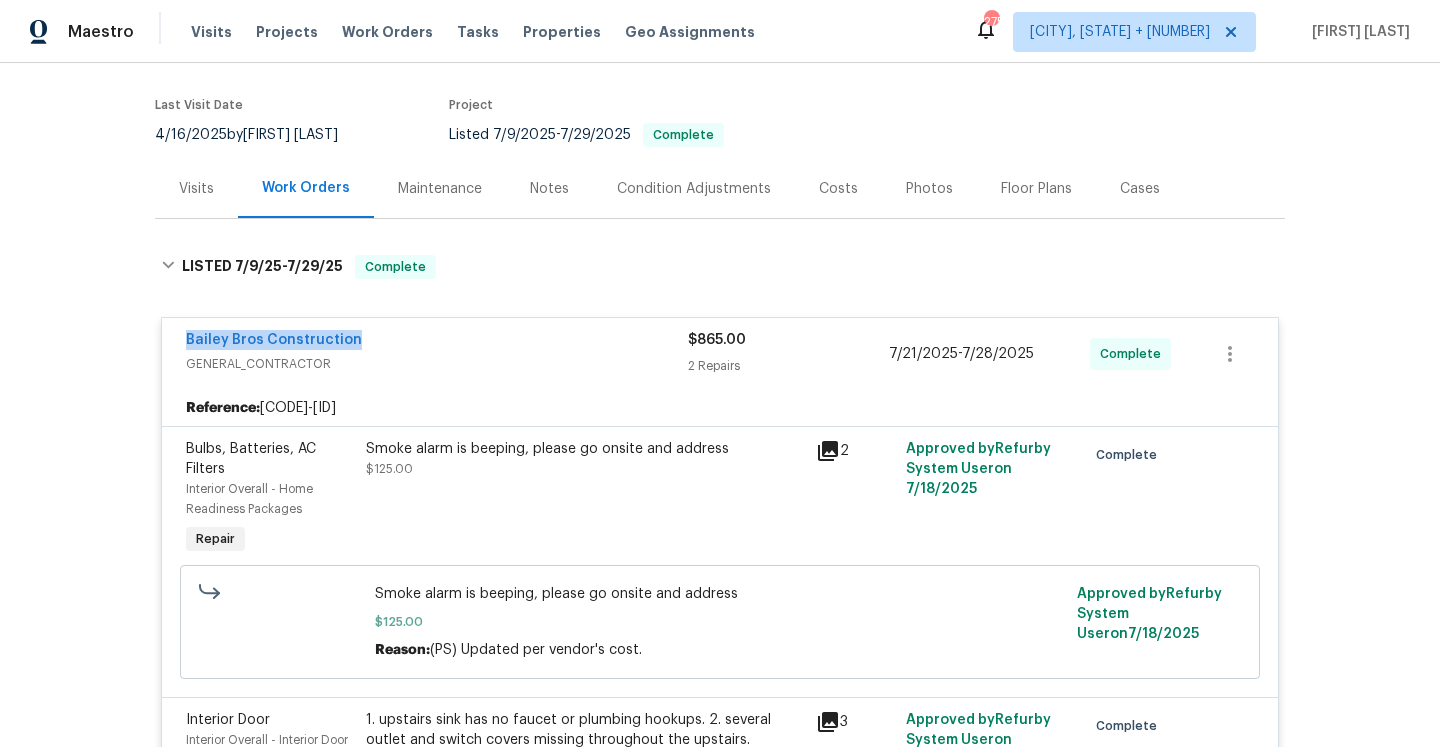 scroll, scrollTop: 33, scrollLeft: 0, axis: vertical 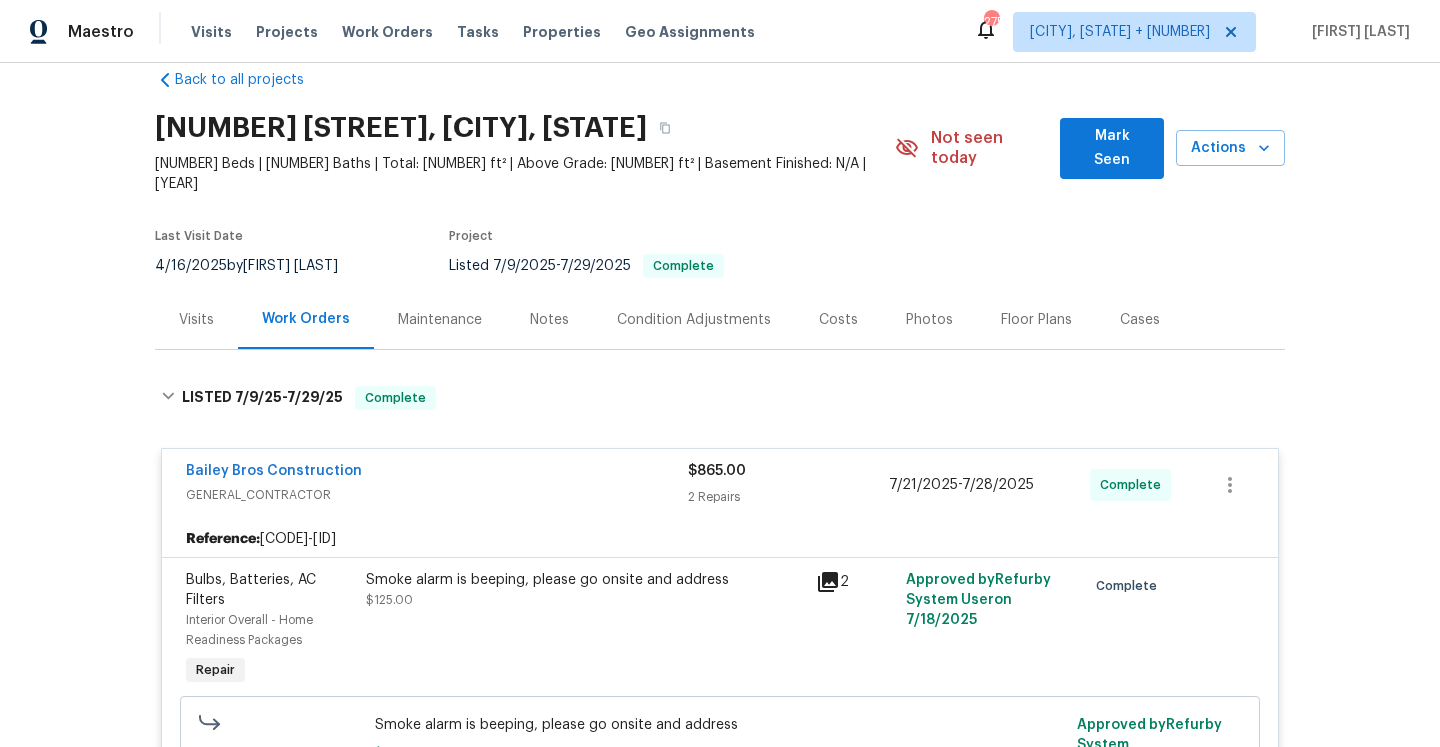 click on "Visits" at bounding box center [196, 319] 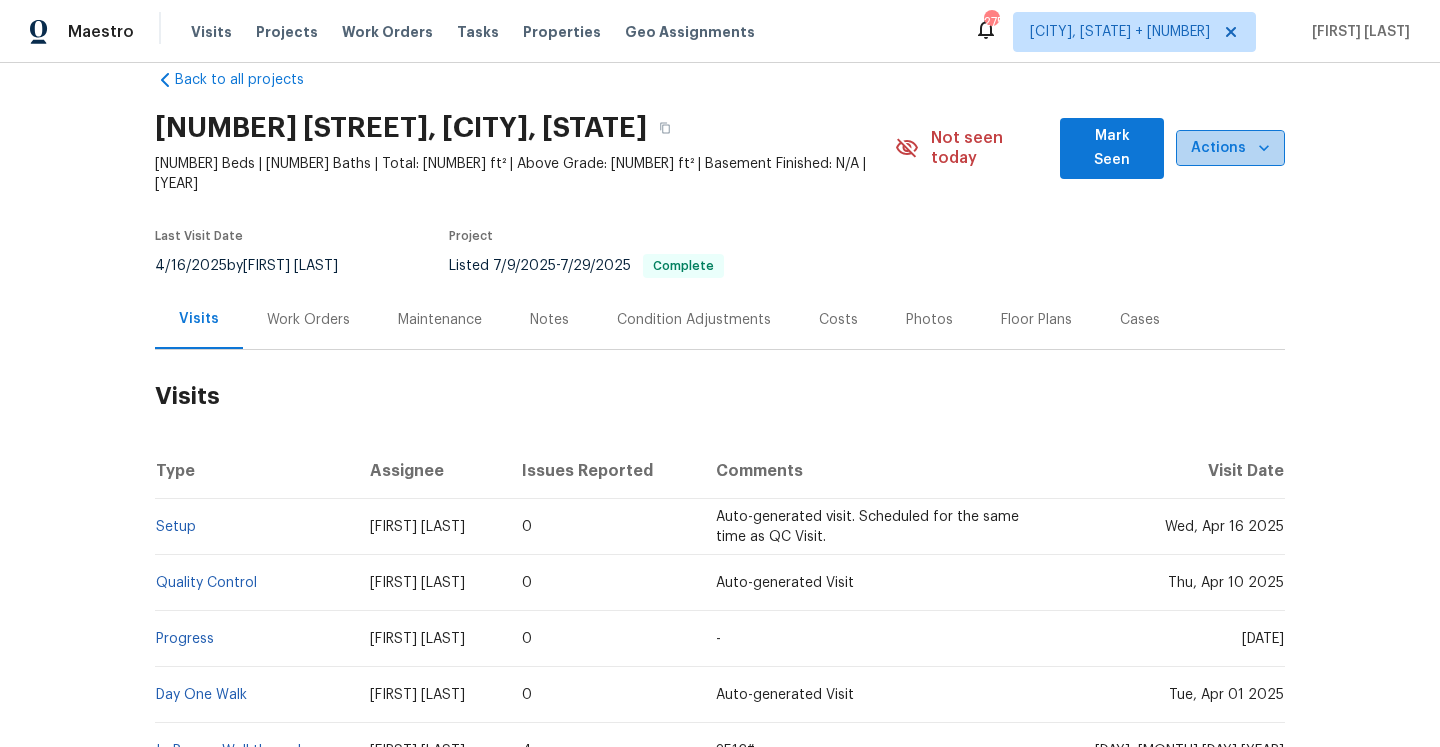 click on "Actions" at bounding box center (1230, 148) 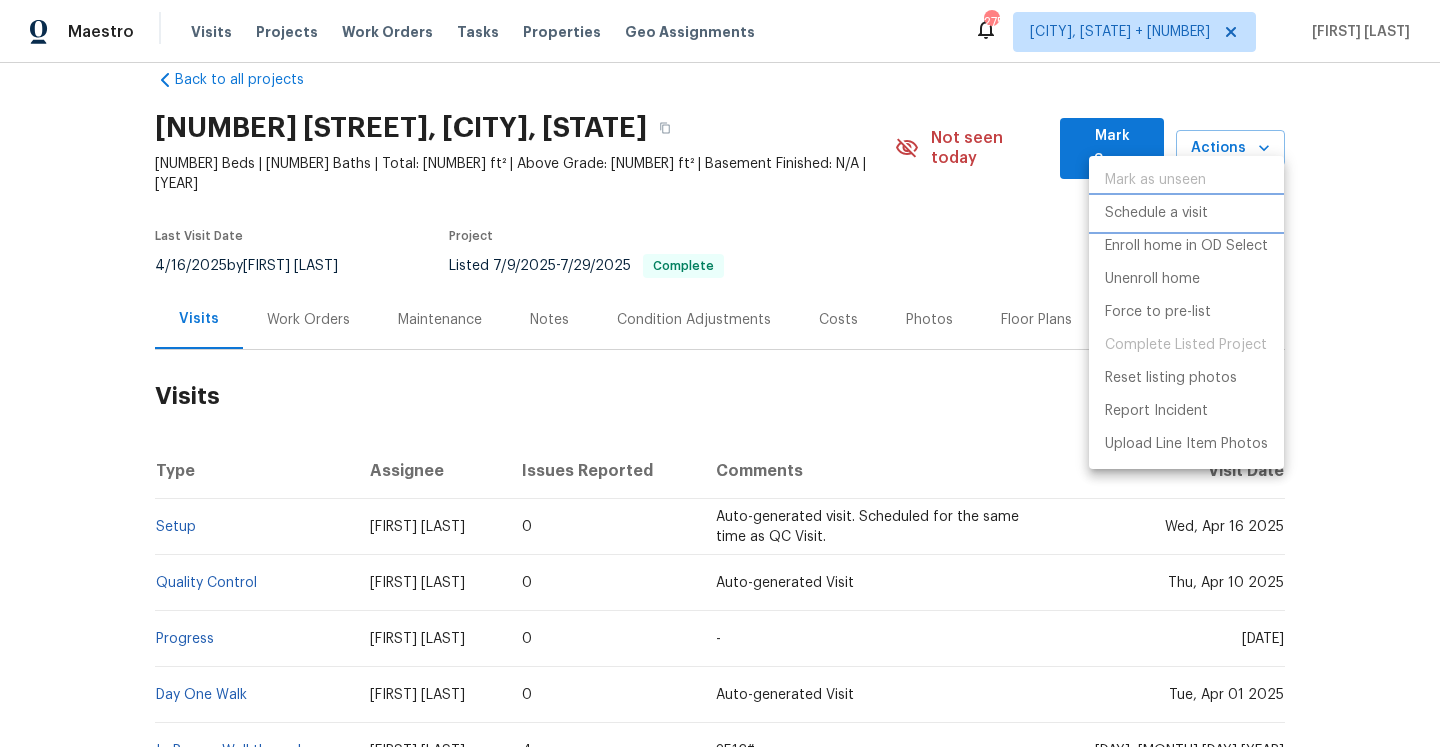click on "Schedule a visit" at bounding box center (1156, 213) 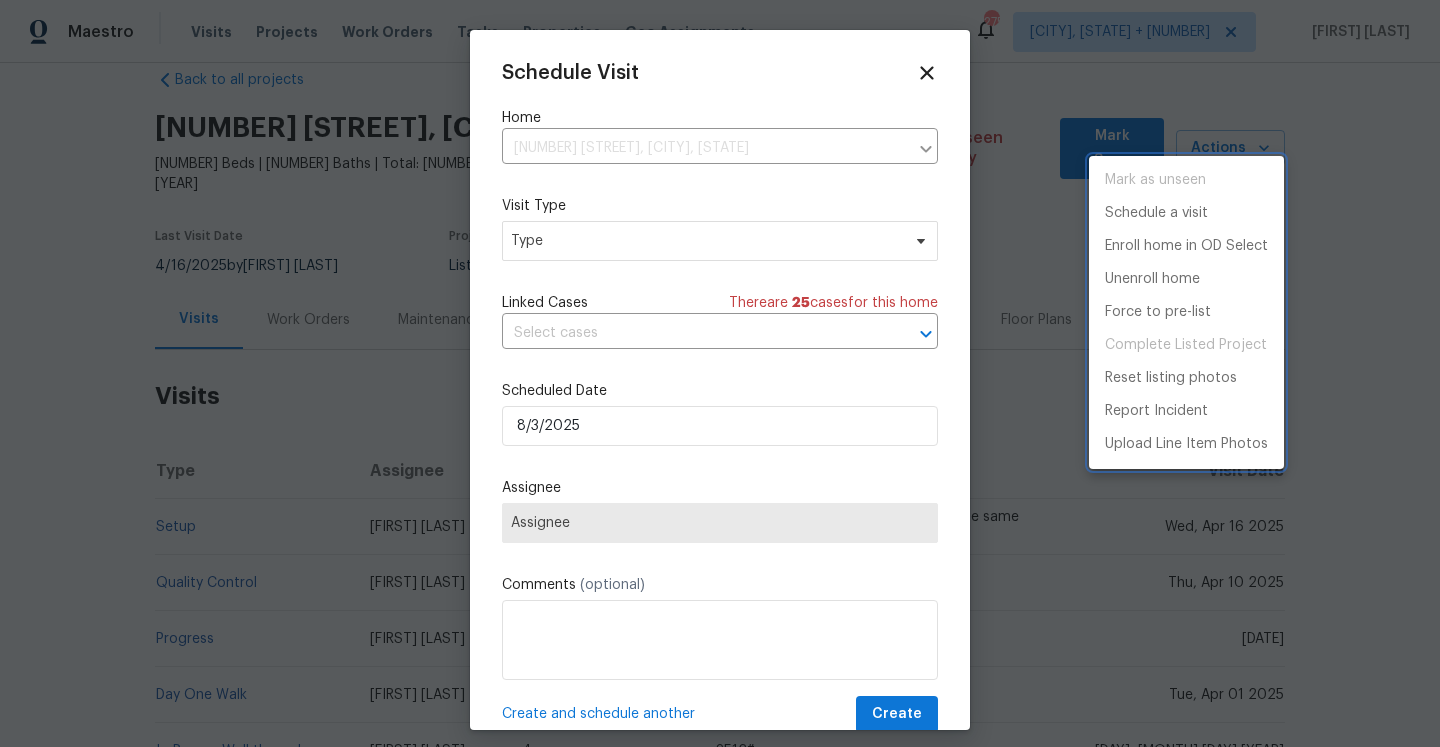 click at bounding box center (720, 373) 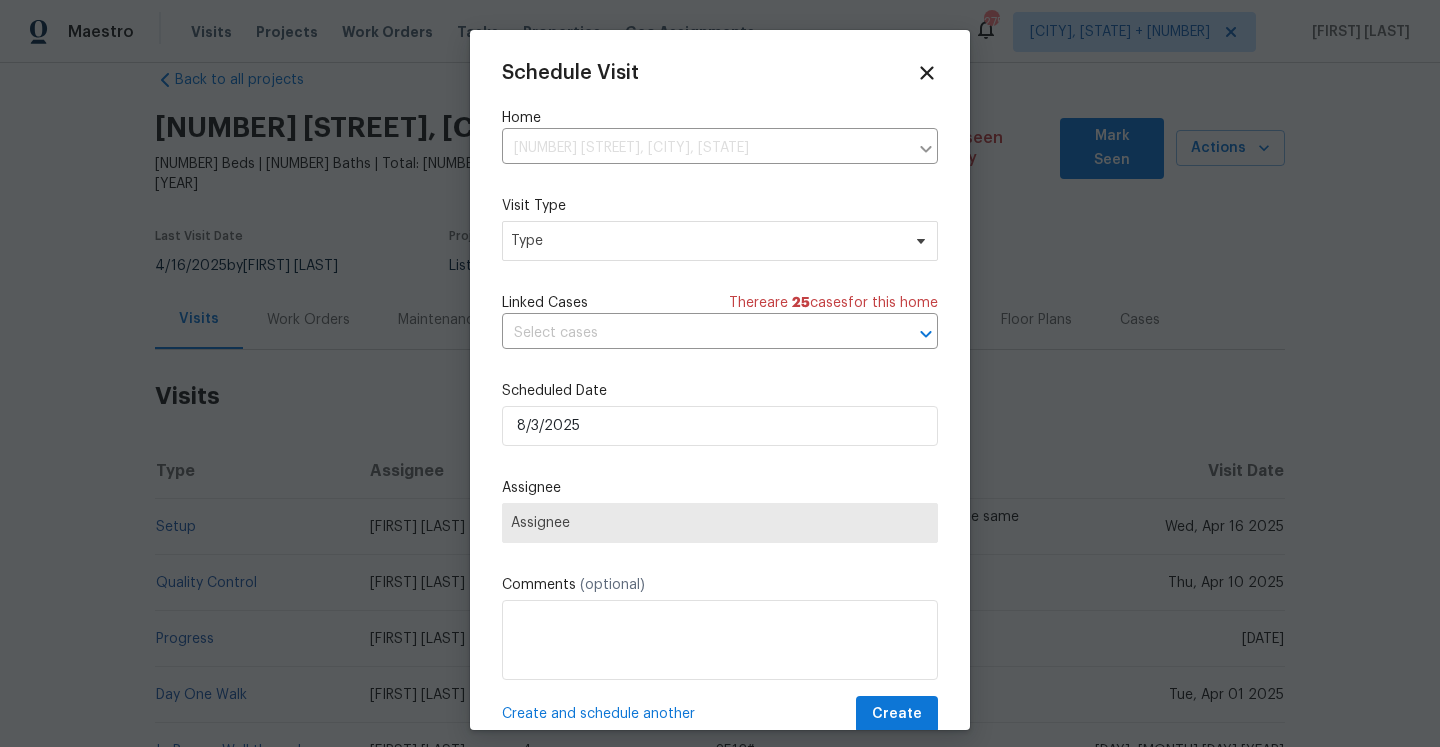 click on "Mark as unseen Schedule a visit Enroll home in OD Select Unenroll home Force to pre-list Complete Listed Project   Reset listing photos Report Incident Upload Line Item Photos" at bounding box center [720, 373] 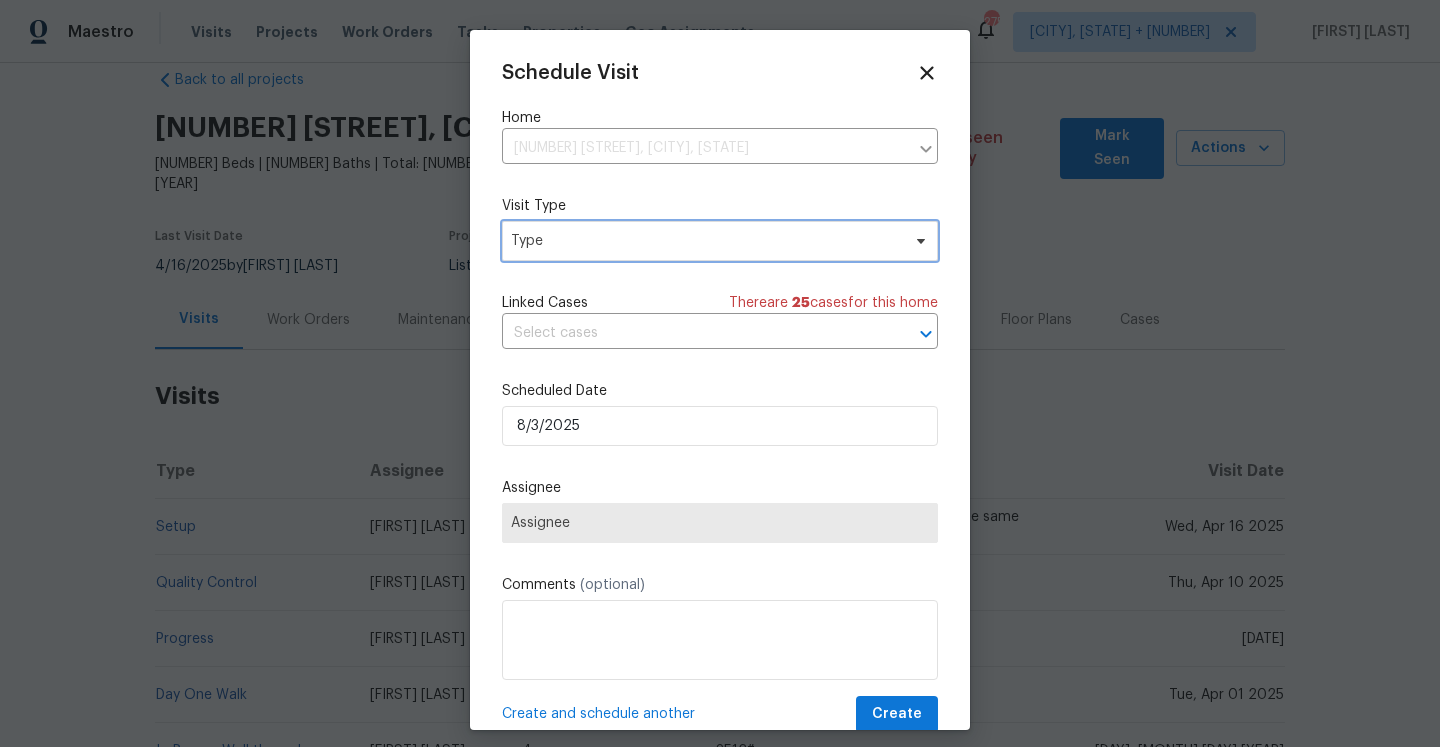 click on "Type" at bounding box center [705, 241] 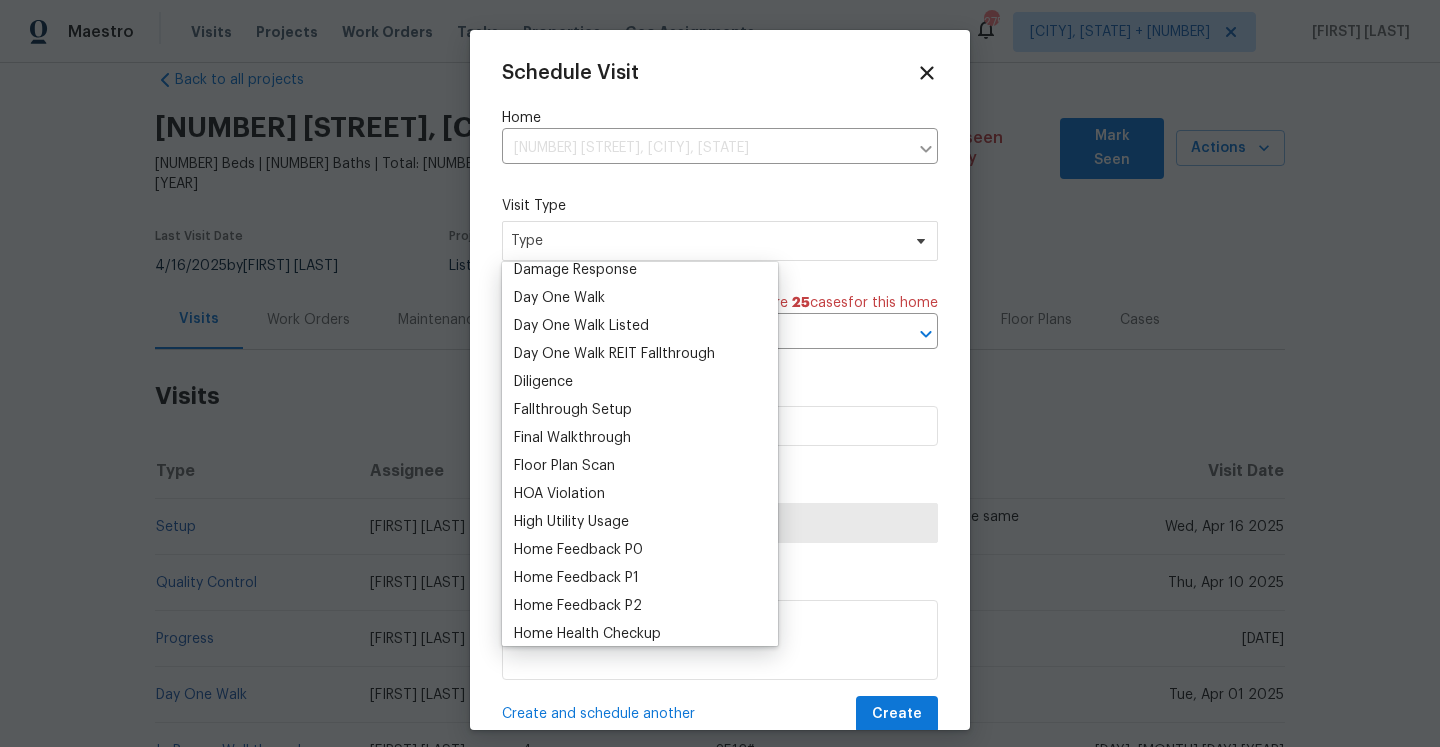 scroll, scrollTop: 514, scrollLeft: 0, axis: vertical 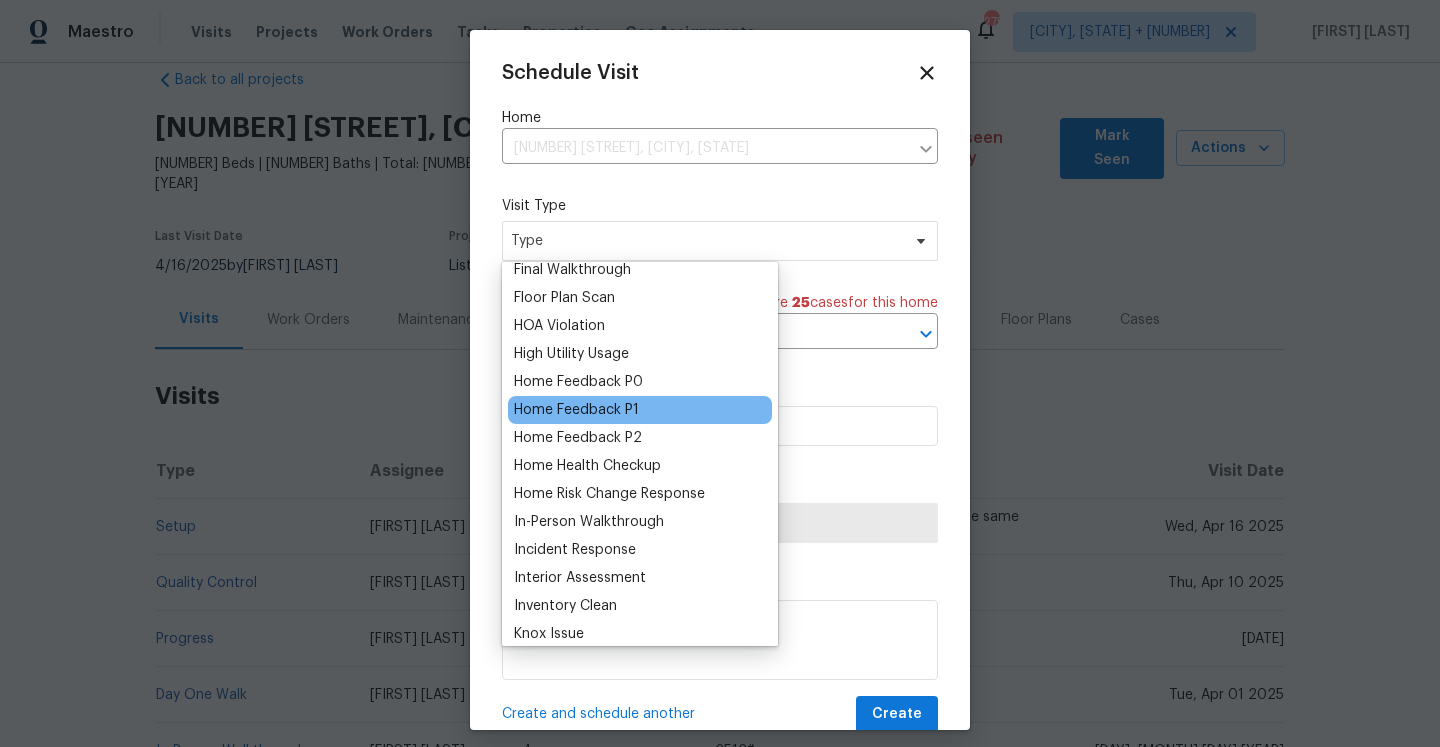 click on "Home Feedback P1" at bounding box center [576, 410] 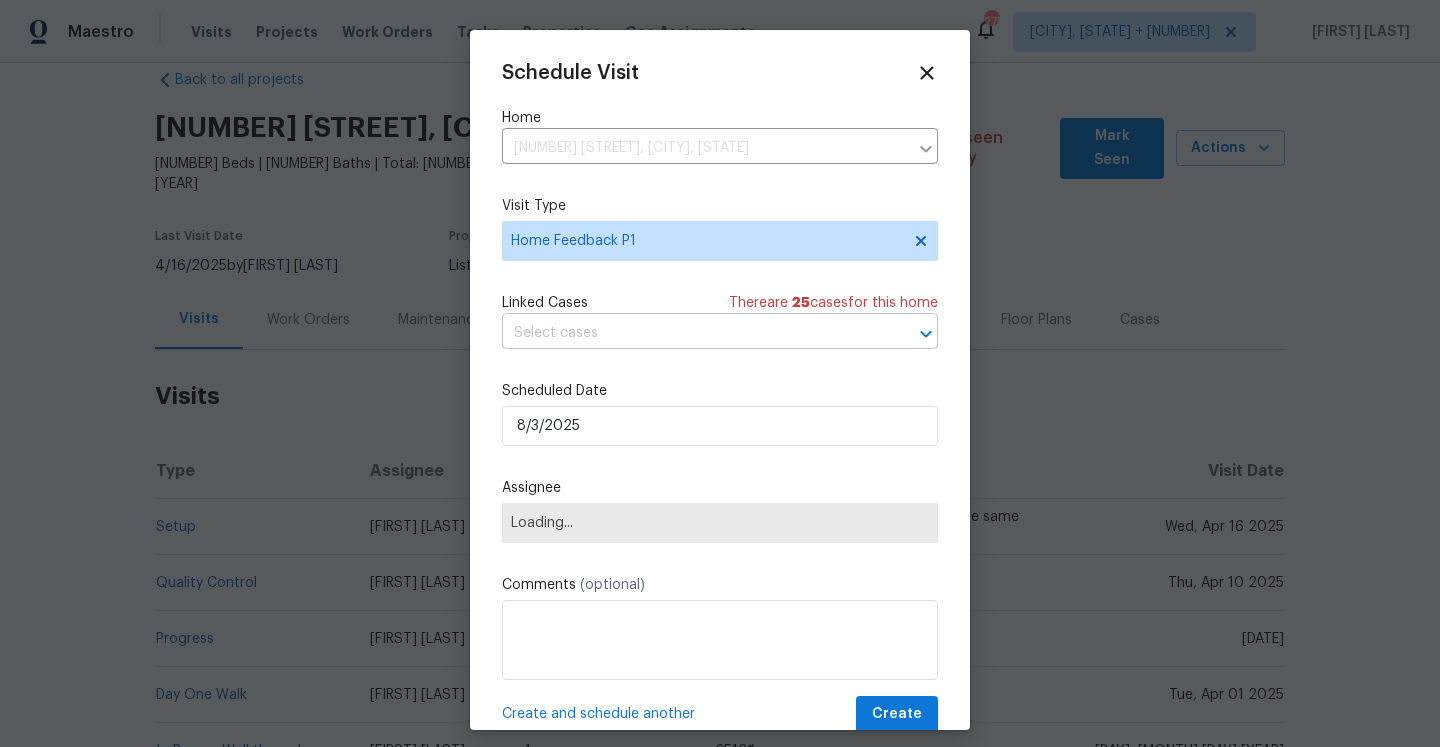 click at bounding box center (692, 333) 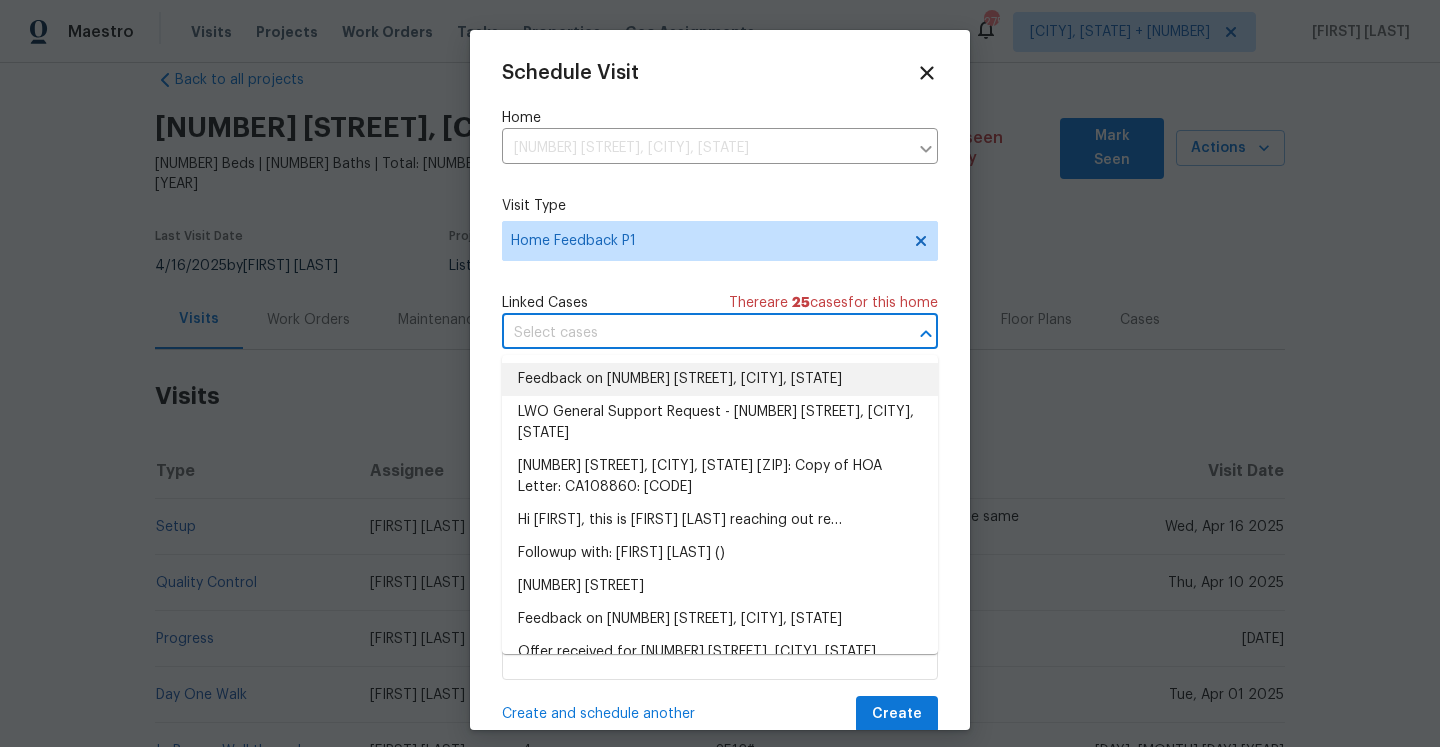click on "Feedback on [NUMBER] [STREET], [CITY], [STATE]" at bounding box center [720, 379] 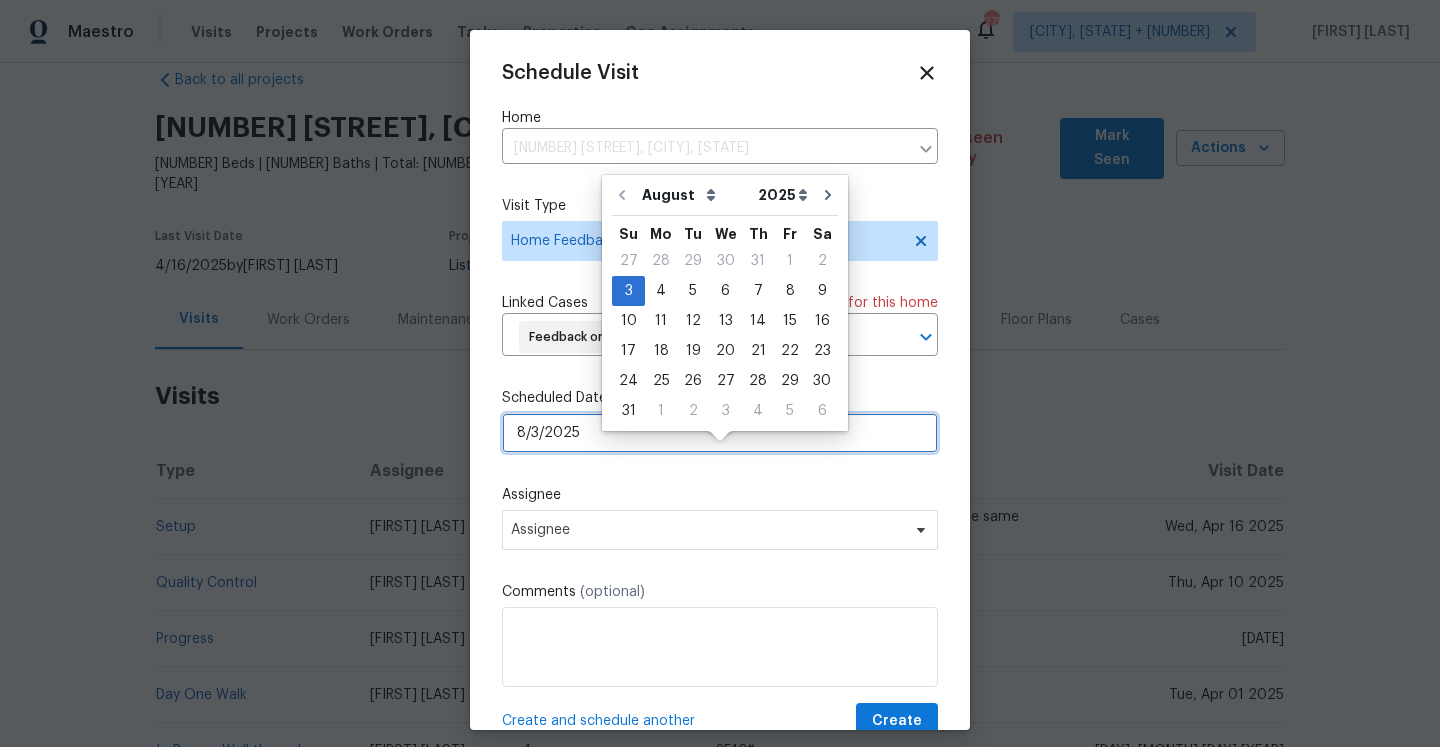 click on "8/3/2025" at bounding box center [720, 433] 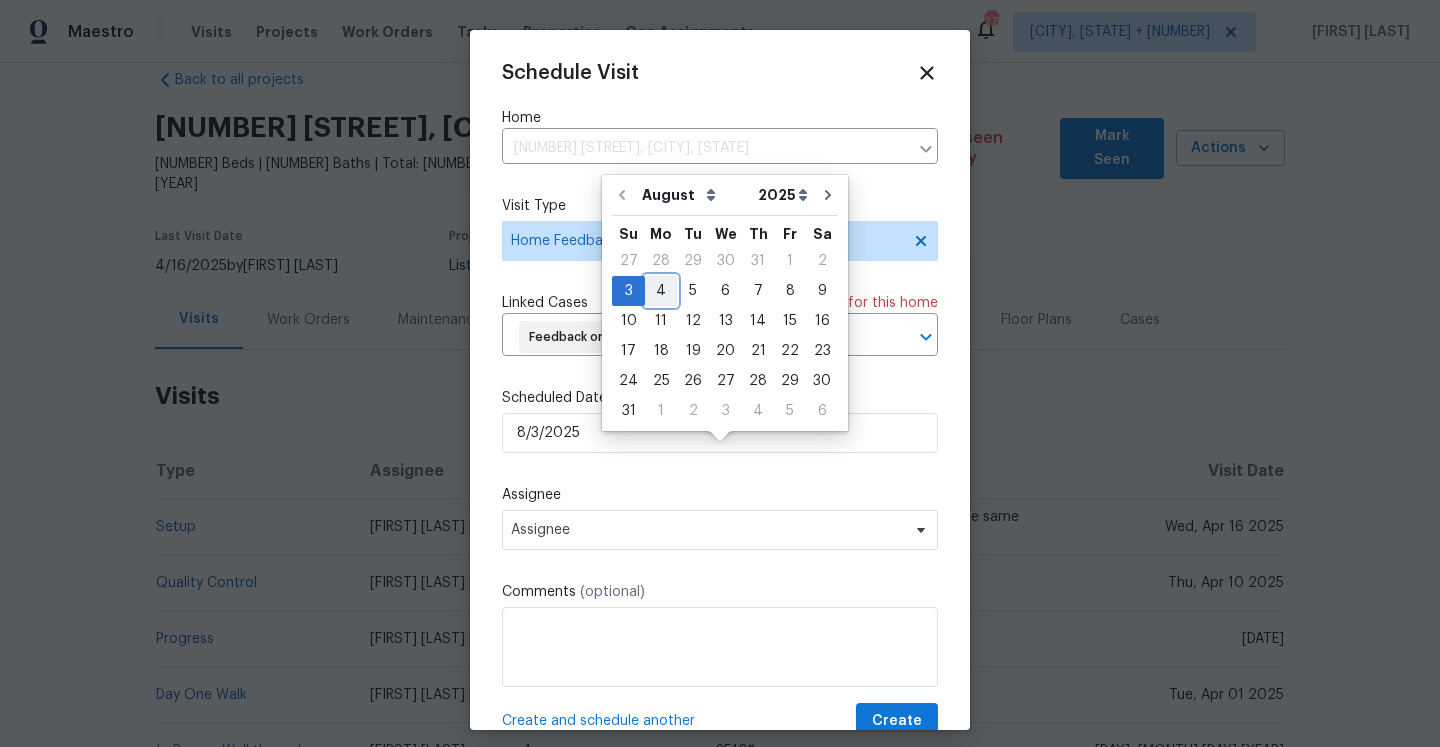 click on "4" at bounding box center (661, 291) 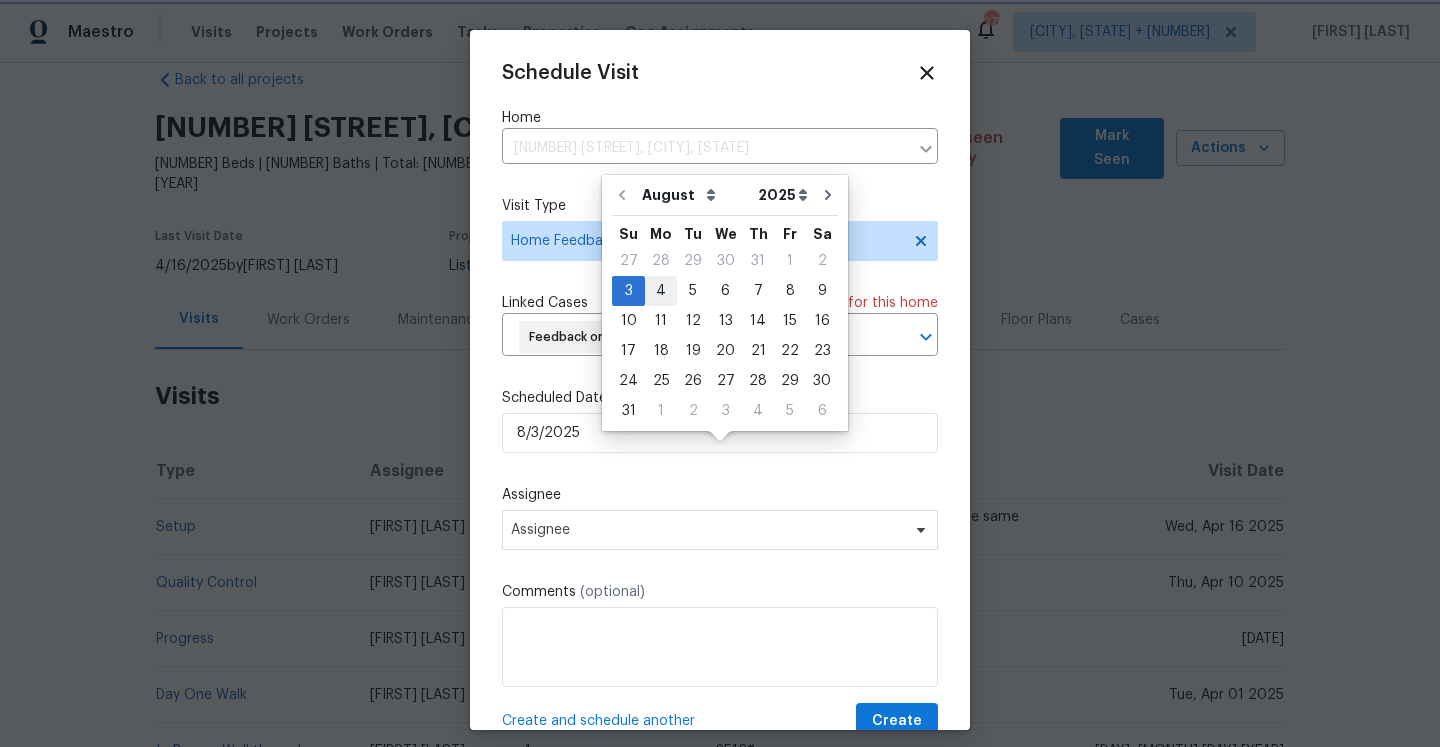 type on "8/4/2025" 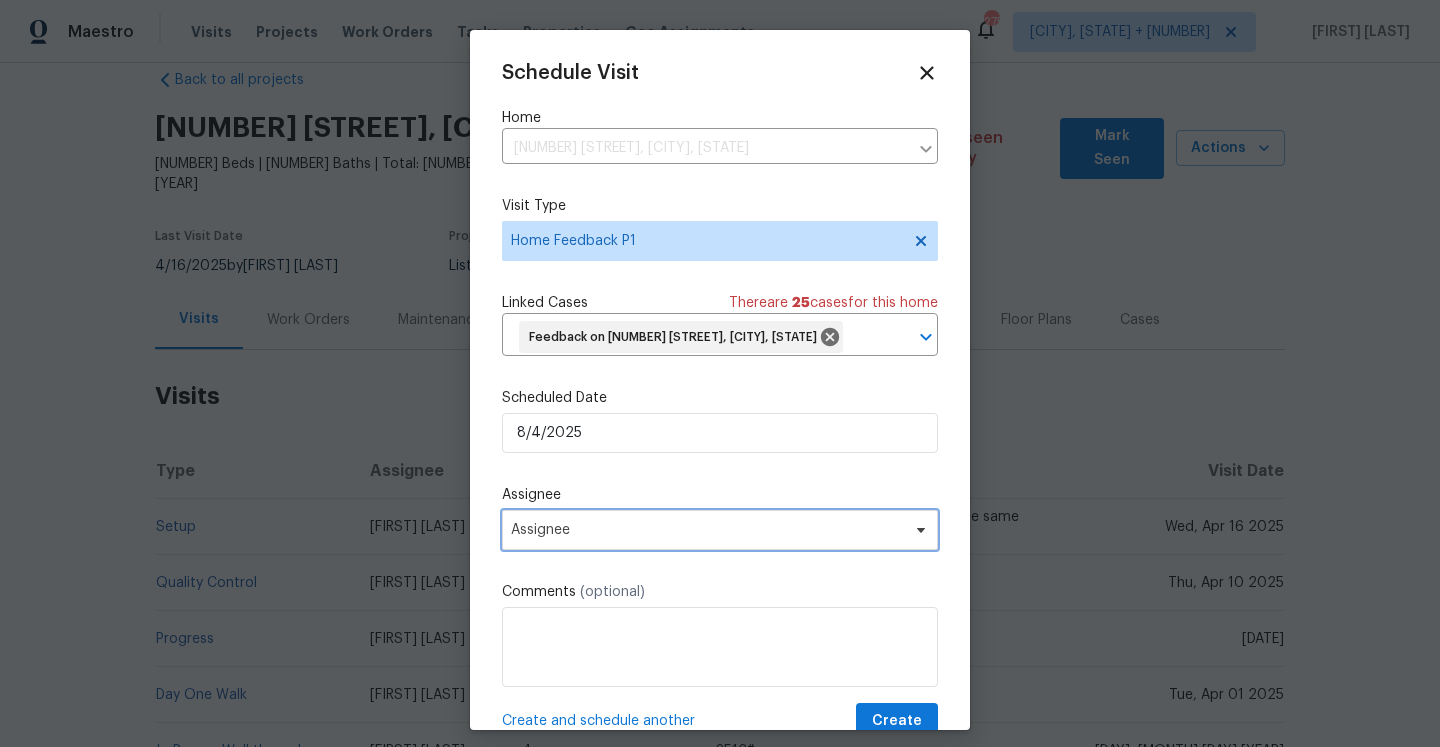 click on "Assignee" at bounding box center [707, 530] 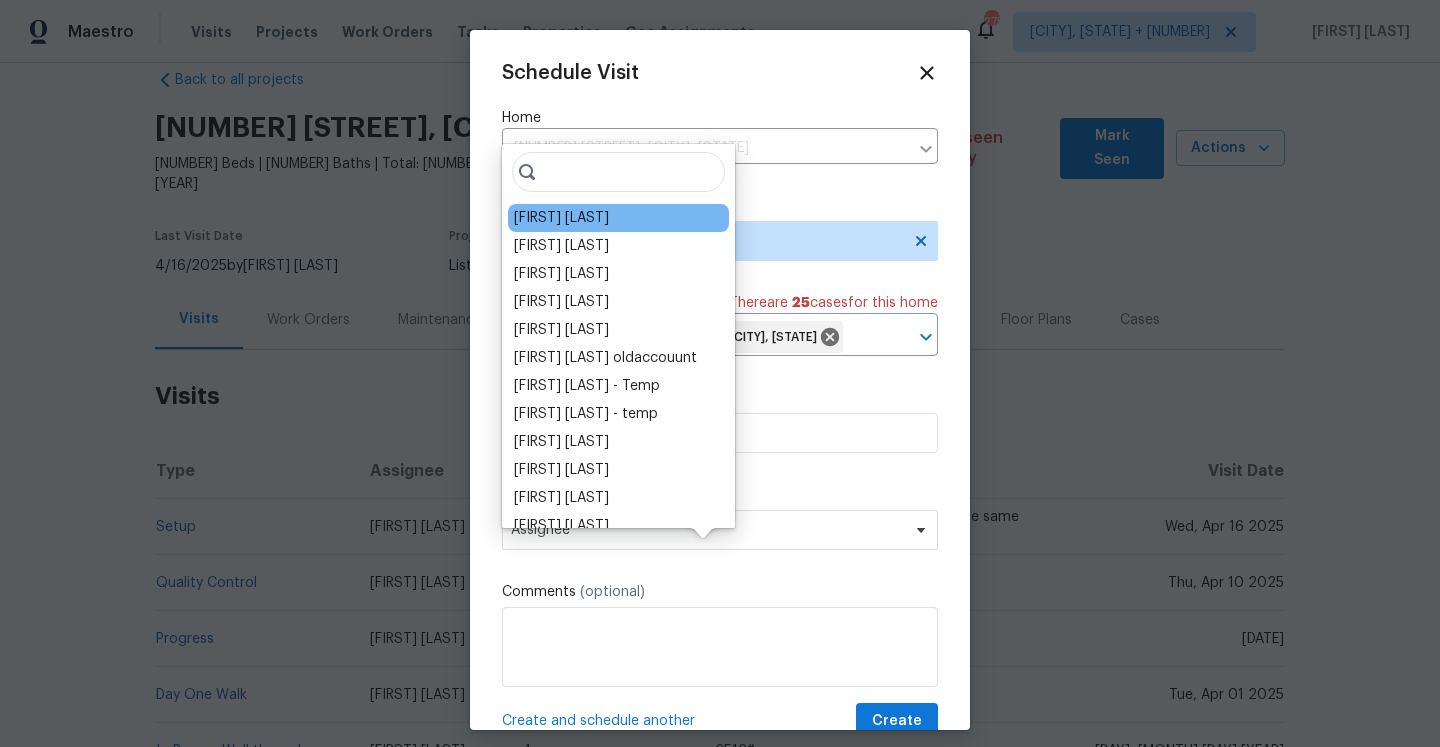 click on "[FIRST] [LAST]" at bounding box center (561, 218) 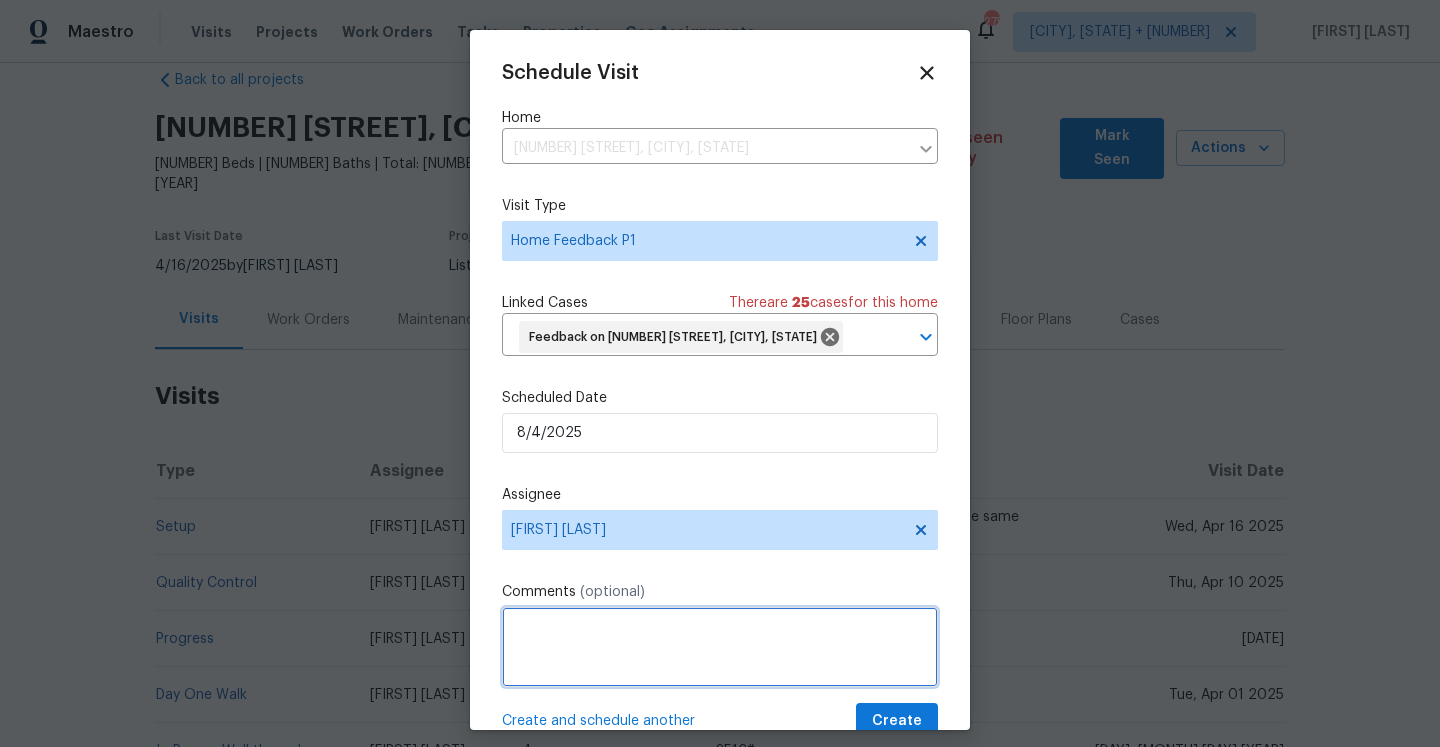 click at bounding box center (720, 647) 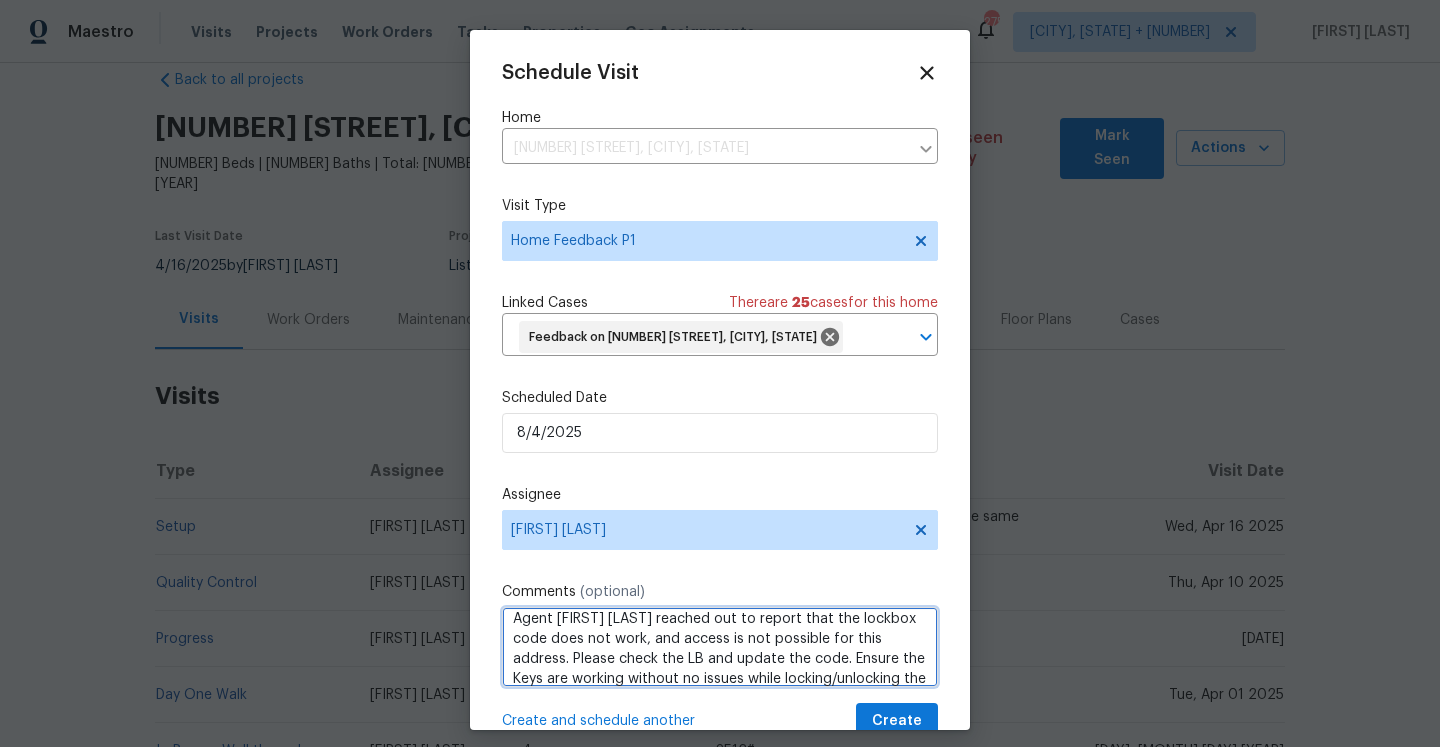 scroll, scrollTop: 29, scrollLeft: 0, axis: vertical 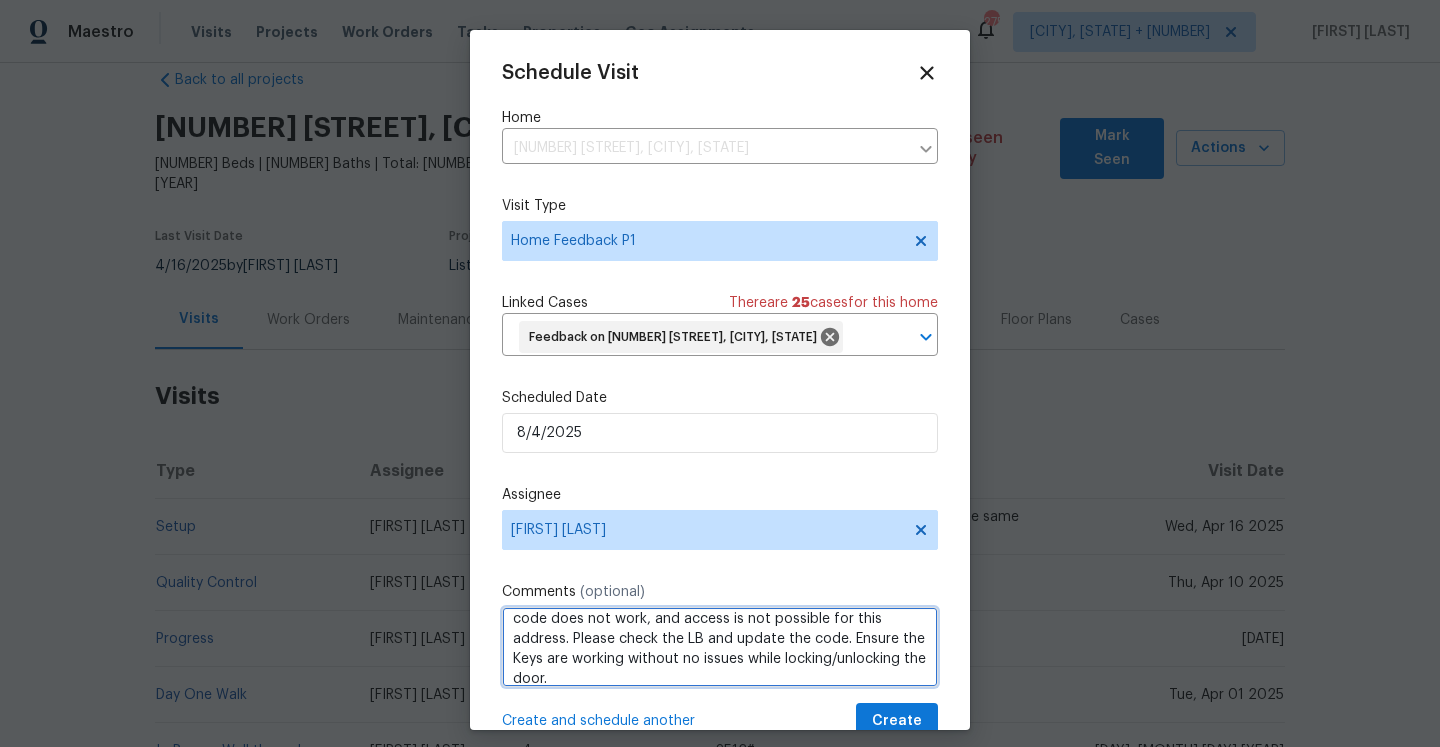 click on "any" 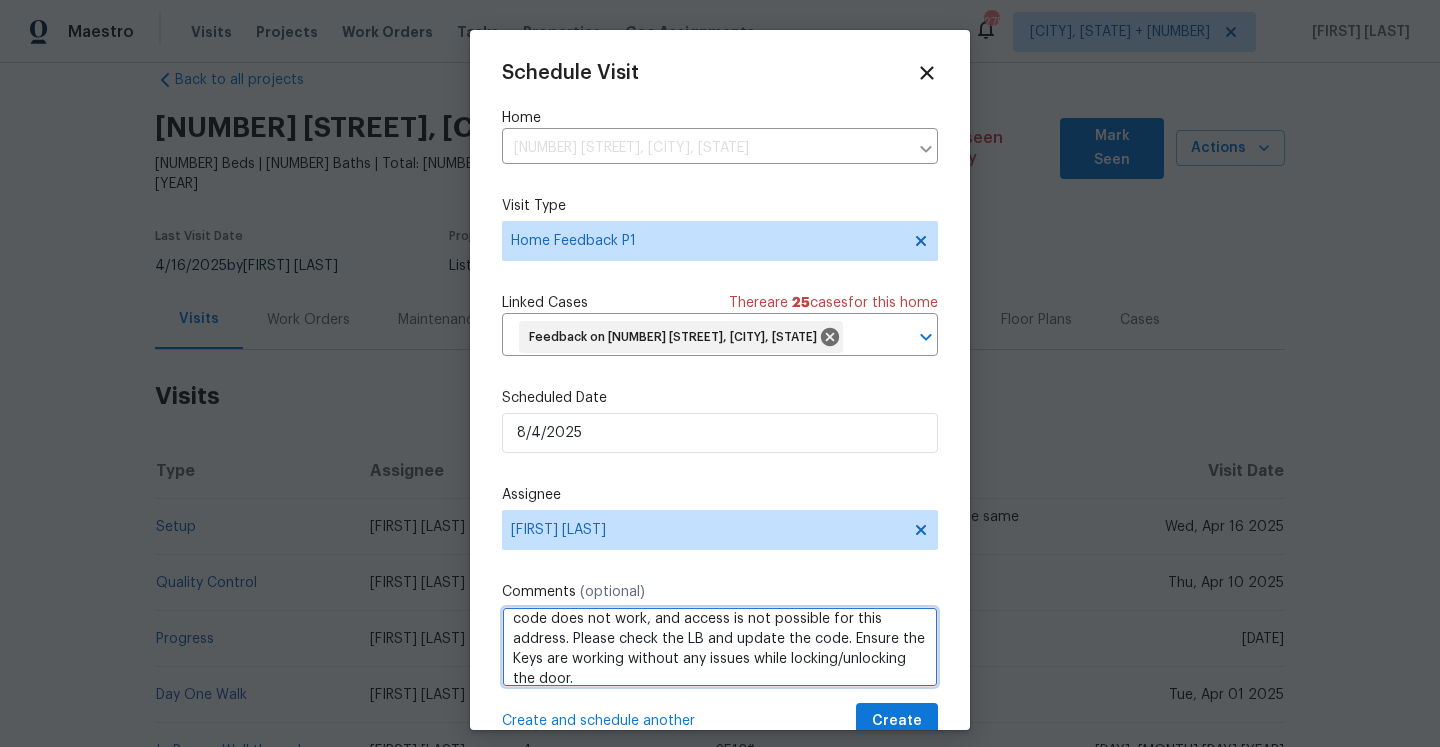 click on "Agent [FIRST] [LAST] reached out to report that the lockbox code does not work, and access is not possible for this address. Please check the LB and update the code. Ensure the Keys are working without any issues while locking/unlocking the door." at bounding box center (720, 647) 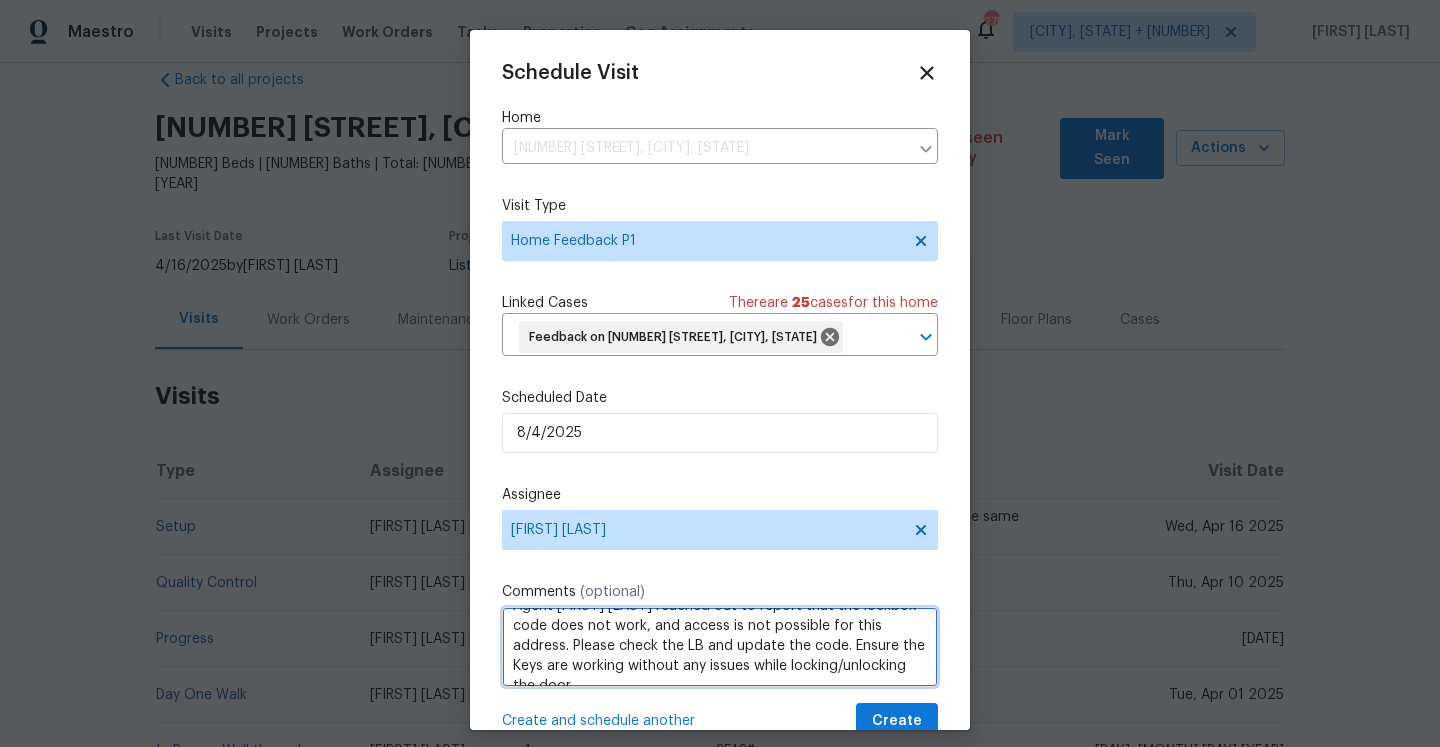 scroll, scrollTop: 42, scrollLeft: 0, axis: vertical 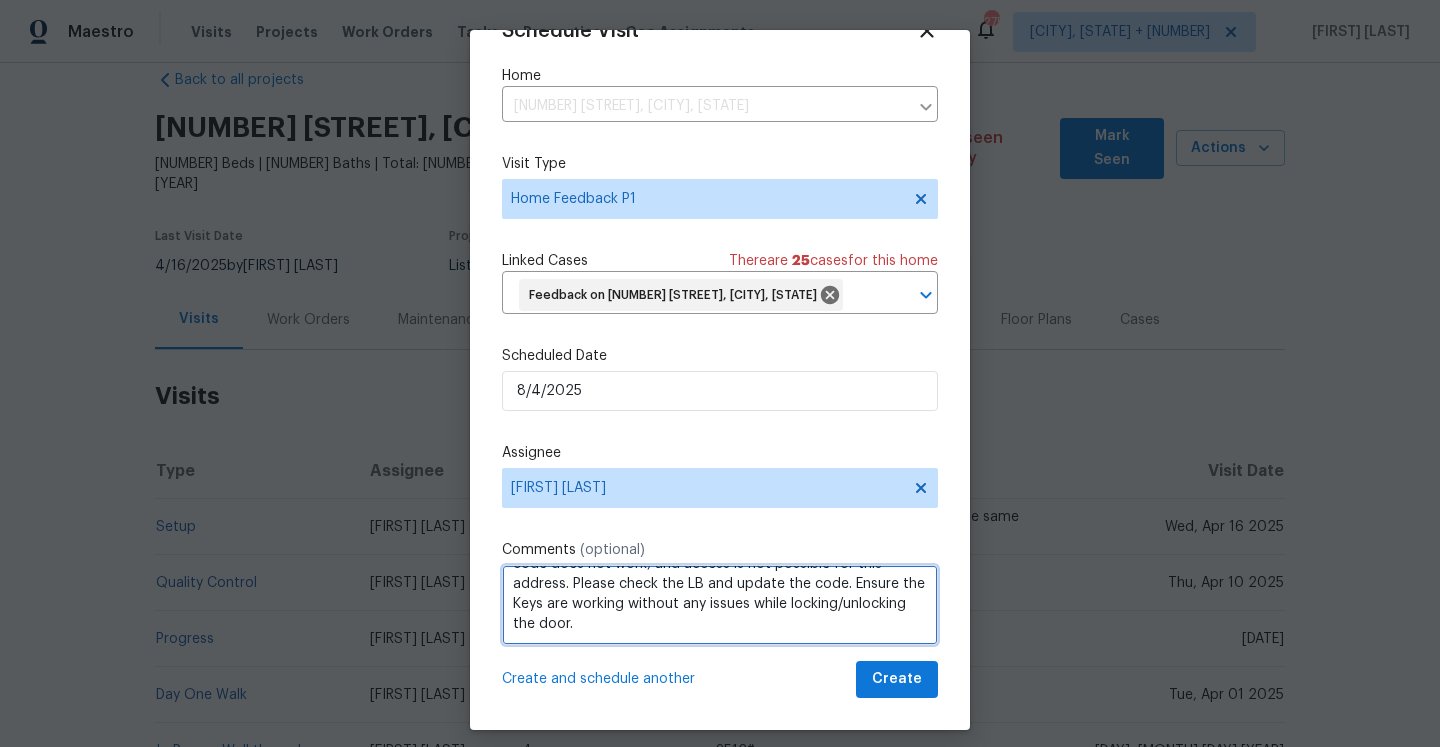type on "Agent Deborah Trevino reached out to report that the lockbox code does not work, and access is not possible for this address. Please check the LB and update the code. Ensure the Keys are working without any issues while locking/unlocking the door." 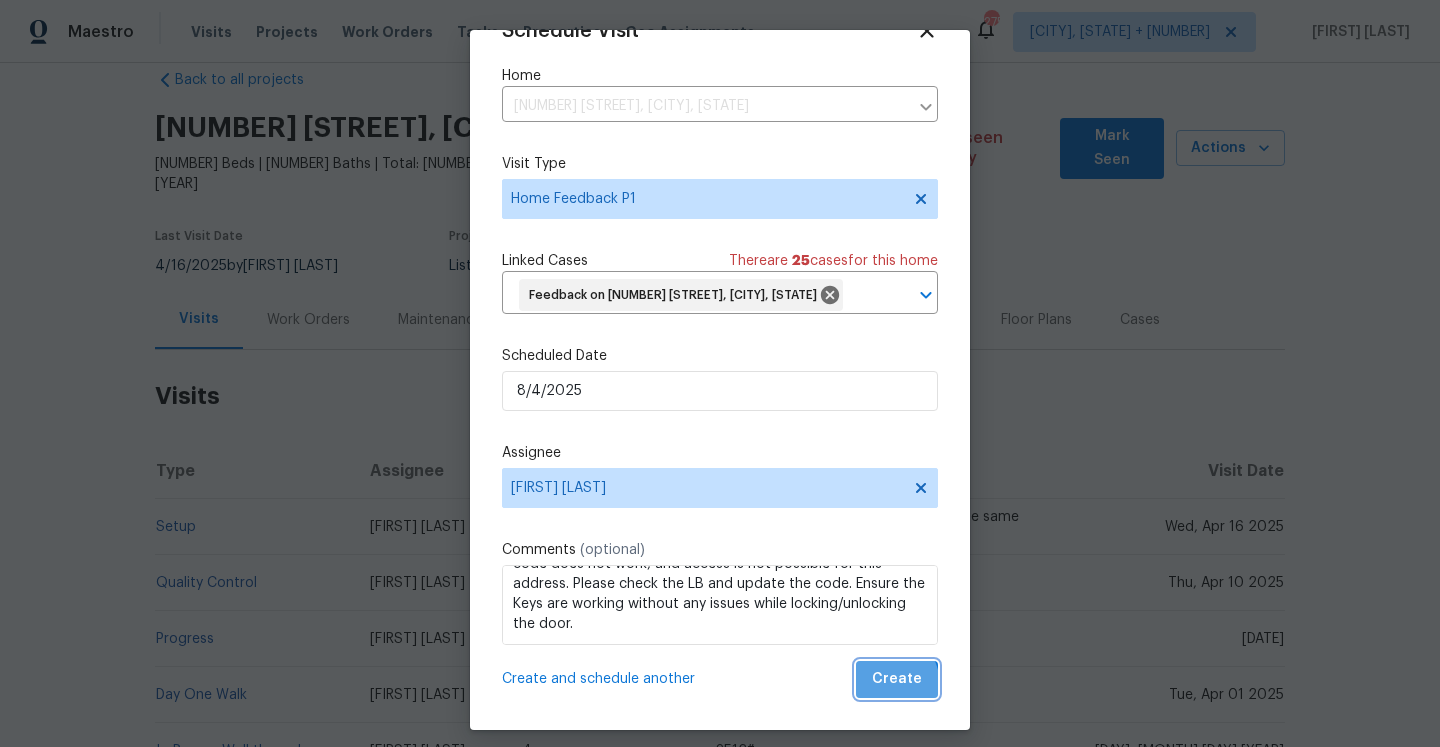 click on "Create" at bounding box center (897, 679) 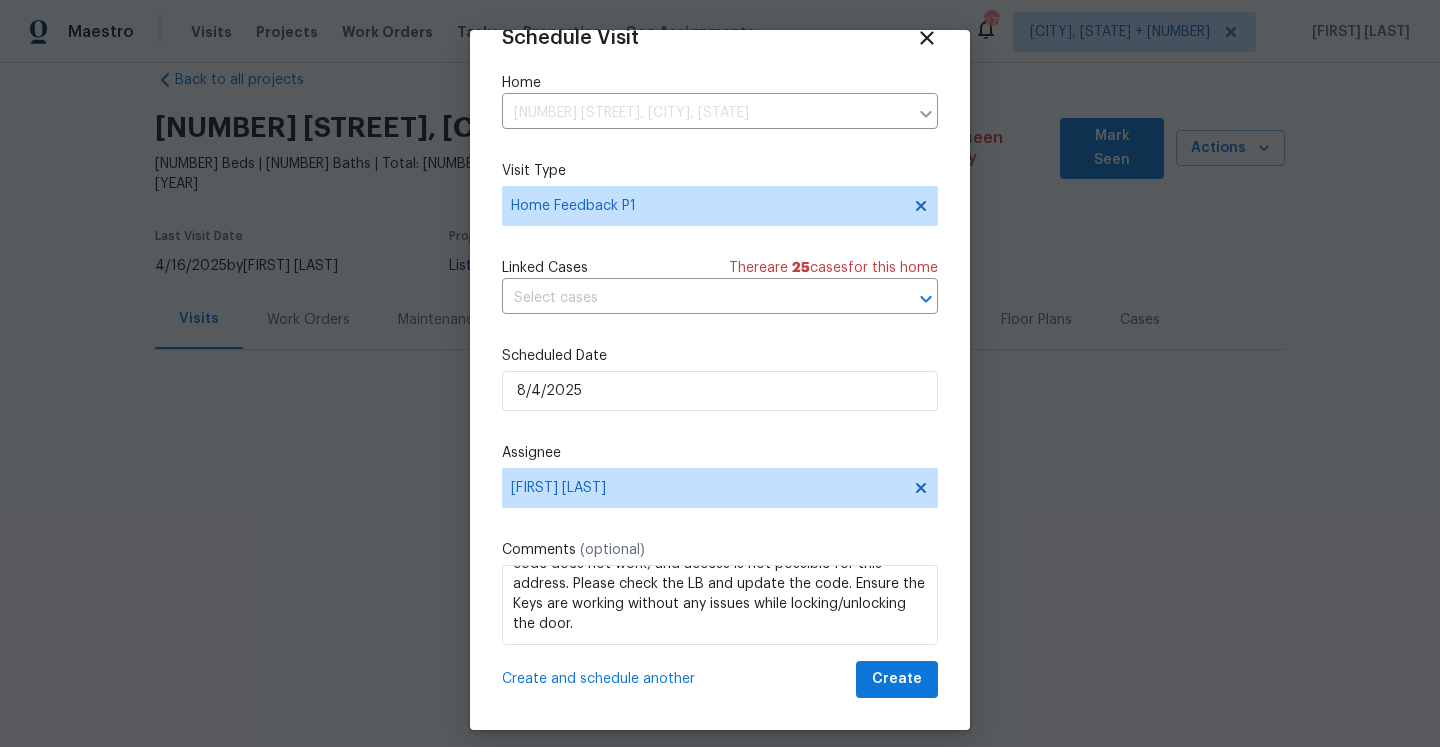 scroll, scrollTop: 36, scrollLeft: 0, axis: vertical 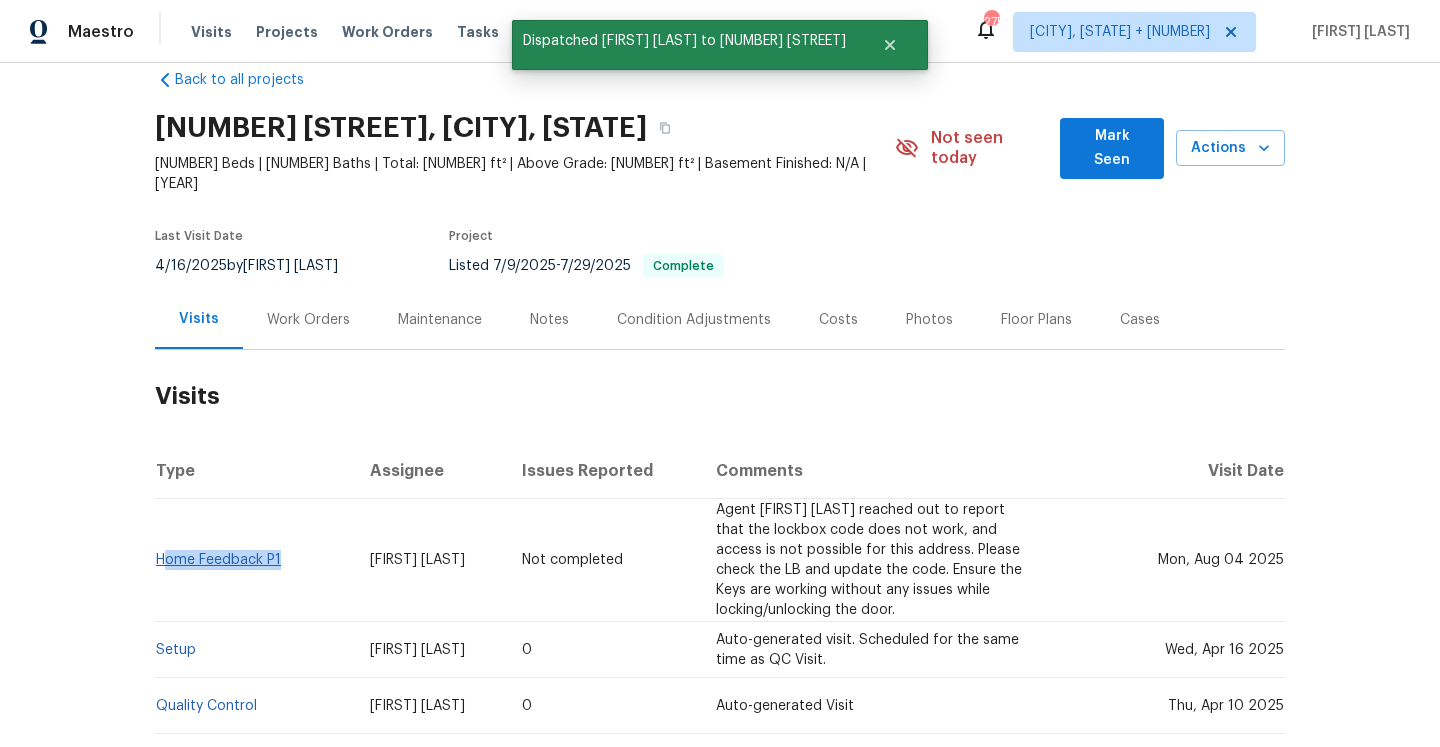 drag, startPoint x: 292, startPoint y: 541, endPoint x: 162, endPoint y: 538, distance: 130.0346 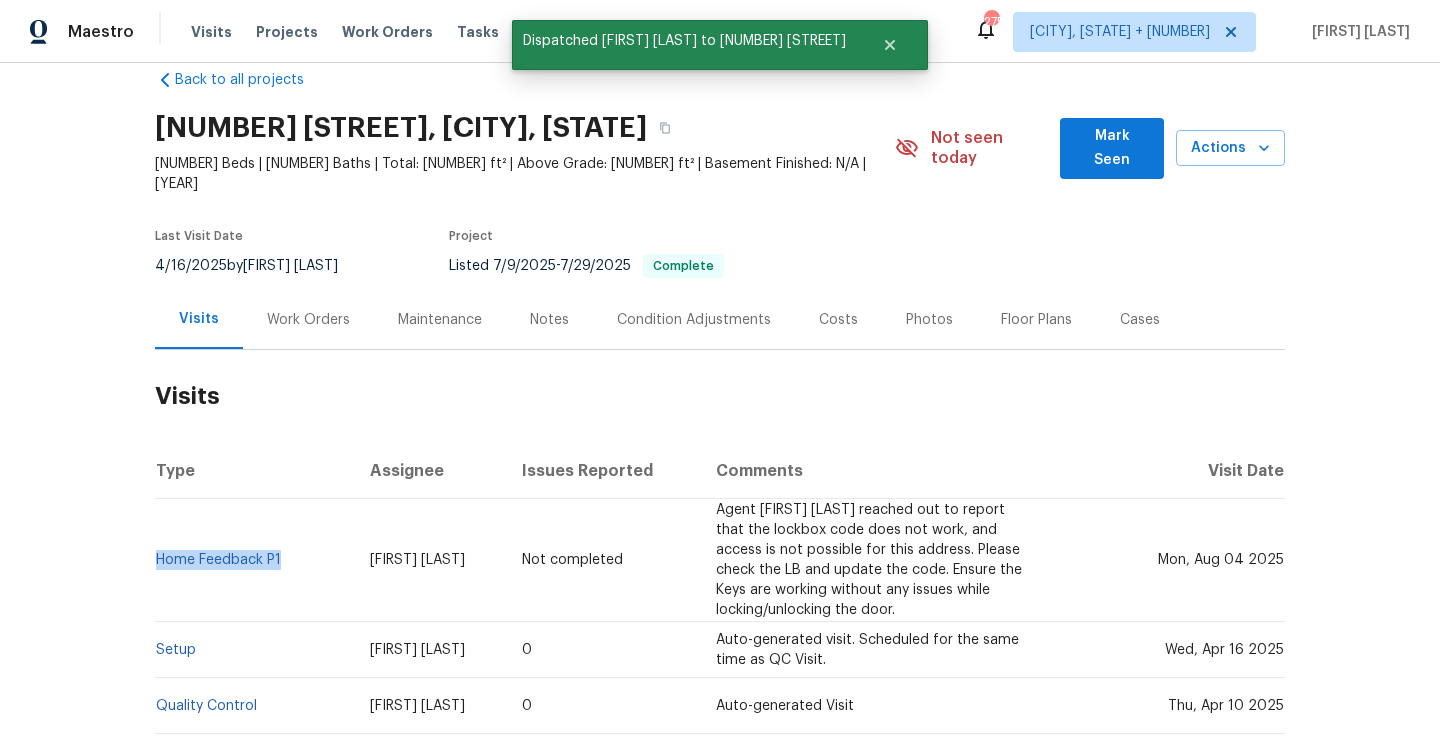 copy on "Home Feedback P1" 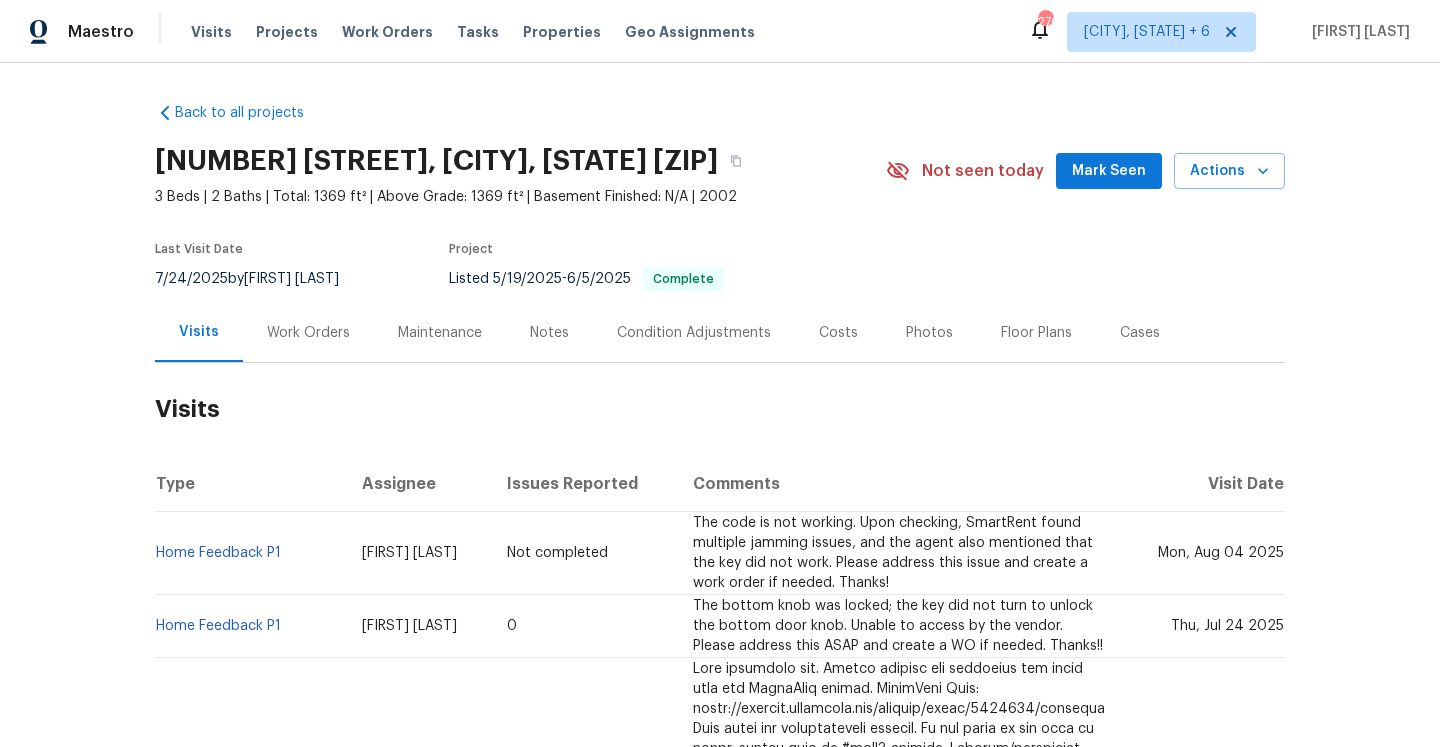 scroll, scrollTop: 0, scrollLeft: 0, axis: both 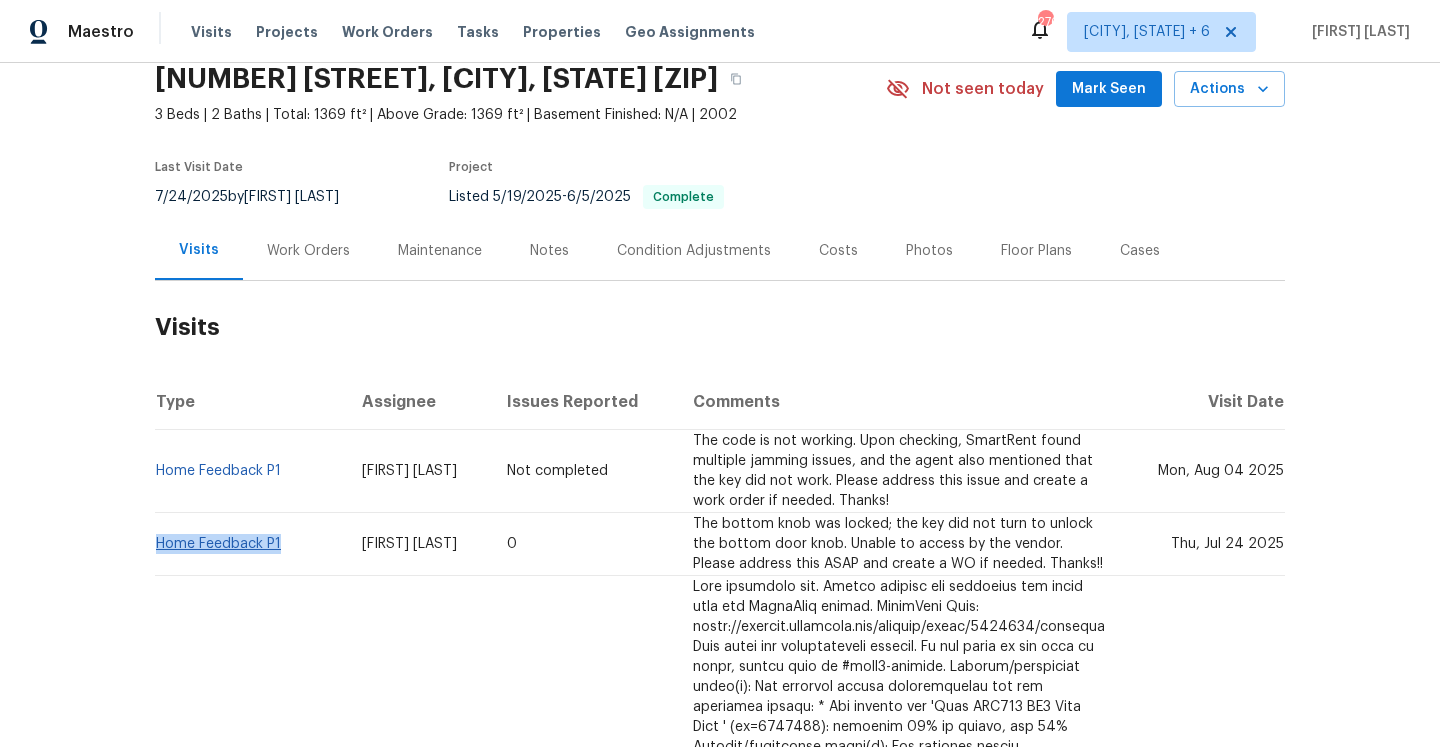 drag, startPoint x: 302, startPoint y: 545, endPoint x: 158, endPoint y: 549, distance: 144.05554 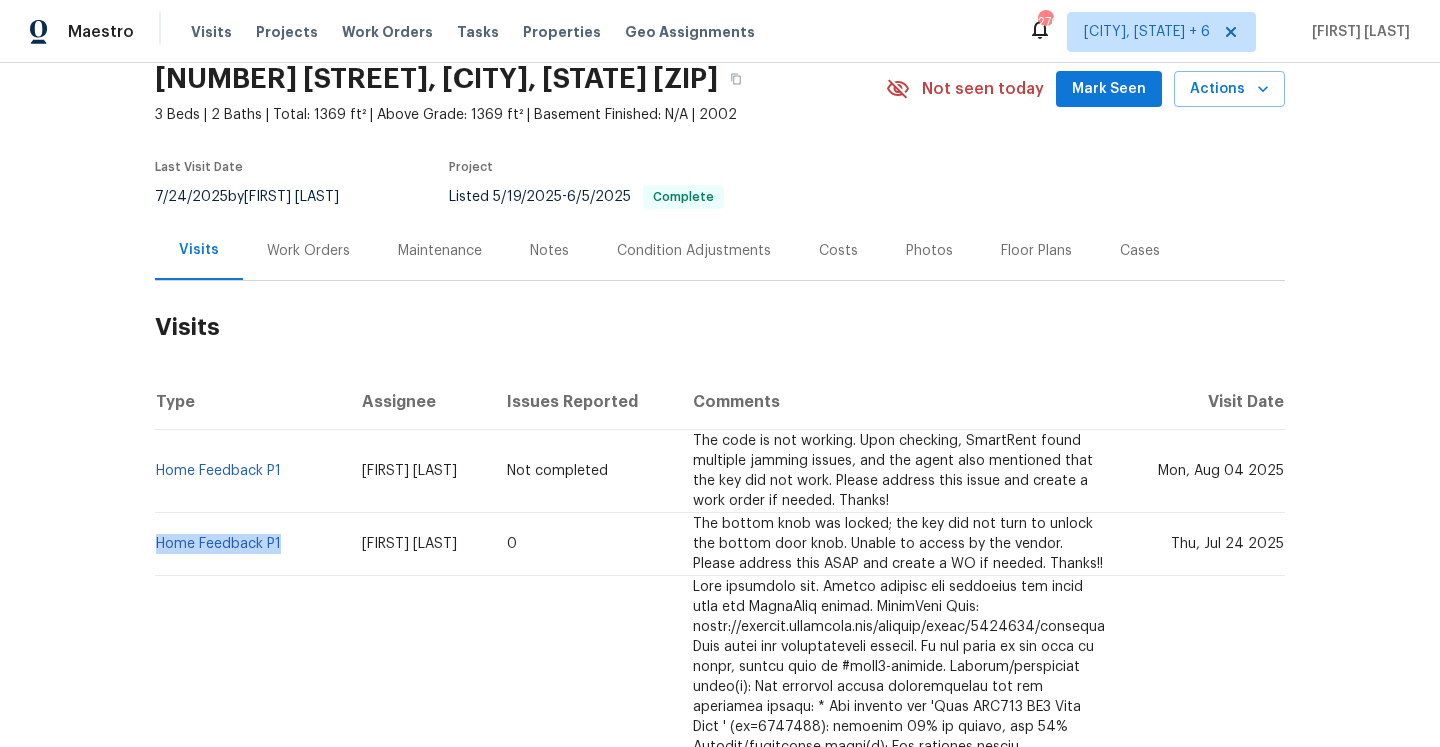 copy on "Home Feedback P1" 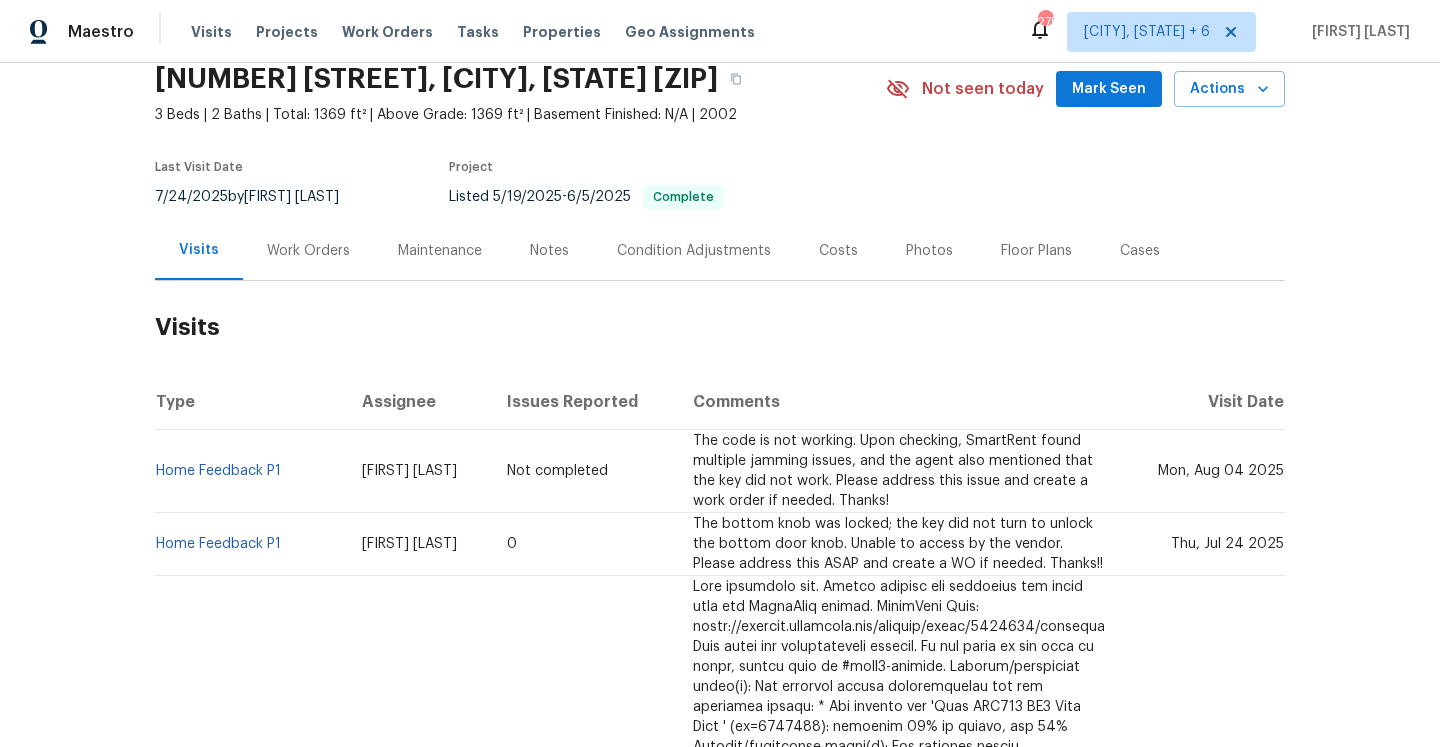 click on "Work Orders" at bounding box center [308, 250] 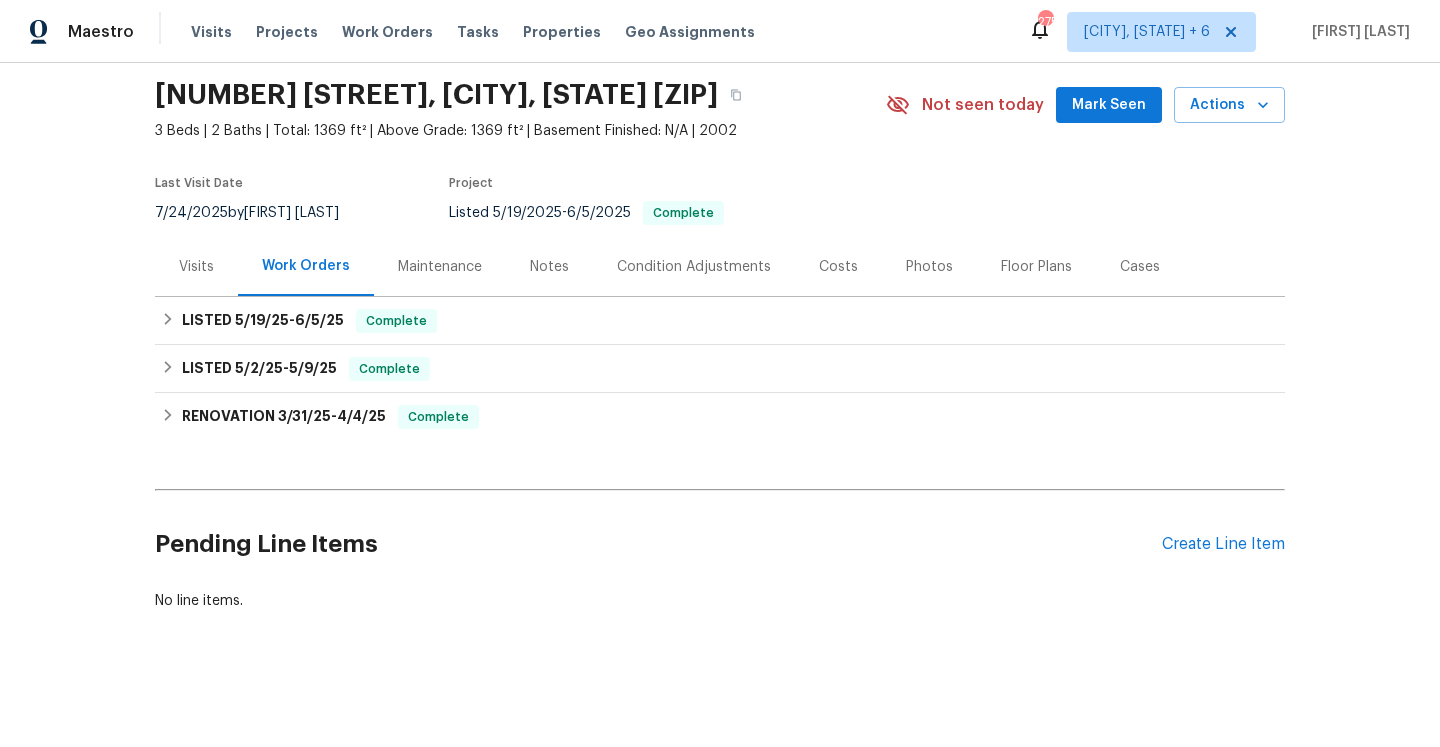 scroll, scrollTop: 66, scrollLeft: 0, axis: vertical 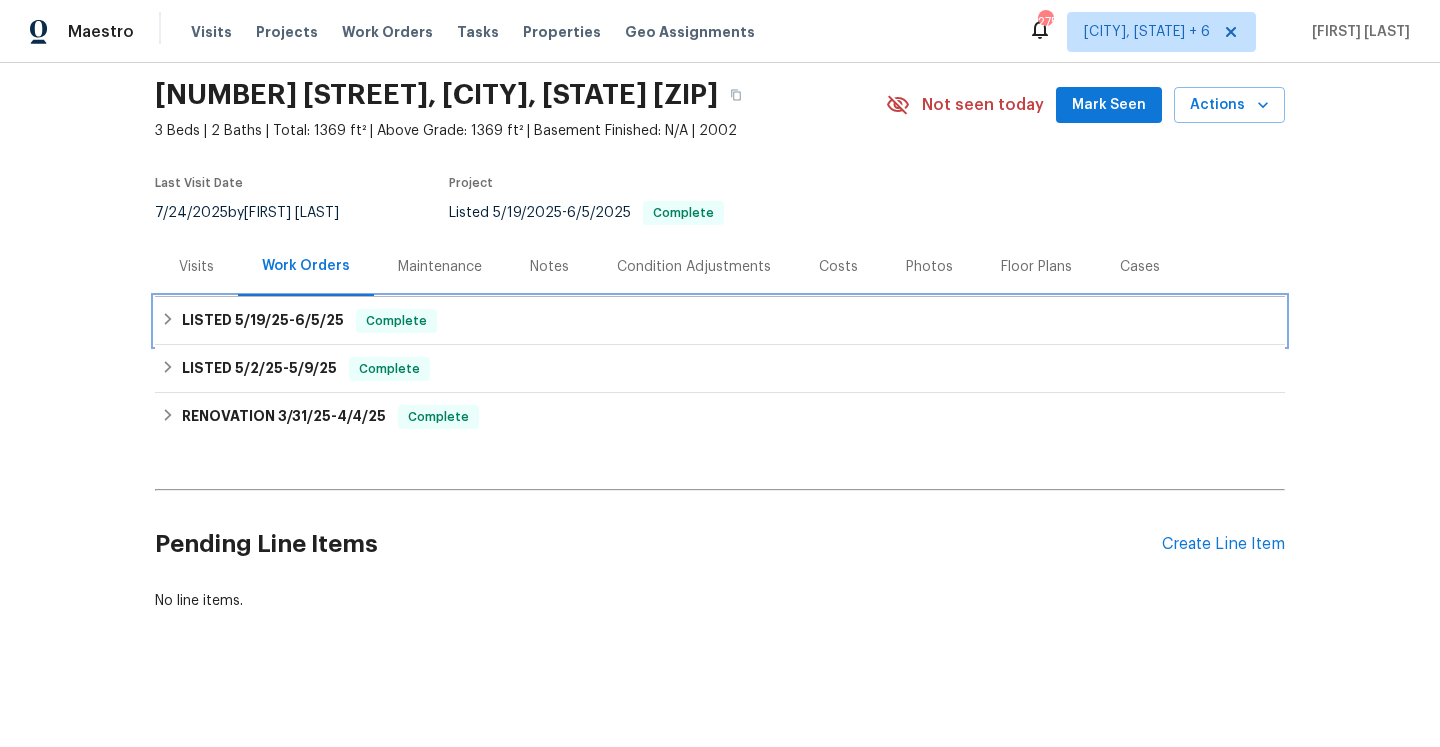 click on "LISTED   5/19/25  -  6/5/25 Complete" at bounding box center [720, 321] 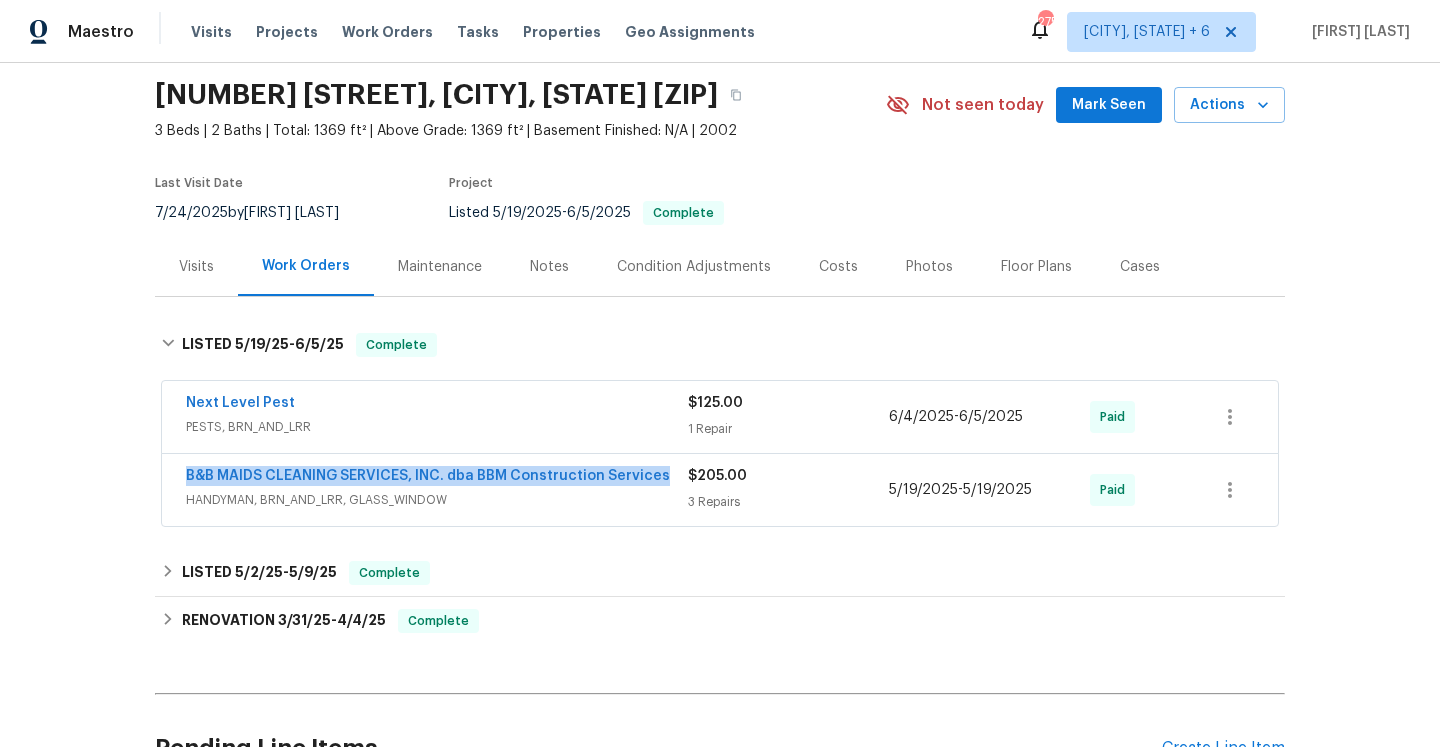 drag, startPoint x: 182, startPoint y: 478, endPoint x: 665, endPoint y: 471, distance: 483.05072 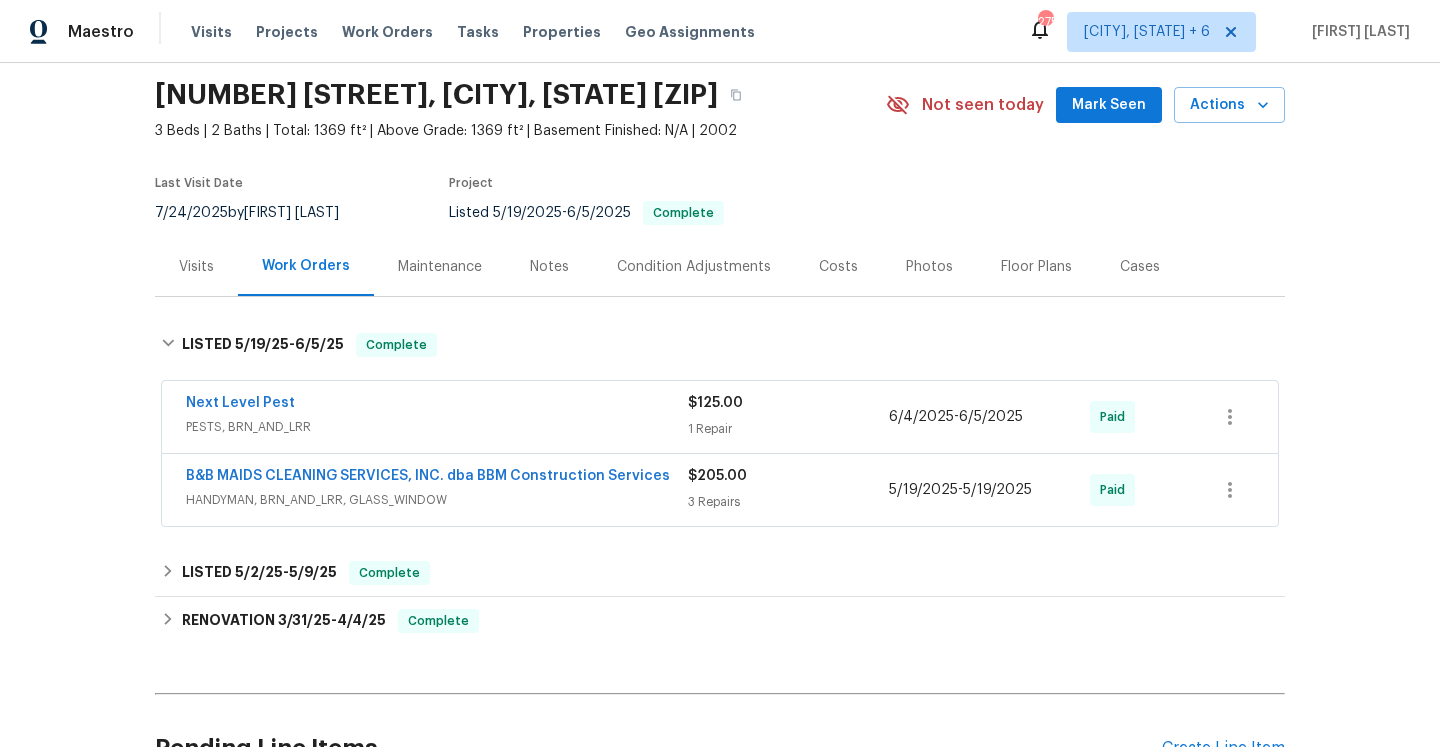 click on "3 Repairs" at bounding box center [788, 502] 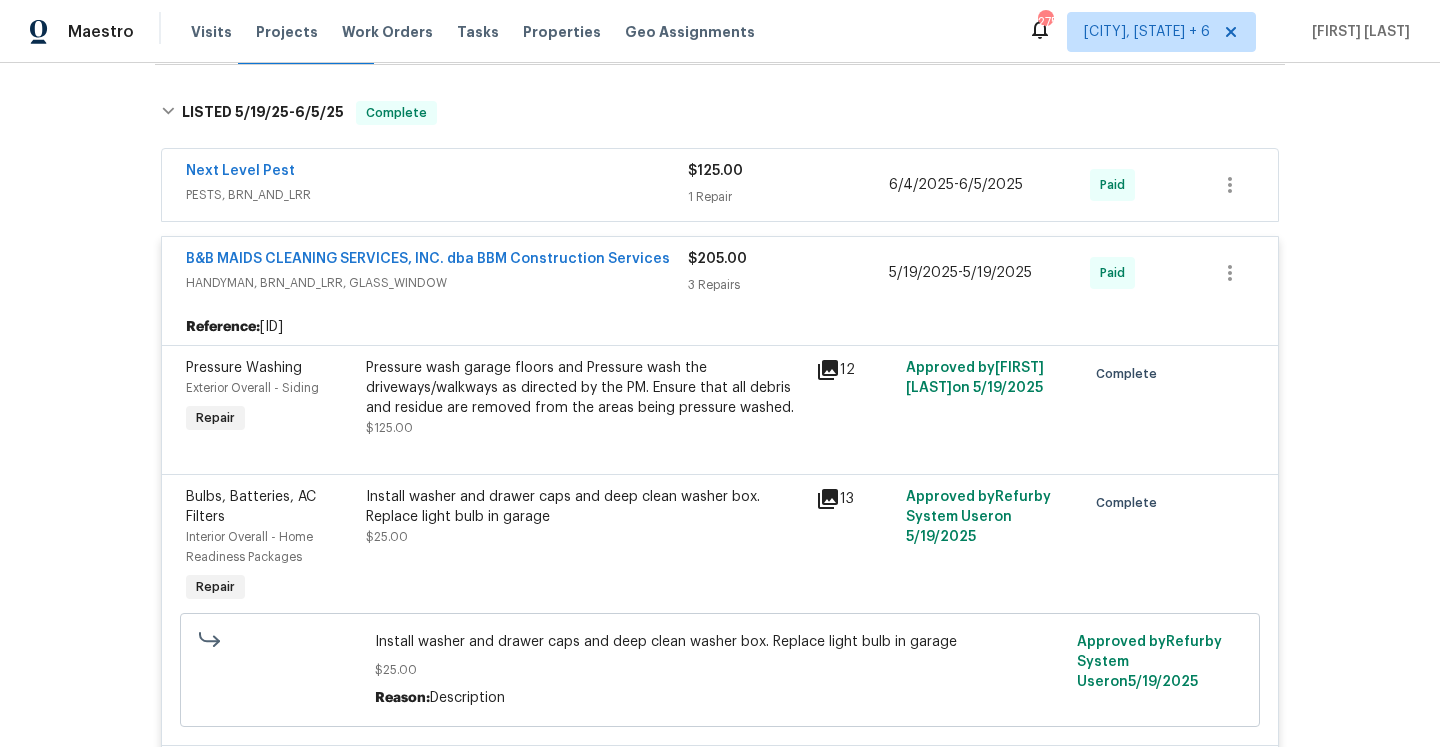 scroll, scrollTop: 93, scrollLeft: 0, axis: vertical 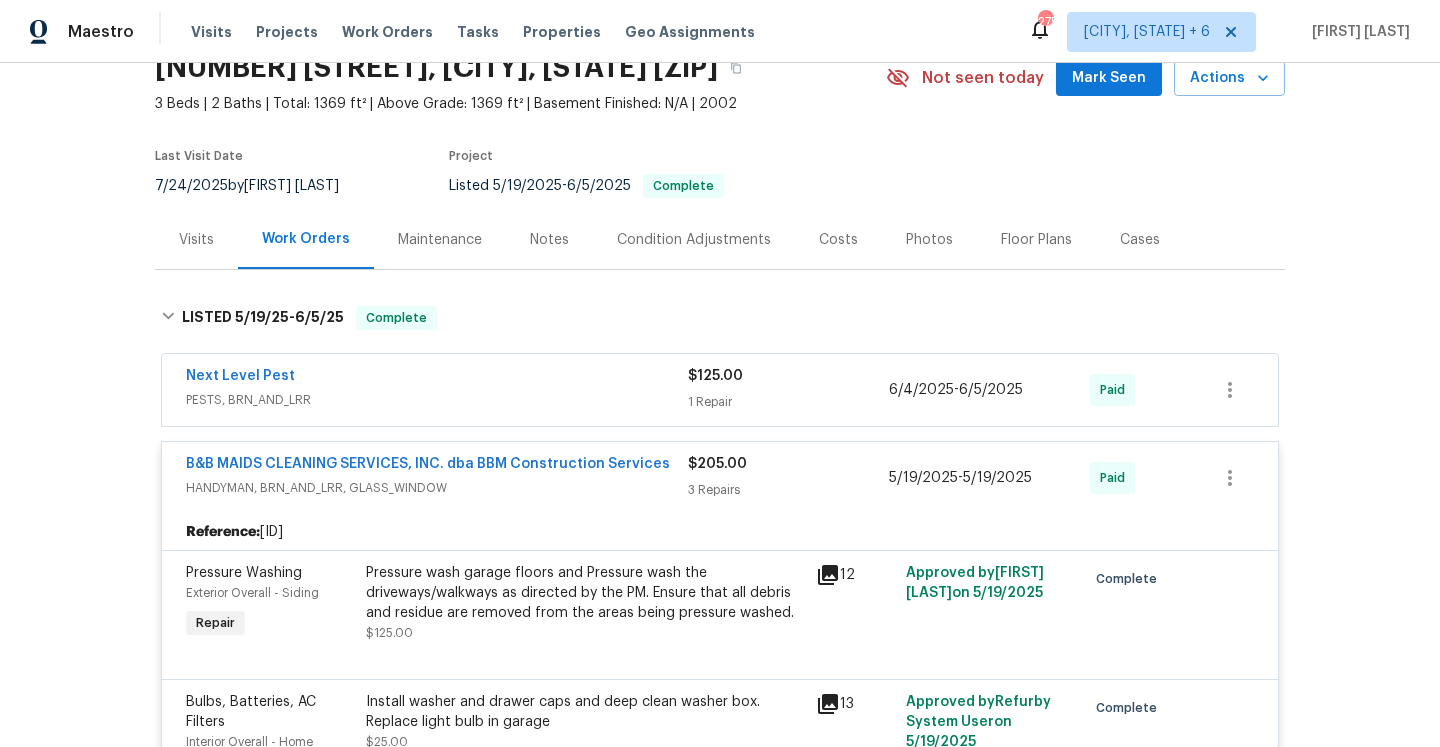 click on "Visits" at bounding box center (196, 240) 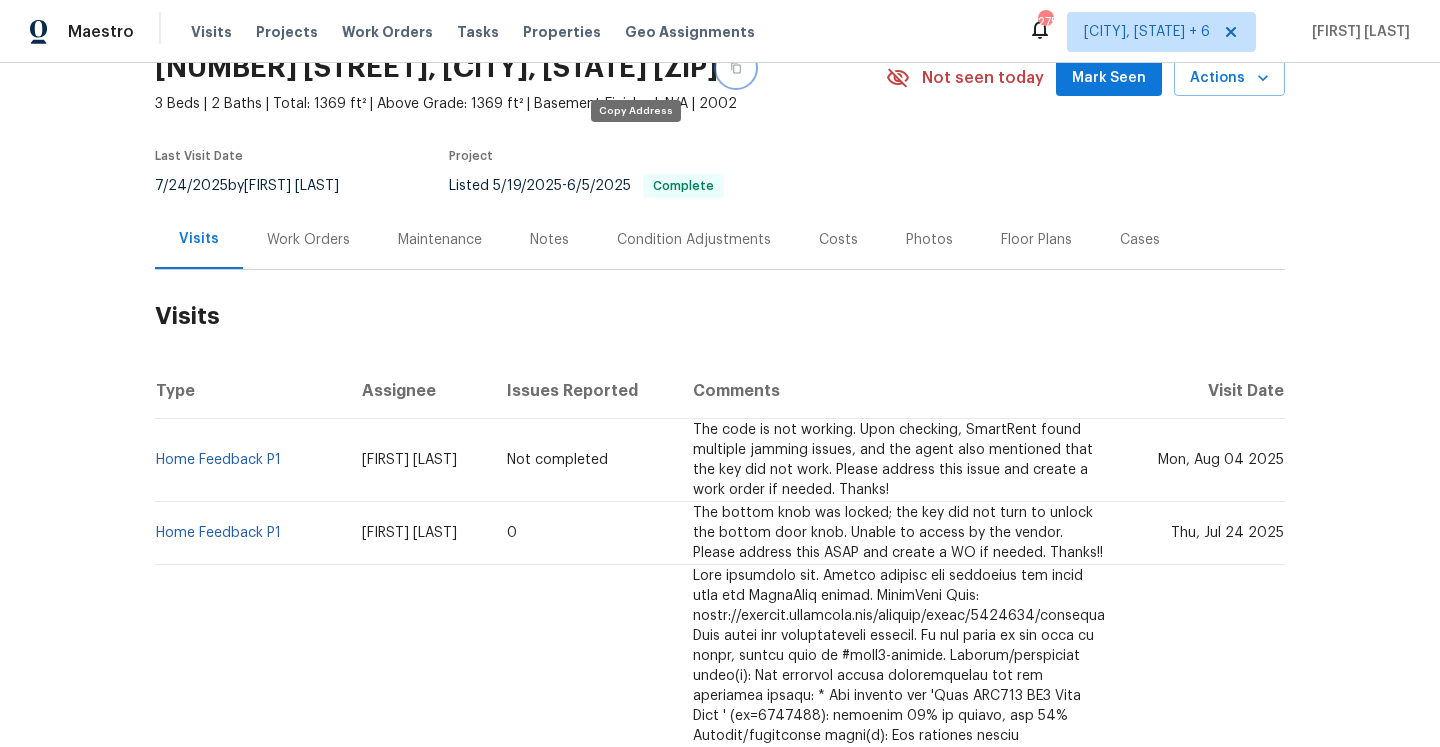 click at bounding box center (736, 68) 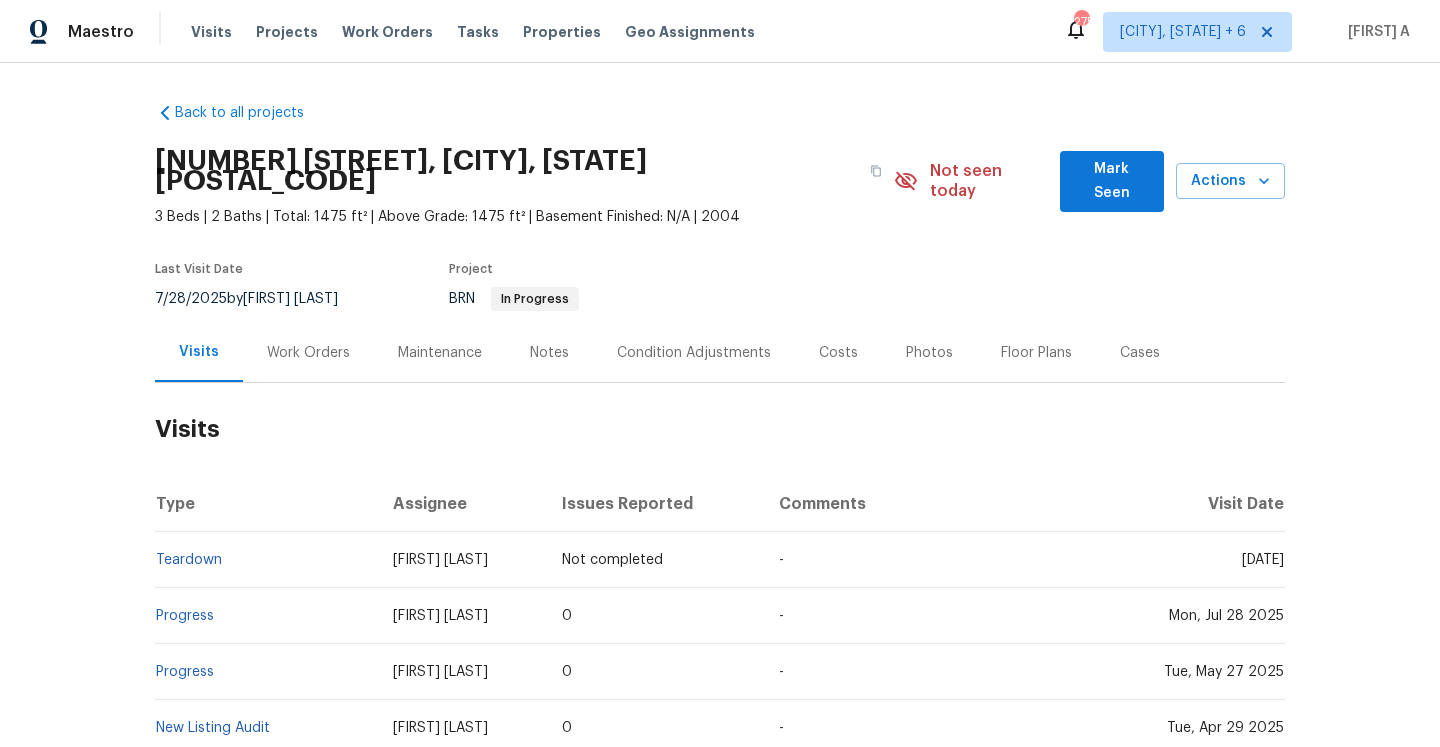 scroll, scrollTop: 0, scrollLeft: 0, axis: both 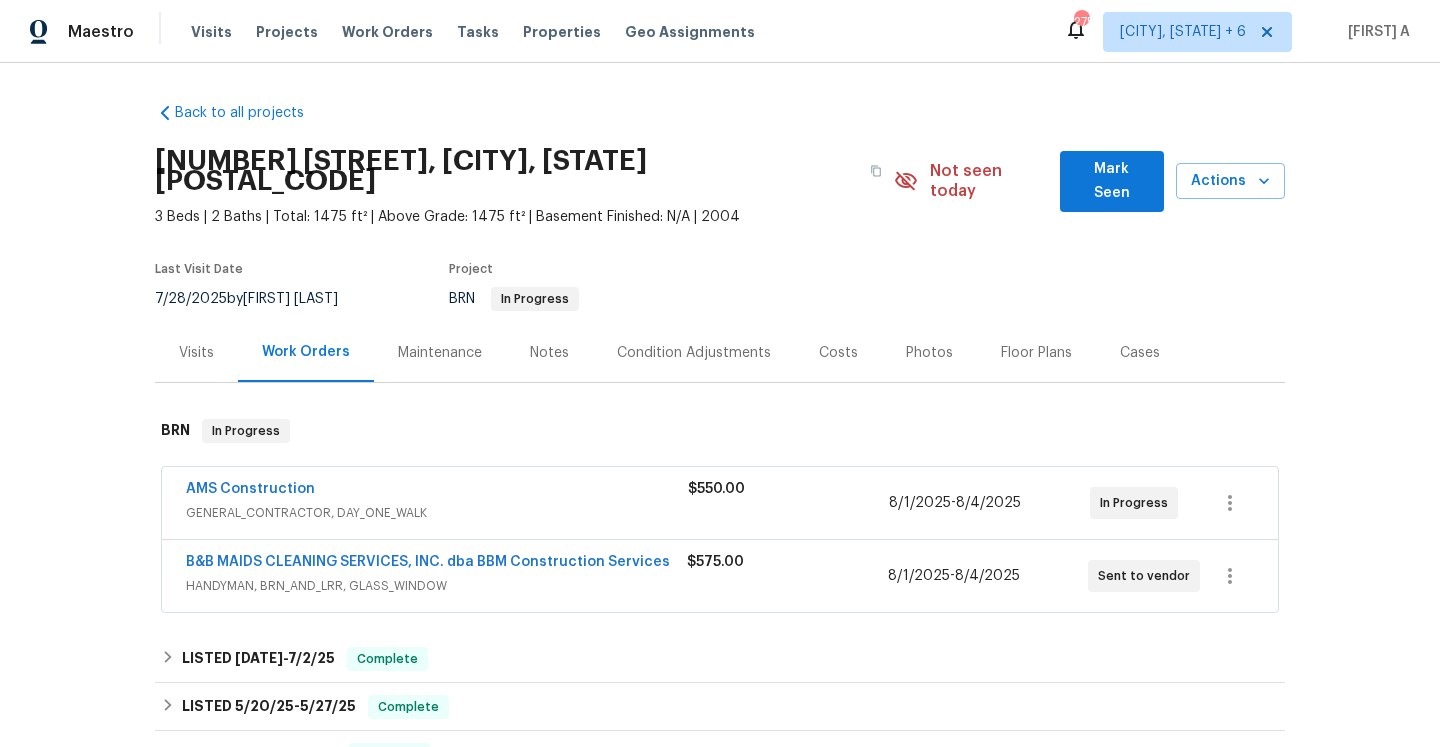 click on "GENERAL_CONTRACTOR, DAY_ONE_WALK" at bounding box center [437, 513] 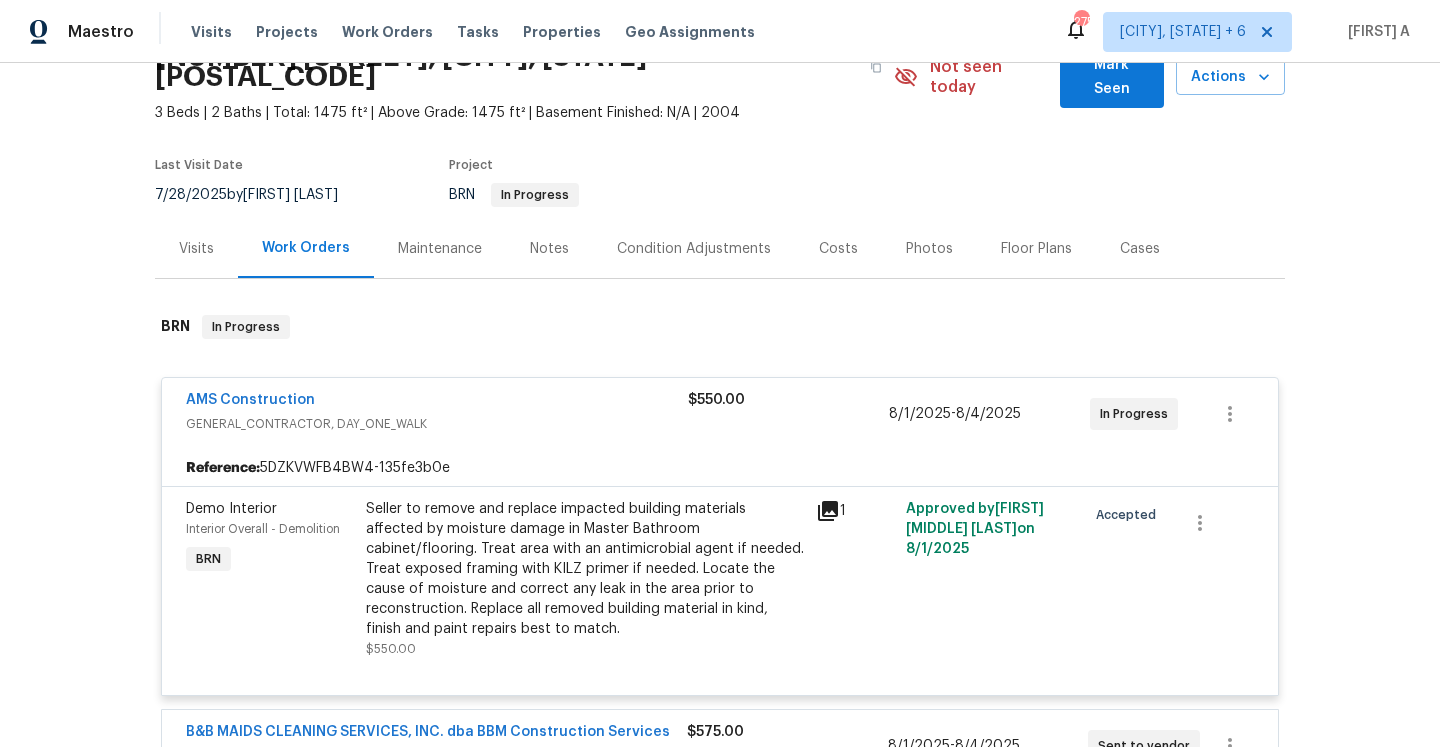 scroll, scrollTop: 188, scrollLeft: 0, axis: vertical 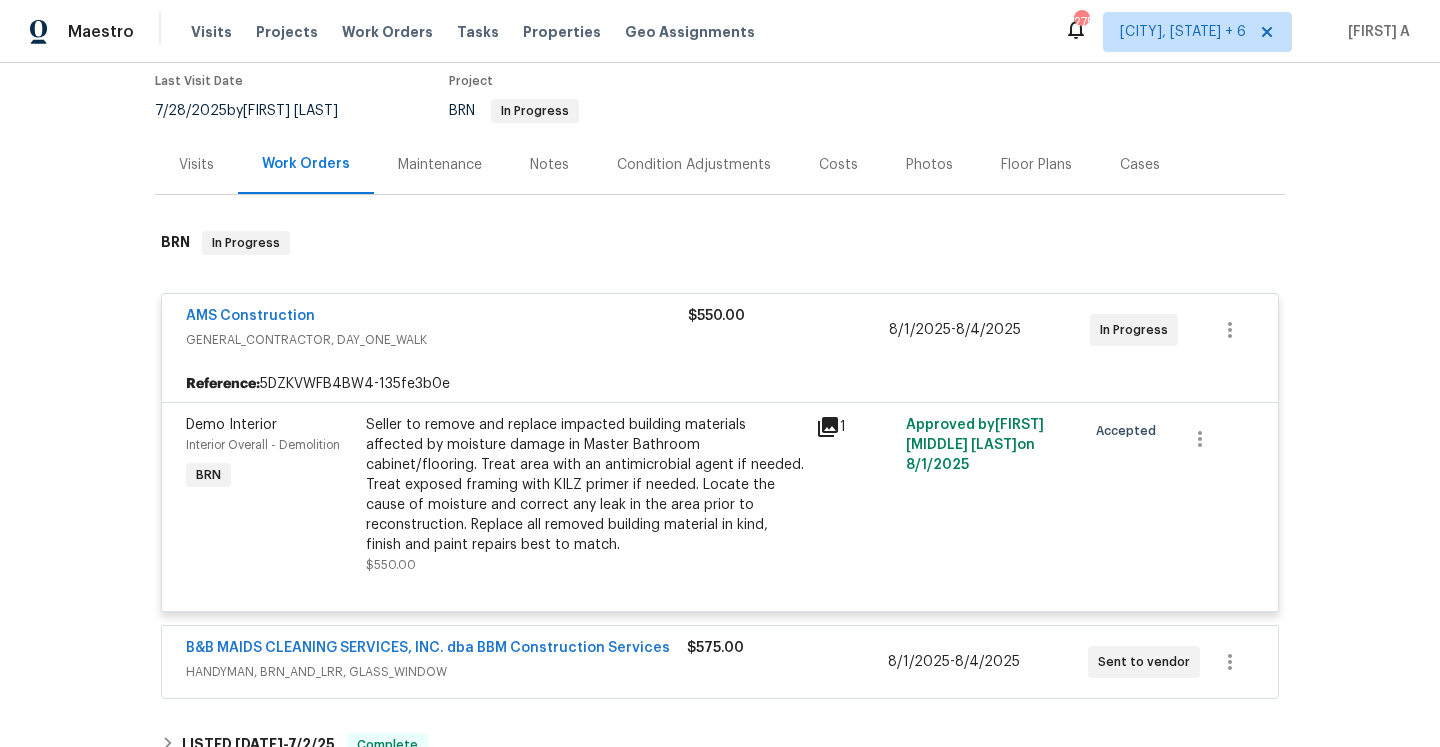 click on "GENERAL_CONTRACTOR, DAY_ONE_WALK" at bounding box center (437, 340) 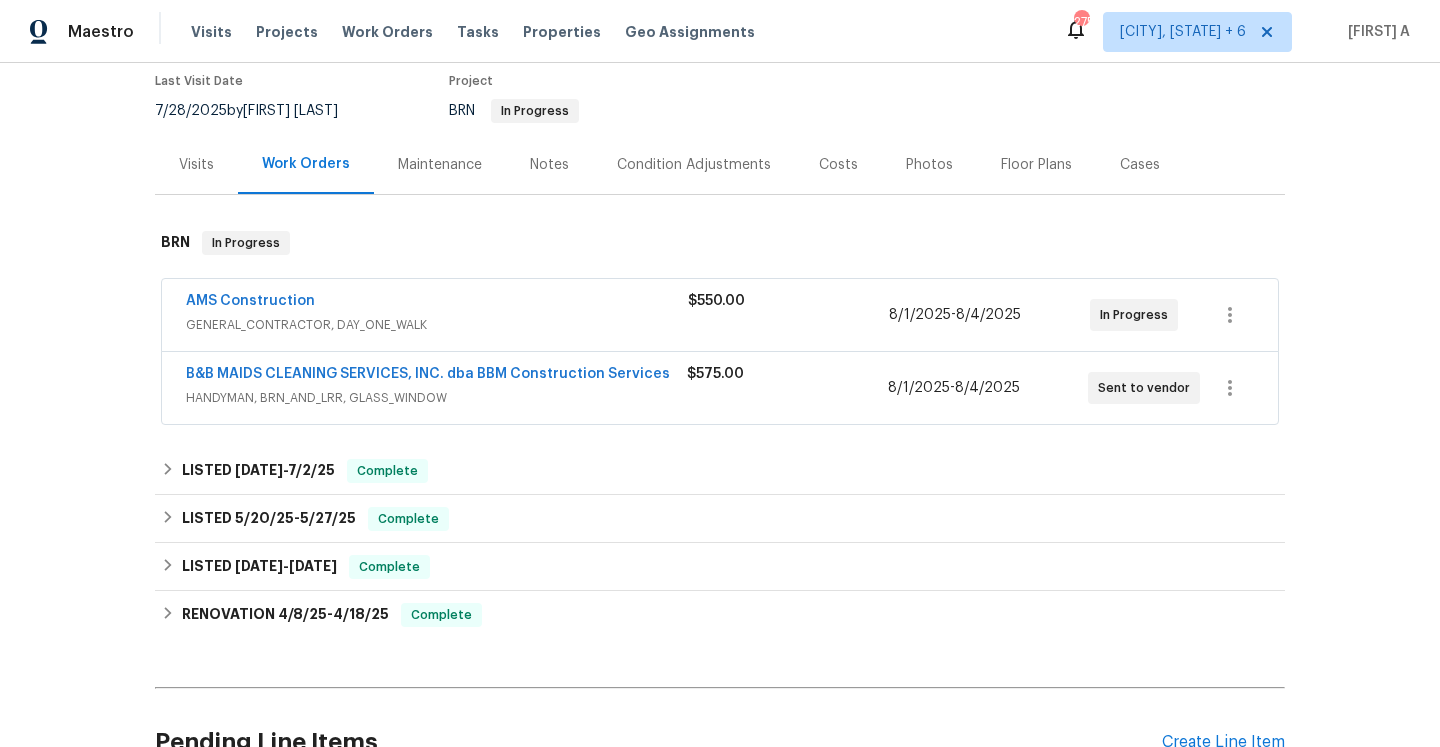 click on "B&B MAIDS CLEANING SERVICES, INC. dba BBM Construction Services HANDYMAN, BRN_AND_LRR, GLASS_WINDOW $575.00 [DATE]  -  [DATE] Sent to vendor" at bounding box center [720, 388] 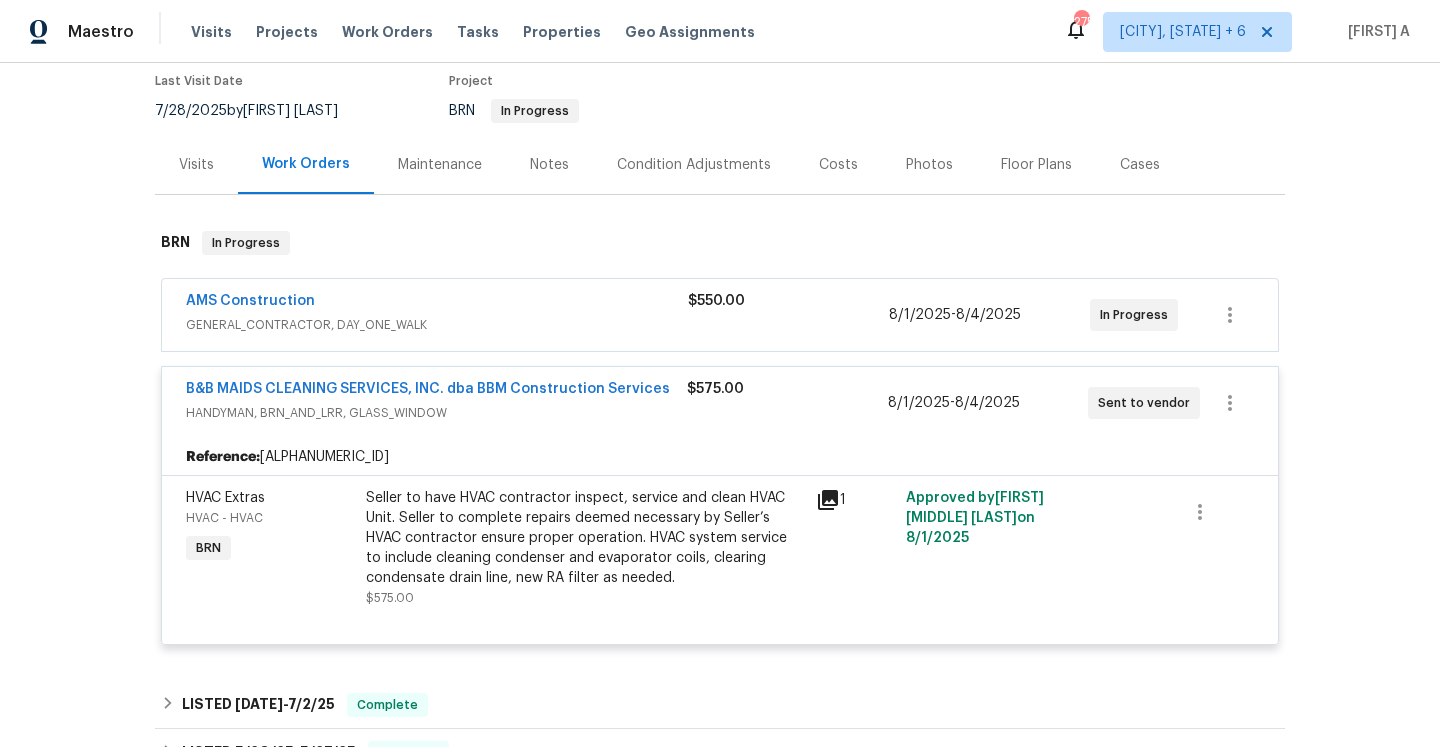 click on "HANDYMAN, BRN_AND_LRR, GLASS_WINDOW" at bounding box center (436, 413) 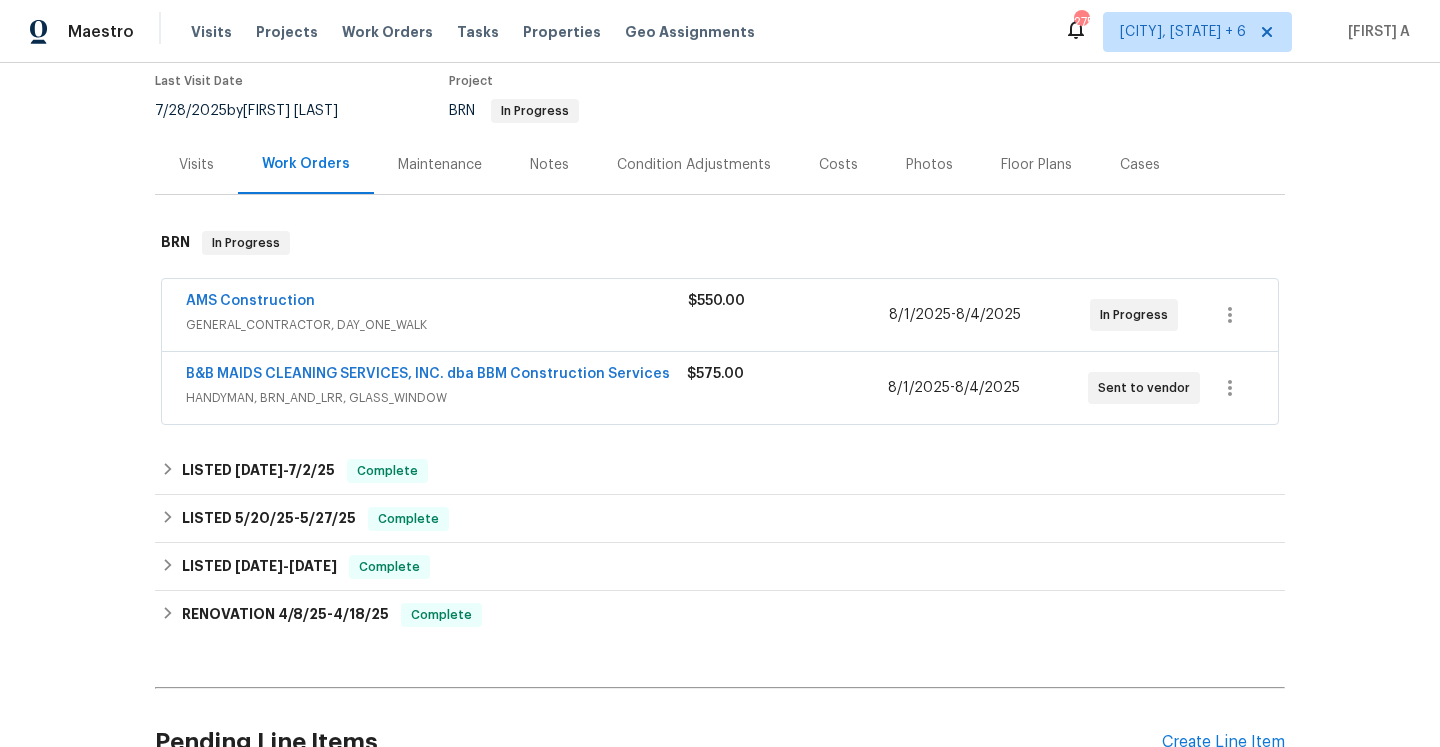 click on "HANDYMAN, BRN_AND_LRR, GLASS_WINDOW" at bounding box center [436, 398] 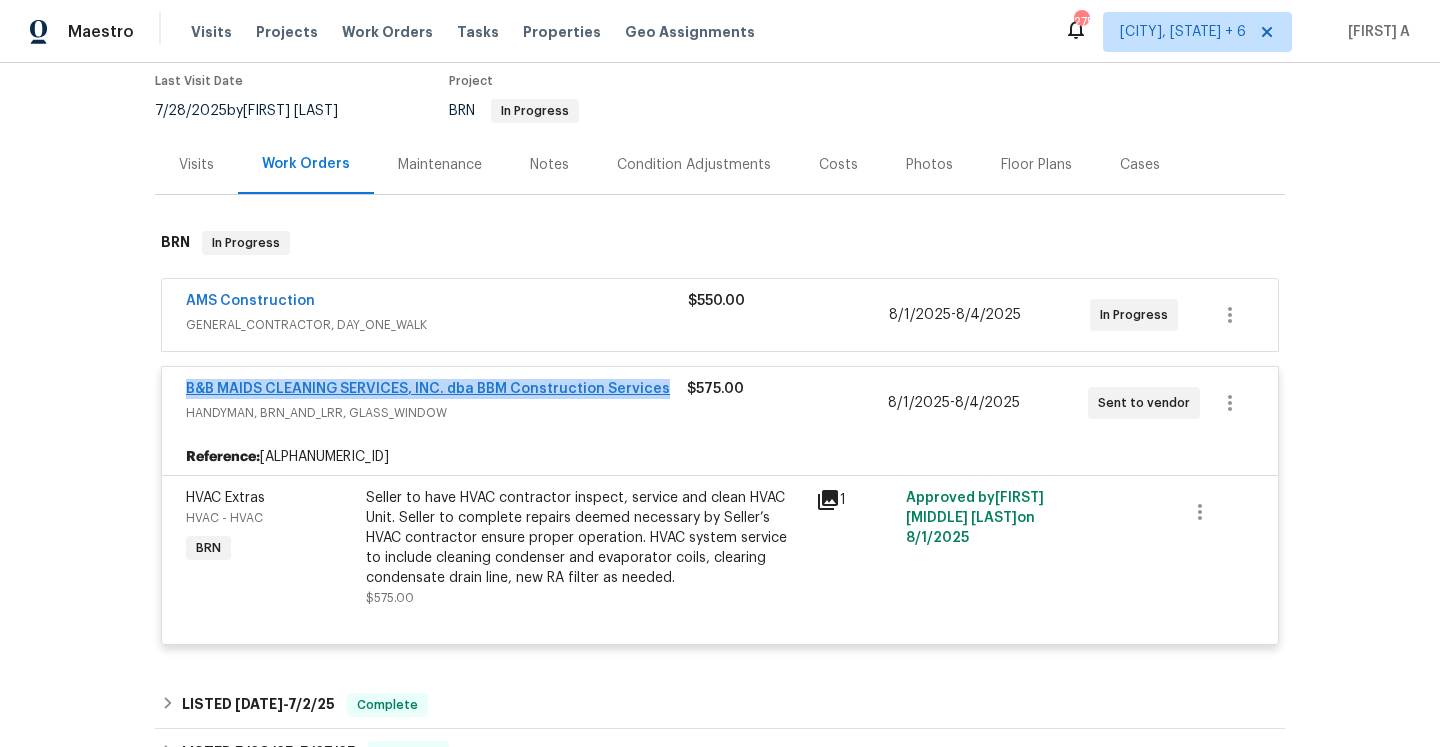 drag, startPoint x: 179, startPoint y: 368, endPoint x: 658, endPoint y: 362, distance: 479.03757 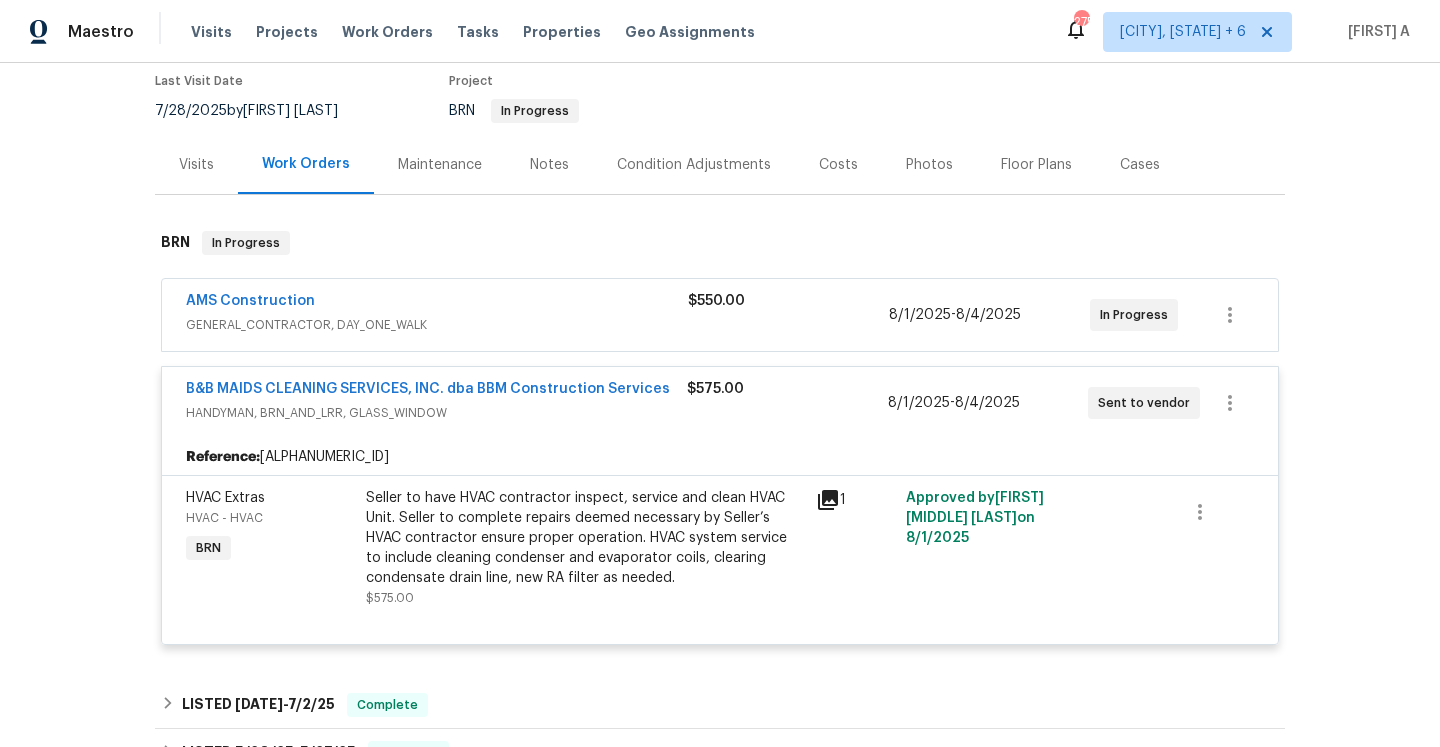 click on "AMS Construction" at bounding box center (437, 303) 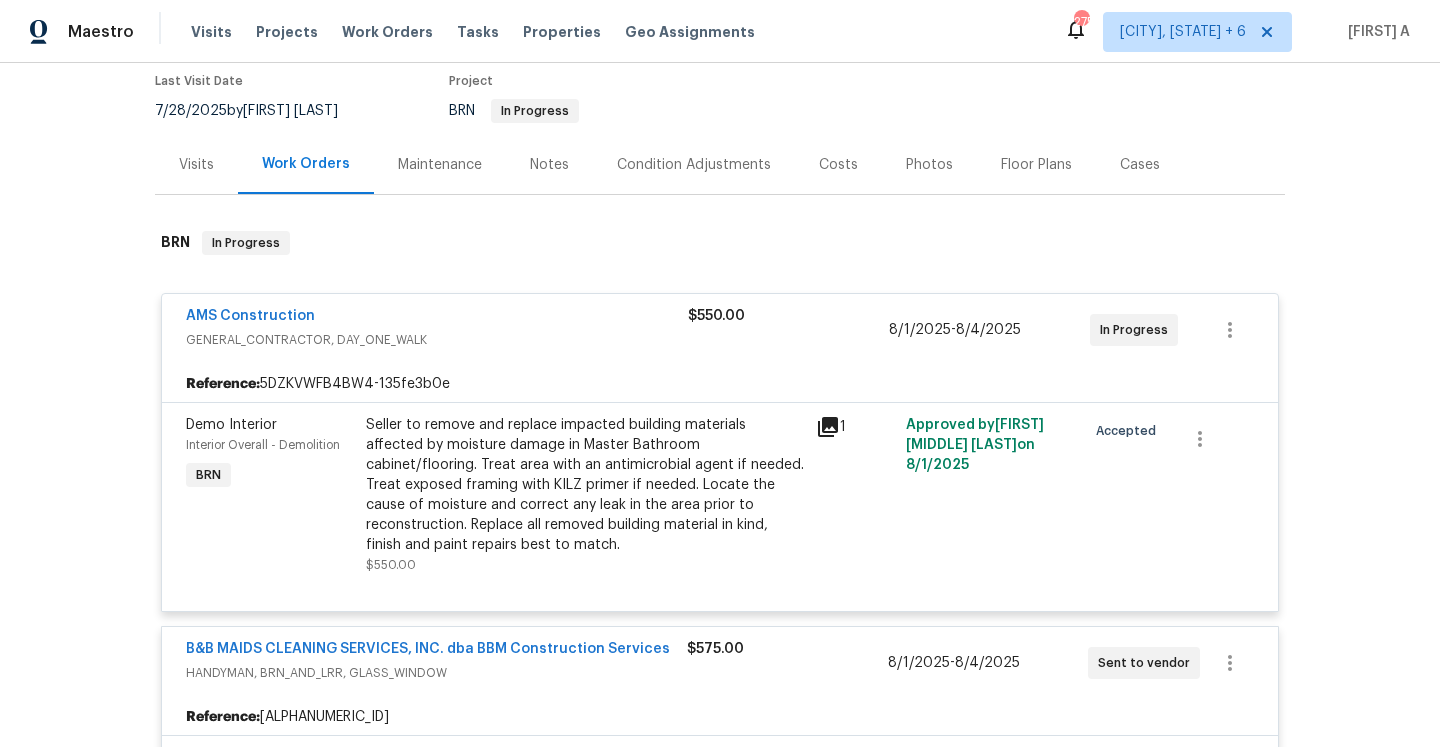 click on "AMS Construction" at bounding box center (437, 318) 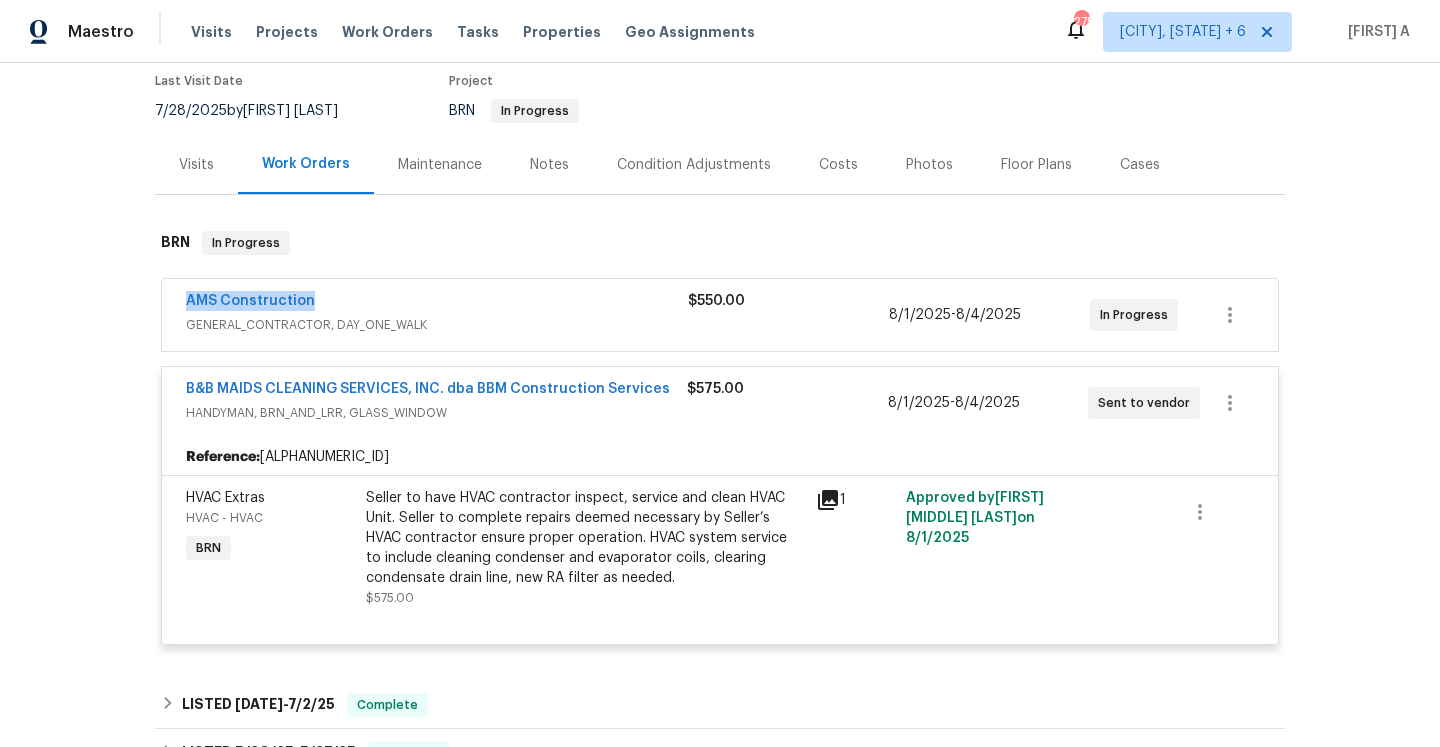 drag, startPoint x: 177, startPoint y: 284, endPoint x: 315, endPoint y: 281, distance: 138.03261 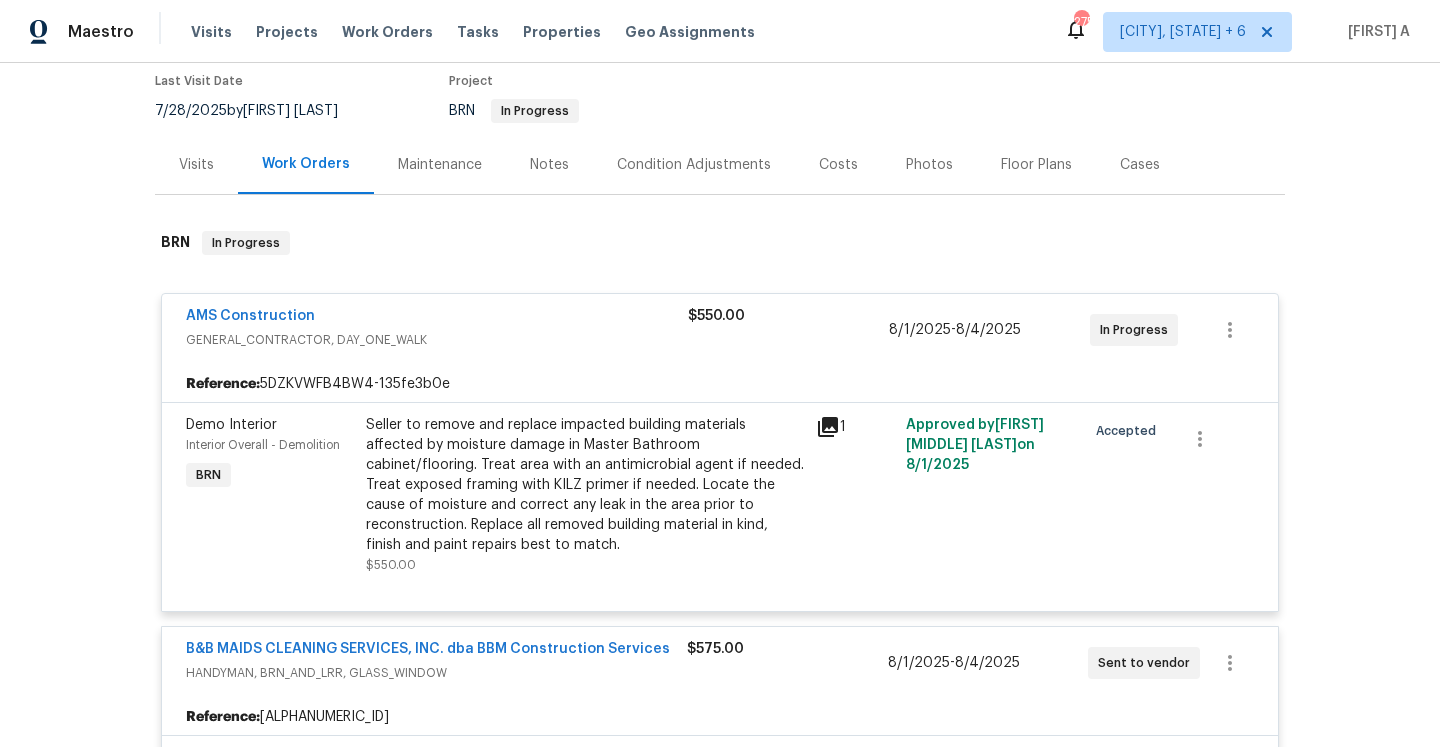 click on "Visits" at bounding box center (196, 164) 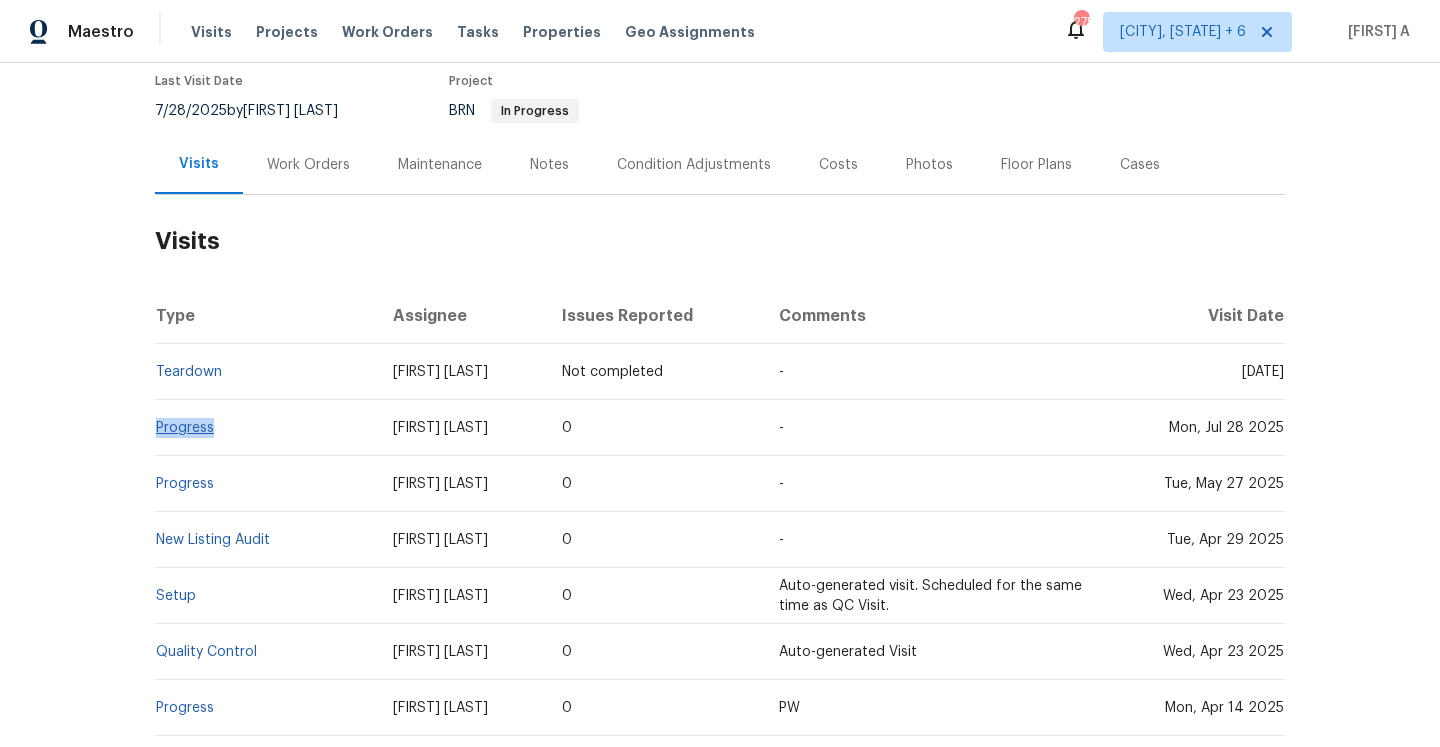 drag, startPoint x: 238, startPoint y: 411, endPoint x: 157, endPoint y: 410, distance: 81.00617 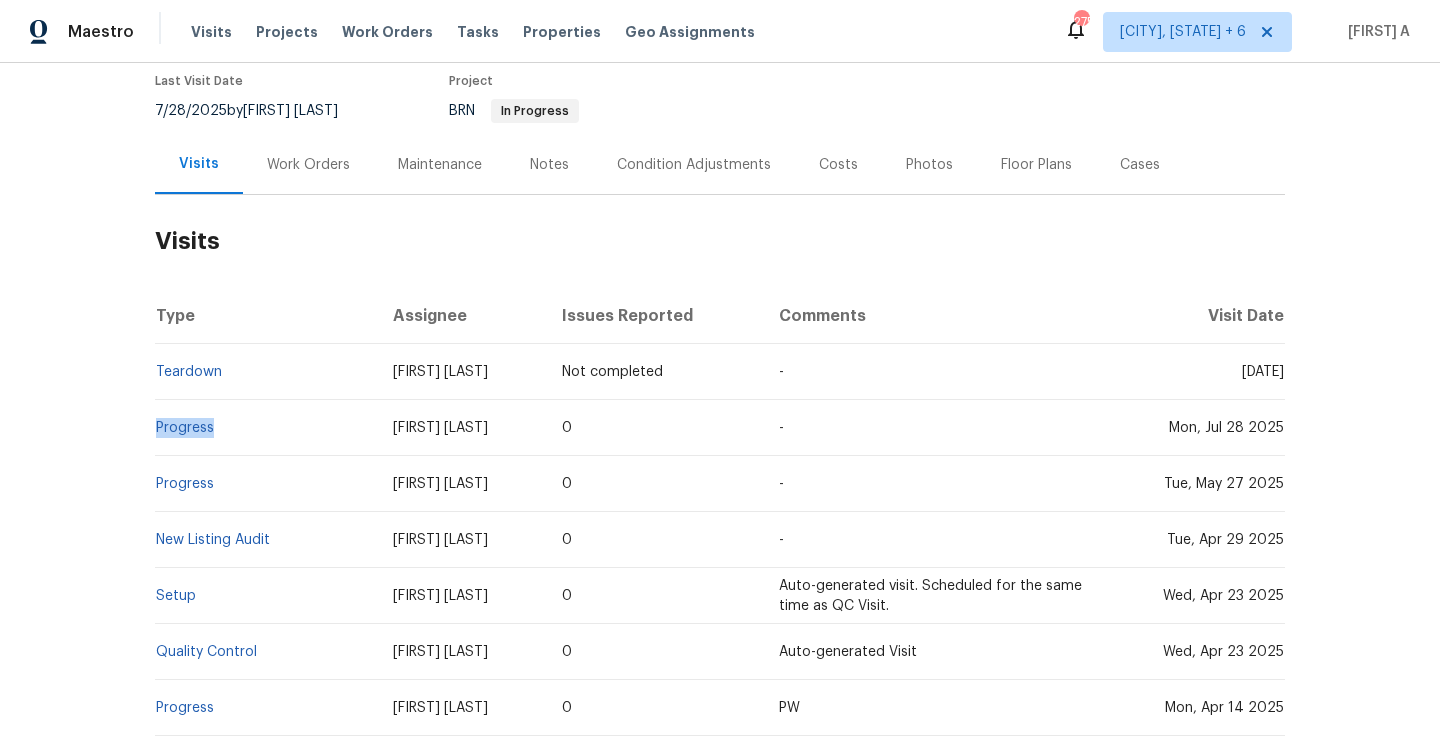 copy on "Progress" 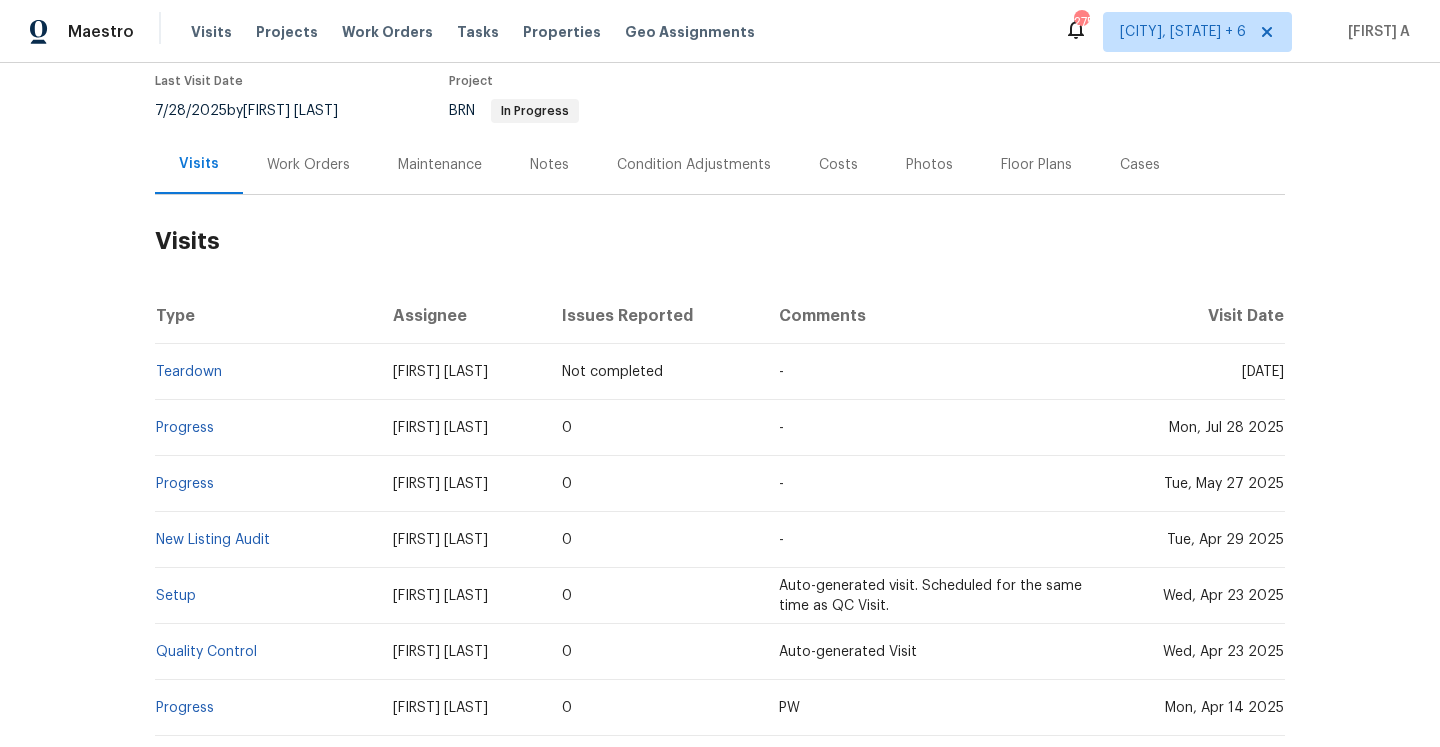 click on "Work Orders" at bounding box center [308, 165] 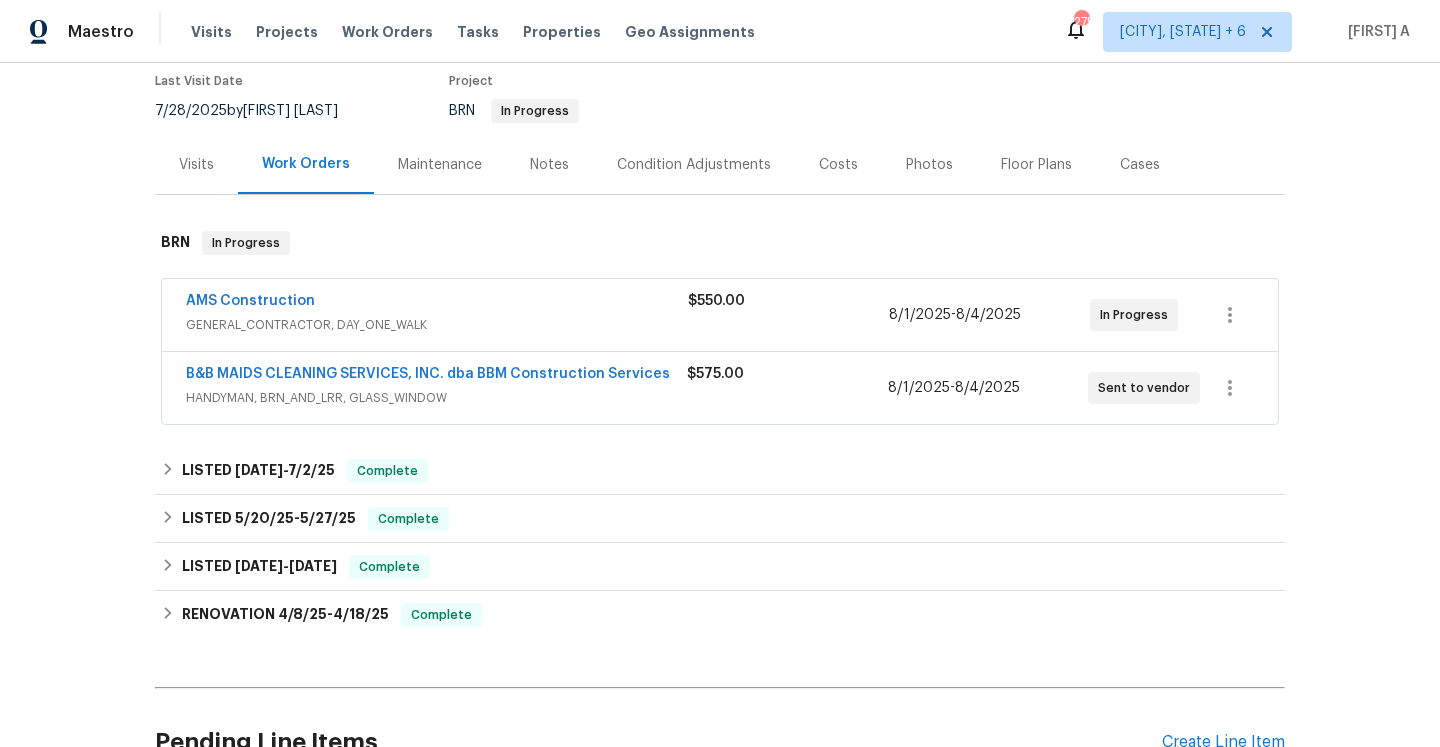 click on "Visits" at bounding box center (196, 164) 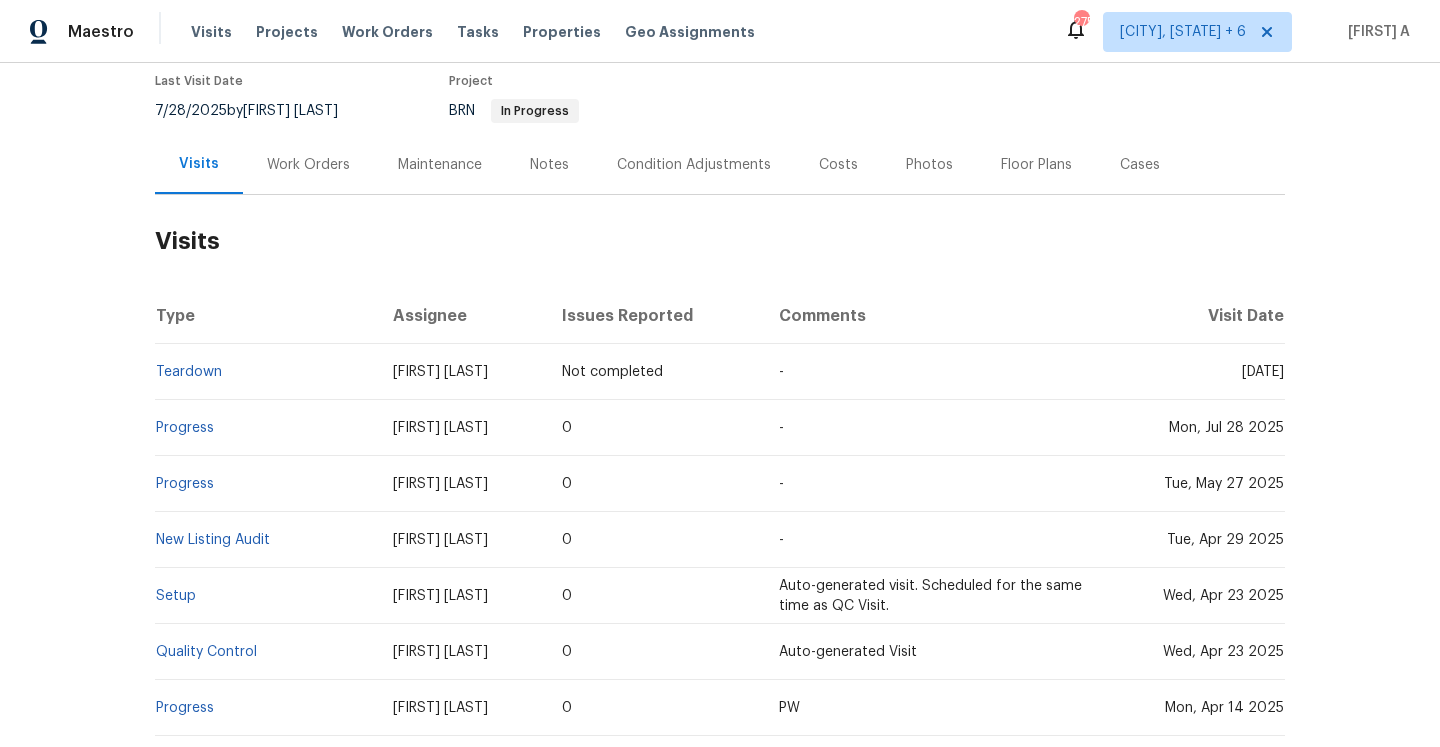 click on "Visits" at bounding box center [720, 241] 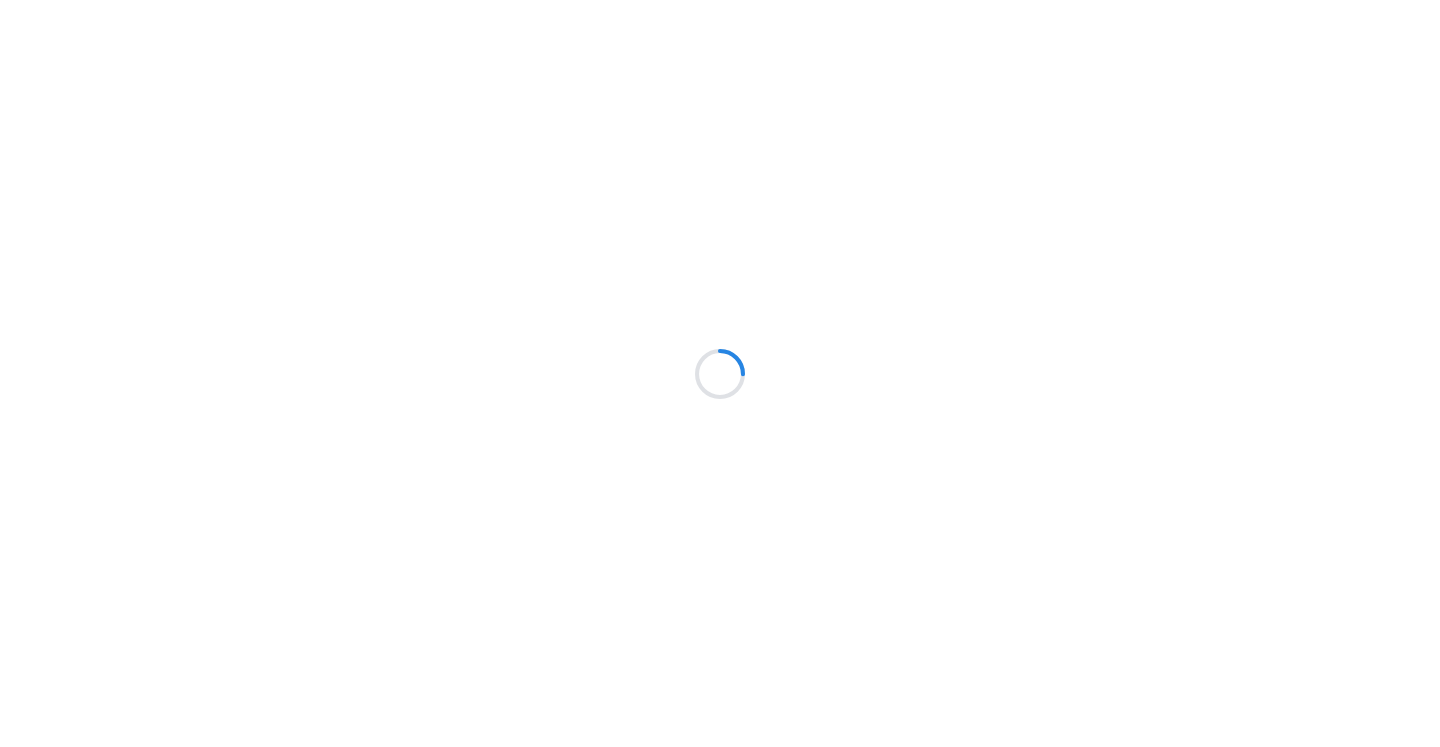 scroll, scrollTop: 0, scrollLeft: 0, axis: both 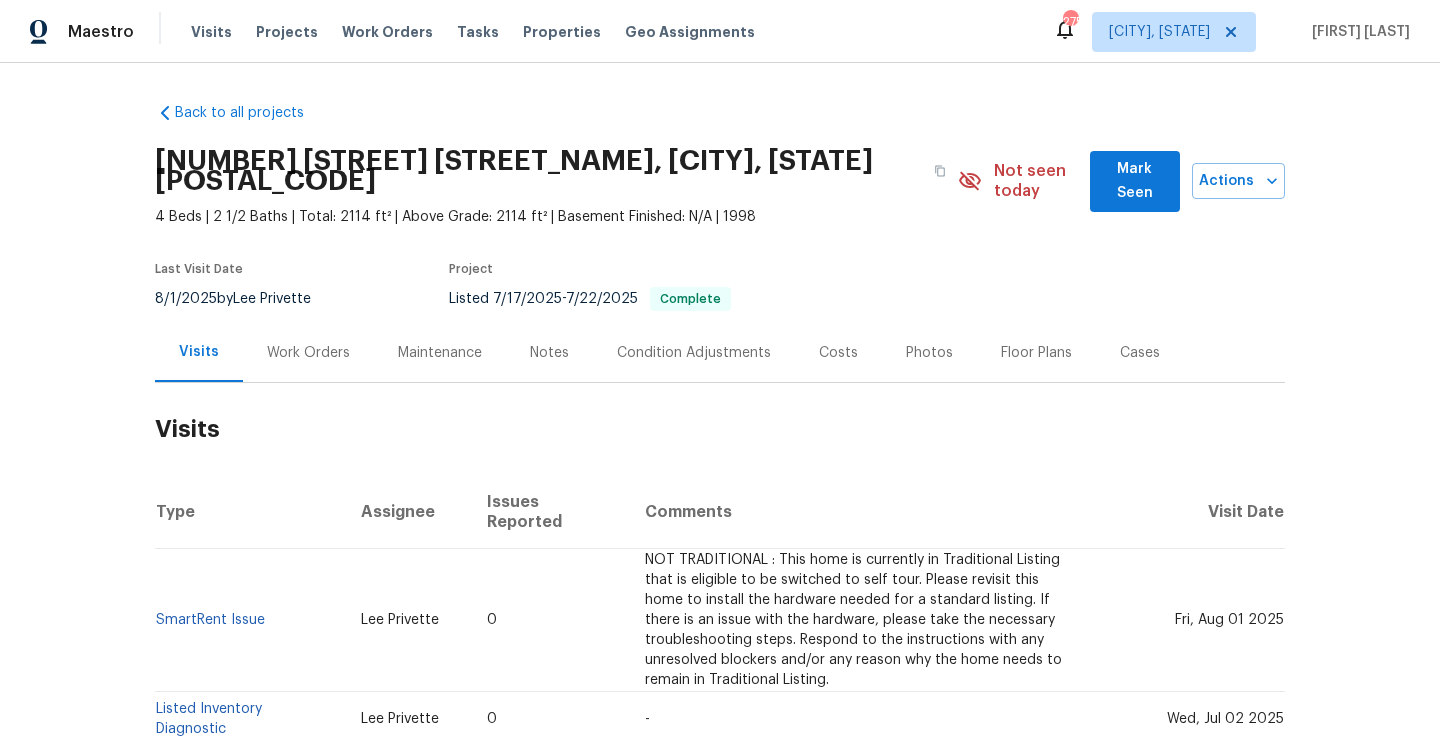 click on "Work Orders" at bounding box center [308, 352] 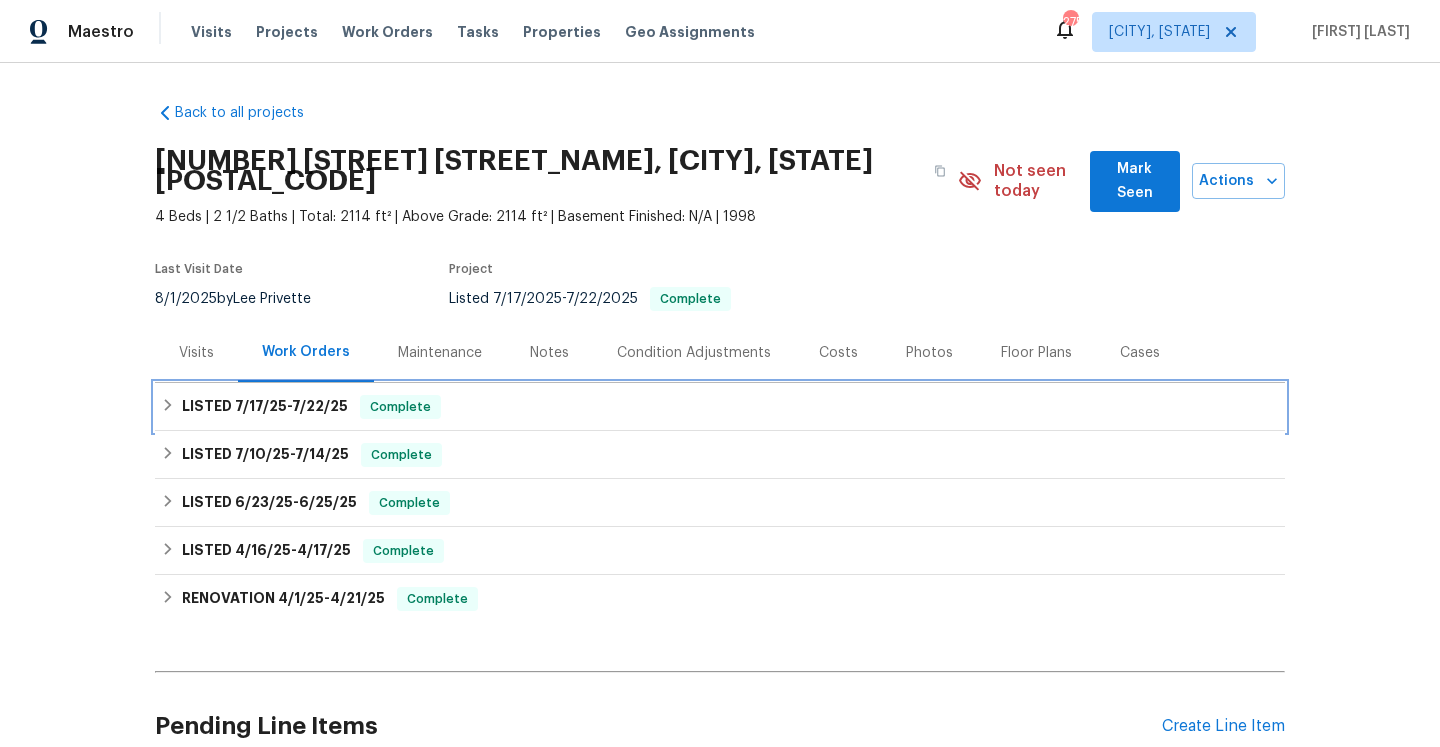 click on "7/22/25" at bounding box center (320, 406) 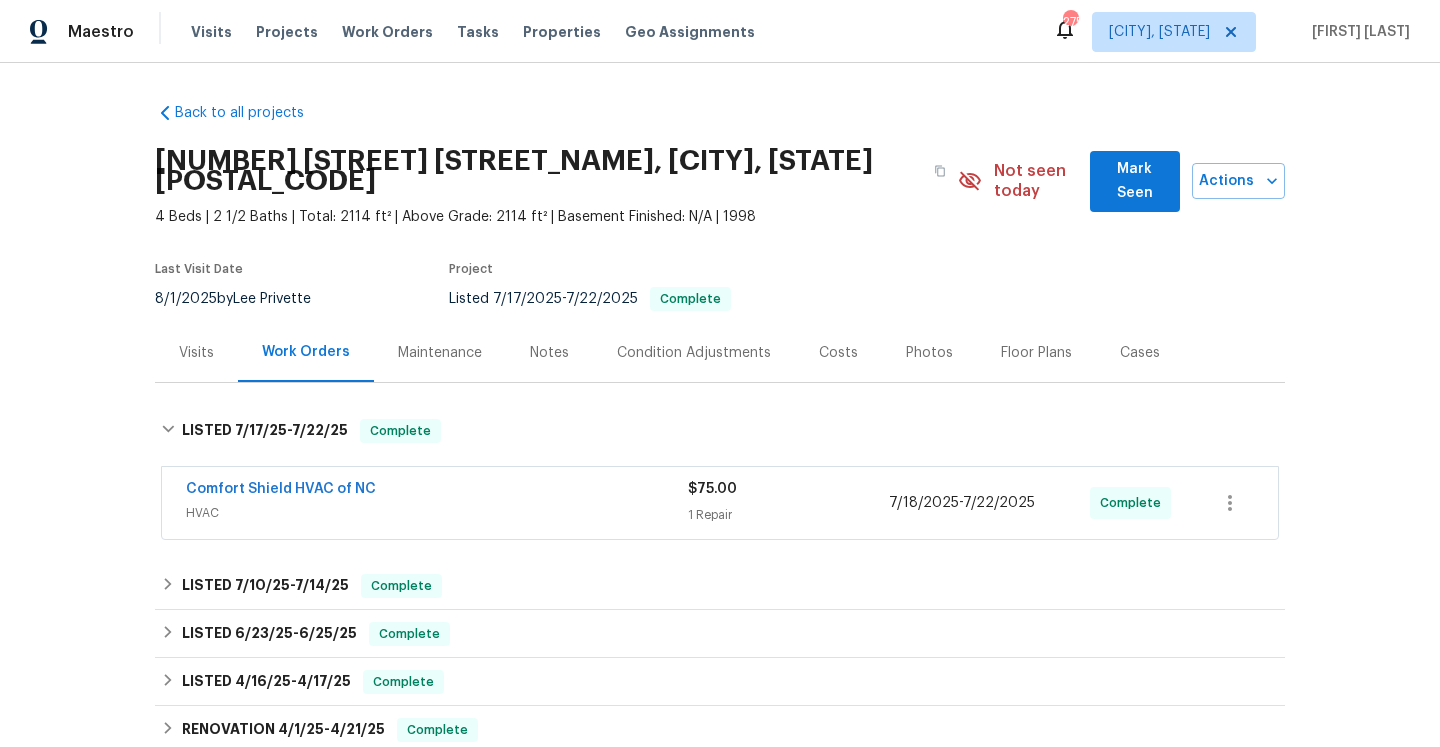 click on "Visits" at bounding box center (196, 352) 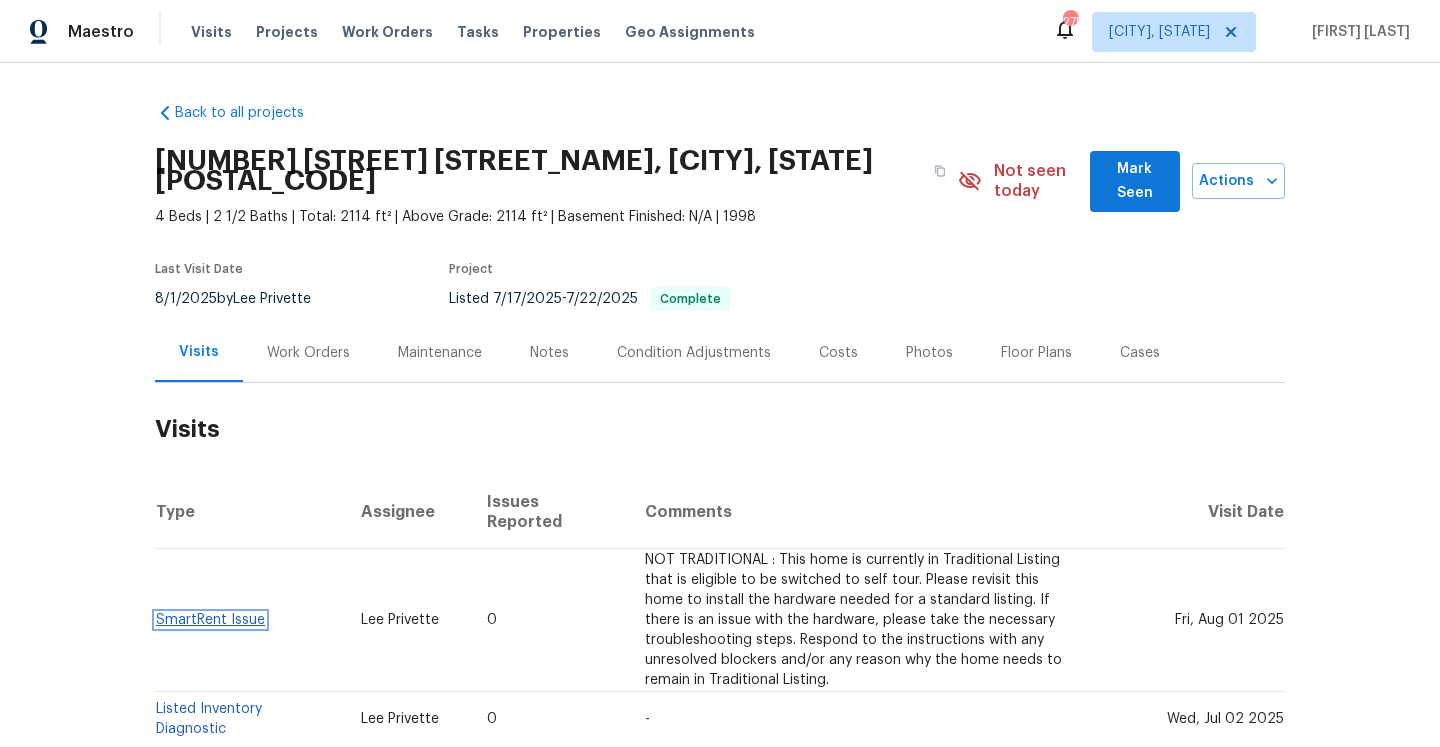 click on "SmartRent Issue" at bounding box center [210, 620] 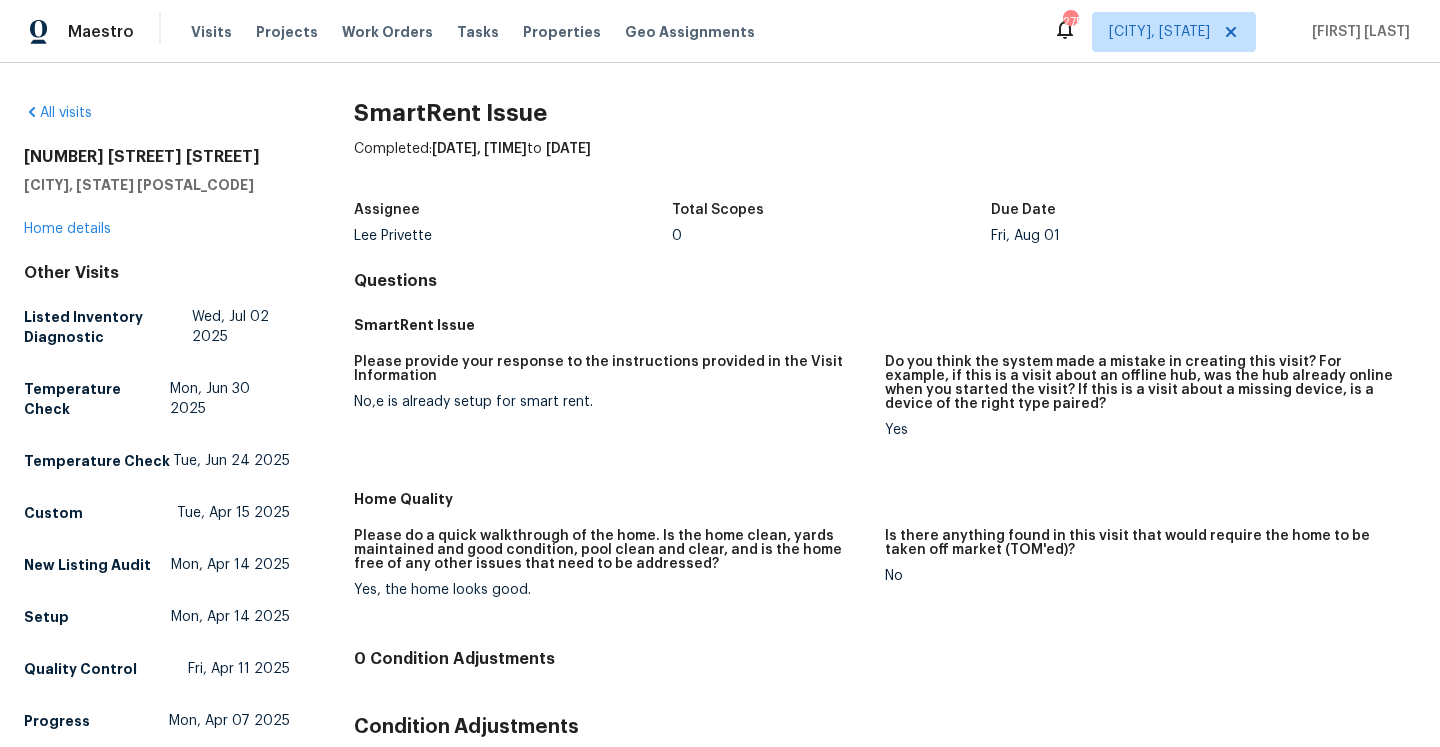 click on "10 Sandy Bluff Ct Durham, NC 27703 Home details" at bounding box center [157, 193] 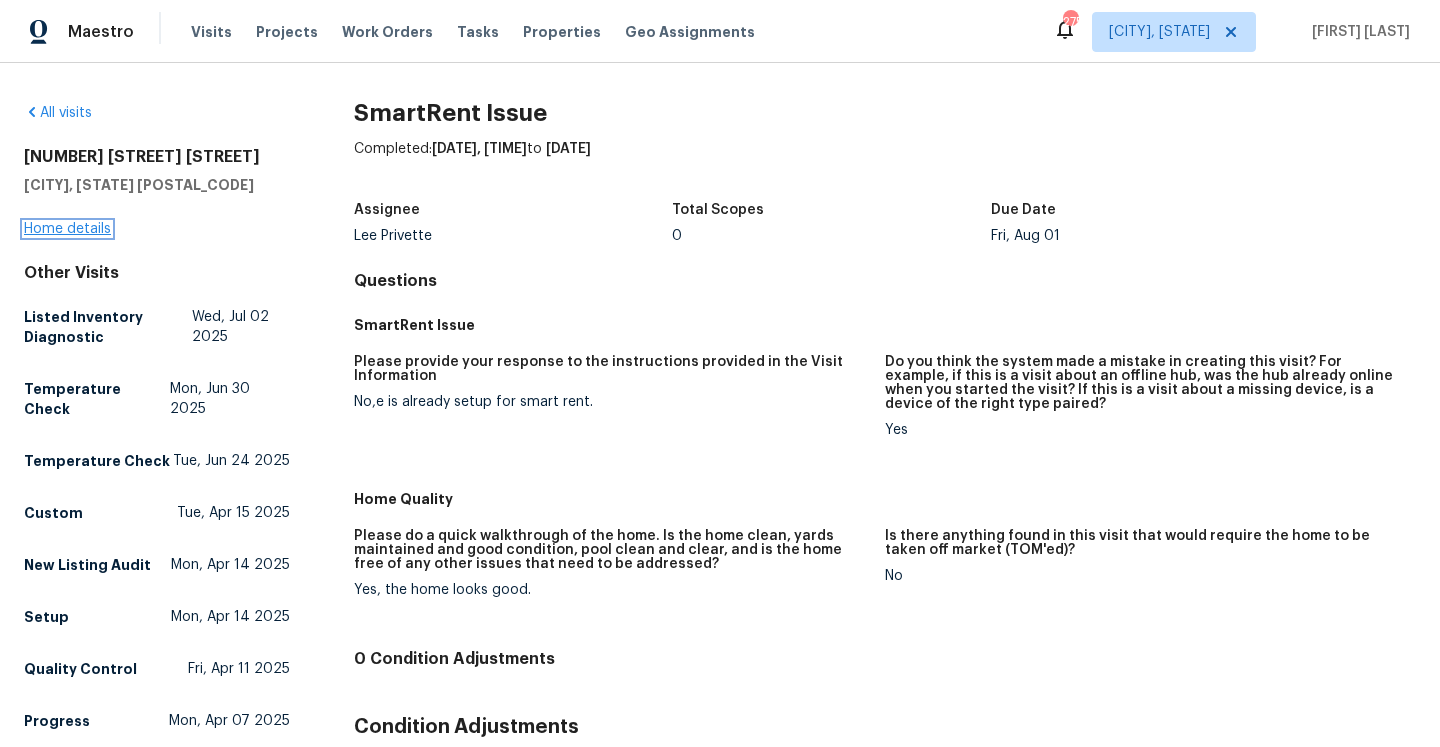 click on "Home details" at bounding box center (67, 229) 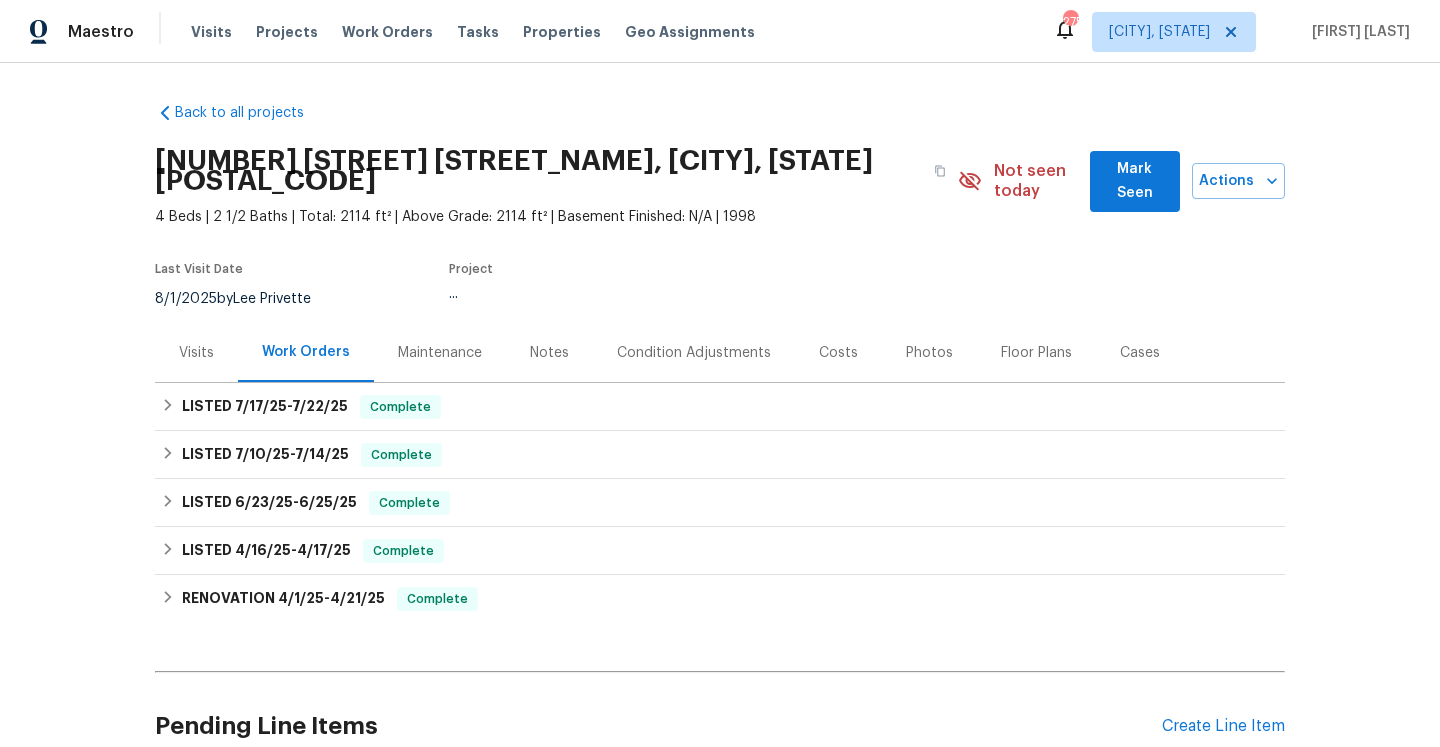 click on "Visits" at bounding box center [196, 352] 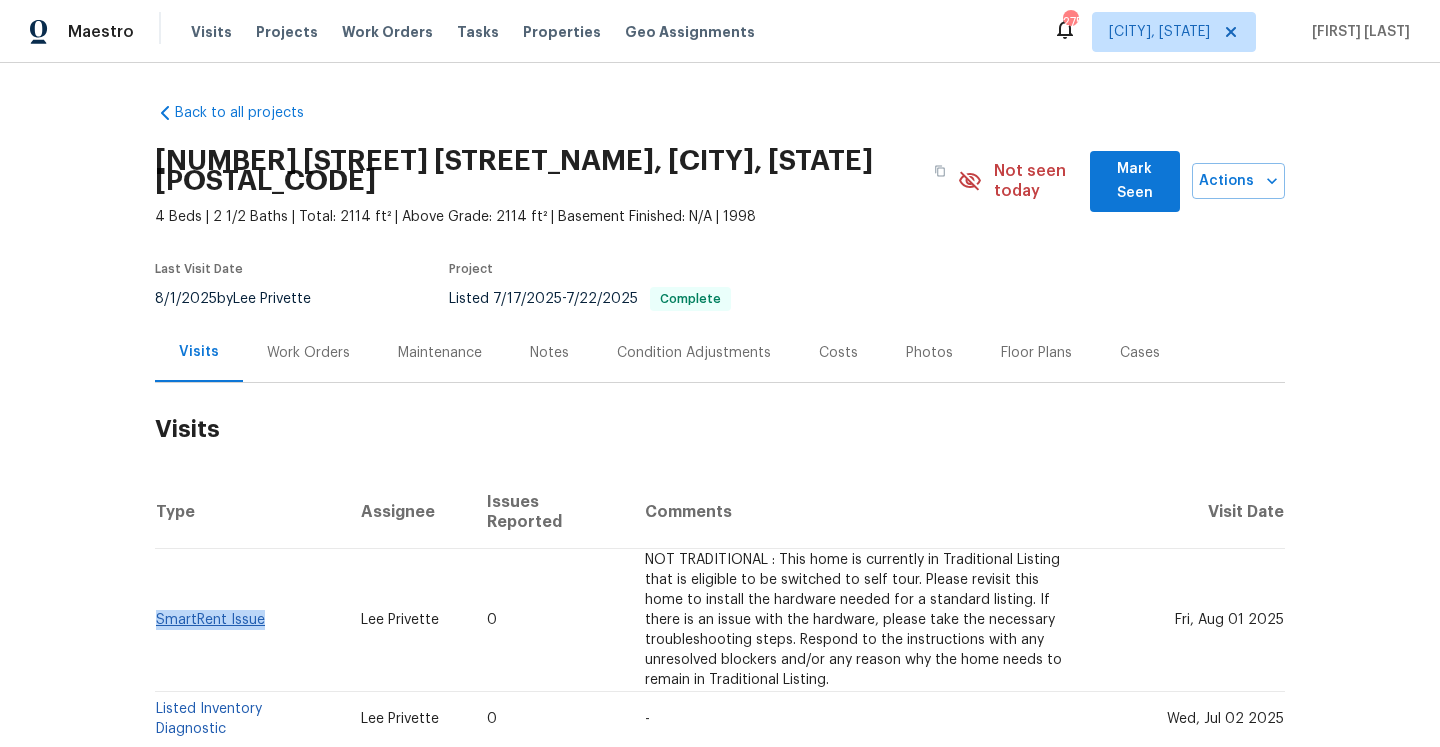 drag, startPoint x: 274, startPoint y: 580, endPoint x: 157, endPoint y: 585, distance: 117.10679 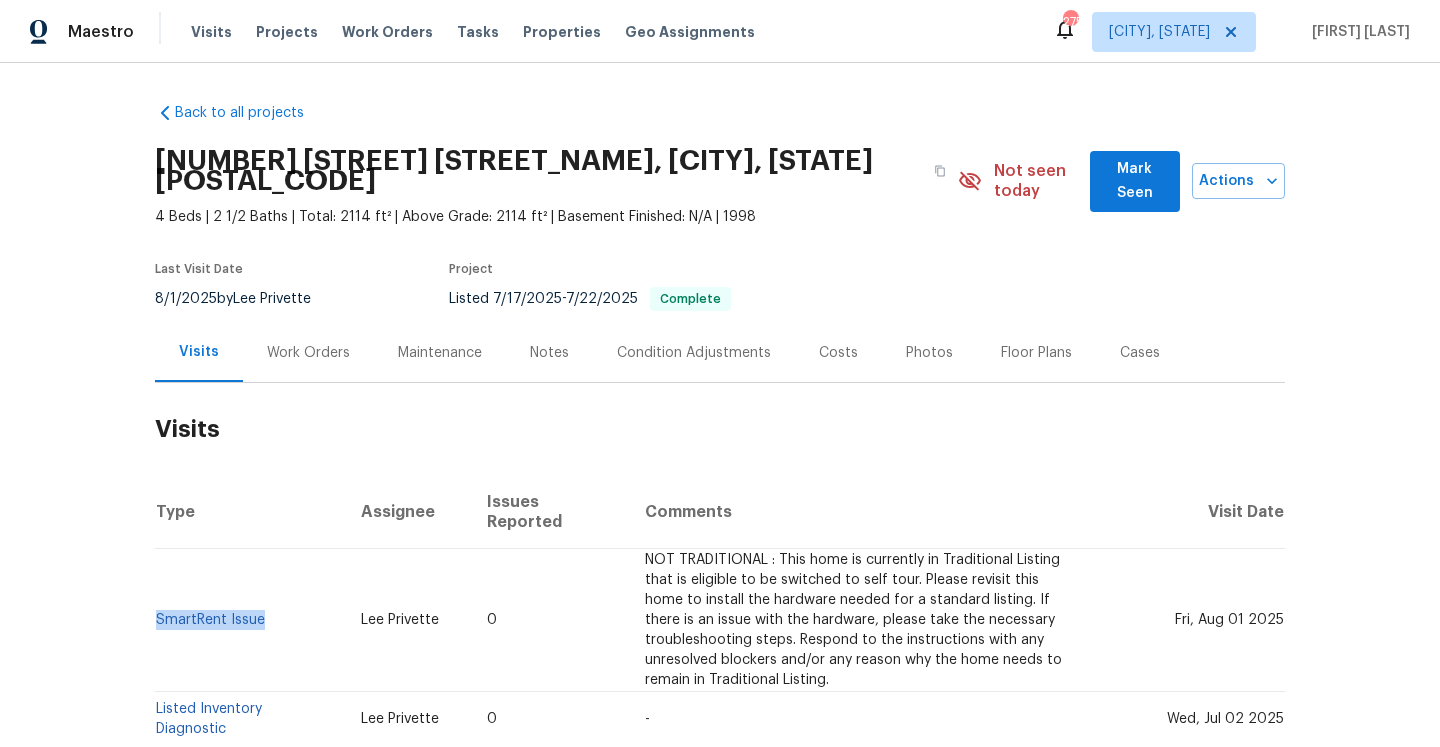 copy on "SmartRent Issue" 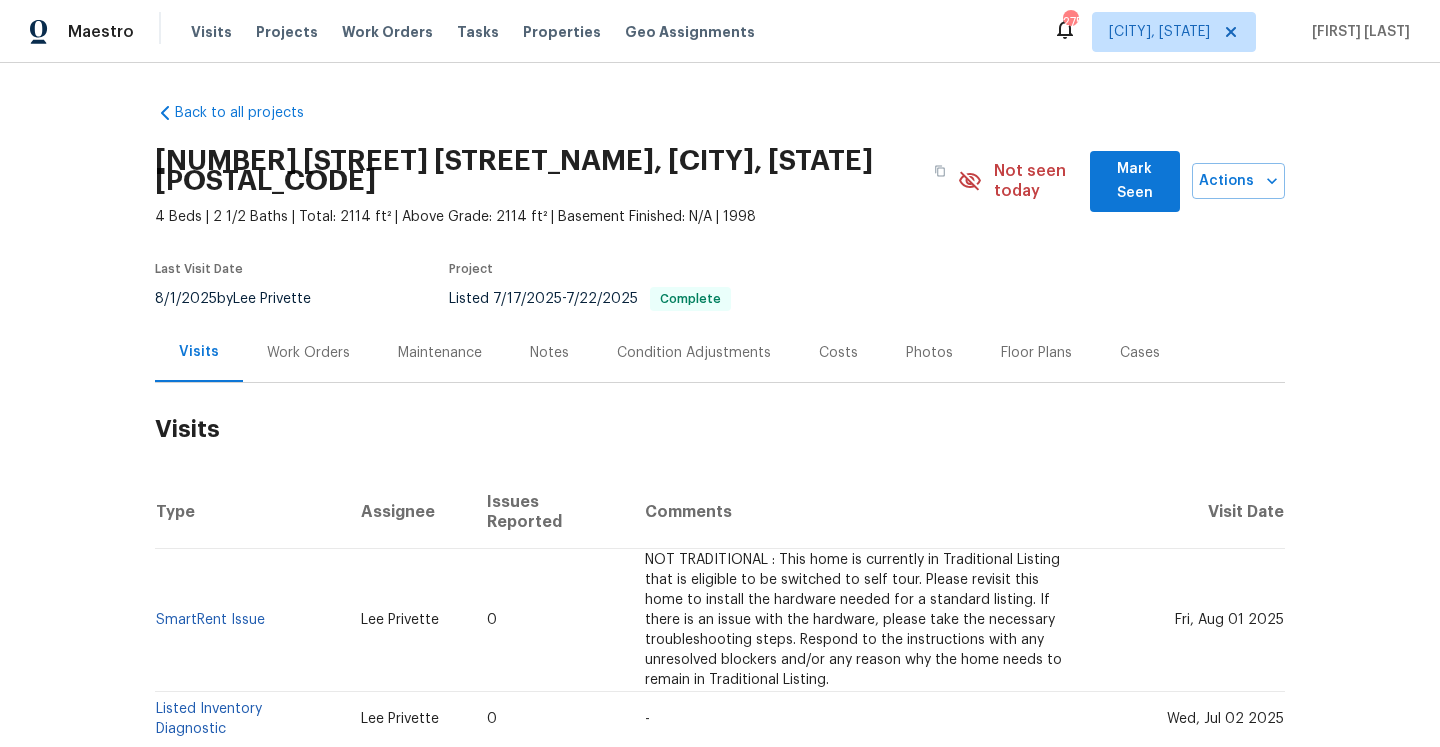 click on "Work Orders" at bounding box center [308, 353] 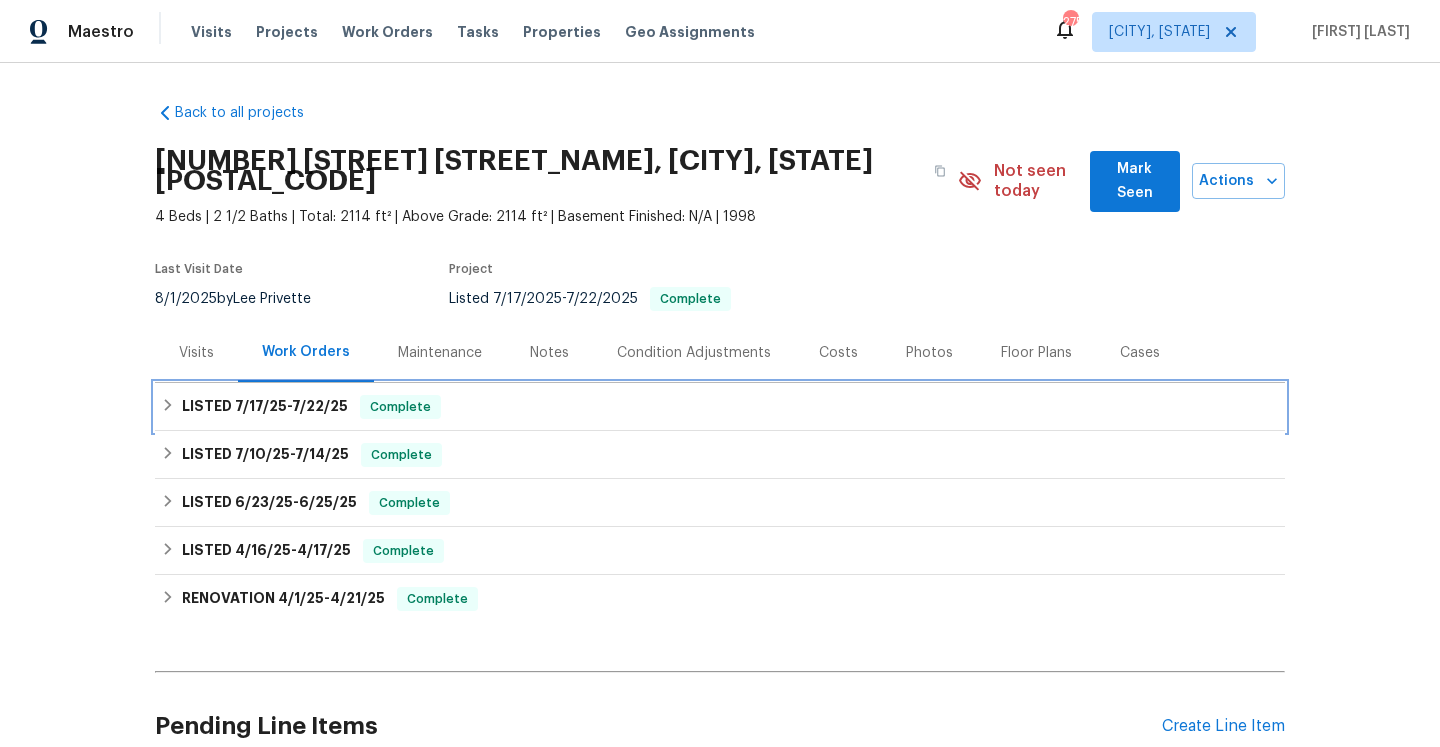 click on "LISTED   7/17/25  -  7/22/25 Complete" at bounding box center (720, 407) 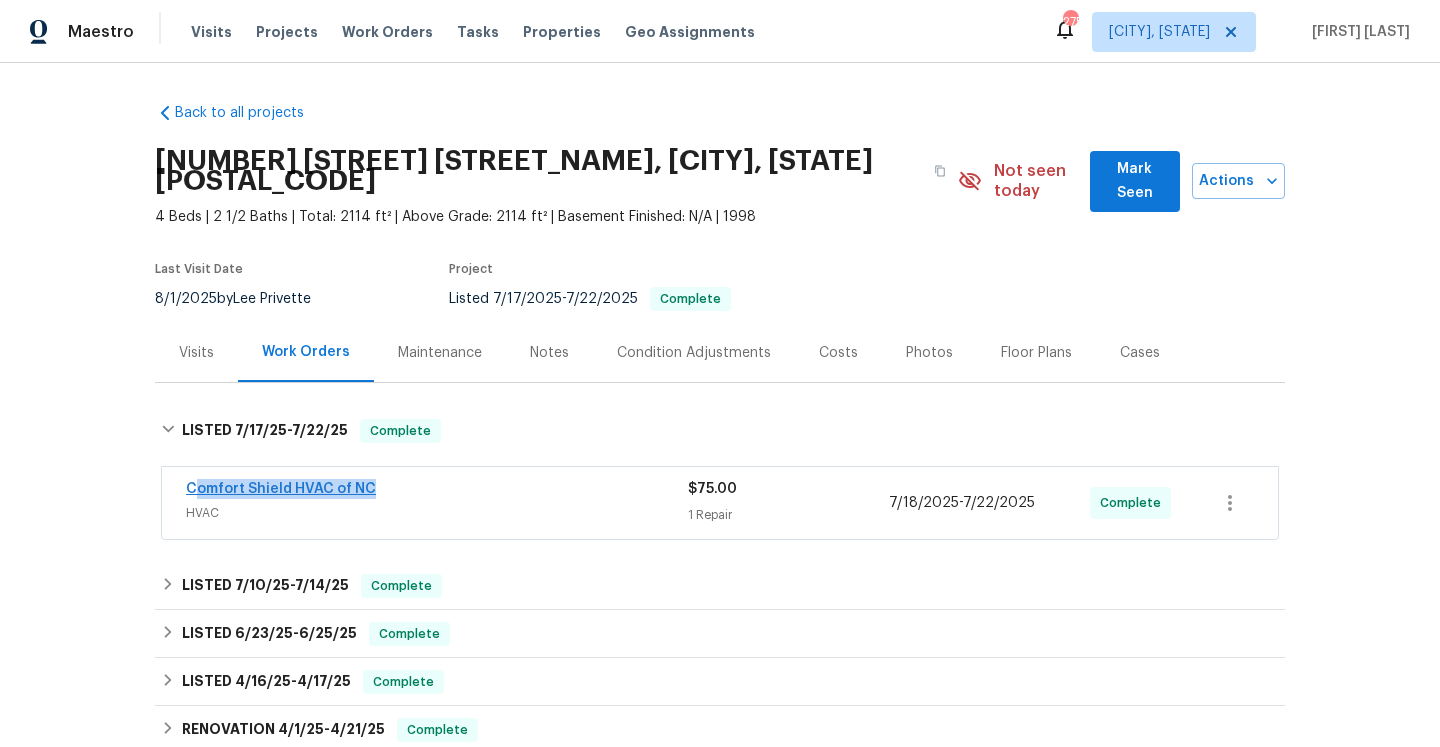 drag, startPoint x: 393, startPoint y: 468, endPoint x: 191, endPoint y: 471, distance: 202.02228 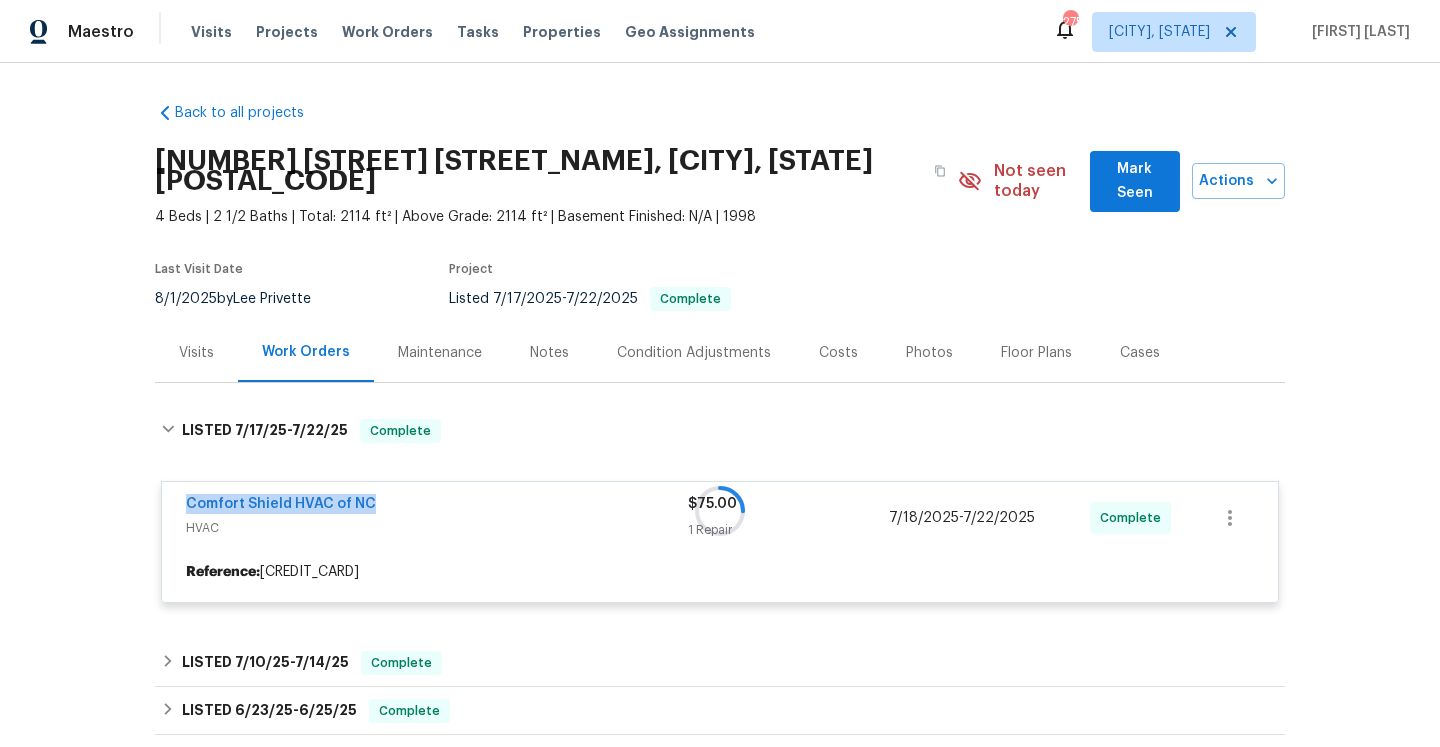 copy on "Comfort Shield HVAC of NC" 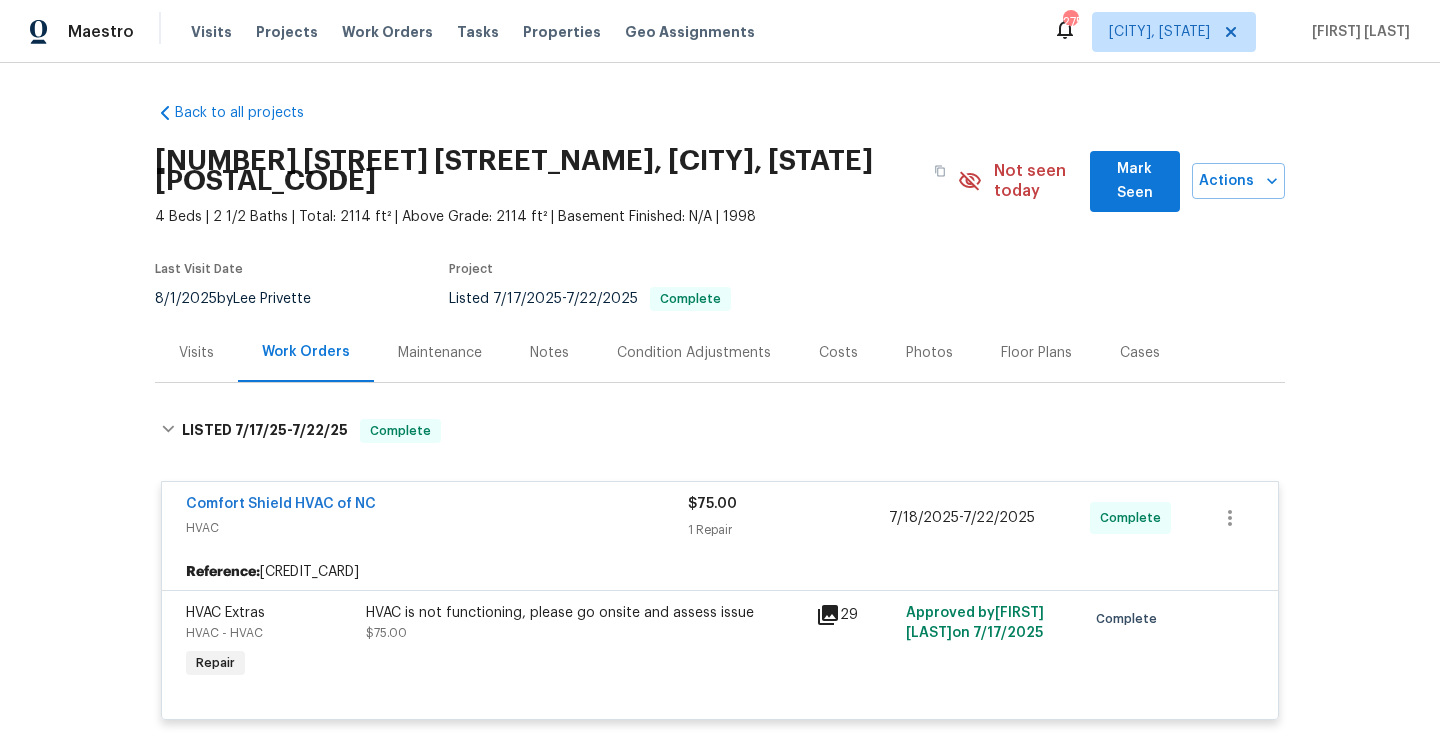 click on "Visits" at bounding box center [196, 352] 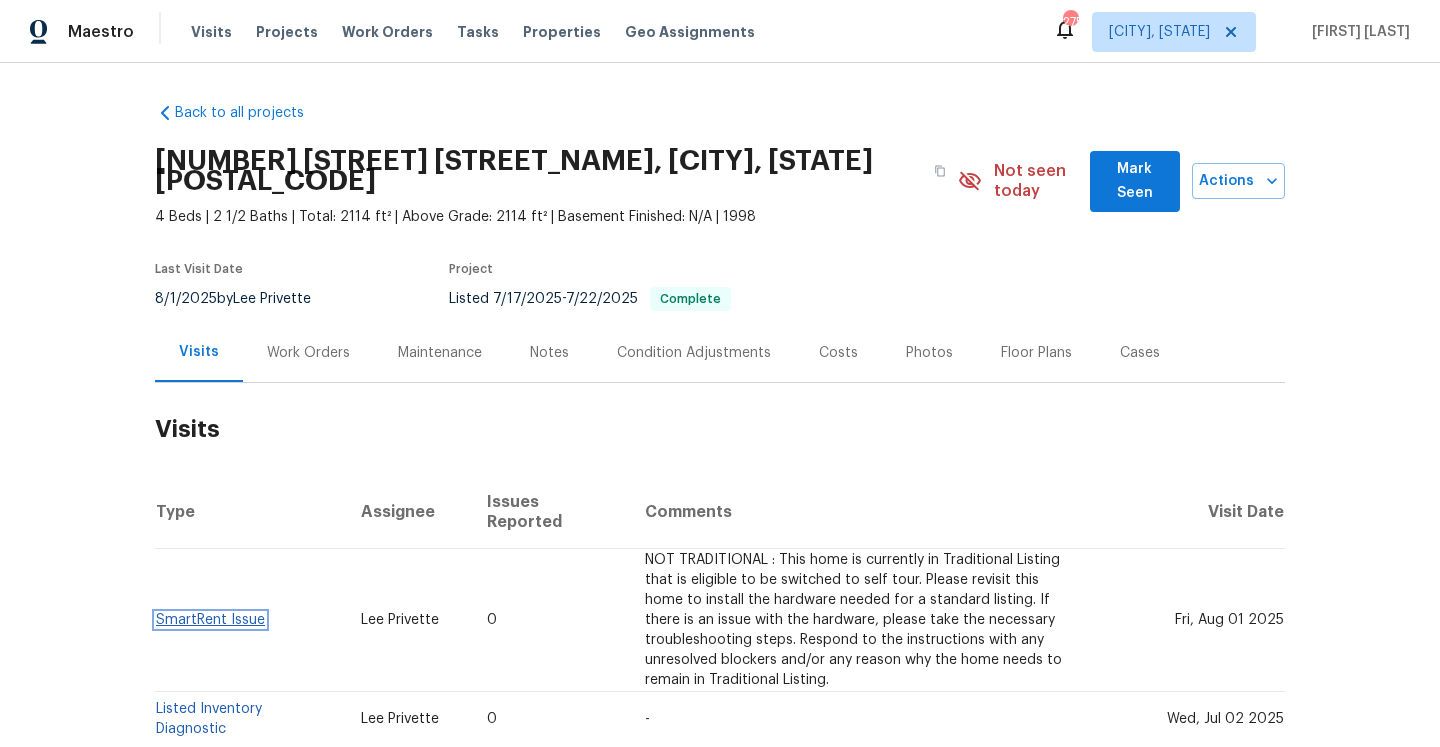 click on "SmartRent Issue" at bounding box center (210, 620) 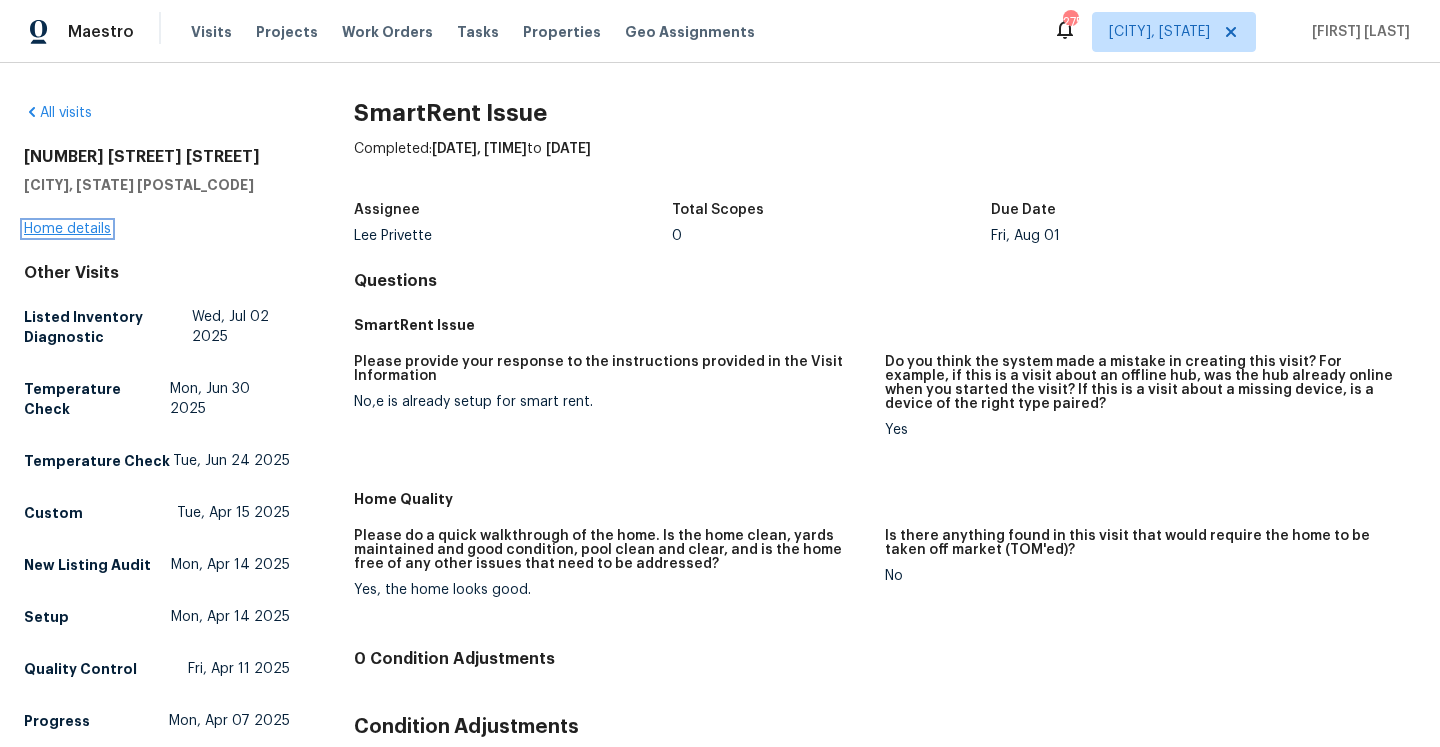 click on "Home details" at bounding box center [67, 229] 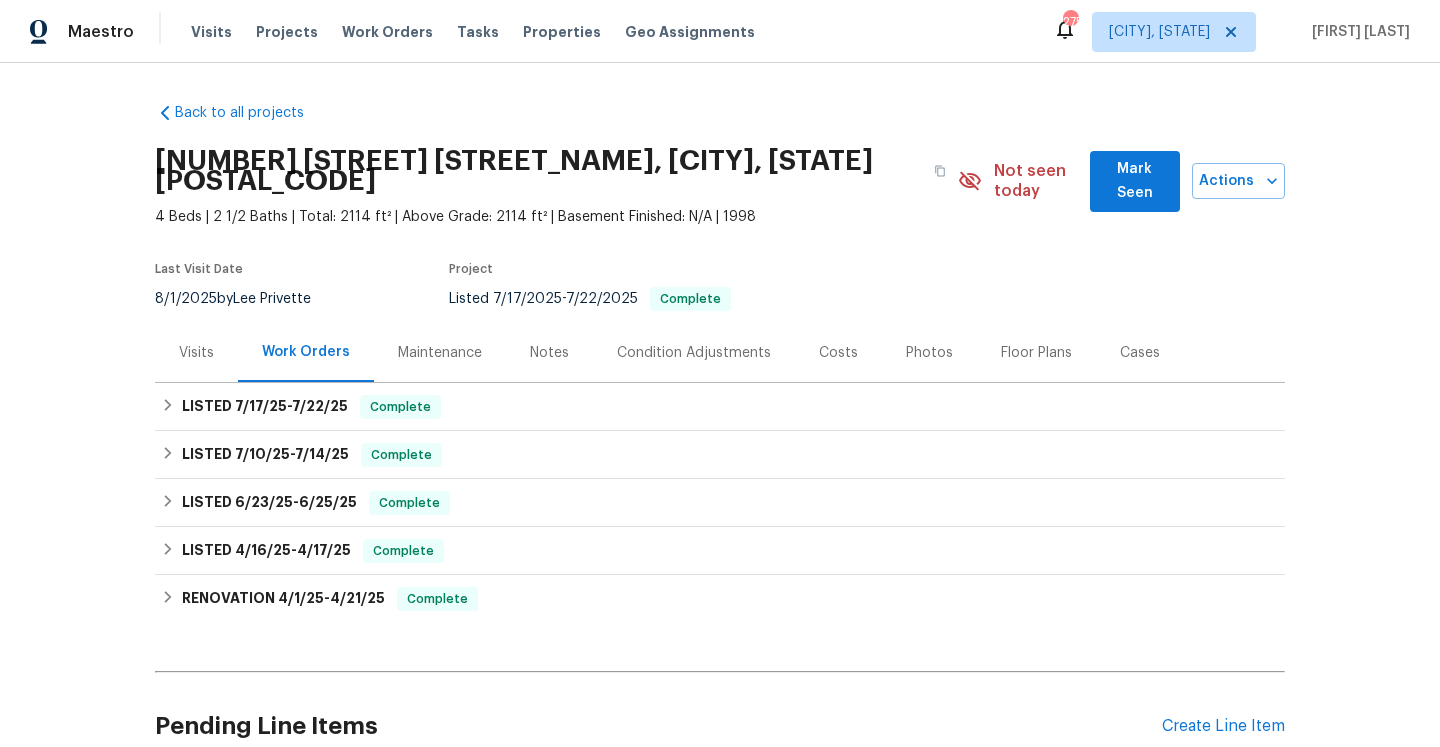 click on "Visits" at bounding box center (196, 352) 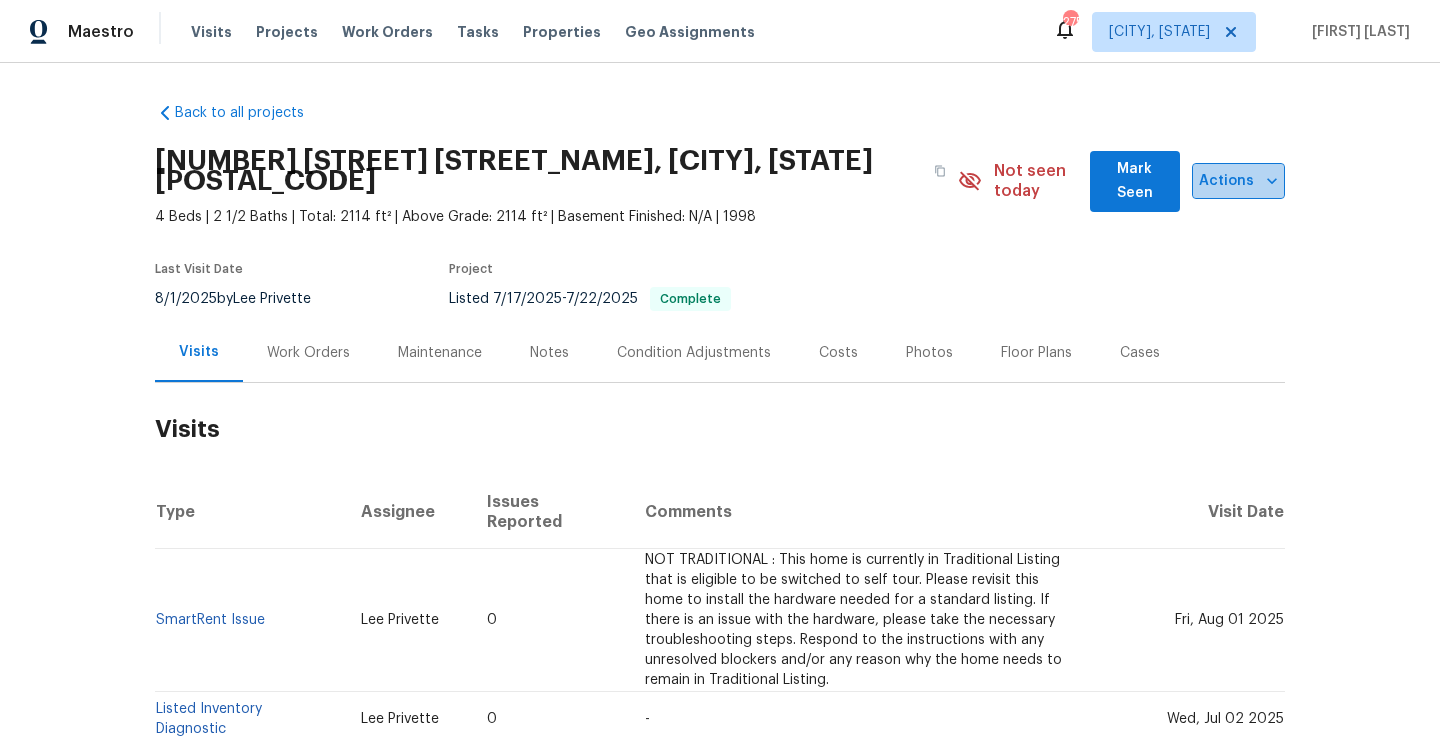click on "Actions" at bounding box center [1238, 181] 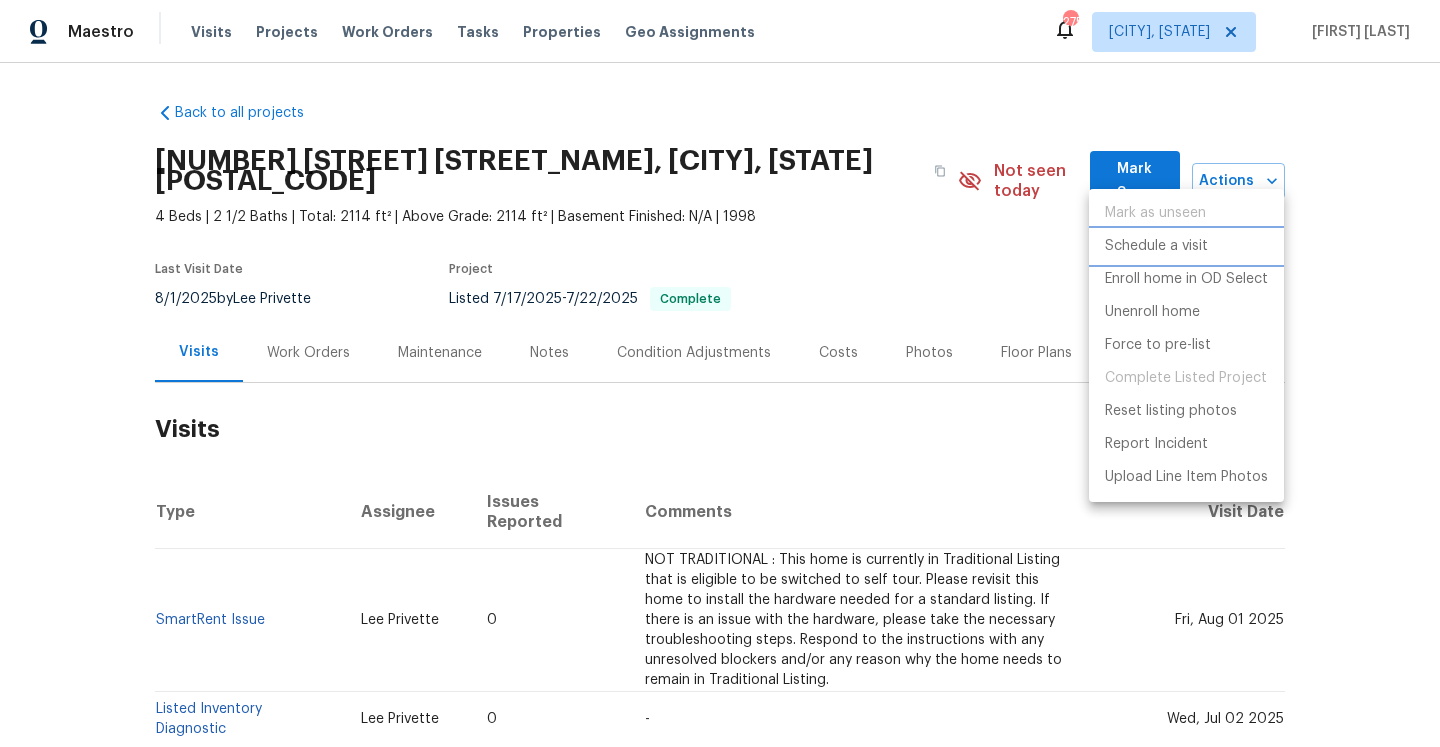 click on "Schedule a visit" at bounding box center [1186, 246] 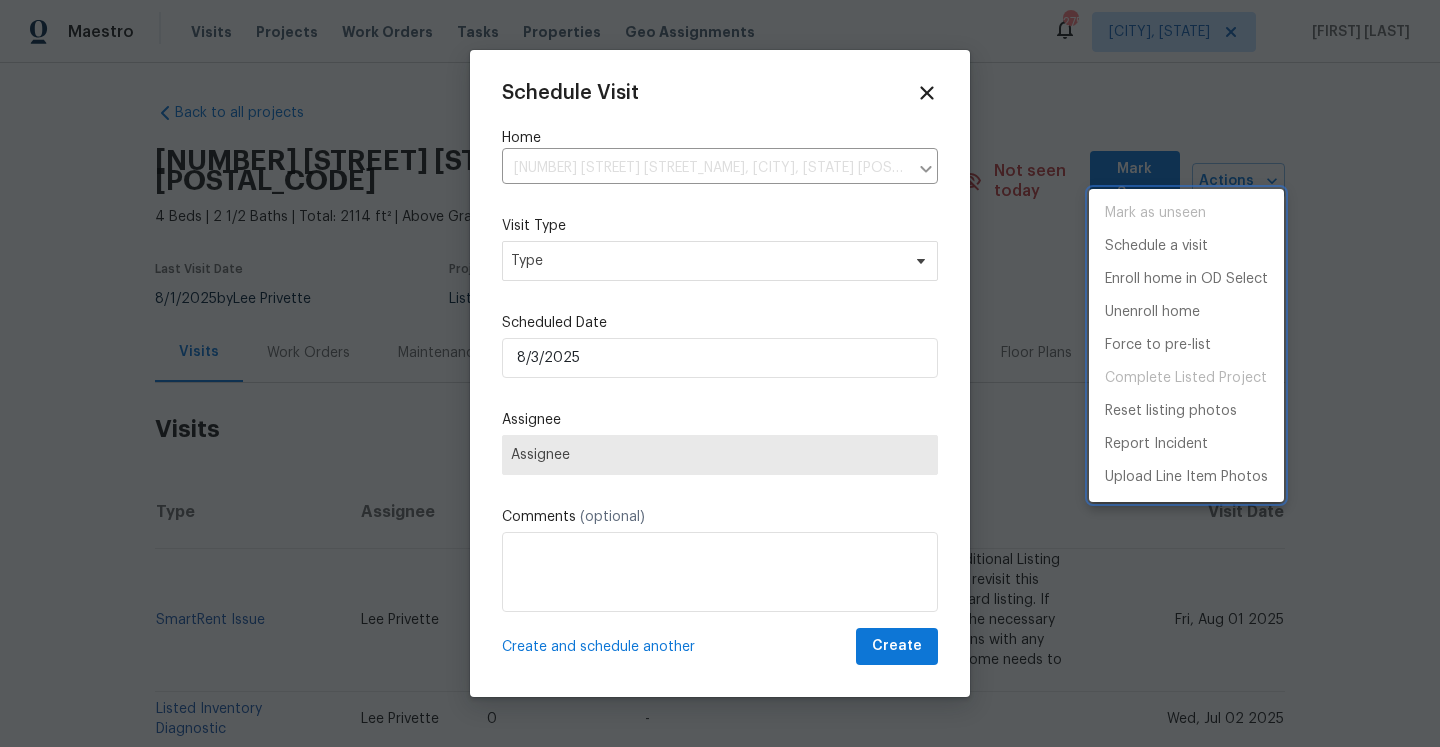 click at bounding box center (720, 373) 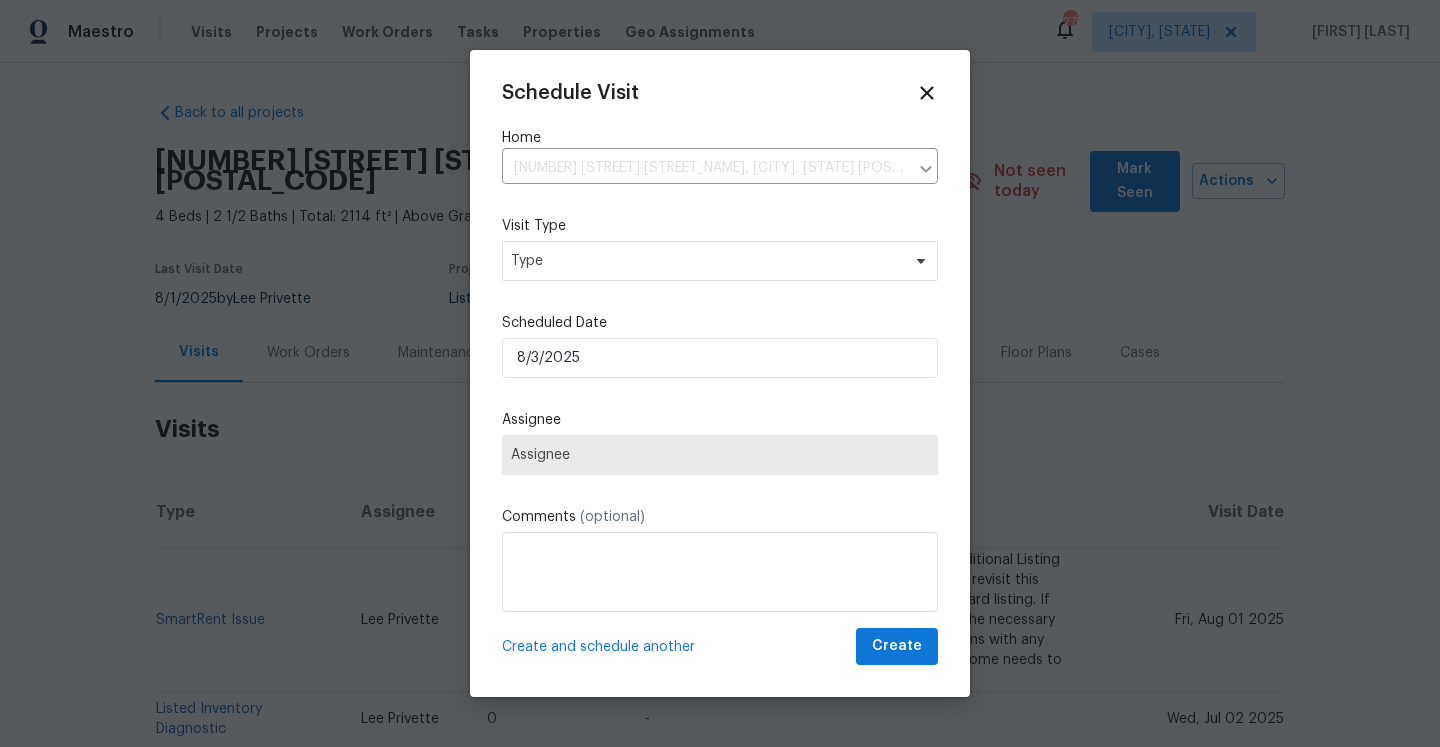 click on "Mark as unseen Schedule a visit Enroll home in OD Select Unenroll home Force to pre-list Complete Listed Project   Reset listing photos Report Incident Upload Line Item Photos" at bounding box center (720, 373) 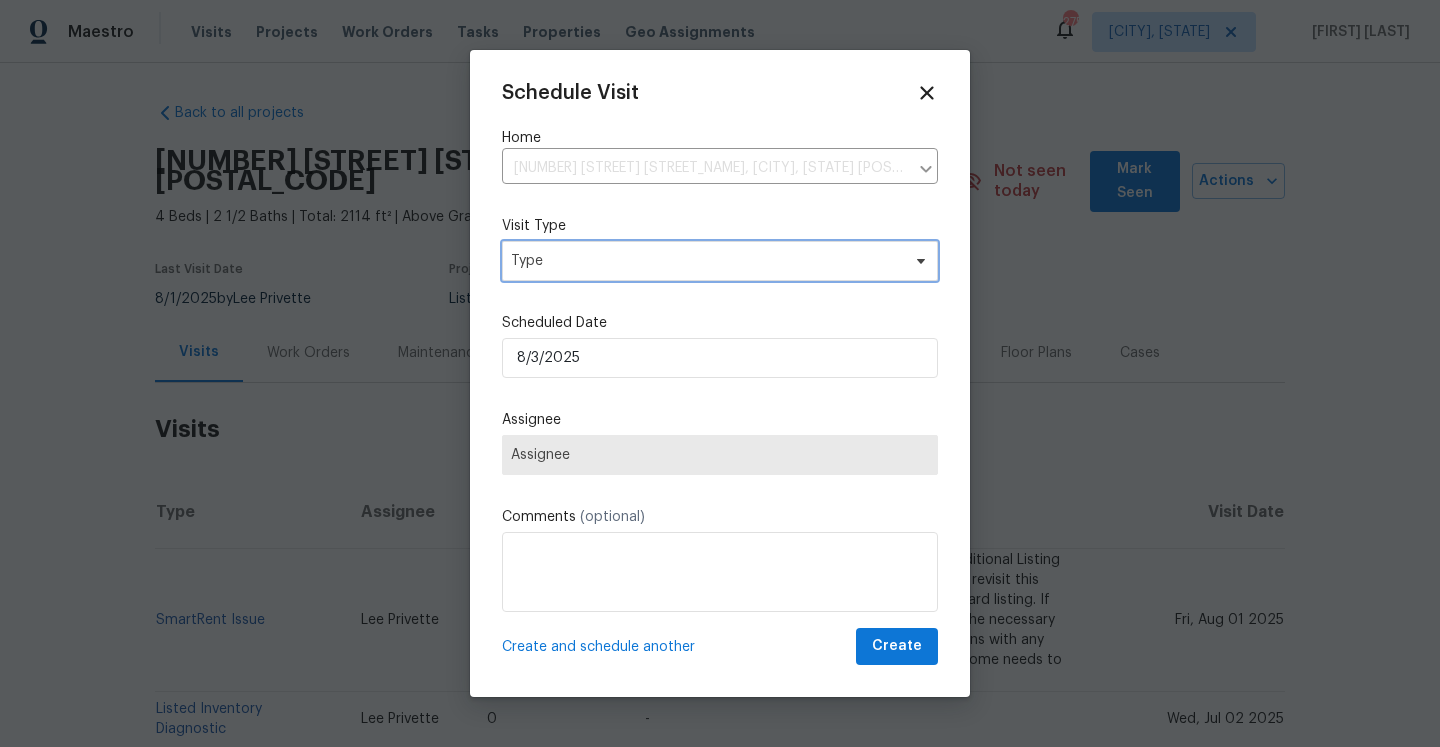 click on "Type" at bounding box center (720, 261) 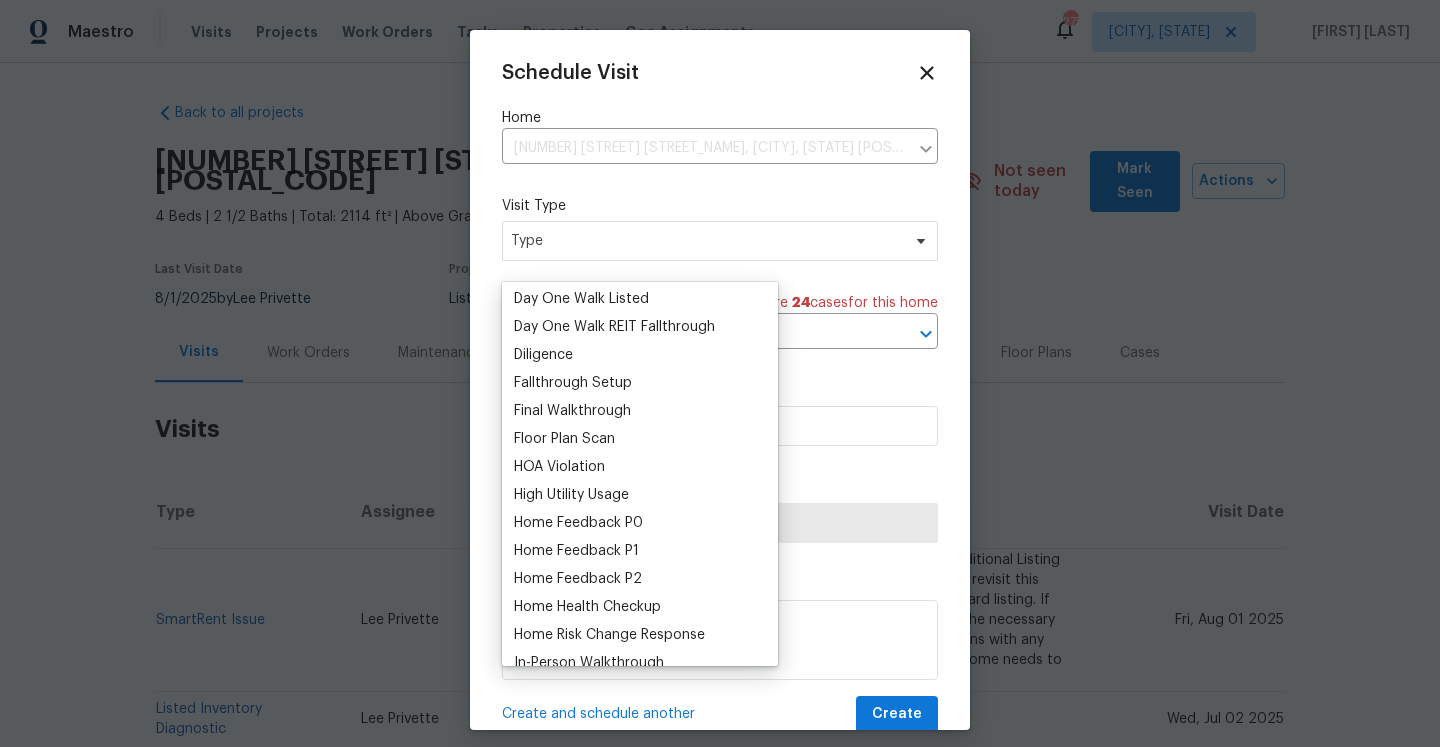 scroll, scrollTop: 407, scrollLeft: 0, axis: vertical 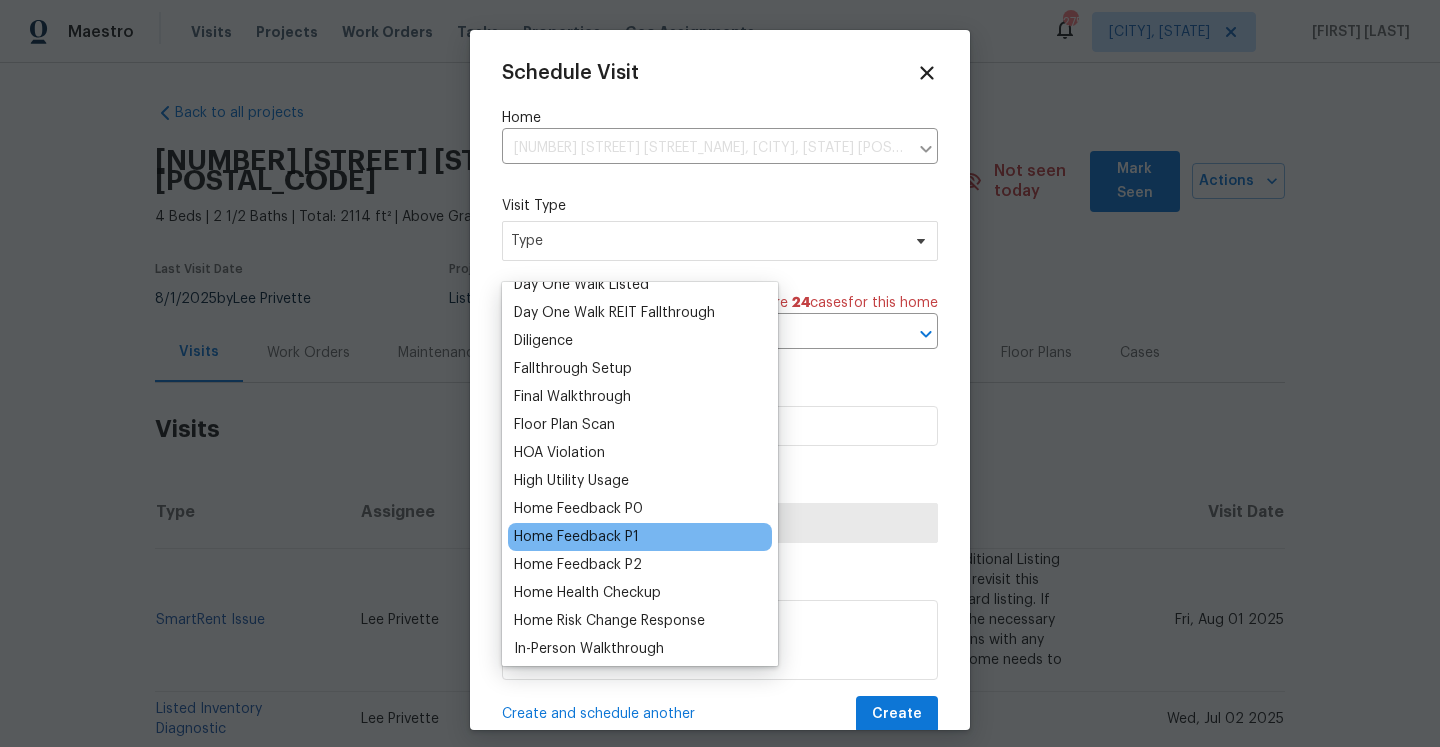 click on "Home Feedback P1" at bounding box center [576, 537] 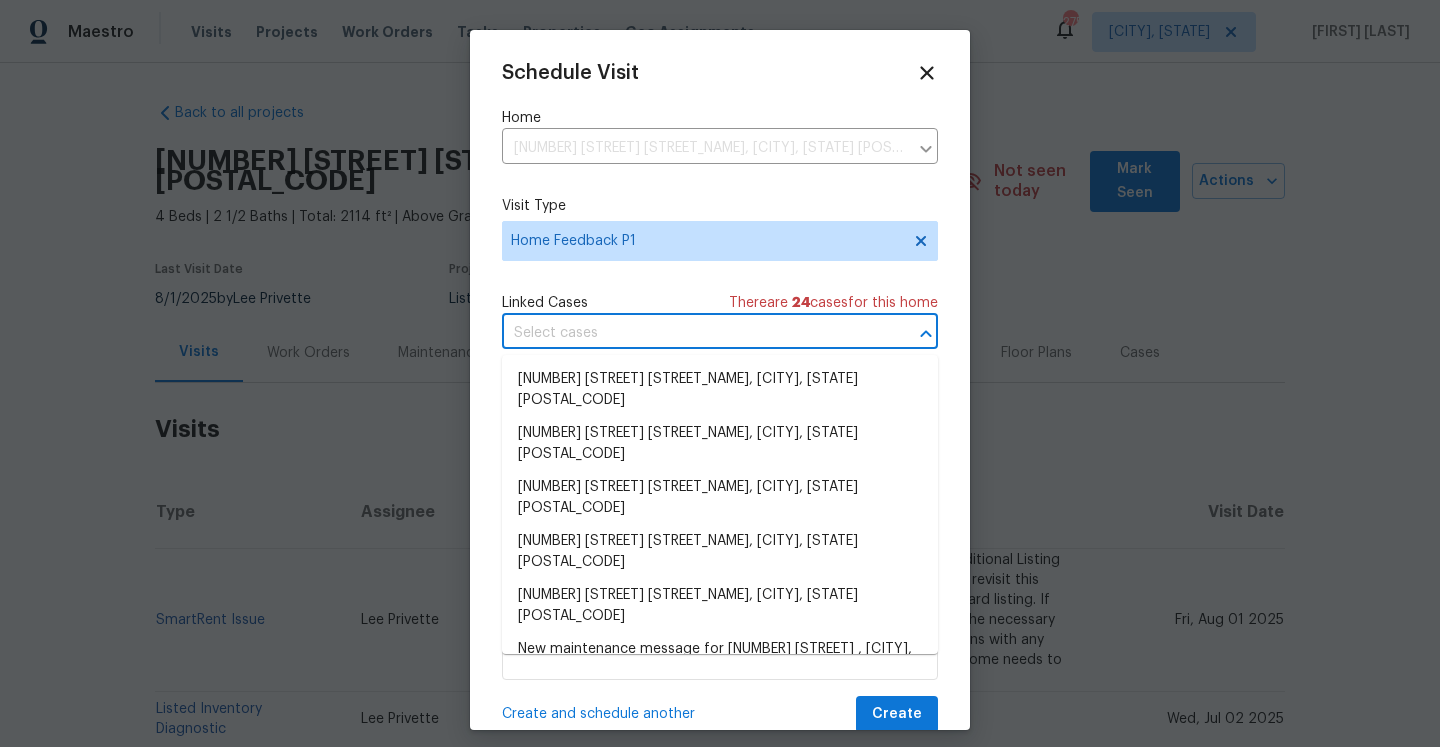 click at bounding box center [692, 333] 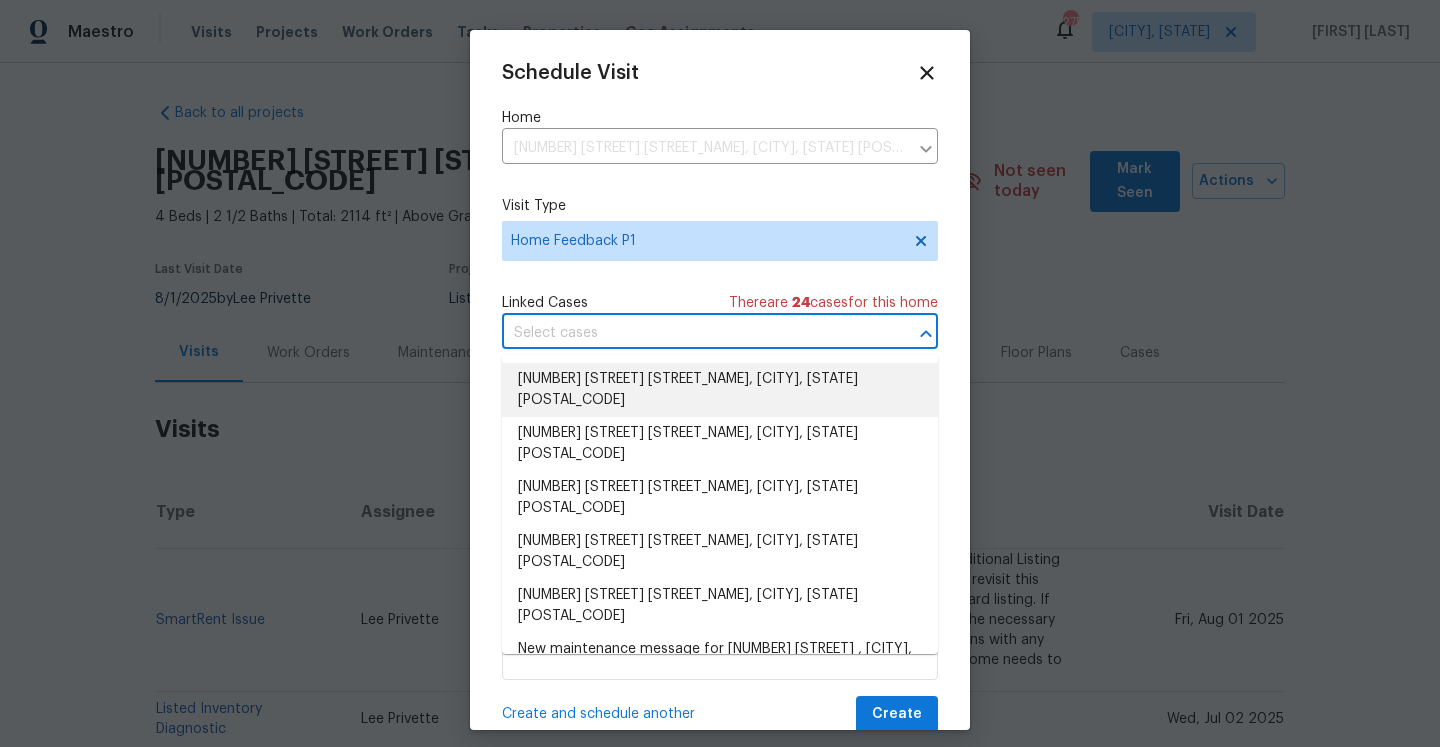 click on "Feedback on 10 Sandy Bluff Ct, Durham, NC 27703" at bounding box center [720, 390] 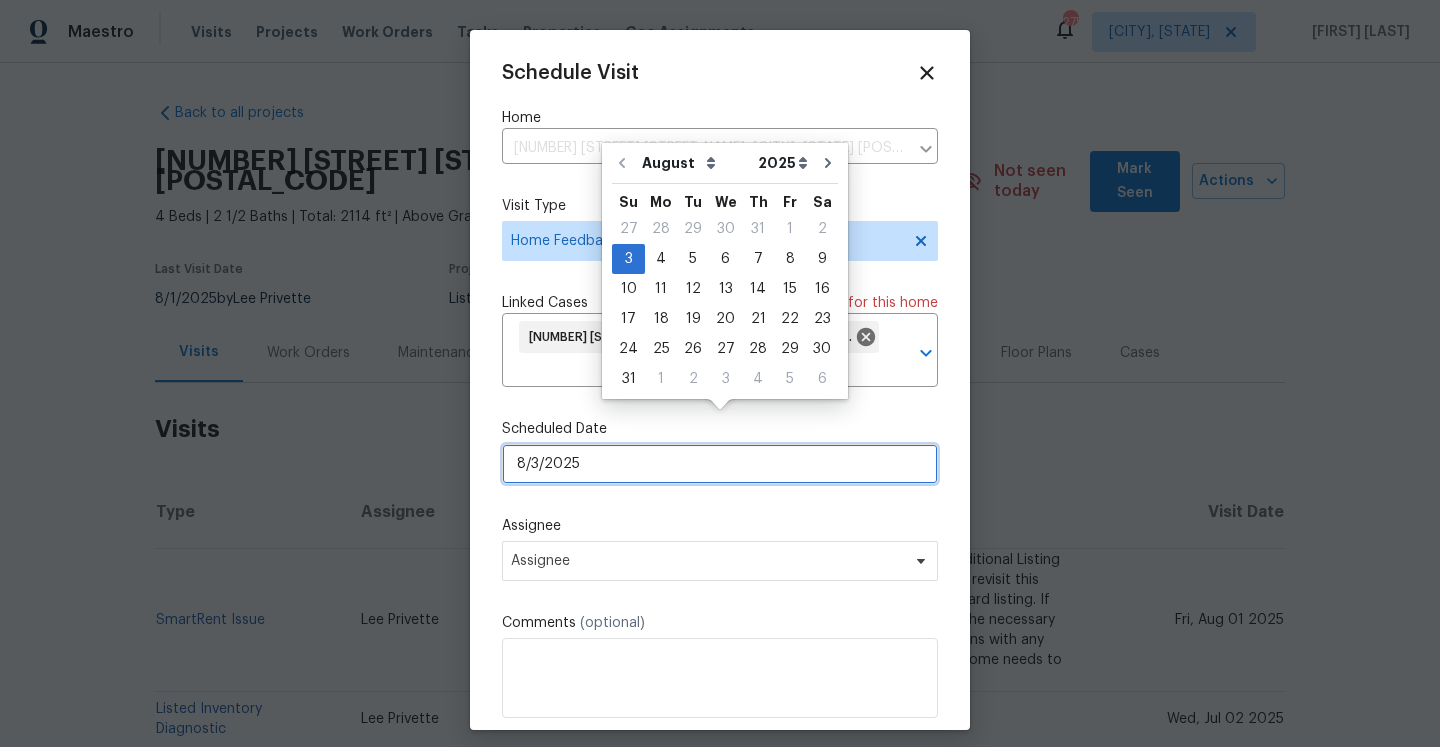 click on "8/3/2025" at bounding box center (720, 464) 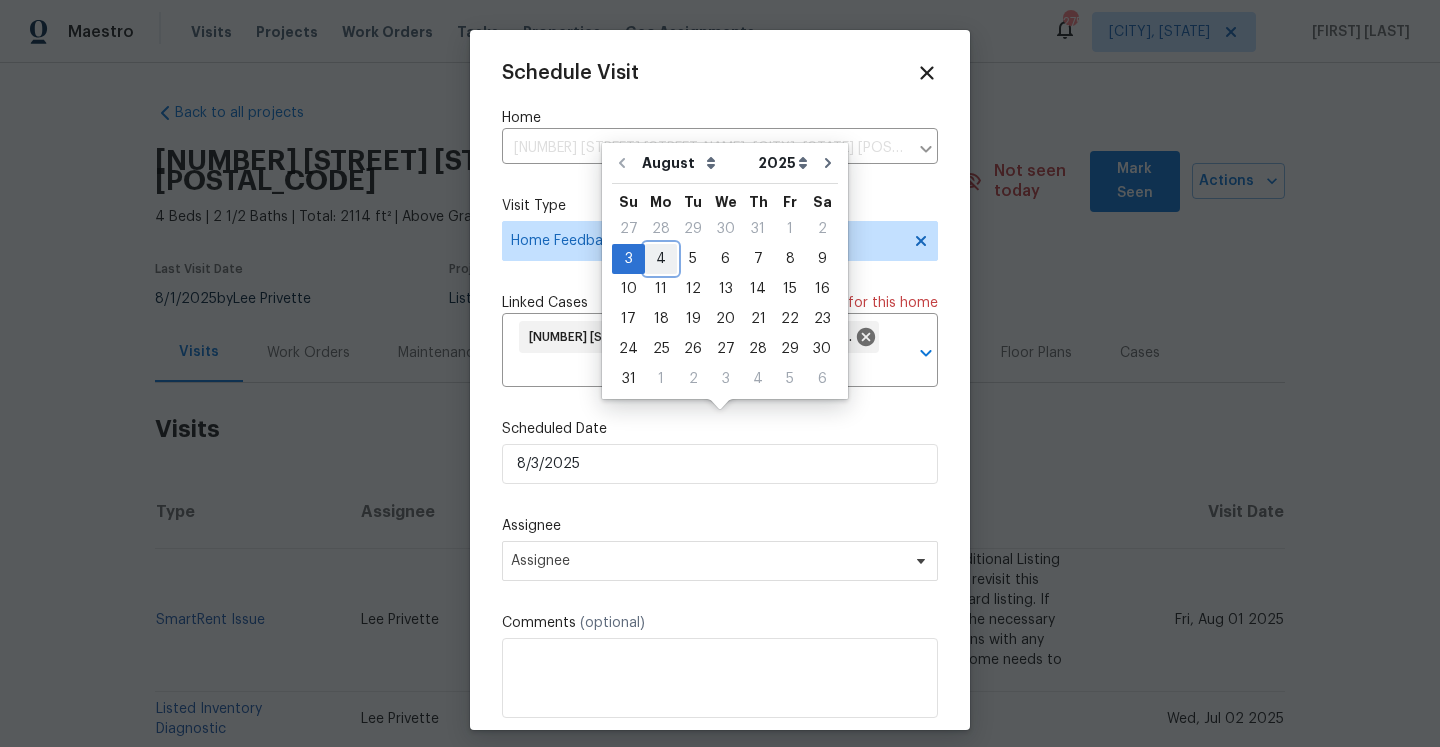 click on "4" at bounding box center [661, 259] 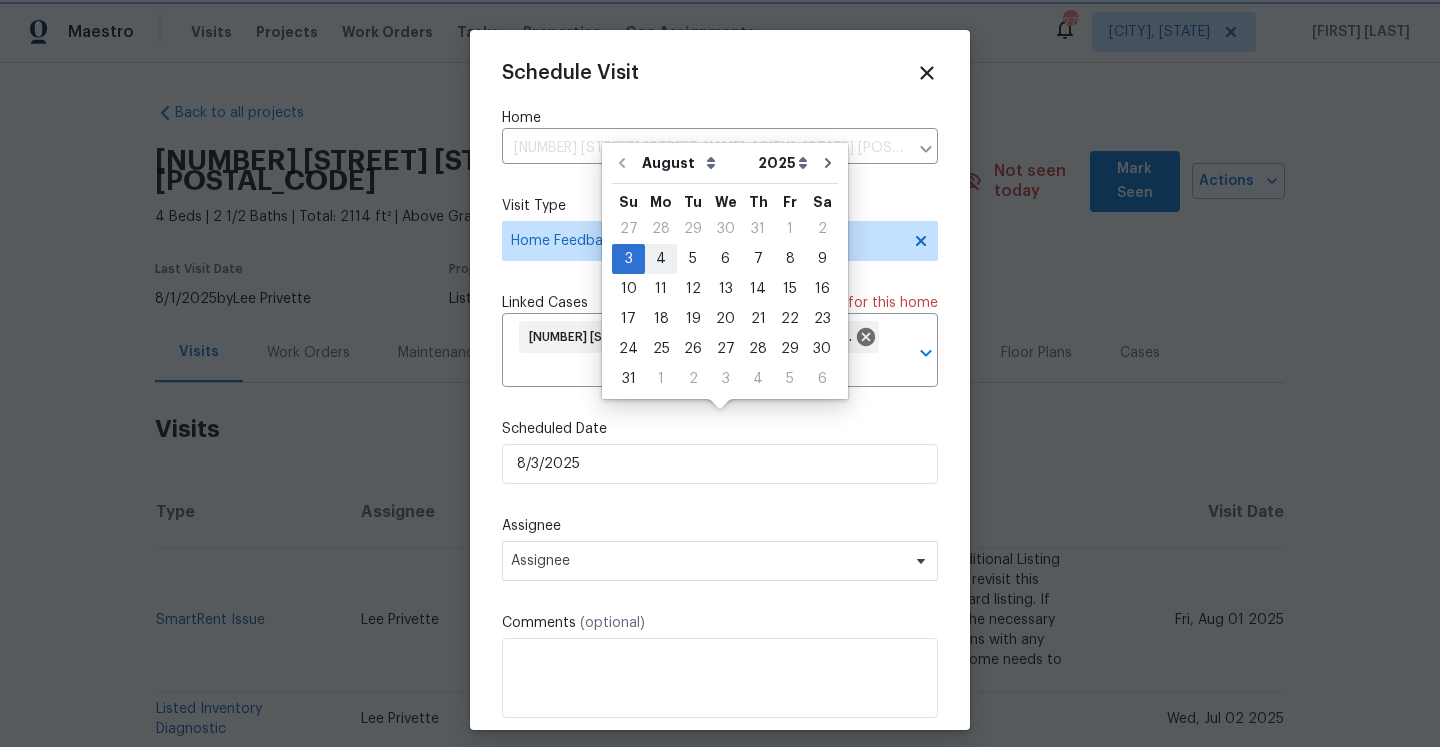type on "8/4/2025" 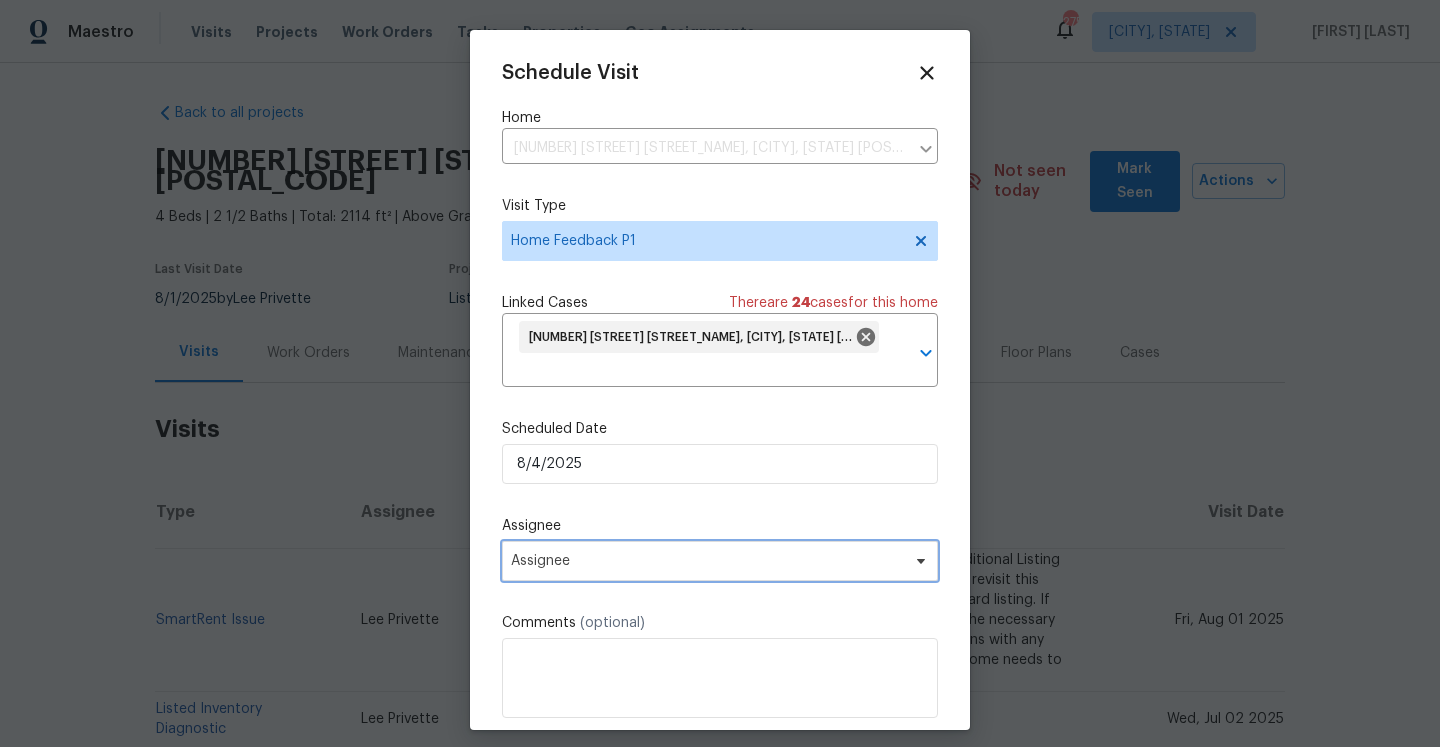 click on "Assignee" at bounding box center [707, 561] 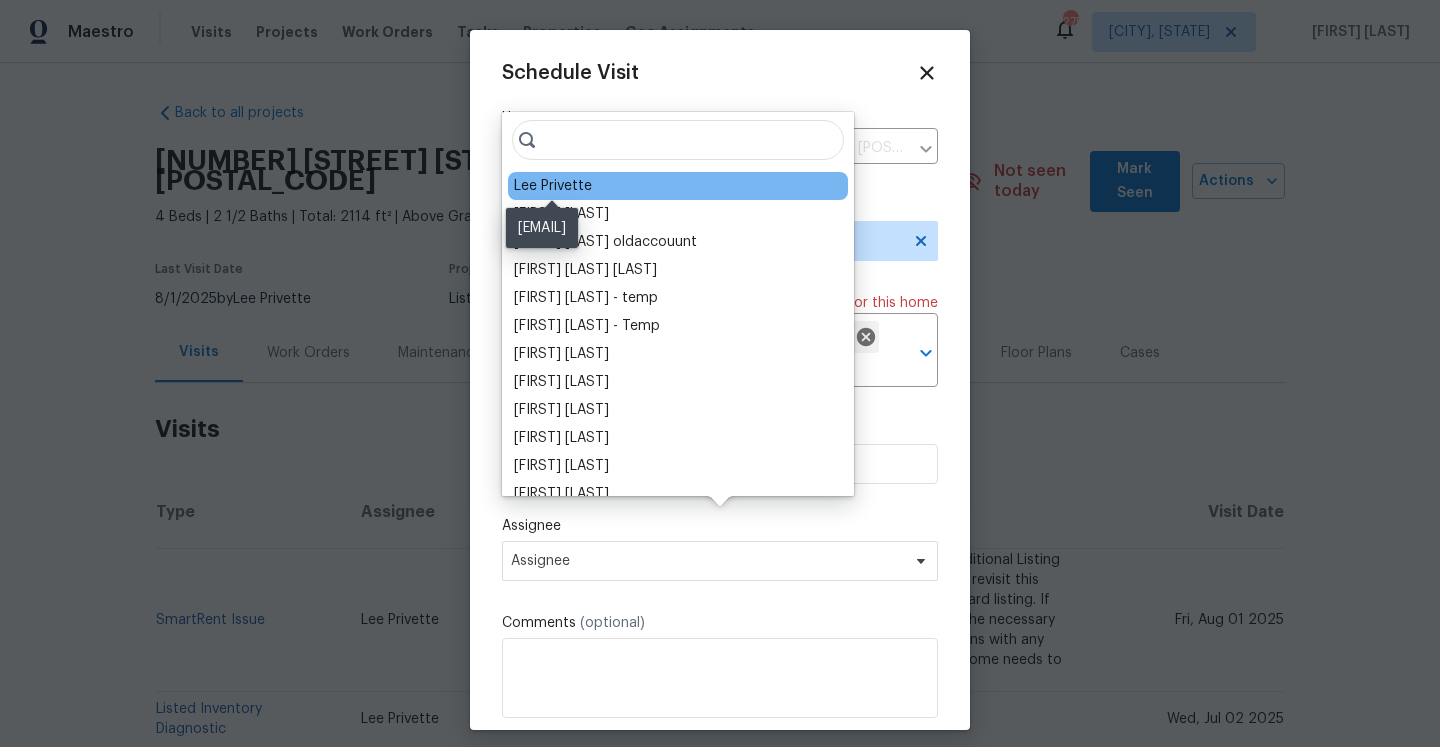 click on "Lee Privette" at bounding box center [553, 186] 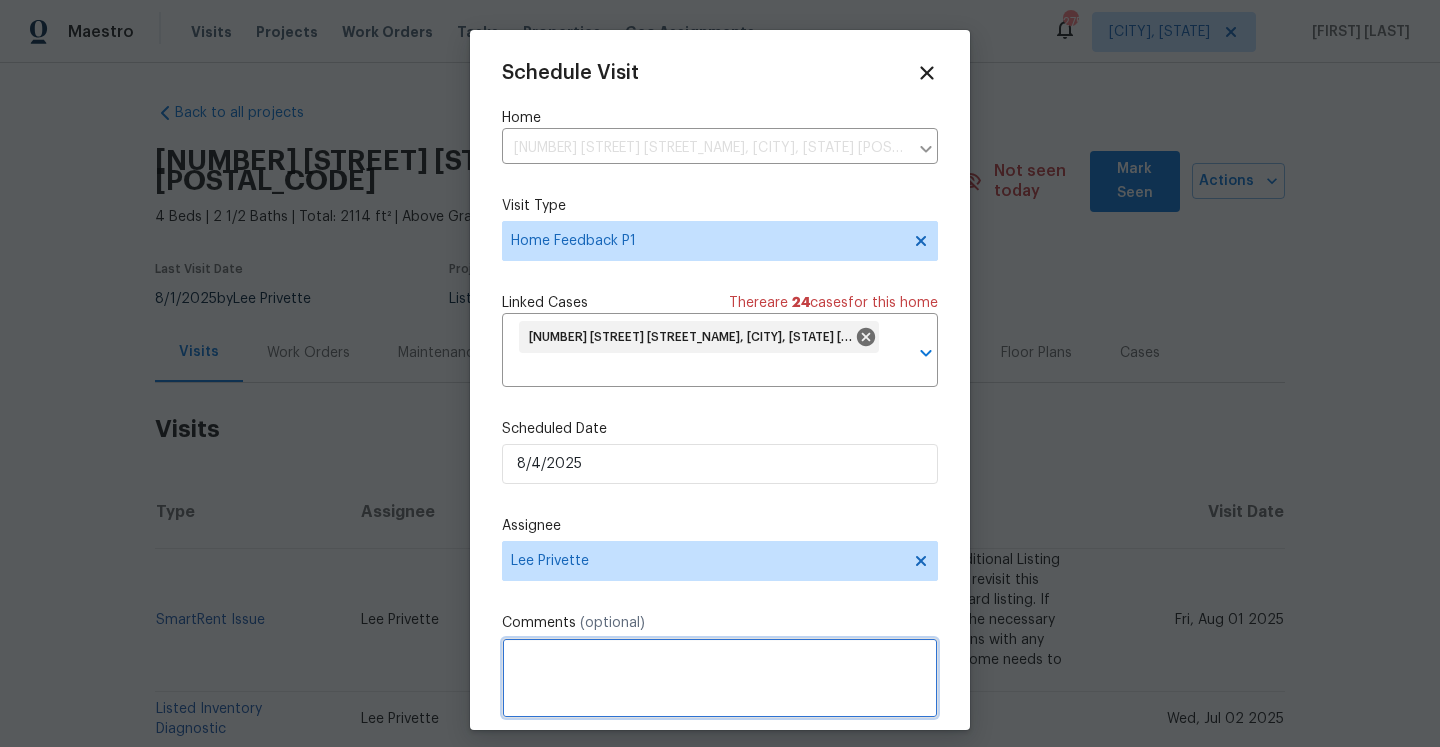 click at bounding box center [720, 678] 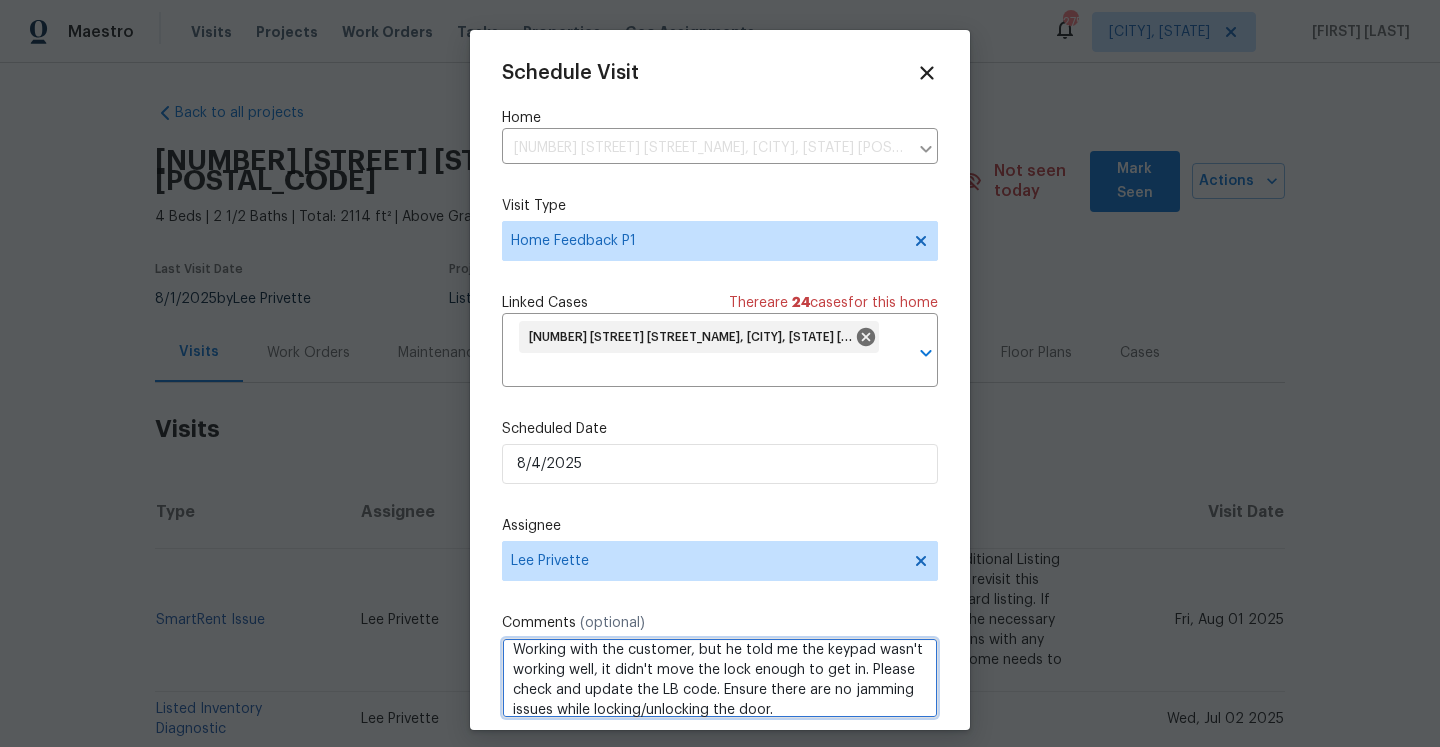 scroll, scrollTop: 22, scrollLeft: 0, axis: vertical 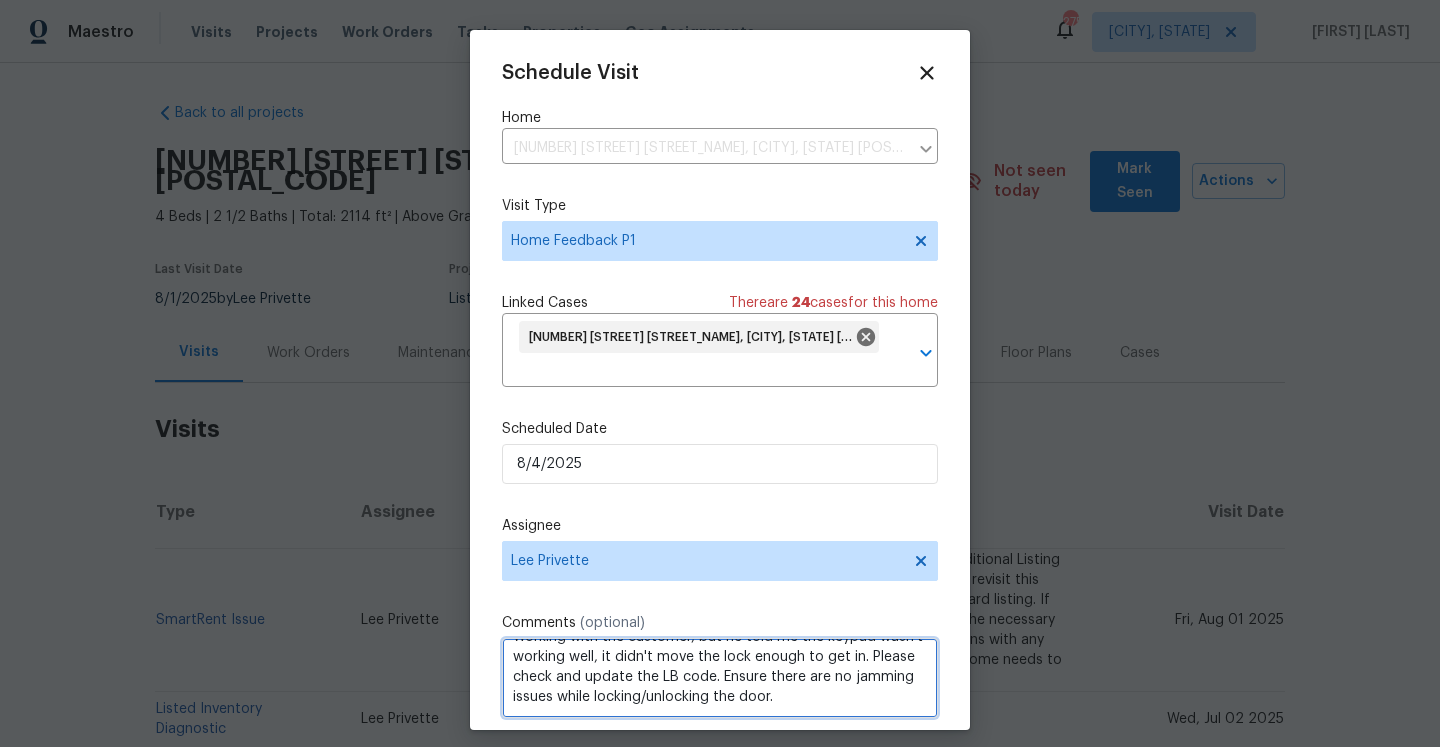 type on "Working with the customer, but he told me the keypad wasn't working well, it didn't move the lock enough to get in. Please check and update the LB code. Ensure there are no jamming issues while locking/unlocking the door." 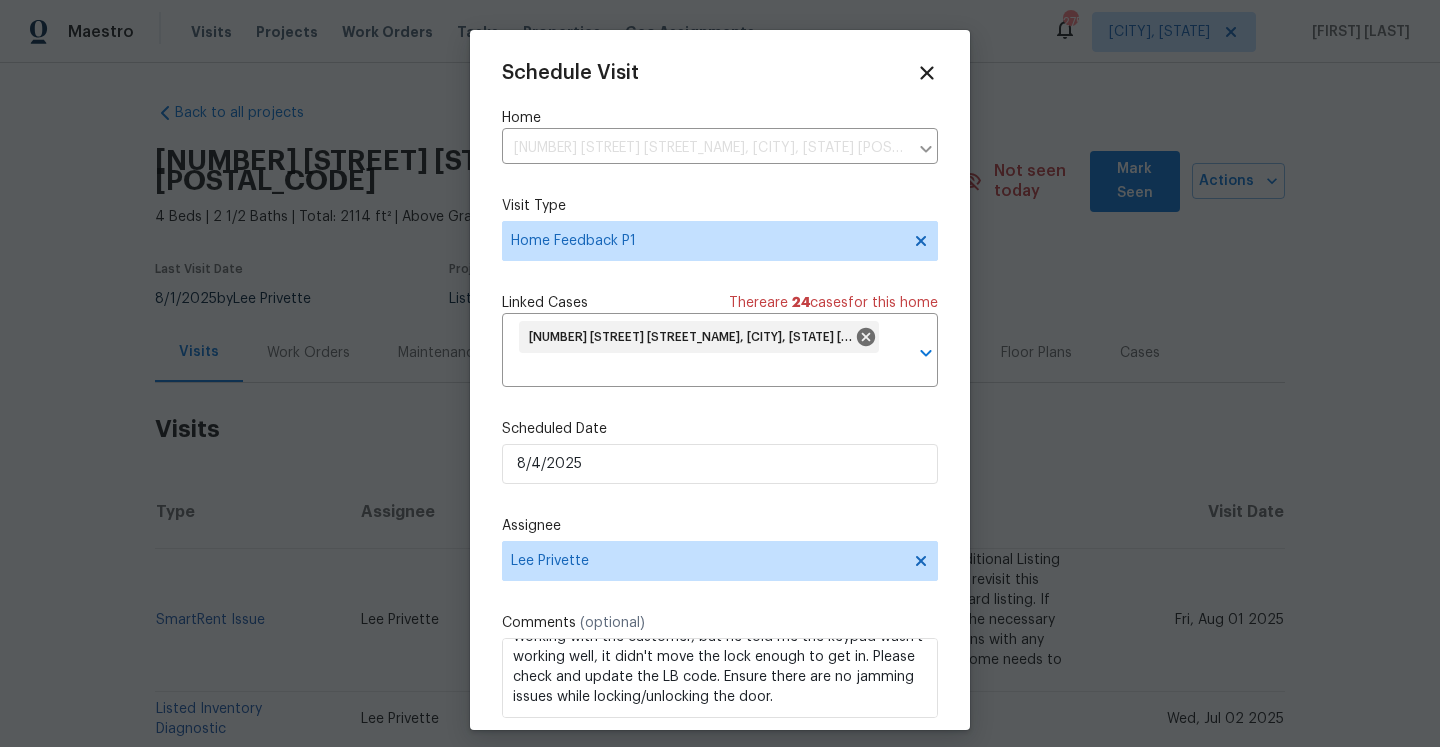 click on "Create" at bounding box center (897, 752) 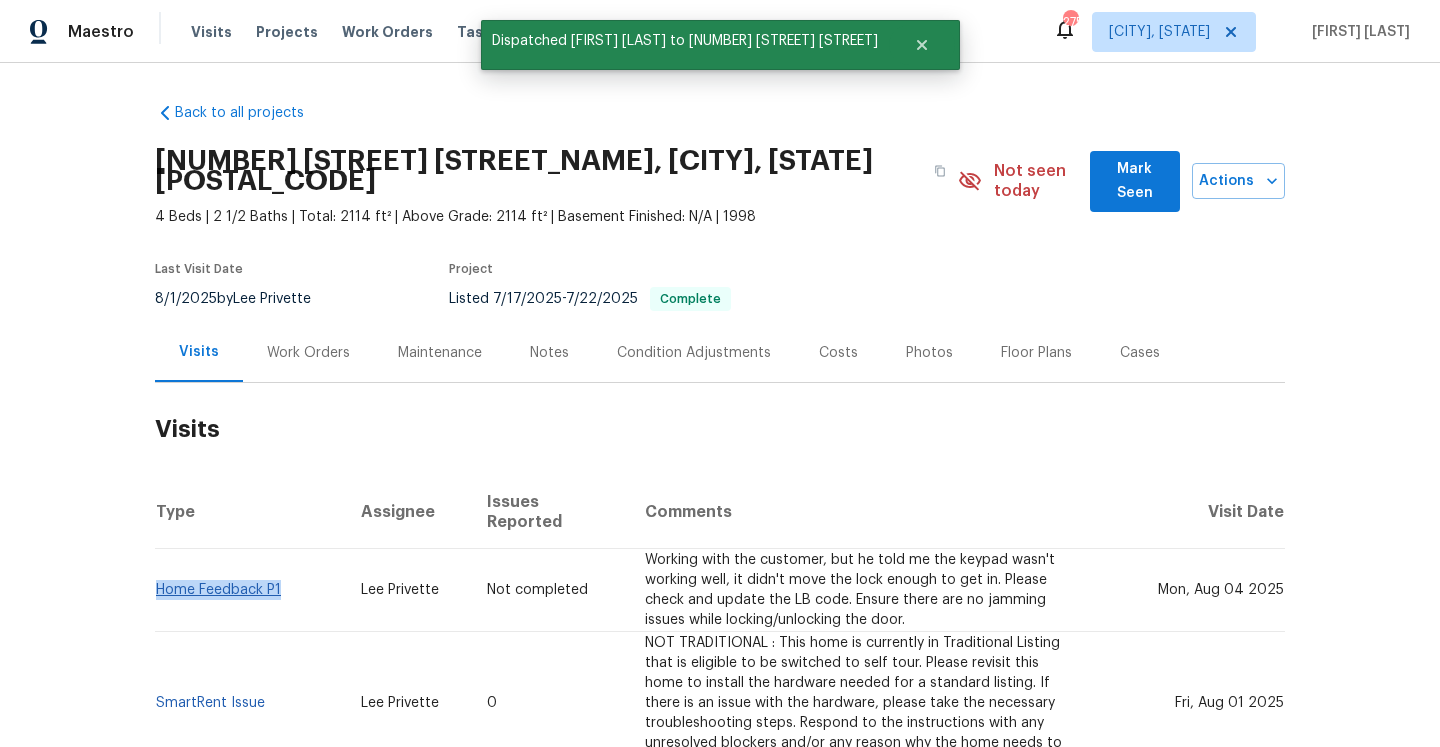 drag, startPoint x: 291, startPoint y: 553, endPoint x: 156, endPoint y: 553, distance: 135 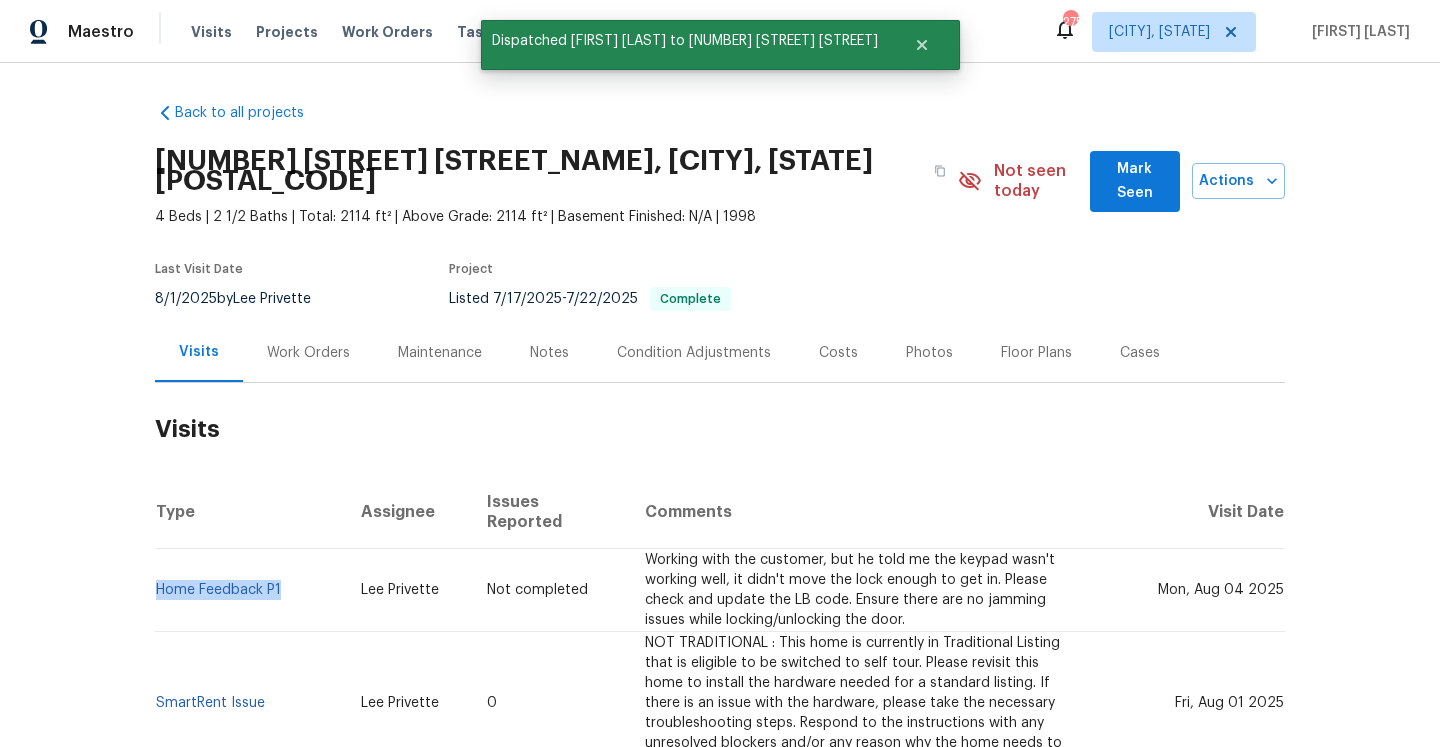 copy on "Home Feedback P1" 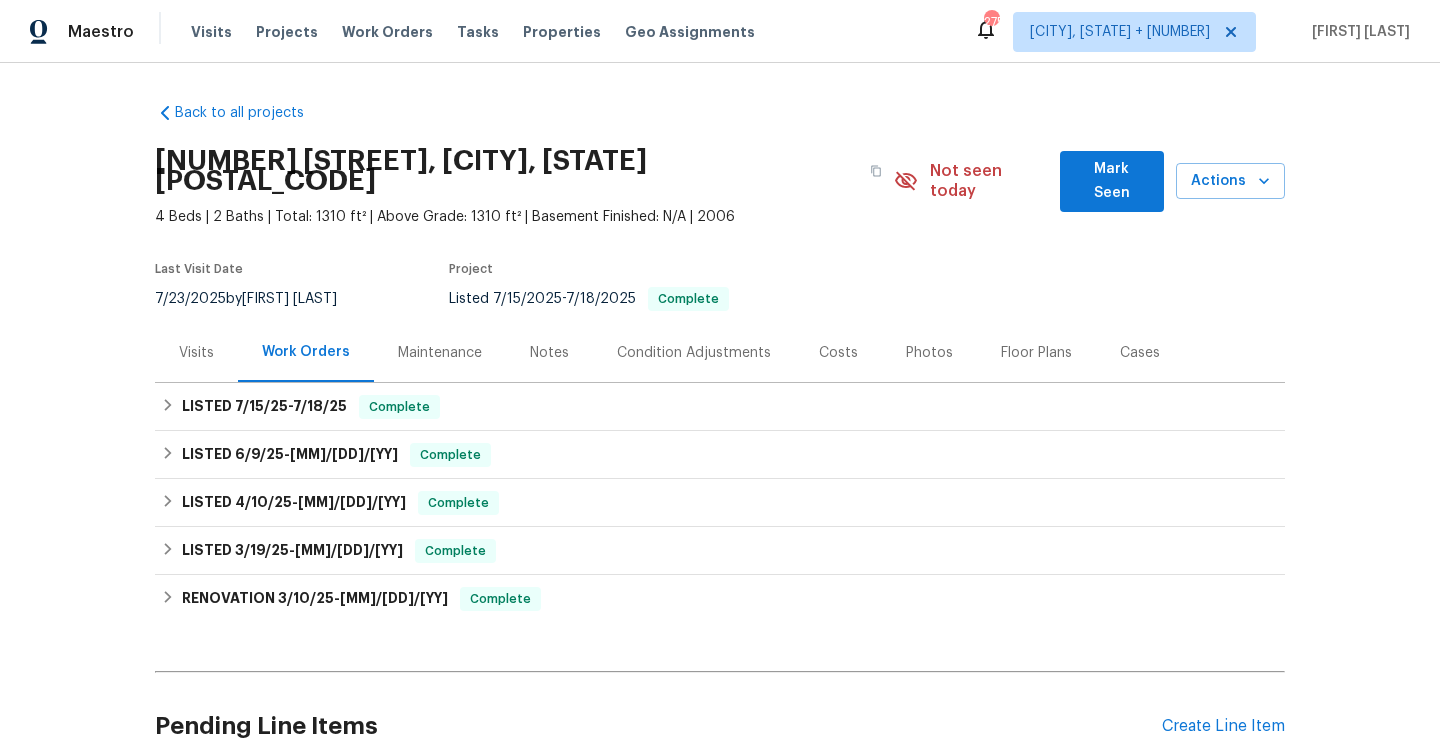 scroll, scrollTop: 0, scrollLeft: 0, axis: both 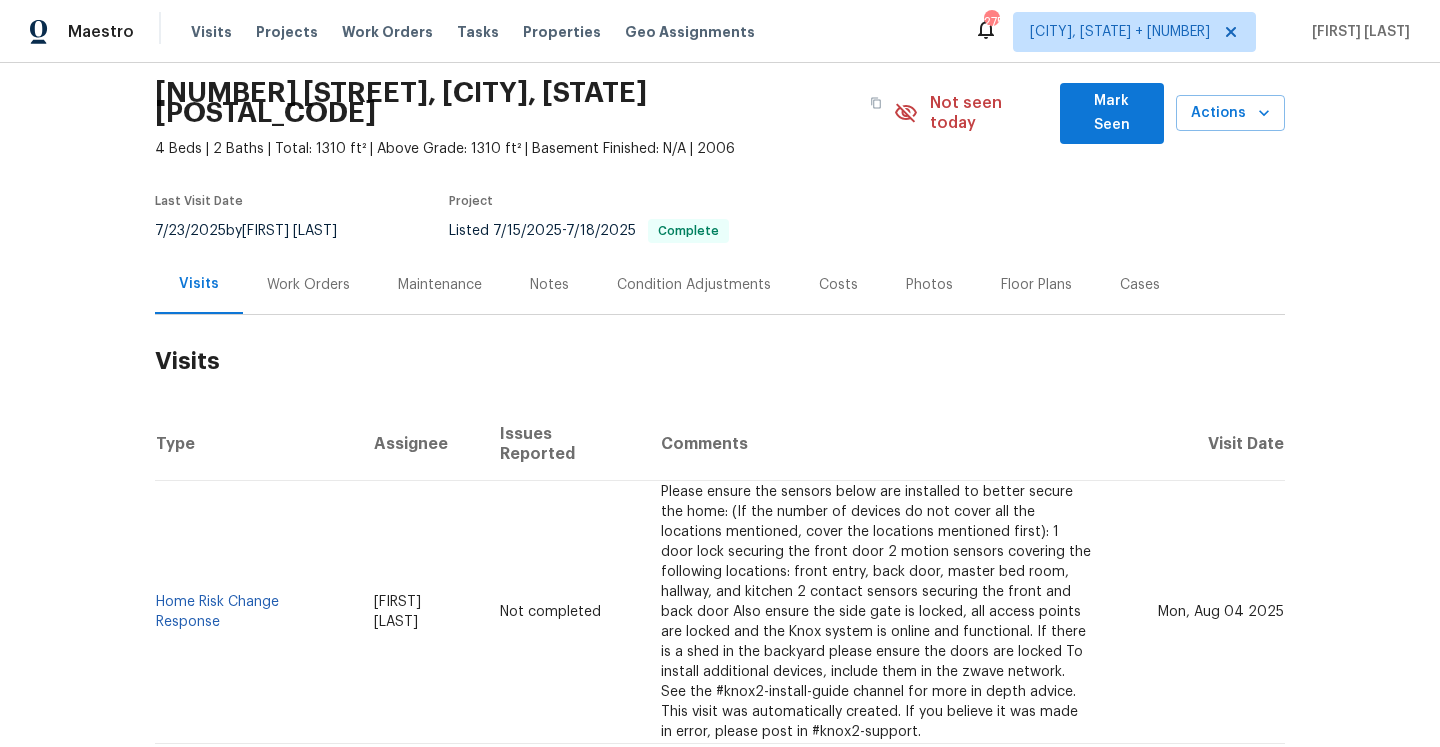 click on "Last Visit Date 7/23/2025  by  Amanda Horton   Project Listed   7/15/2025  -  7/18/2025 Complete" at bounding box center (494, 219) 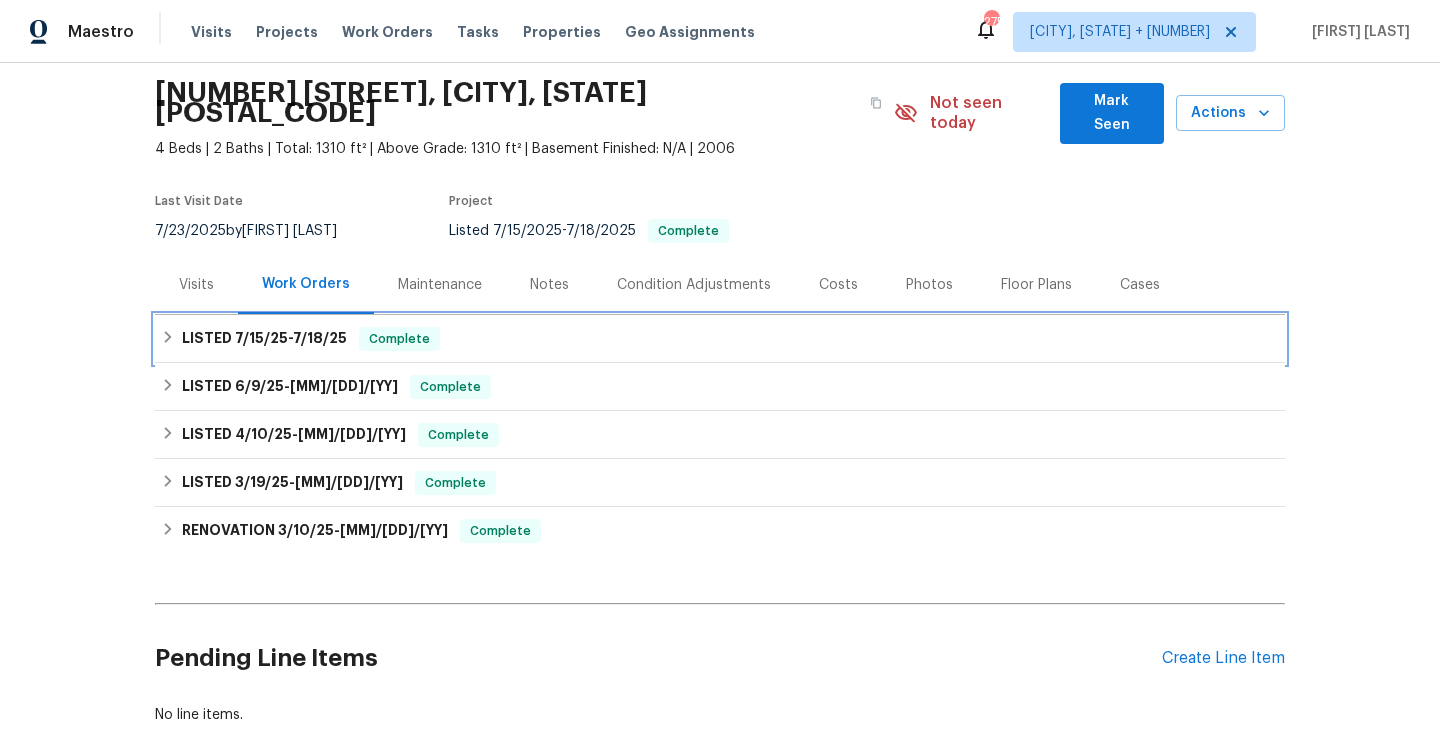 click on "7/18/25" at bounding box center [320, 338] 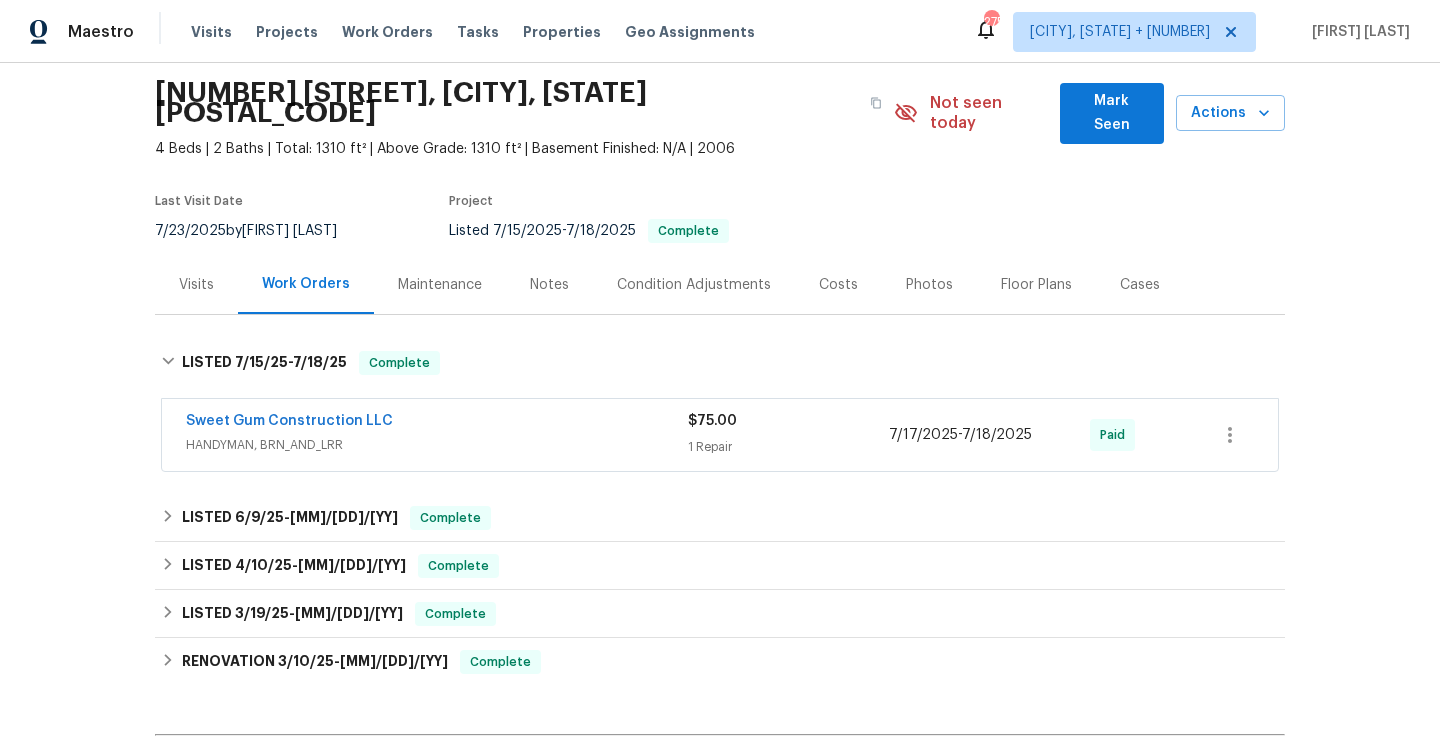 click on "HANDYMAN, BRN_AND_LRR" at bounding box center (437, 445) 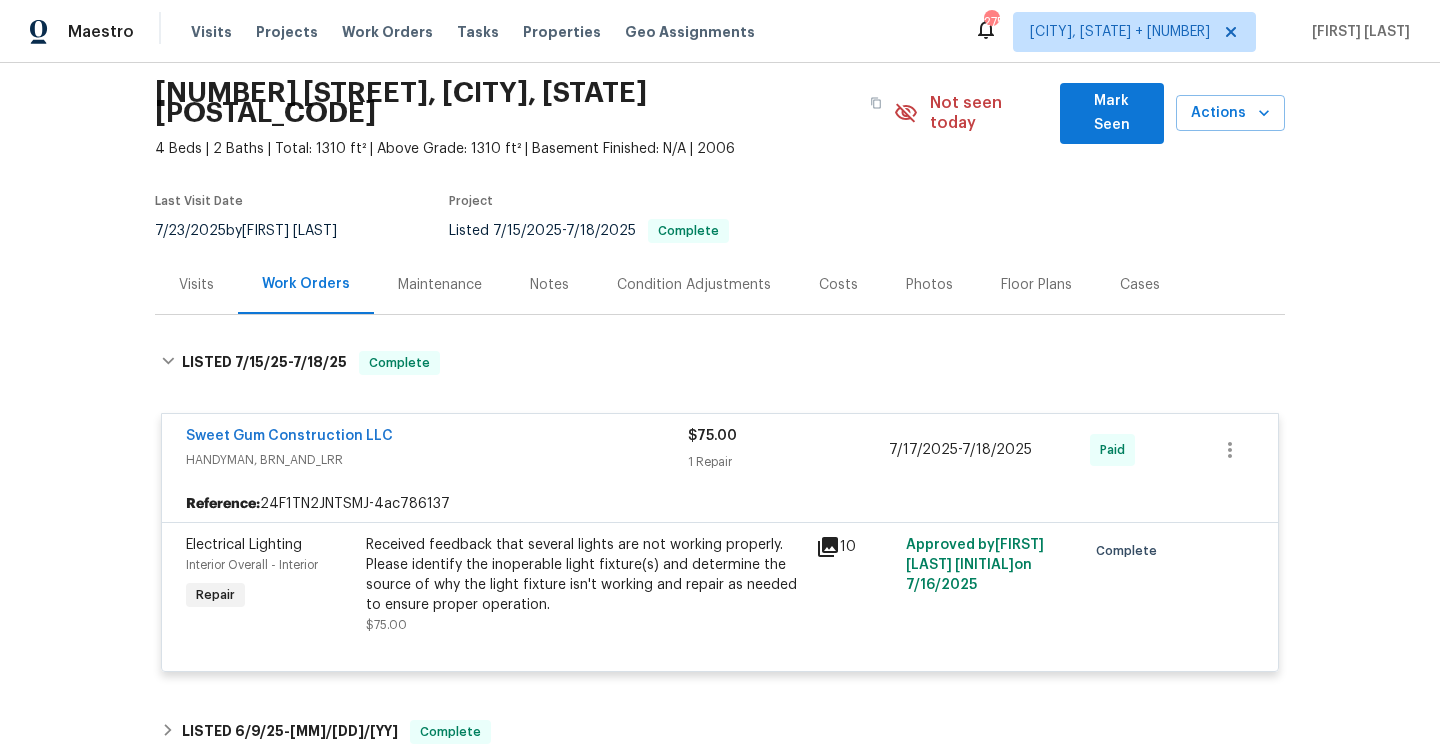 click on "Sweet Gum Construction LLC" at bounding box center [437, 438] 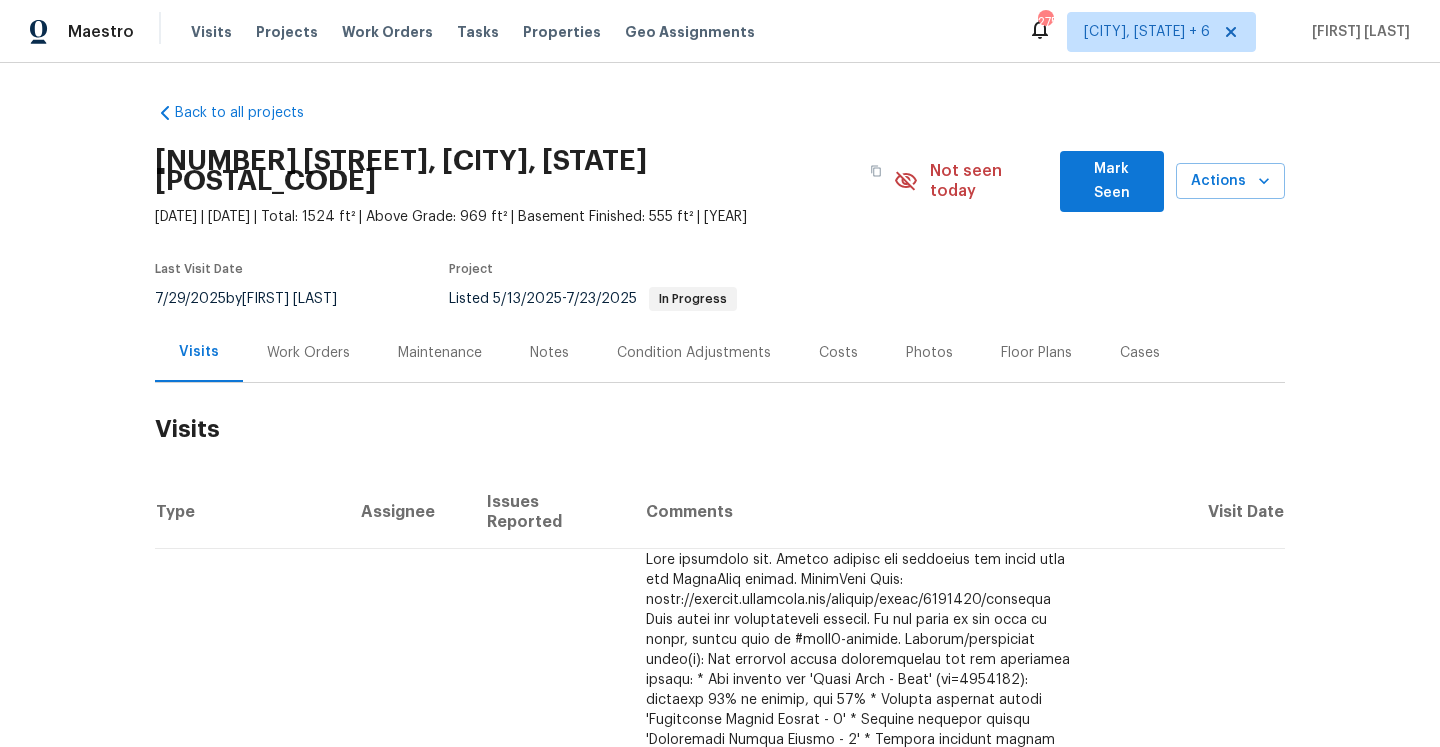 scroll, scrollTop: 0, scrollLeft: 0, axis: both 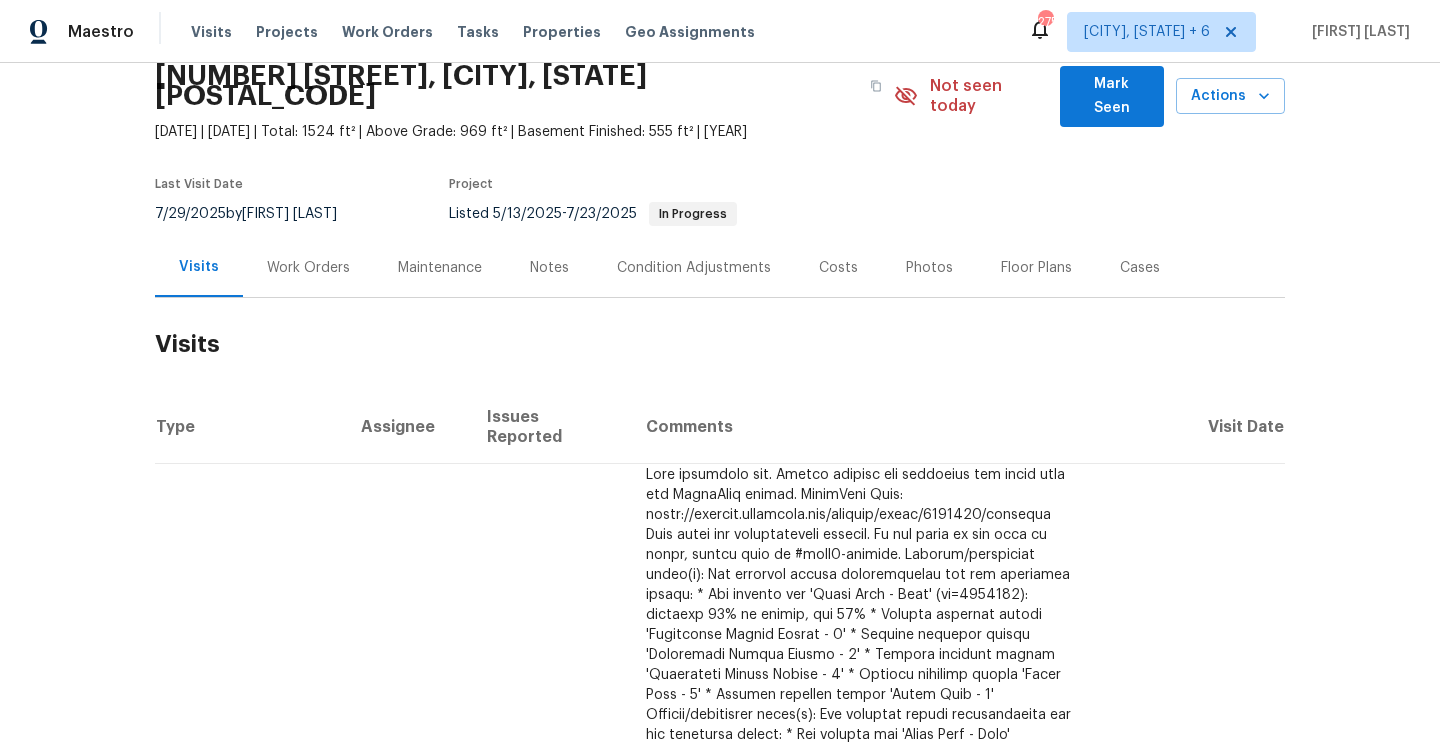 click on "Work Orders" at bounding box center [308, 267] 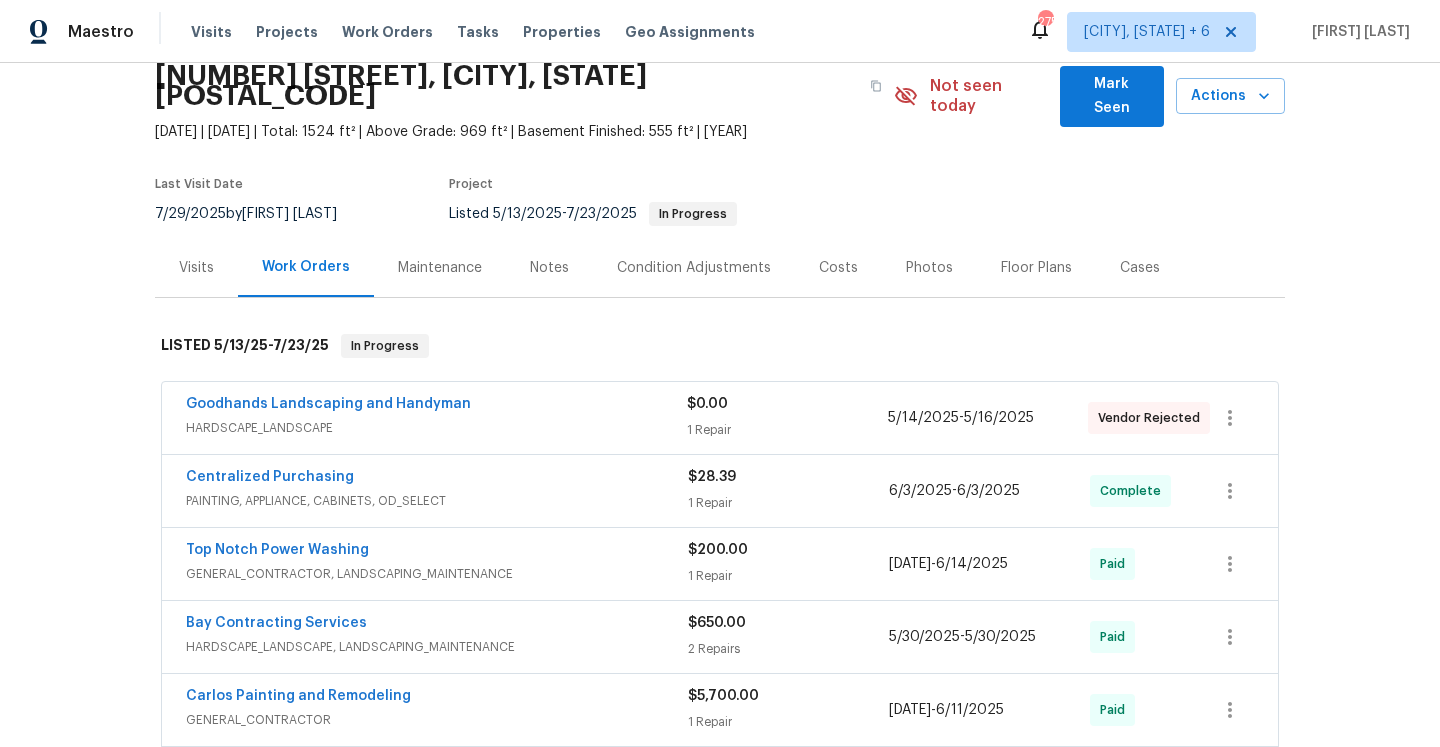 click on "Visits" at bounding box center (196, 268) 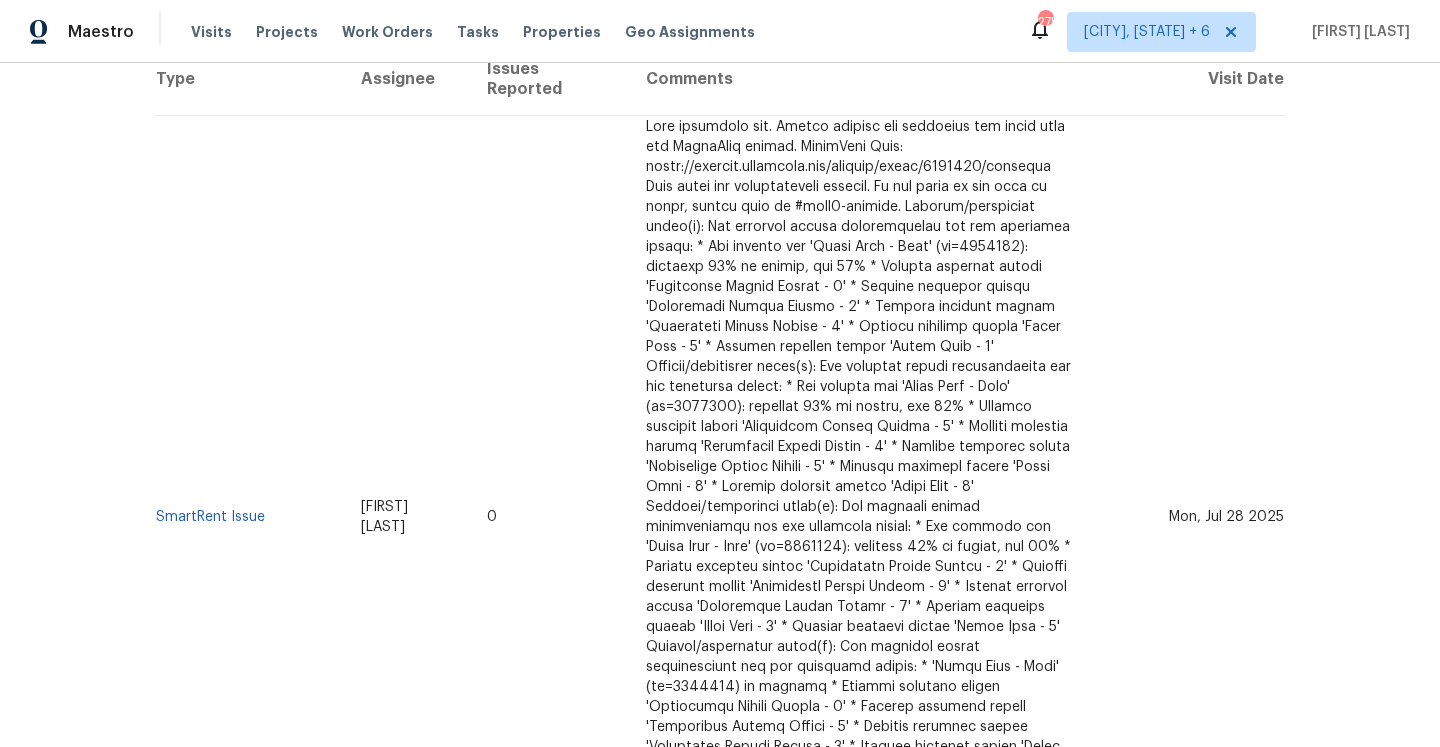 scroll, scrollTop: 462, scrollLeft: 0, axis: vertical 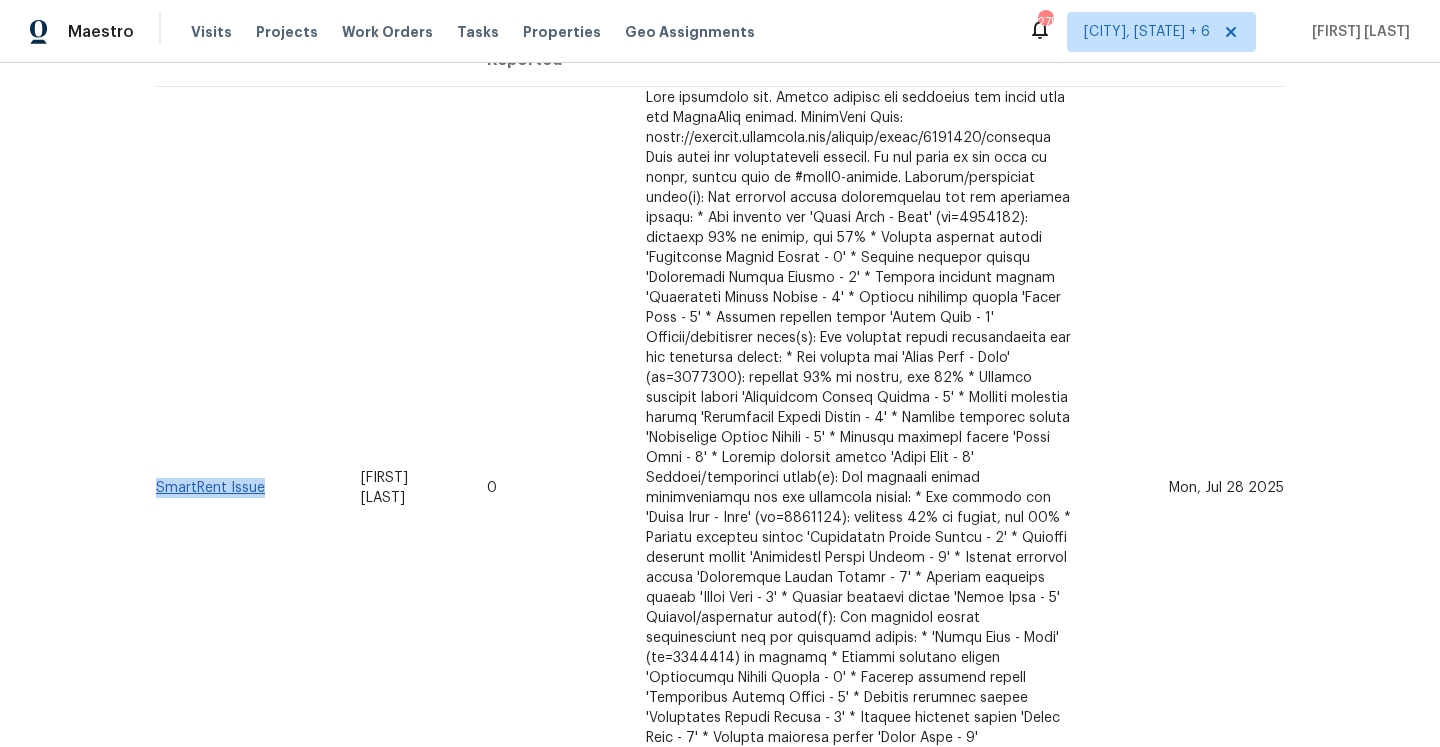 drag, startPoint x: 273, startPoint y: 450, endPoint x: 155, endPoint y: 446, distance: 118.06778 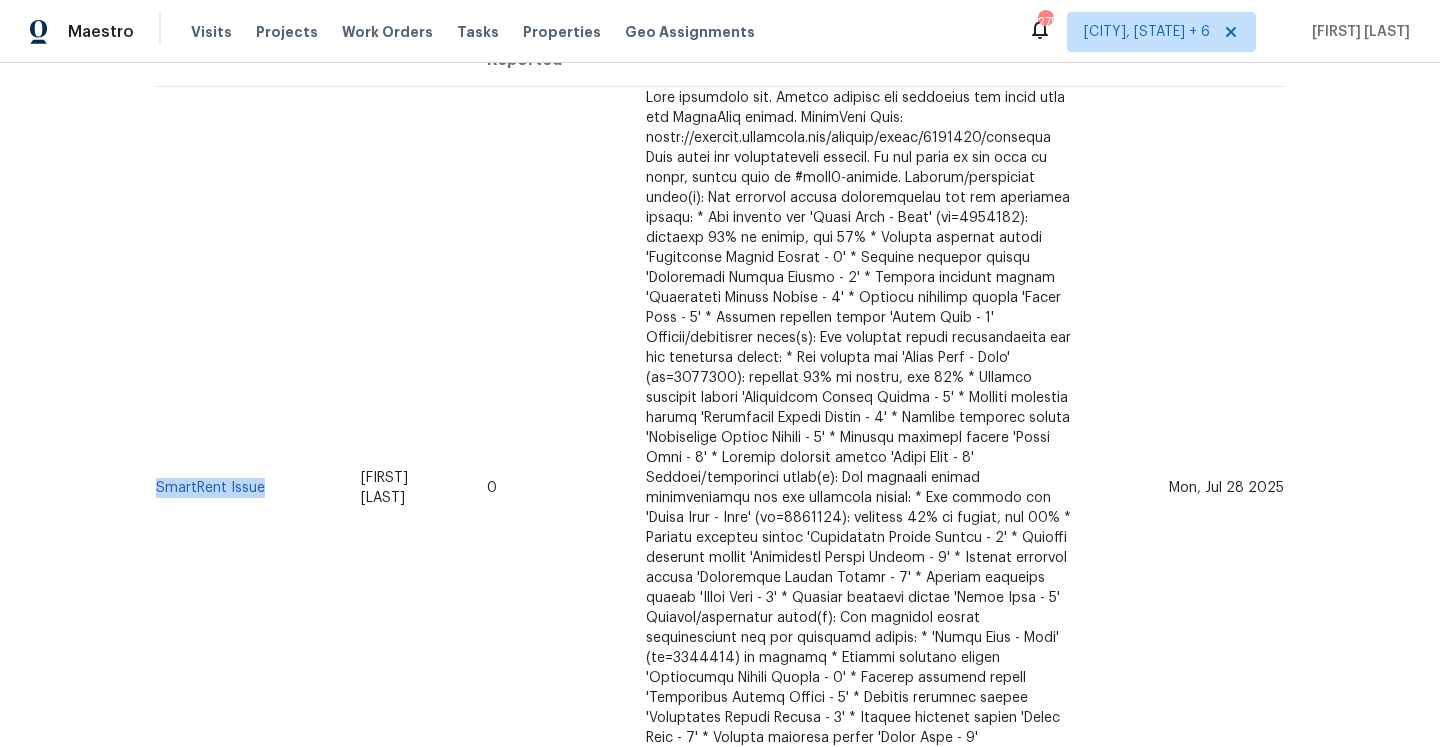 copy on "SmartRent Issue" 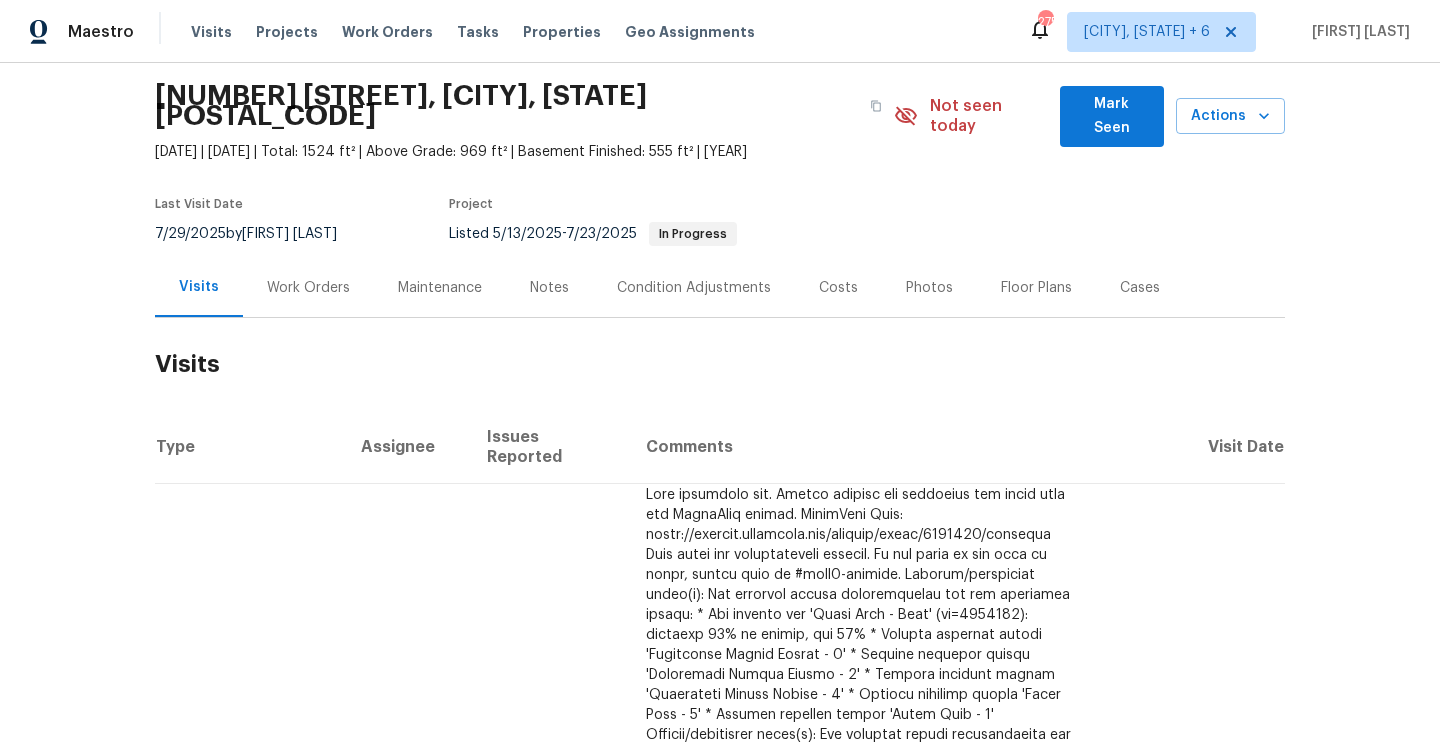 scroll, scrollTop: 0, scrollLeft: 0, axis: both 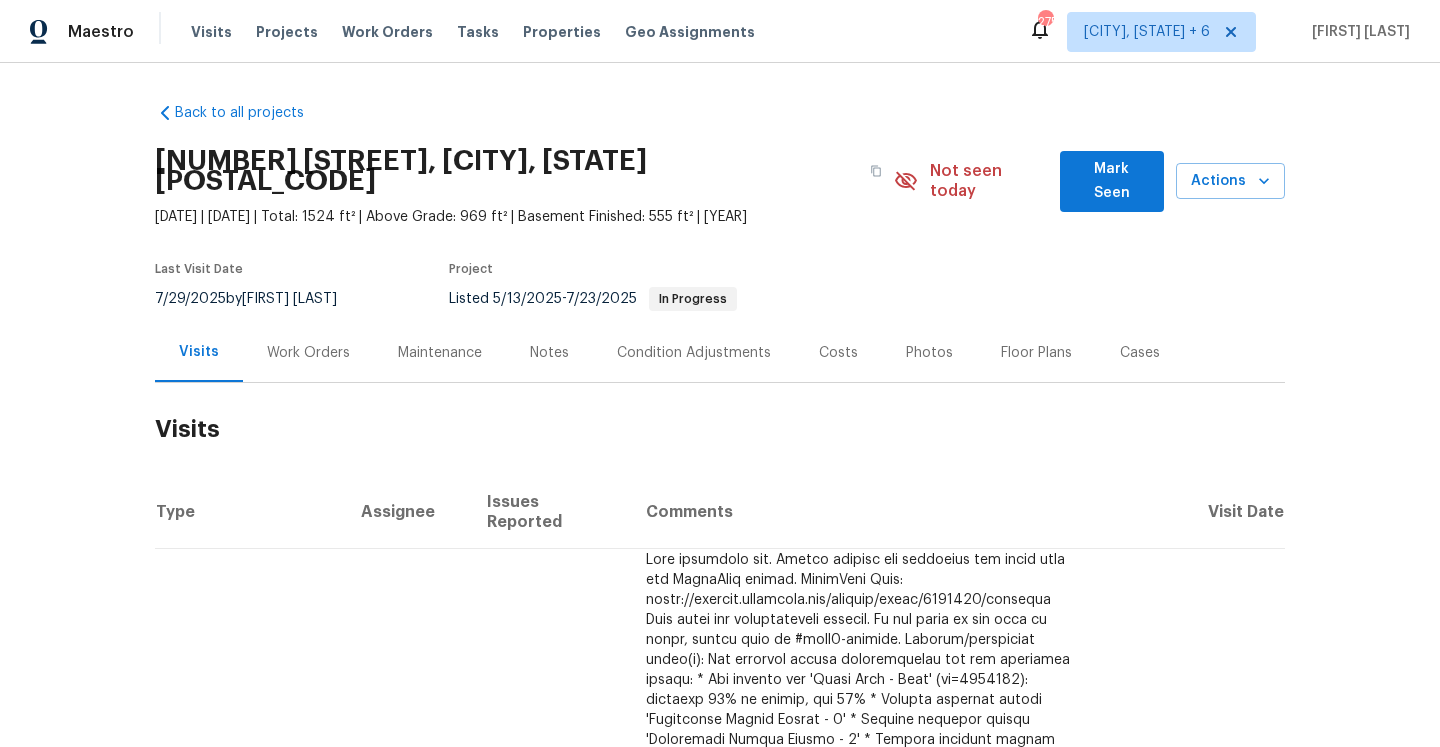 click on "Work Orders" at bounding box center (308, 353) 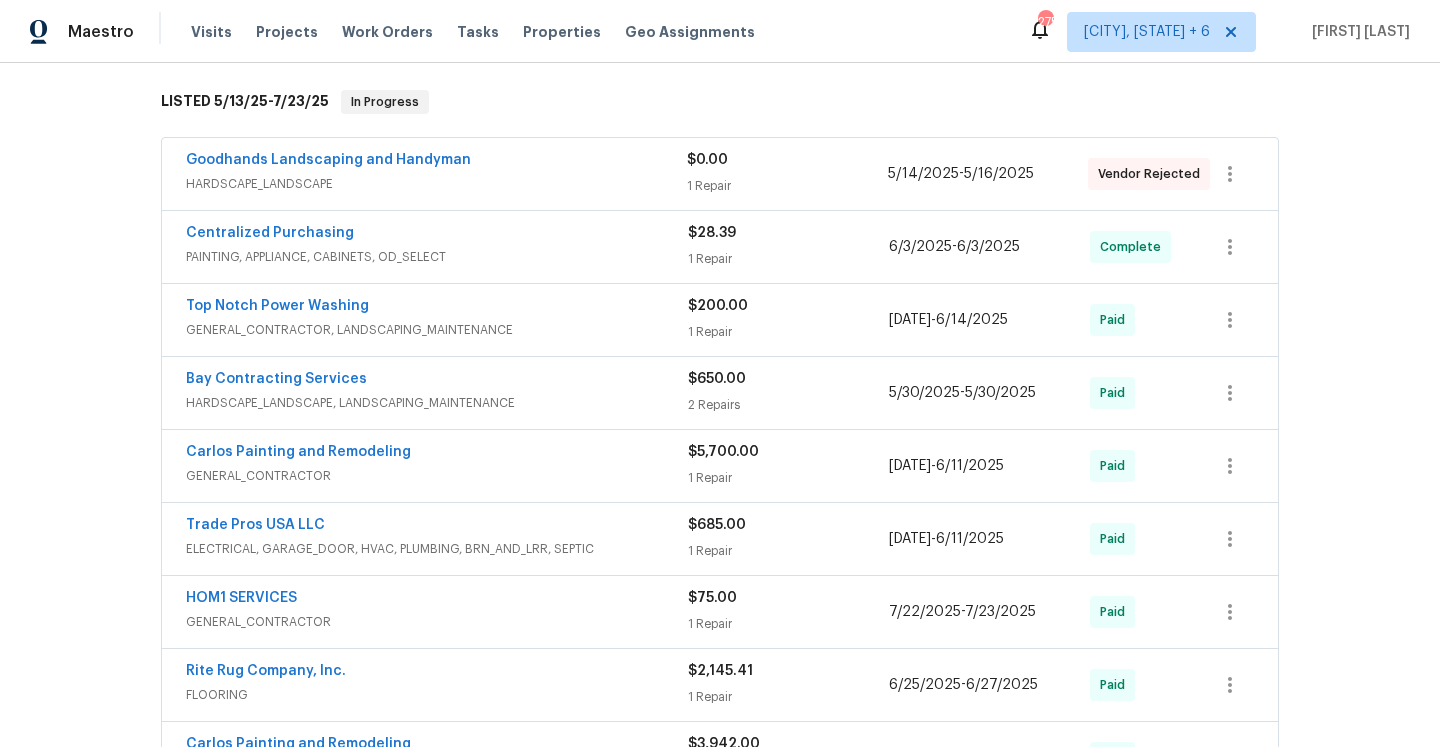 scroll, scrollTop: 281, scrollLeft: 0, axis: vertical 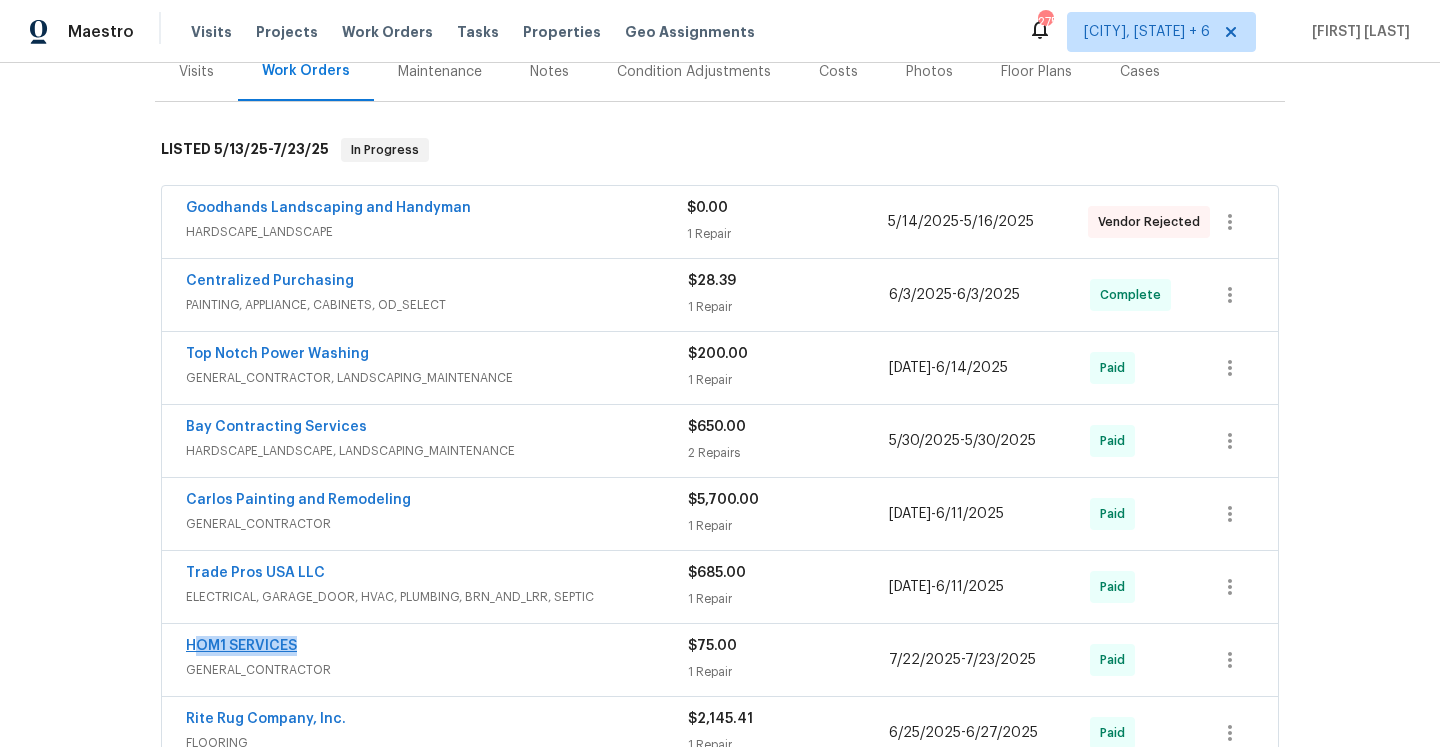 drag, startPoint x: 309, startPoint y: 624, endPoint x: 192, endPoint y: 623, distance: 117.00427 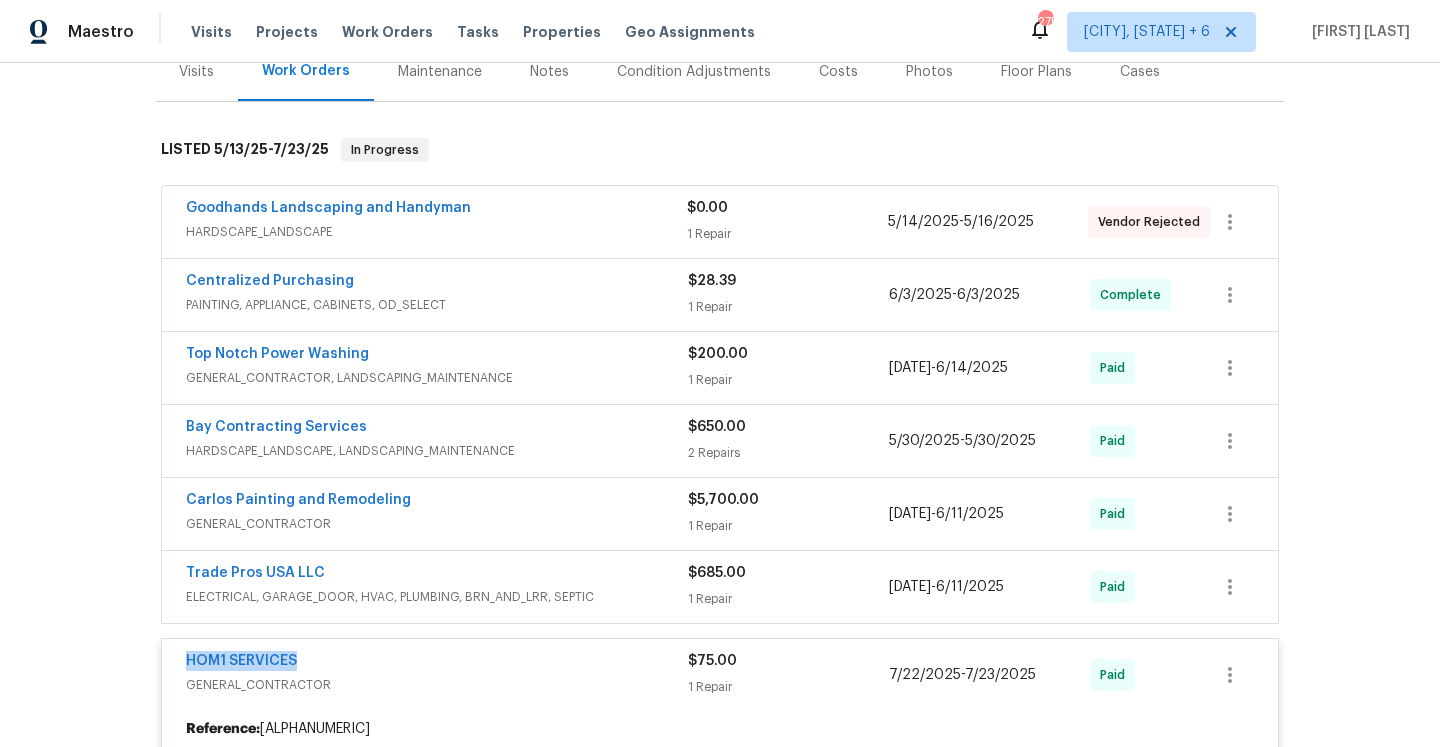 copy on "HOM1 SERVICES" 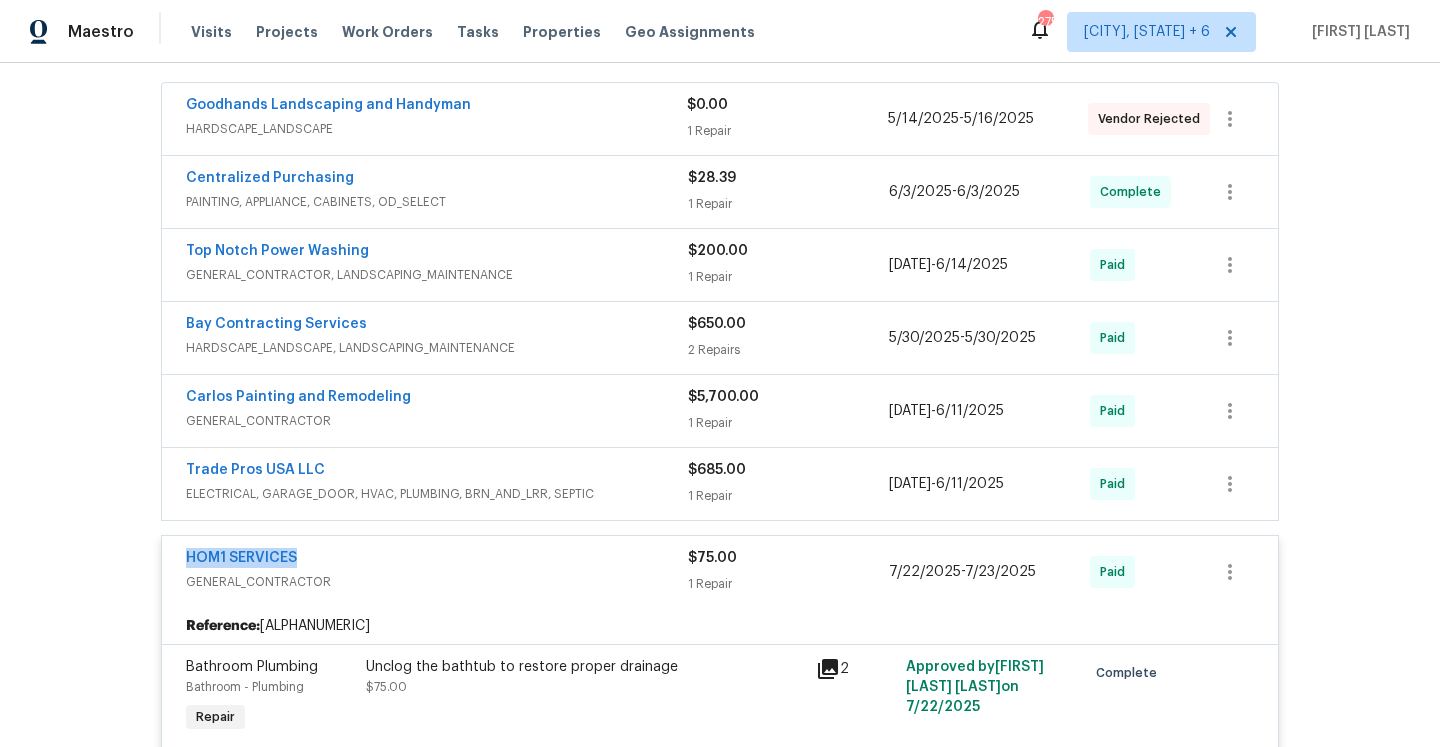 scroll, scrollTop: 0, scrollLeft: 0, axis: both 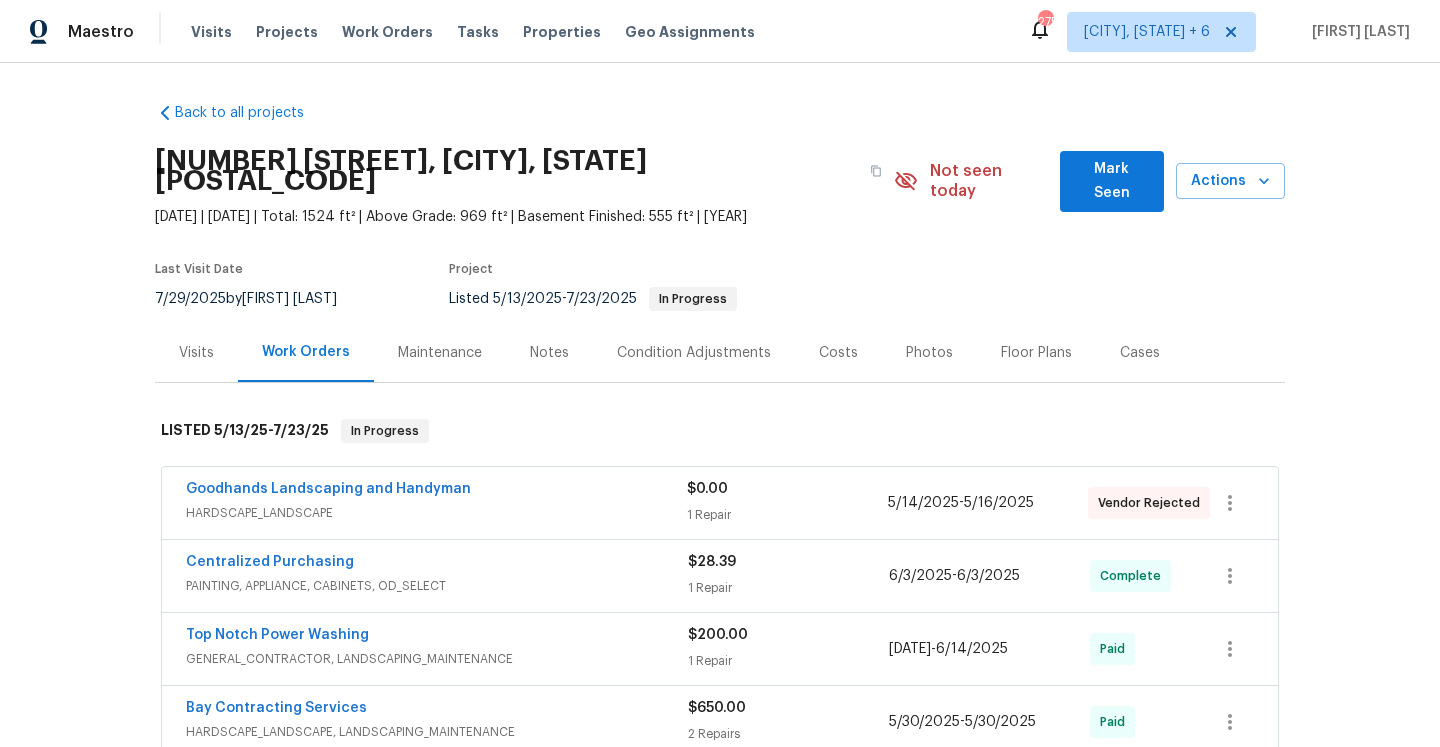 click on "Visits" at bounding box center [196, 352] 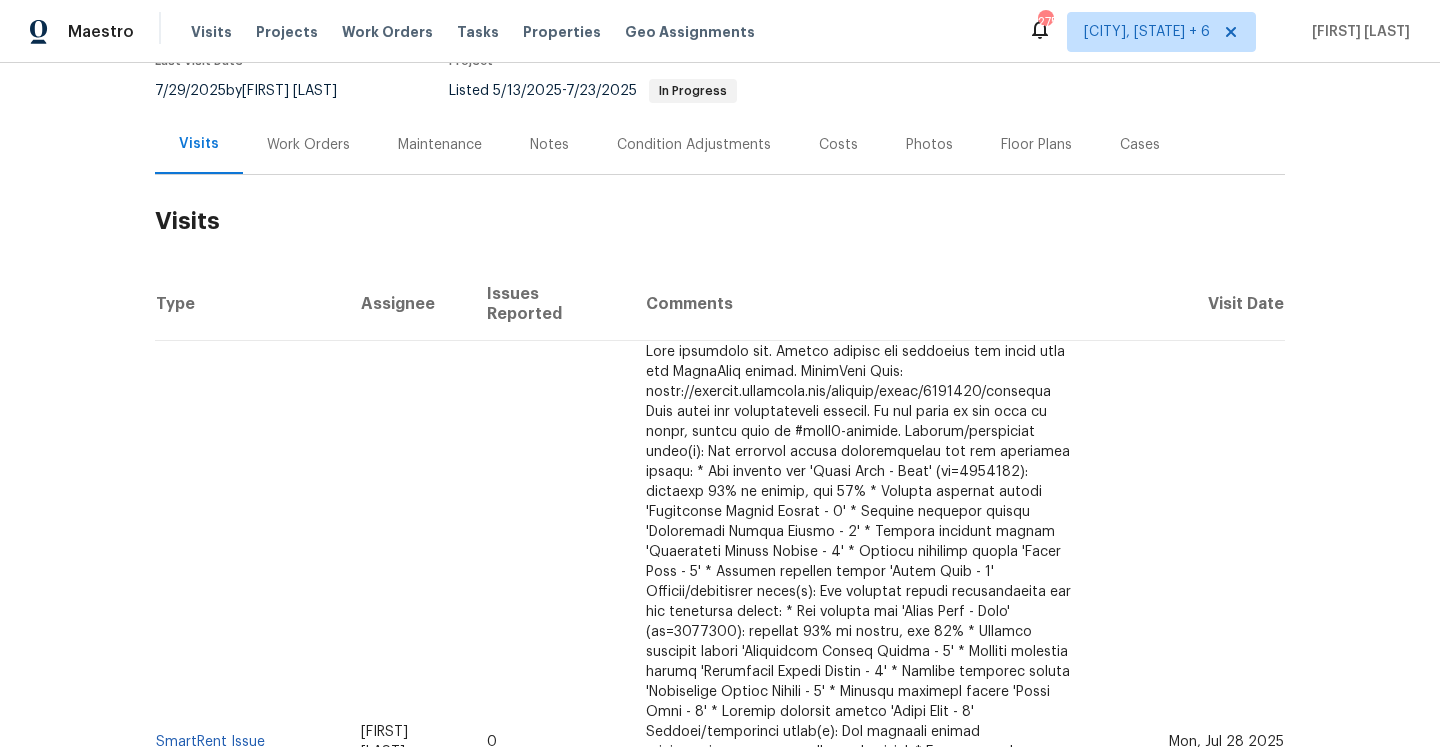 scroll, scrollTop: 14, scrollLeft: 0, axis: vertical 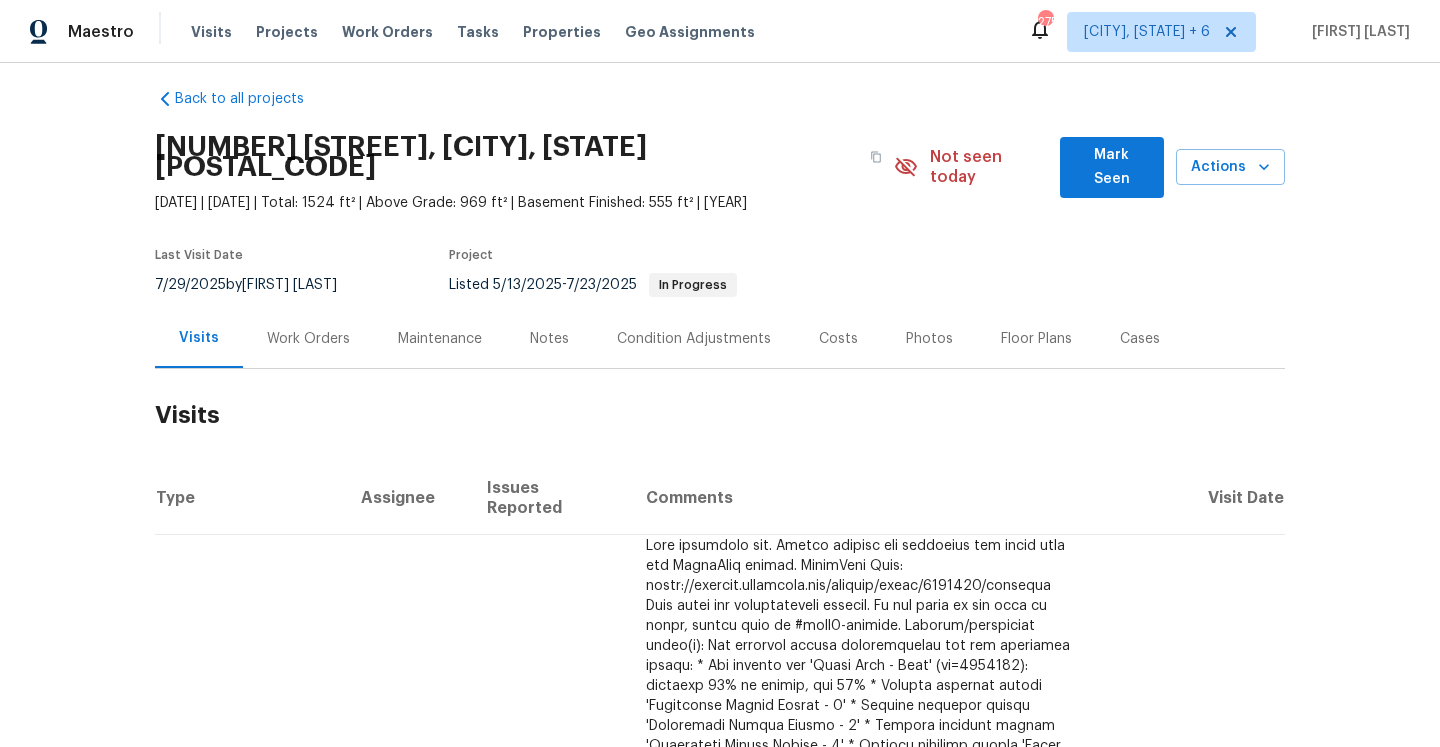click on "Work Orders" at bounding box center (308, 338) 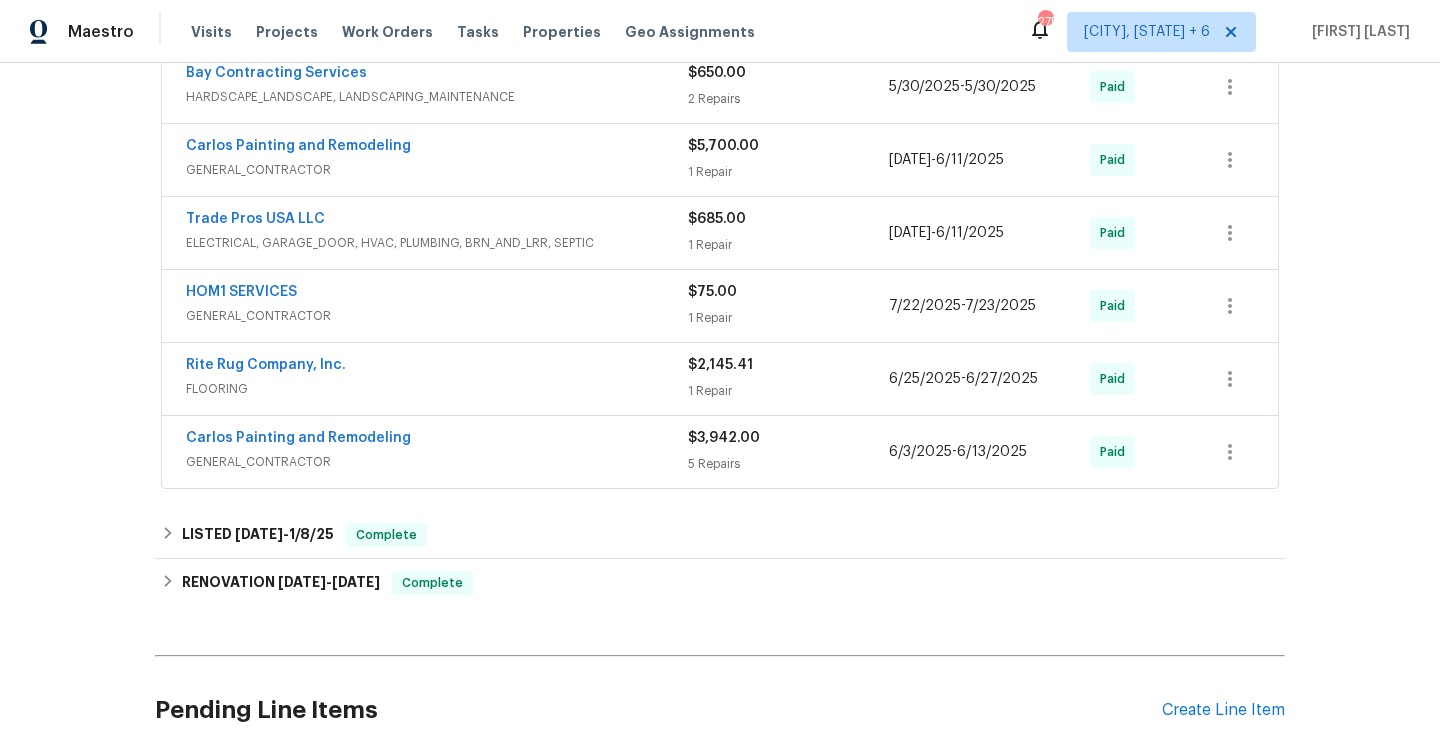 scroll, scrollTop: 669, scrollLeft: 0, axis: vertical 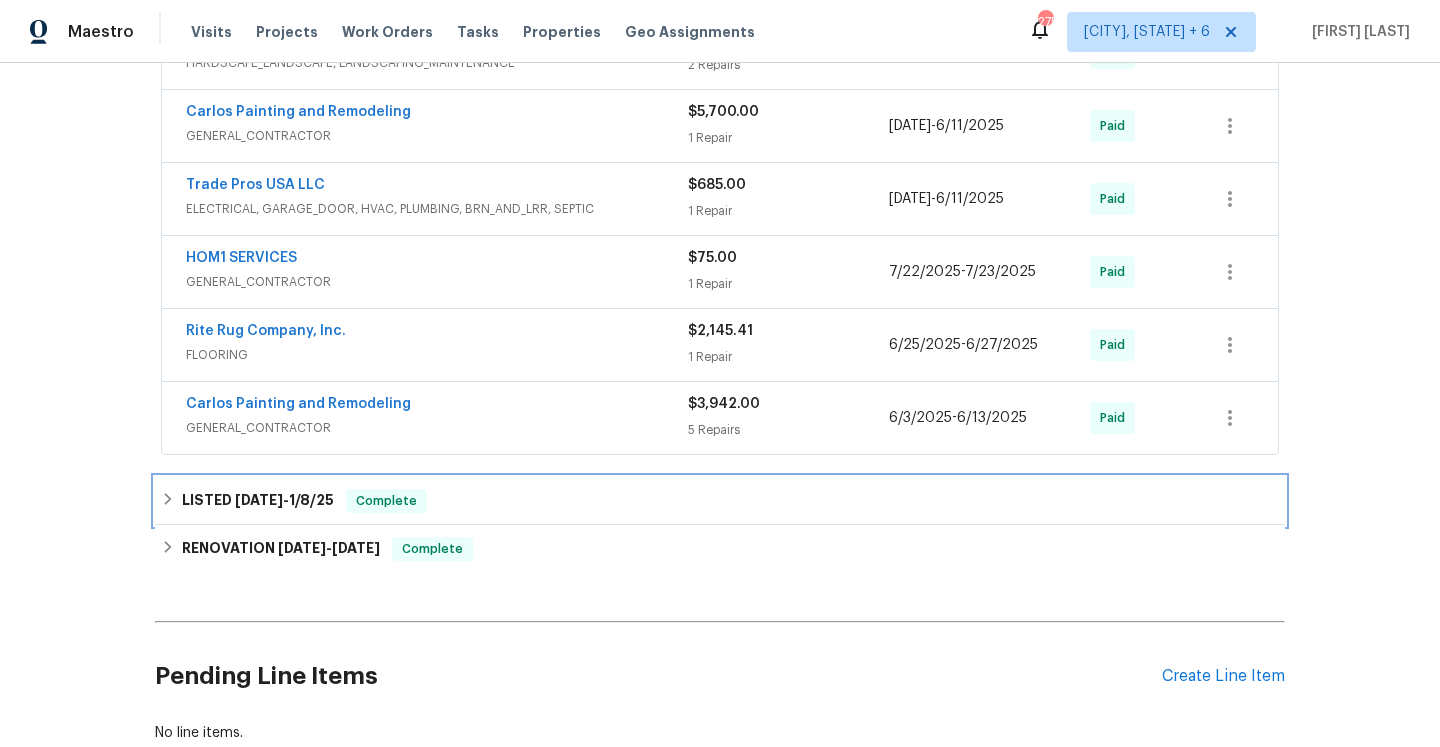 click on "LISTED   [DATE]  -  [DATE] Complete" at bounding box center (720, 501) 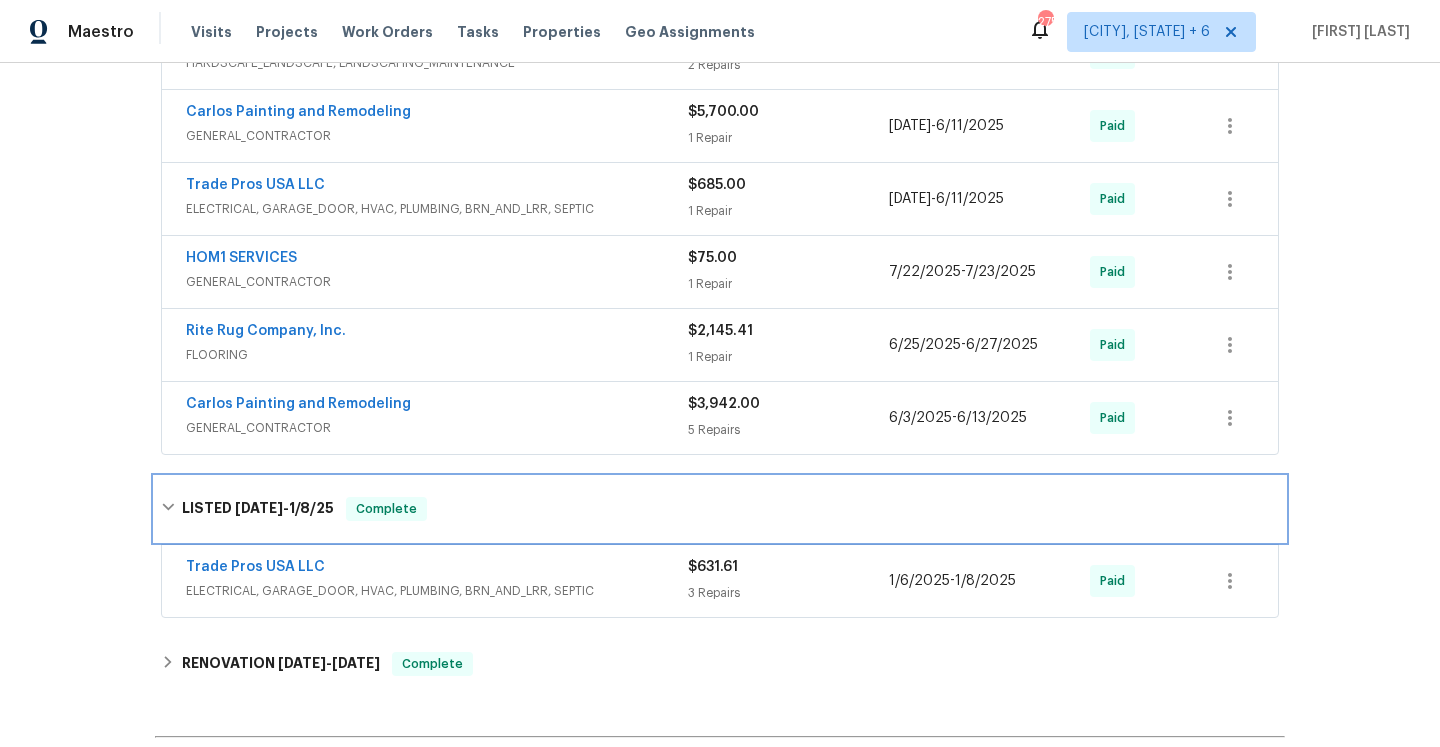 click on "LISTED   [DATE]  -  [DATE] Complete" at bounding box center (720, 509) 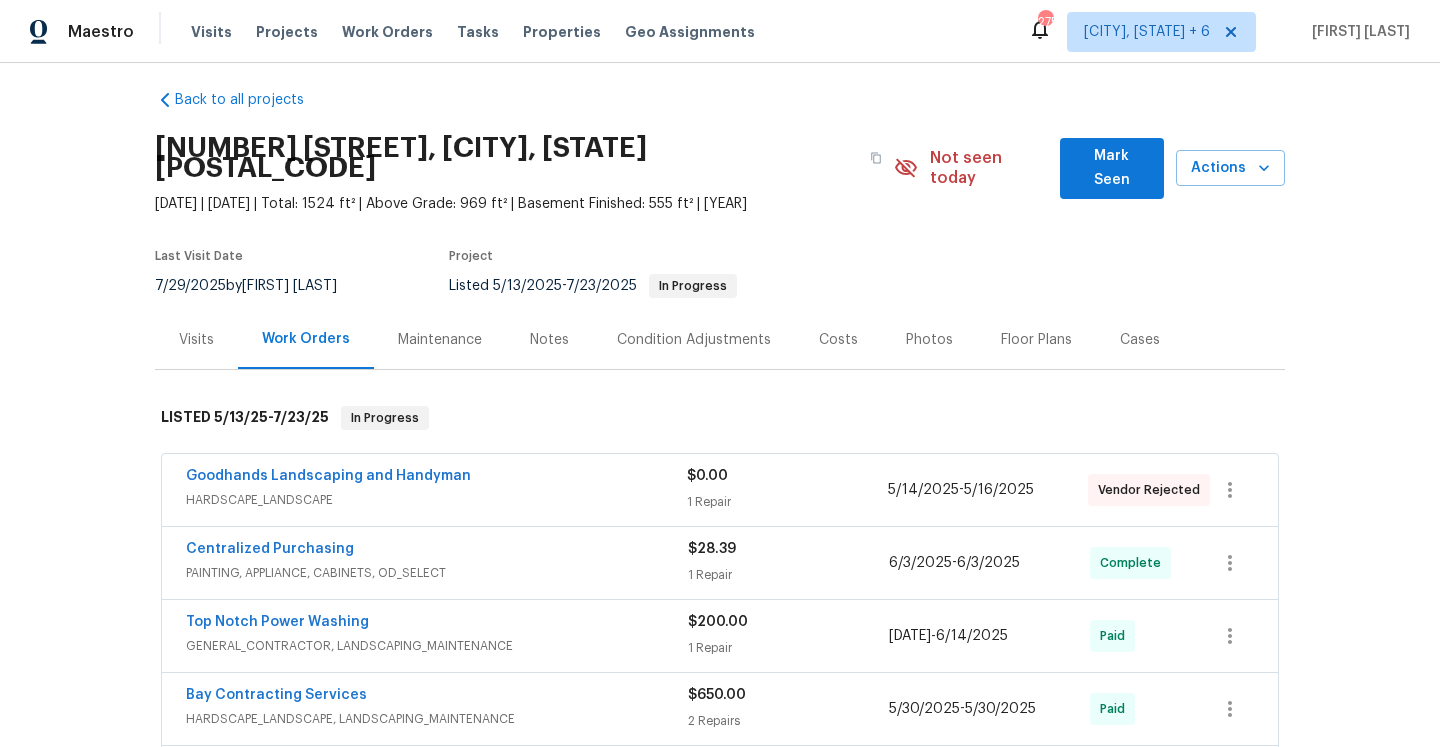 scroll, scrollTop: 0, scrollLeft: 0, axis: both 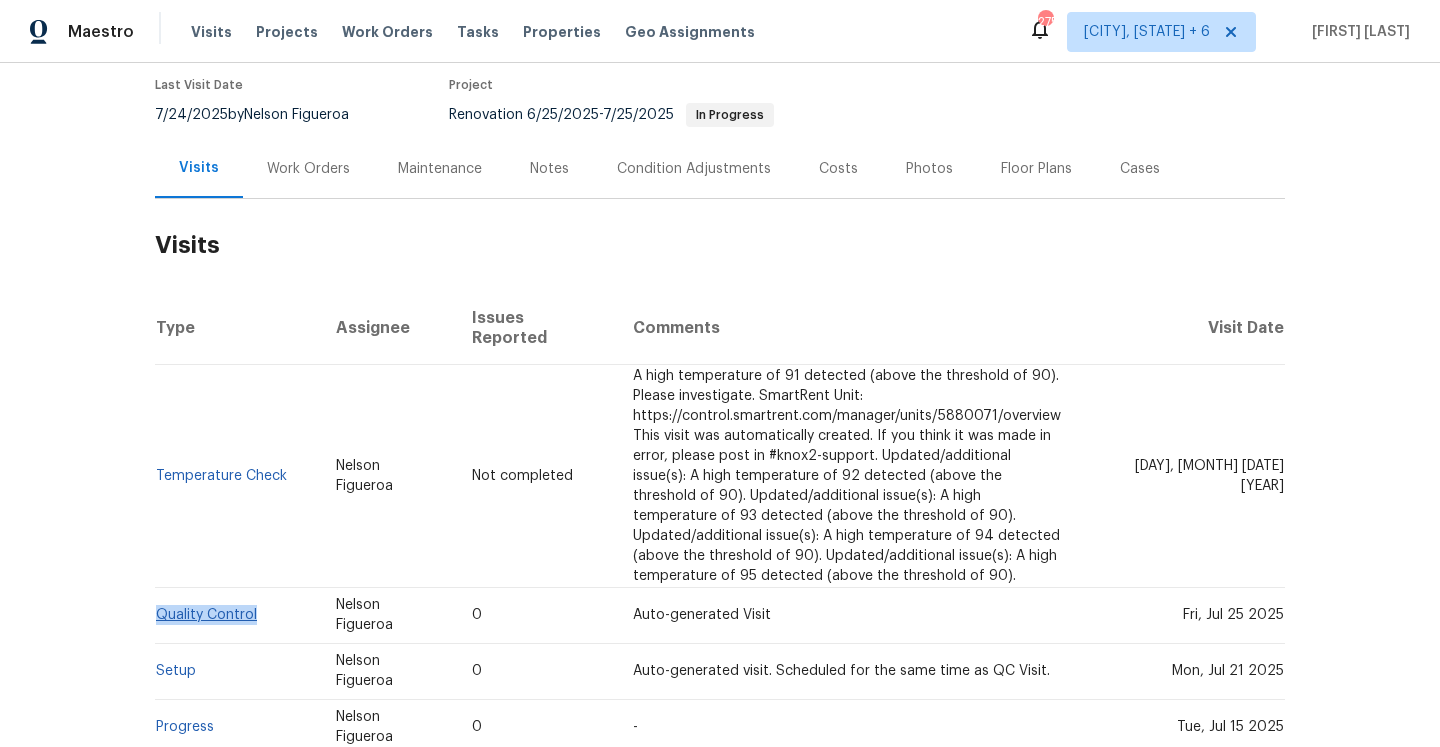 drag, startPoint x: 270, startPoint y: 580, endPoint x: 159, endPoint y: 576, distance: 111.07205 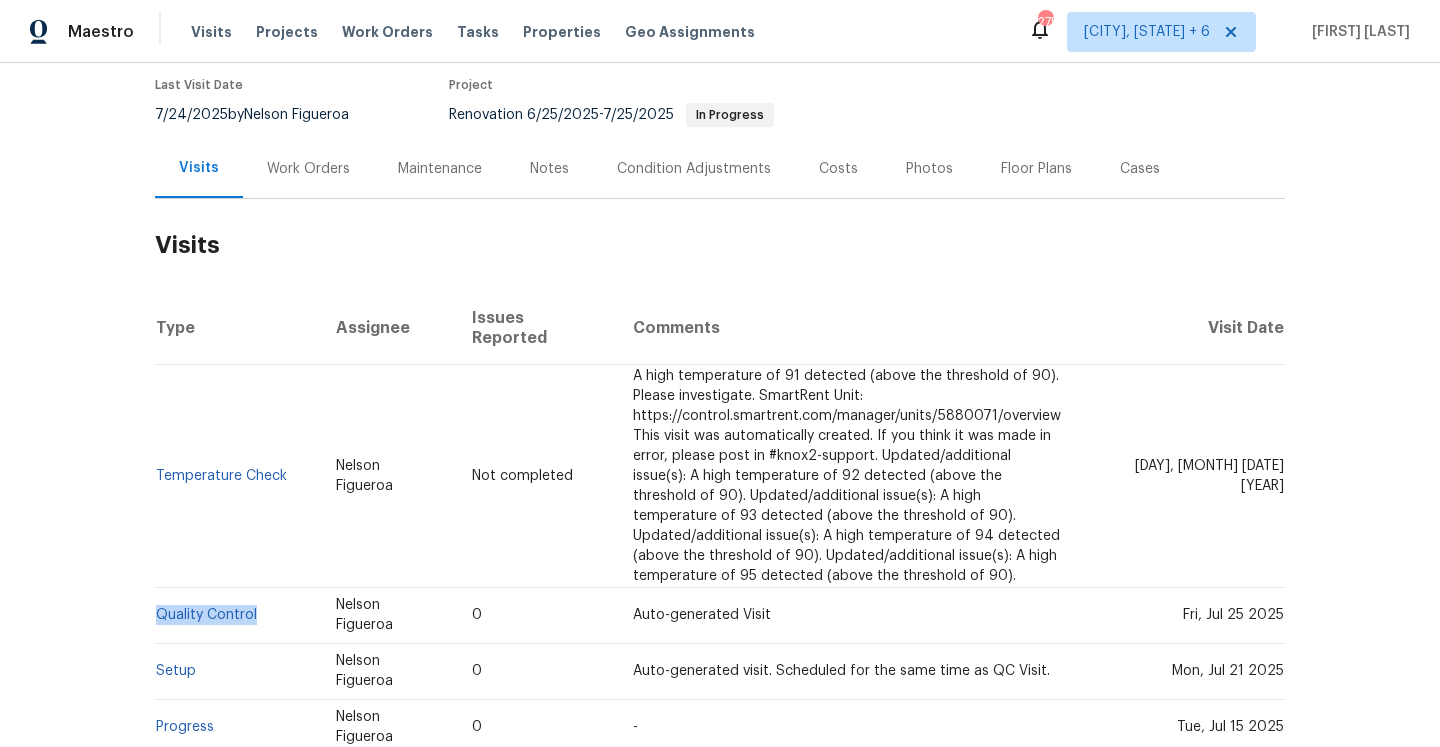 copy on "Quality Control" 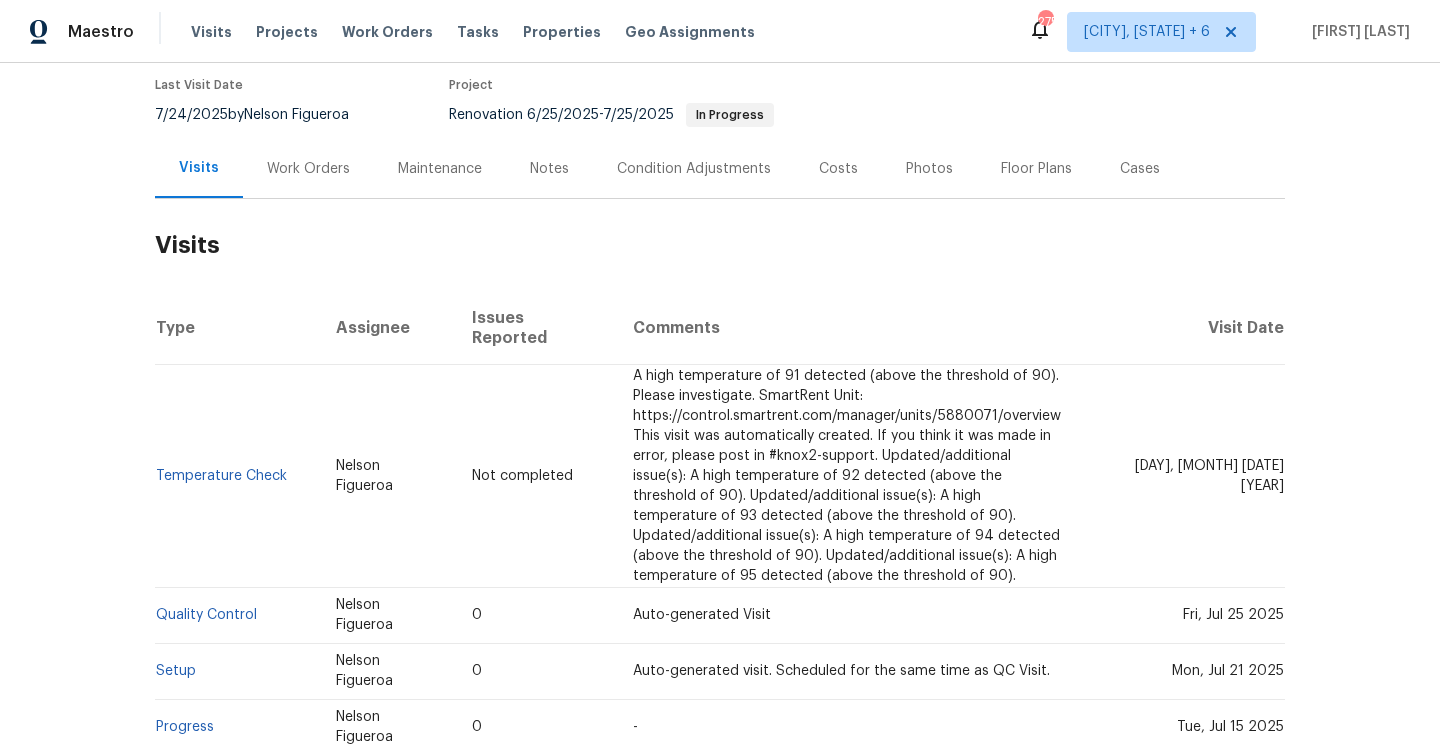 click on "Work Orders" at bounding box center (308, 169) 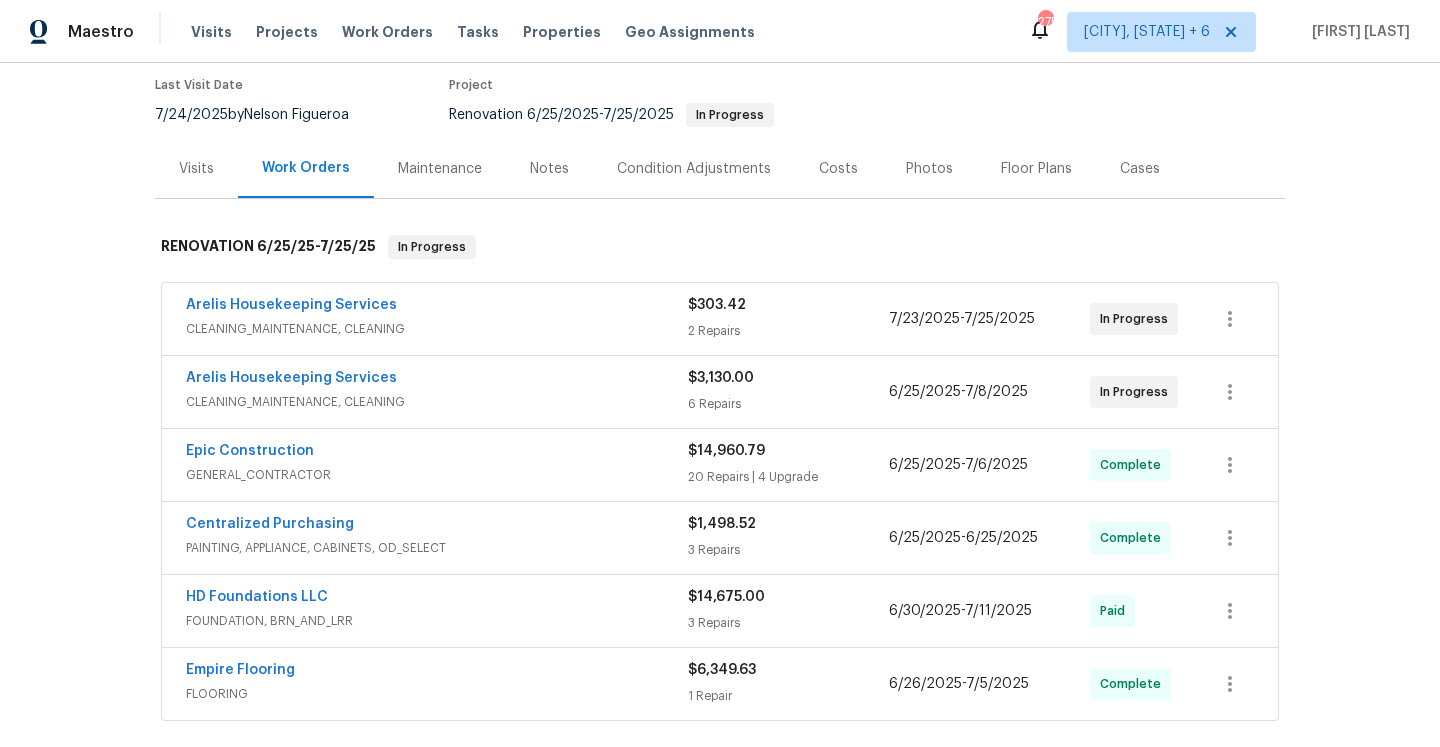 click on "Arelis Housekeeping Services" at bounding box center [437, 380] 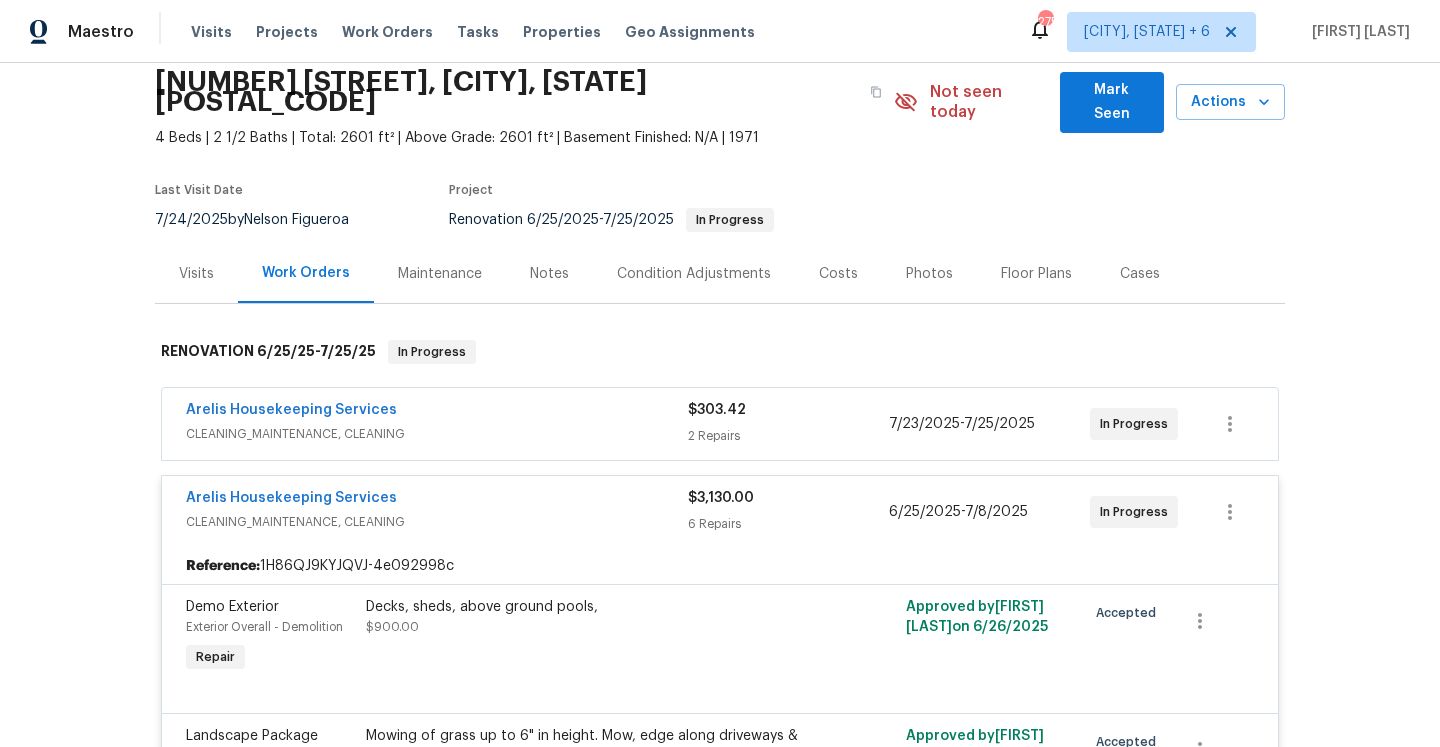 scroll, scrollTop: 58, scrollLeft: 0, axis: vertical 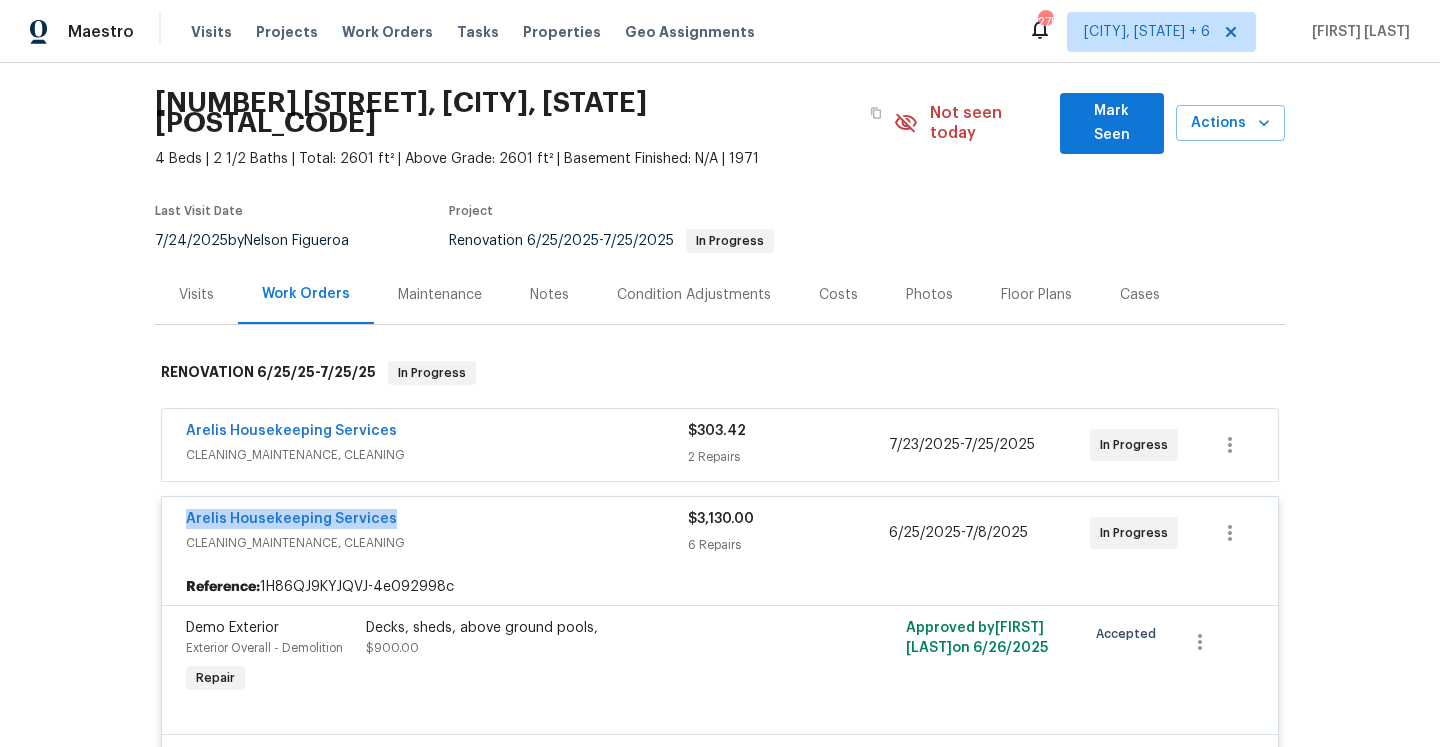 drag, startPoint x: 419, startPoint y: 500, endPoint x: 184, endPoint y: 504, distance: 235.03404 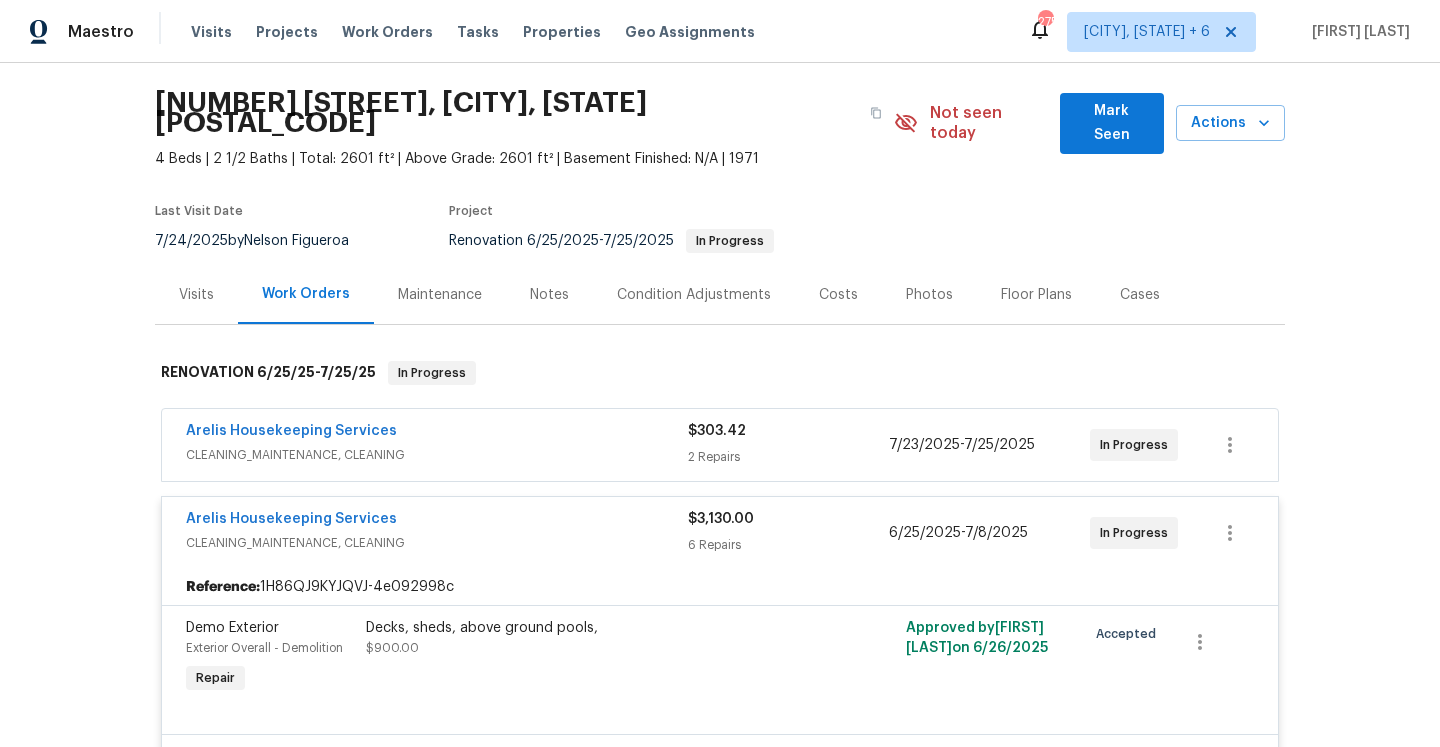 click on "Arelis Housekeeping Services" at bounding box center [437, 433] 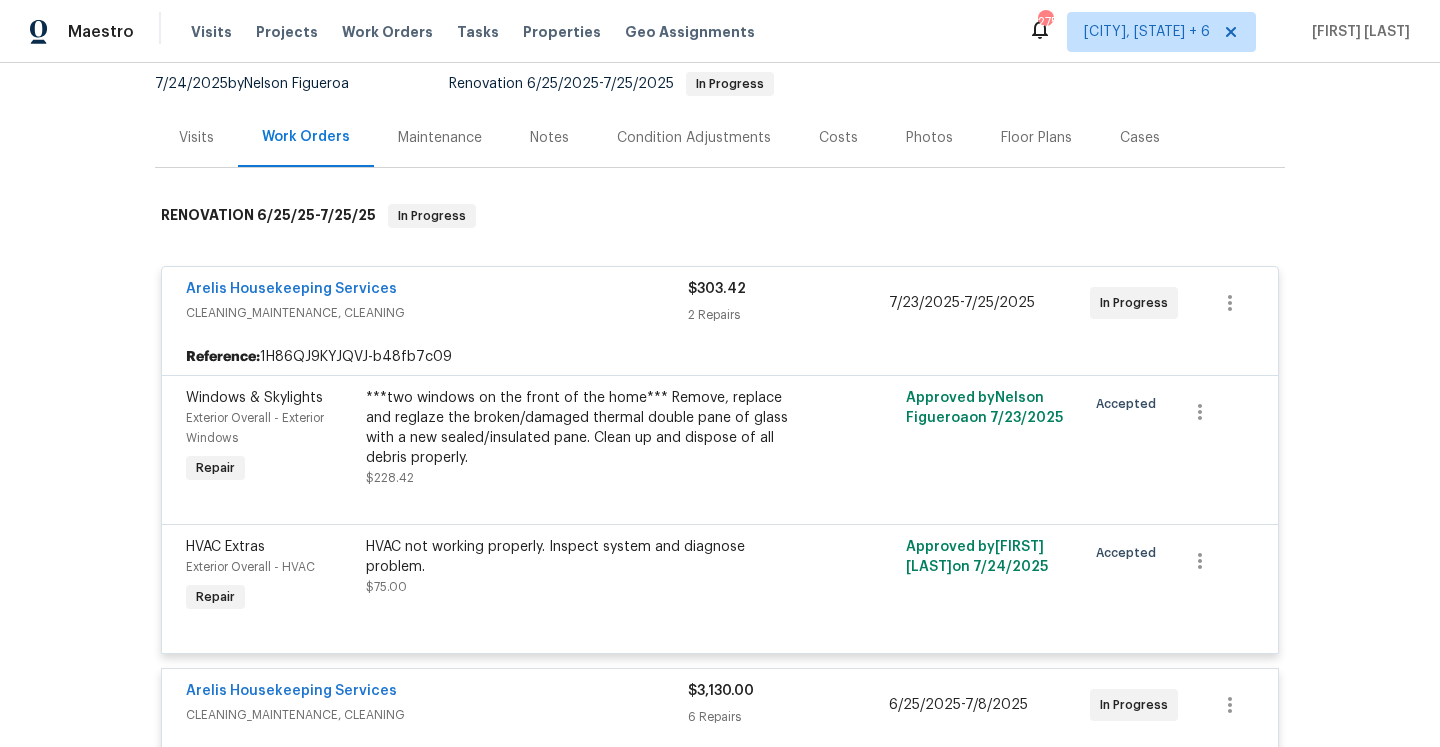 scroll, scrollTop: 229, scrollLeft: 0, axis: vertical 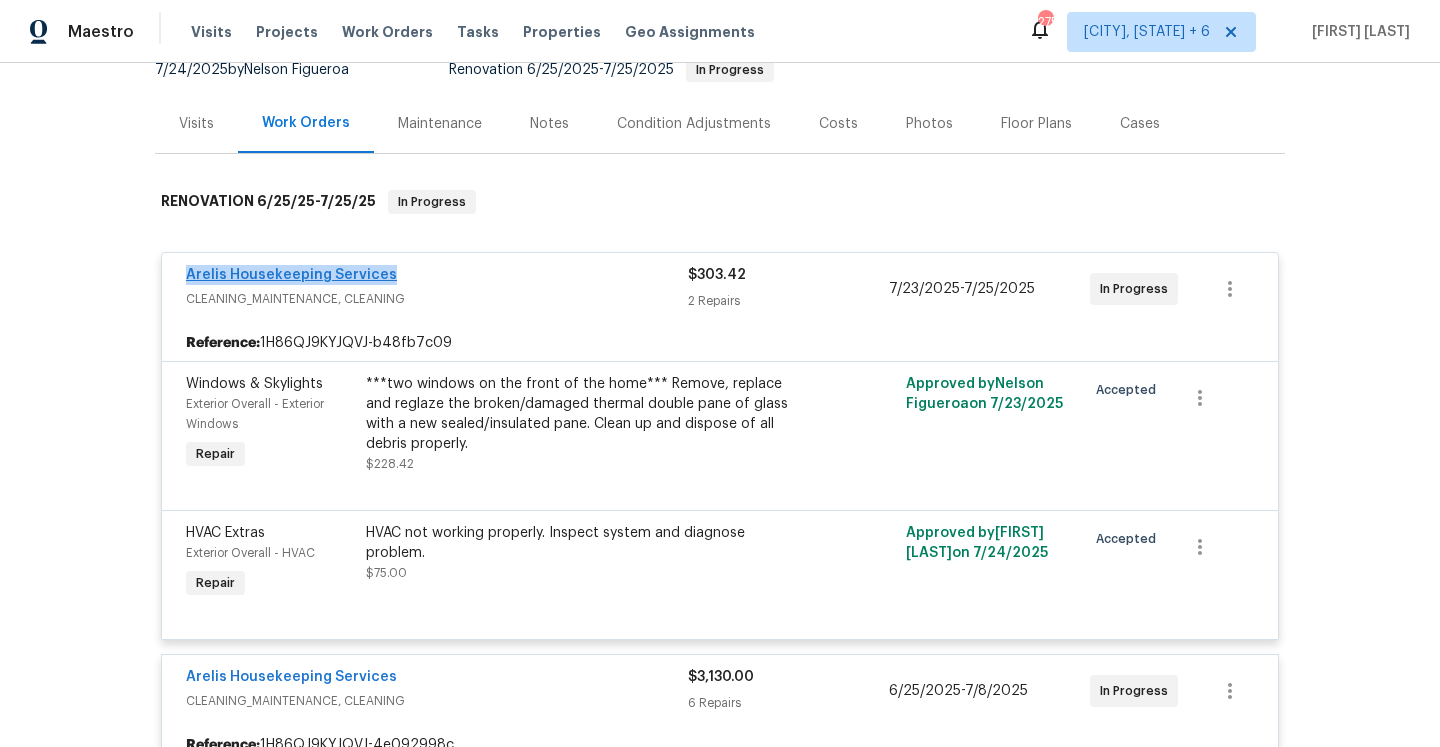 drag, startPoint x: 391, startPoint y: 265, endPoint x: 188, endPoint y: 256, distance: 203.1994 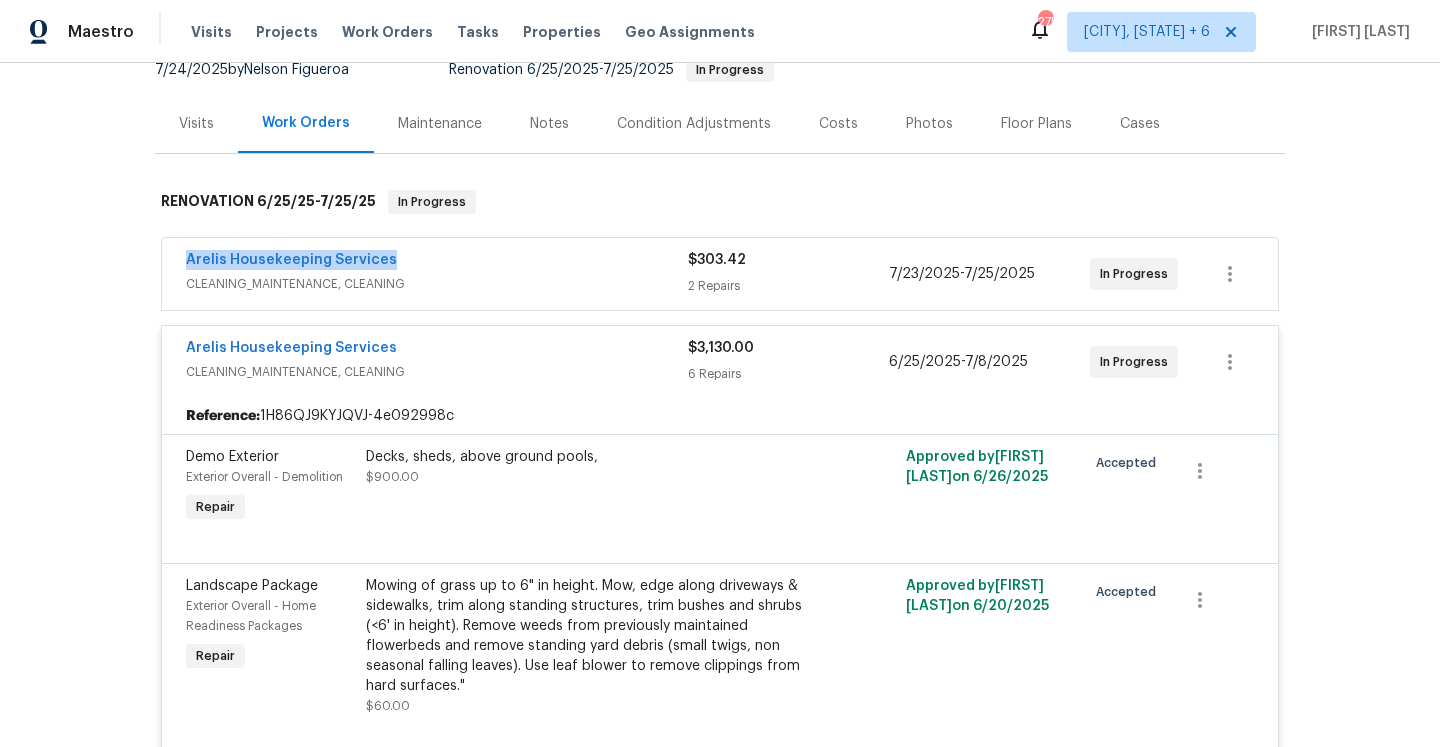 copy on "Arelis Housekeeping Services" 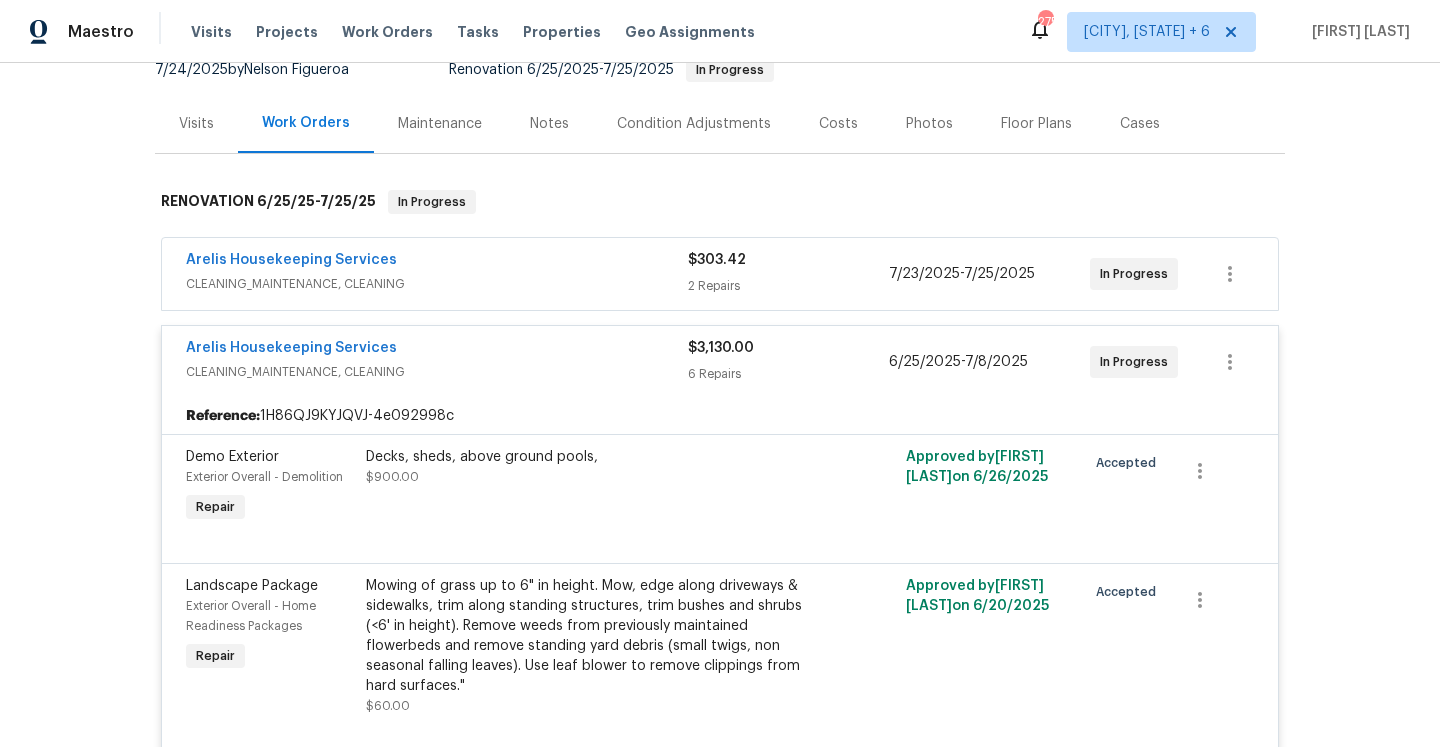 click on "CLEANING_MAINTENANCE, CLEANING" at bounding box center [437, 284] 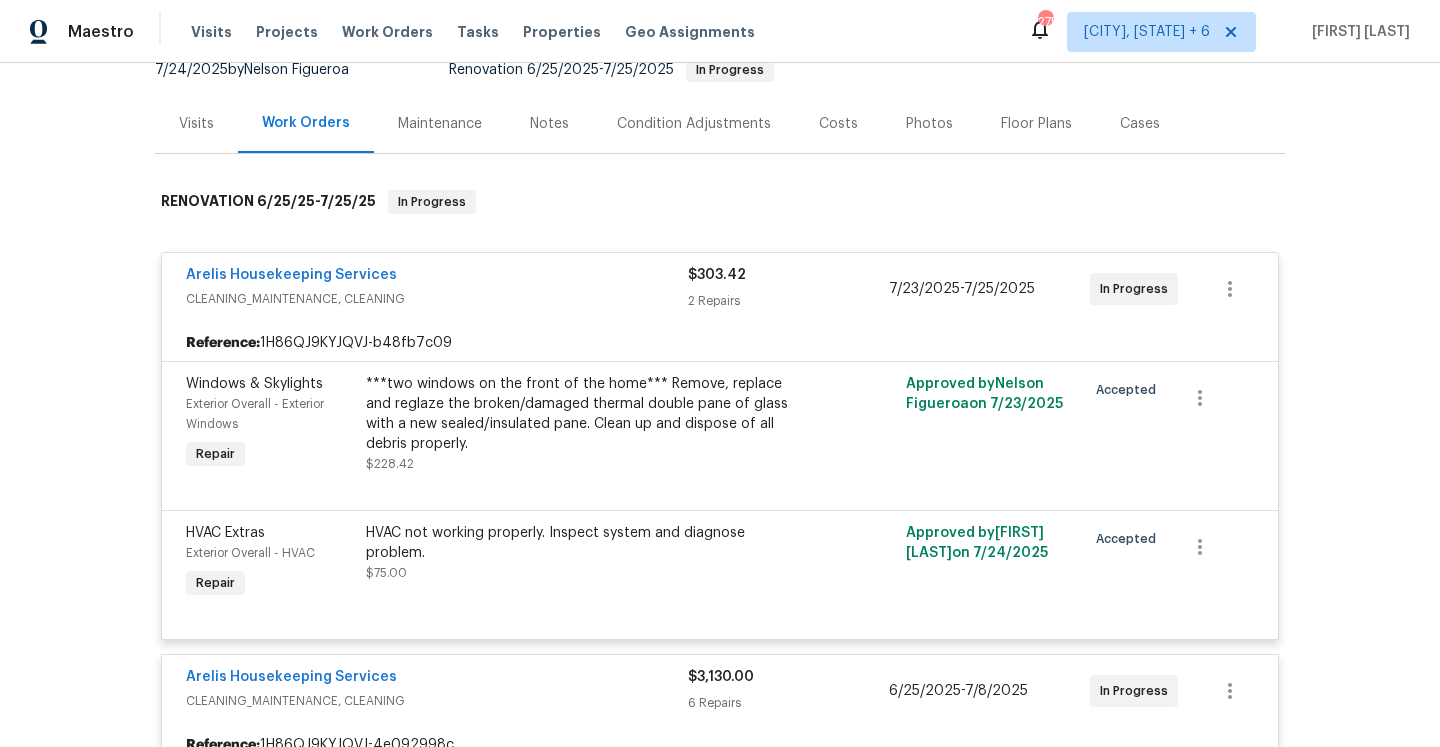 click on "Visits" at bounding box center (196, 123) 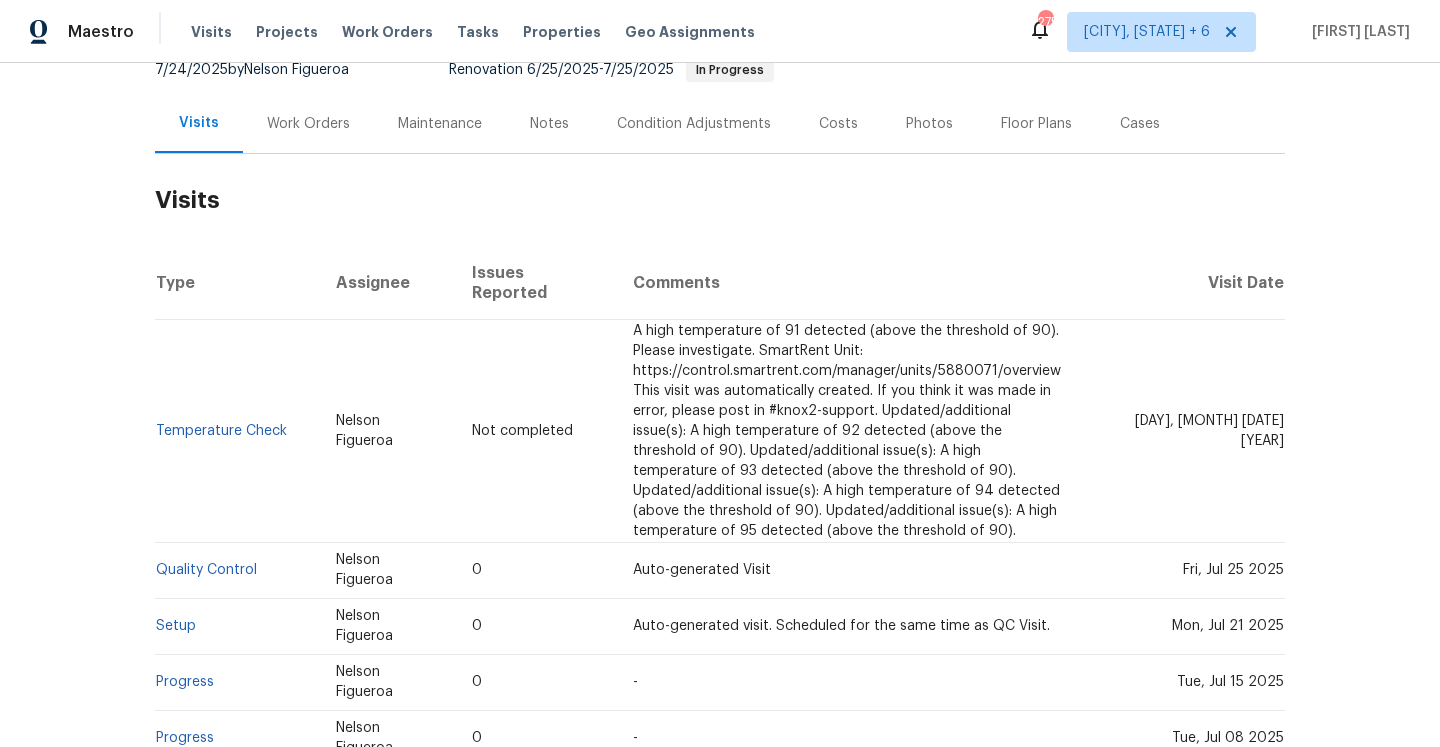 click on "Work Orders" at bounding box center (308, 124) 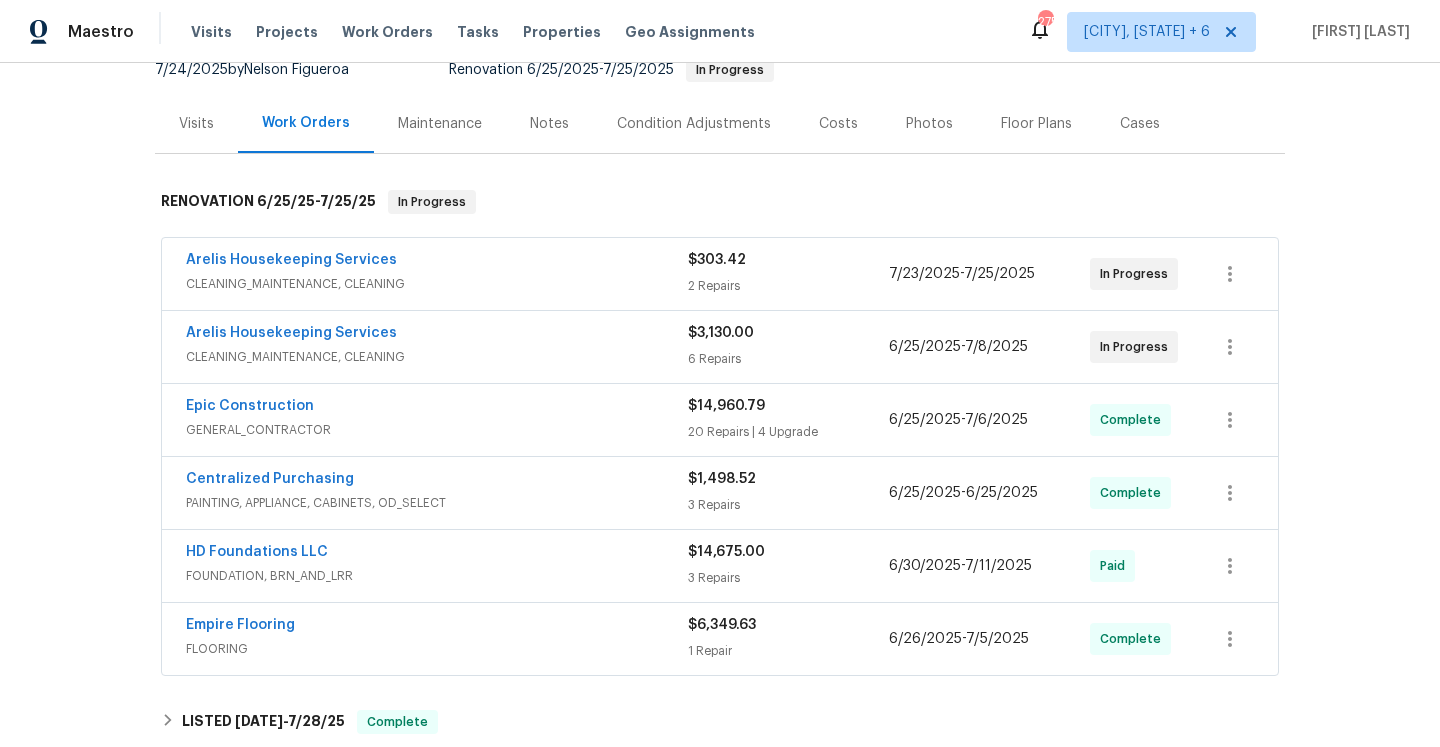 click on "CLEANING_MAINTENANCE, CLEANING" at bounding box center [437, 357] 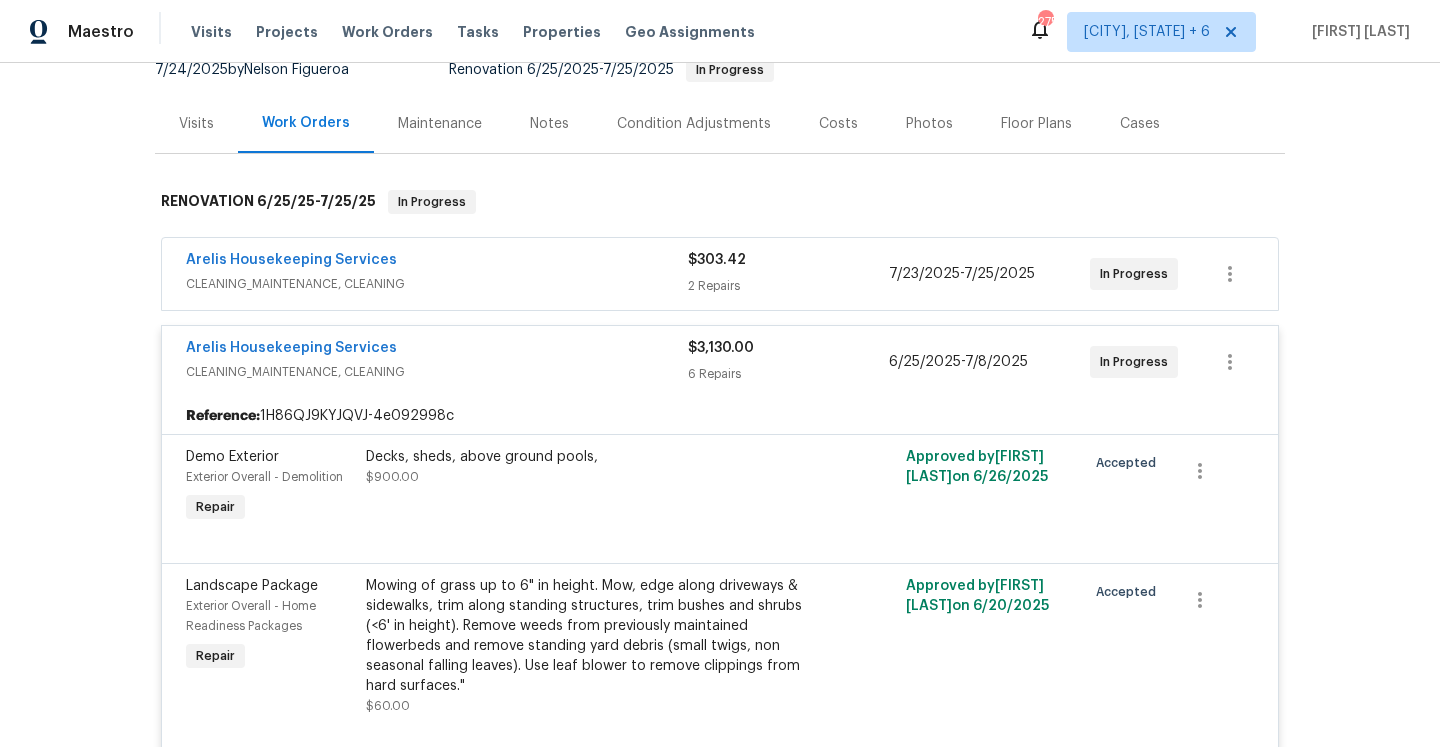 click on "Arelis Housekeeping Services CLEANING_MAINTENANCE, CLEANING $3,130.00 6 Repairs 6/25/2025  -  7/8/2025 In Progress" at bounding box center (720, 362) 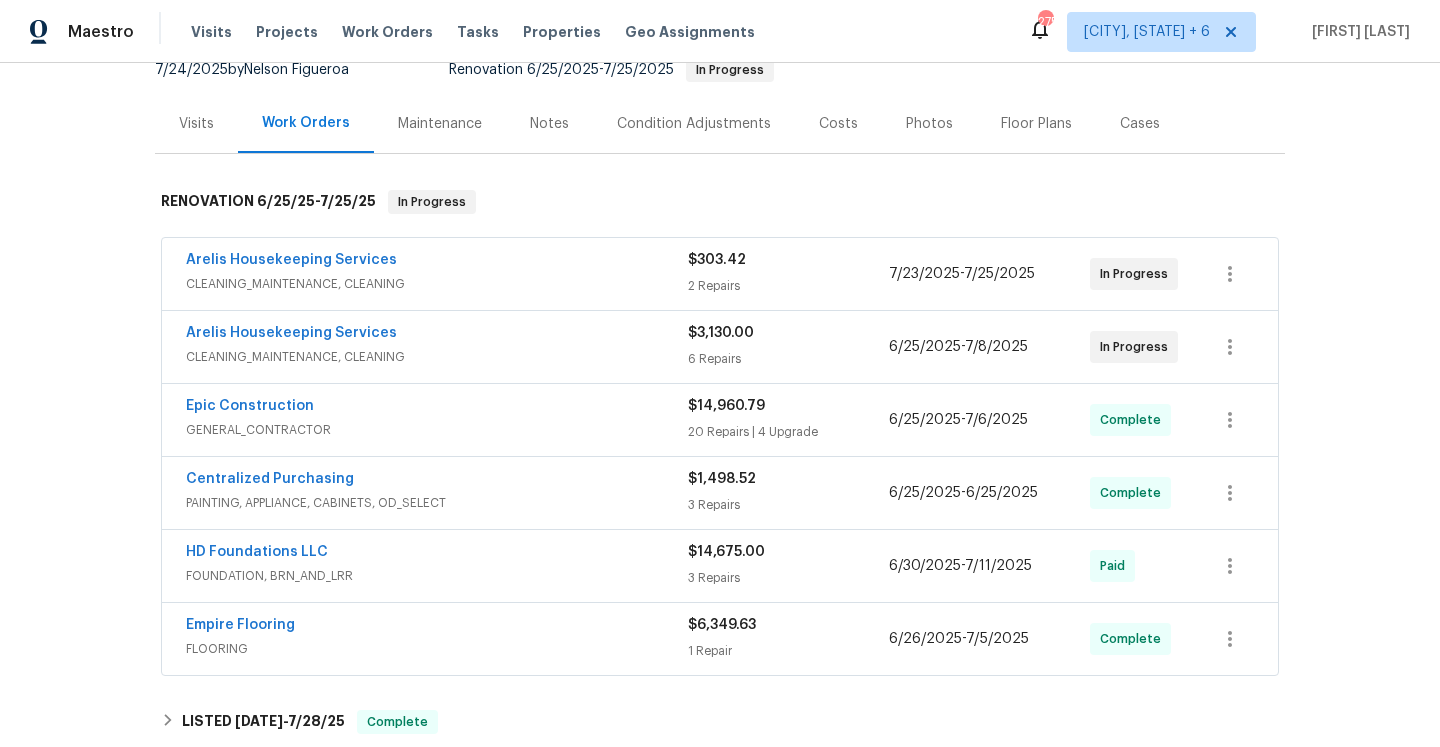 click on "Visits" at bounding box center [196, 124] 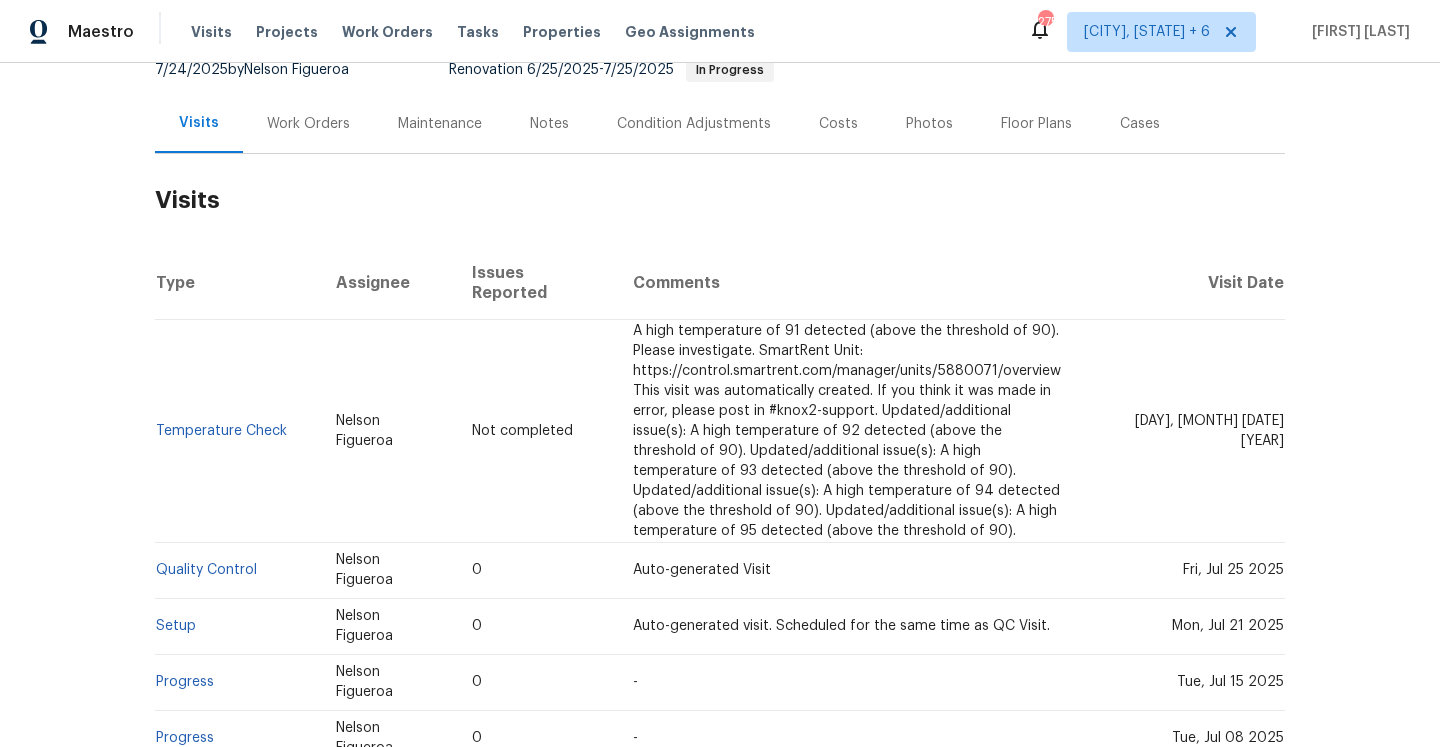 scroll, scrollTop: 0, scrollLeft: 0, axis: both 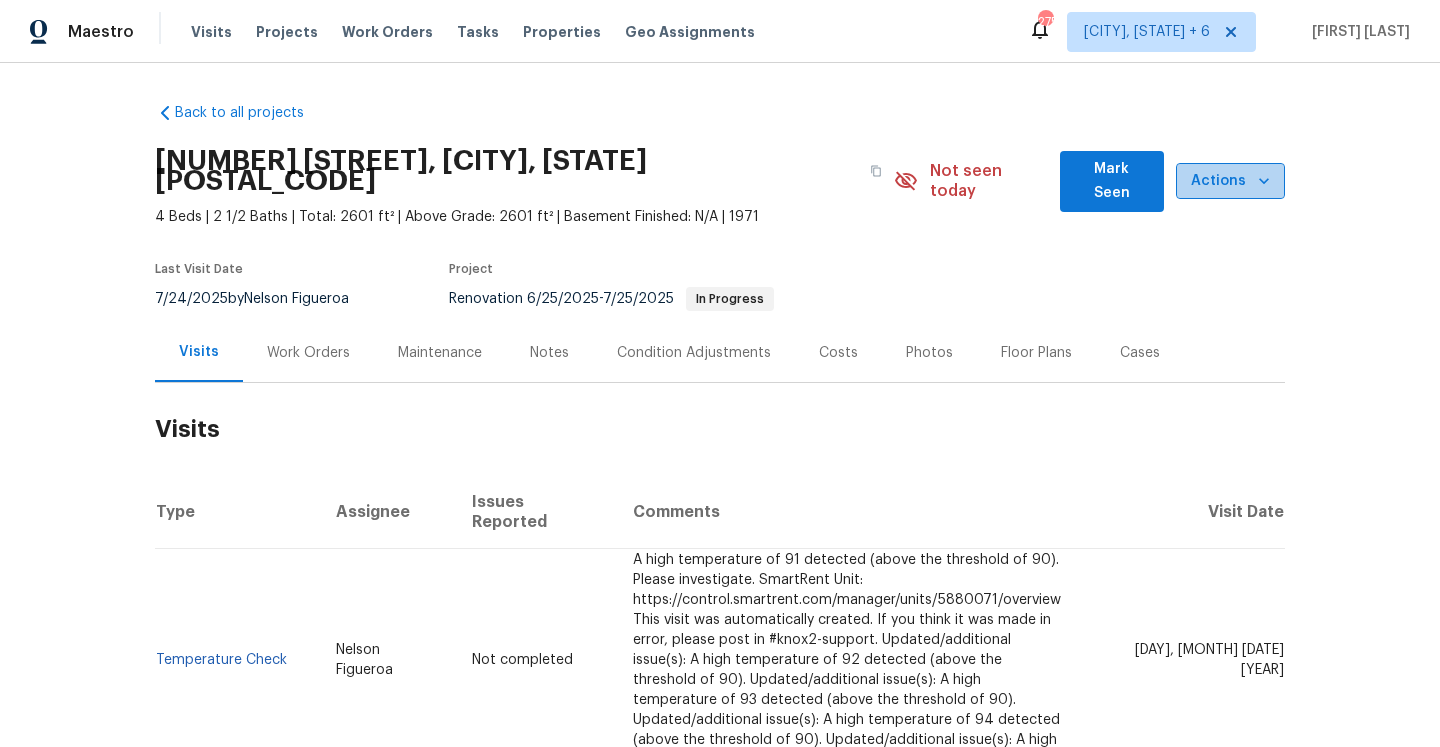 click on "Actions" at bounding box center (1230, 181) 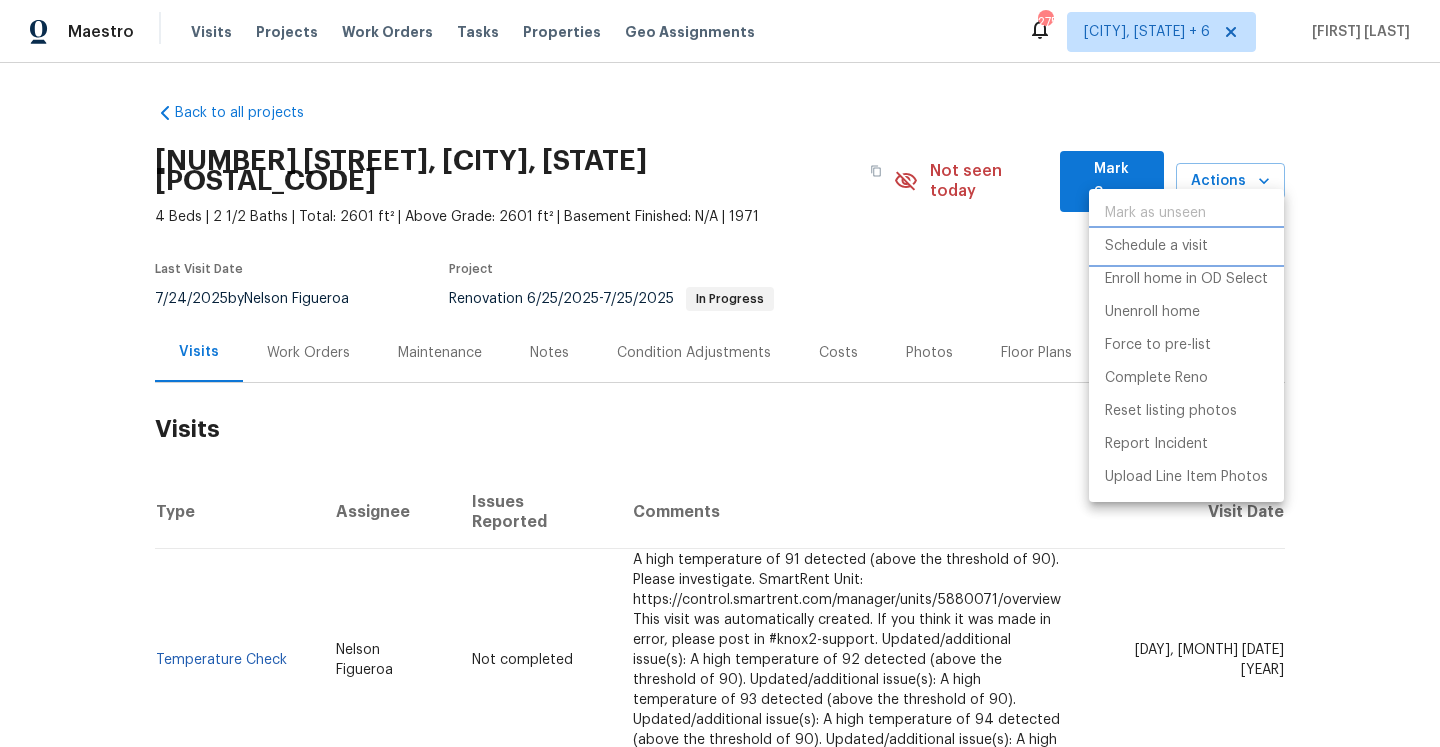 click on "Schedule a visit" at bounding box center [1156, 246] 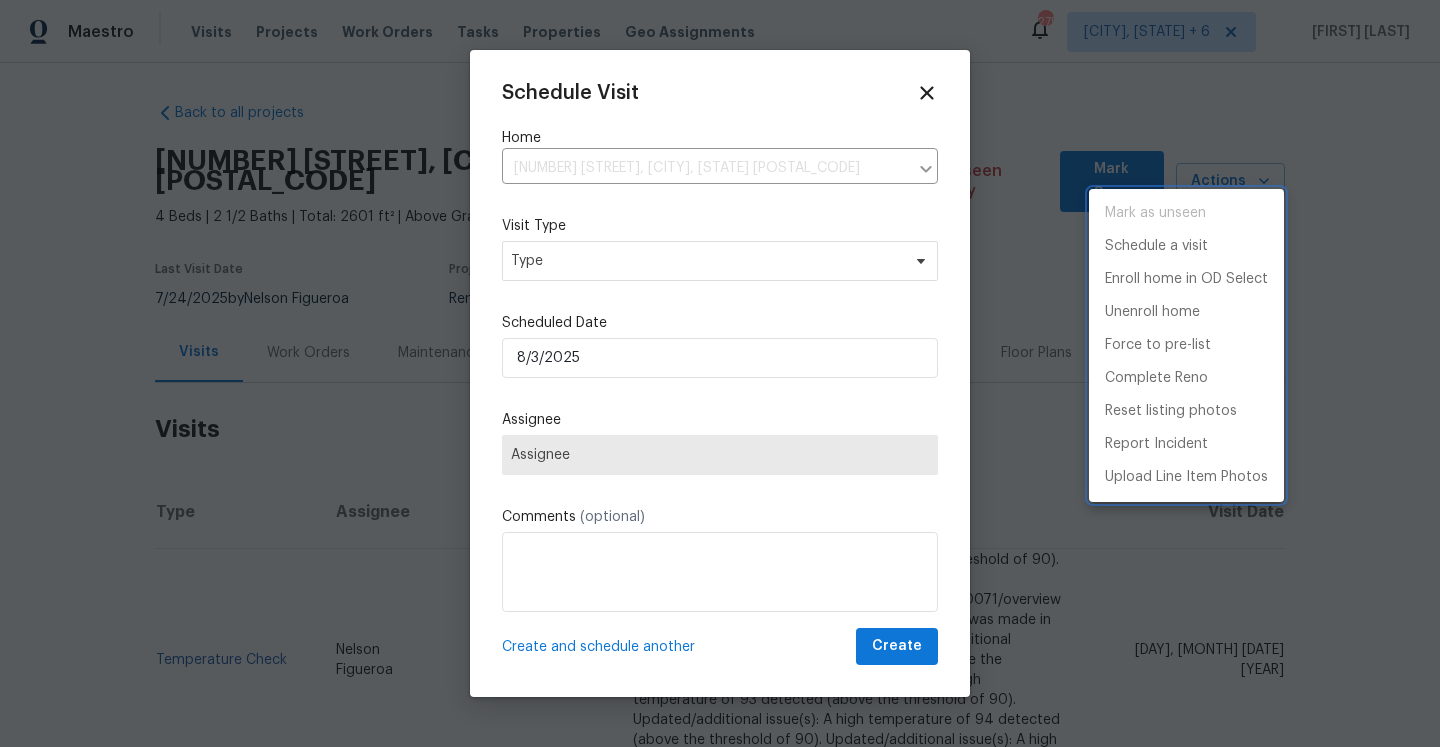 click at bounding box center (720, 373) 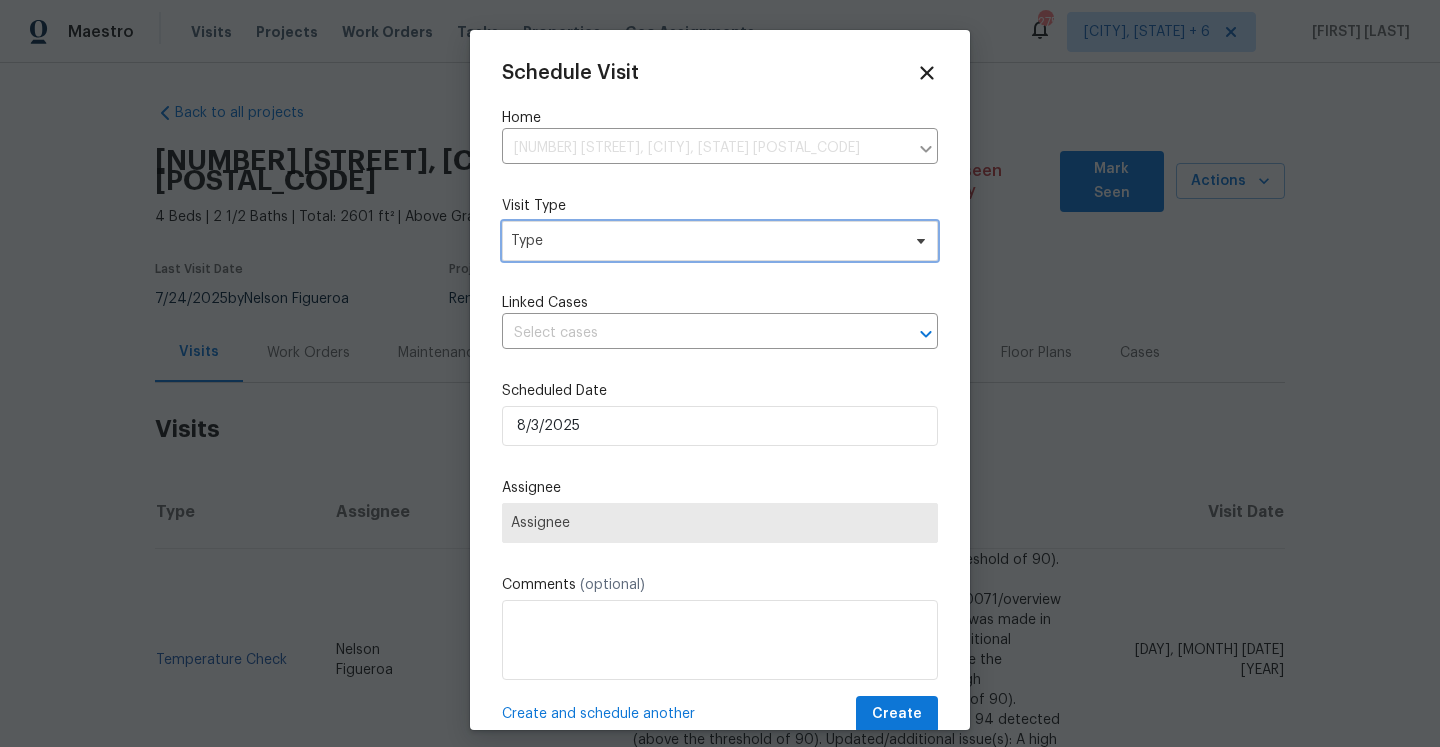 click on "Type" at bounding box center [720, 241] 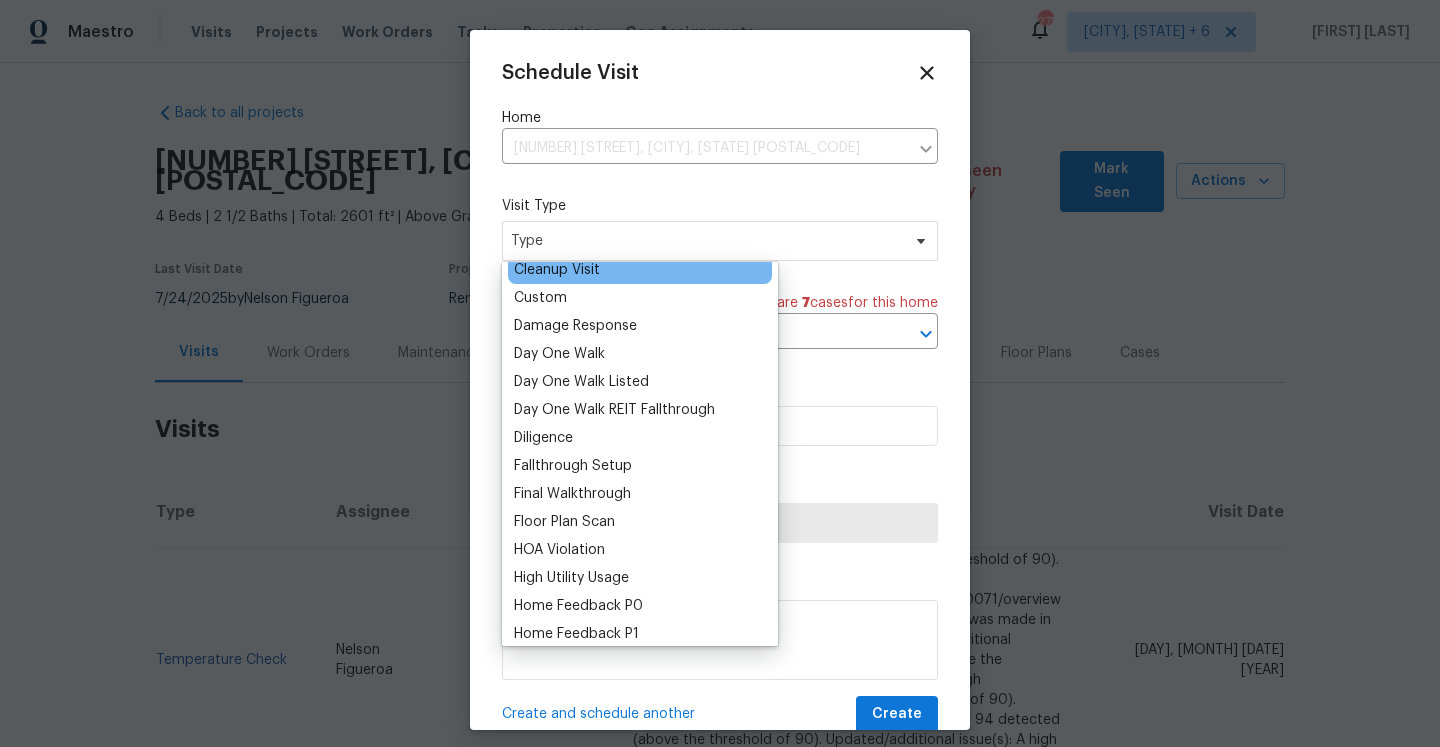 scroll, scrollTop: 314, scrollLeft: 0, axis: vertical 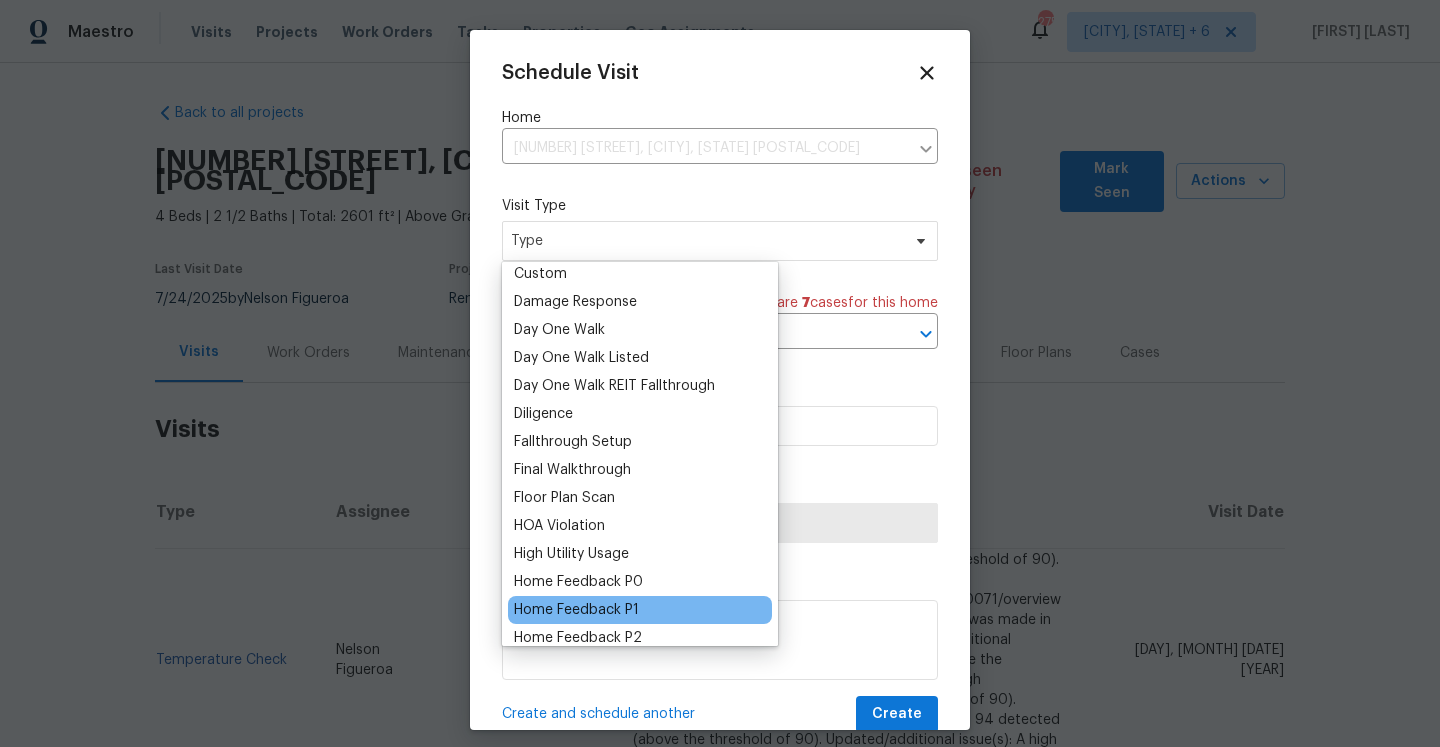 click on "Home Feedback P1" at bounding box center (576, 610) 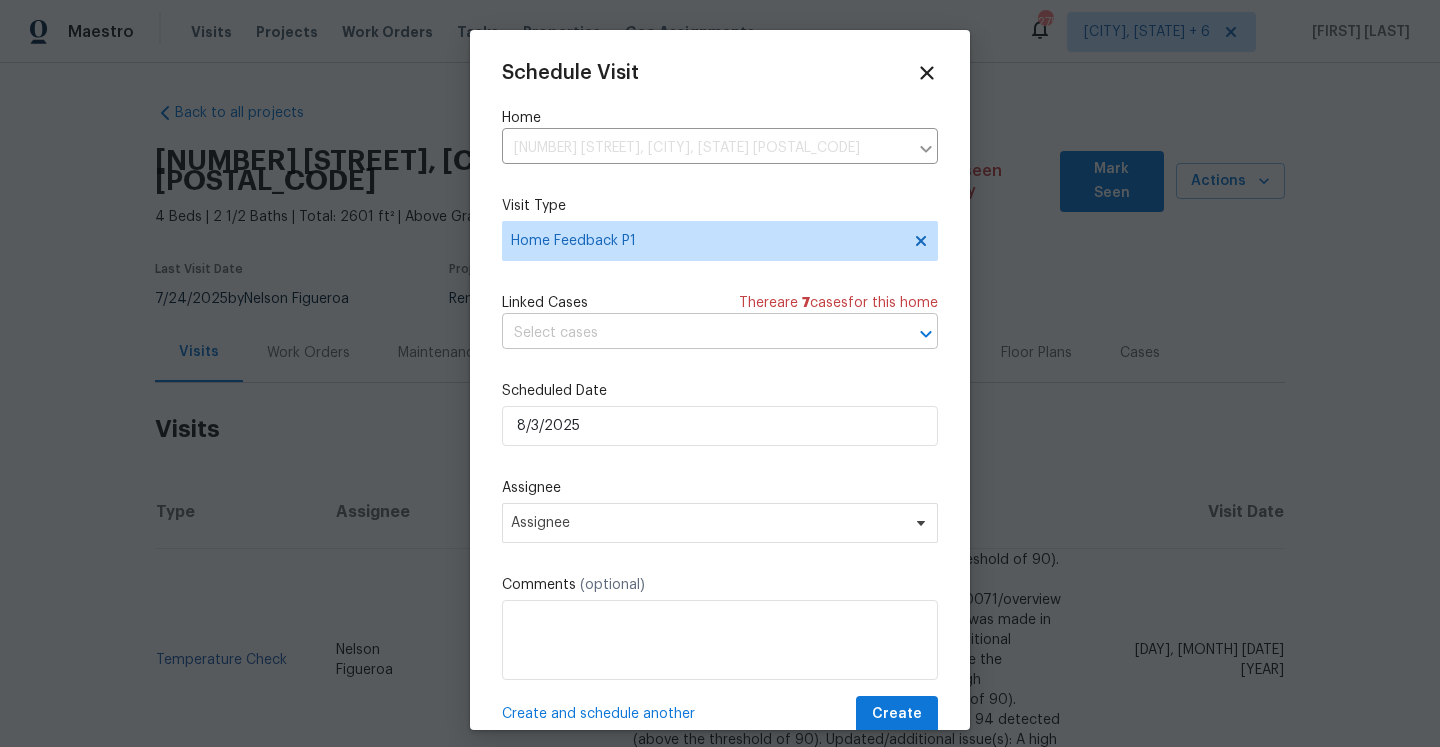click at bounding box center (692, 333) 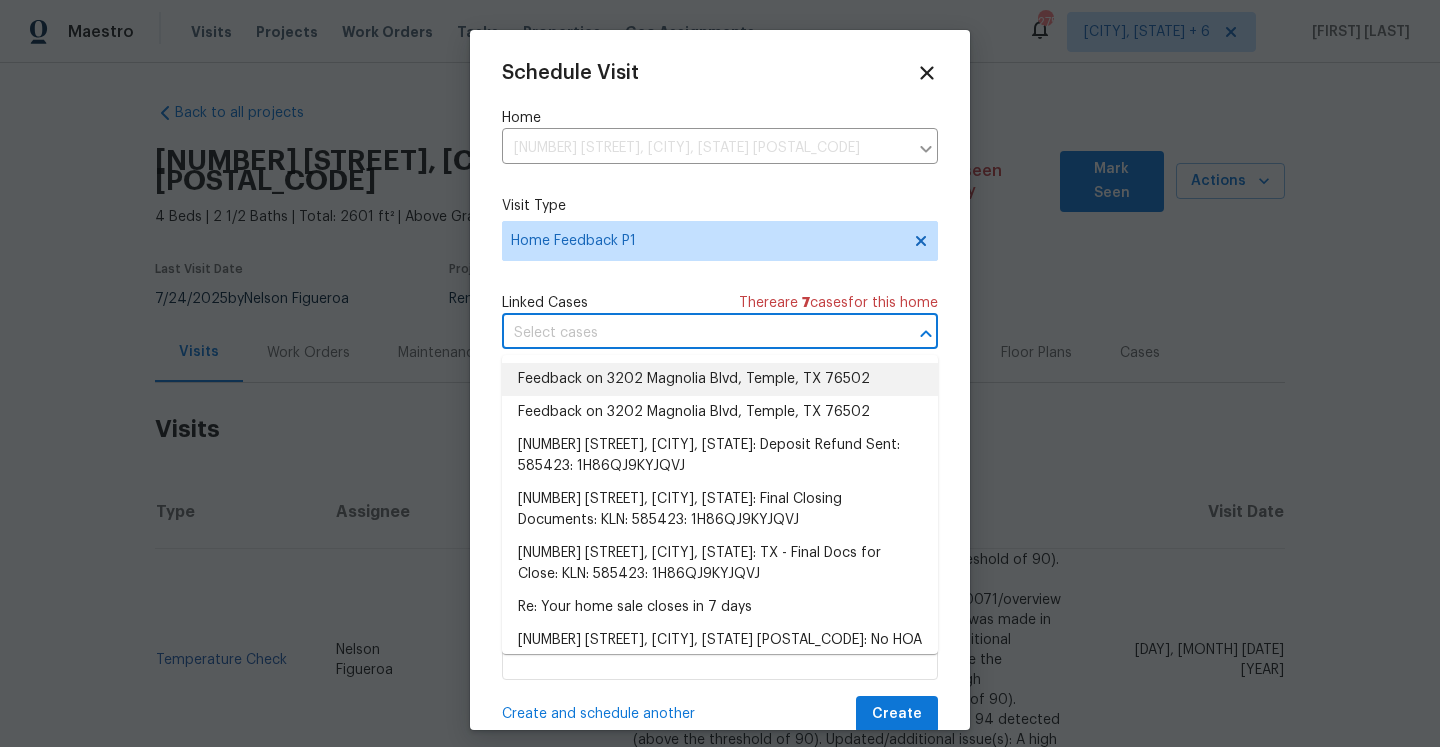 click on "Feedback on 3202 Magnolia Blvd, Temple, TX 76502" at bounding box center [720, 379] 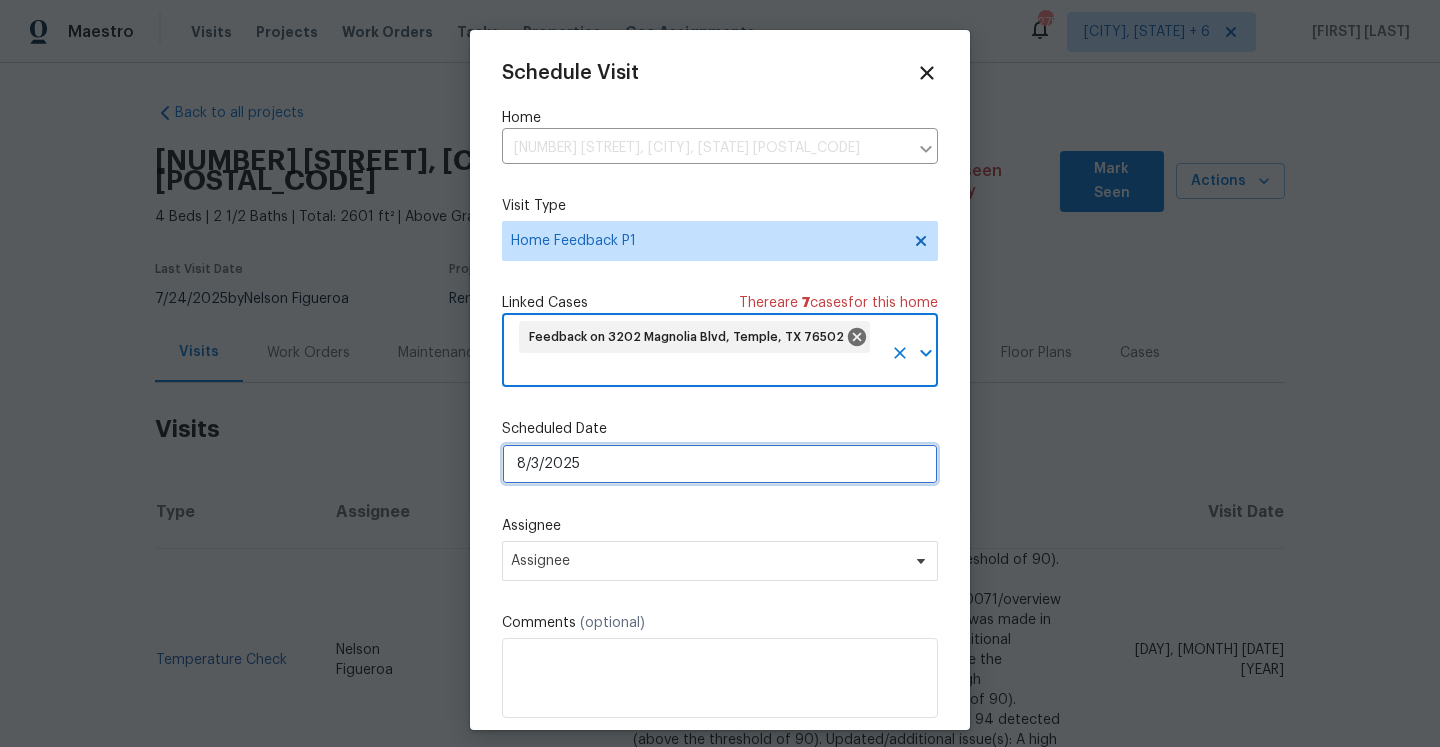 click on "8/3/2025" at bounding box center [720, 464] 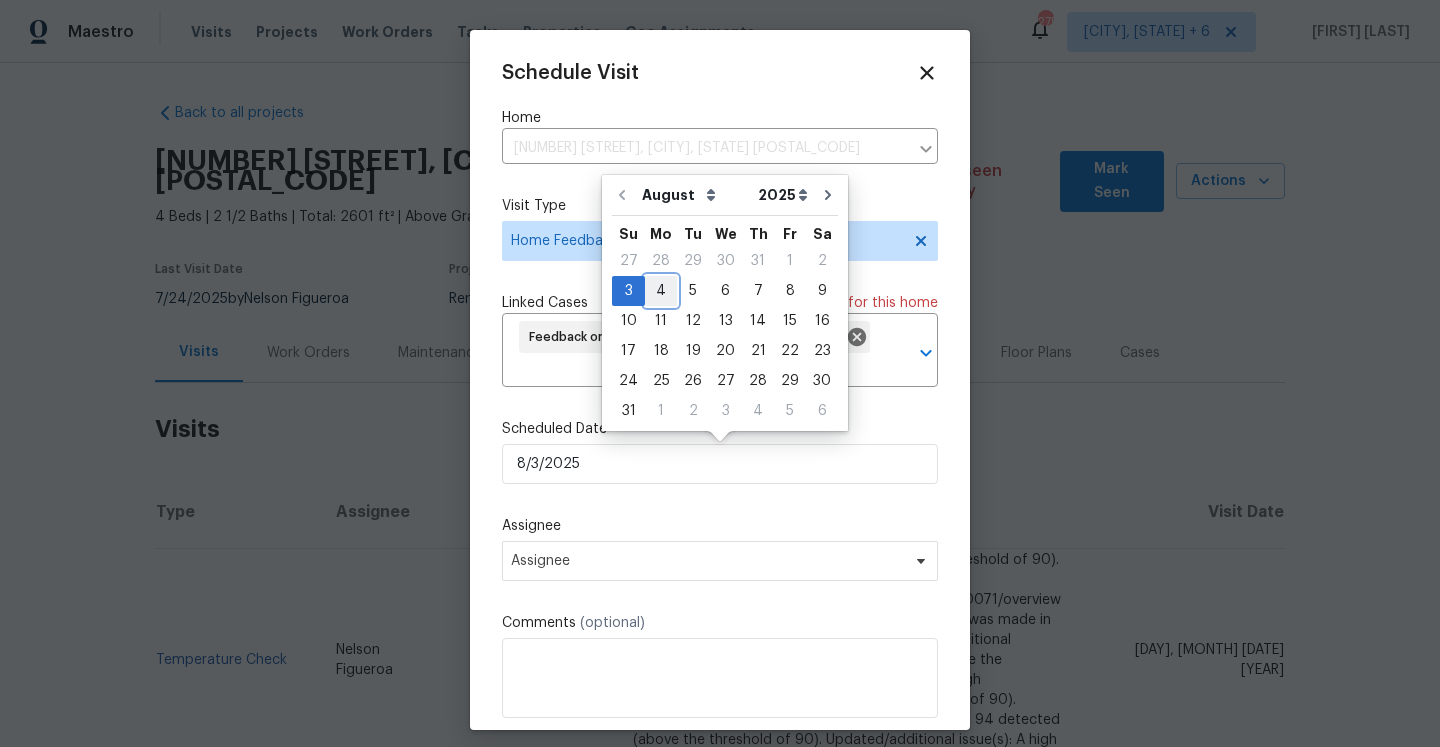 click on "4" at bounding box center [661, 291] 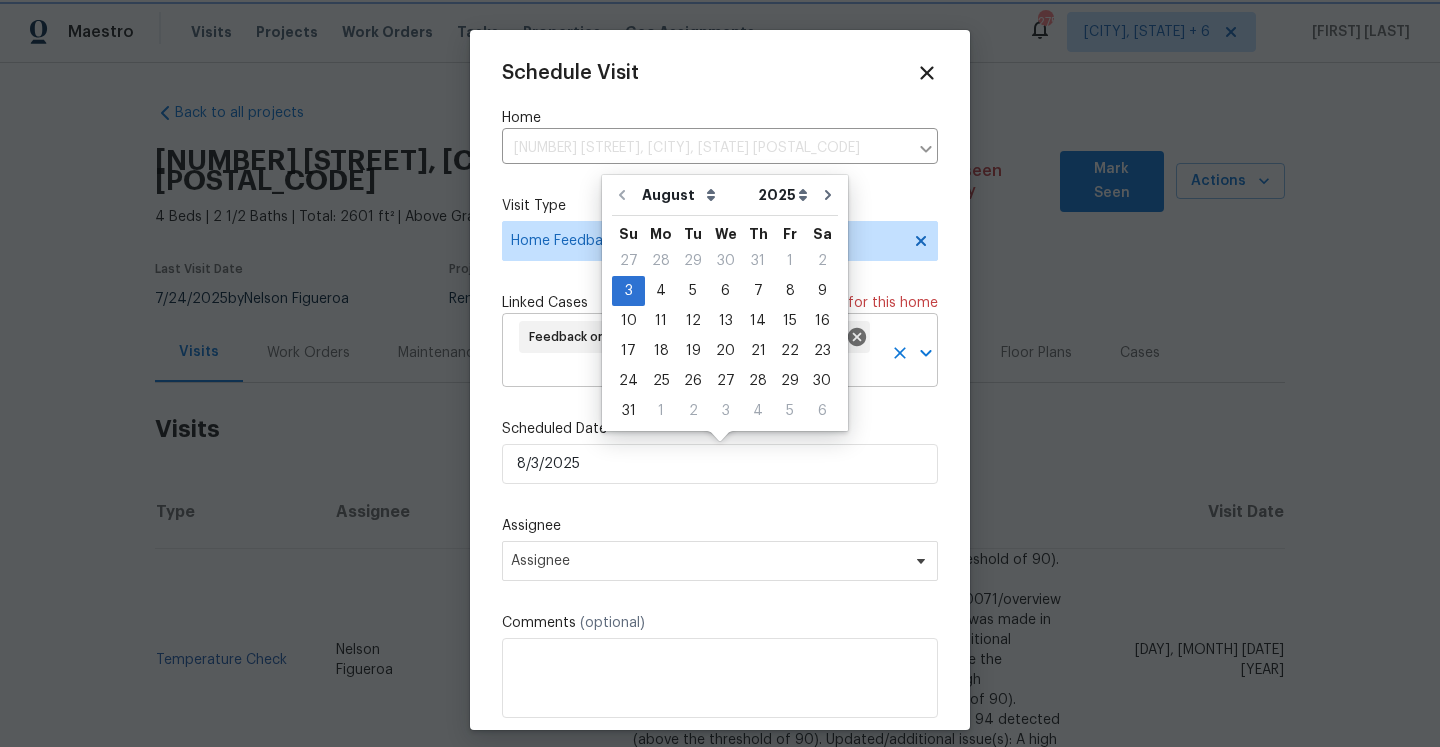 type on "8/4/2025" 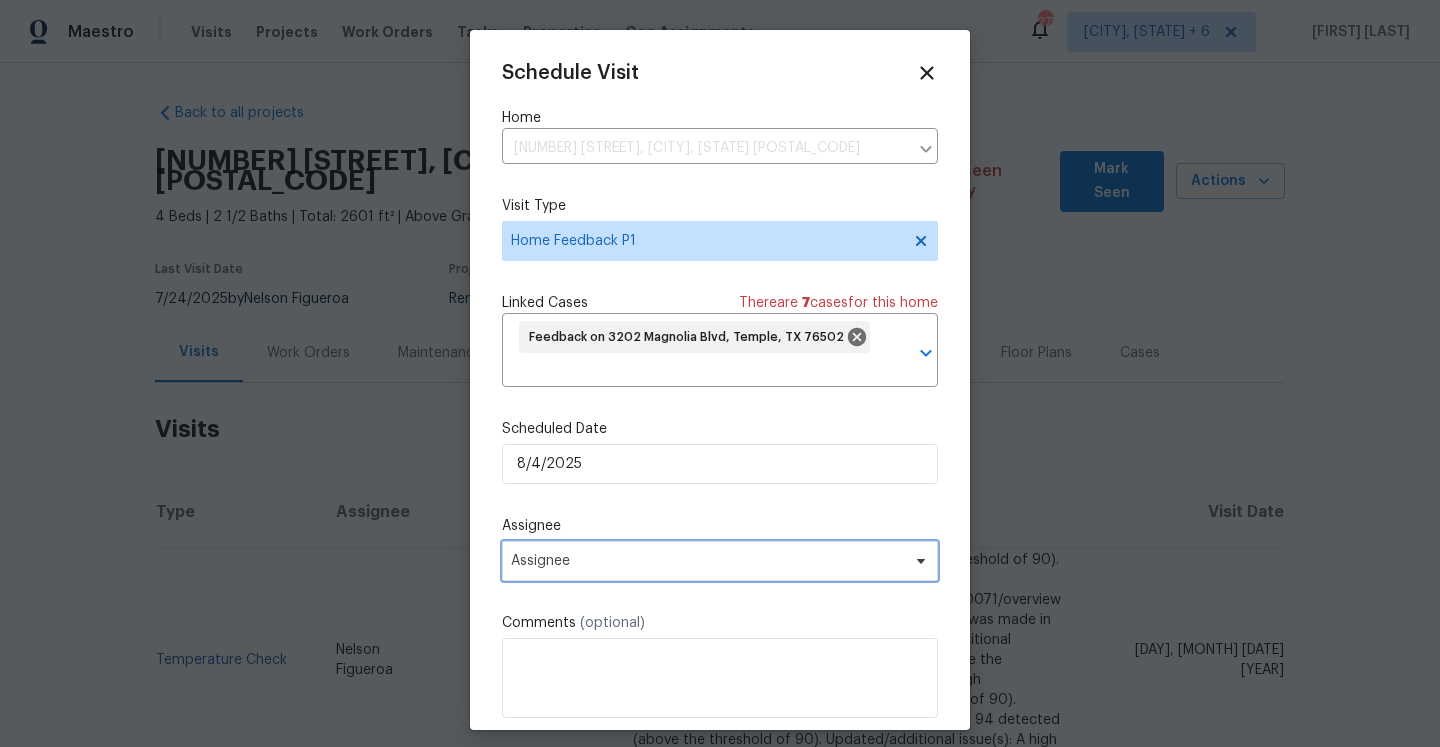 click on "Assignee" at bounding box center (720, 561) 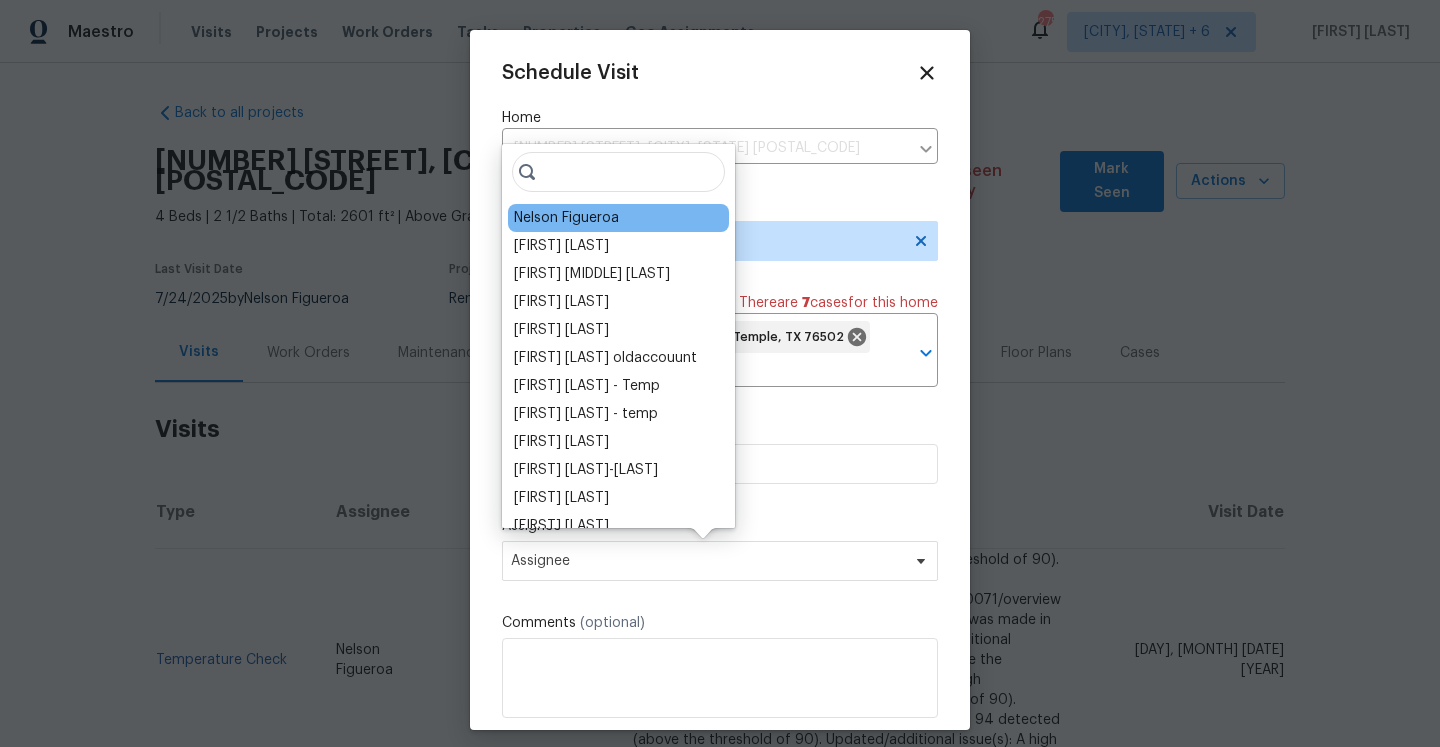 click on "Nelson Figueroa" at bounding box center [618, 218] 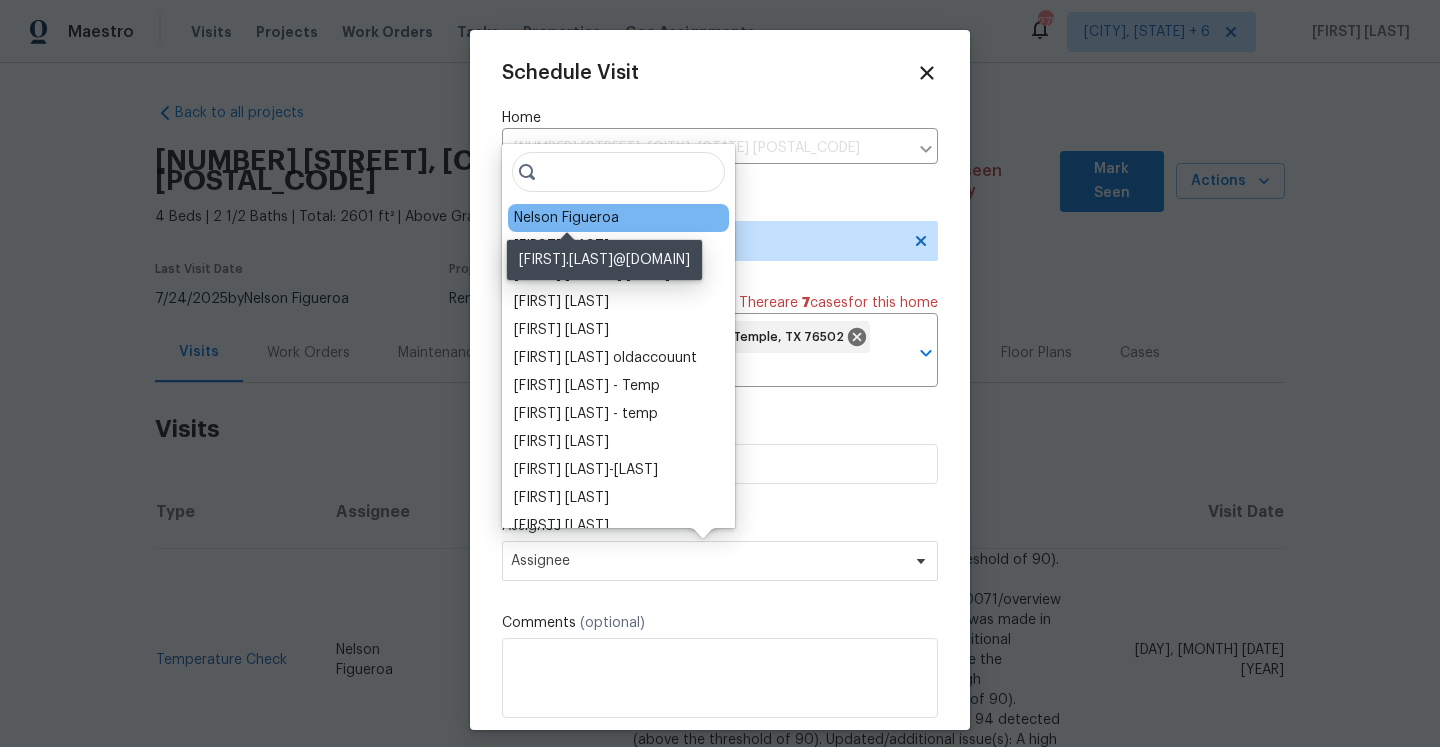 click on "Nelson Figueroa" at bounding box center [566, 218] 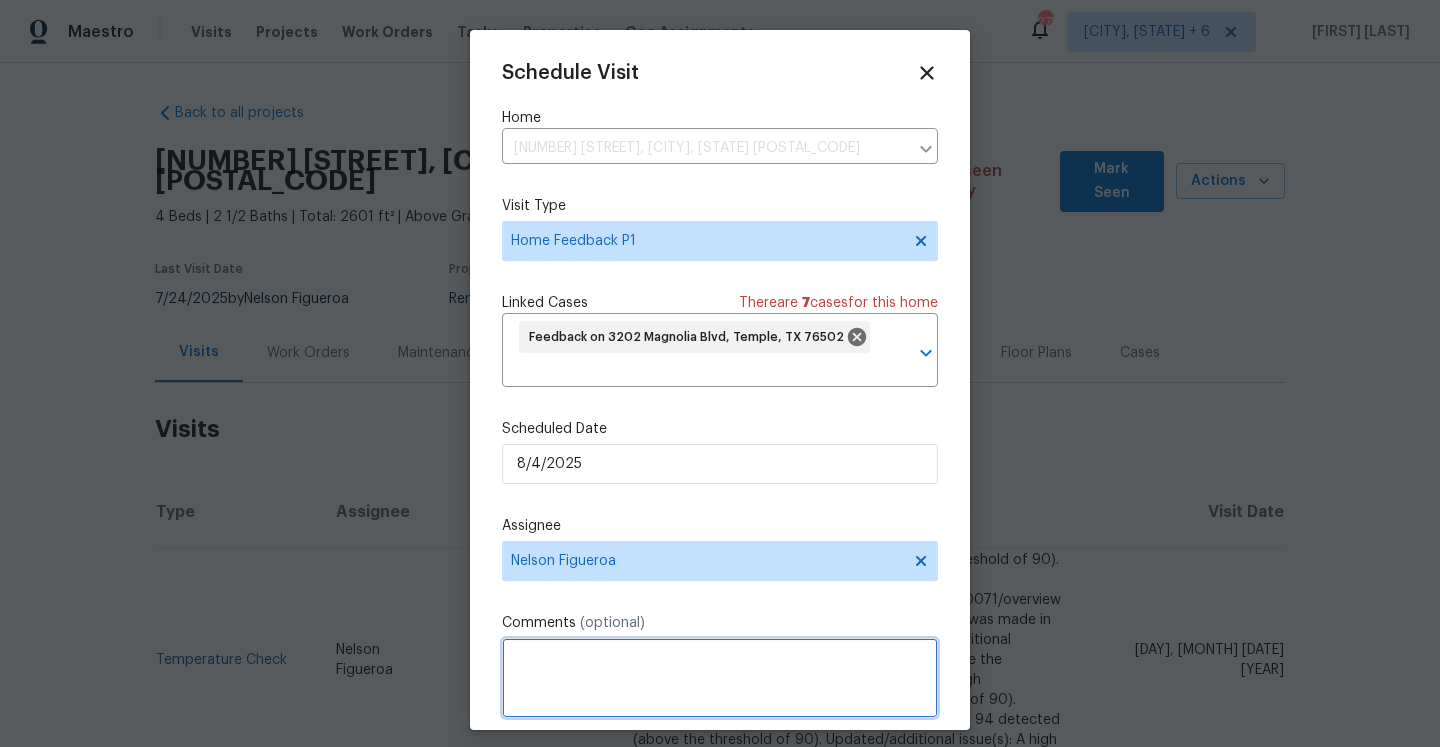 click at bounding box center [720, 678] 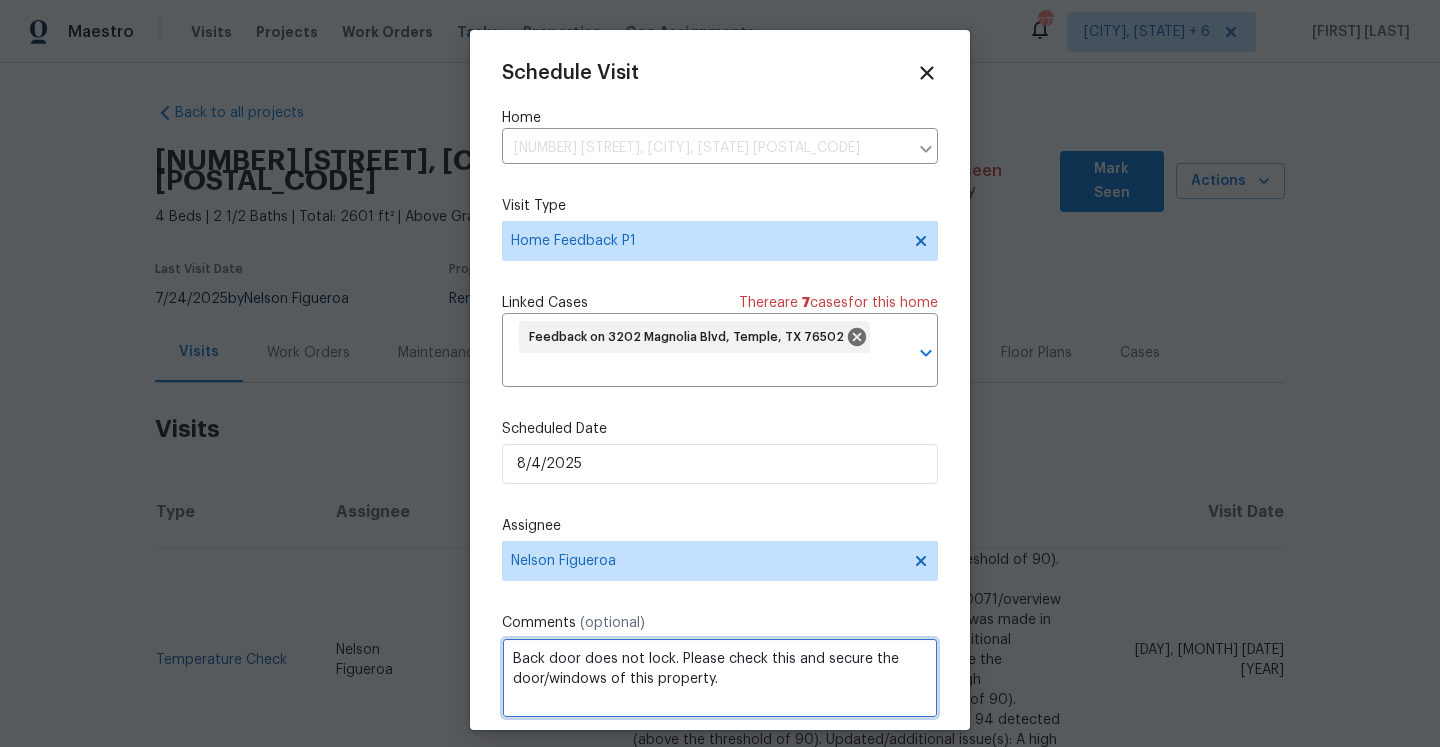 scroll, scrollTop: 74, scrollLeft: 0, axis: vertical 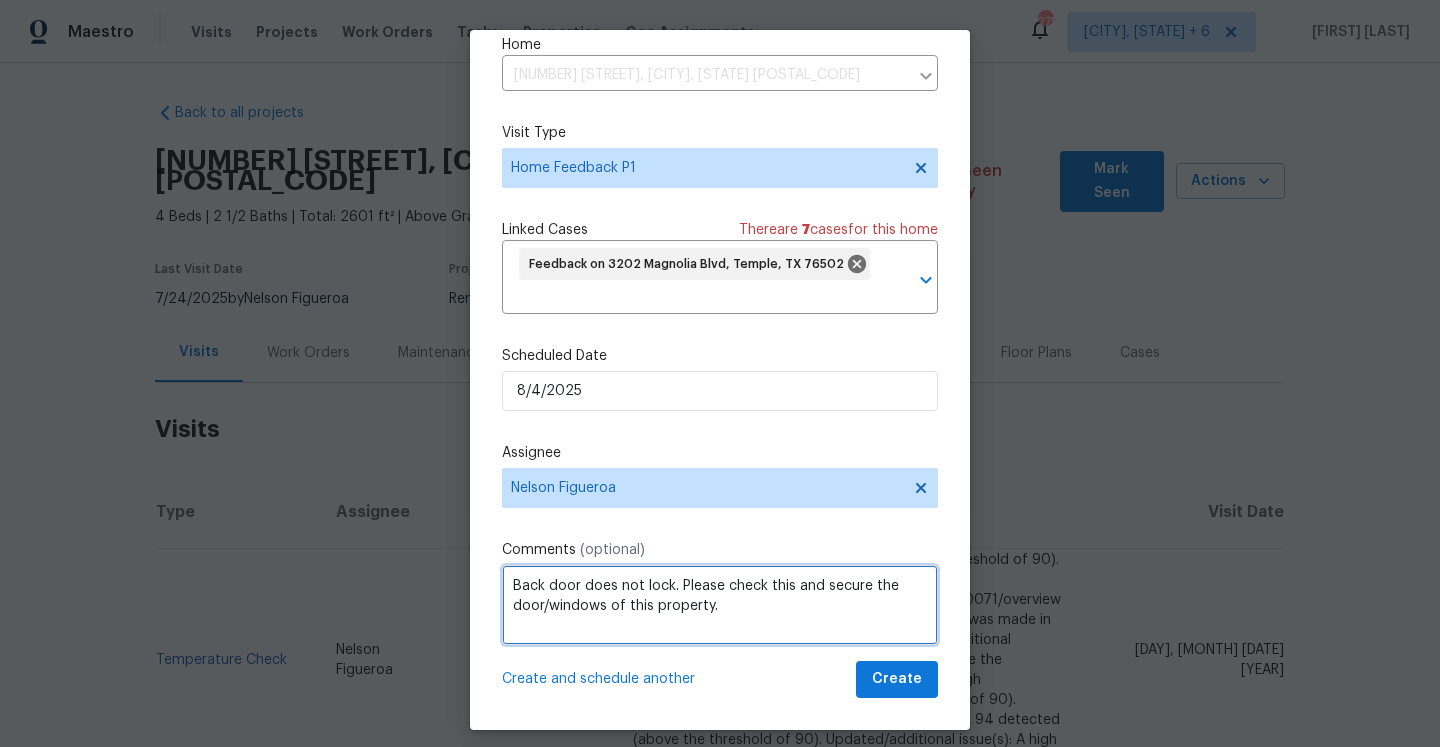 type on "Back door does not lock. Please check this and secure the door/windows of this property." 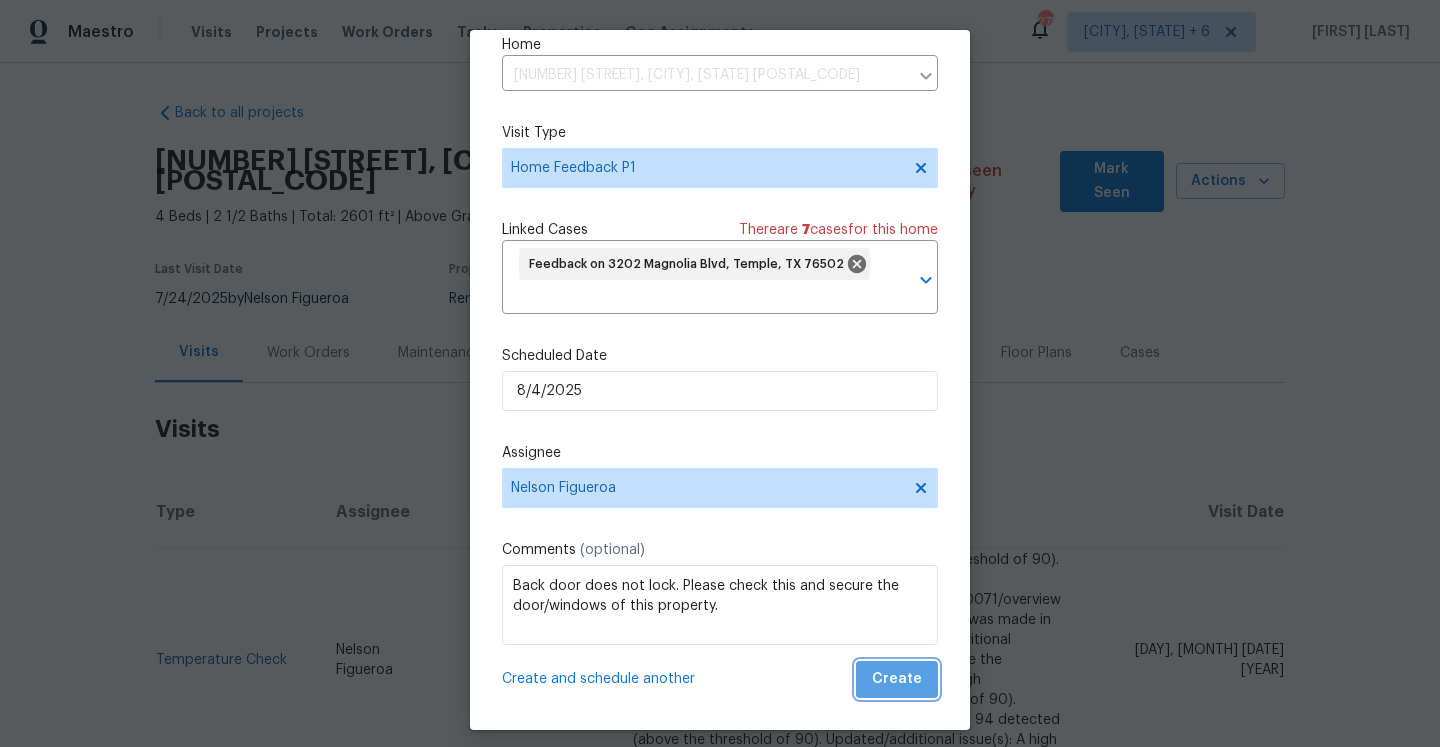 click on "Create" at bounding box center (897, 679) 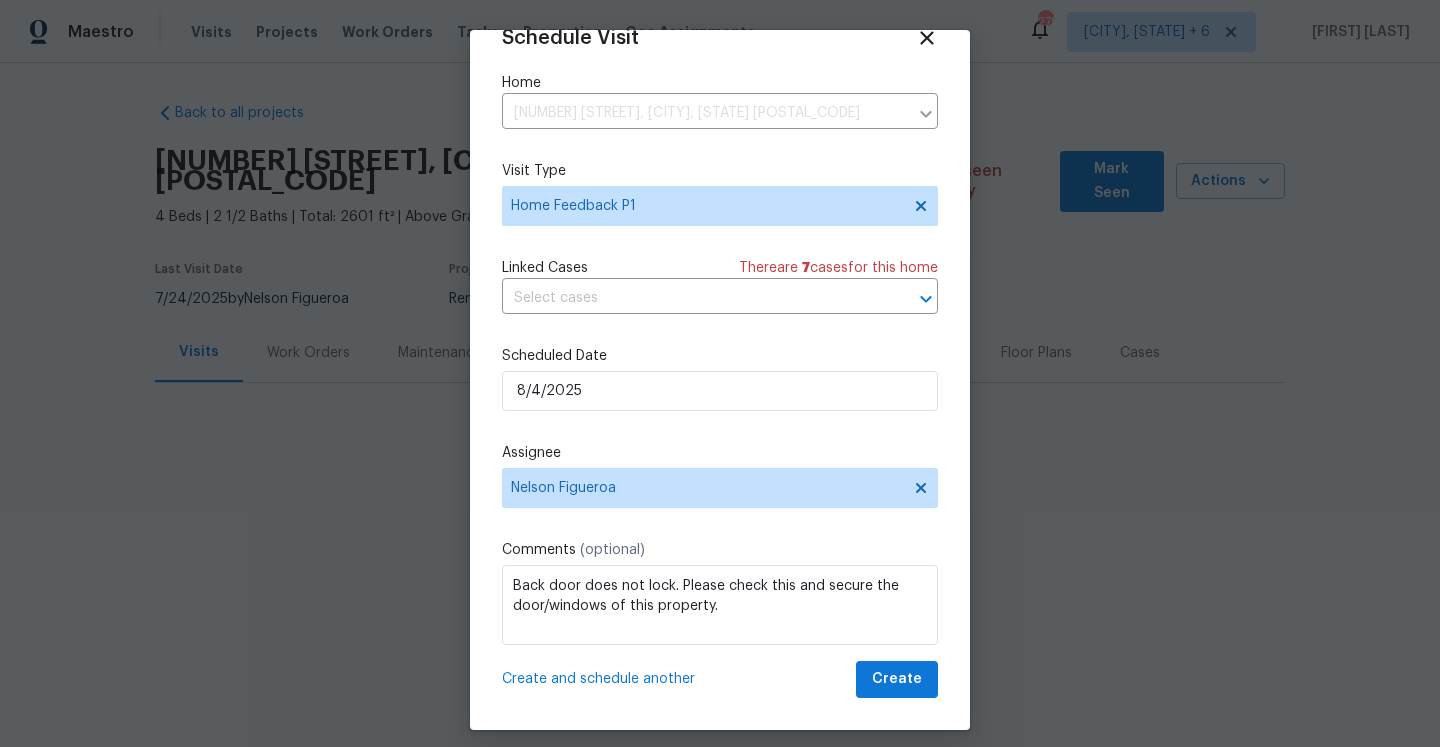 scroll, scrollTop: 36, scrollLeft: 0, axis: vertical 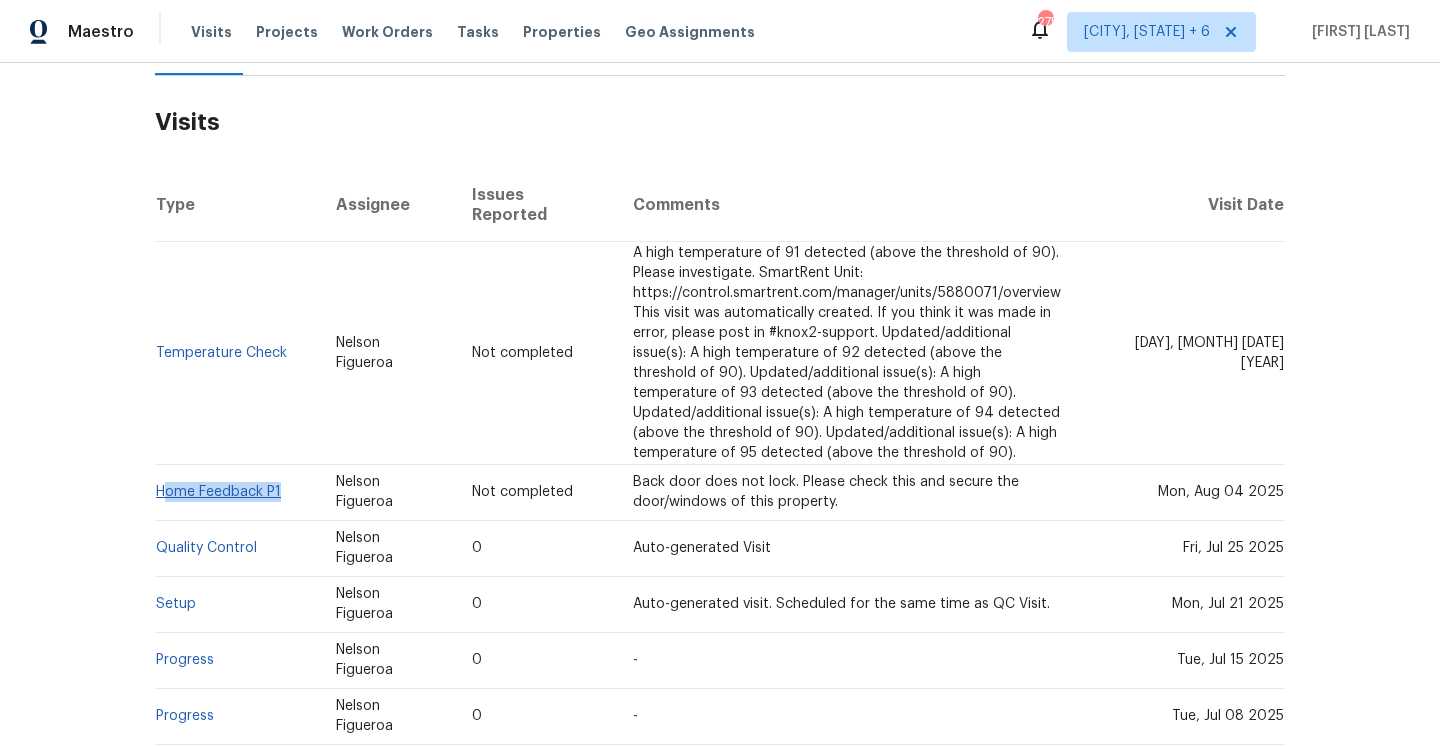 drag, startPoint x: 295, startPoint y: 458, endPoint x: 164, endPoint y: 457, distance: 131.00381 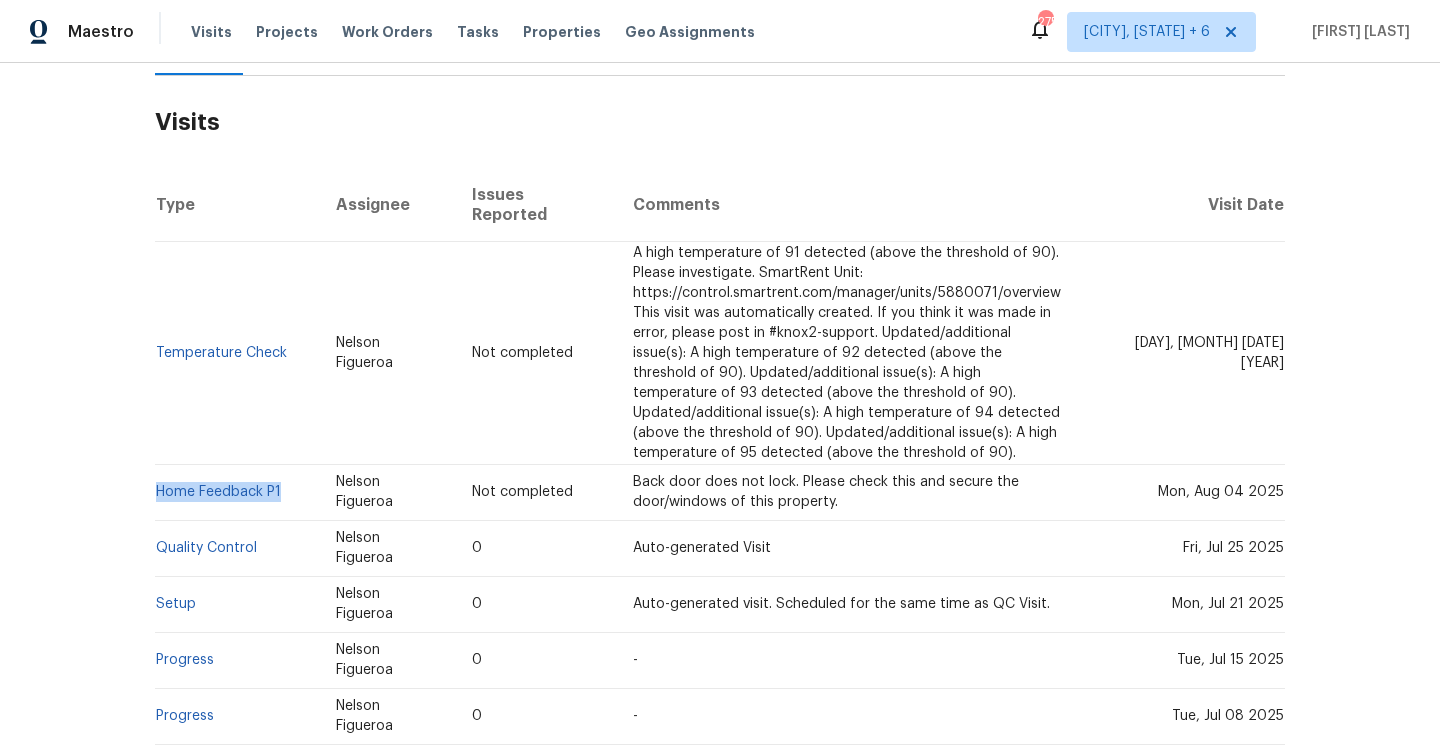 copy on "Home Feedback P1" 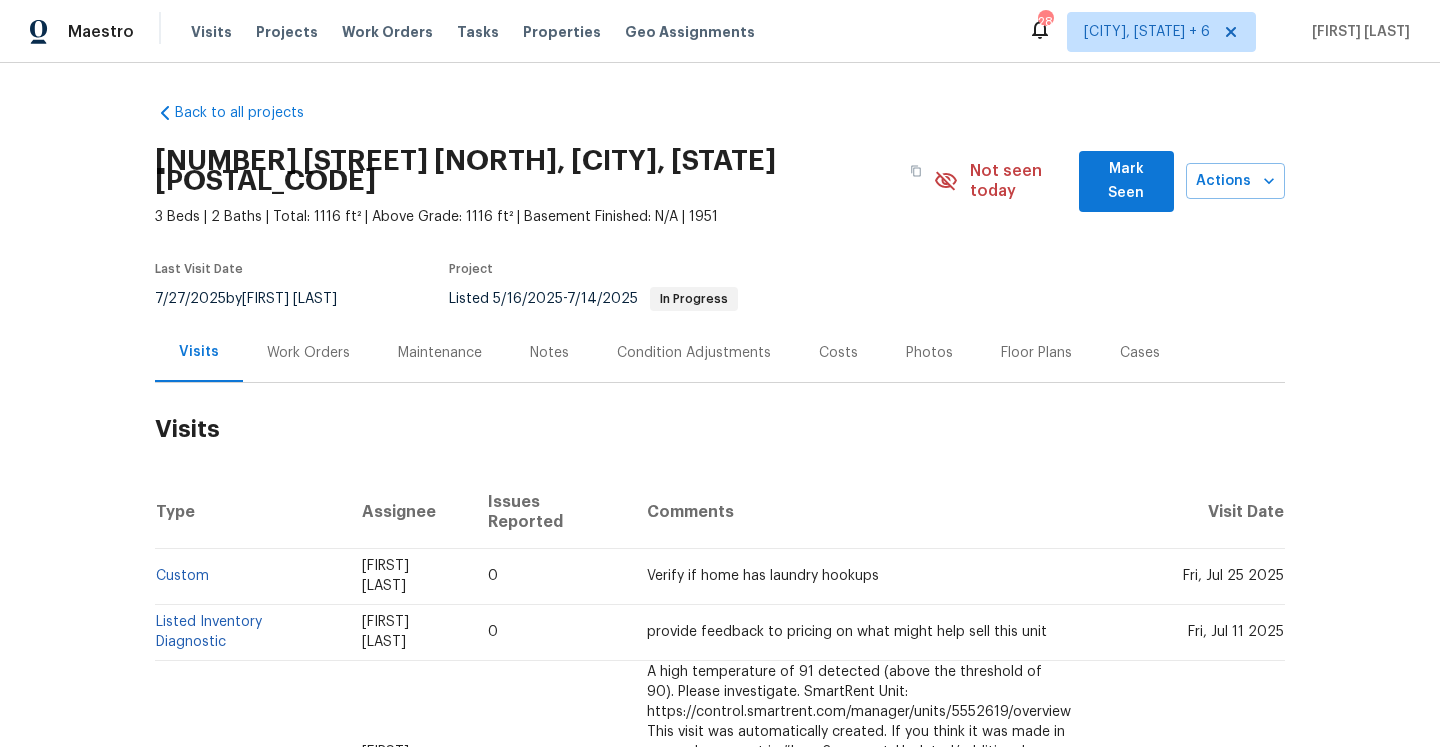 scroll, scrollTop: 0, scrollLeft: 0, axis: both 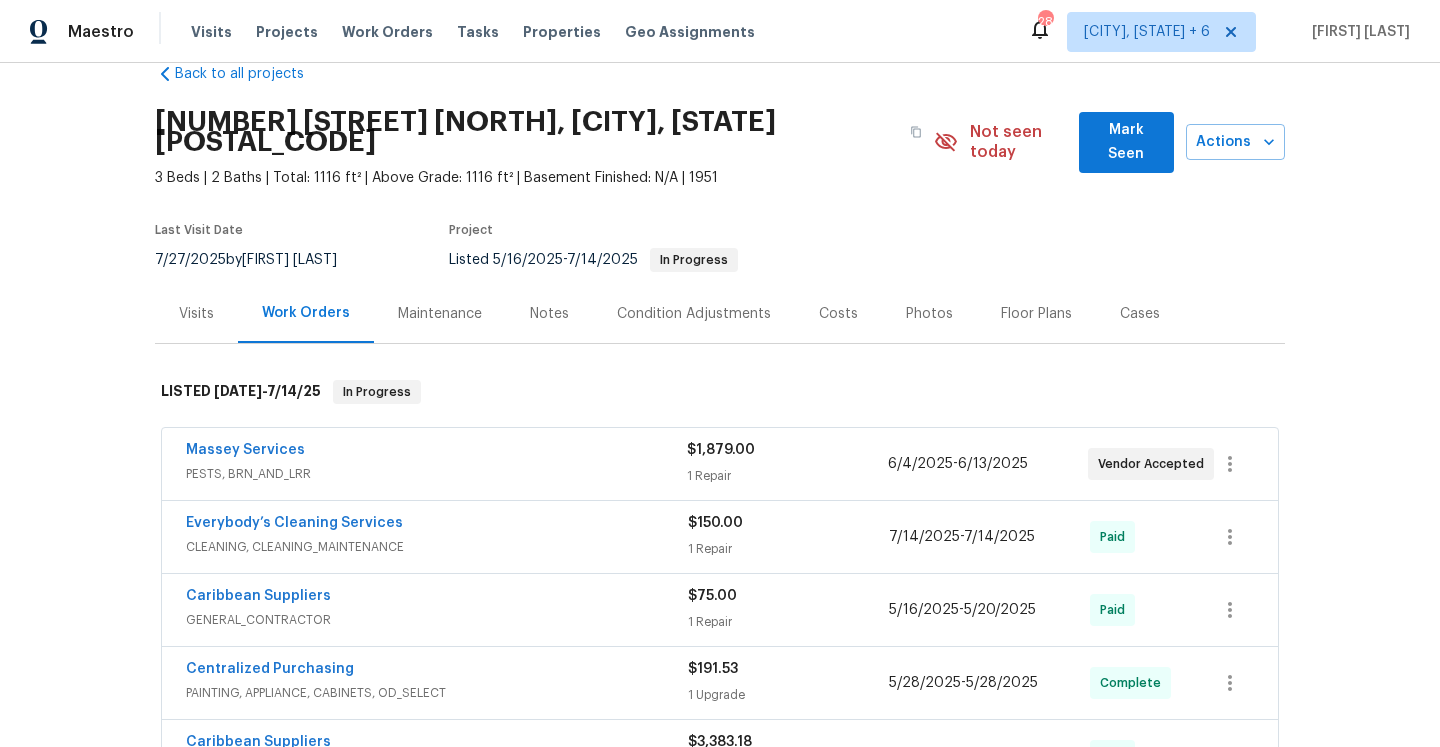 click on "Visits" at bounding box center (196, 314) 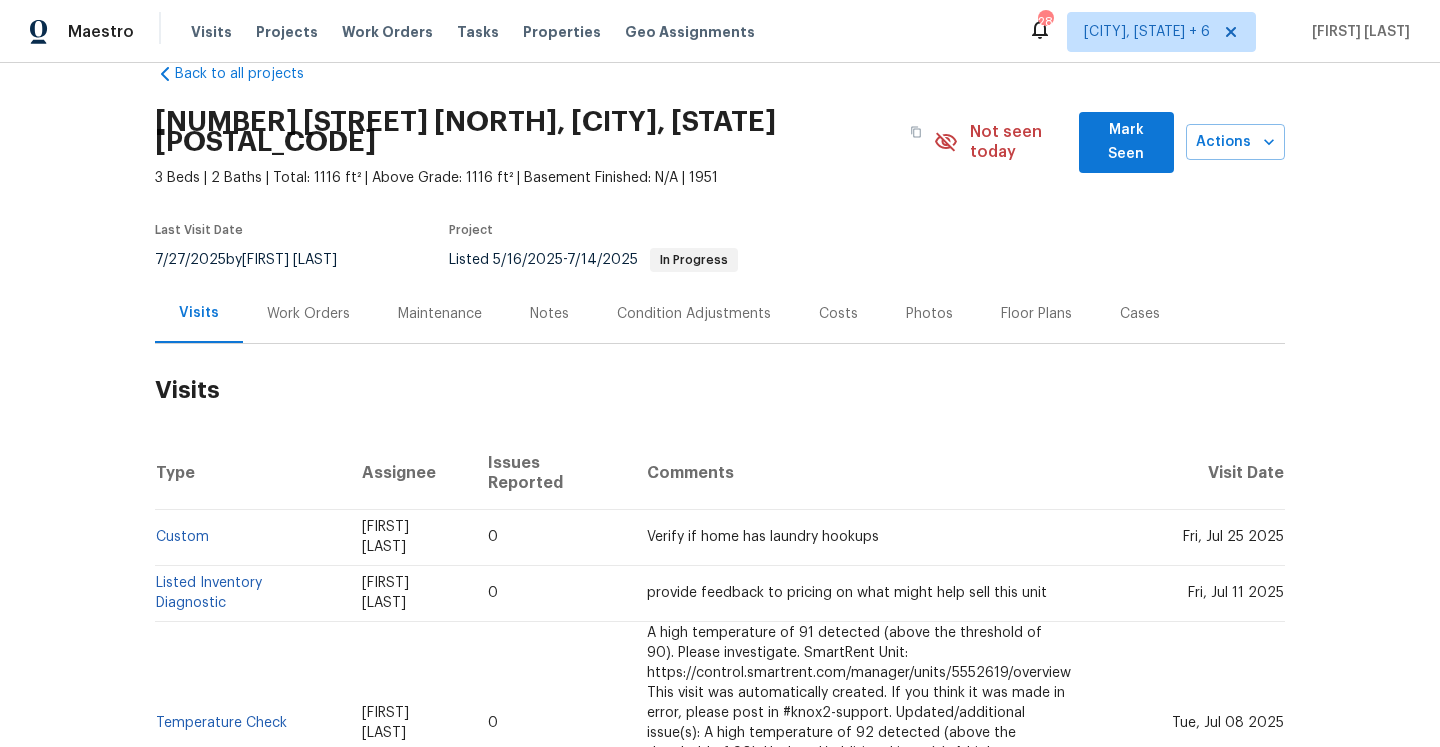 click on "Work Orders" at bounding box center [308, 313] 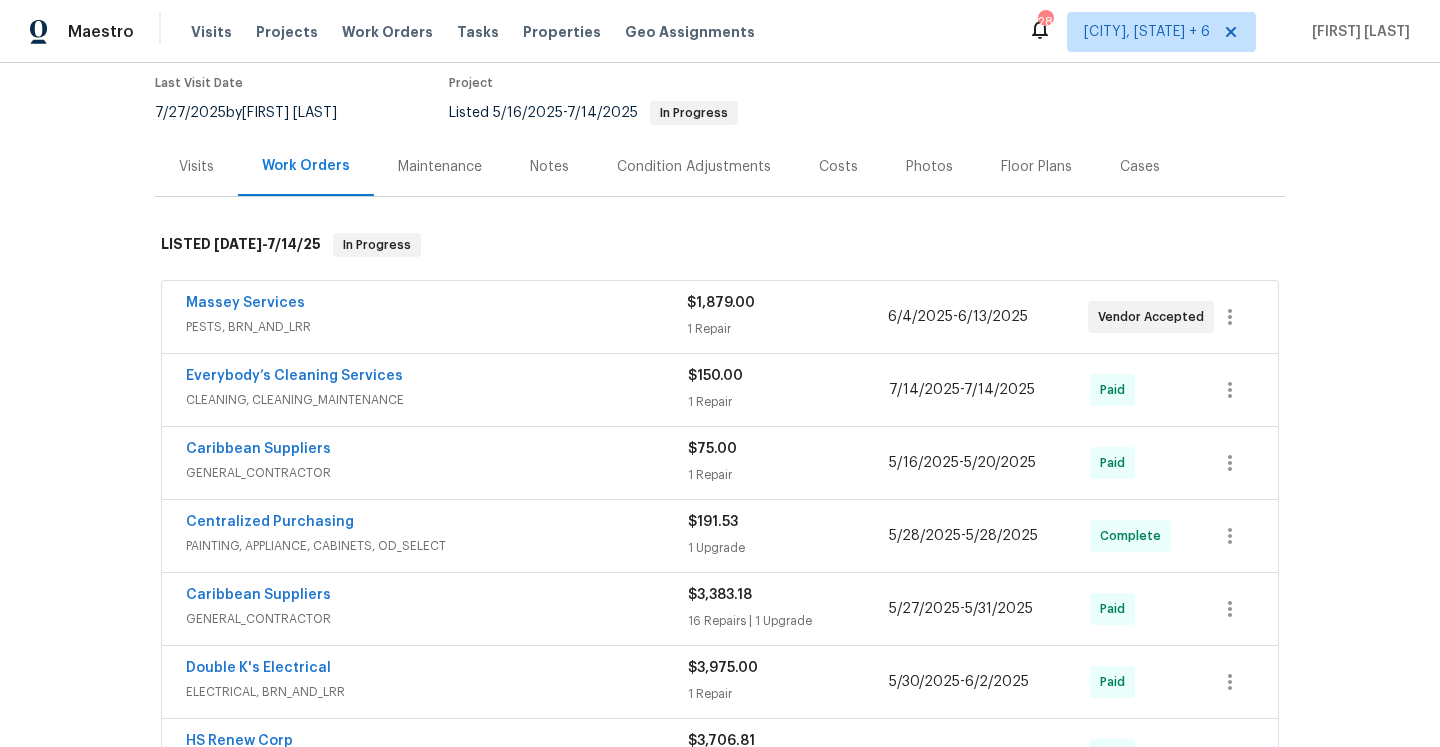 scroll, scrollTop: 199, scrollLeft: 0, axis: vertical 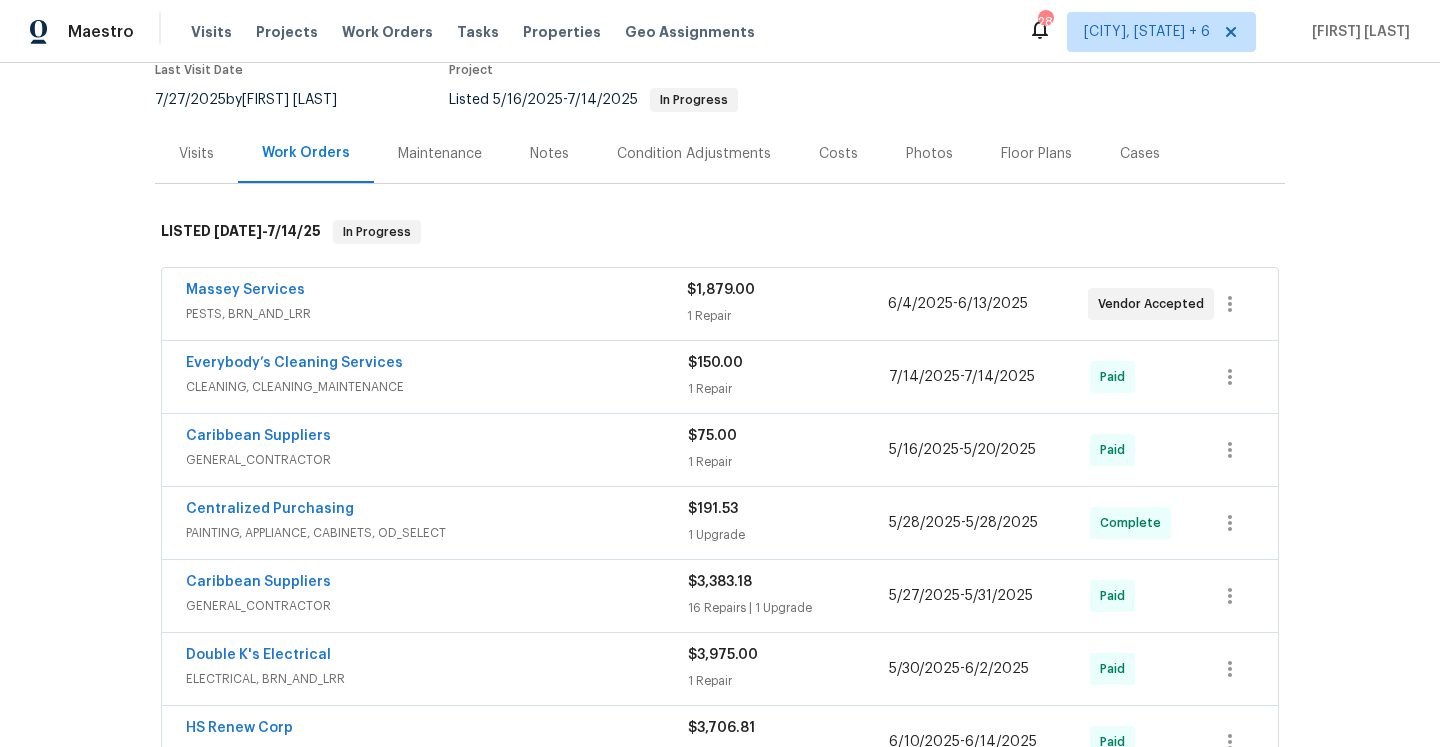 click on "Visits" at bounding box center (196, 153) 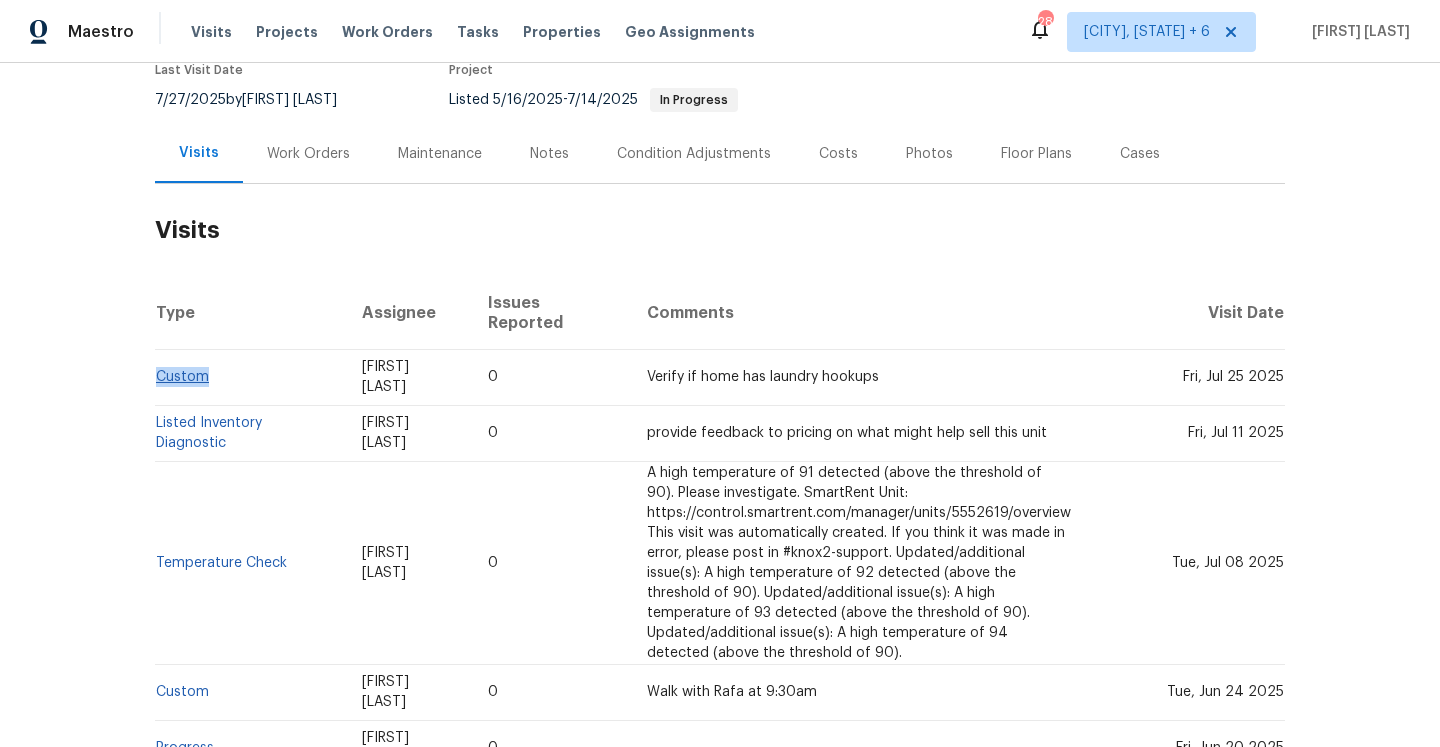 drag, startPoint x: 219, startPoint y: 343, endPoint x: 157, endPoint y: 341, distance: 62.03225 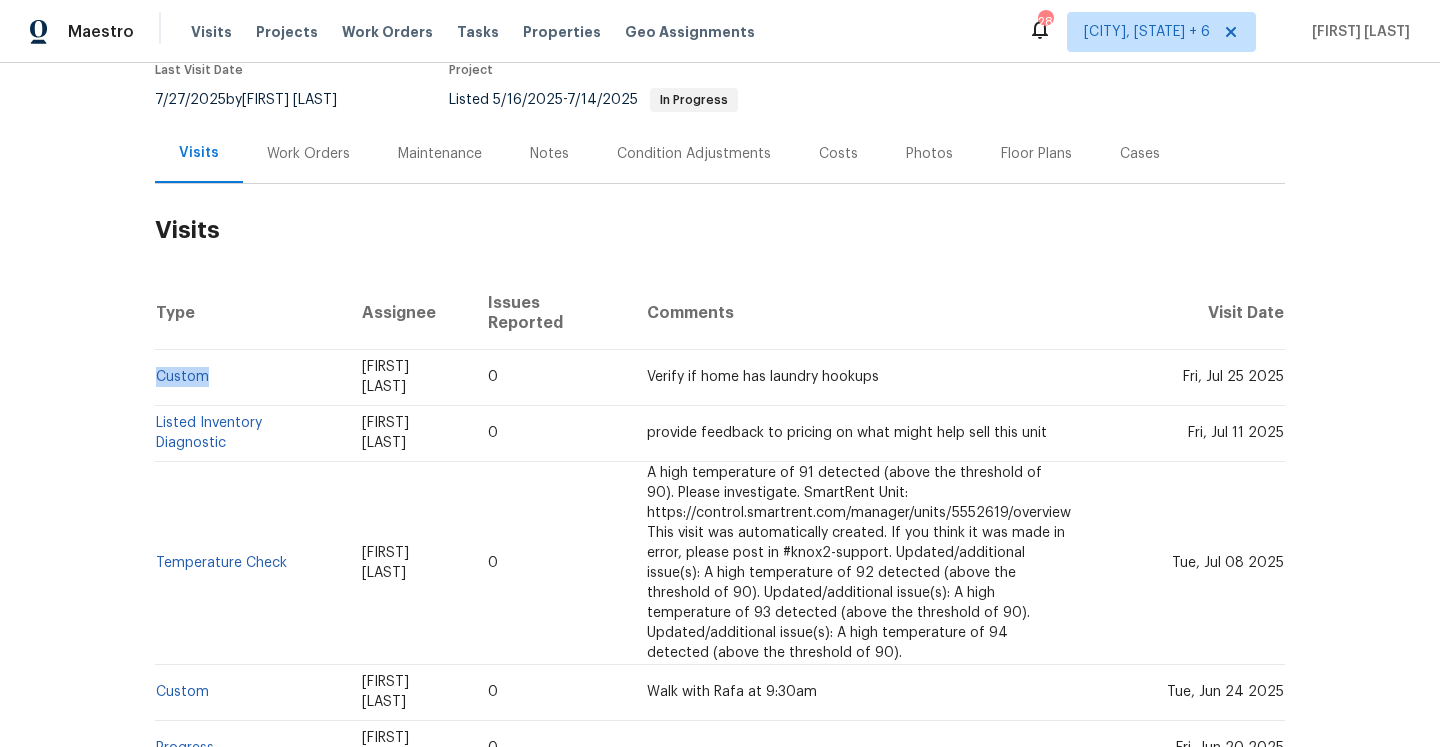 copy on "Custom" 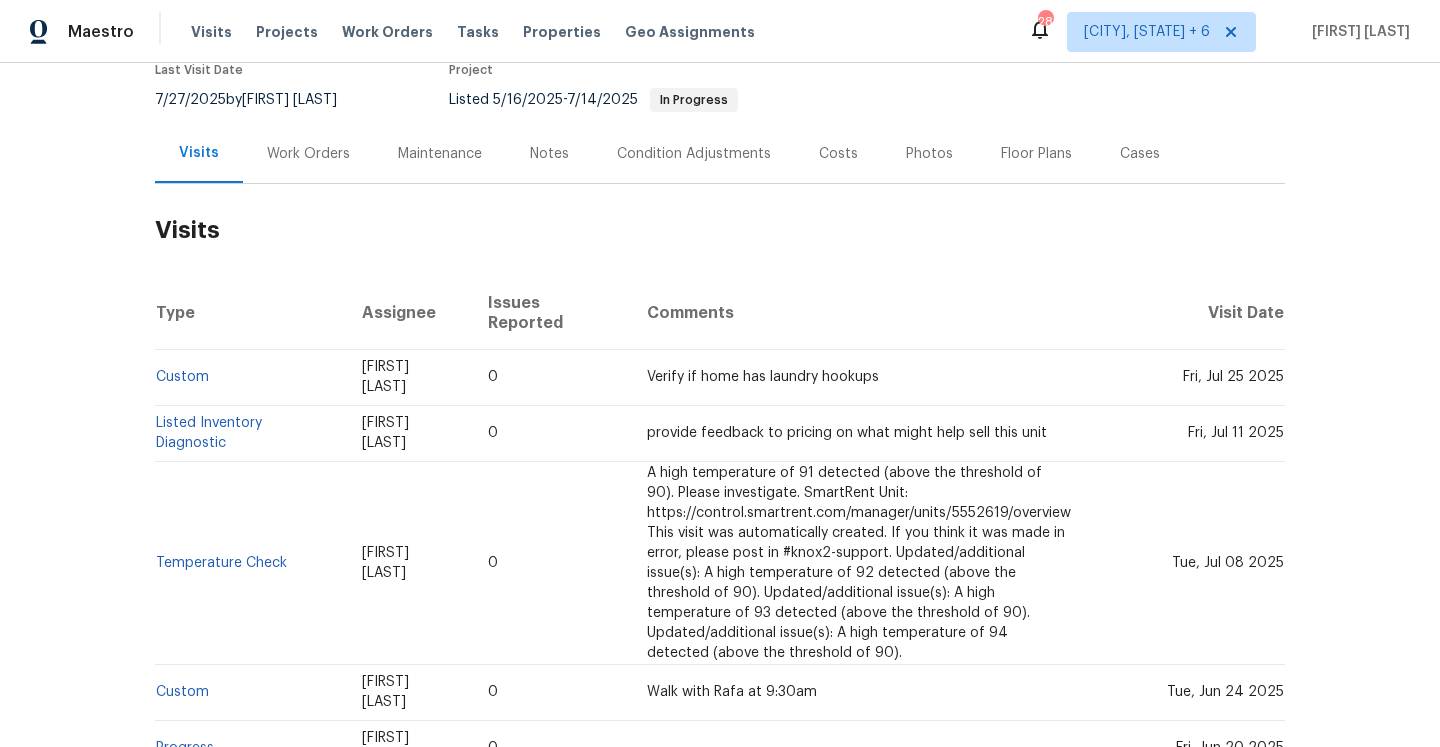 click on "Work Orders" at bounding box center (308, 154) 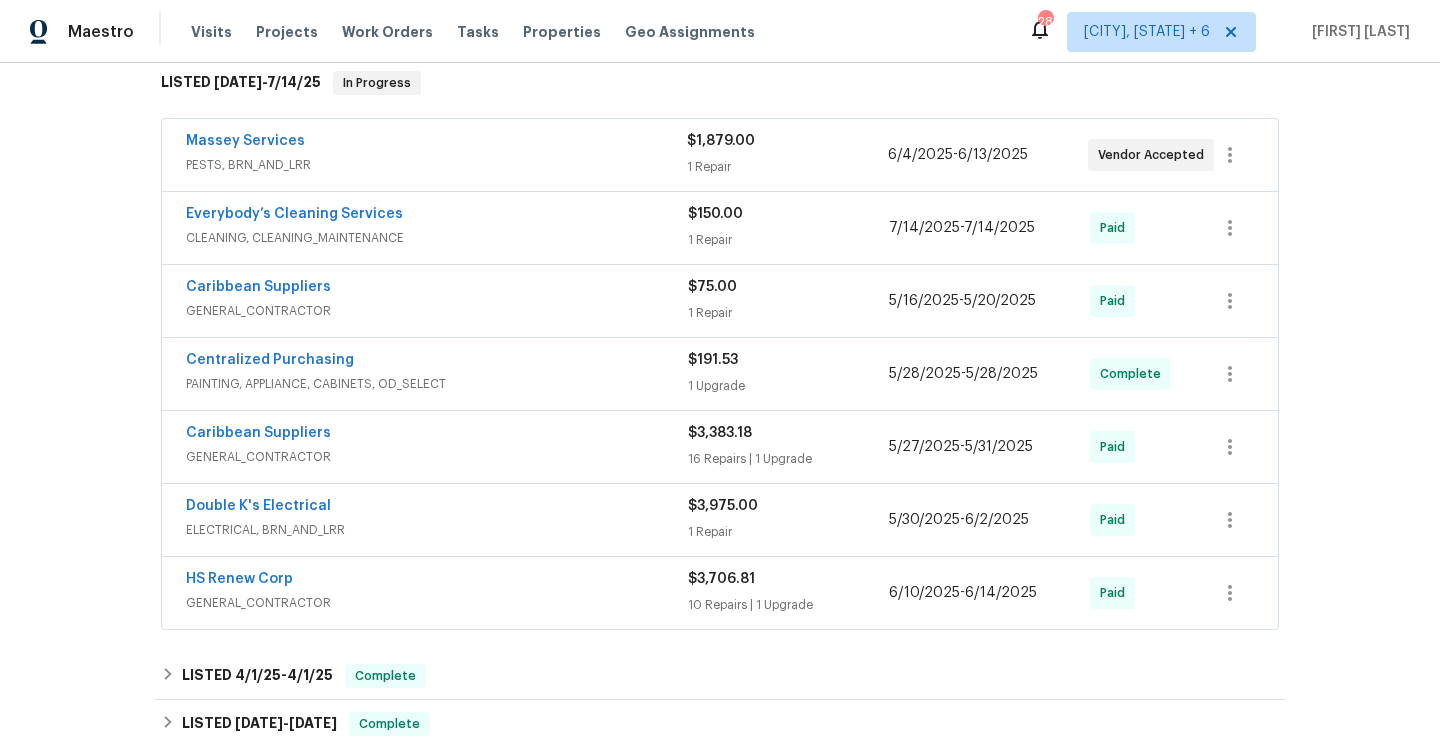 scroll, scrollTop: 333, scrollLeft: 0, axis: vertical 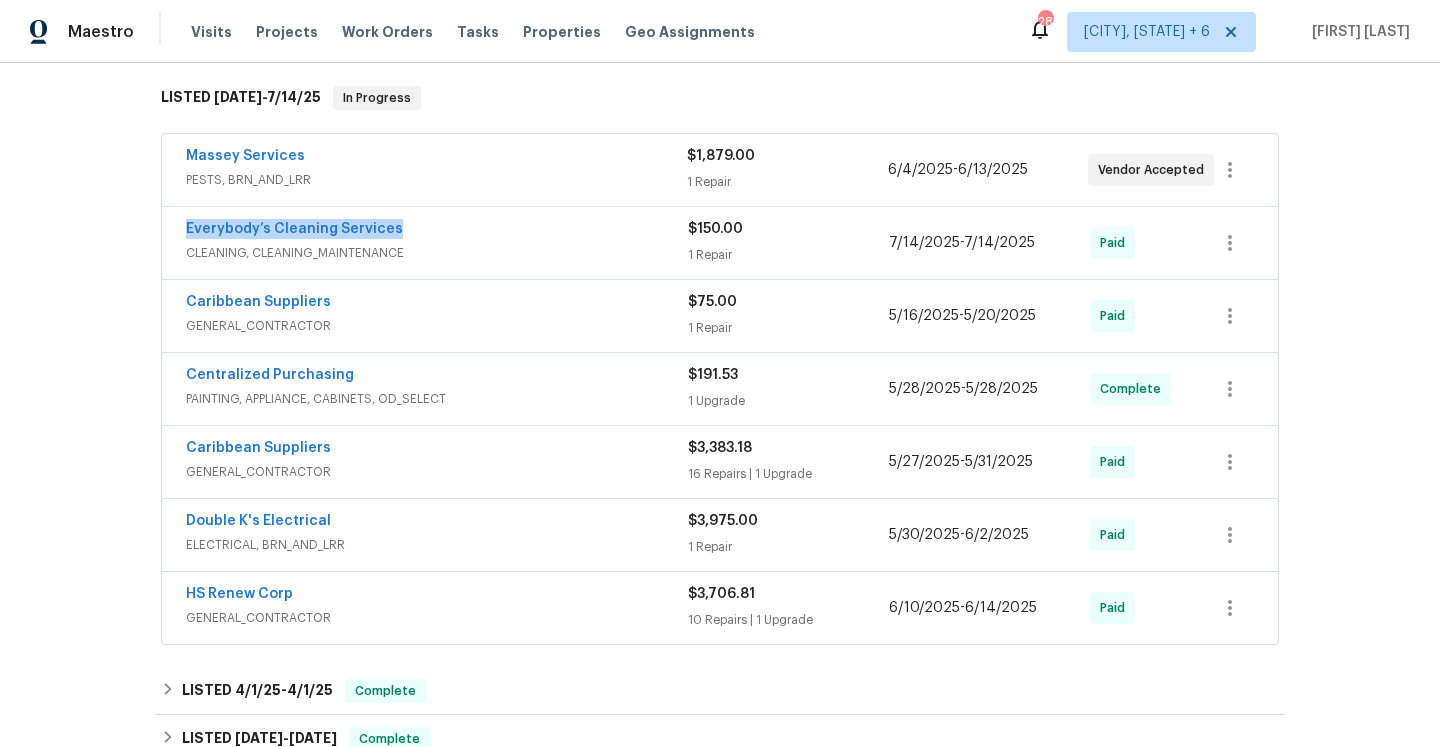 drag, startPoint x: 410, startPoint y: 202, endPoint x: 184, endPoint y: 199, distance: 226.01991 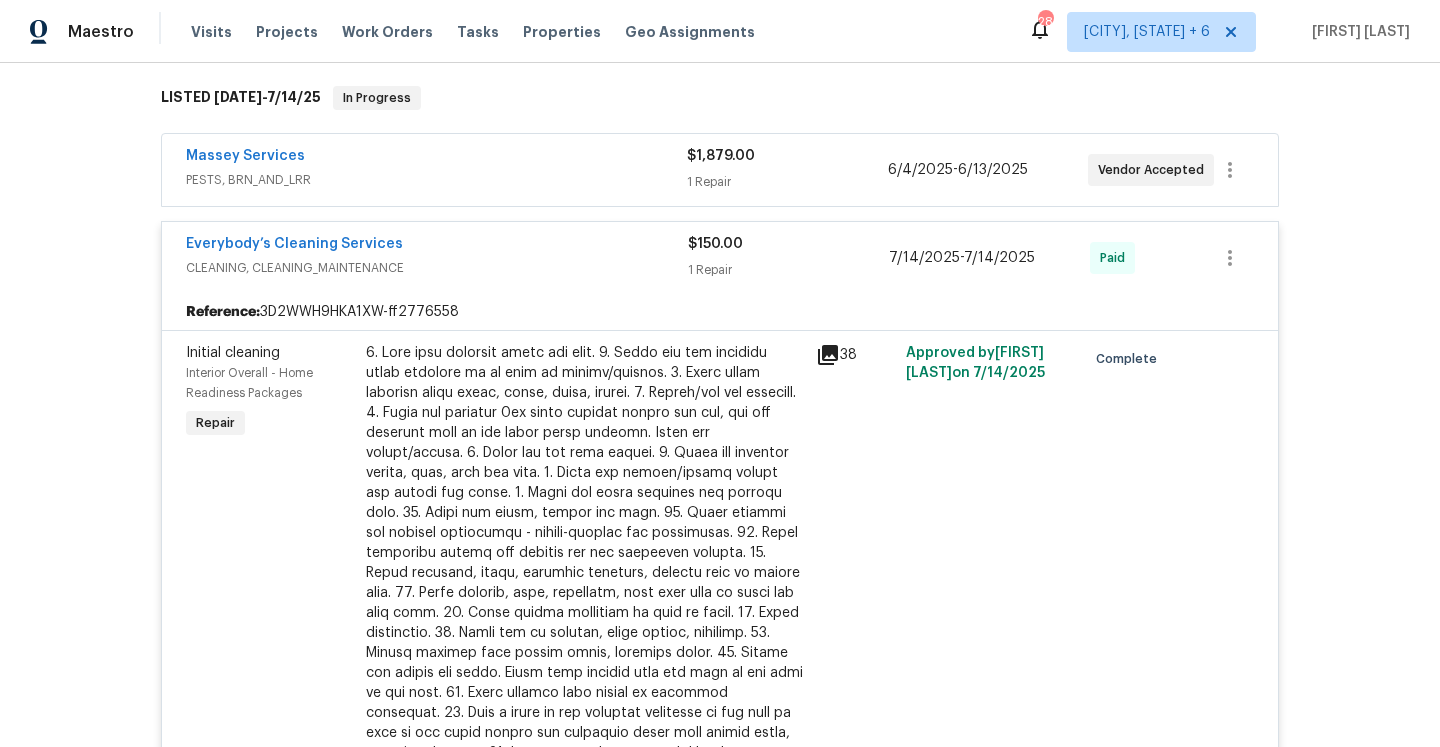 click on "Everybody’s Cleaning Services" at bounding box center (437, 246) 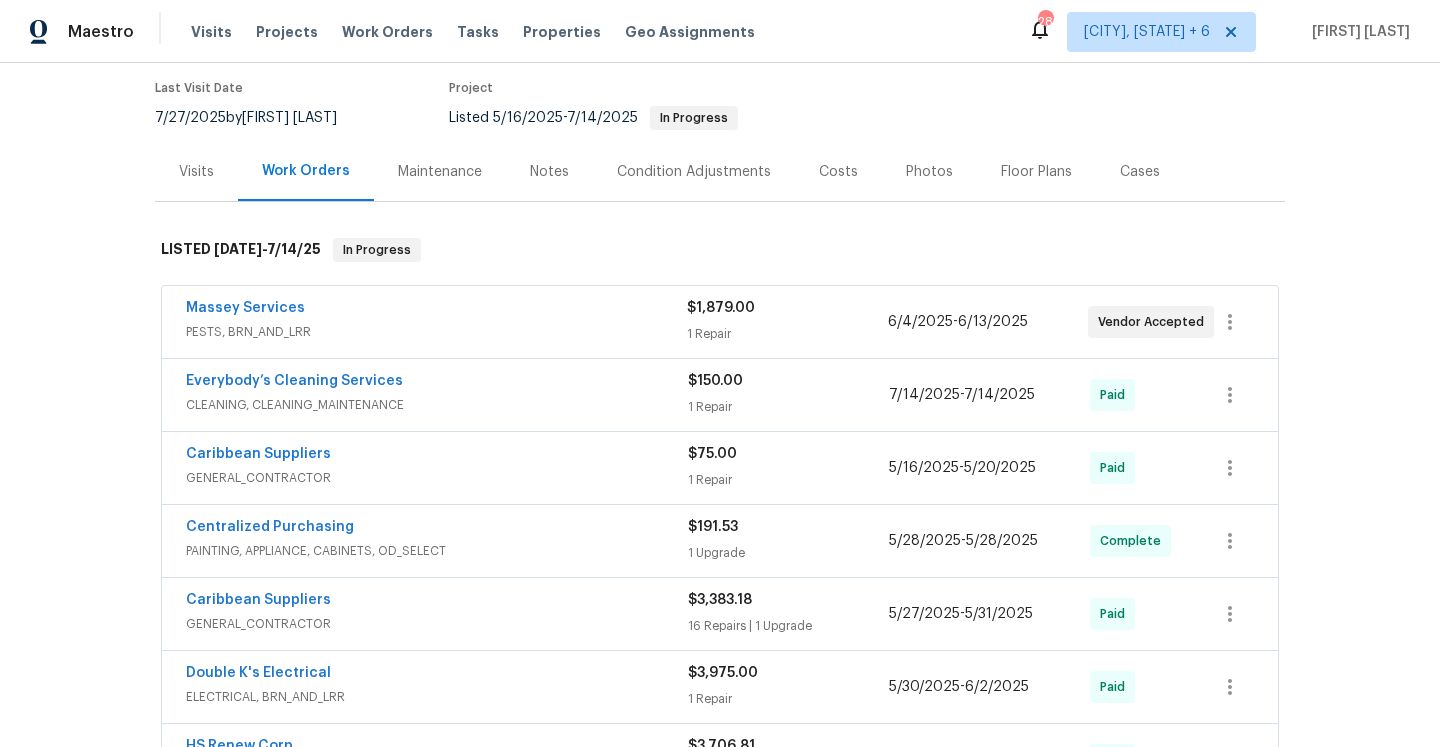 scroll, scrollTop: 147, scrollLeft: 0, axis: vertical 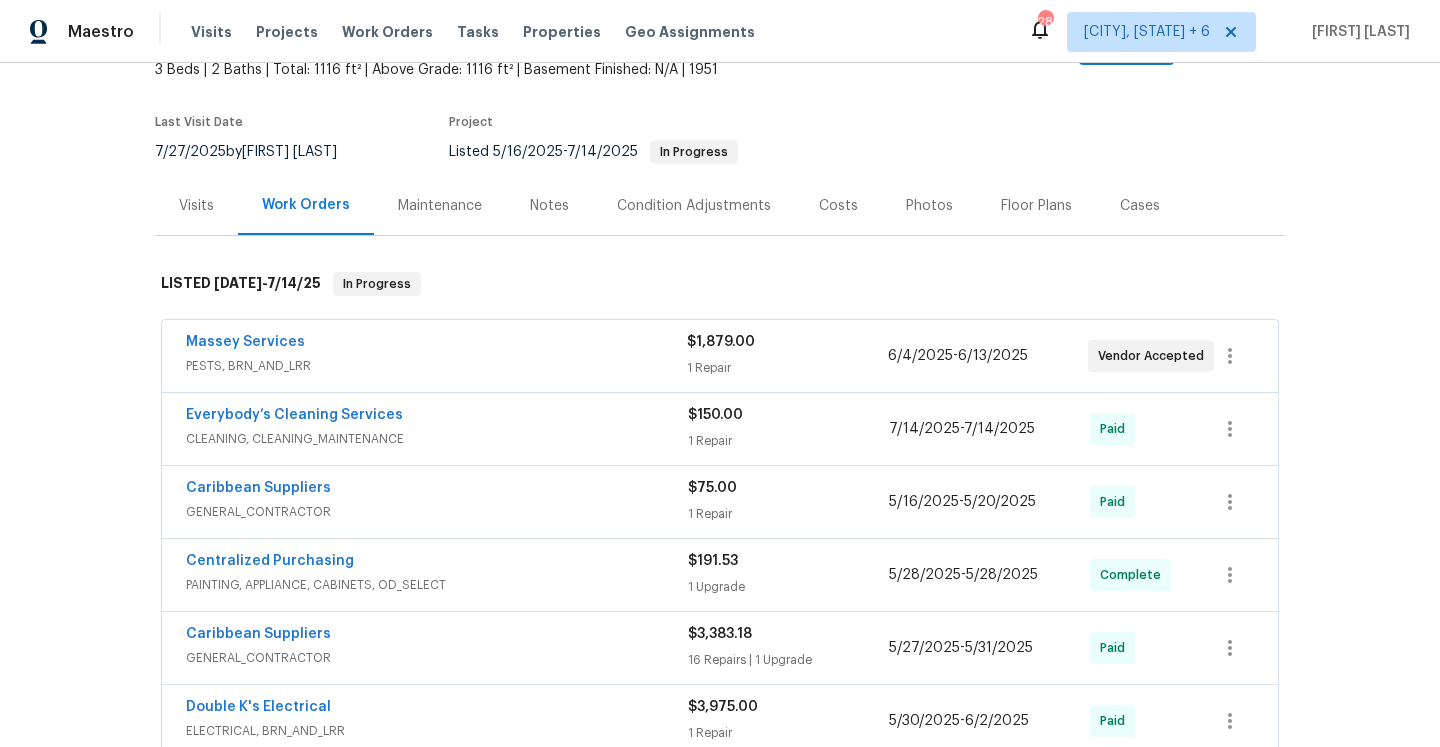click on "Visits" at bounding box center [196, 205] 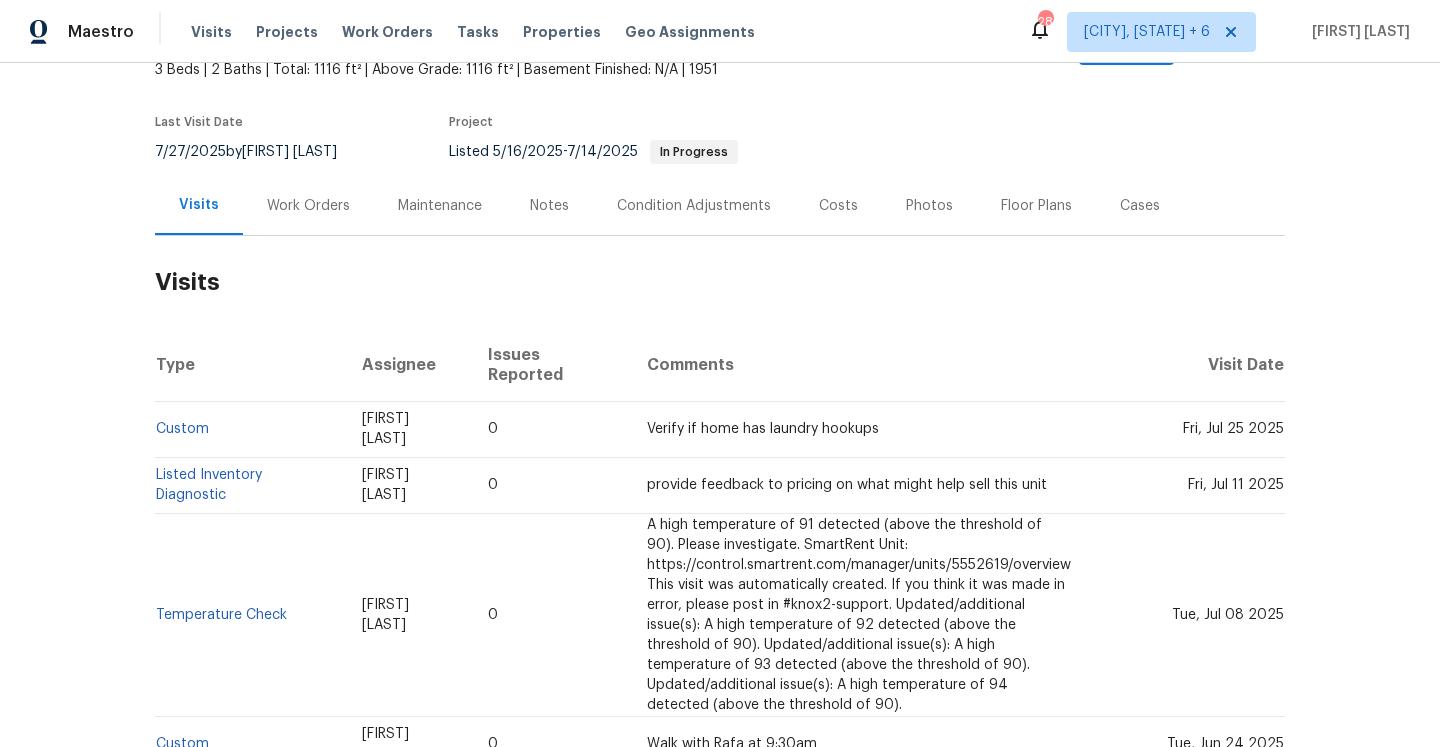 scroll, scrollTop: 0, scrollLeft: 0, axis: both 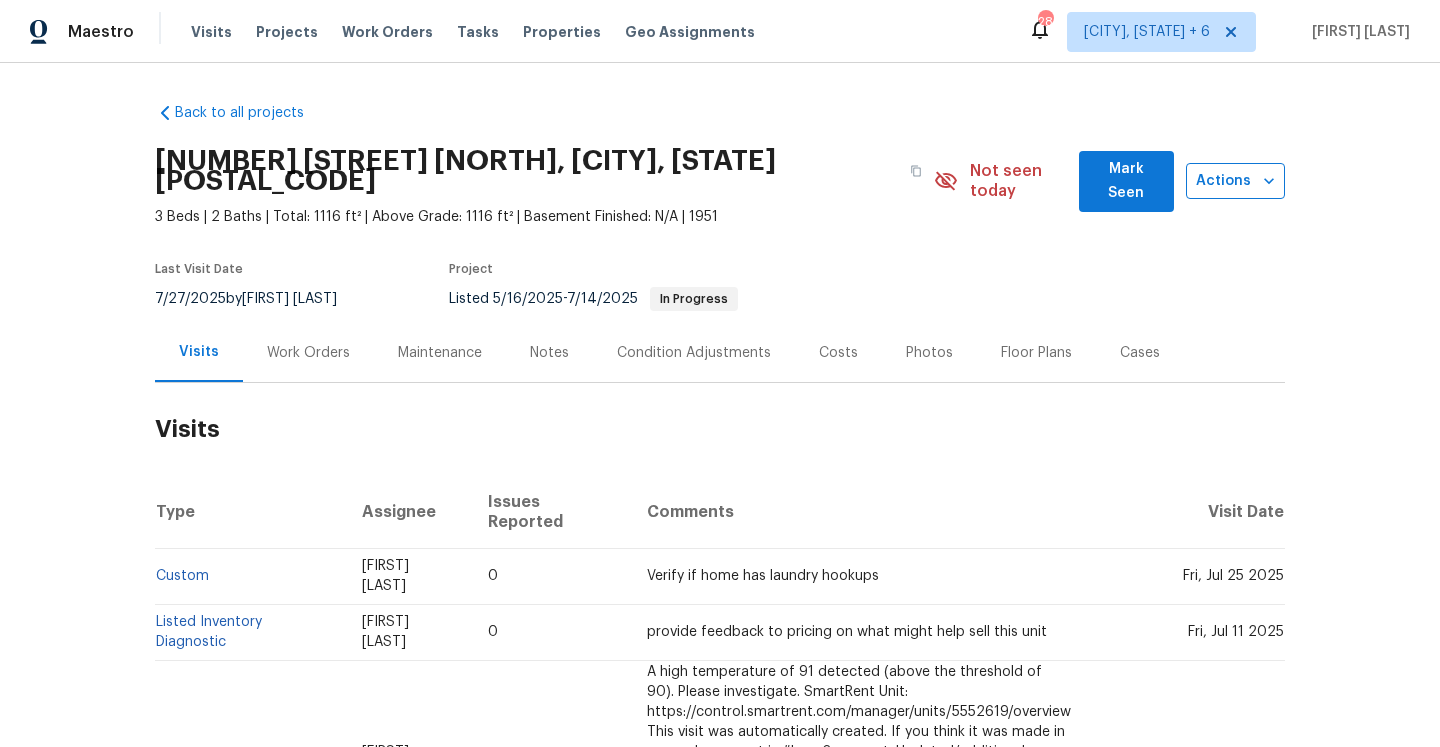 click on "Actions" at bounding box center (1235, 181) 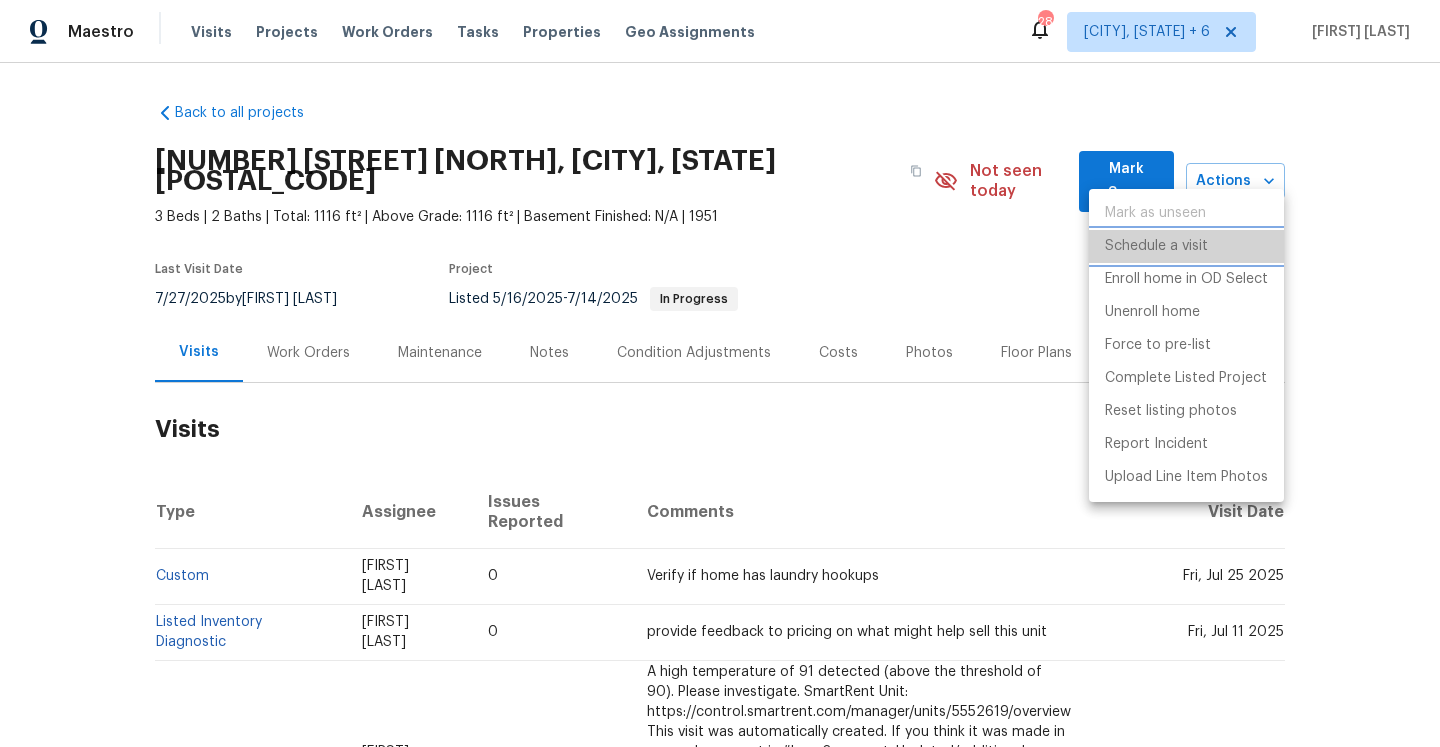 click on "Schedule a visit" at bounding box center (1186, 246) 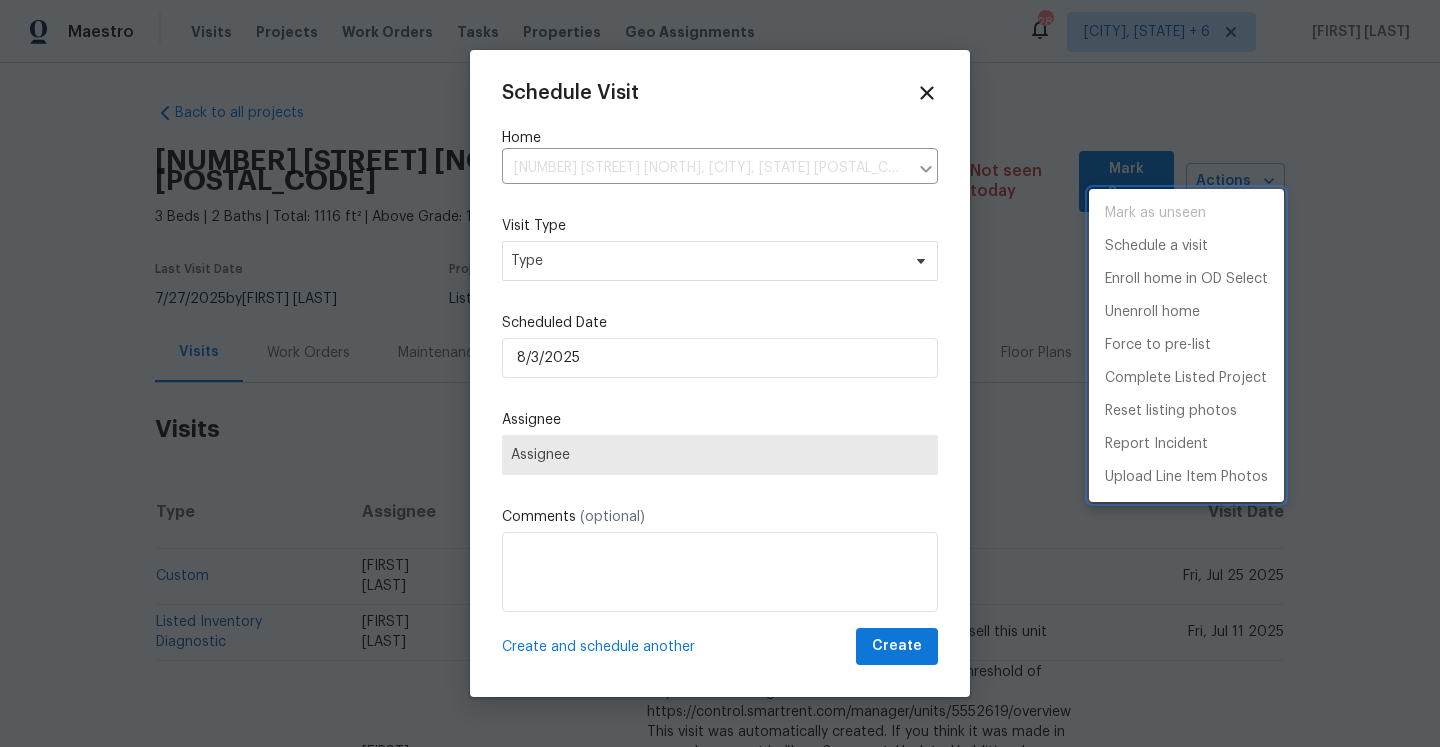 click at bounding box center (720, 373) 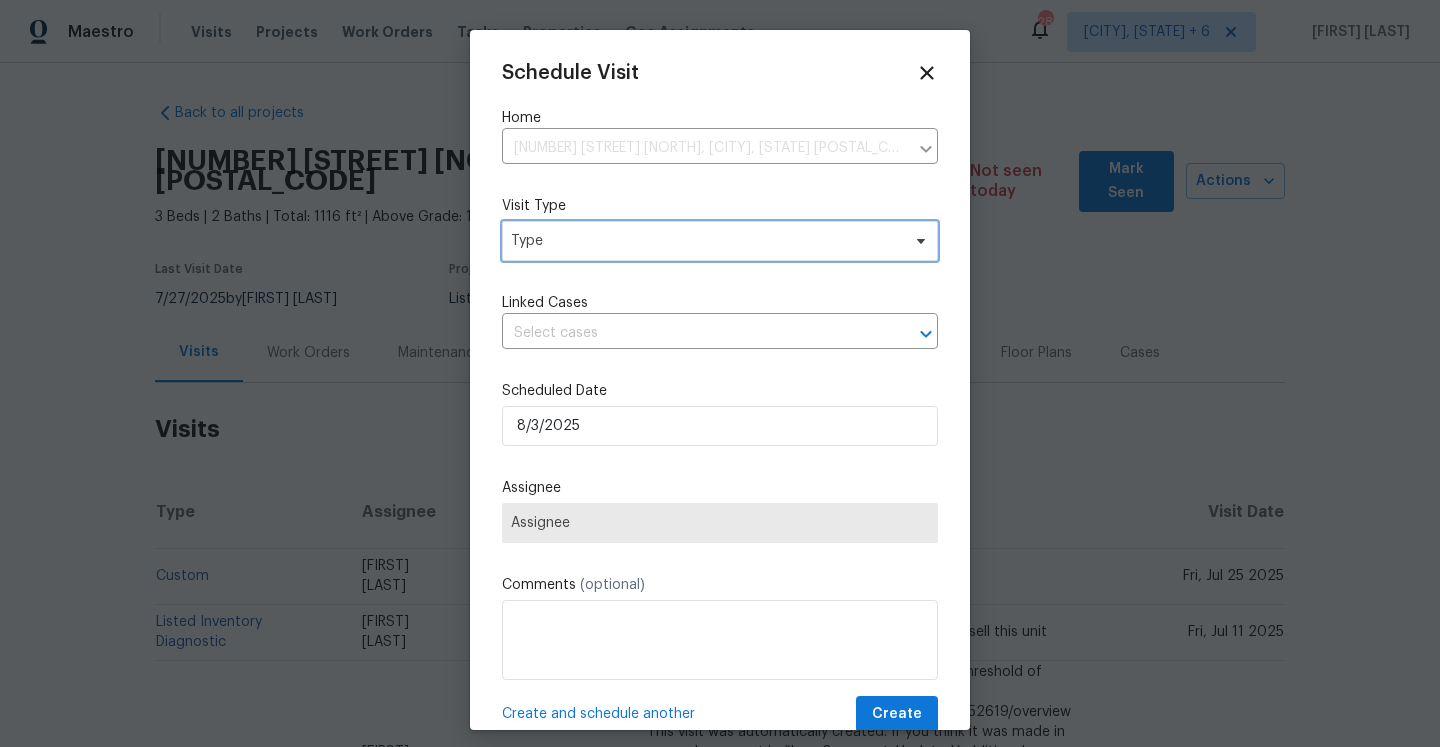 click on "Type" at bounding box center [720, 241] 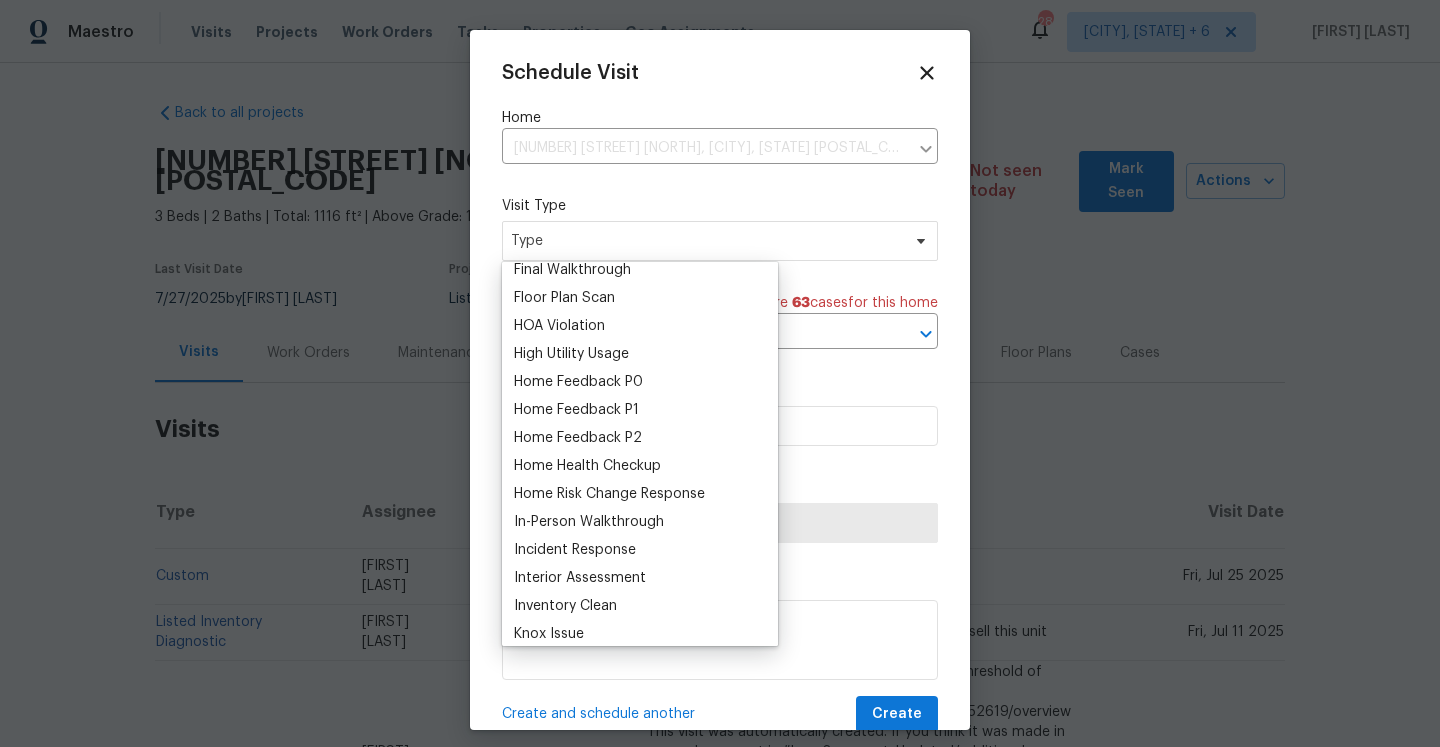 scroll, scrollTop: 597, scrollLeft: 0, axis: vertical 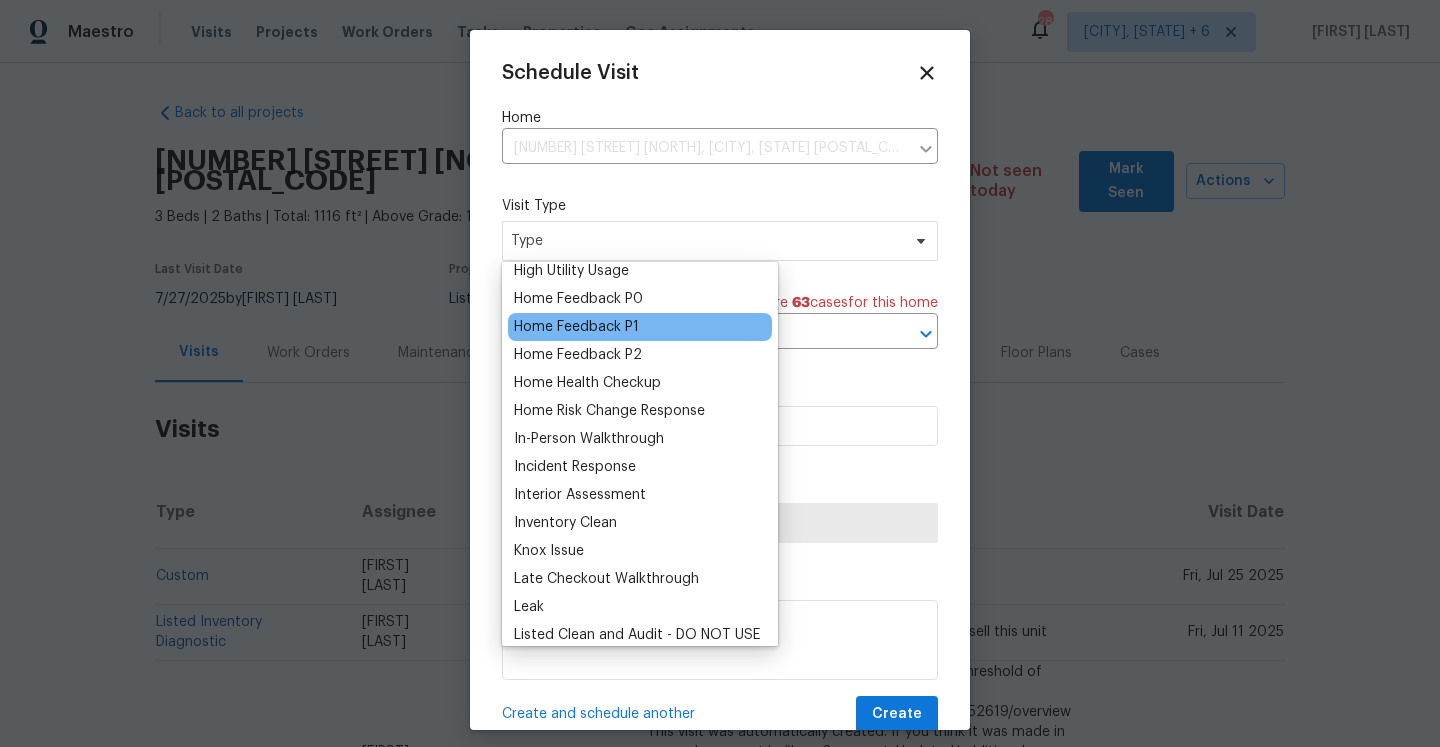 click on "Home Feedback P1" at bounding box center [576, 327] 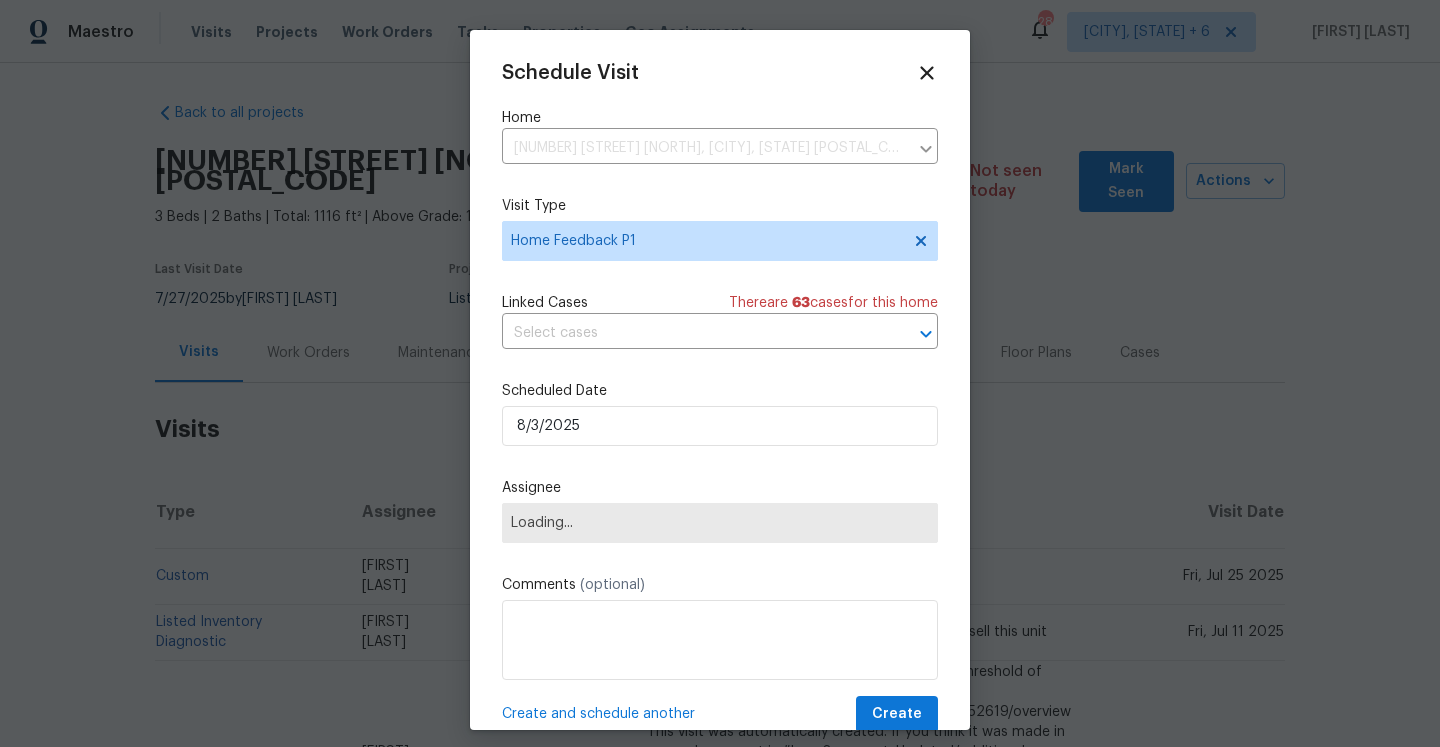click on "Linked Cases There  are   63  case s  for this home" at bounding box center (720, 303) 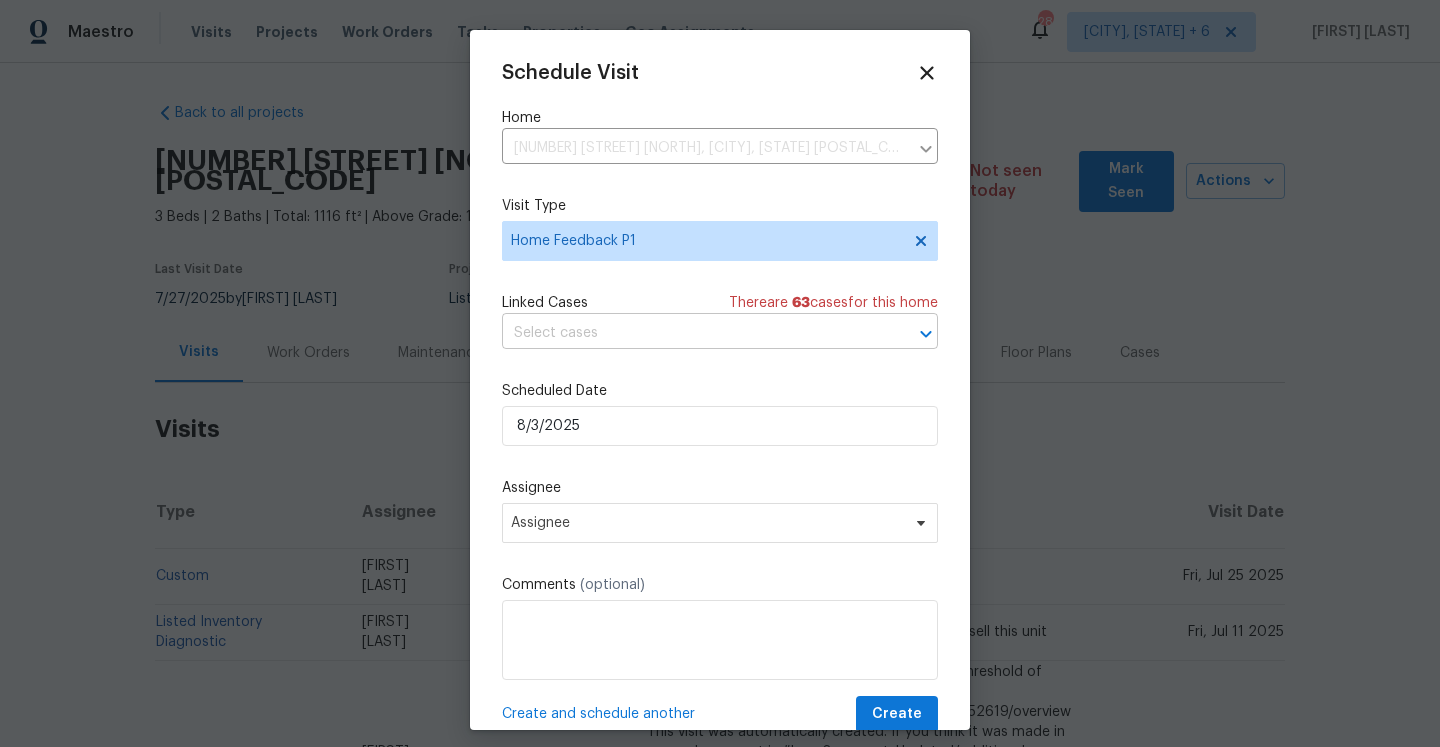 click at bounding box center [692, 333] 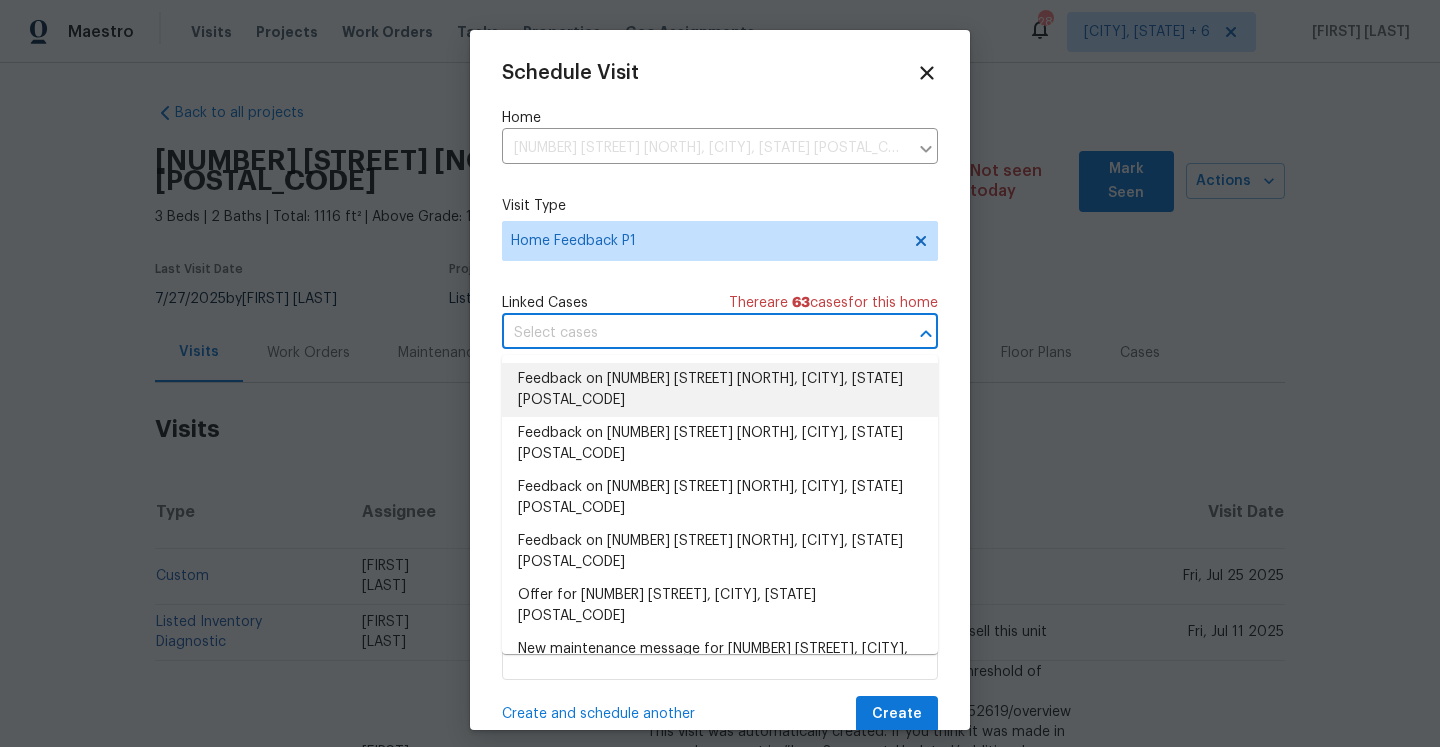 click on "Feedback on 548 47th Ave N, Saint Petersburg, FL 33703" at bounding box center [720, 390] 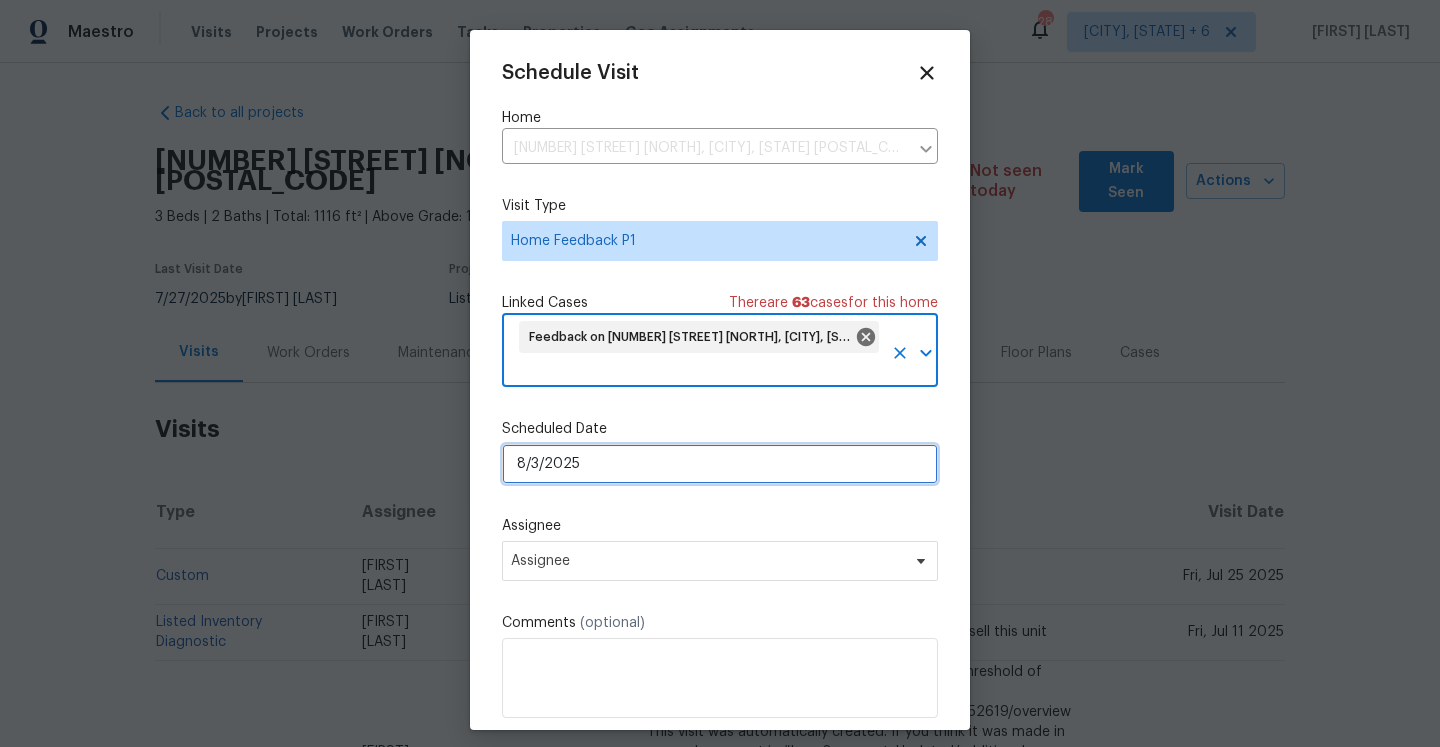 click on "8/3/2025" at bounding box center (720, 464) 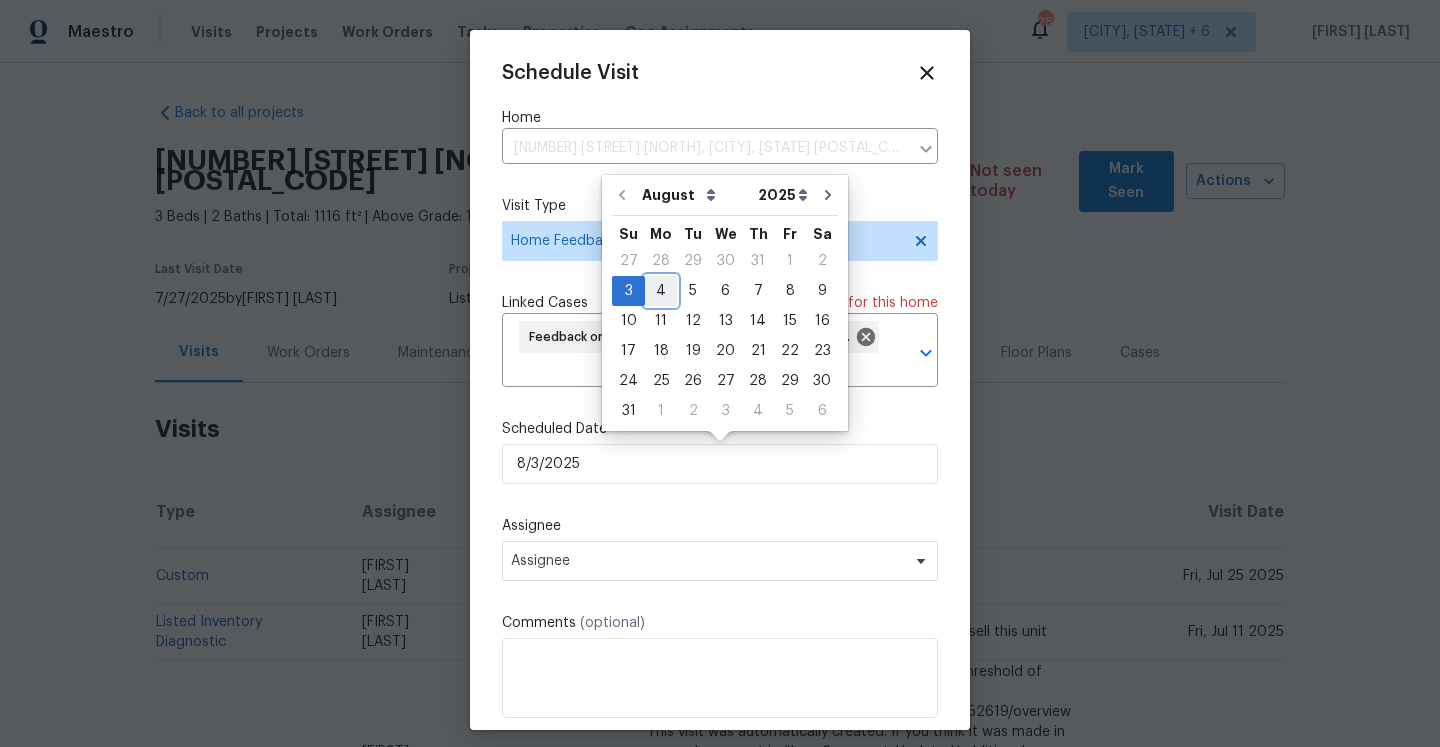 click on "4" at bounding box center [661, 291] 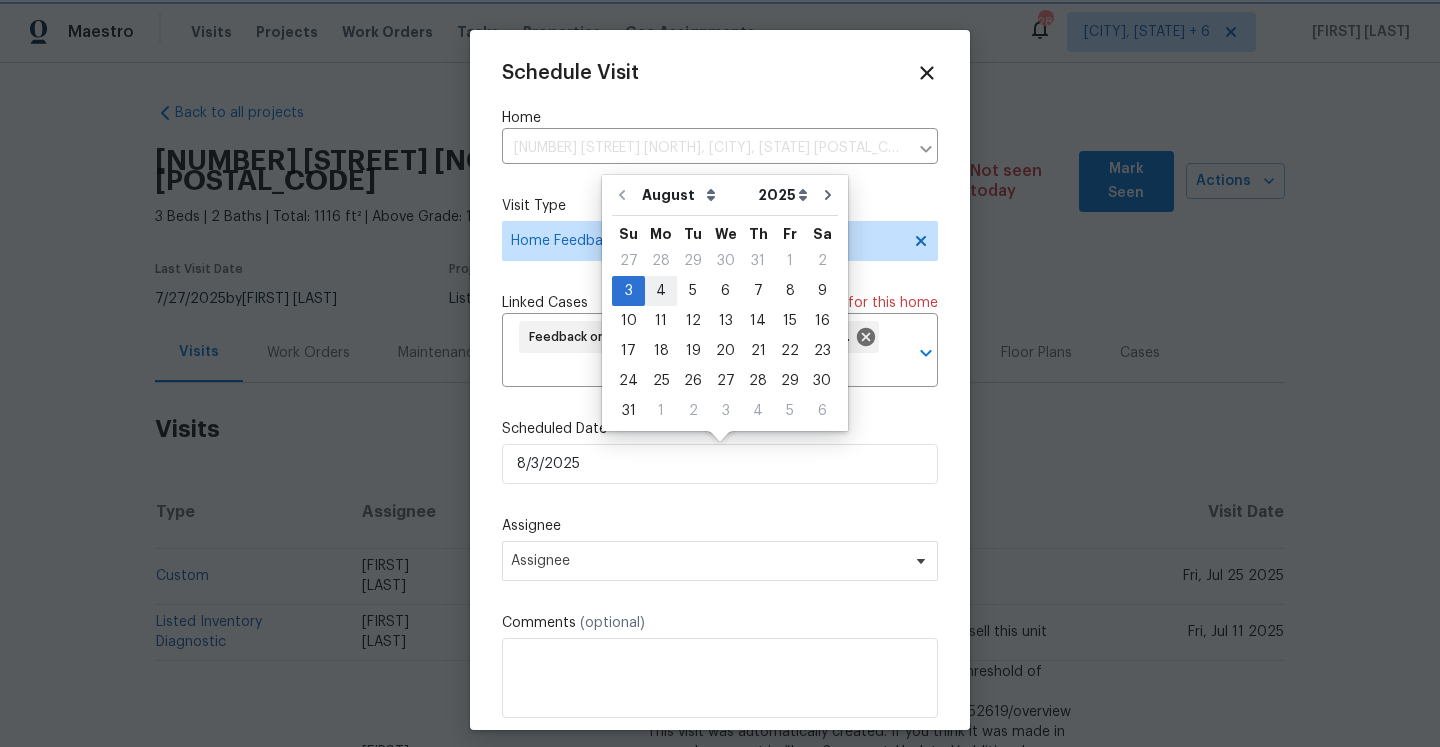 type on "8/4/2025" 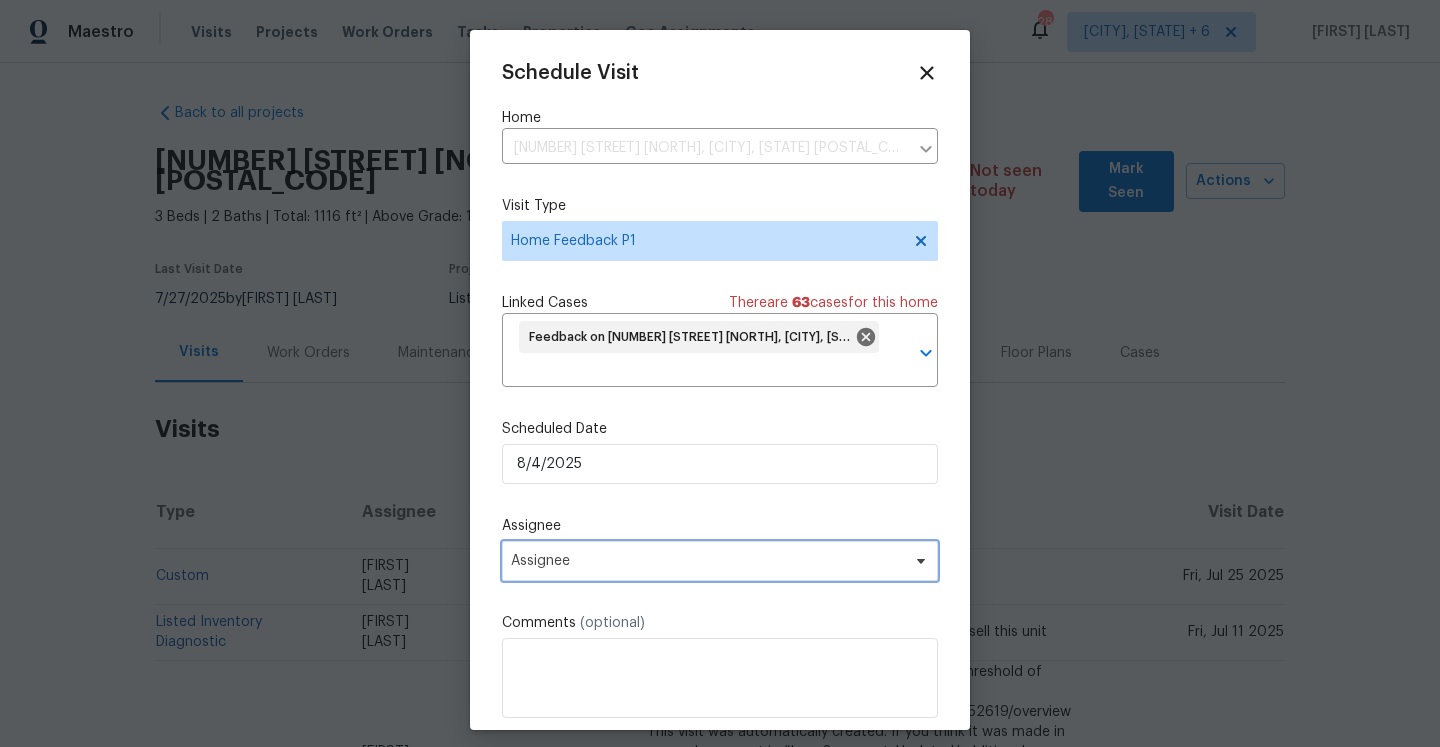 click on "Assignee" at bounding box center (720, 561) 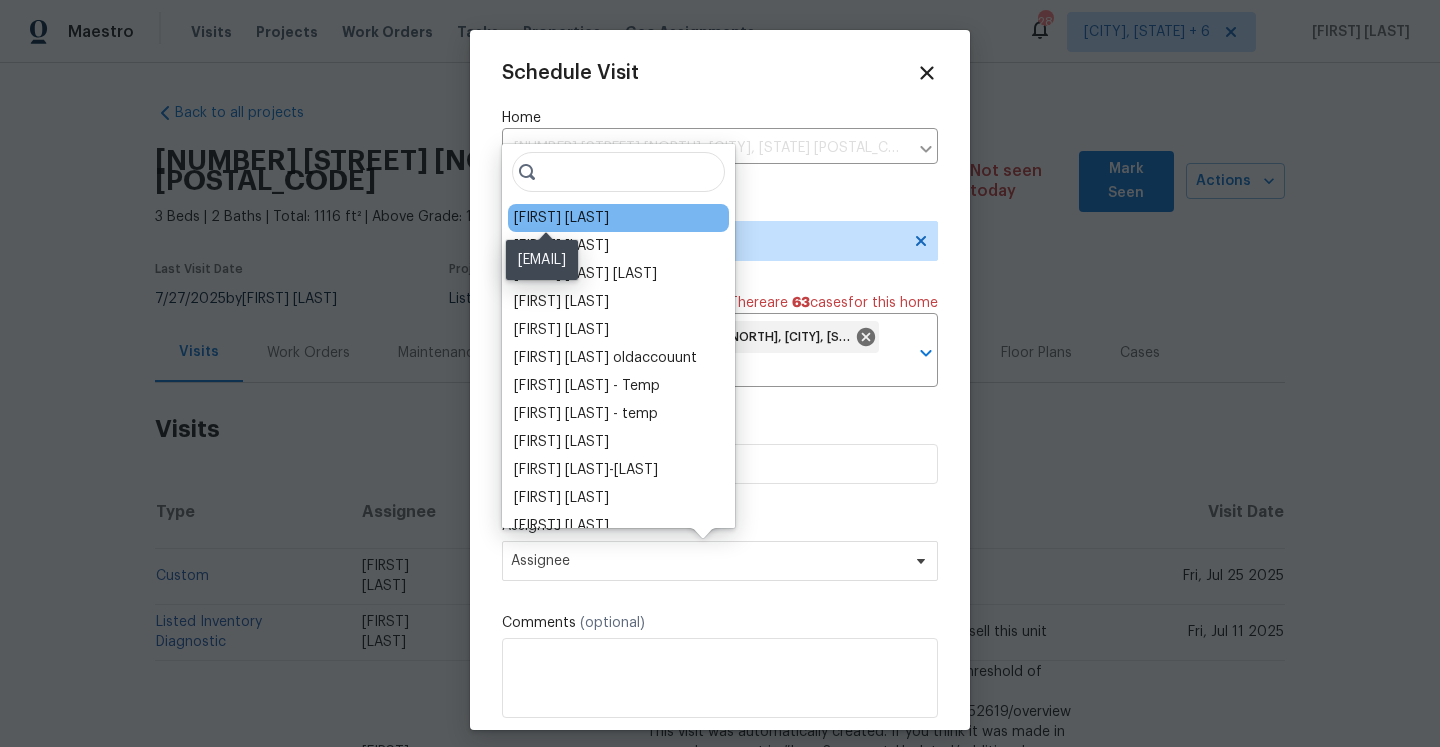 click on "Mat Smith" at bounding box center [561, 218] 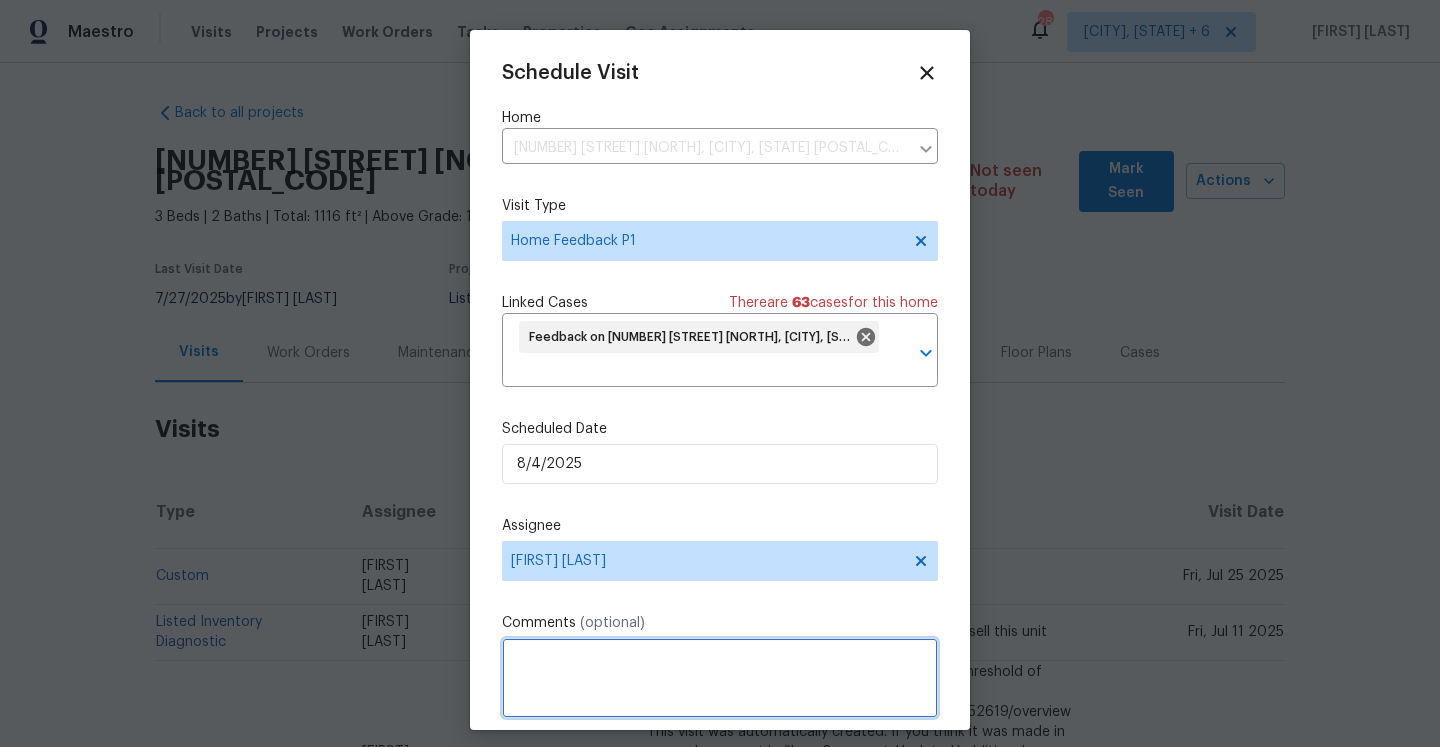 click at bounding box center (720, 678) 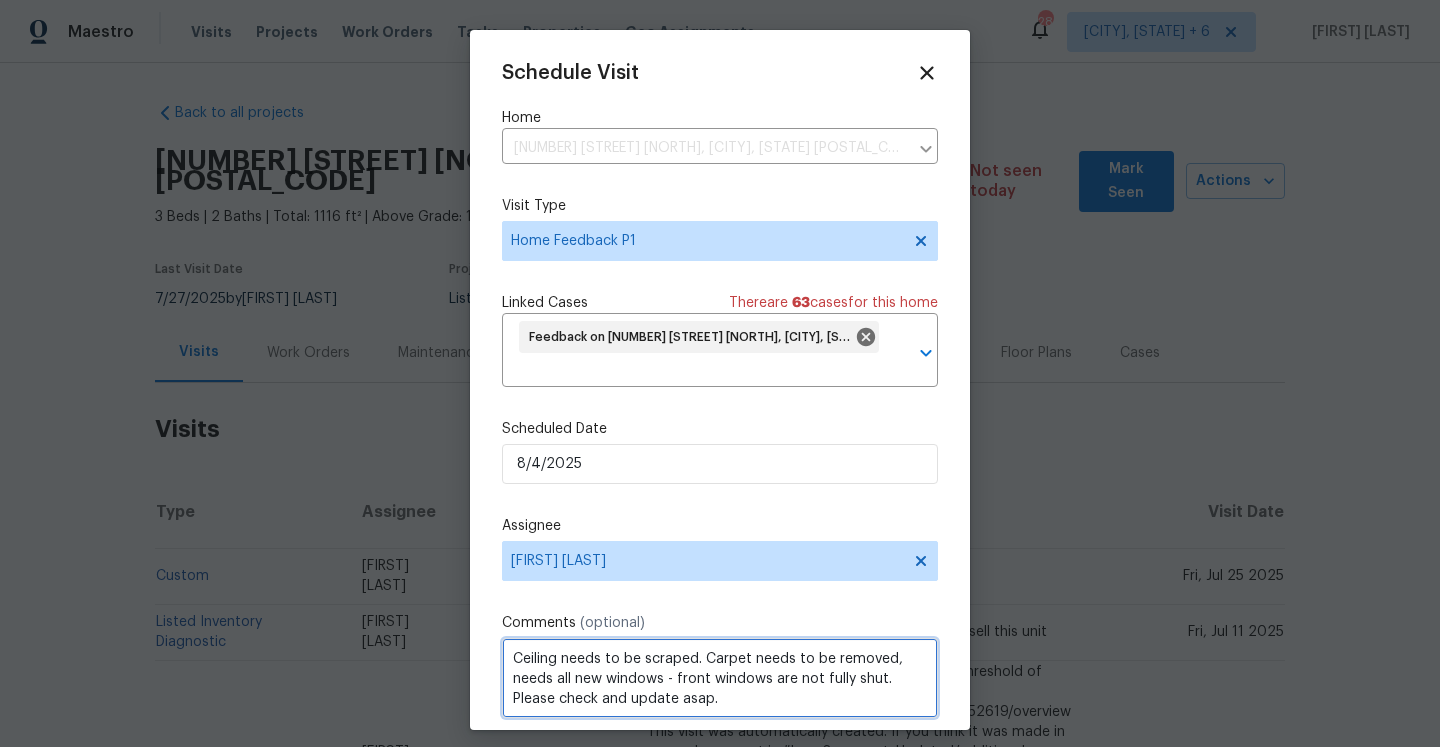 click on "removed; it" 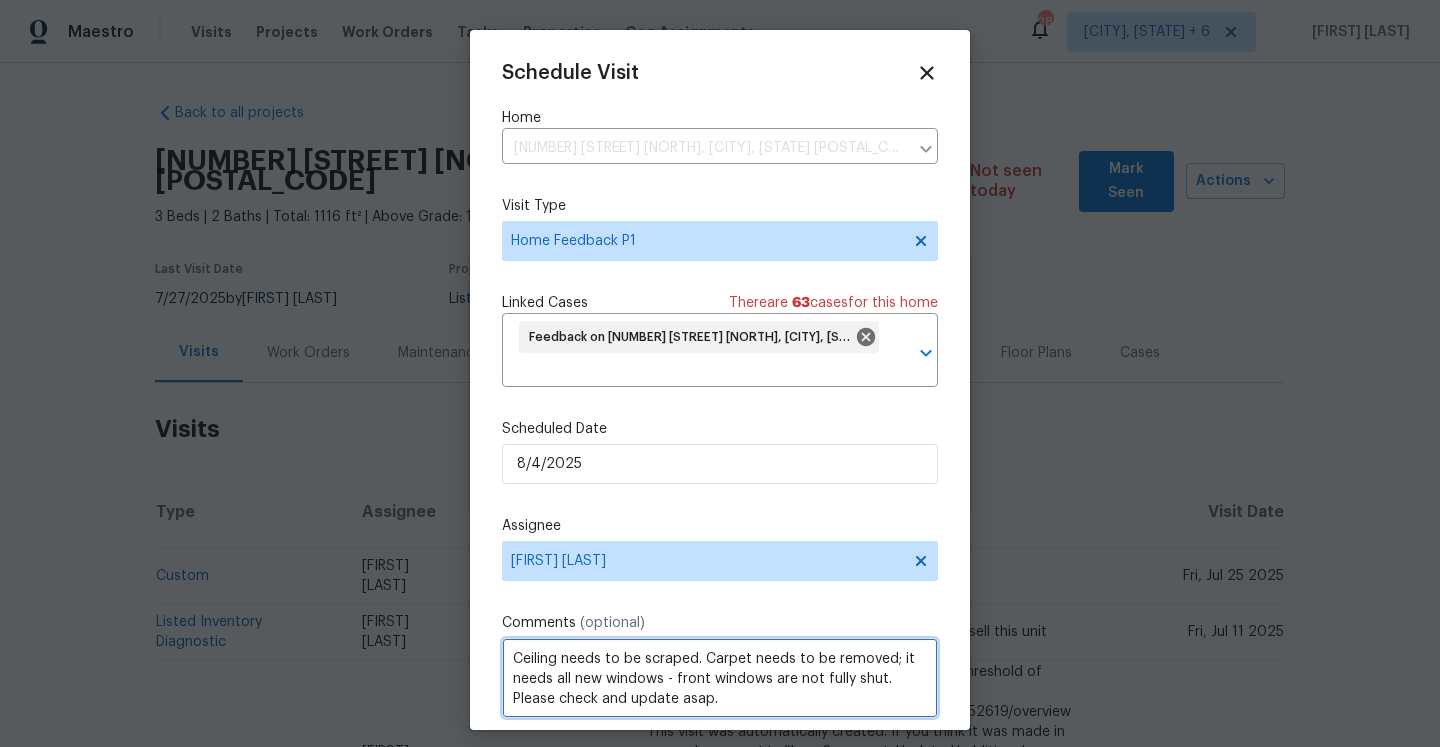 click on "Ceiling needs to be scraped. Carpet needs to be removed; it needs all new windows - front windows are not fully shut. Please check and update asap." at bounding box center [720, 678] 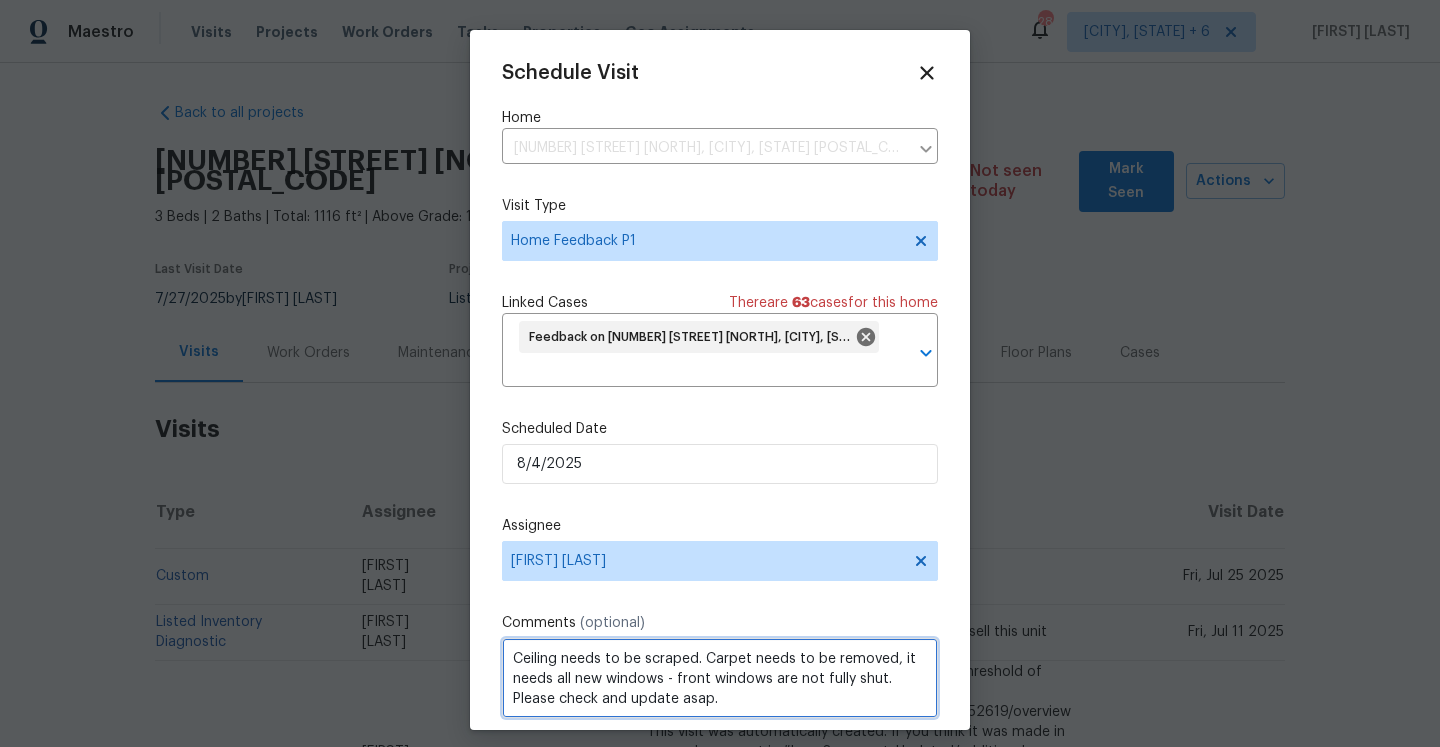 click on "—the" 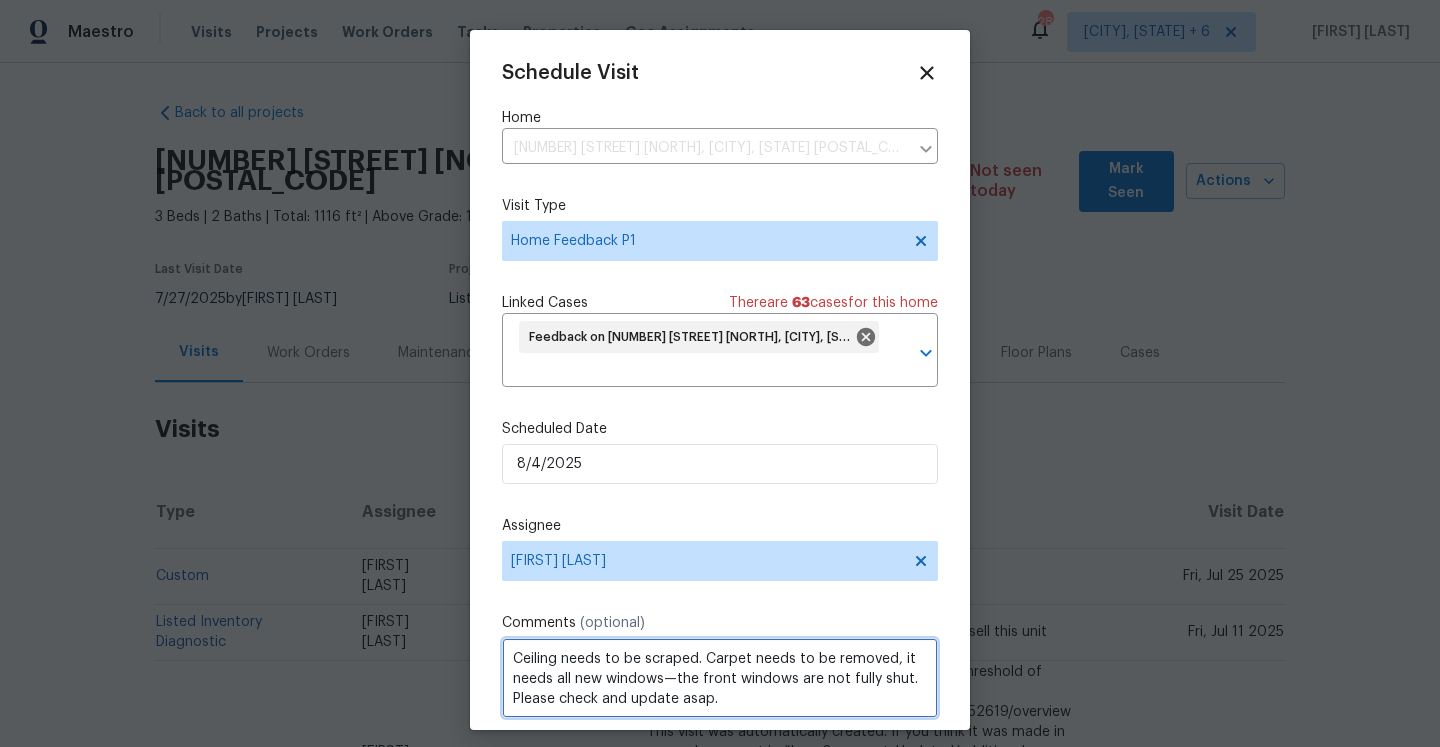 scroll, scrollTop: 2, scrollLeft: 0, axis: vertical 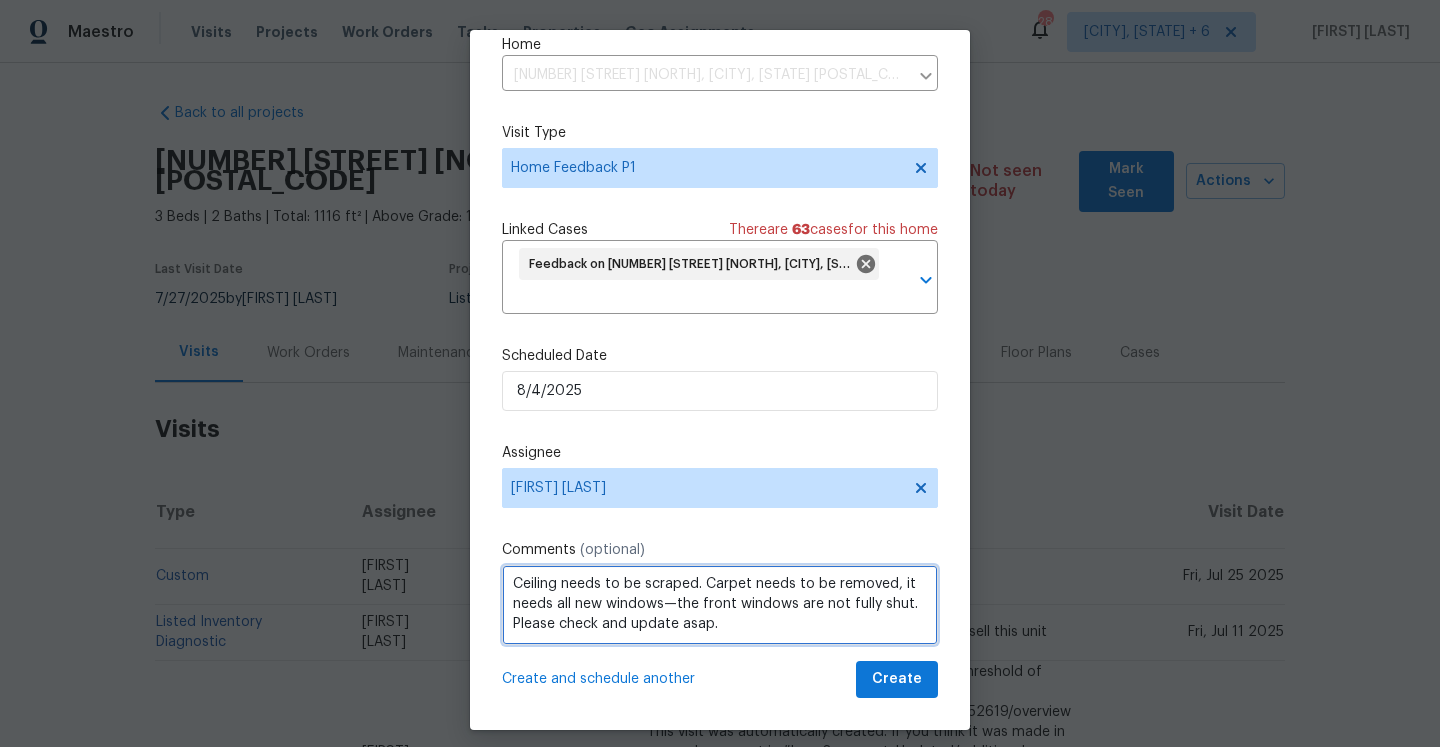 type on "Ceiling needs to be scraped. Carpet needs to be removed, it needs all new windows—the front windows are not fully shut. Please check and update asap." 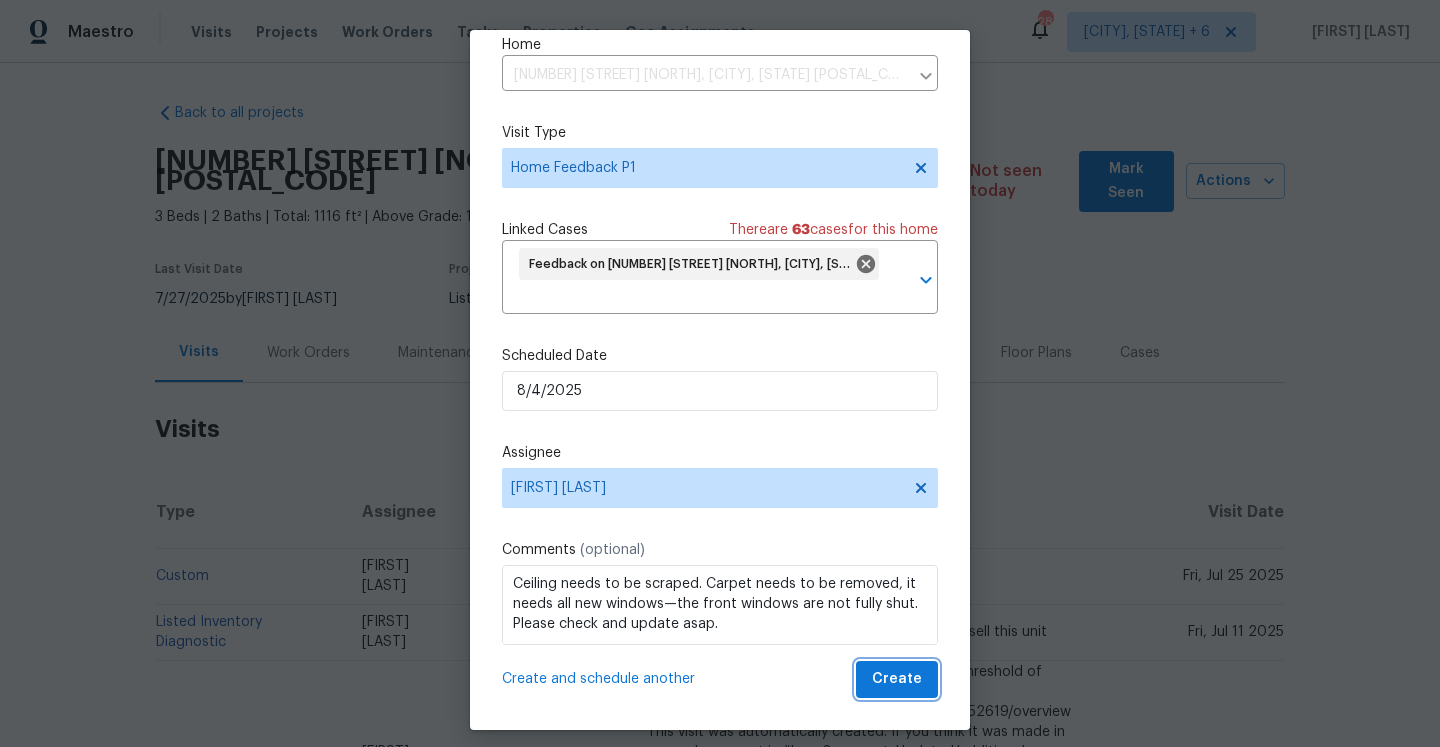 click on "Create" at bounding box center [897, 679] 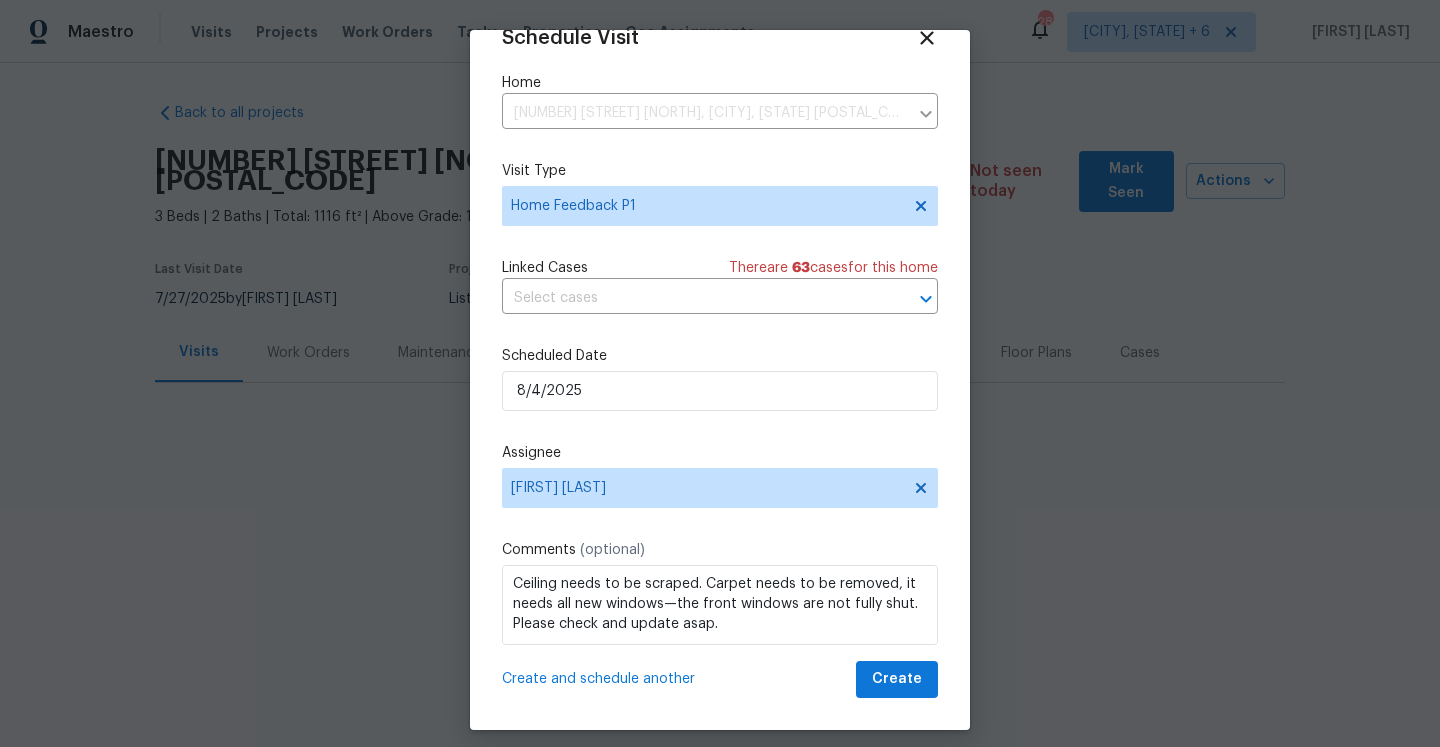 scroll, scrollTop: 36, scrollLeft: 0, axis: vertical 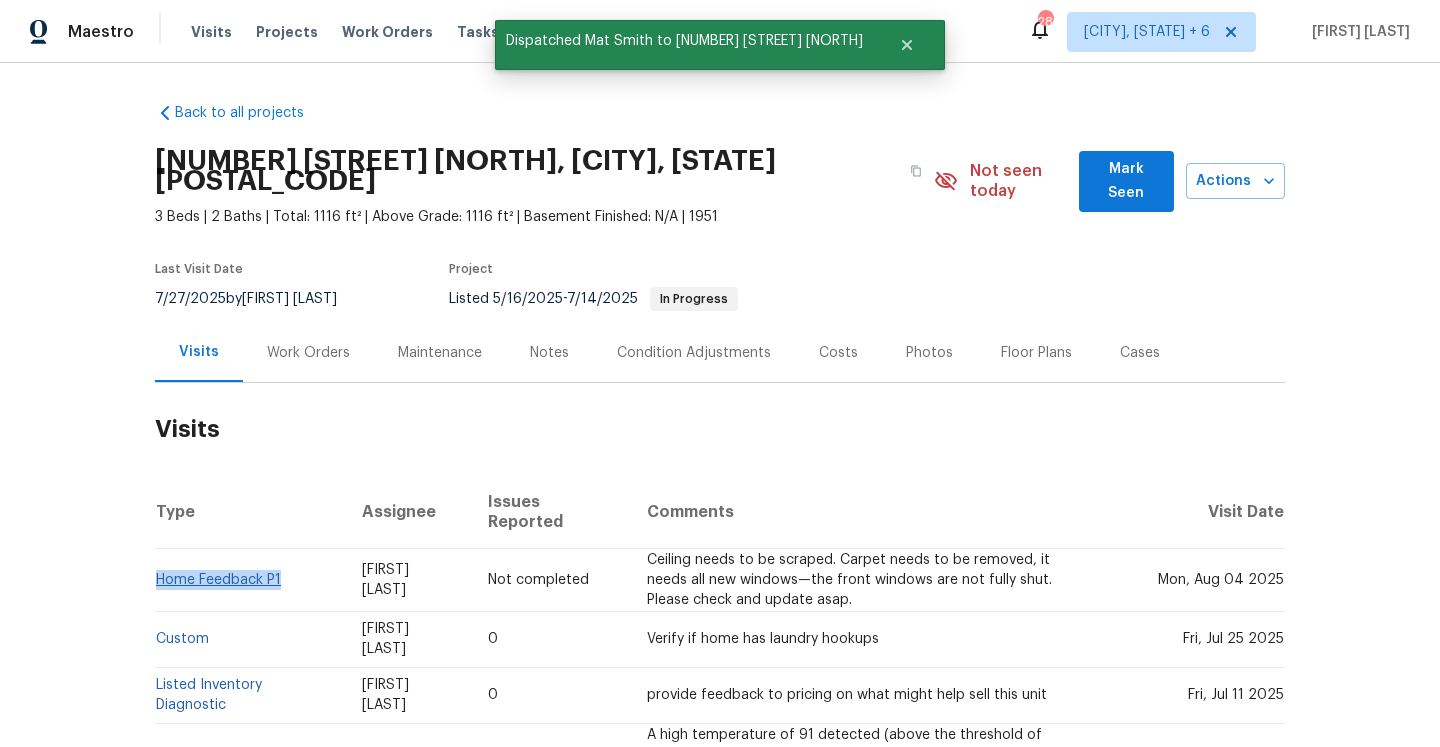 drag, startPoint x: 291, startPoint y: 546, endPoint x: 161, endPoint y: 540, distance: 130.13838 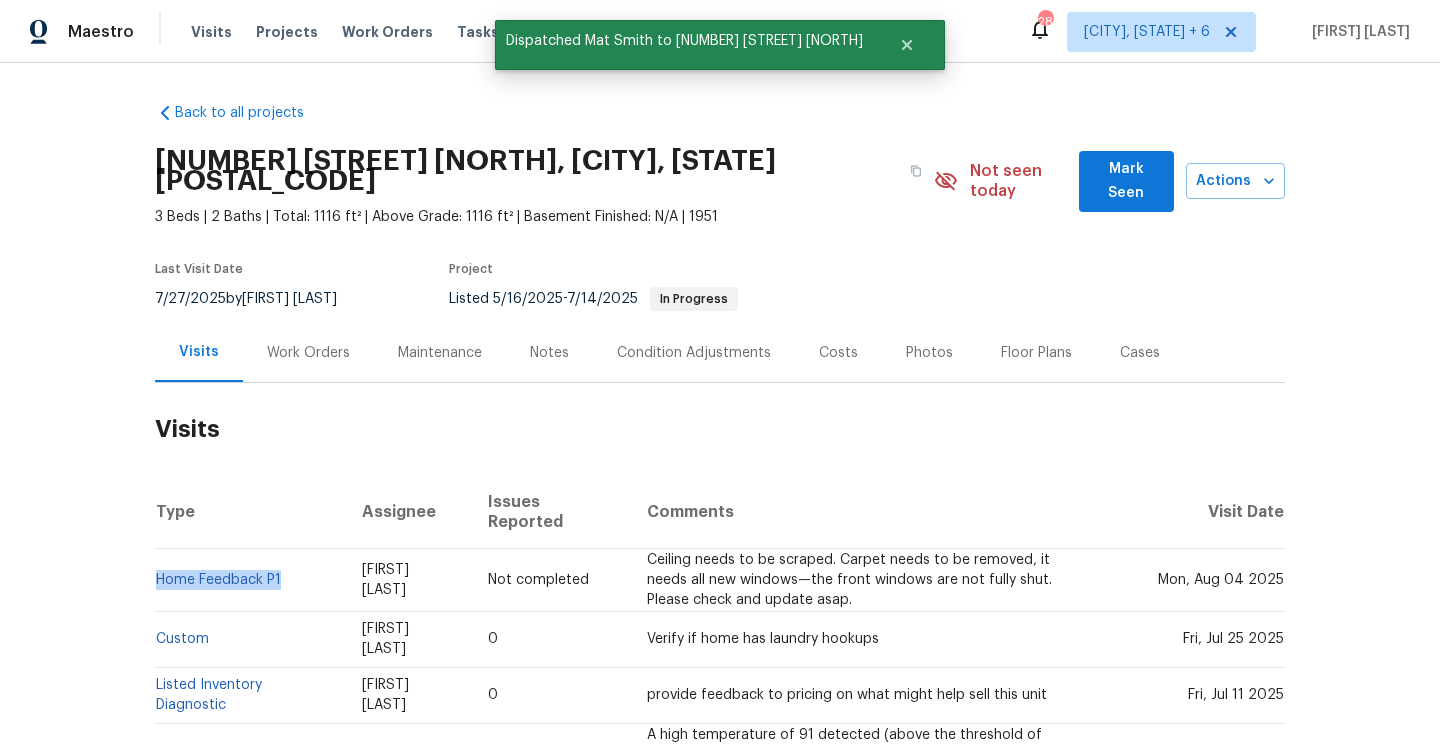 copy on "Home Feedback P1" 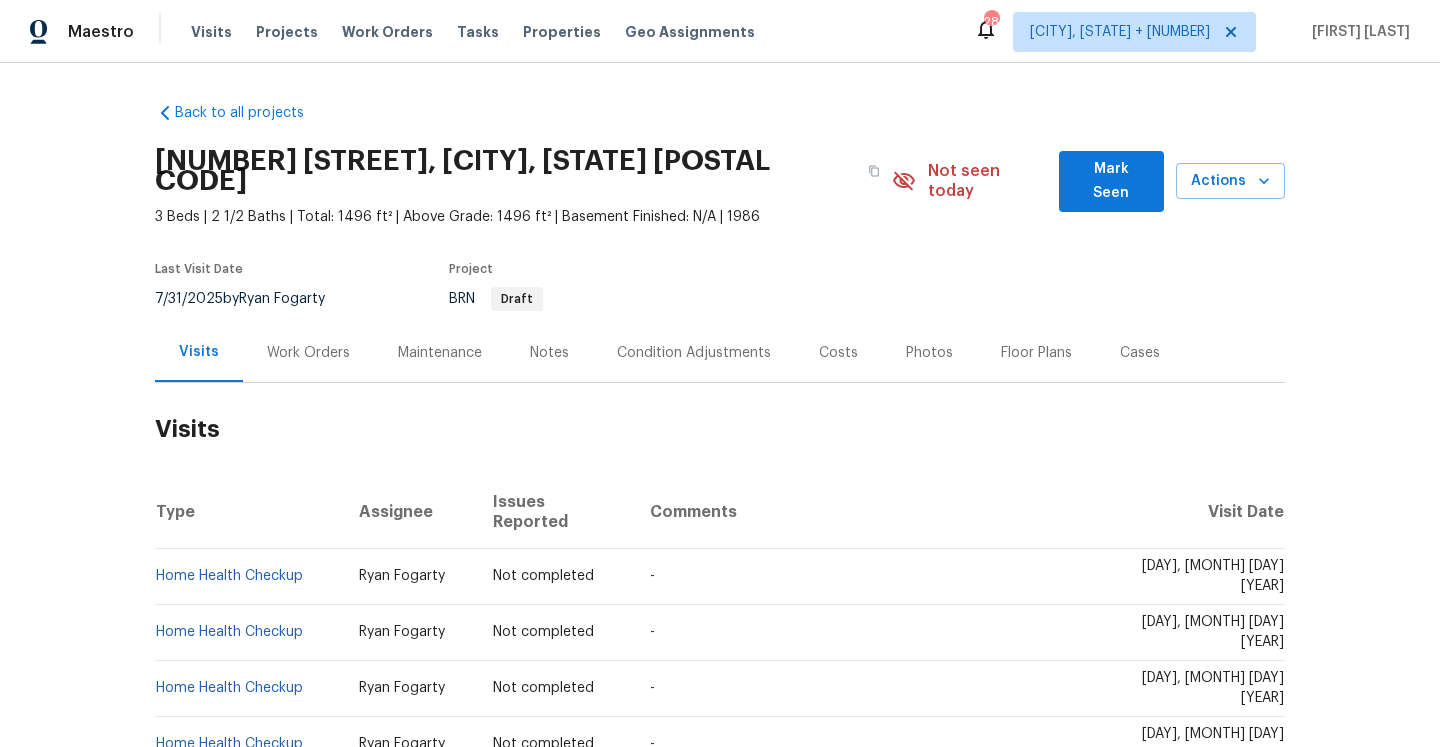 scroll, scrollTop: 0, scrollLeft: 0, axis: both 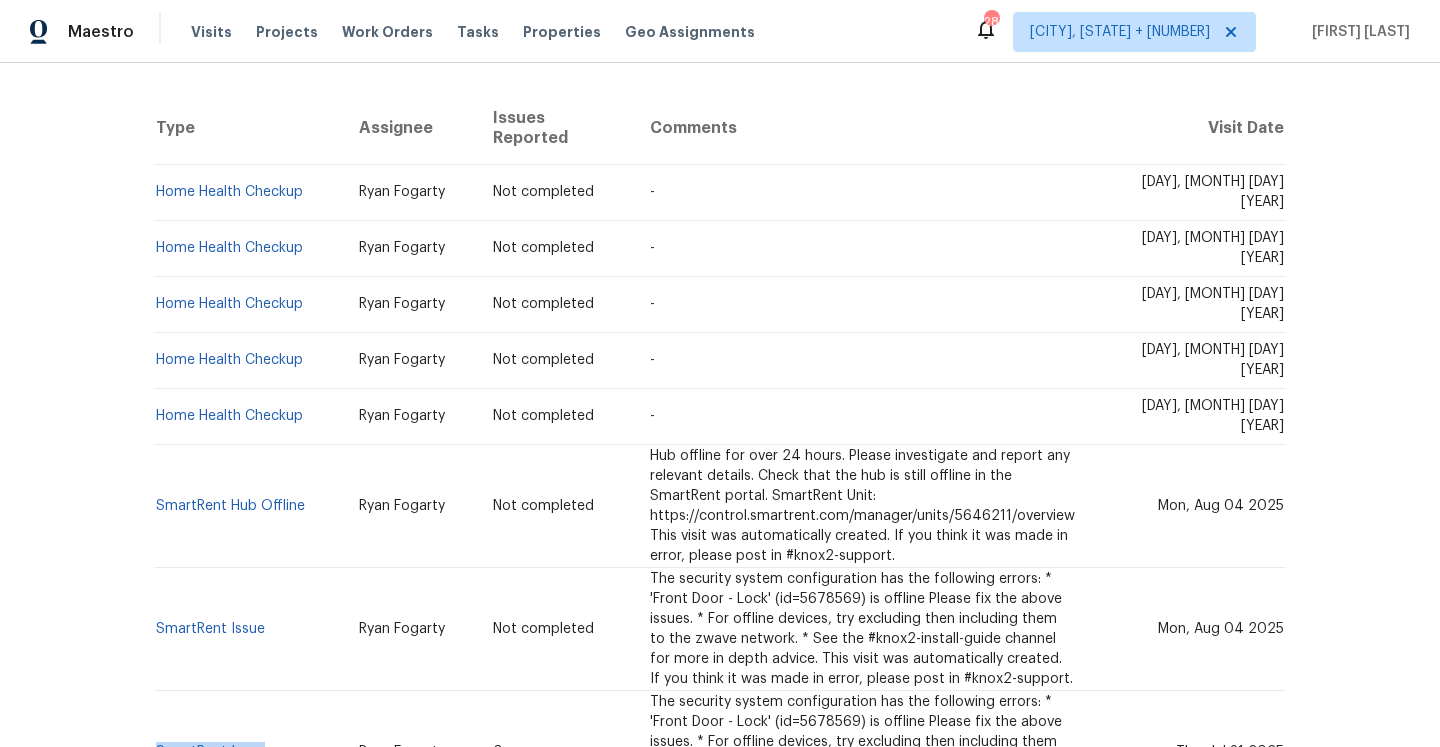 drag, startPoint x: 275, startPoint y: 718, endPoint x: 155, endPoint y: 708, distance: 120.41595 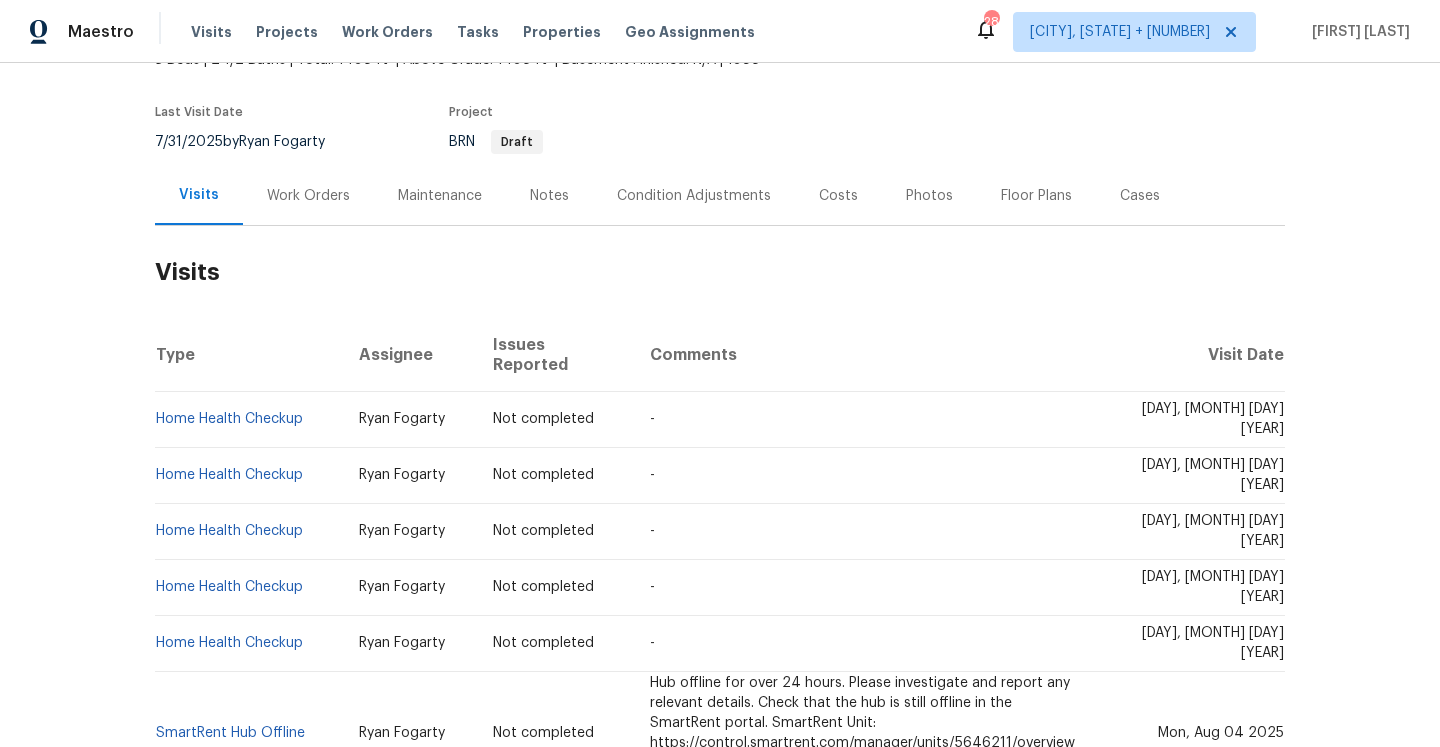 click on "Work Orders" at bounding box center [308, 195] 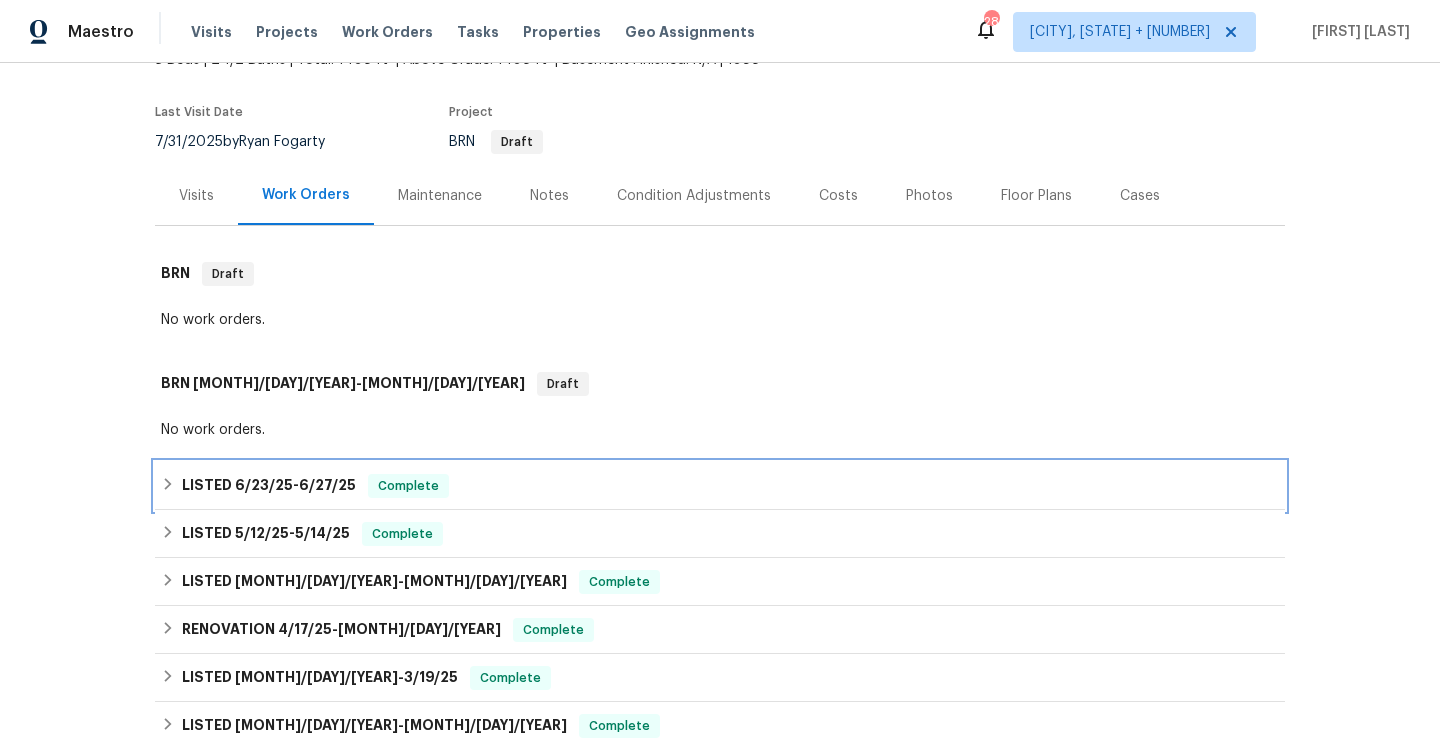 click on "LISTED   [MONTH]/[DAY]/[YEAR]  -  [MONTH]/[DAY]/[YEAR] Complete" at bounding box center [720, 486] 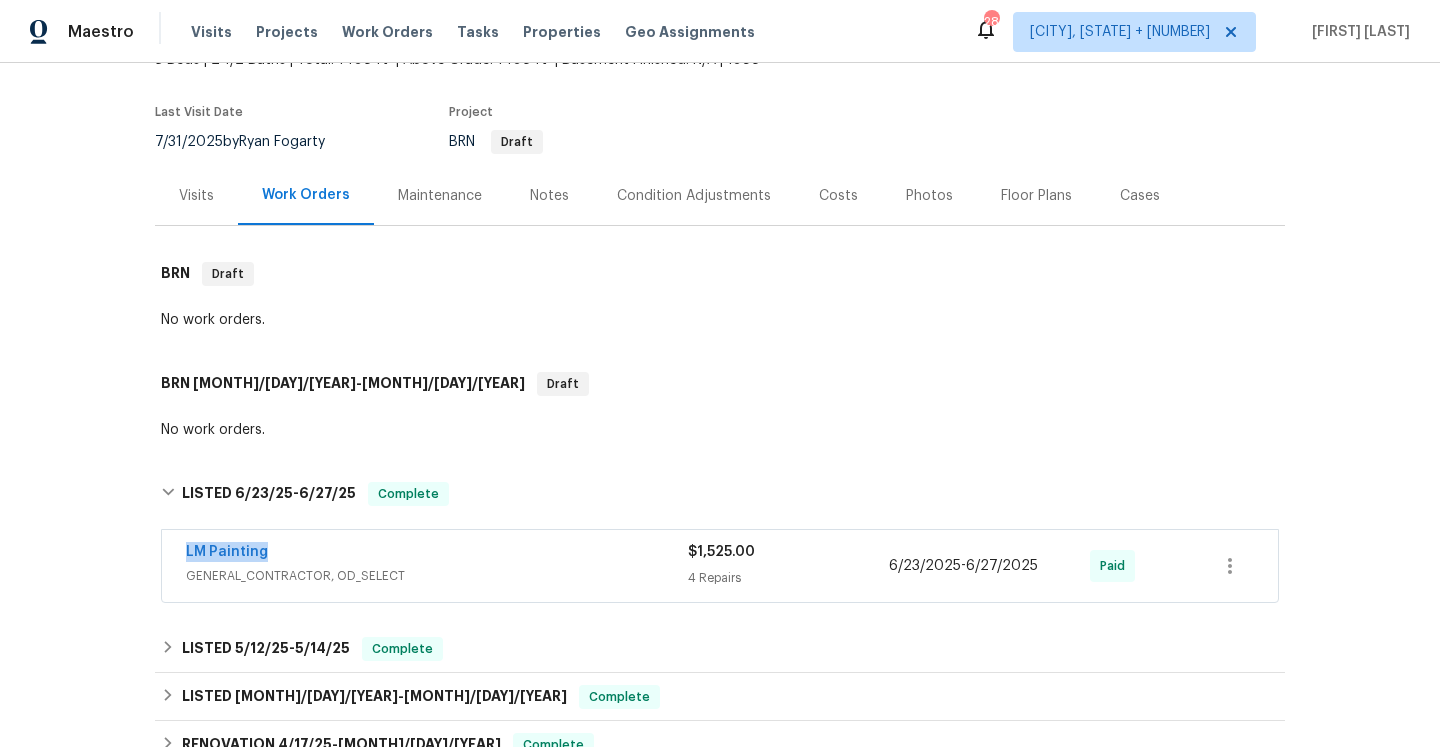 drag, startPoint x: 302, startPoint y: 538, endPoint x: 184, endPoint y: 535, distance: 118.03813 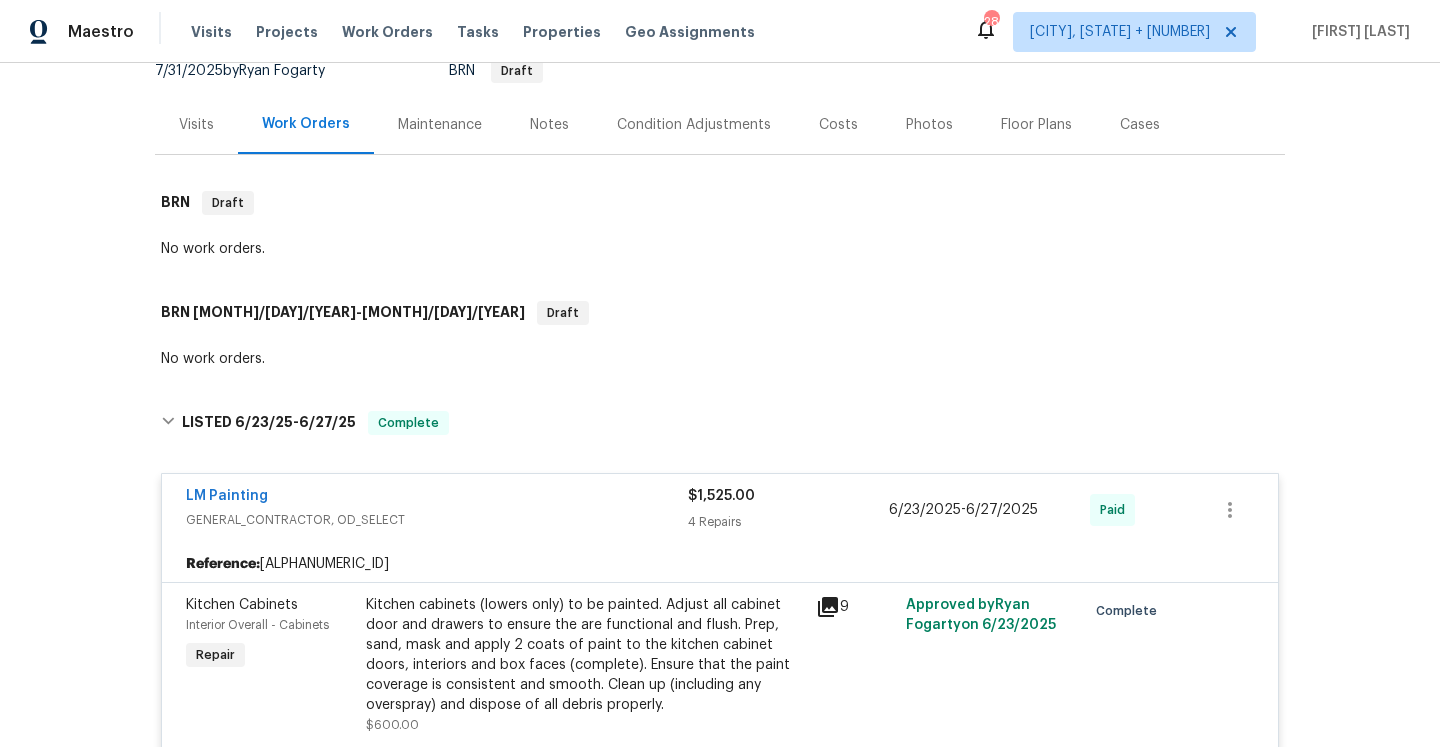 scroll, scrollTop: 219, scrollLeft: 0, axis: vertical 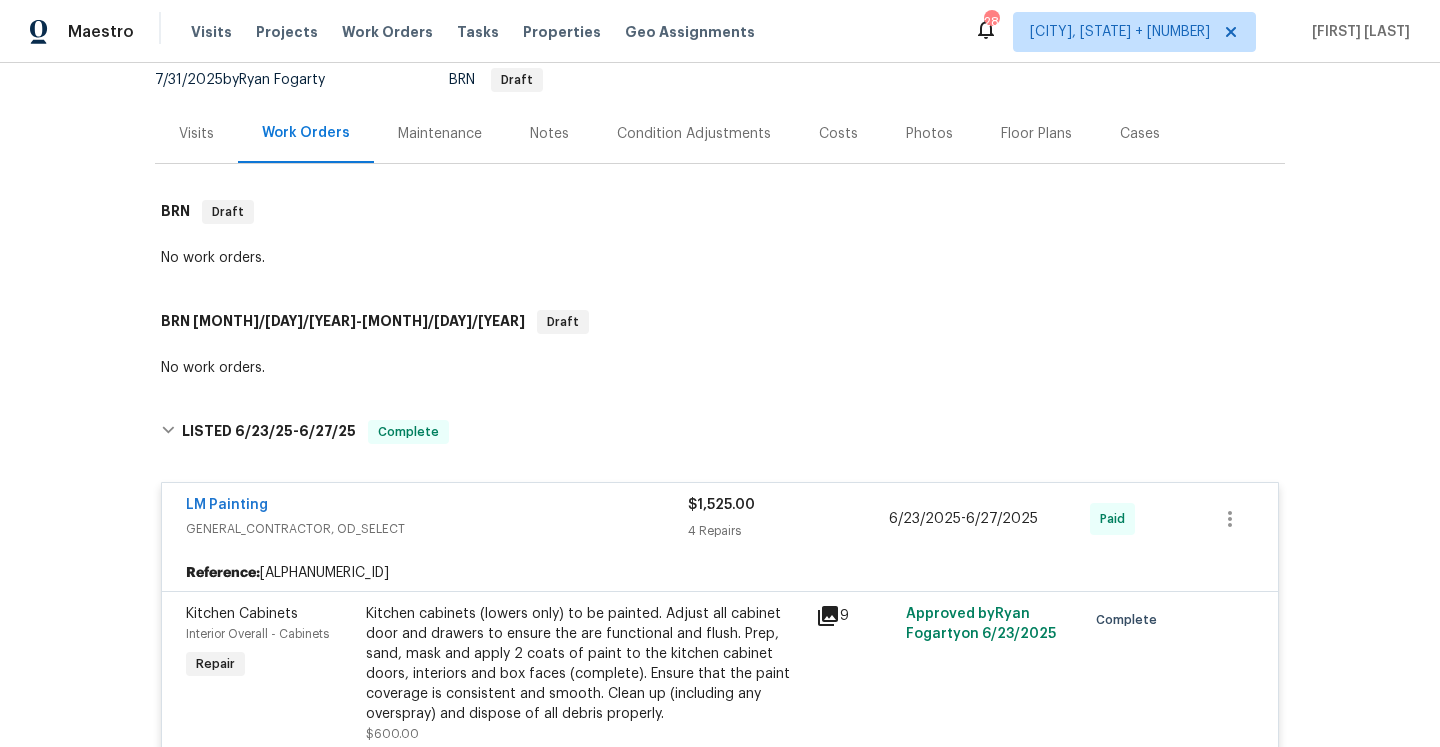 click on "Visits" at bounding box center [196, 133] 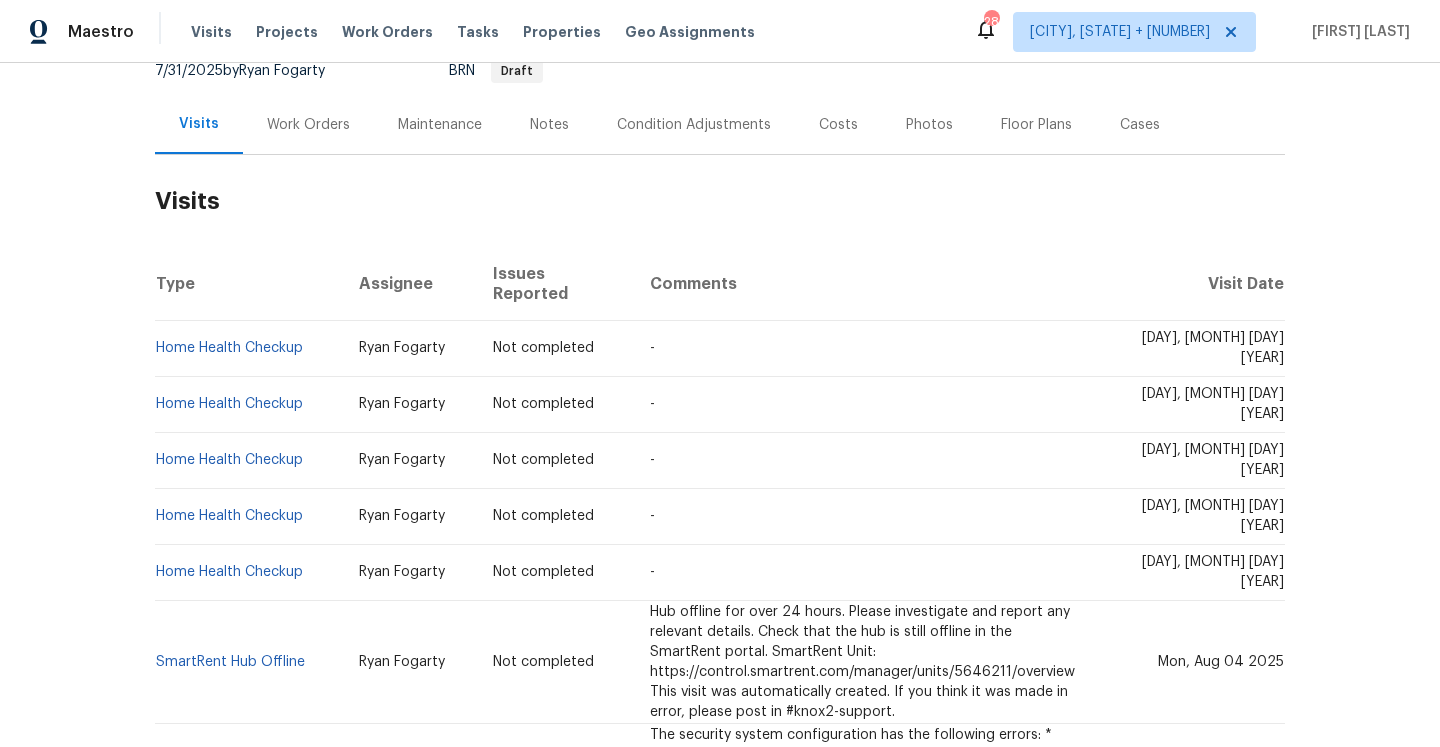 scroll, scrollTop: 305, scrollLeft: 0, axis: vertical 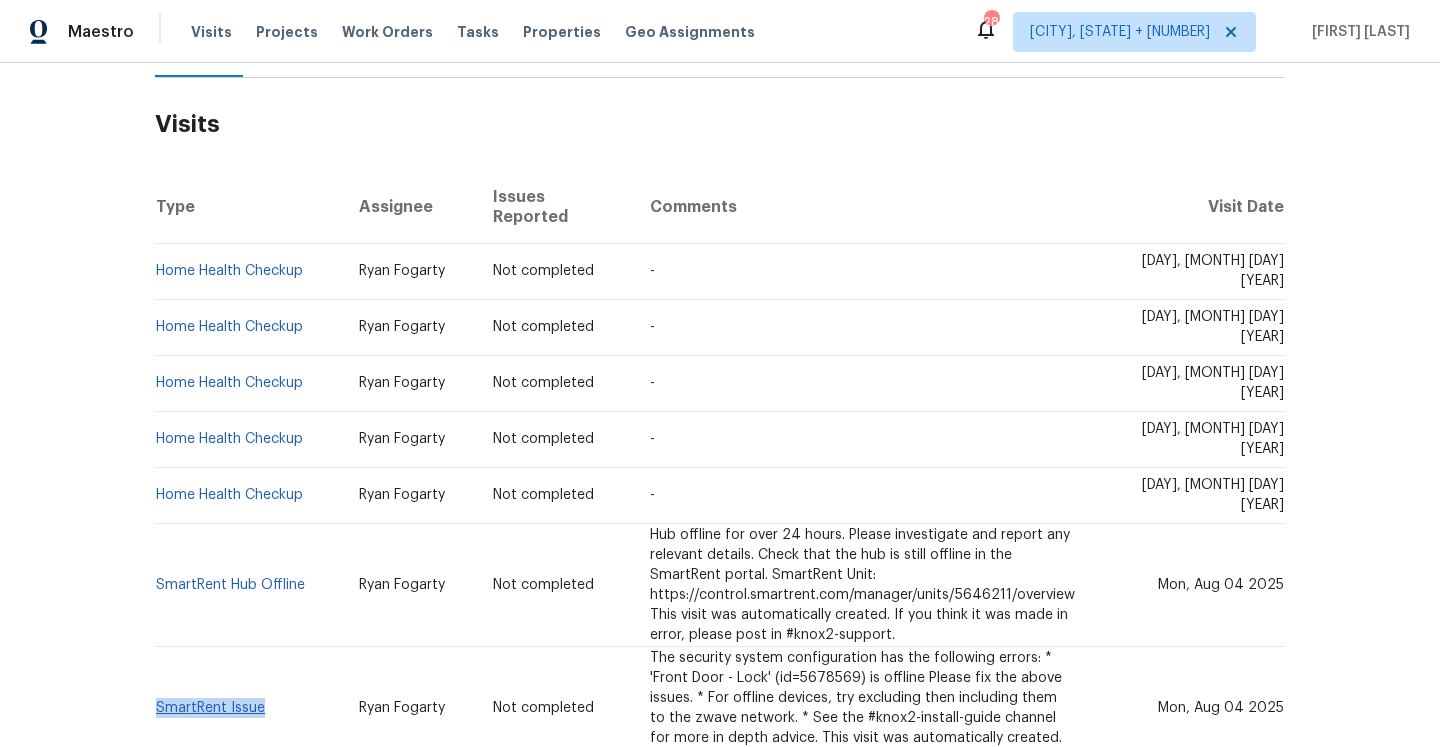 drag, startPoint x: 282, startPoint y: 676, endPoint x: 158, endPoint y: 673, distance: 124.036285 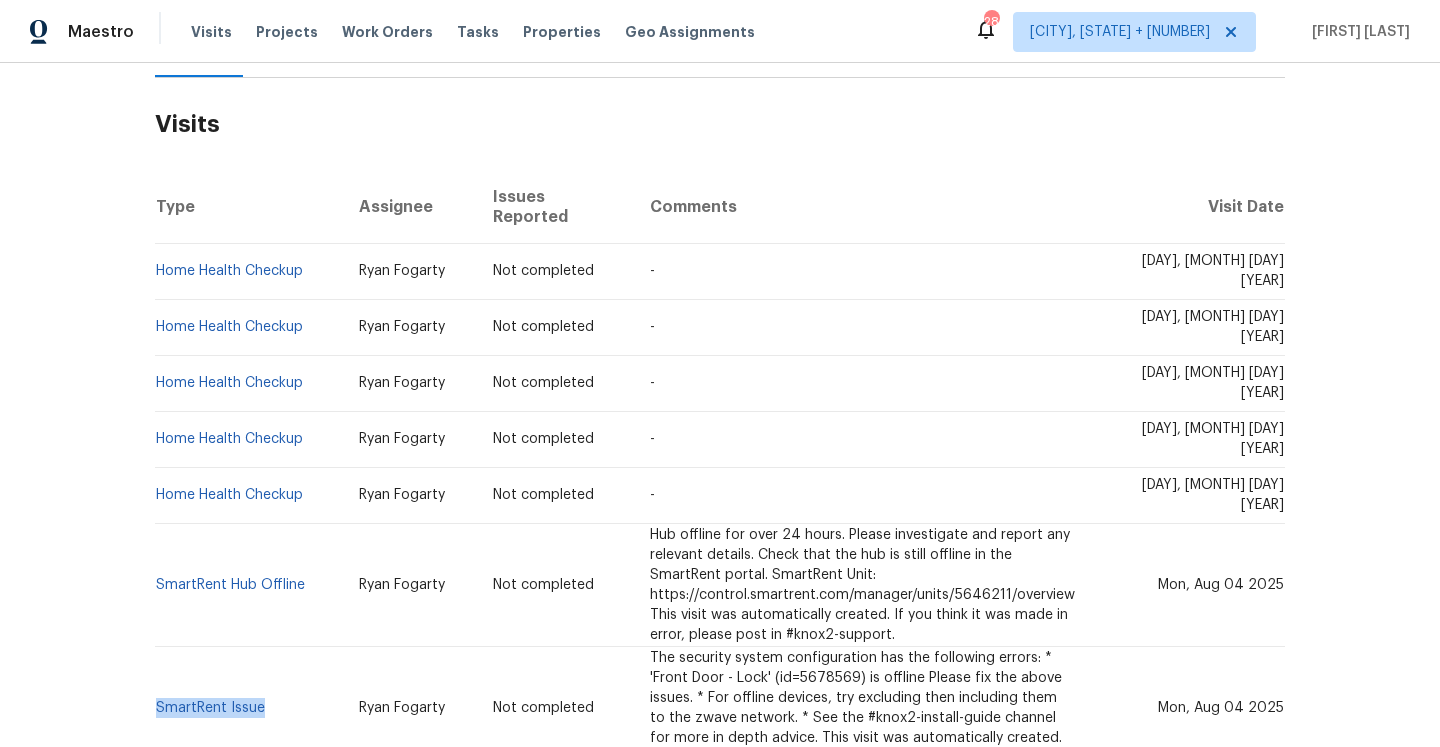 copy on "SmartRent Issue" 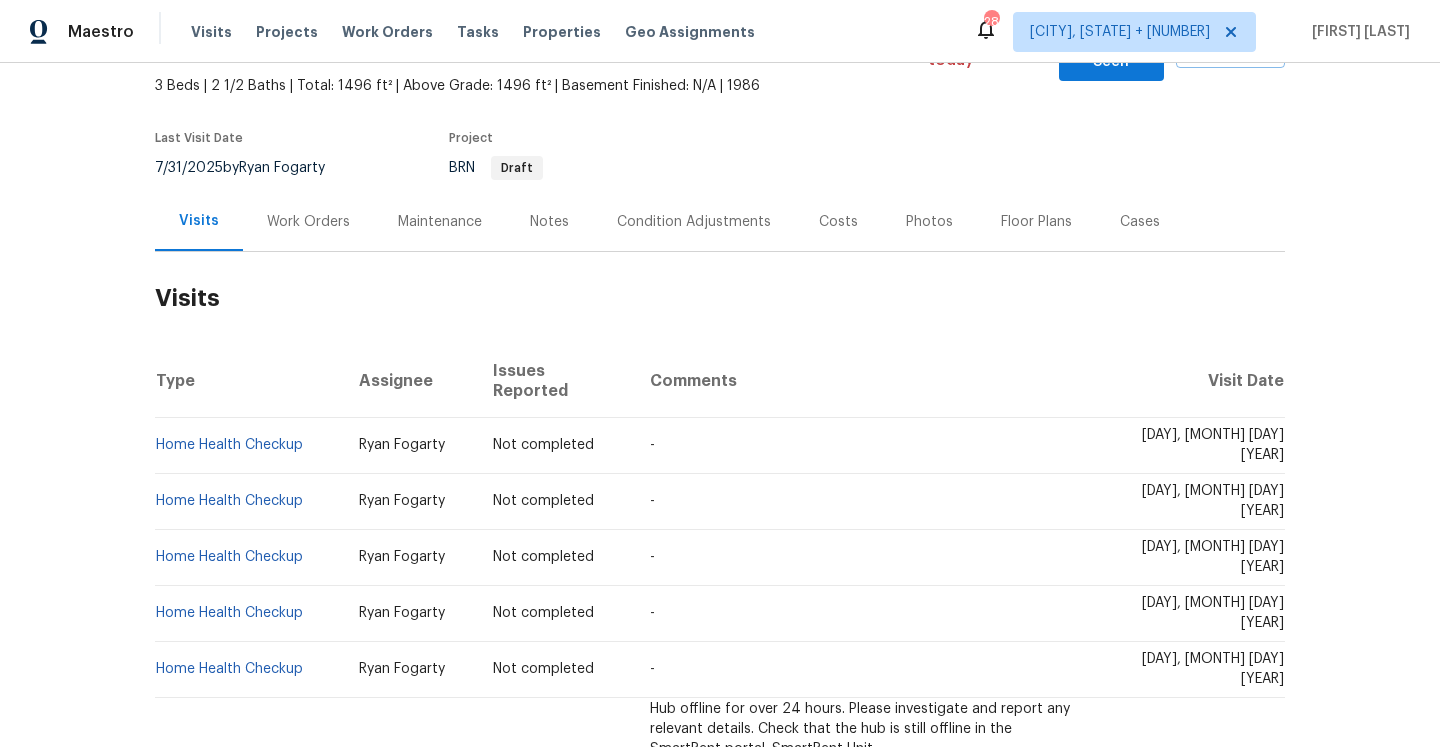scroll, scrollTop: 115, scrollLeft: 0, axis: vertical 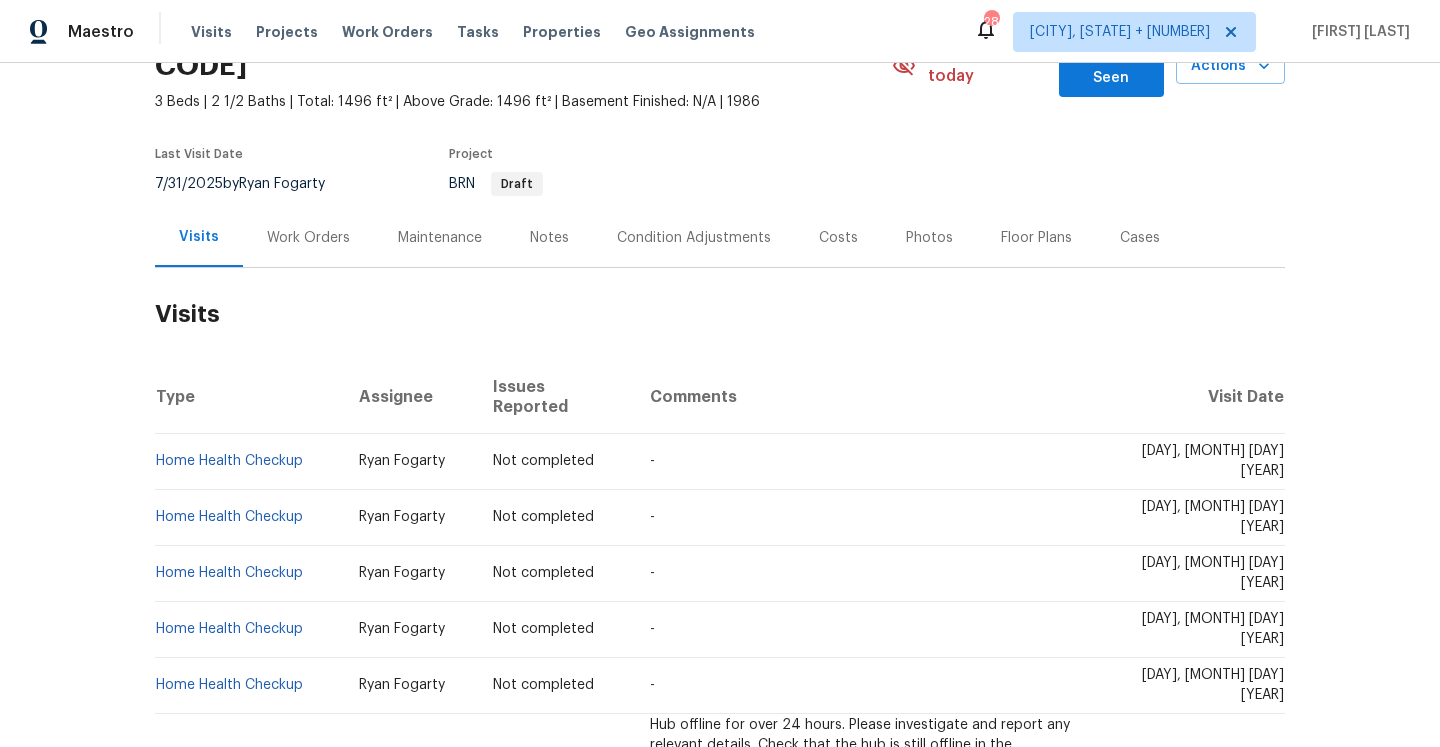 click on "Work Orders" at bounding box center [308, 237] 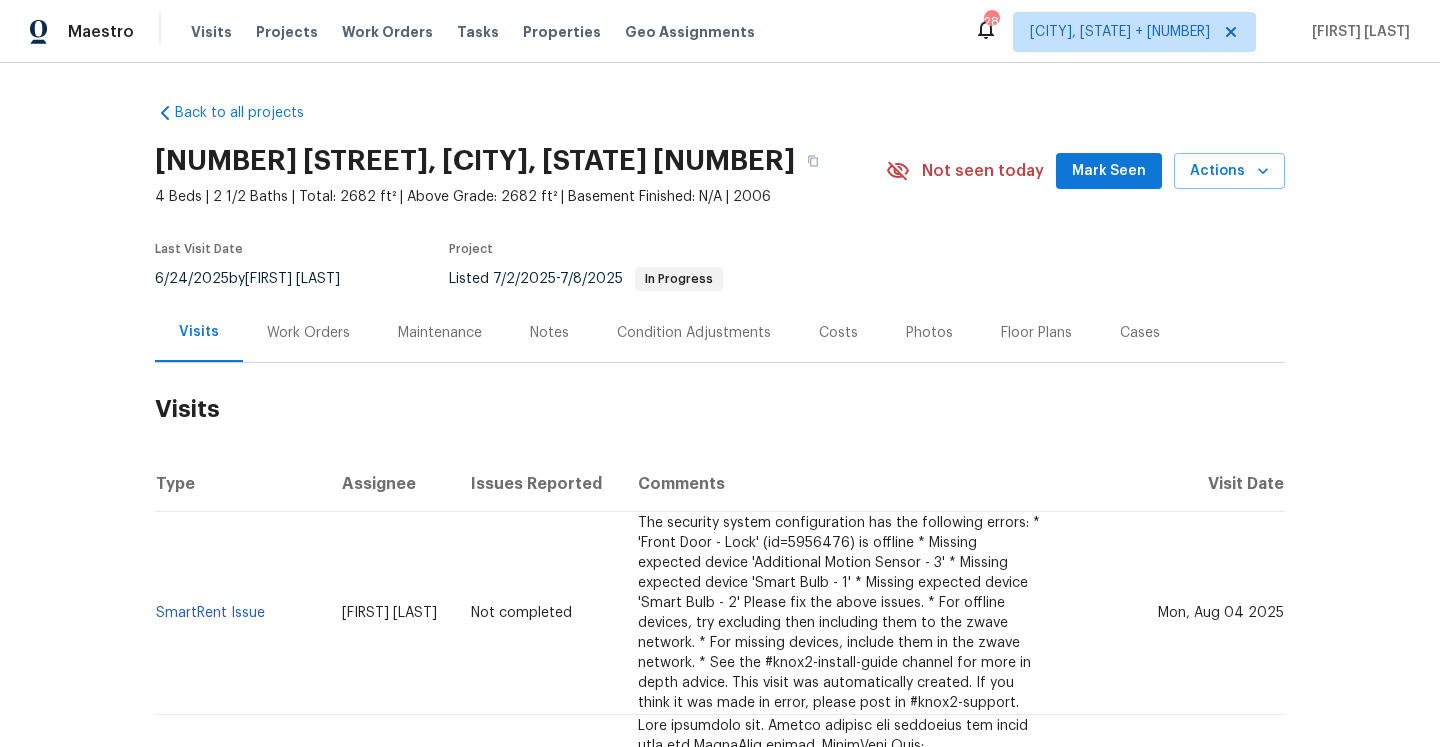 scroll, scrollTop: 0, scrollLeft: 0, axis: both 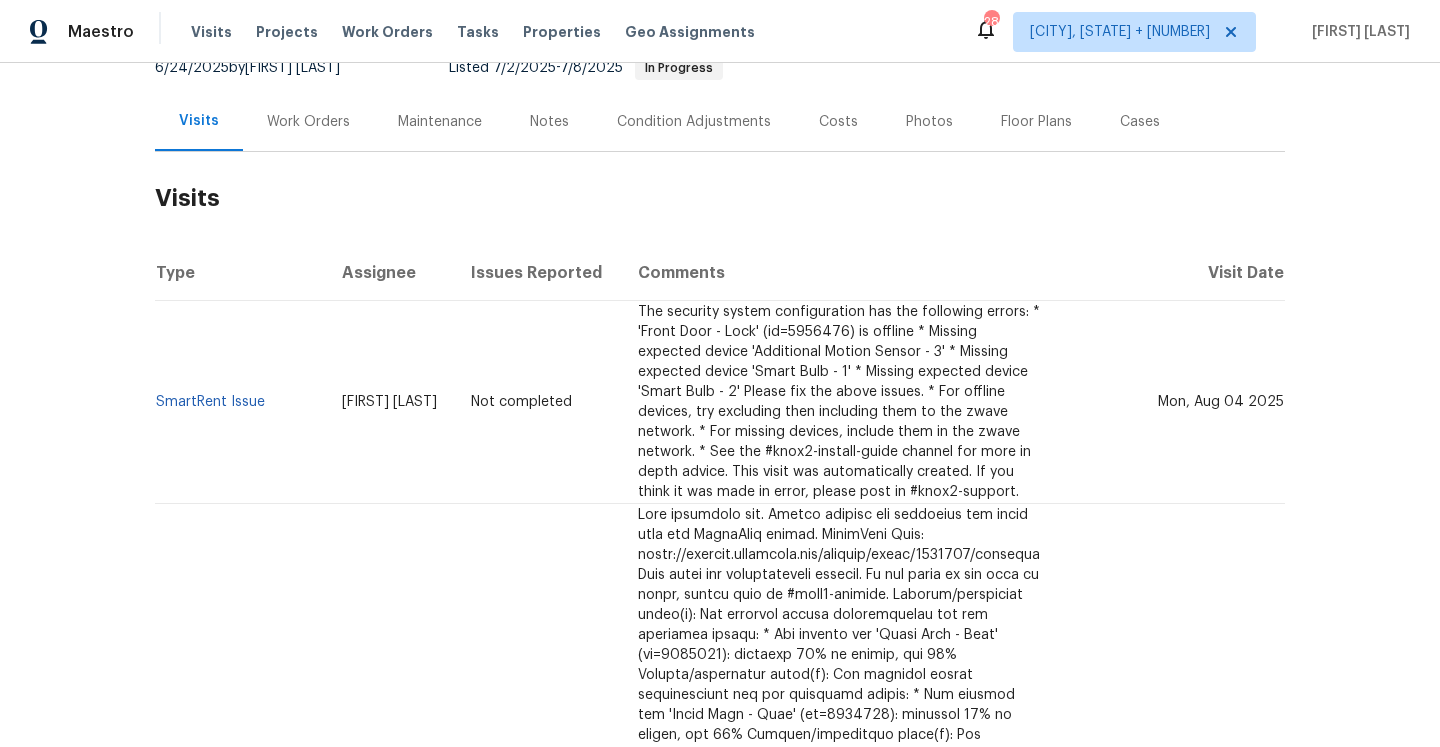 click on "Work Orders" at bounding box center (308, 121) 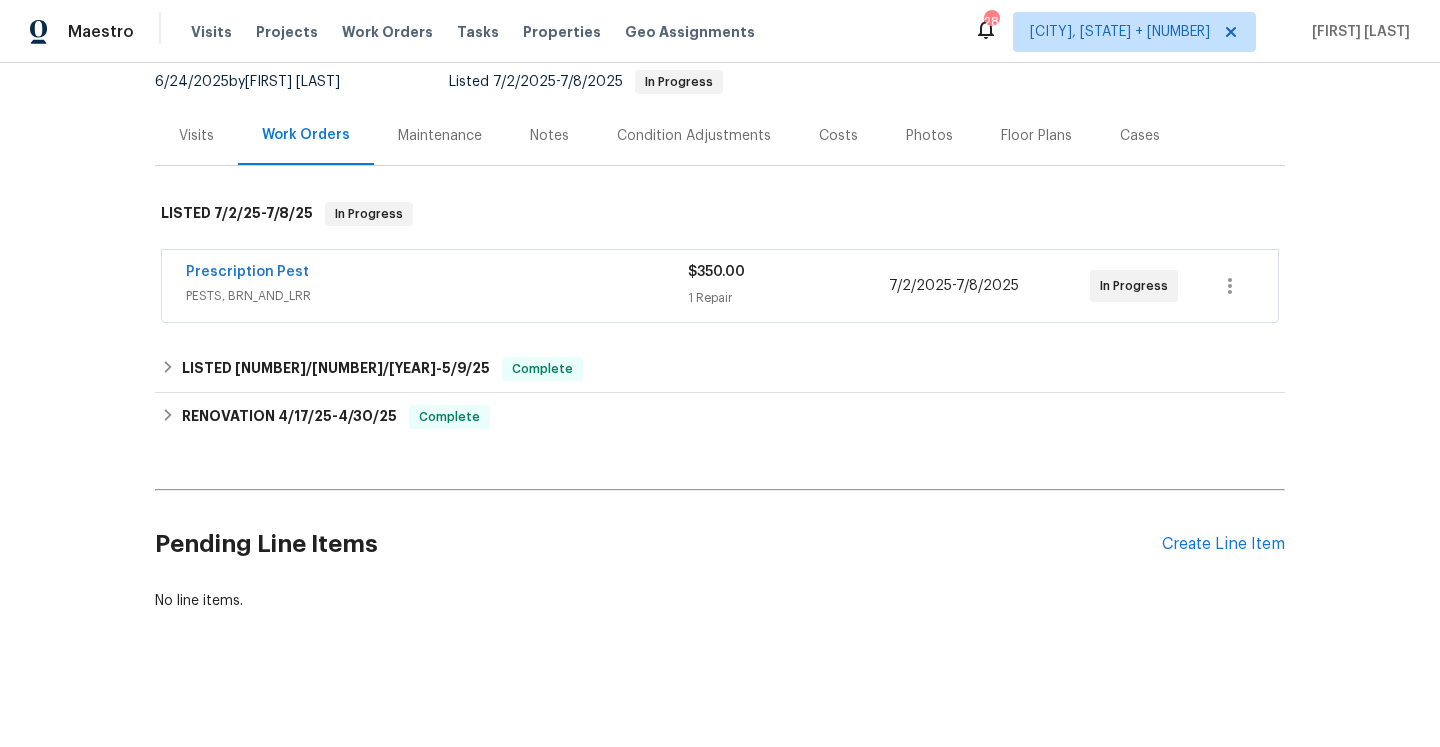 scroll, scrollTop: 197, scrollLeft: 0, axis: vertical 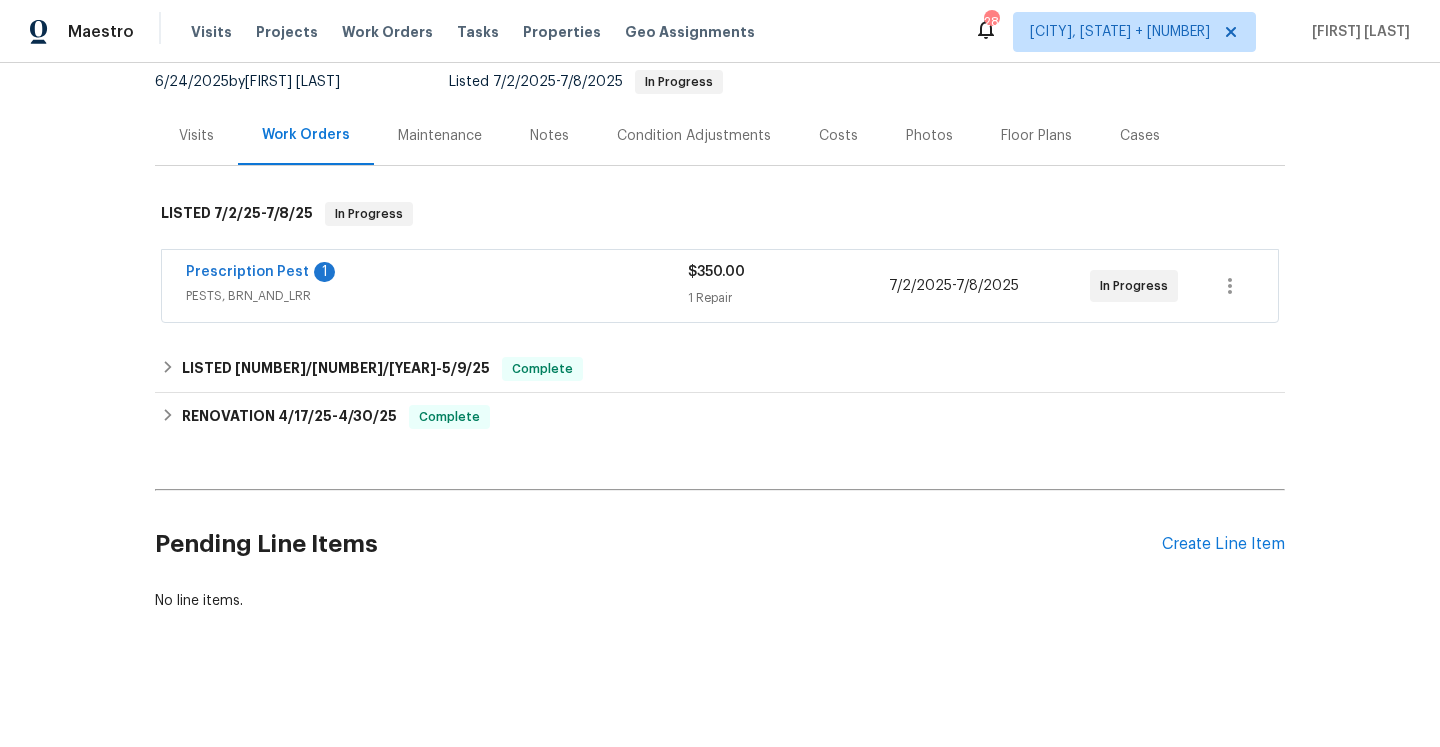 click on "Prescription Pest 1" at bounding box center (437, 274) 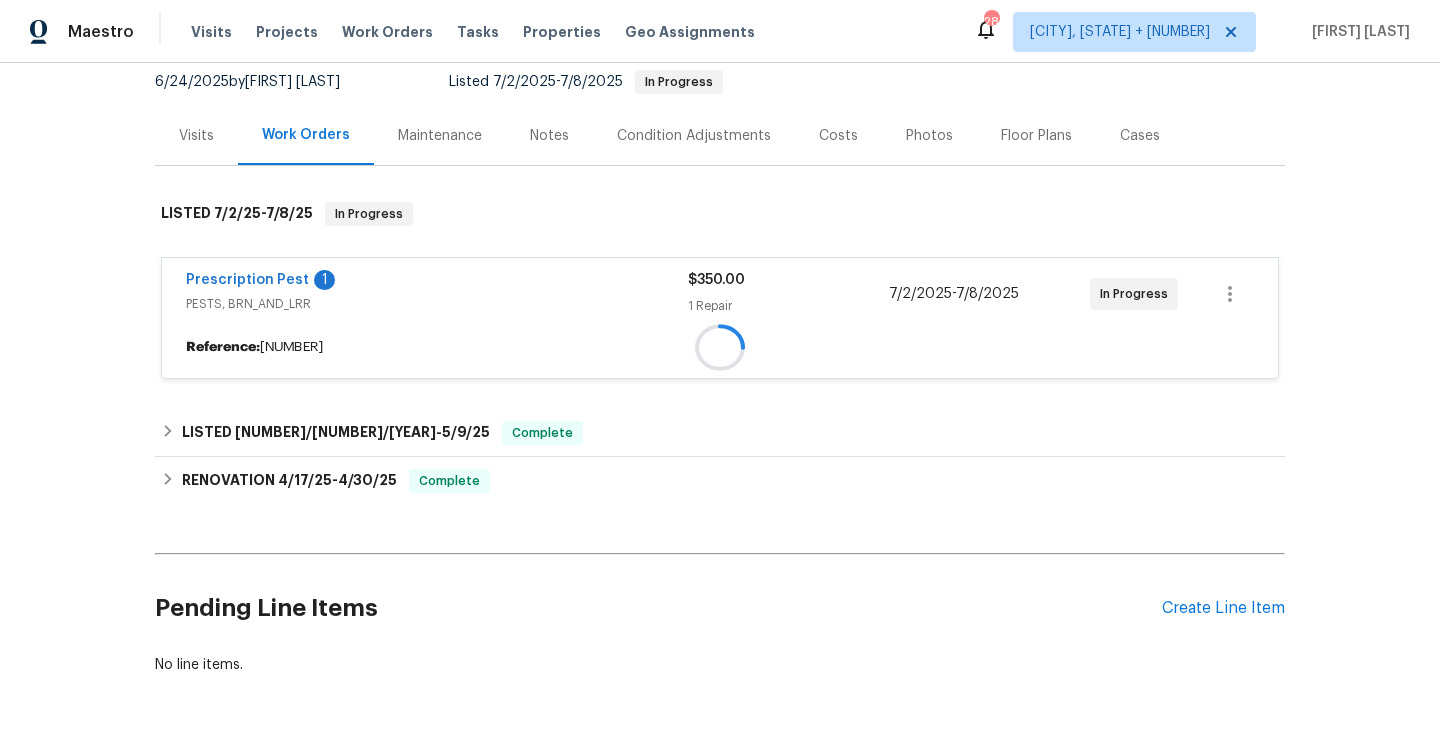 scroll, scrollTop: 211, scrollLeft: 0, axis: vertical 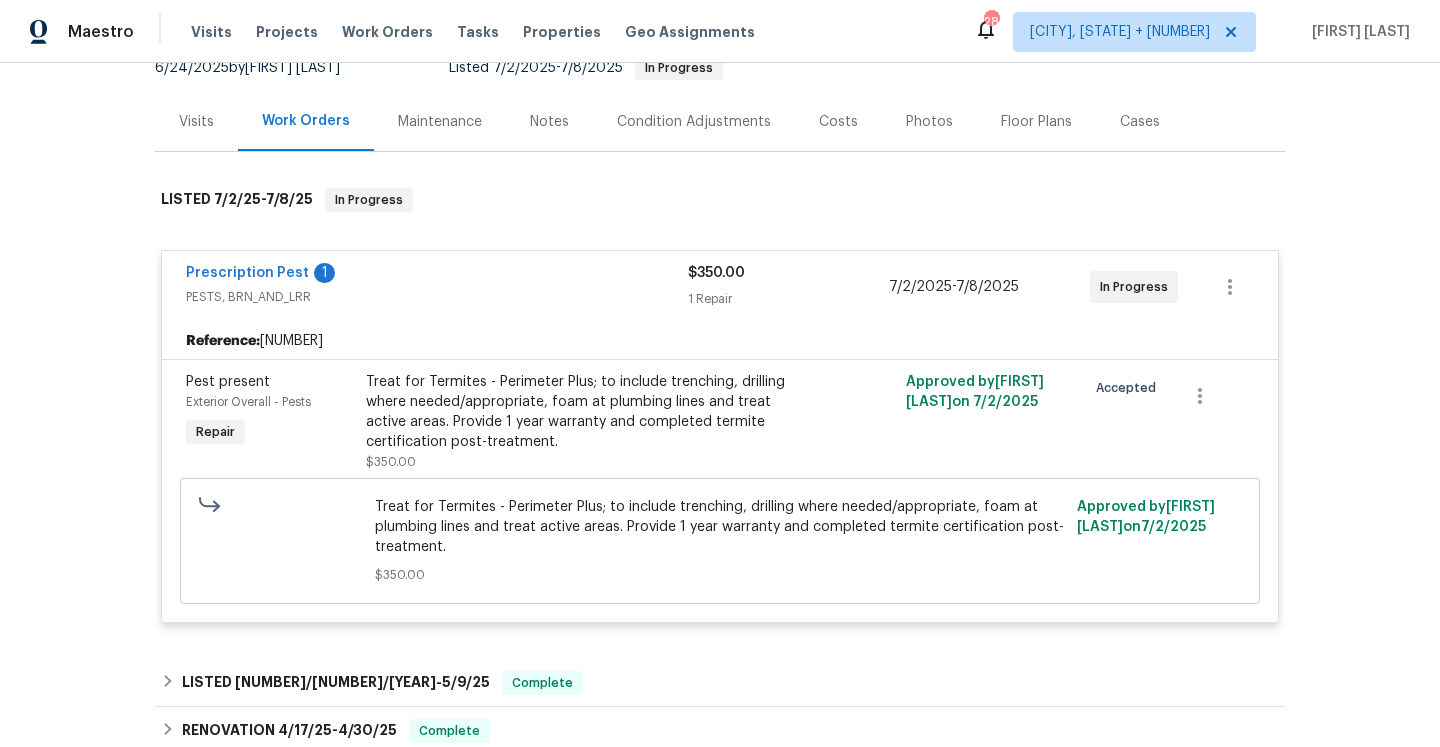 click on "Visits" at bounding box center [196, 122] 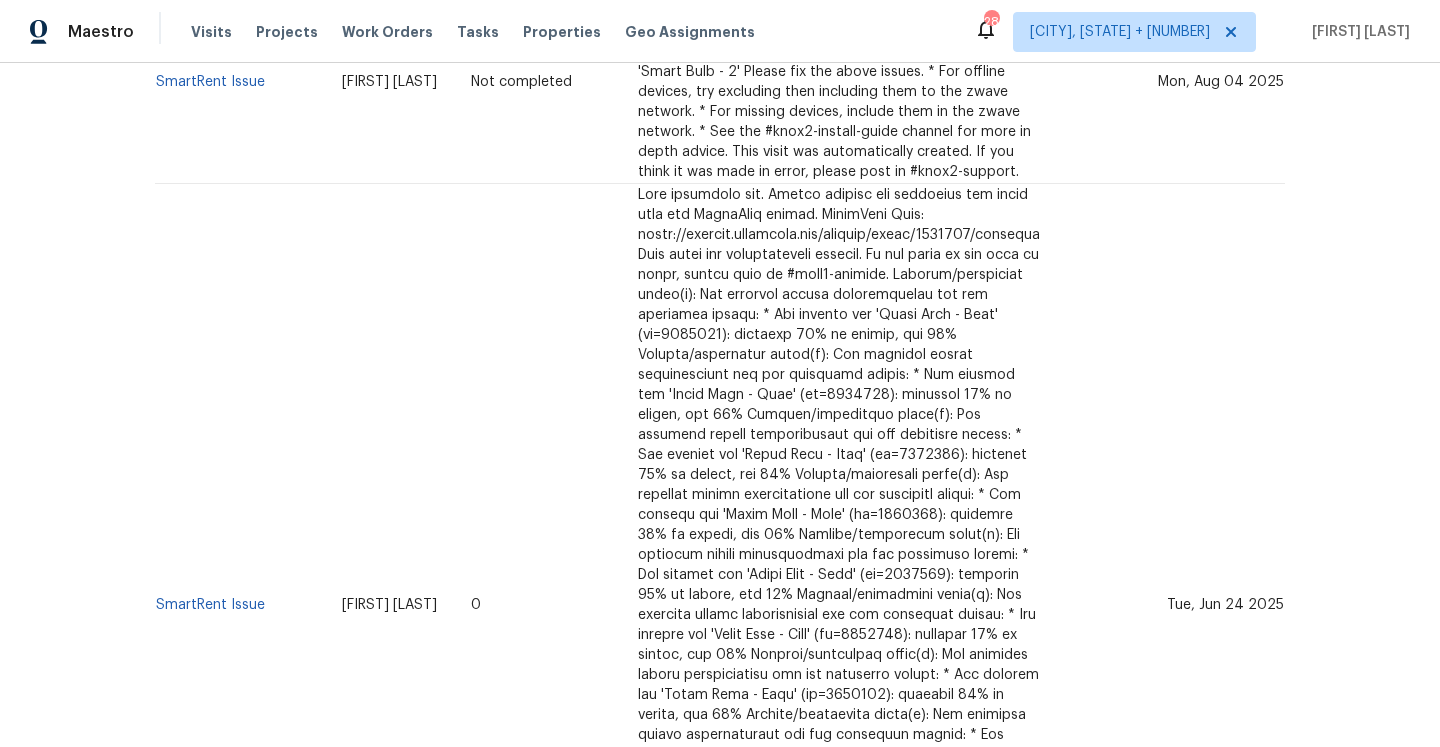 scroll, scrollTop: 553, scrollLeft: 0, axis: vertical 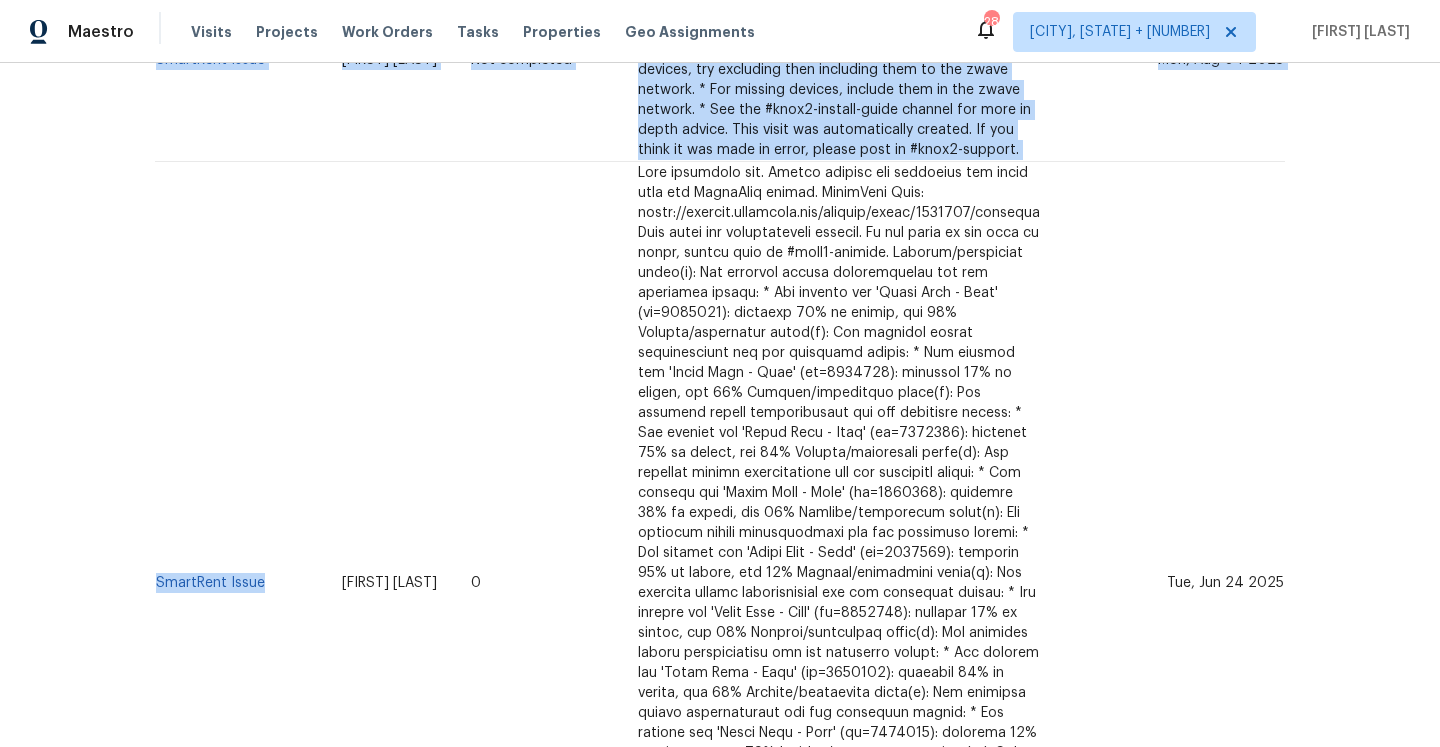 drag, startPoint x: 274, startPoint y: 563, endPoint x: 153, endPoint y: 561, distance: 121.016525 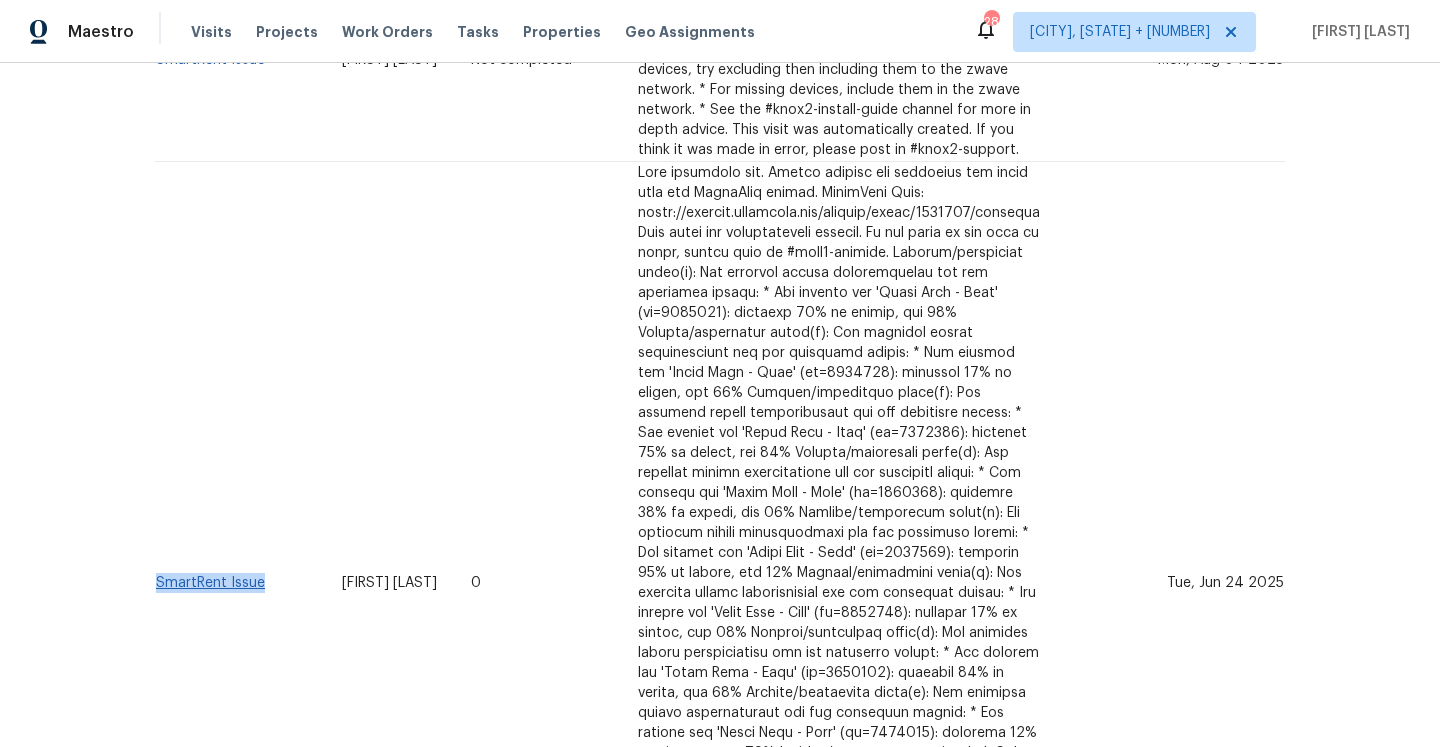 drag, startPoint x: 278, startPoint y: 562, endPoint x: 156, endPoint y: 562, distance: 122 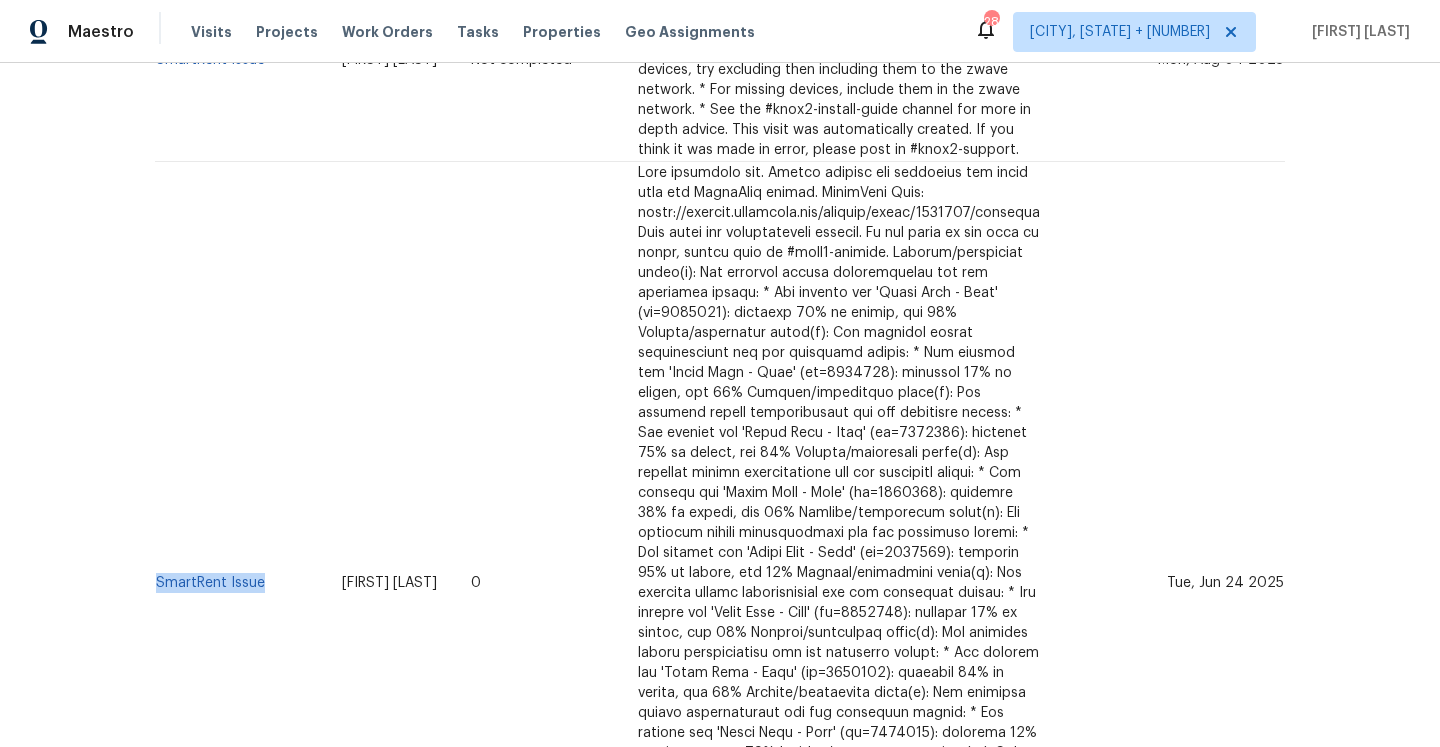 copy on "SmartRent Issue" 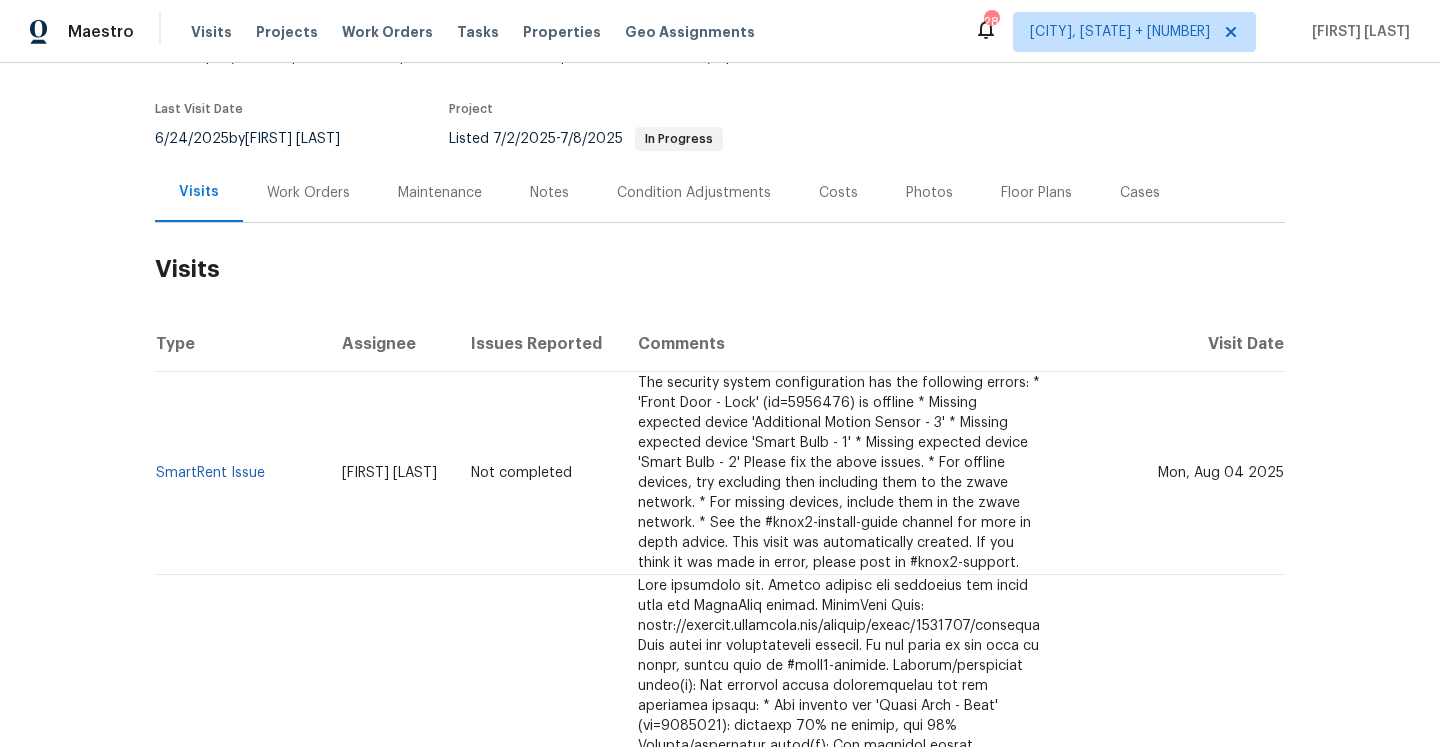 scroll, scrollTop: 0, scrollLeft: 0, axis: both 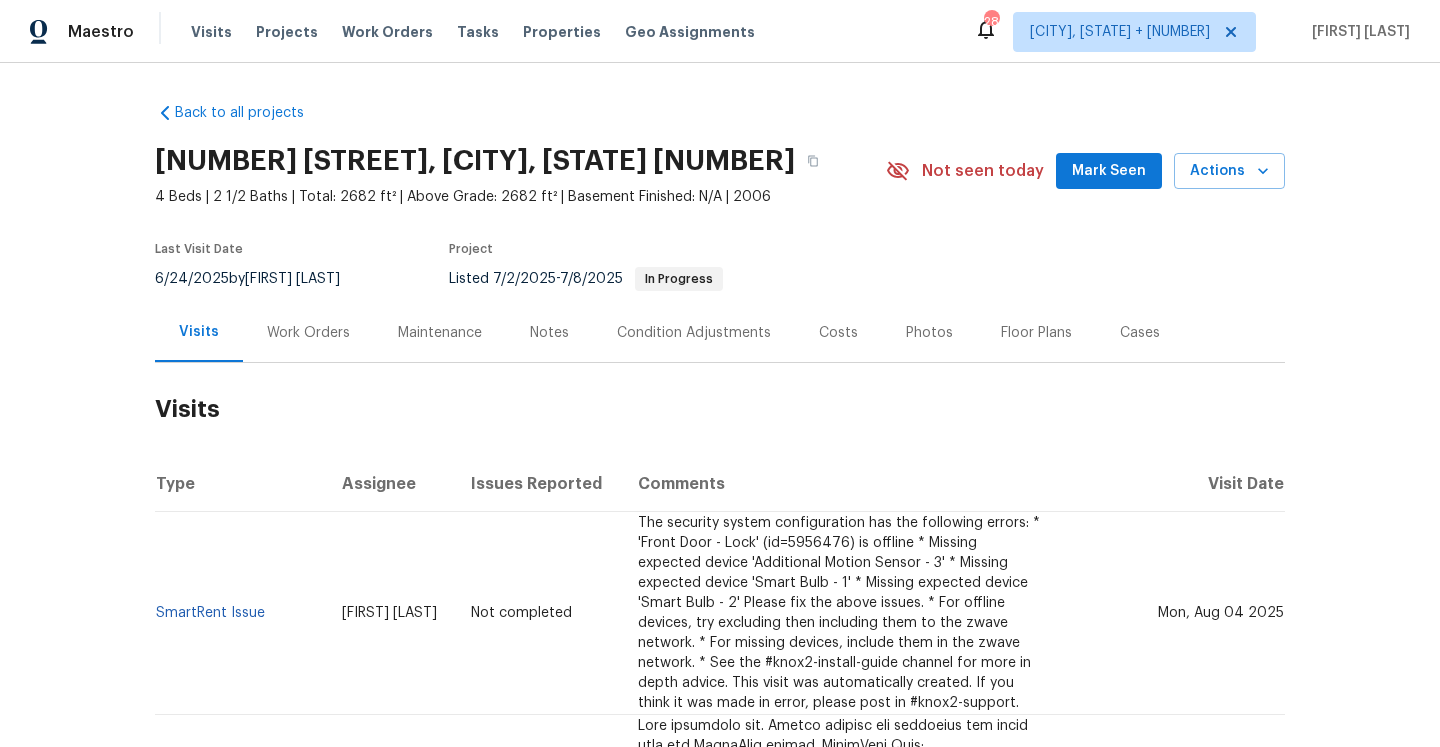 click on "Work Orders" at bounding box center (308, 333) 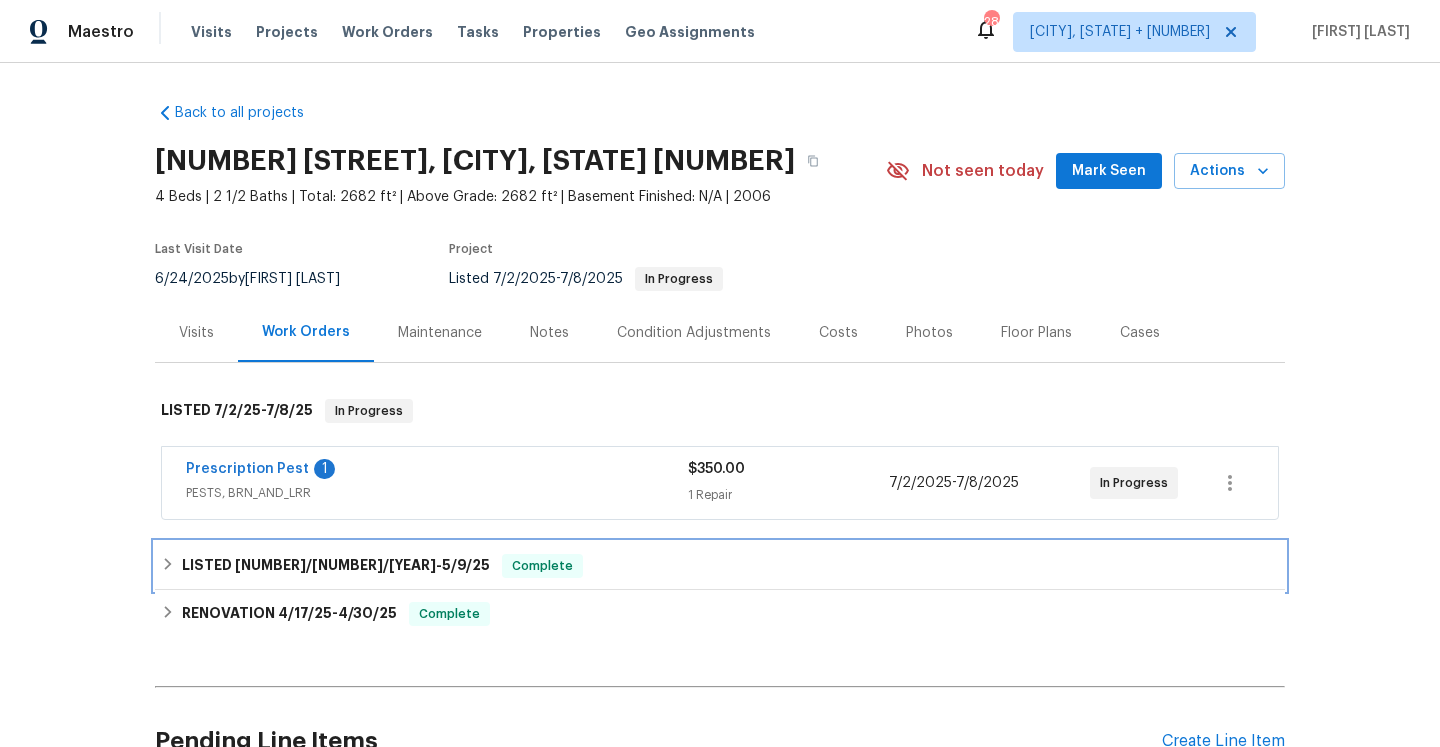 click on "[NUMBER]/[NUMBER]/[YEAR]" at bounding box center [335, 565] 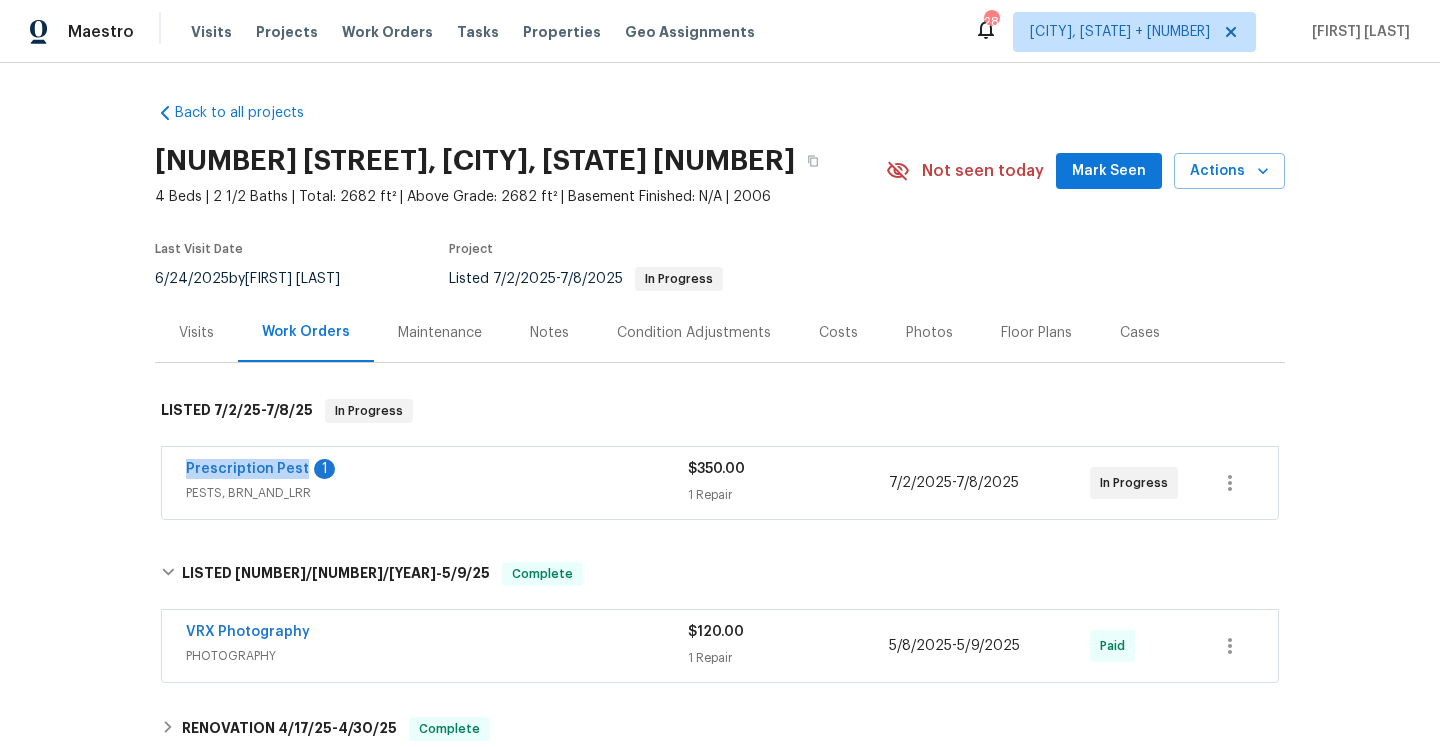 drag, startPoint x: 174, startPoint y: 476, endPoint x: 300, endPoint y: 475, distance: 126.00397 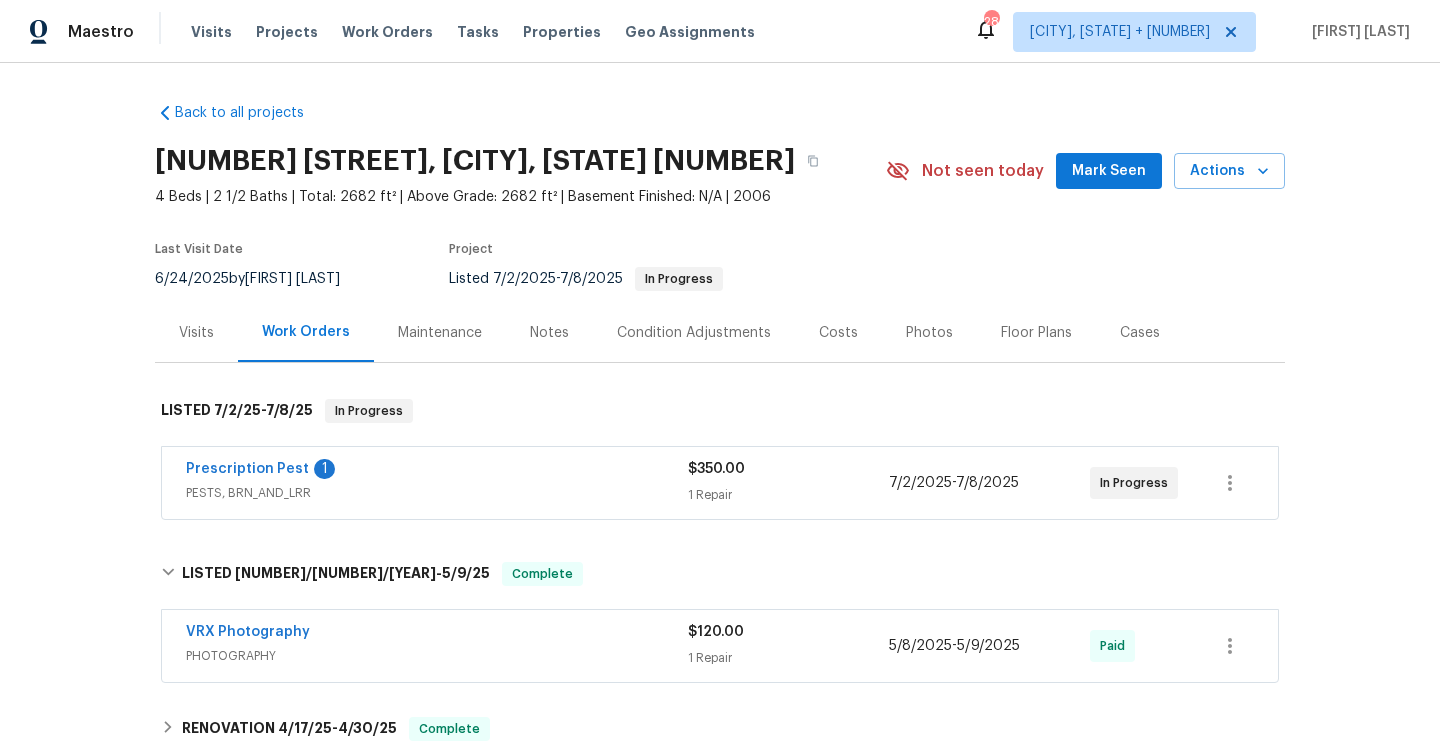 click on "Prescription Pest 1" at bounding box center [437, 471] 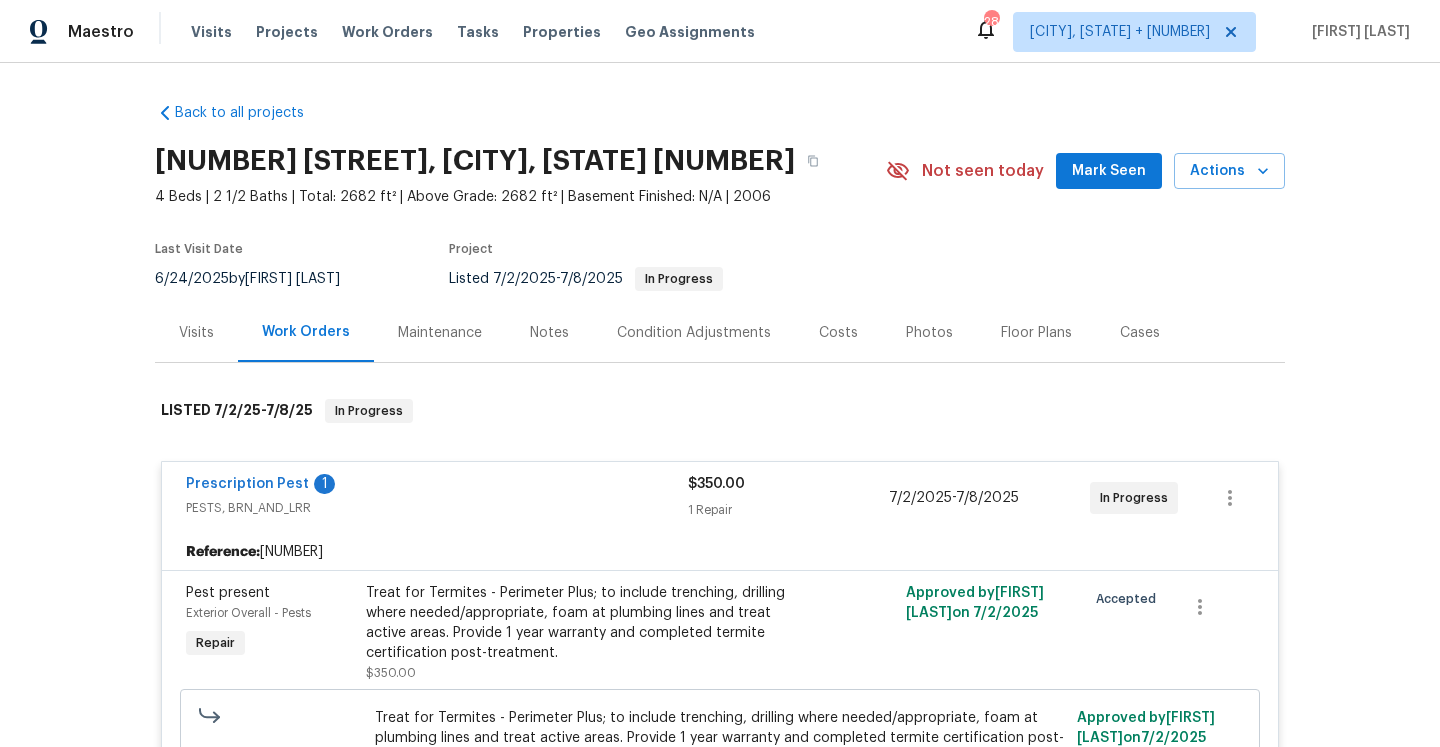 click on "Visits" at bounding box center (196, 332) 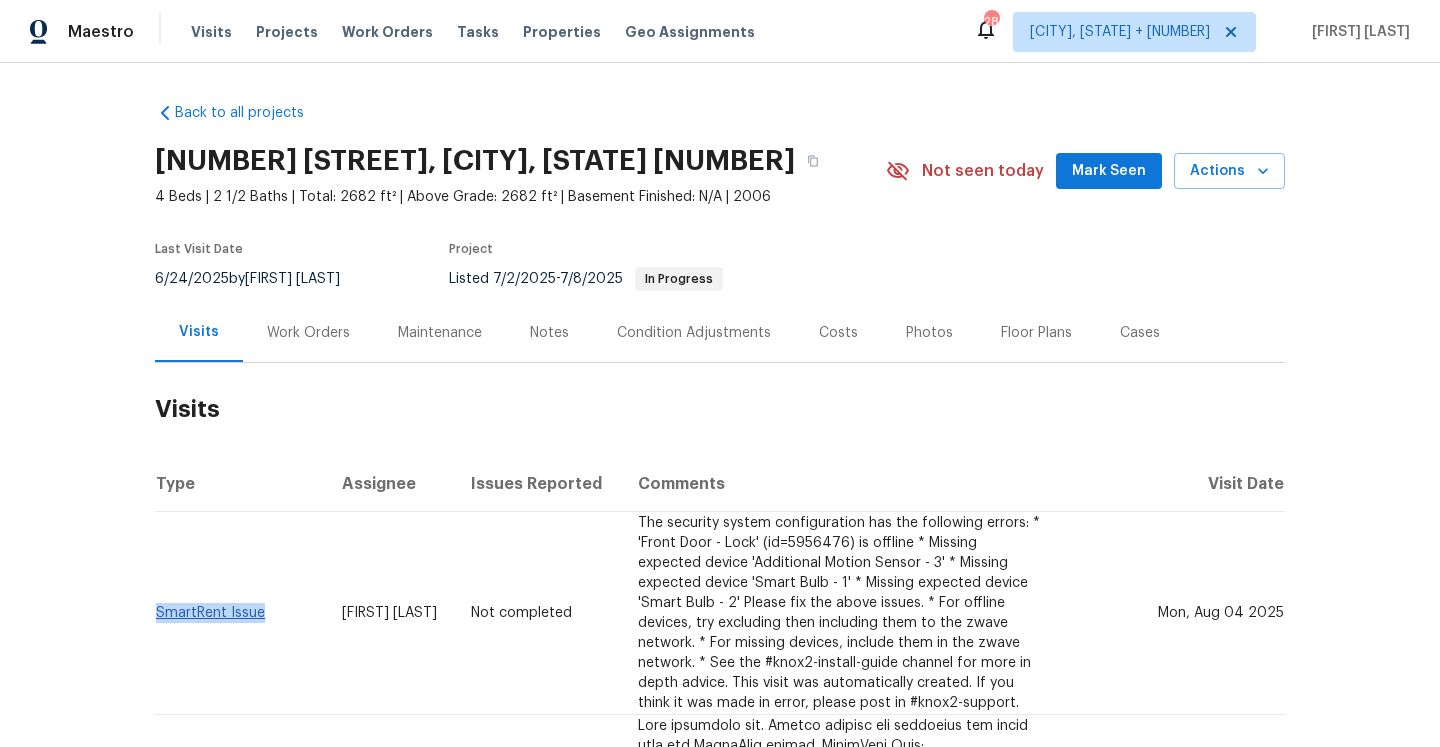 drag, startPoint x: 282, startPoint y: 612, endPoint x: 160, endPoint y: 613, distance: 122.0041 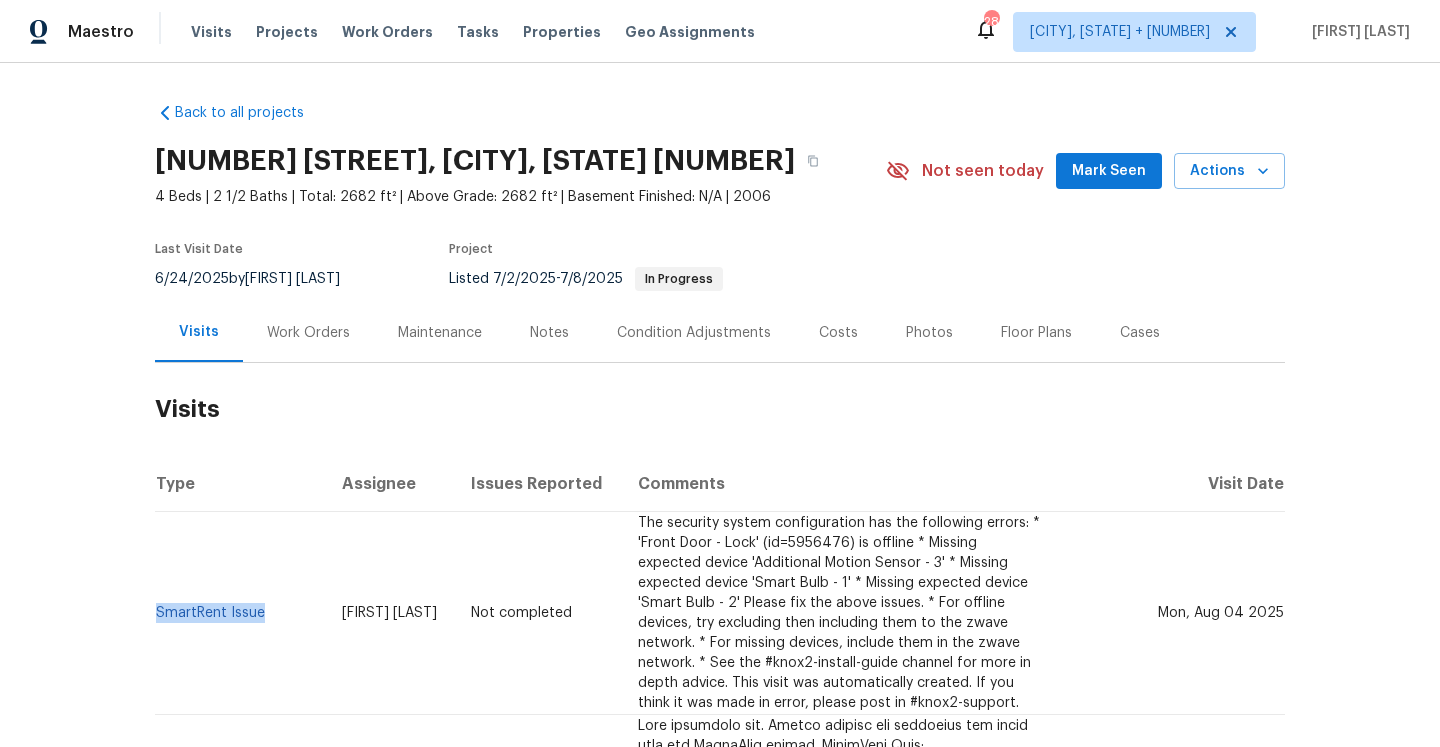 copy on "SmartRent Issue" 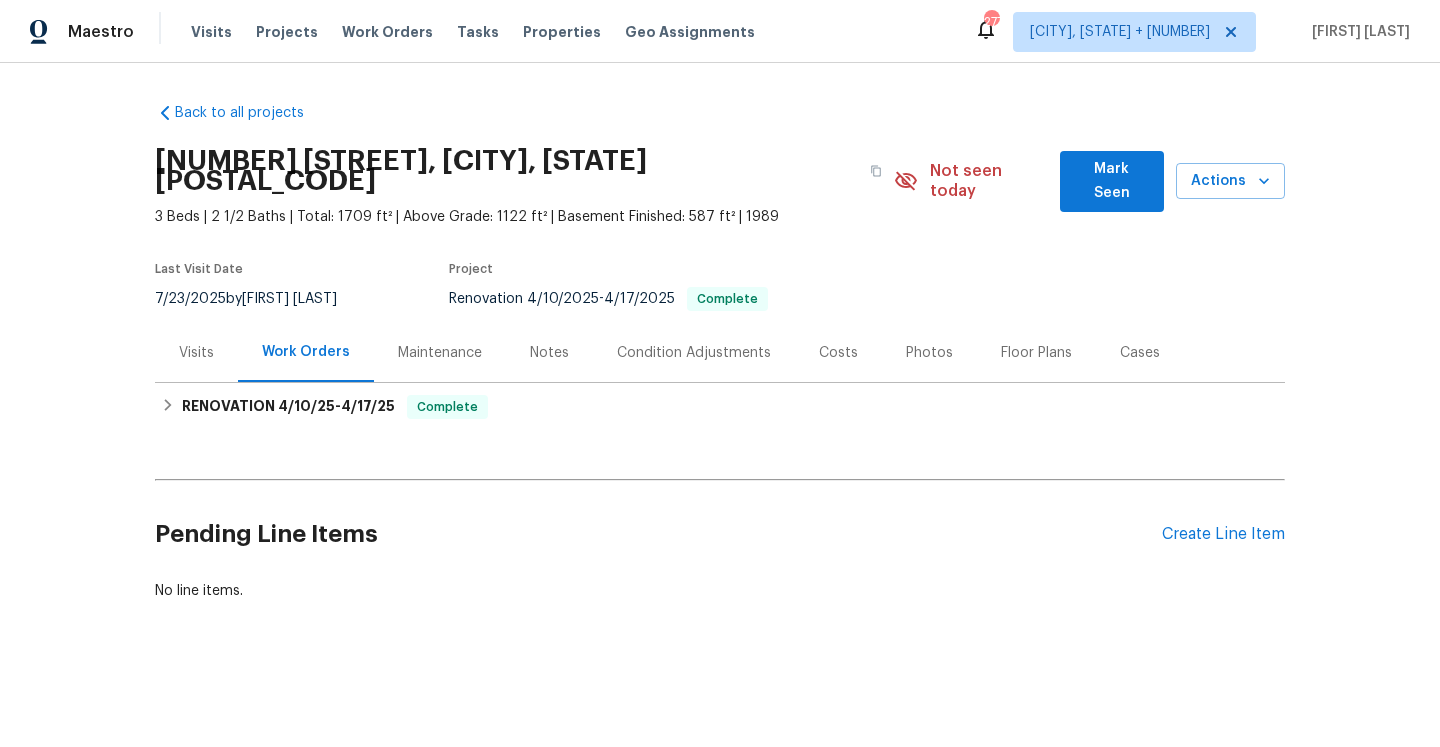 scroll, scrollTop: 0, scrollLeft: 0, axis: both 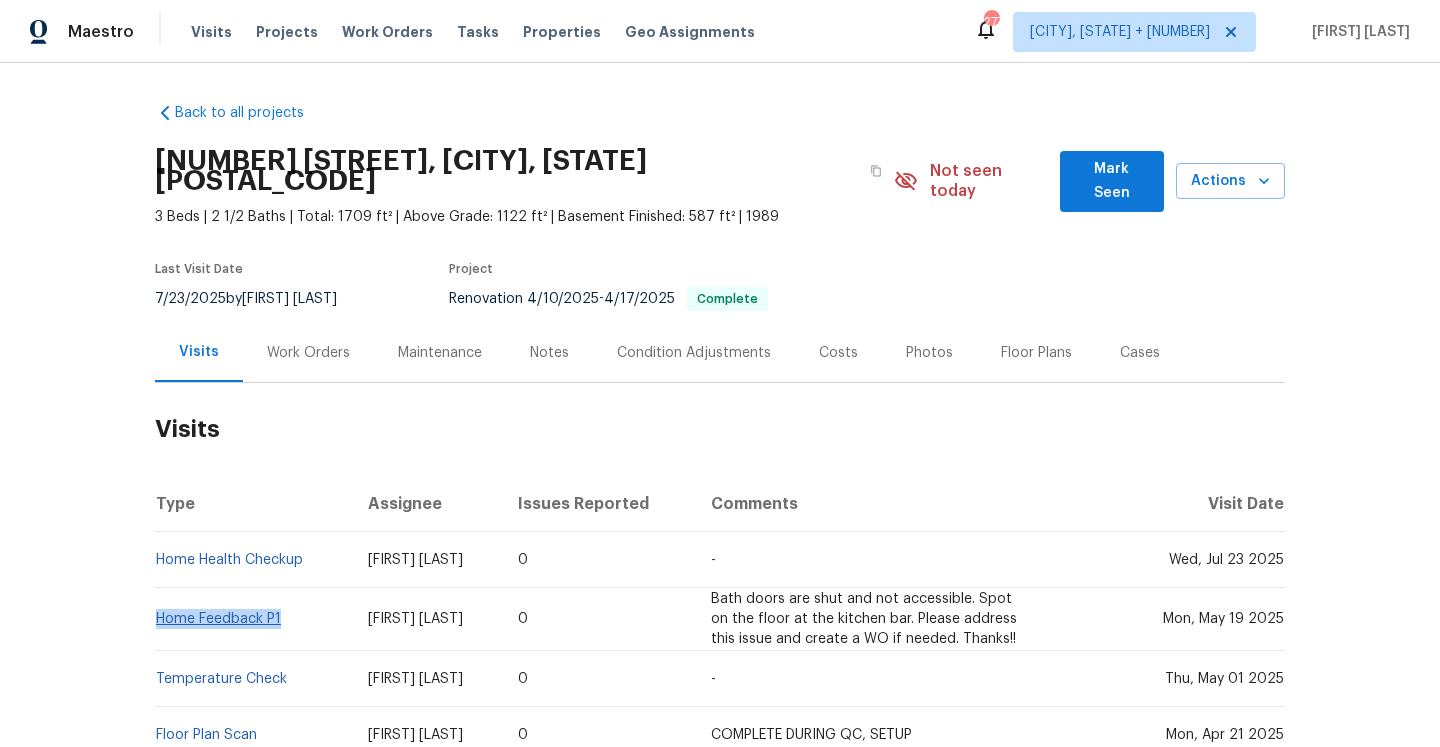 drag, startPoint x: 281, startPoint y: 594, endPoint x: 157, endPoint y: 594, distance: 124 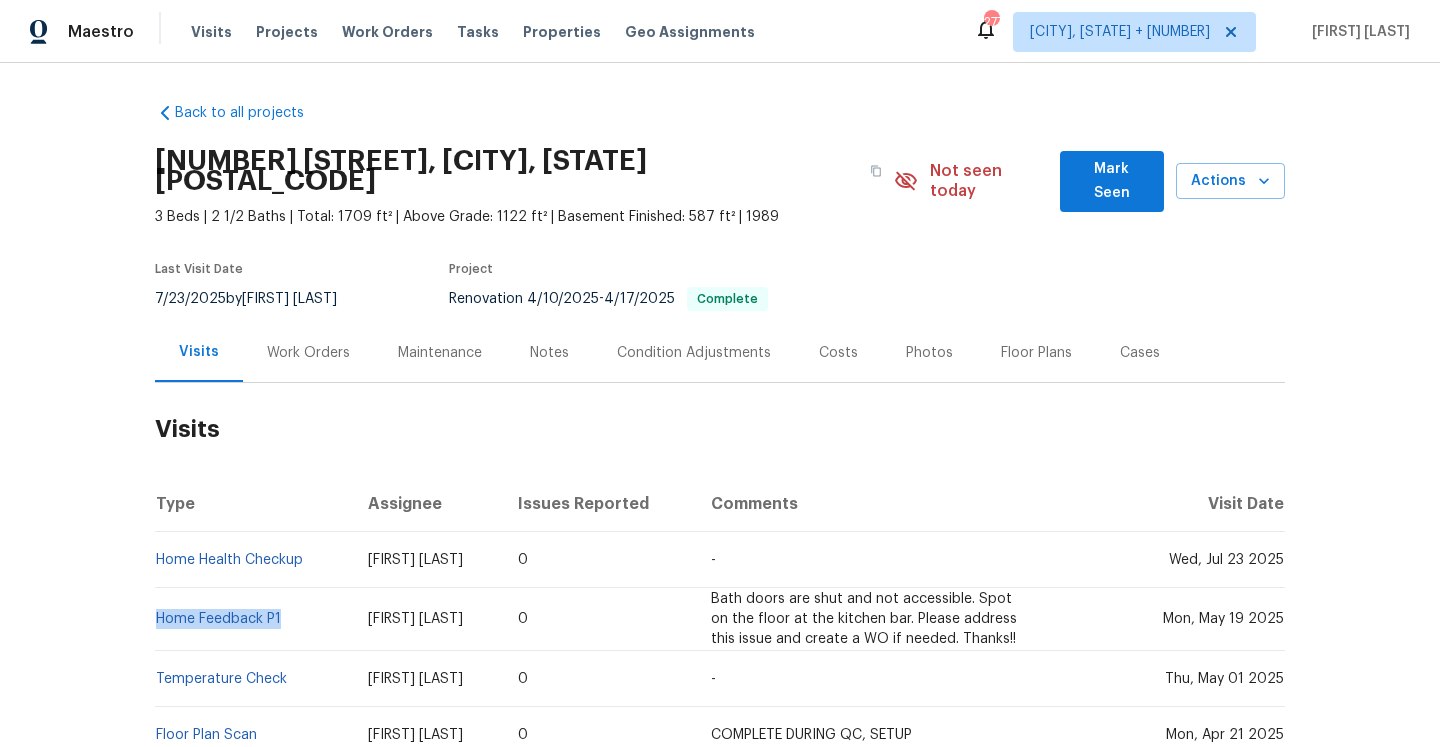 copy on "Home Feedback P1" 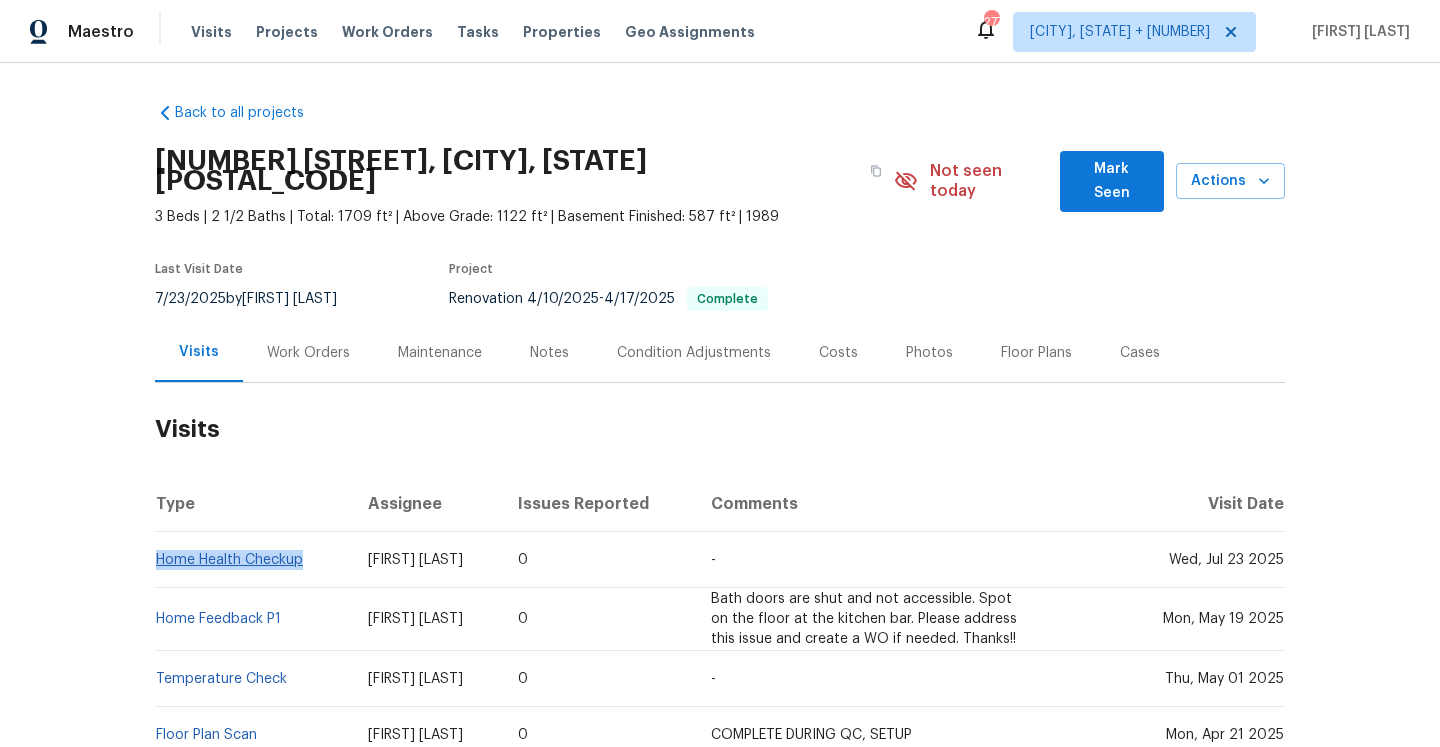 drag, startPoint x: 315, startPoint y: 542, endPoint x: 158, endPoint y: 543, distance: 157.00319 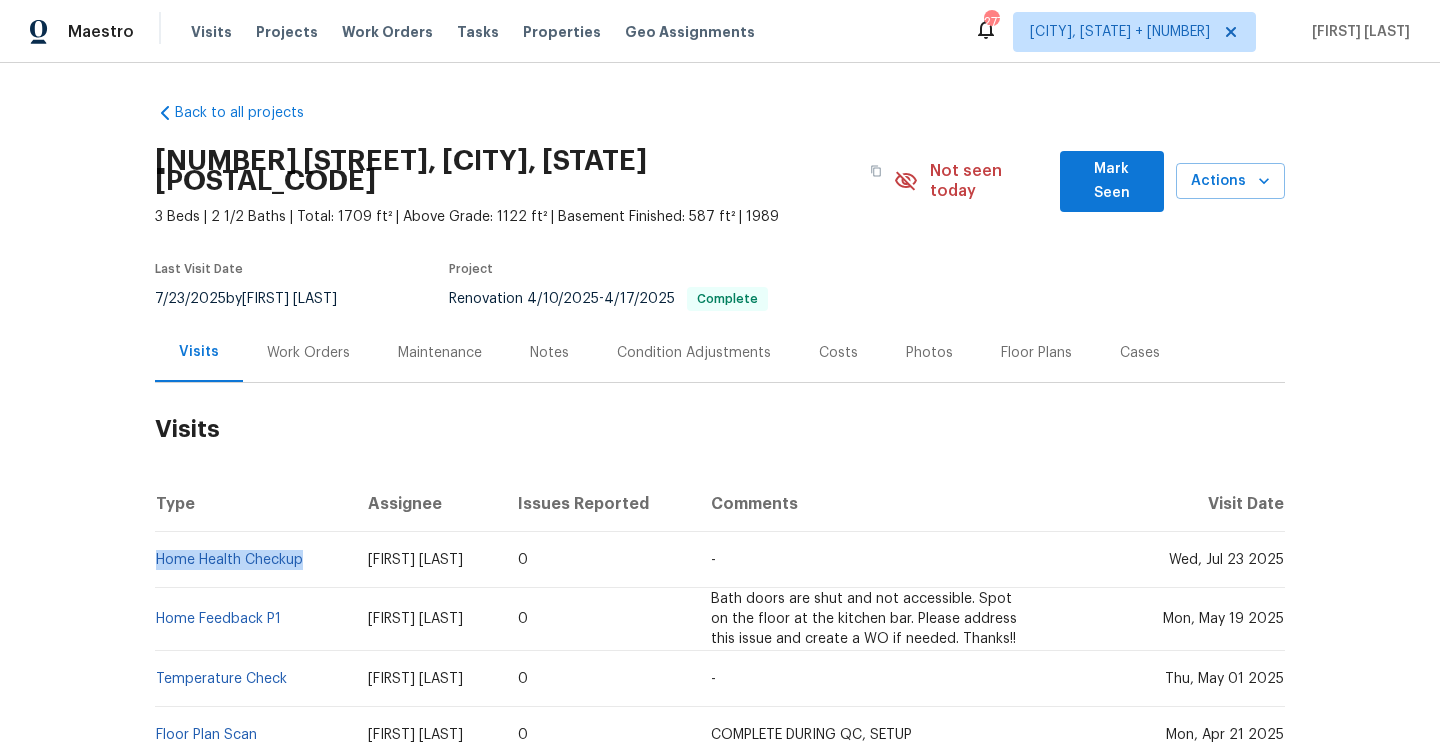 copy on "Home Health Checkup" 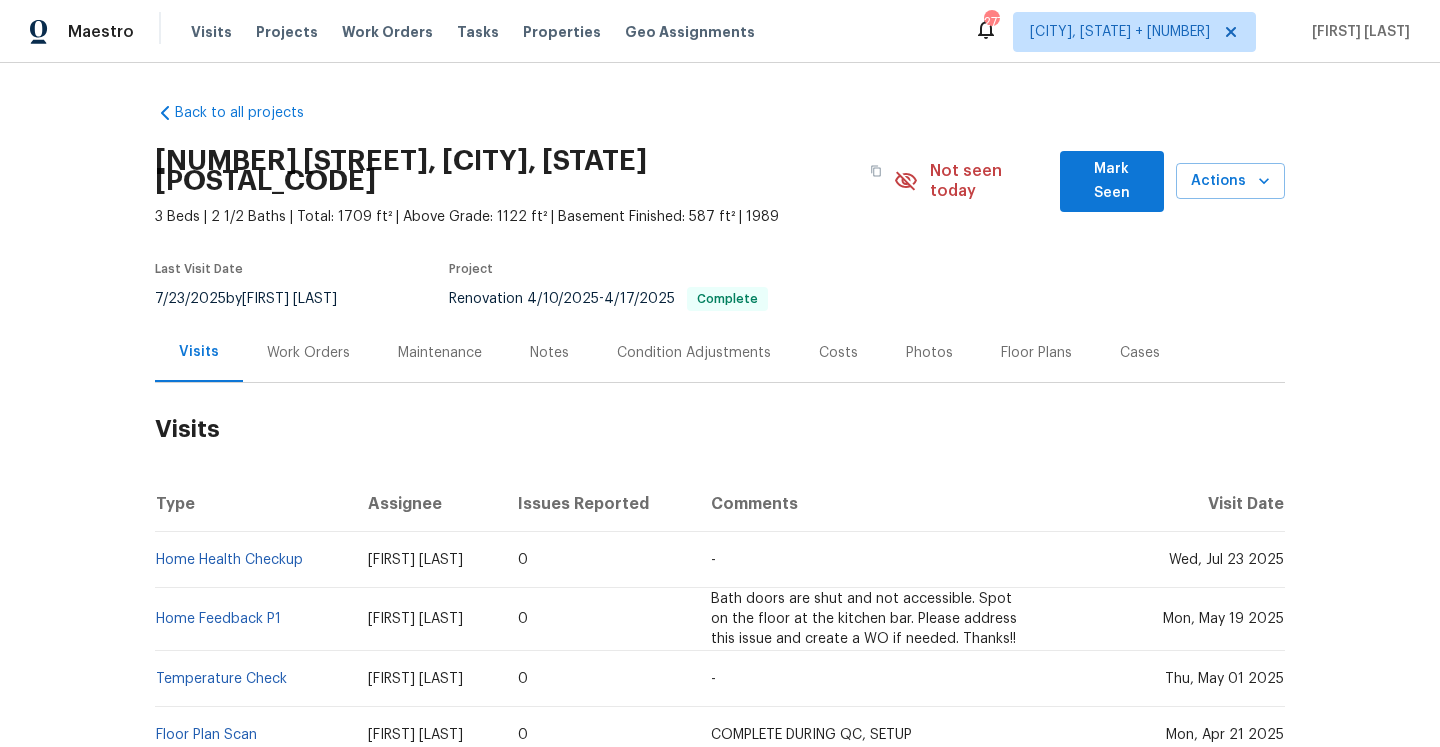 click on "Work Orders" at bounding box center (308, 353) 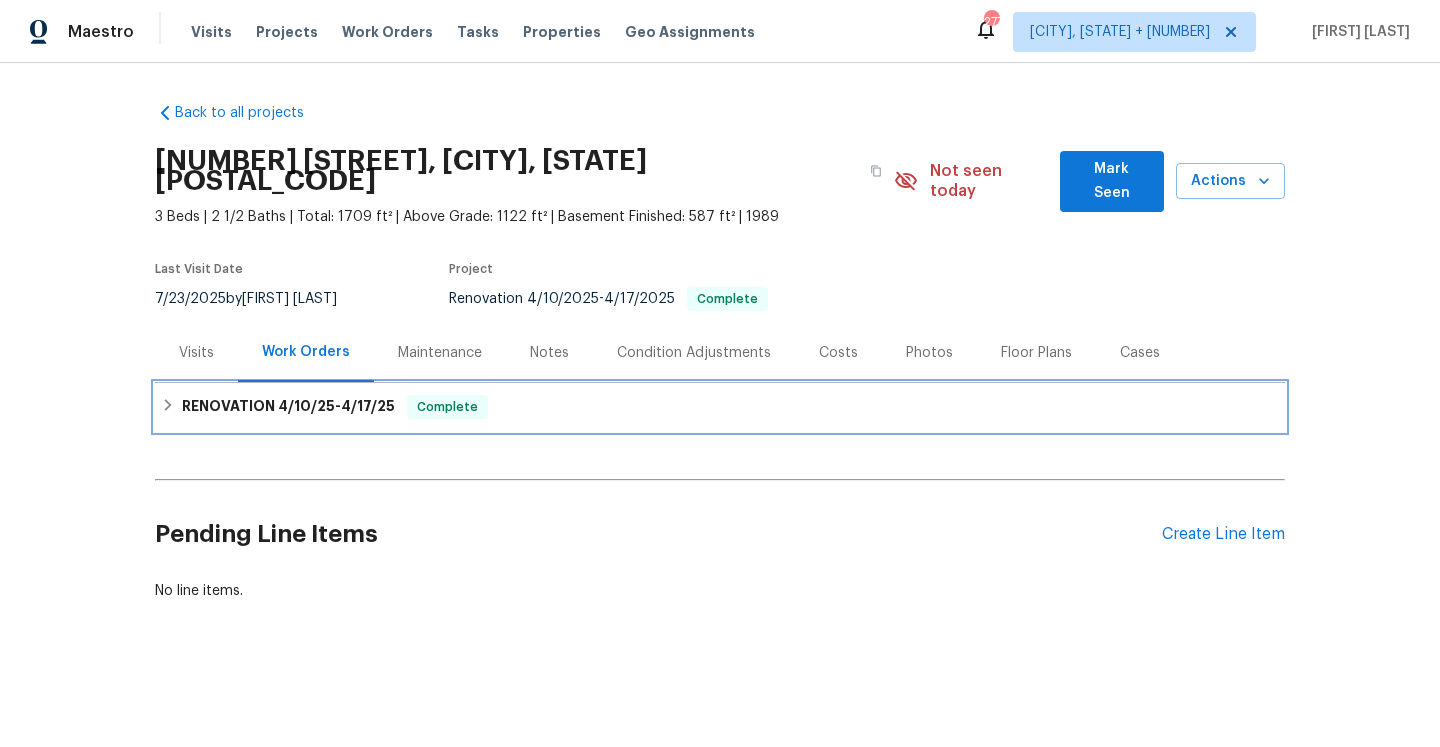click on "4/17/25" at bounding box center [368, 406] 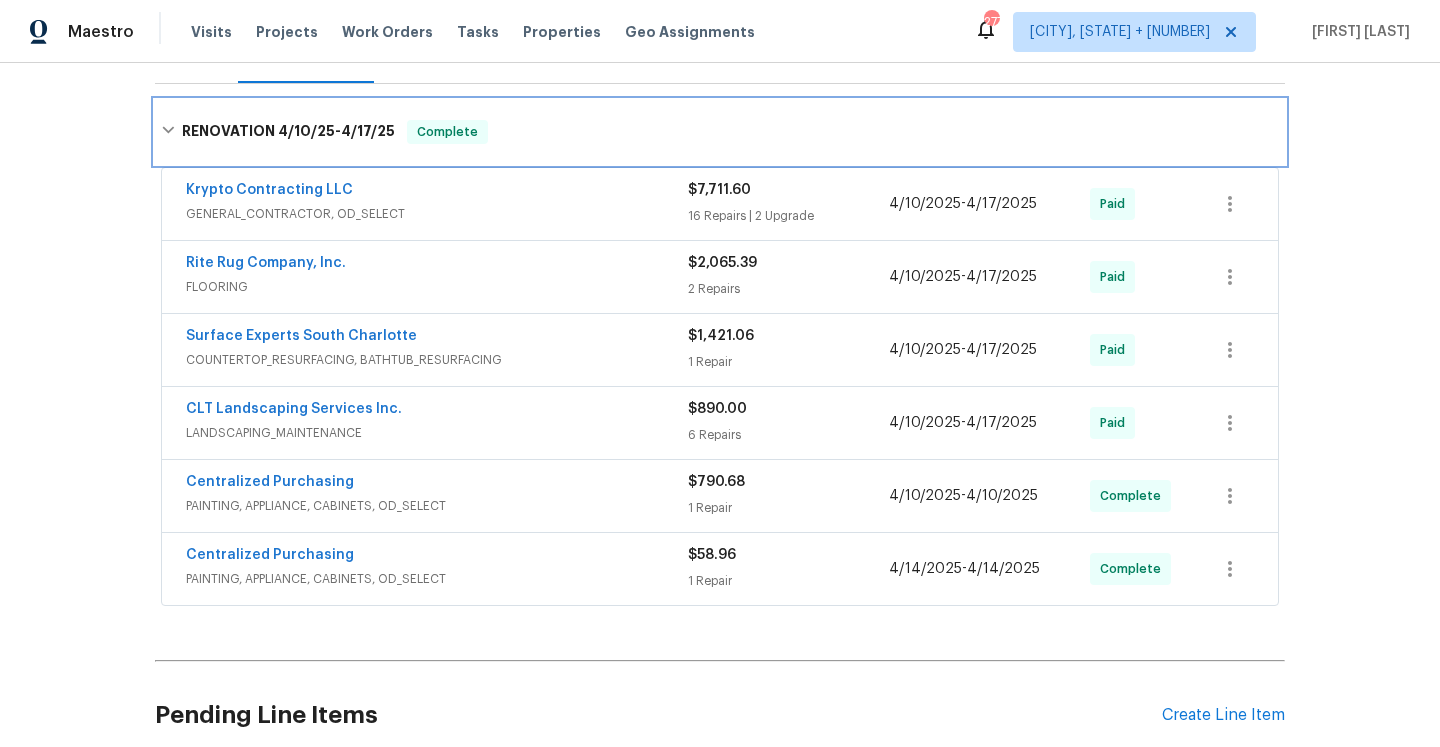 scroll, scrollTop: 311, scrollLeft: 0, axis: vertical 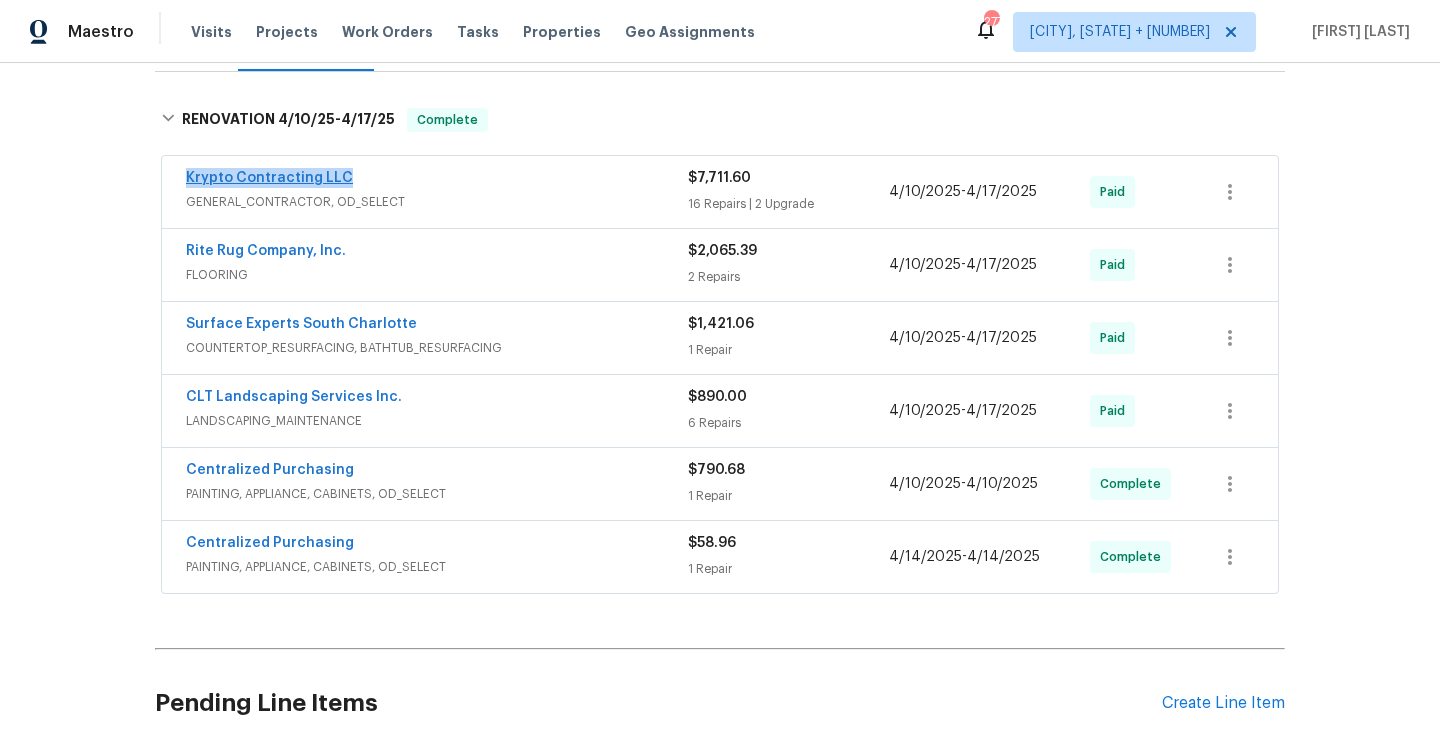 drag, startPoint x: 367, startPoint y: 157, endPoint x: 187, endPoint y: 156, distance: 180.00278 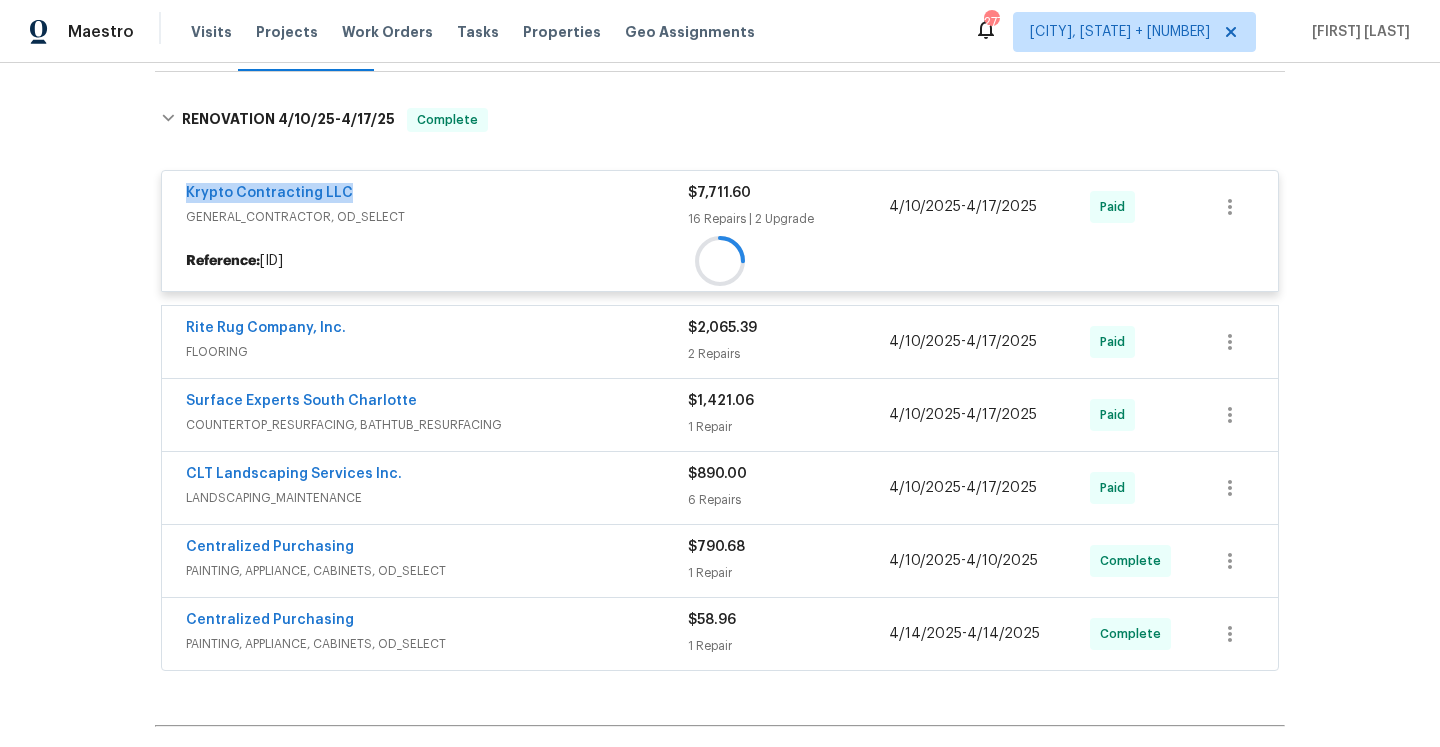 copy on "Krypto Contracting LLC" 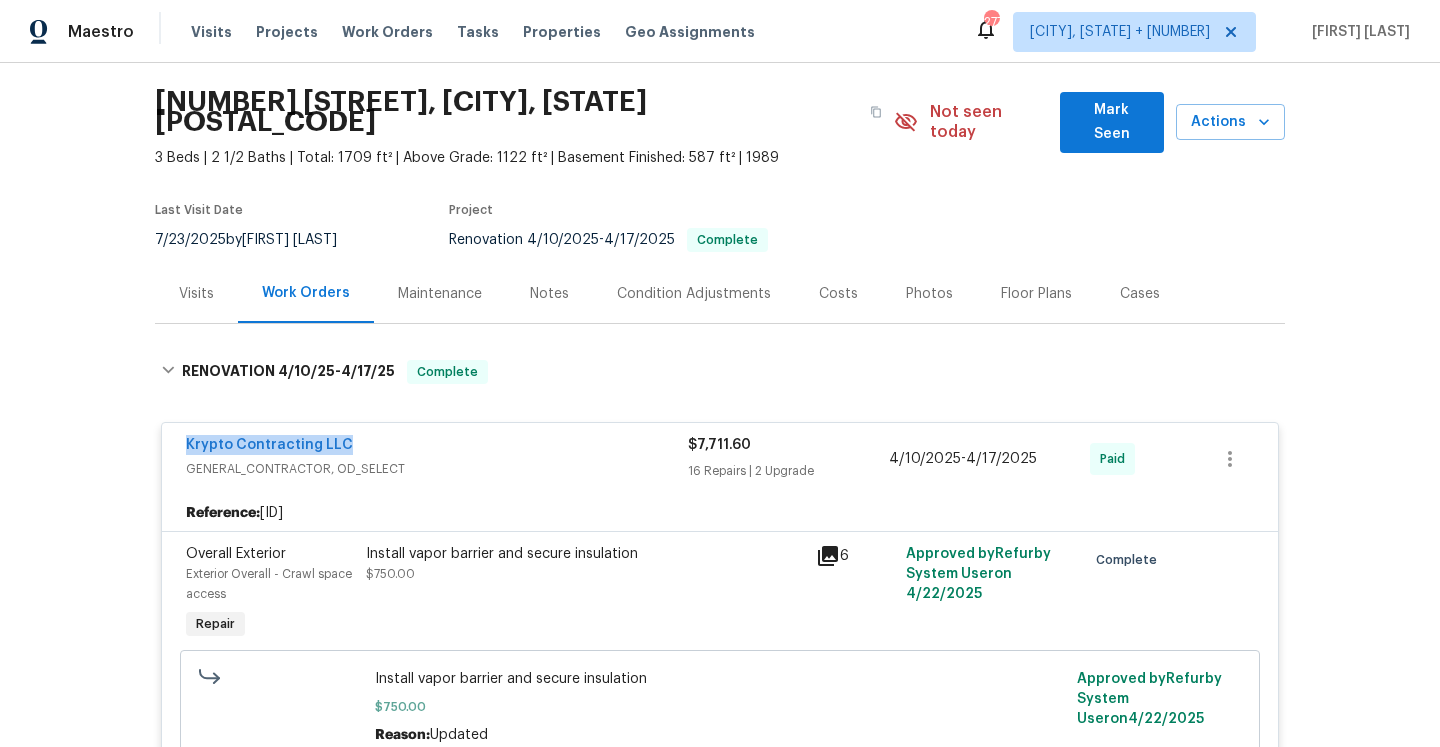 scroll, scrollTop: 0, scrollLeft: 0, axis: both 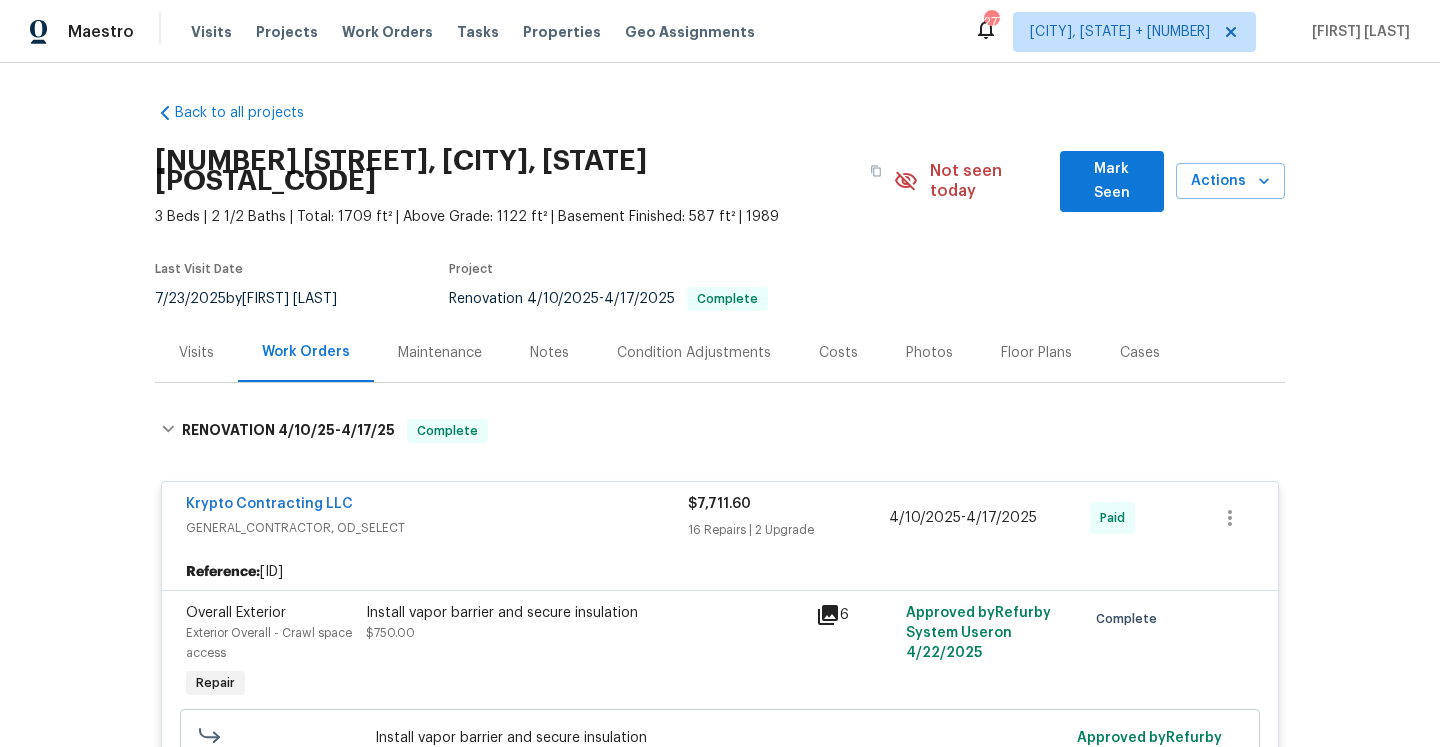 click on "Krypto Contracting LLC" at bounding box center (437, 506) 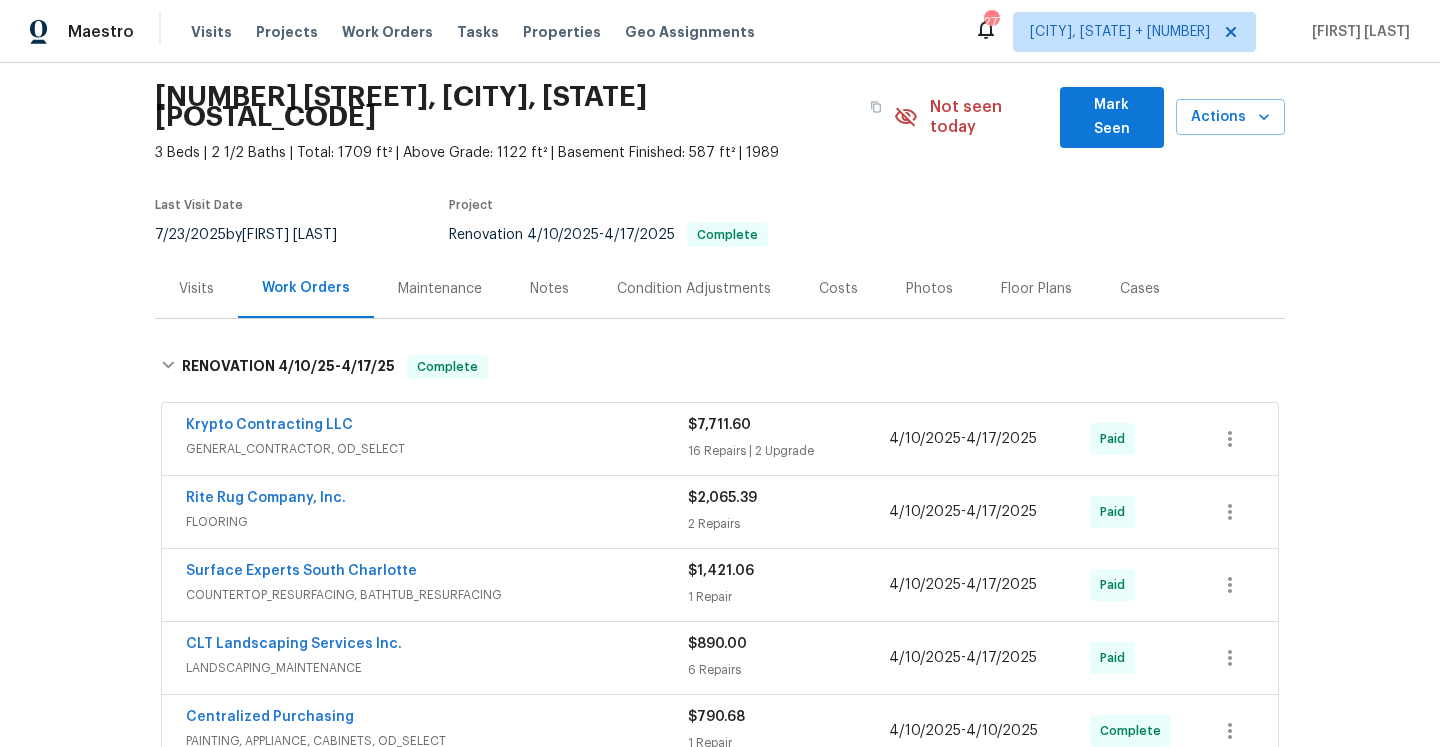 scroll, scrollTop: 90, scrollLeft: 0, axis: vertical 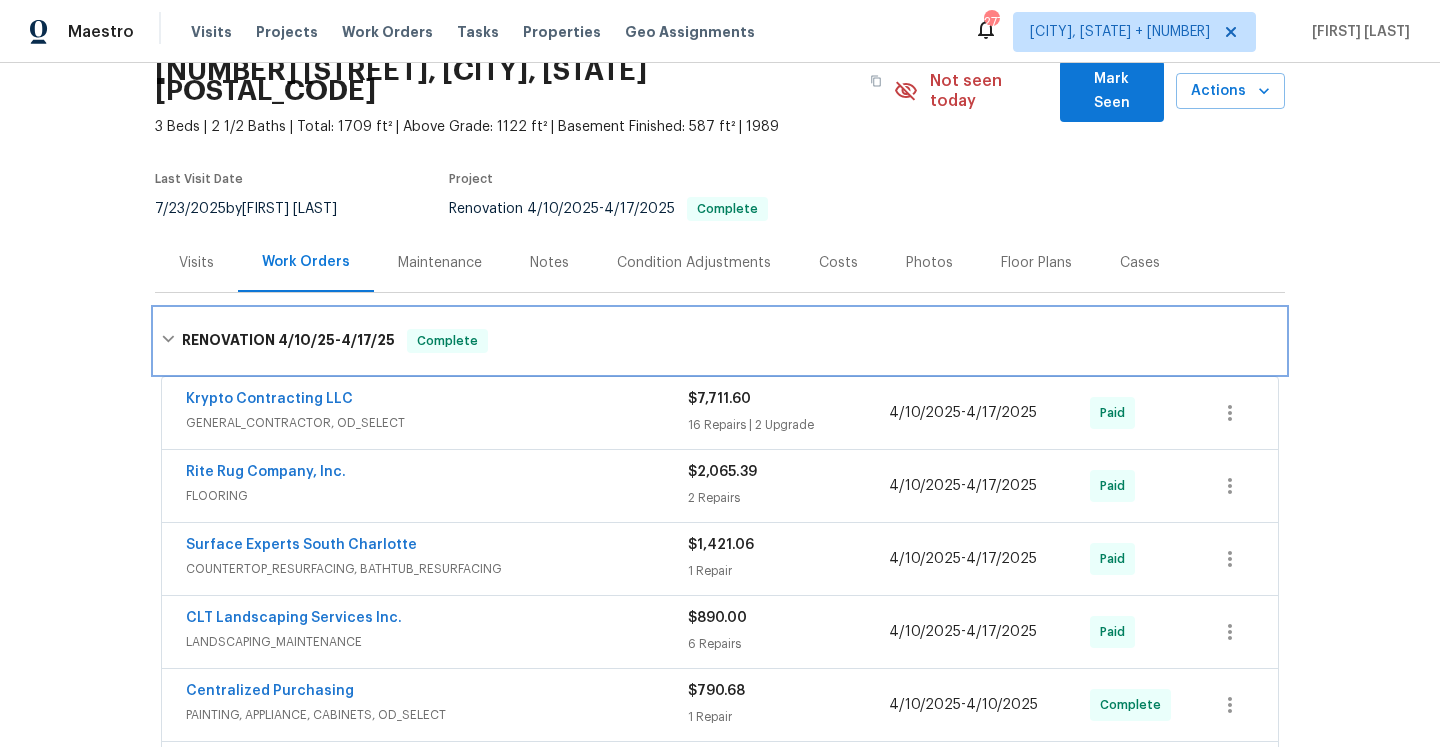 click on "RENOVATION   4/10/25  -  4/17/25 Complete" at bounding box center (720, 341) 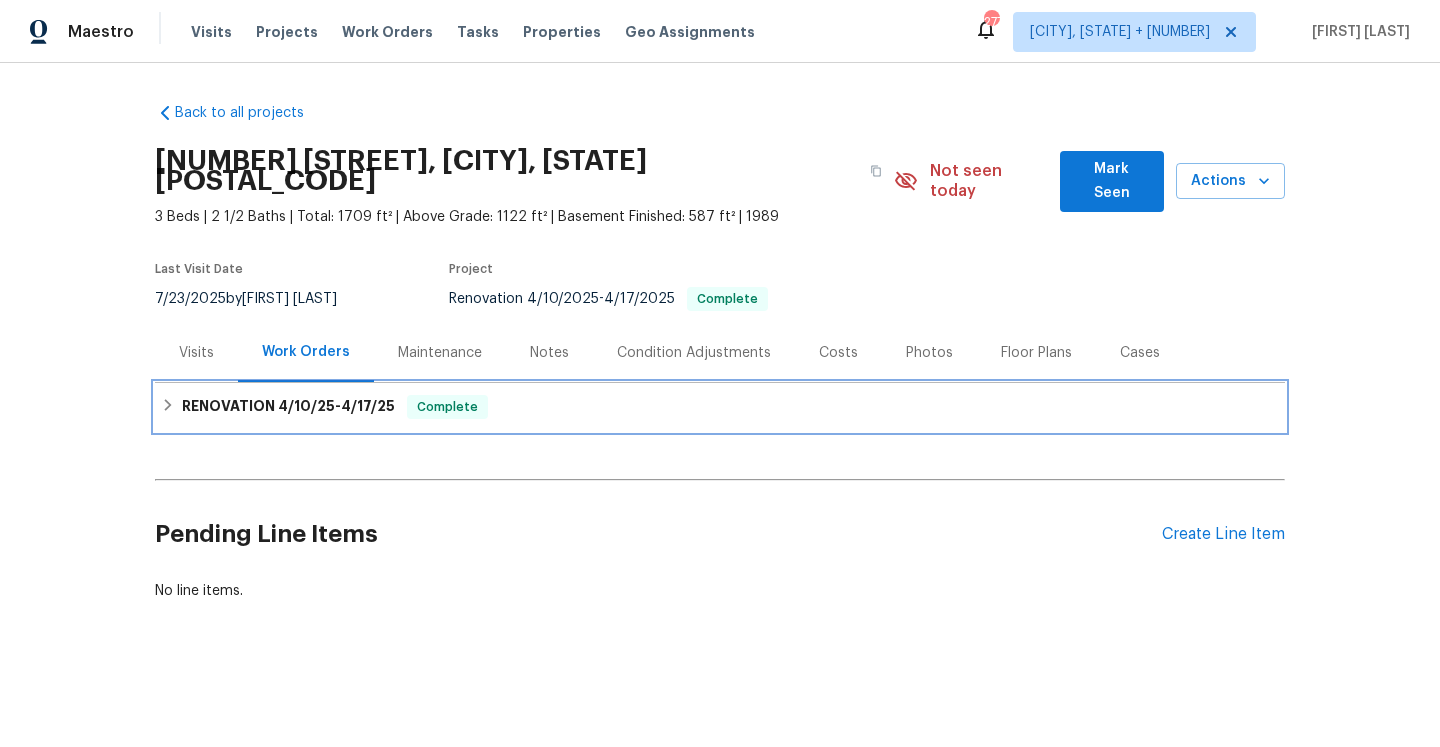 scroll, scrollTop: 0, scrollLeft: 0, axis: both 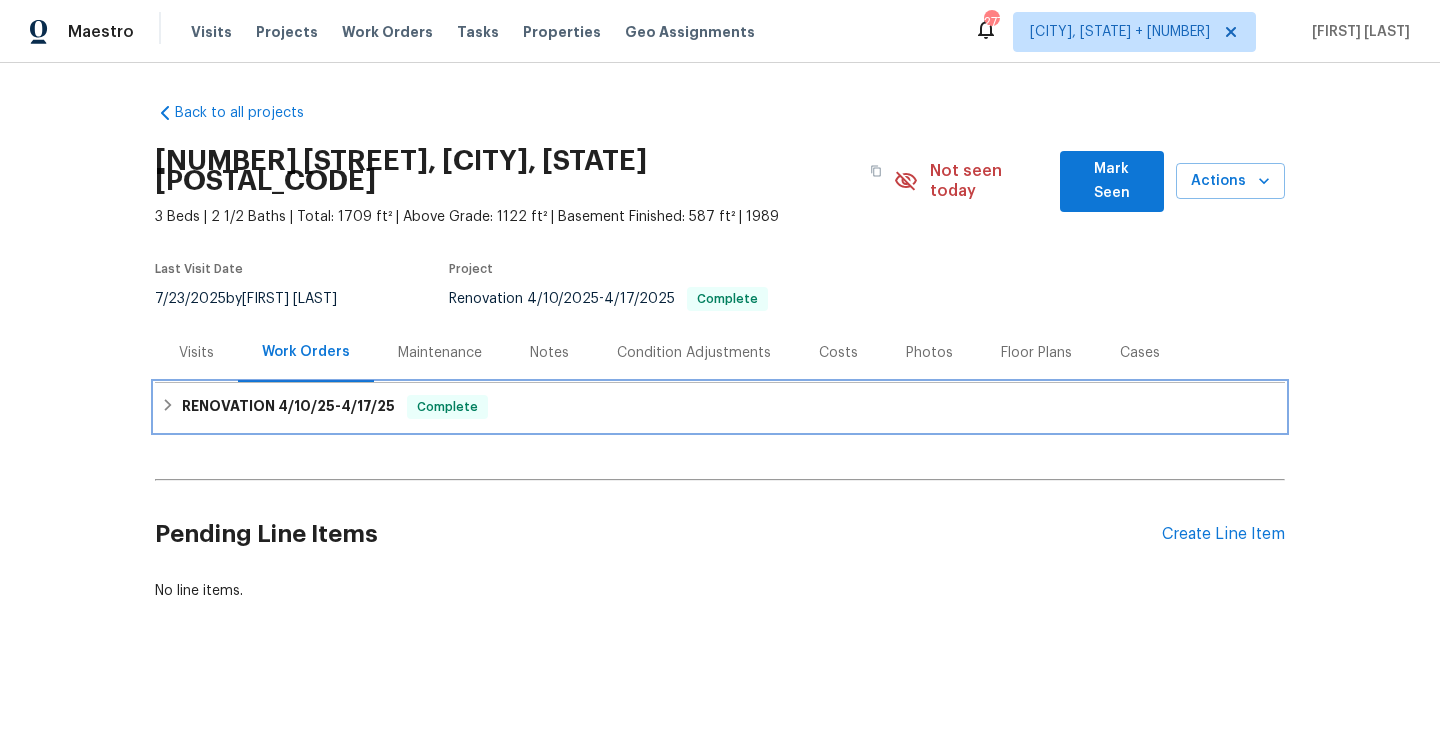 click on "RENOVATION   4/10/25  -  4/17/25 Complete" at bounding box center (720, 407) 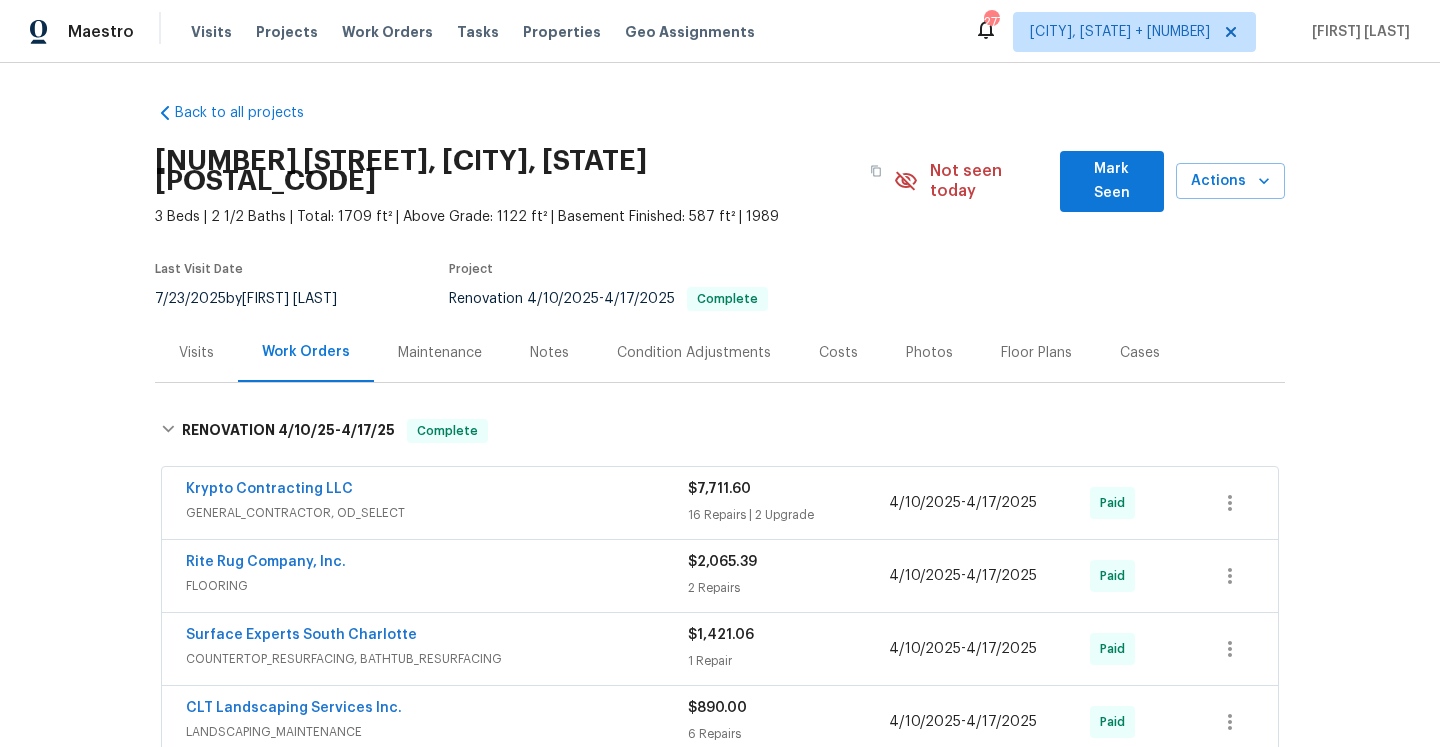 click on "Visits" at bounding box center (196, 353) 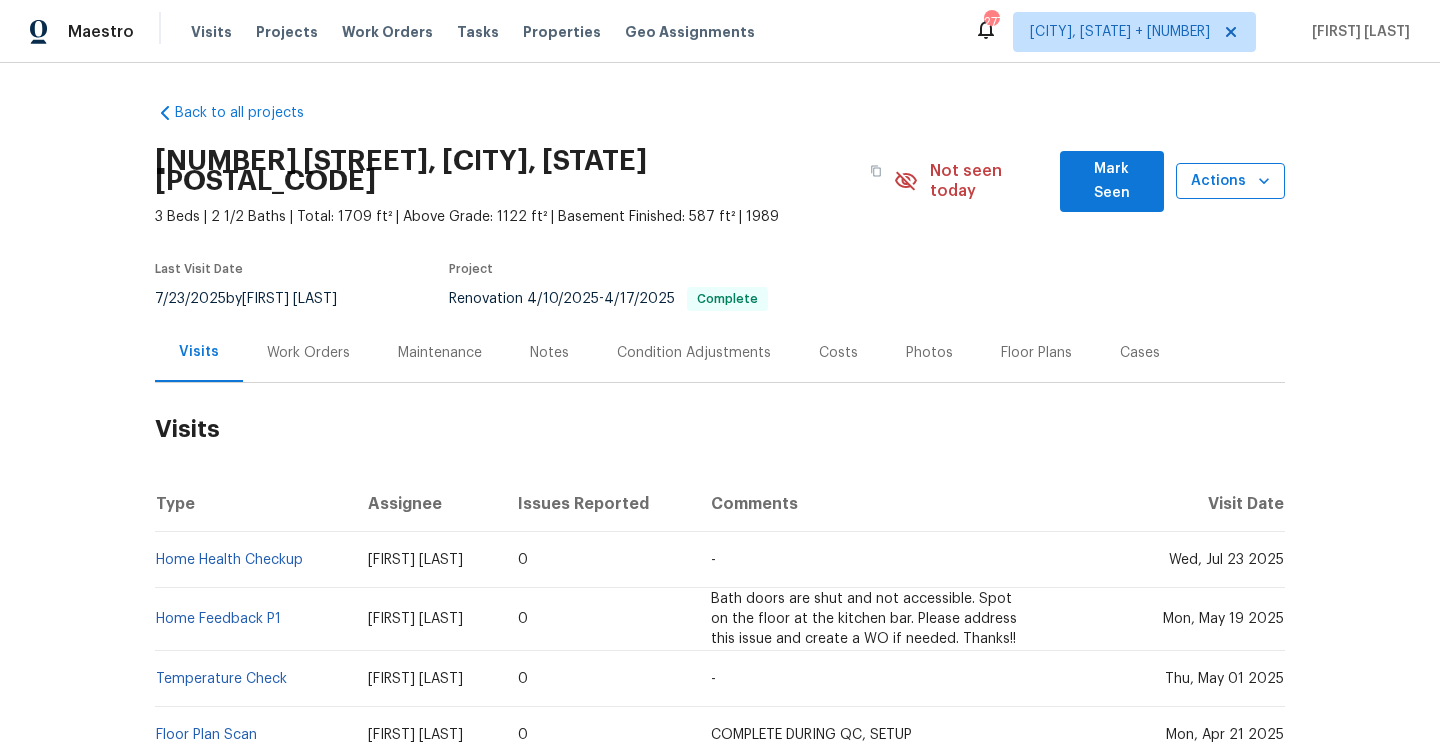 click on "Actions" at bounding box center (1230, 181) 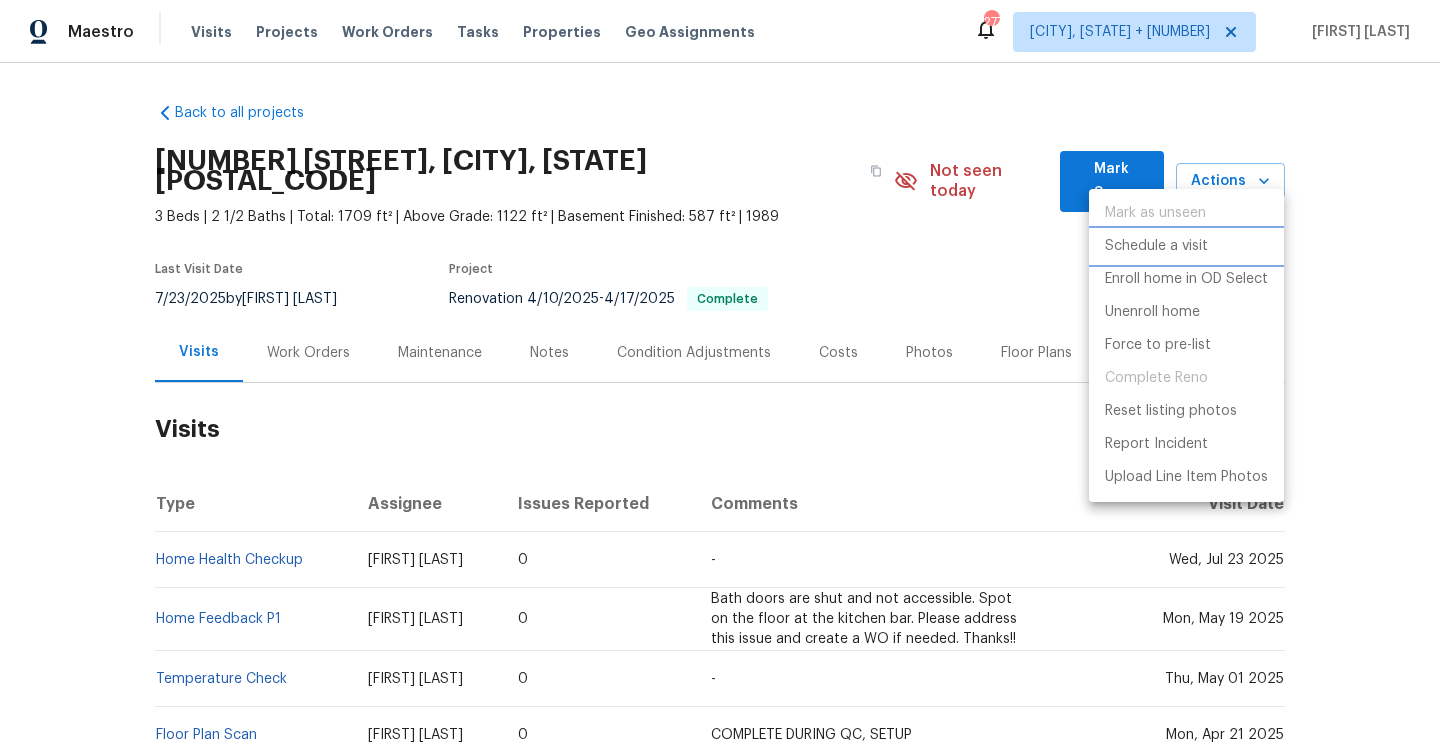 click on "Schedule a visit" at bounding box center (1186, 246) 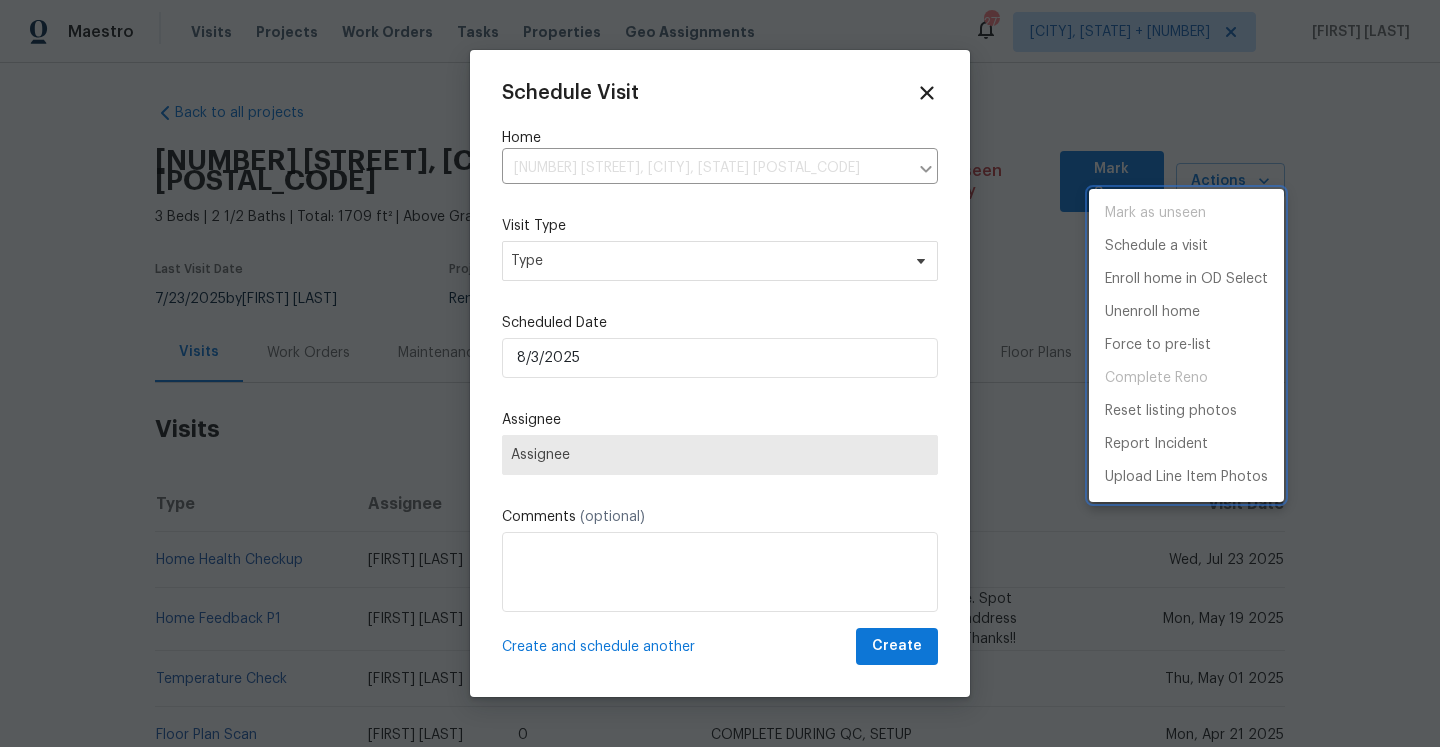 click at bounding box center (720, 373) 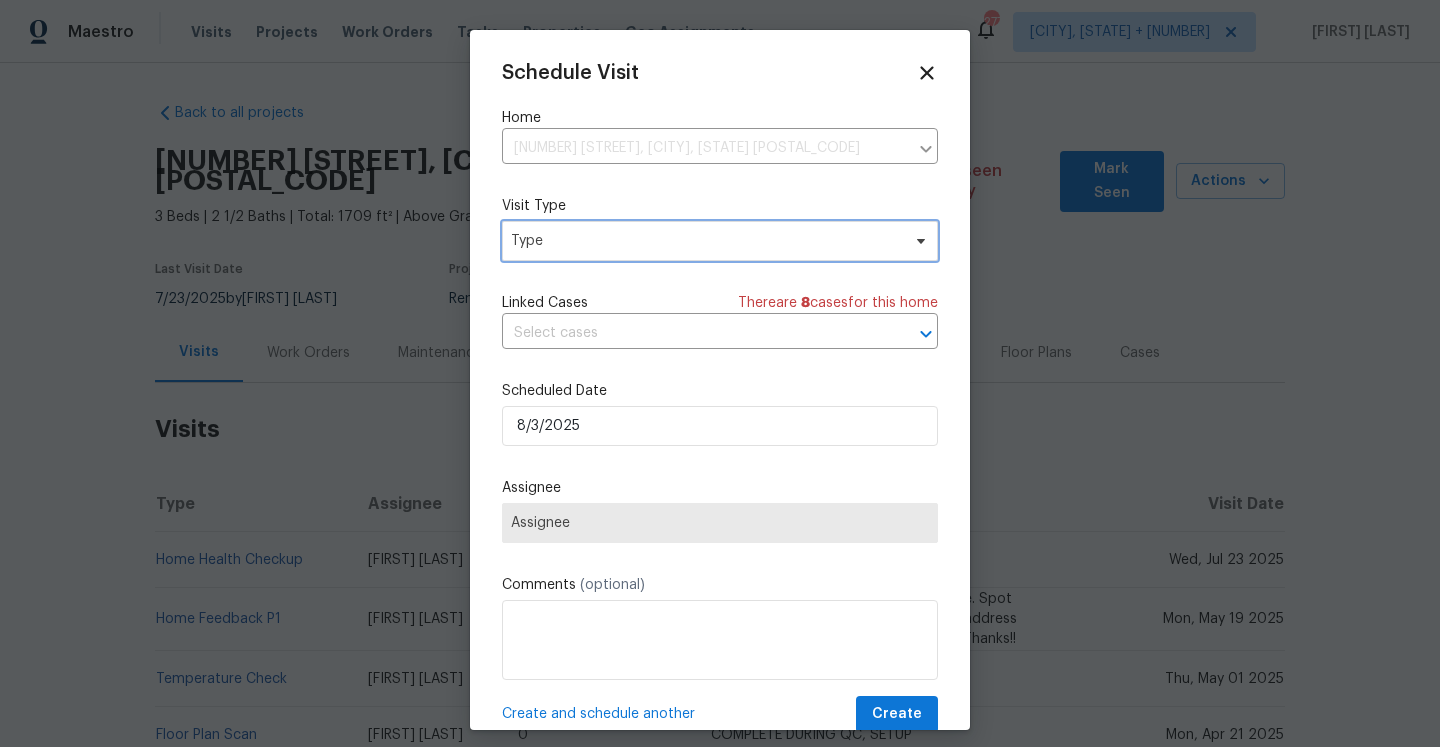 click on "Type" at bounding box center (720, 241) 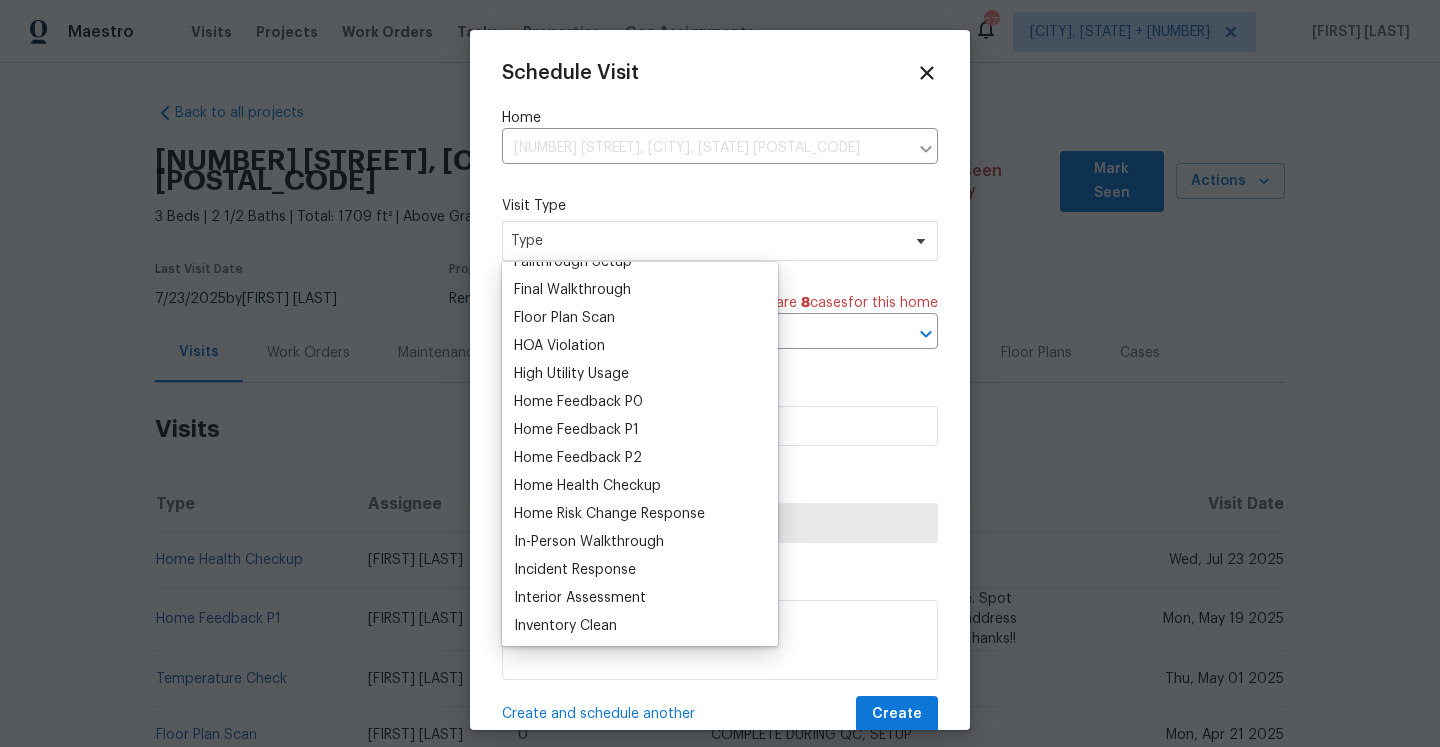 scroll, scrollTop: 528, scrollLeft: 0, axis: vertical 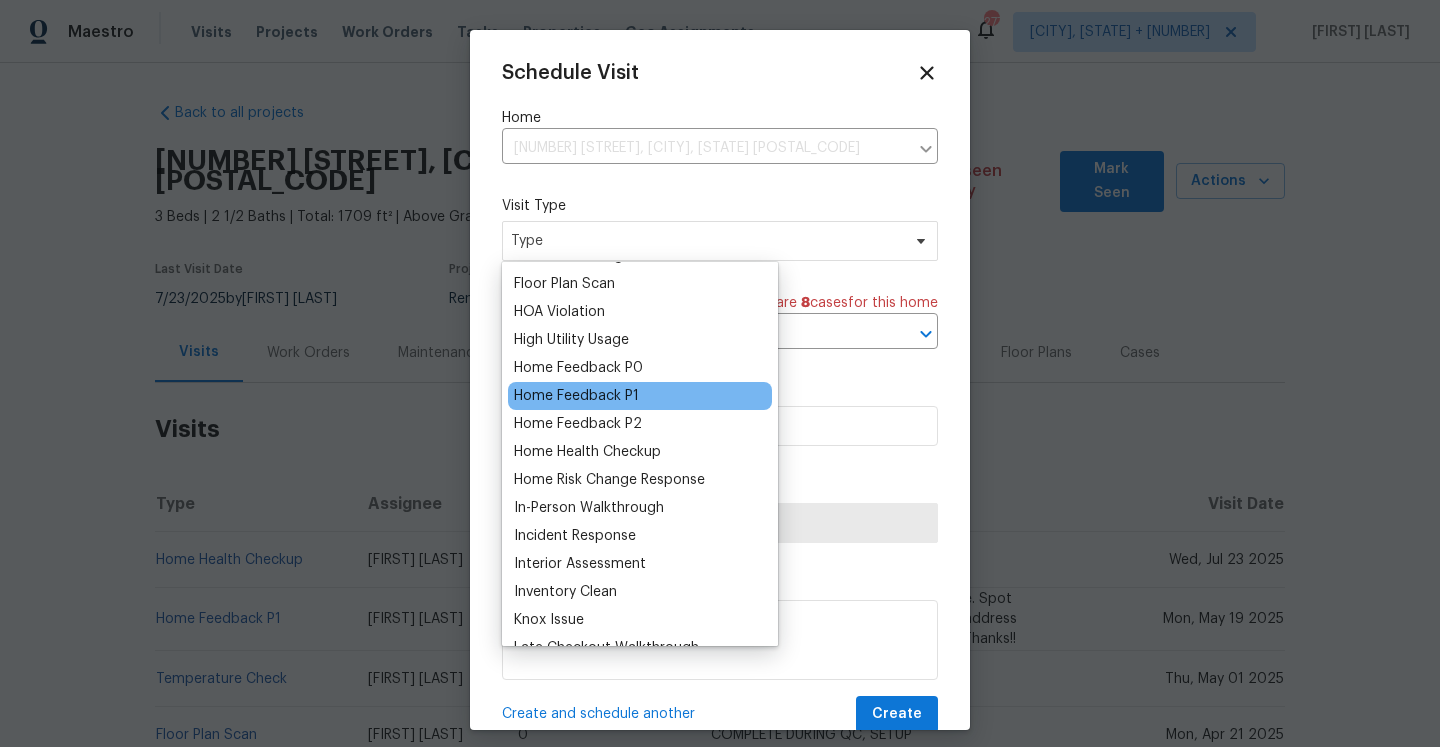 click on "Home Feedback P1" at bounding box center [576, 396] 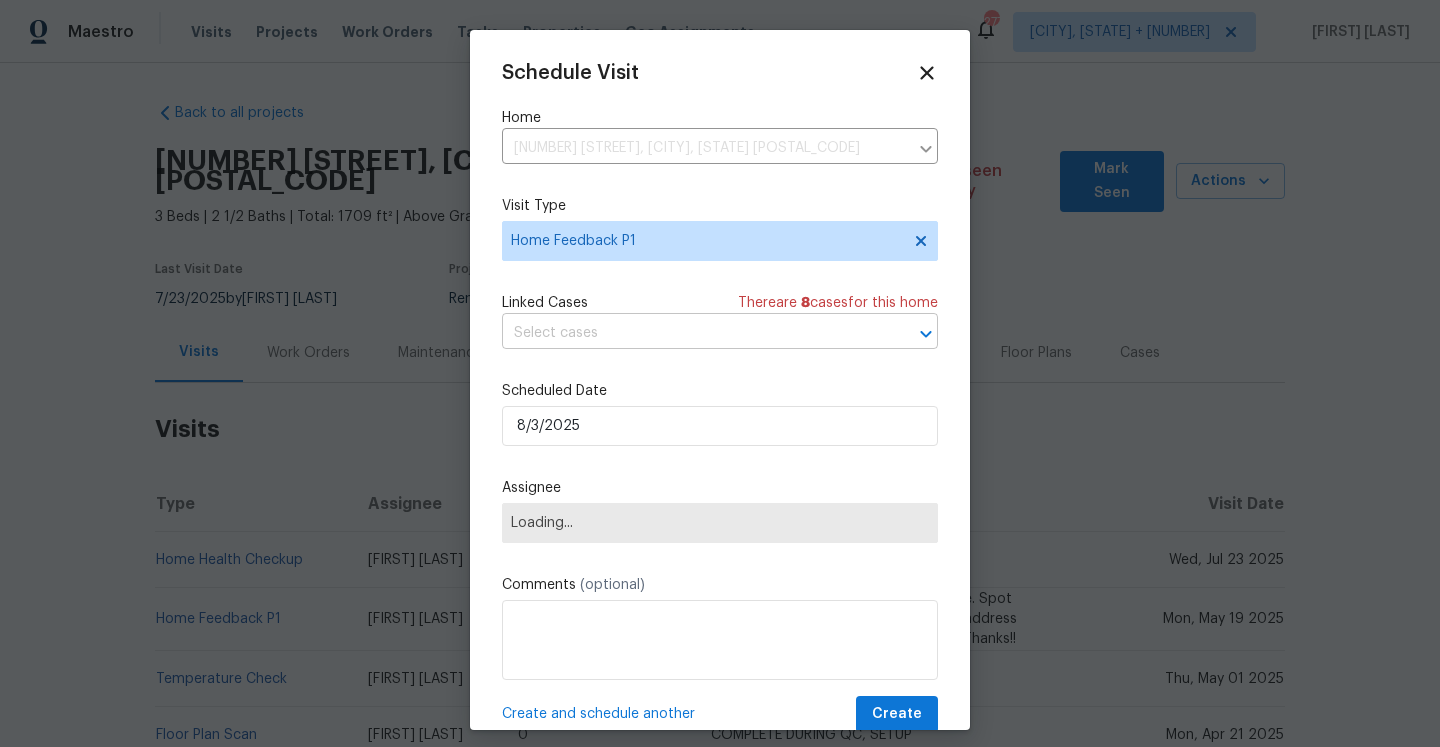 click at bounding box center [692, 333] 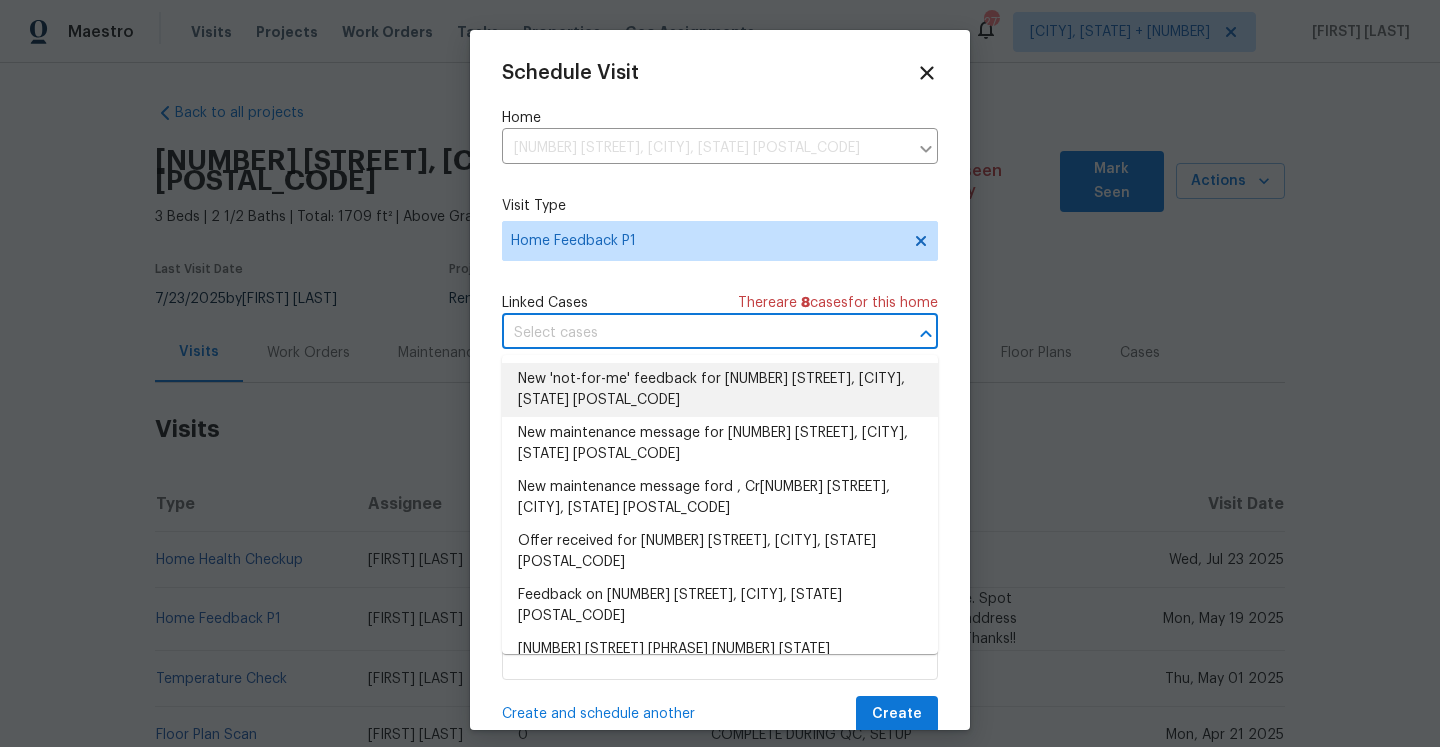 click on "New 'not-for-me' feedback for 269 Bud Black Rd, Crouse, NC 28033" at bounding box center (720, 390) 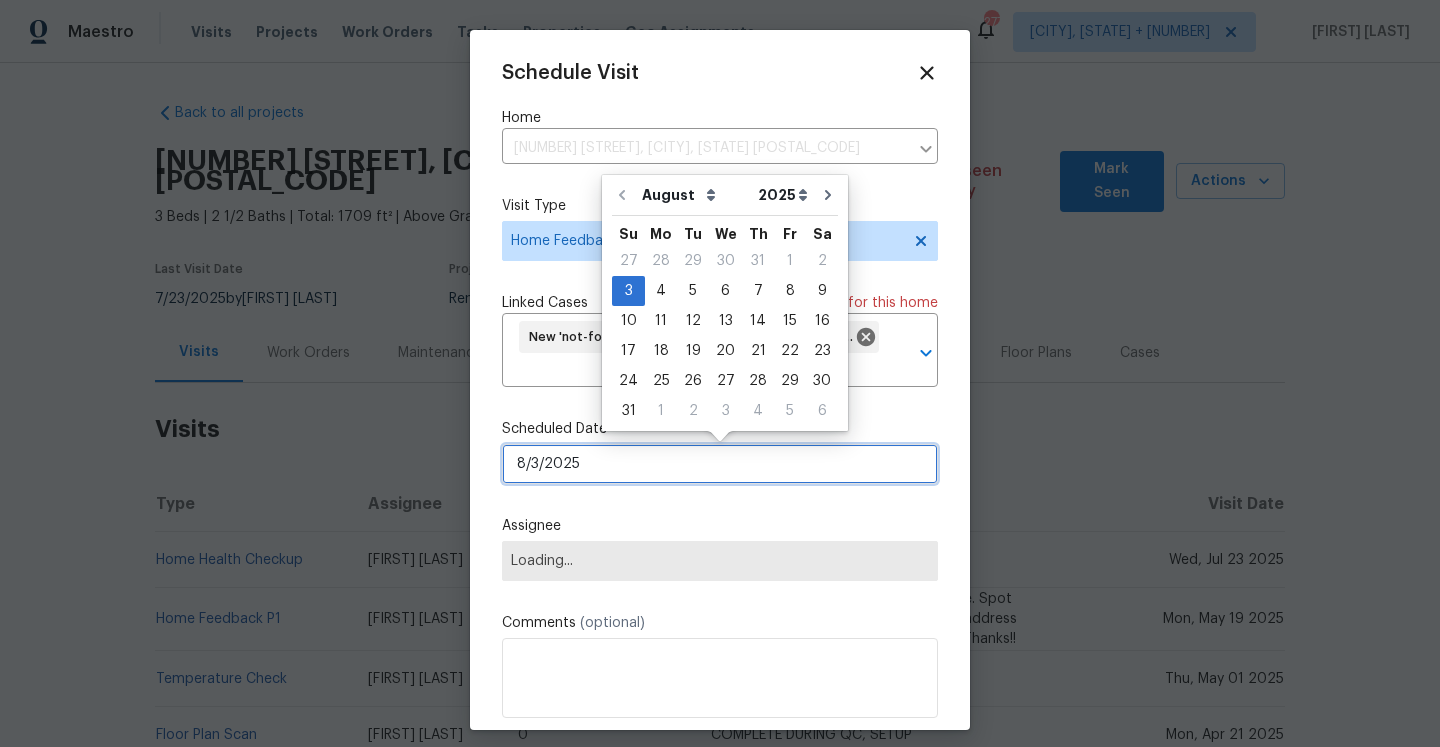 click on "8/3/2025" at bounding box center (720, 464) 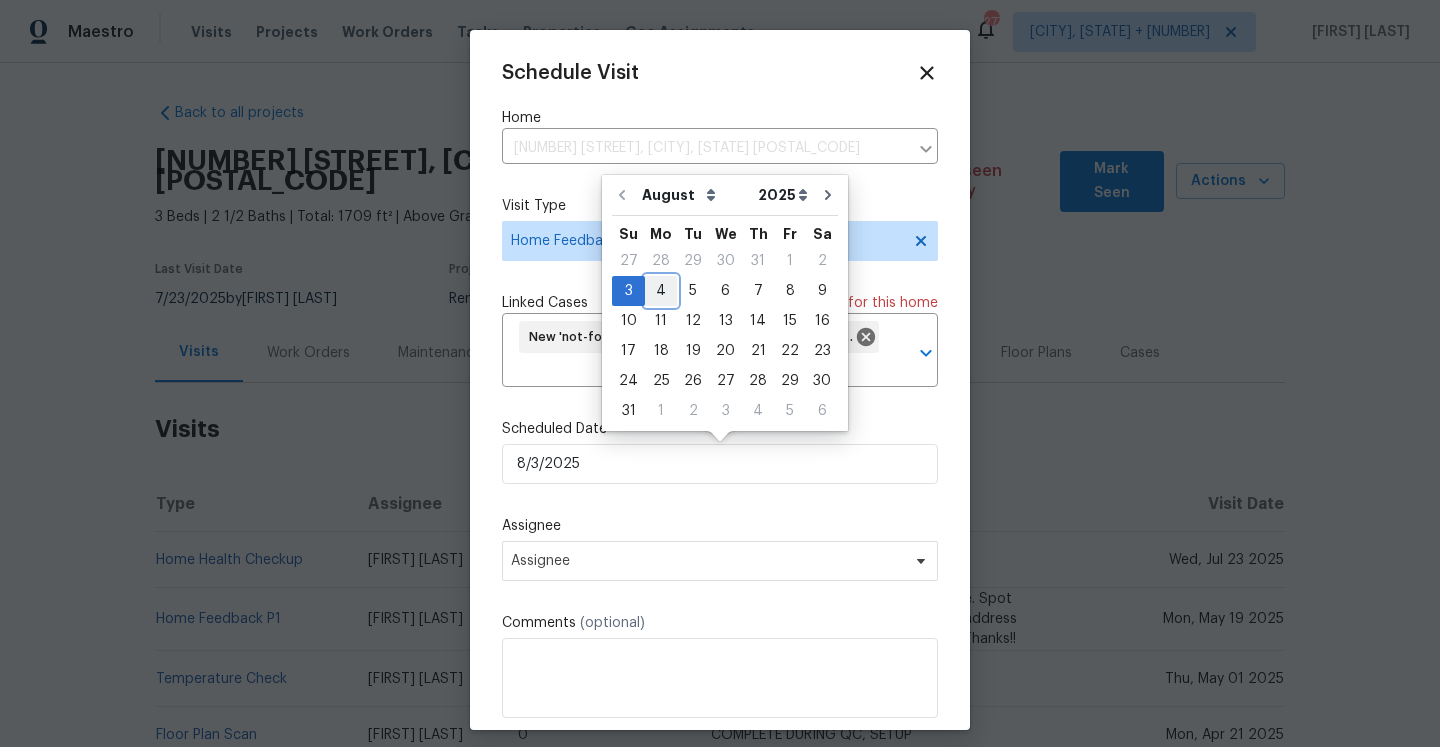 click on "4" at bounding box center [661, 291] 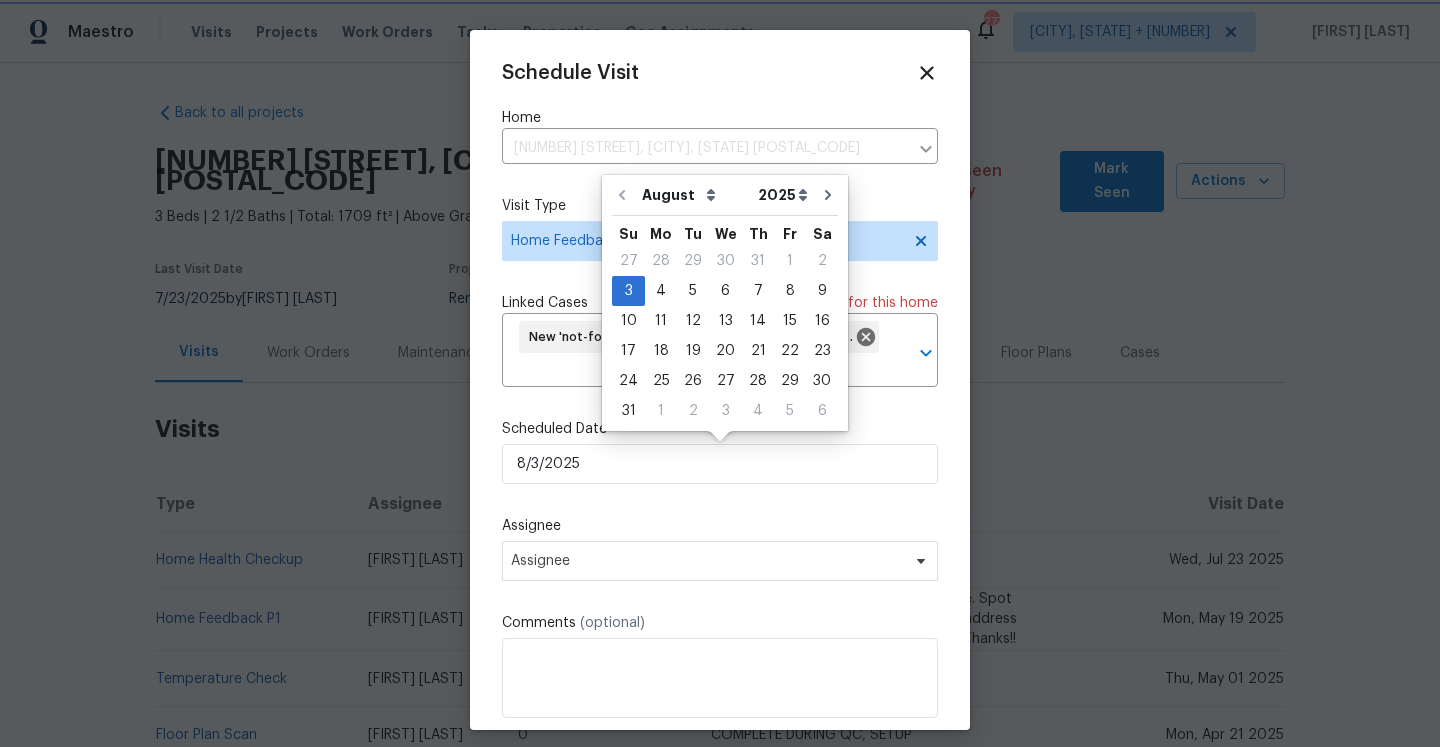 type on "8/4/2025" 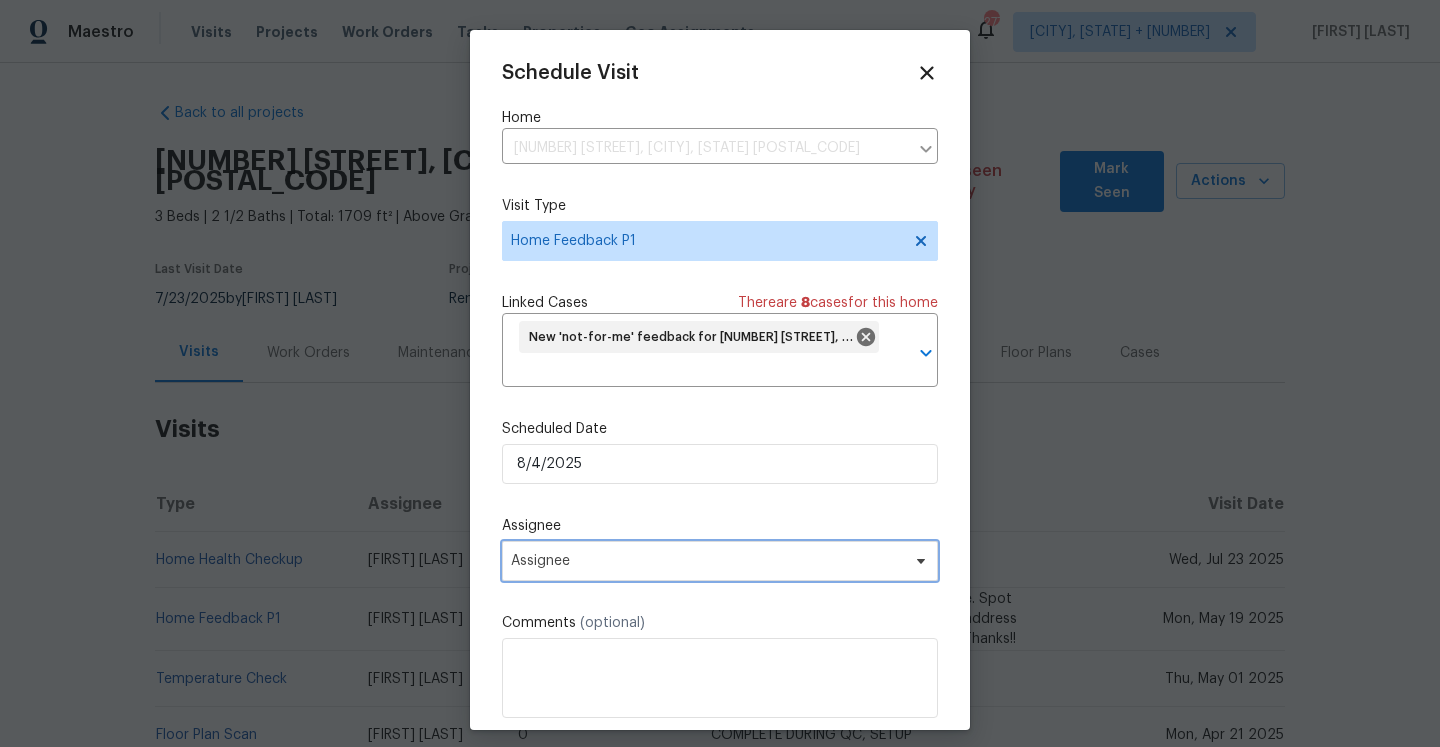 click on "Assignee" at bounding box center (720, 561) 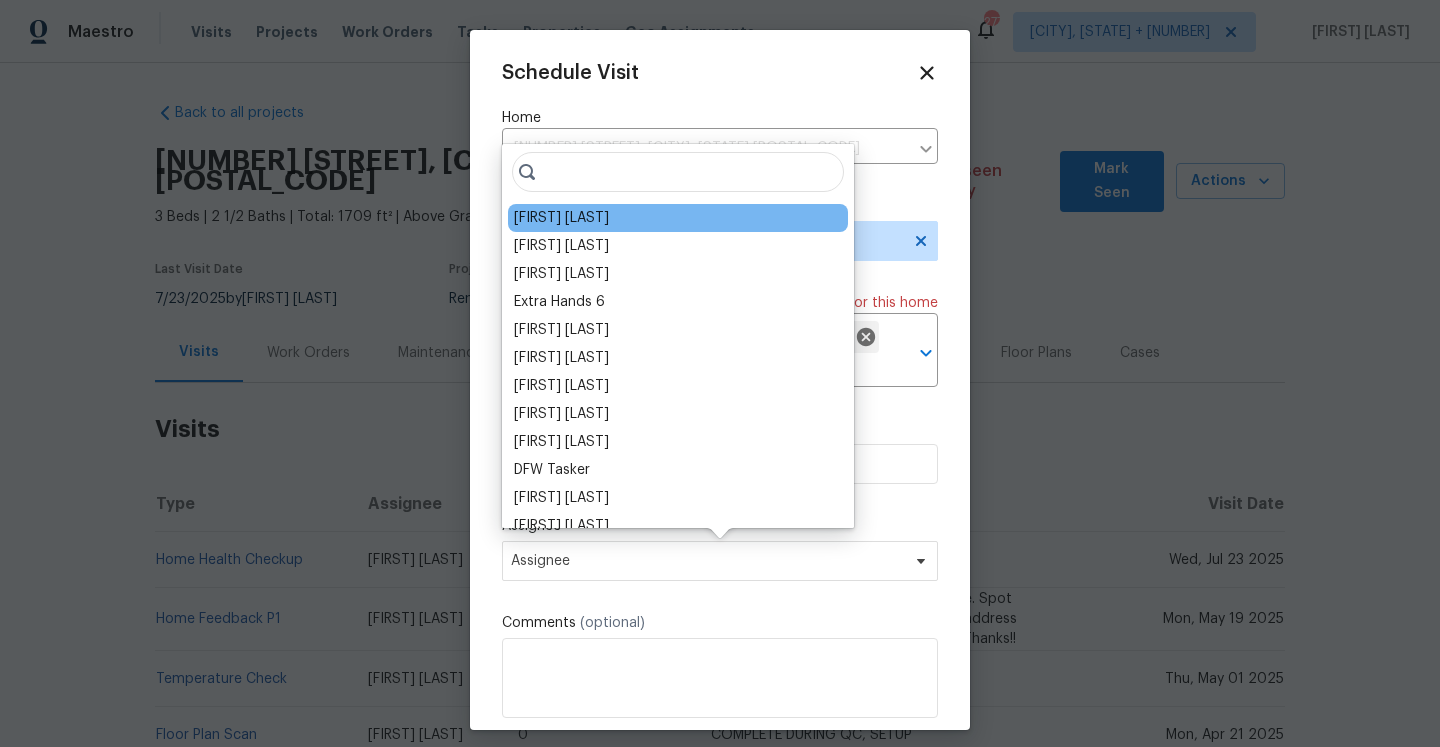 click on "Ryan Carder" at bounding box center [561, 218] 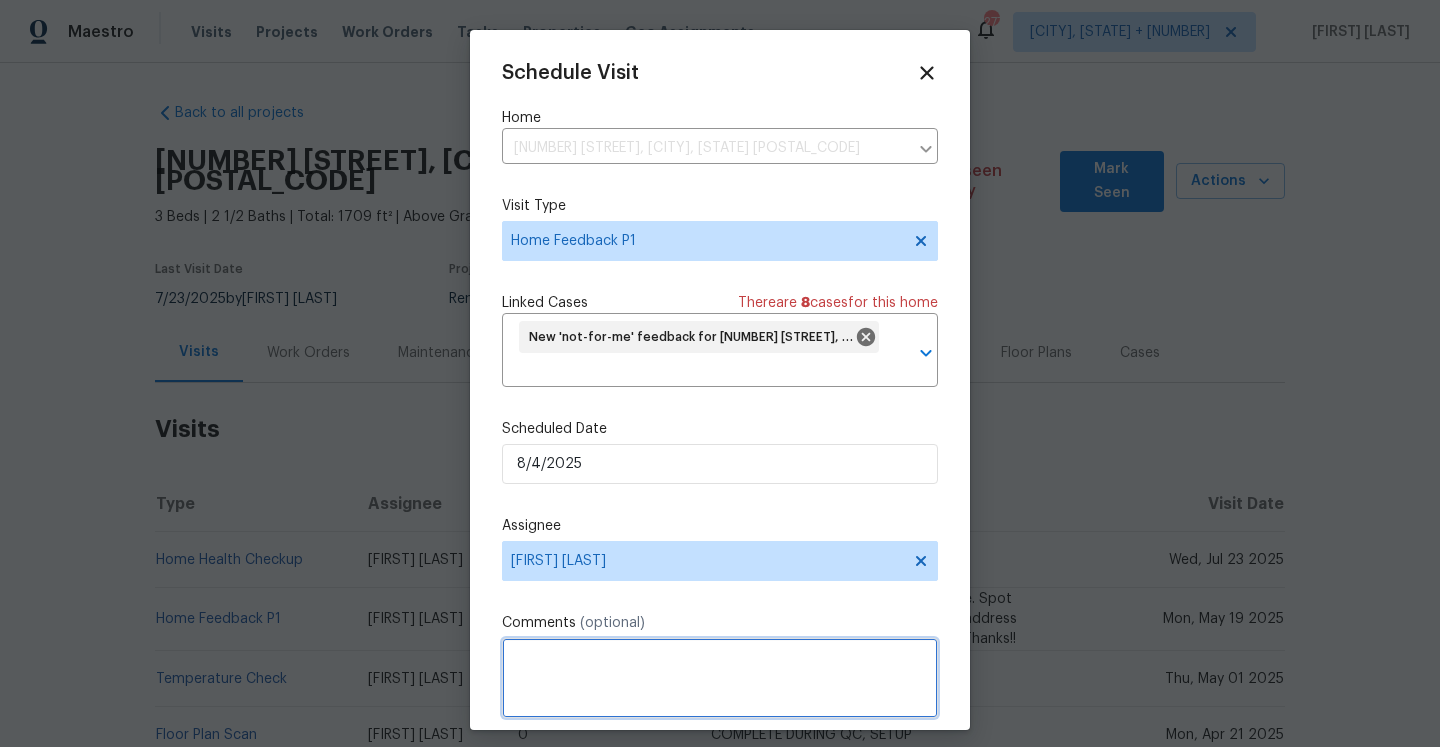 click at bounding box center (720, 678) 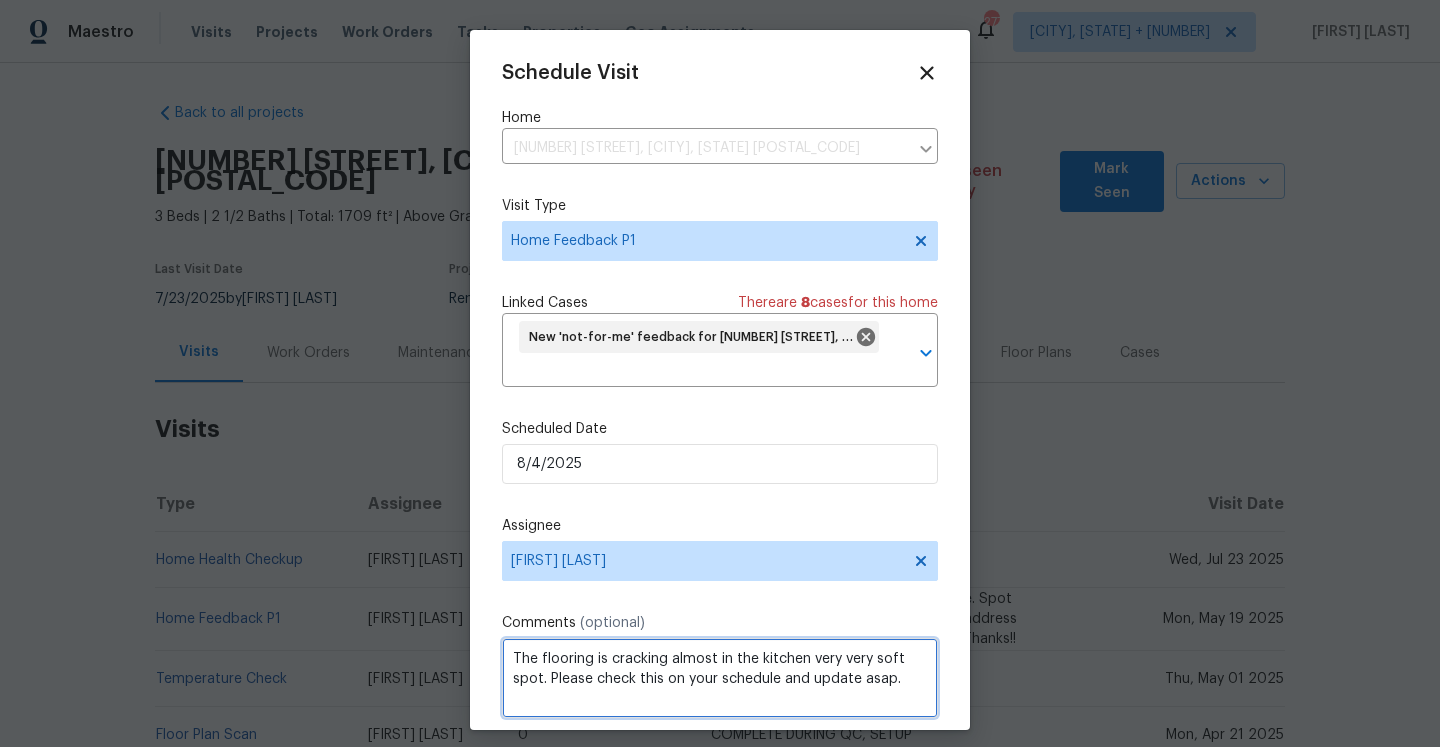click on "there is a" 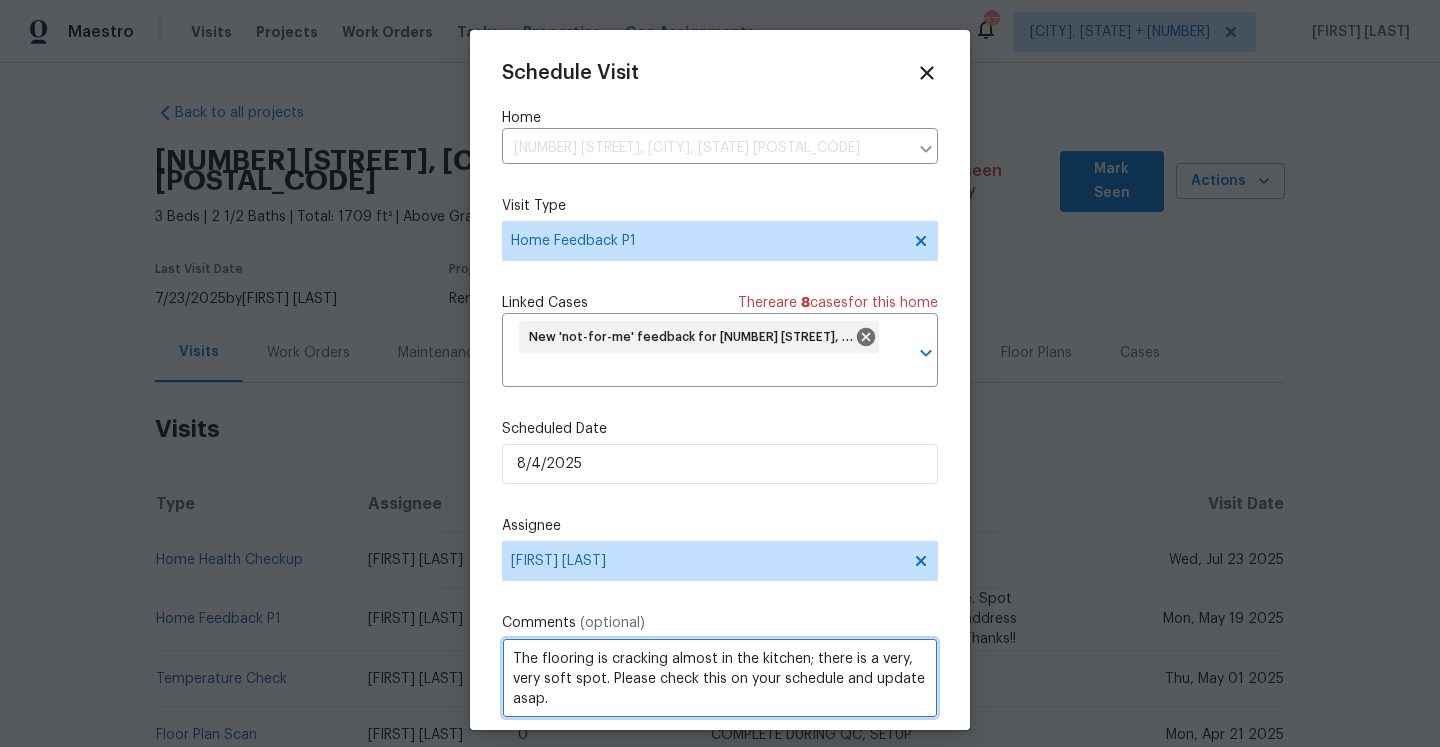click on "The flooring is cracking almost in the kitchen; there is a very, very soft spot. Please check this on your schedule and update asap." at bounding box center (720, 678) 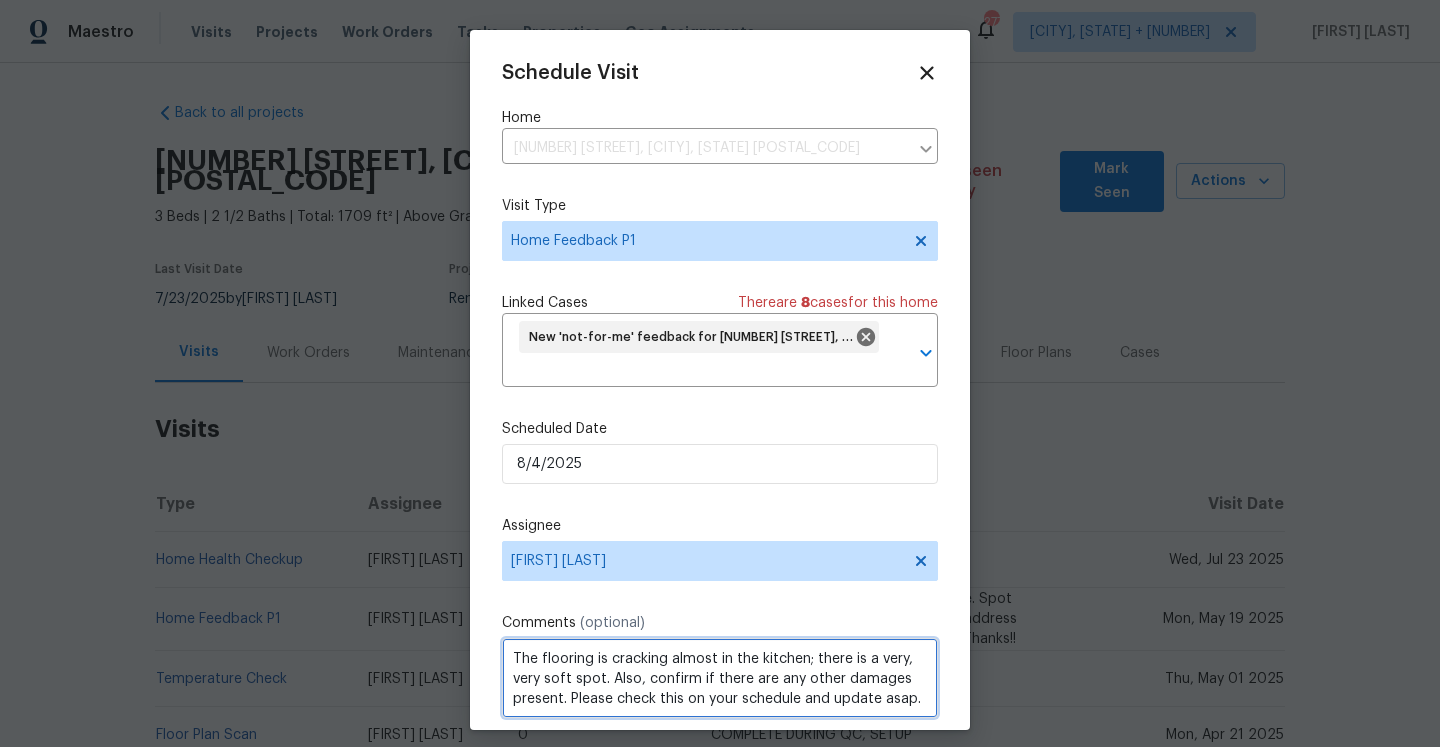 scroll, scrollTop: 2, scrollLeft: 0, axis: vertical 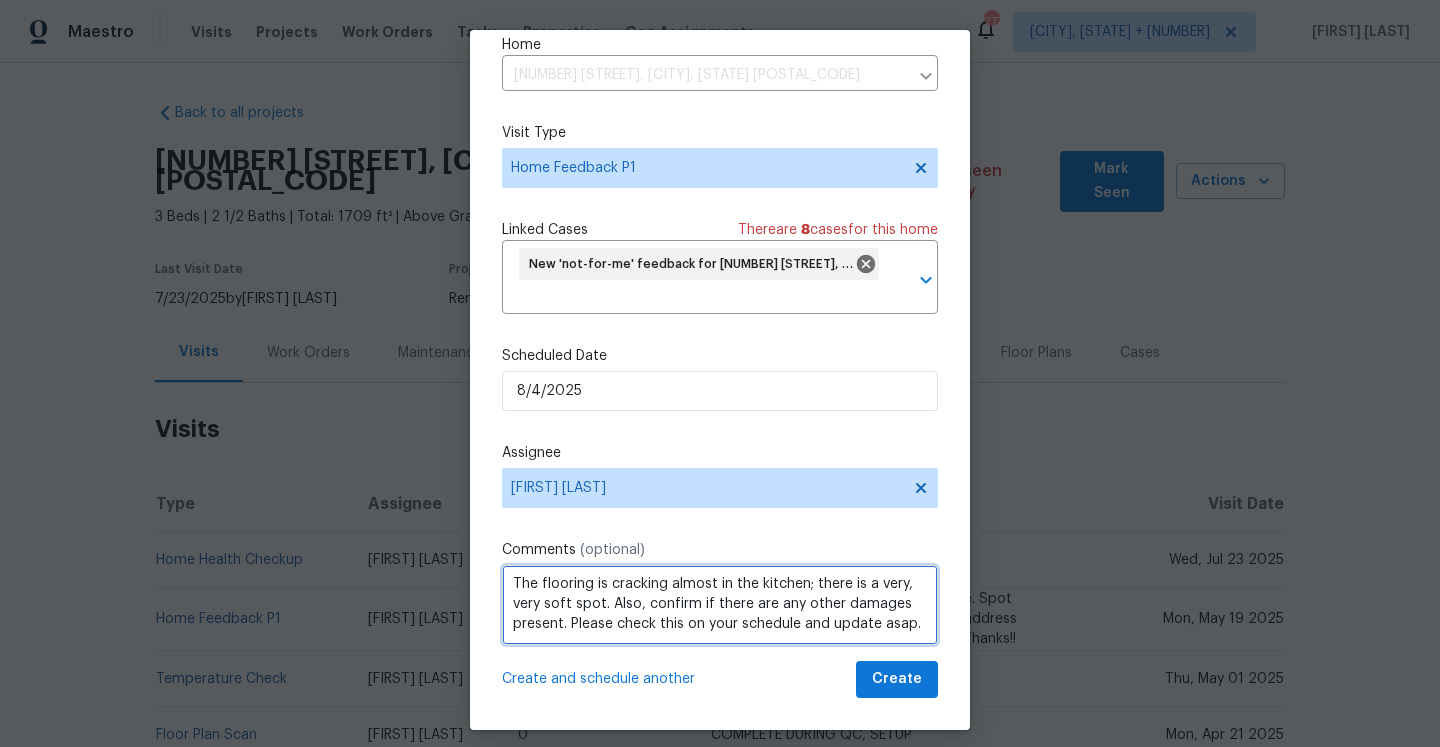 type on "The flooring is cracking almost in the kitchen; there is a very, very soft spot. Also, confirm if there are any other damages present. Please check this on your schedule and update asap." 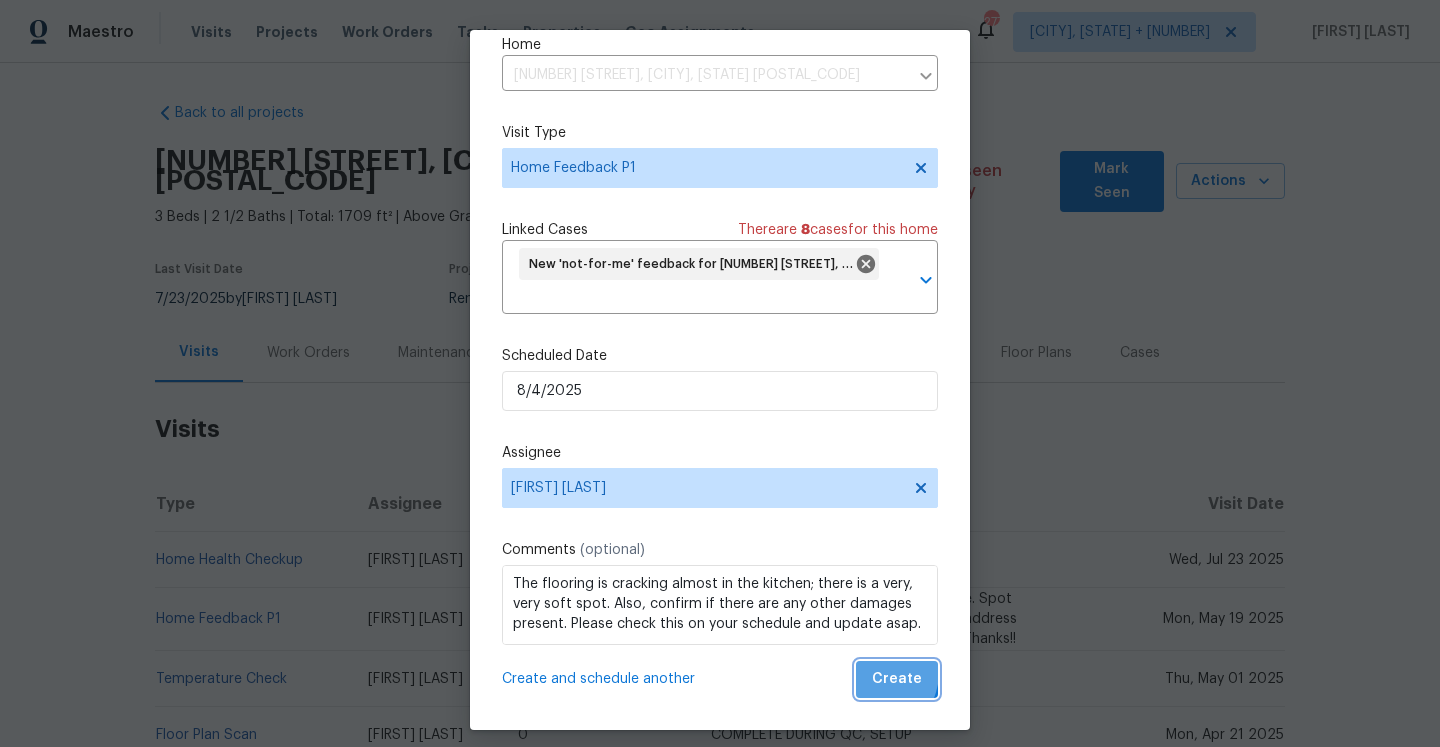 click on "Create" at bounding box center [897, 679] 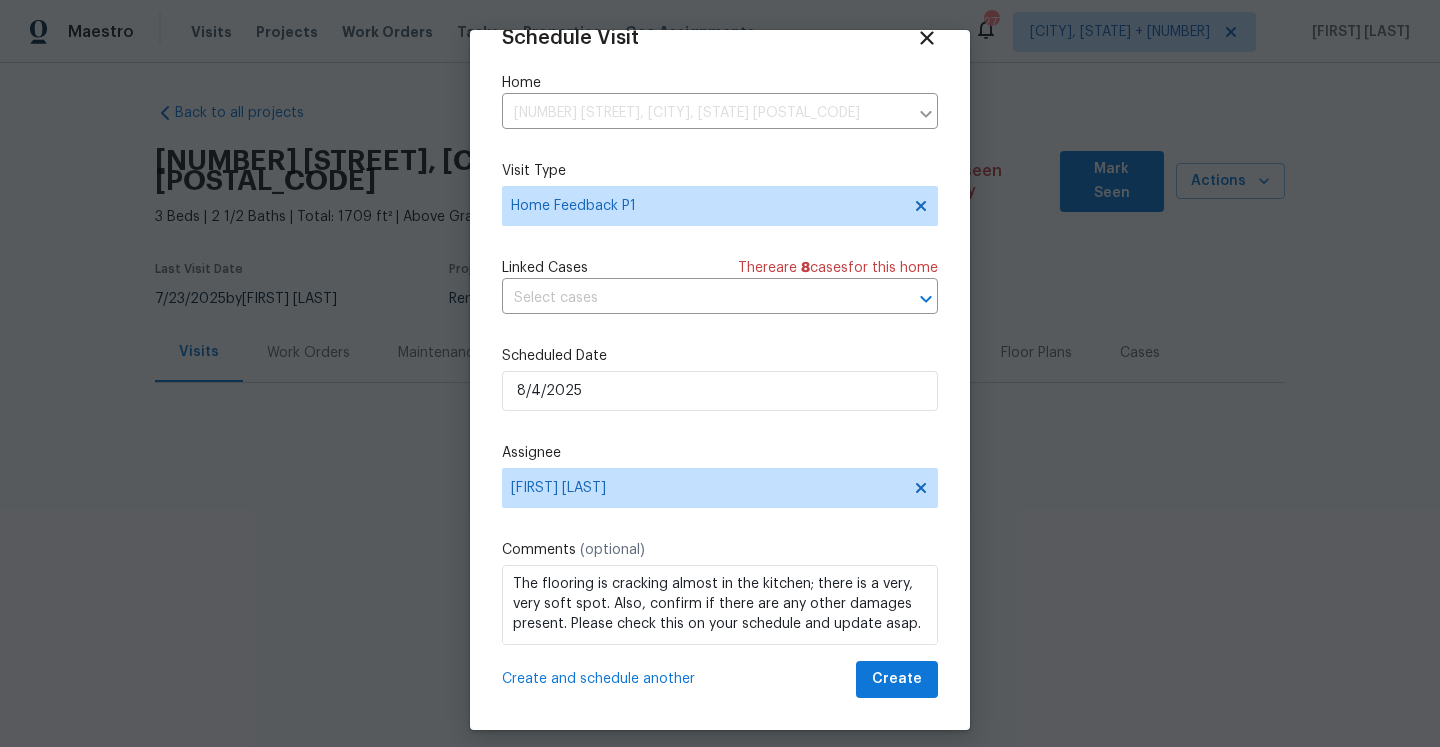 scroll, scrollTop: 36, scrollLeft: 0, axis: vertical 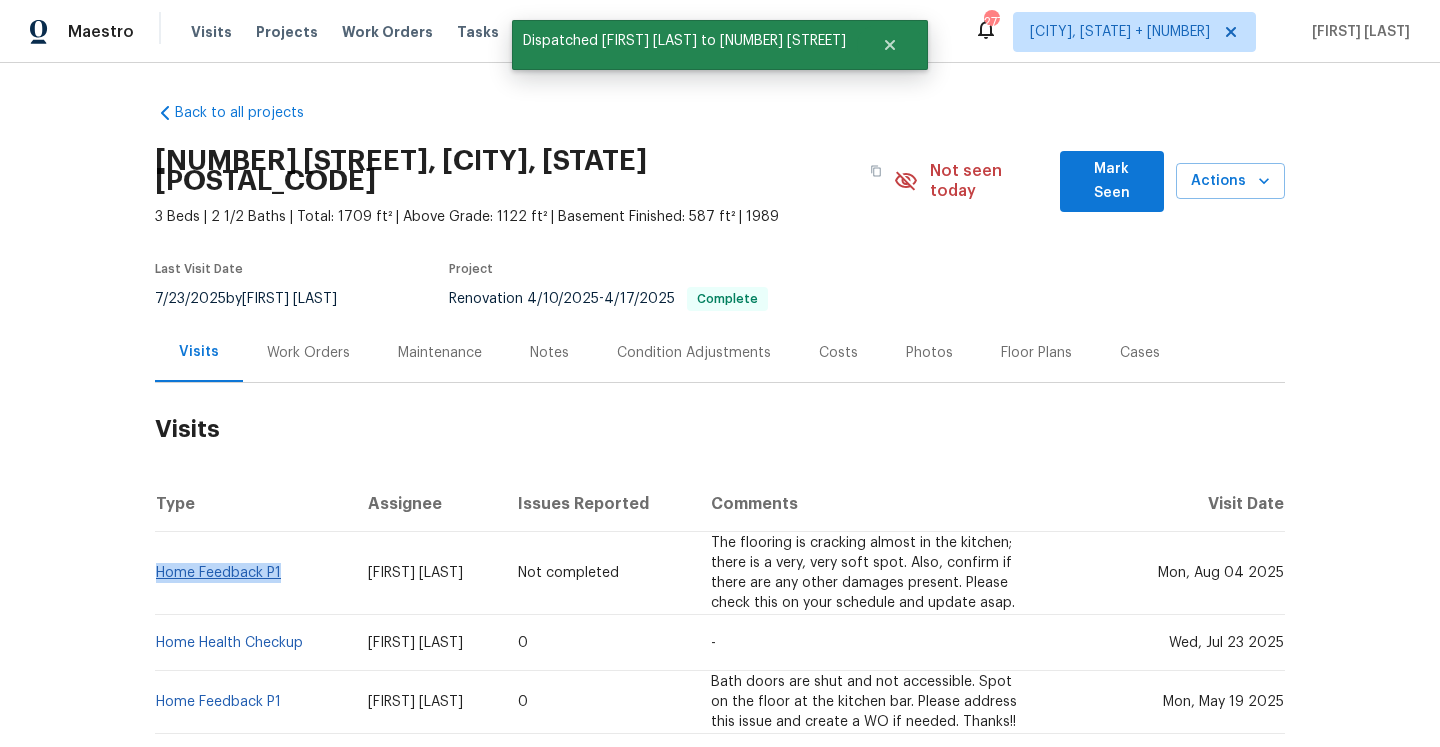 drag, startPoint x: 299, startPoint y: 554, endPoint x: 158, endPoint y: 552, distance: 141.01419 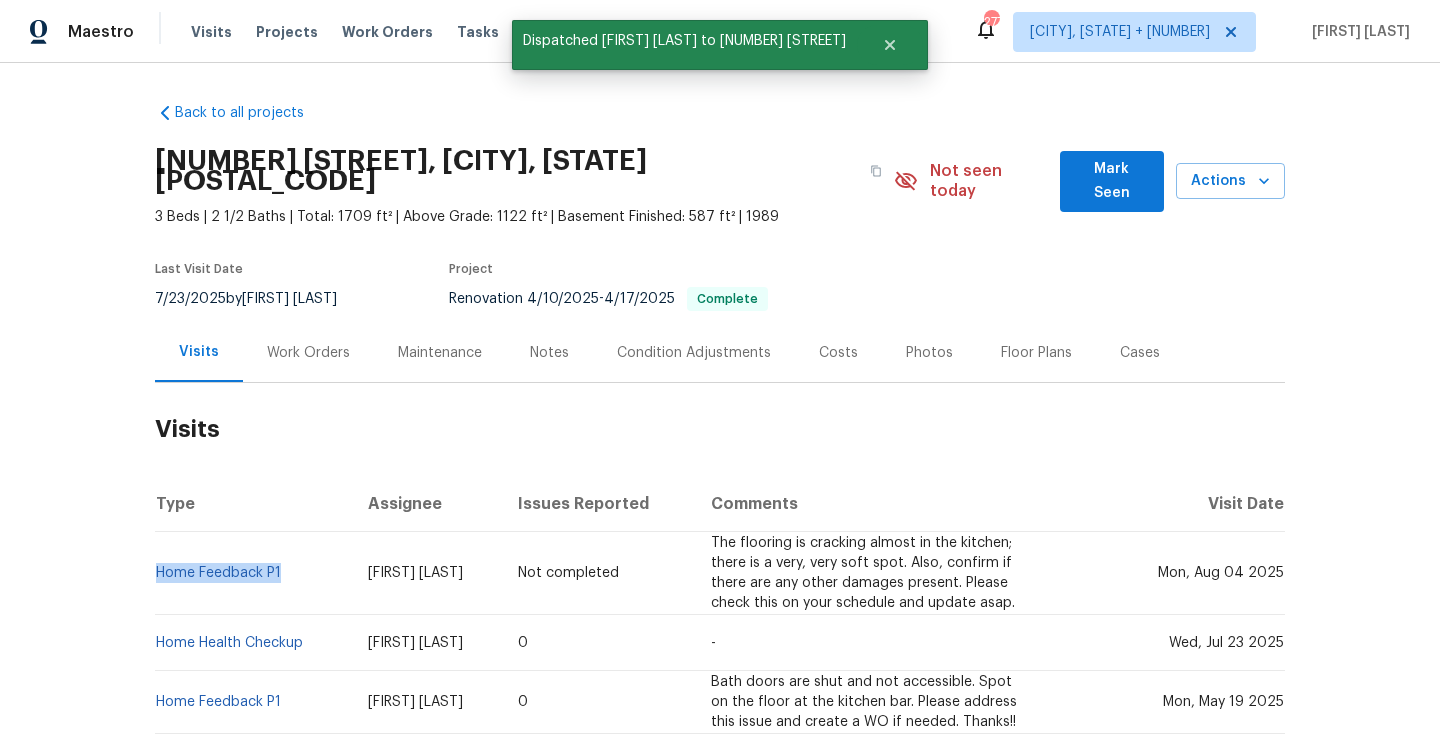 copy on "Home Feedback P1" 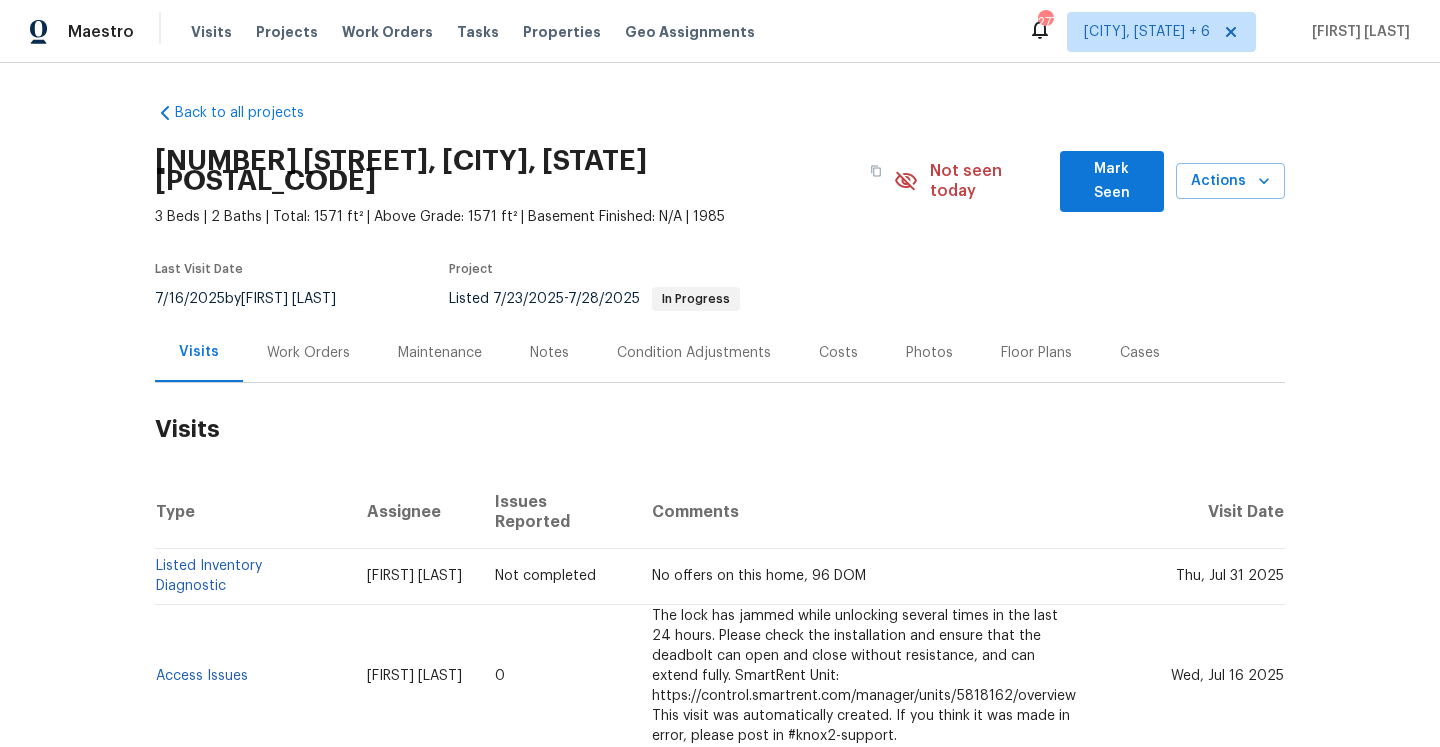 scroll, scrollTop: 0, scrollLeft: 0, axis: both 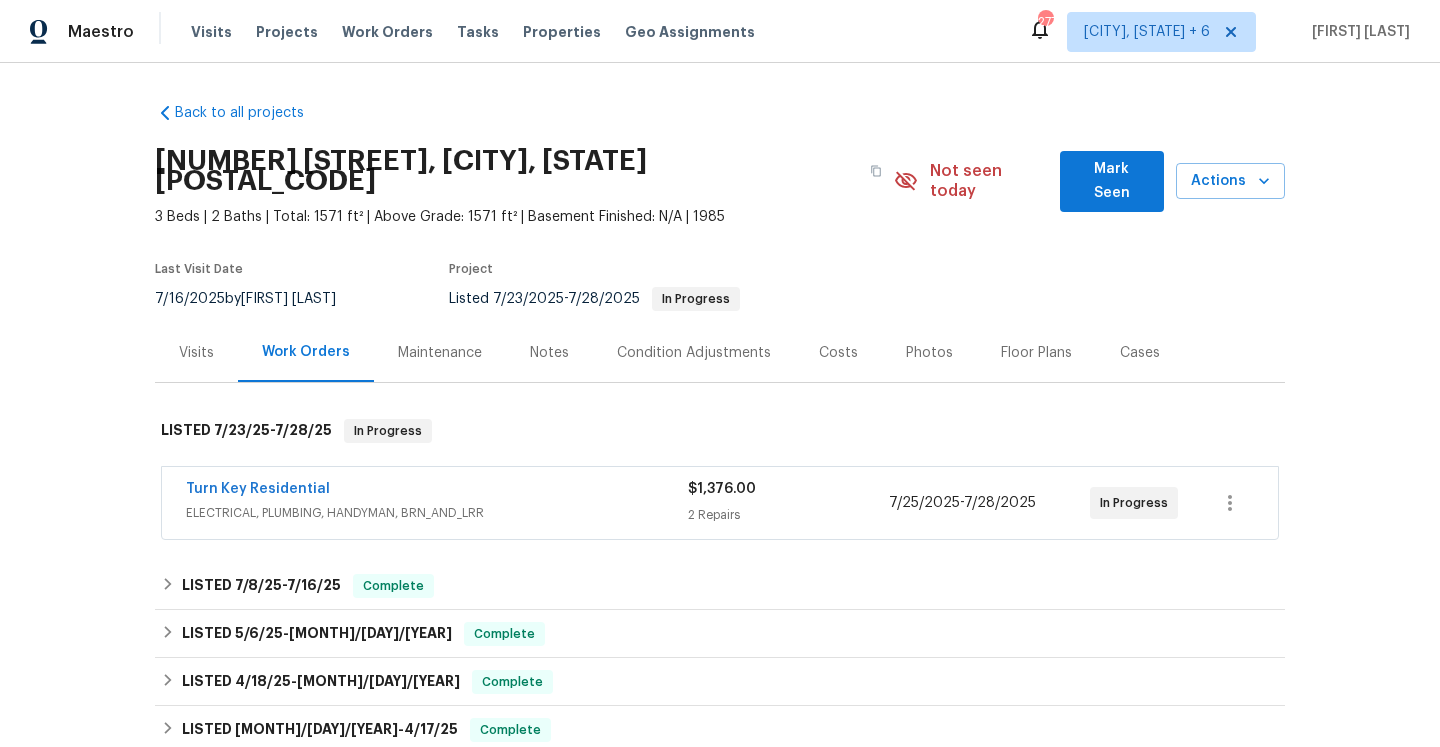 click on "ELECTRICAL, PLUMBING, HANDYMAN, BRN_AND_LRR" at bounding box center [437, 513] 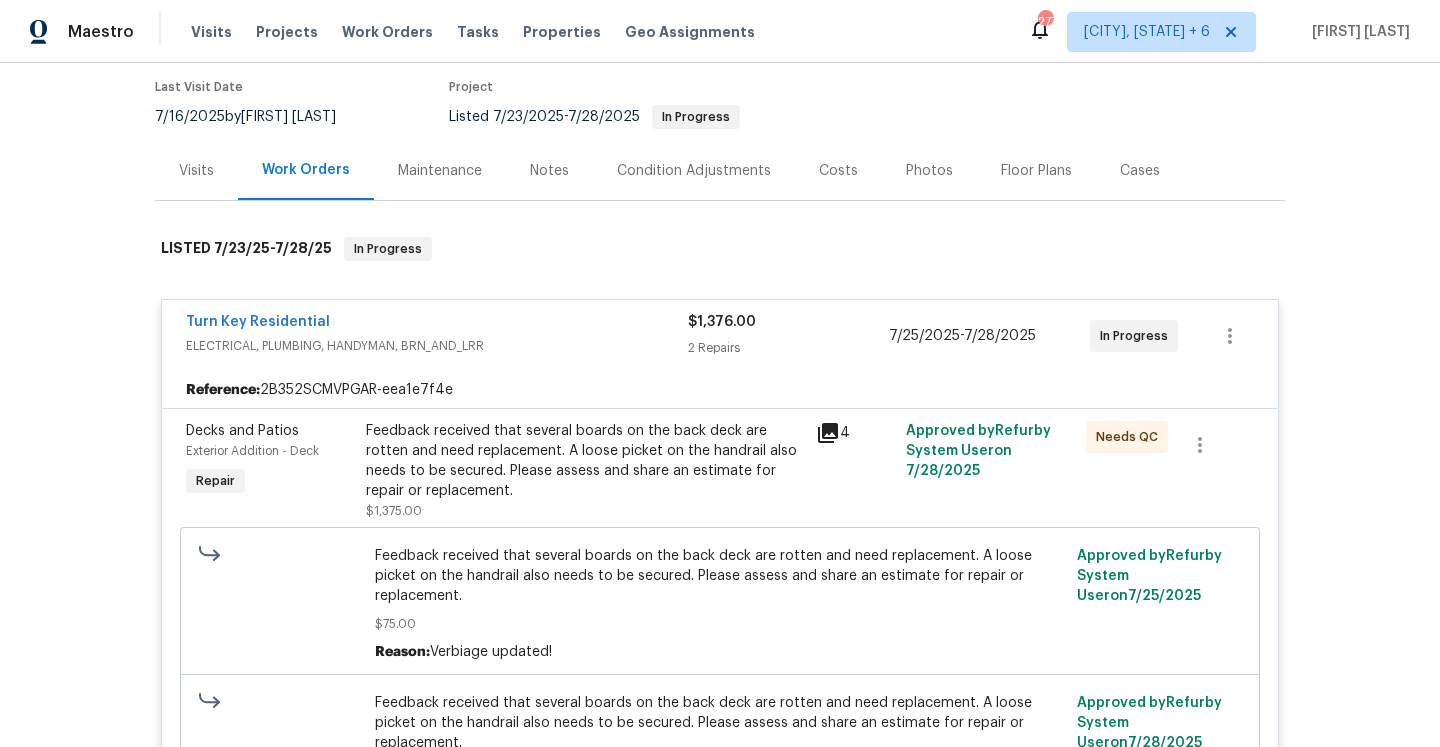 scroll, scrollTop: 120, scrollLeft: 0, axis: vertical 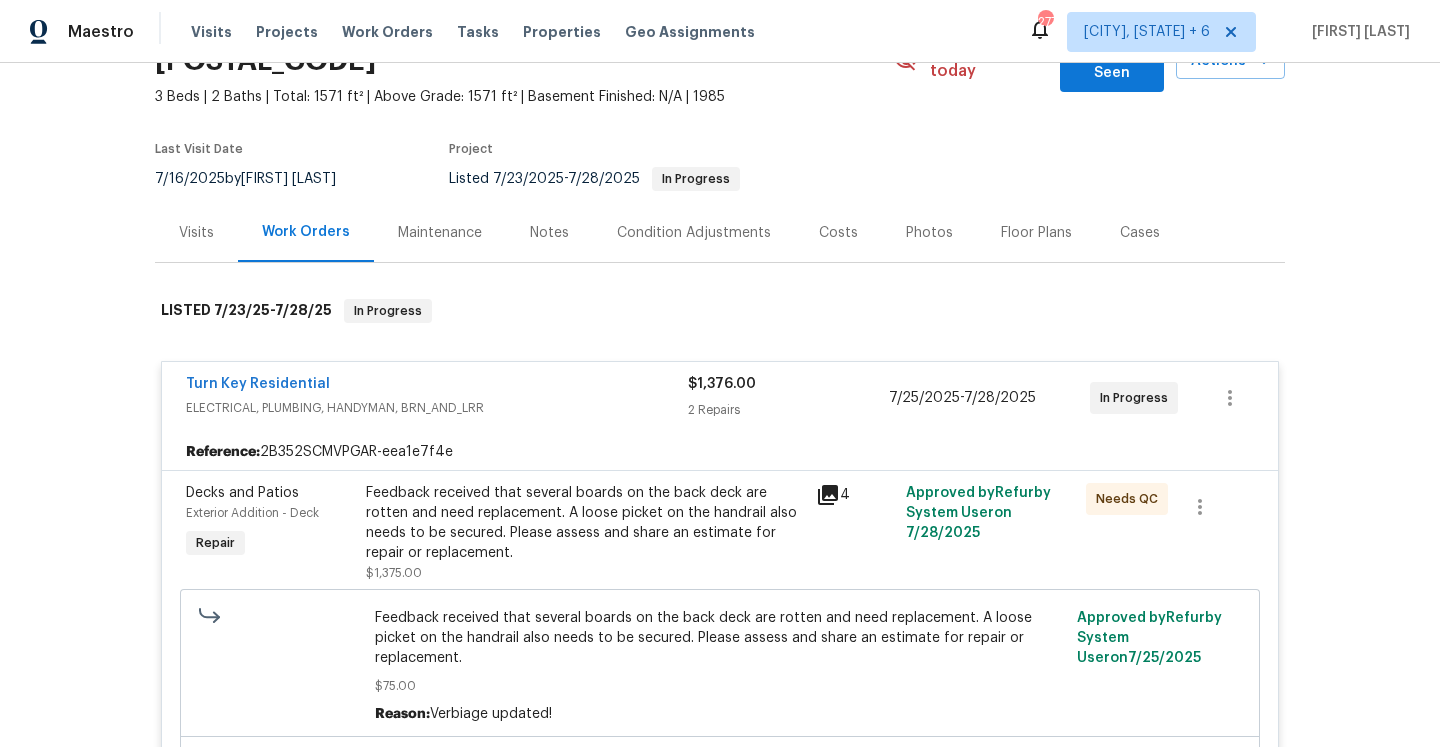 click on "Visits" at bounding box center (196, 232) 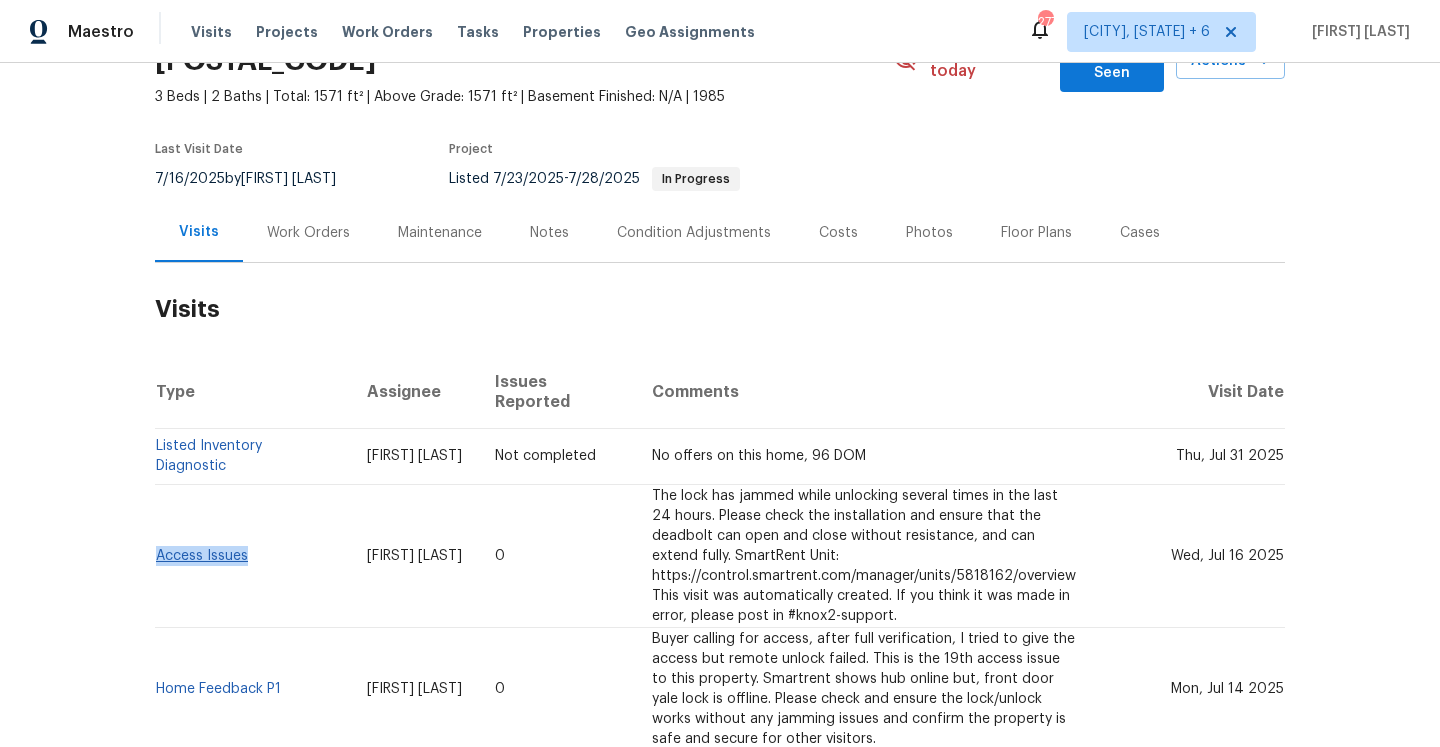 drag, startPoint x: 259, startPoint y: 525, endPoint x: 158, endPoint y: 518, distance: 101.24229 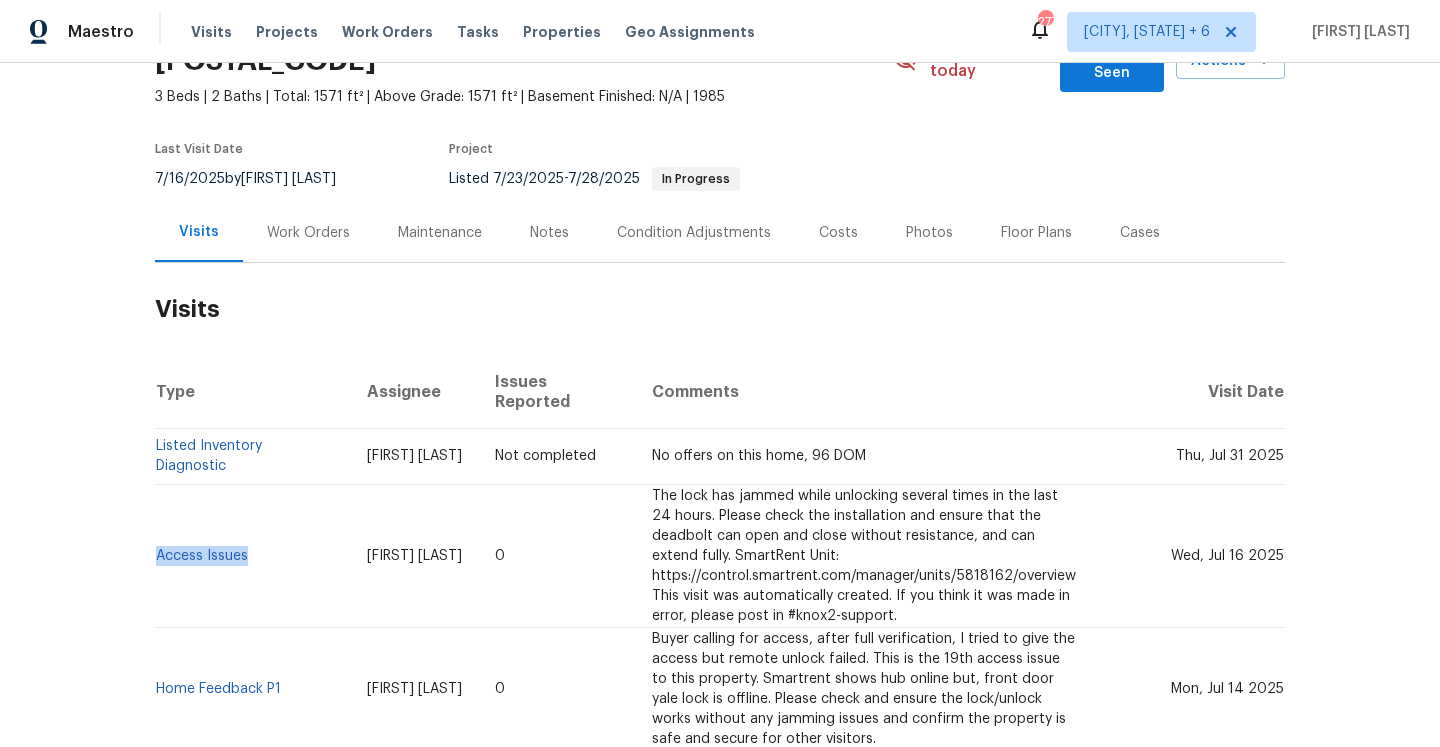 copy on "Access Issues" 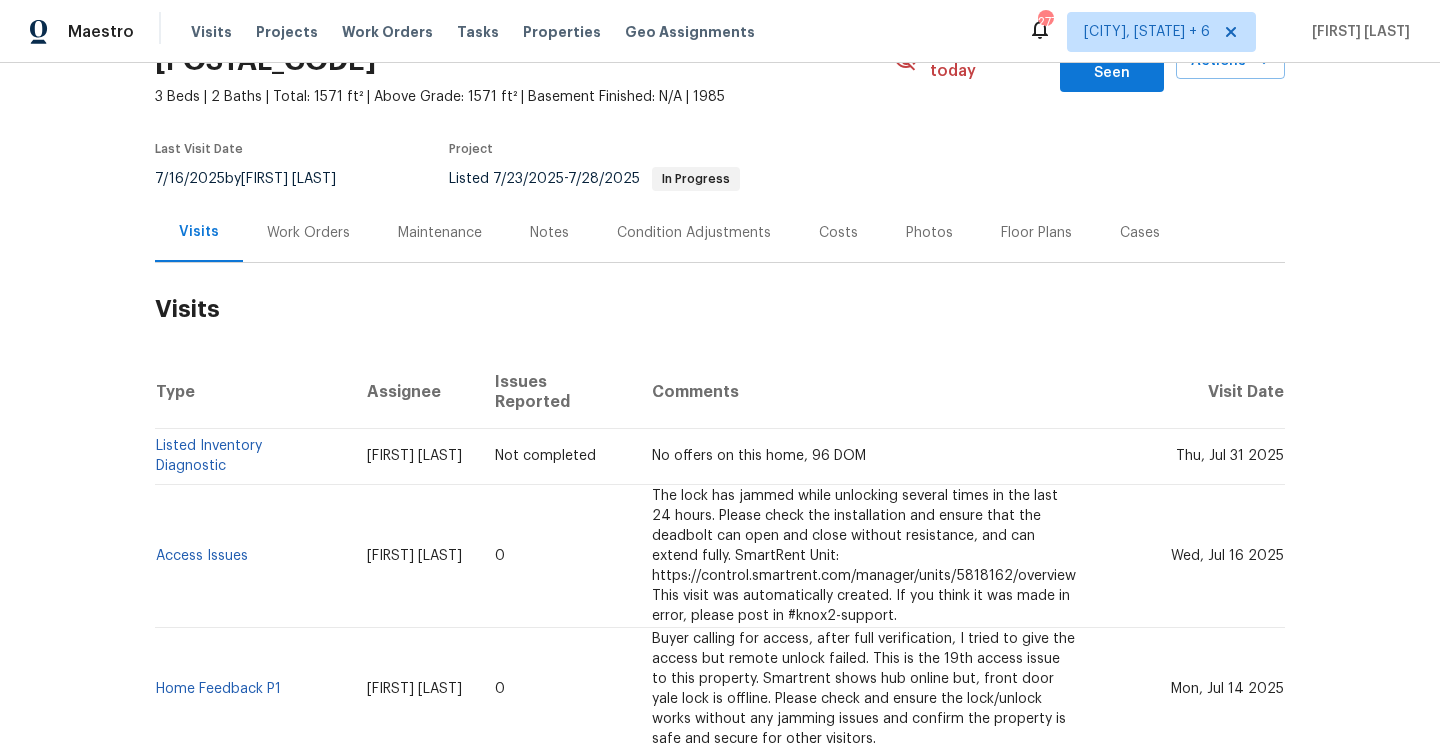 click on "Work Orders" at bounding box center (308, 233) 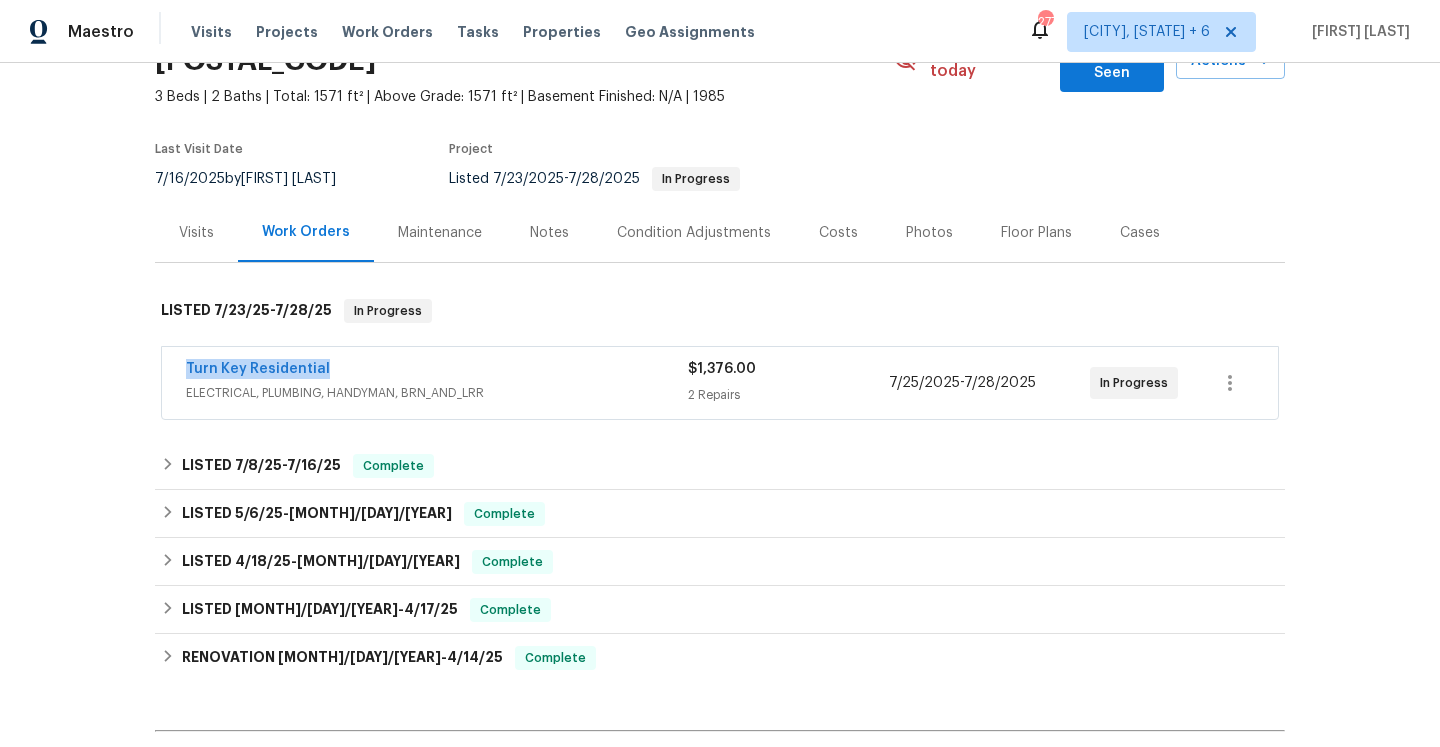 drag, startPoint x: 338, startPoint y: 346, endPoint x: 184, endPoint y: 347, distance: 154.00325 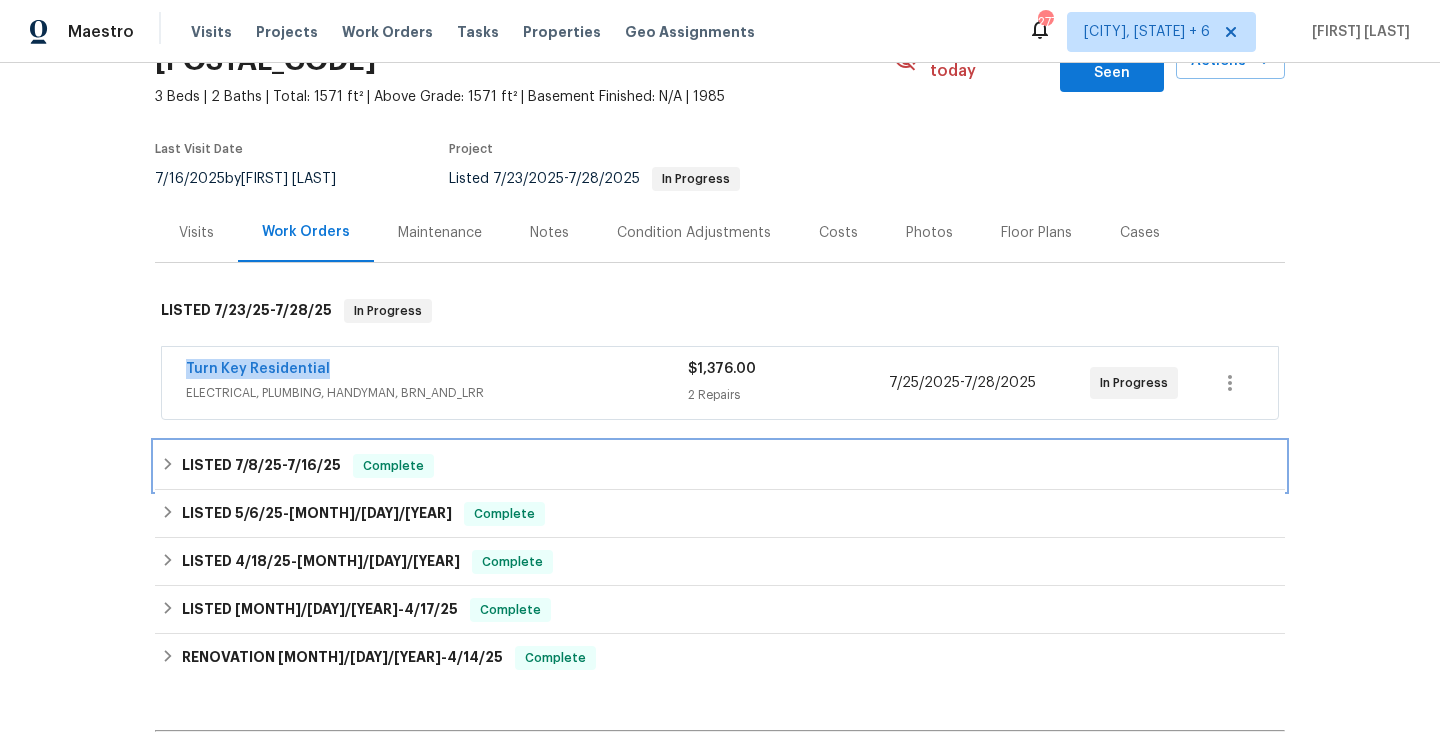click on "LISTED   7/8/25  -  7/16/25" at bounding box center [261, 466] 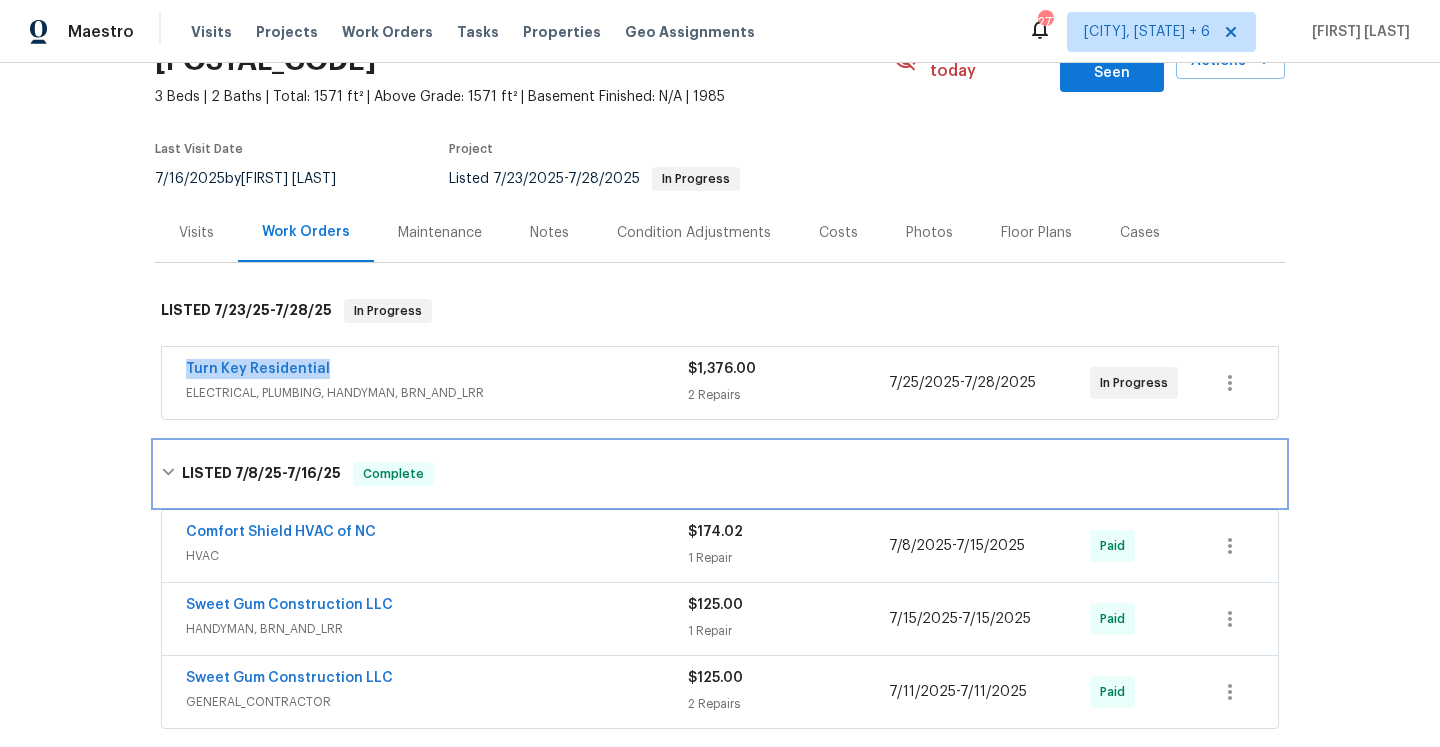 copy on "Turn Key Residential" 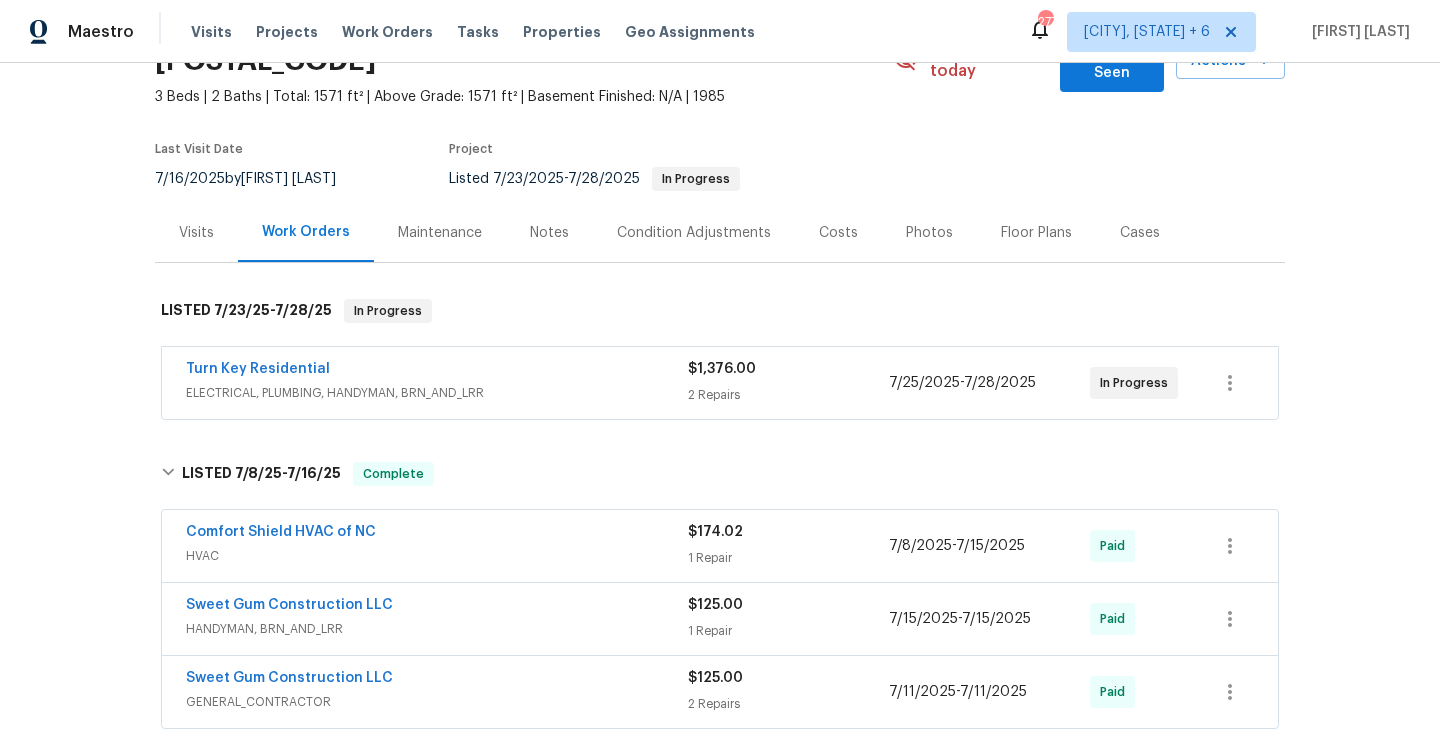 click on "Visits" at bounding box center (196, 232) 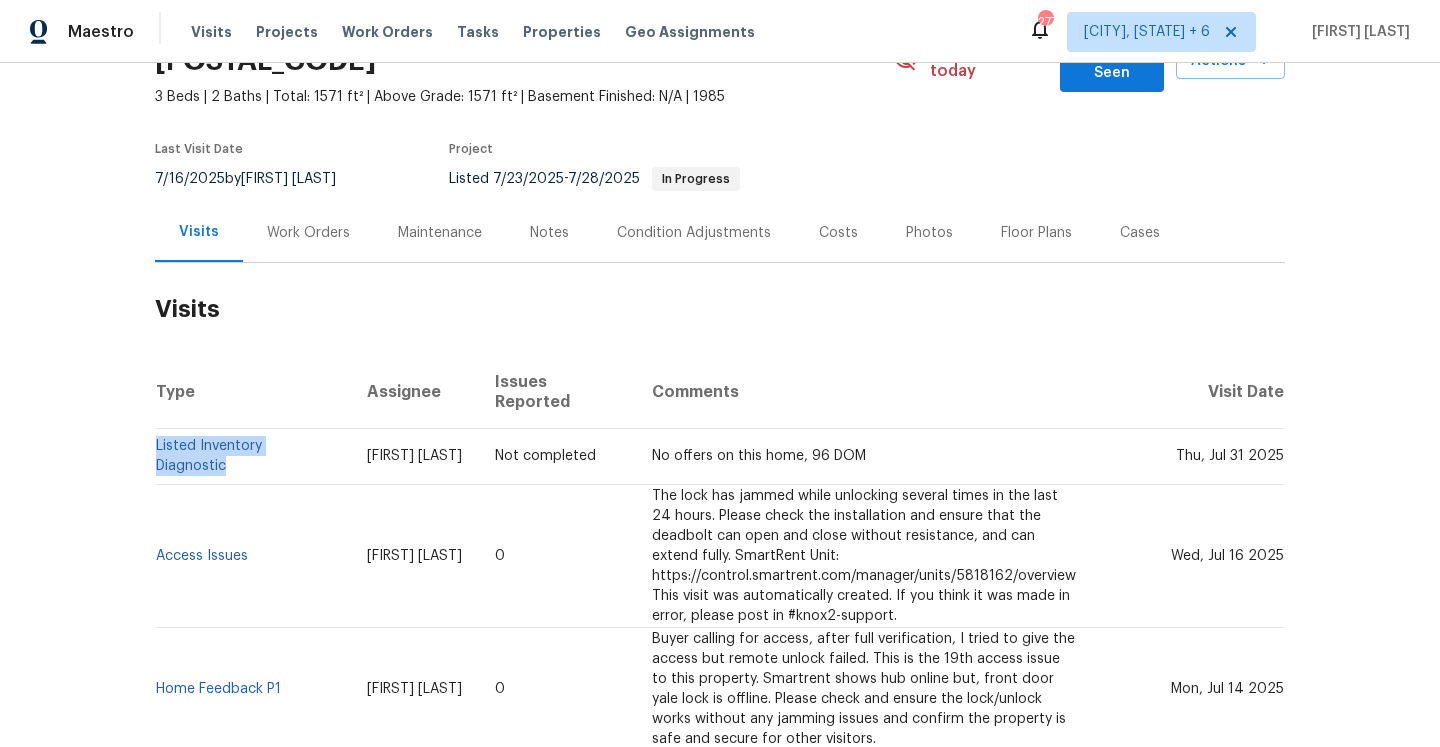 drag, startPoint x: 340, startPoint y: 422, endPoint x: 155, endPoint y: 424, distance: 185.0108 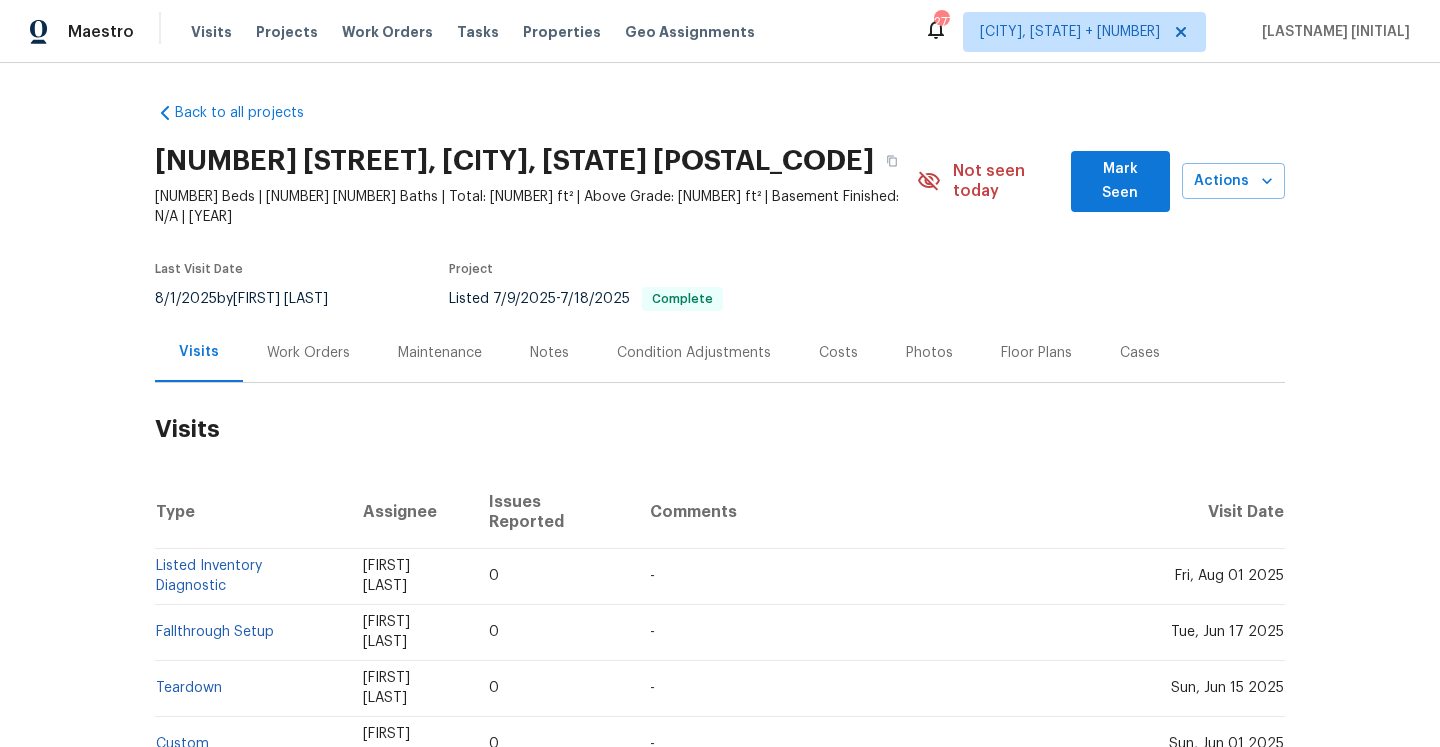 scroll, scrollTop: 0, scrollLeft: 0, axis: both 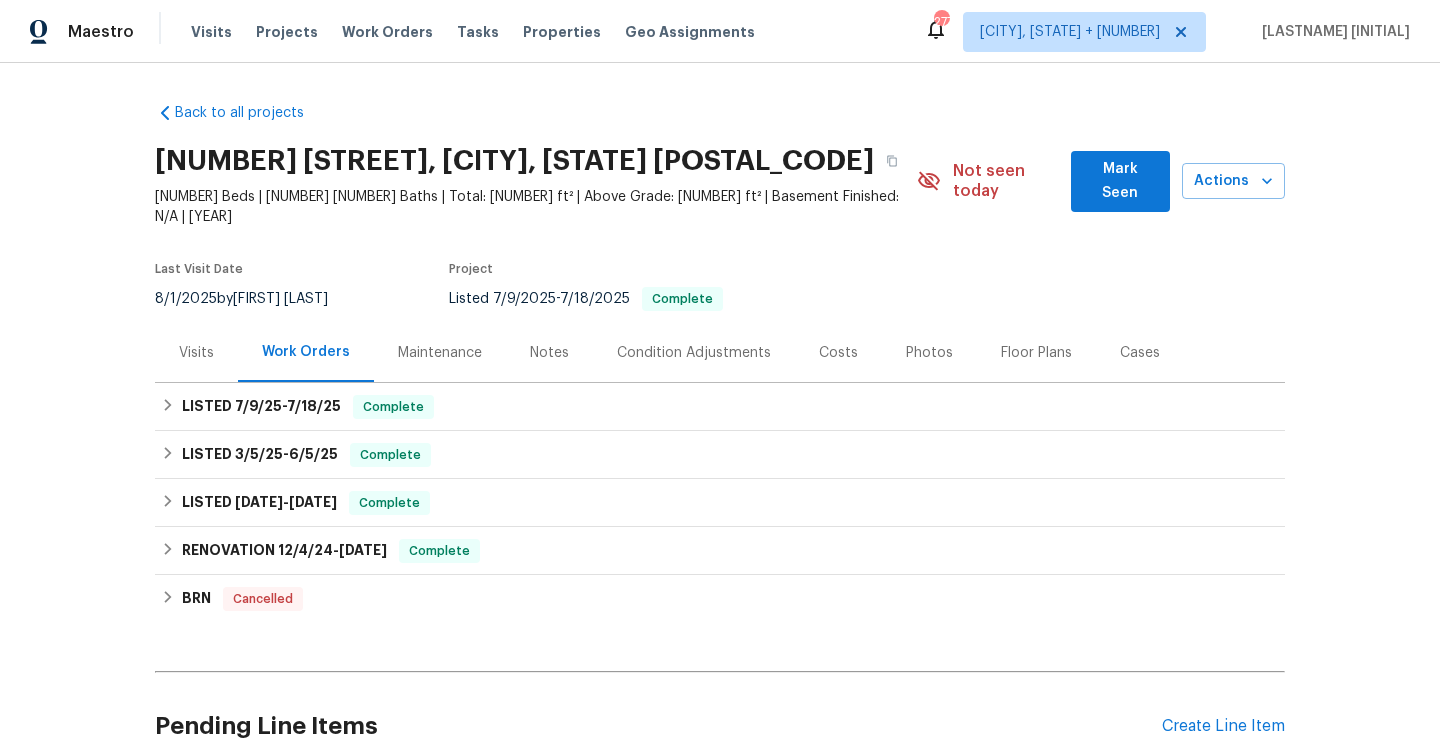 click on "Visits" at bounding box center [196, 352] 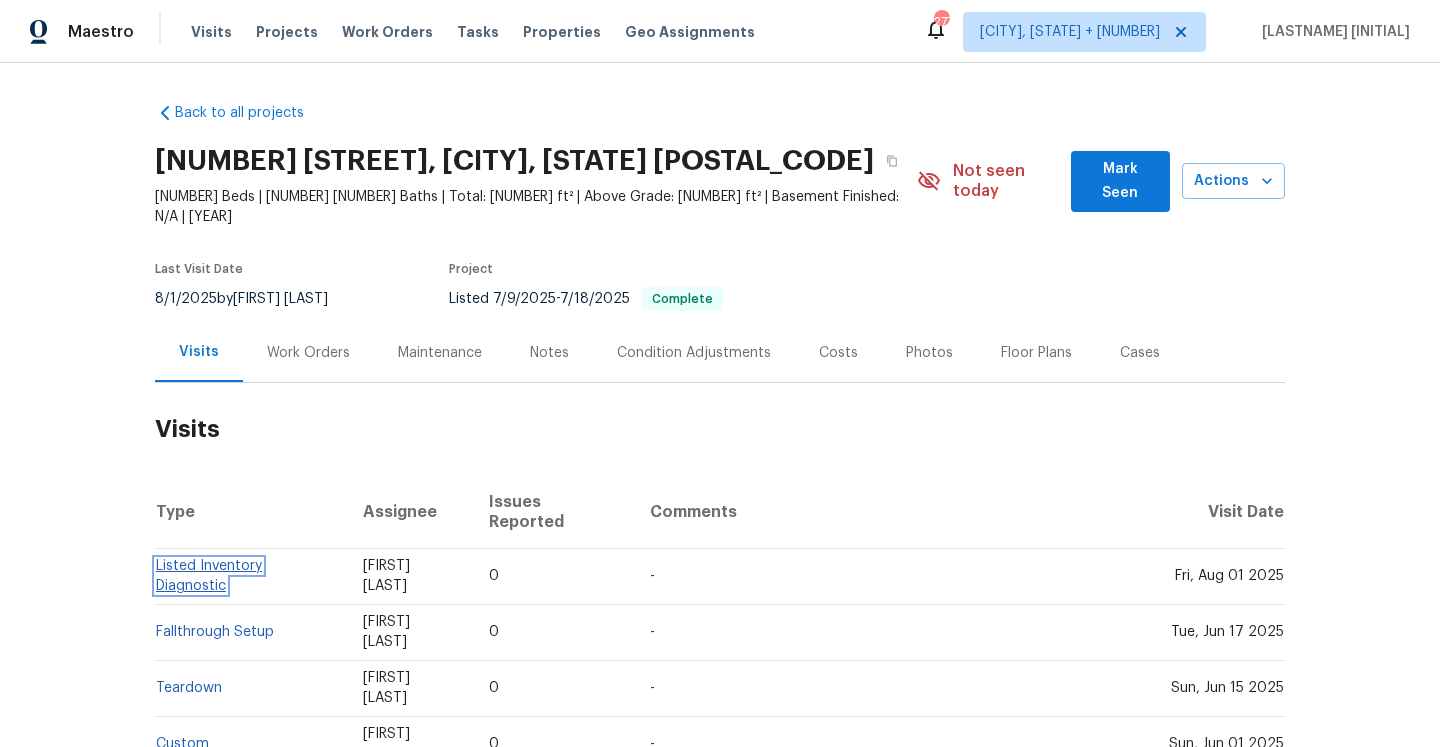 click on "Listed Inventory Diagnostic" at bounding box center [209, 576] 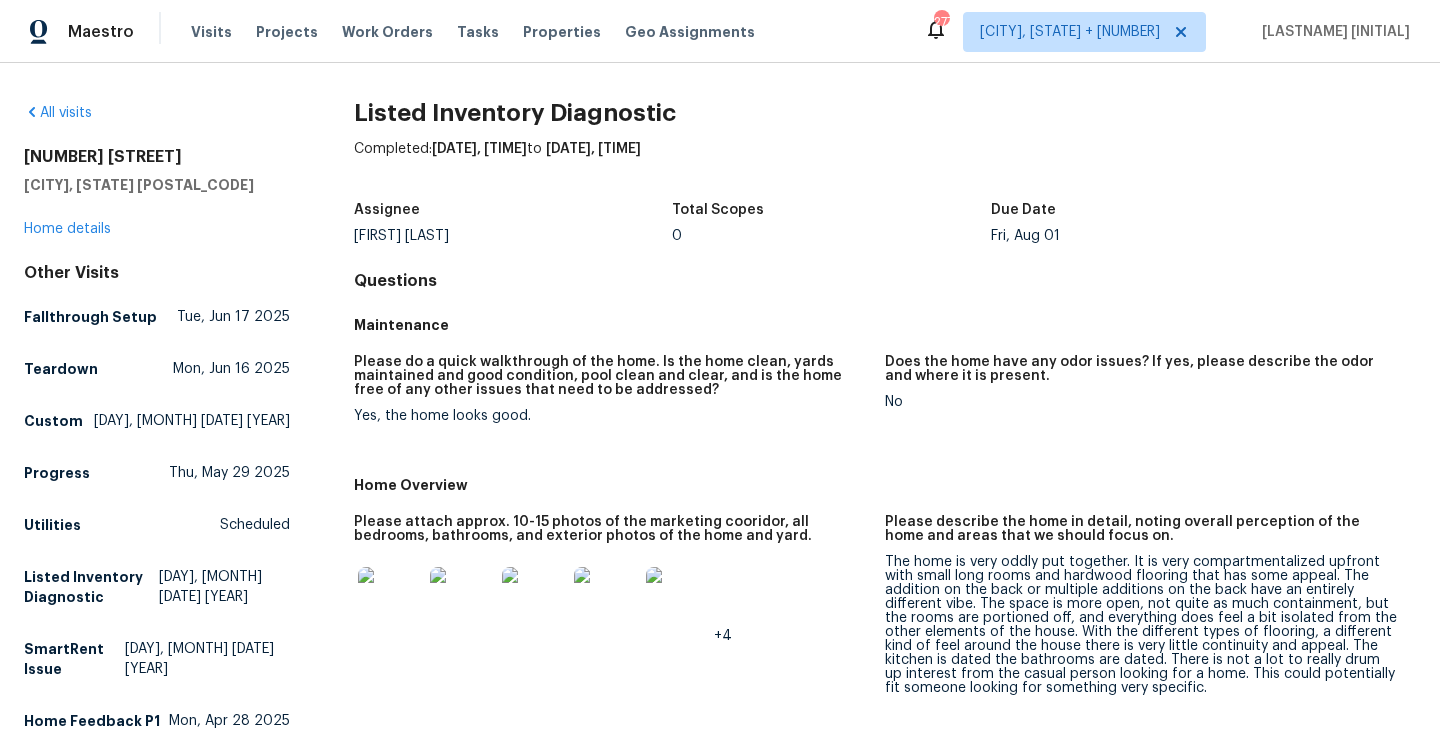 scroll, scrollTop: 199, scrollLeft: 0, axis: vertical 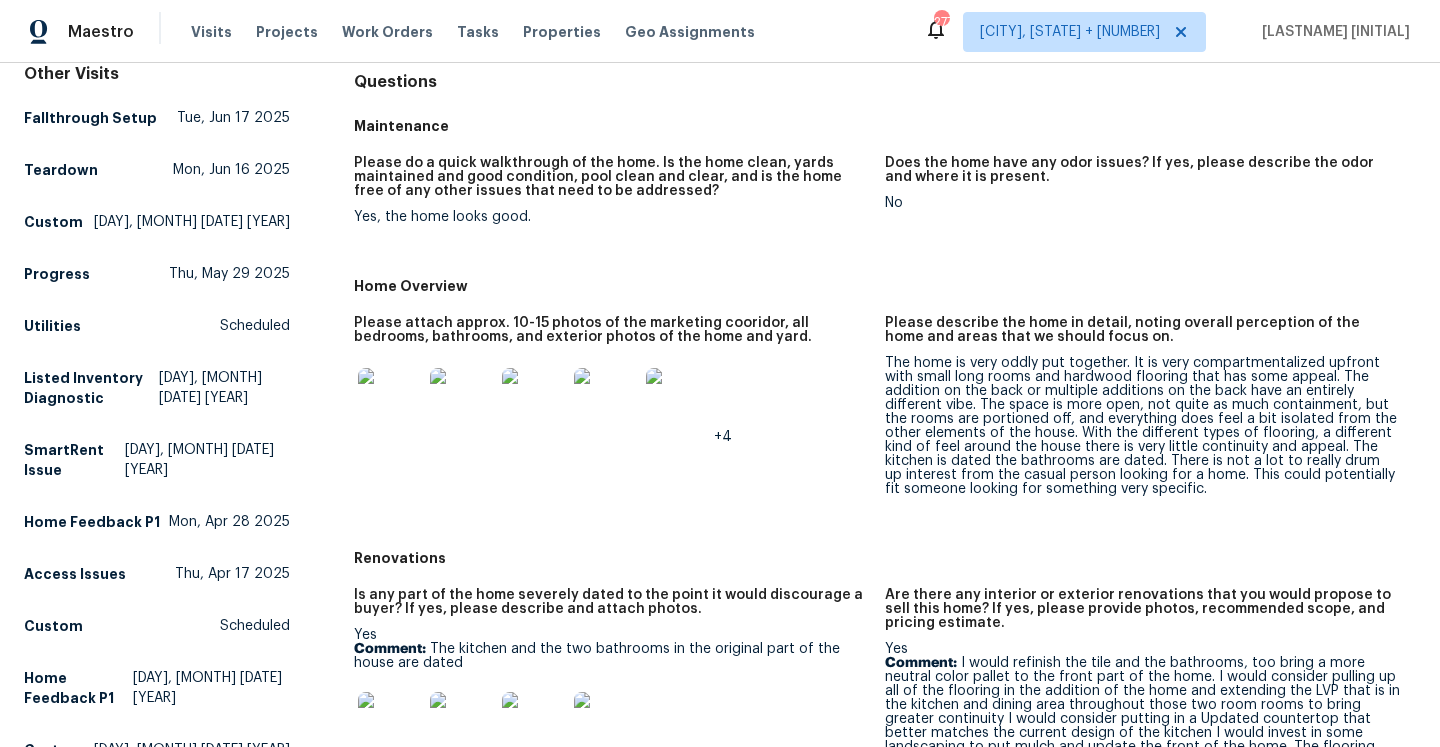 click at bounding box center [390, 400] 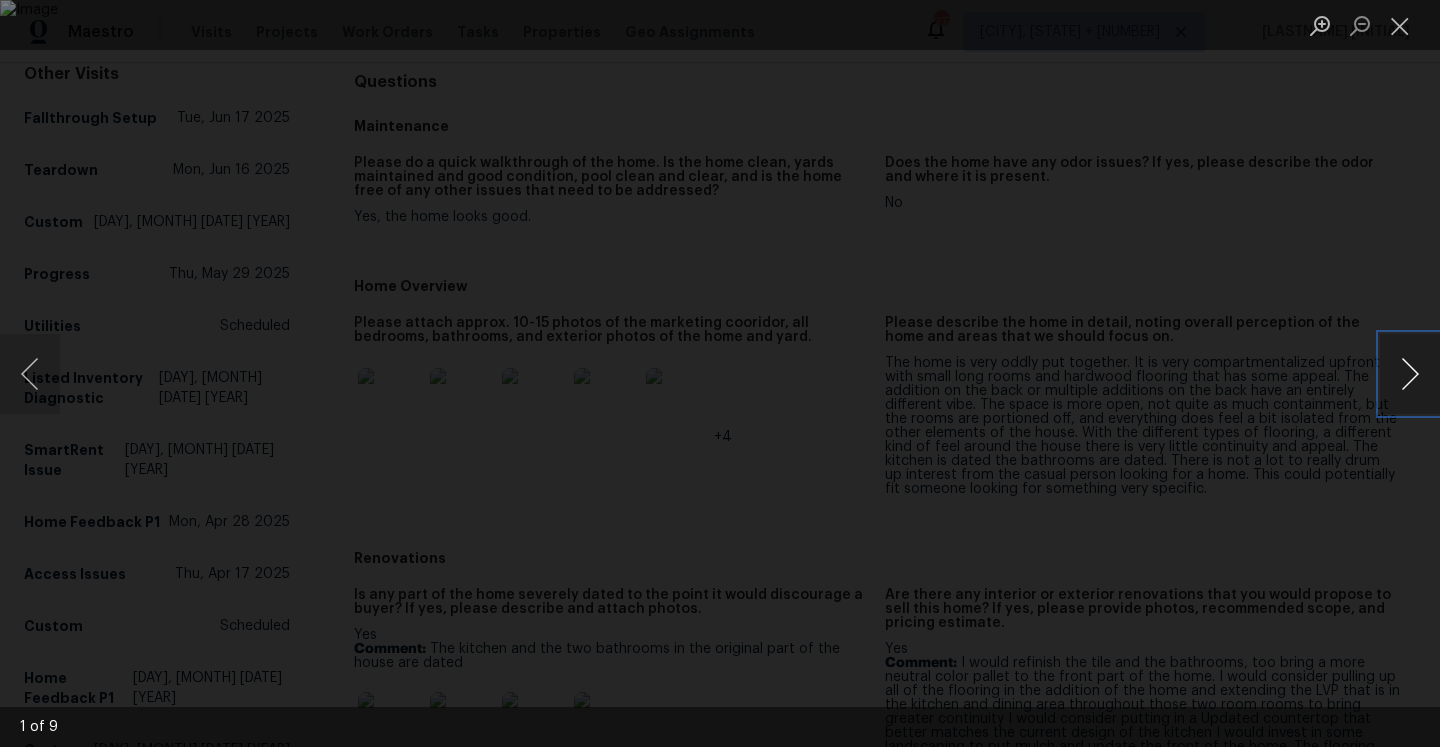 click at bounding box center (1410, 374) 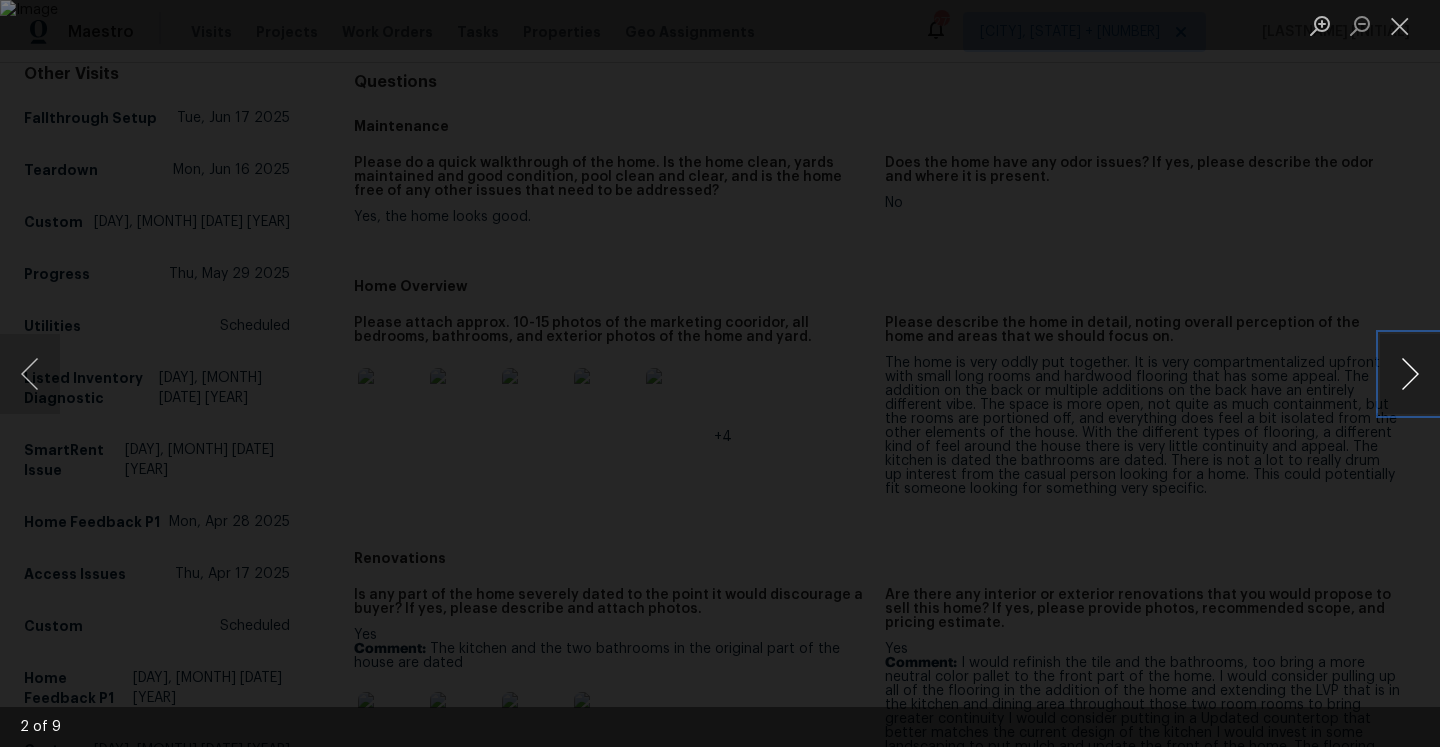 click at bounding box center (1410, 374) 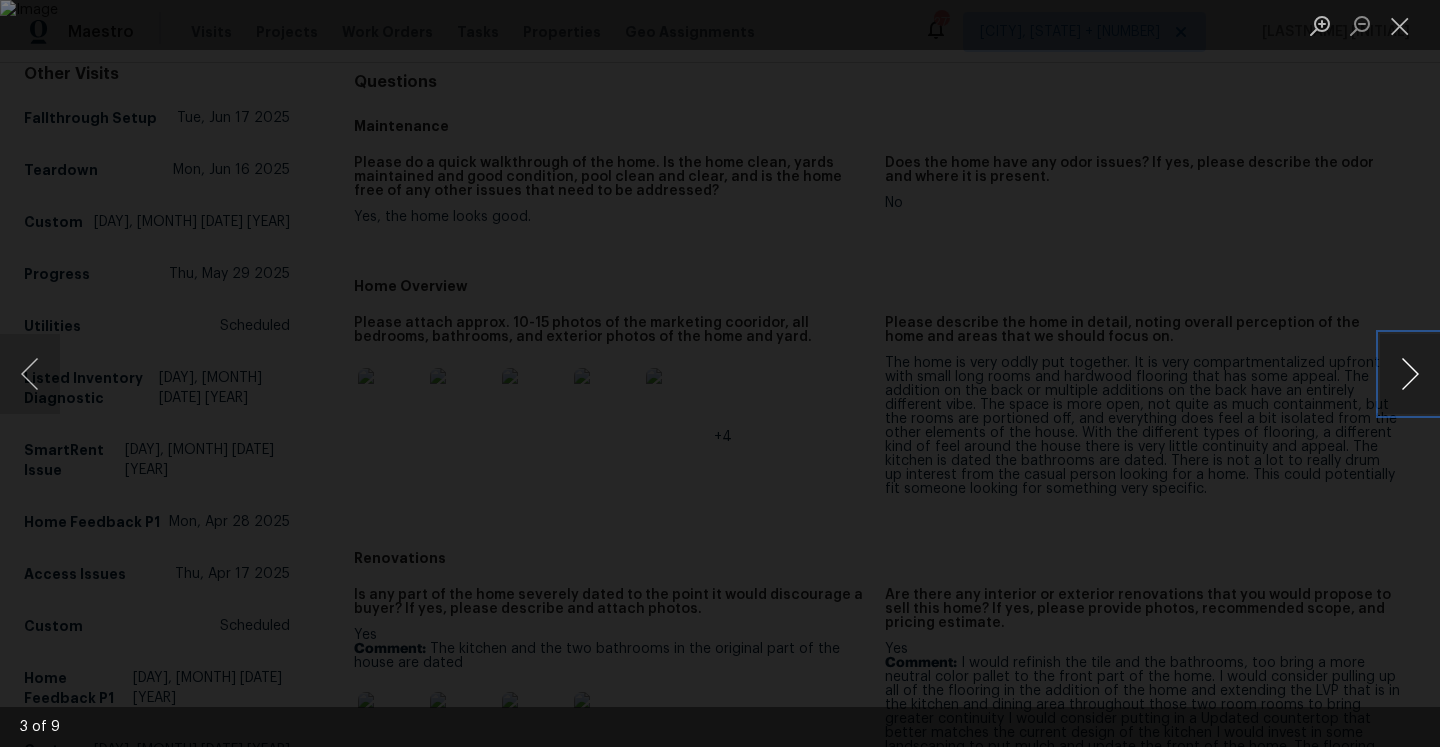 click at bounding box center [1410, 374] 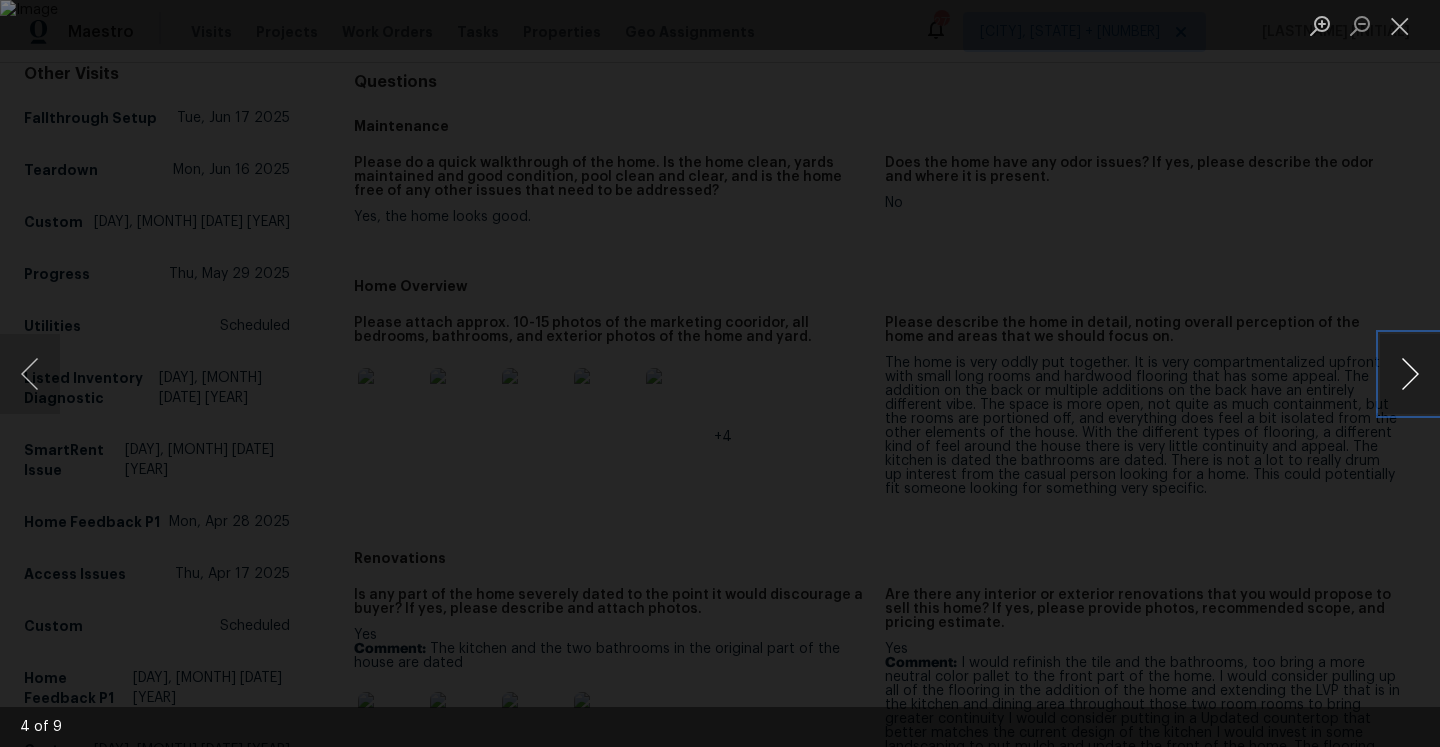 click at bounding box center (1410, 374) 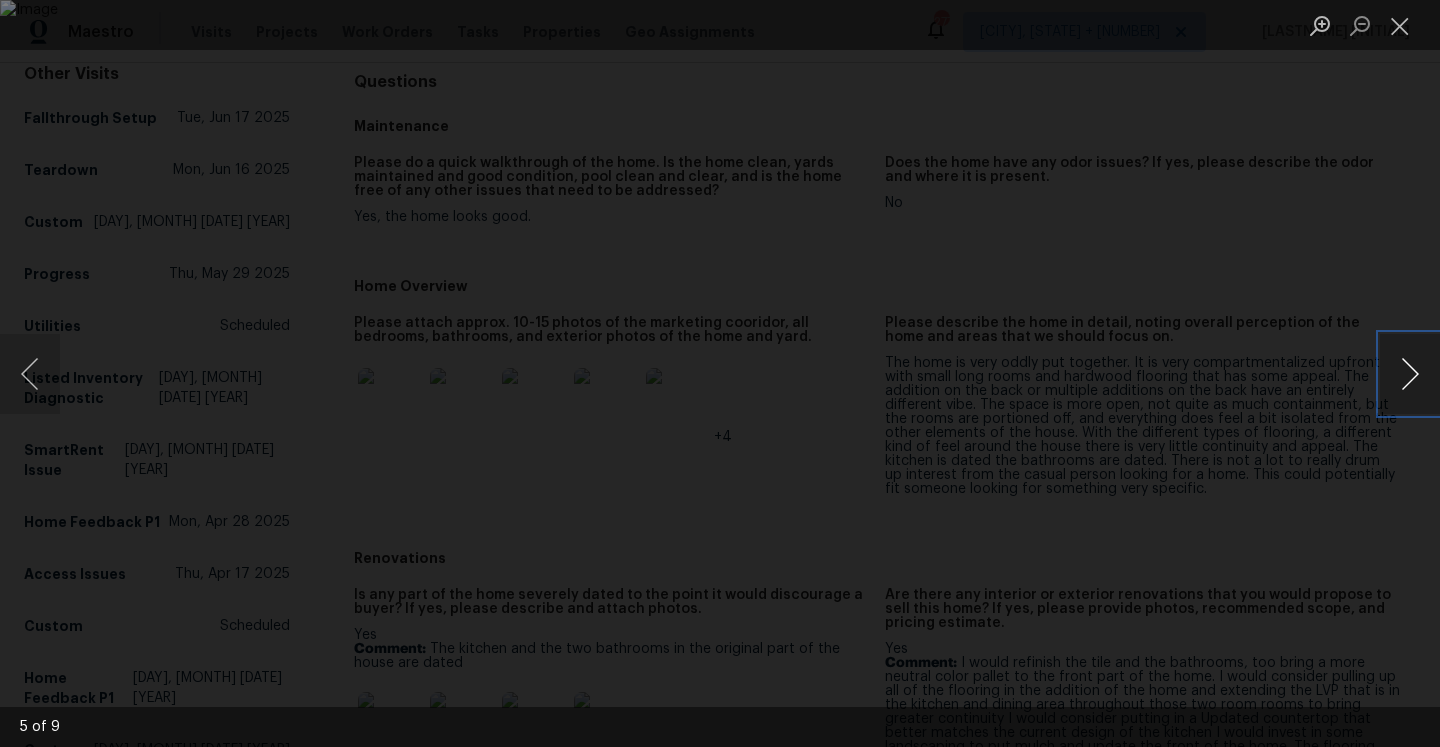 click at bounding box center (1410, 374) 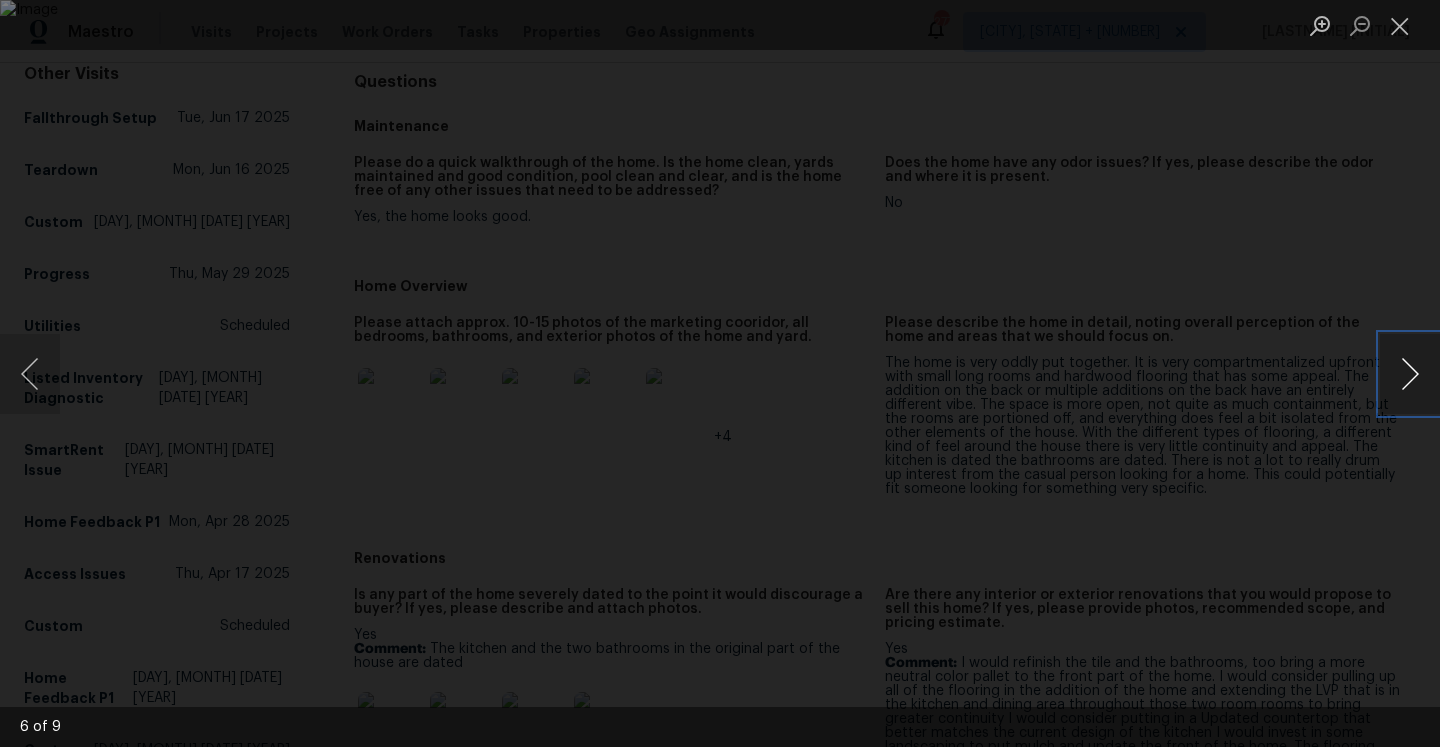 click at bounding box center (1410, 374) 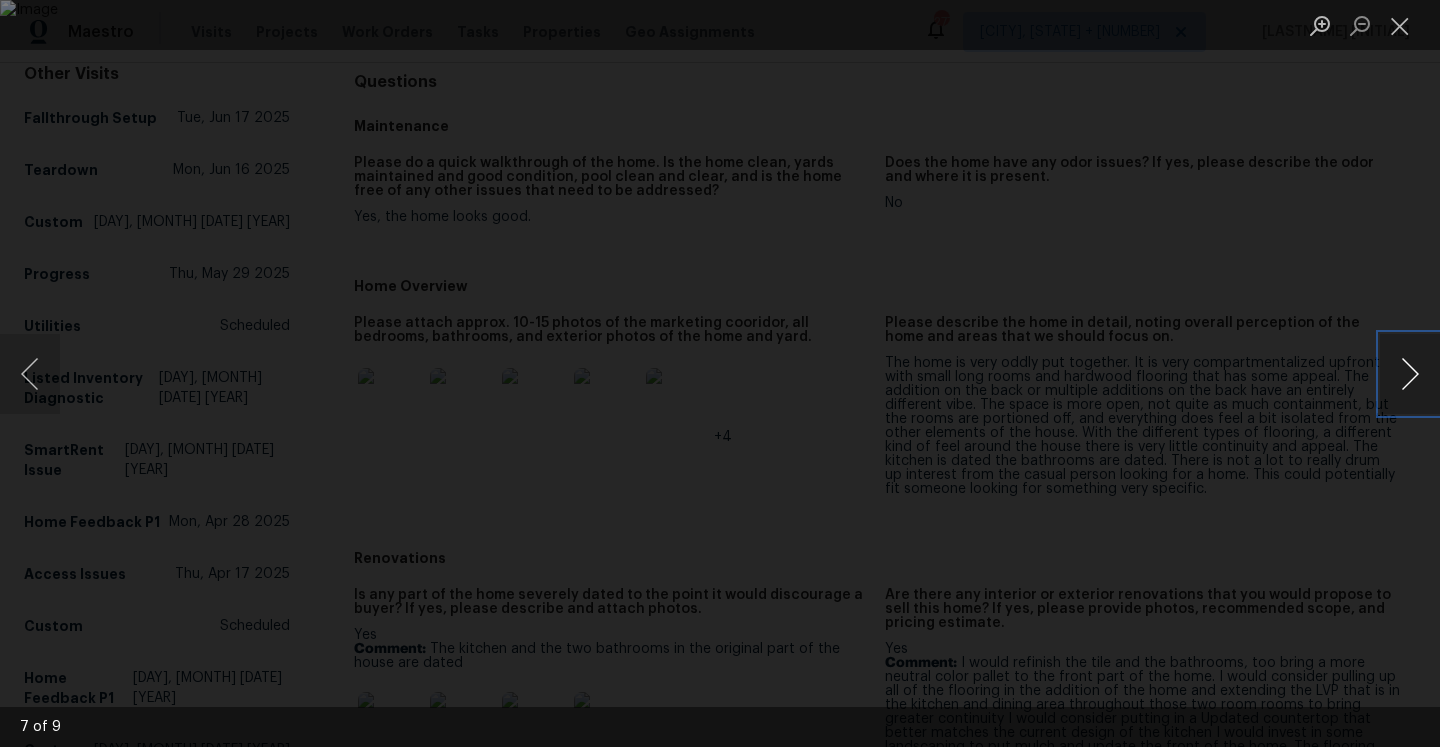 click at bounding box center (1410, 374) 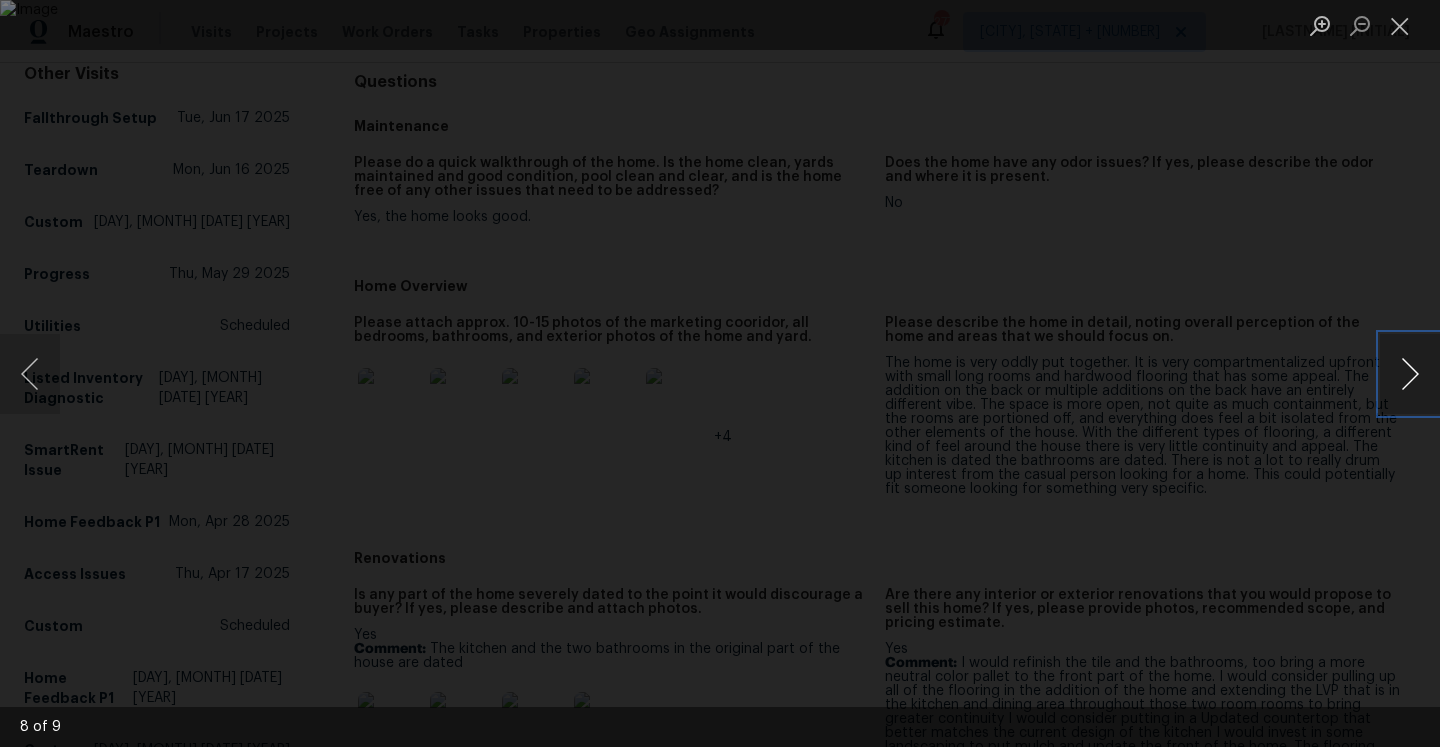 click at bounding box center [1410, 374] 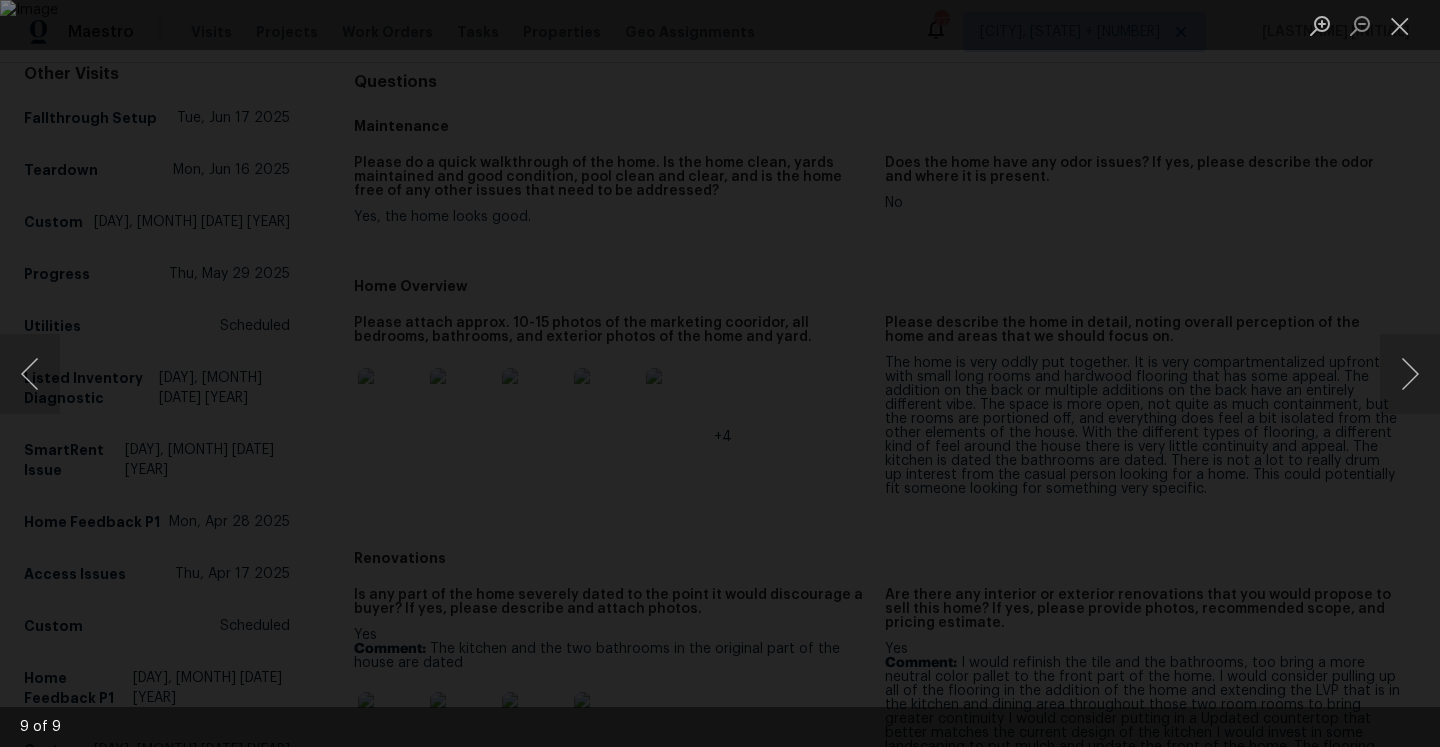 click at bounding box center (720, 373) 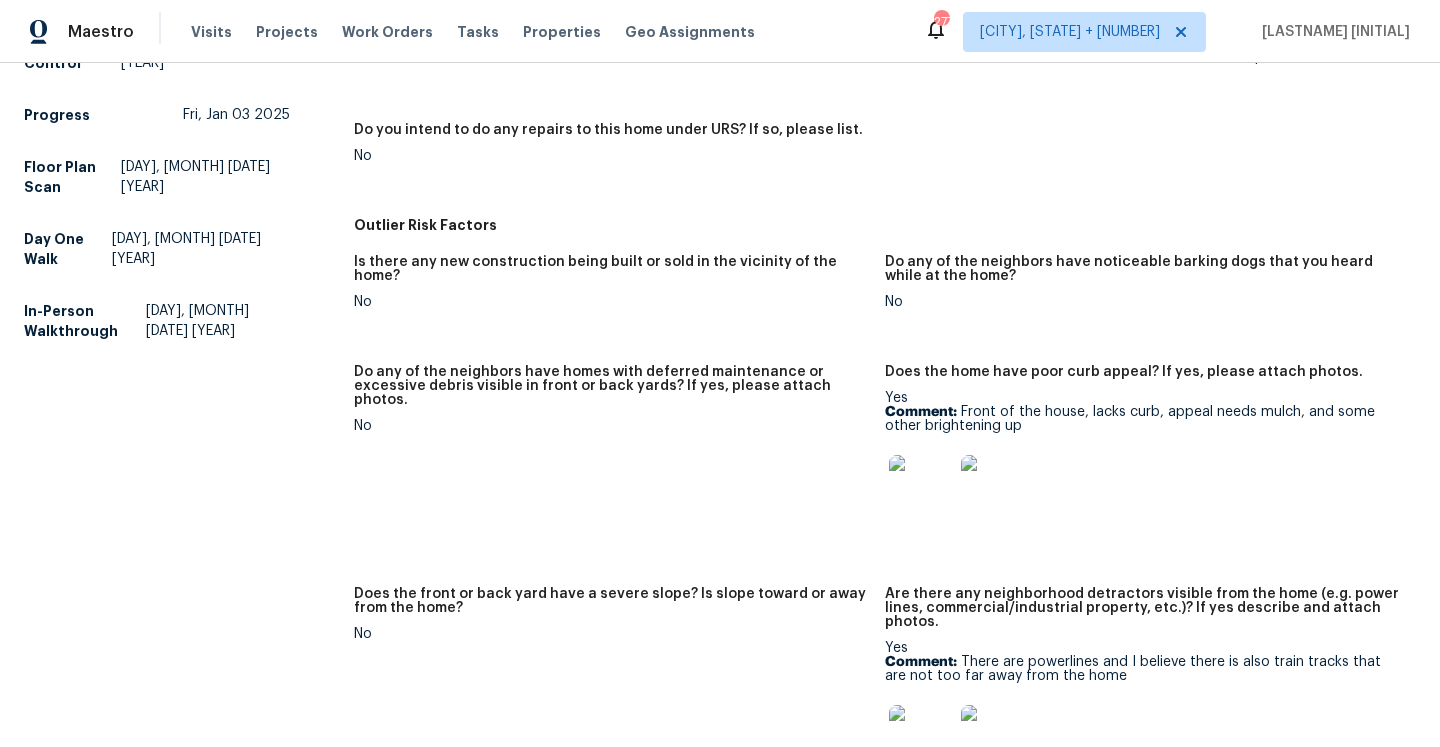 scroll, scrollTop: 1052, scrollLeft: 0, axis: vertical 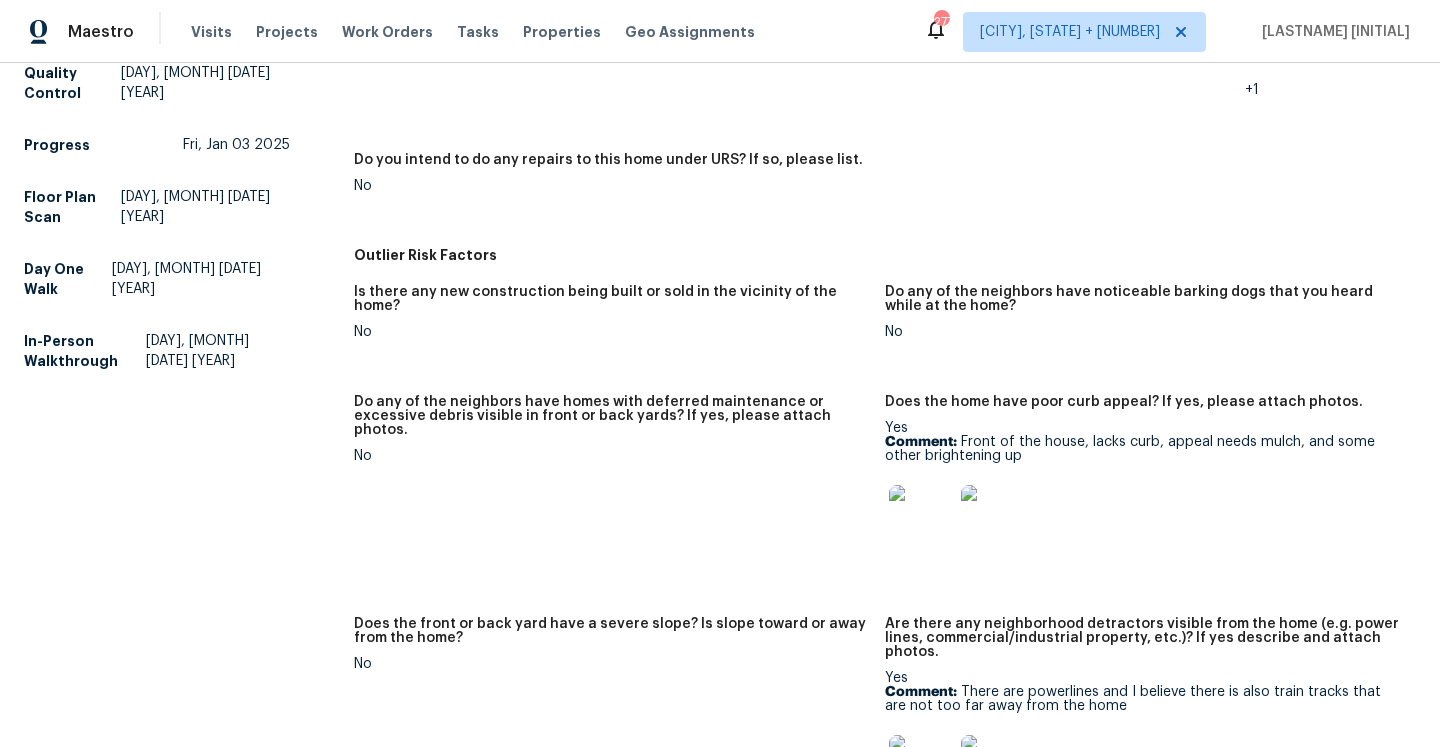 click at bounding box center [921, 517] 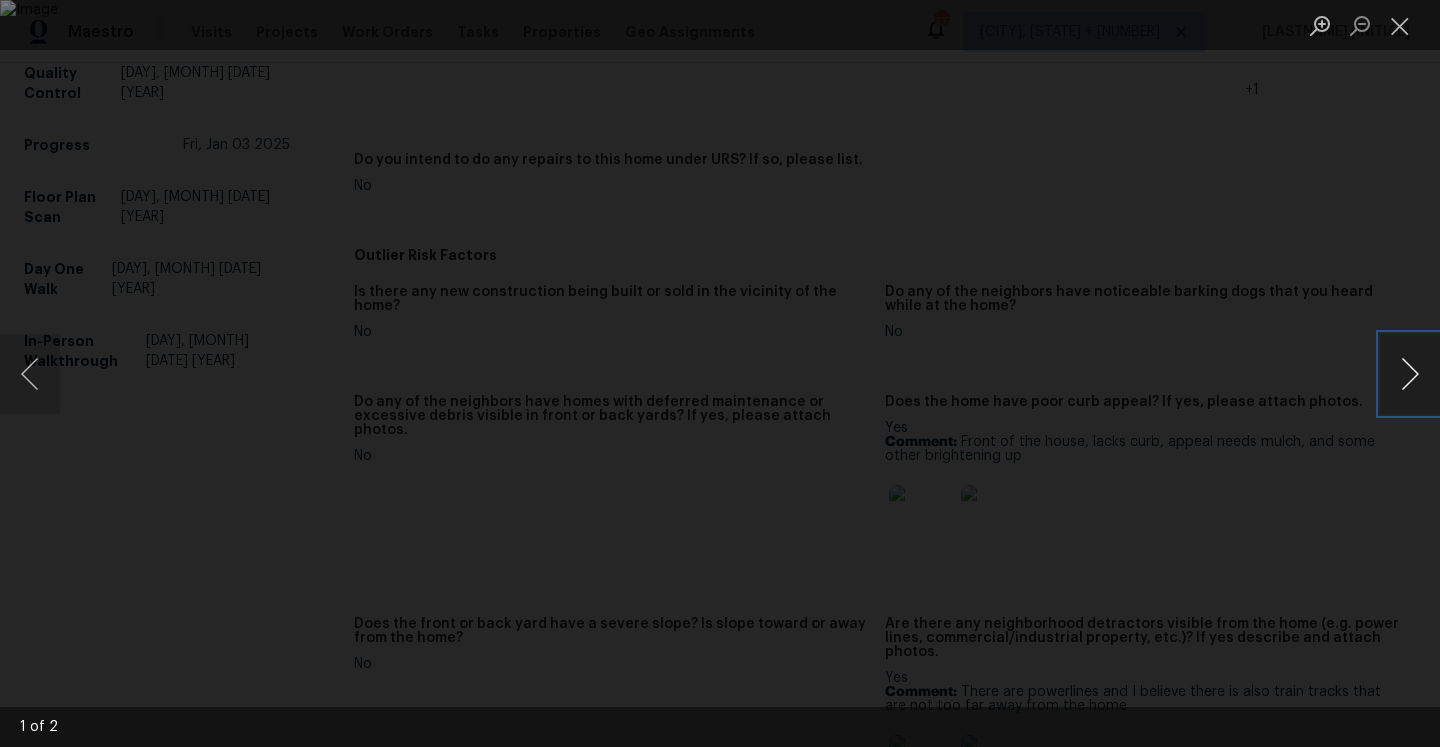 click at bounding box center [1410, 374] 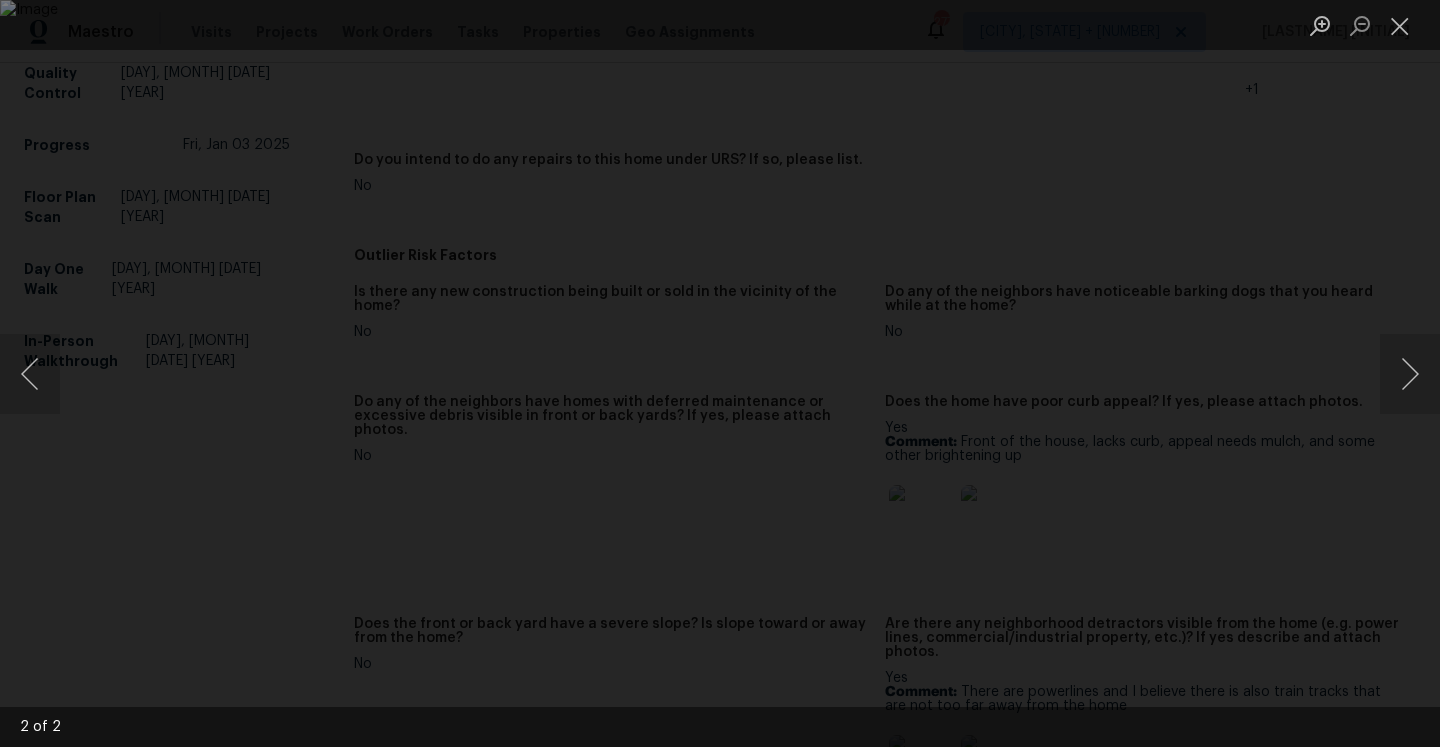 click at bounding box center (720, 373) 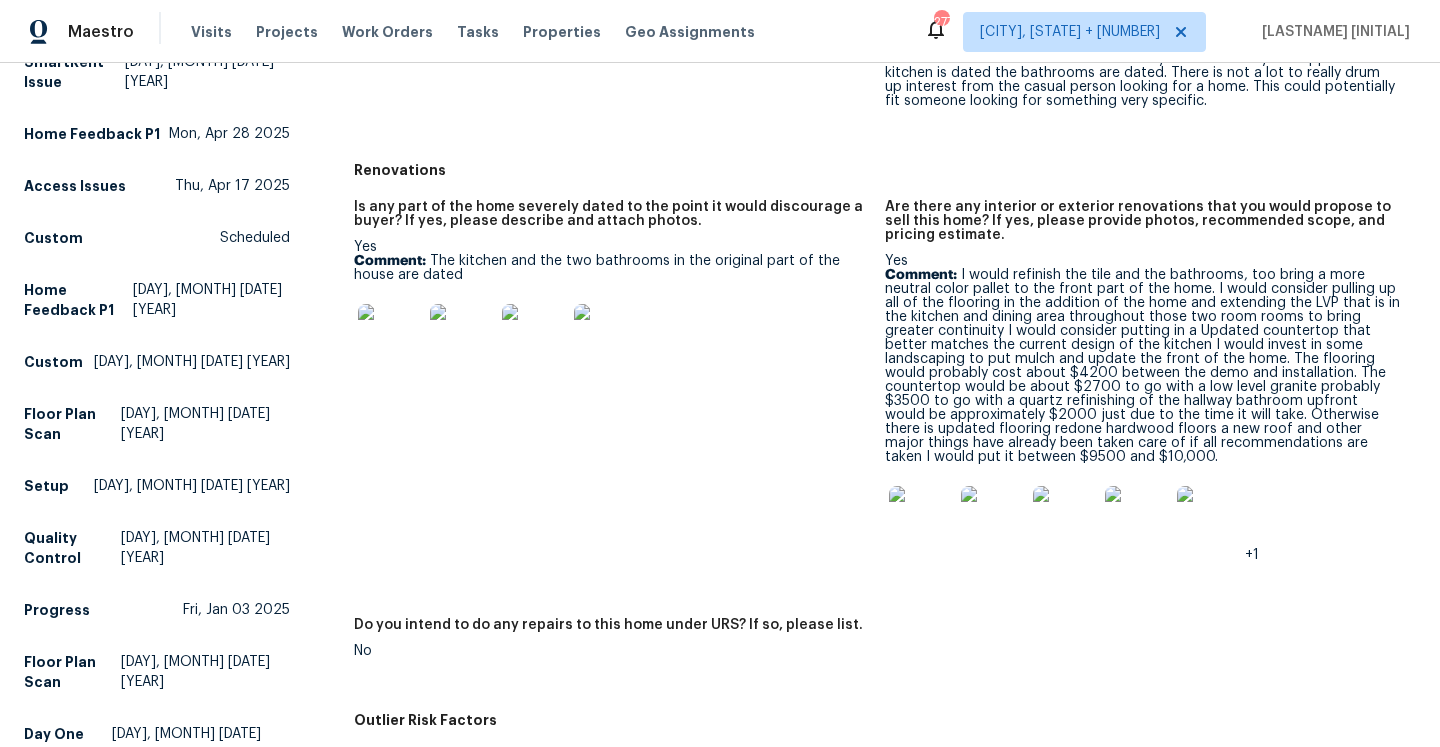 scroll, scrollTop: 0, scrollLeft: 0, axis: both 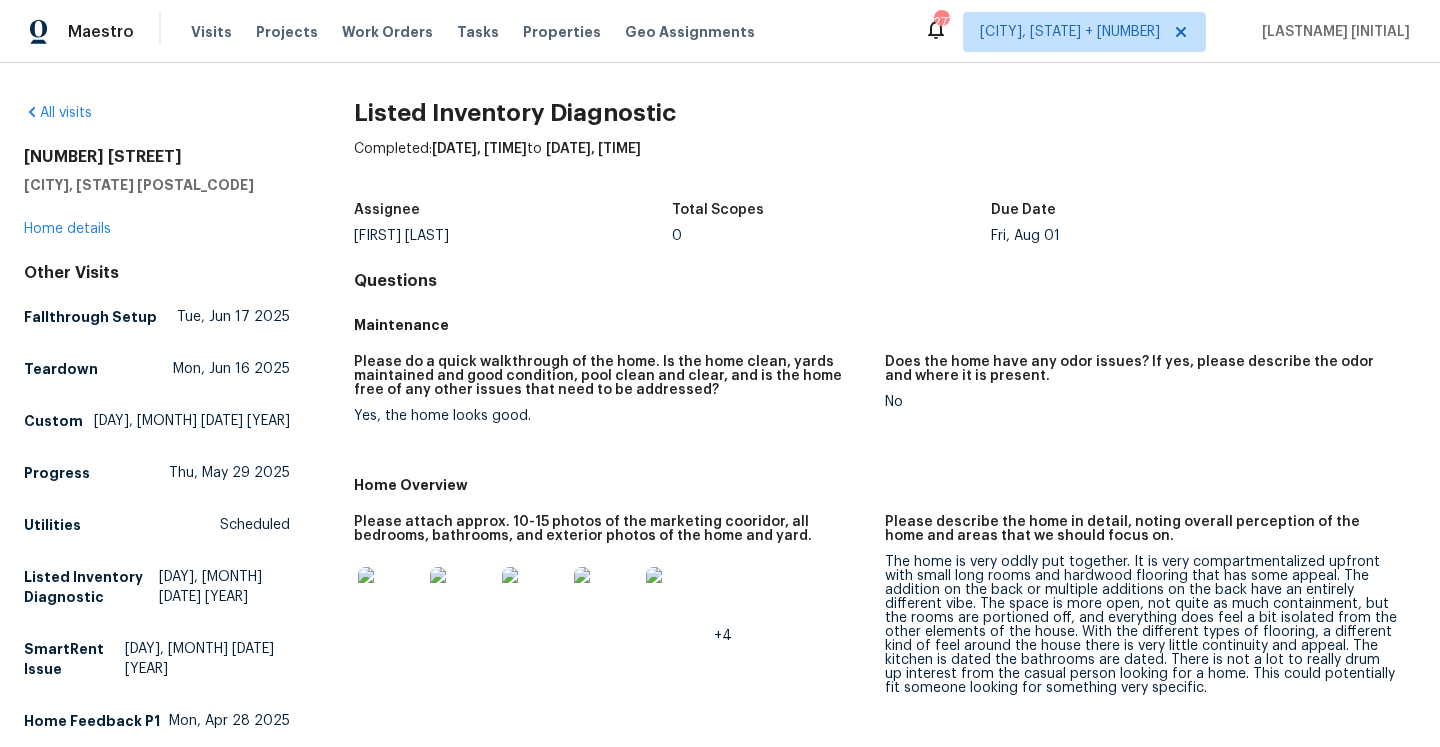 click on "[NUMBER] [STREET] [CITY], [STATE] [POSTAL_CODE] Home details" at bounding box center [157, 193] 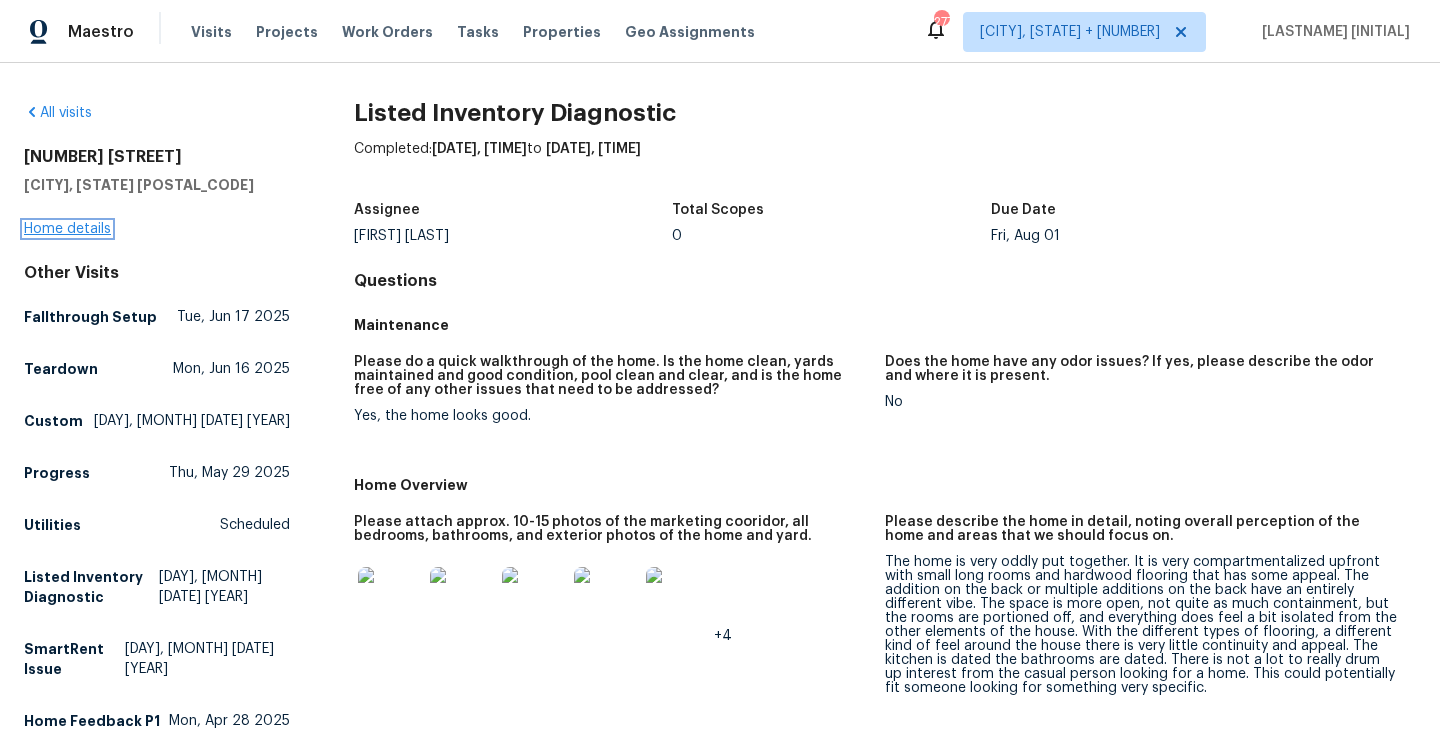click on "Home details" at bounding box center [67, 229] 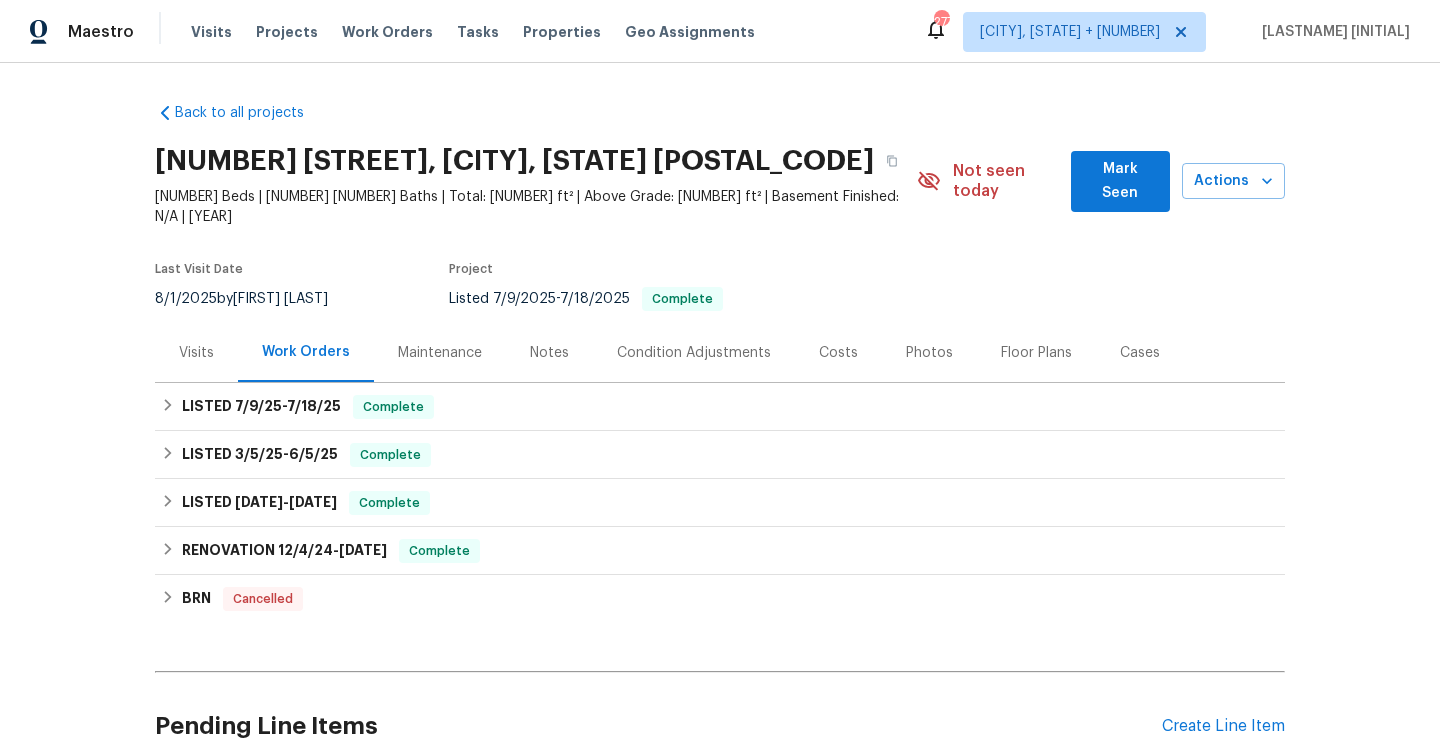 click on "Visits" at bounding box center (196, 352) 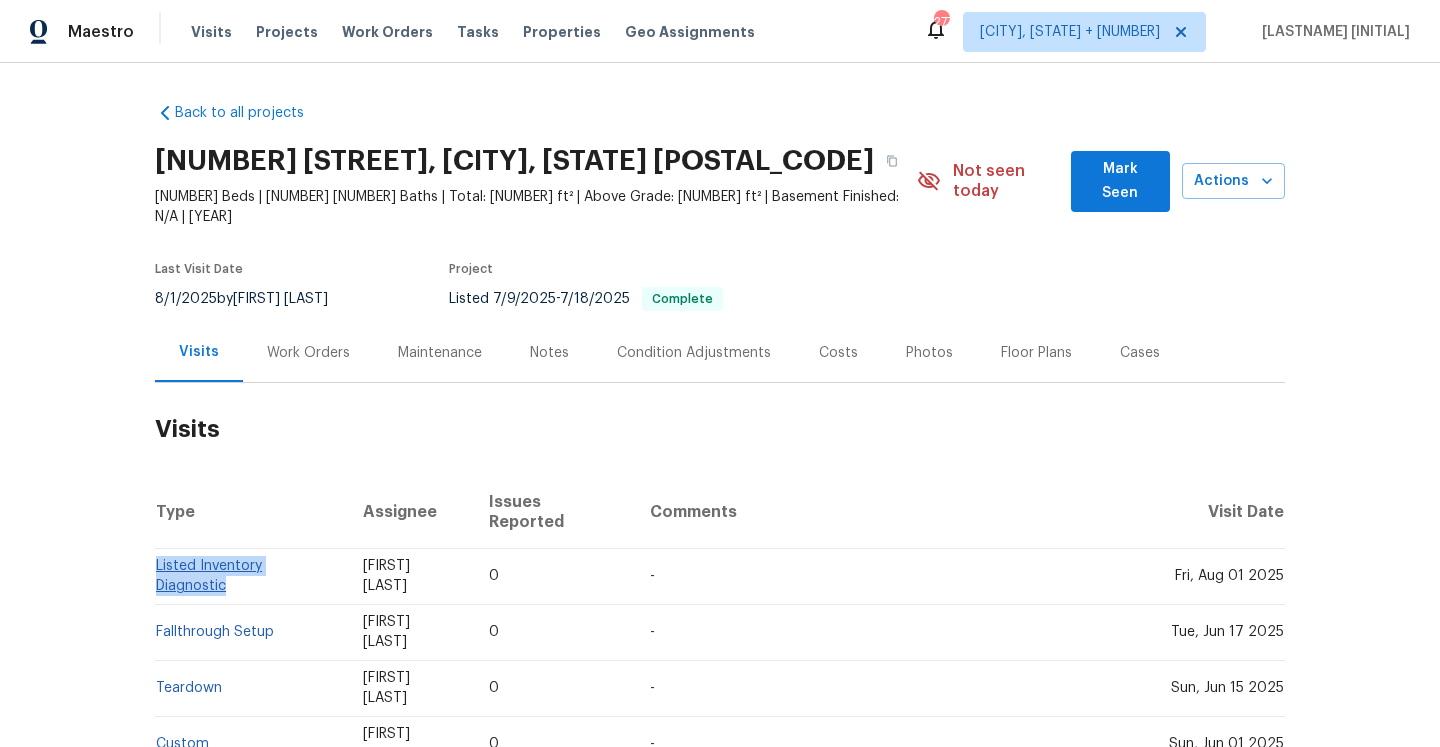 drag, startPoint x: 345, startPoint y: 536, endPoint x: 156, endPoint y: 538, distance: 189.01057 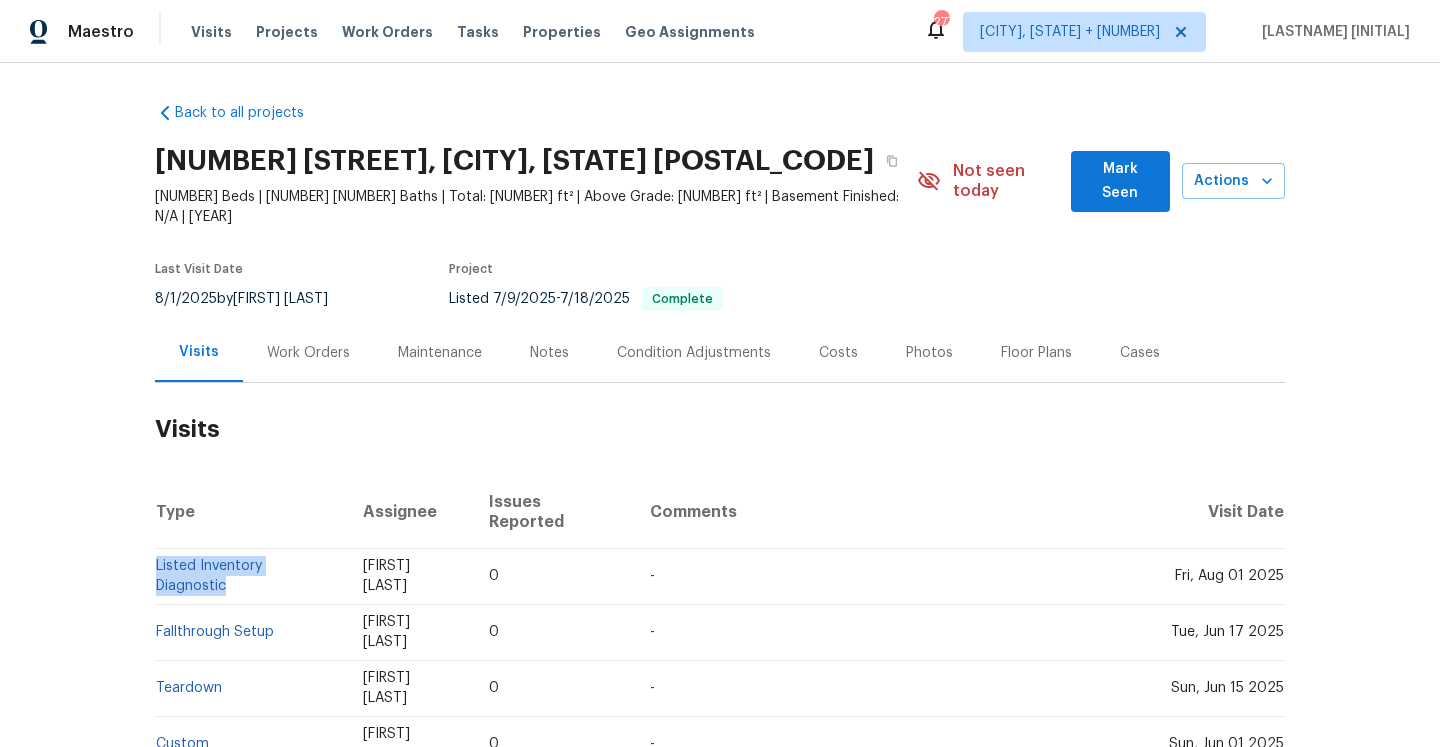 copy on "Listed Inventory Diagnostic" 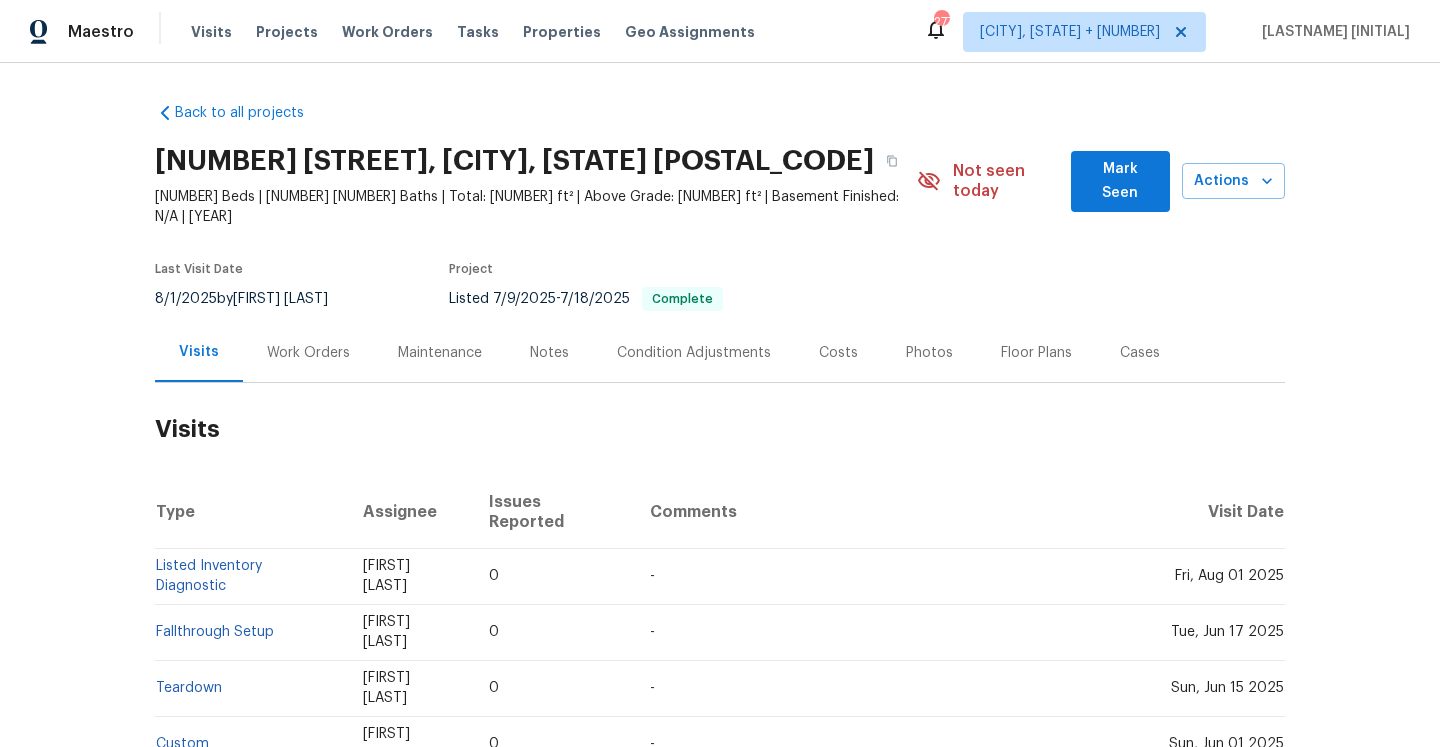 click on "Work Orders" at bounding box center (308, 352) 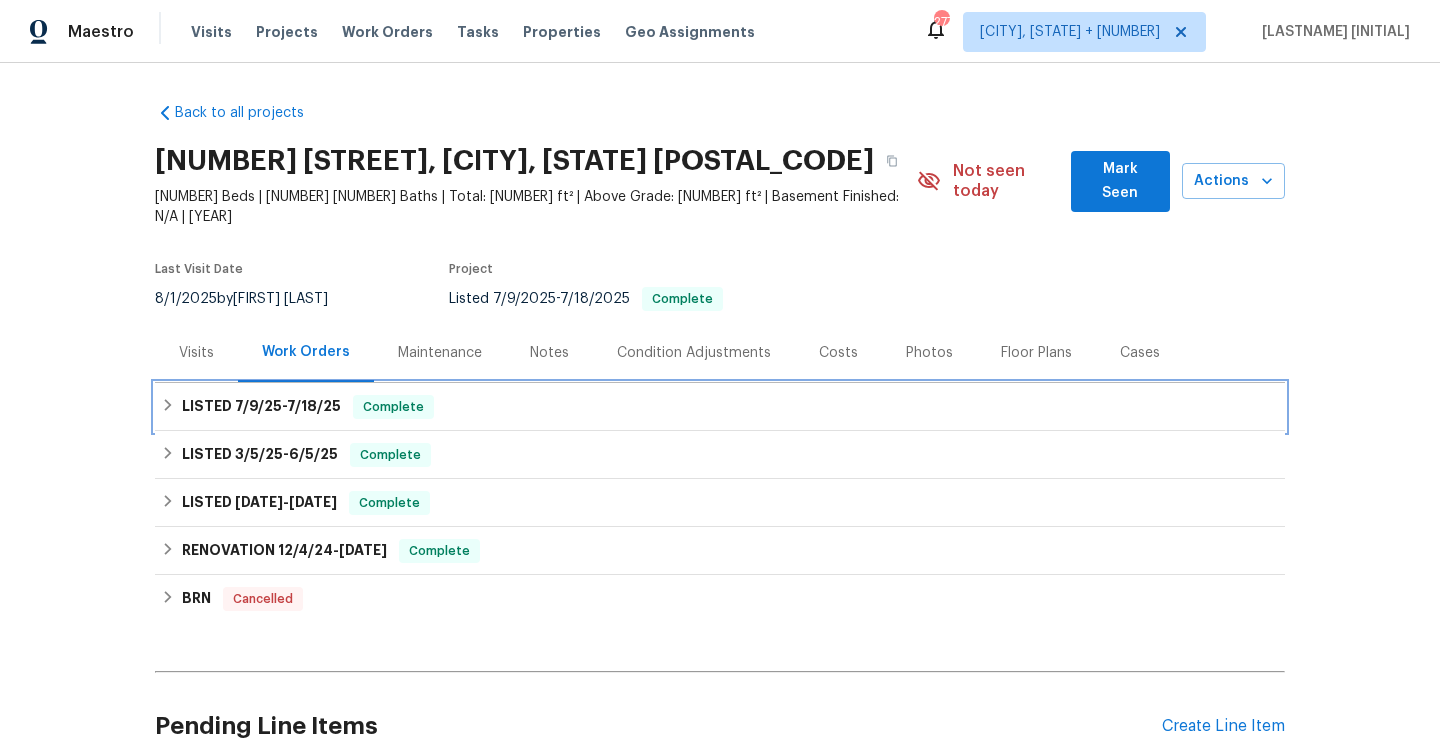 click on "LISTED   [DATE]  -  [DATE] Complete" at bounding box center [720, 407] 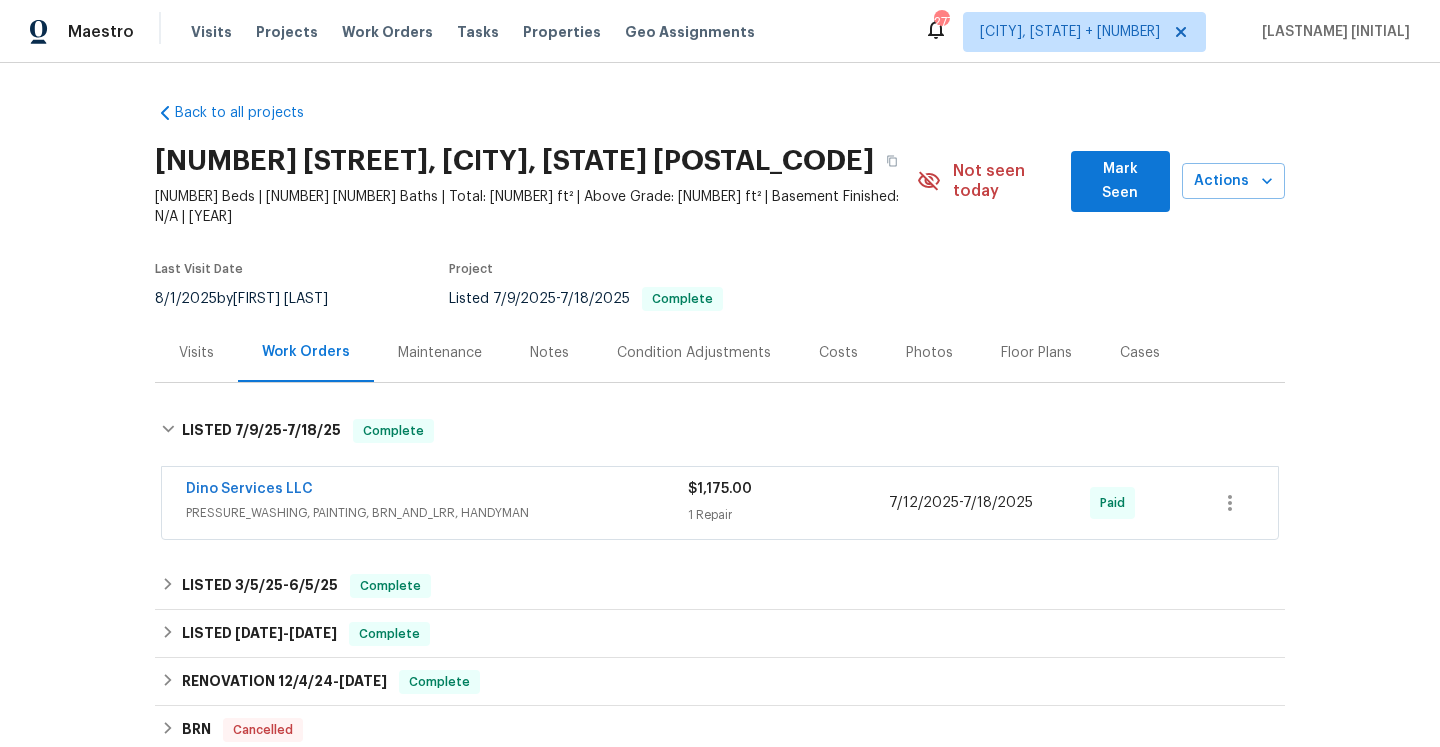 click on "Dino Services LLC" at bounding box center (437, 491) 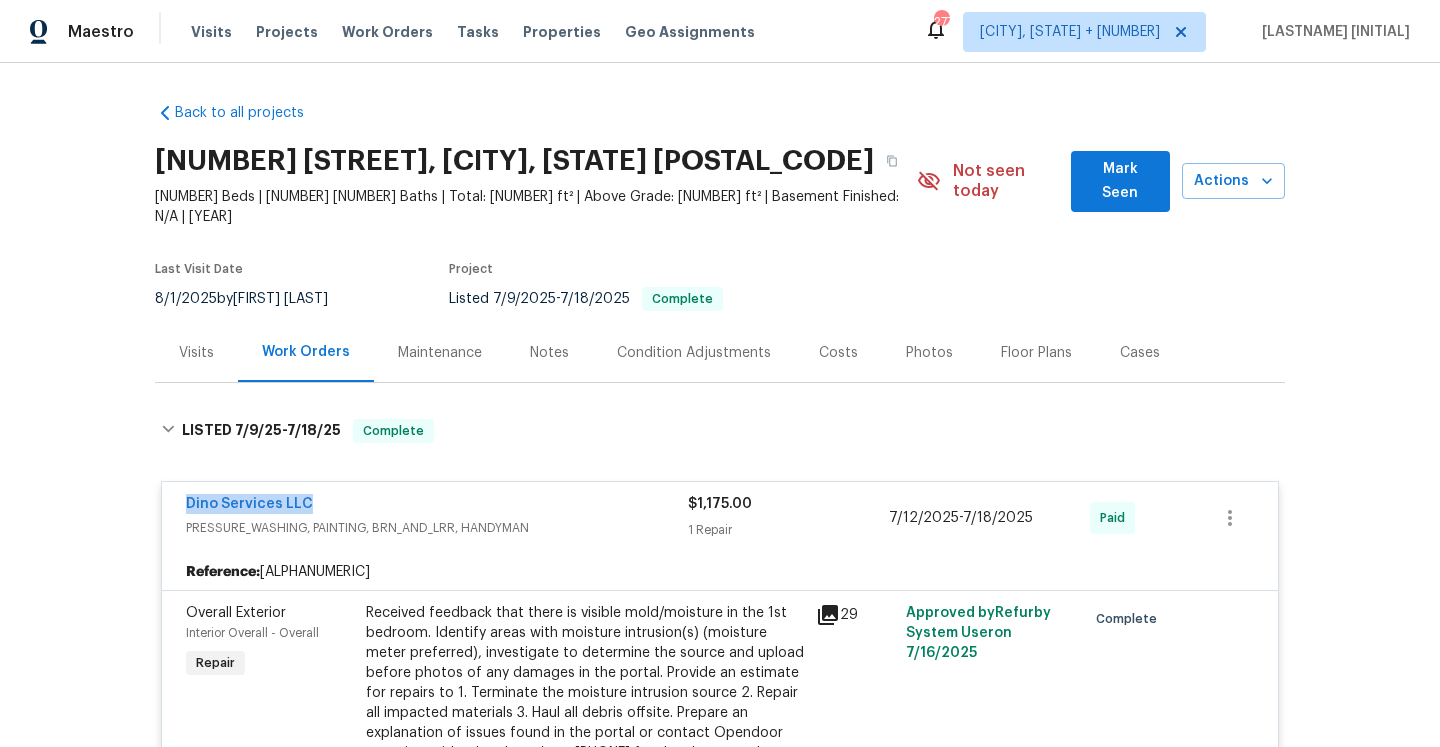 drag, startPoint x: 330, startPoint y: 481, endPoint x: 183, endPoint y: 481, distance: 147 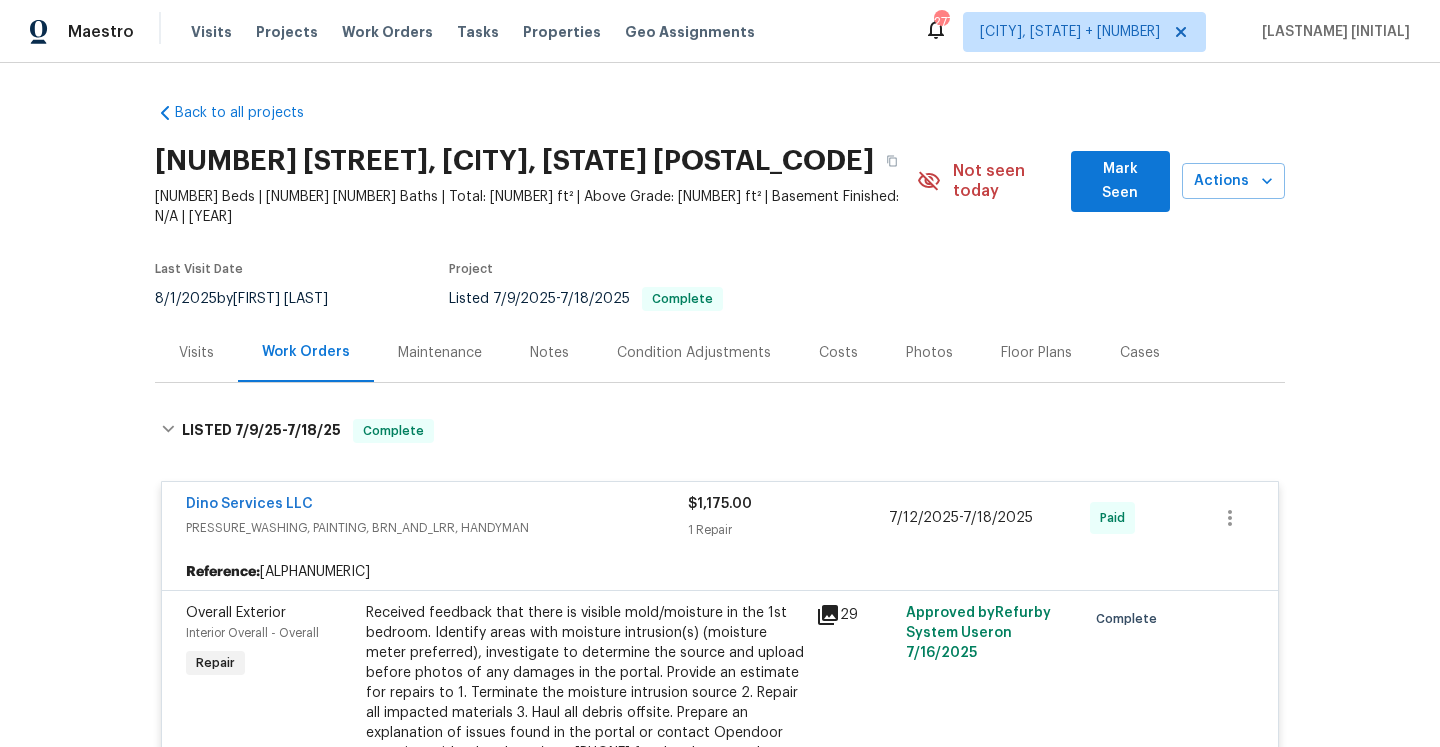 click on "Visits" at bounding box center [196, 353] 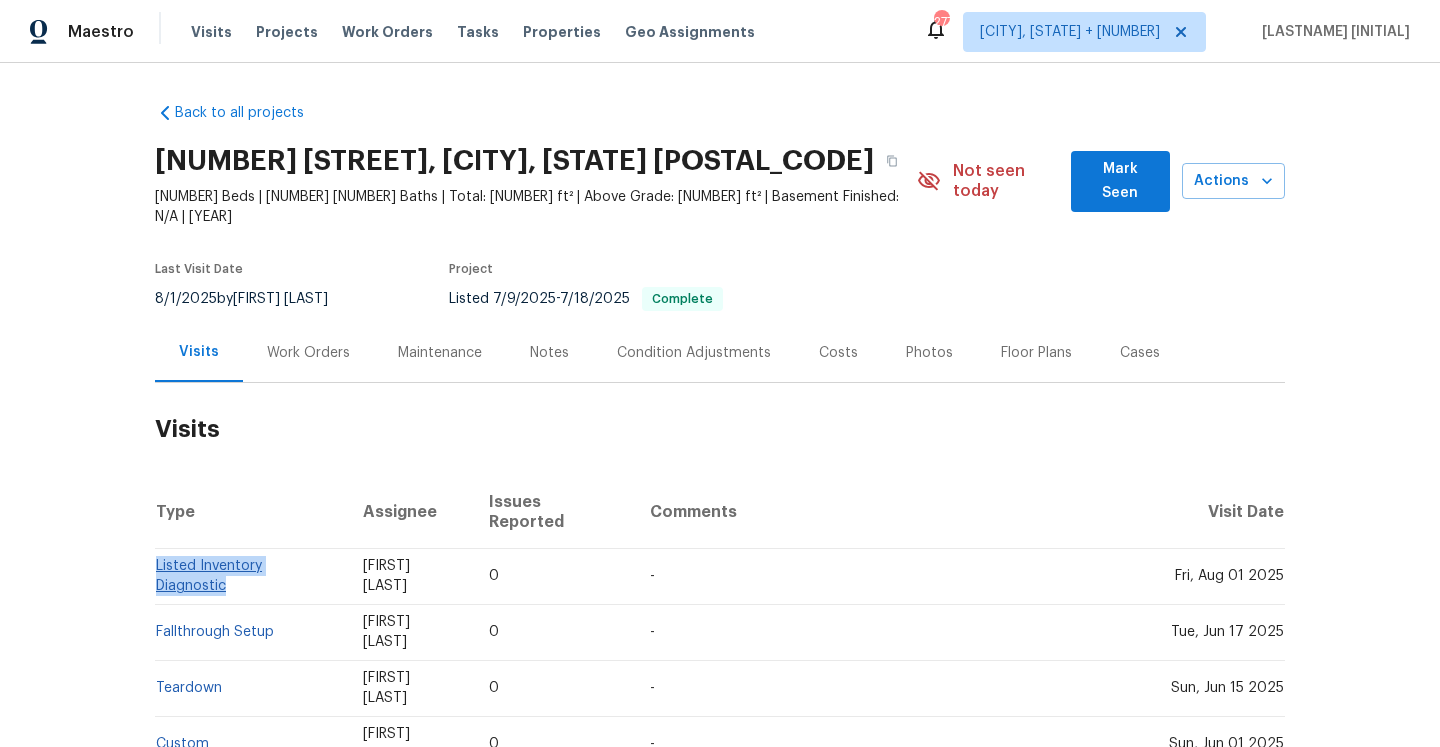 drag, startPoint x: 354, startPoint y: 537, endPoint x: 156, endPoint y: 544, distance: 198.1237 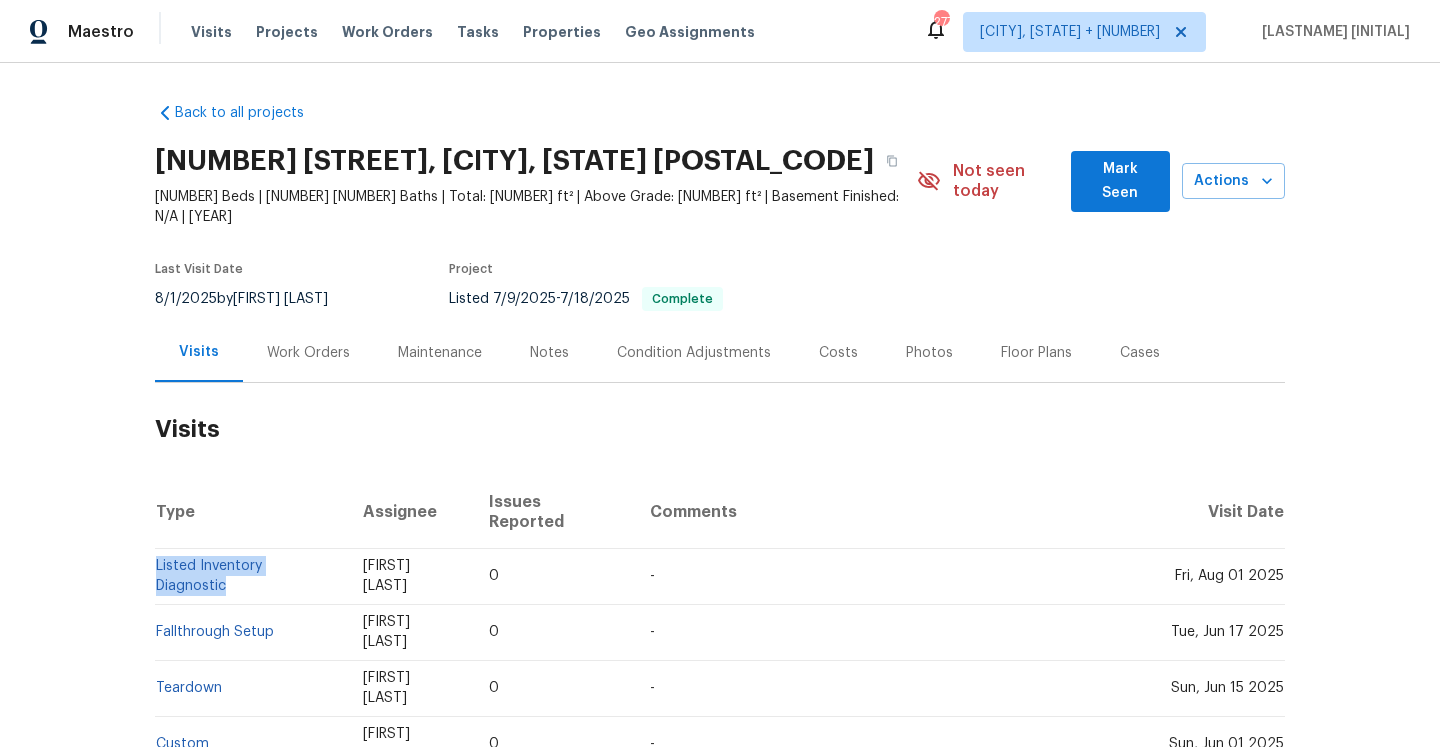copy on "Listed Inventory Diagnostic" 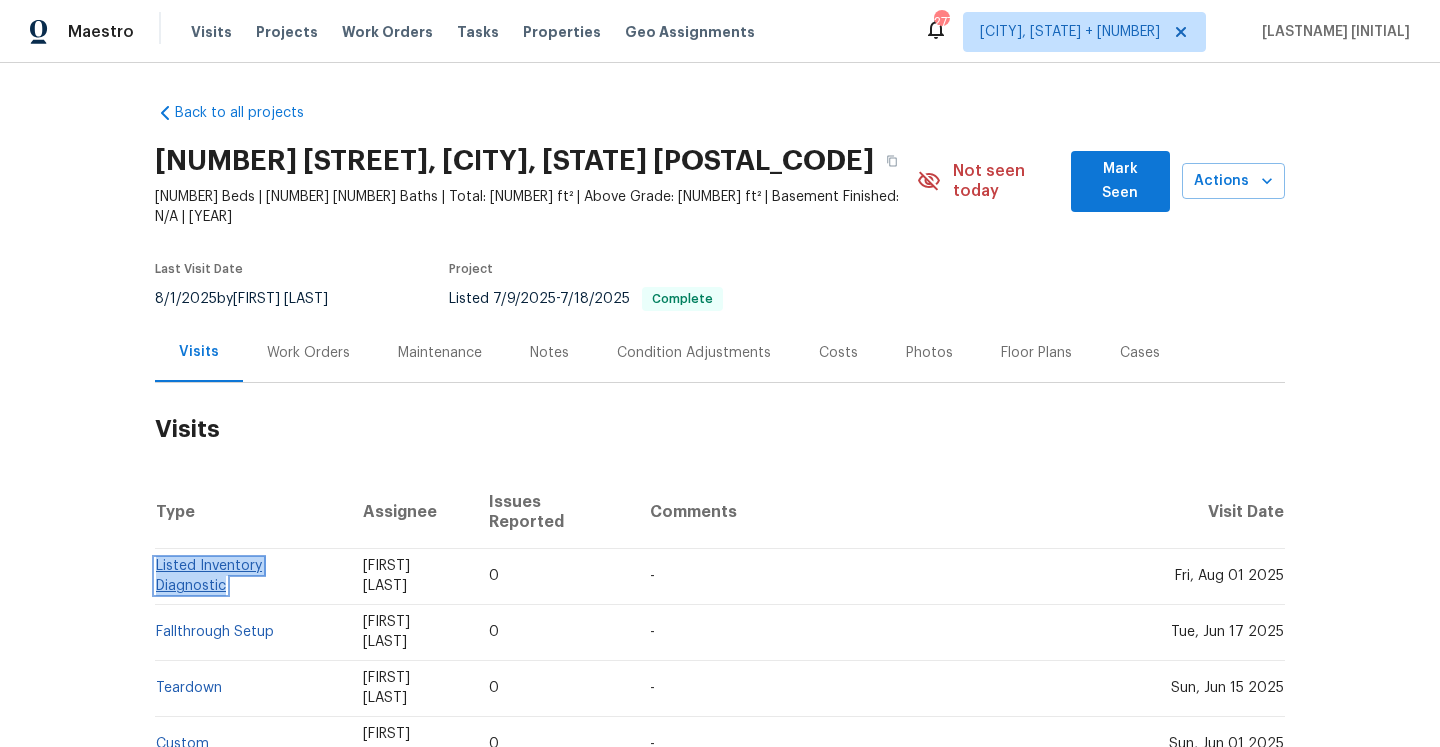 click on "Listed Inventory Diagnostic" at bounding box center [209, 576] 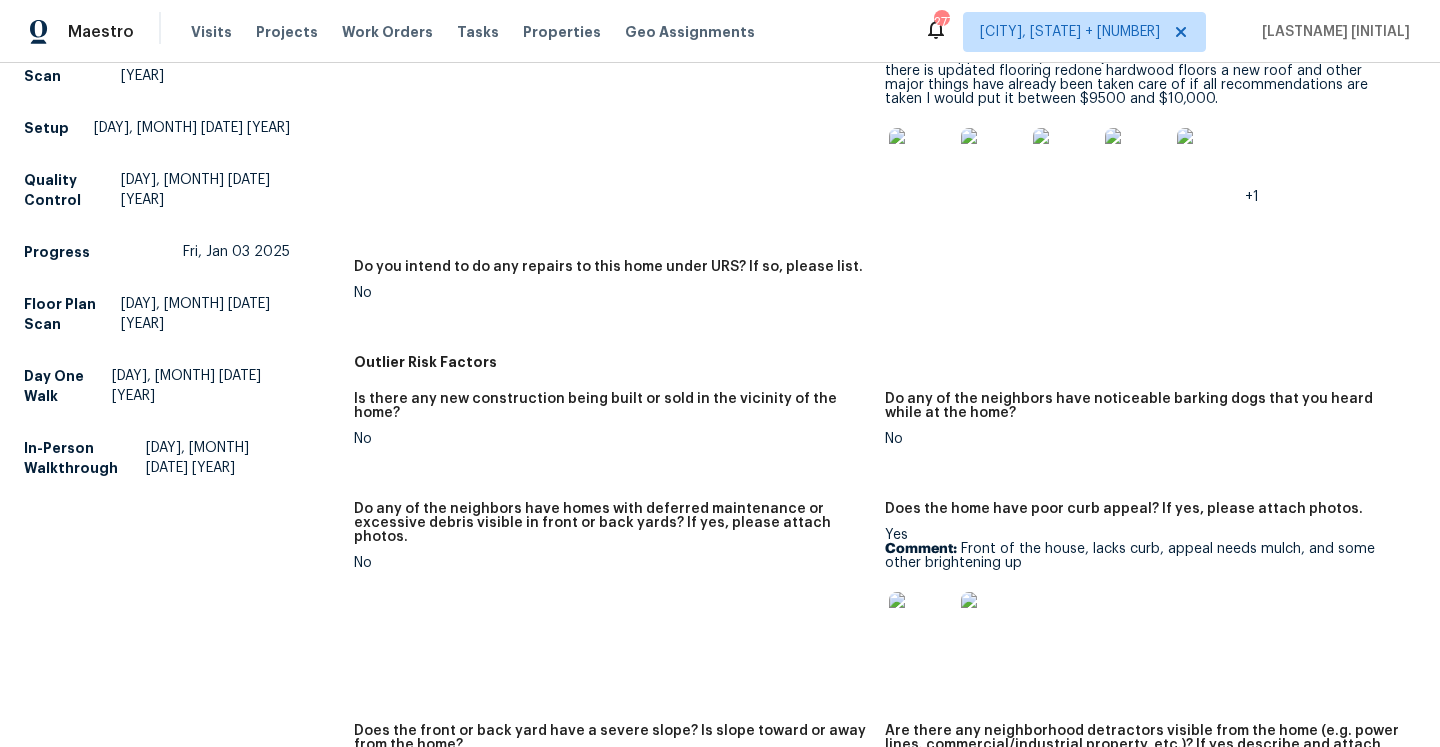 scroll, scrollTop: 1039, scrollLeft: 0, axis: vertical 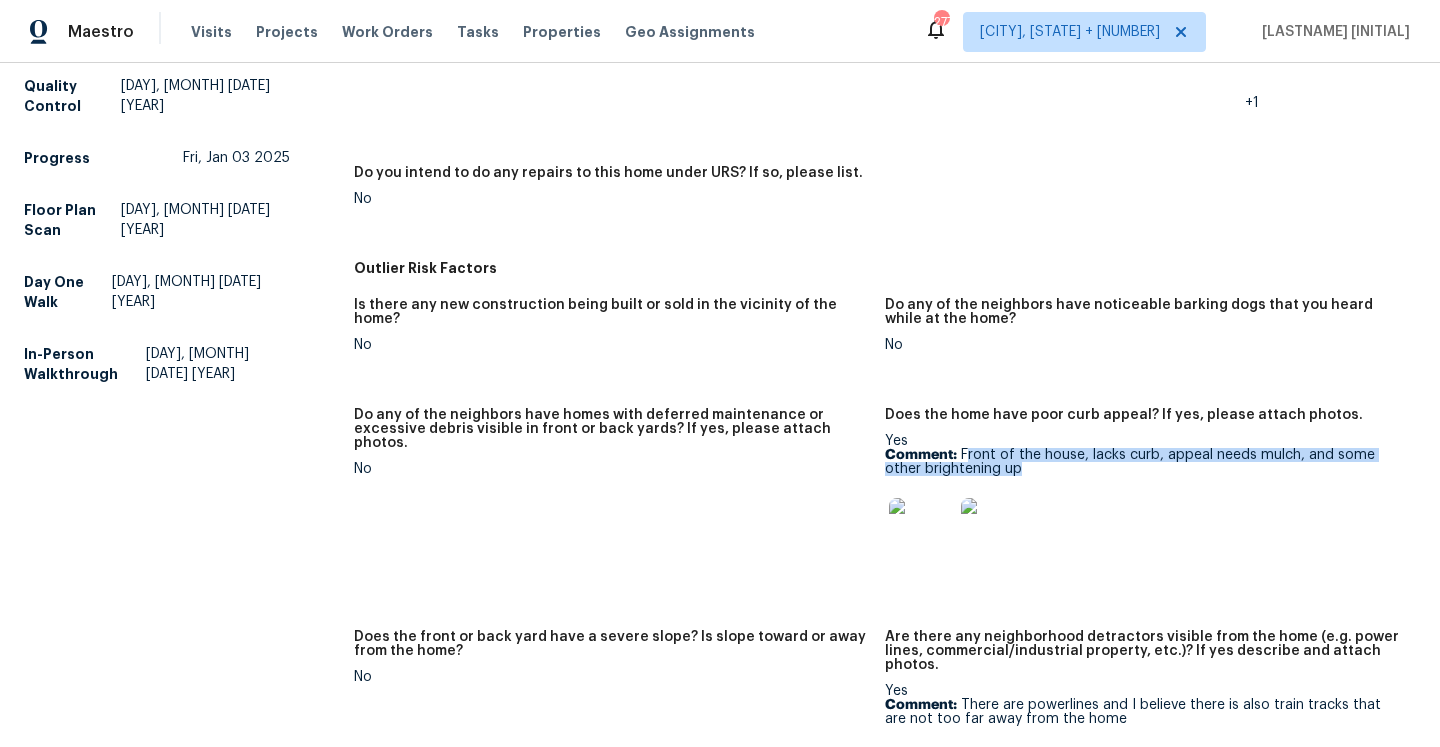 drag, startPoint x: 968, startPoint y: 457, endPoint x: 1050, endPoint y: 464, distance: 82.29824 